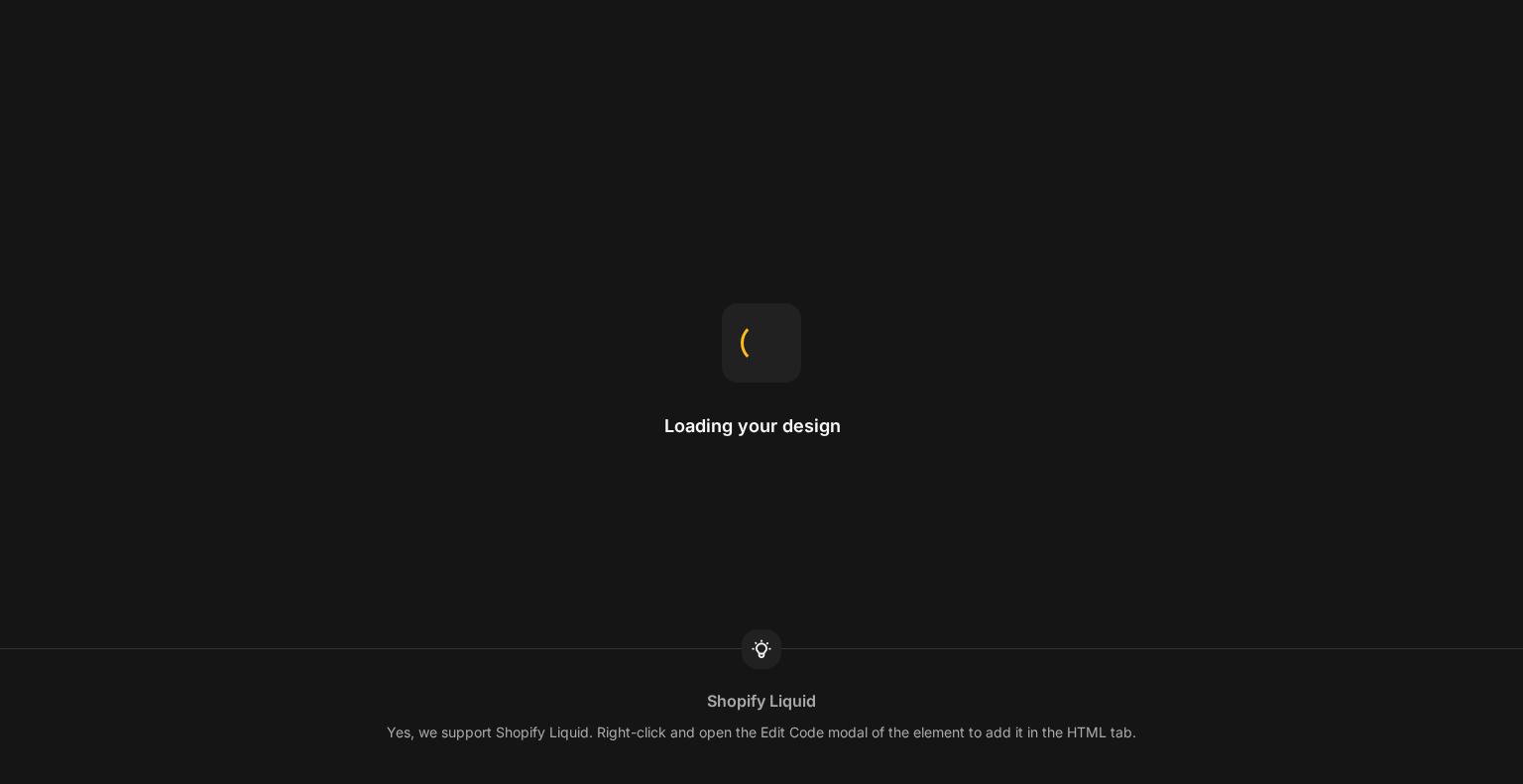 scroll, scrollTop: 0, scrollLeft: 0, axis: both 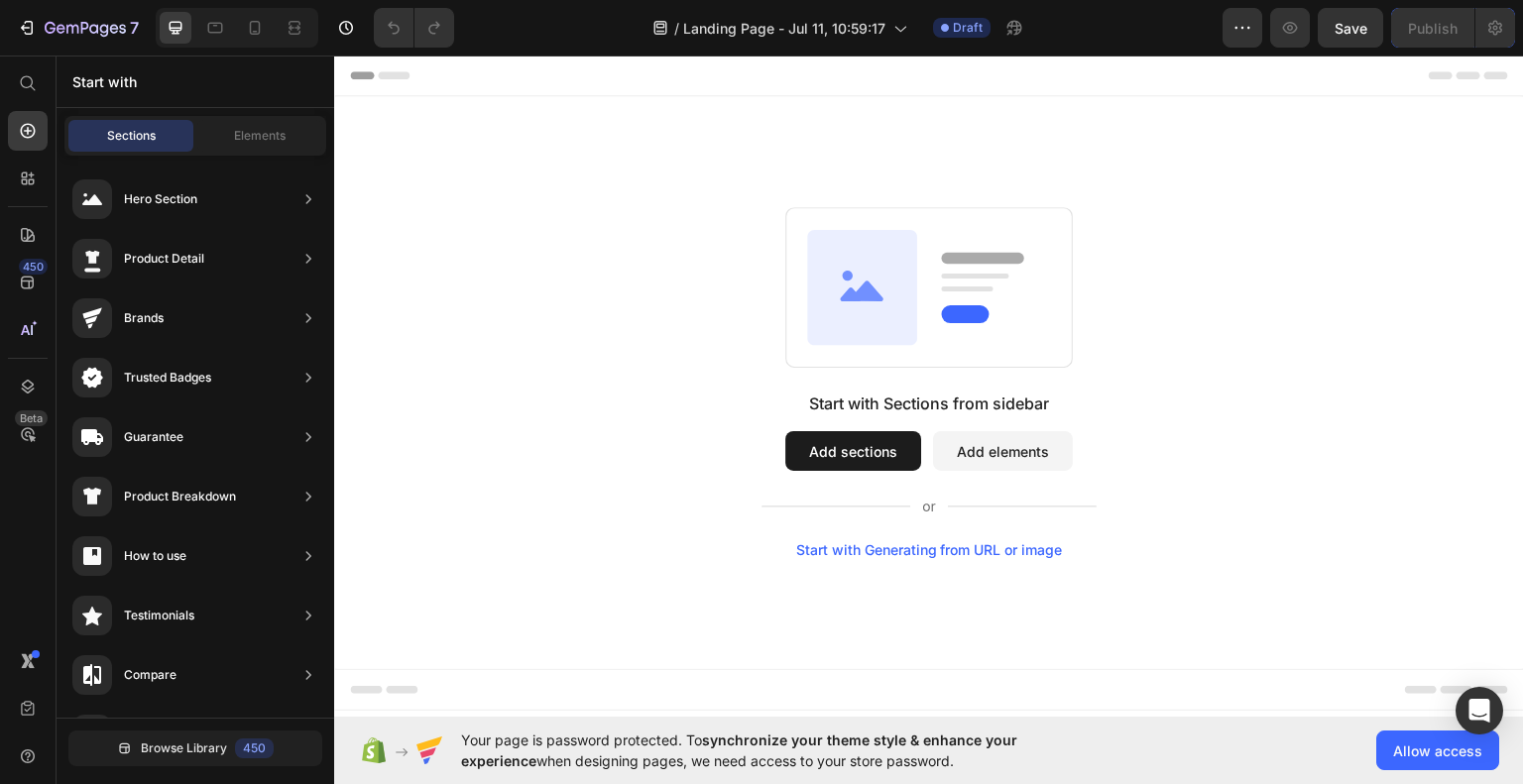click on "Add sections" at bounding box center (853, 450) 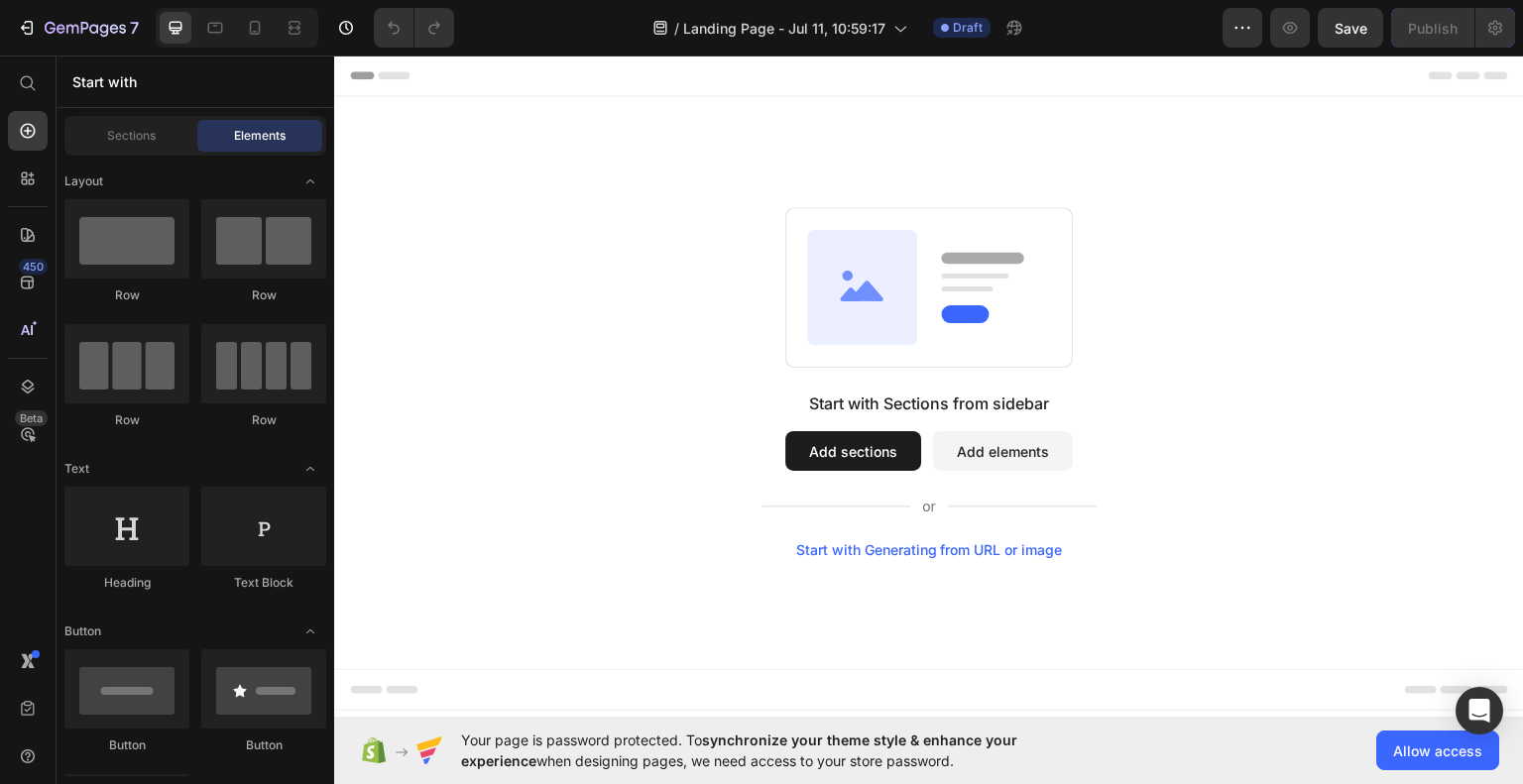 click on "Add sections" at bounding box center [853, 450] 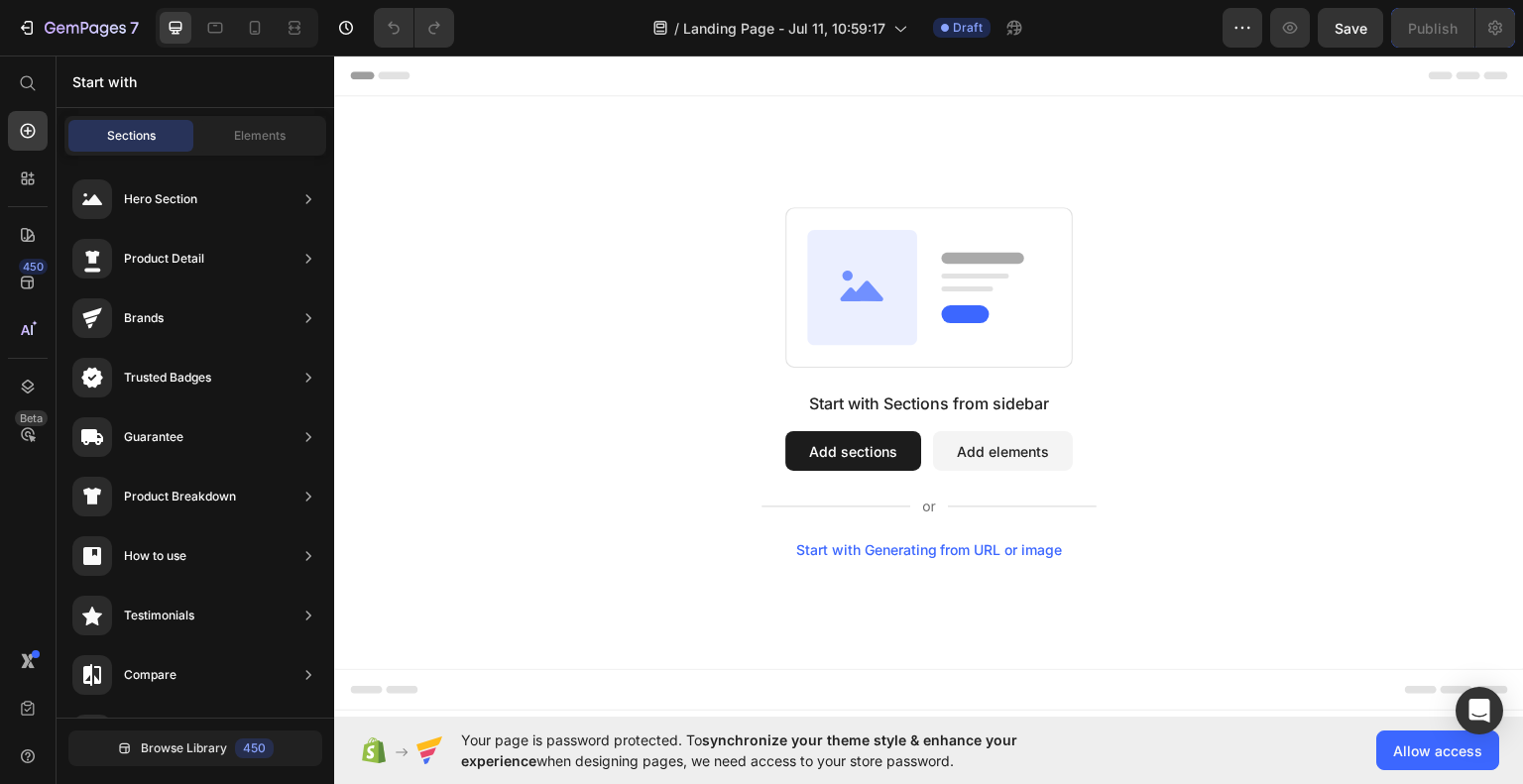 click on "Start with Generating from URL or image" at bounding box center [929, 549] 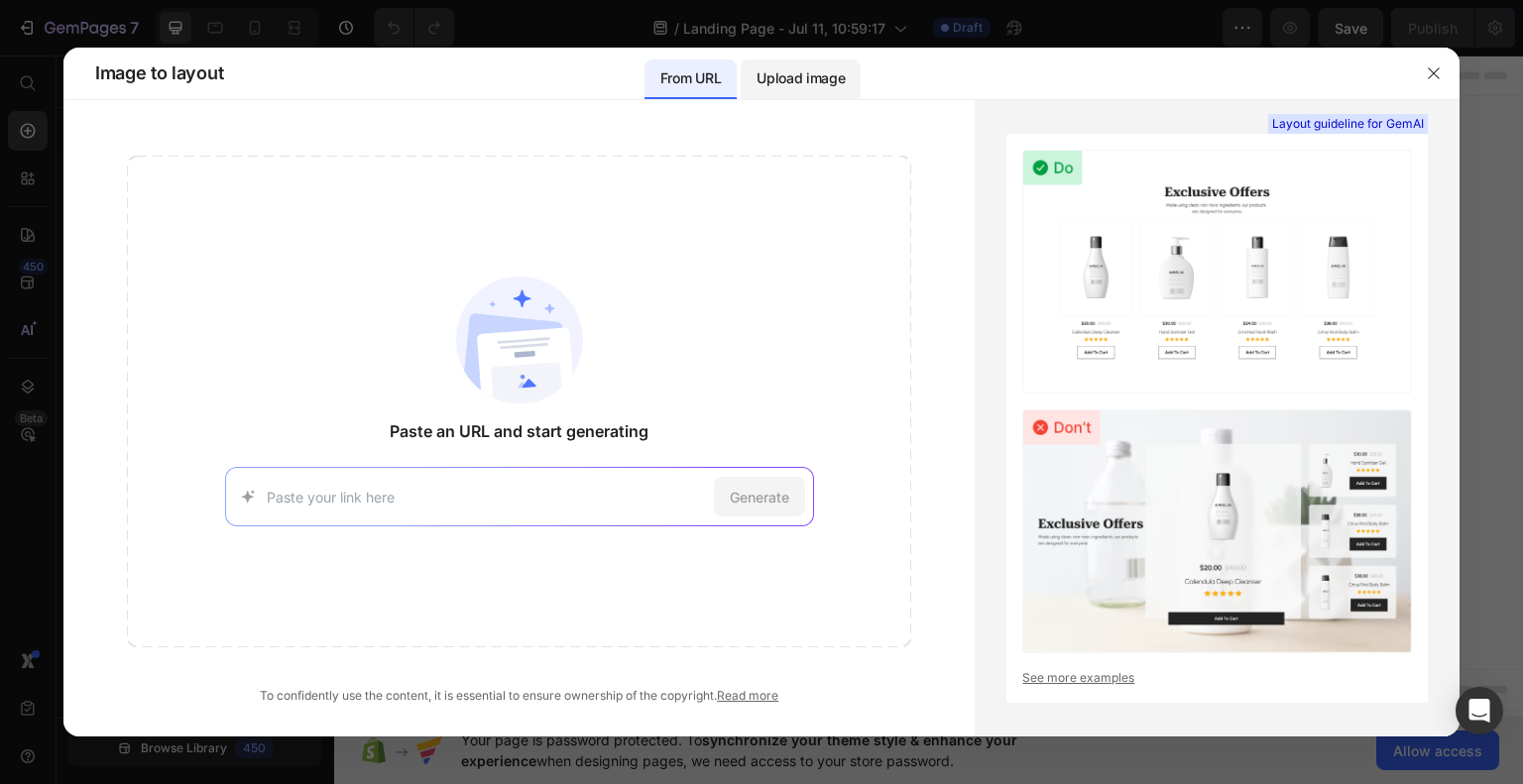 click on "Upload image" at bounding box center [800, 78] 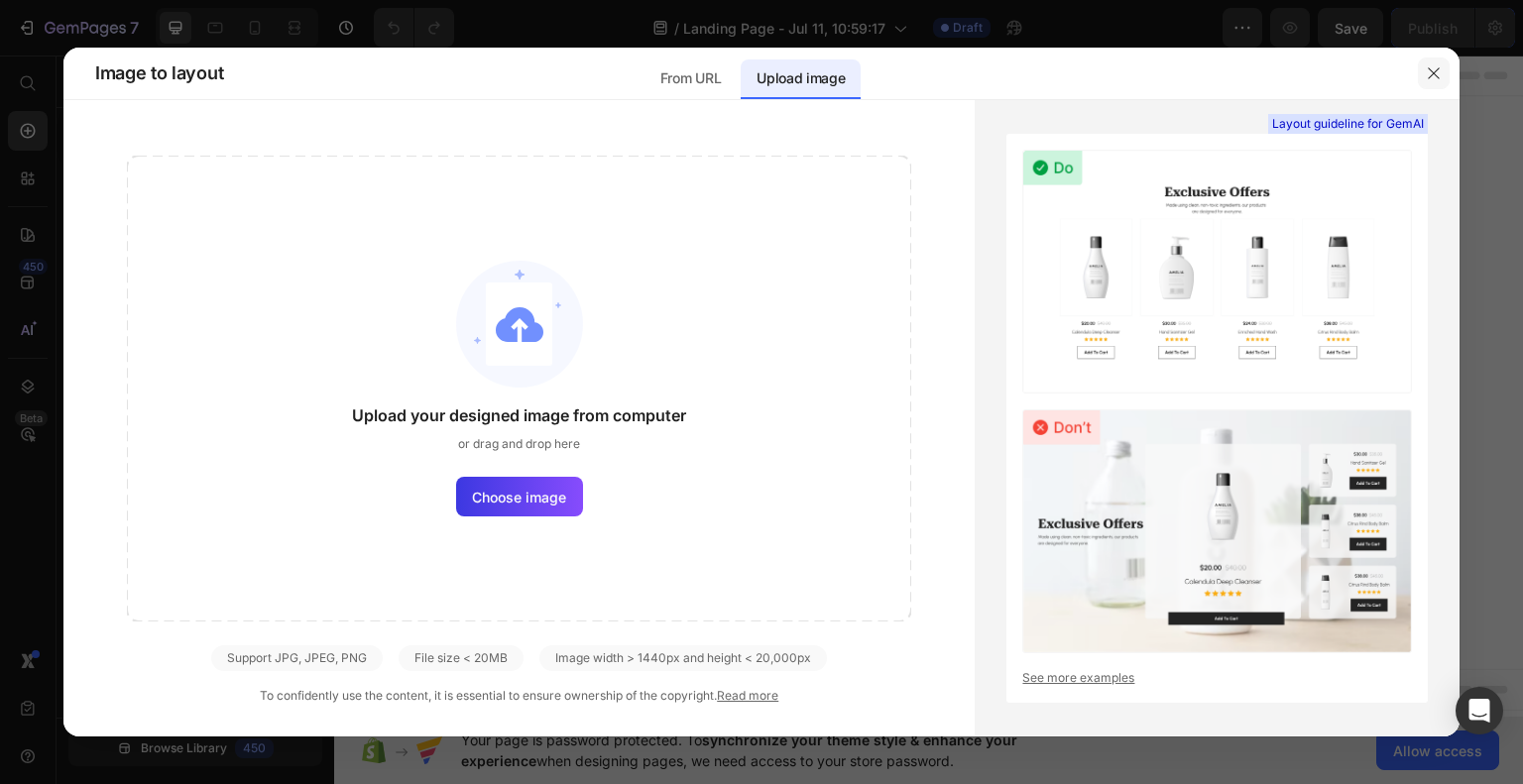 click at bounding box center [1434, 73] 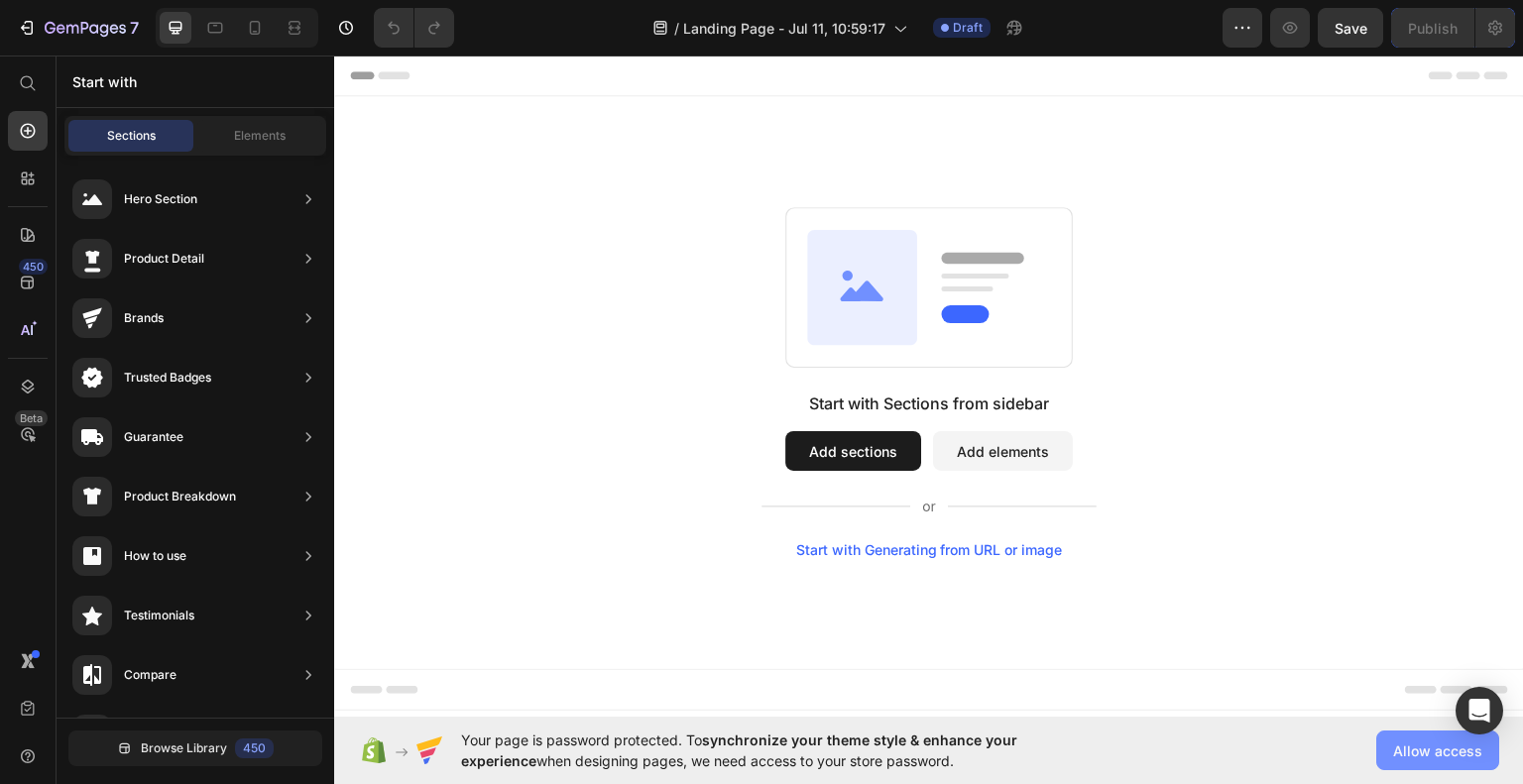 click on "Allow access" 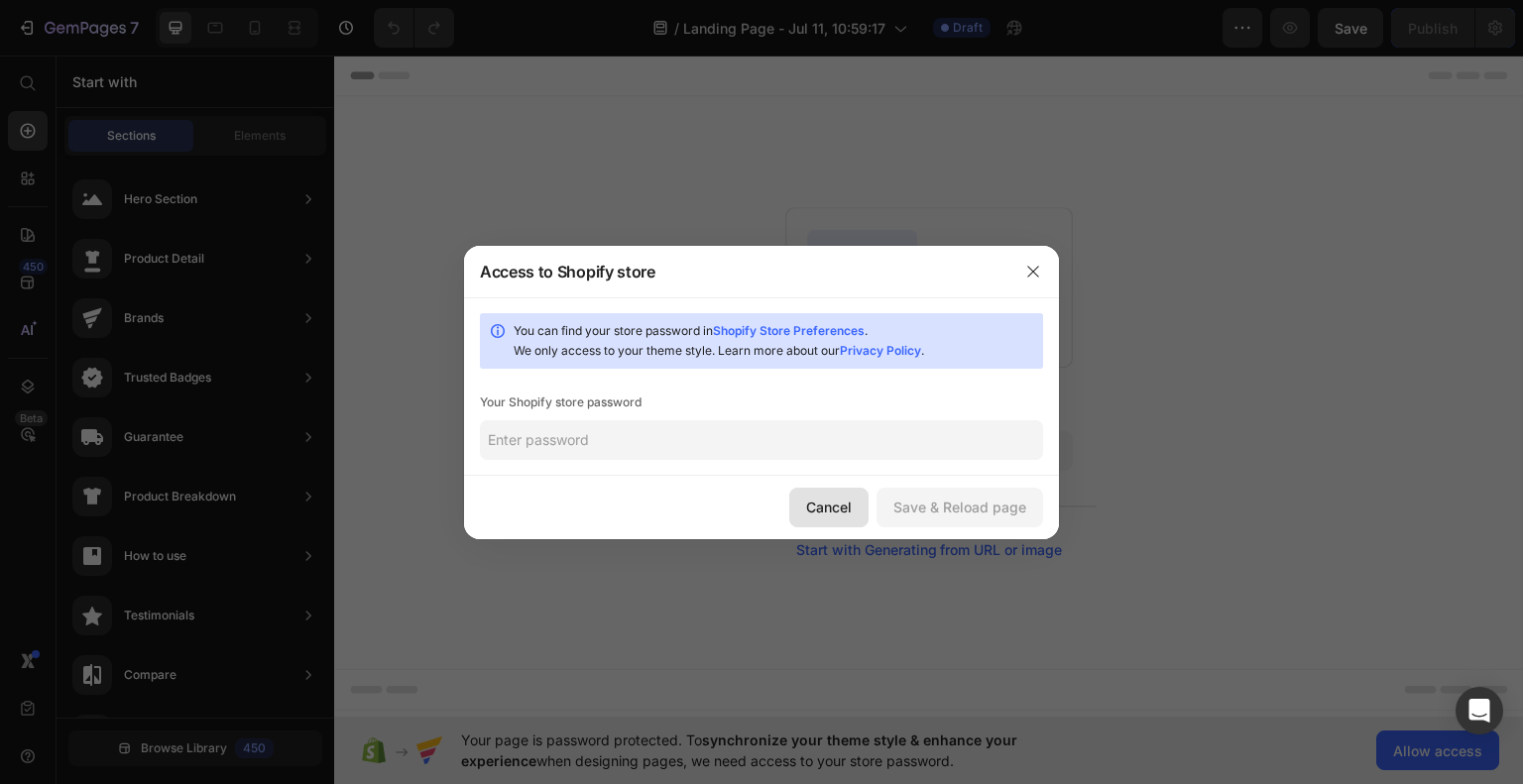 click on "Cancel" 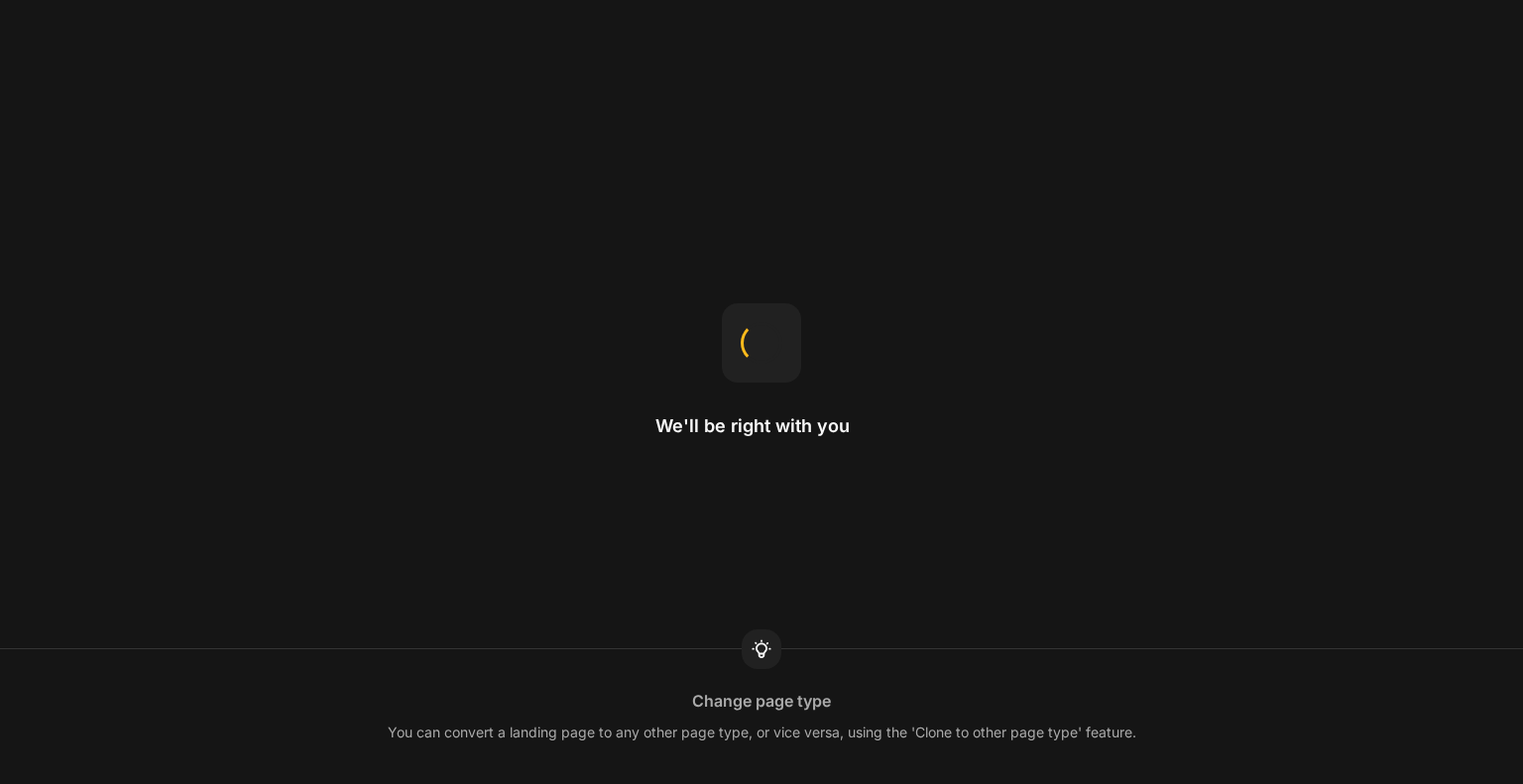 scroll, scrollTop: 0, scrollLeft: 0, axis: both 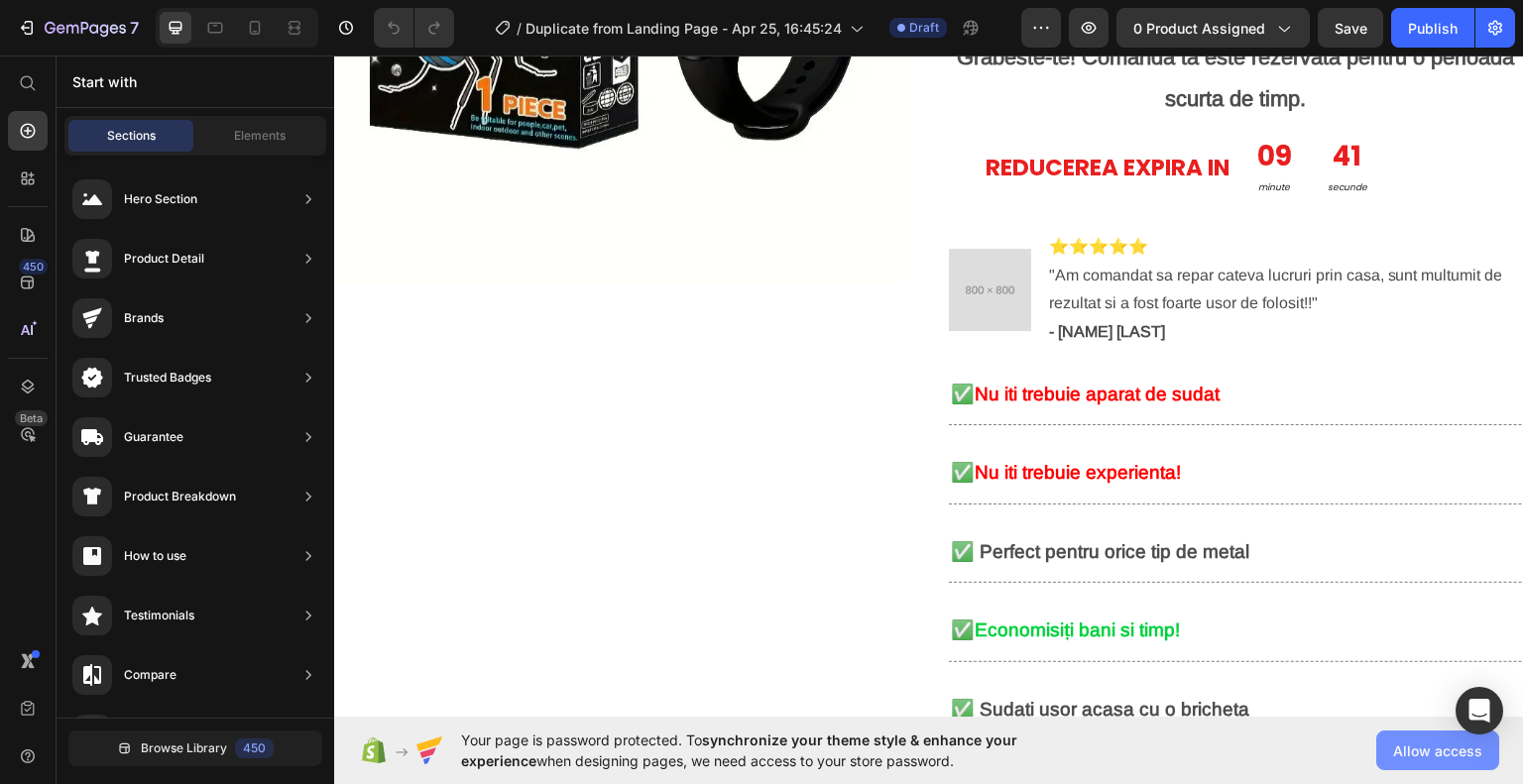 click on "Allow access" at bounding box center (1438, 750) 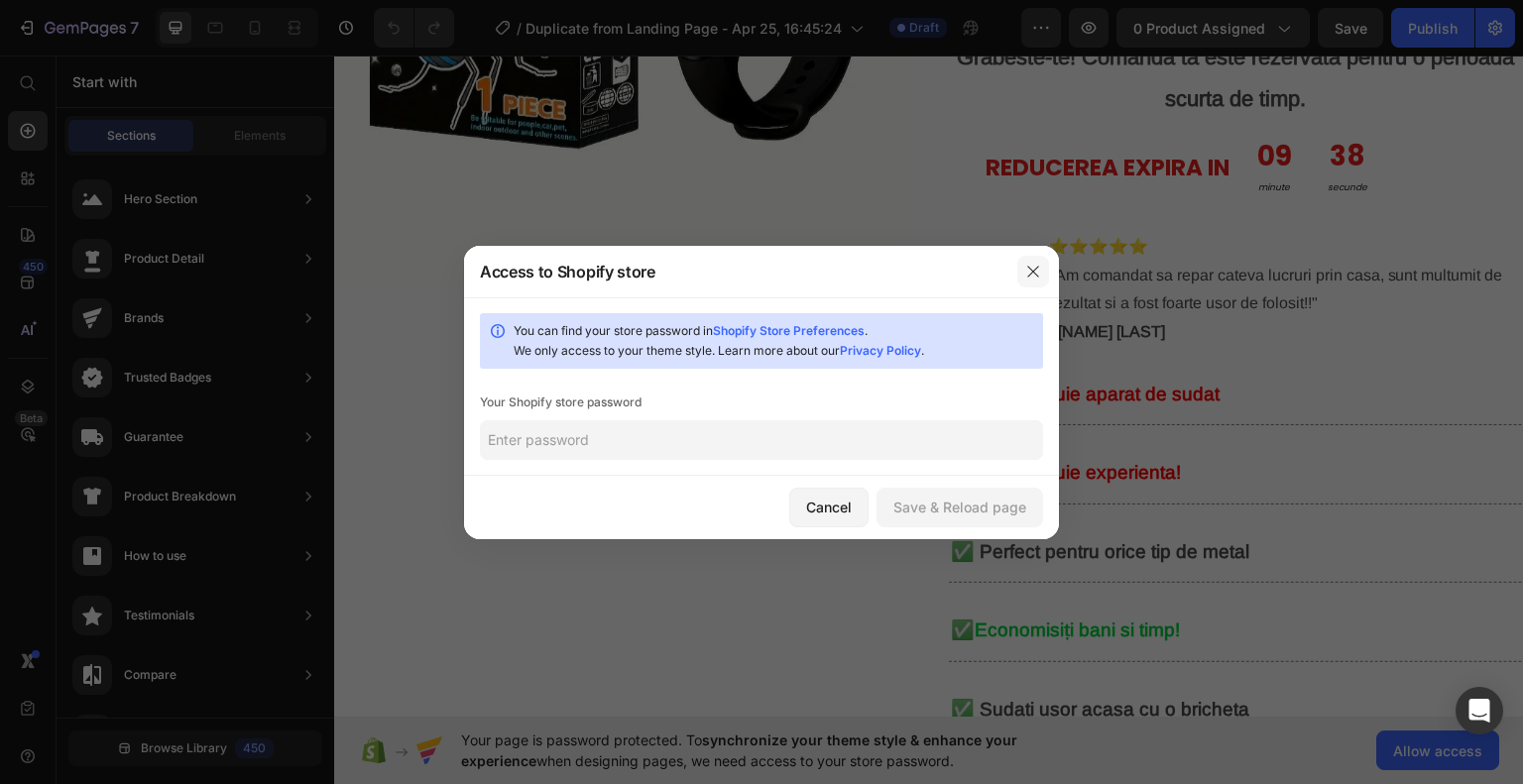 click 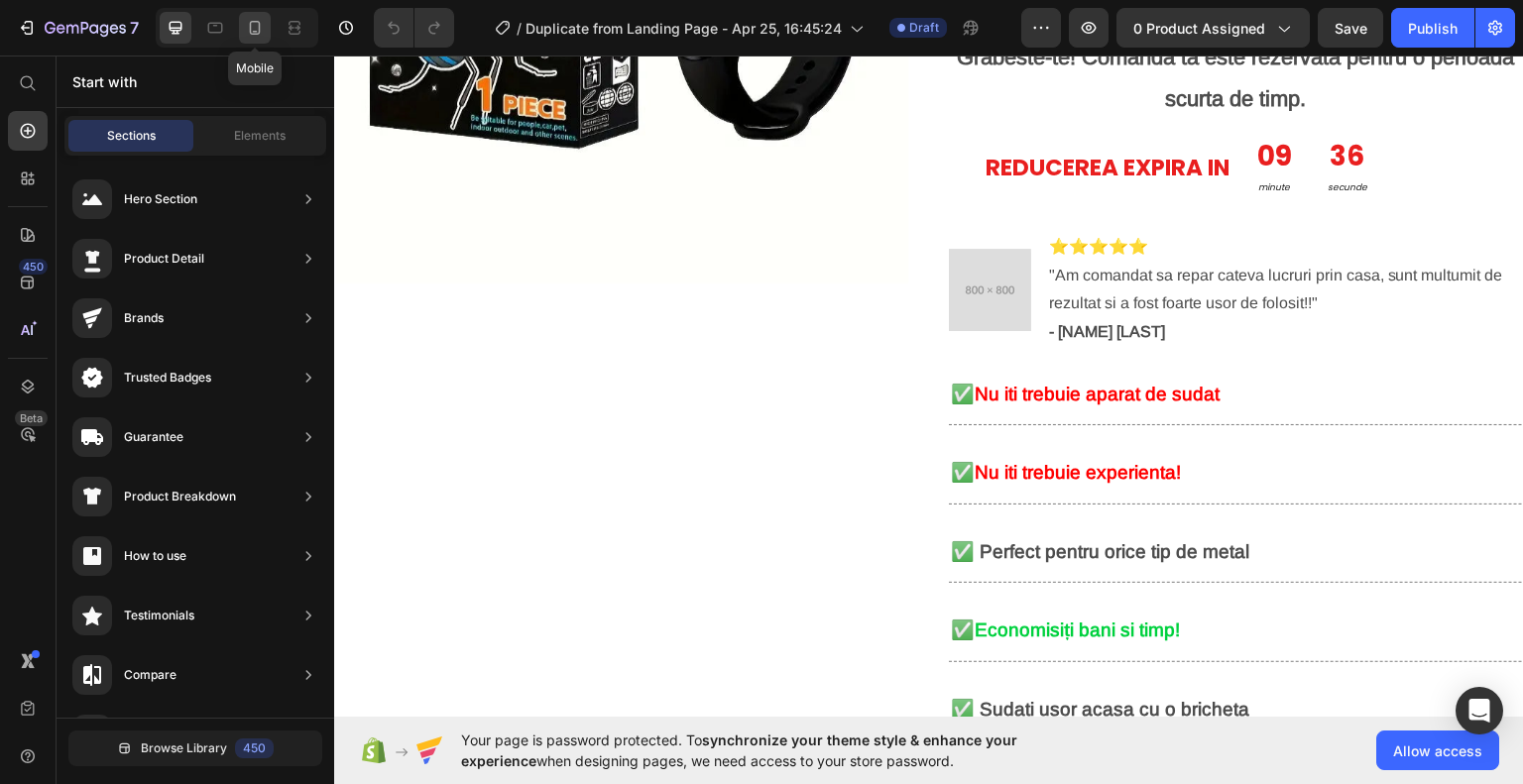 click 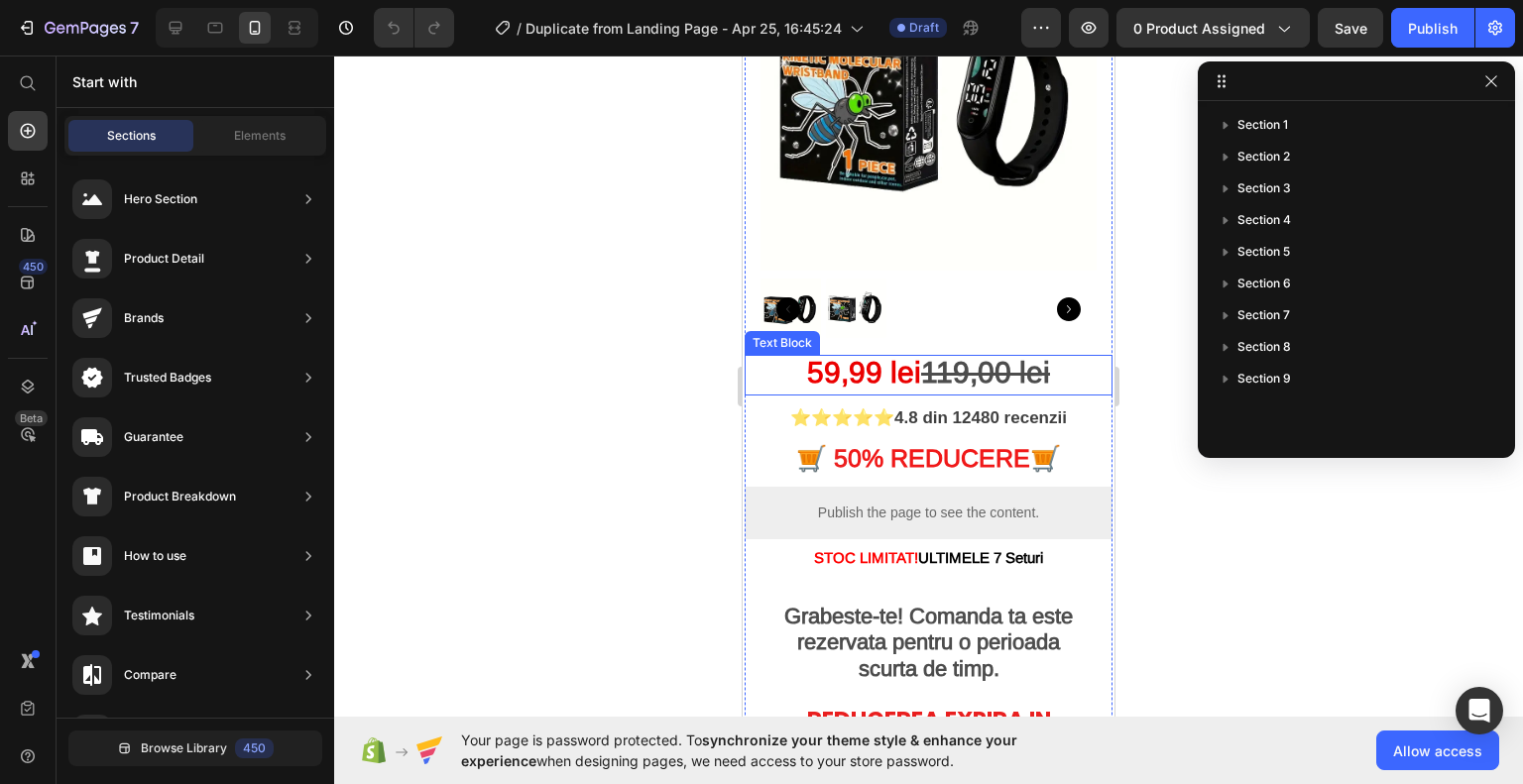 scroll, scrollTop: 167, scrollLeft: 0, axis: vertical 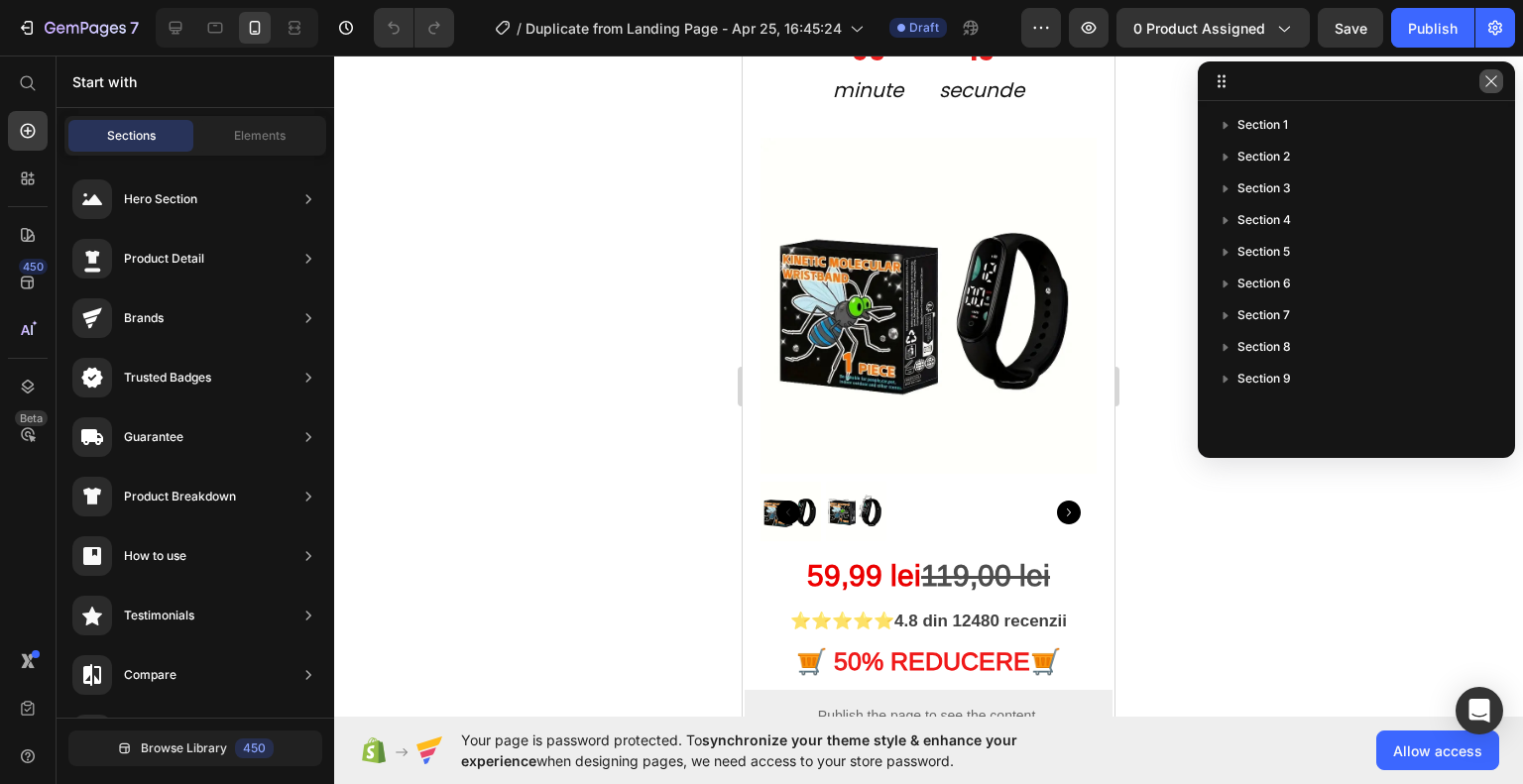 click 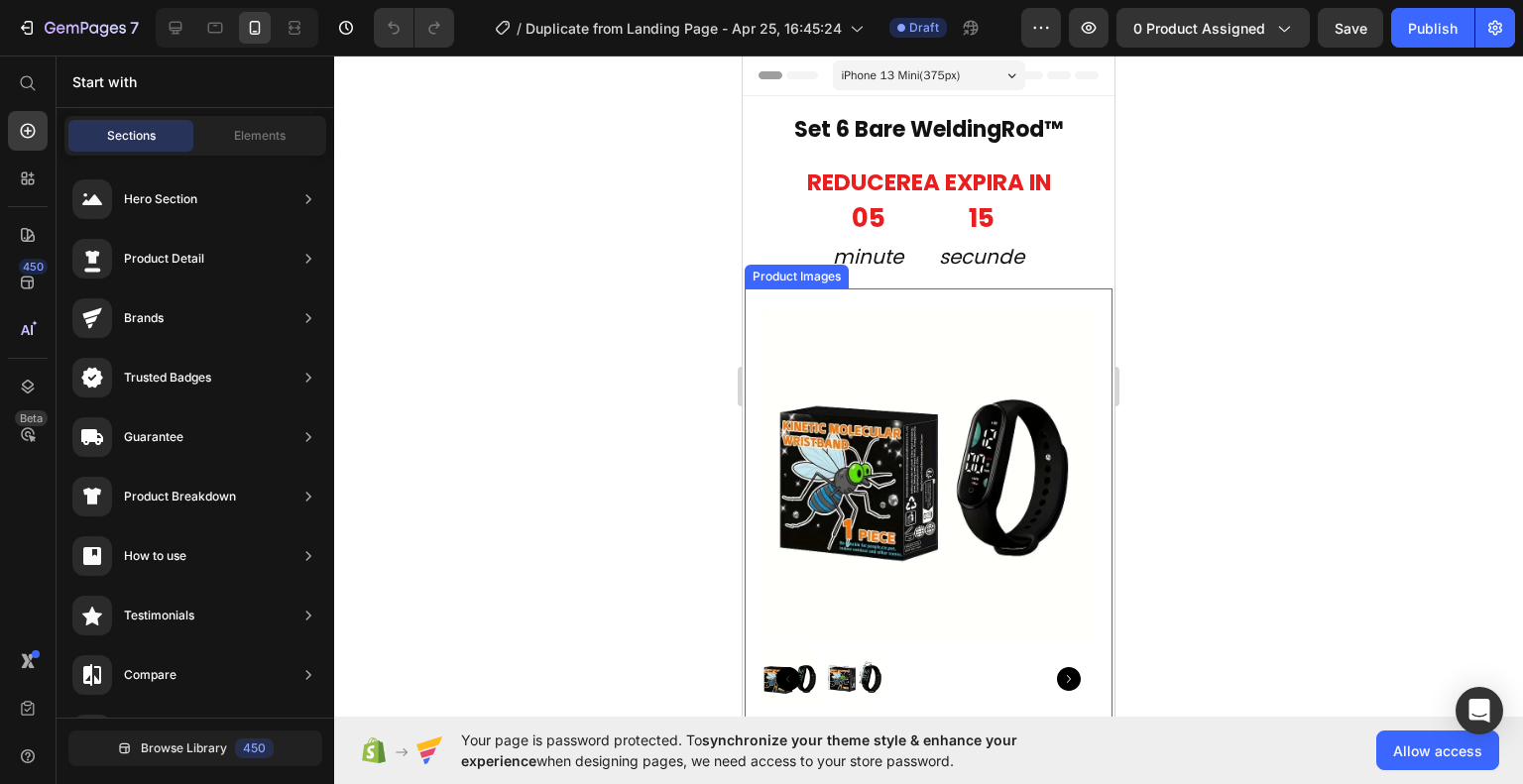 scroll, scrollTop: 0, scrollLeft: 0, axis: both 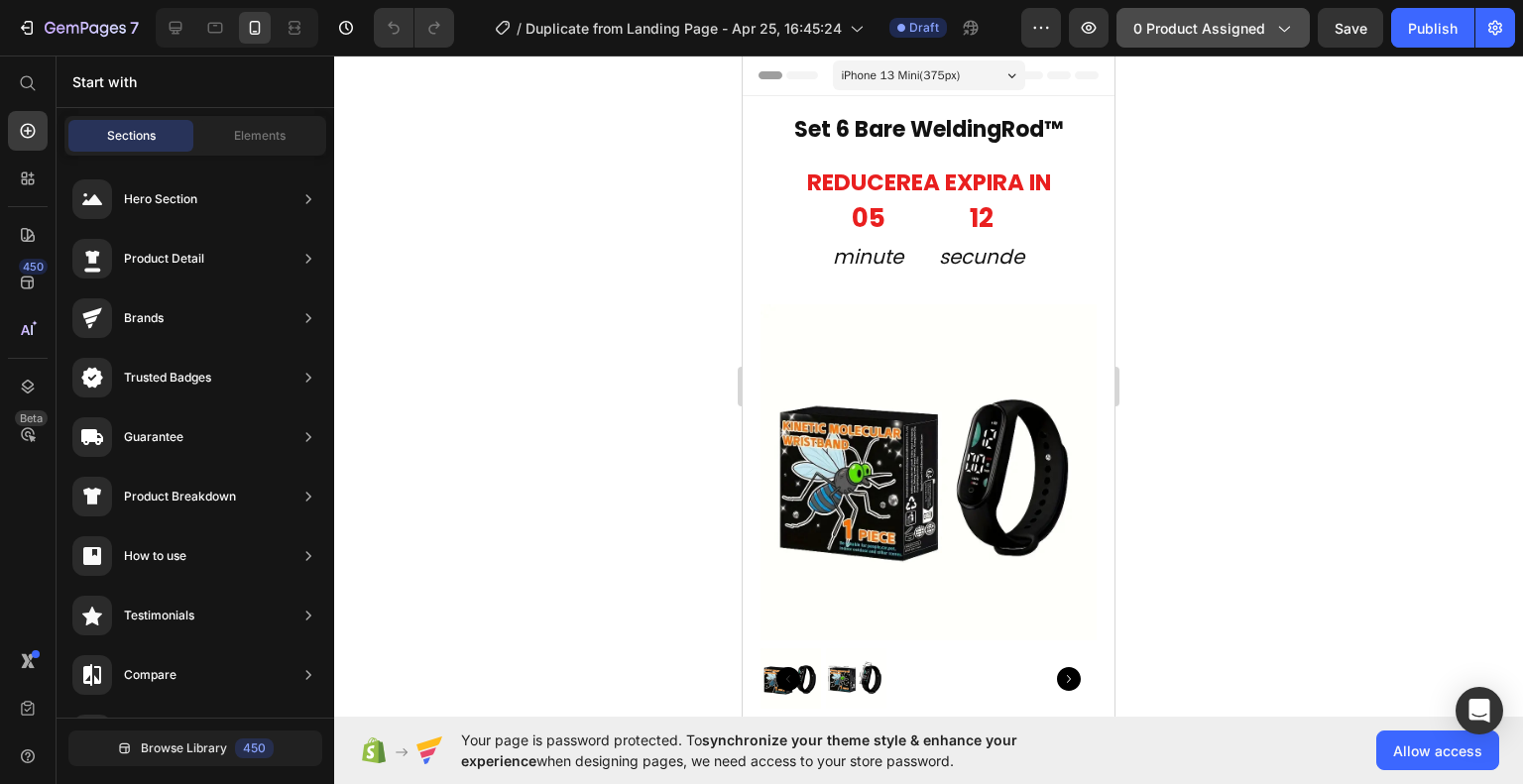 click on "0 product assigned" 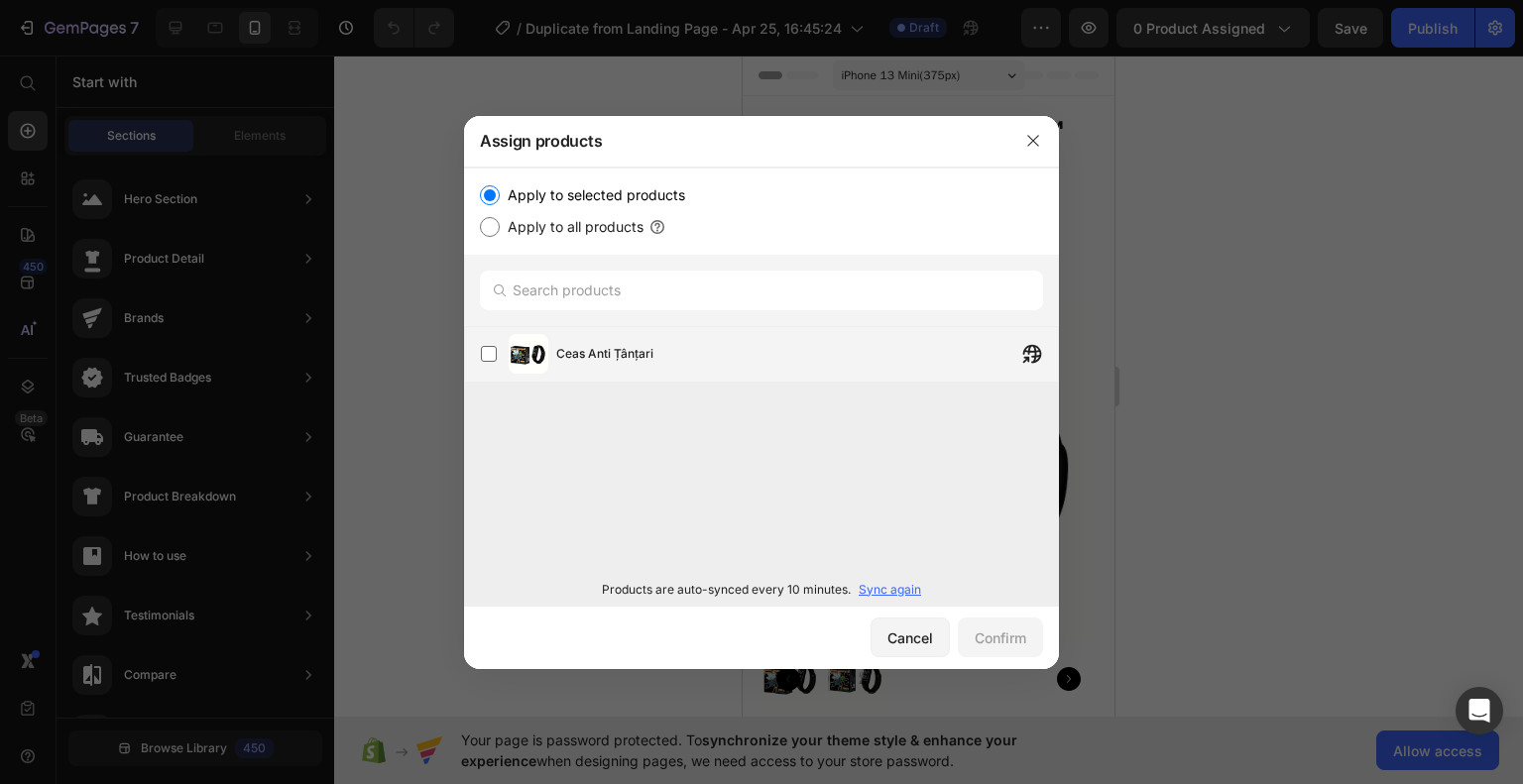 click on "Ceas Anti Țânțari" at bounding box center (605, 354) 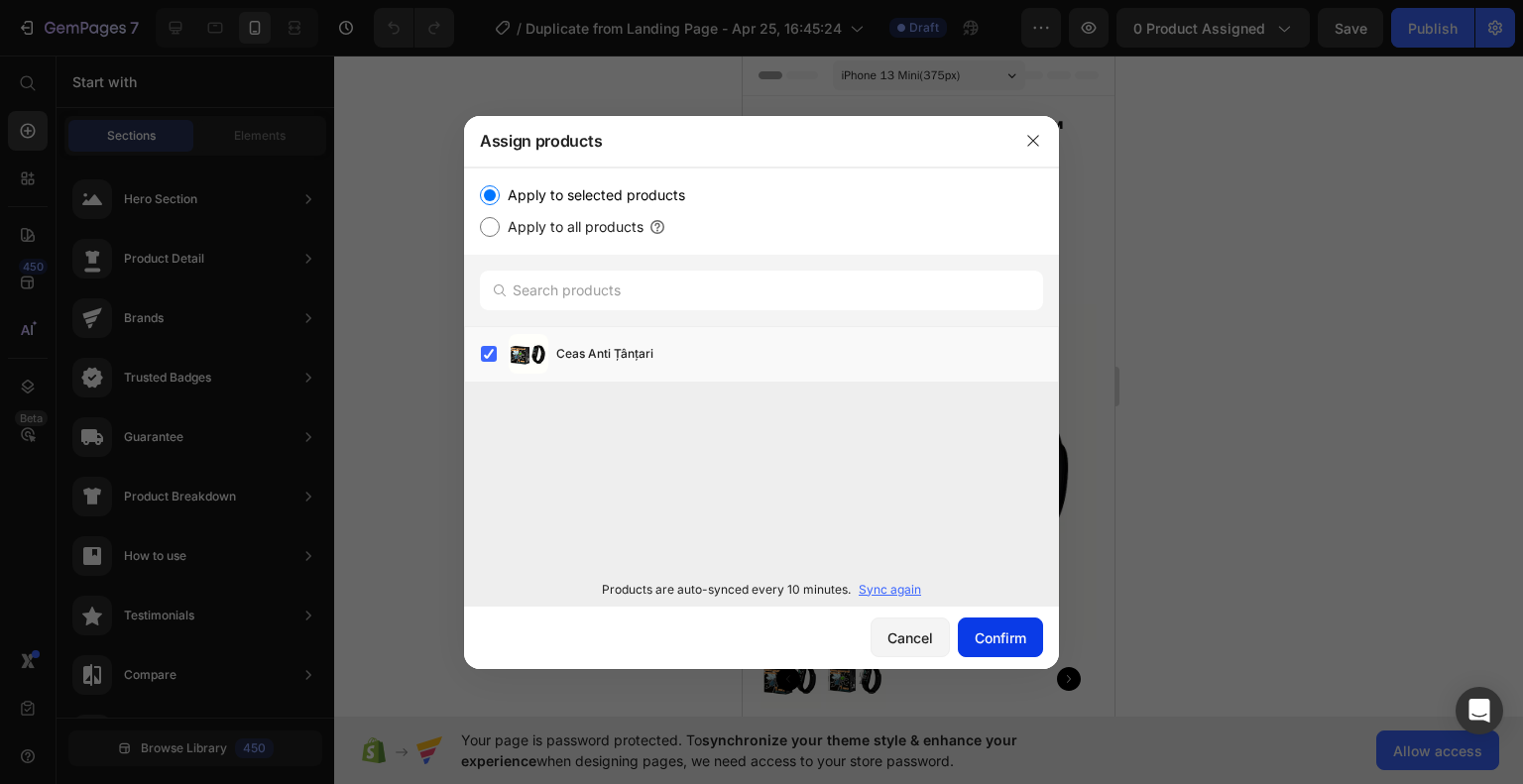 click on "Confirm" at bounding box center [1000, 637] 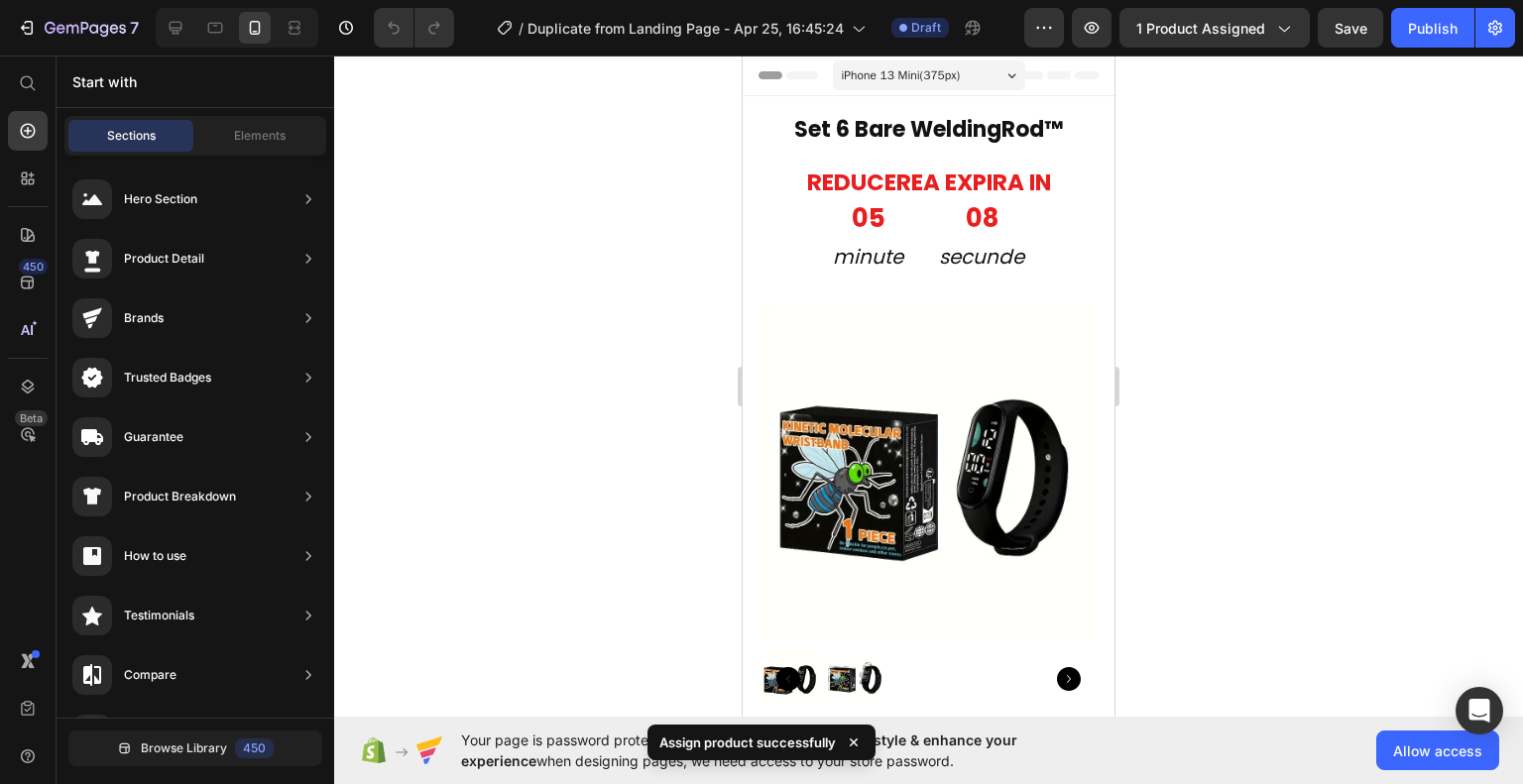 click 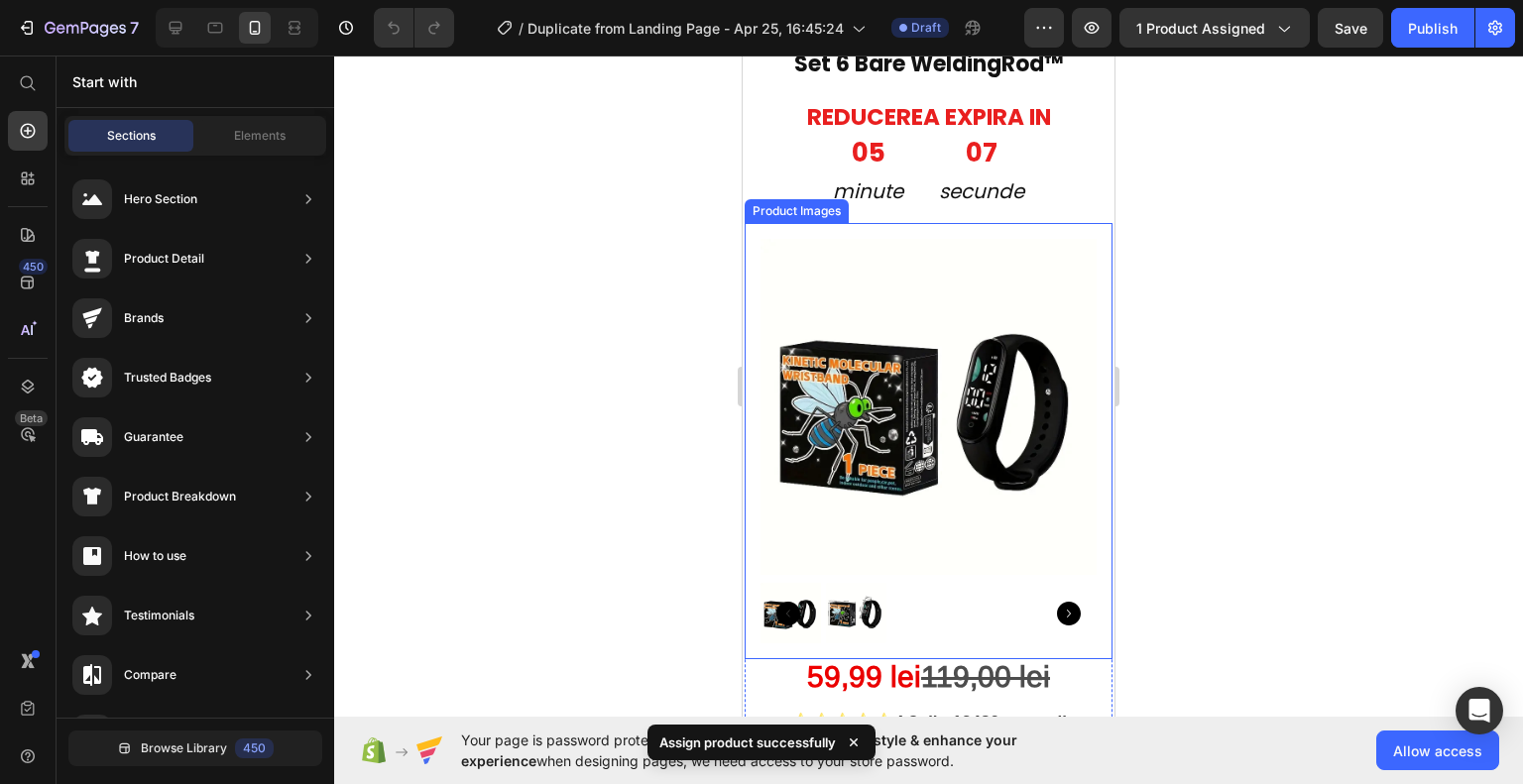 scroll, scrollTop: 198, scrollLeft: 0, axis: vertical 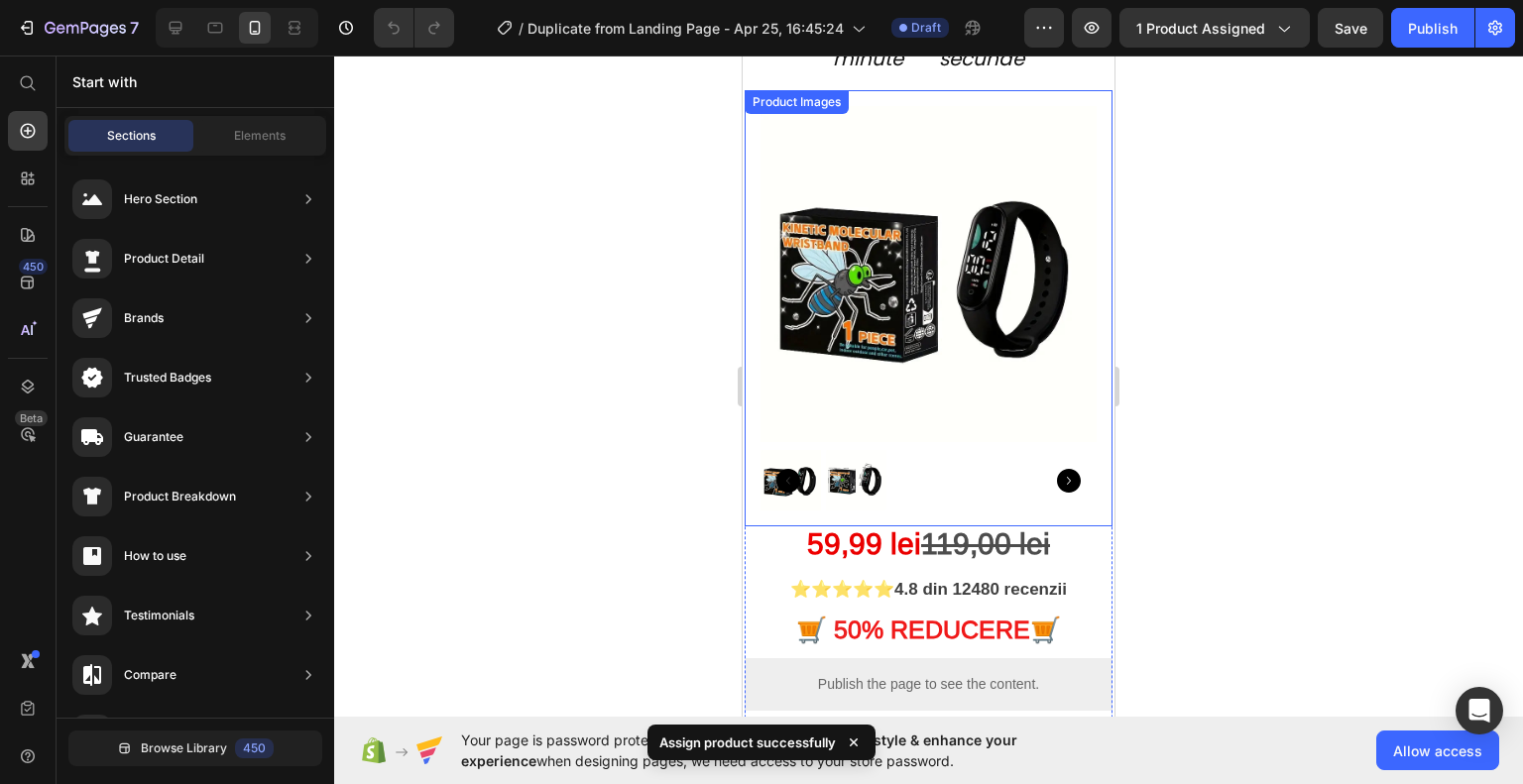 click 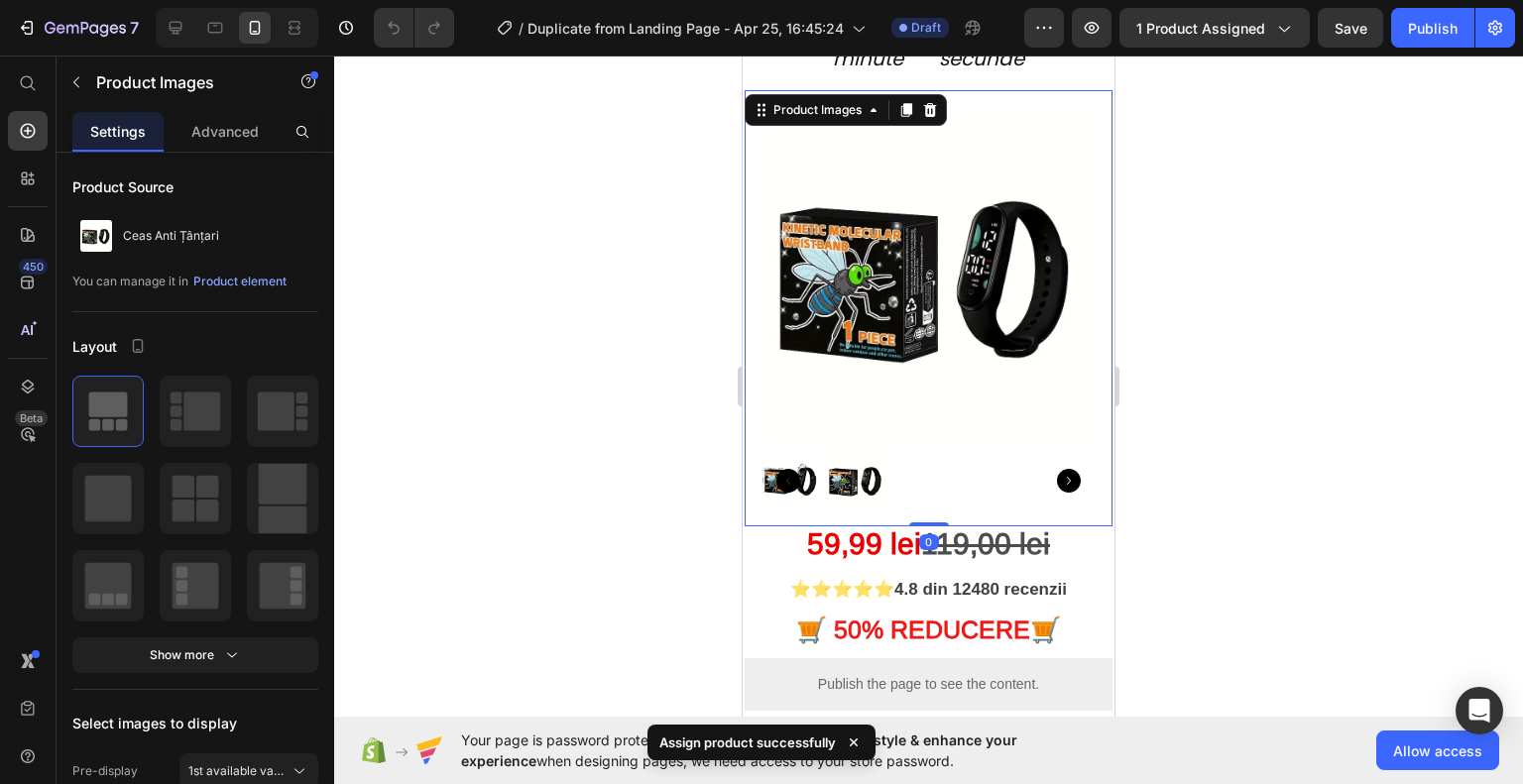 click at bounding box center [856, 480] 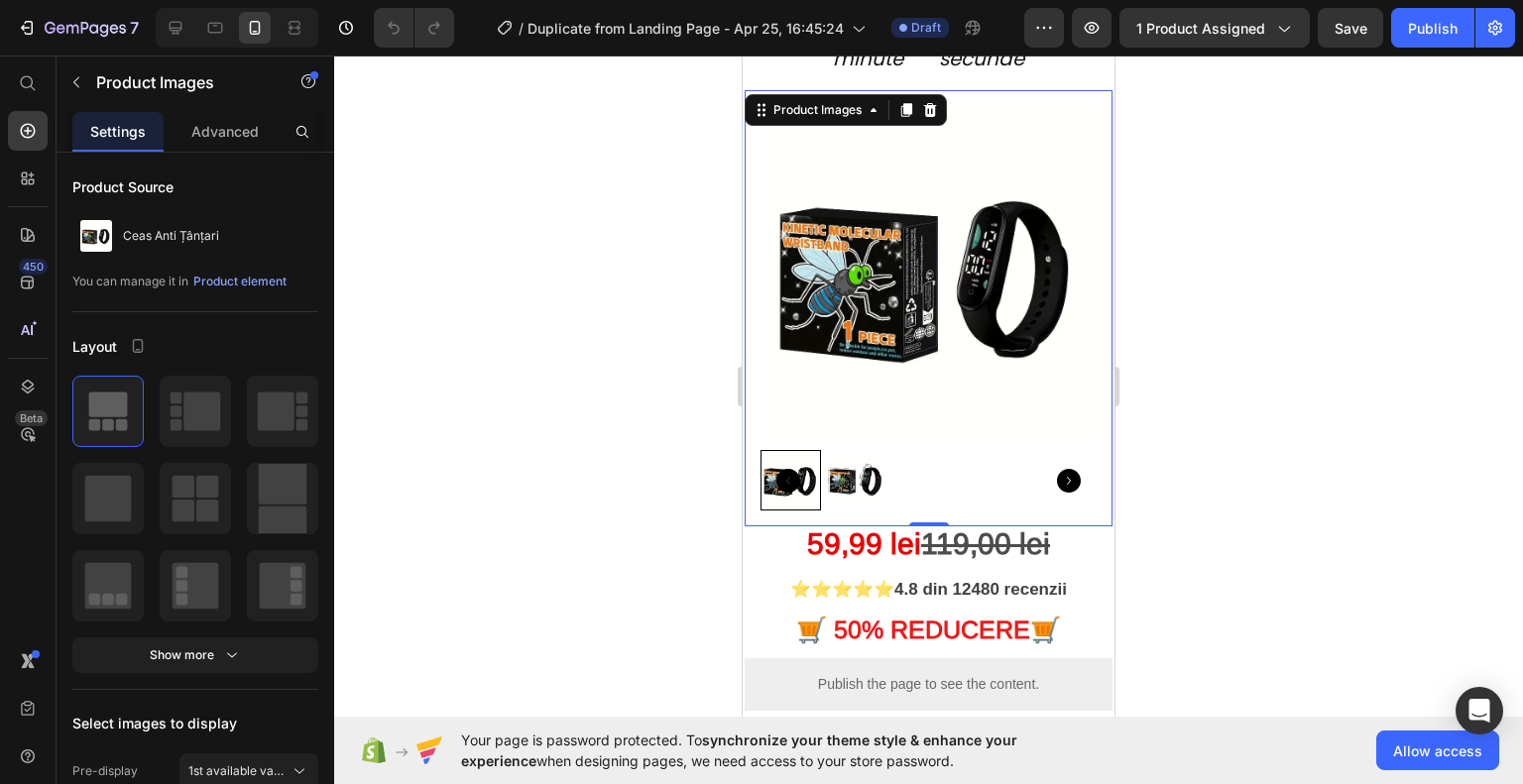 click at bounding box center [856, 480] 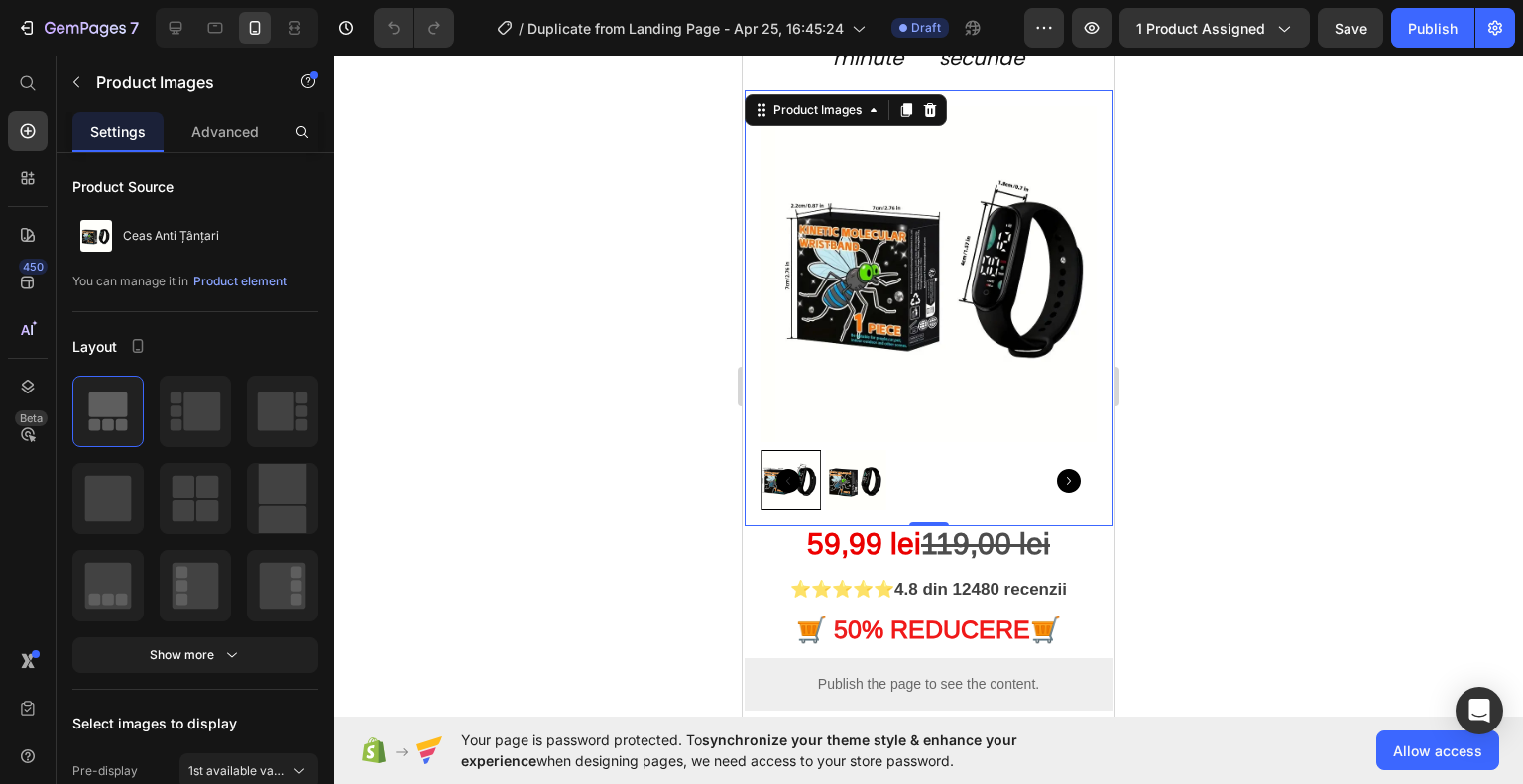 click 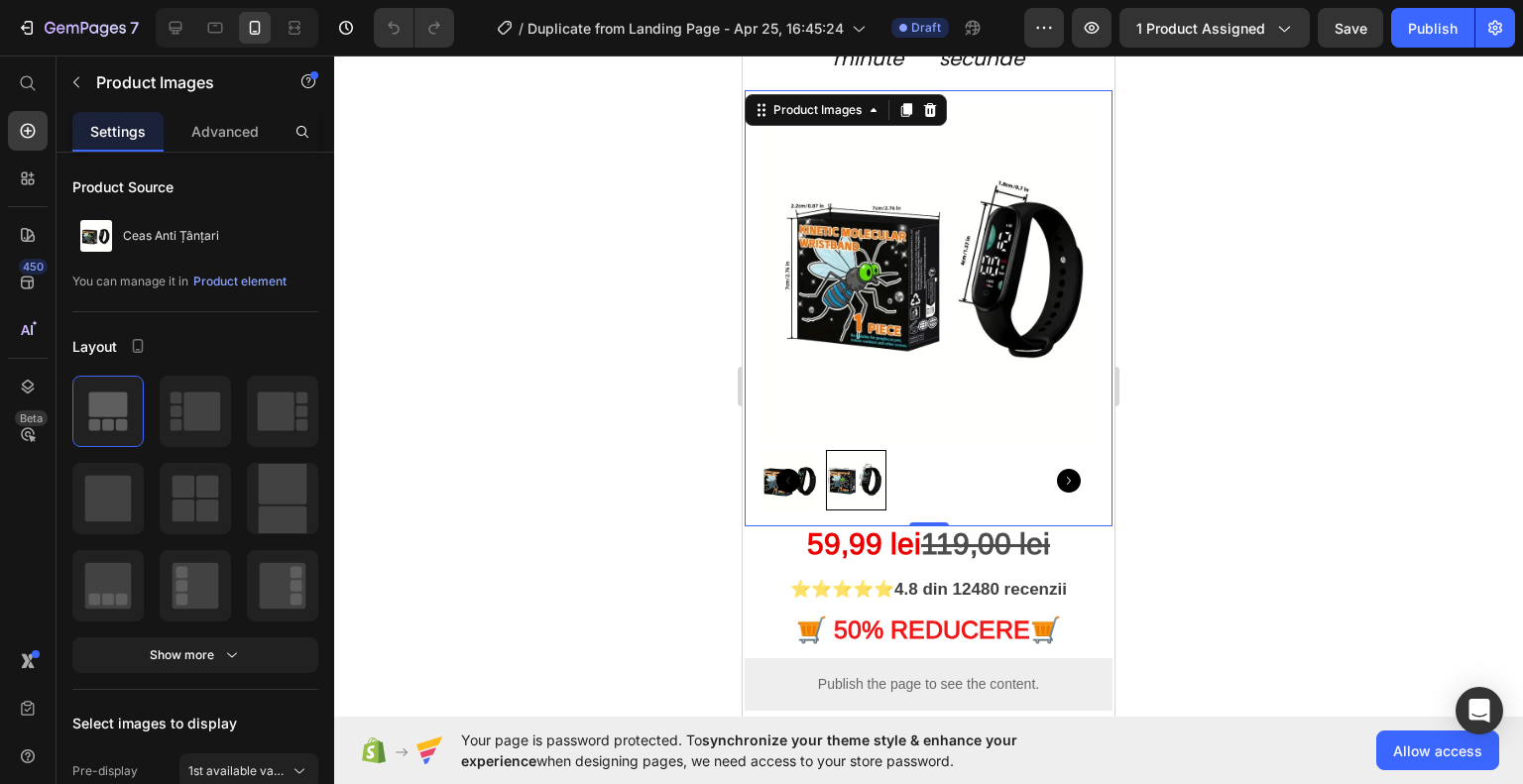 click at bounding box center [790, 480] 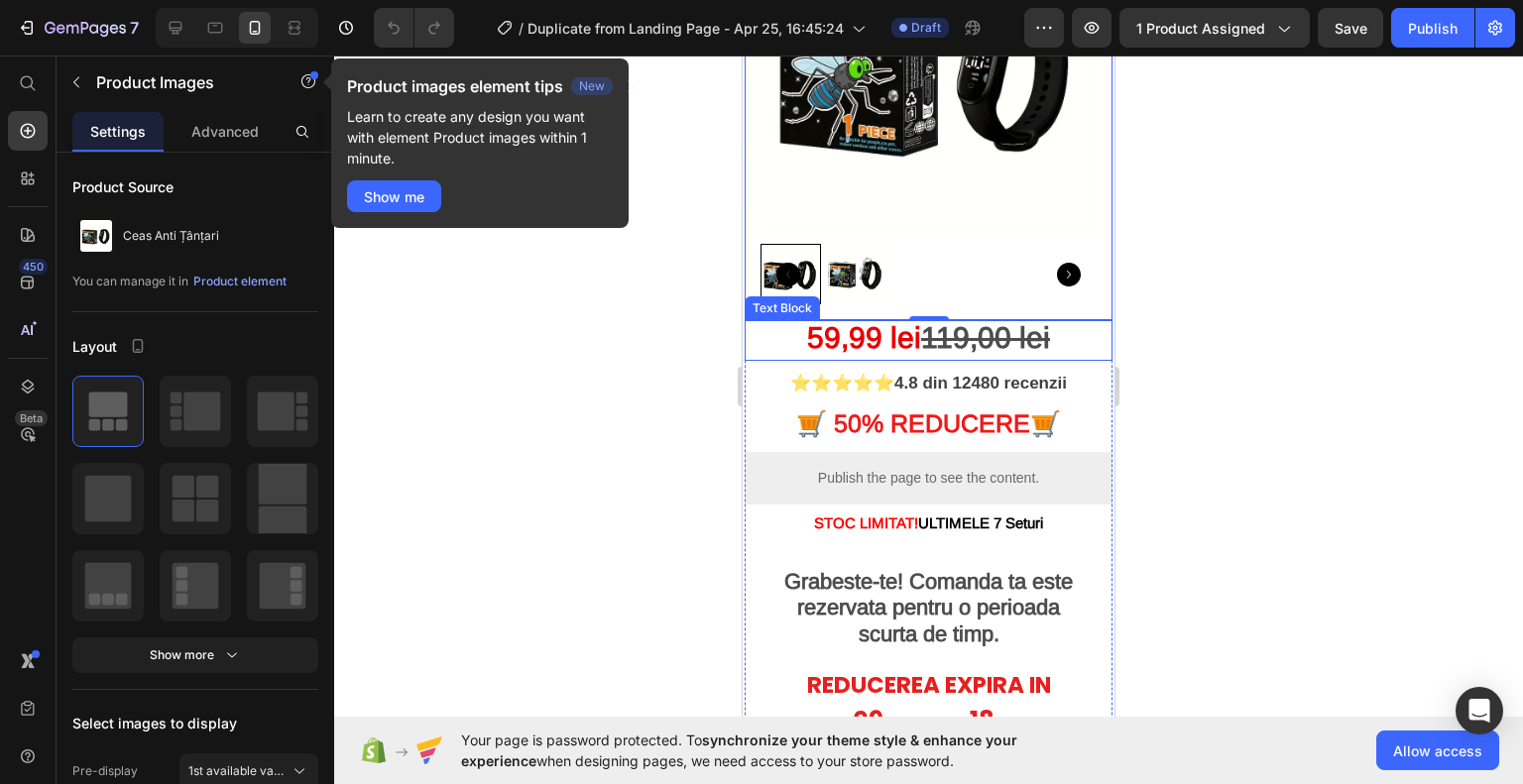 scroll, scrollTop: 496, scrollLeft: 0, axis: vertical 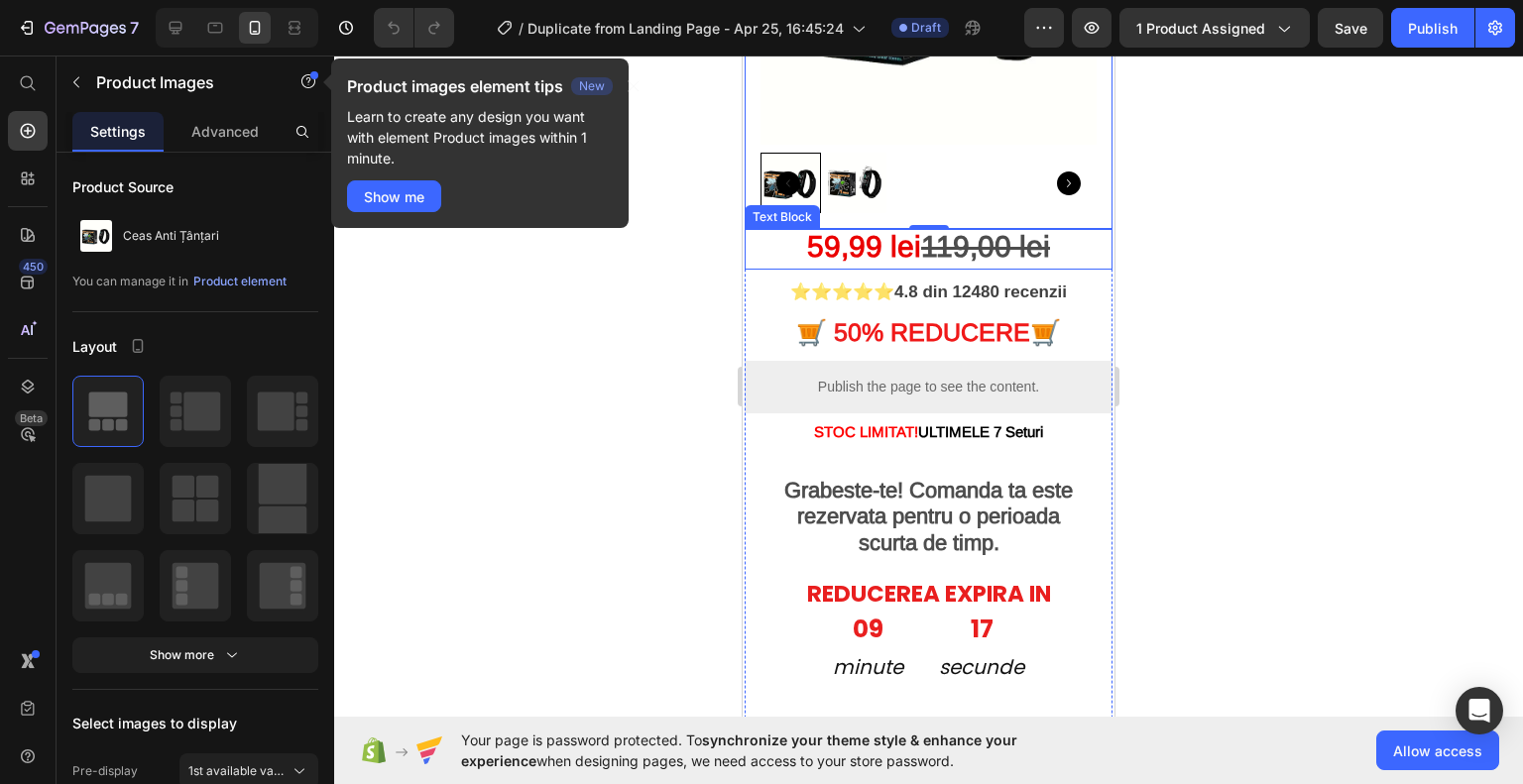click on "9,99 lei" at bounding box center [873, 246] 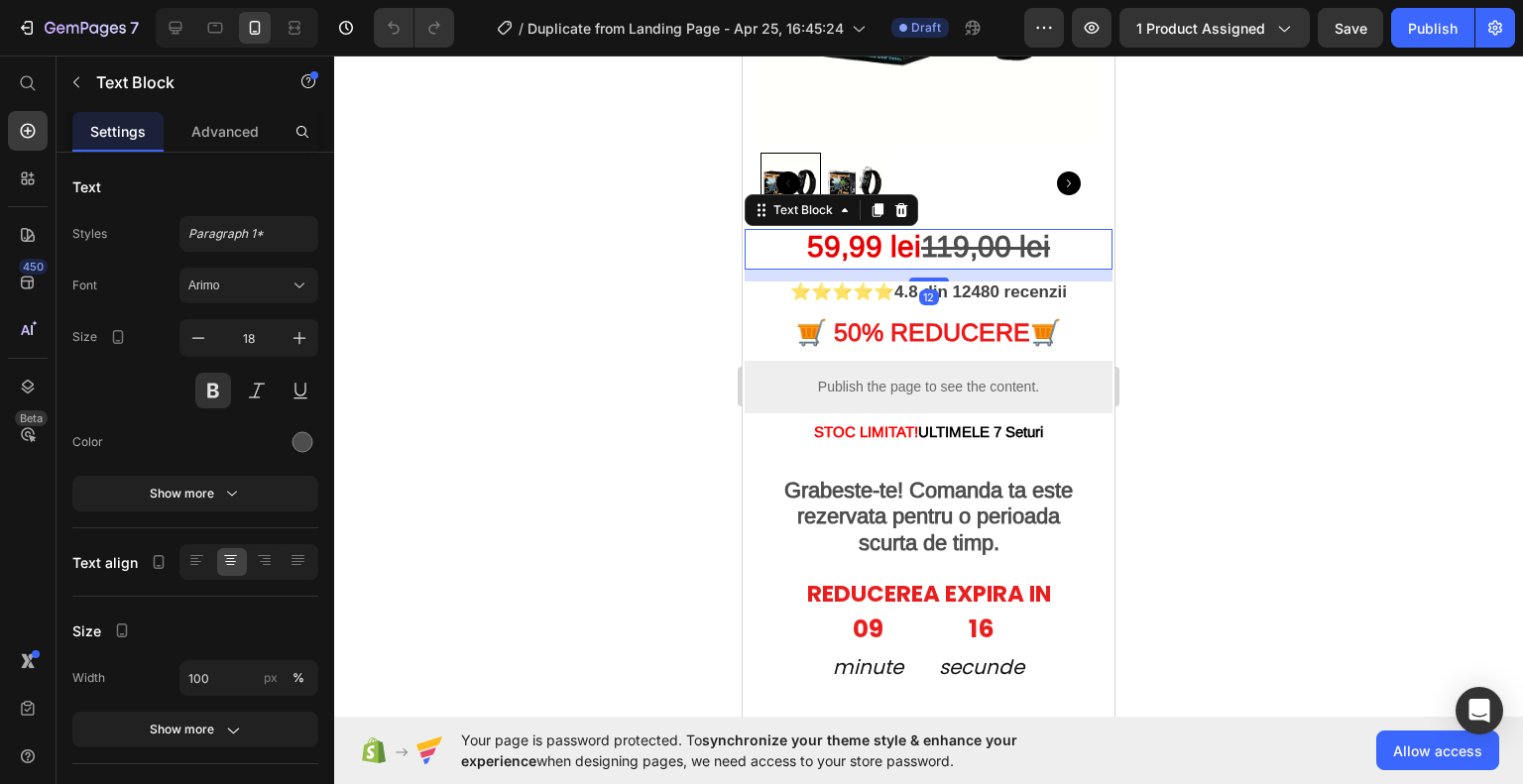 click on "9,99 lei" at bounding box center (873, 246) 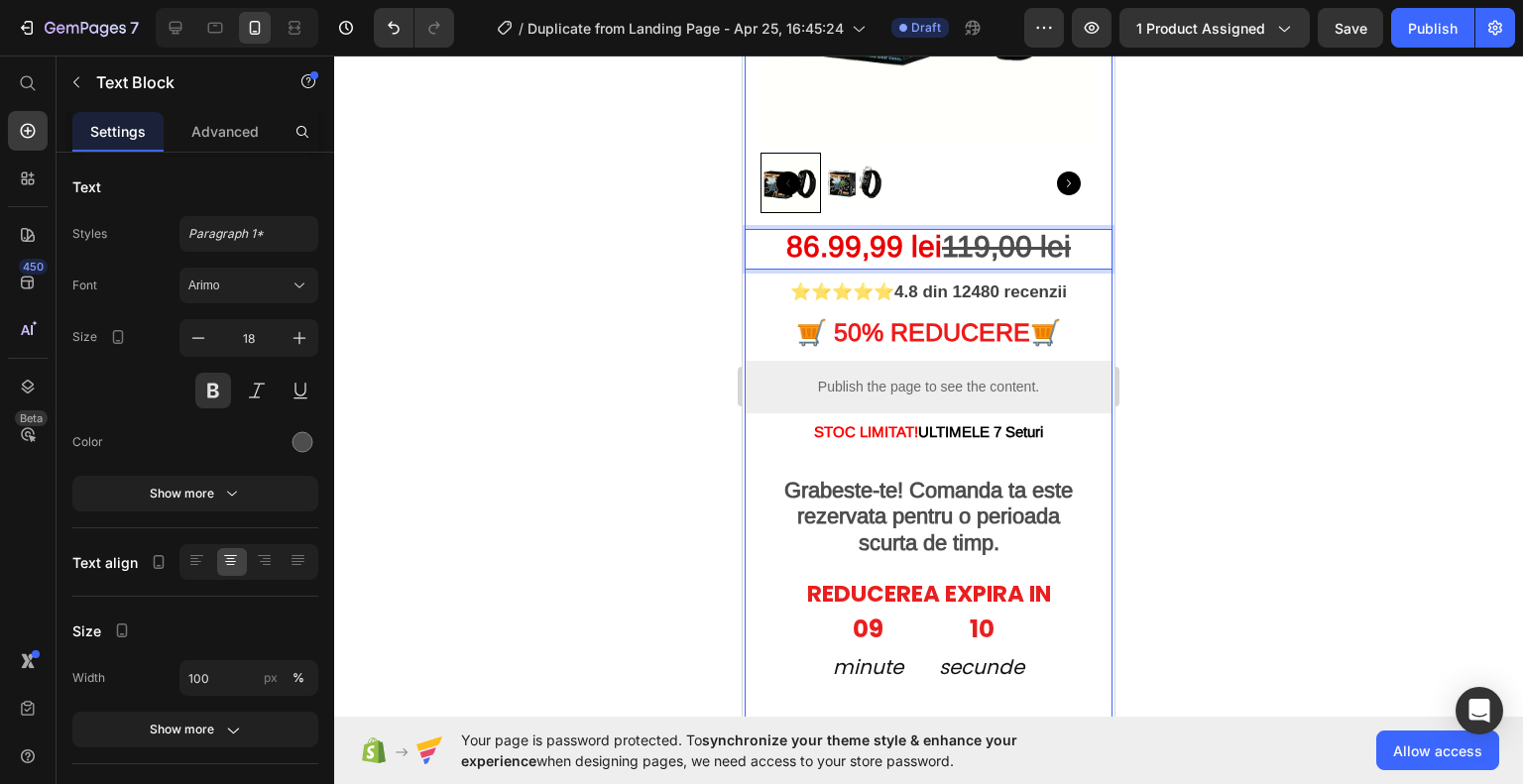 click on "86.99,99 lei   119,00 lei  Text Block   12 ⭐⭐⭐⭐⭐  4.8 din 12480 recenzii Text Block 🛒 5 0% REDUCERE  🛒 Heading
Publish the page to see the content.
Custom Code STOC LIMITAT!  ULTIMELE 7 Seturi Text Block Grabeste-te! Comanda ta este rezervata pentru o perioada scurta de timp. Text Block REDUCEREA EXPIRA IN  Heading 09 minute 10 secunde Countdown Timer Row Image ⭐⭐⭐⭐⭐ "Am comandat sa repar cateva lucruri prin casa, sunt multumit de rezultat si a fost foarte usor de folosit!!" - Andrei Stoica Text Block Advanced List ✅  Nu iti trebuie aparat de sudat Text Block                Title Line ✅  Nu iti trebuie experienta! Text Block                Title Line ✅ Perfect pentru orice tip de metal Text Block                Title Line ✅  Economisiți bani si timp! Text Block                Title Line ✅ Sudati usor acasa cu o bricheta Text Block                Title Line
Icon Livrare 1-2 Zile Text Block
Icon Plata Ramburs Text Block" at bounding box center (928, 791) 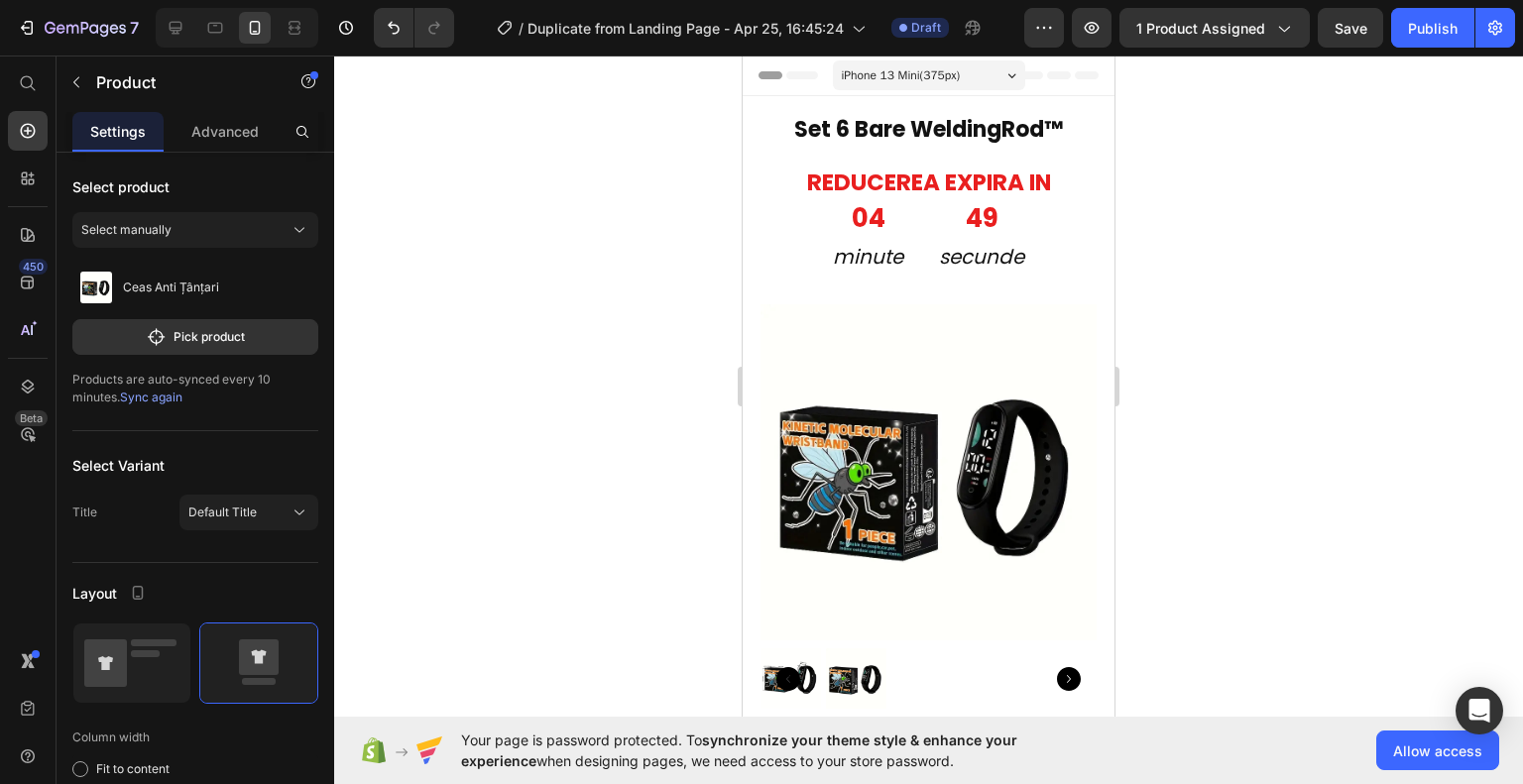 scroll, scrollTop: 99, scrollLeft: 0, axis: vertical 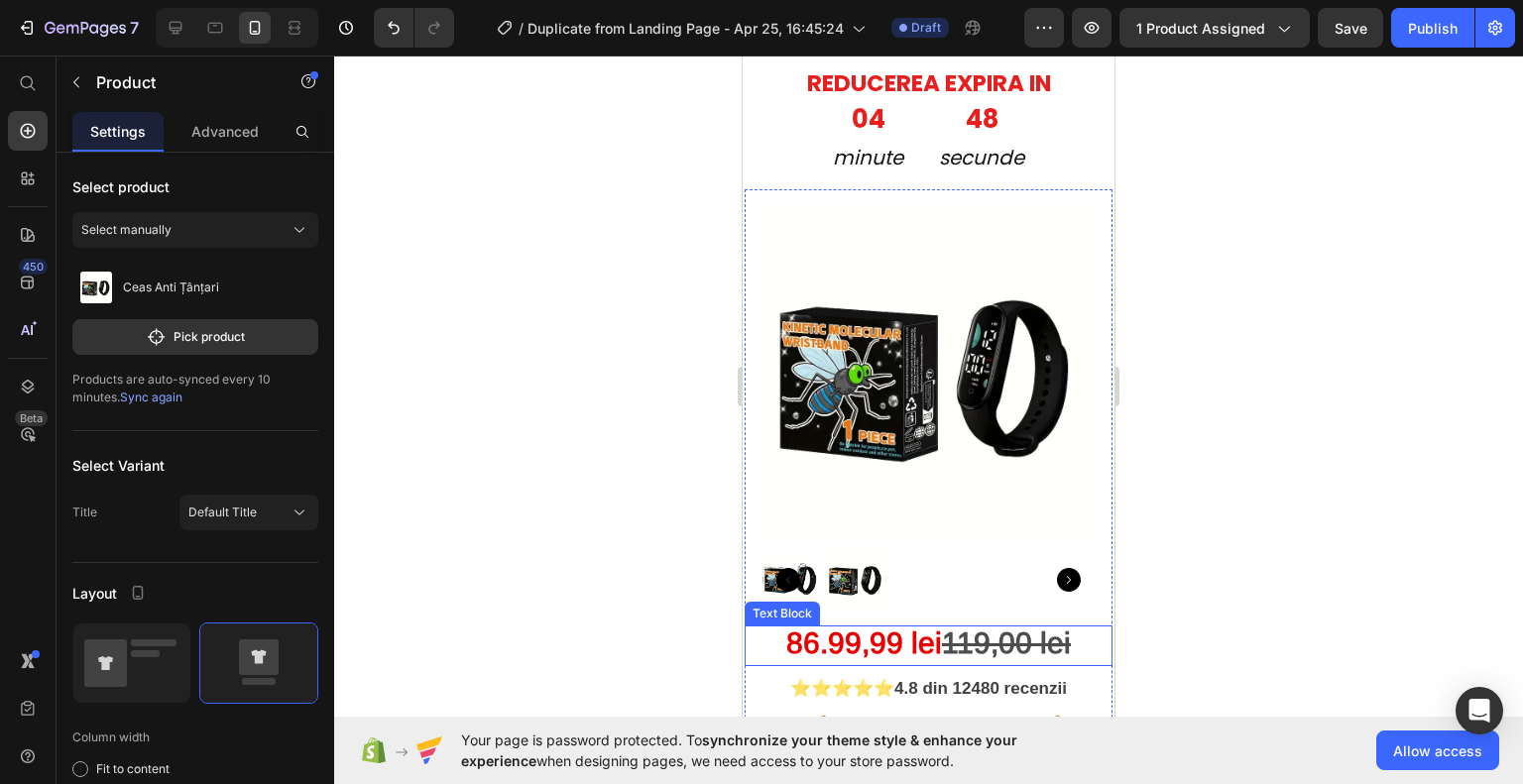 click on "86.99,99 lei" at bounding box center [864, 642] 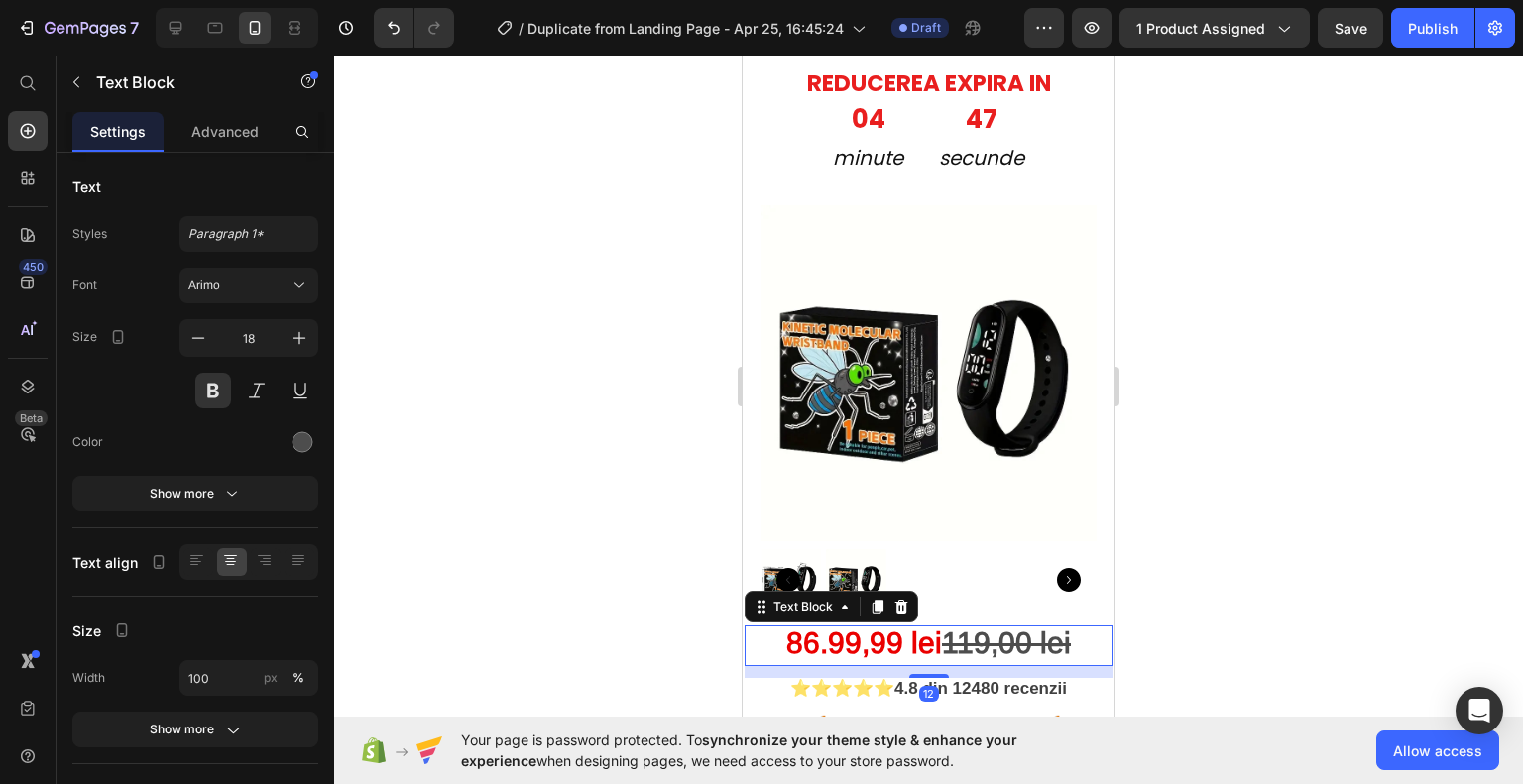 click on "86.99,99 lei" at bounding box center [864, 642] 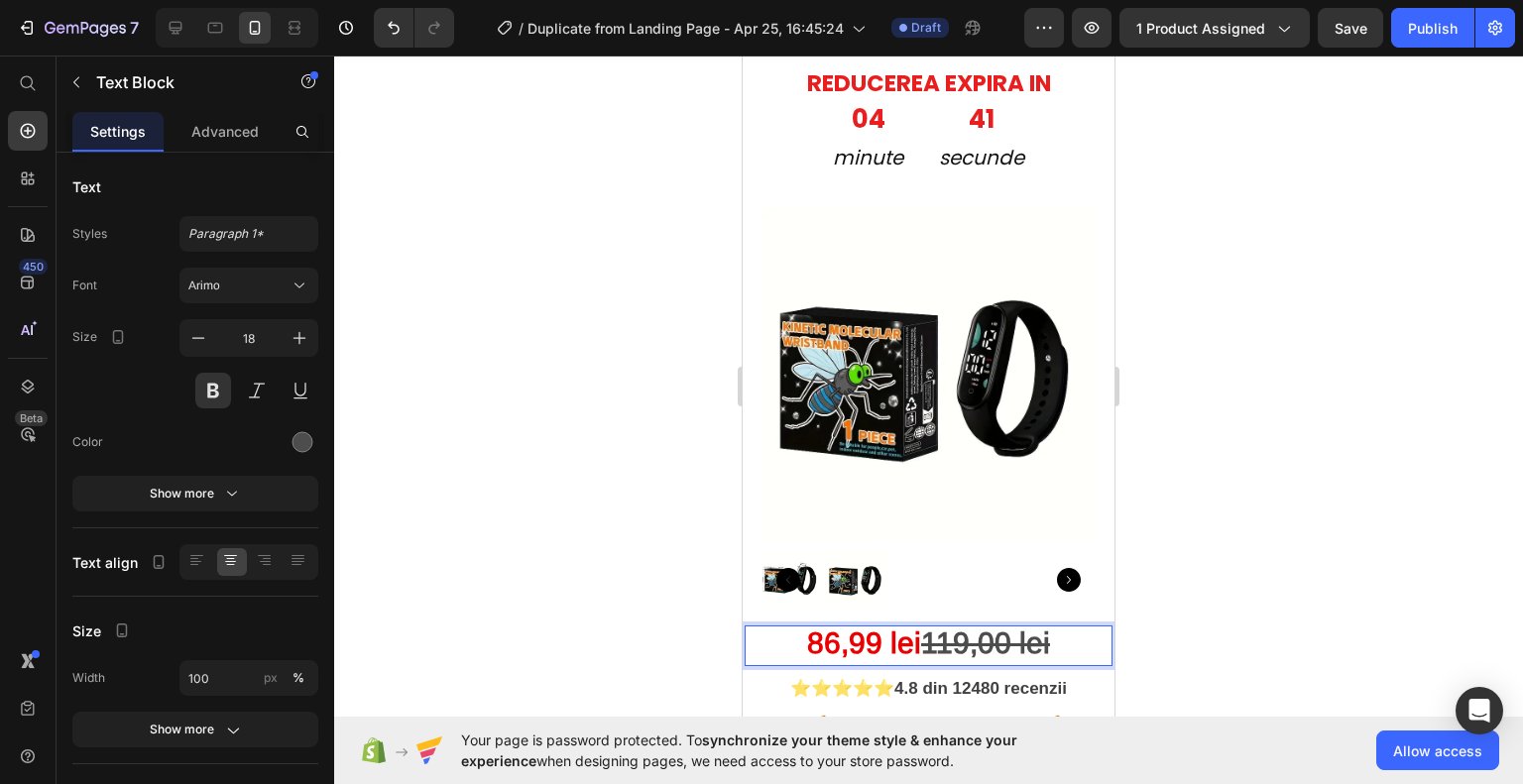click 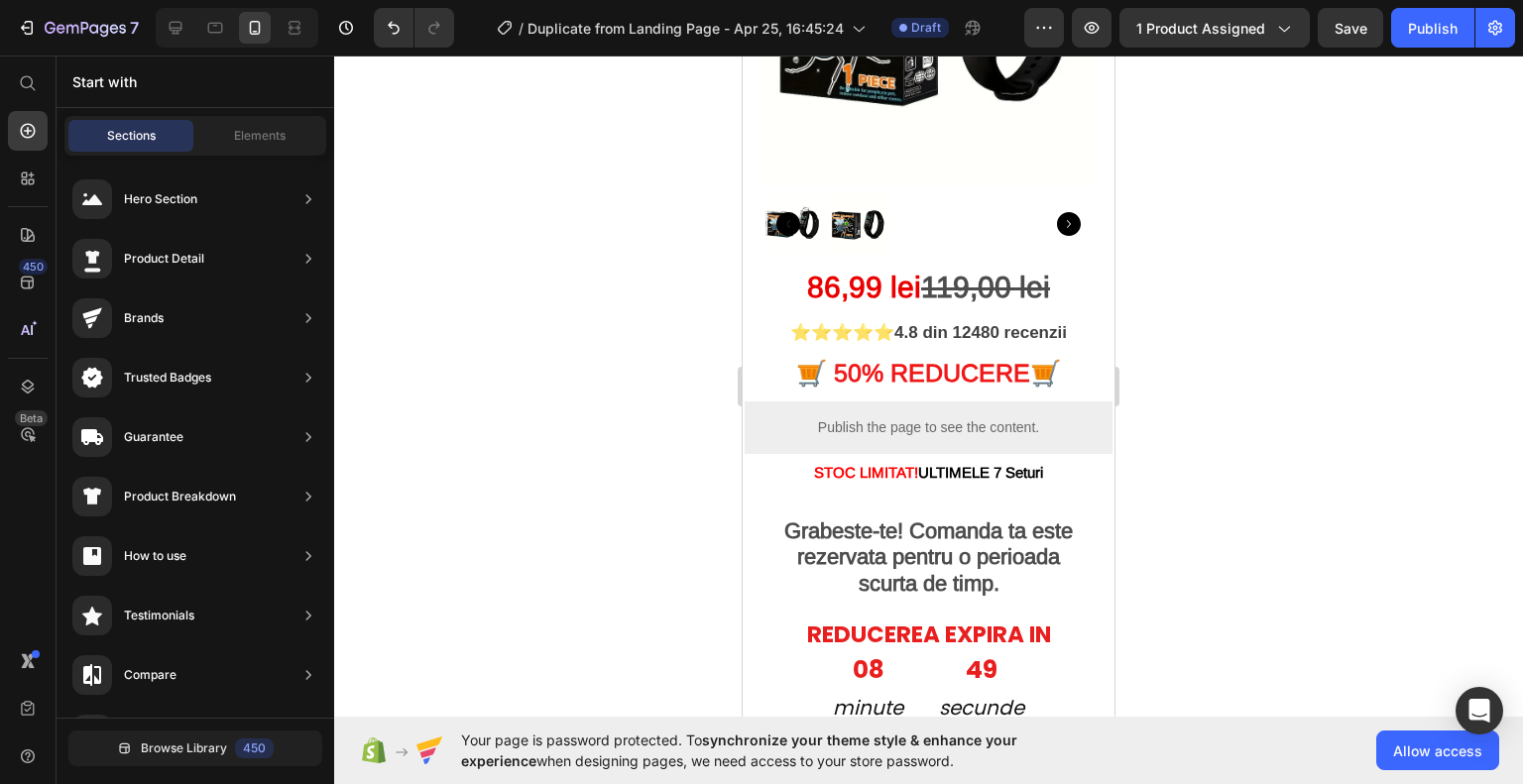 scroll, scrollTop: 0, scrollLeft: 0, axis: both 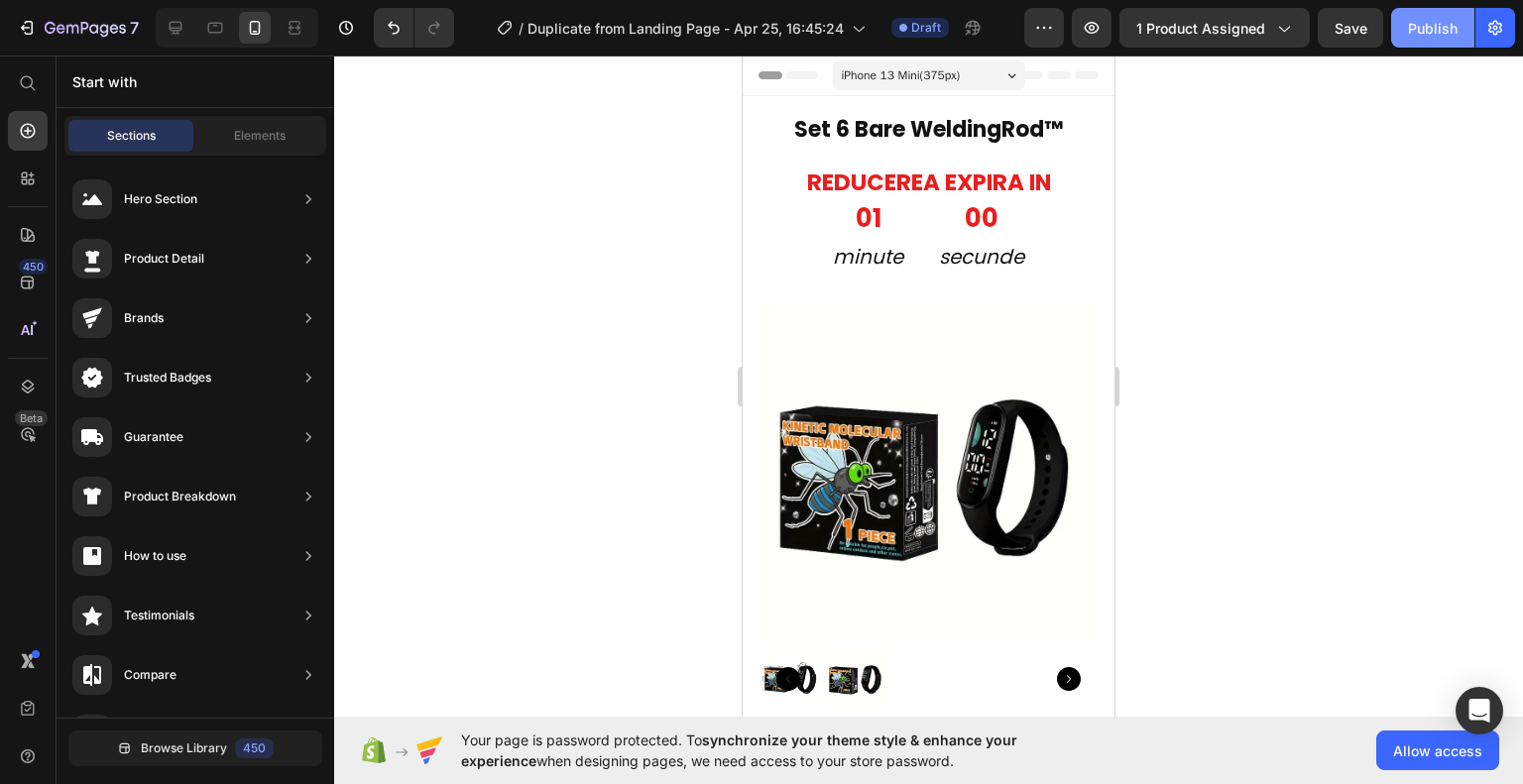 click on "Publish" 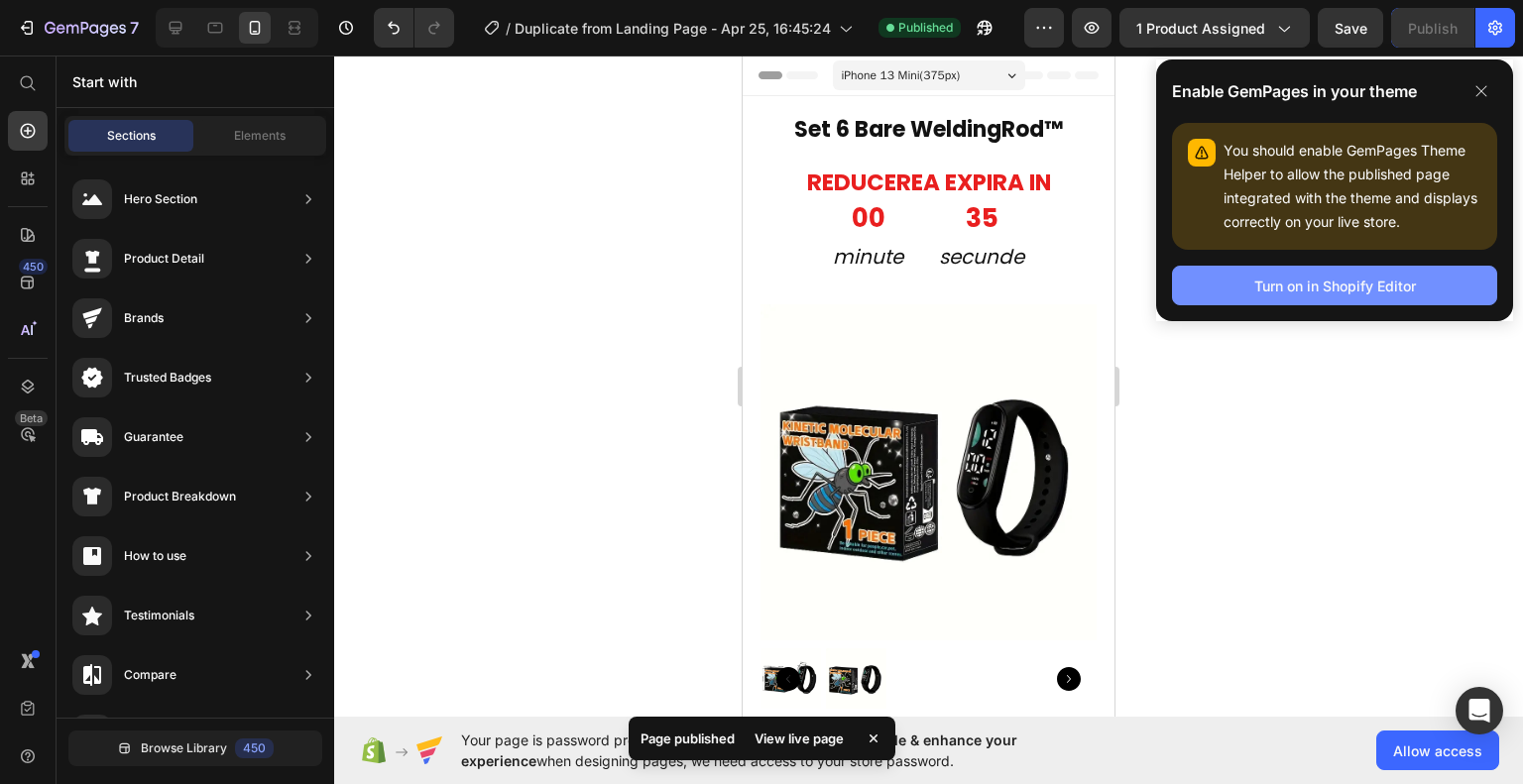click on "Turn on in Shopify Editor" at bounding box center (1335, 285) 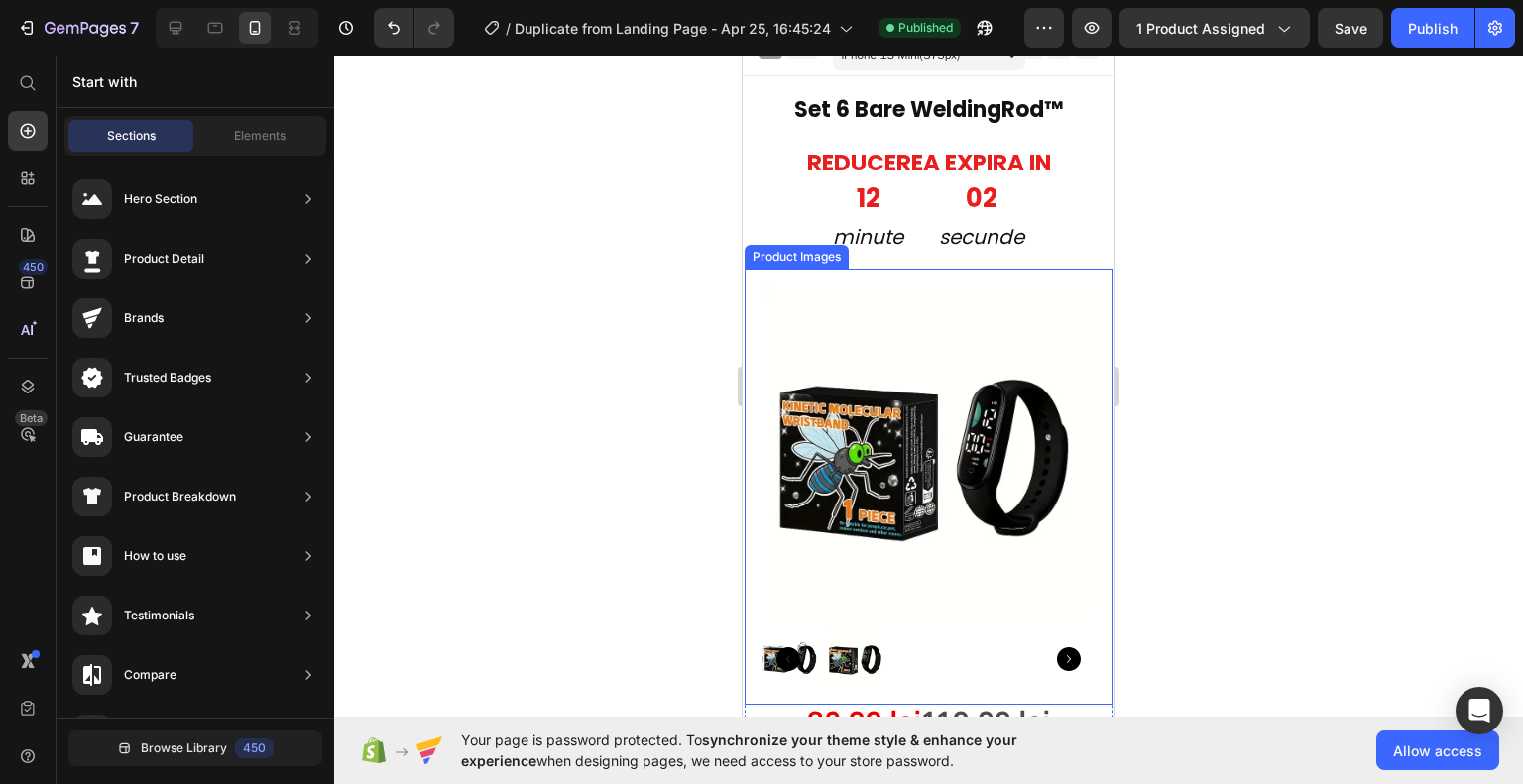 scroll, scrollTop: 0, scrollLeft: 0, axis: both 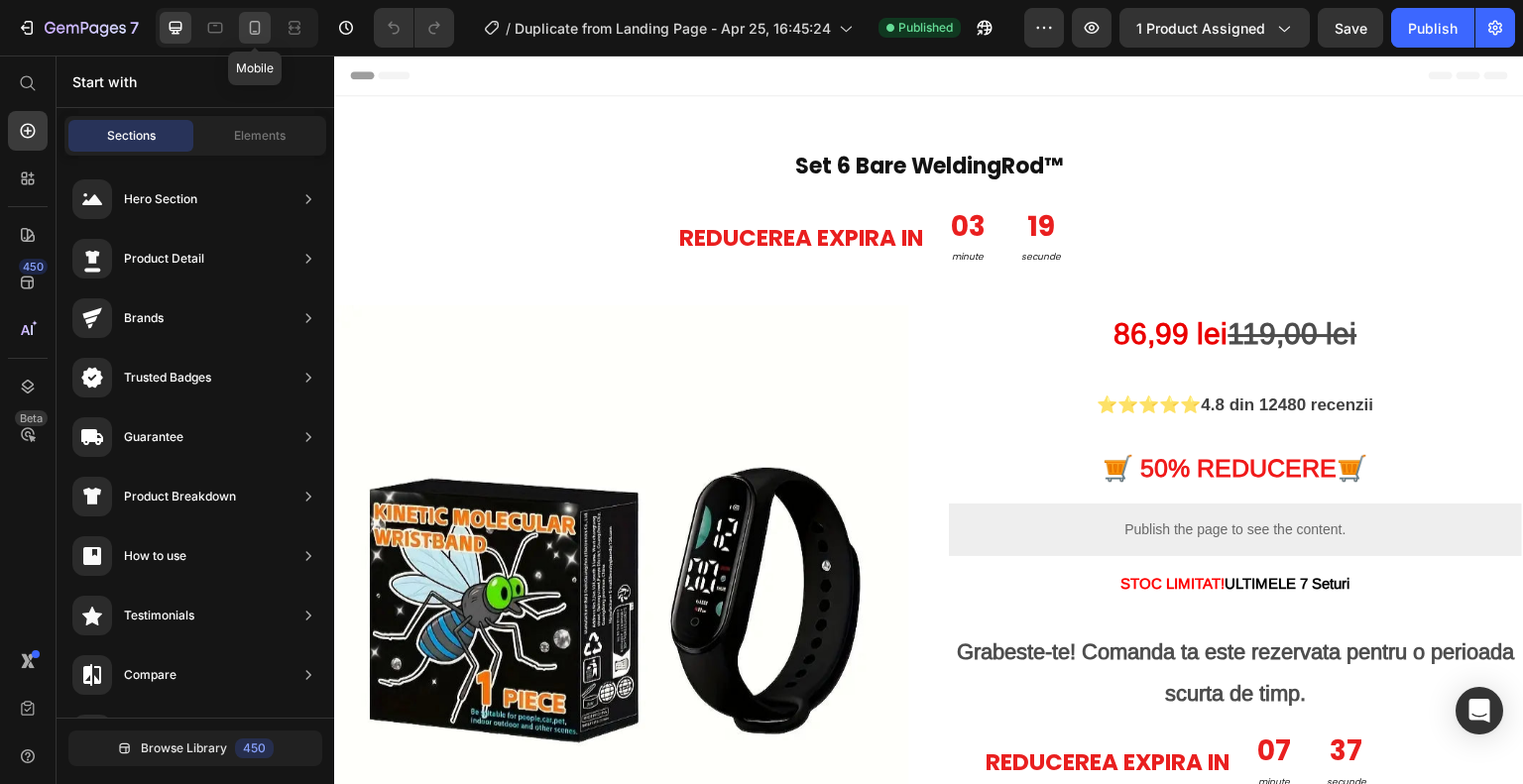 click 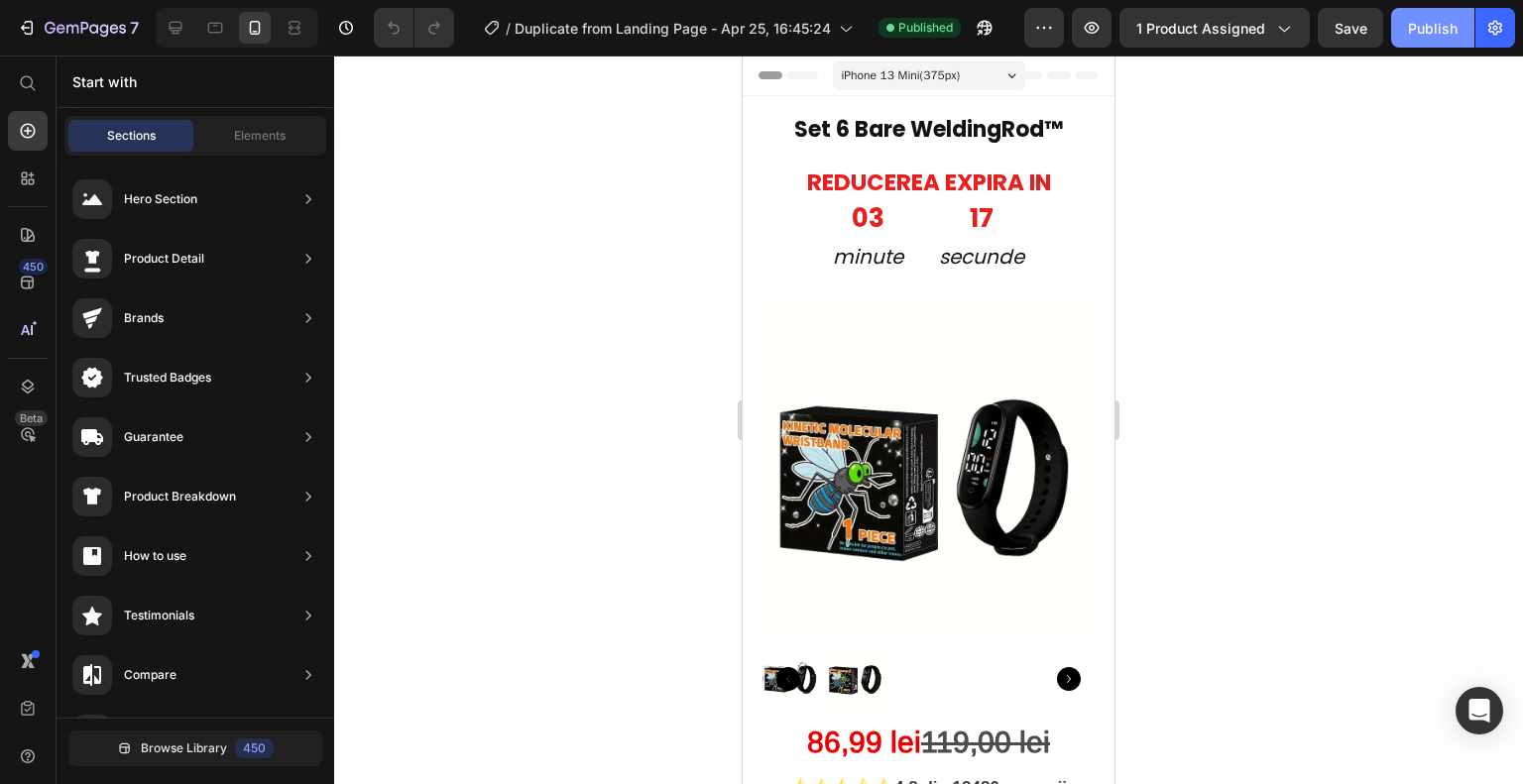 click on "Publish" at bounding box center (1433, 28) 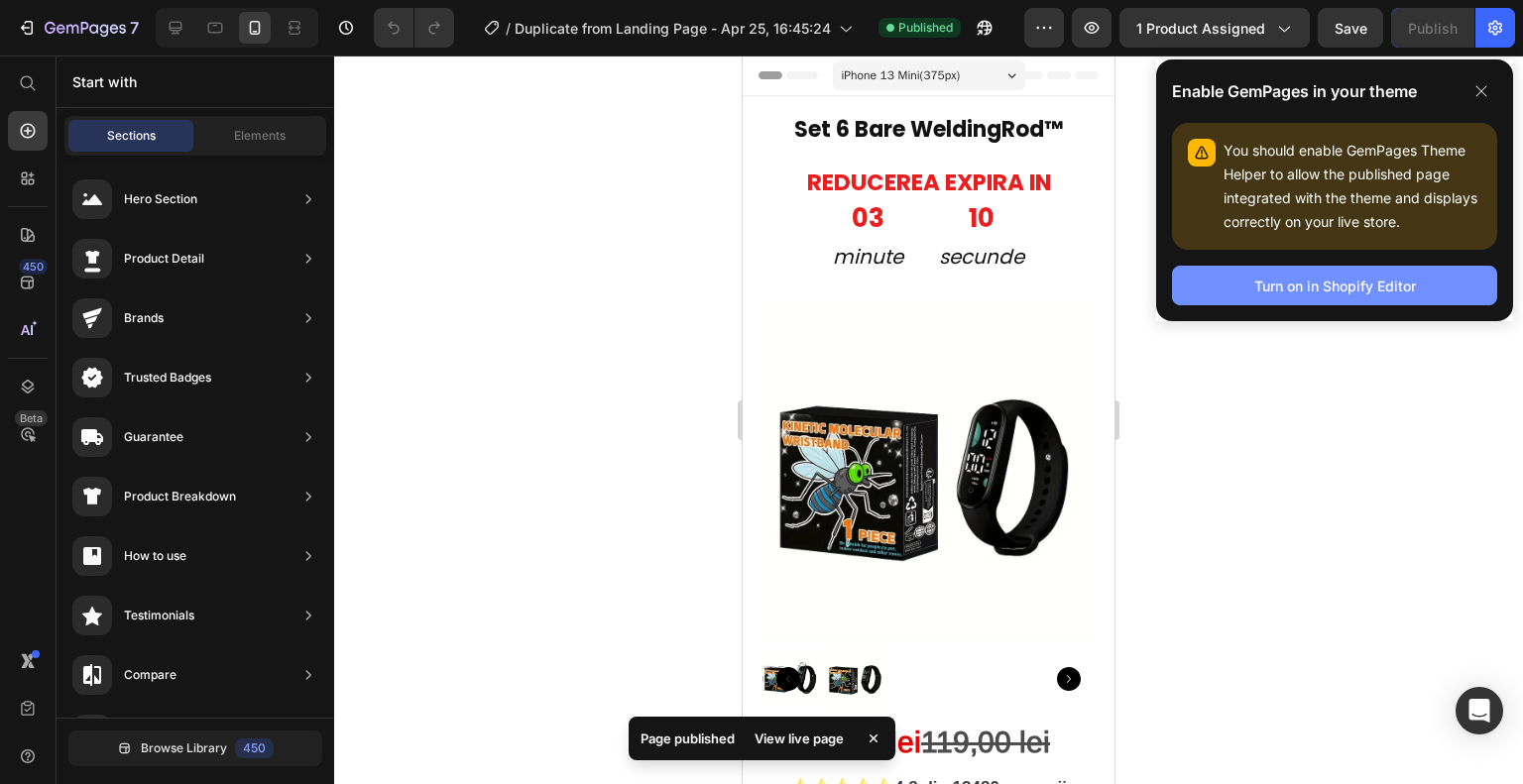 click on "Turn on in Shopify Editor" at bounding box center [1335, 285] 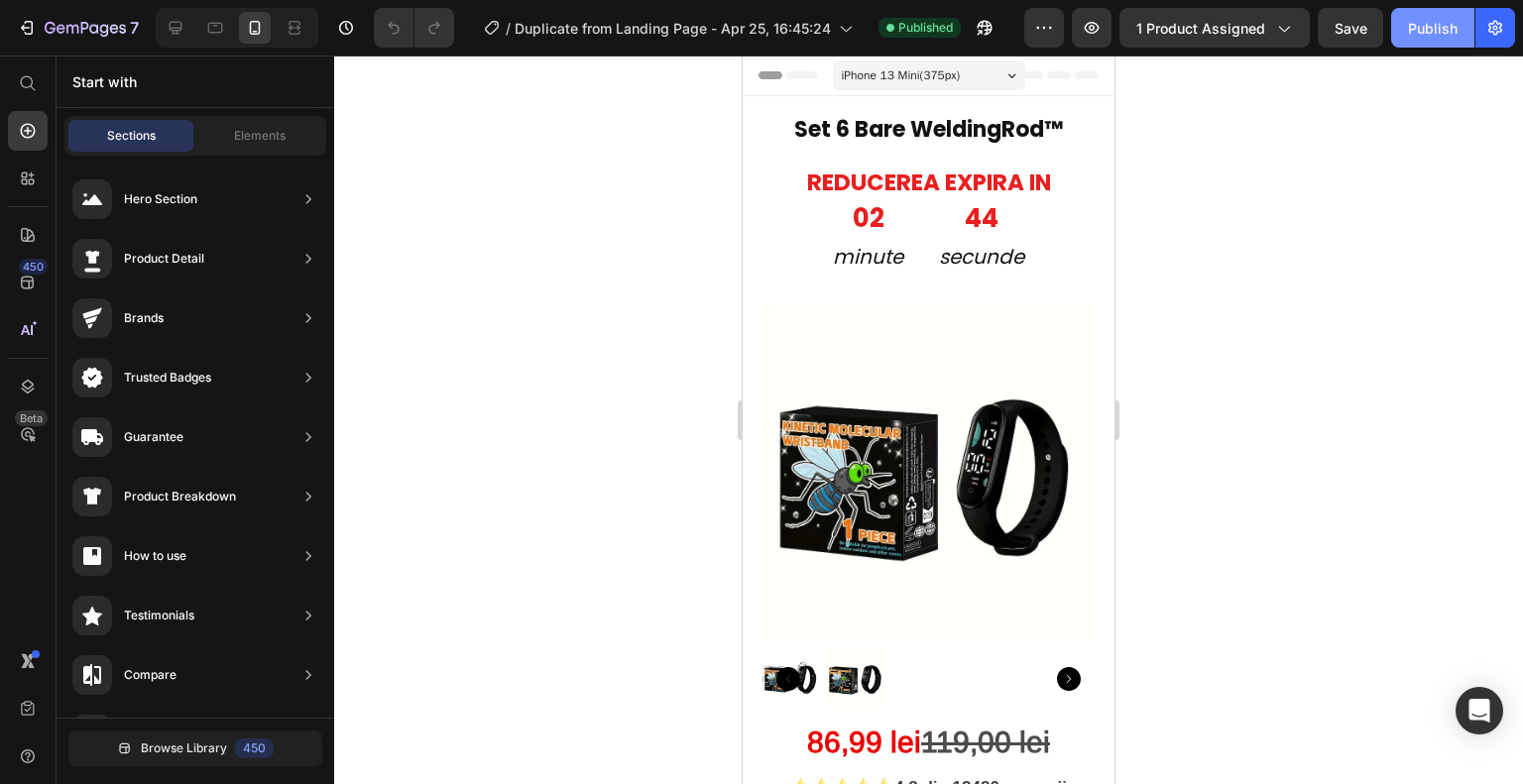 click on "Publish" 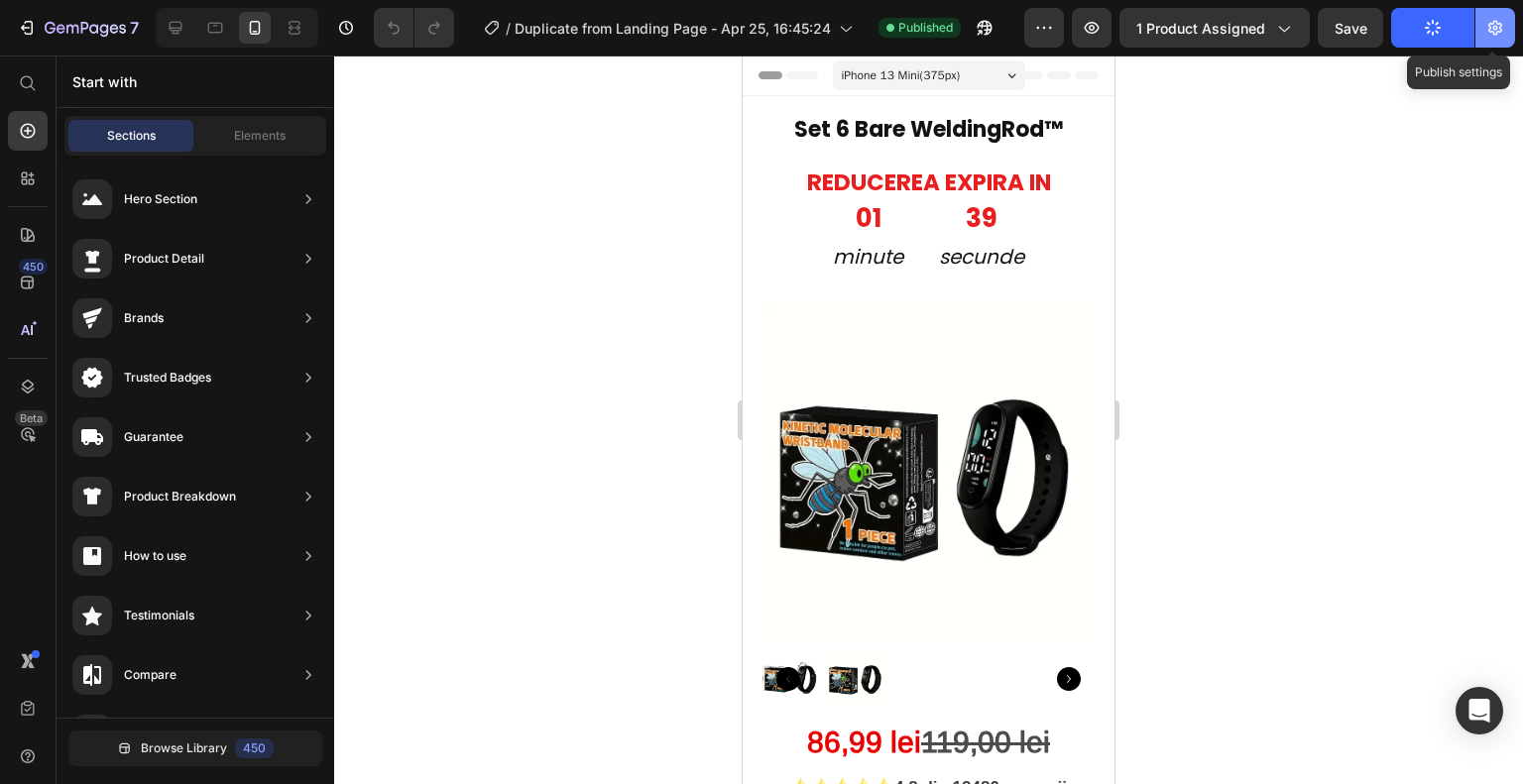 click 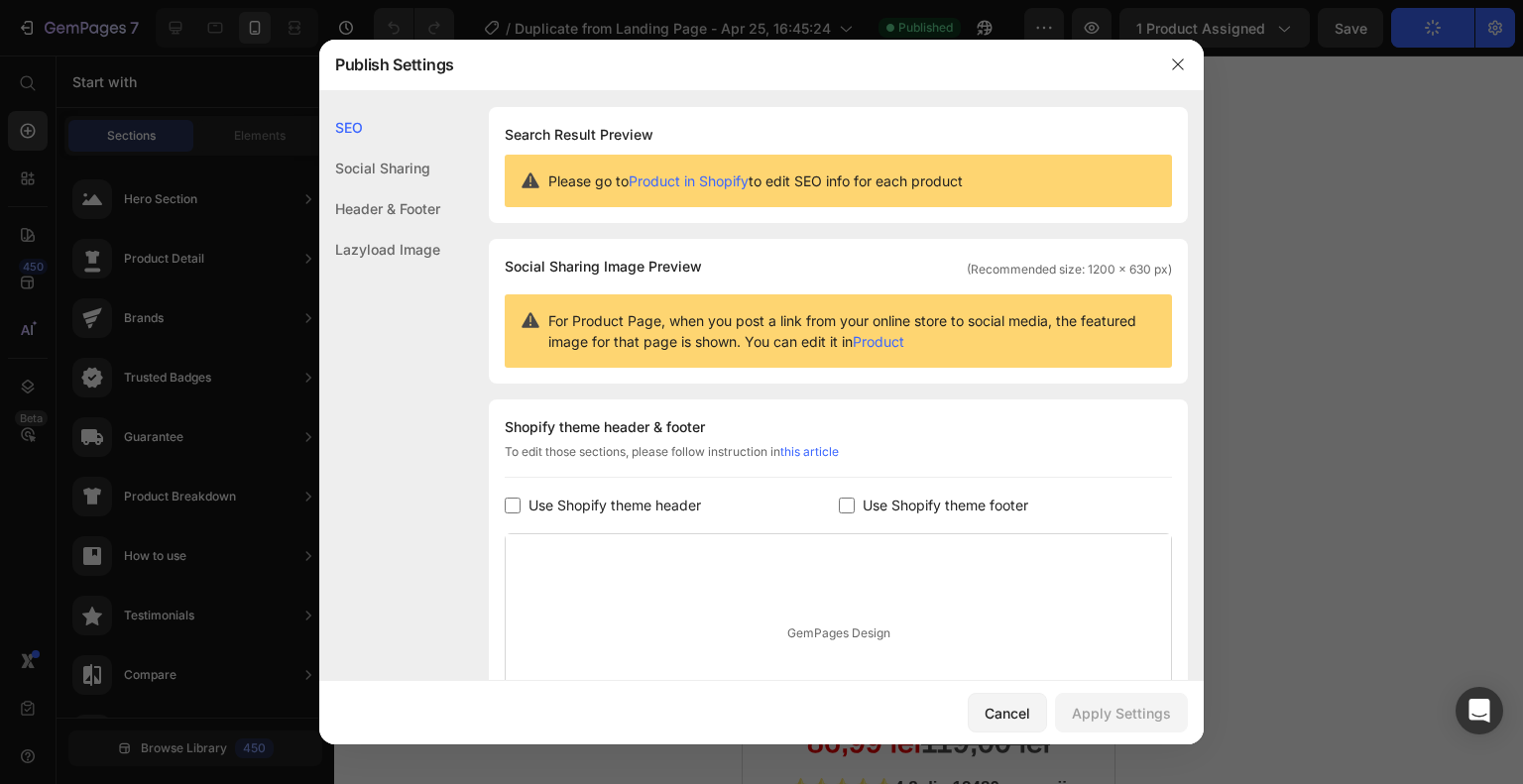 click on "Social Sharing" 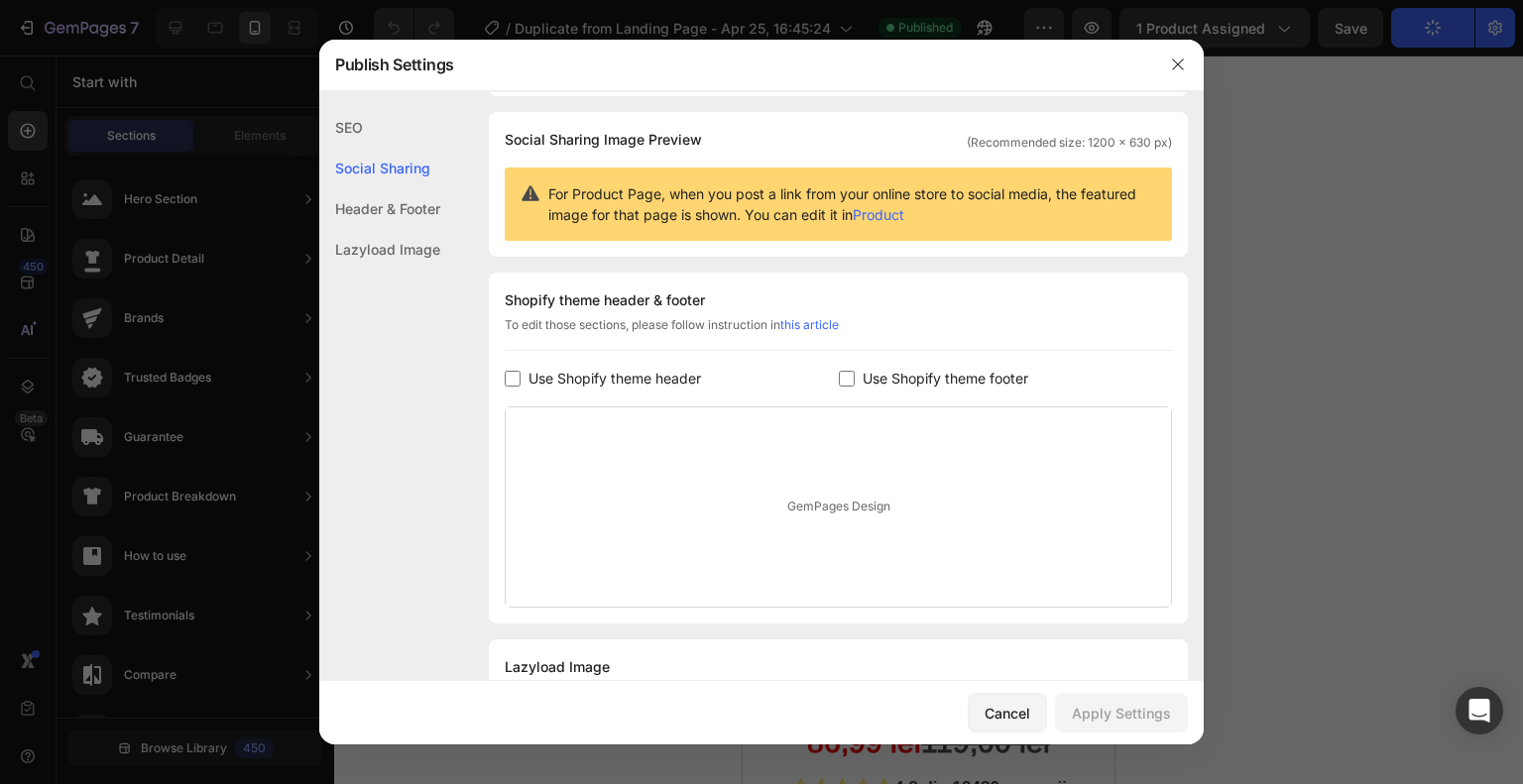 click on "Header & Footer" 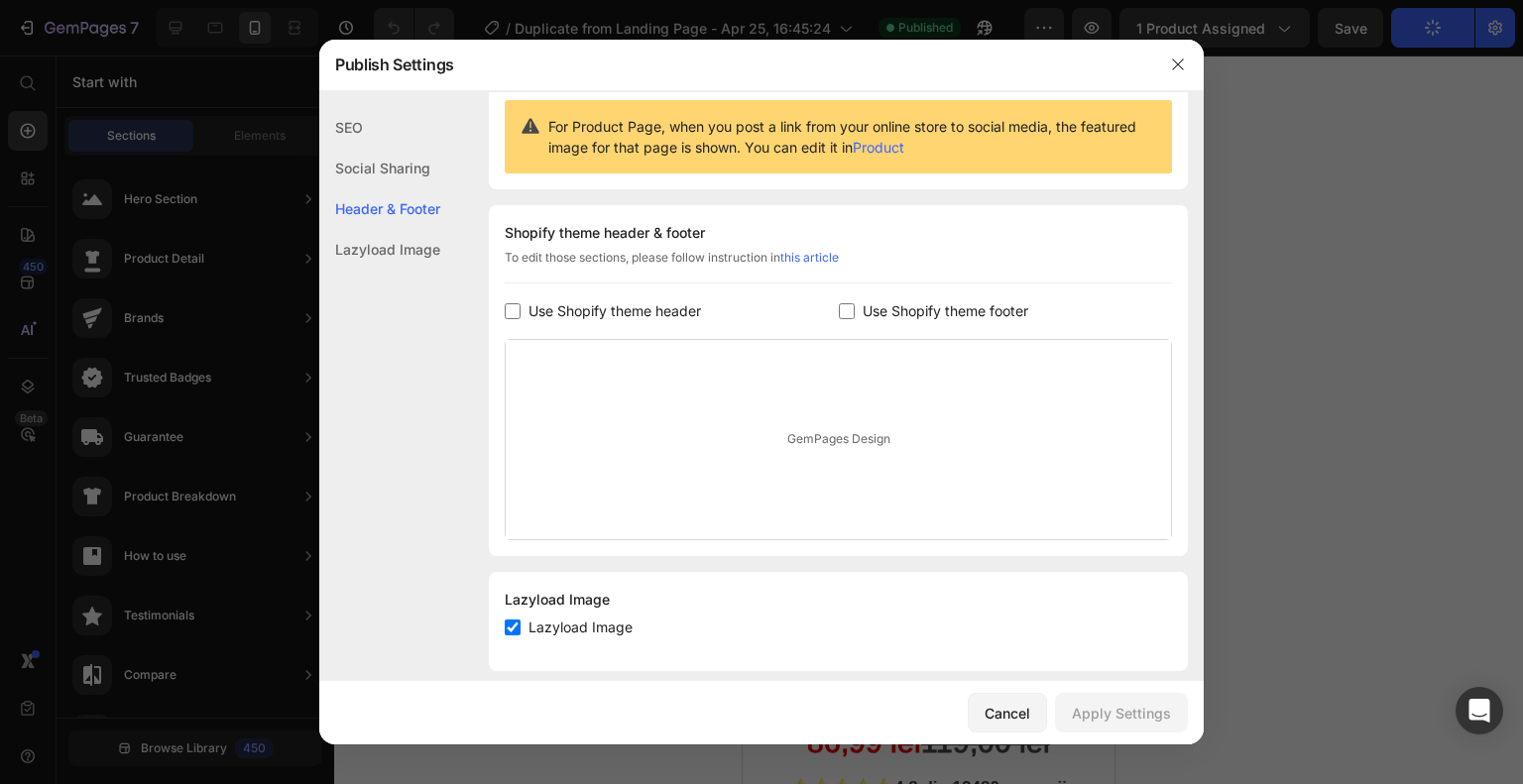 scroll, scrollTop: 214, scrollLeft: 0, axis: vertical 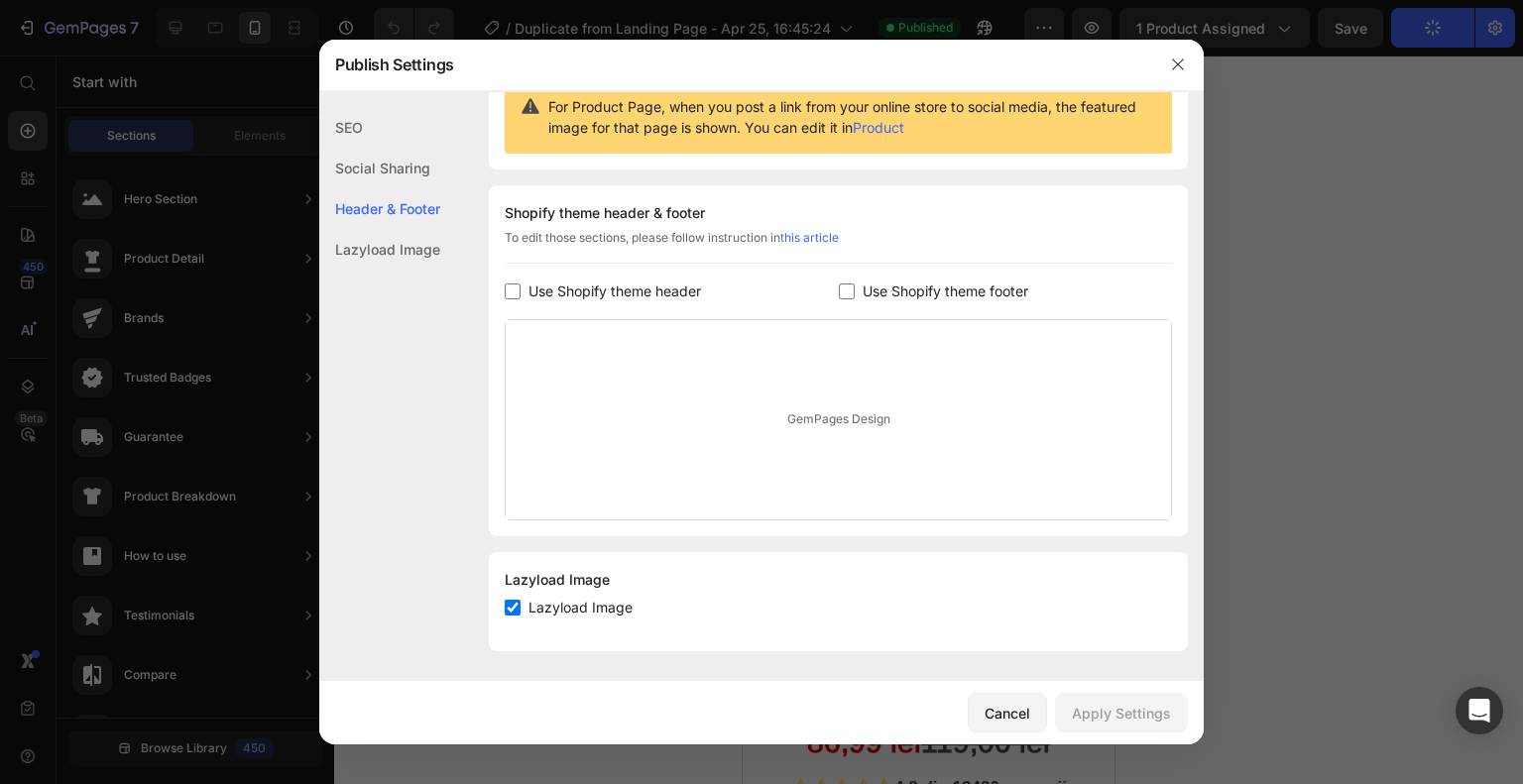 click on "Lazyload Image" 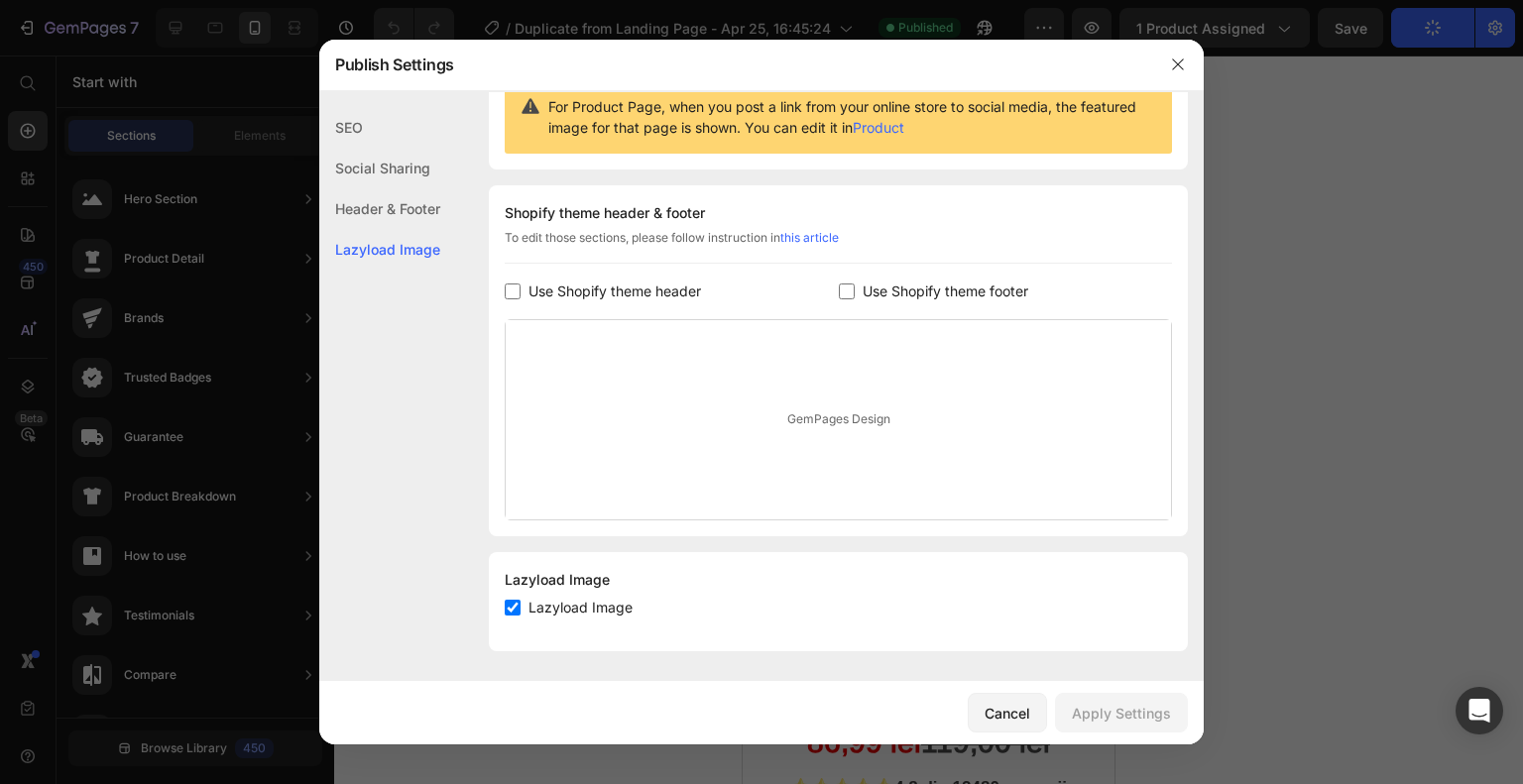 click 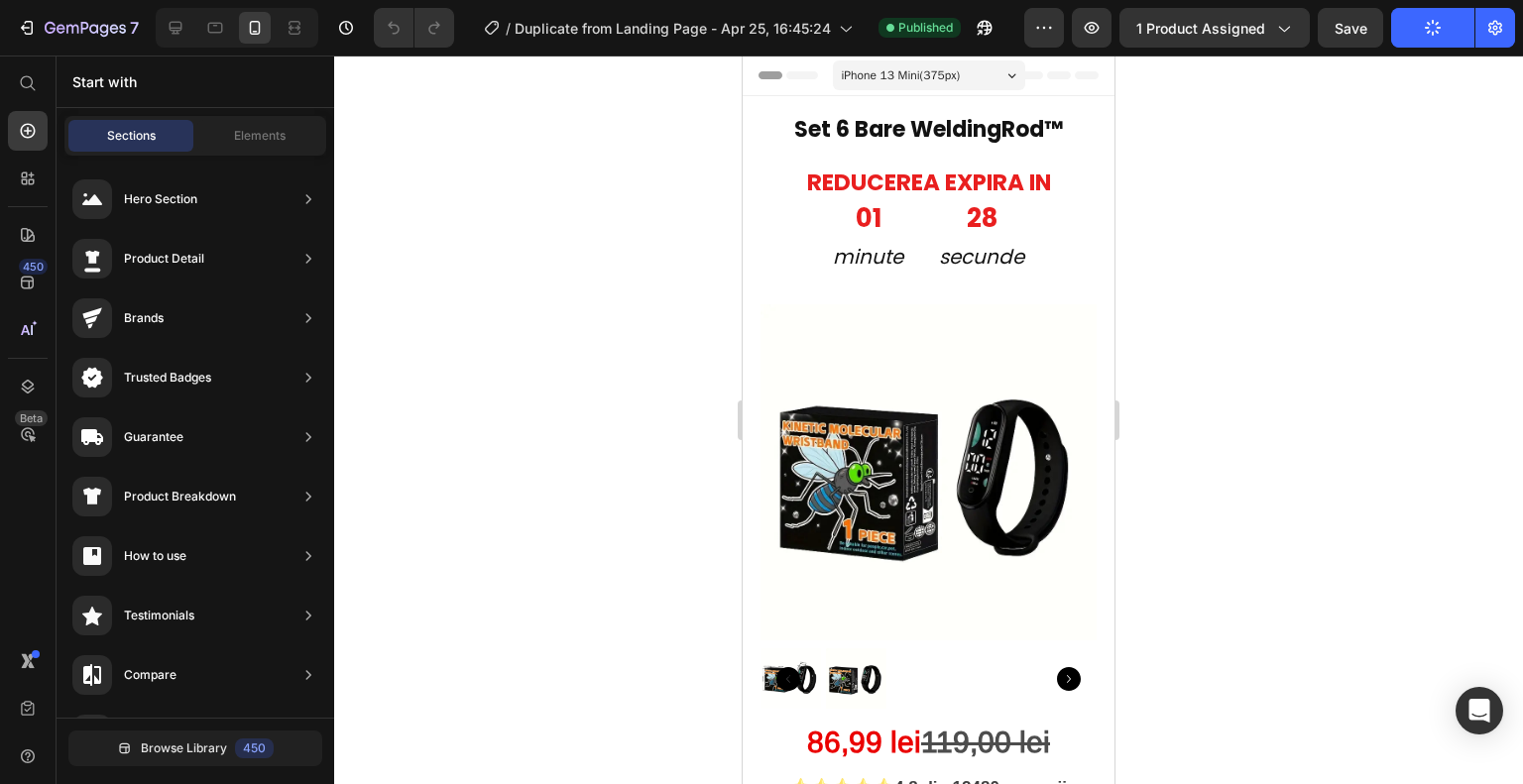 click 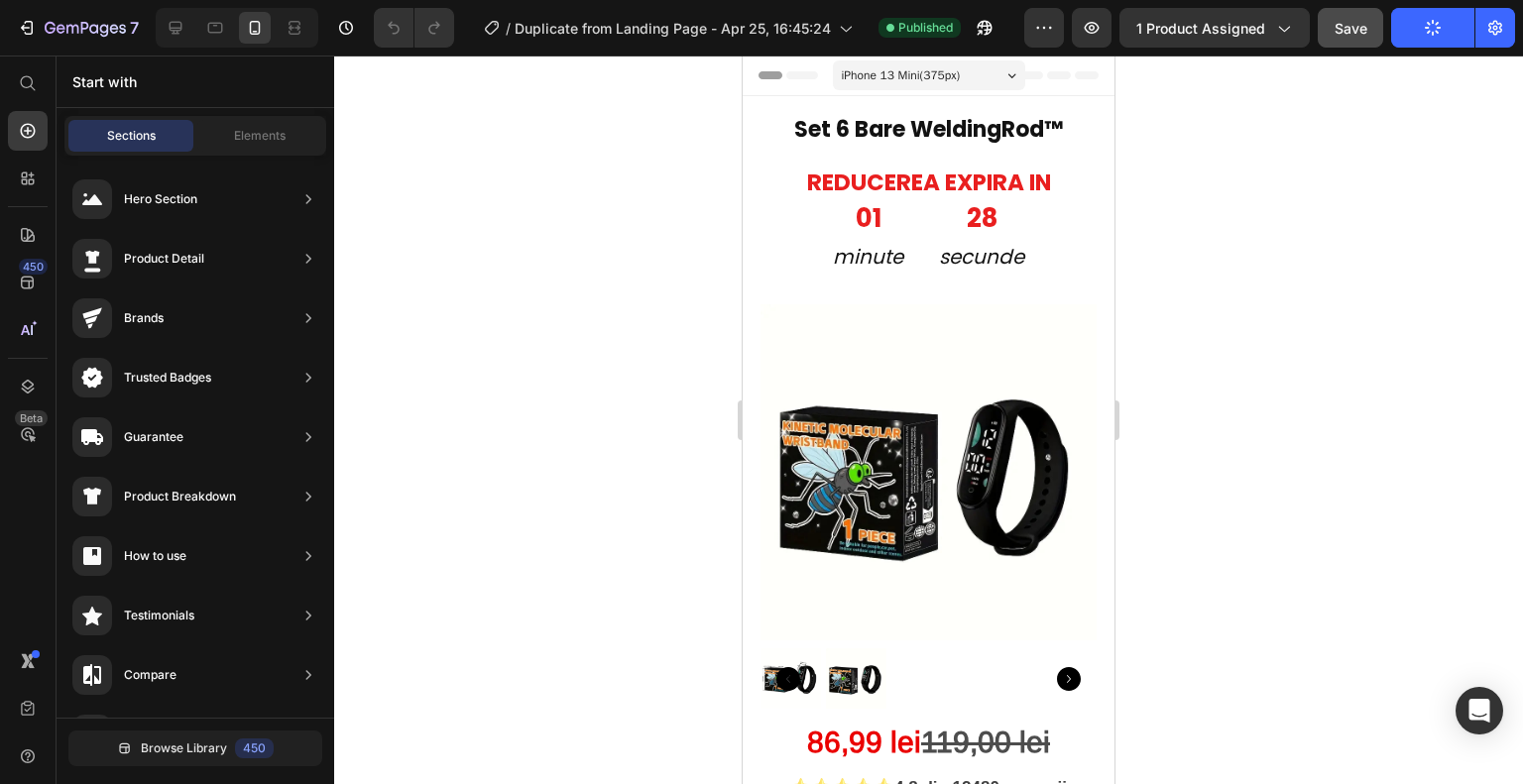 click on "Save" at bounding box center [1350, 28] 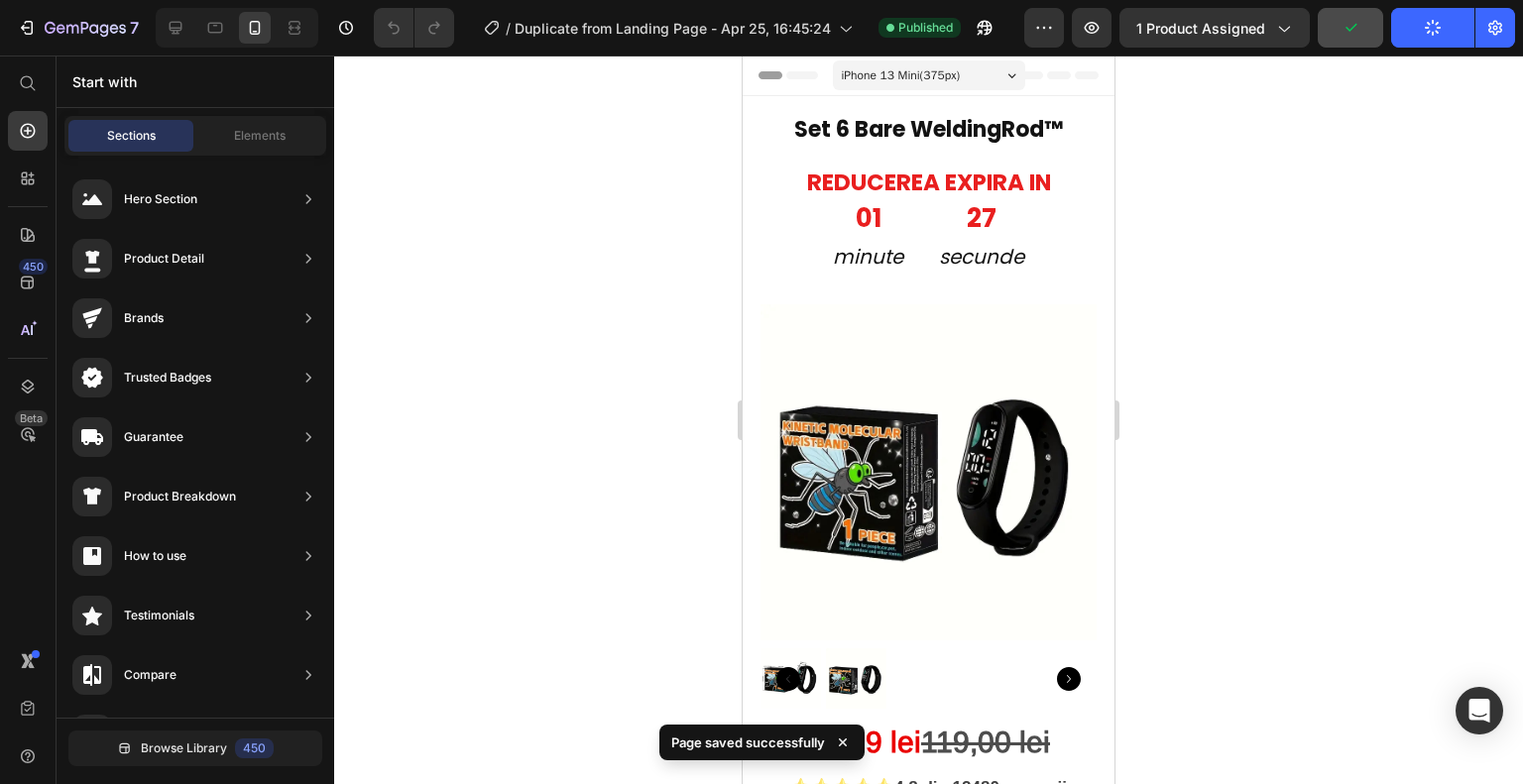 click 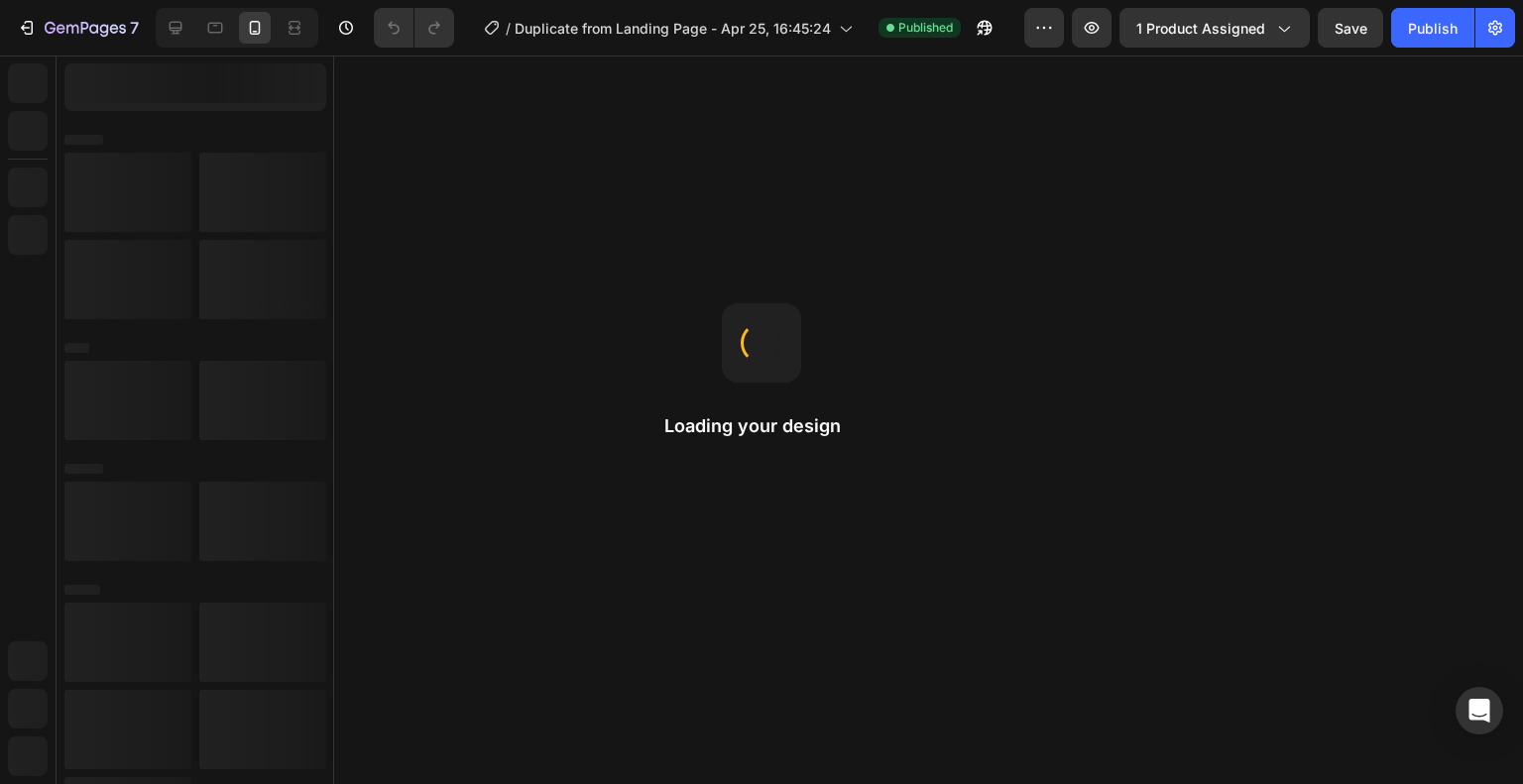 scroll, scrollTop: 0, scrollLeft: 0, axis: both 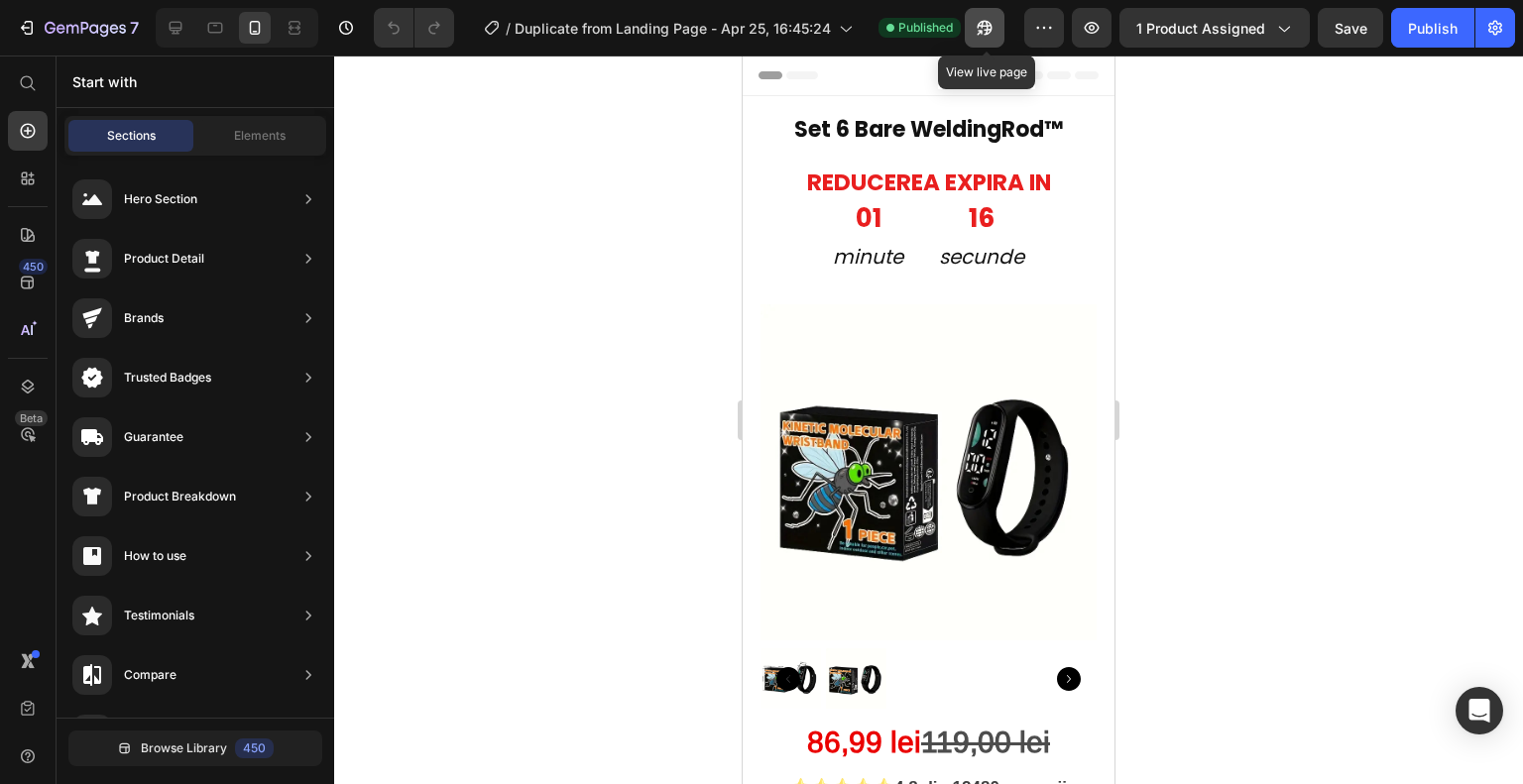 click 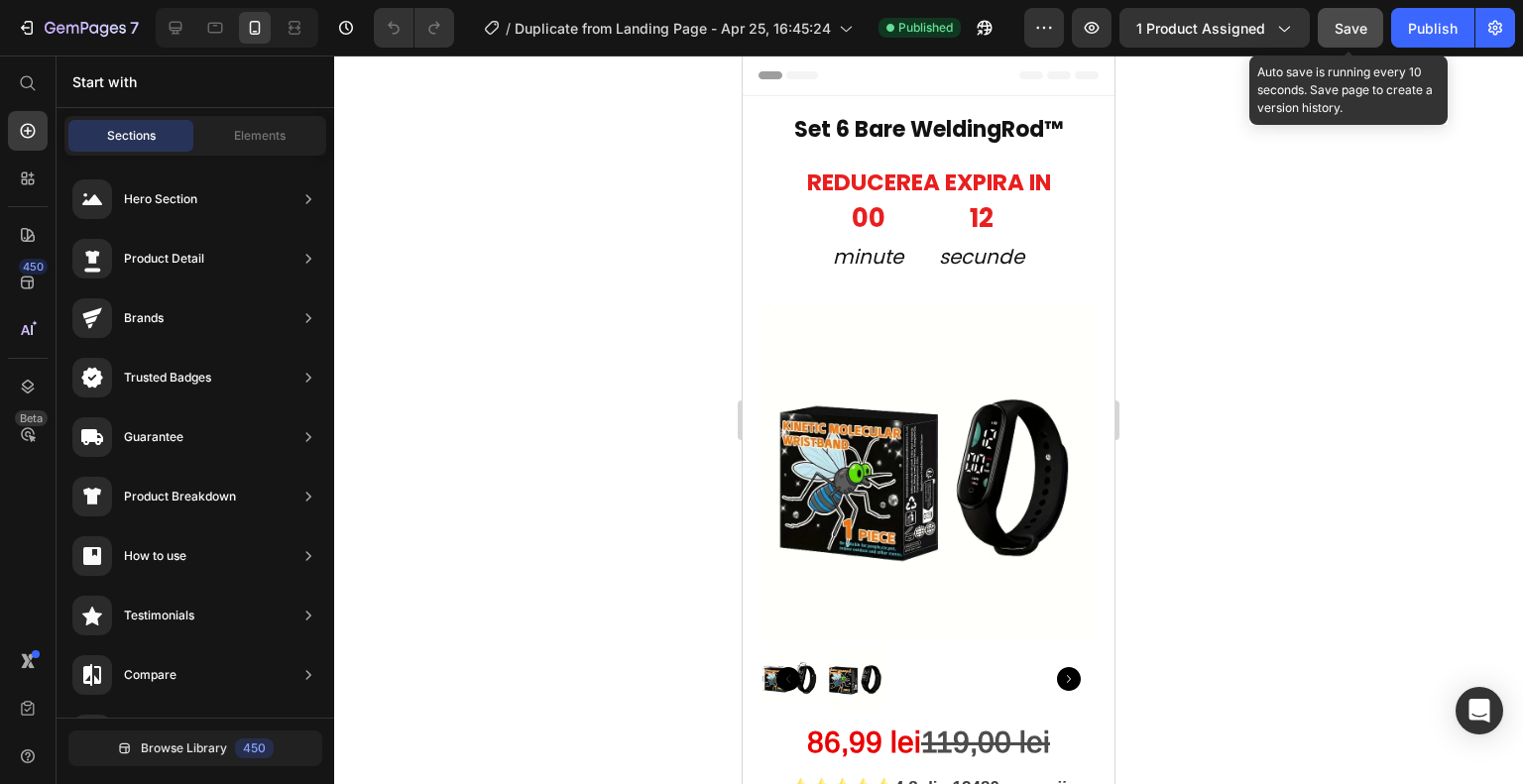 click on "Save" at bounding box center (1350, 28) 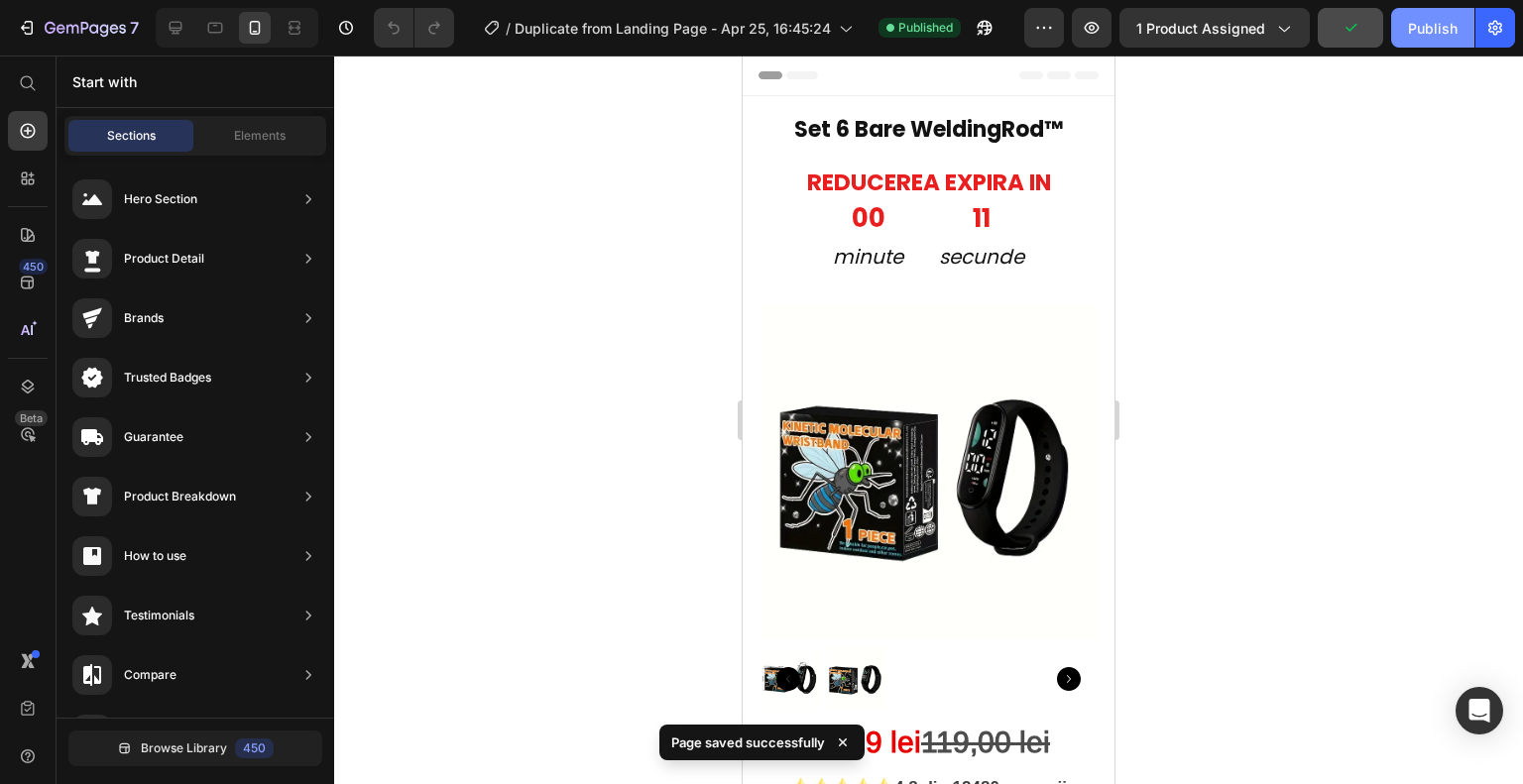 click on "Publish" at bounding box center (1433, 28) 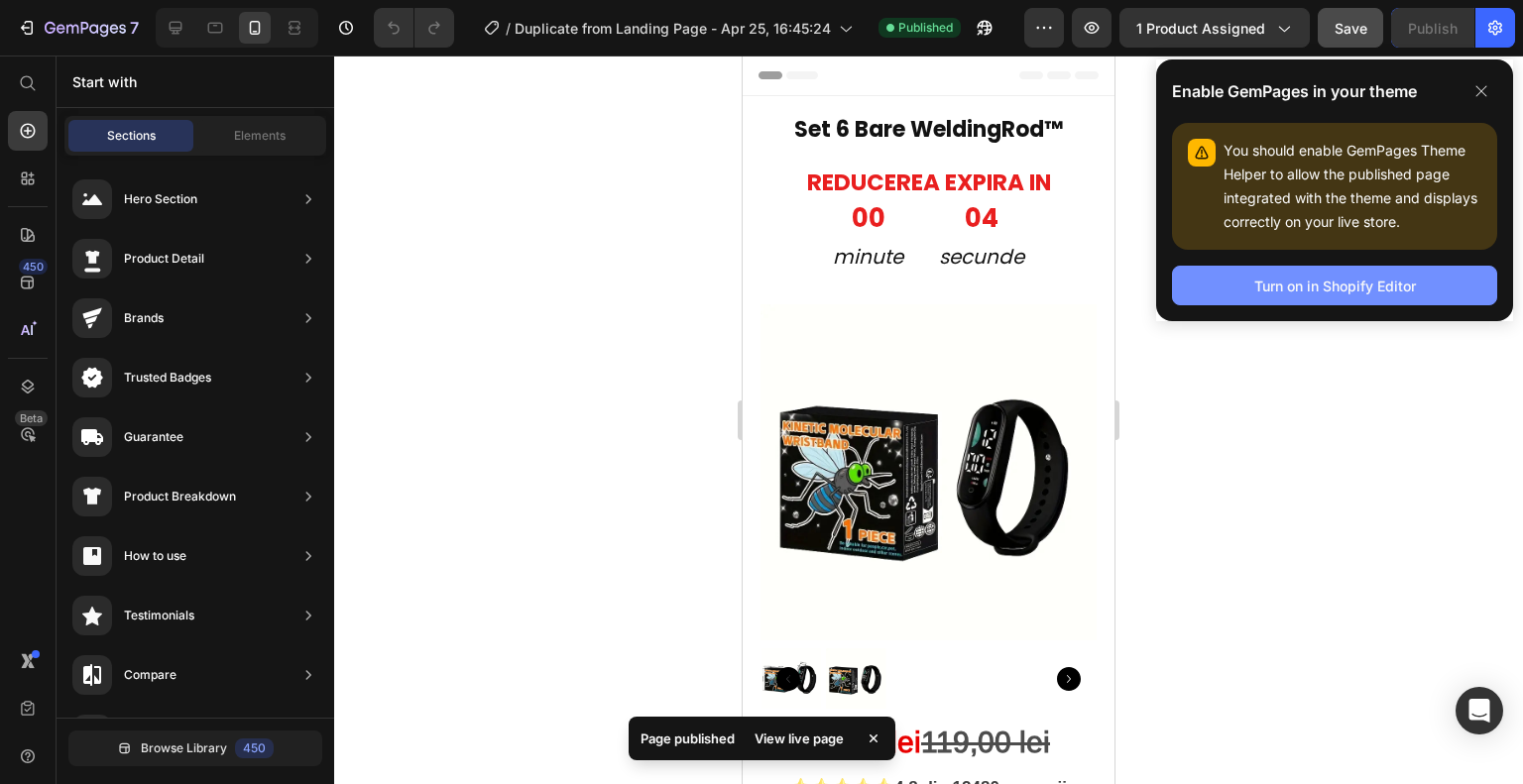 click on "Turn on in Shopify Editor" at bounding box center (1335, 285) 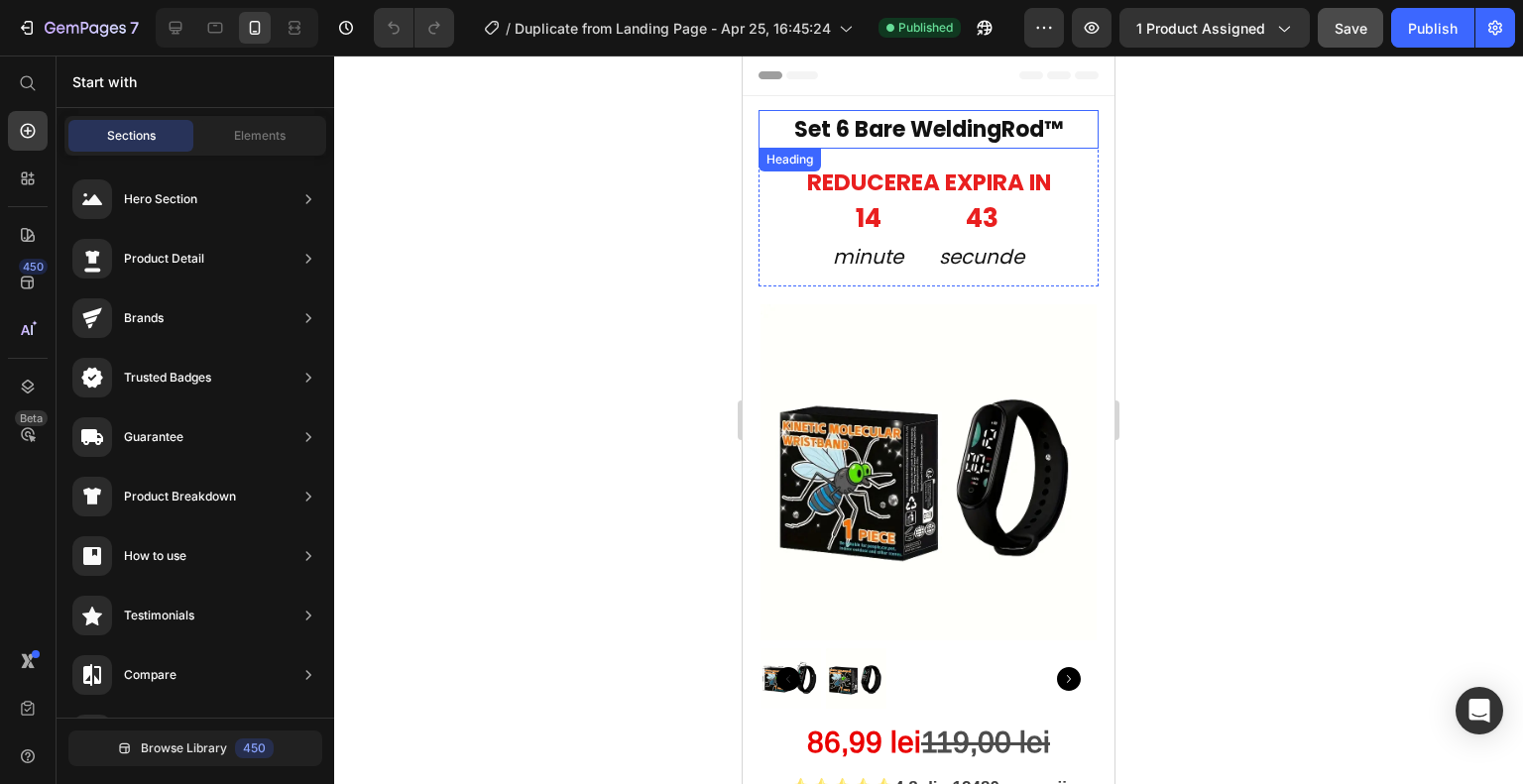 click on "Set 6 Bare WeldingRod™" at bounding box center (928, 129) 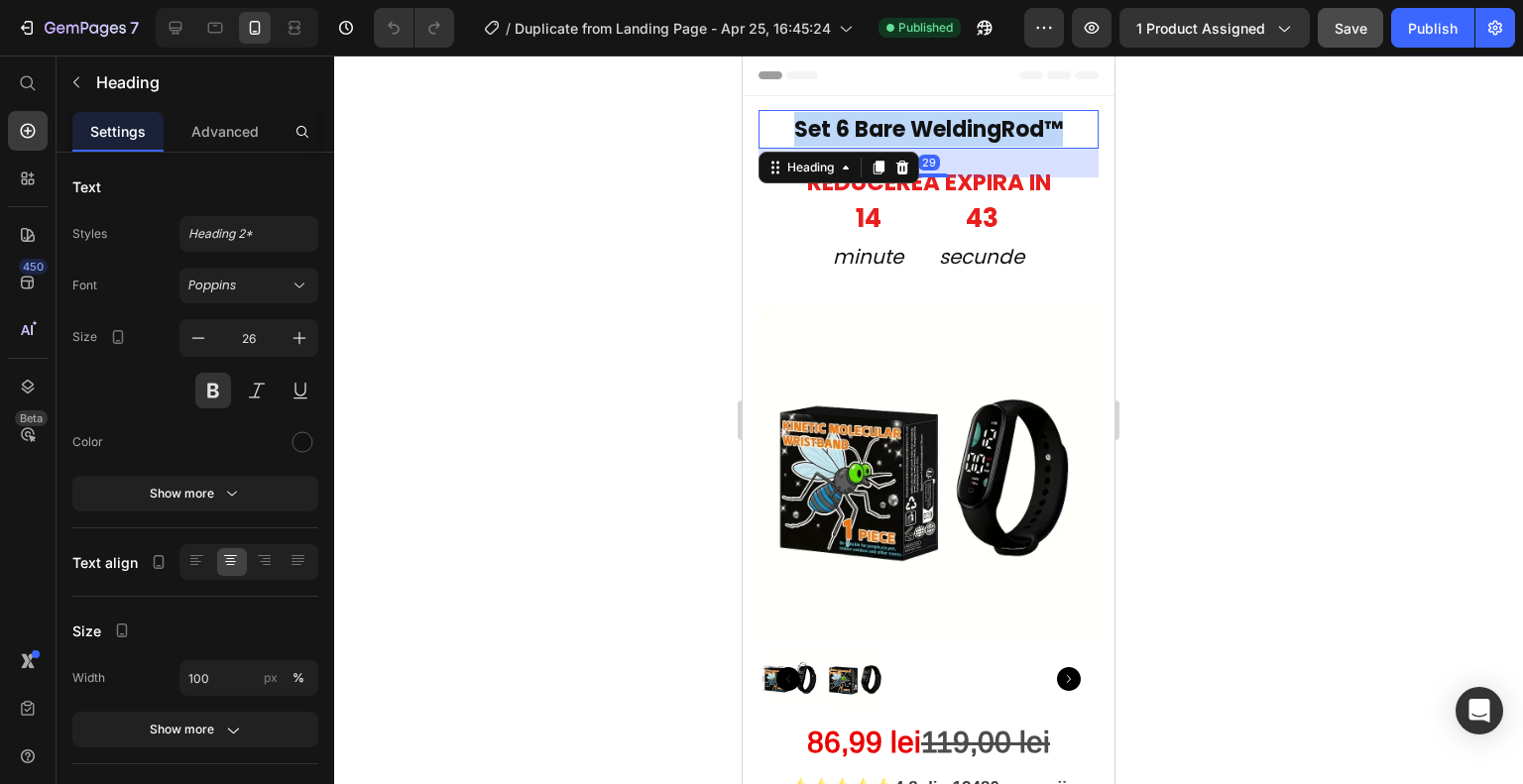 click on "Set 6 Bare WeldingRod™" at bounding box center (928, 129) 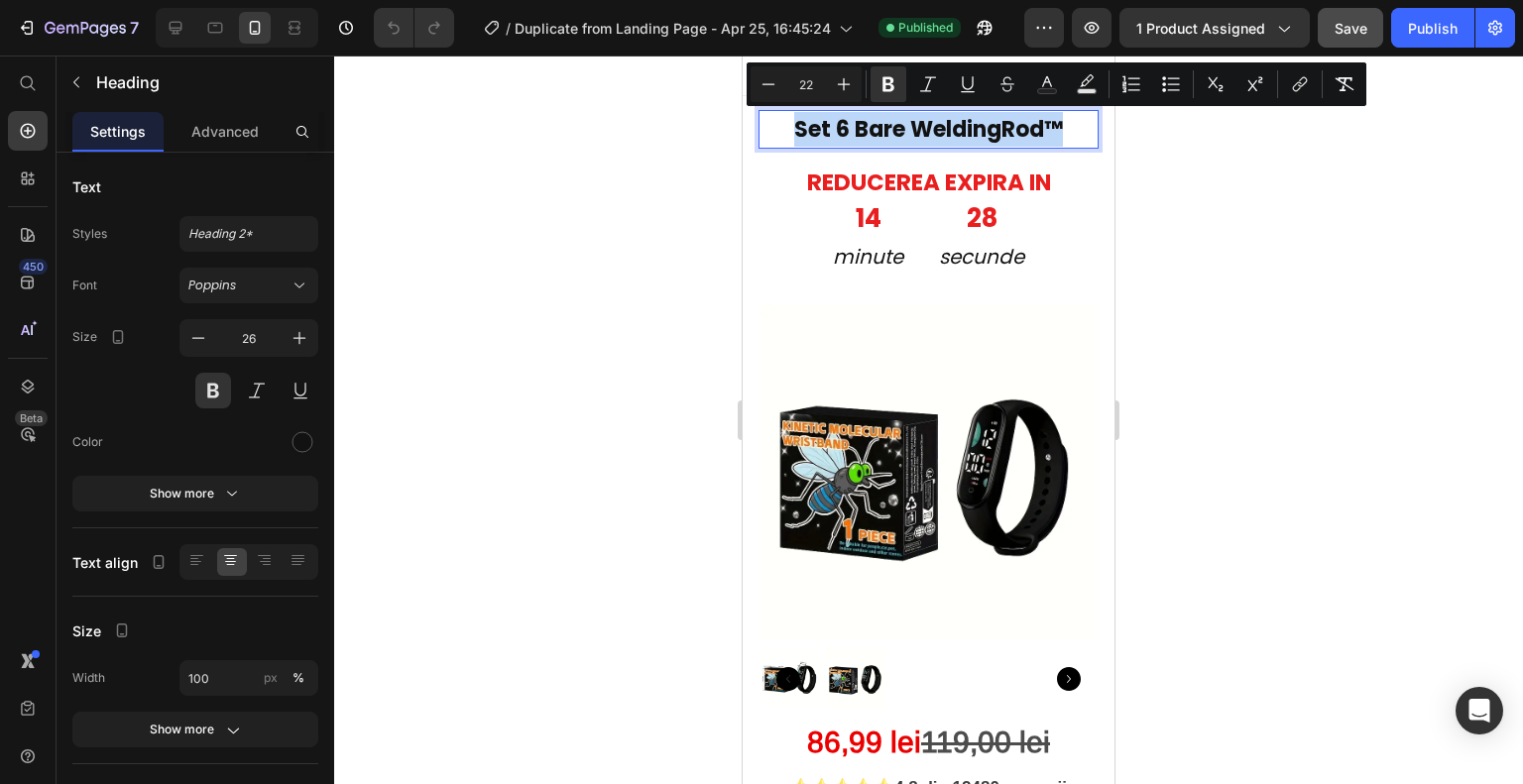 click on "Set 6 Bare WeldingRod™" at bounding box center (928, 129) 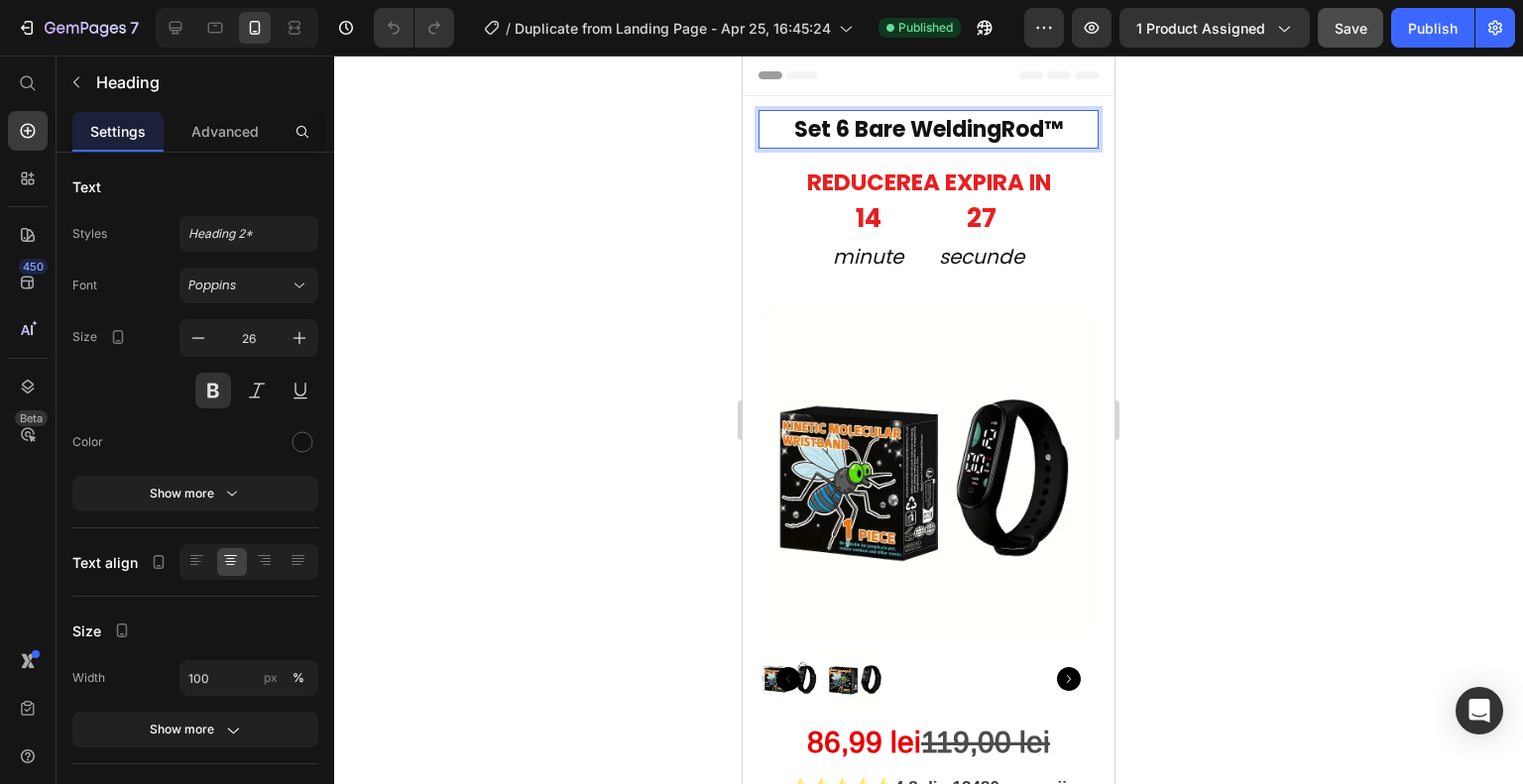 click on "Set 6 Bare WeldingRod™" at bounding box center (928, 129) 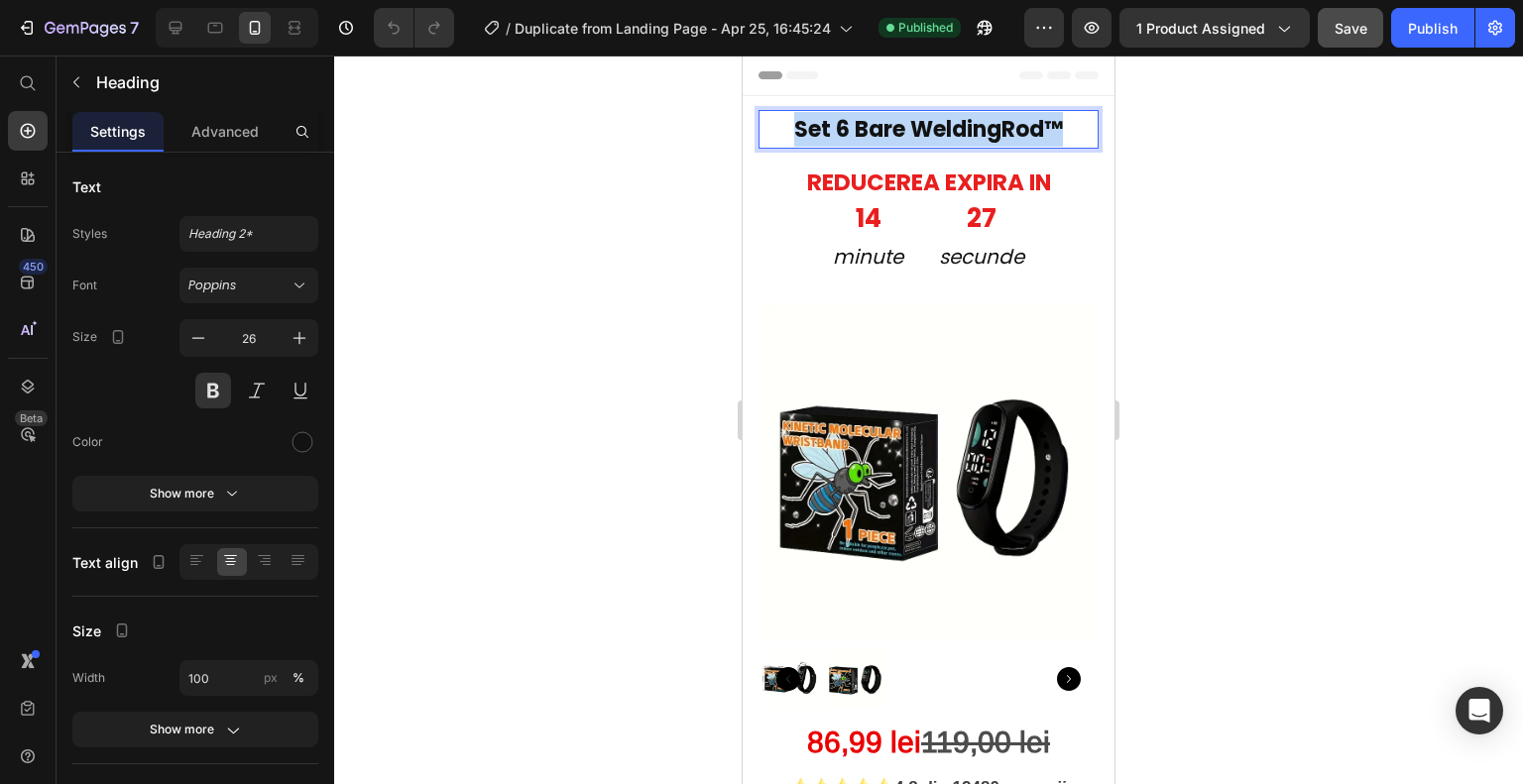 click on "Set 6 Bare WeldingRod™" at bounding box center (928, 129) 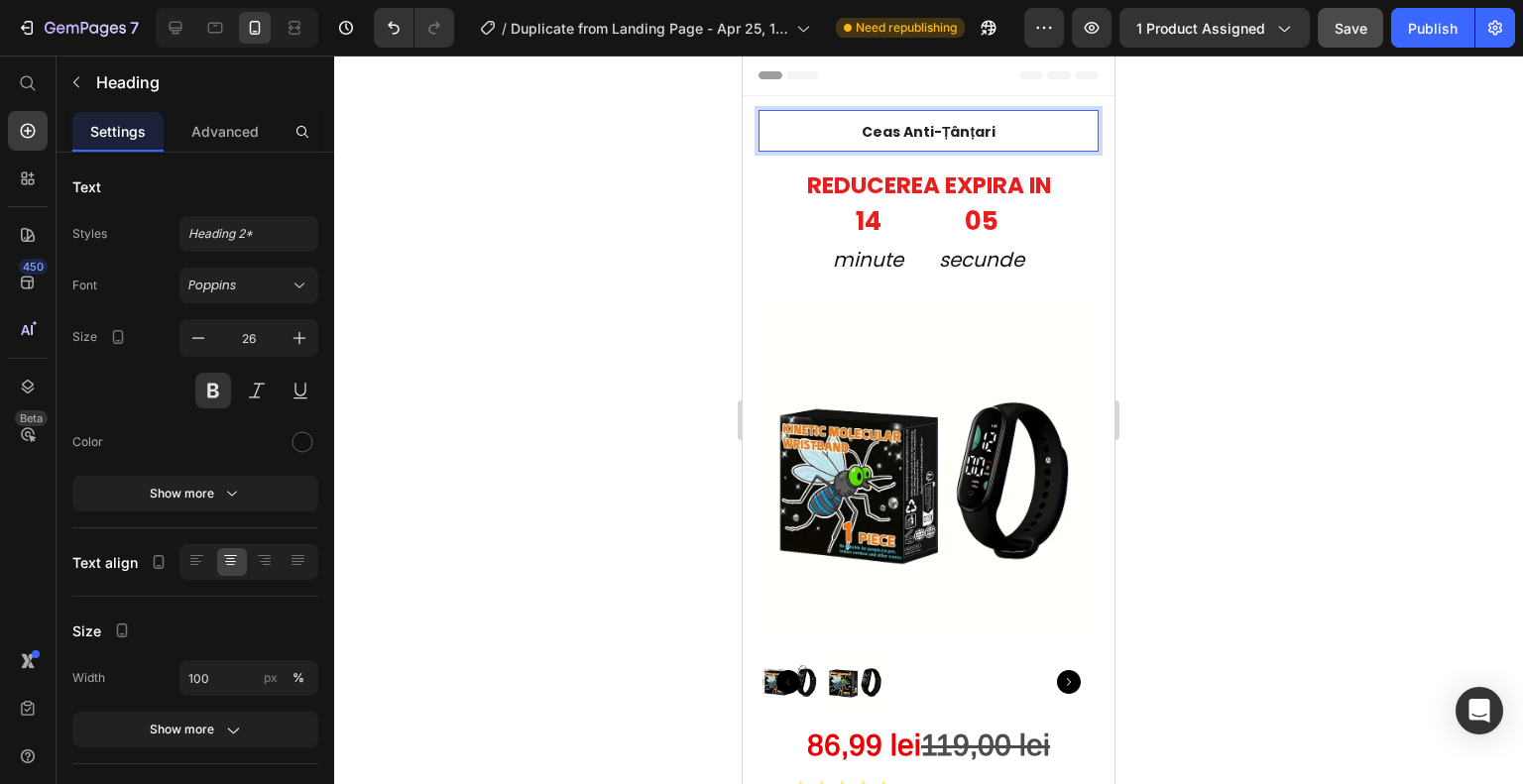 click on "Ceas Anti-Țânțari" at bounding box center (928, 131) 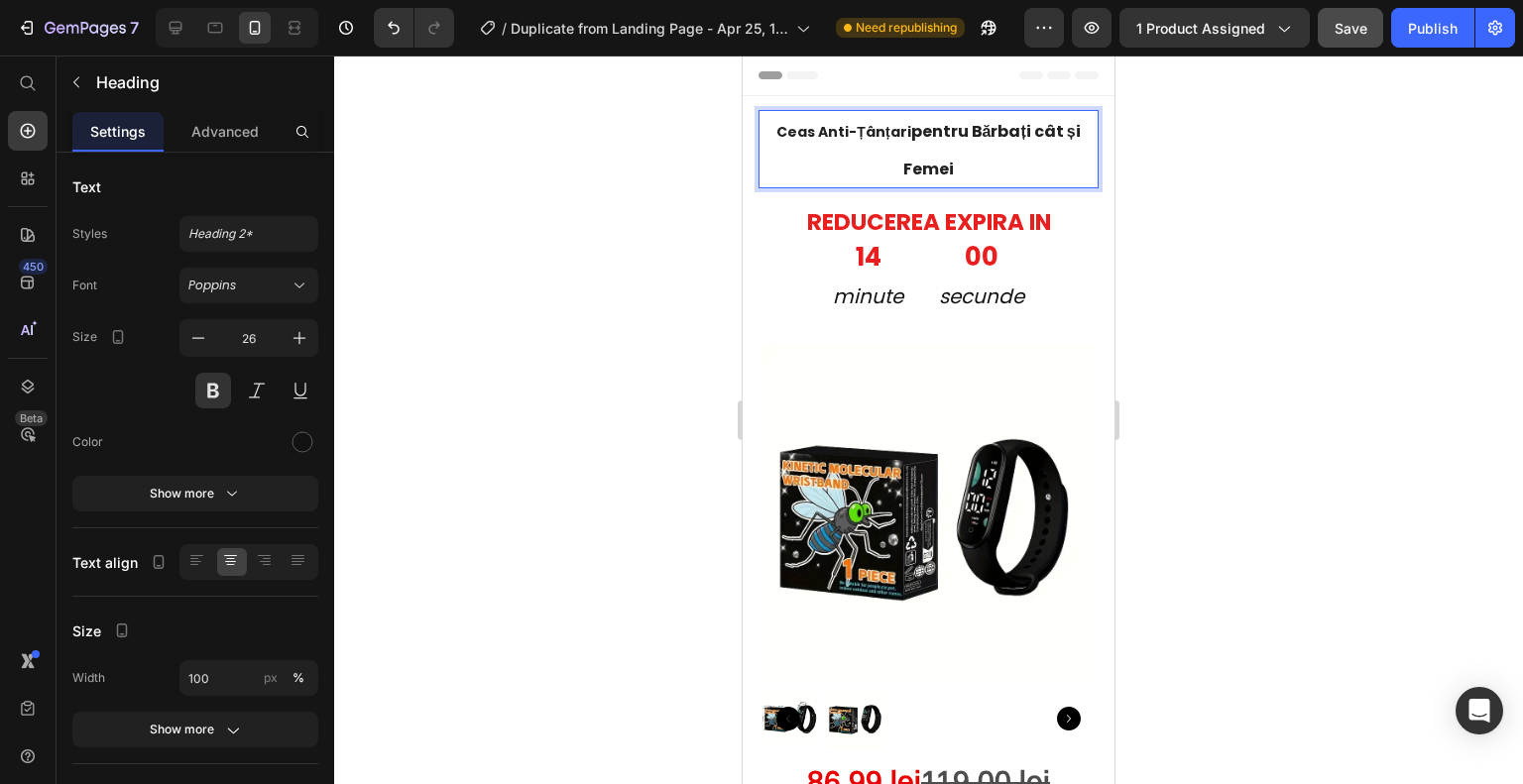 click on "Ceas Anti-Țânțari  pentru Bărbați cât și Femei" at bounding box center (928, 149) 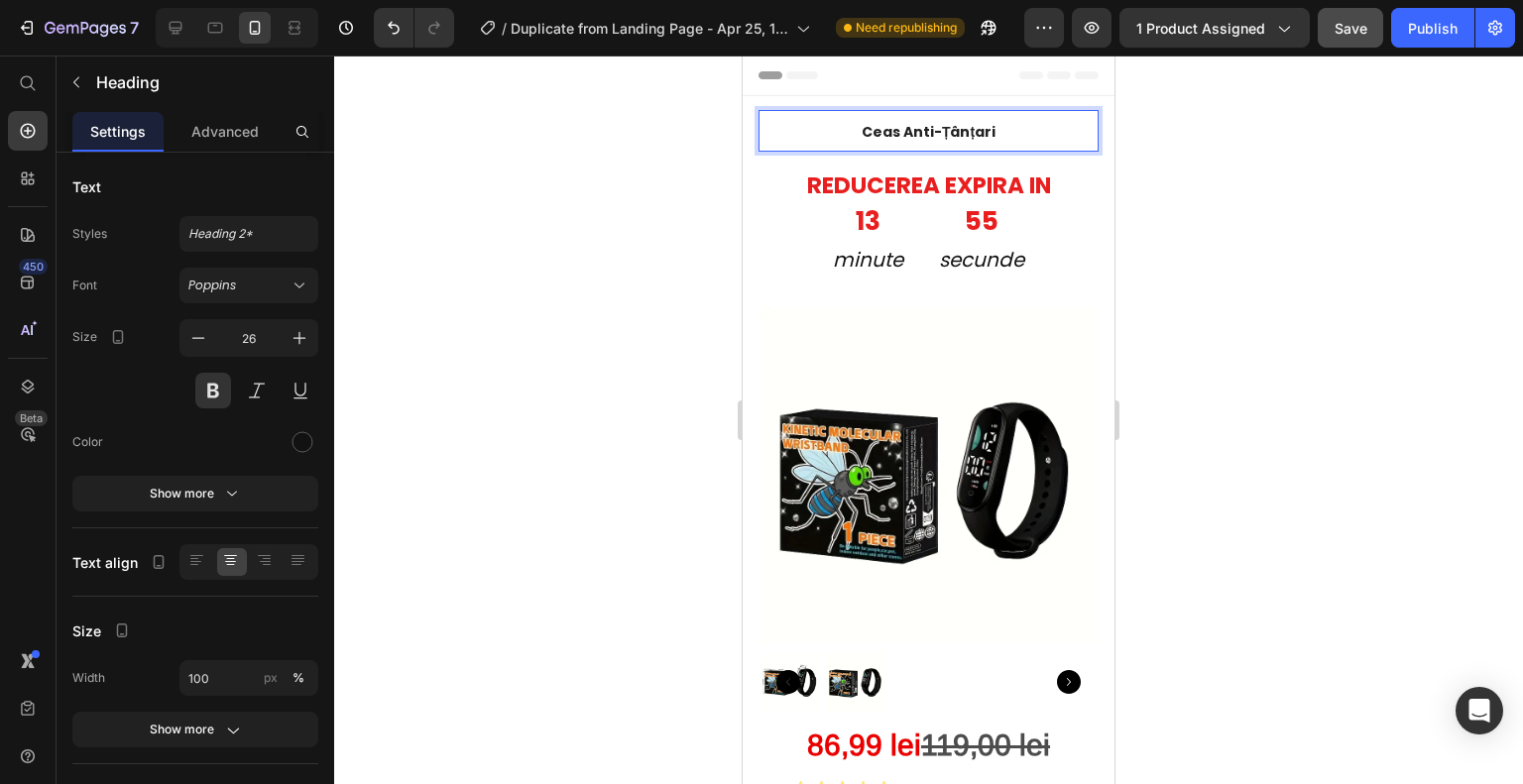 click on "Ceas Anti-Țânțari" at bounding box center (928, 131) 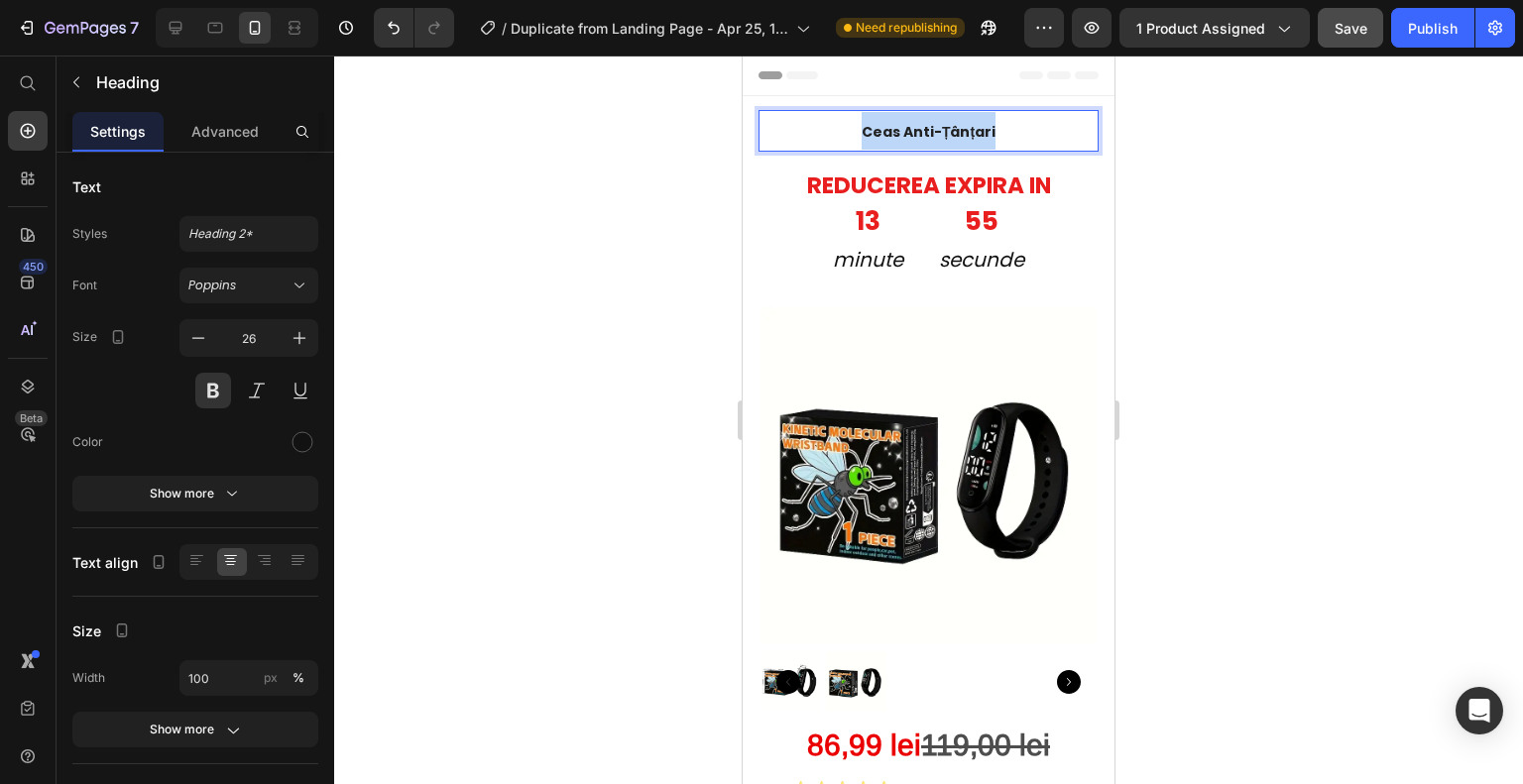 click on "Ceas Anti-Țânțari" at bounding box center [928, 131] 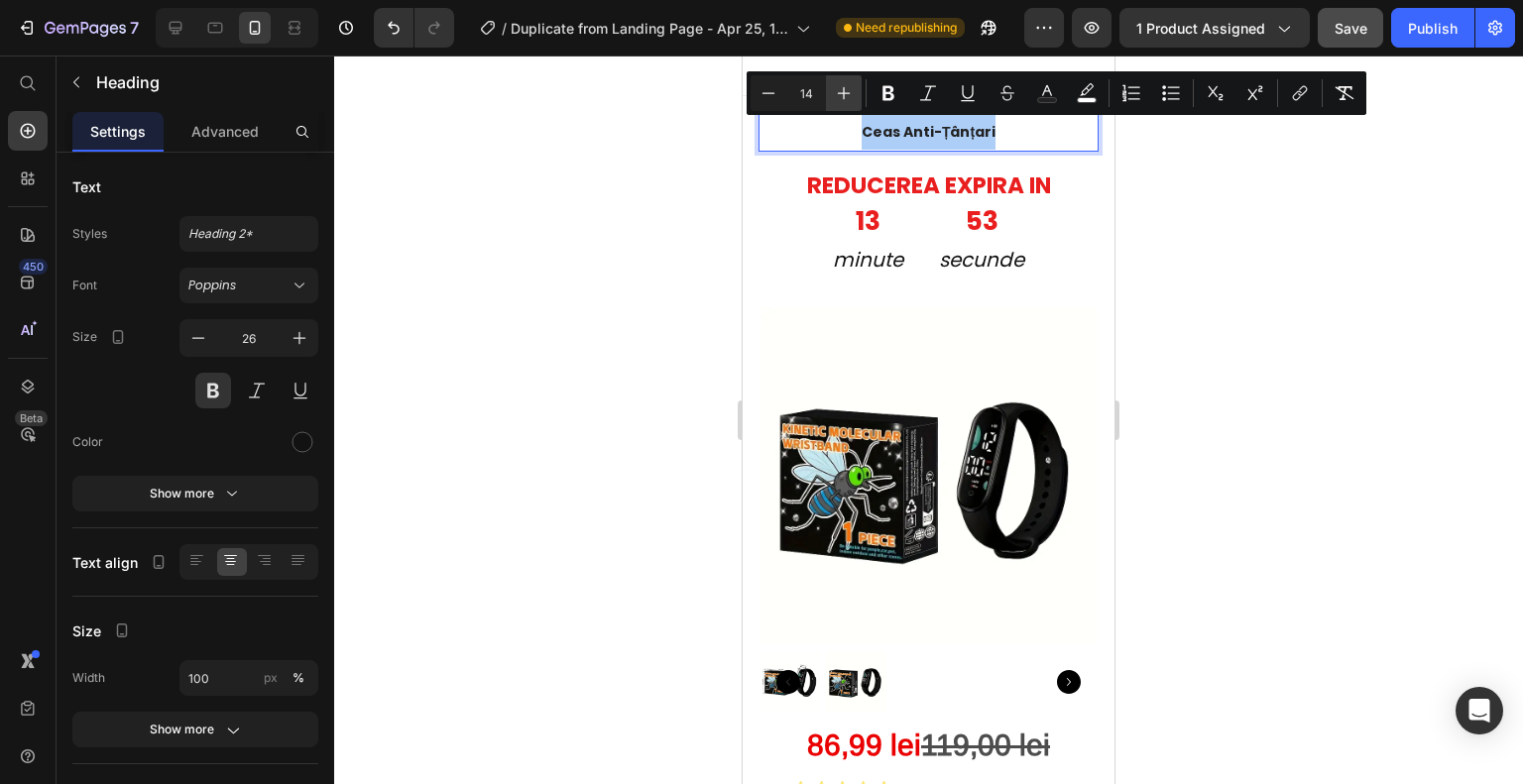 click 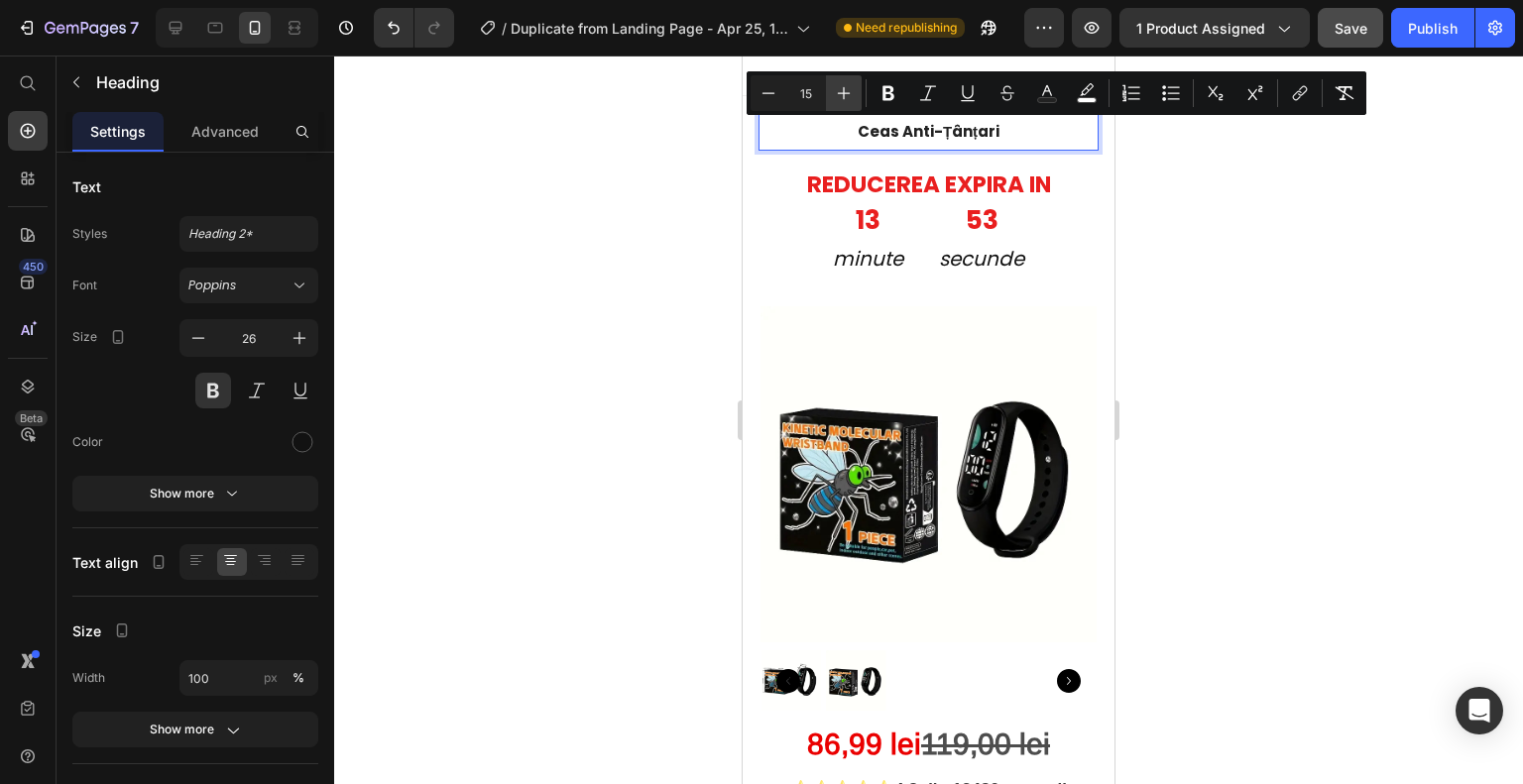 click 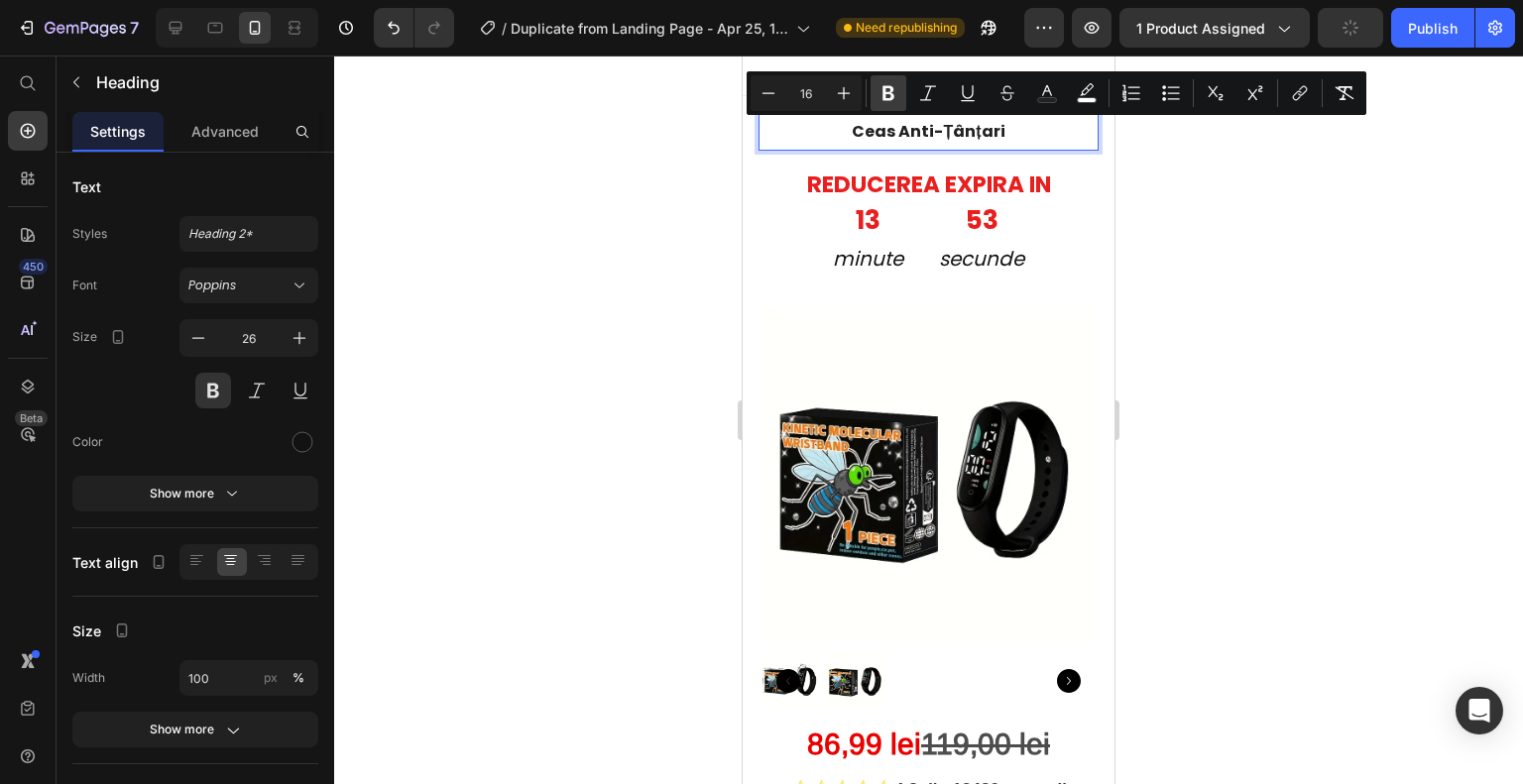 click 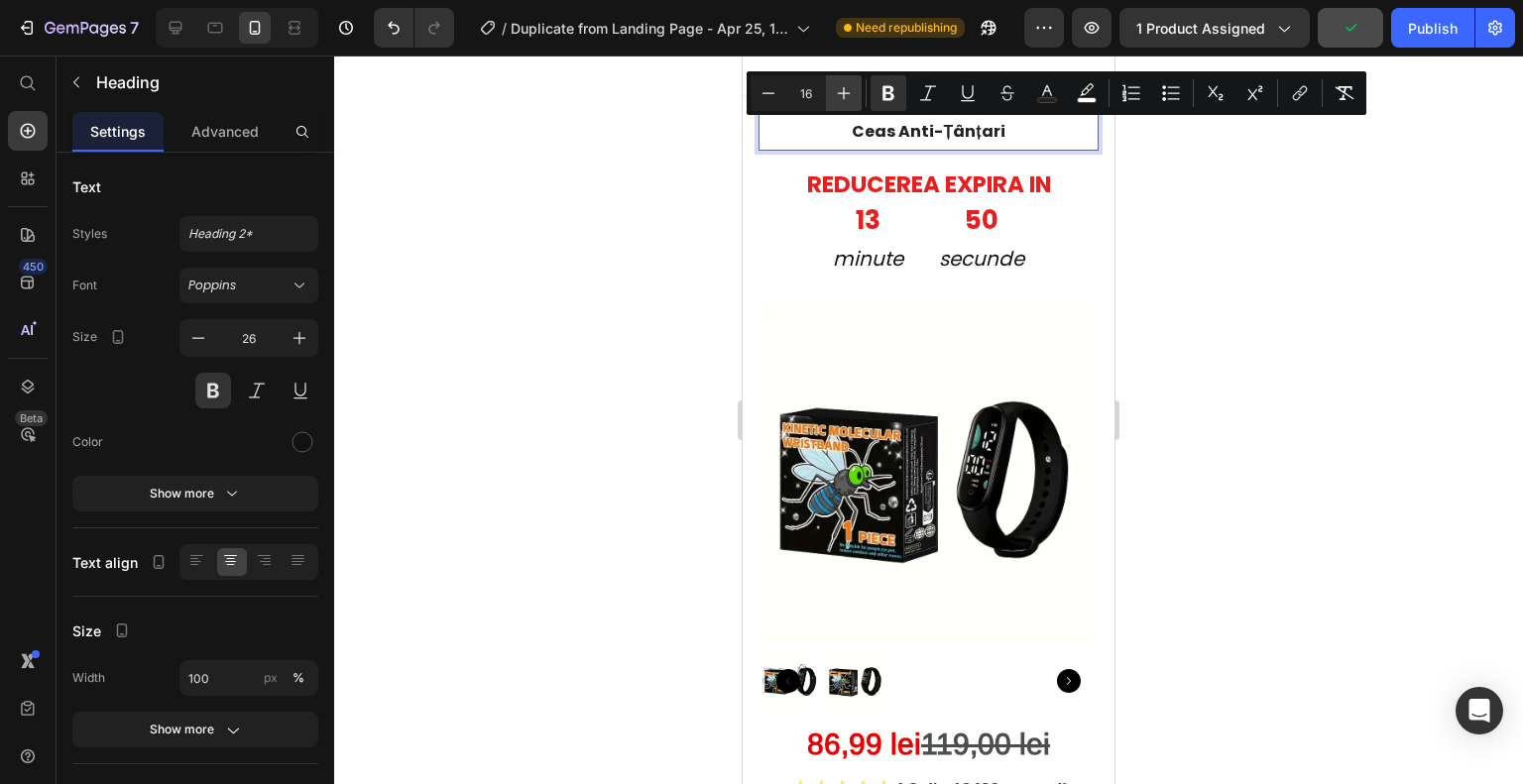 click 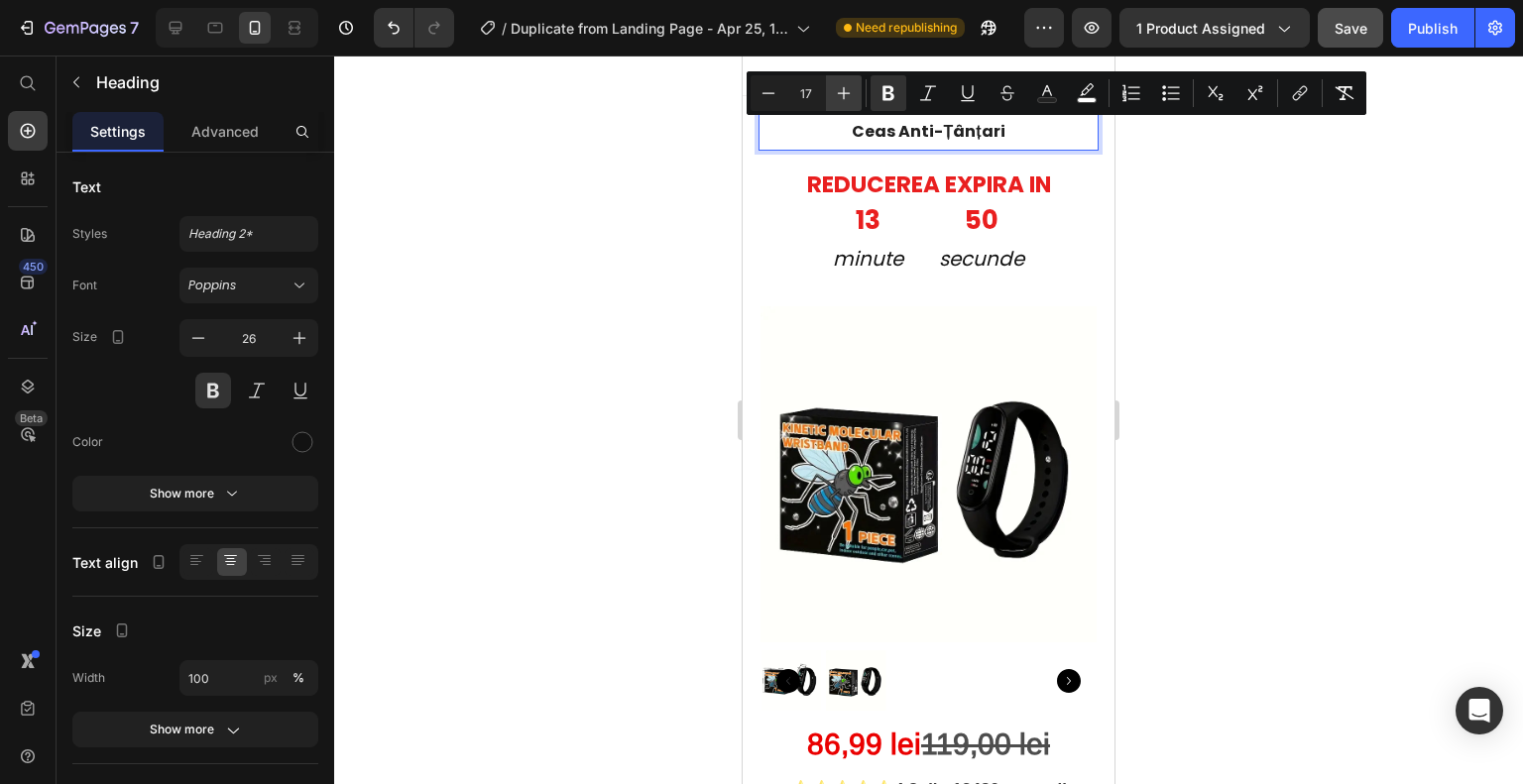 click 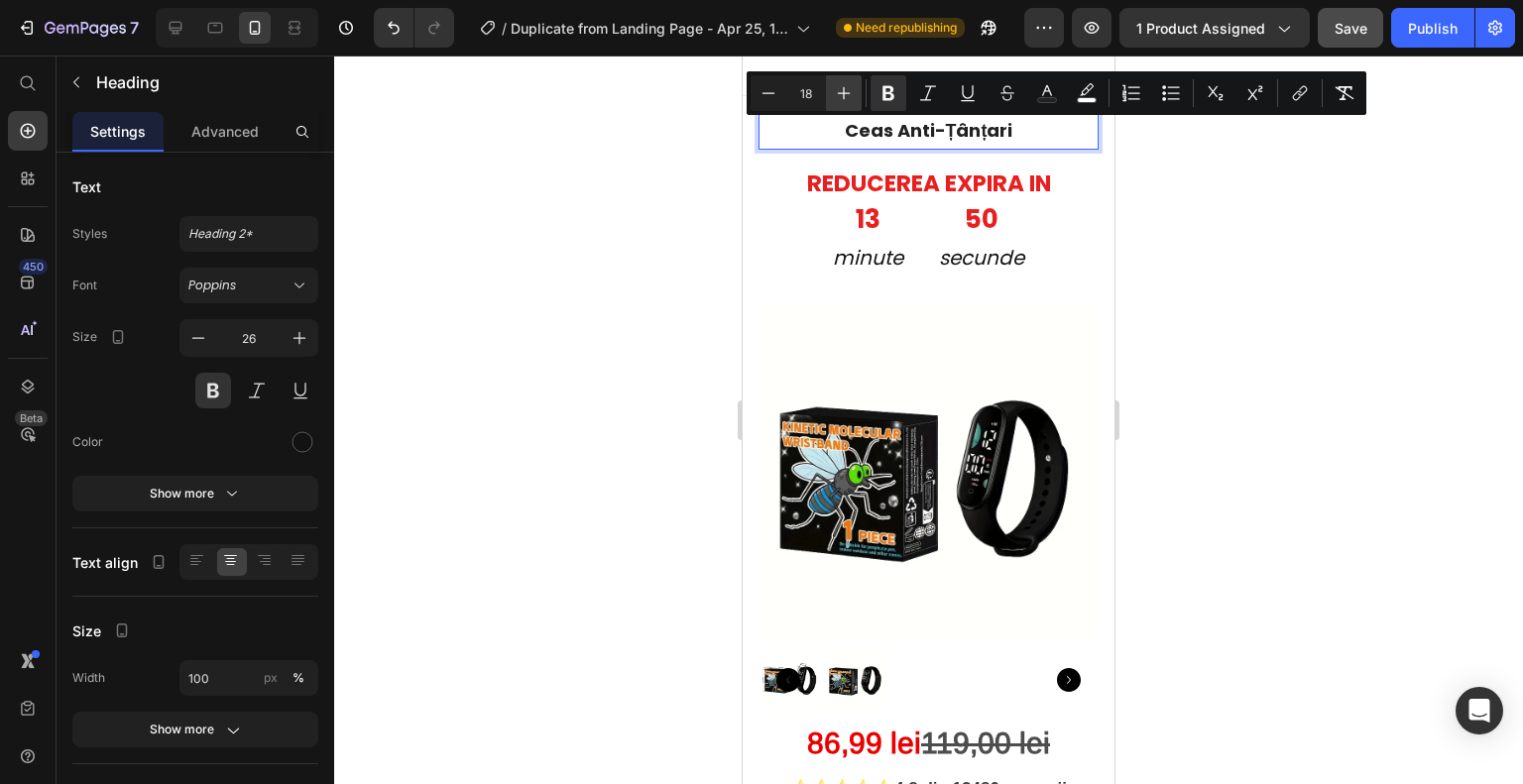 click 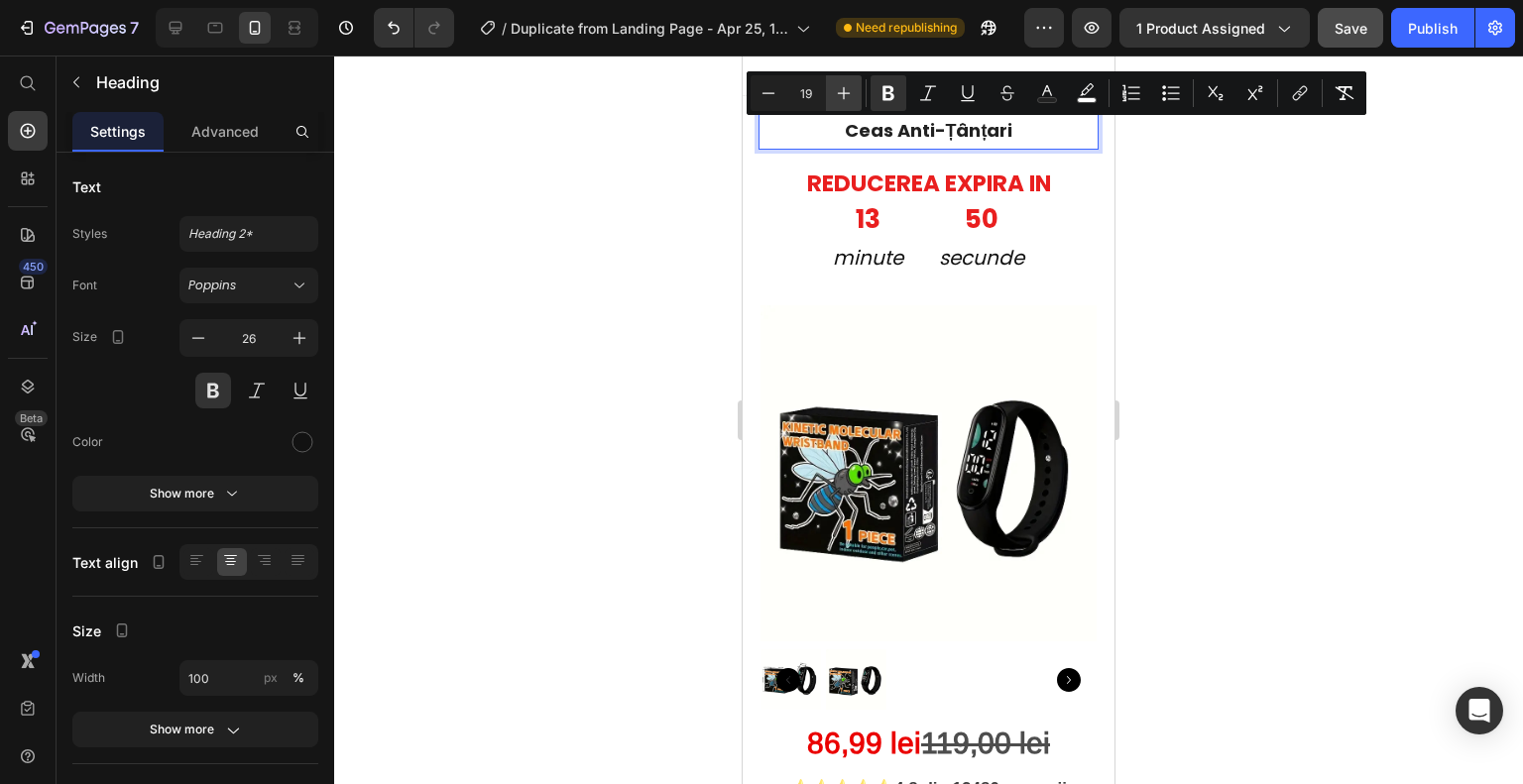click 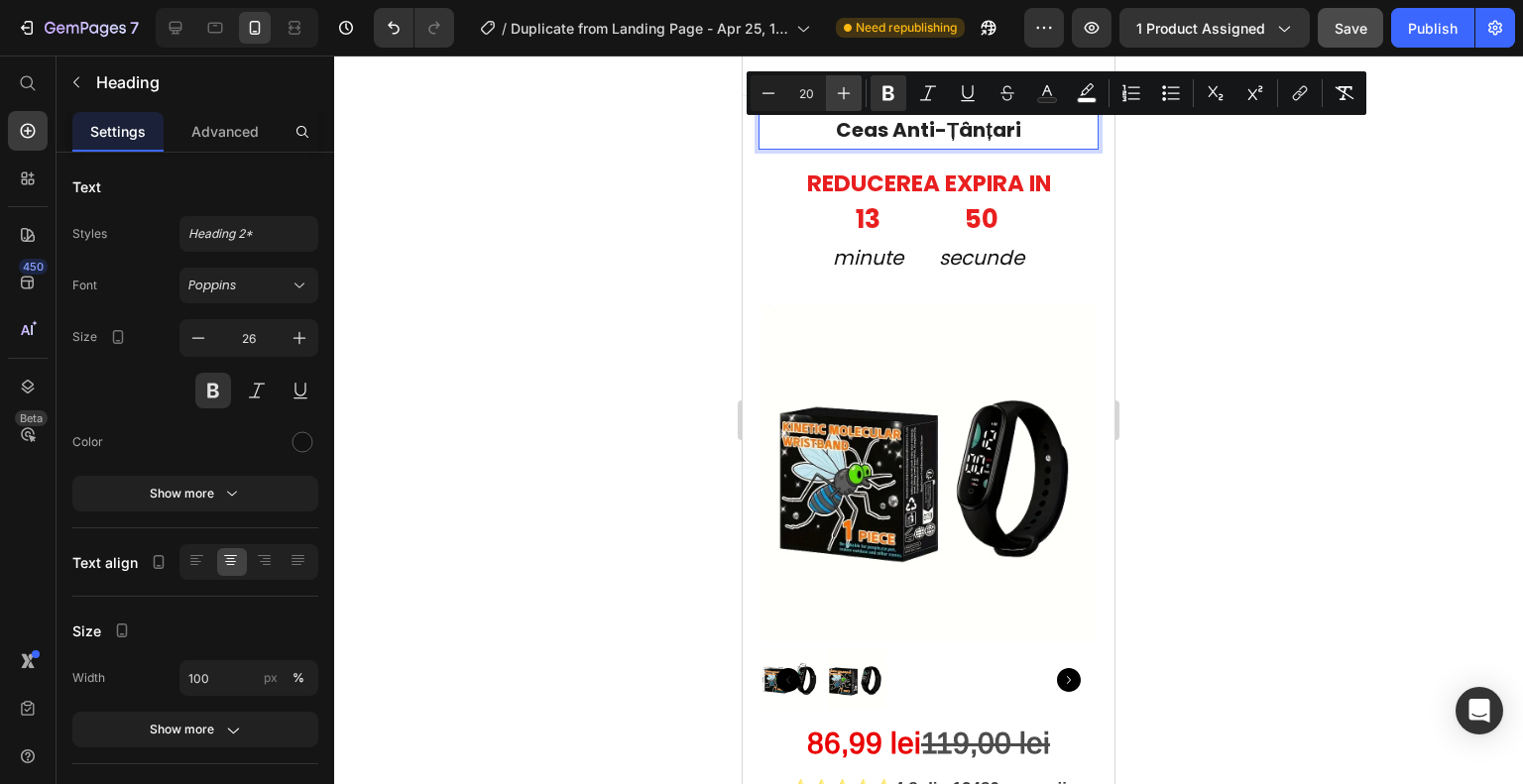 click 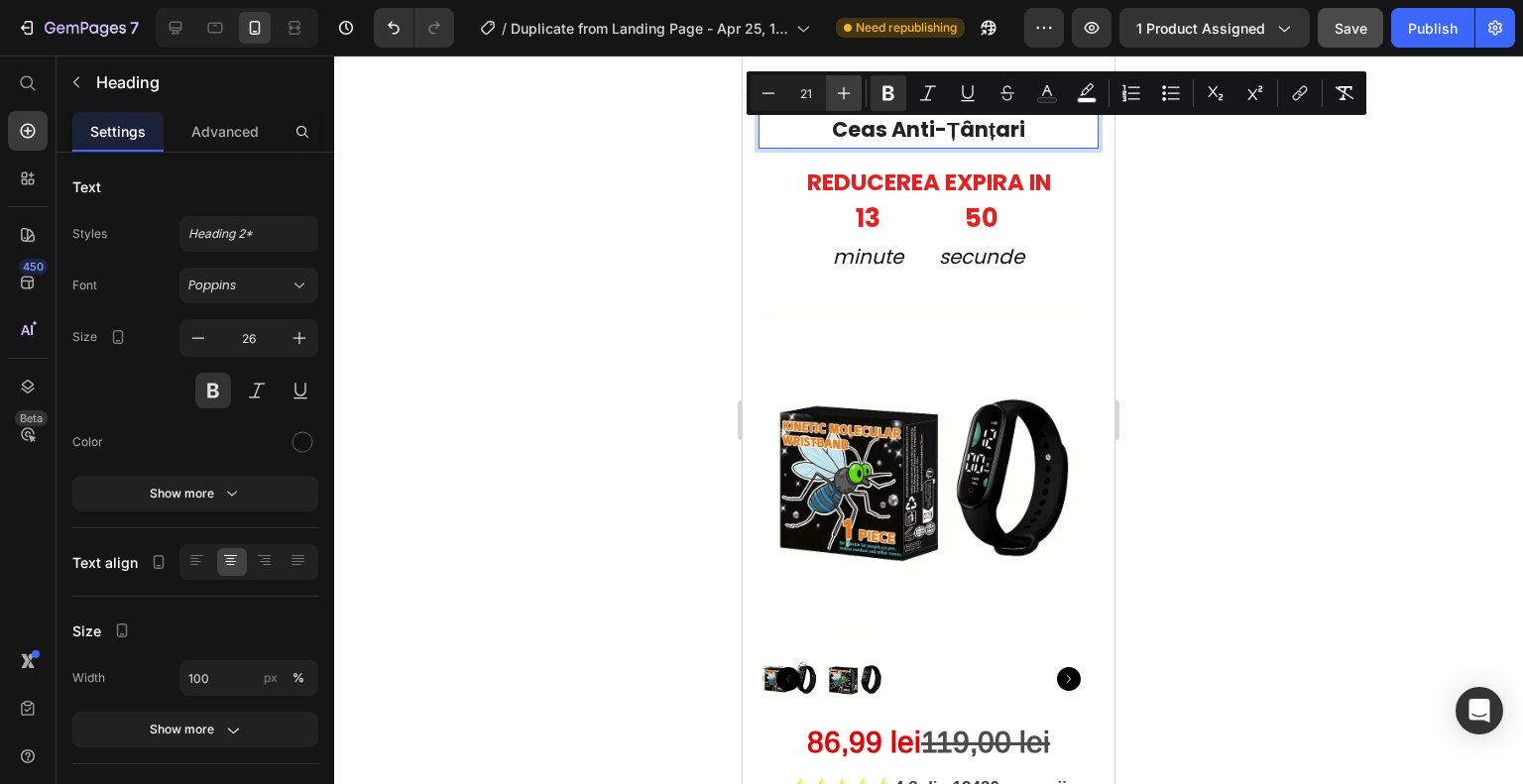 click 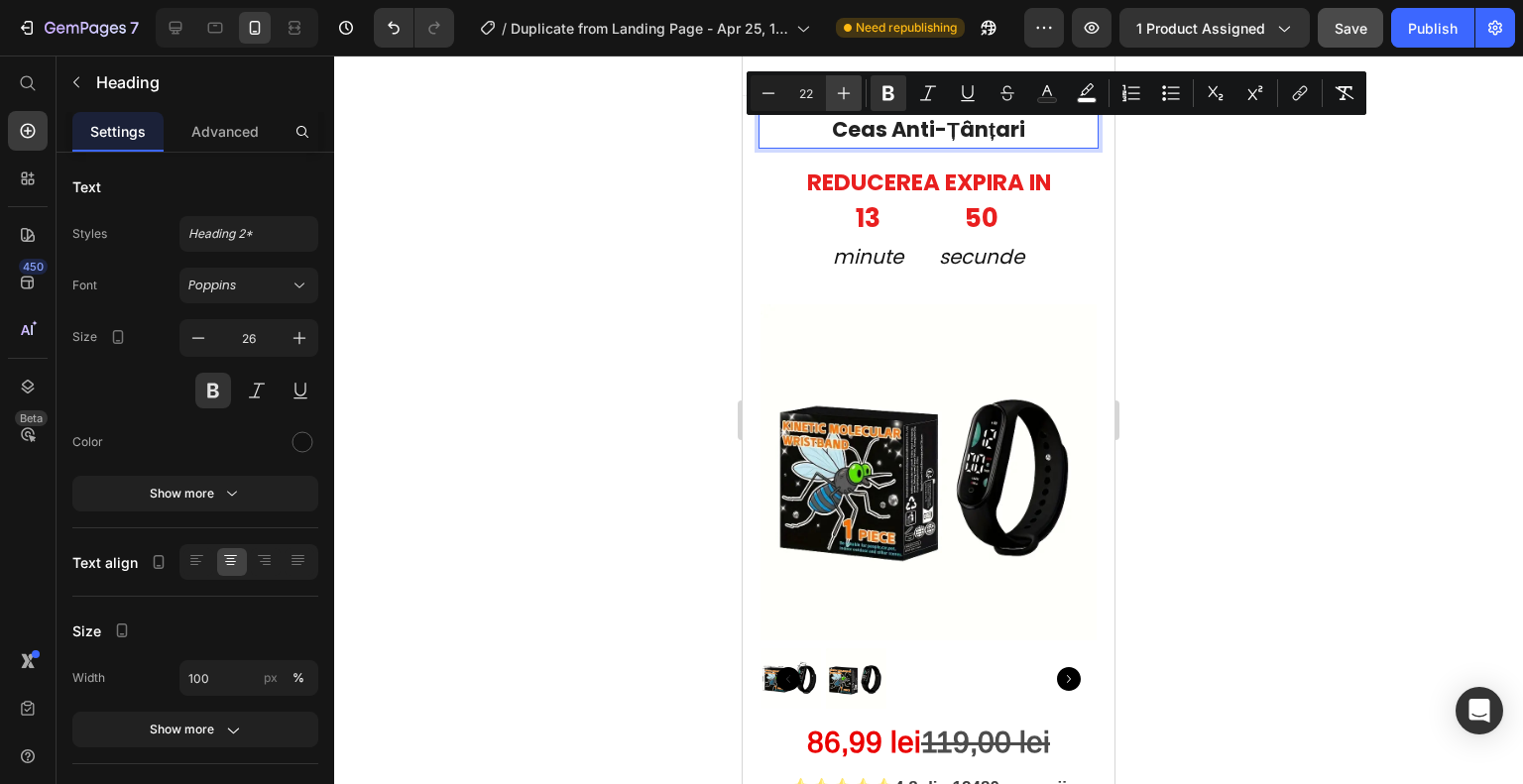 click 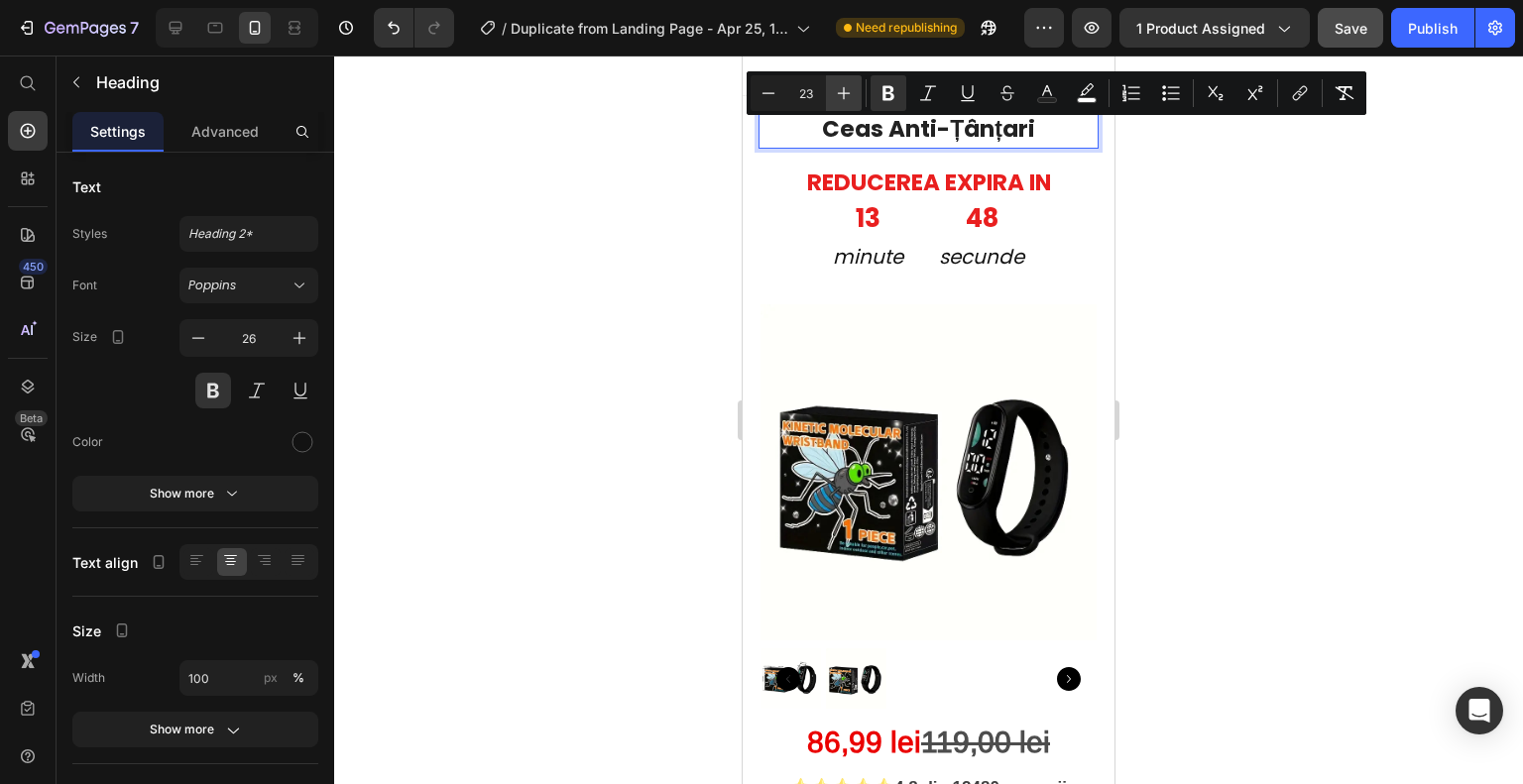 click 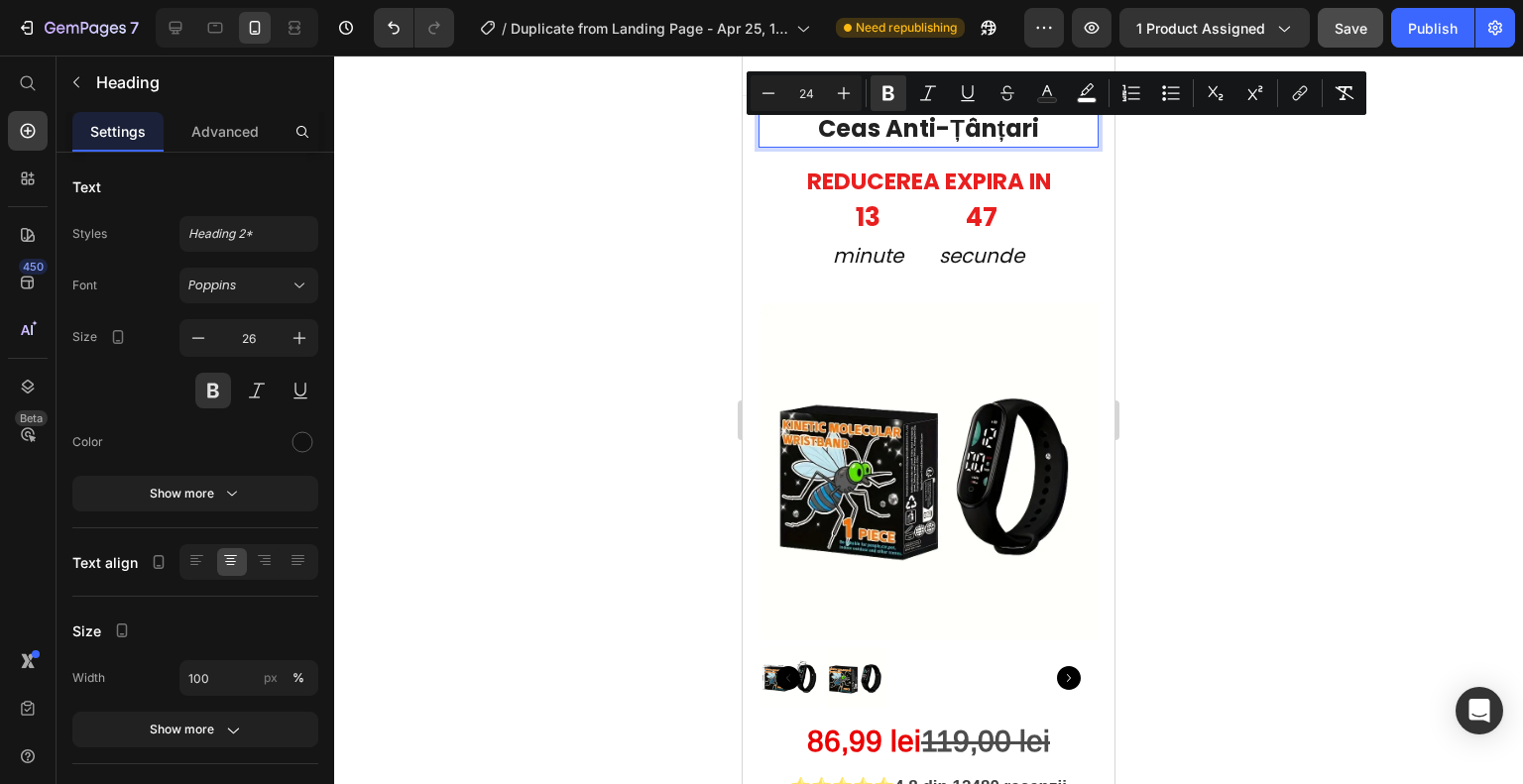 click 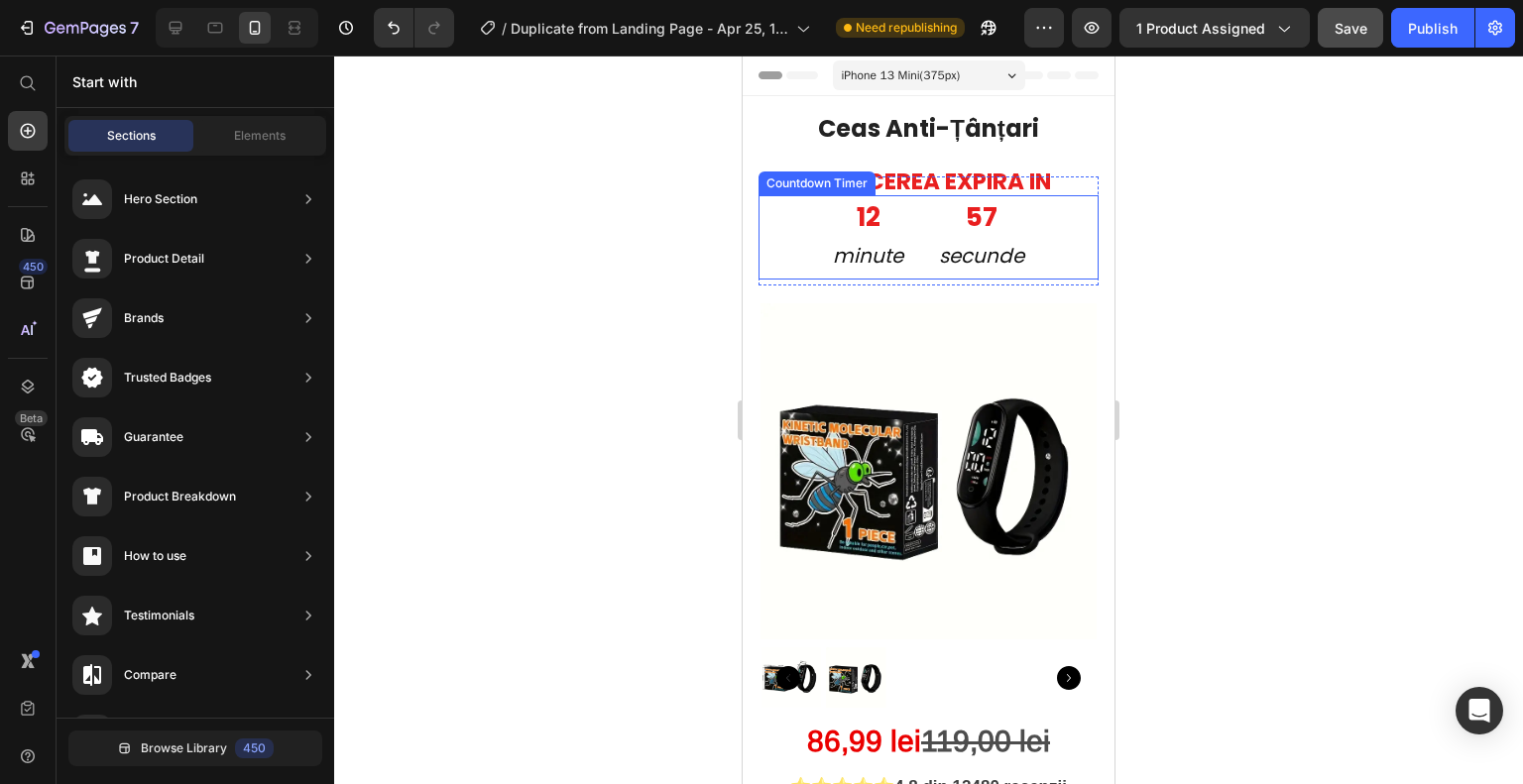 scroll, scrollTop: 99, scrollLeft: 0, axis: vertical 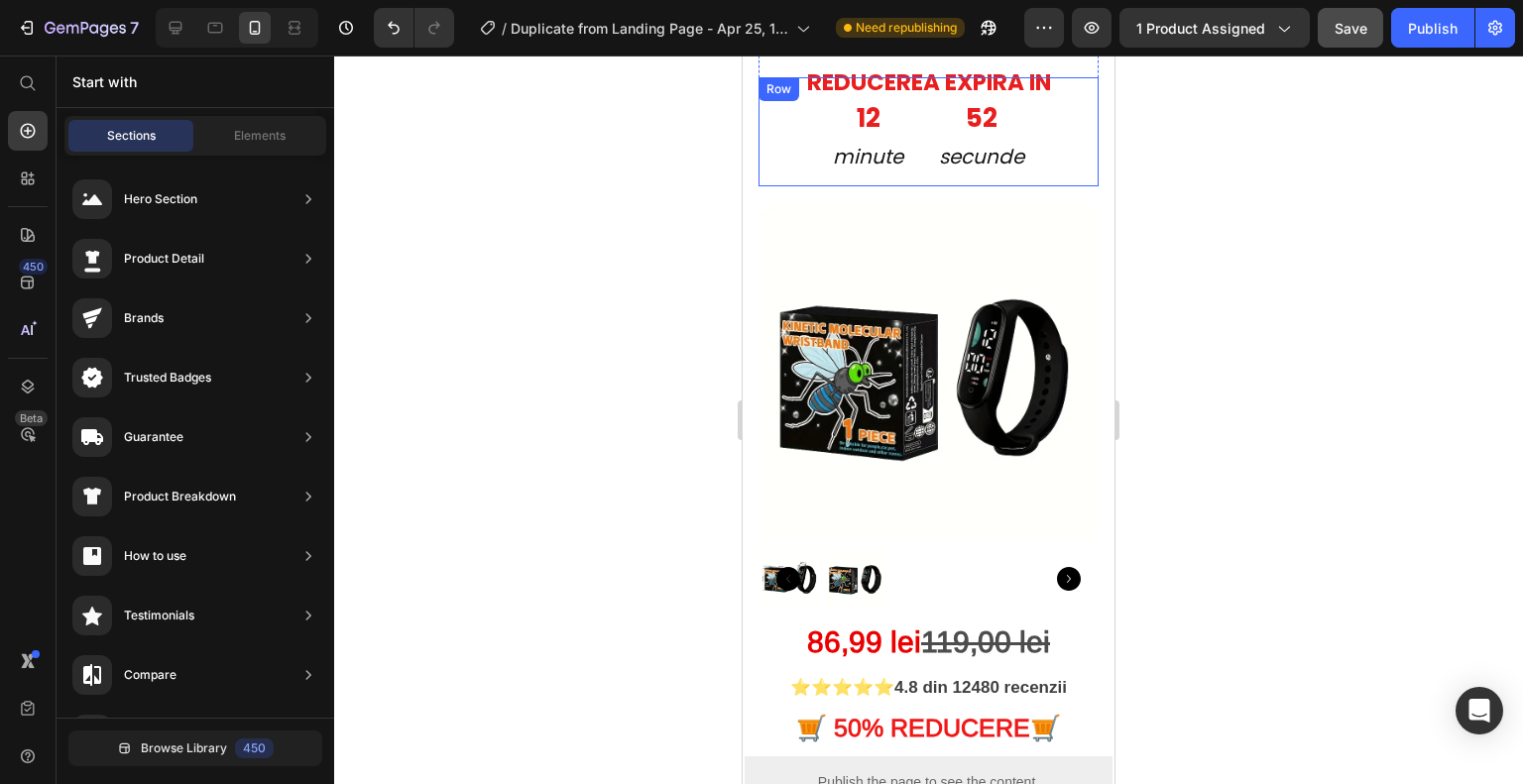 click on "REDUCEREA EXPIRA IN" at bounding box center [929, 82] 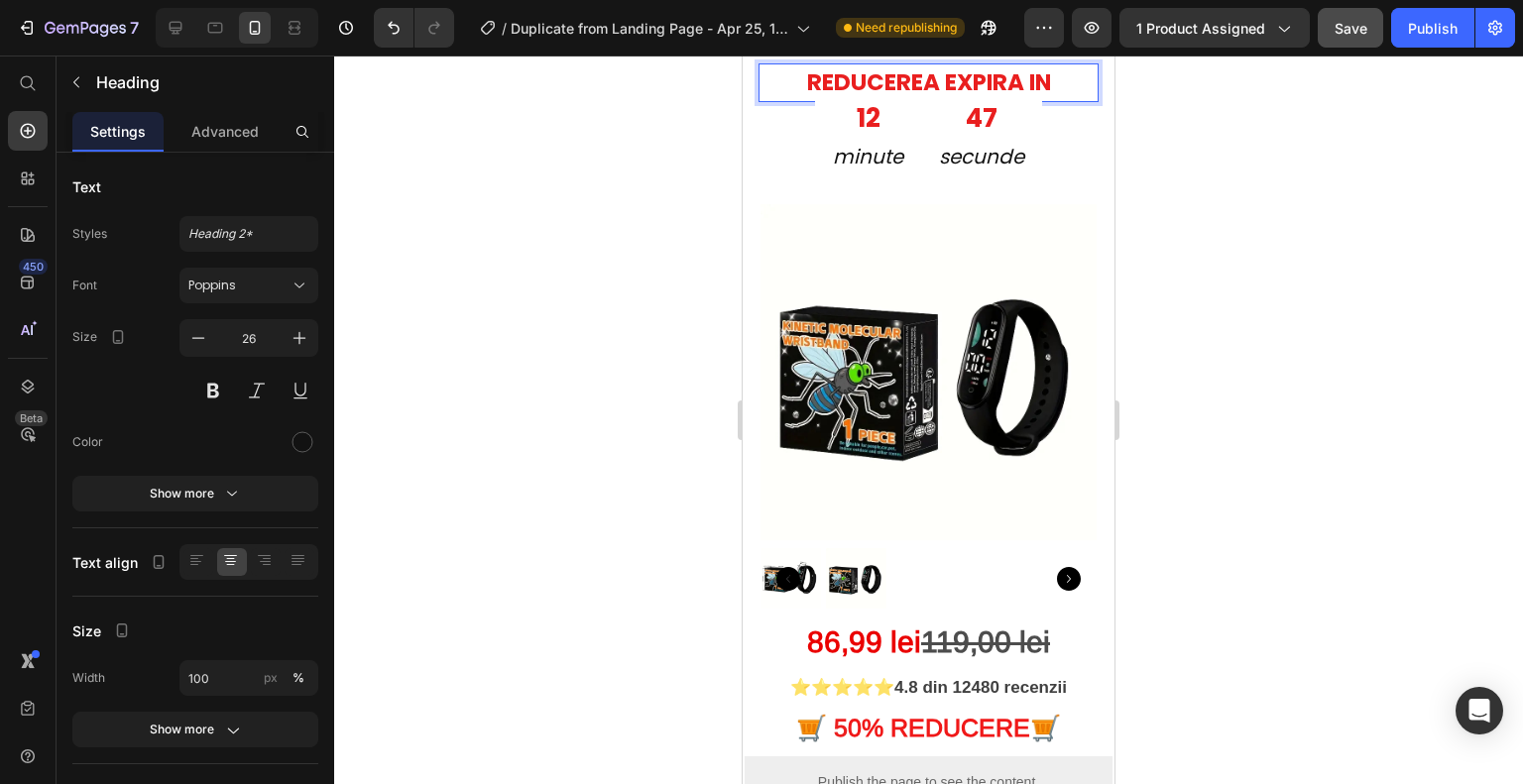 click on "REDUCEREA EXPIRA IN" at bounding box center [928, 82] 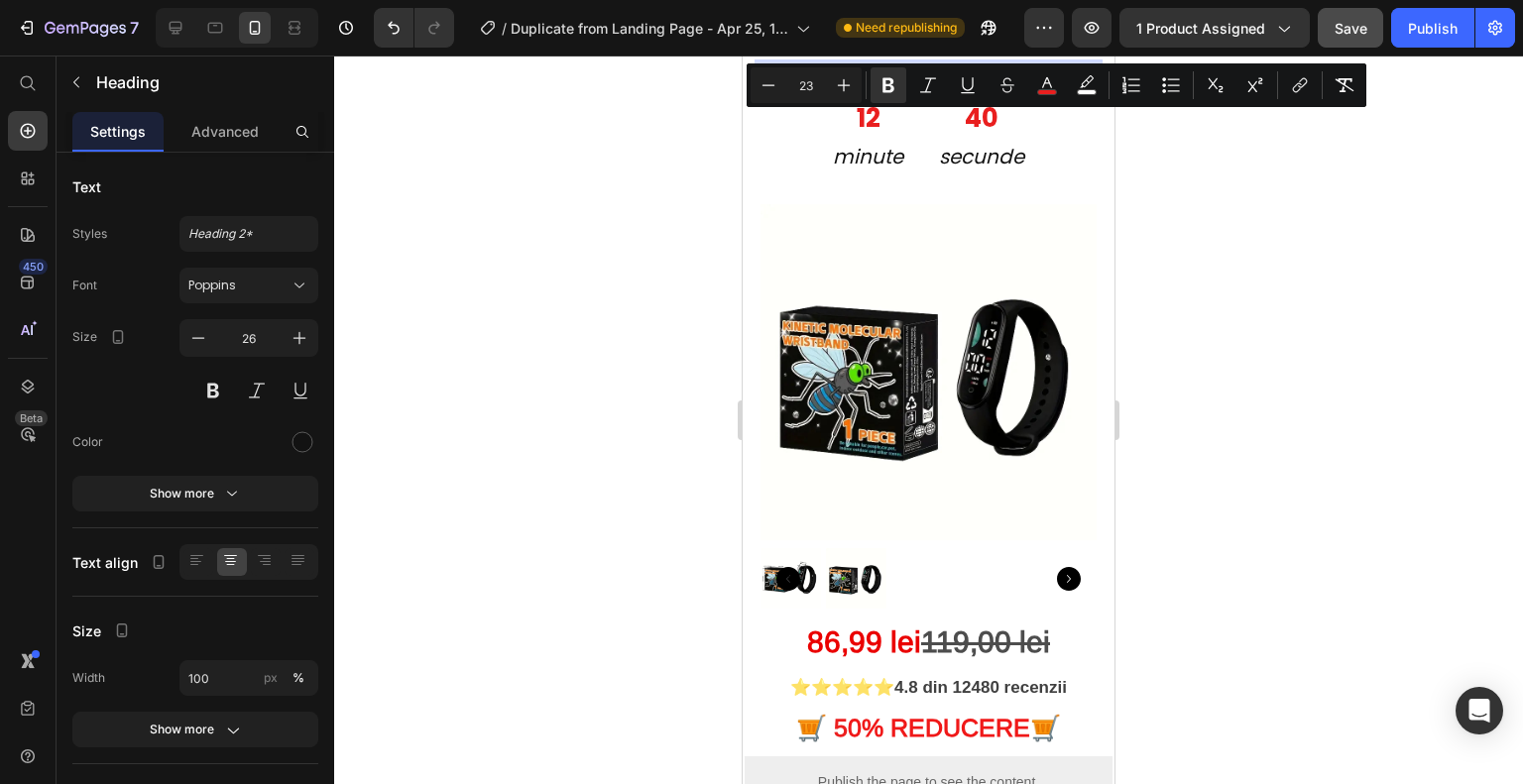 click 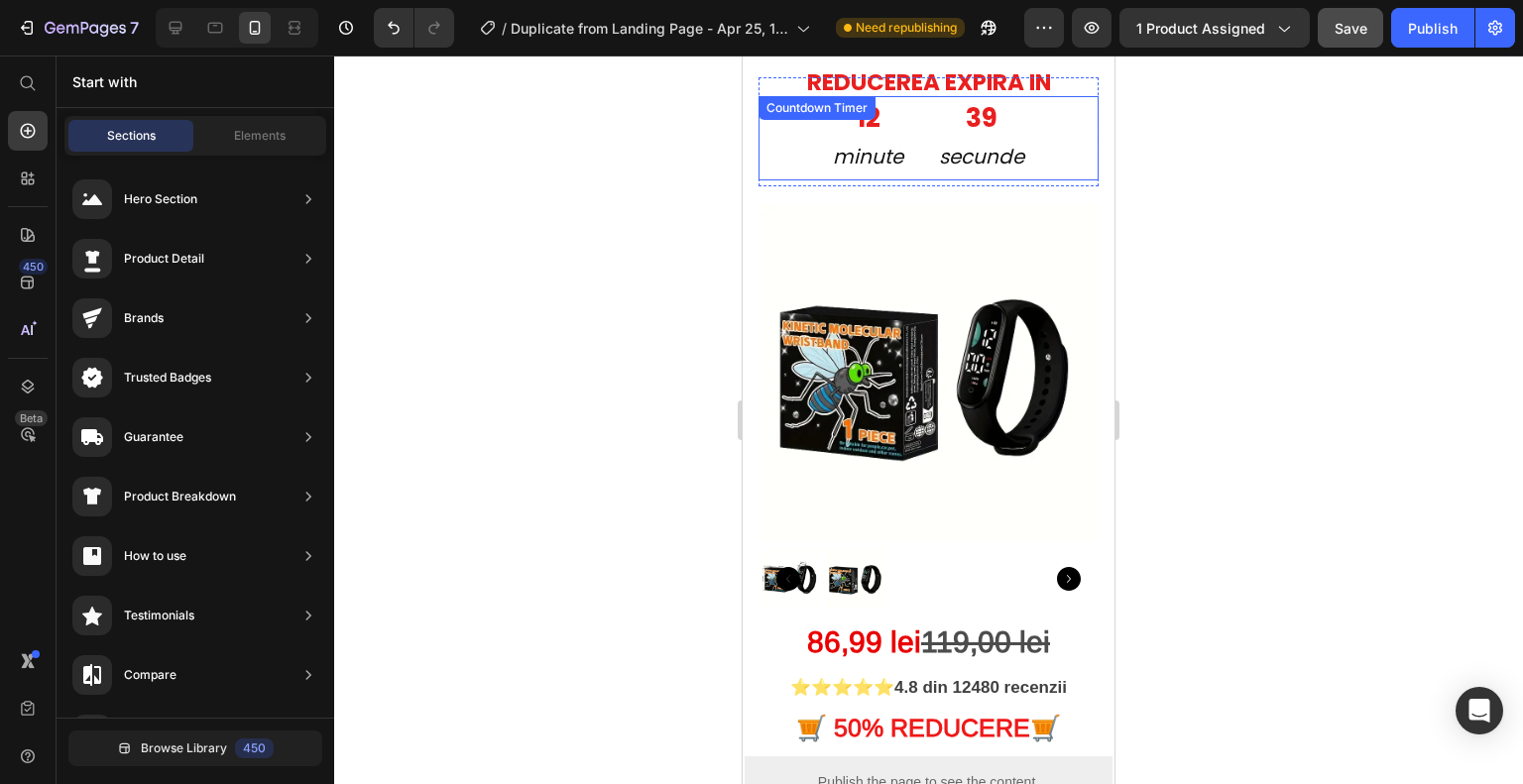 click on "39 secunde" at bounding box center [982, 139] 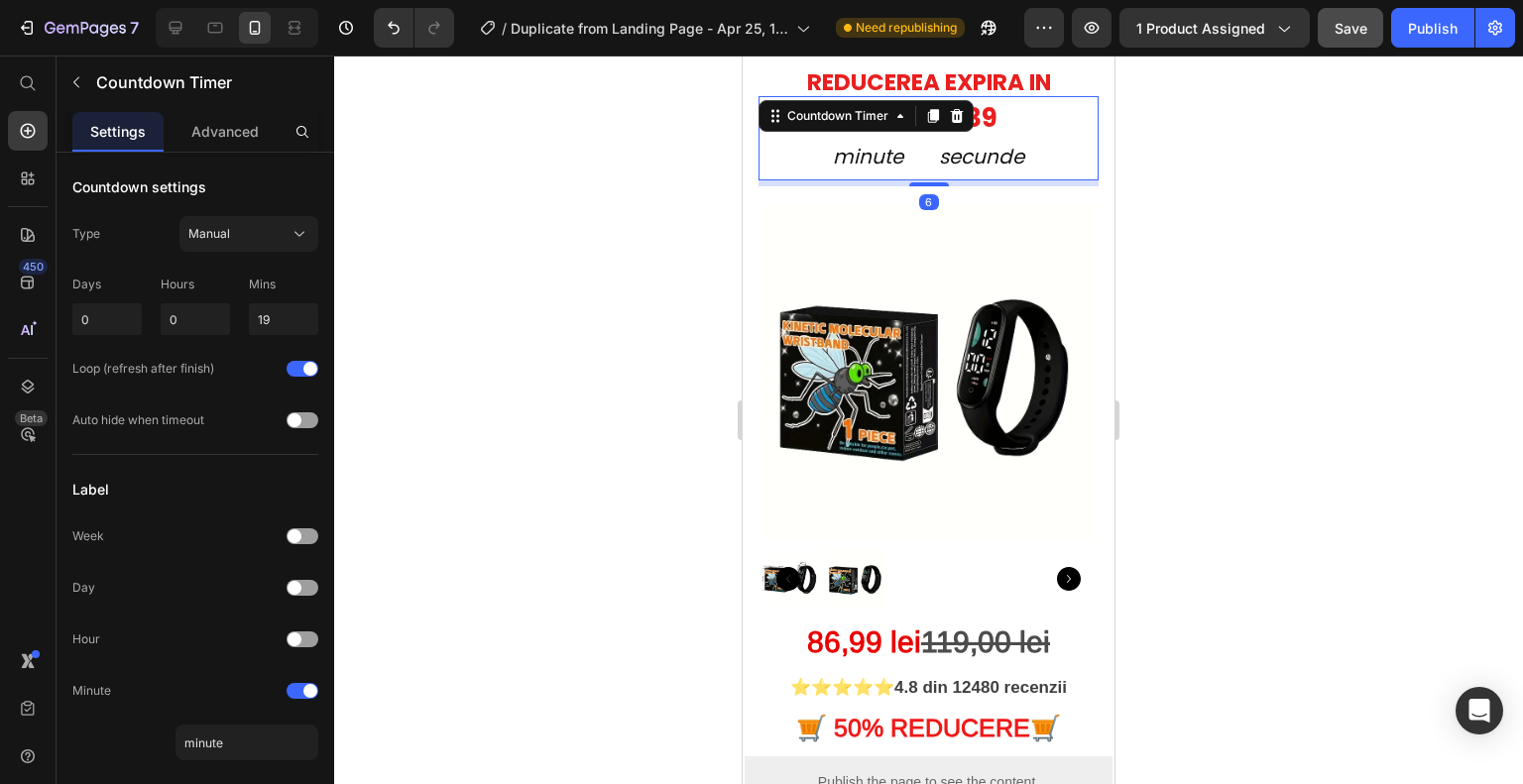 click on "39 secunde" at bounding box center [982, 139] 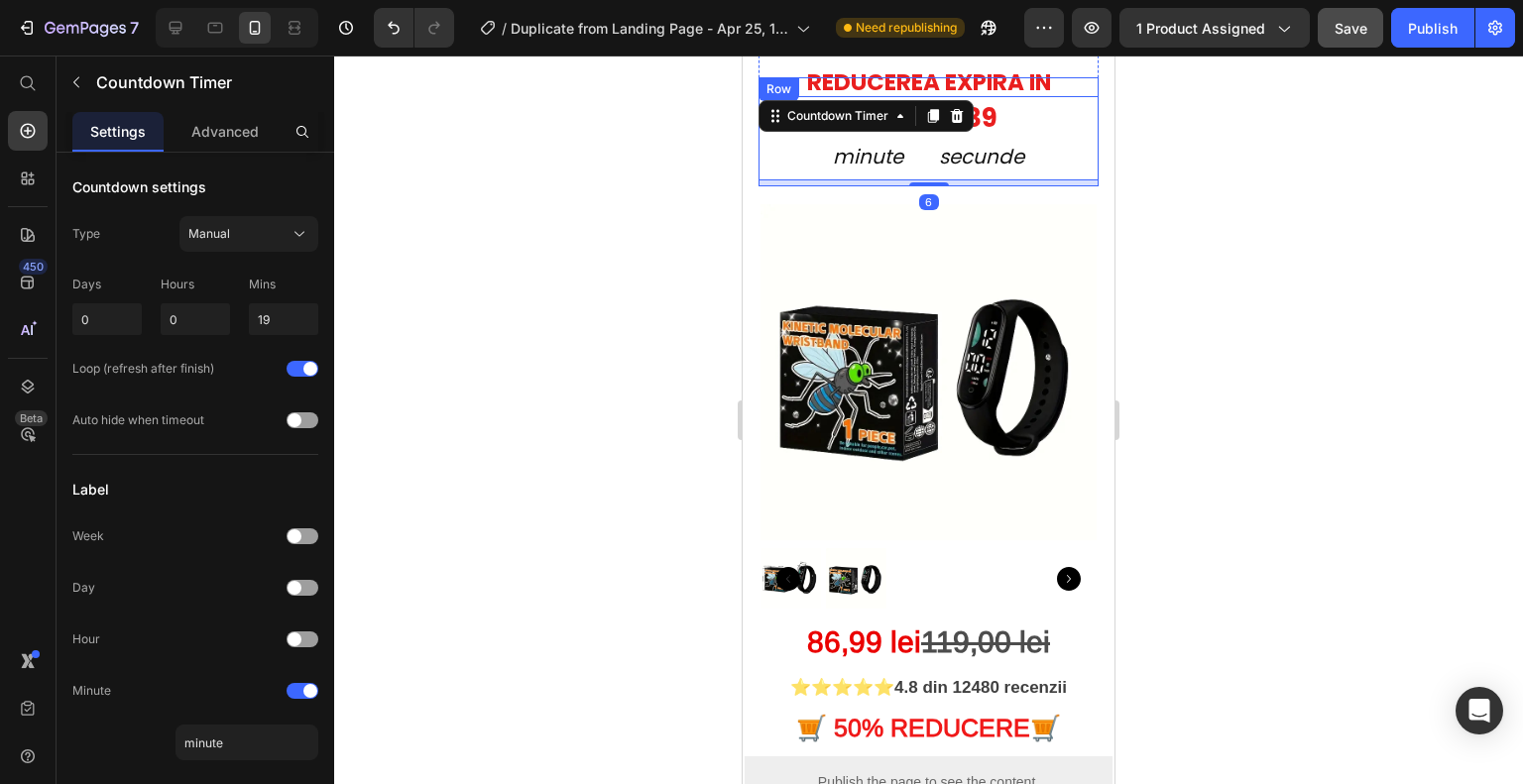 click on "REDUCEREA EXPIRA IN" at bounding box center [929, 82] 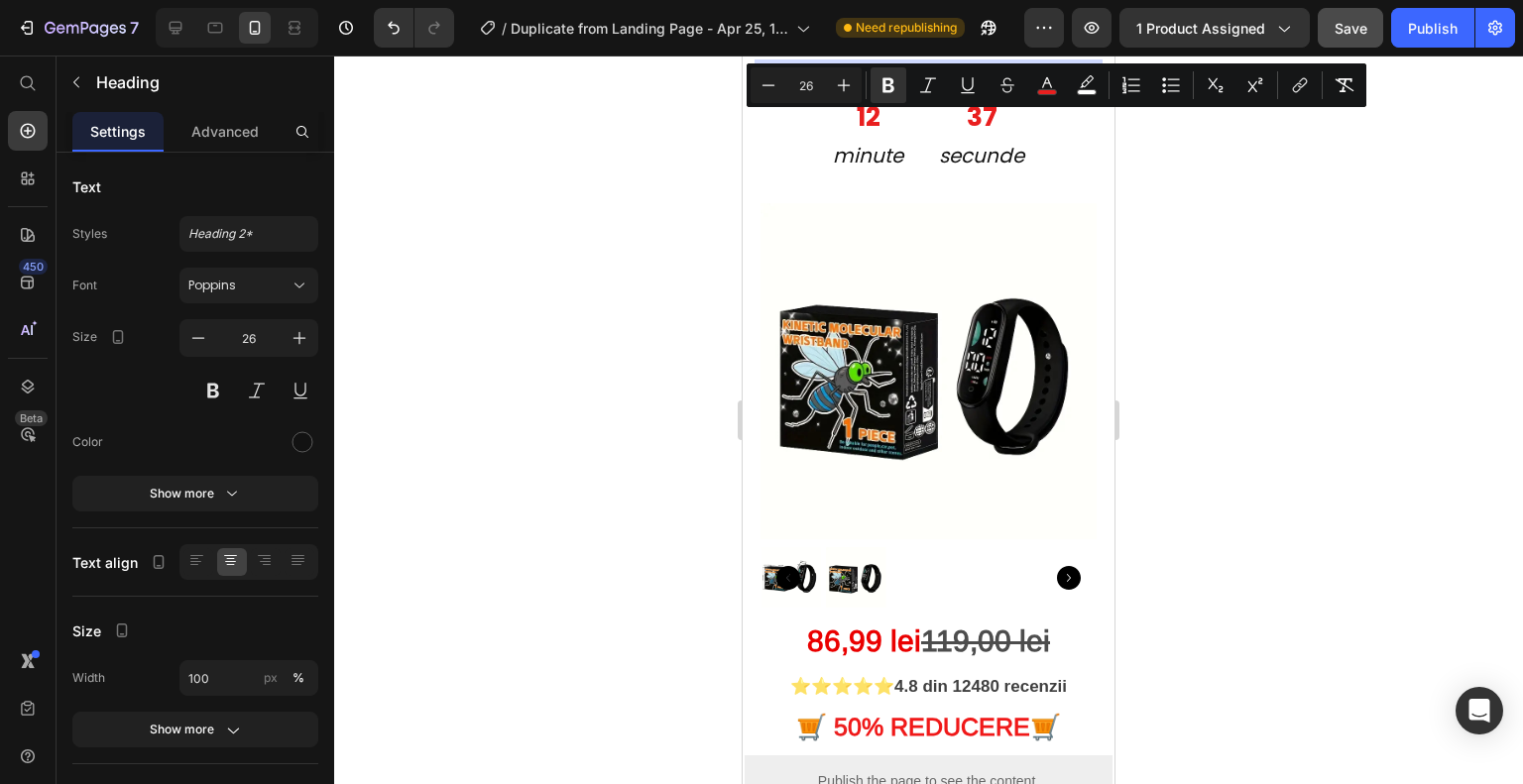 scroll, scrollTop: 77, scrollLeft: 0, axis: vertical 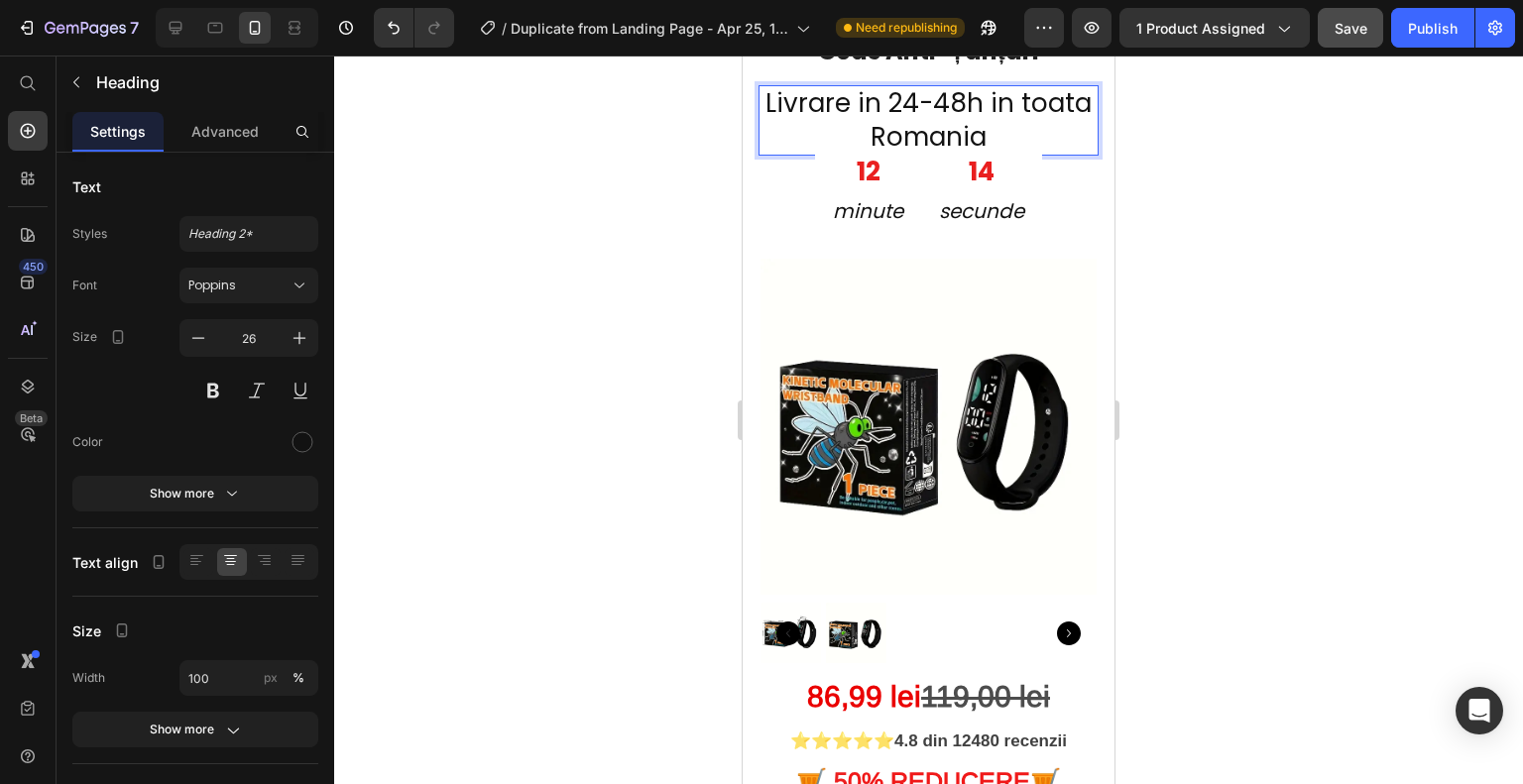 click on "Livrare in 24-48h in toata Romania" at bounding box center (928, 121) 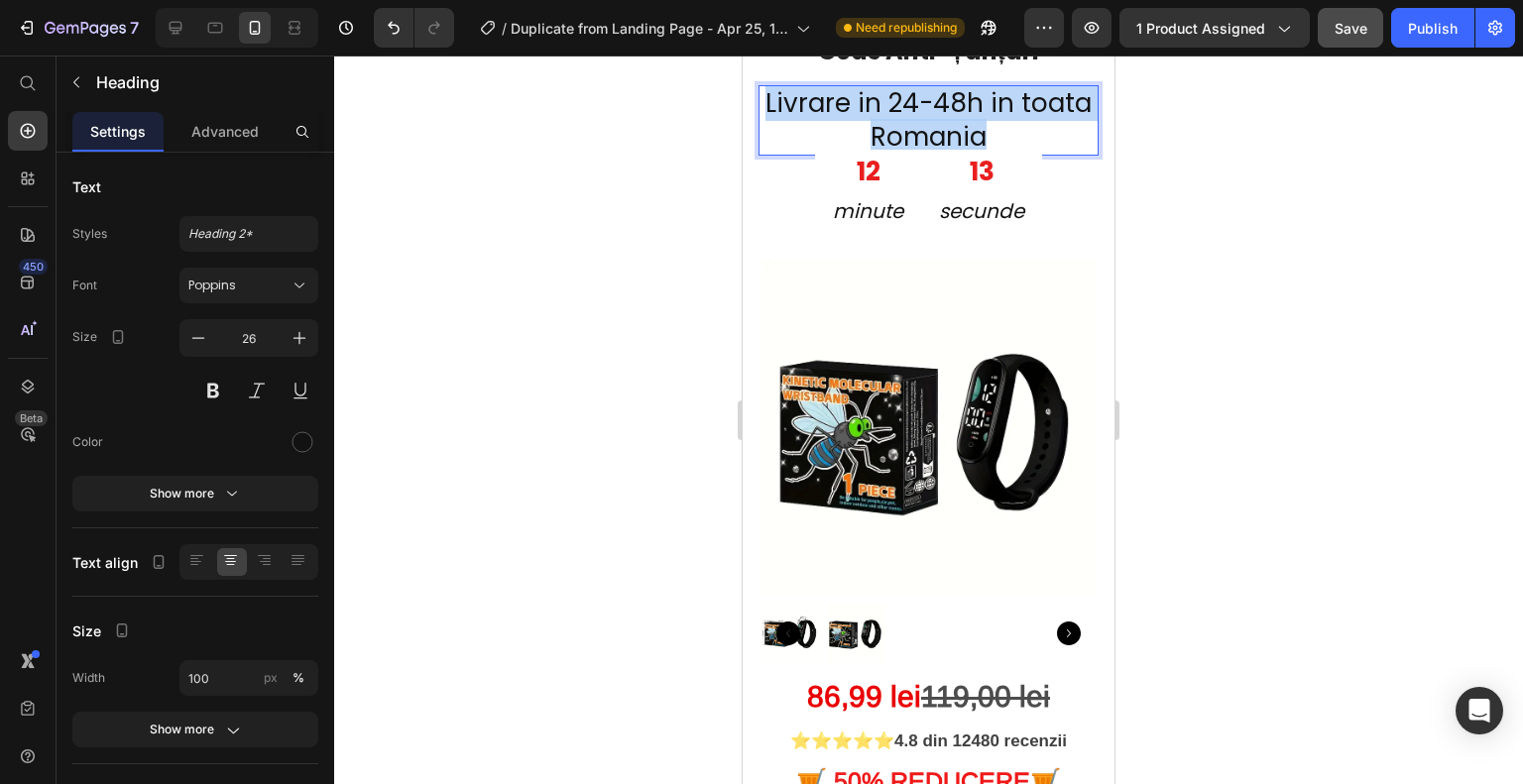 click on "Livrare in 24-48h in toata Romania" at bounding box center (928, 121) 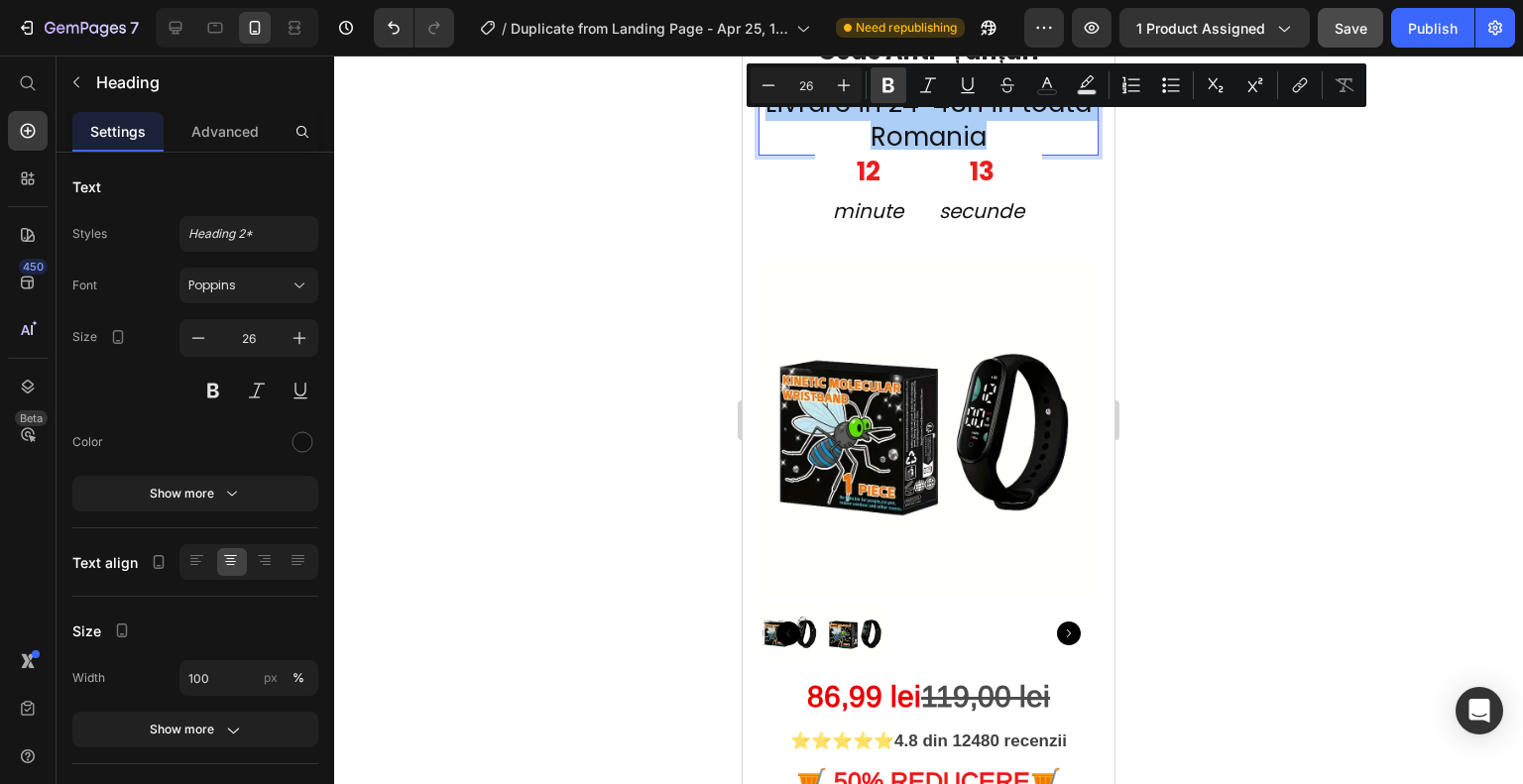 click 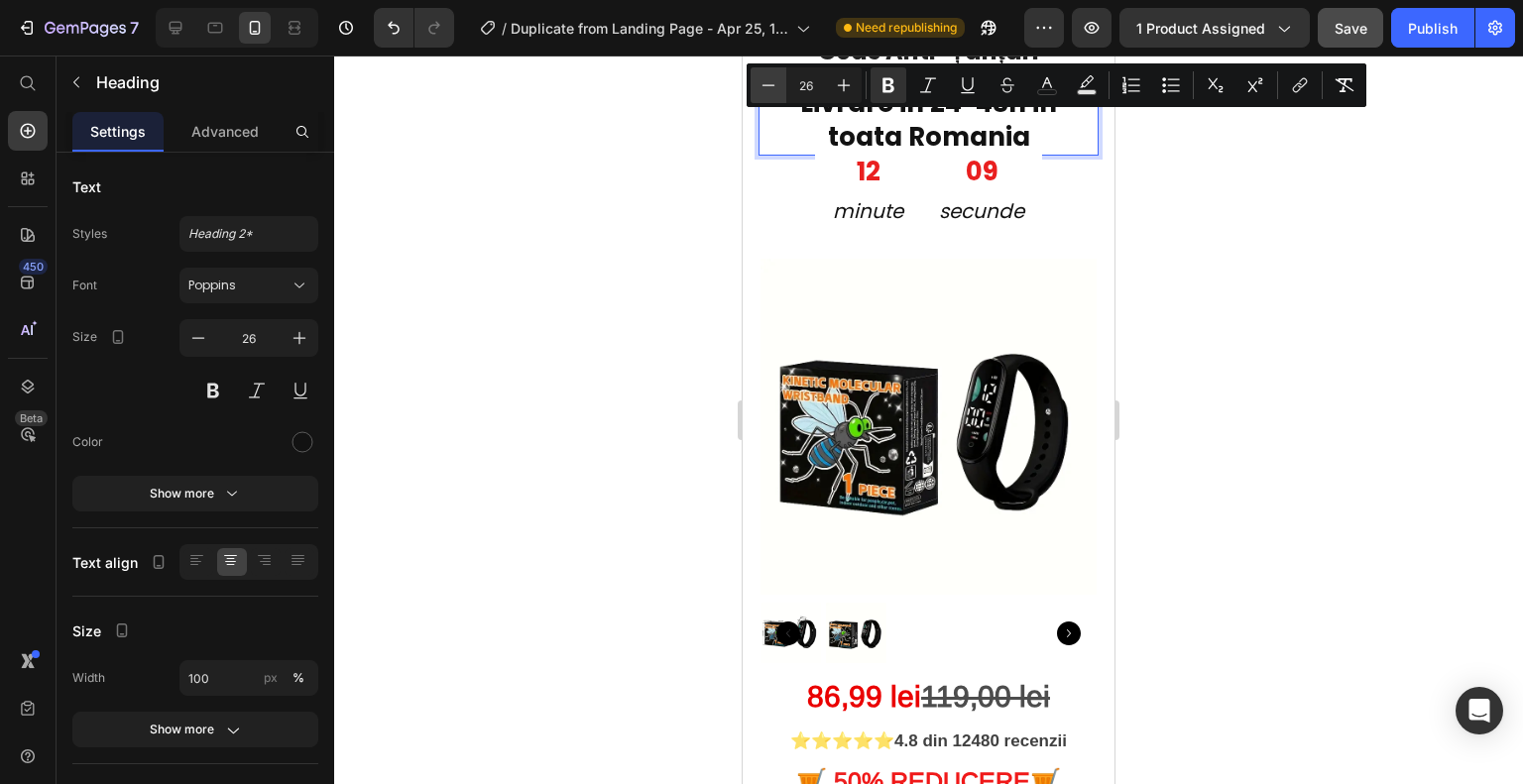 click 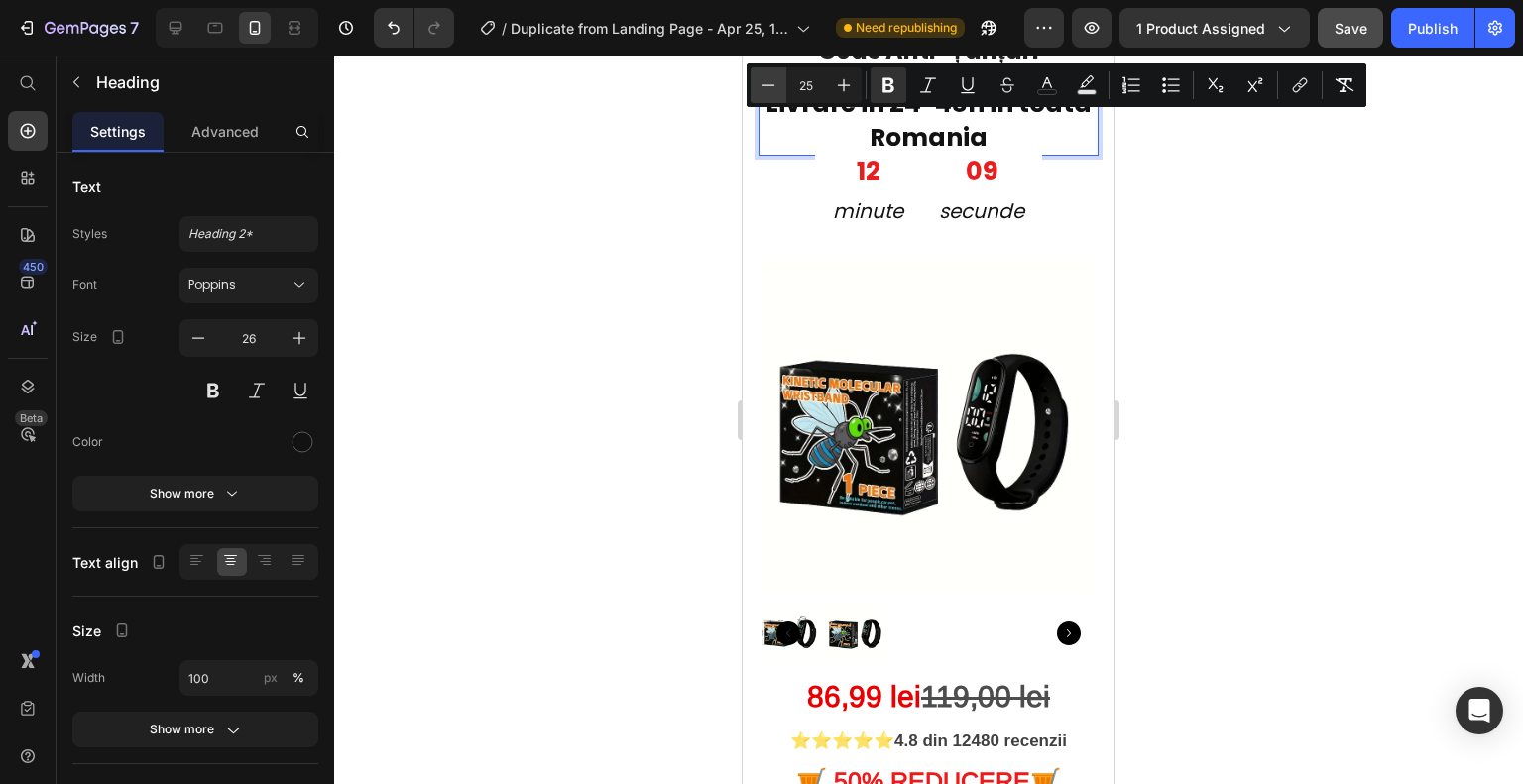 click 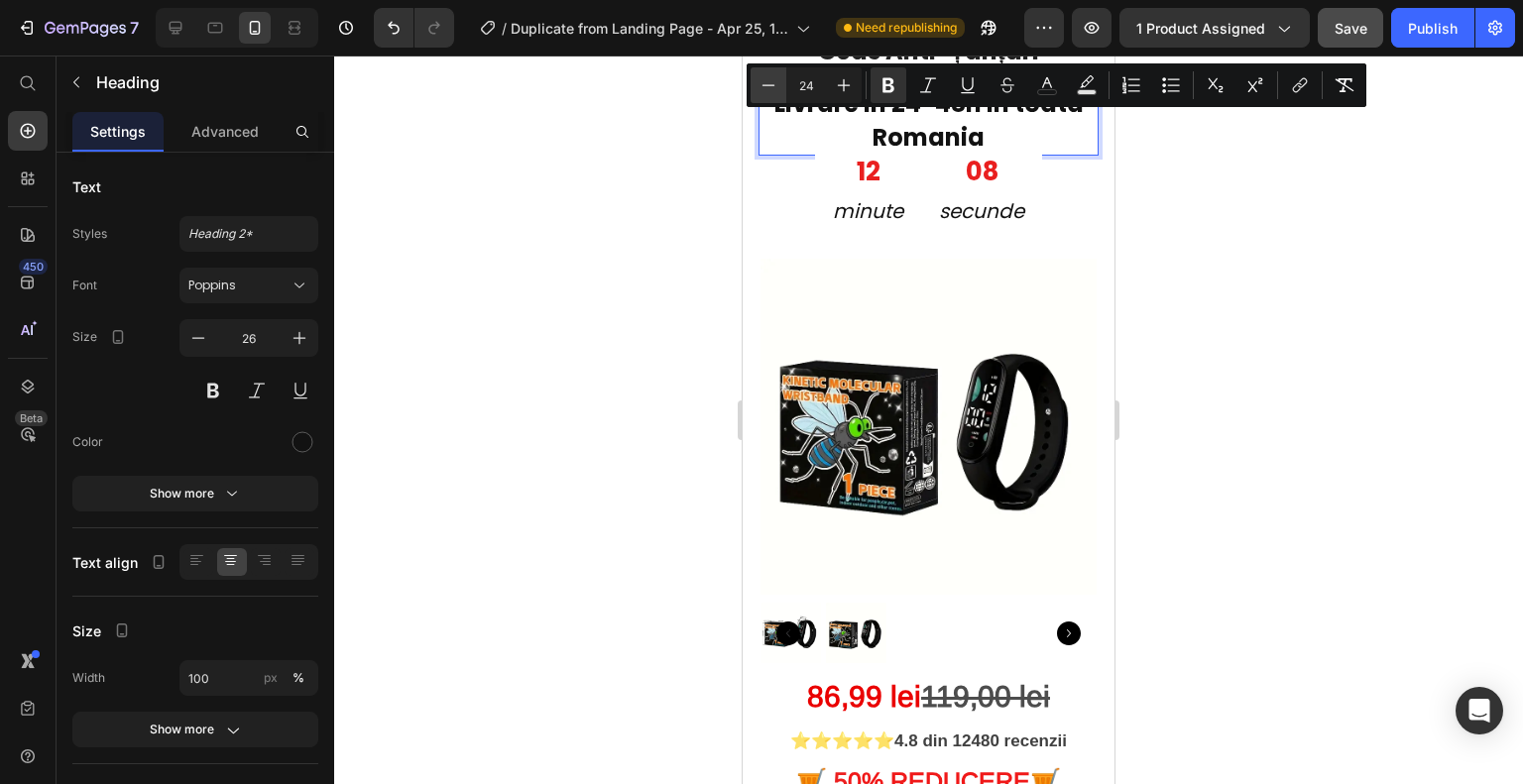 click 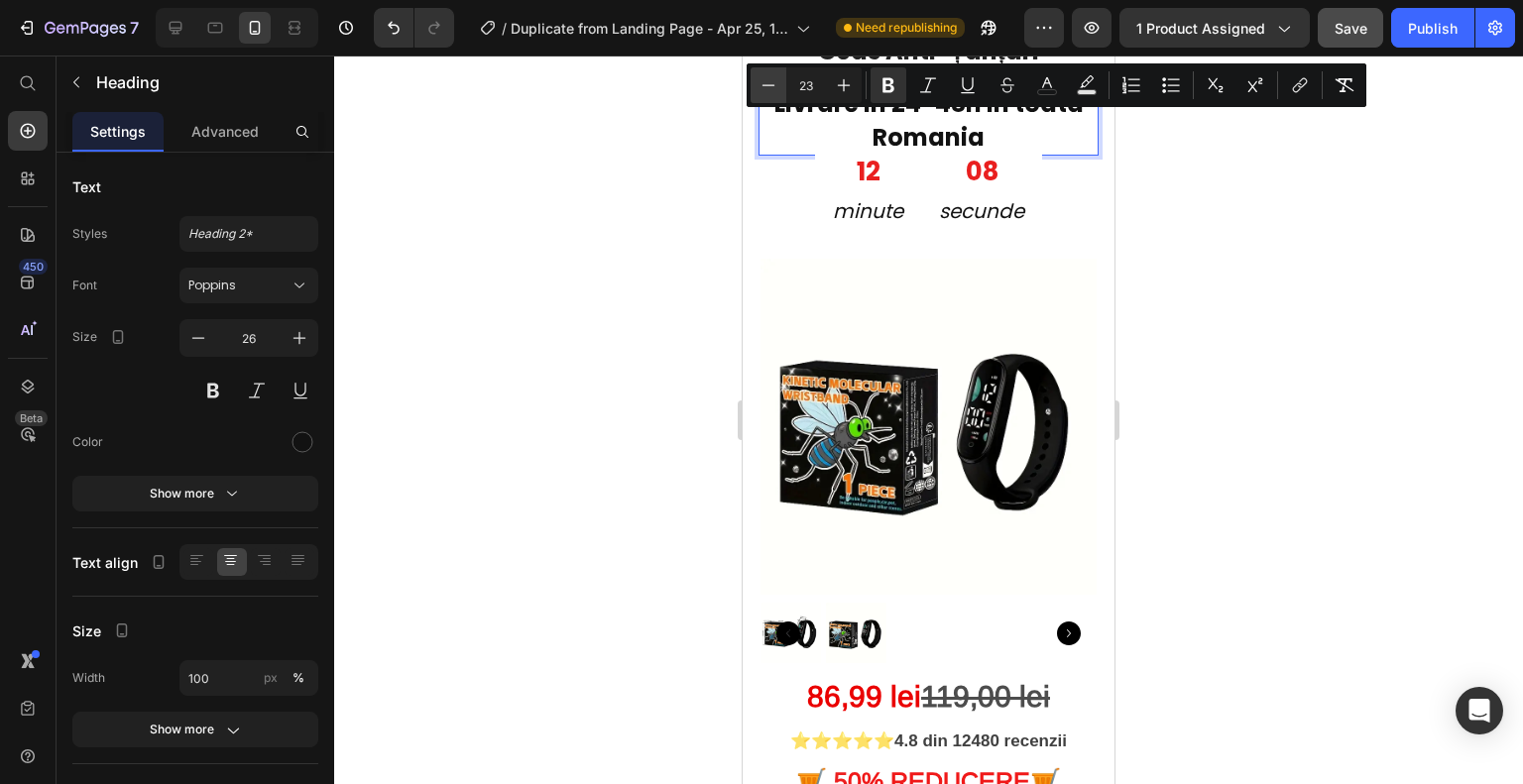 click 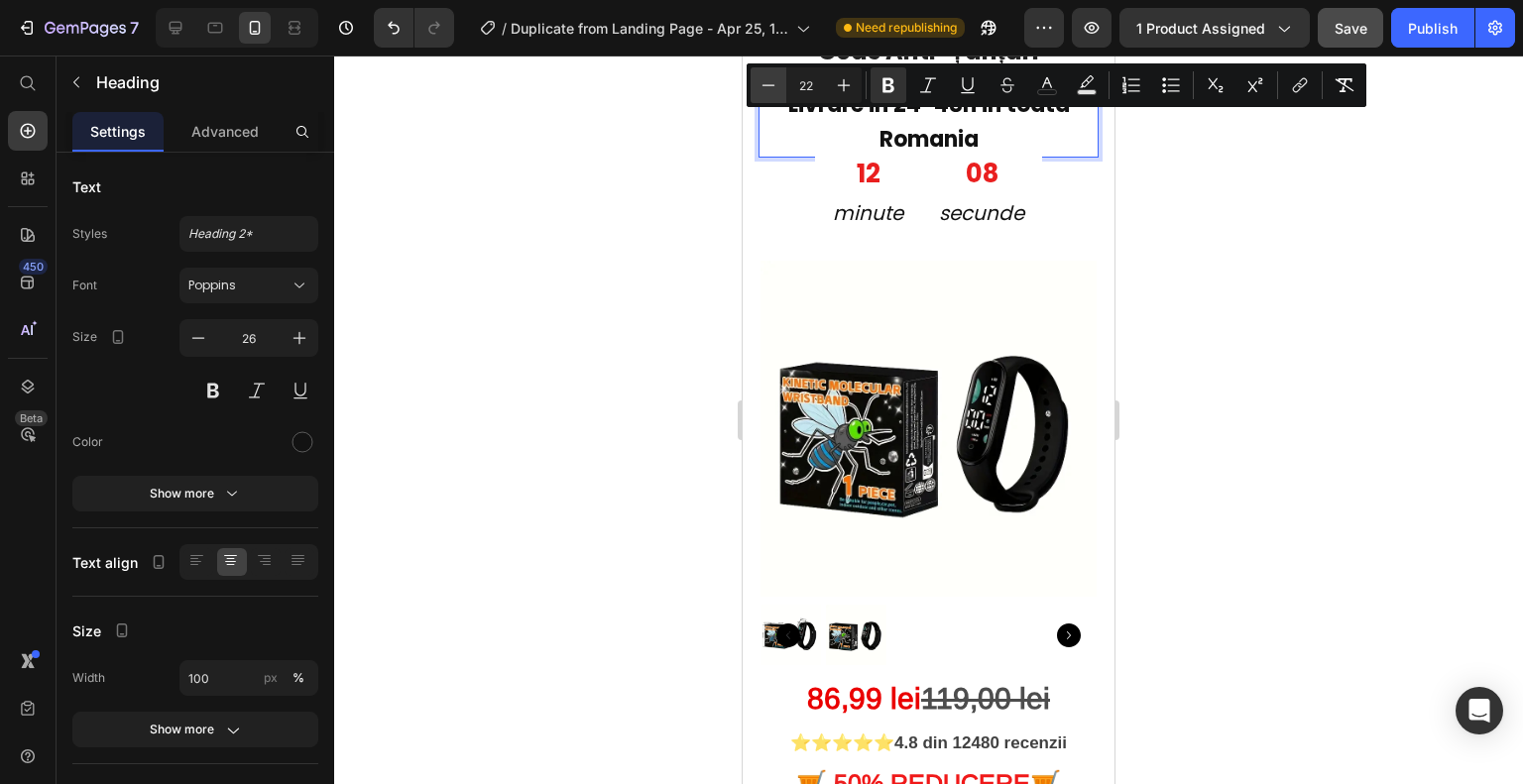 click 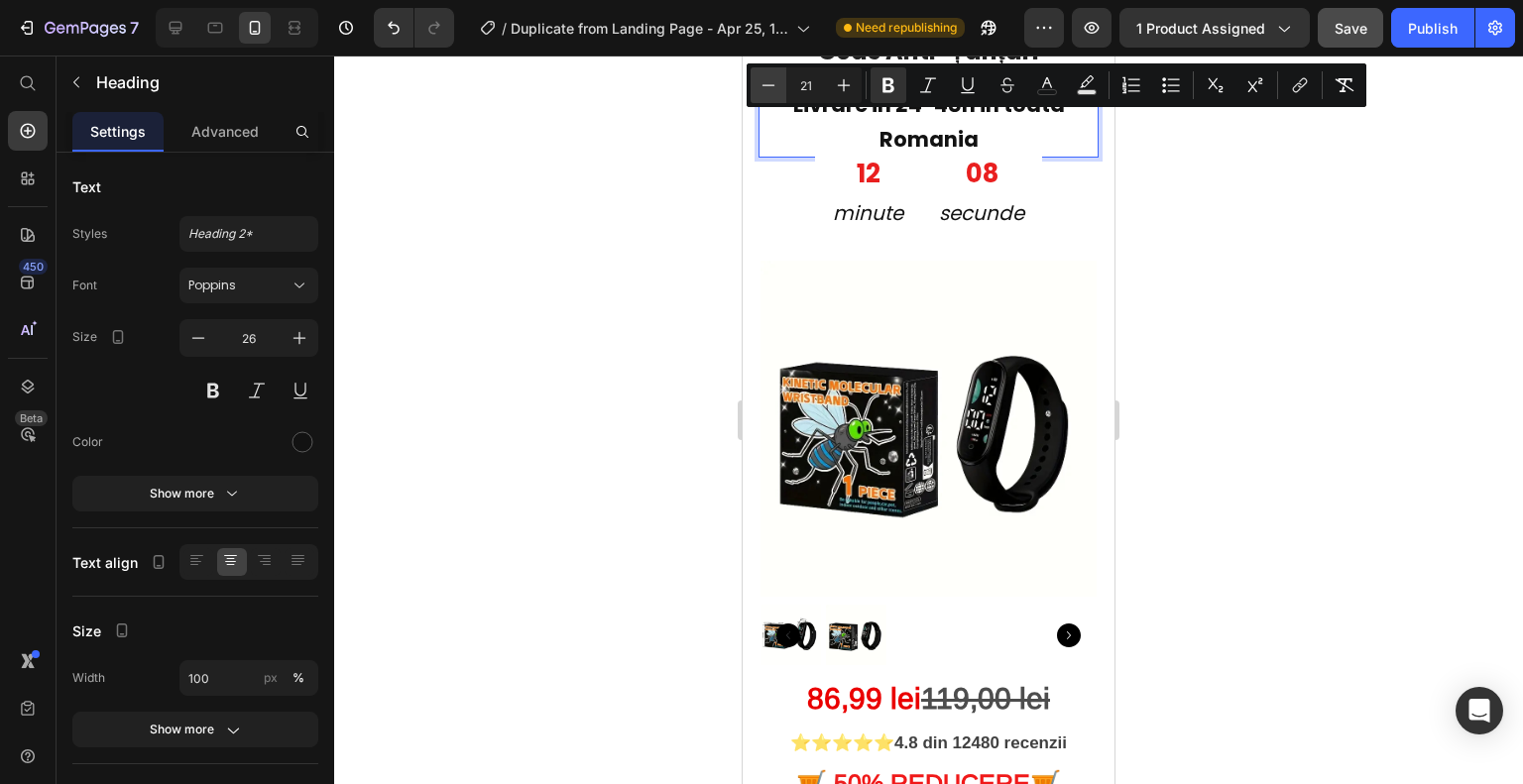 click 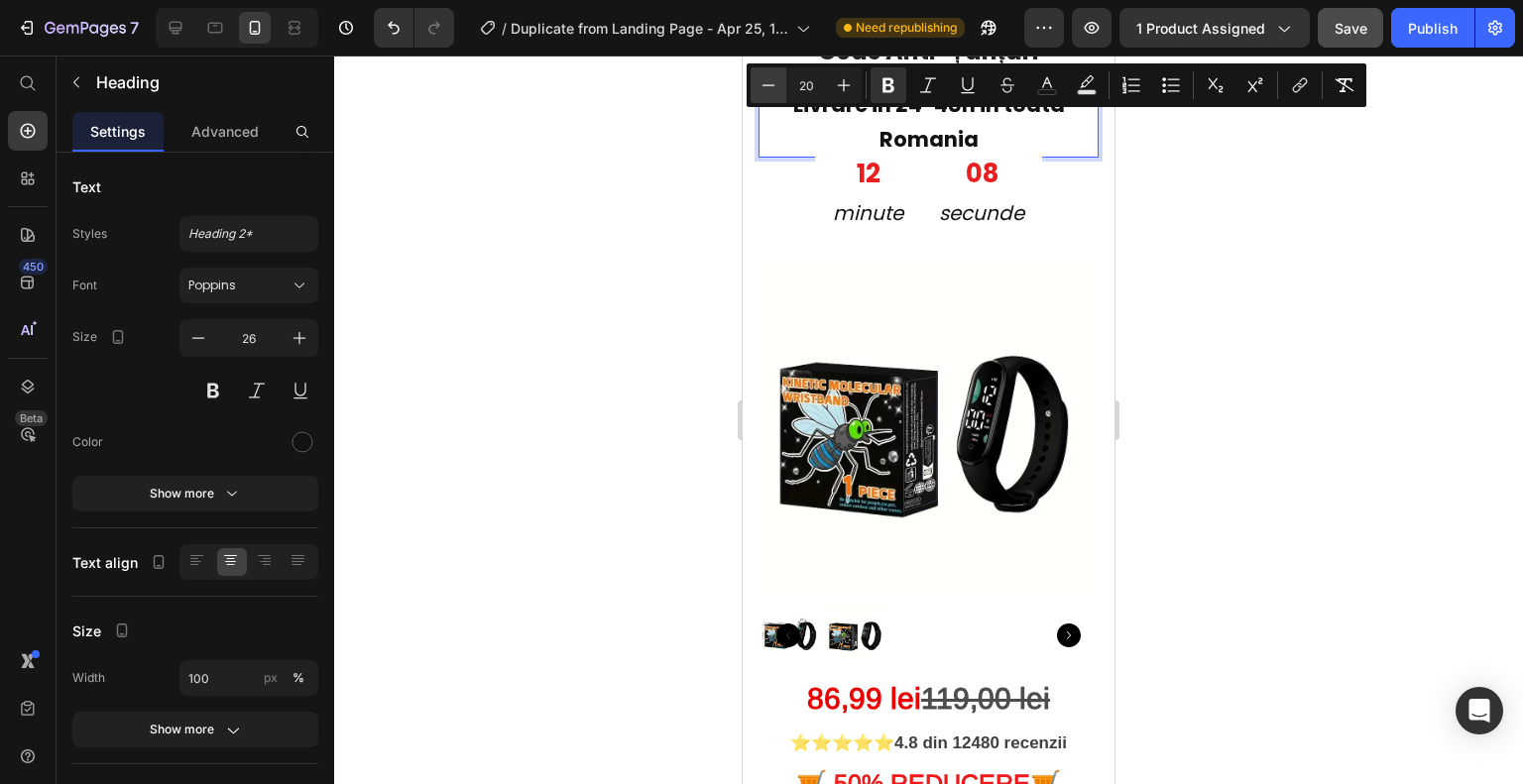 click 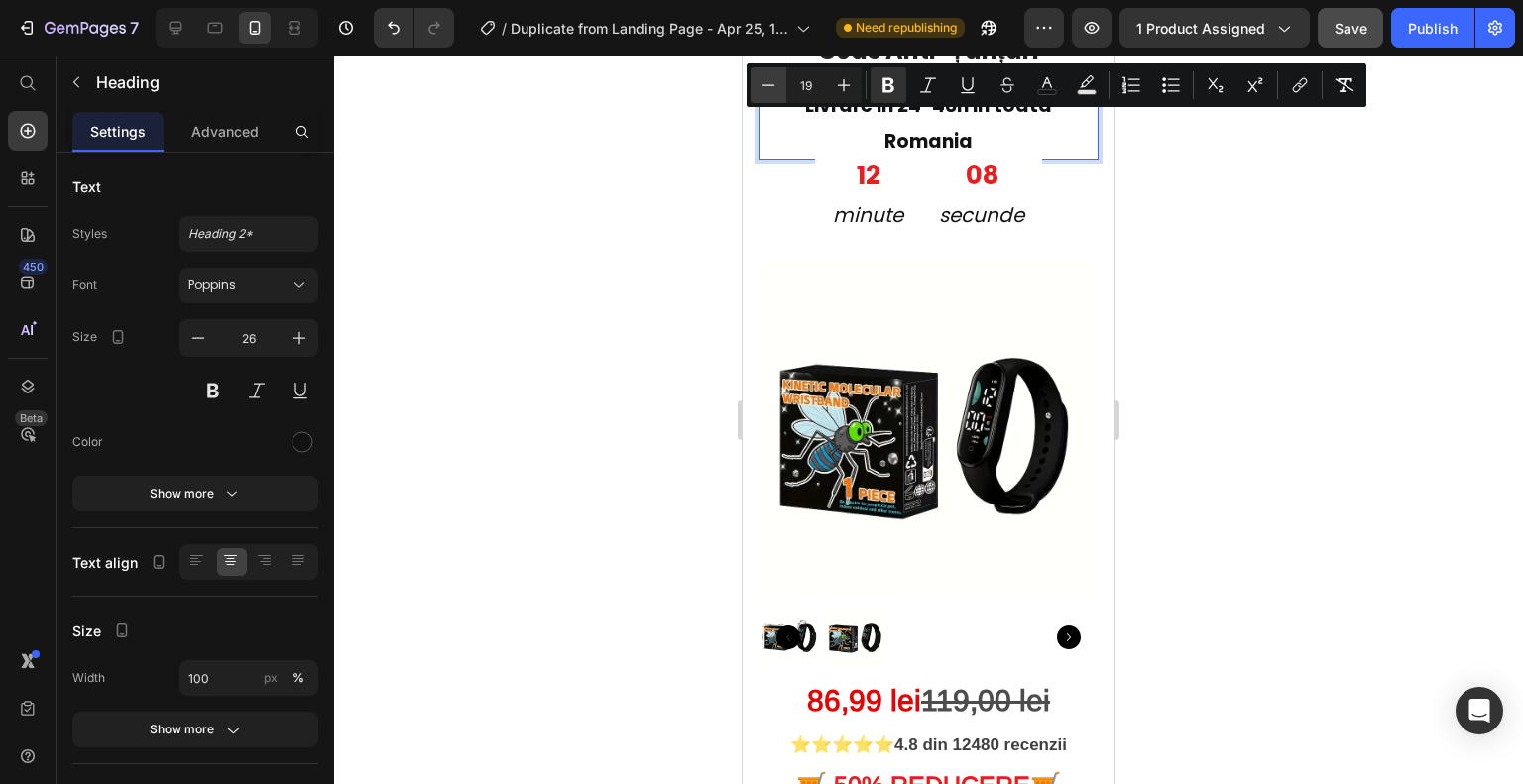 click 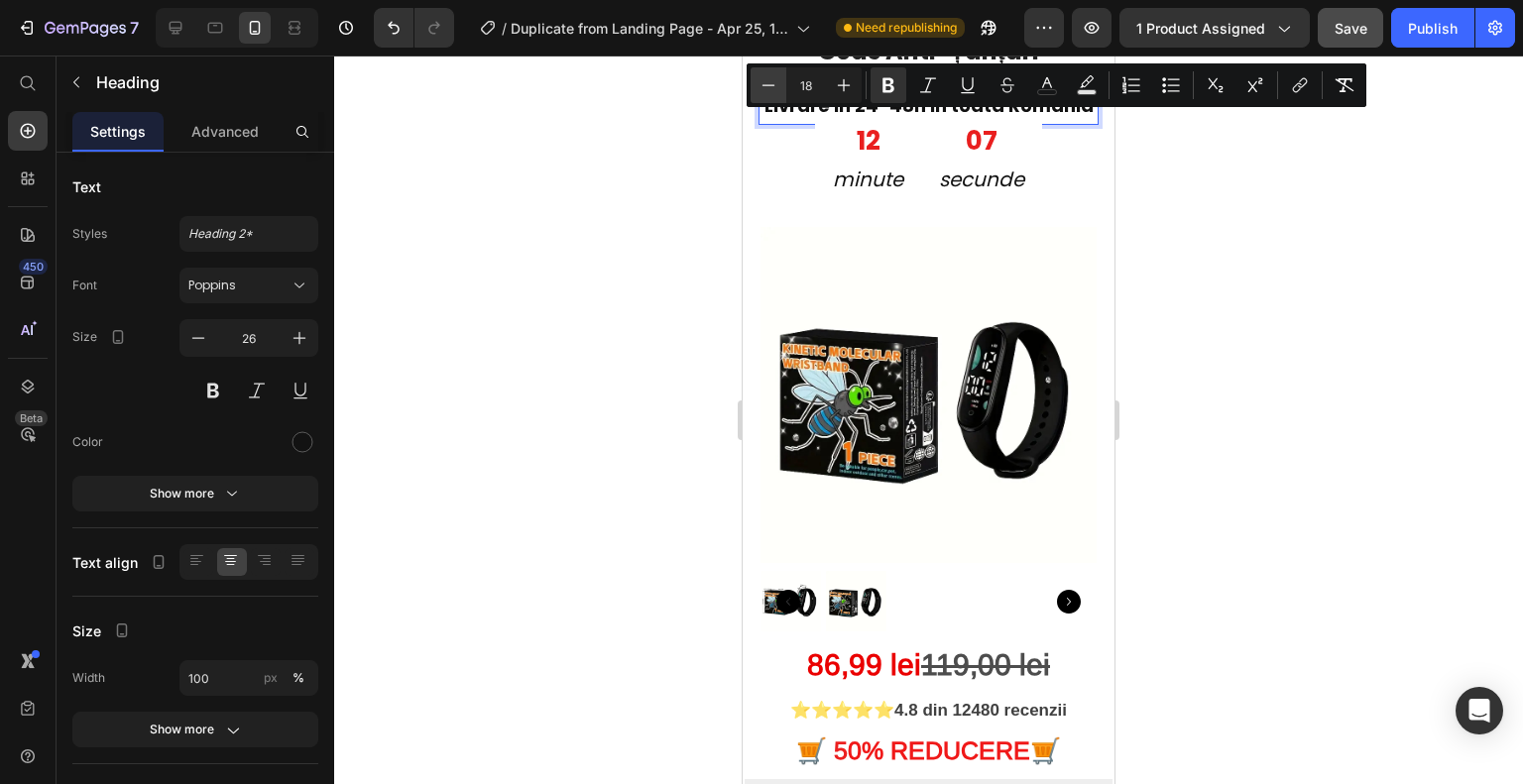 click 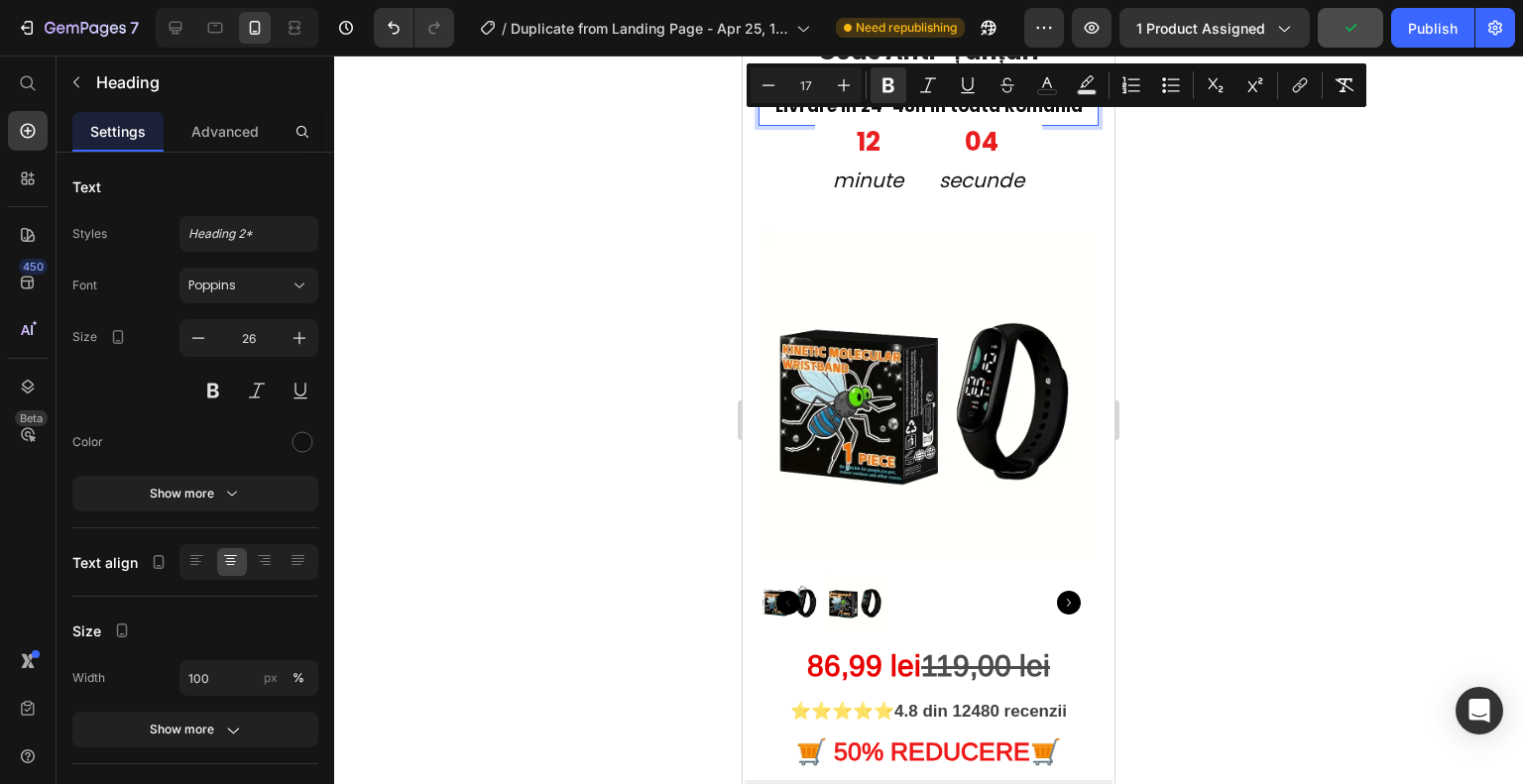 click 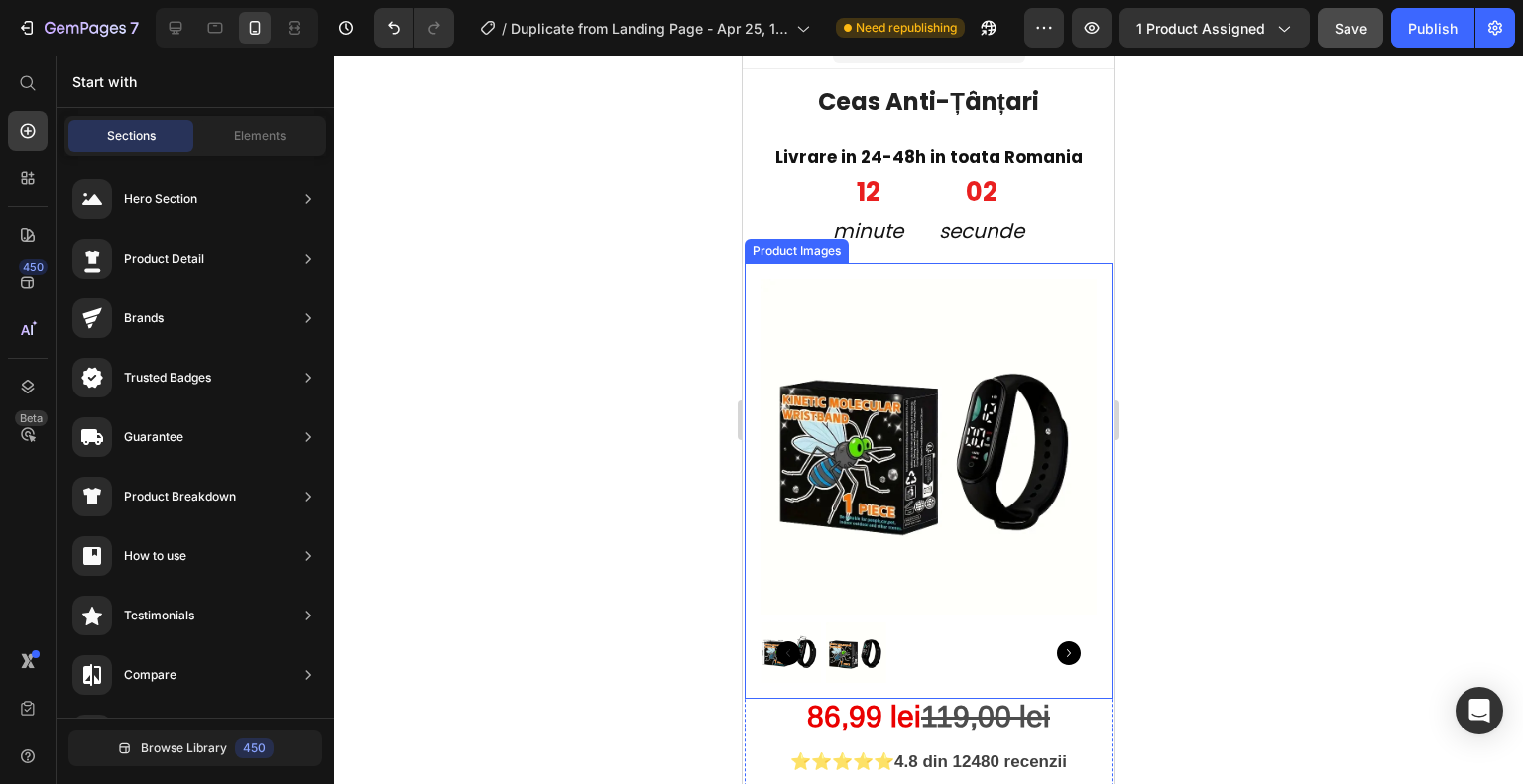 scroll, scrollTop: 0, scrollLeft: 0, axis: both 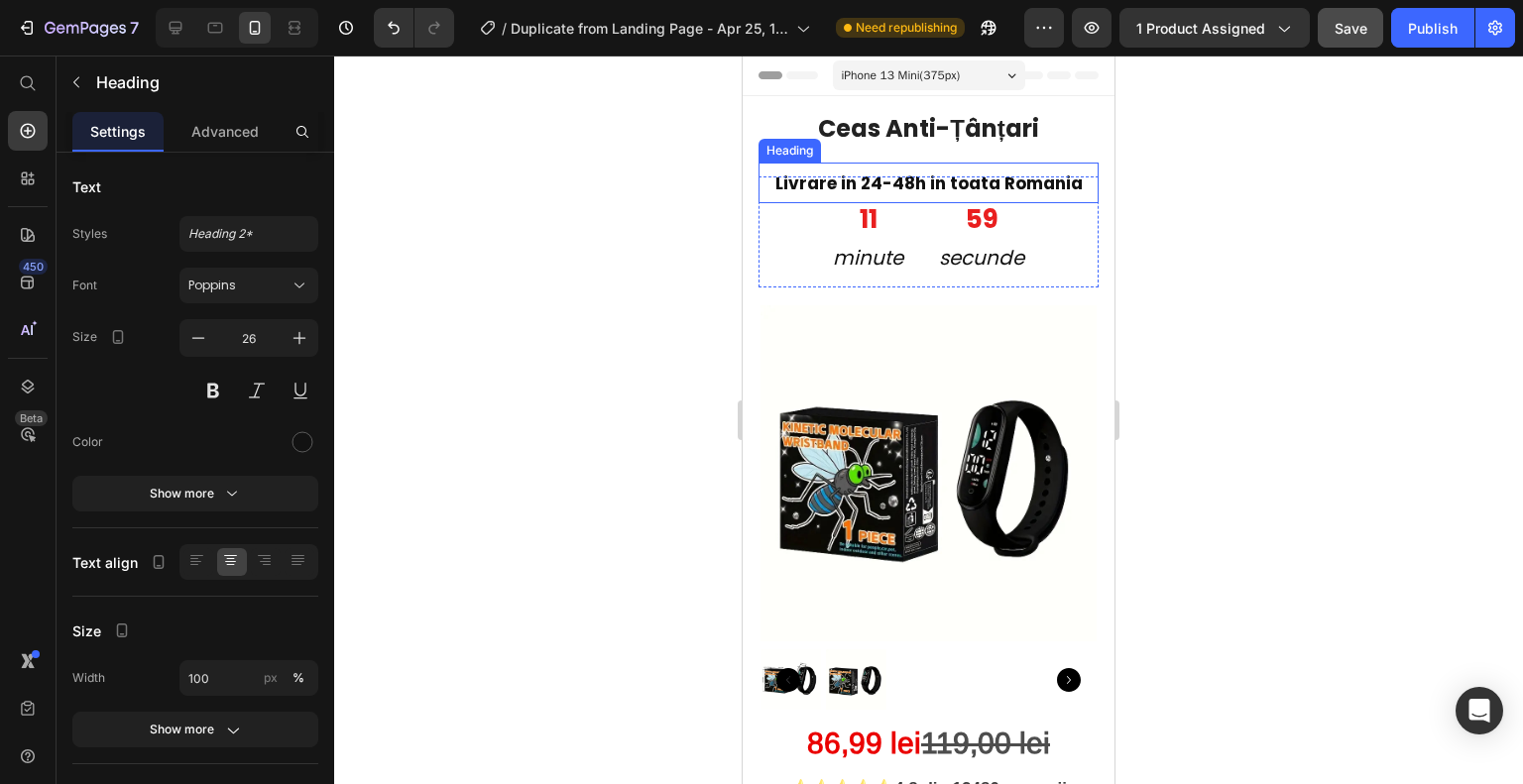 click on "Livrare in 24-48h in toata Romania" at bounding box center [929, 183] 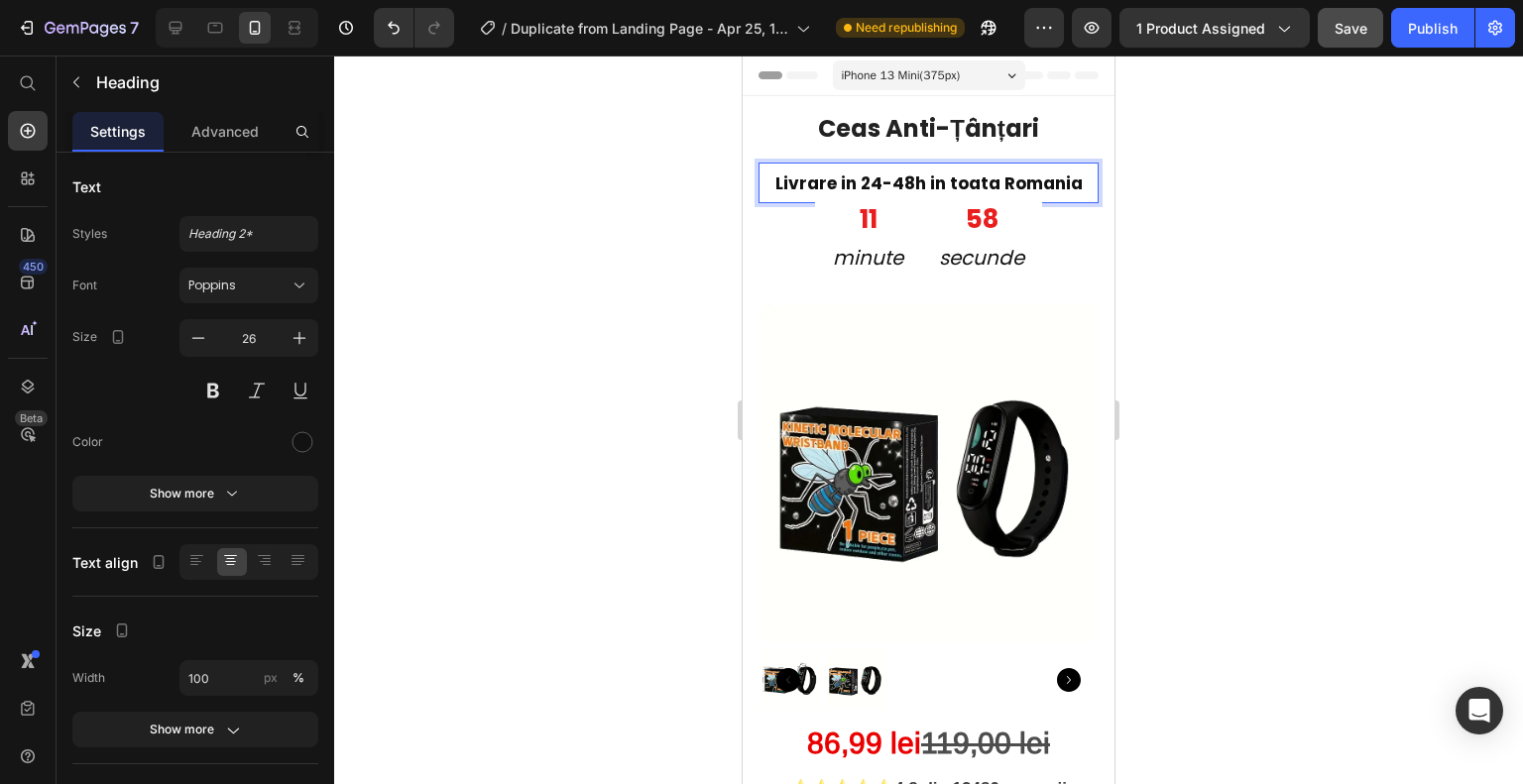 click on "Livrare in 24-48h in toata Romania" at bounding box center (929, 183) 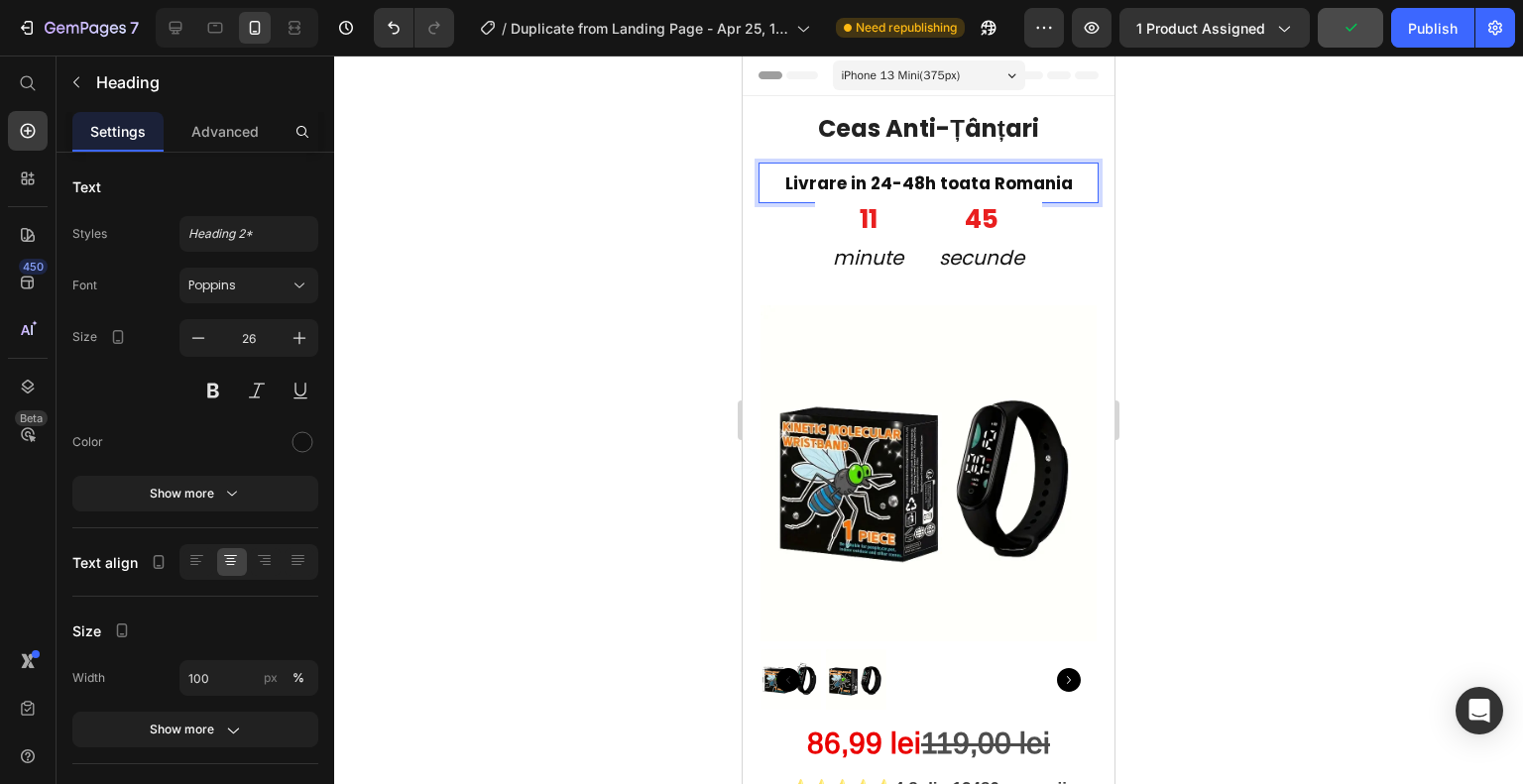 click 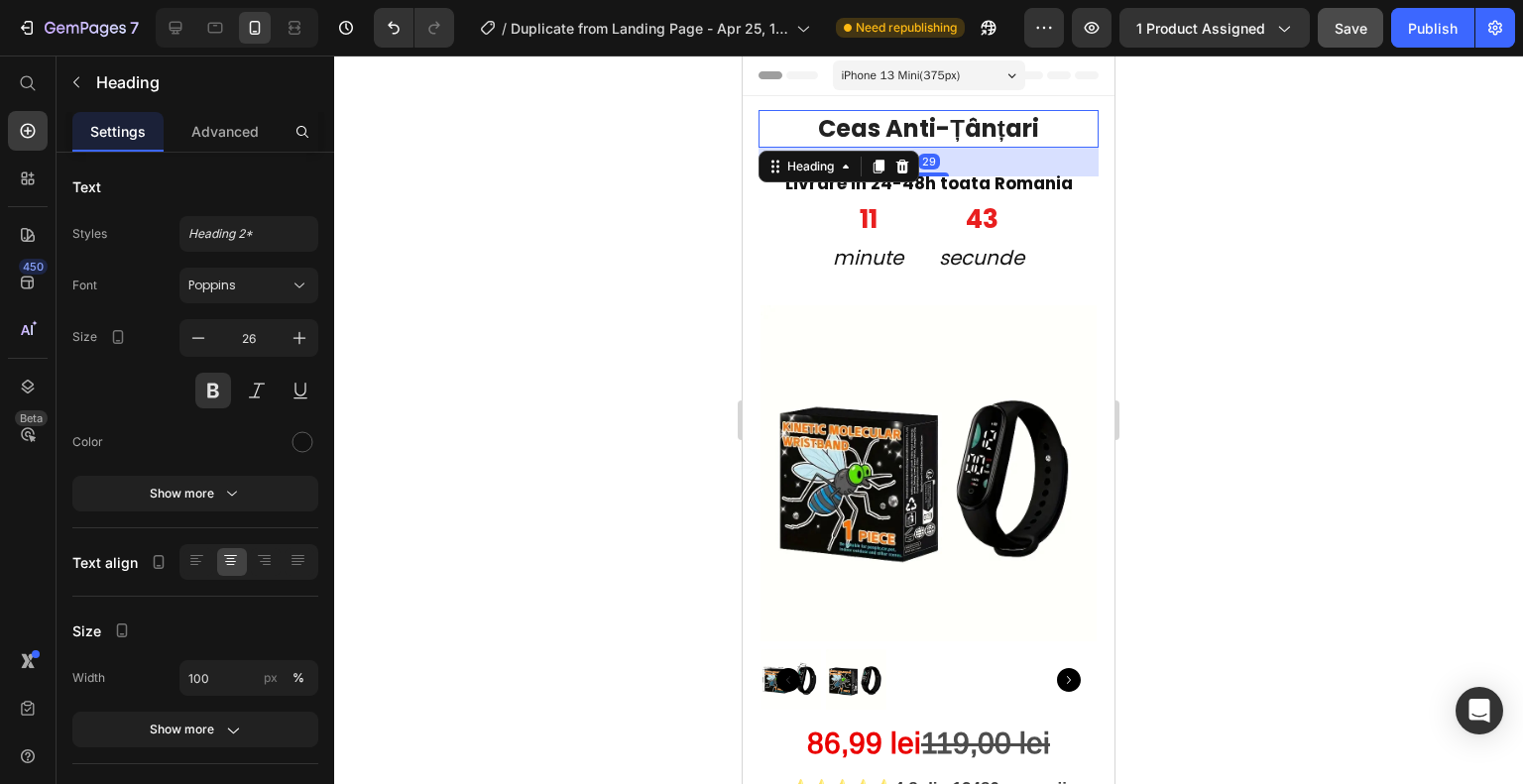 click on "Ceas Anti-Țânțari" at bounding box center [928, 128] 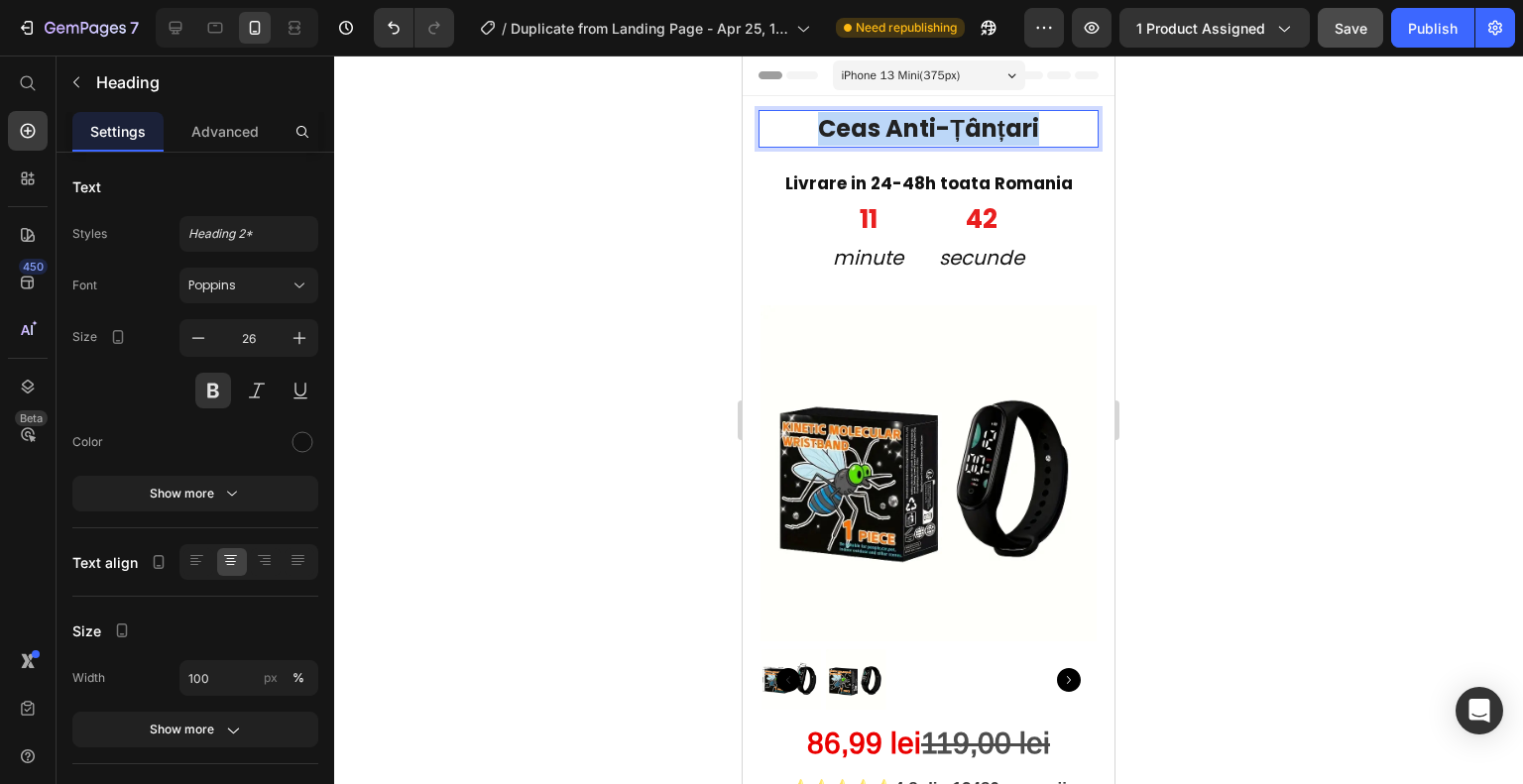 click on "Ceas Anti-Țânțari" at bounding box center [928, 128] 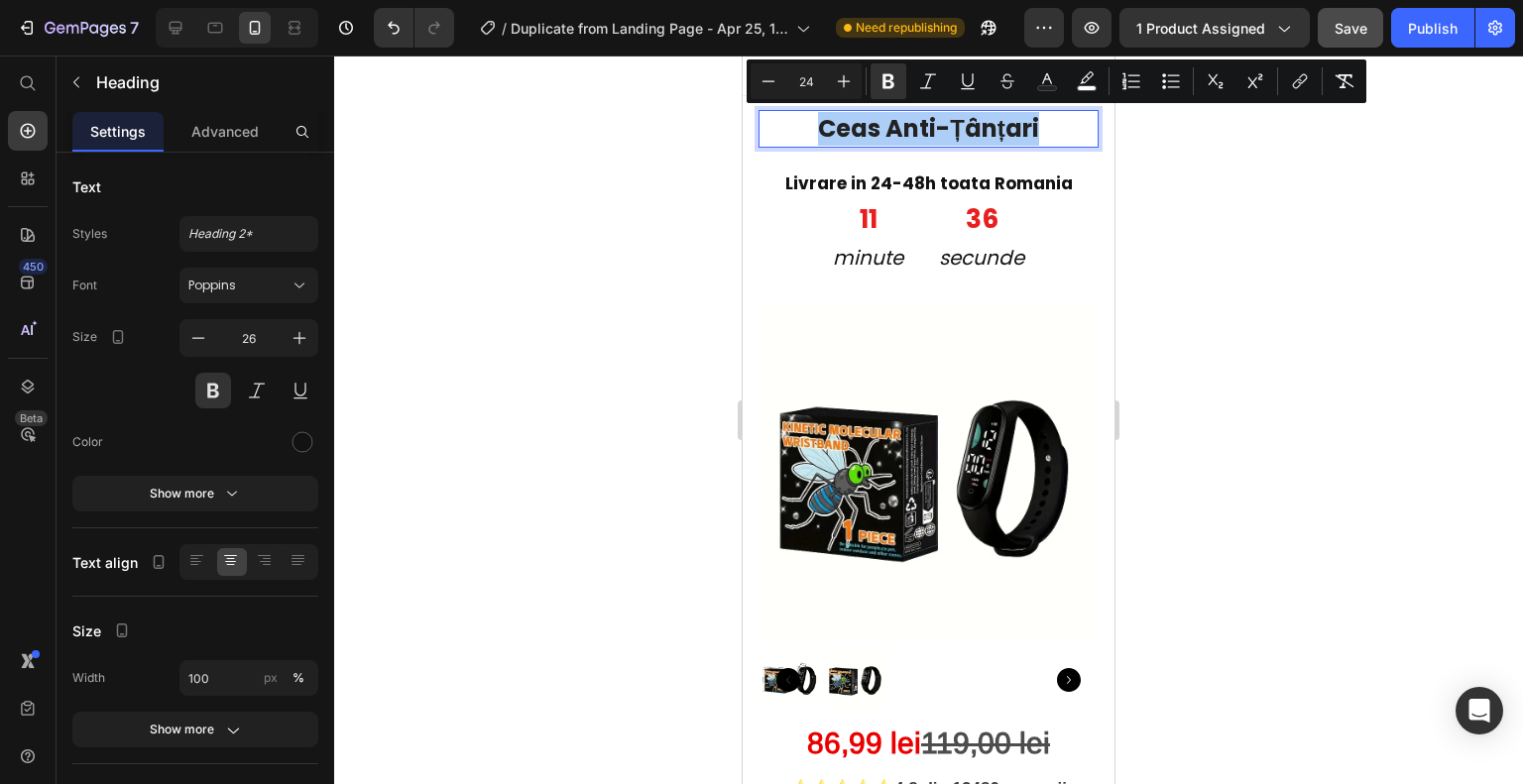click 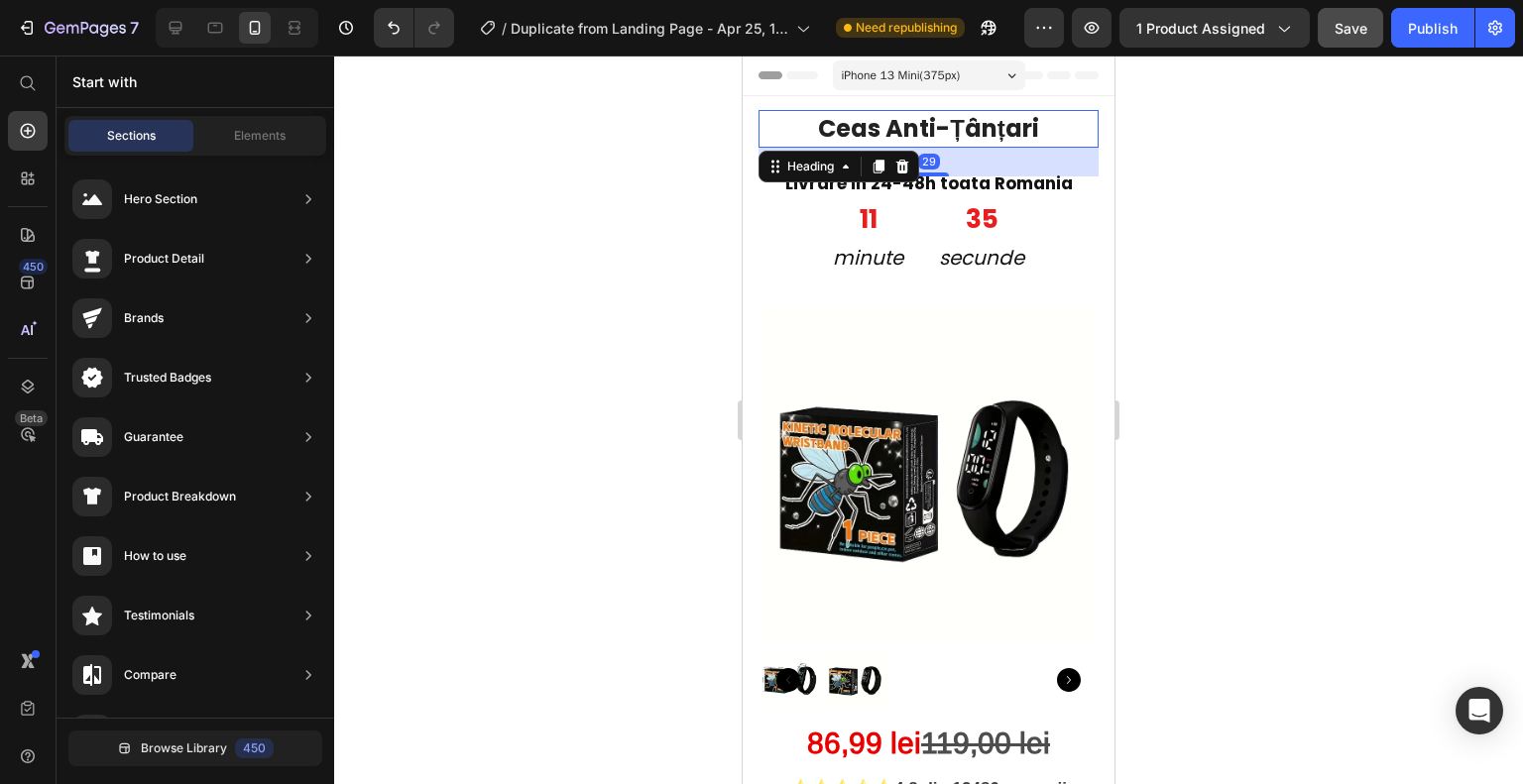 click on "Ceas Anti-Țânțari" at bounding box center (928, 128) 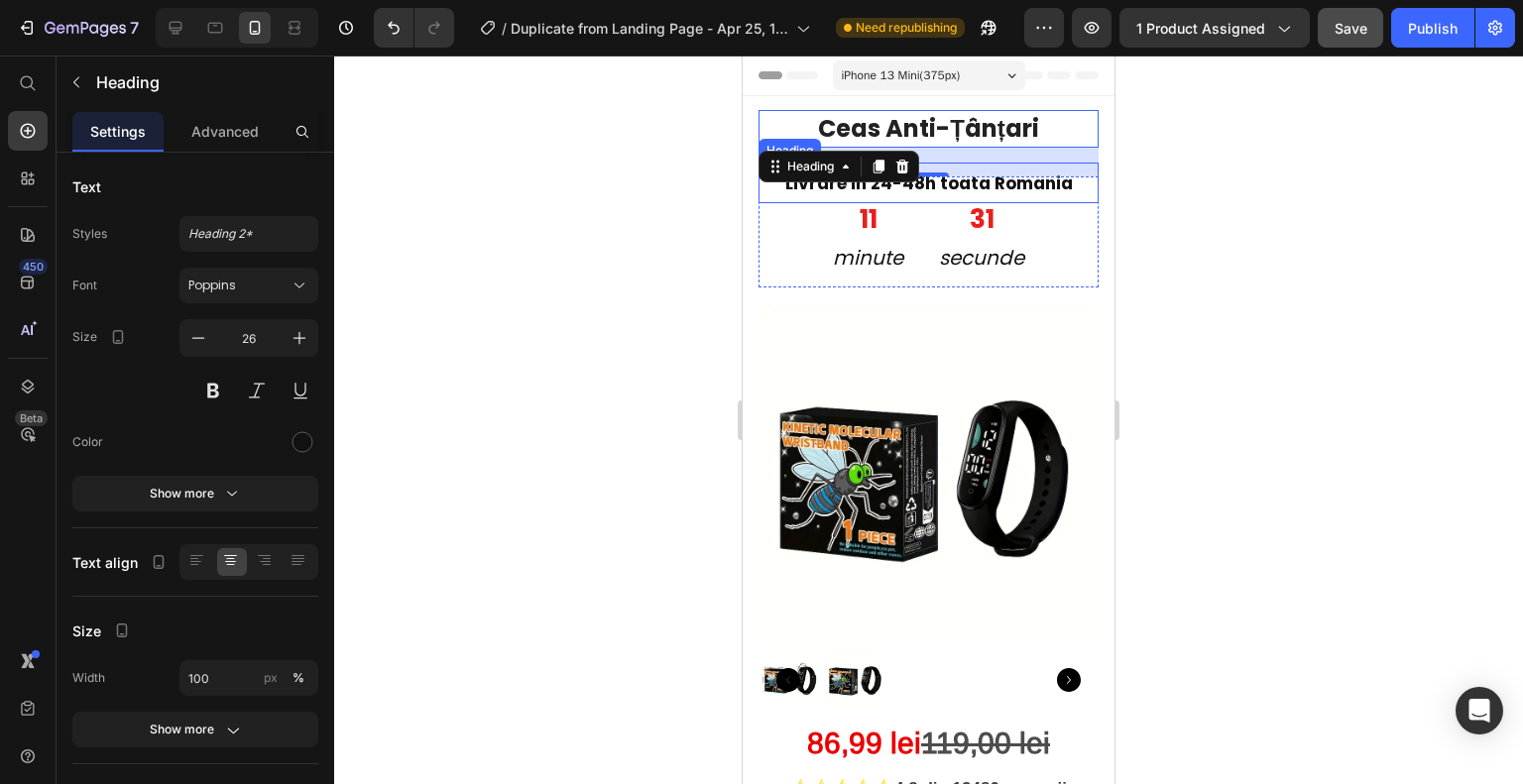 click on "Livrare in 24-48h toata Romania" at bounding box center [929, 183] 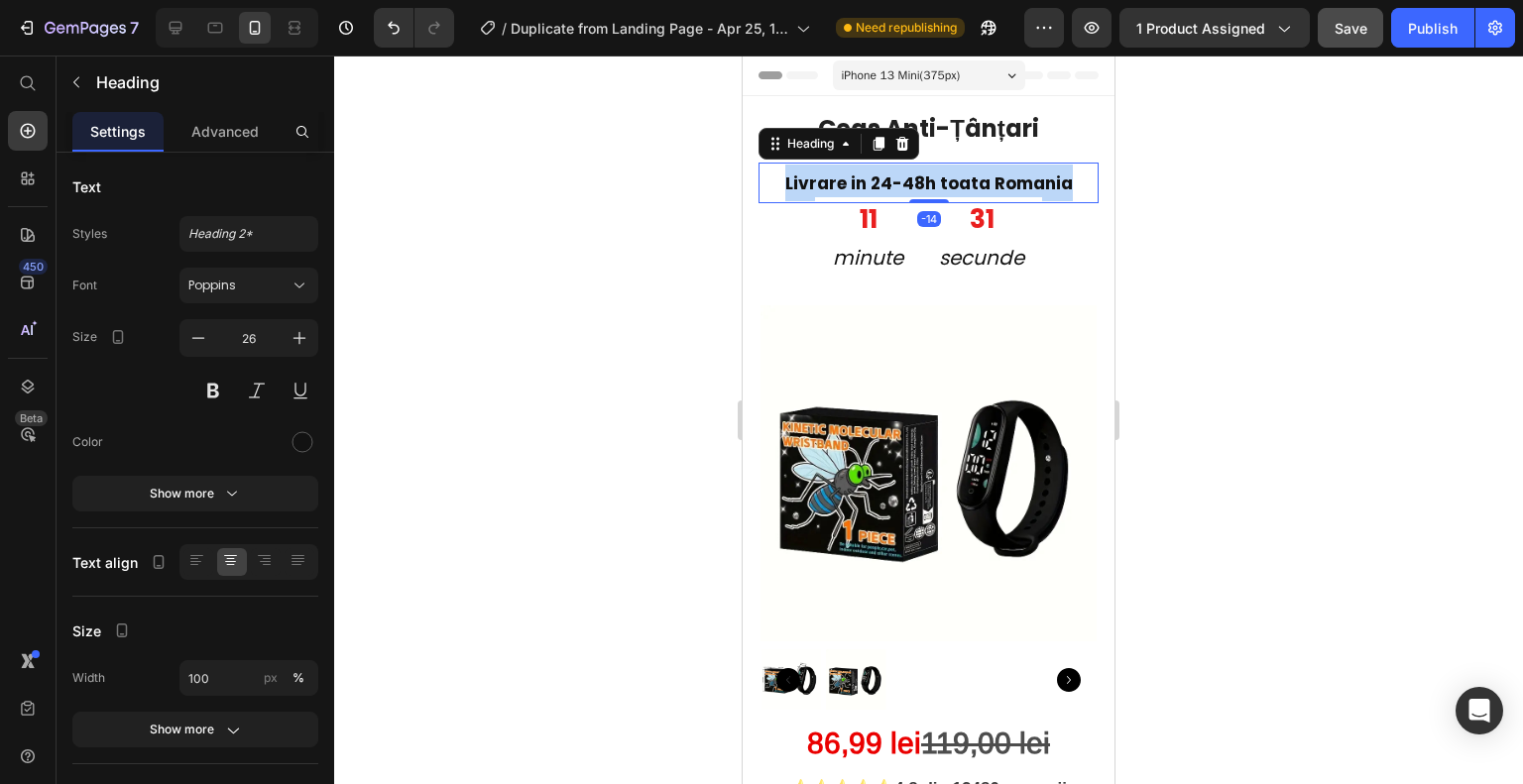 click on "Livrare in 24-48h toata Romania" at bounding box center (929, 183) 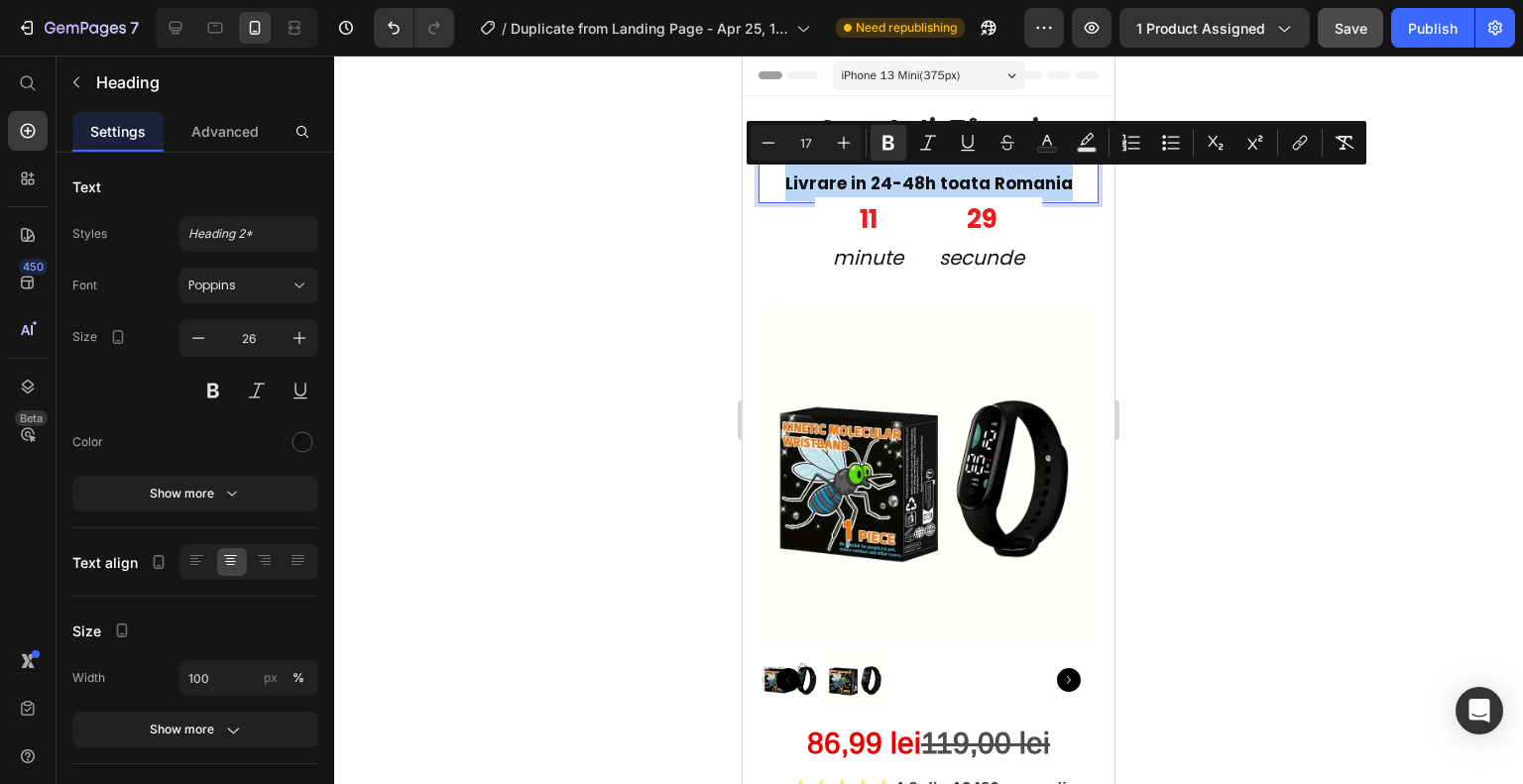 copy on "Livrare in 24-48h toata Romania" 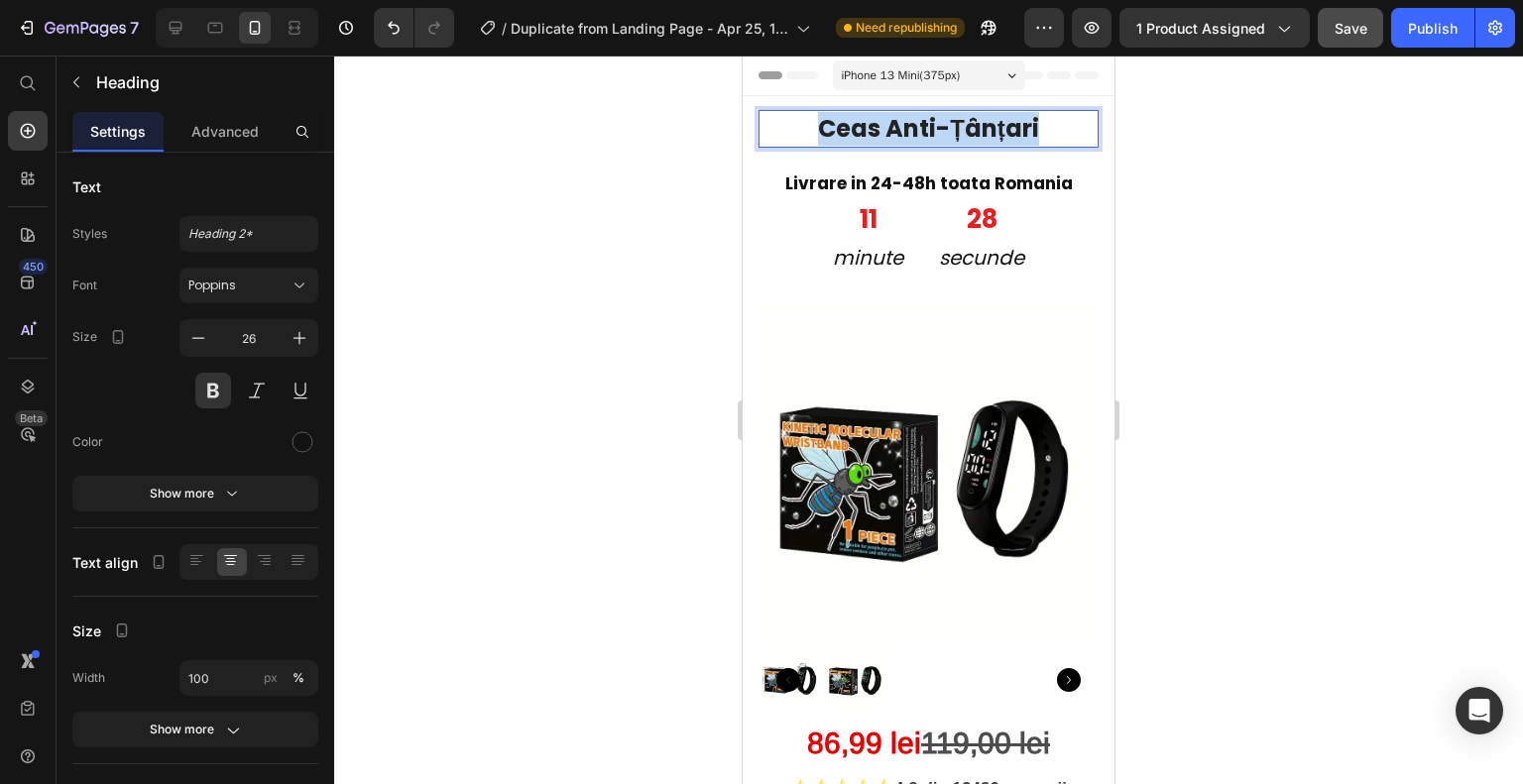 click on "Ceas Anti-Țânțari" at bounding box center [928, 128] 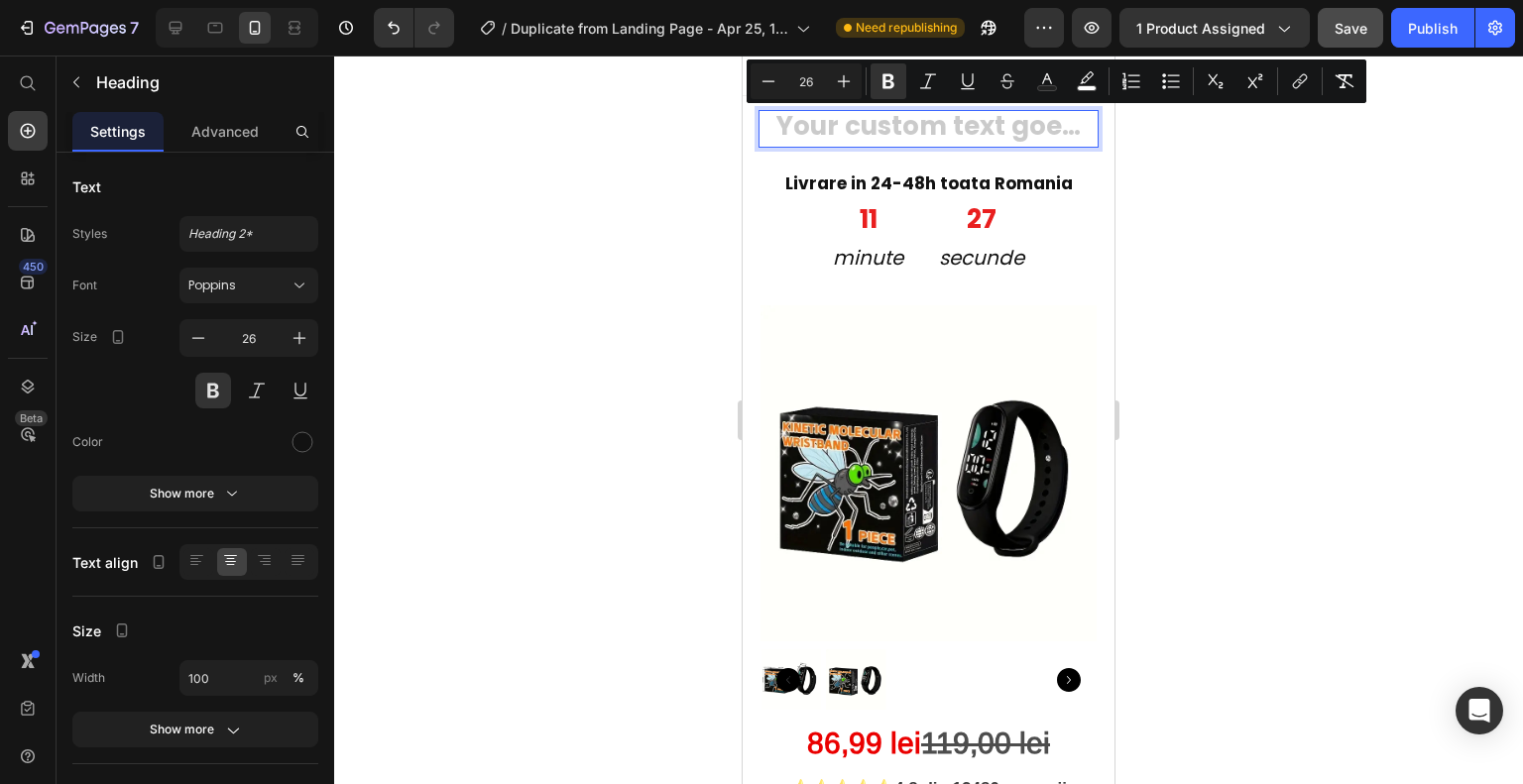 type on "17" 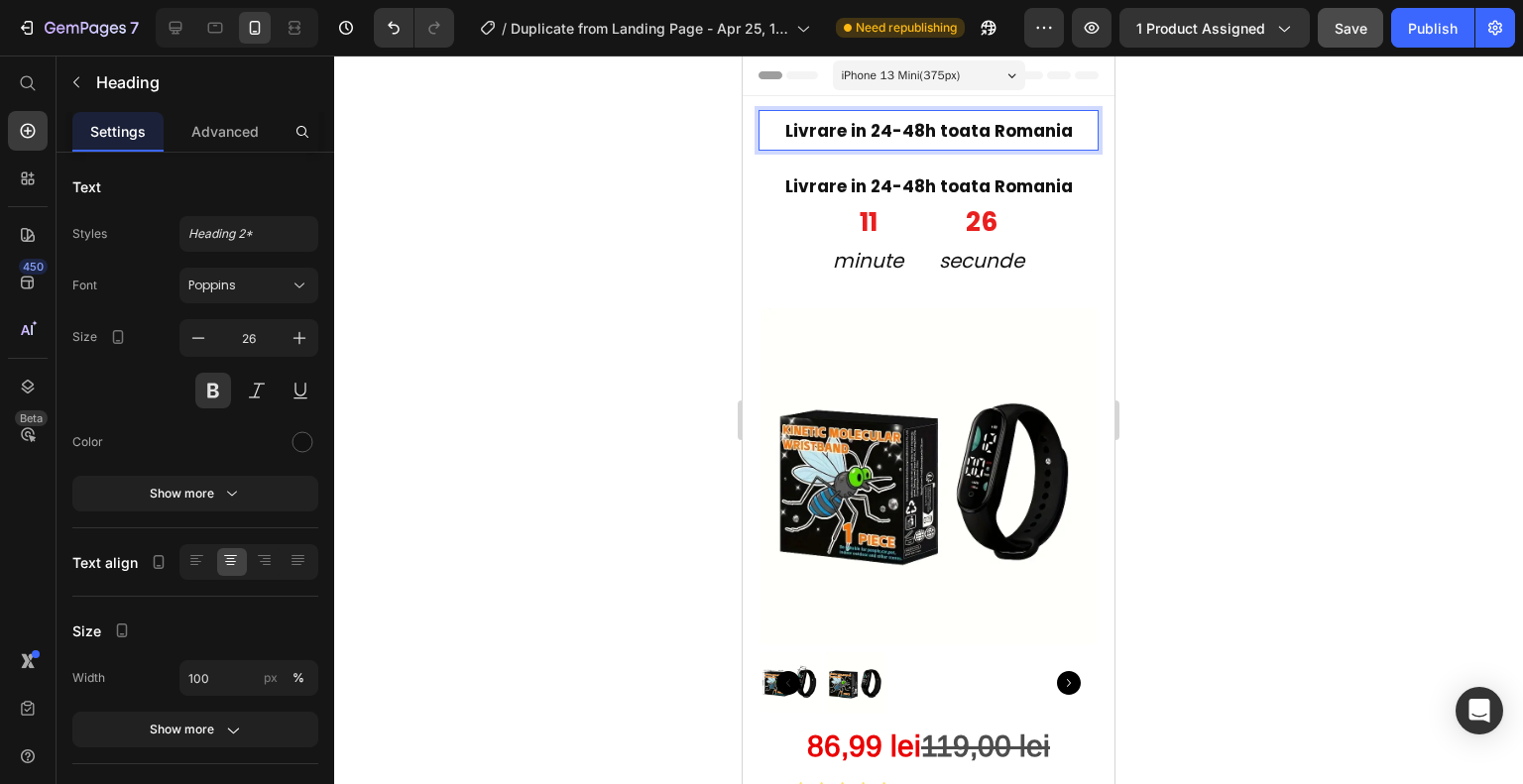 click on "Livrare in 24-48h toata Romania" at bounding box center (929, 131) 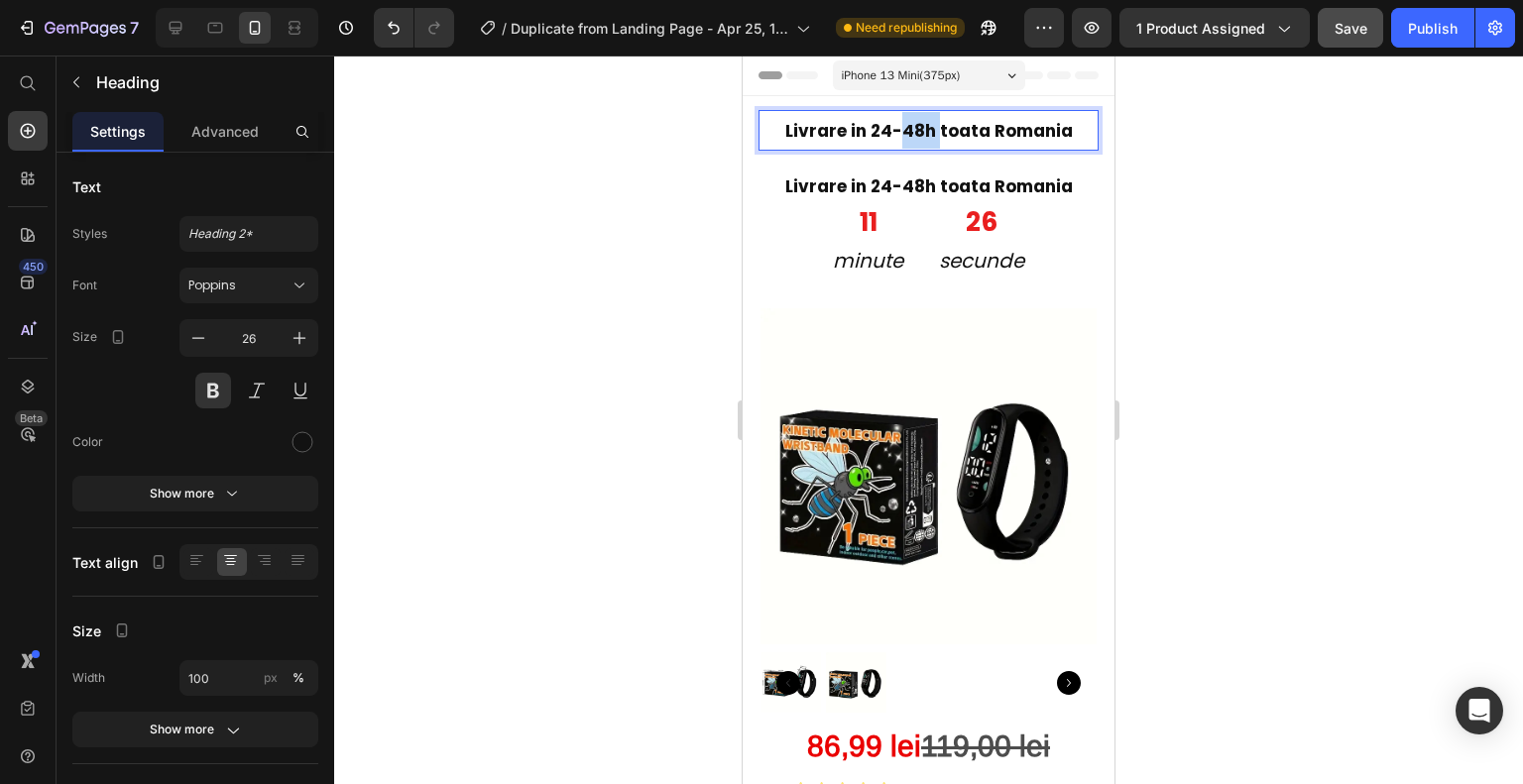 click on "Livrare in 24-48h toata Romania" at bounding box center (929, 131) 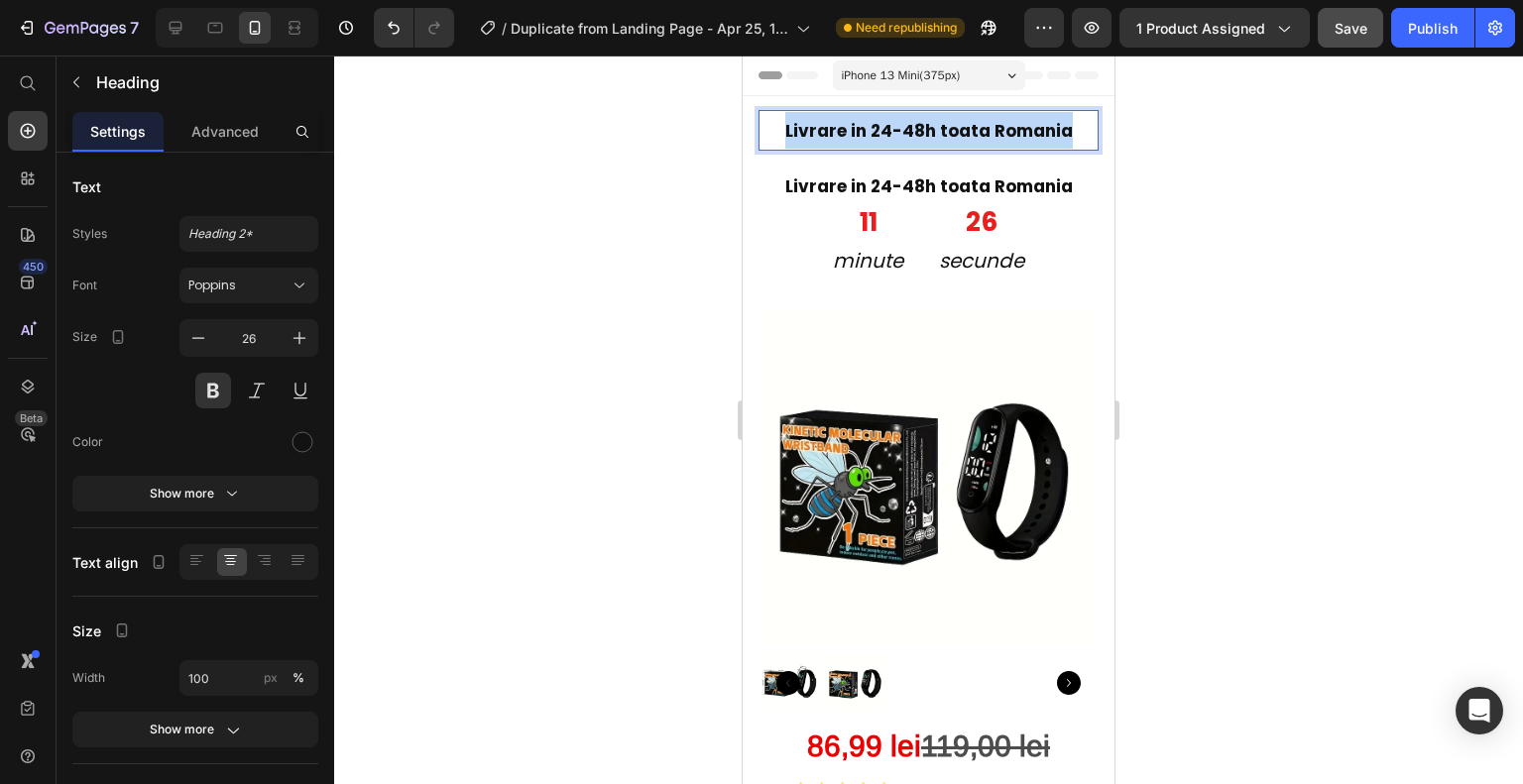 click on "Livrare in 24-48h toata Romania" at bounding box center [929, 131] 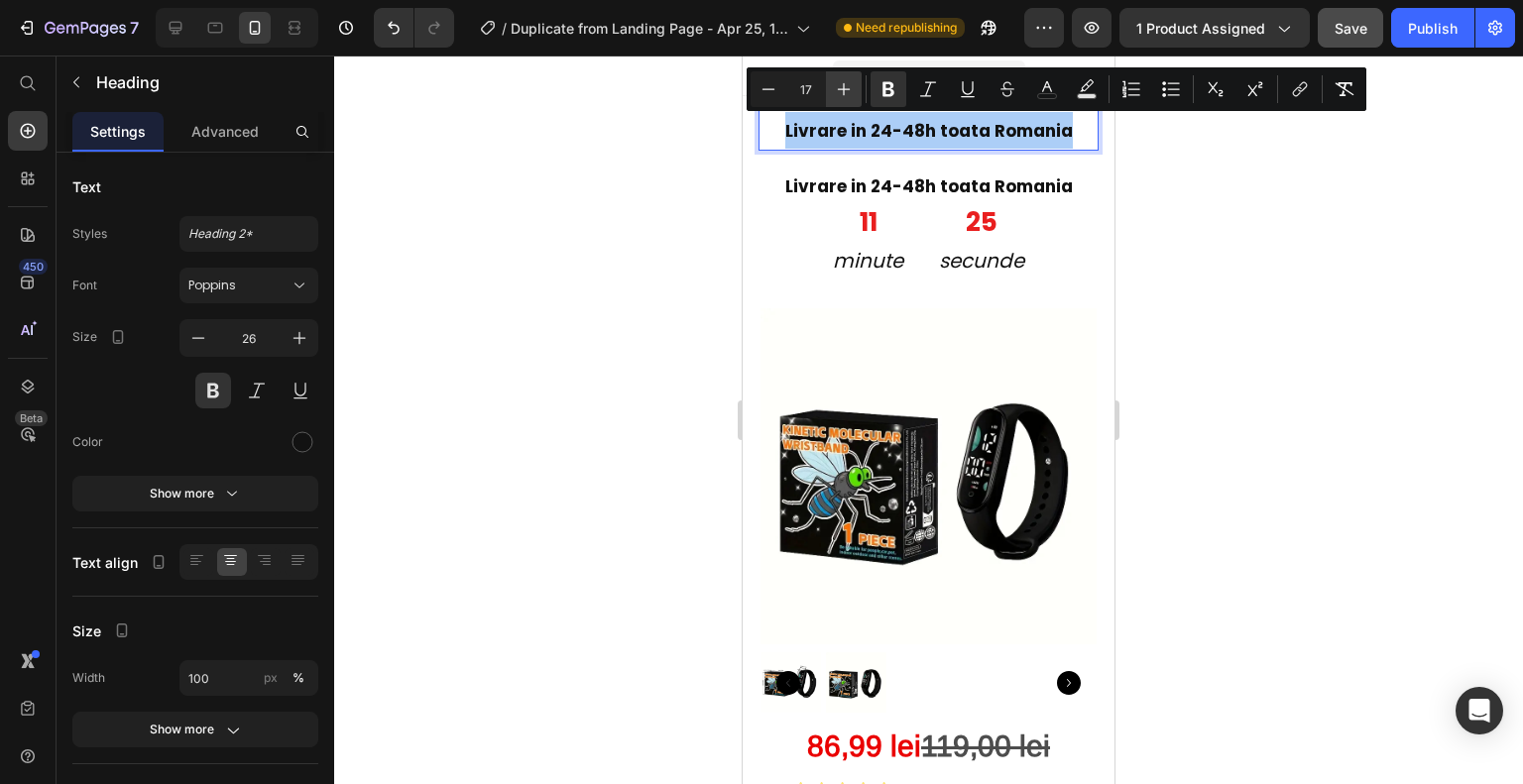 click 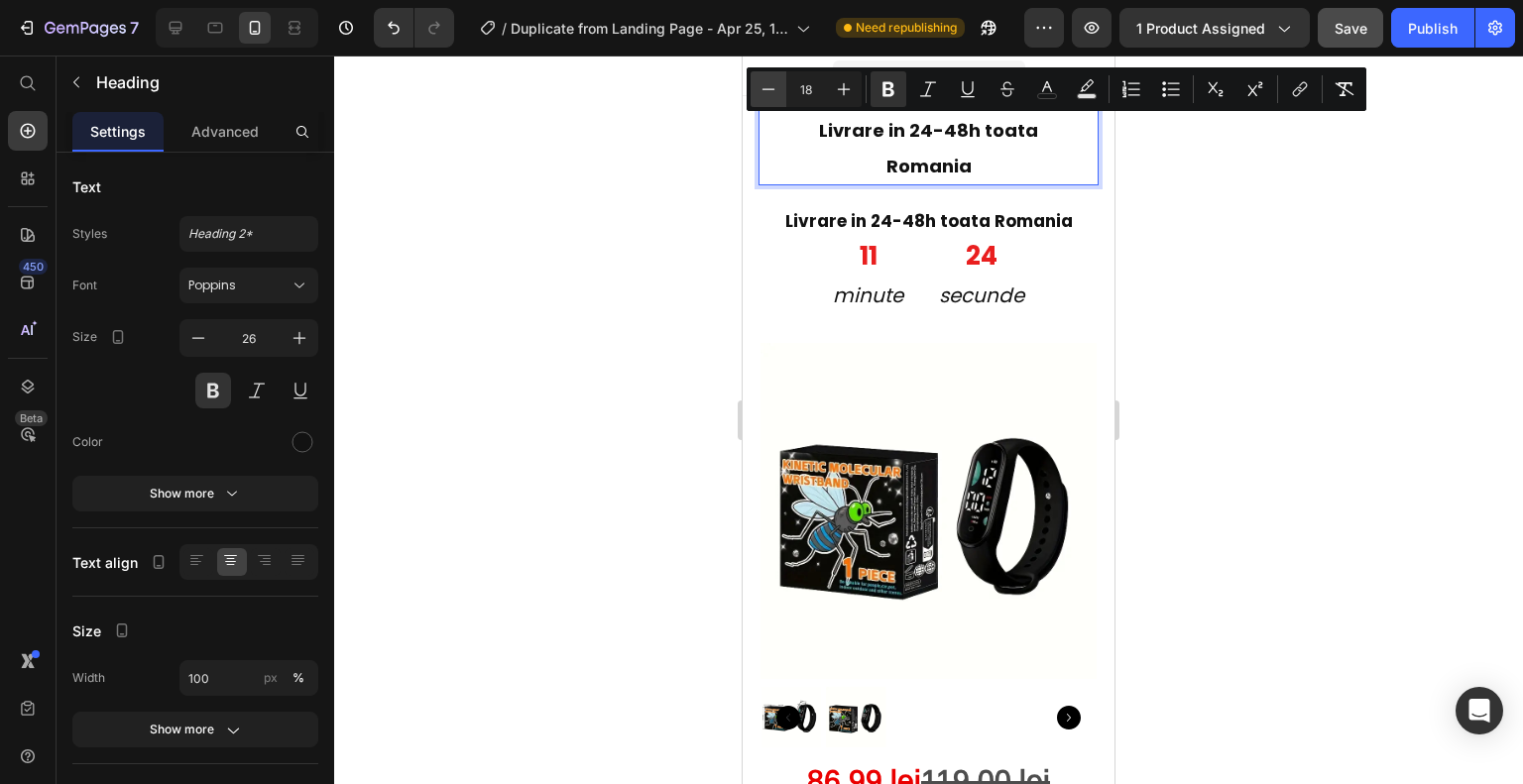click on "Minus" at bounding box center (768, 89) 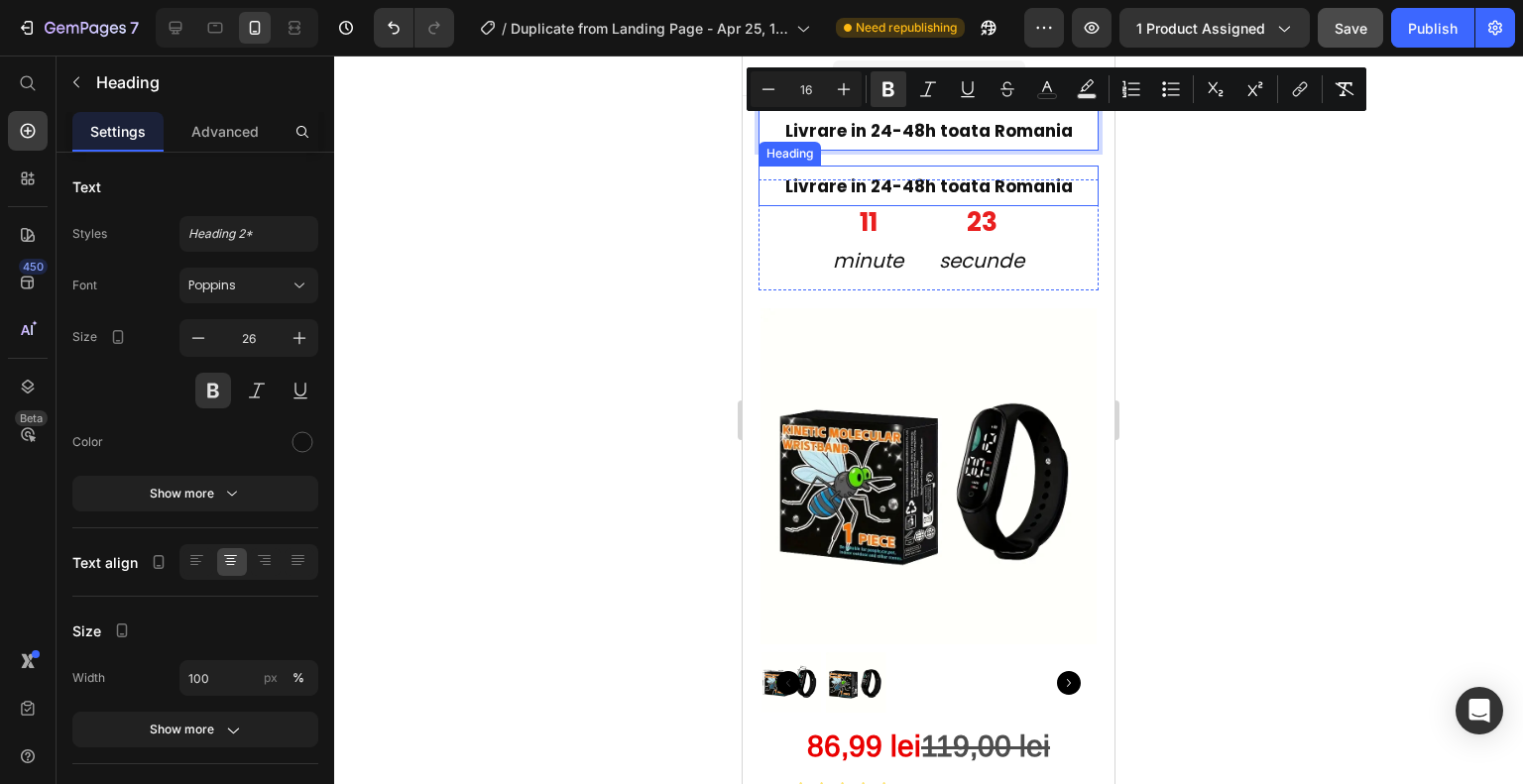 click on "Livrare in 24-48h toata Romania" at bounding box center [929, 186] 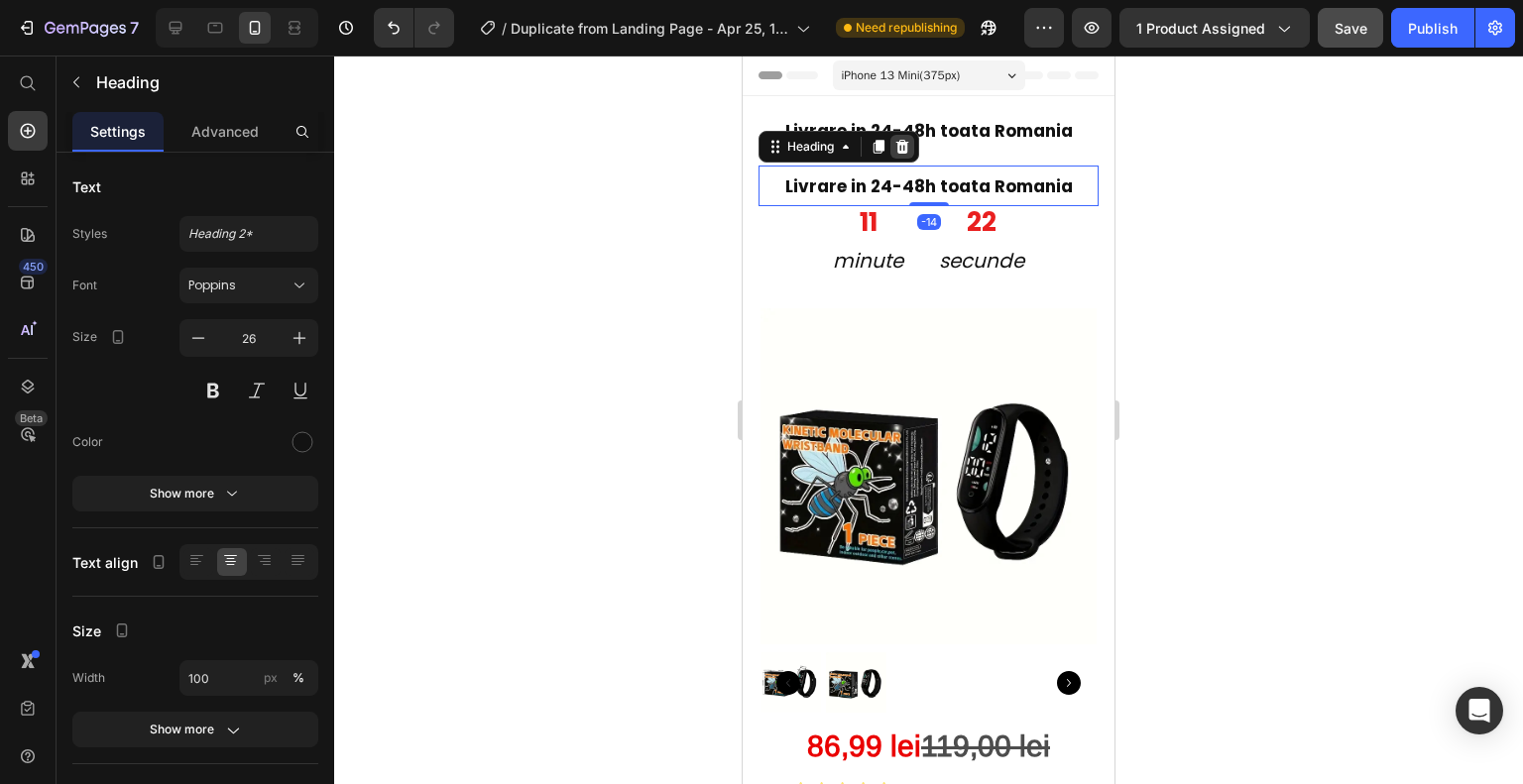 click 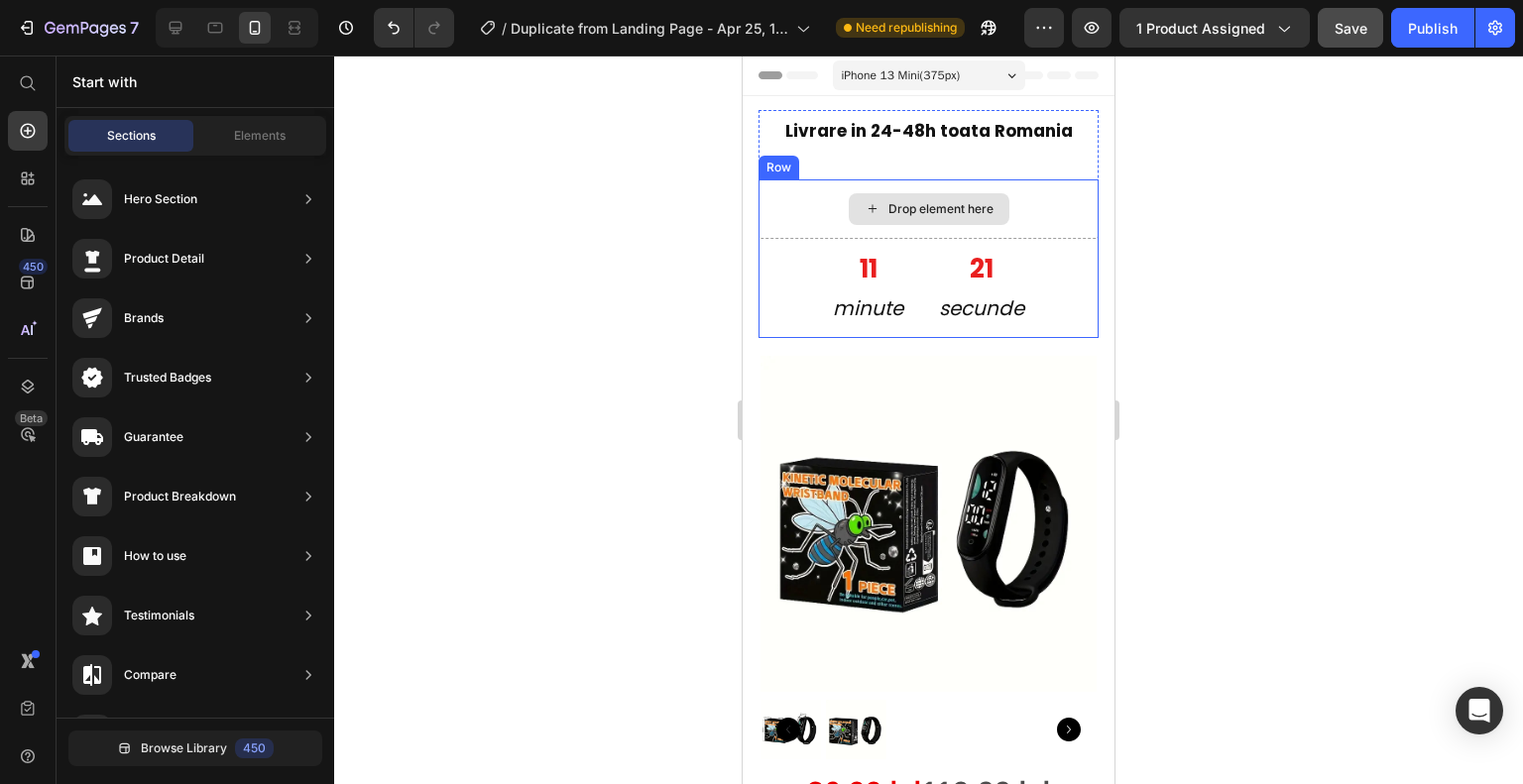 click on "Drop element here" at bounding box center (928, 209) 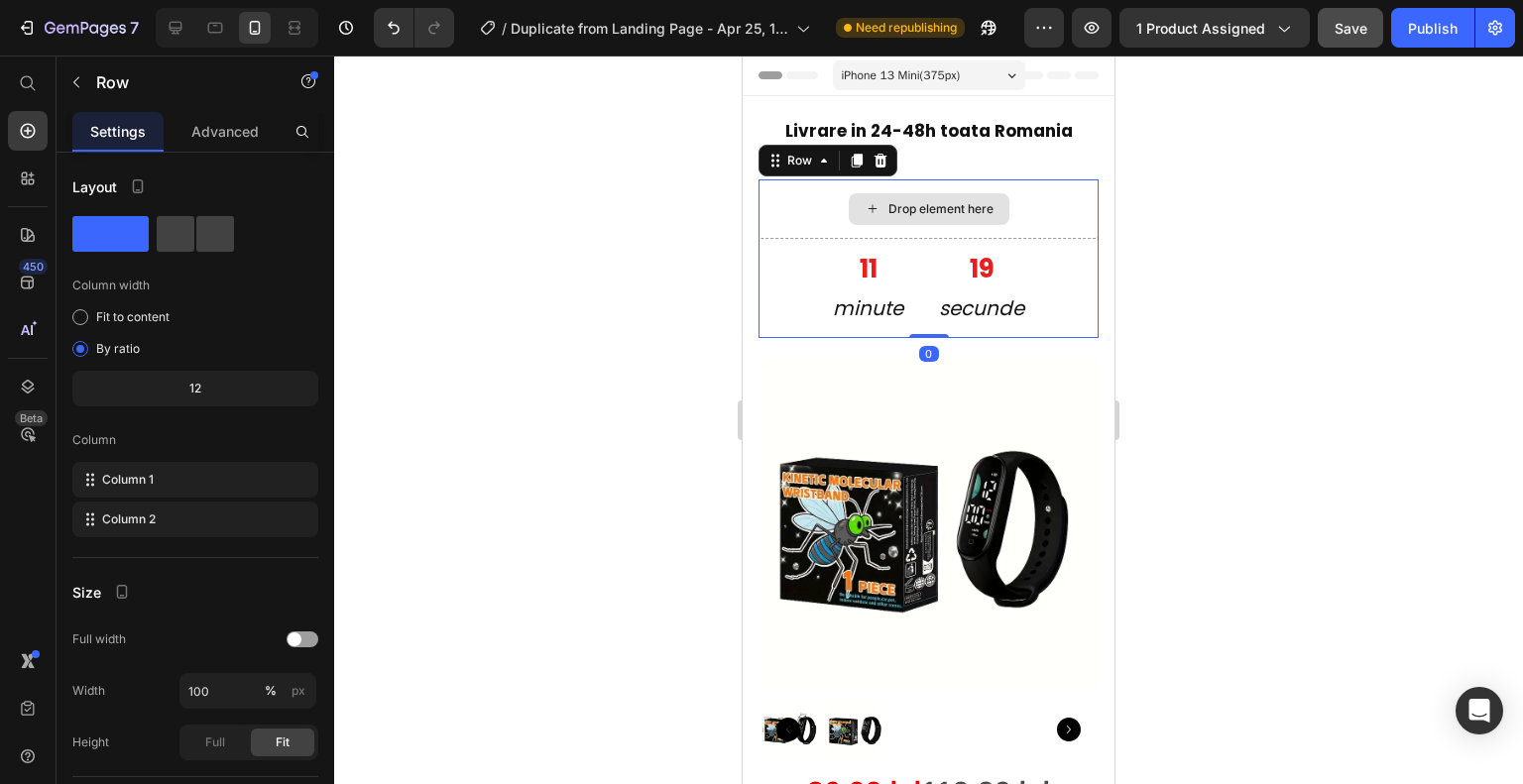 click on "Drop element here" at bounding box center [928, 209] 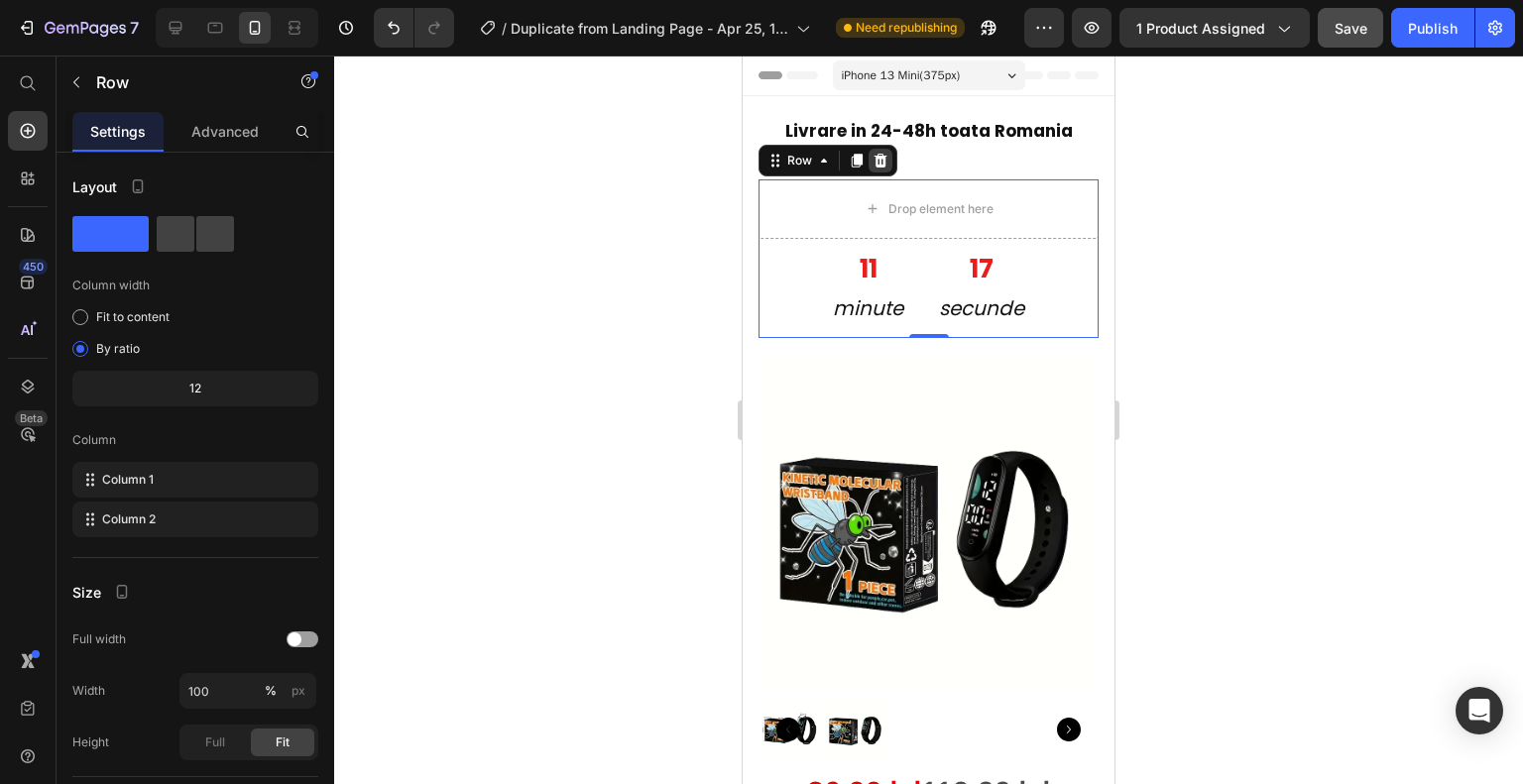 click 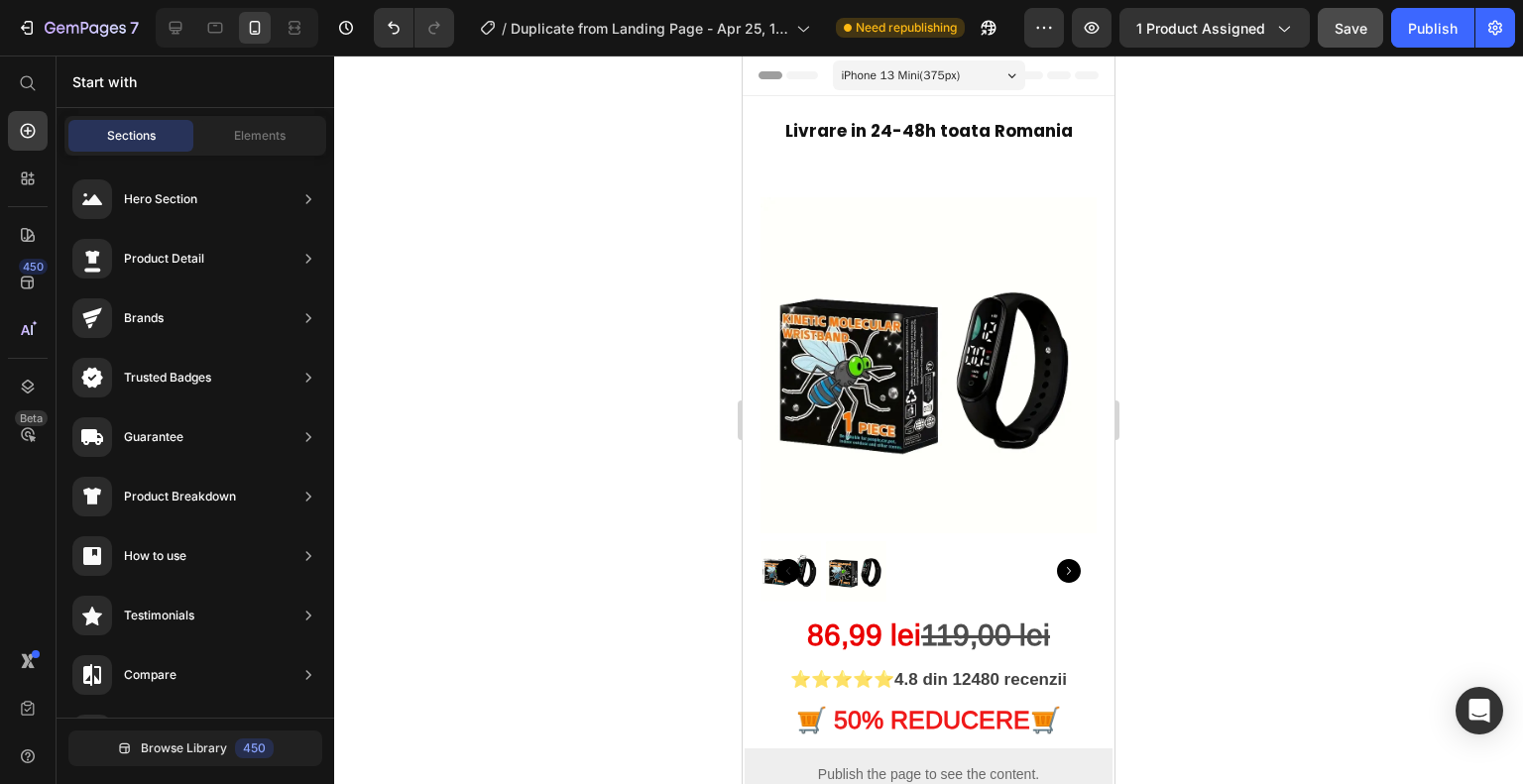 click 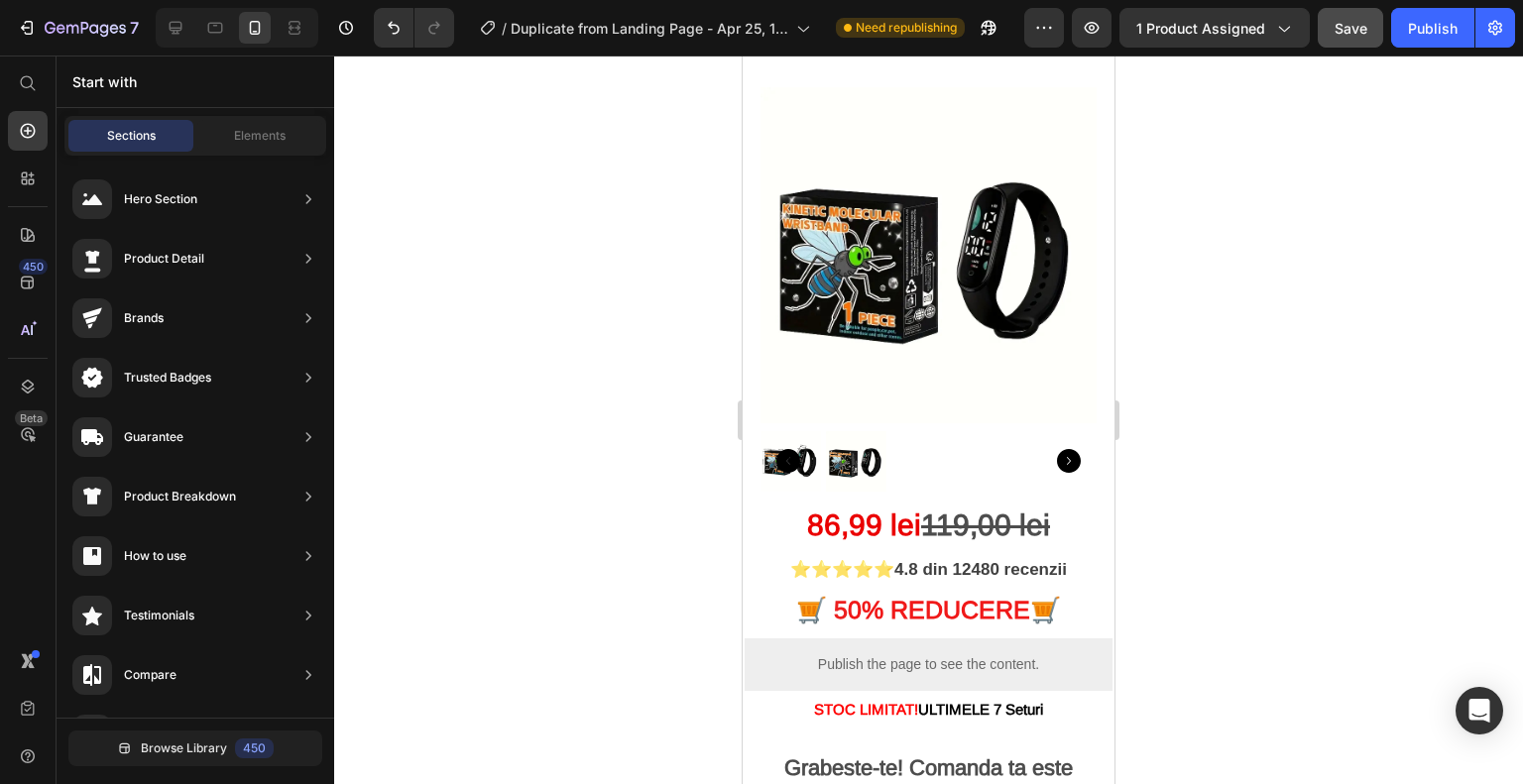 scroll, scrollTop: 198, scrollLeft: 0, axis: vertical 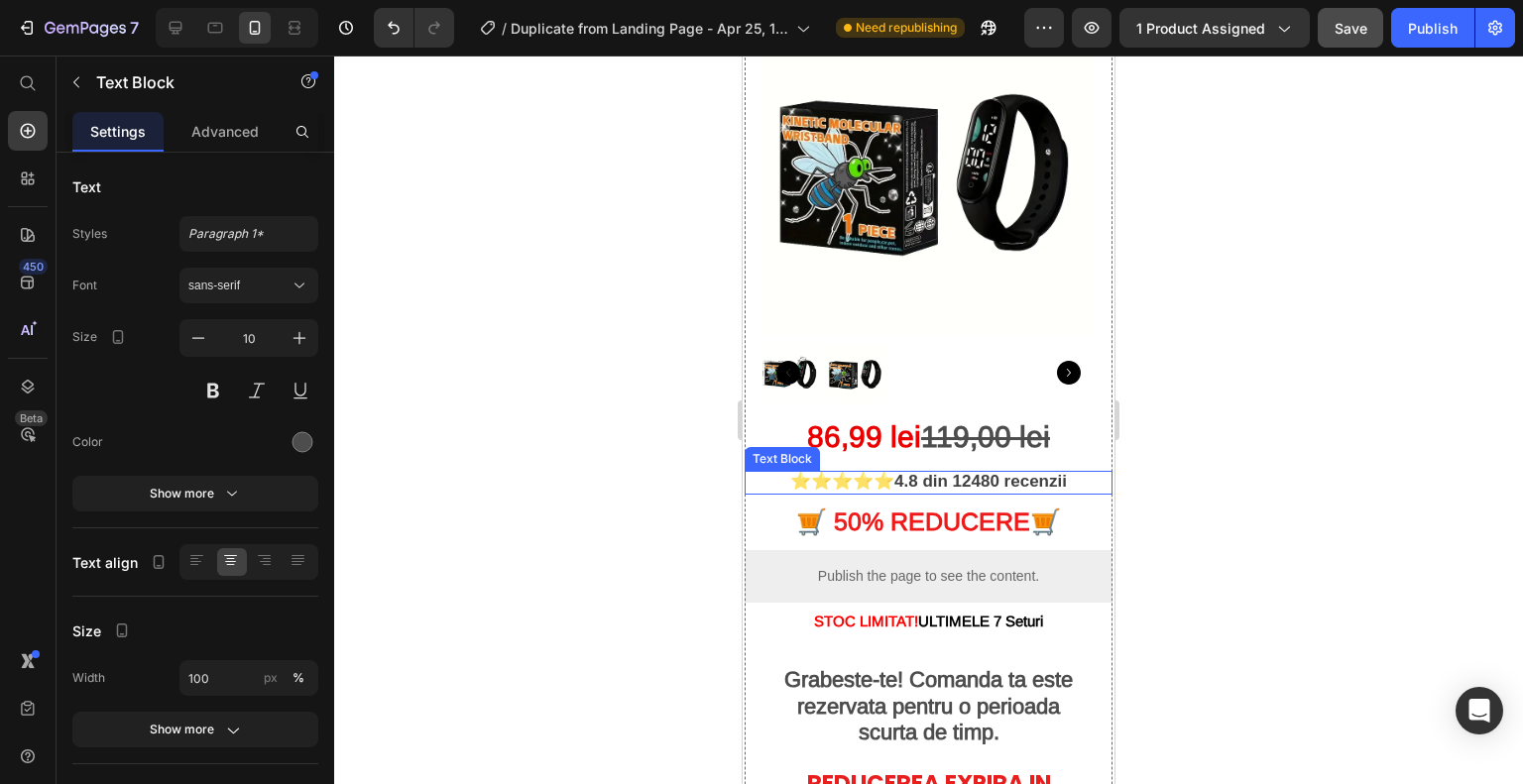 click on "4.8 din 12480 recenzii" at bounding box center (981, 481) 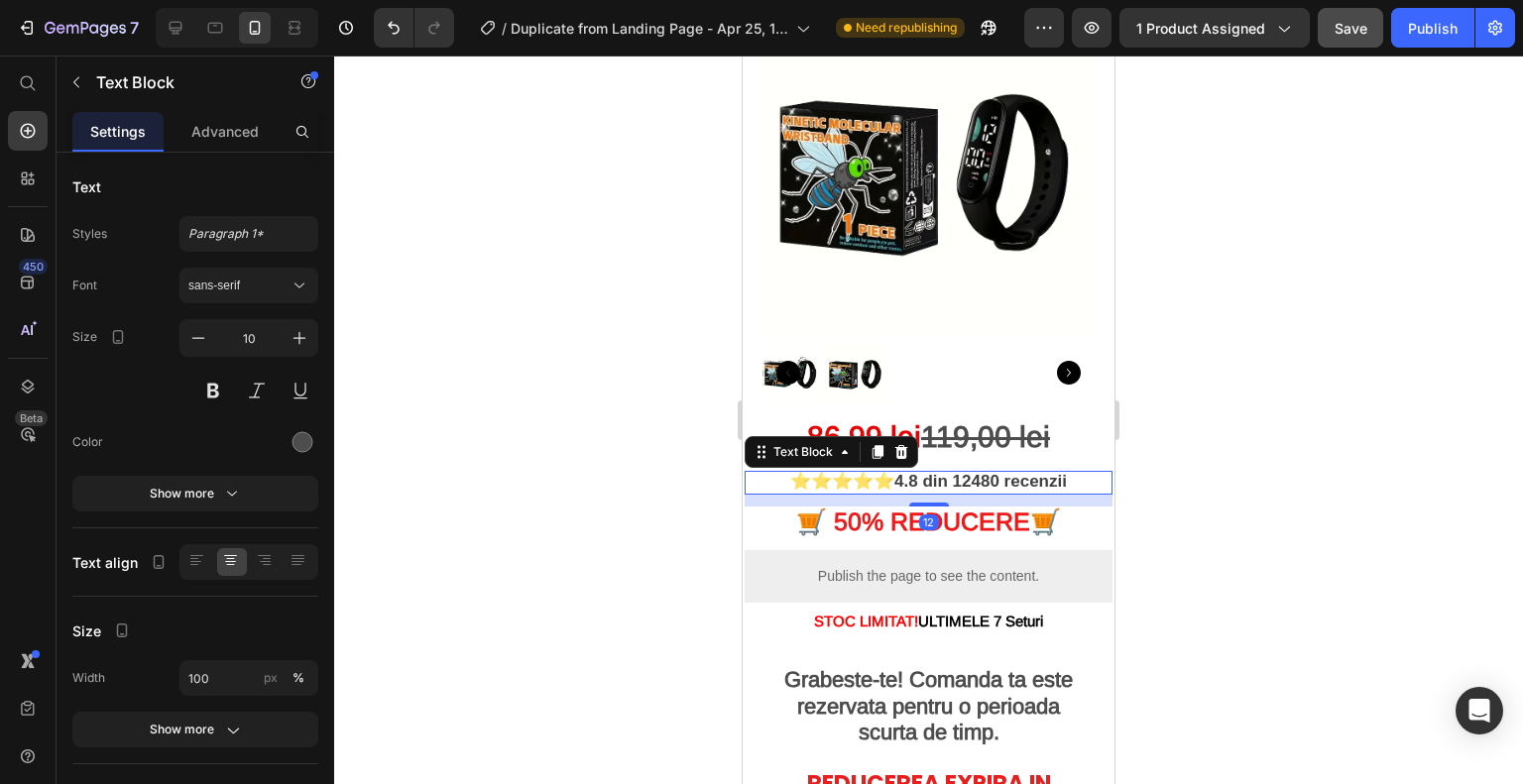 click on "4.8 din 12480 recenzii" at bounding box center [981, 481] 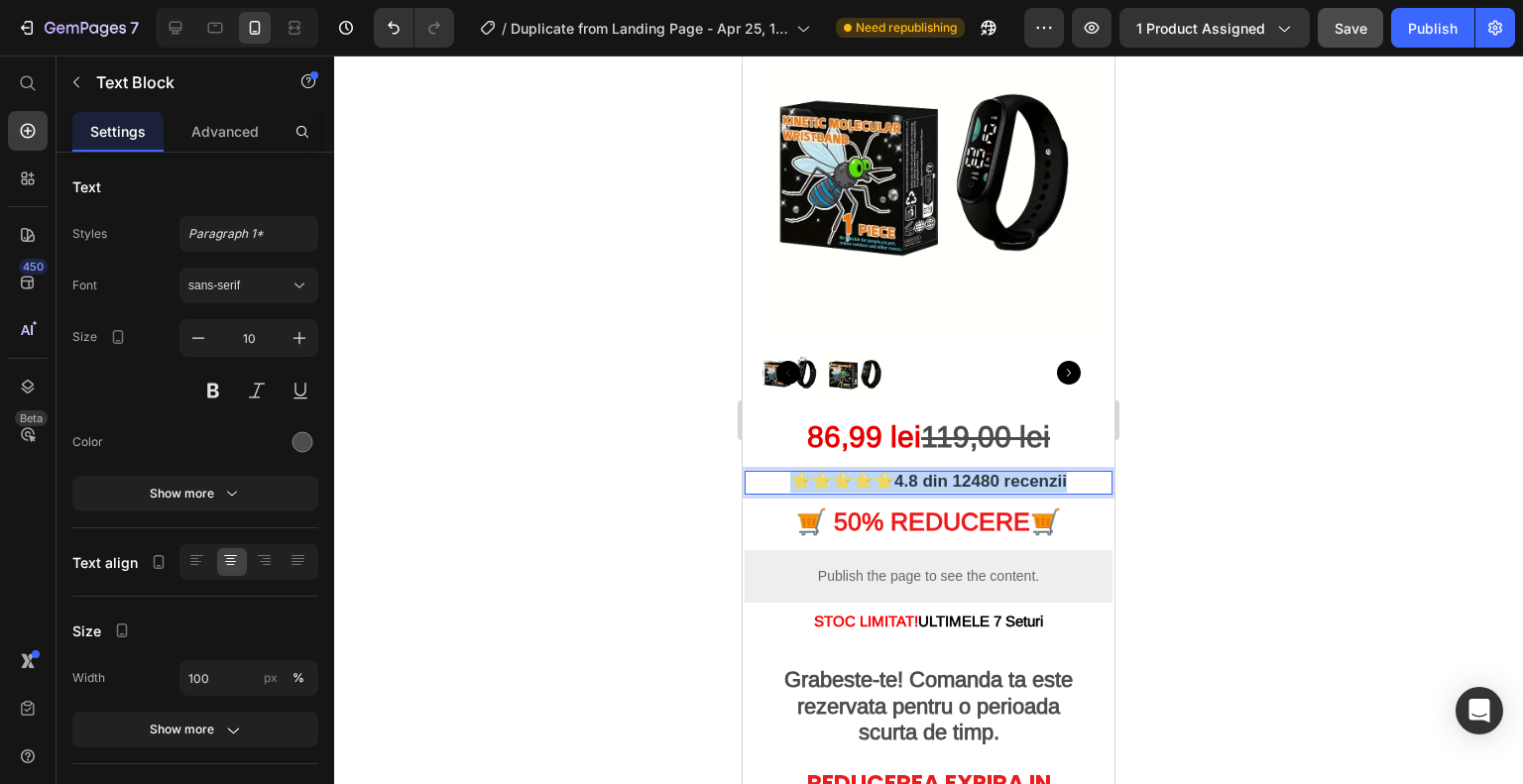 click on "4.8 din 12480 recenzii" at bounding box center (981, 481) 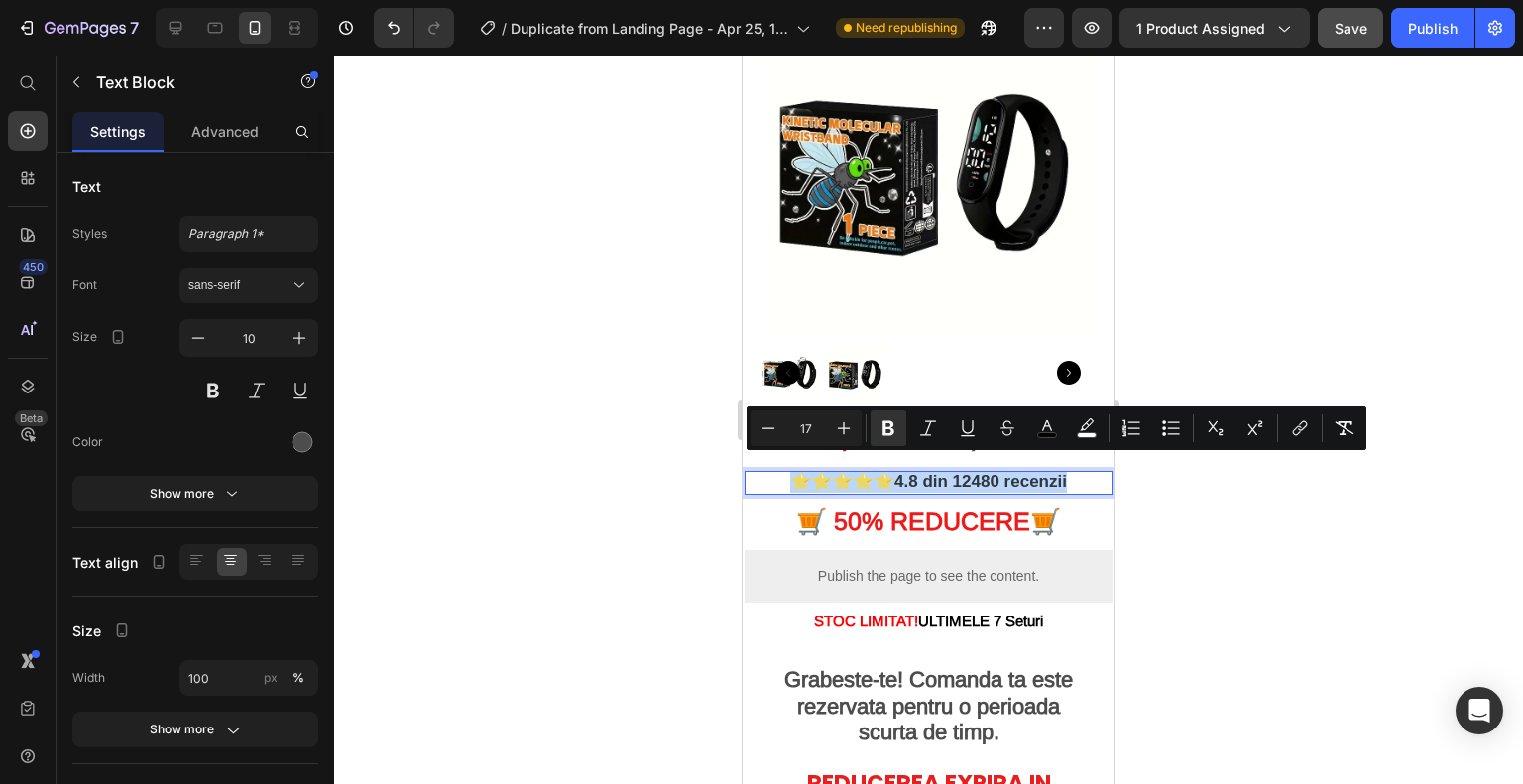 click on "4.8 din 12480 recenzii" at bounding box center (981, 481) 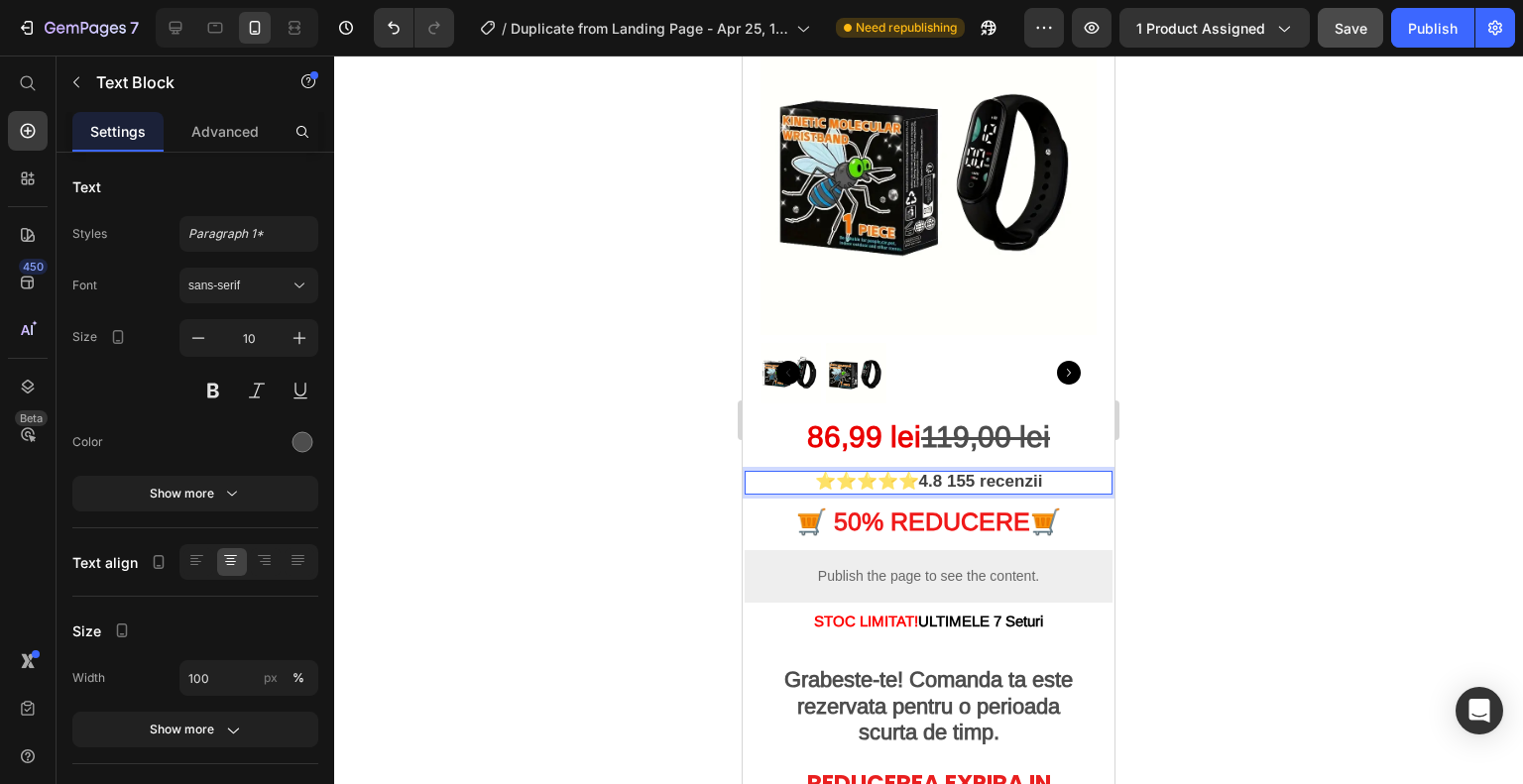 click on "⭐⭐⭐⭐⭐  4.8 155 recenzii" at bounding box center (928, 483) 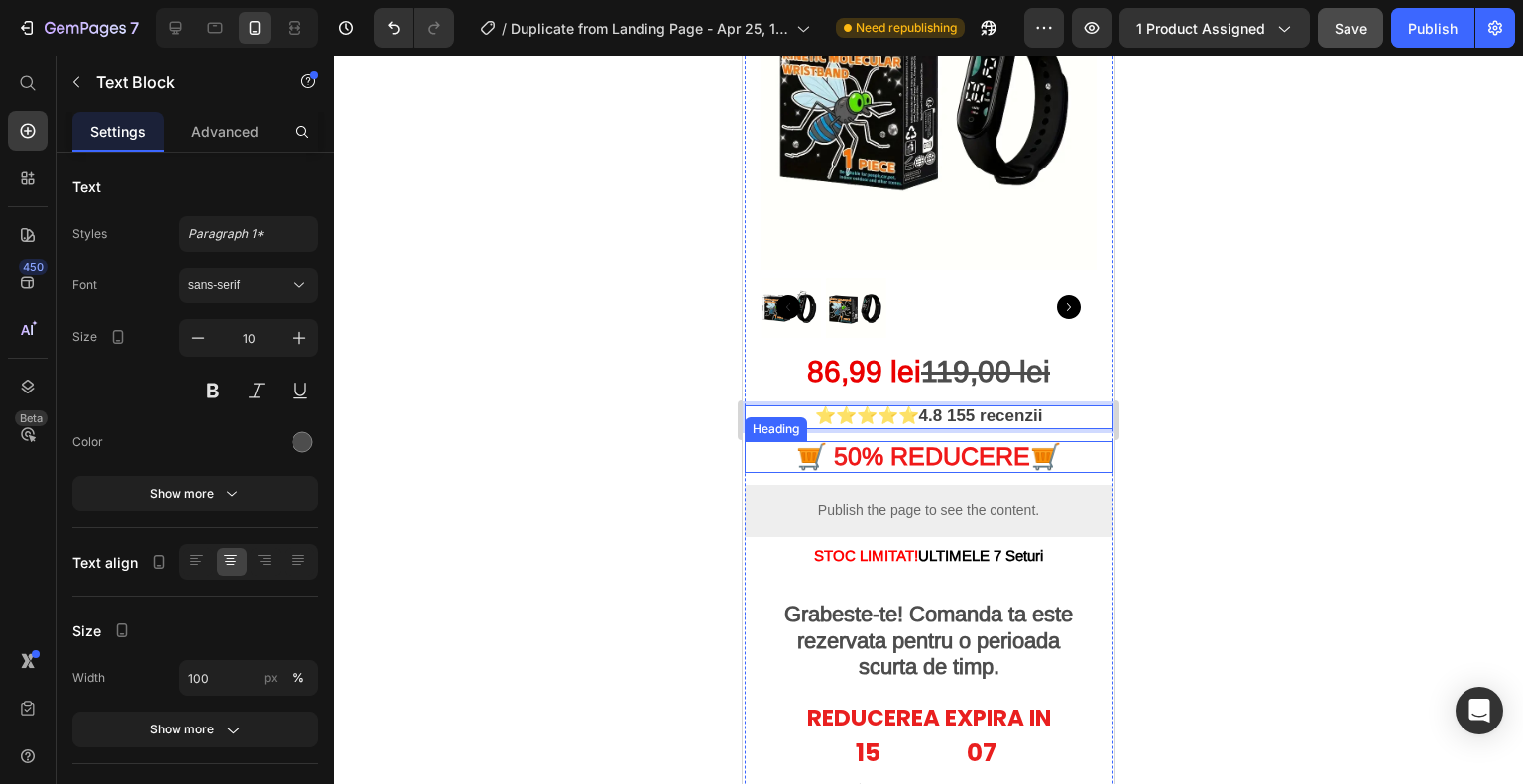 scroll, scrollTop: 297, scrollLeft: 0, axis: vertical 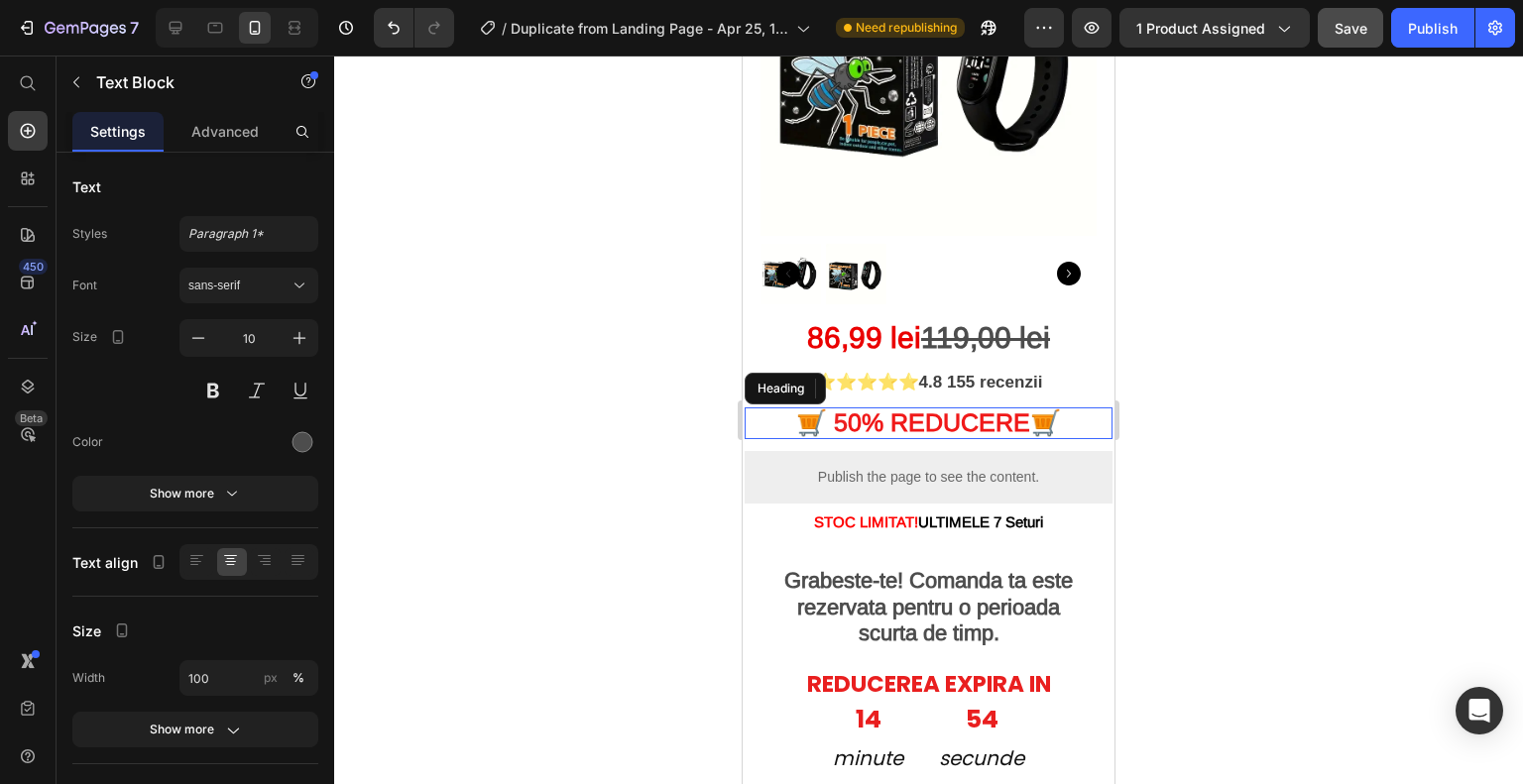 click on "🛒" at bounding box center (1045, 422) 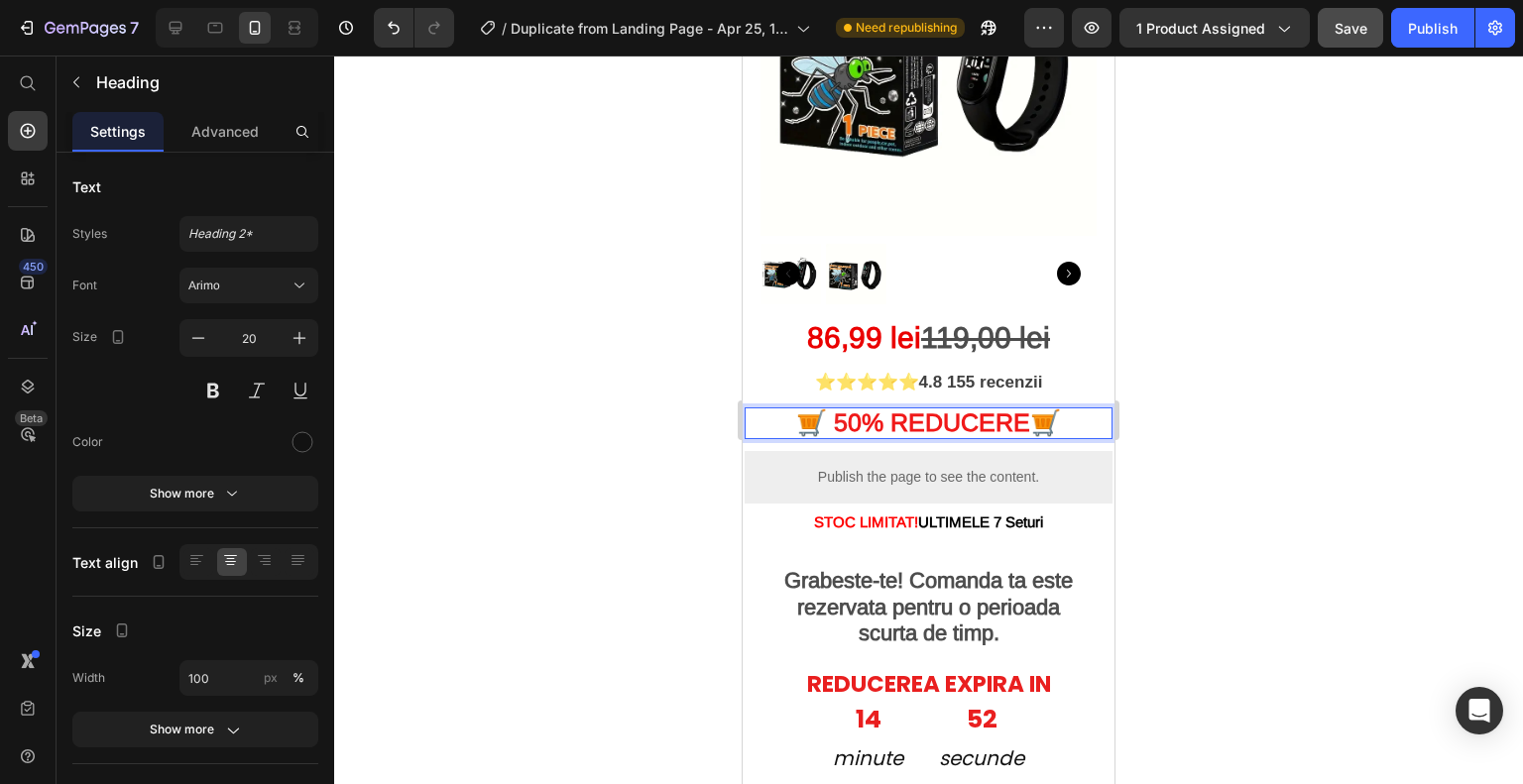 click on "🛒" at bounding box center [1045, 422] 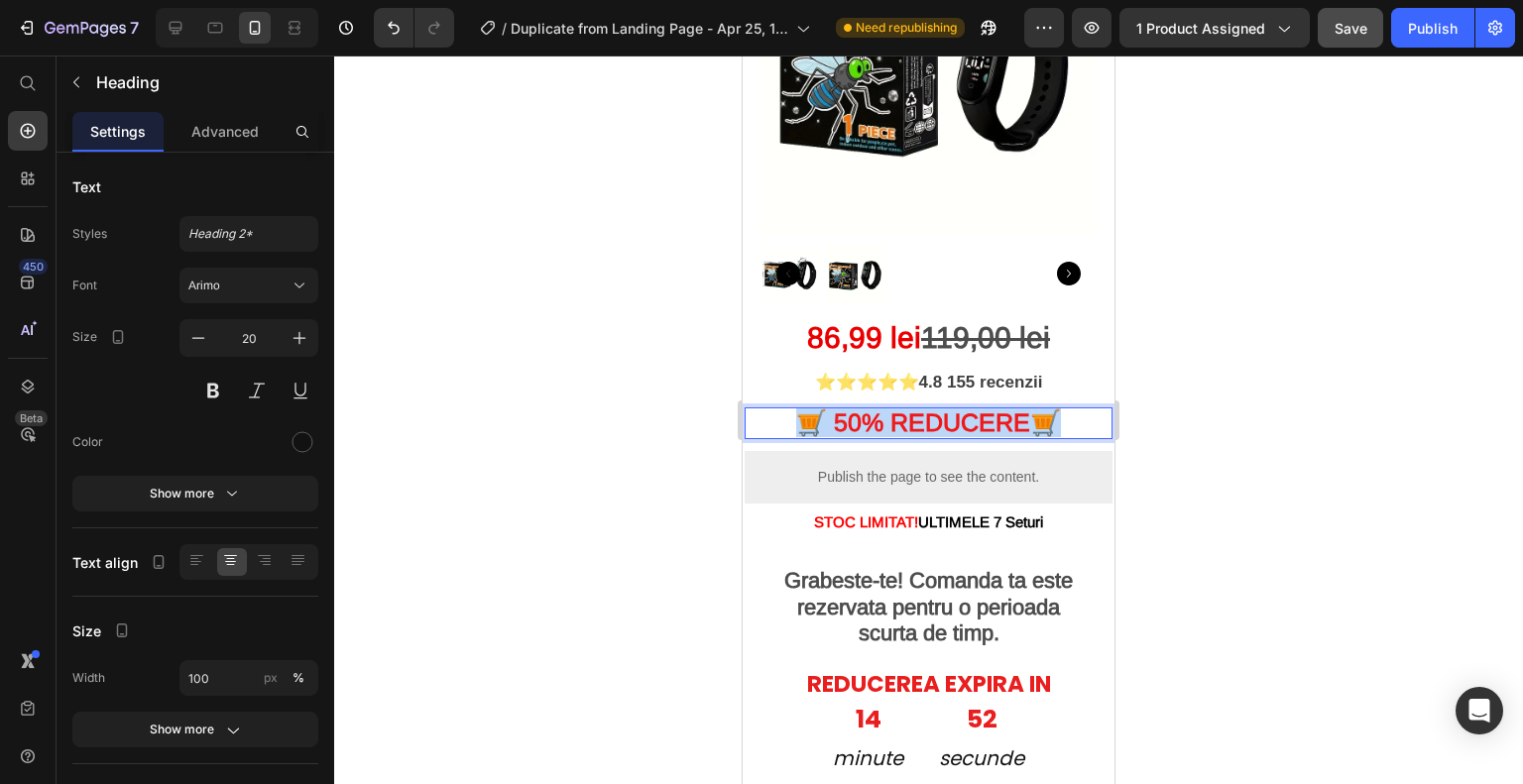 click on "🛒" at bounding box center [1045, 422] 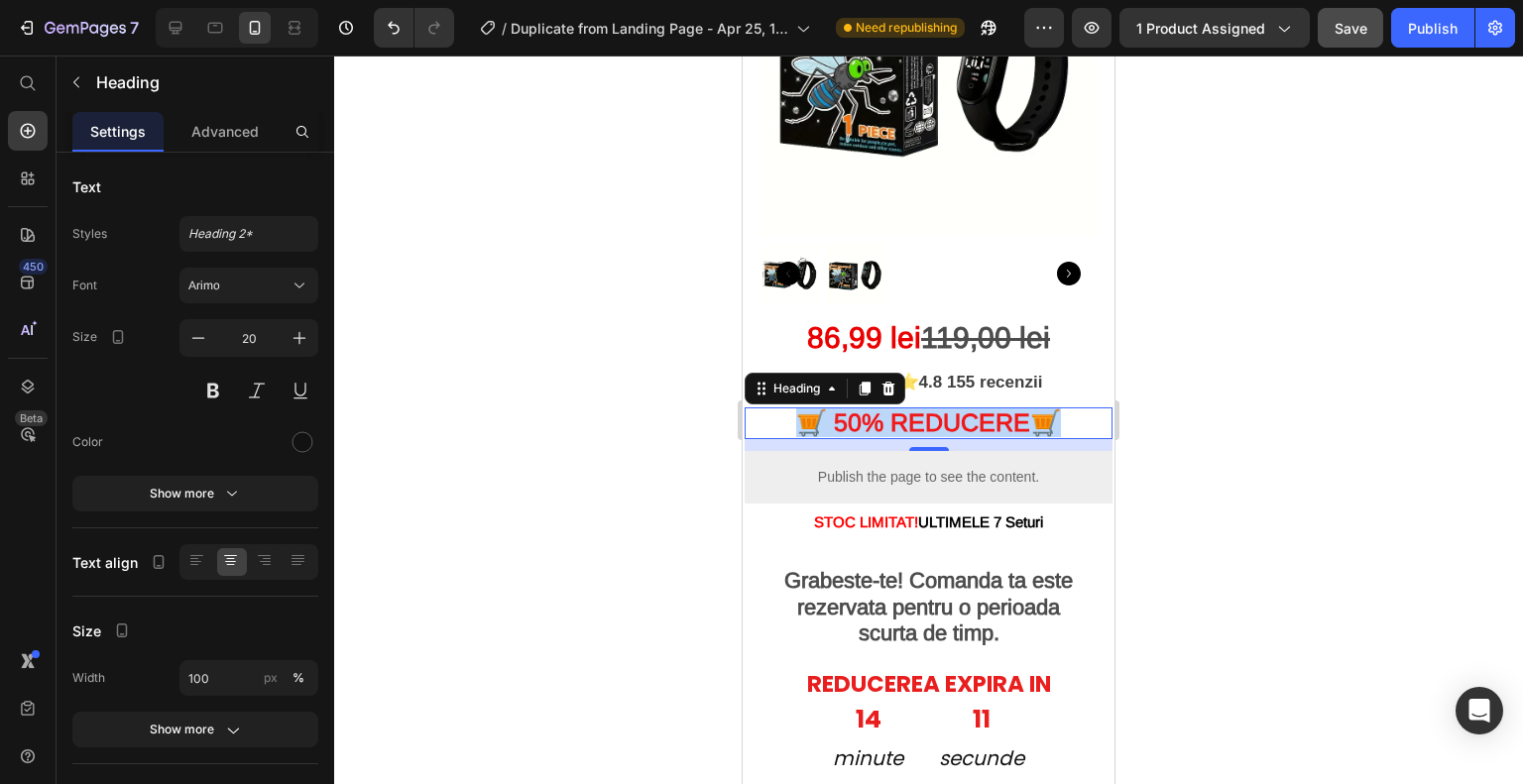 click on "🛒 5 0% REDUCERE  🛒" at bounding box center (928, 423) 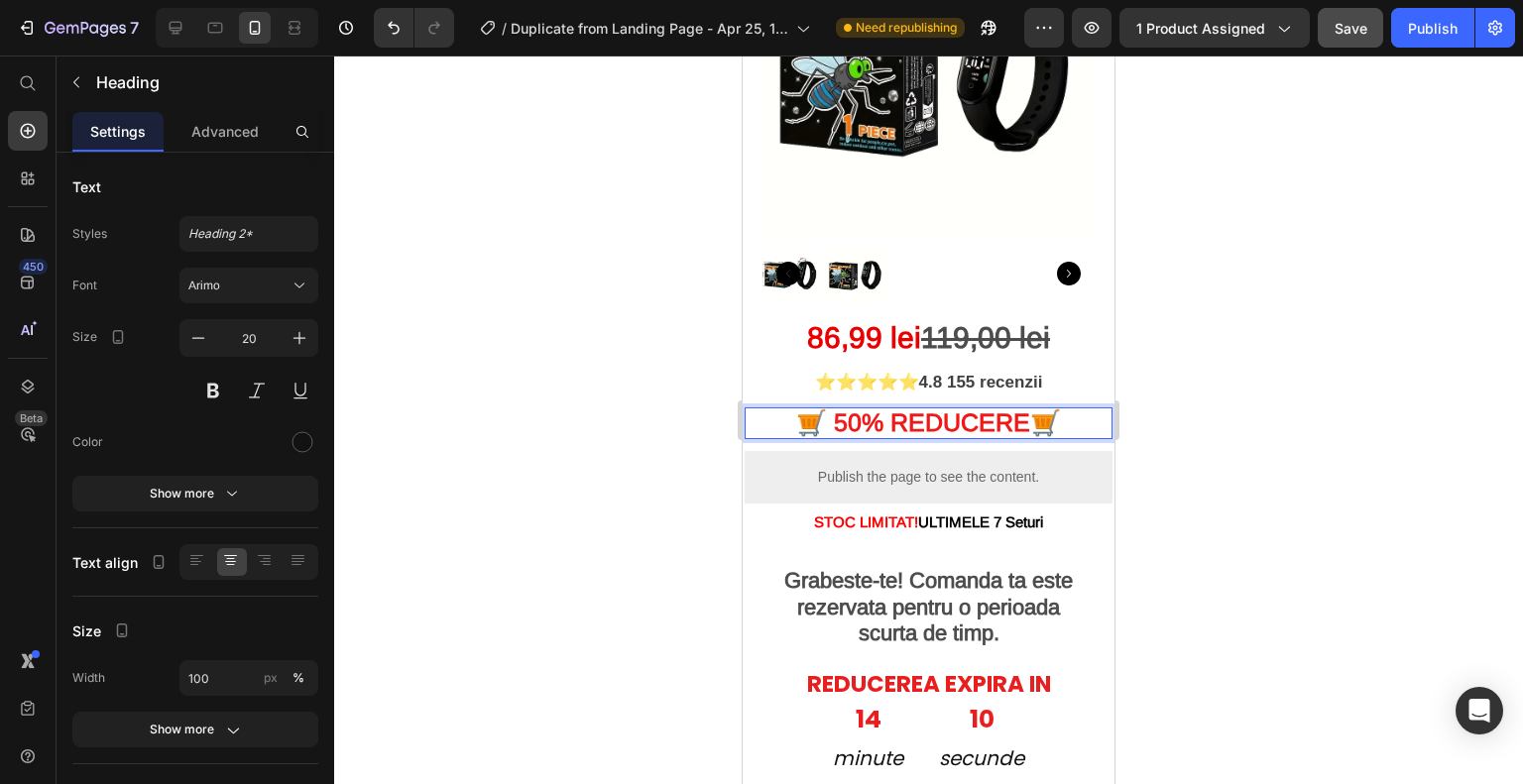 click on "🛒 5 0% REDUCERE  🛒" at bounding box center [928, 423] 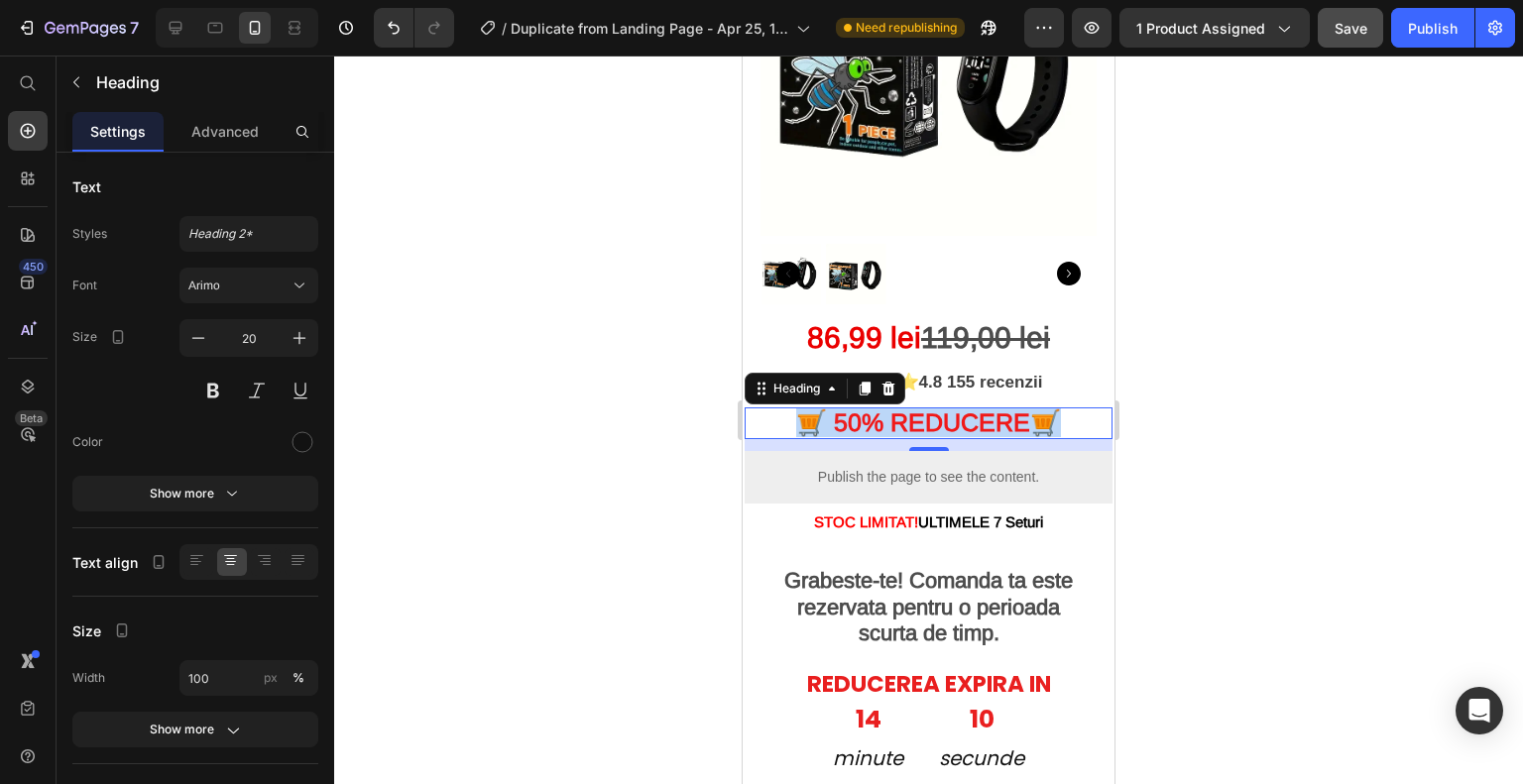 click on "🛒 5 0% REDUCERE  🛒" at bounding box center (928, 423) 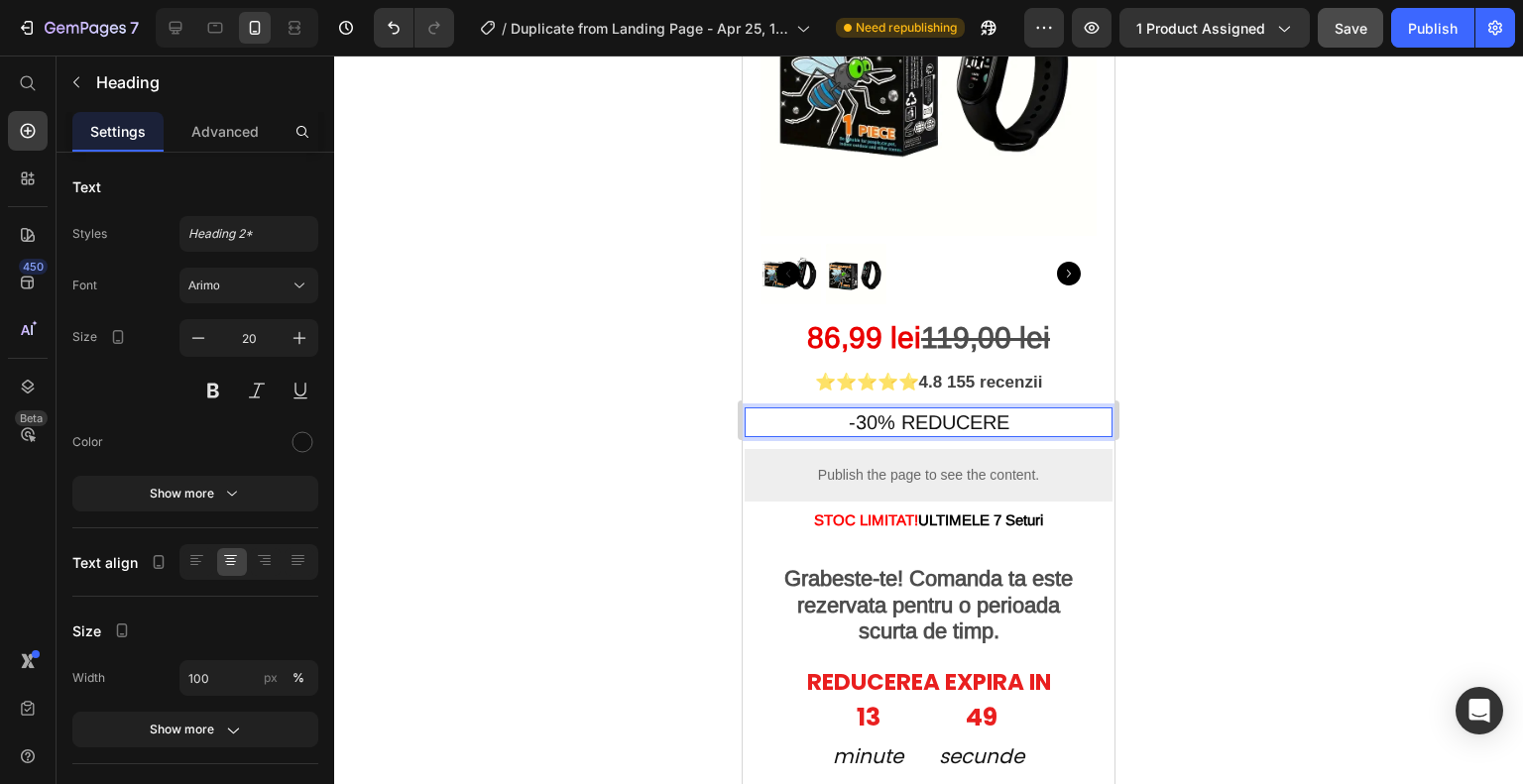 click on "-30% REDUCERE" at bounding box center [928, 422] 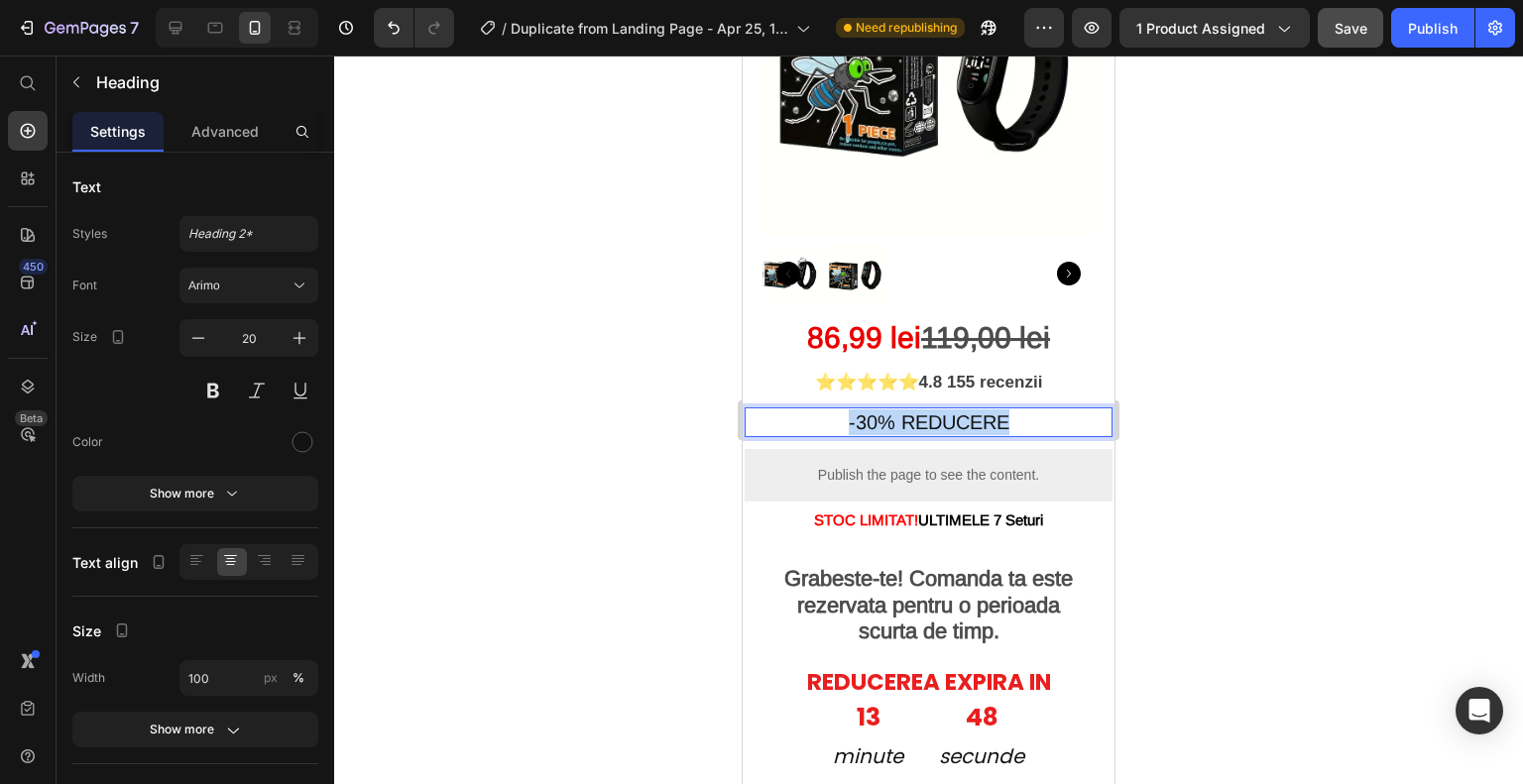 click on "-30% REDUCERE" at bounding box center (928, 422) 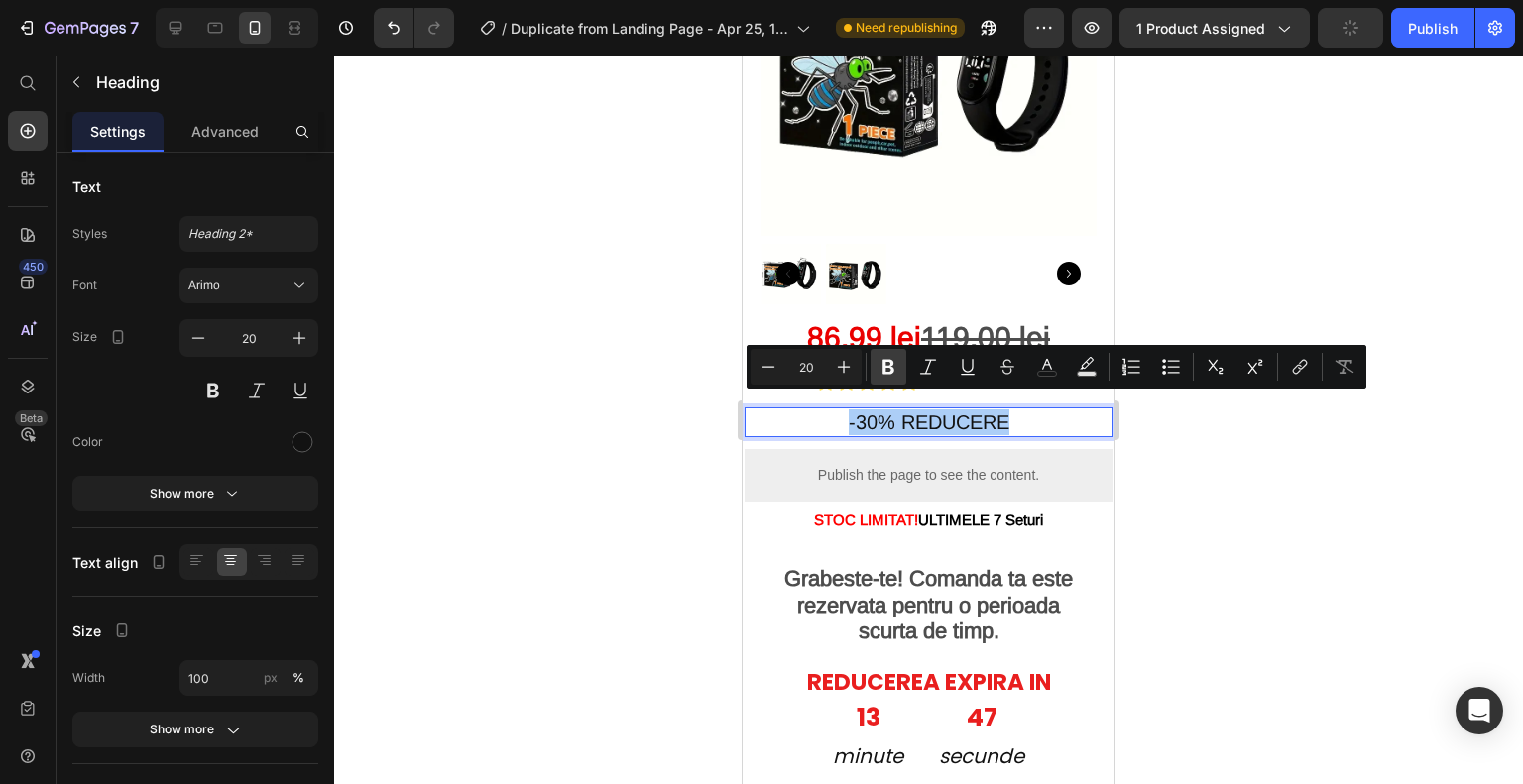 click 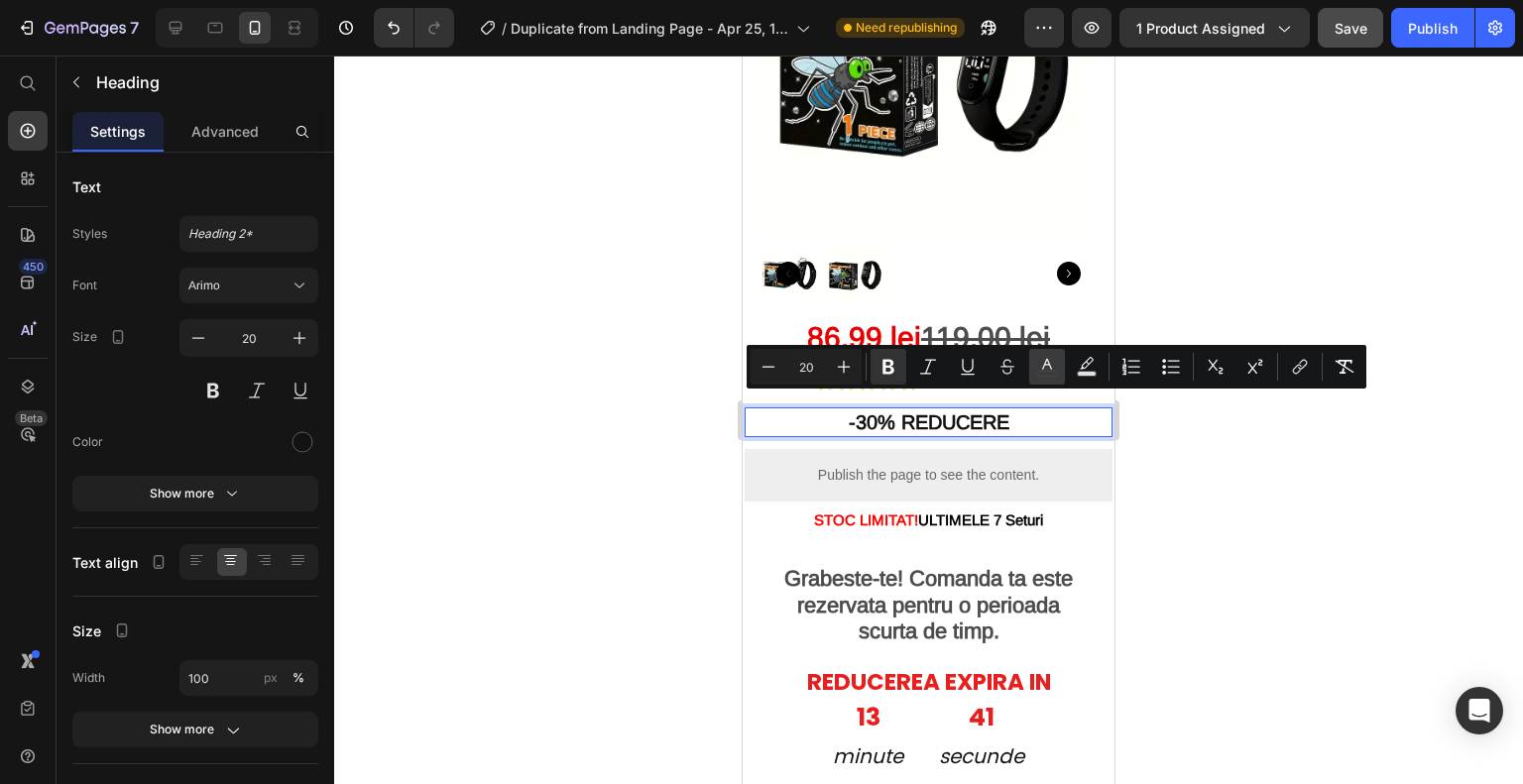 click 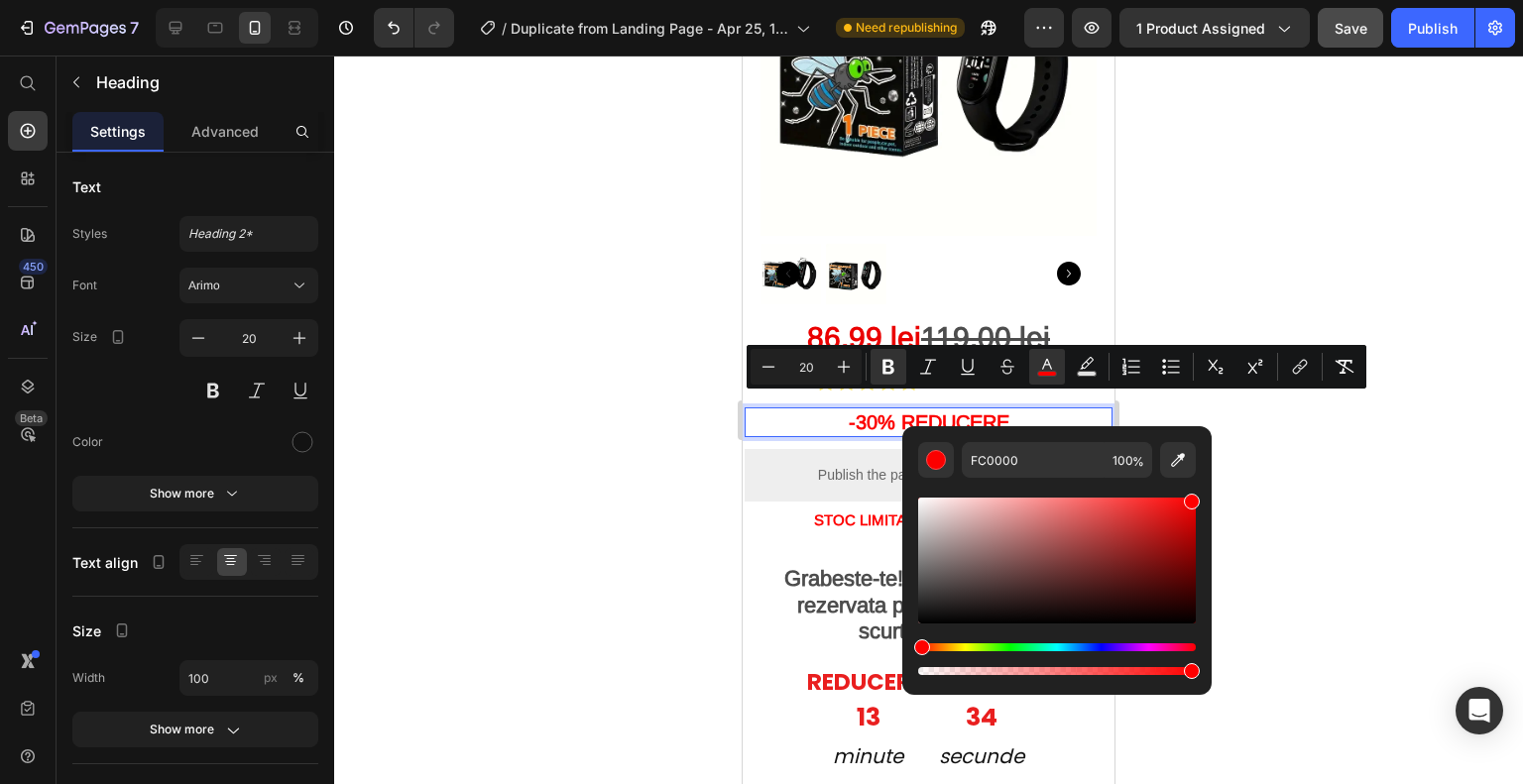 drag, startPoint x: 1094, startPoint y: 532, endPoint x: 1263, endPoint y: 472, distance: 179.3349 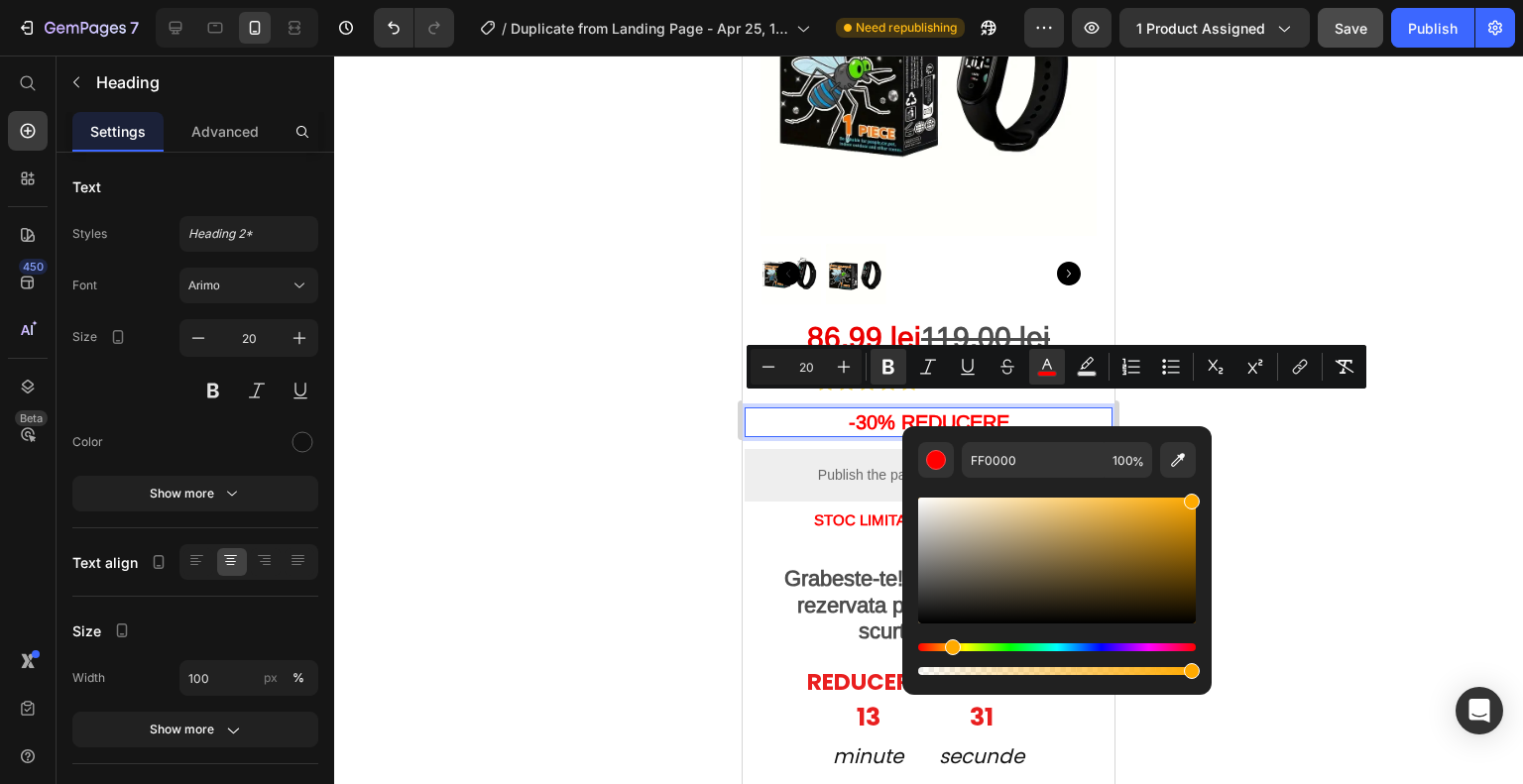 click at bounding box center (1057, 647) 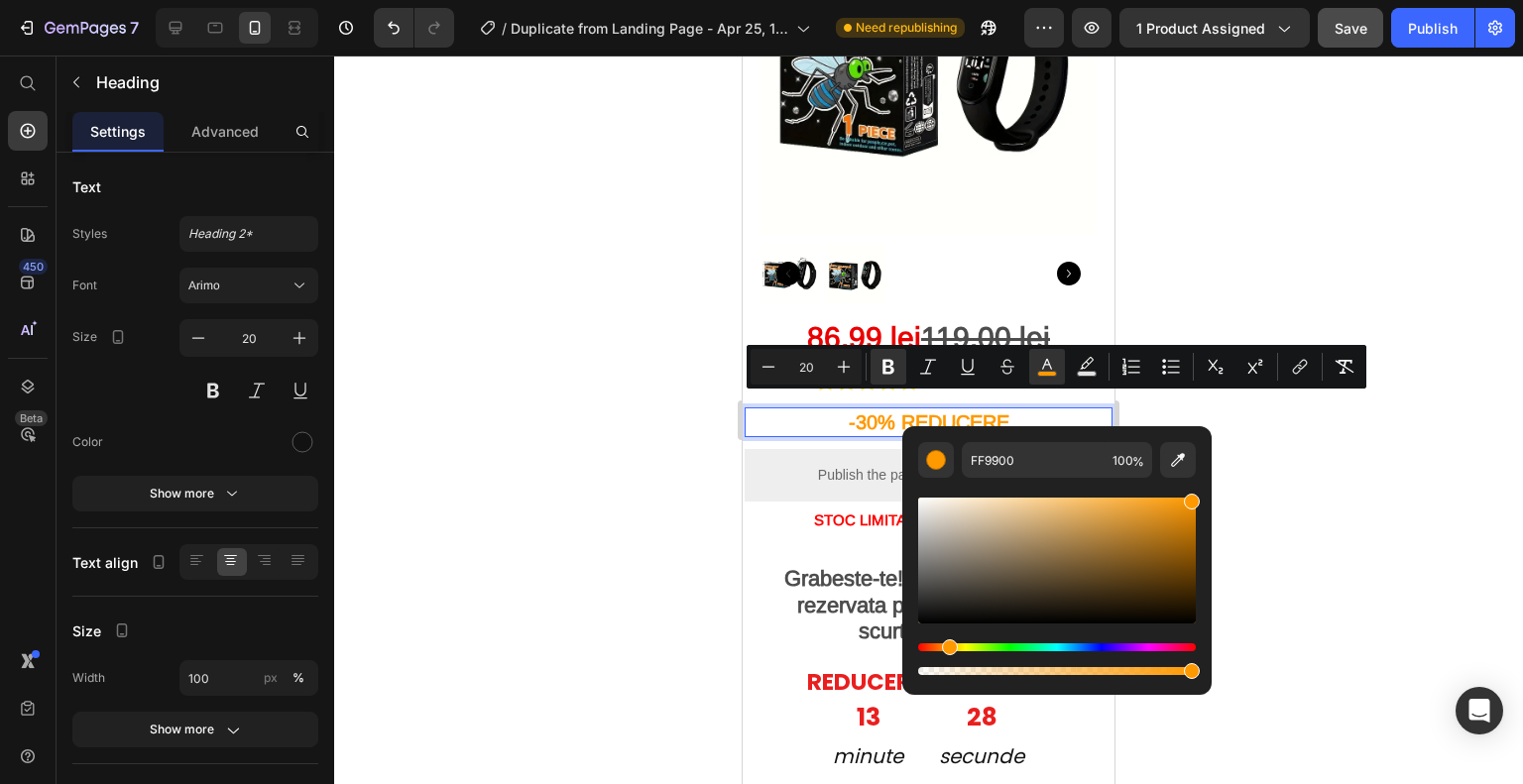 click at bounding box center [950, 647] 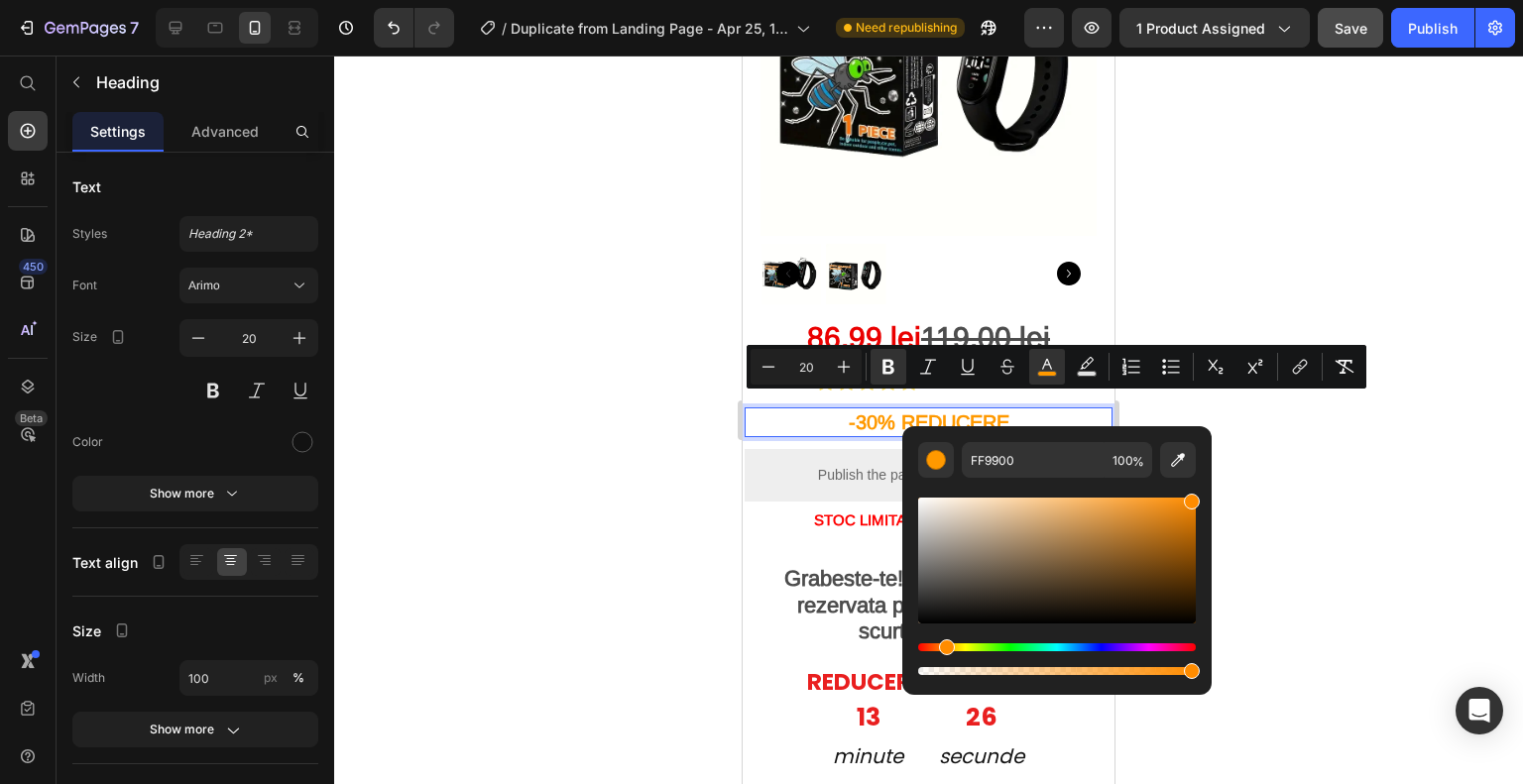 type on "FF8C00" 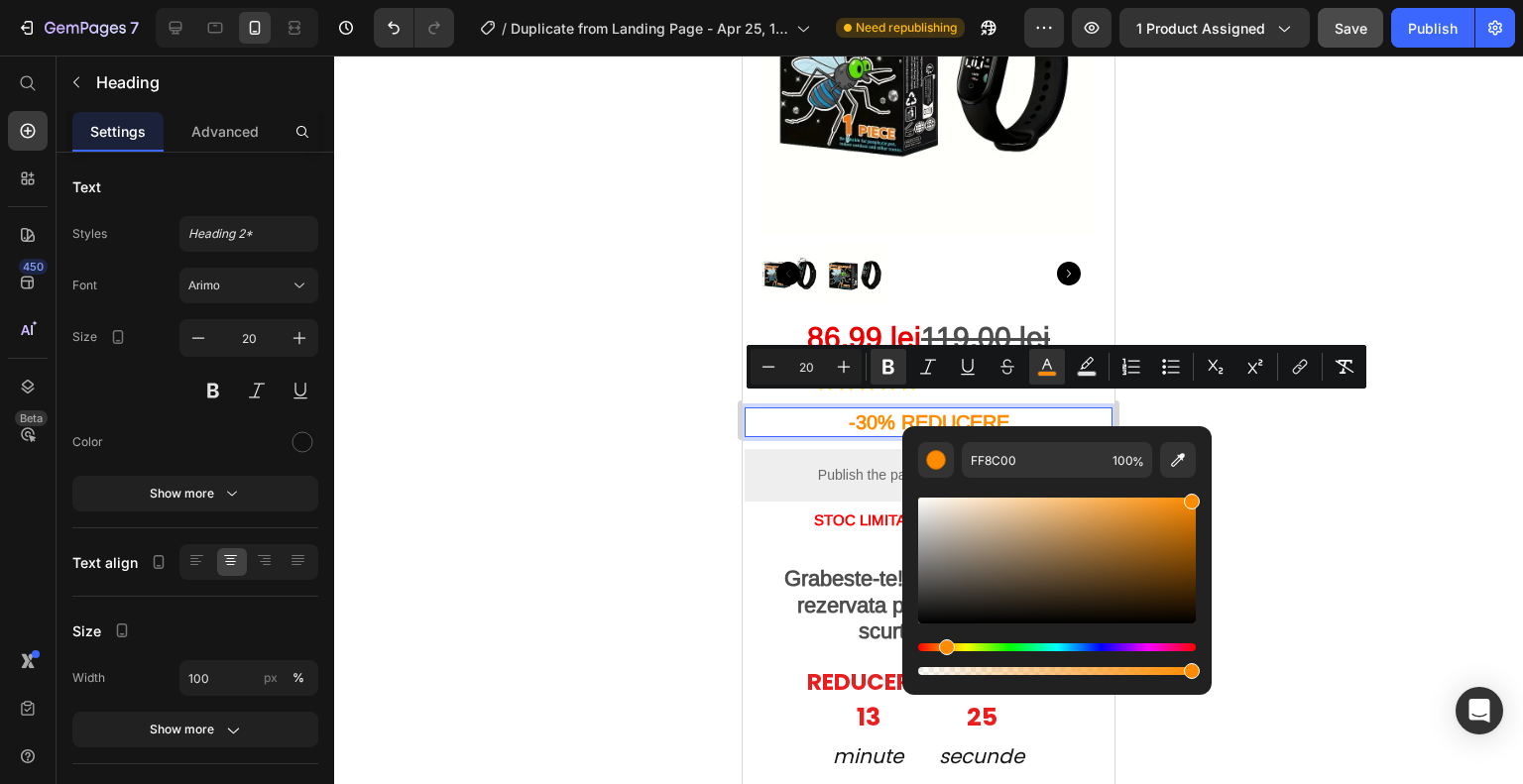 click at bounding box center [947, 647] 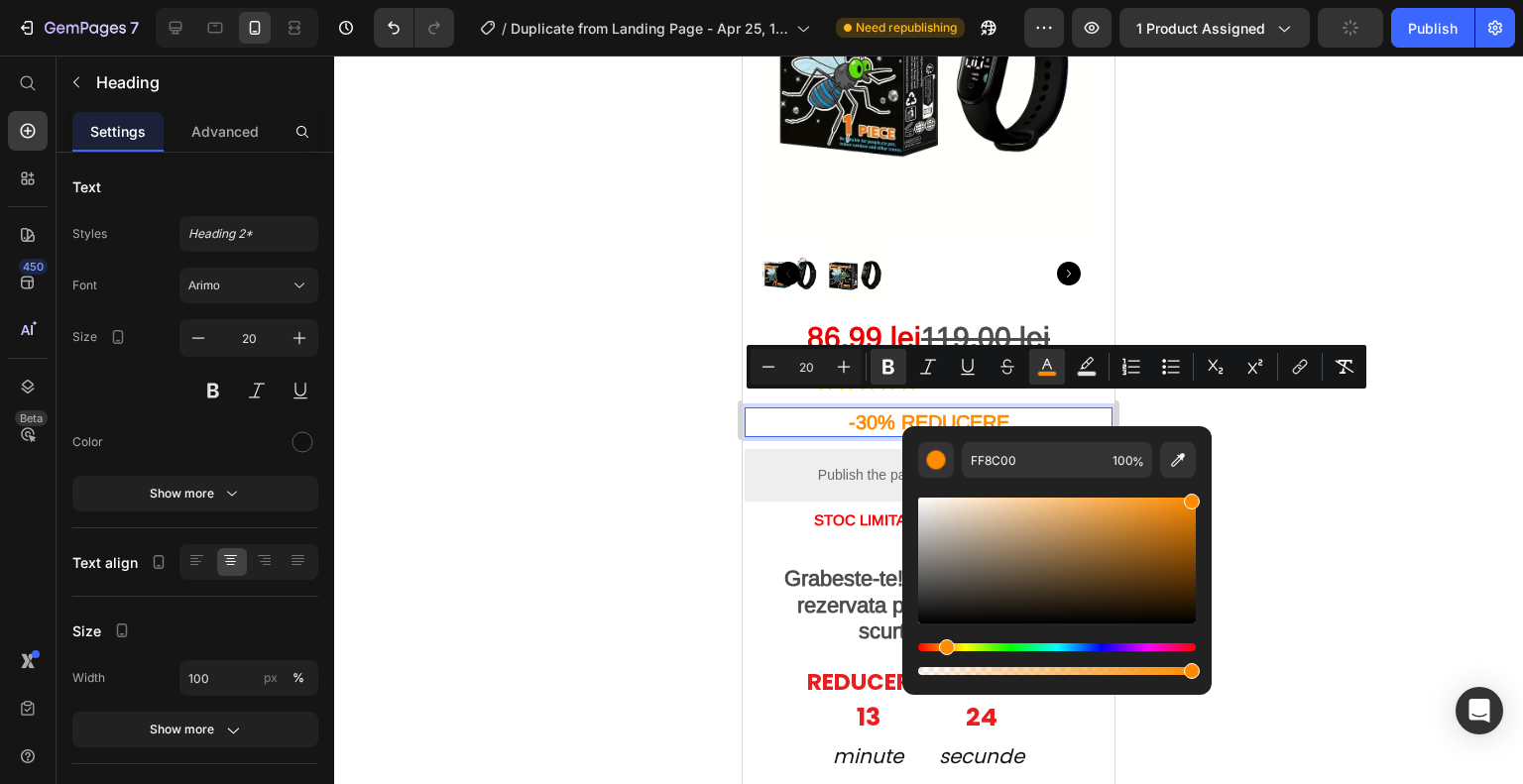 click 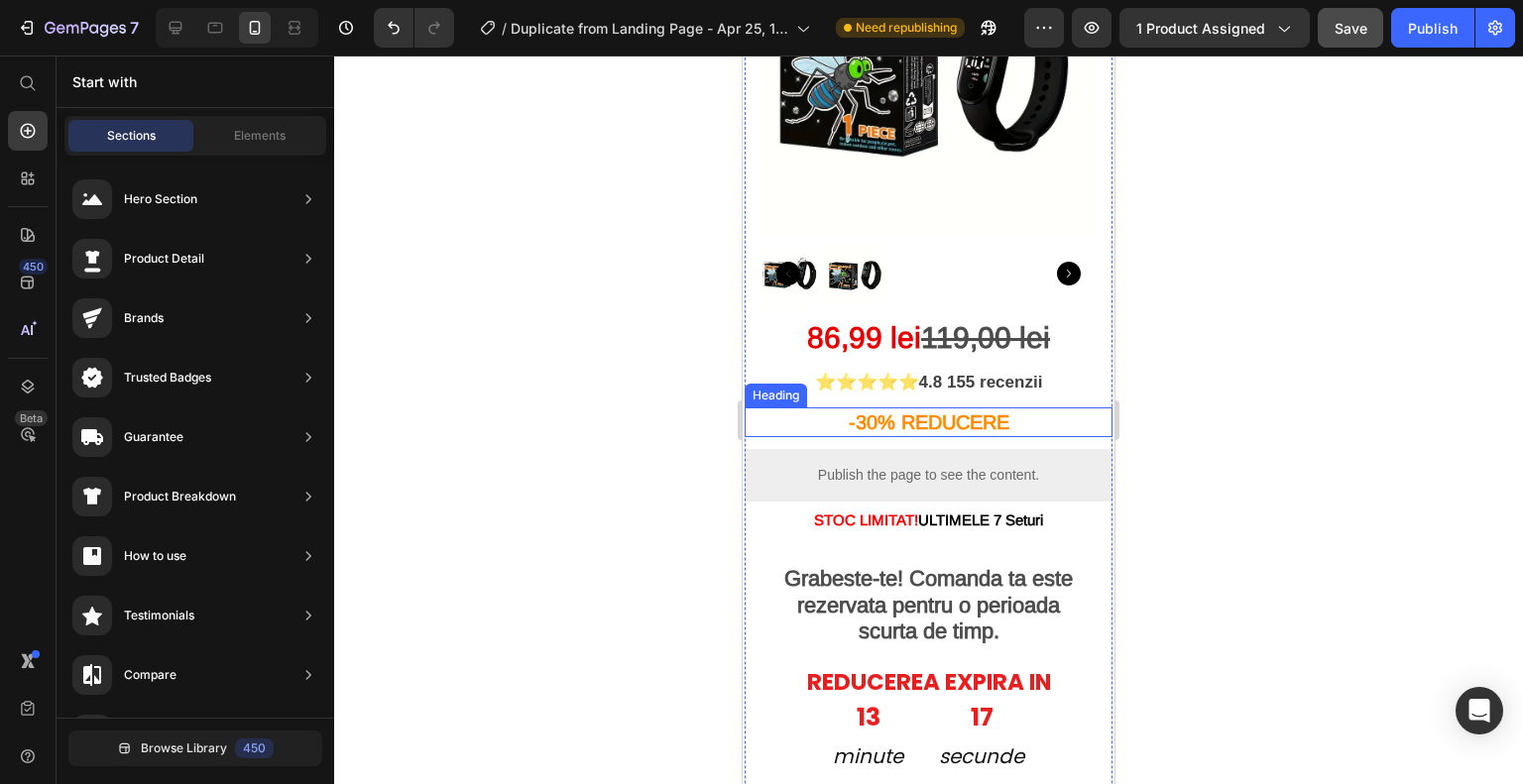 click on "-30% REDUCERE" at bounding box center (929, 422) 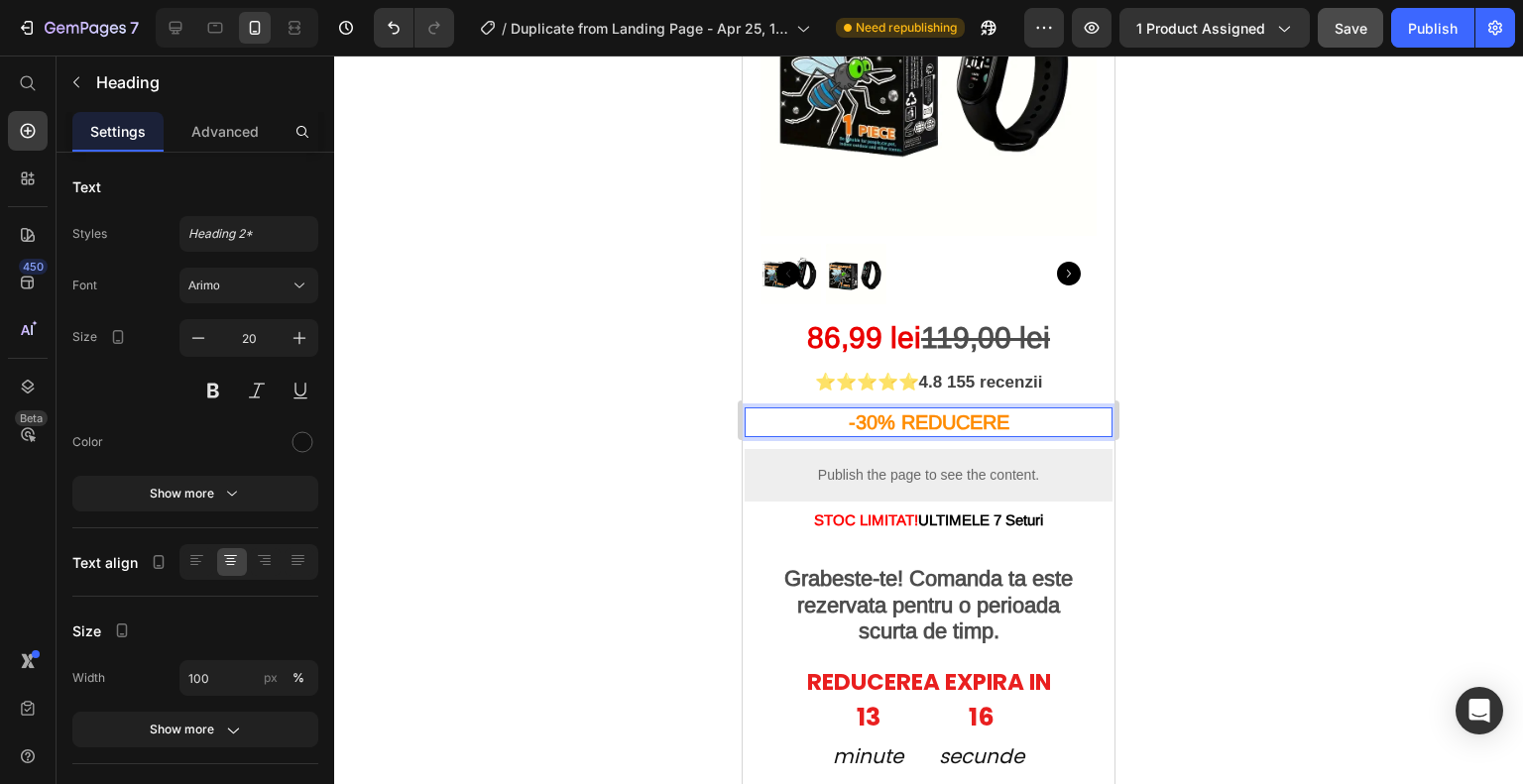click on "-30% REDUCERE" at bounding box center (928, 422) 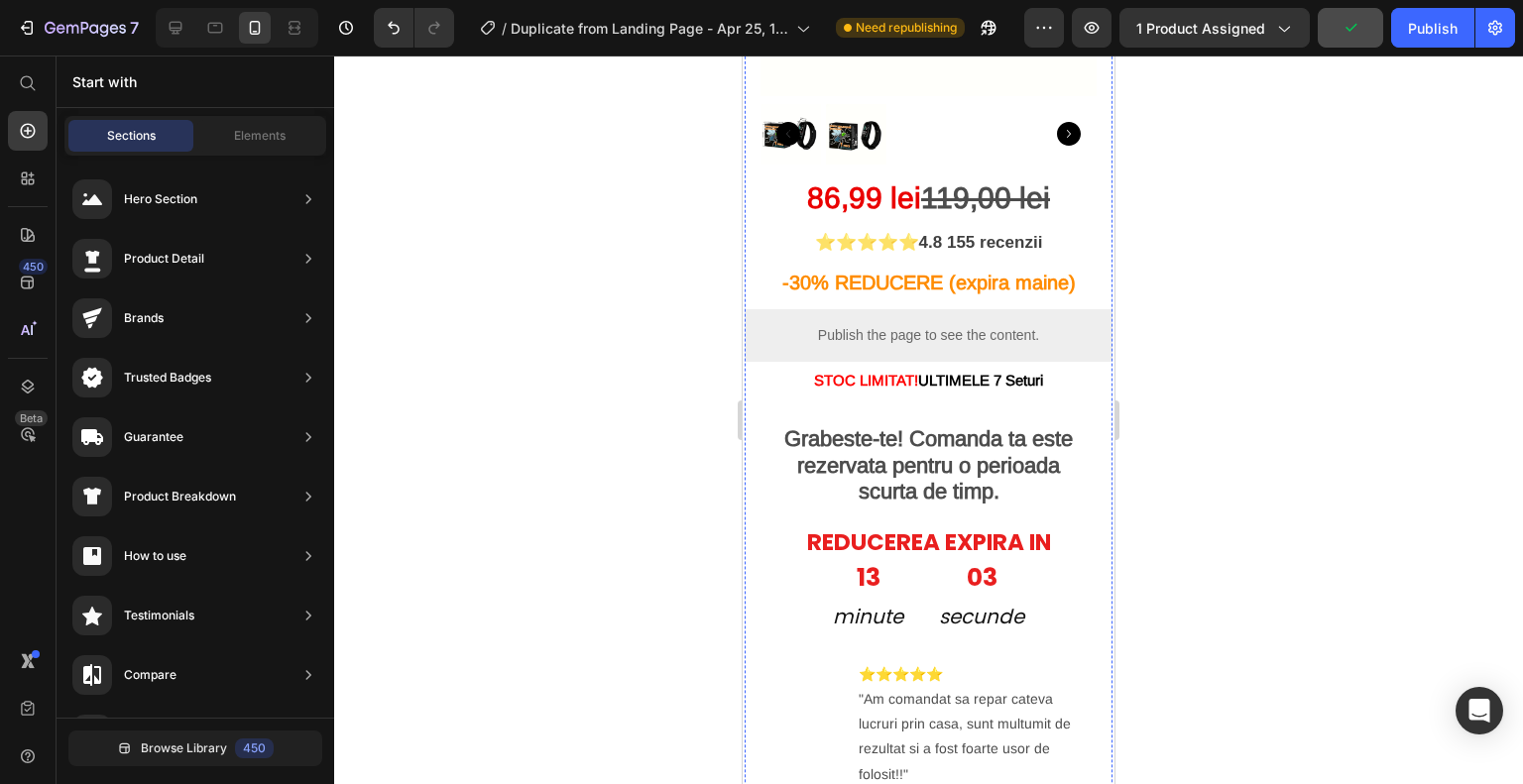 scroll, scrollTop: 340, scrollLeft: 0, axis: vertical 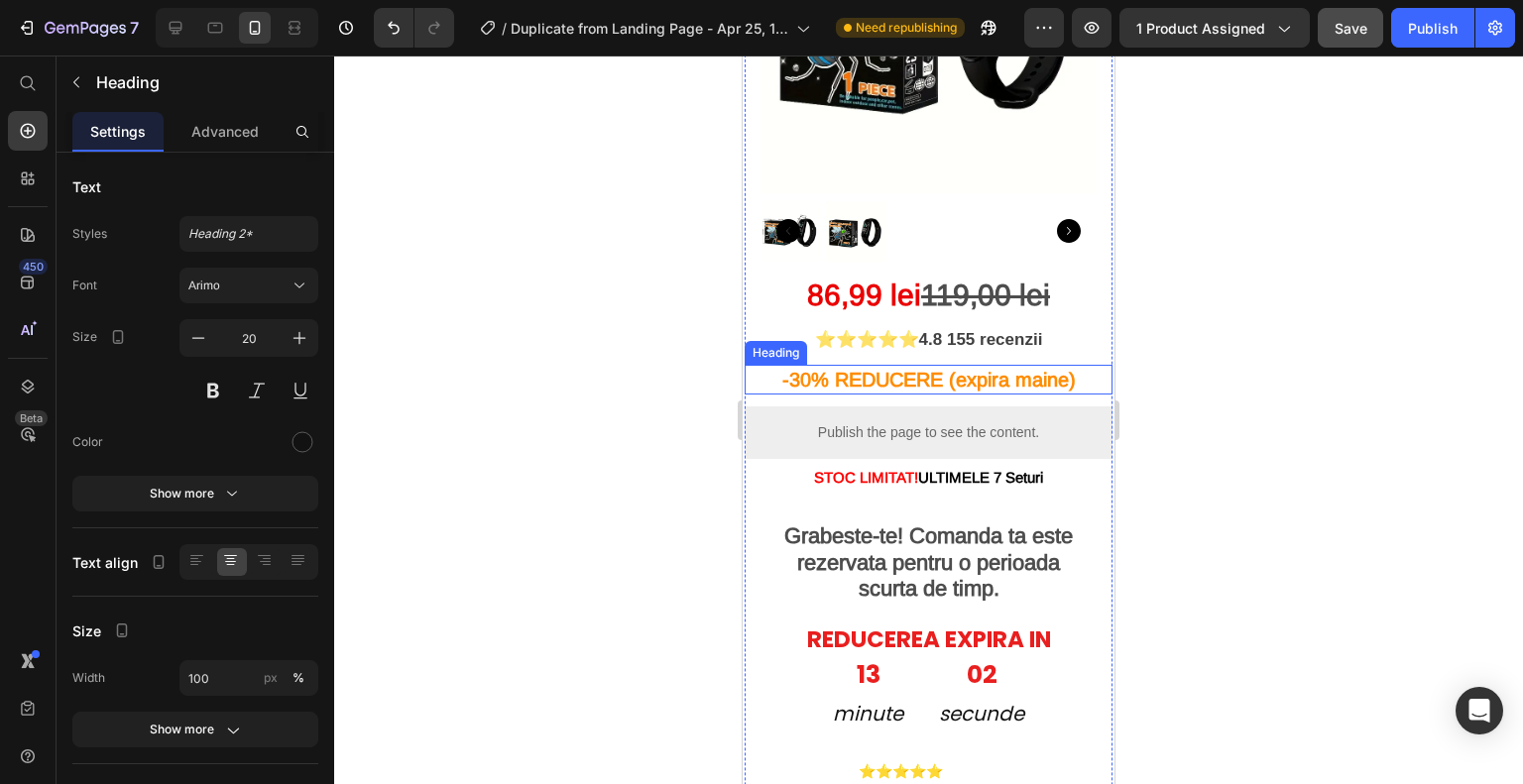 click on "-30% REDUCERE (expira maine)" at bounding box center (929, 380) 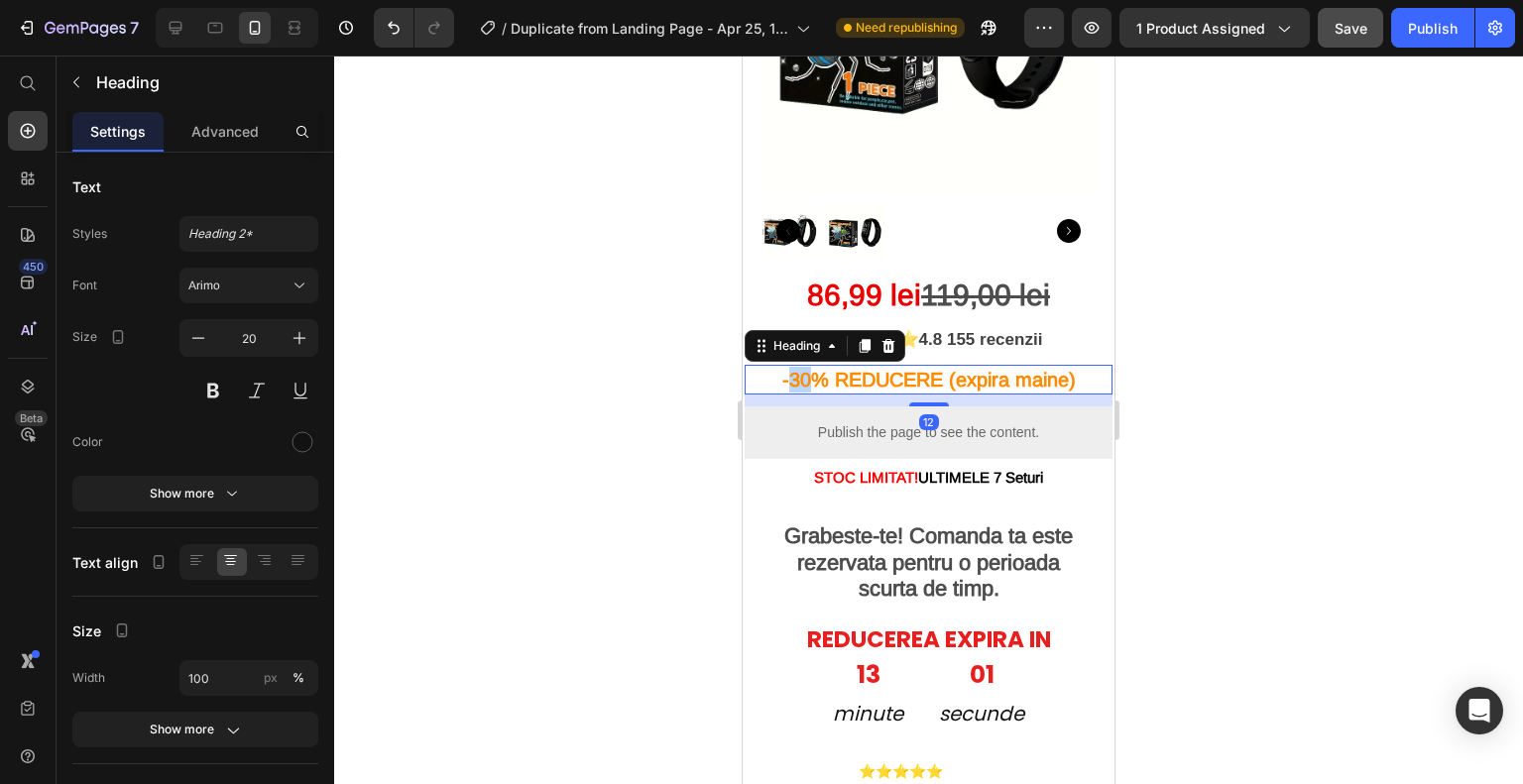 click on "-30% REDUCERE (expira maine)" at bounding box center (929, 380) 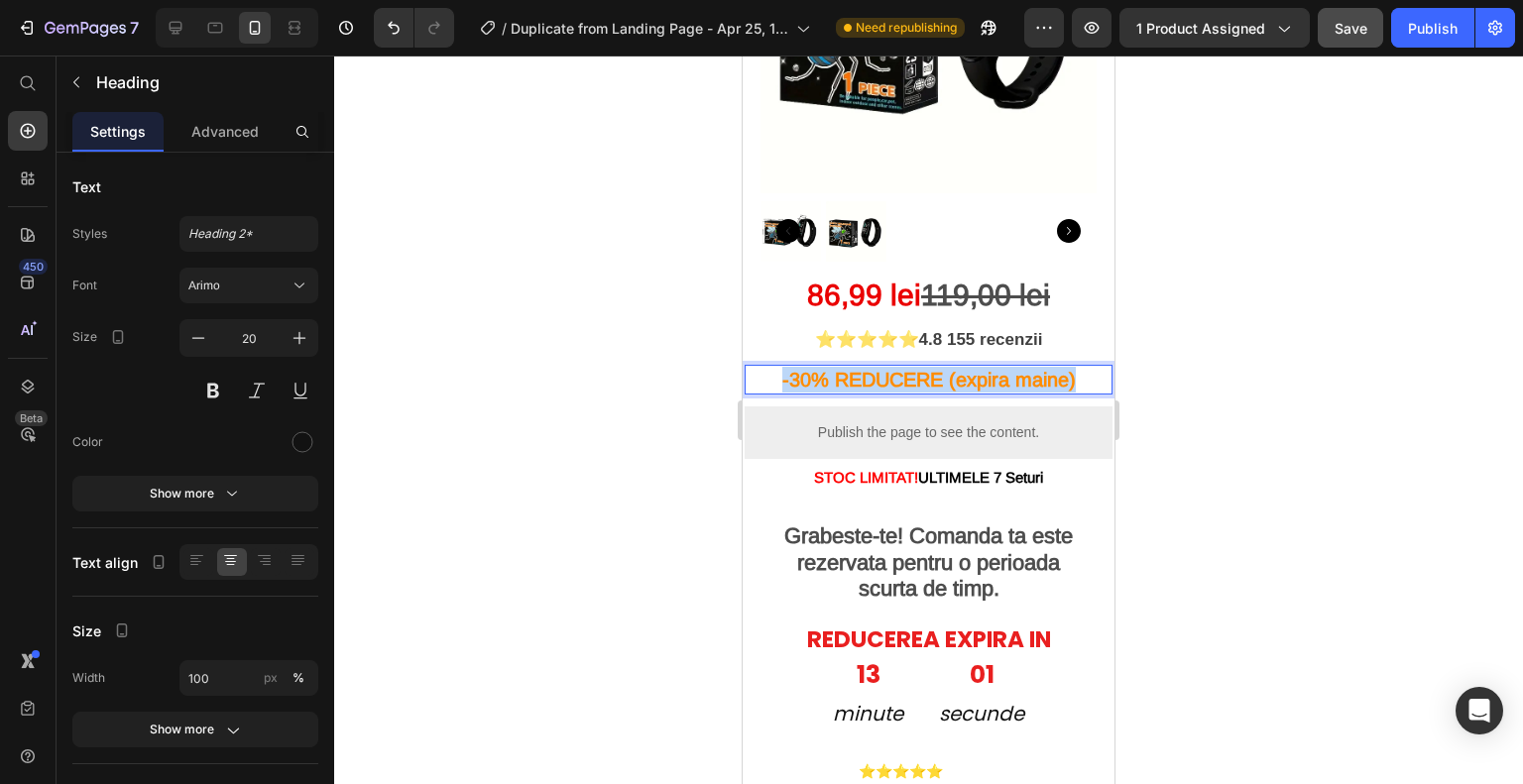 click on "-30% REDUCERE (expira maine)" at bounding box center [929, 380] 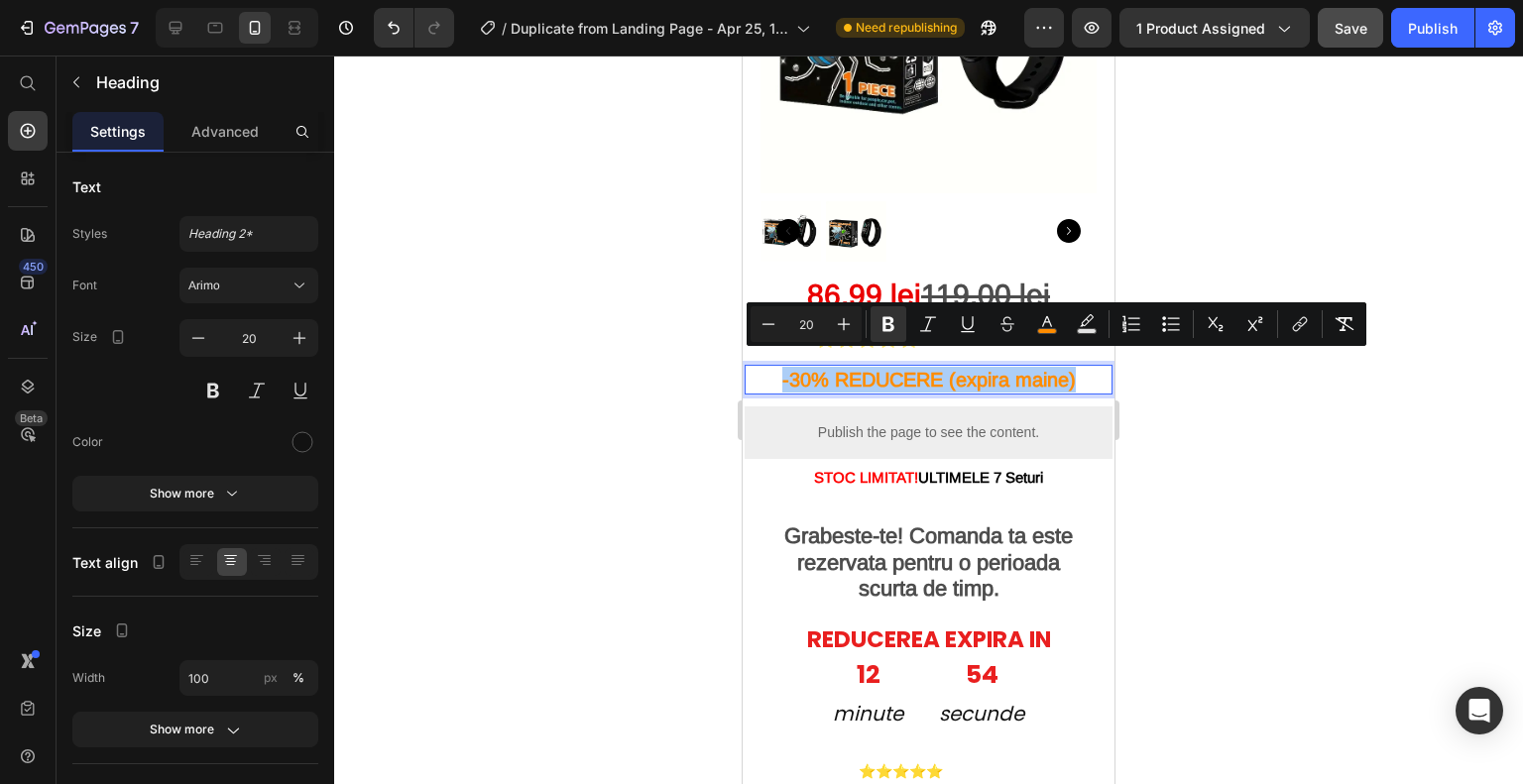 click 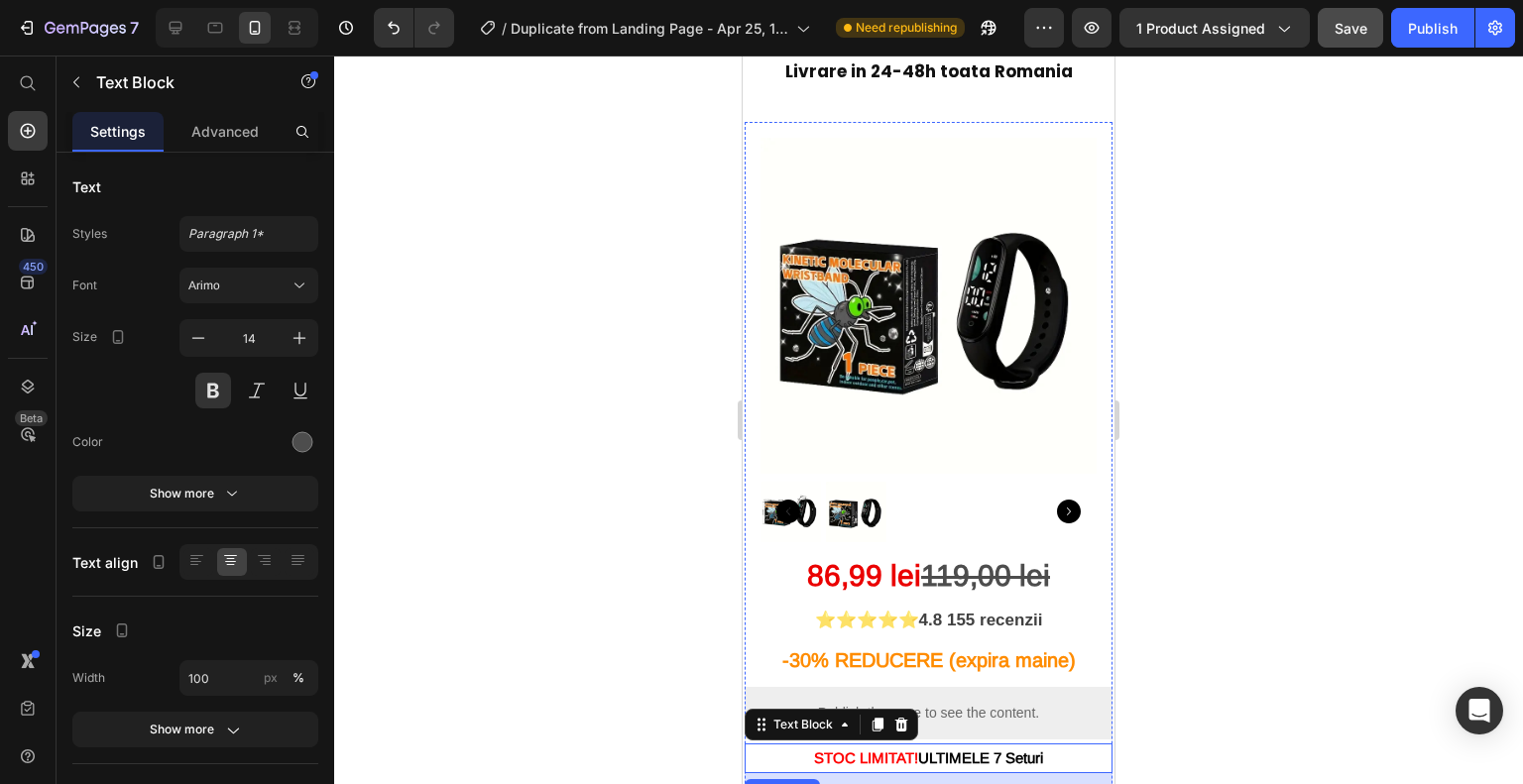 scroll, scrollTop: 43, scrollLeft: 0, axis: vertical 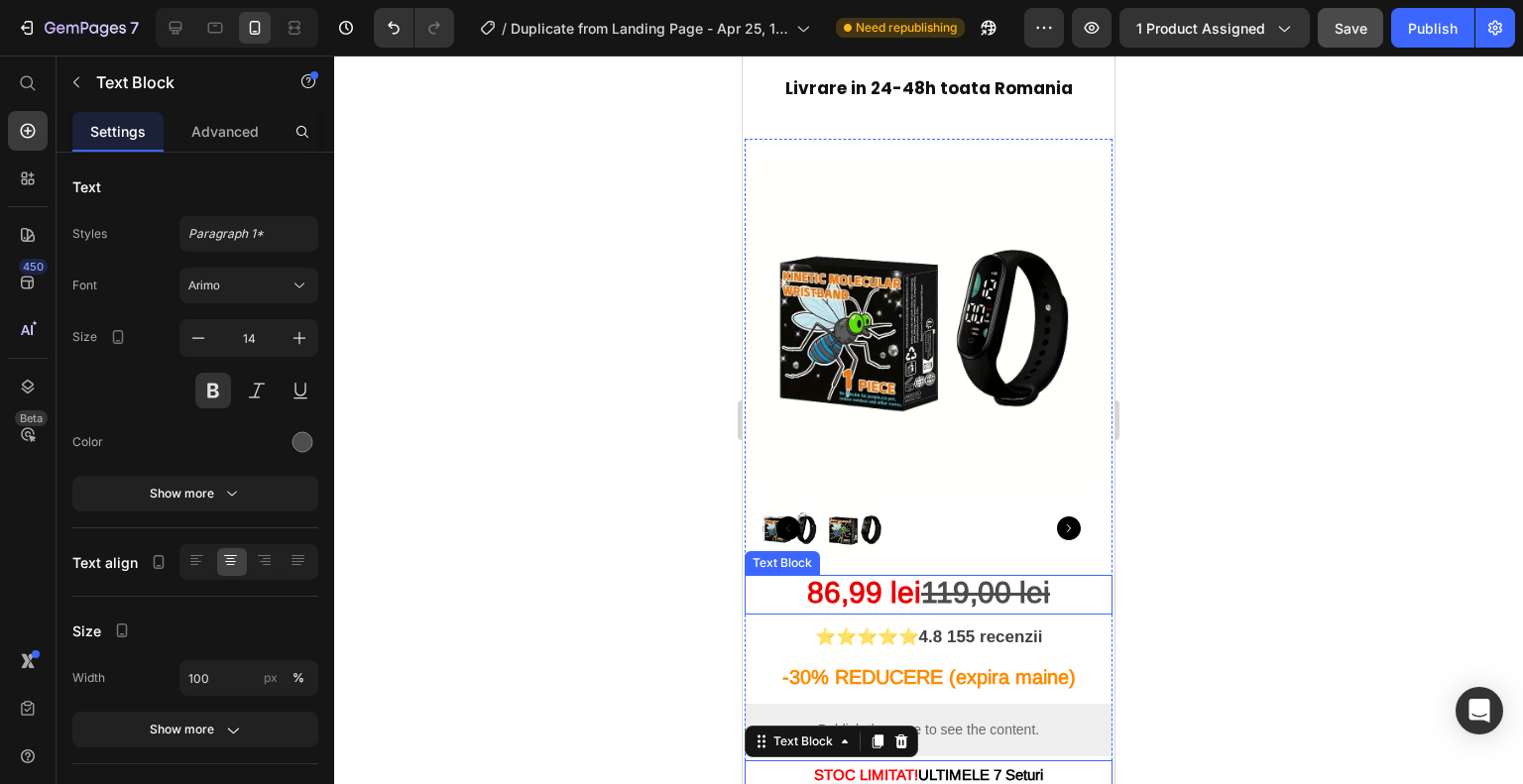 click on "86,99 lei" at bounding box center [864, 592] 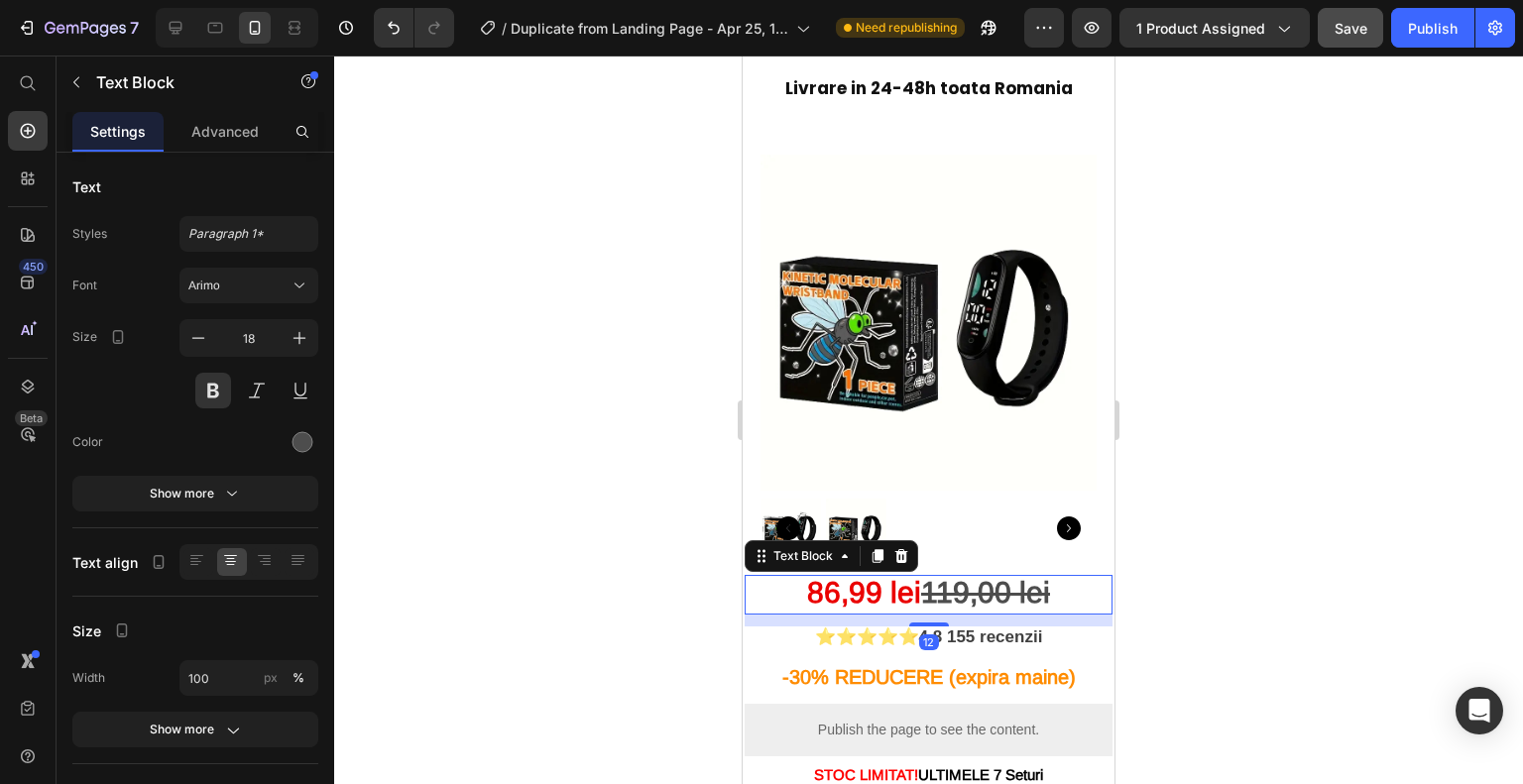 click on "86,99 lei" at bounding box center (864, 592) 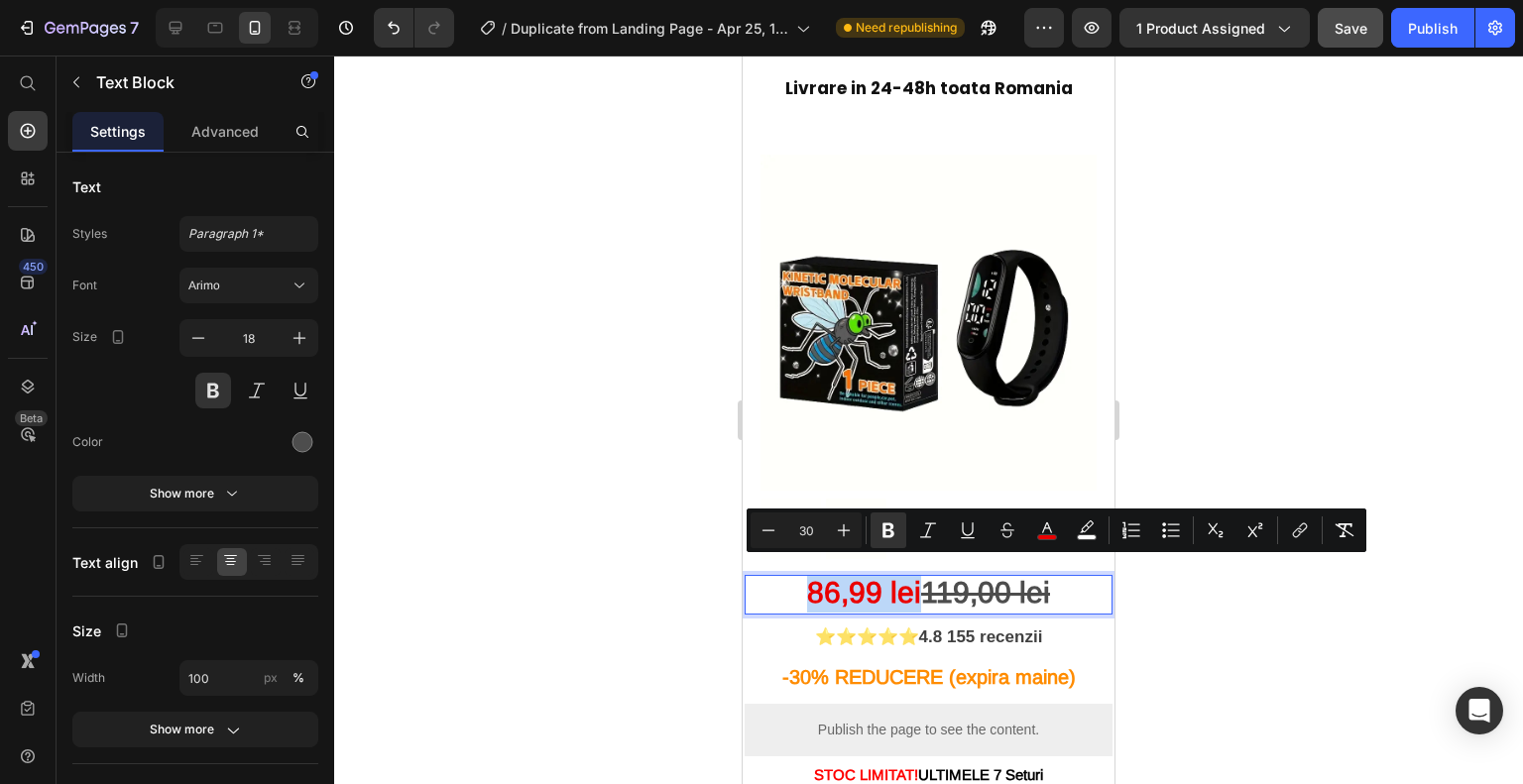 drag, startPoint x: 903, startPoint y: 580, endPoint x: 790, endPoint y: 587, distance: 113.21661 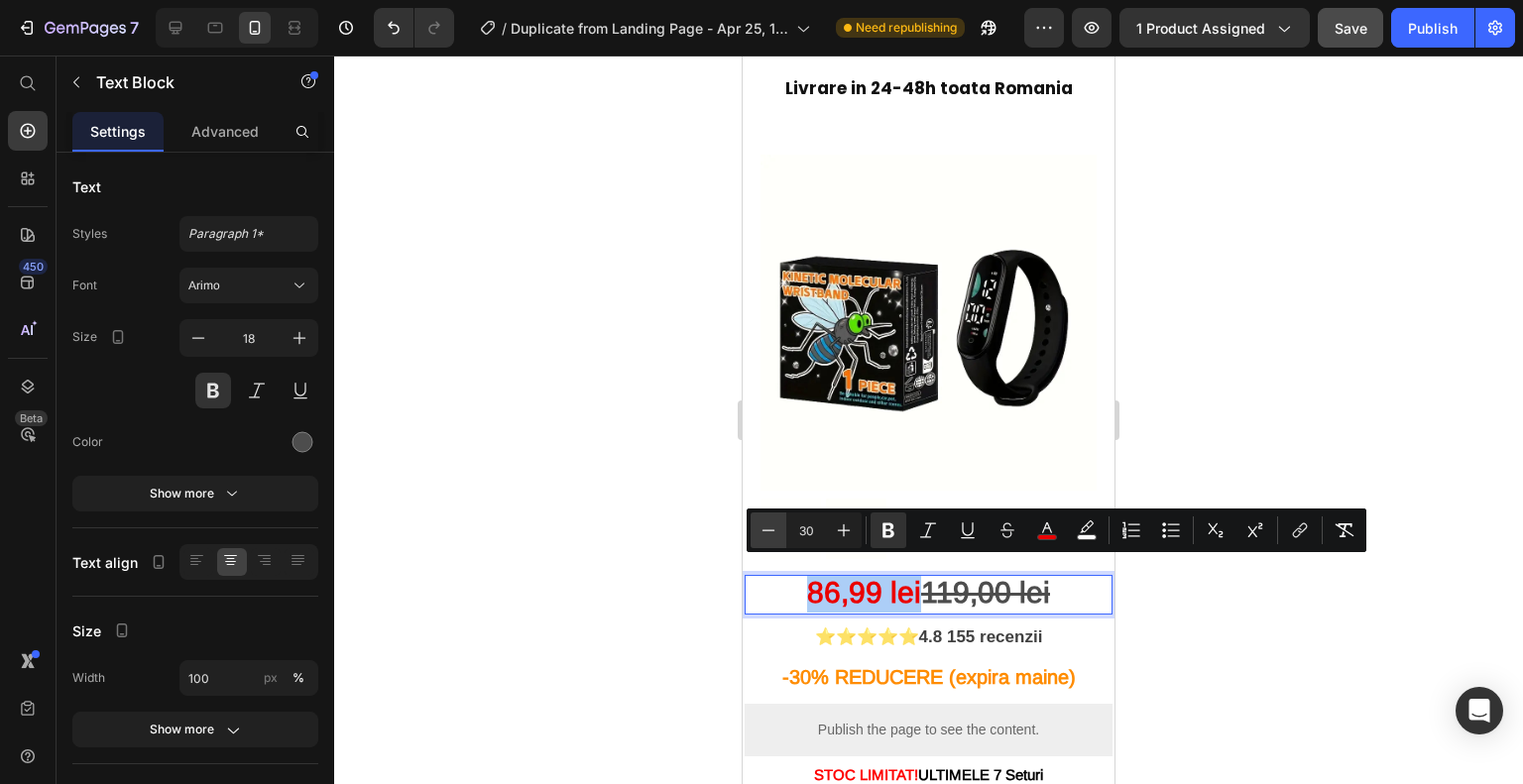 click 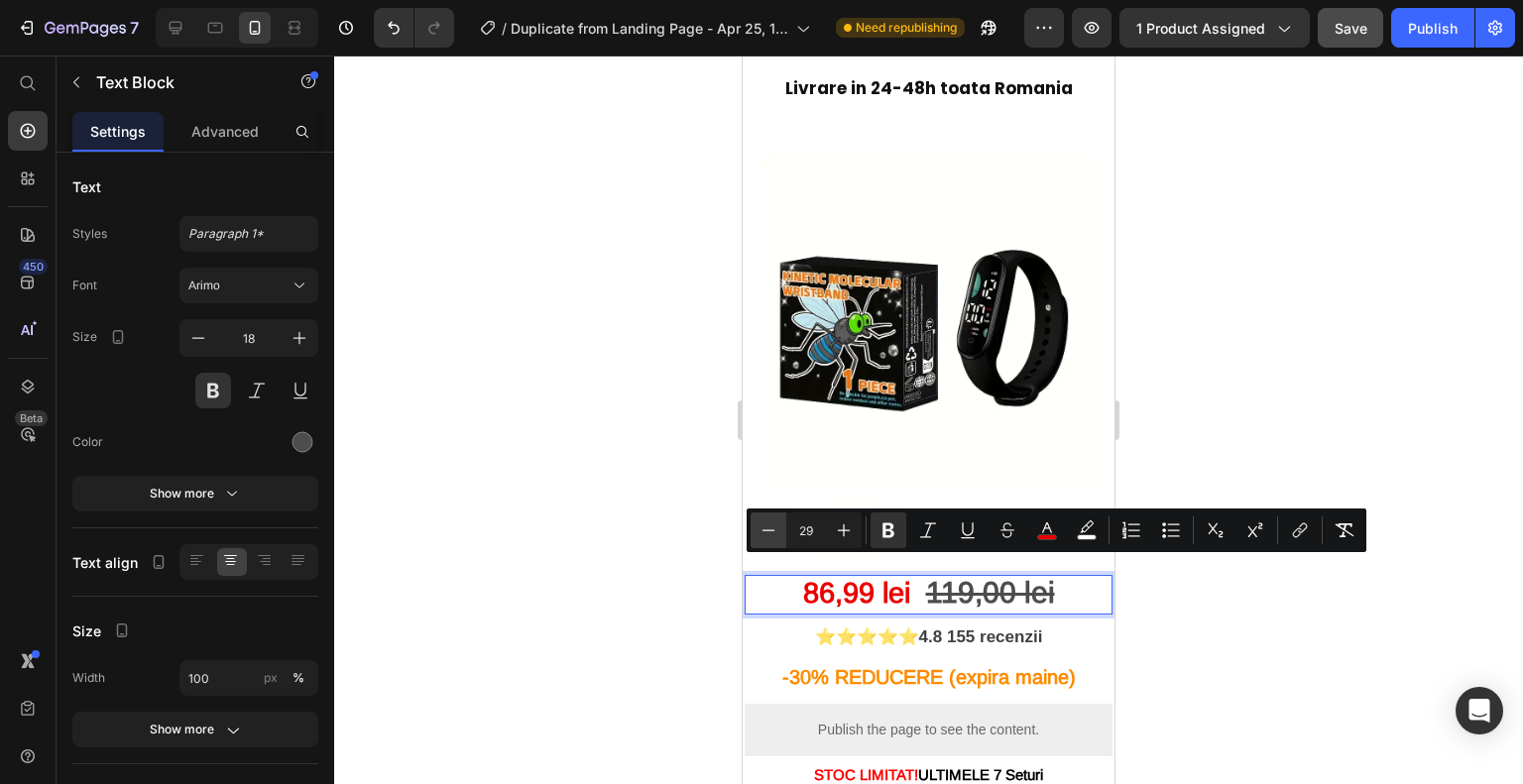 click 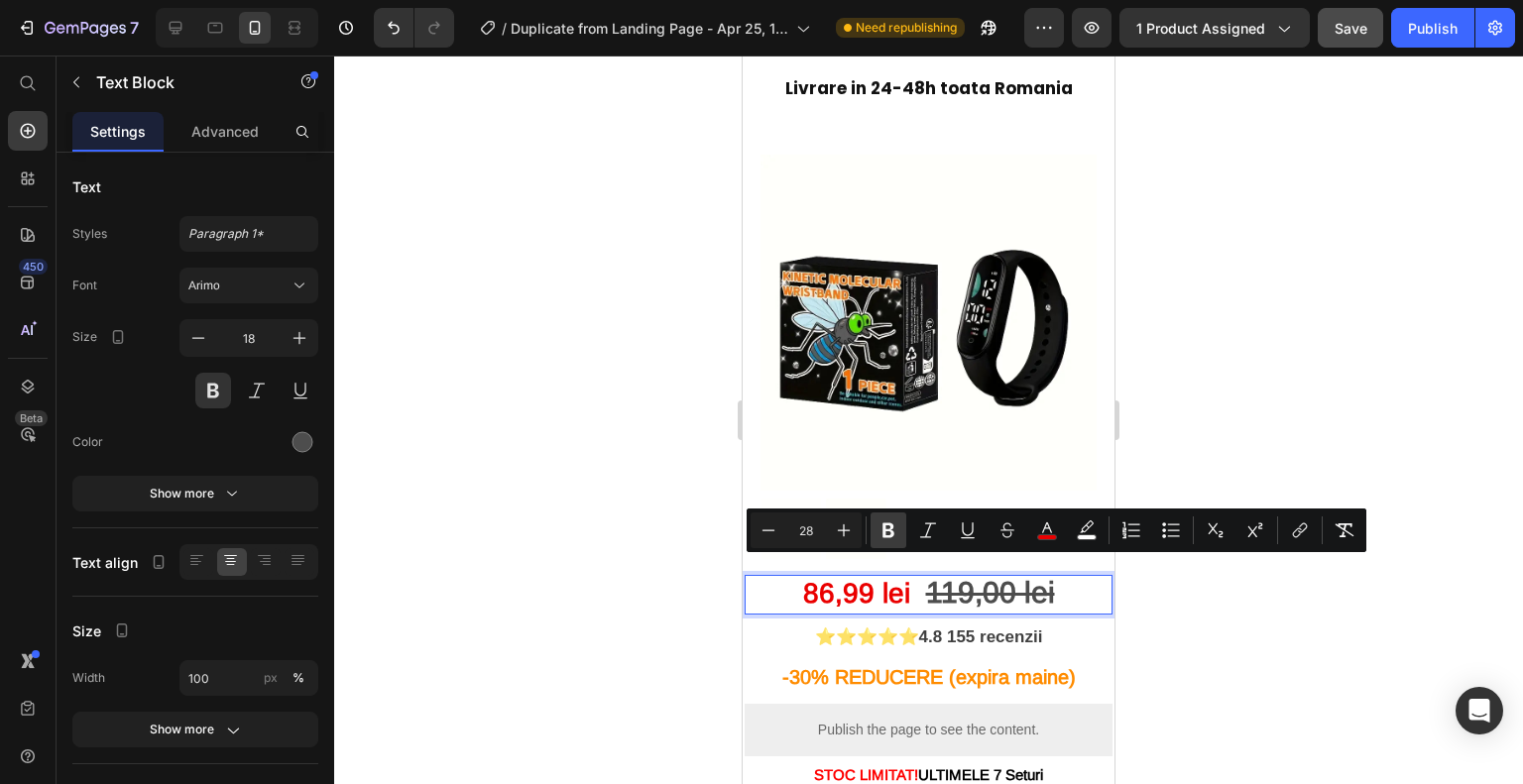 click 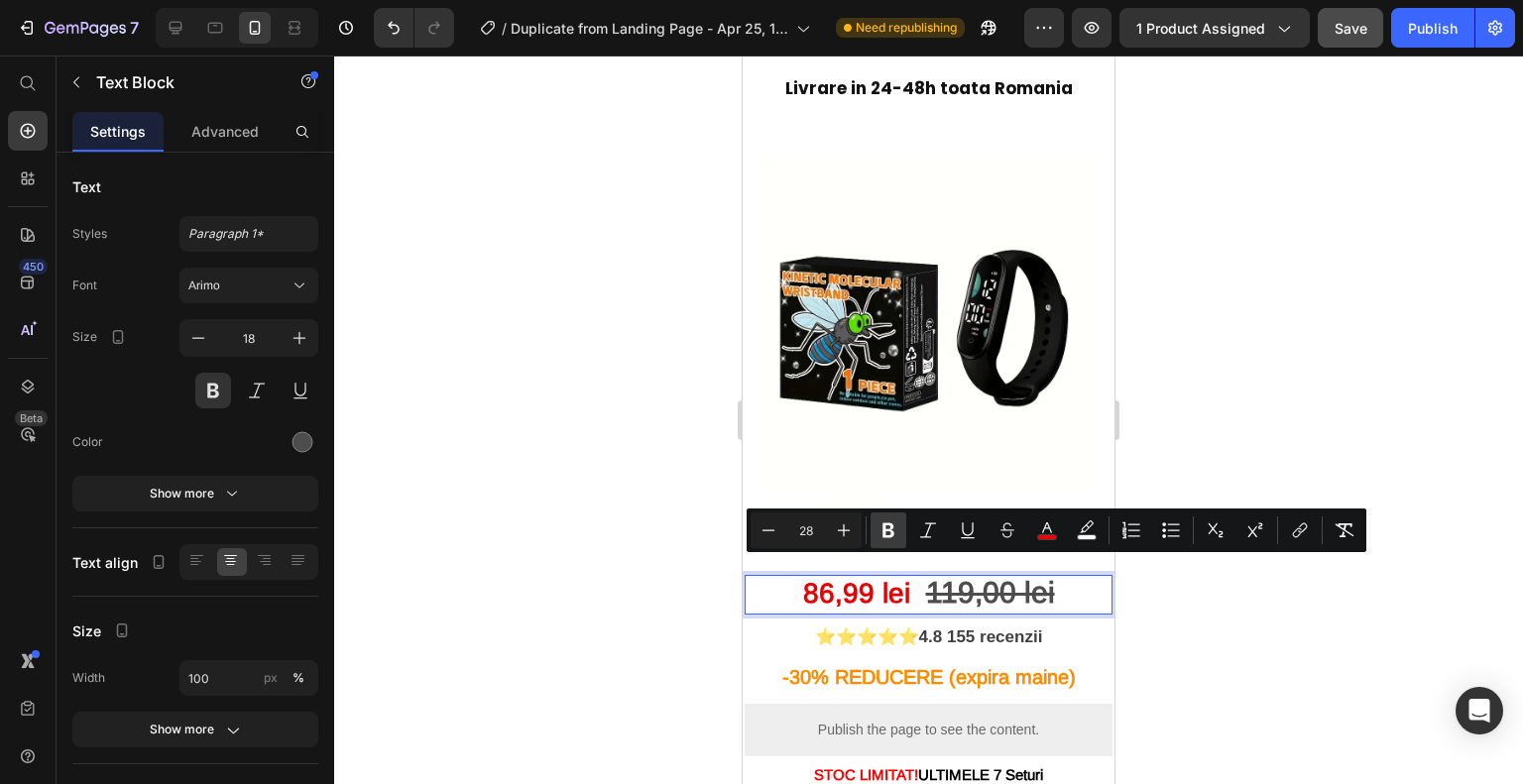 click 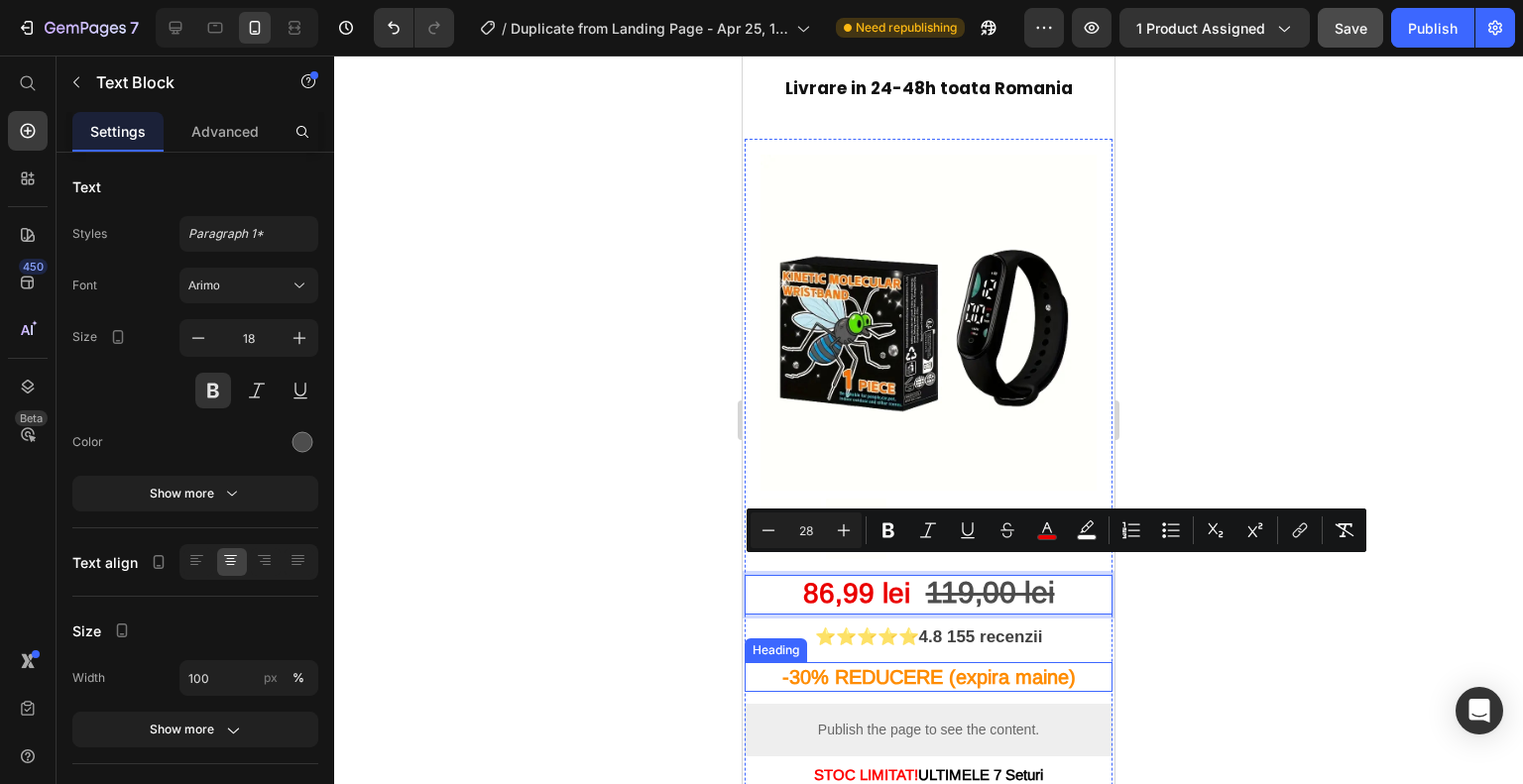 click 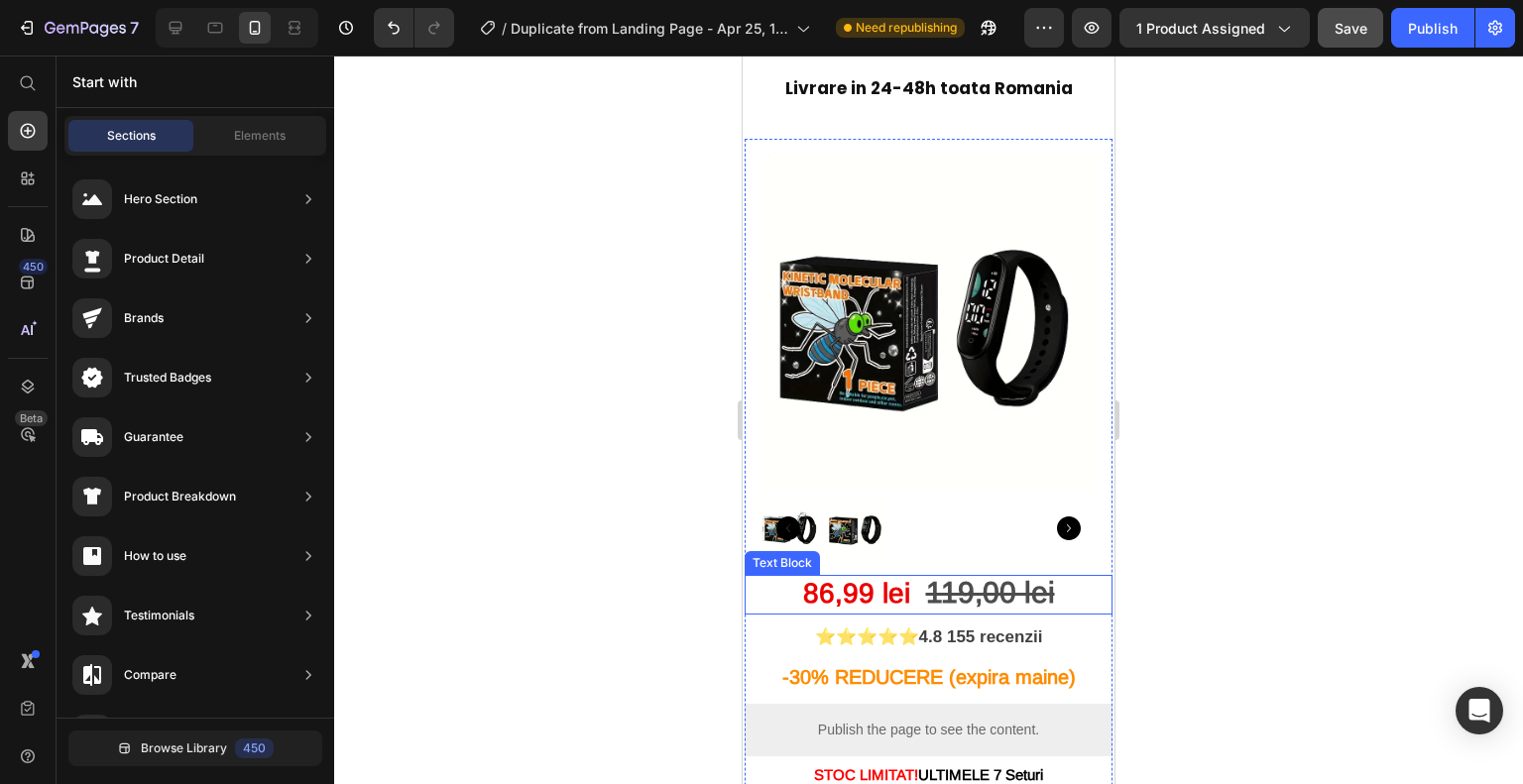click on "119,00 lei" at bounding box center [991, 592] 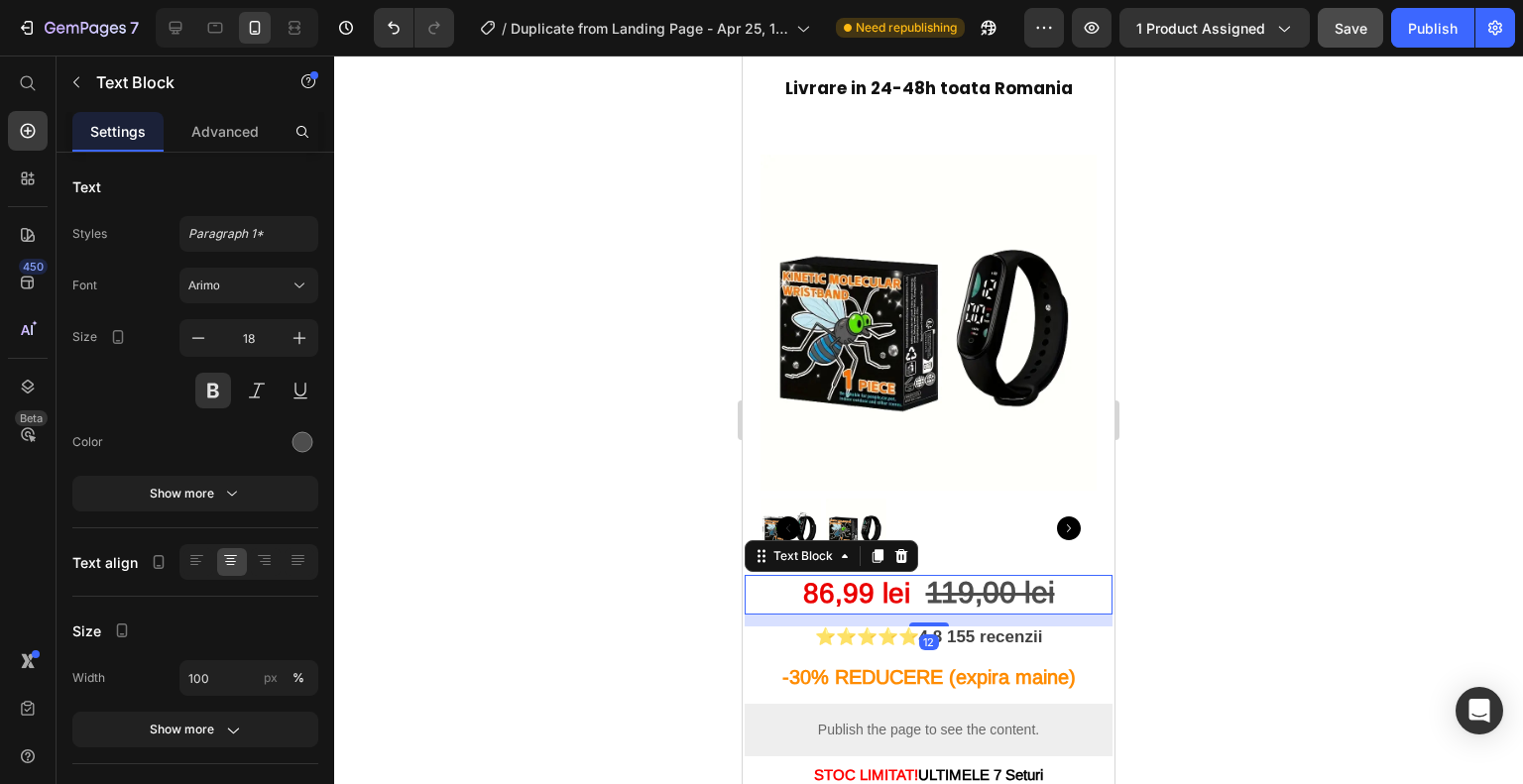 click on "119,00 lei" at bounding box center (991, 592) 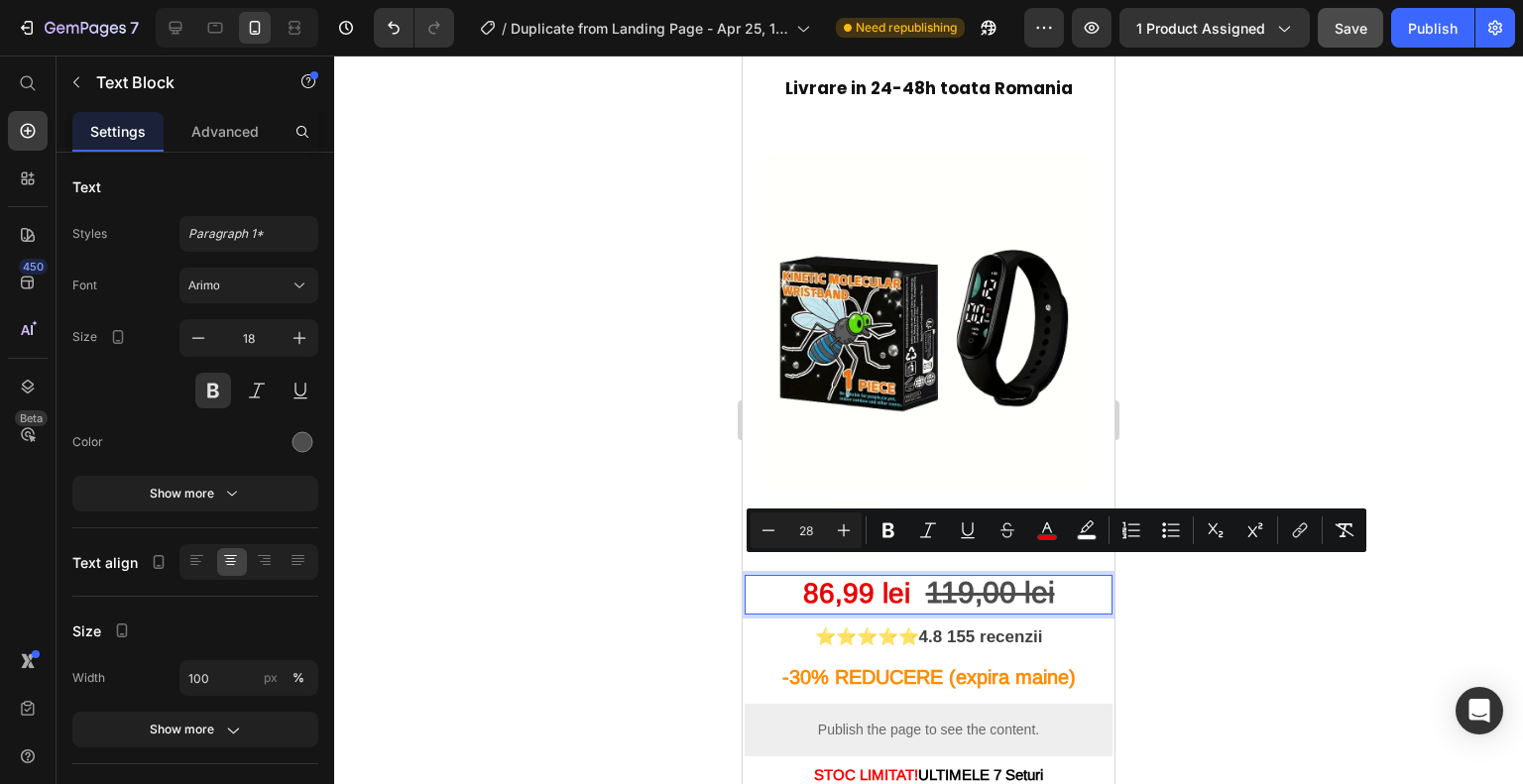 click on "119,00 lei" at bounding box center [991, 592] 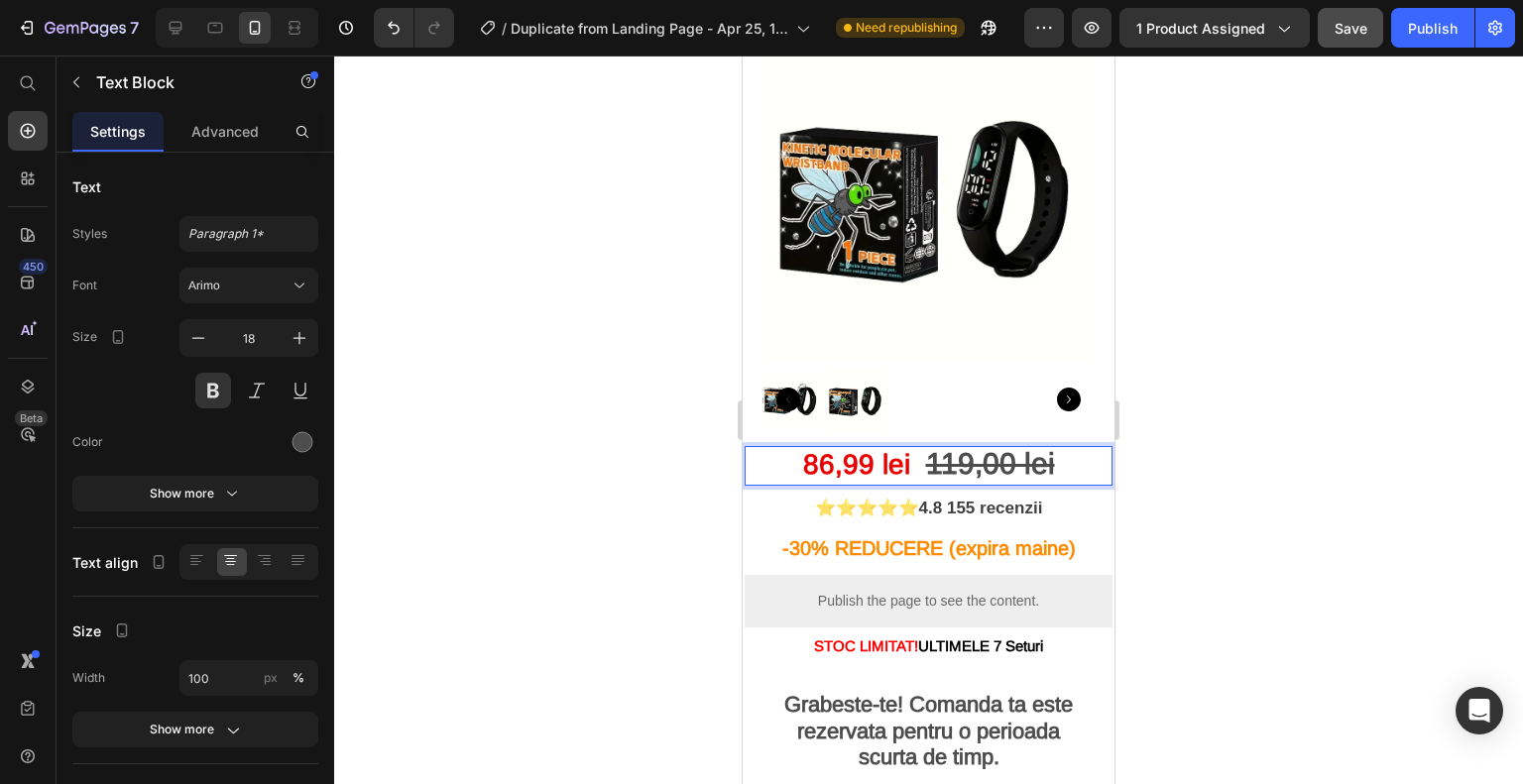 scroll, scrollTop: 241, scrollLeft: 0, axis: vertical 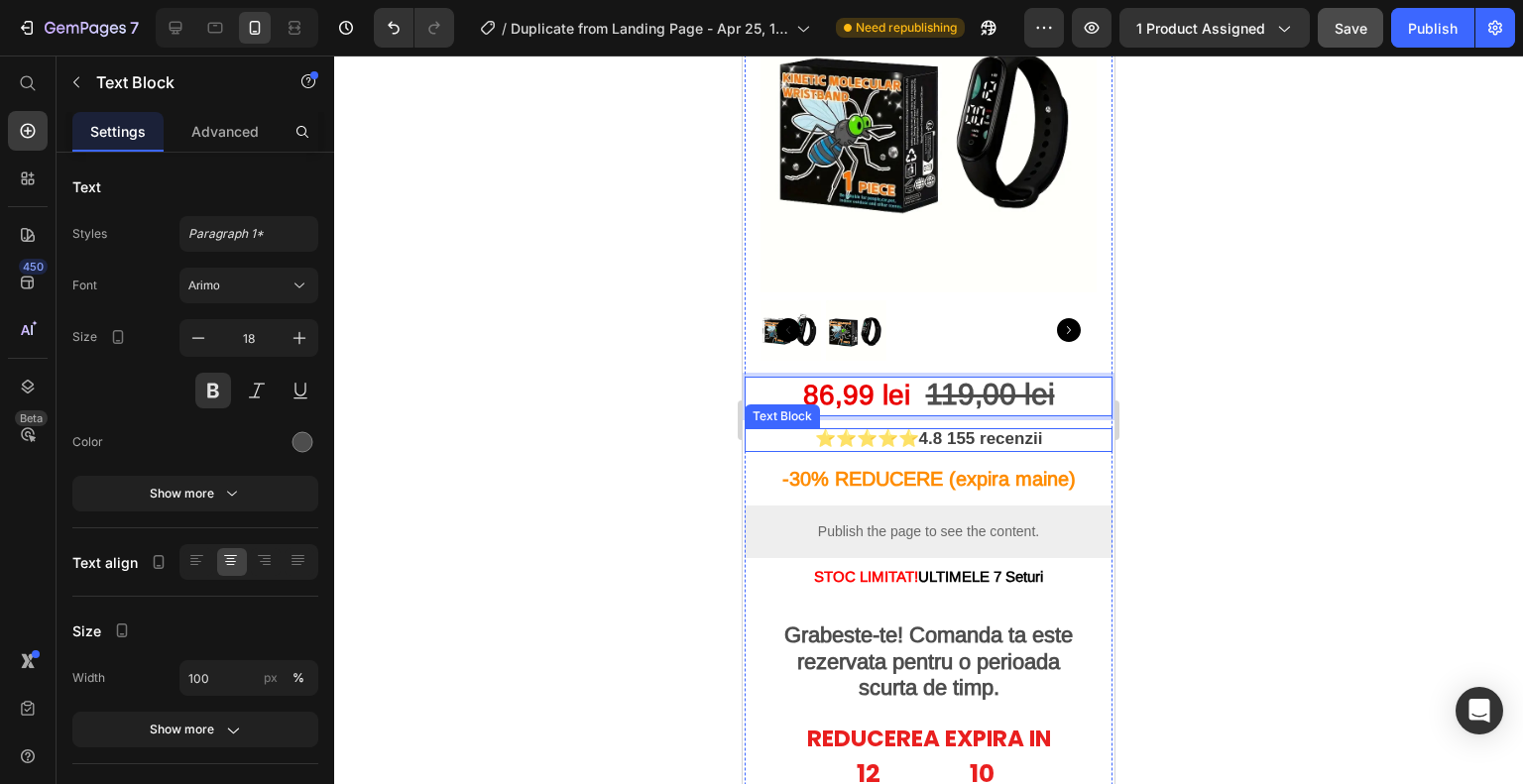 click on "⭐⭐⭐⭐⭐" at bounding box center (867, 438) 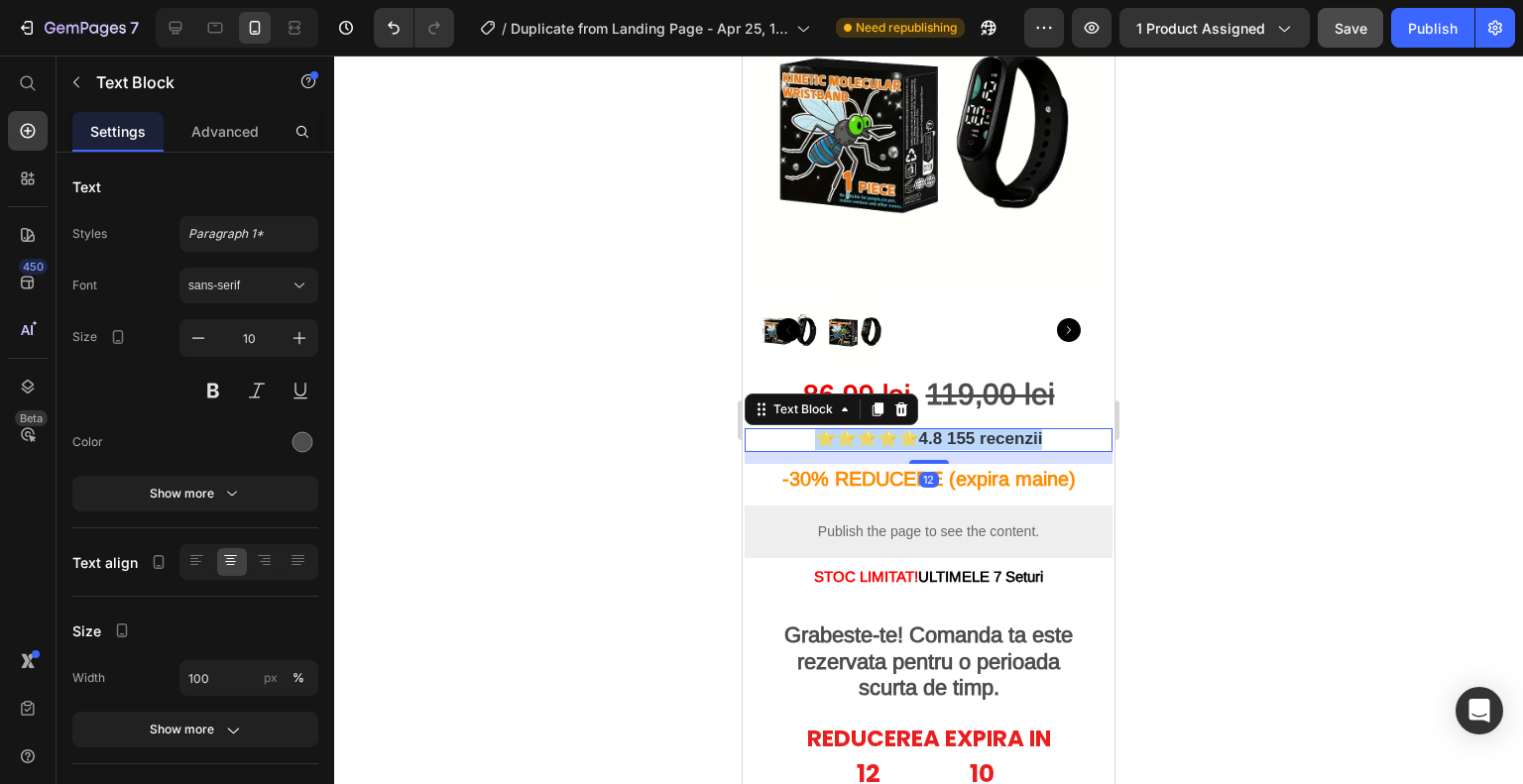 click on "⭐⭐⭐⭐⭐" at bounding box center [867, 438] 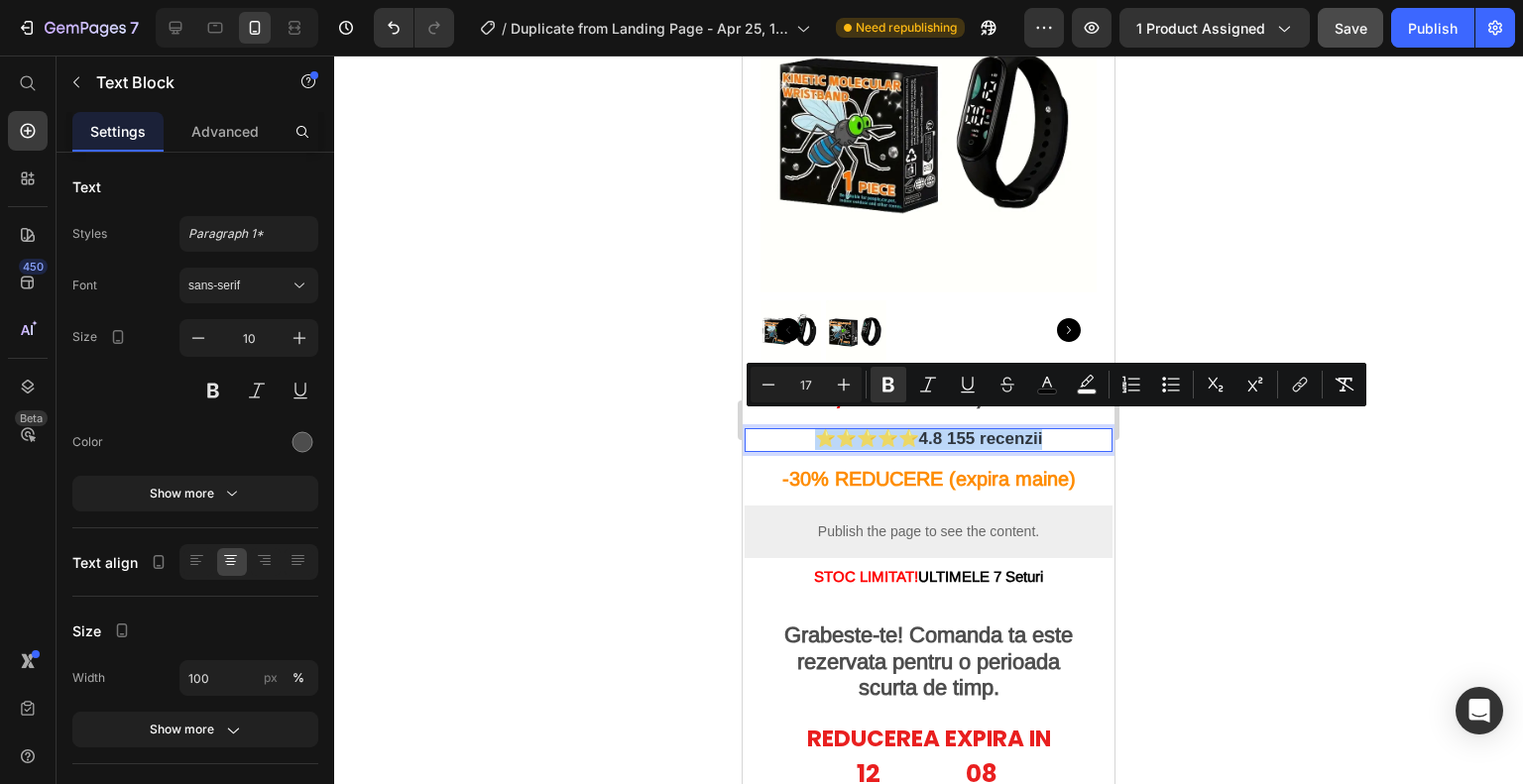 click on "⭐⭐⭐⭐⭐" at bounding box center (867, 438) 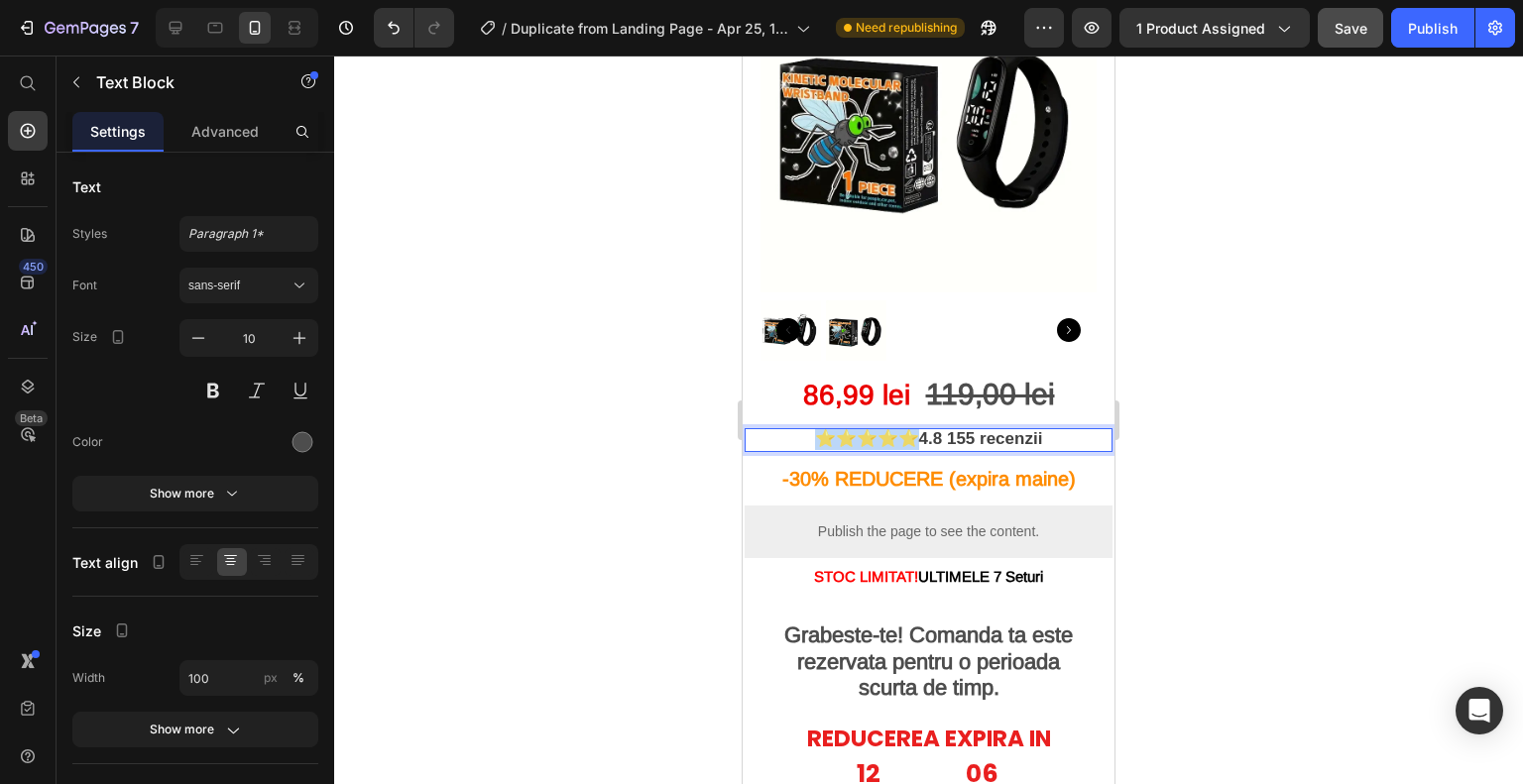 drag, startPoint x: 802, startPoint y: 422, endPoint x: 908, endPoint y: 427, distance: 106.11786 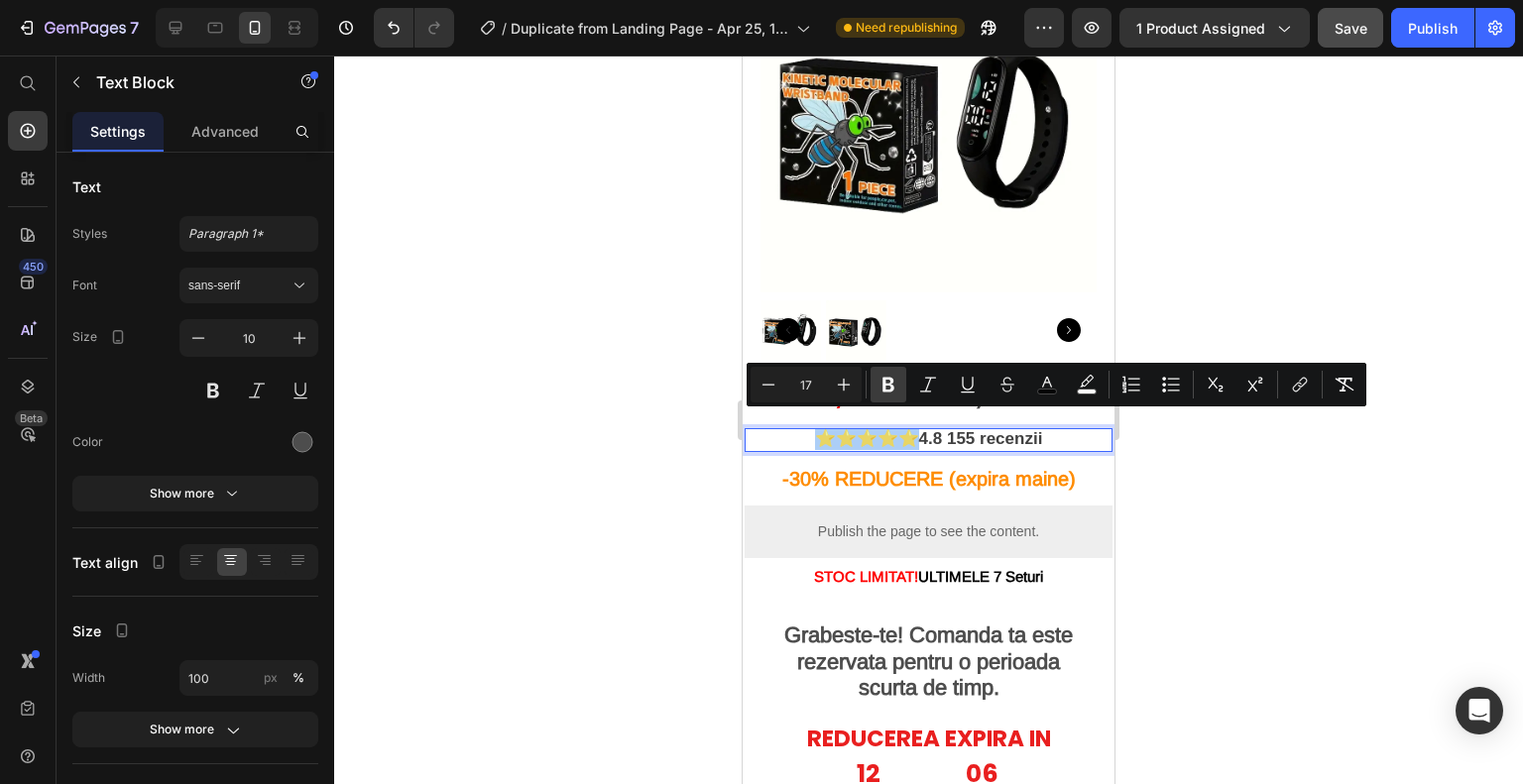click 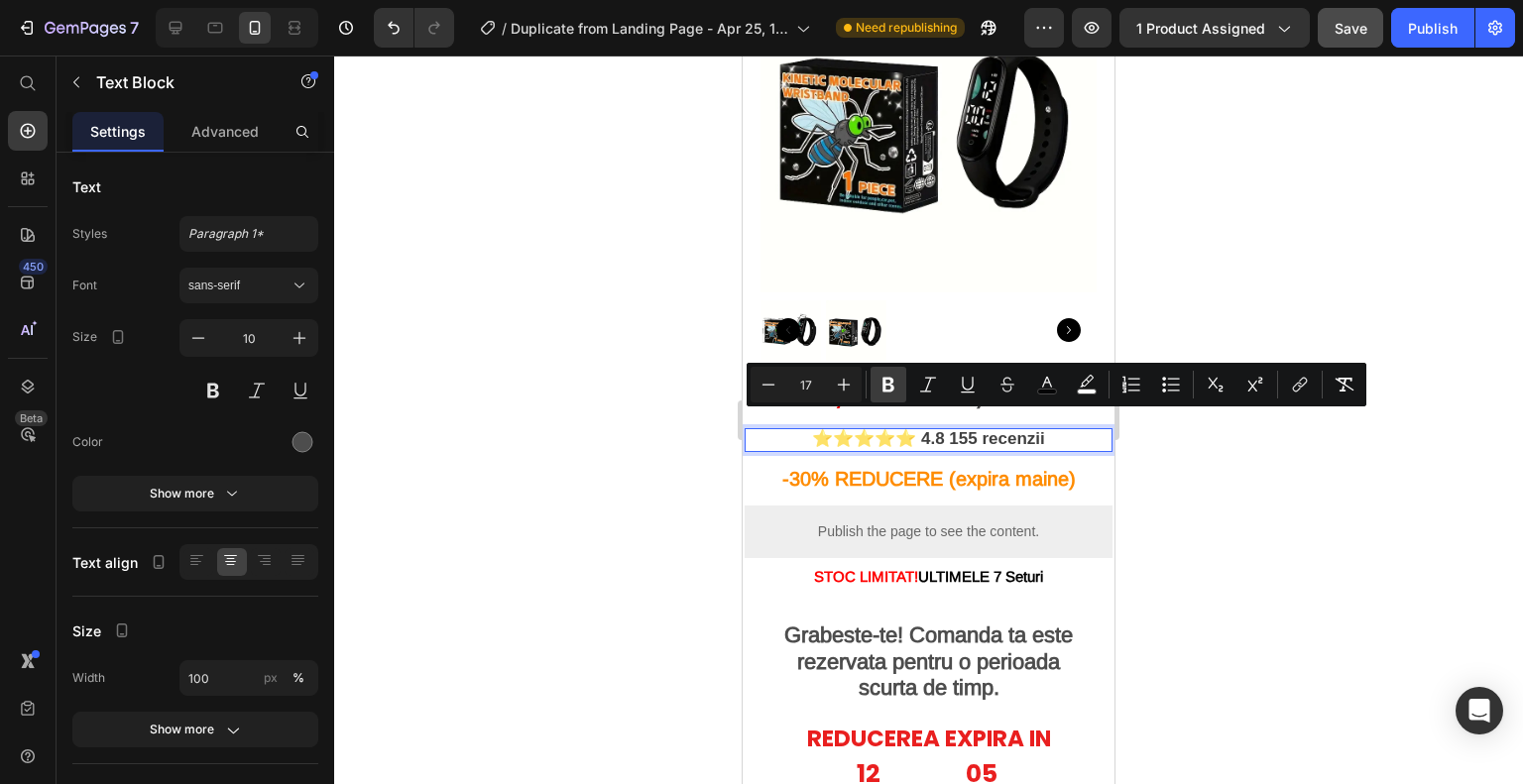 click 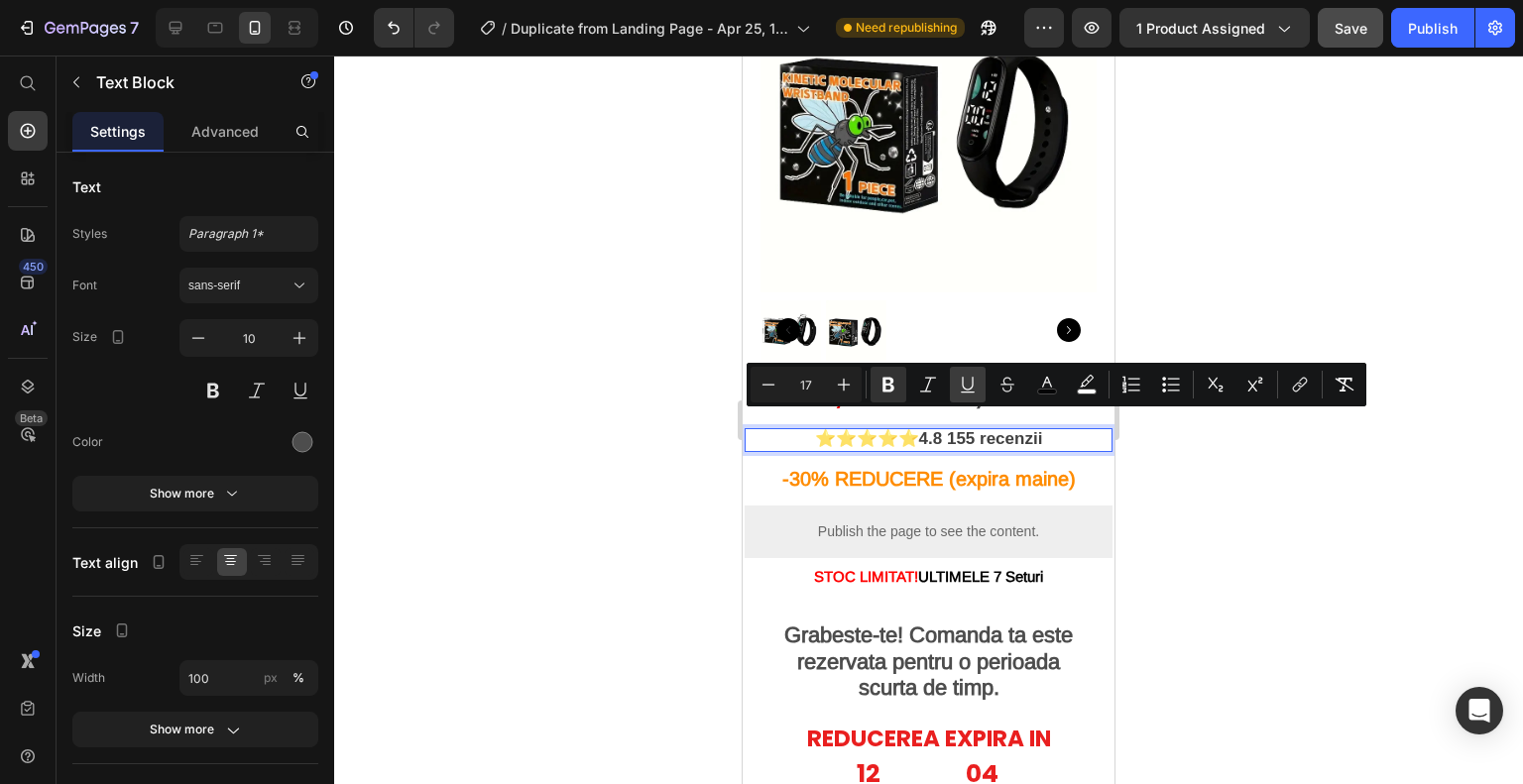 click 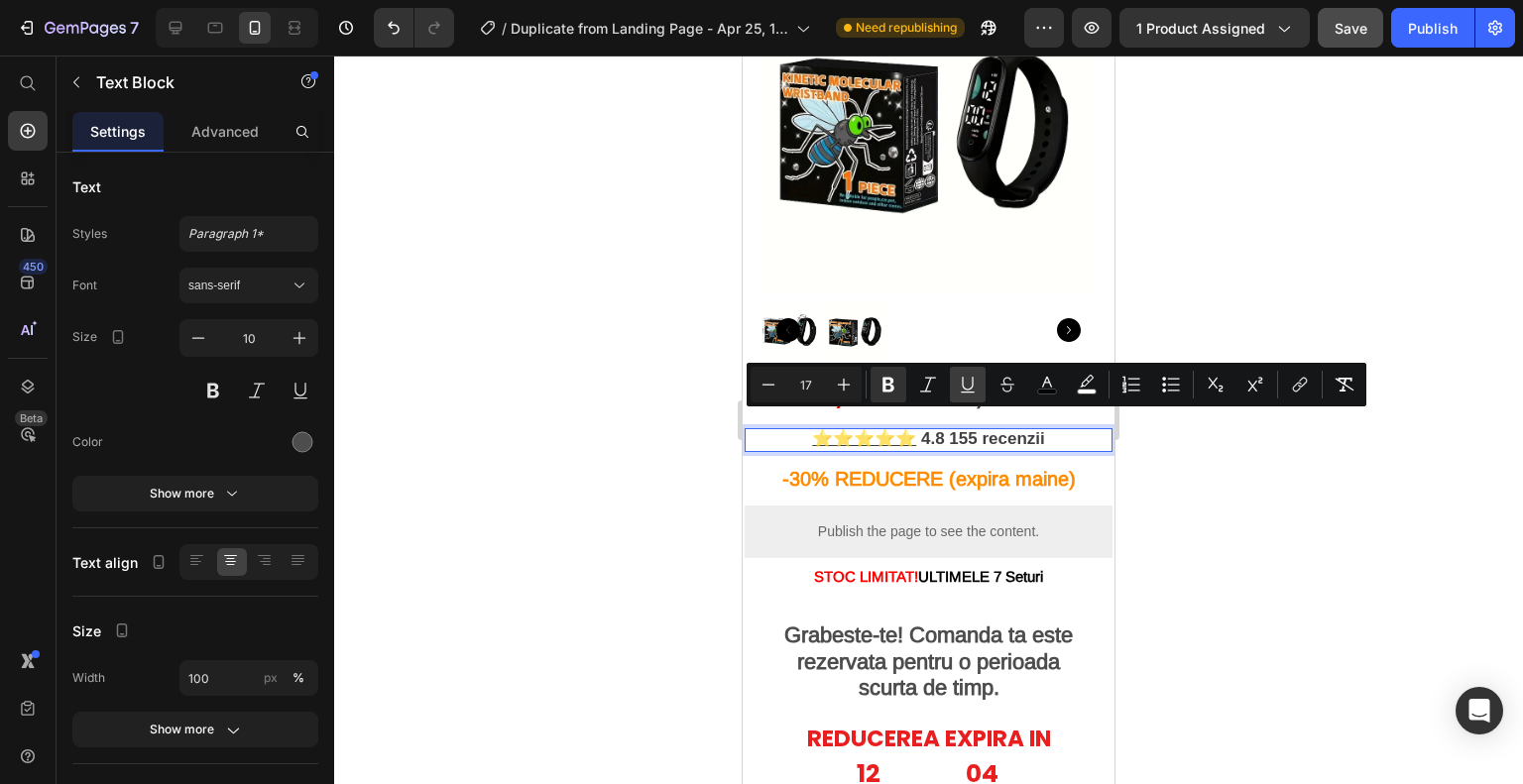 click 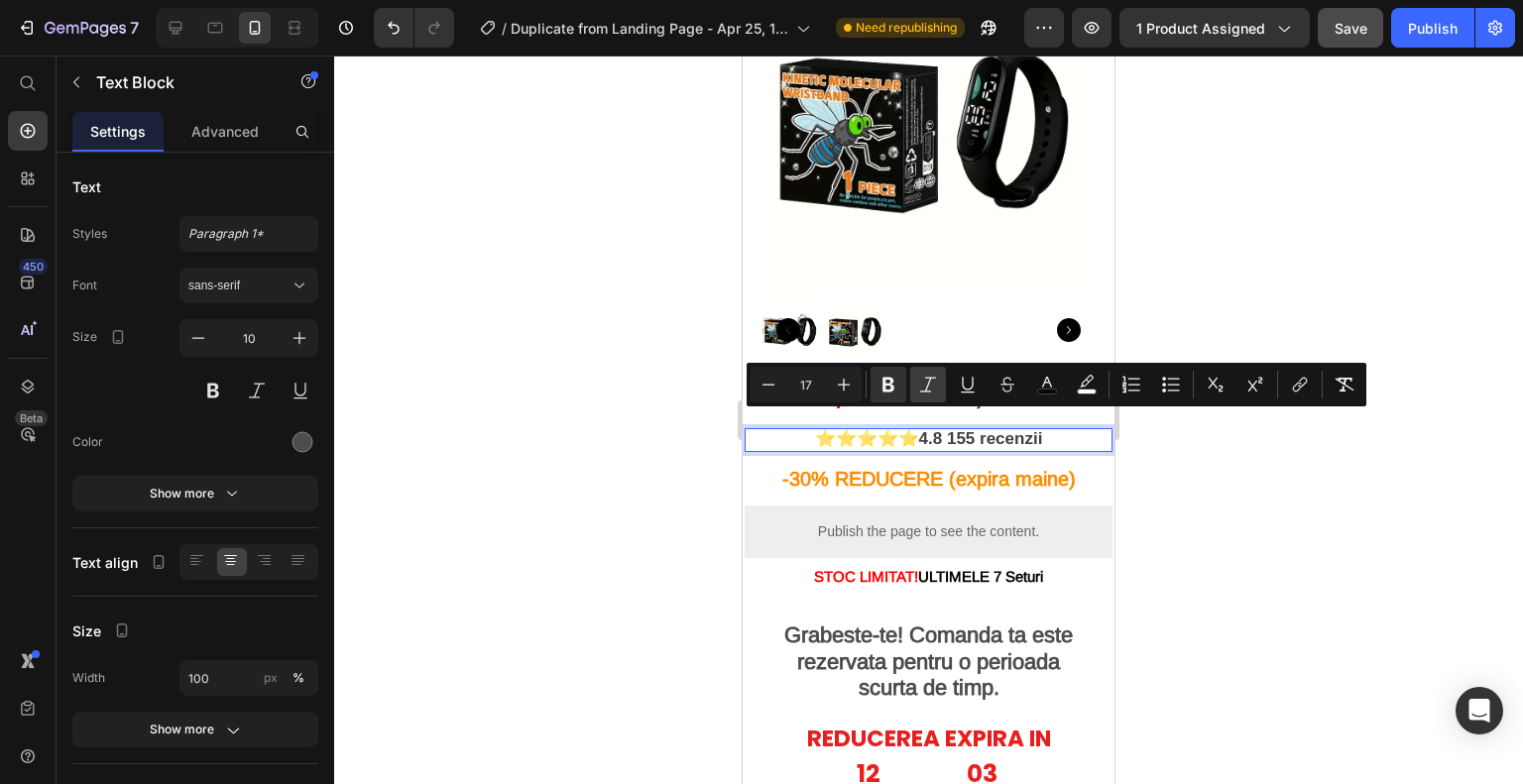 click on "Italic" at bounding box center (928, 385) 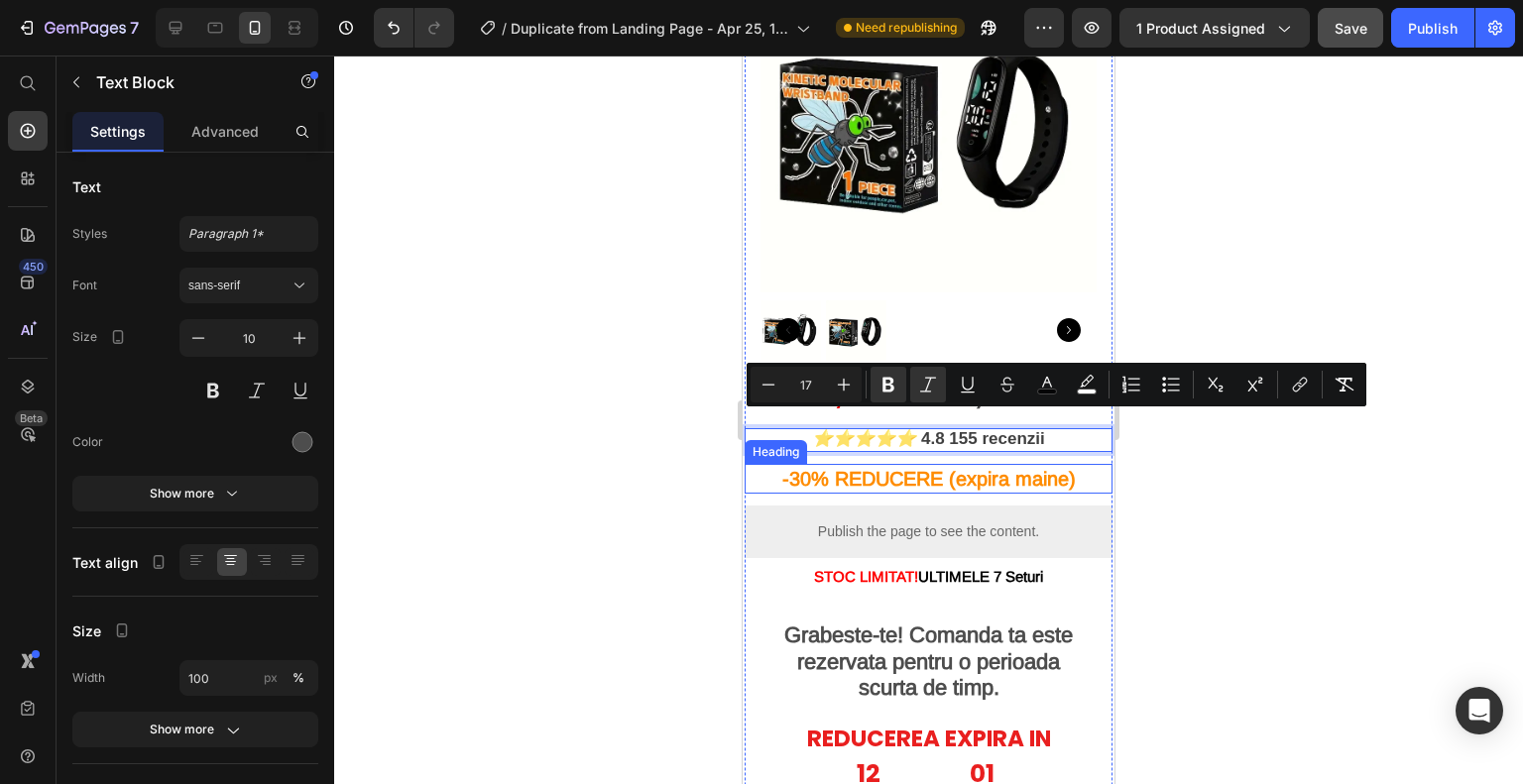 click 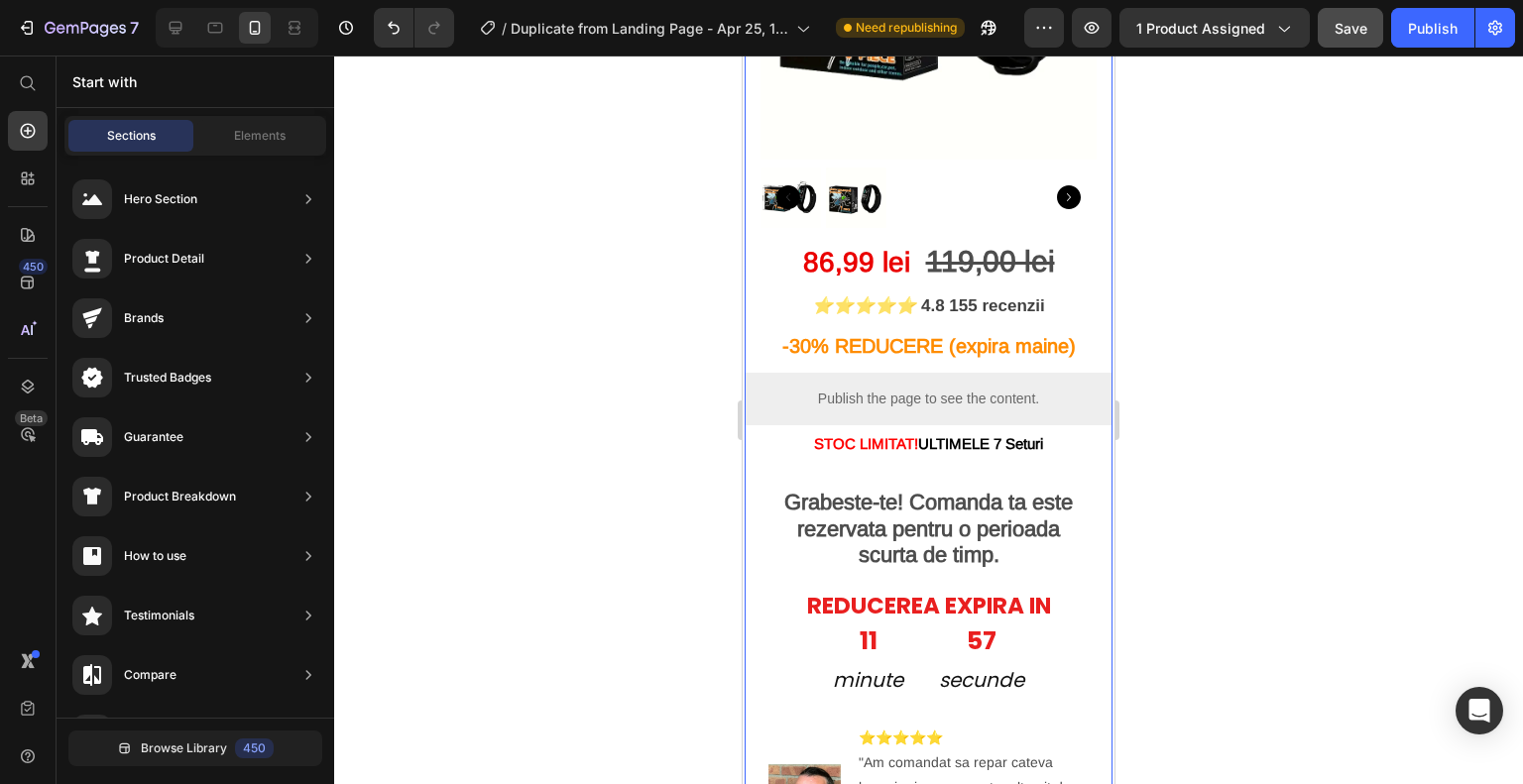 scroll, scrollTop: 340, scrollLeft: 0, axis: vertical 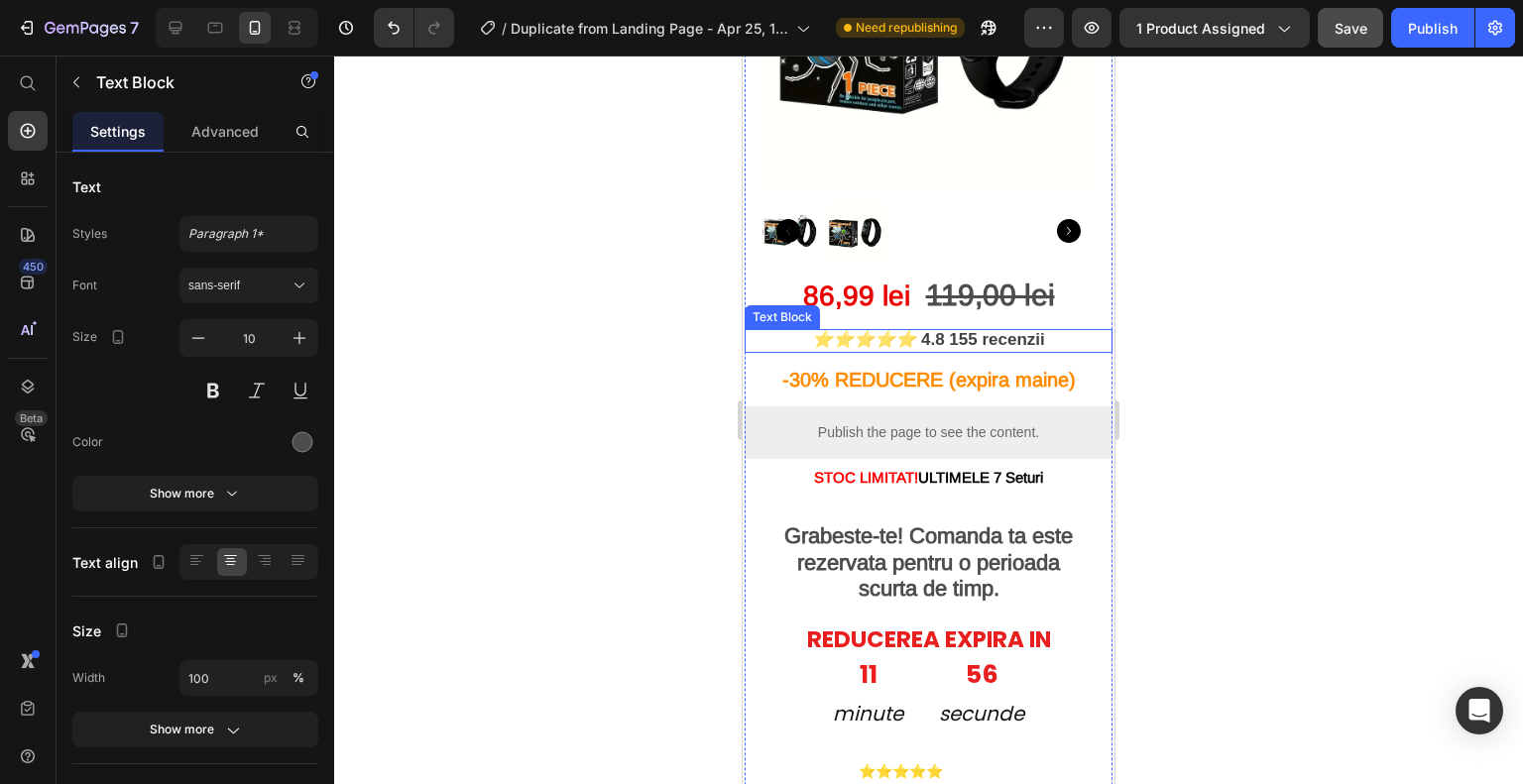 click on "⭐⭐⭐⭐⭐   4.8 155 recenzii" at bounding box center (928, 341) 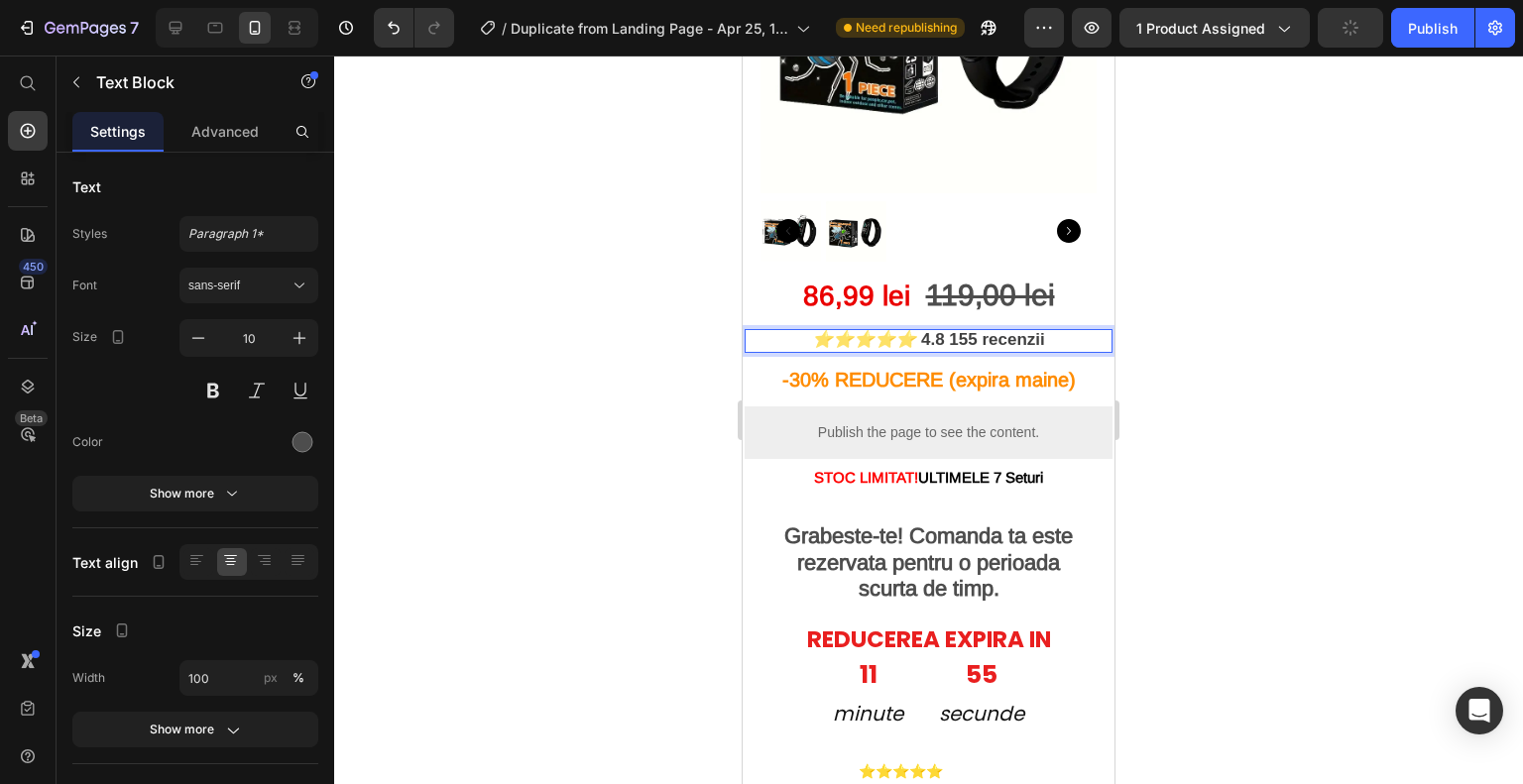 click on "4.8 155 recenzii" at bounding box center [983, 339] 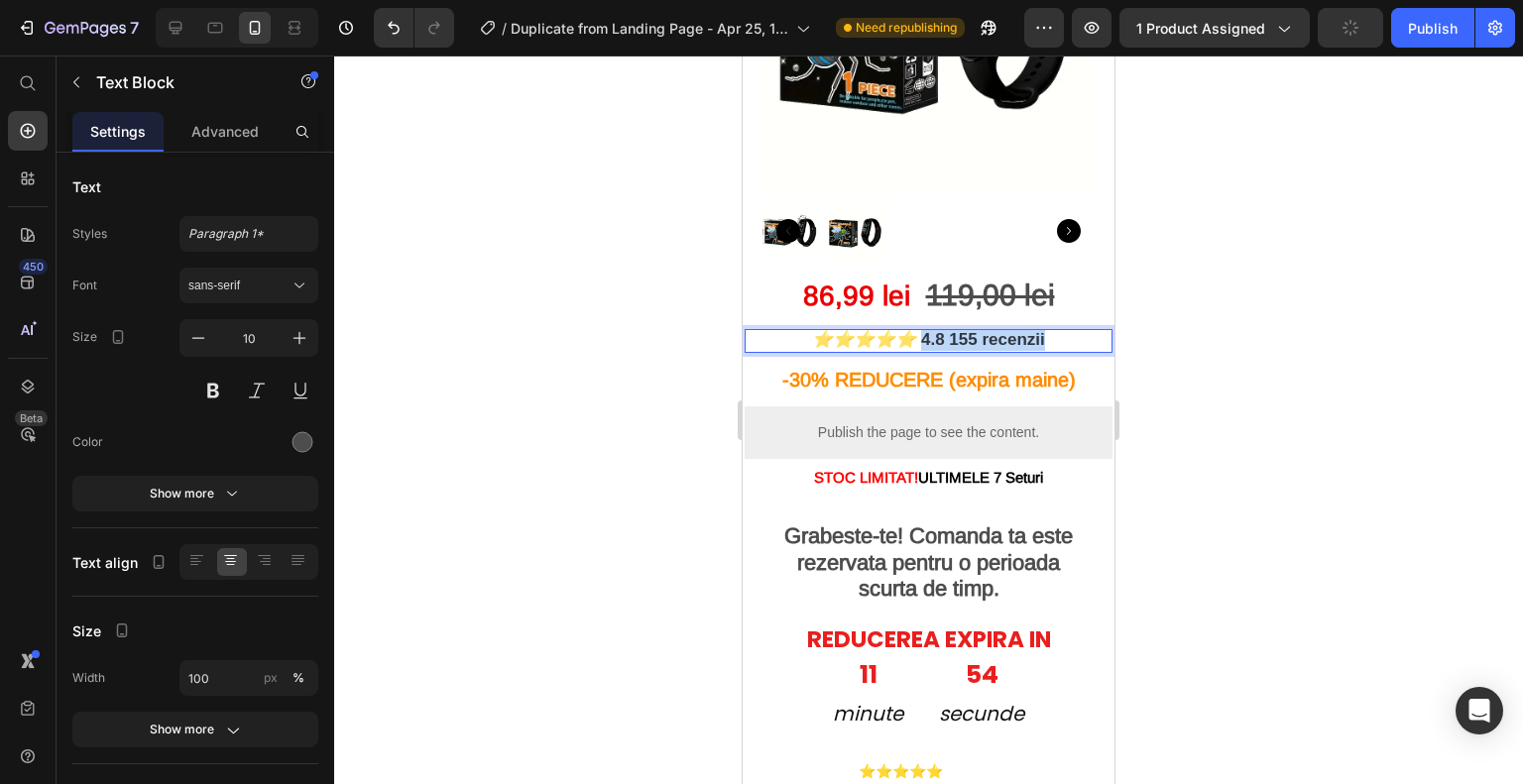 drag, startPoint x: 921, startPoint y: 328, endPoint x: 1047, endPoint y: 320, distance: 126.25371 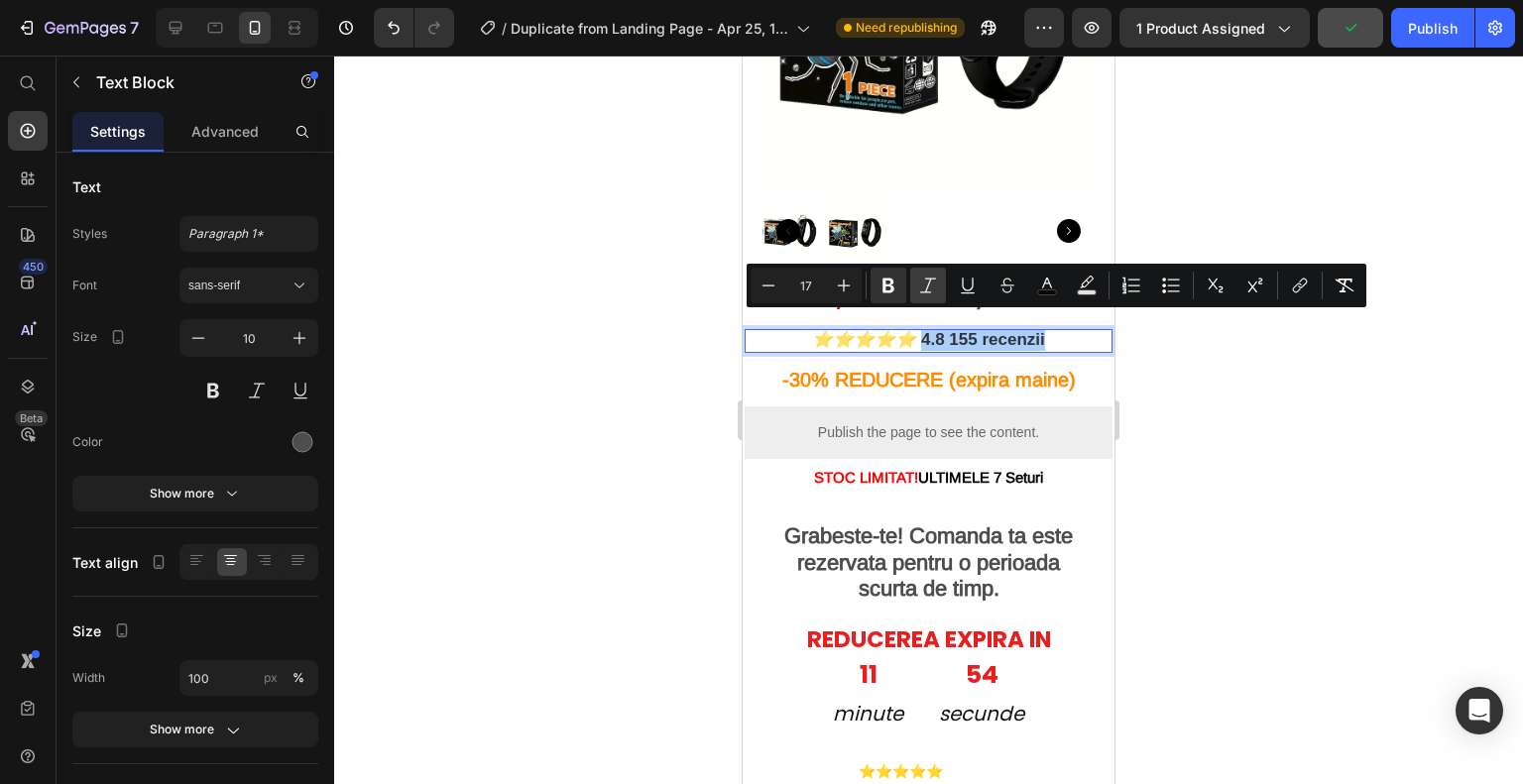 click on "Italic" at bounding box center [928, 285] 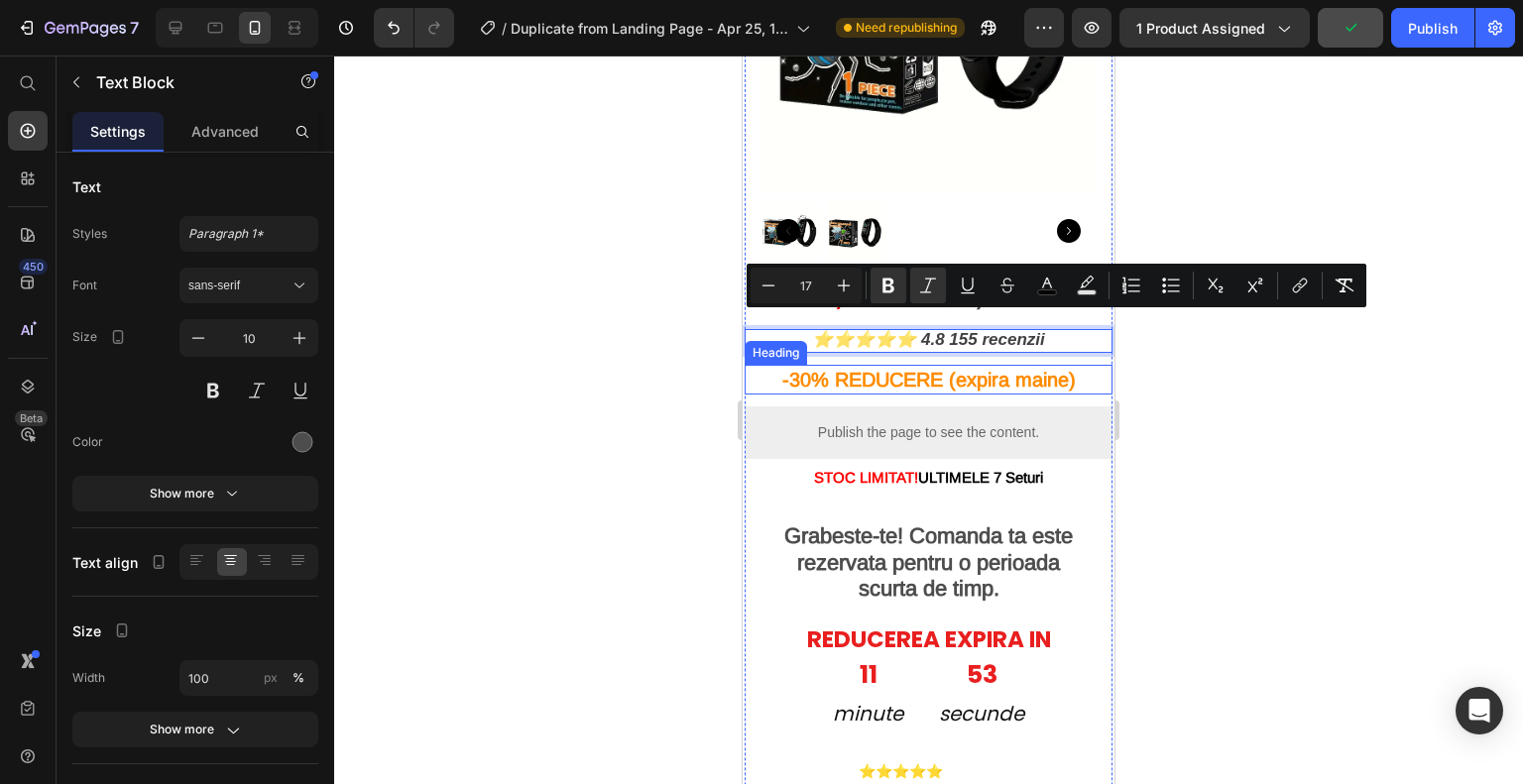 click 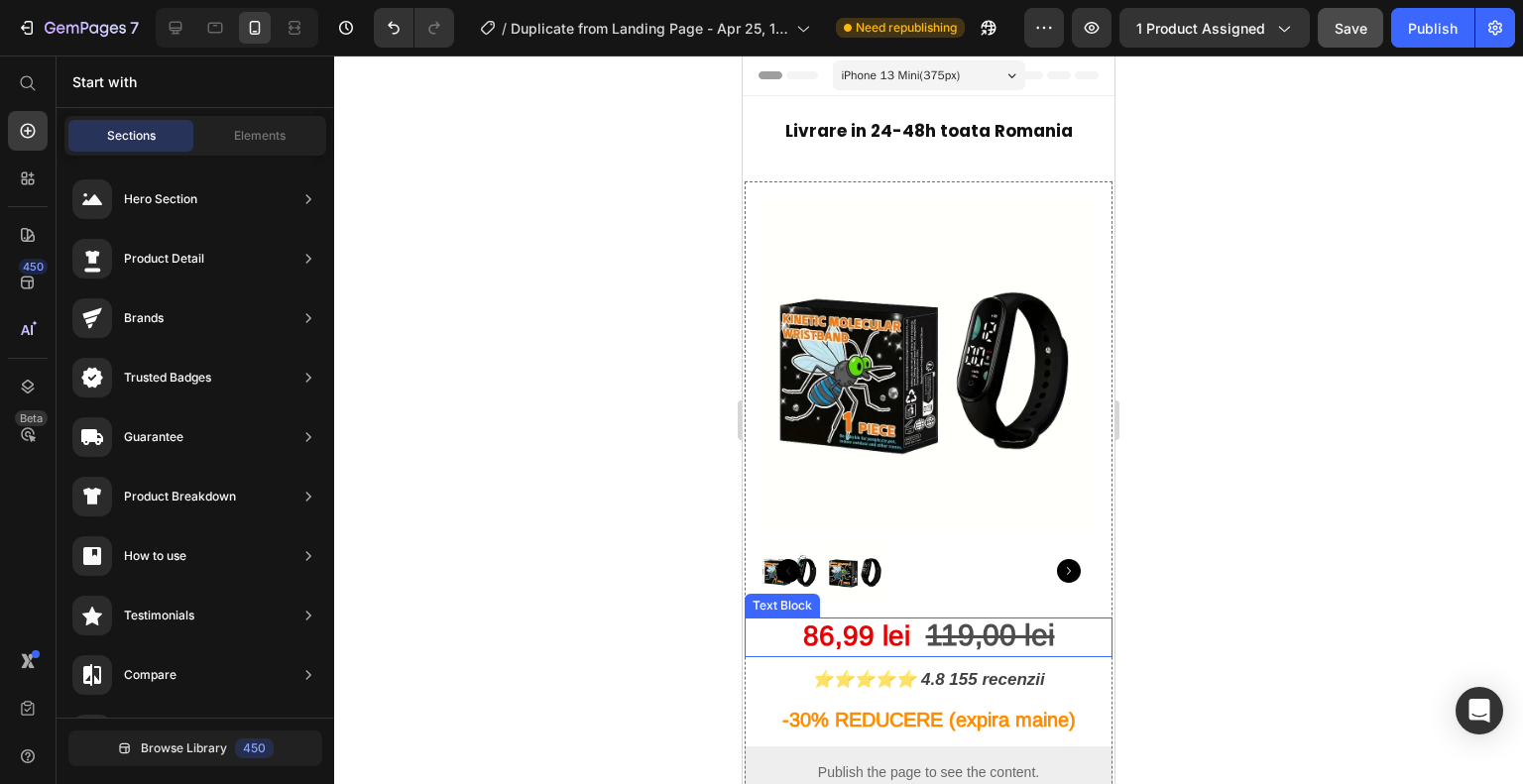 scroll, scrollTop: 99, scrollLeft: 0, axis: vertical 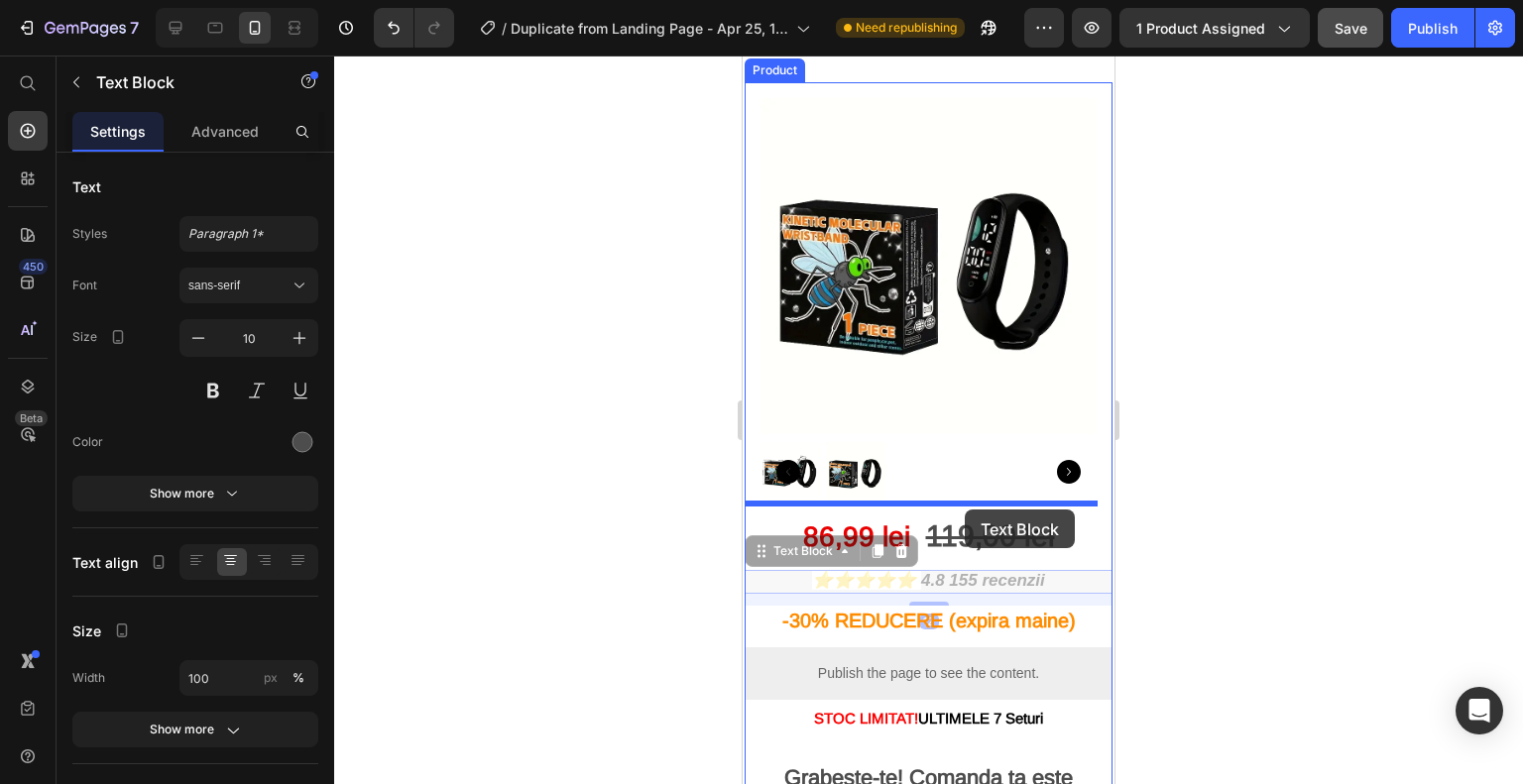 drag, startPoint x: 971, startPoint y: 566, endPoint x: 965, endPoint y: 509, distance: 57.31492 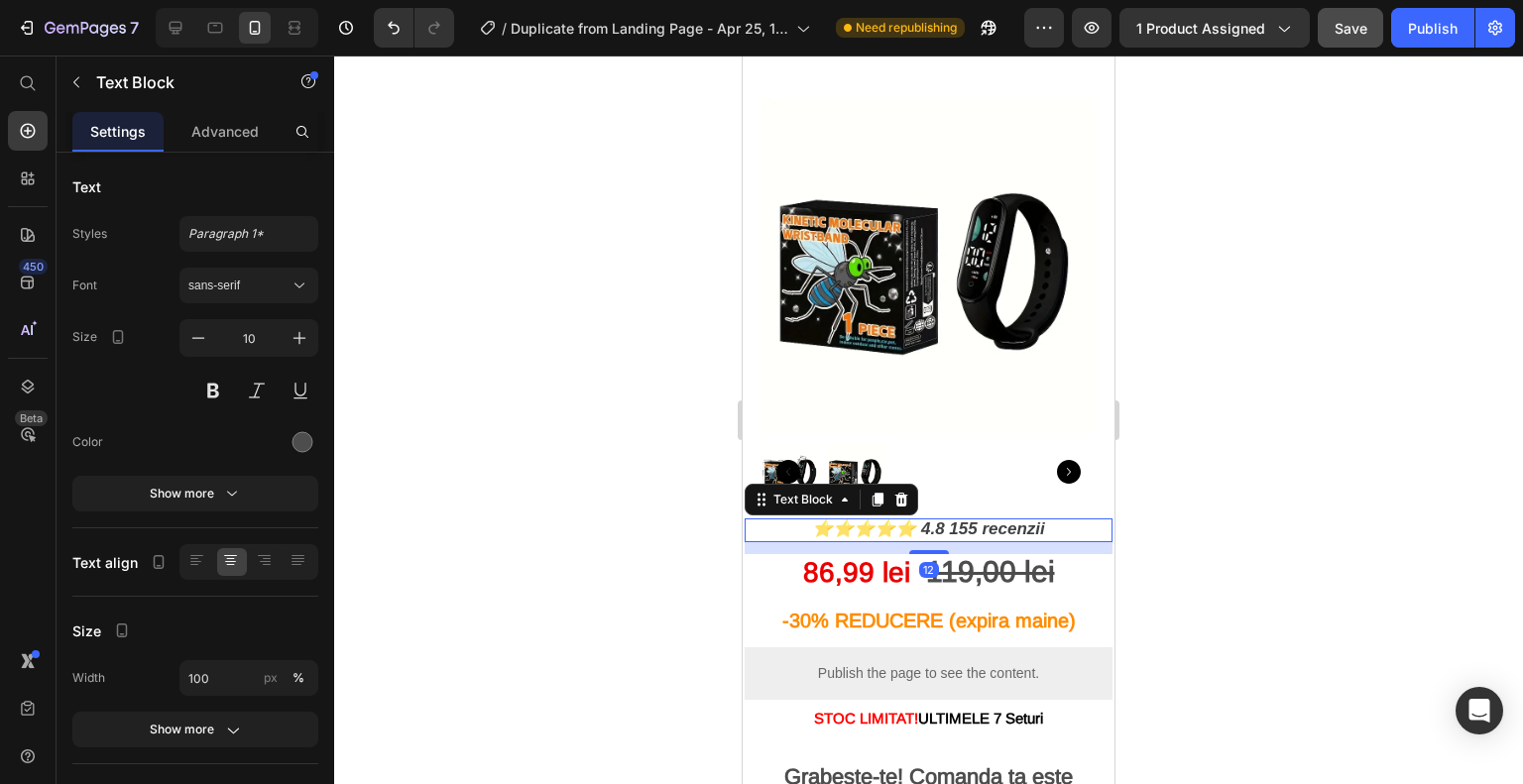 click 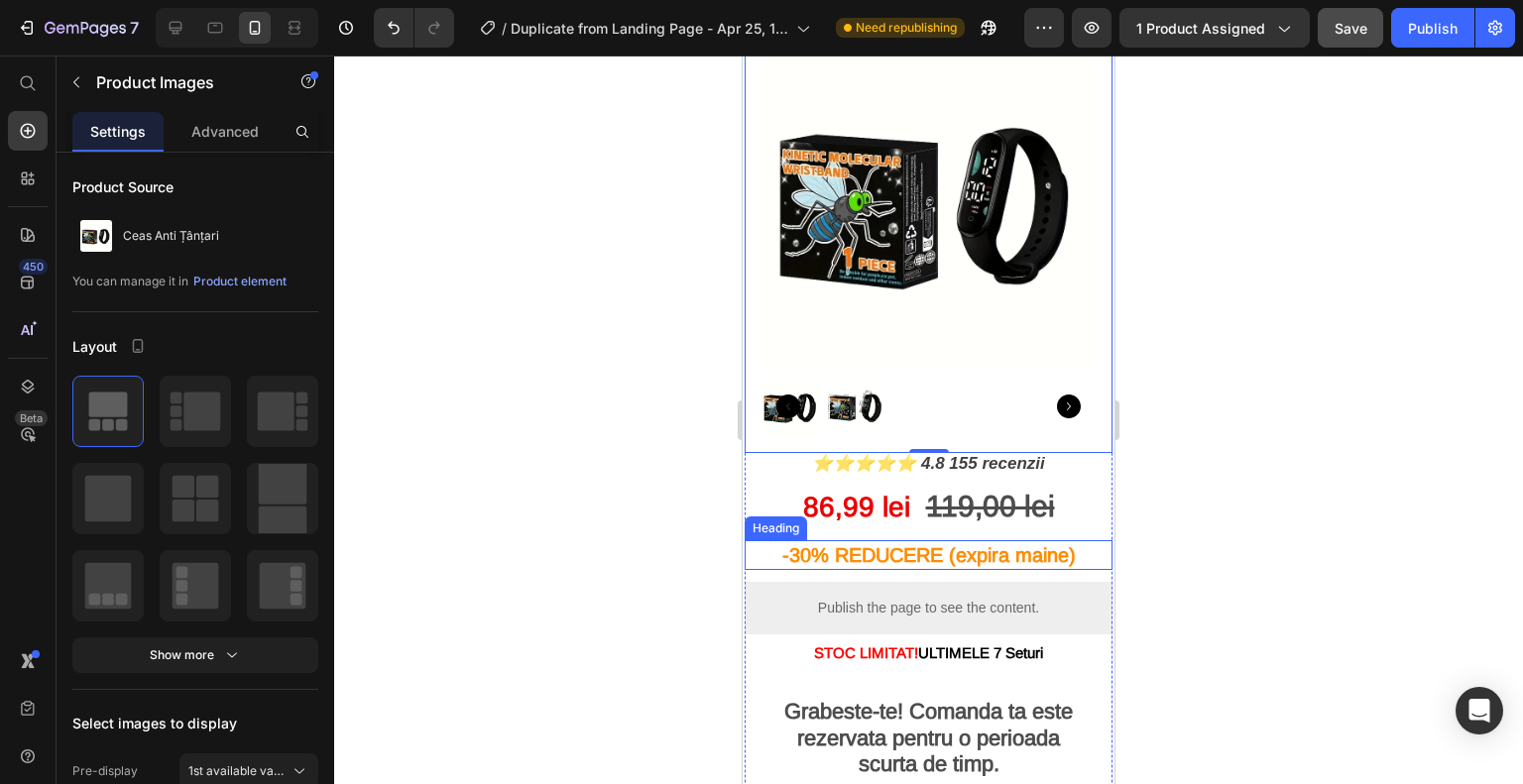 scroll, scrollTop: 198, scrollLeft: 0, axis: vertical 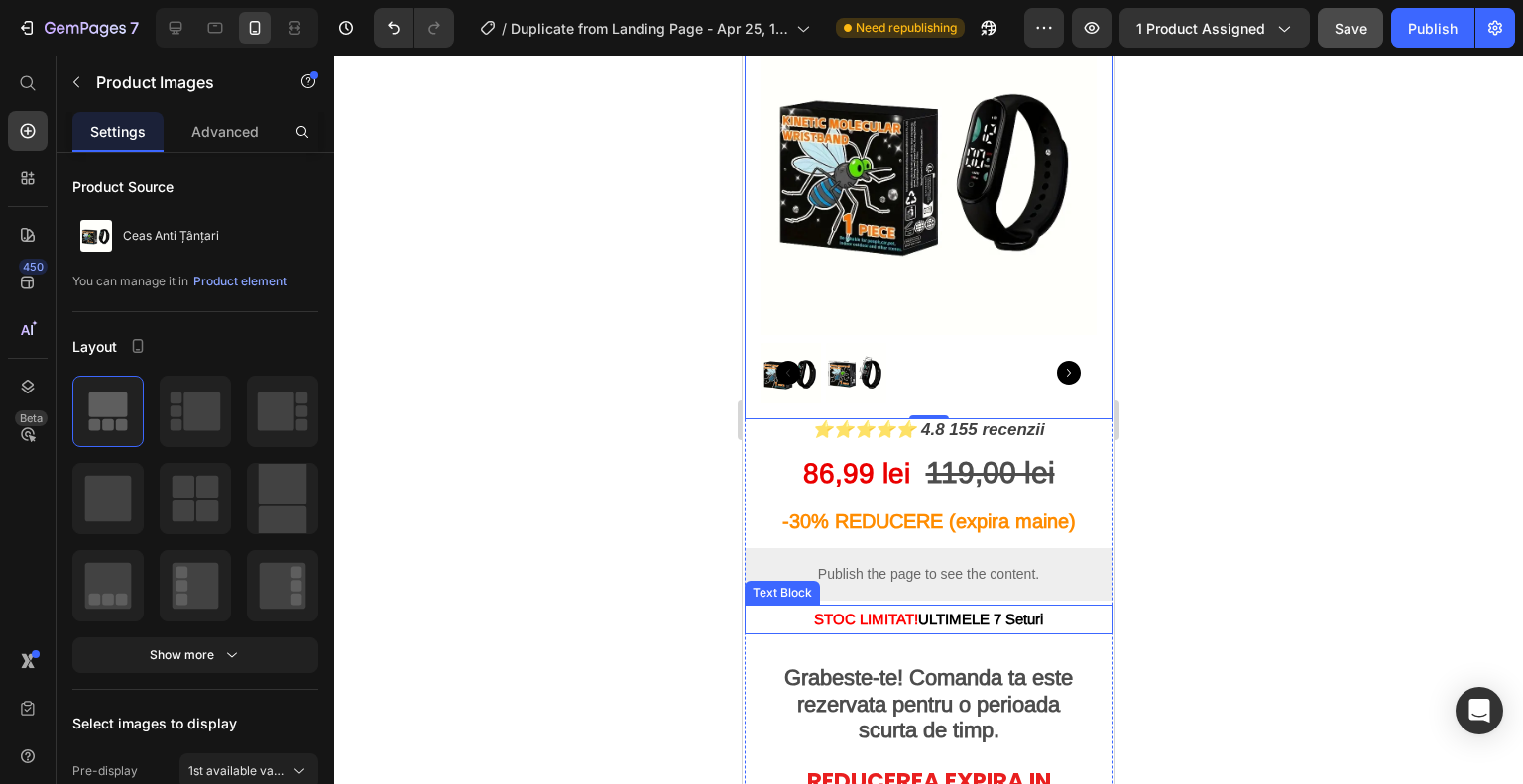 click on "ULTIMELE 7 Seturi" at bounding box center [981, 618] 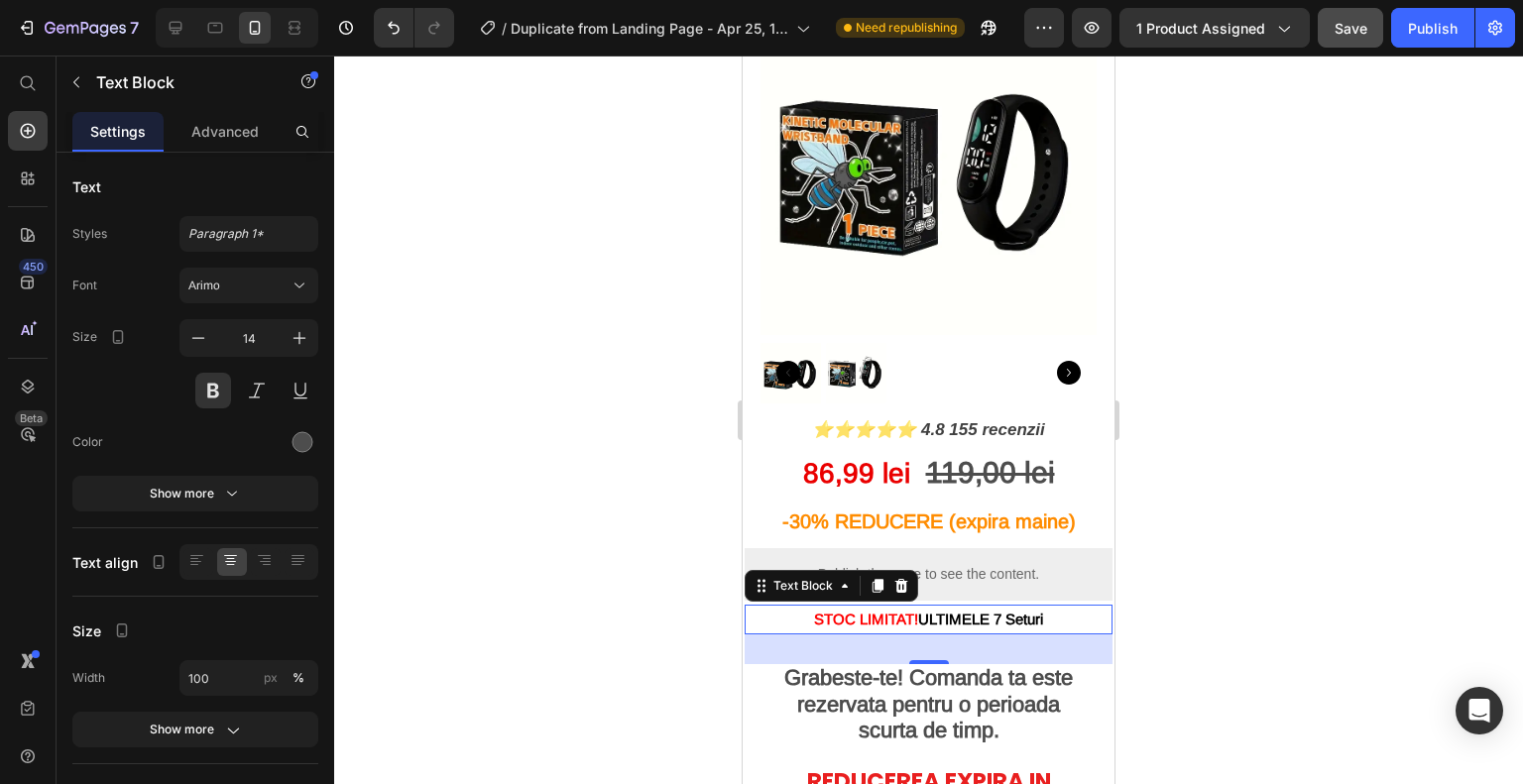 click on "STOC LIMITAT!  ULTIMELE 7 Seturi" at bounding box center [928, 619] 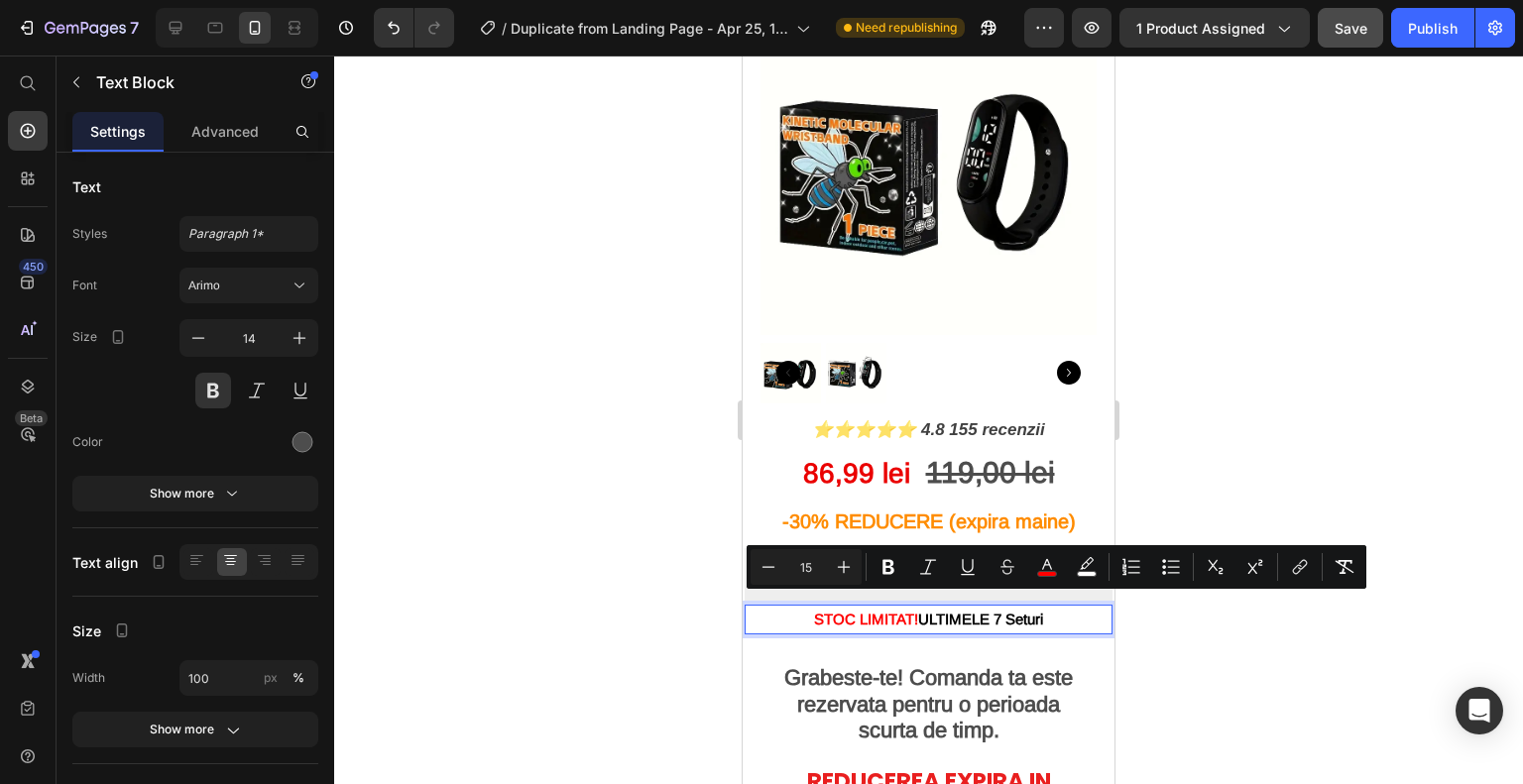 click on "ULTIMELE 7 Seturi" at bounding box center [981, 618] 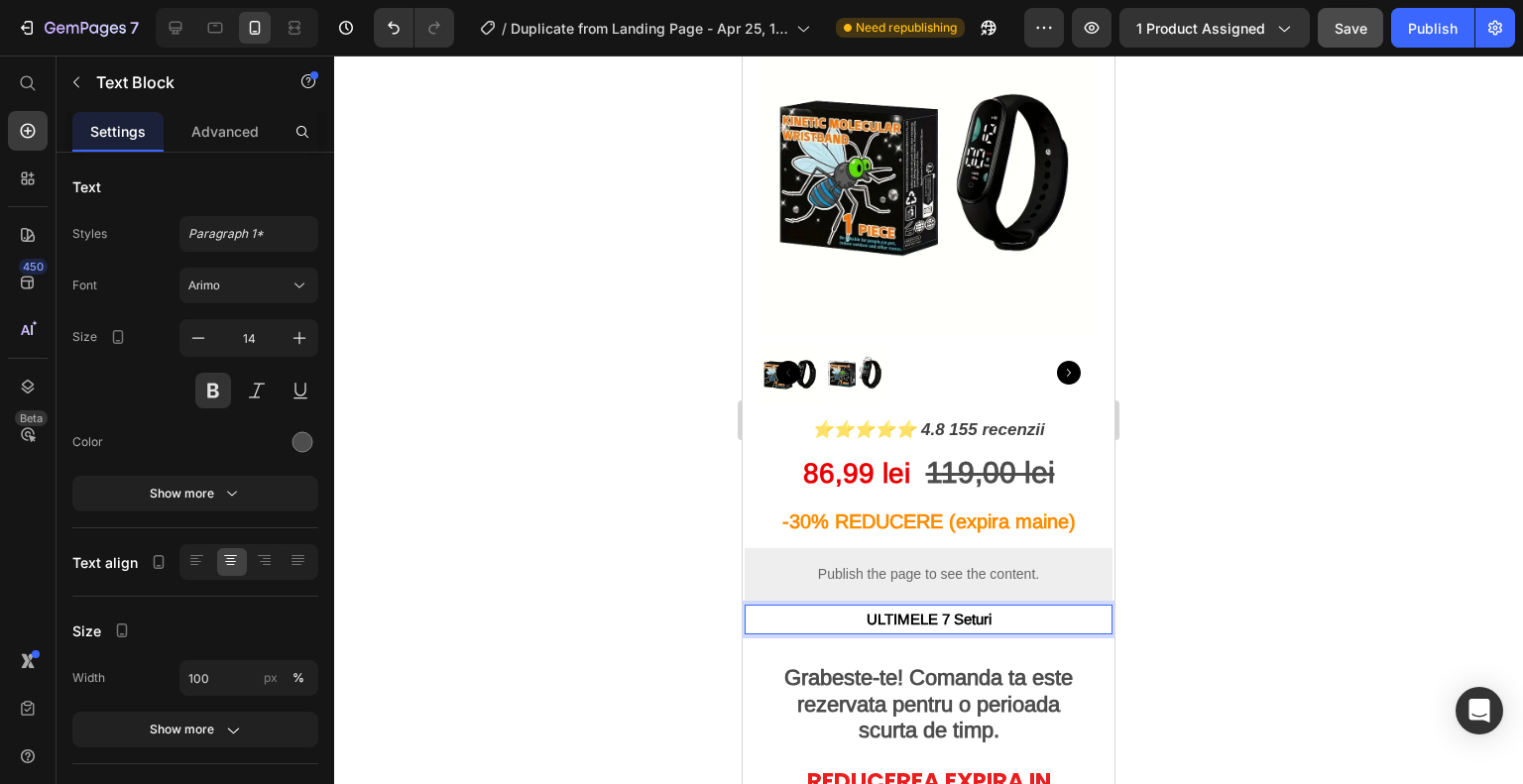 click on "ULTIMELE 7 Seturi" at bounding box center [928, 619] 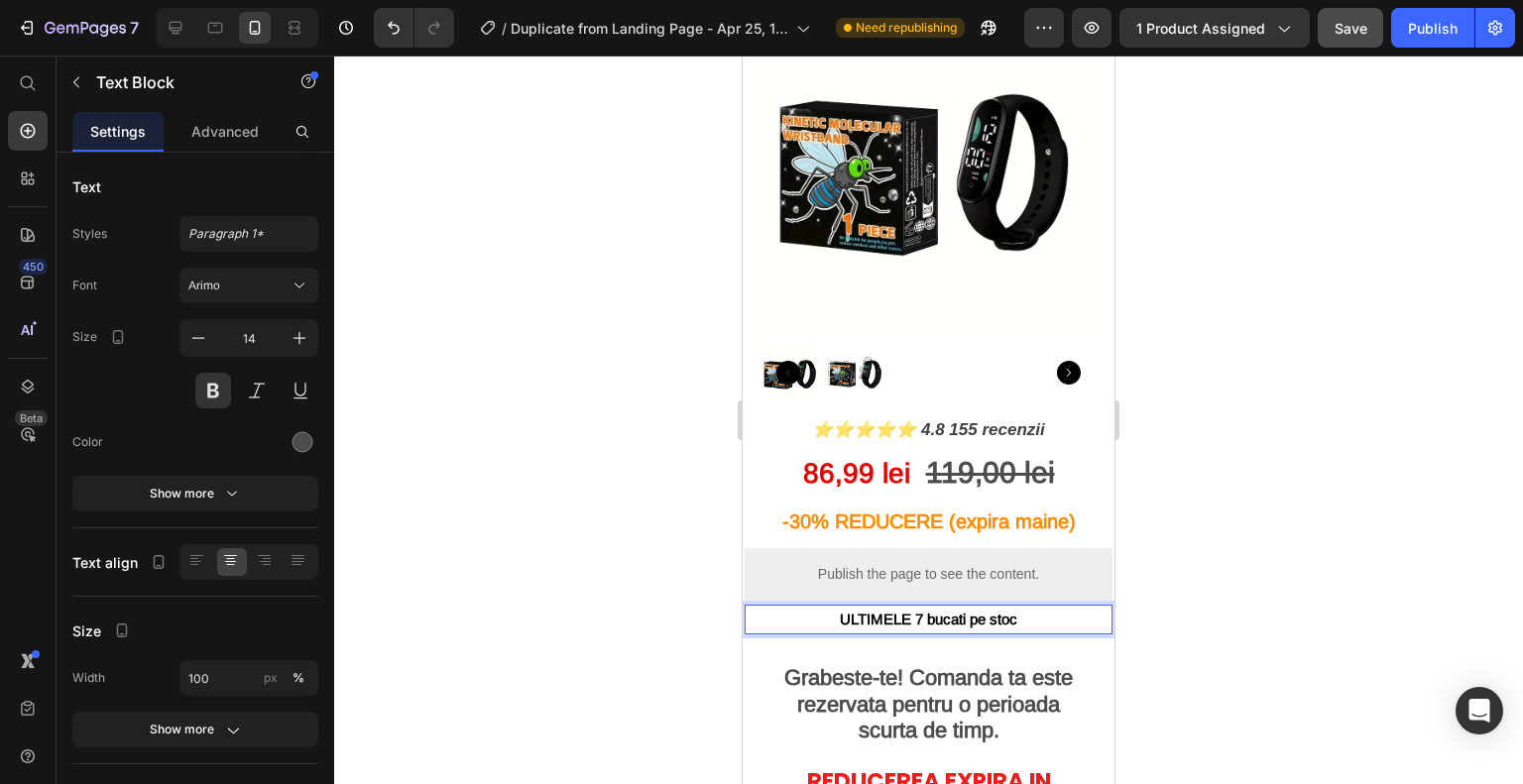 click on "ULTIMELE 7 bucati pe stoc" at bounding box center [928, 618] 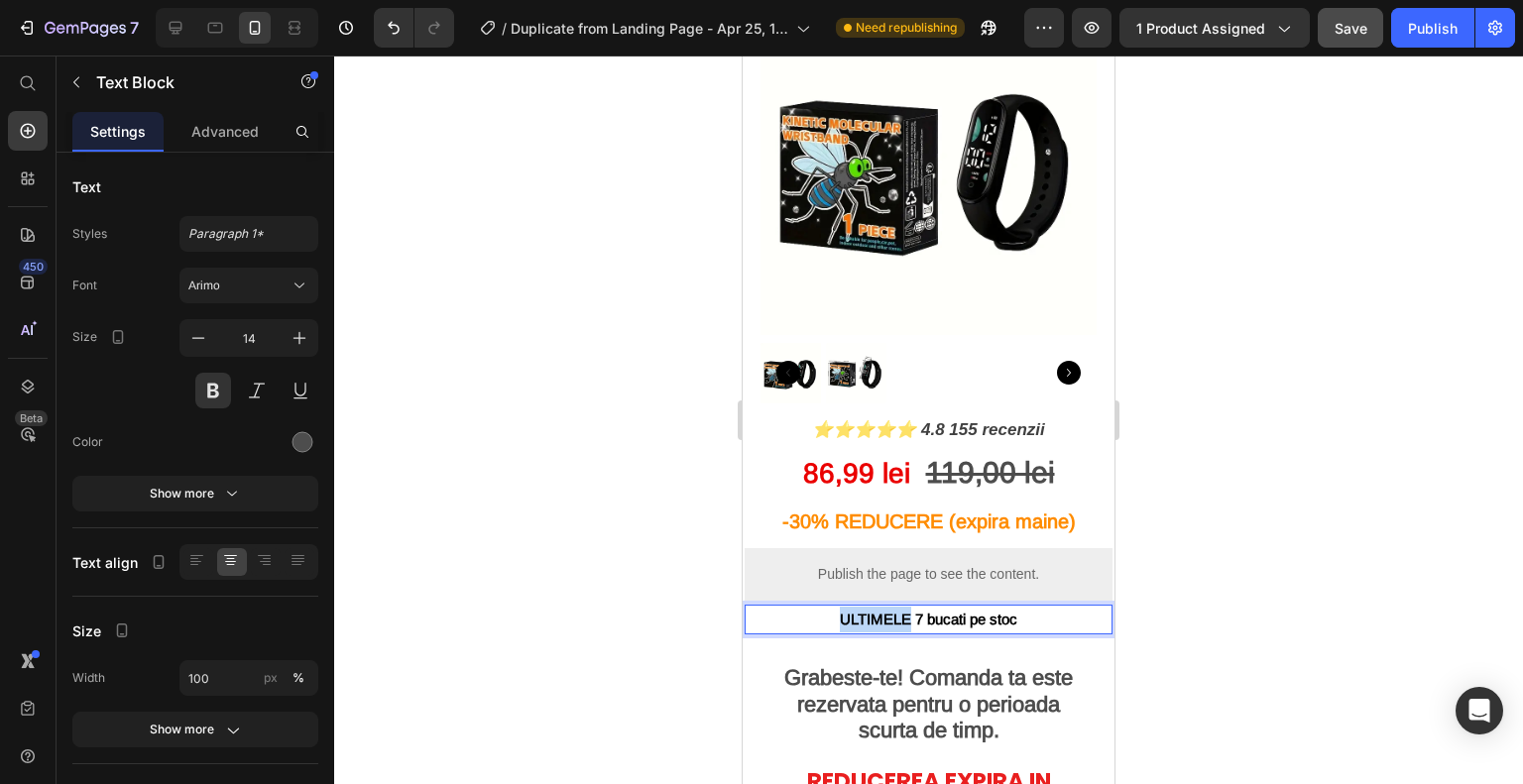 drag, startPoint x: 902, startPoint y: 606, endPoint x: 829, endPoint y: 610, distance: 73.10951 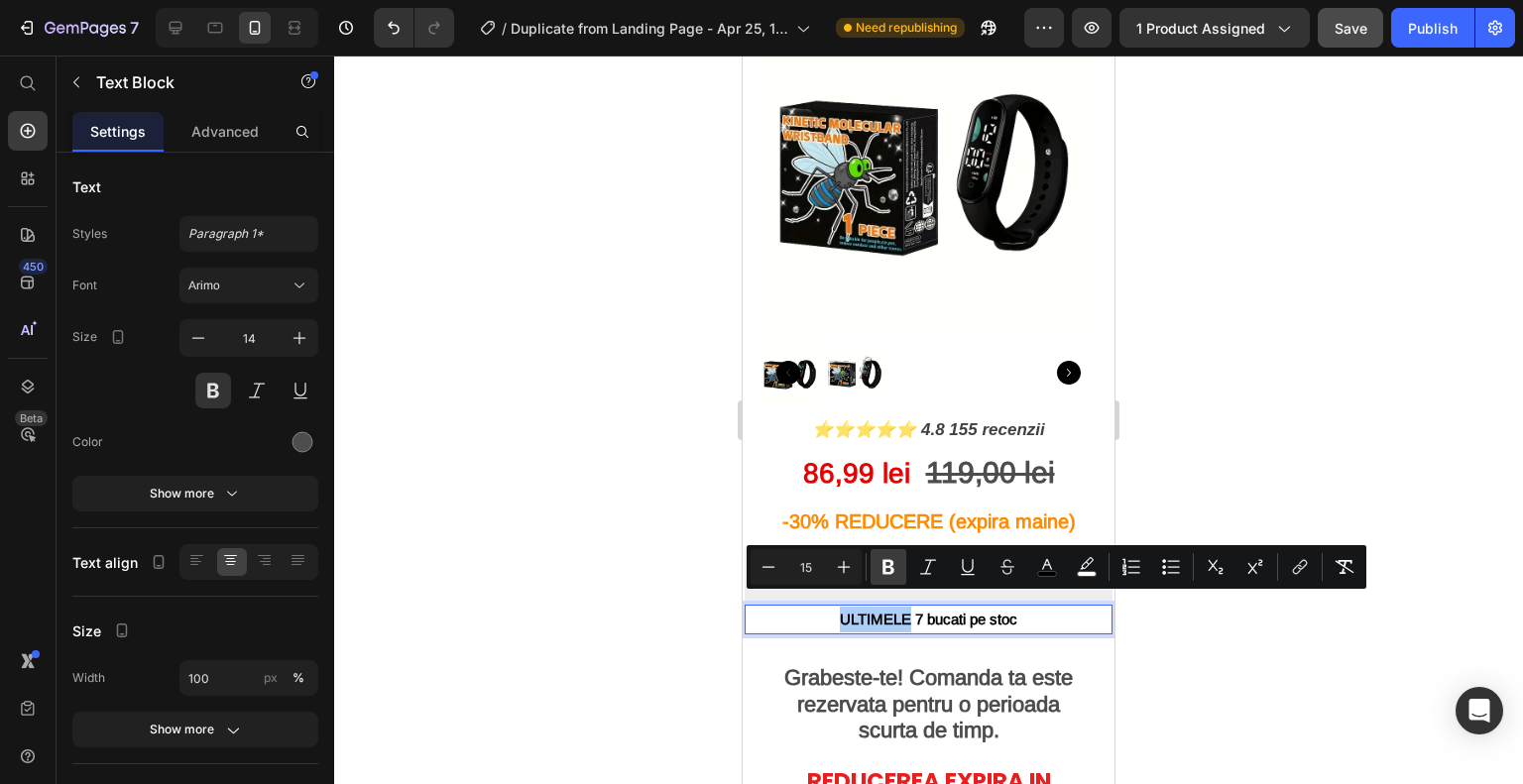 click 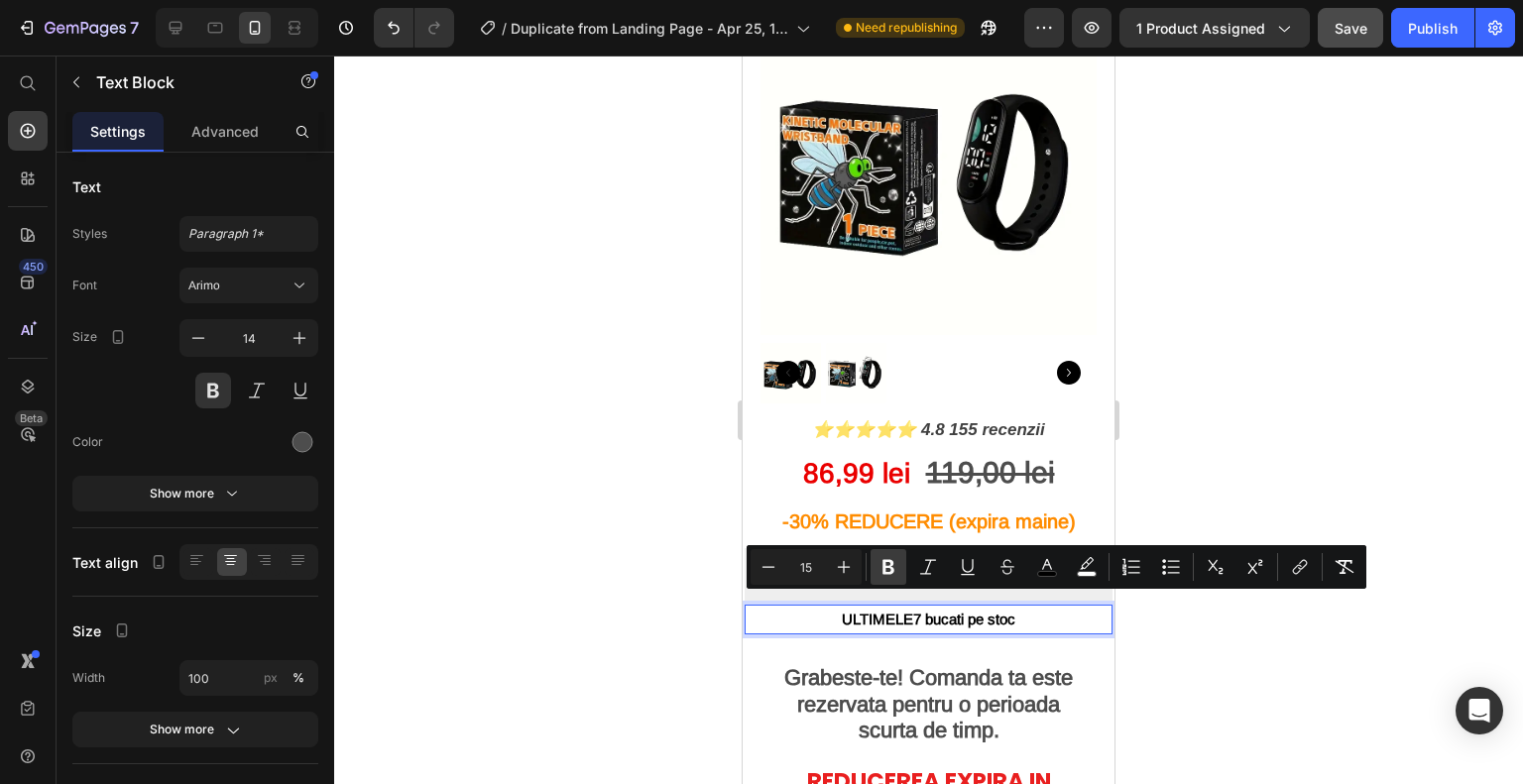 click 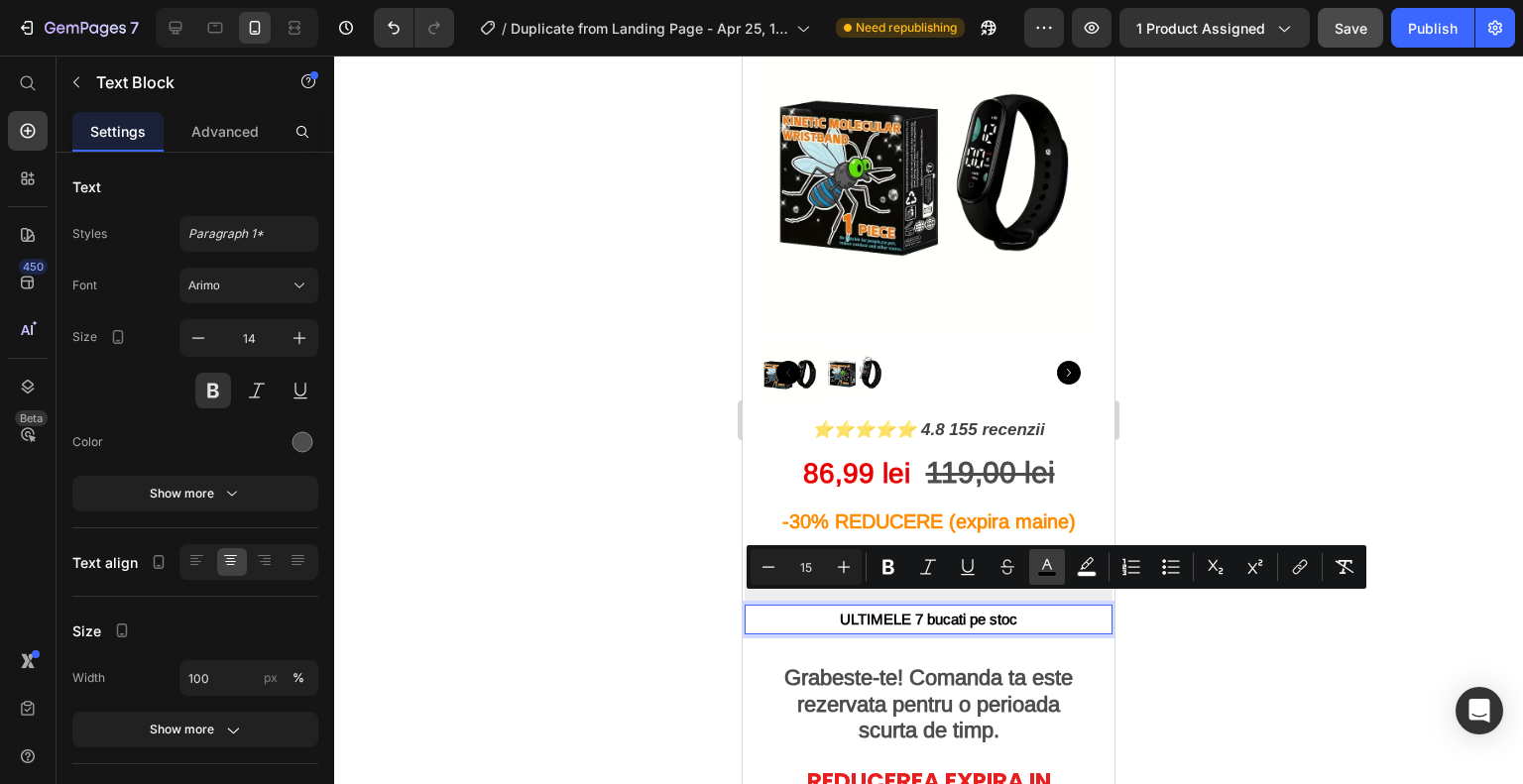 click on "color" at bounding box center (1047, 567) 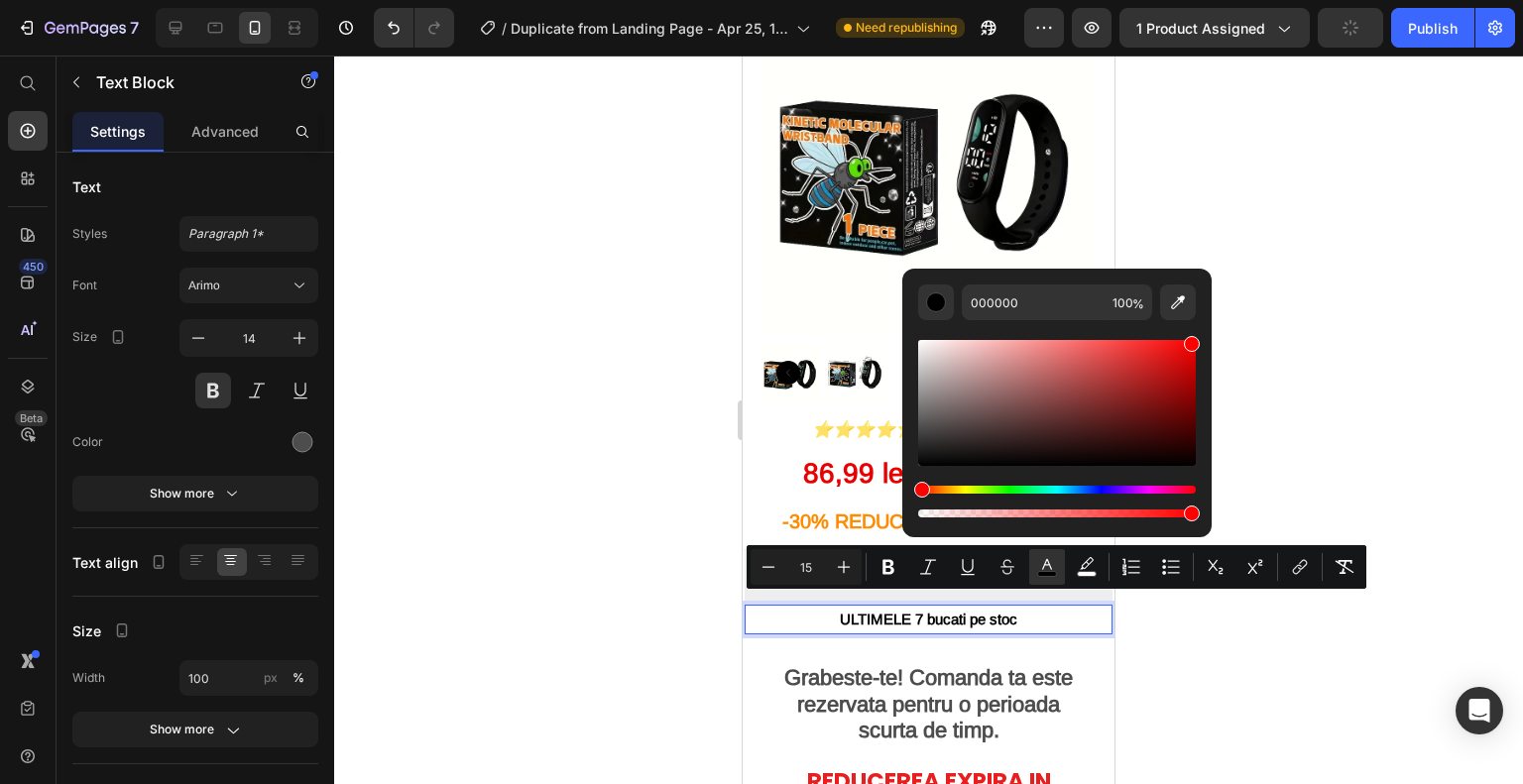 drag, startPoint x: 1107, startPoint y: 352, endPoint x: 1345, endPoint y: 248, distance: 259.73063 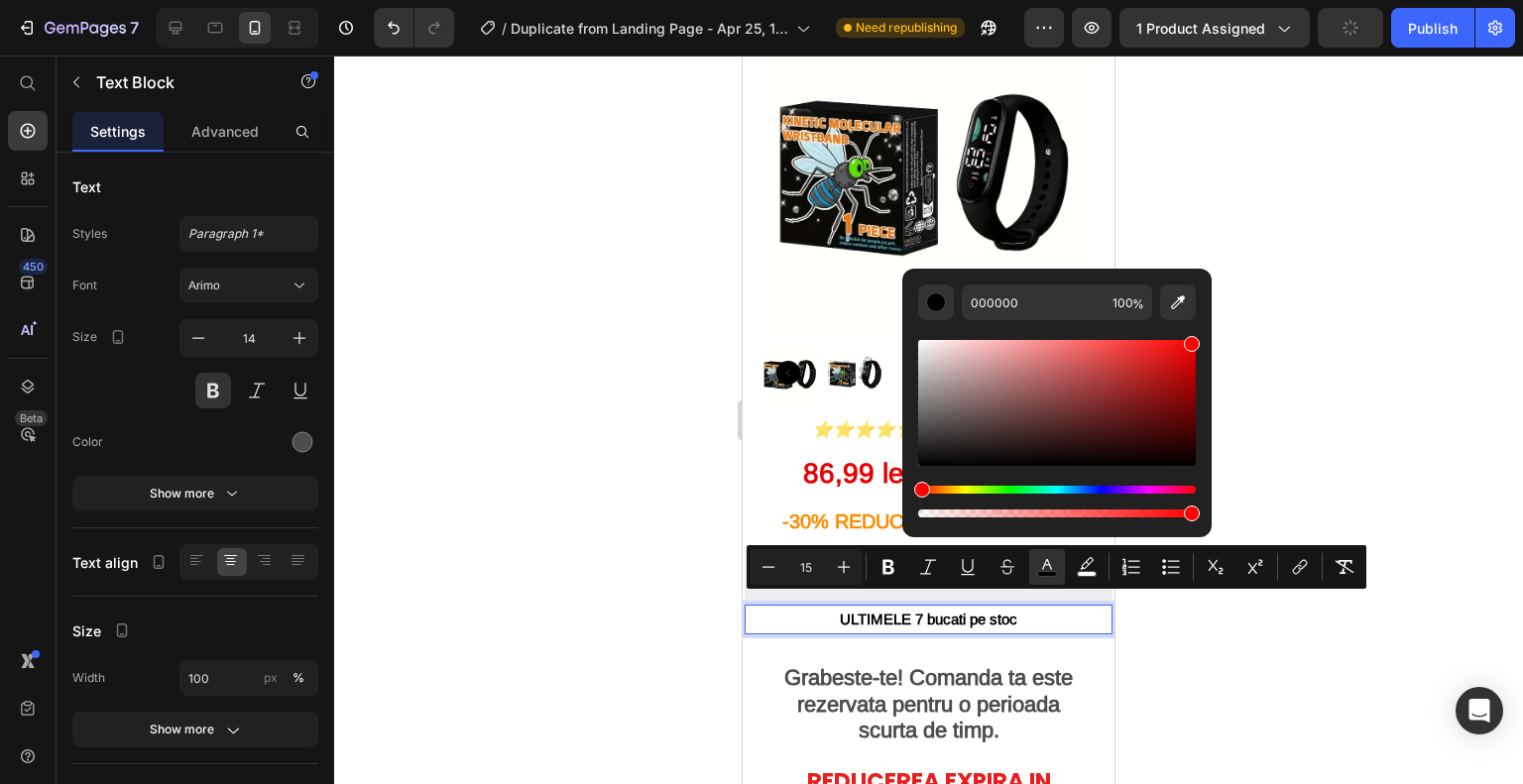 type on "FF0000" 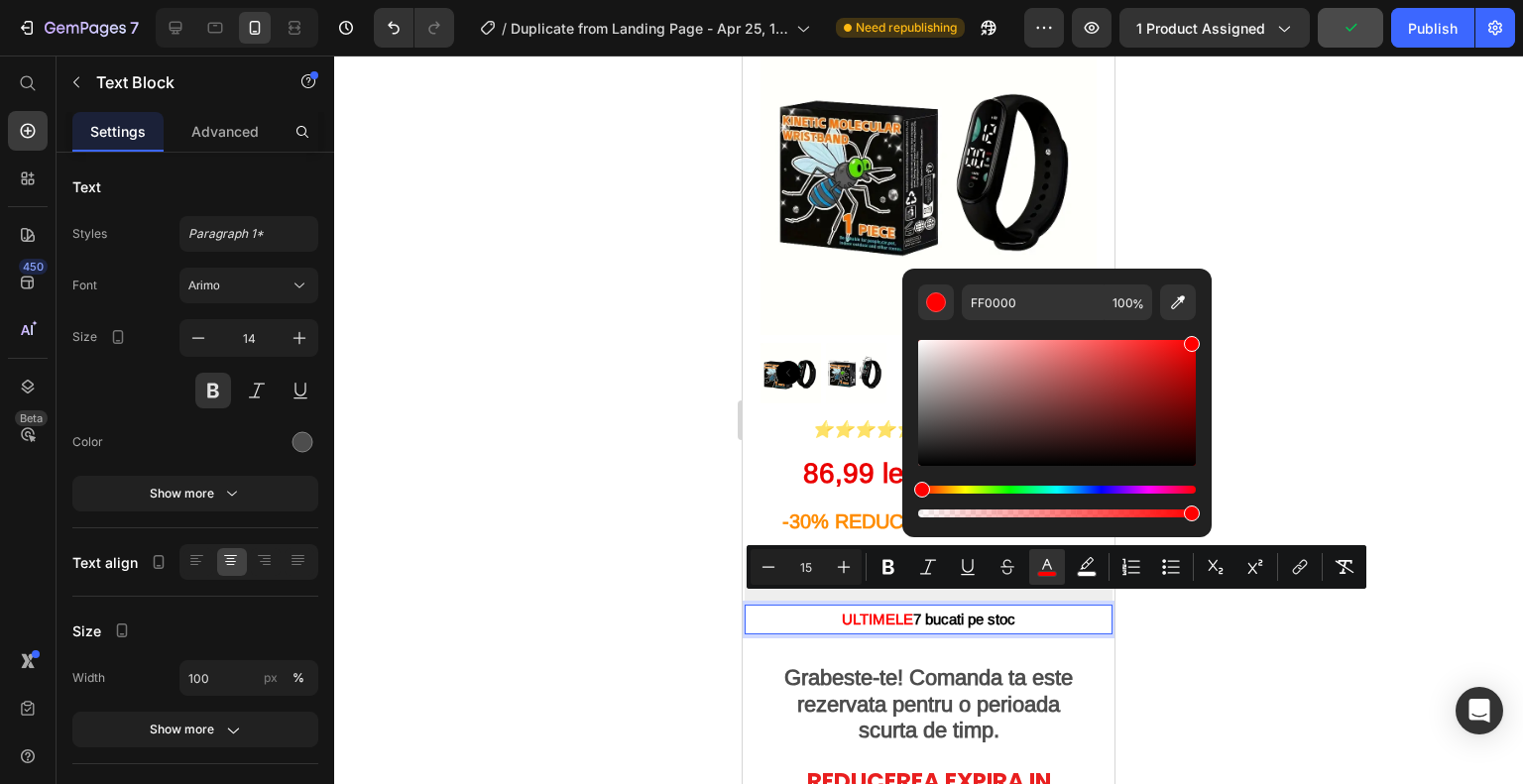 click 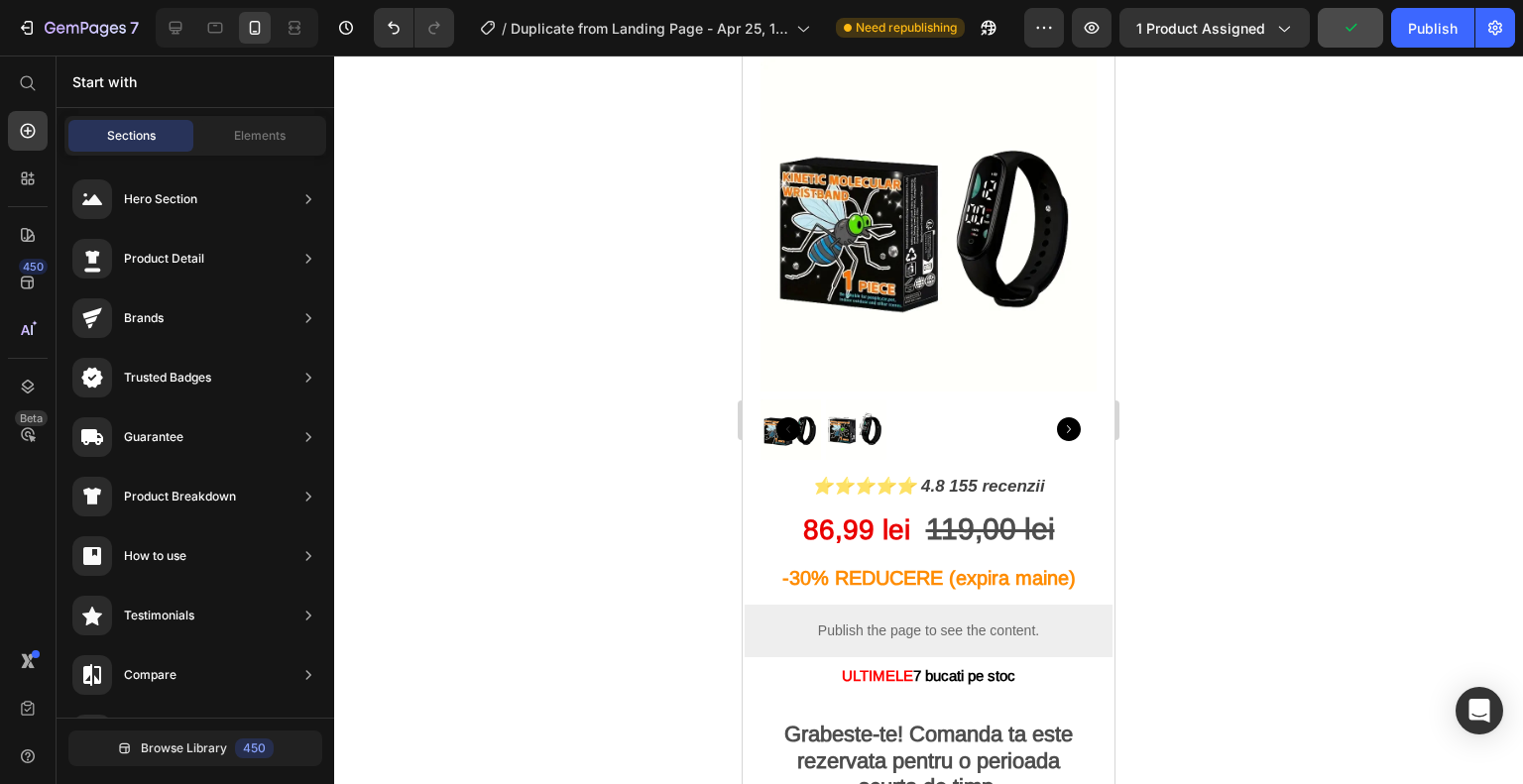 scroll, scrollTop: 0, scrollLeft: 0, axis: both 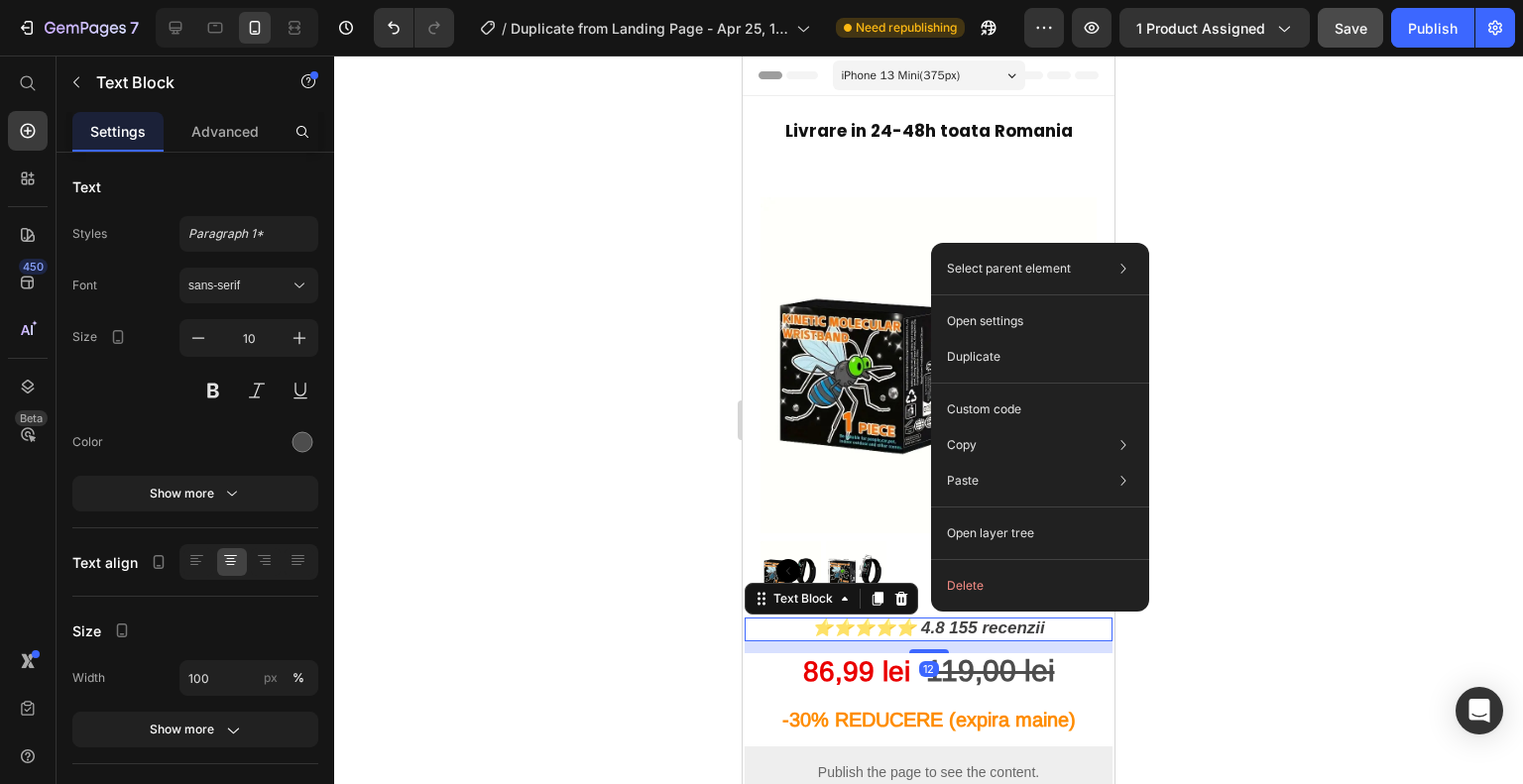 click 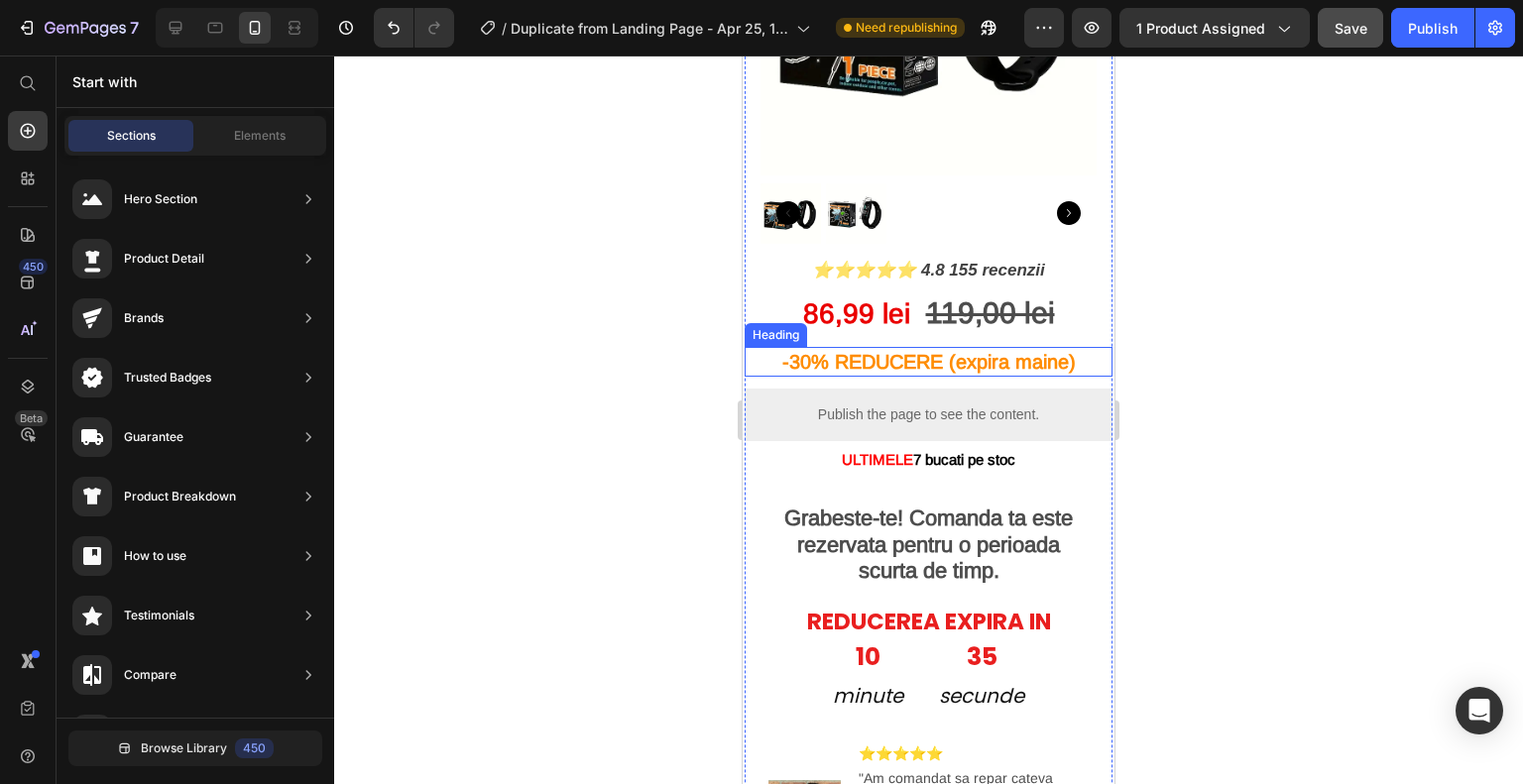 scroll, scrollTop: 198, scrollLeft: 0, axis: vertical 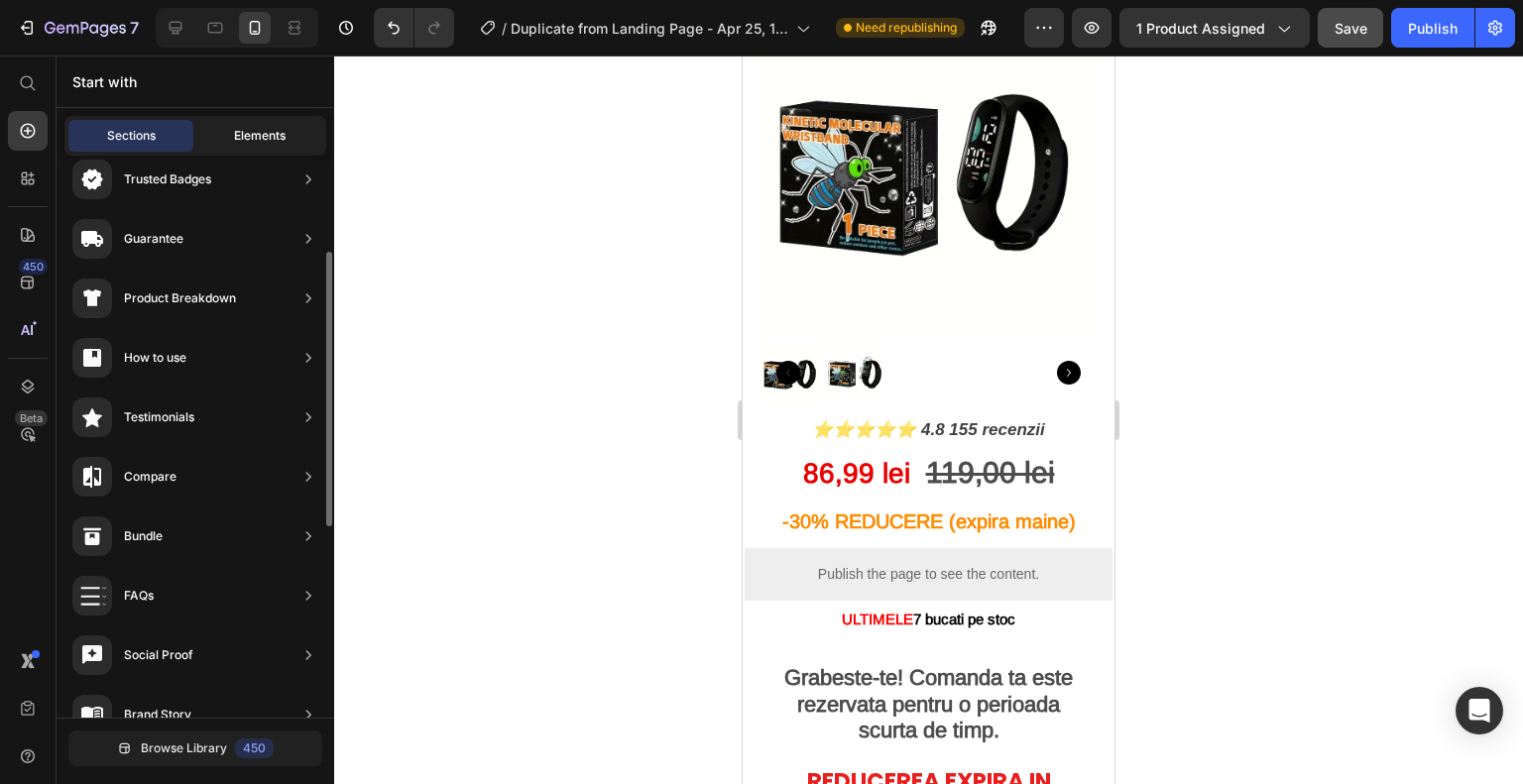 click on "Elements" at bounding box center (260, 136) 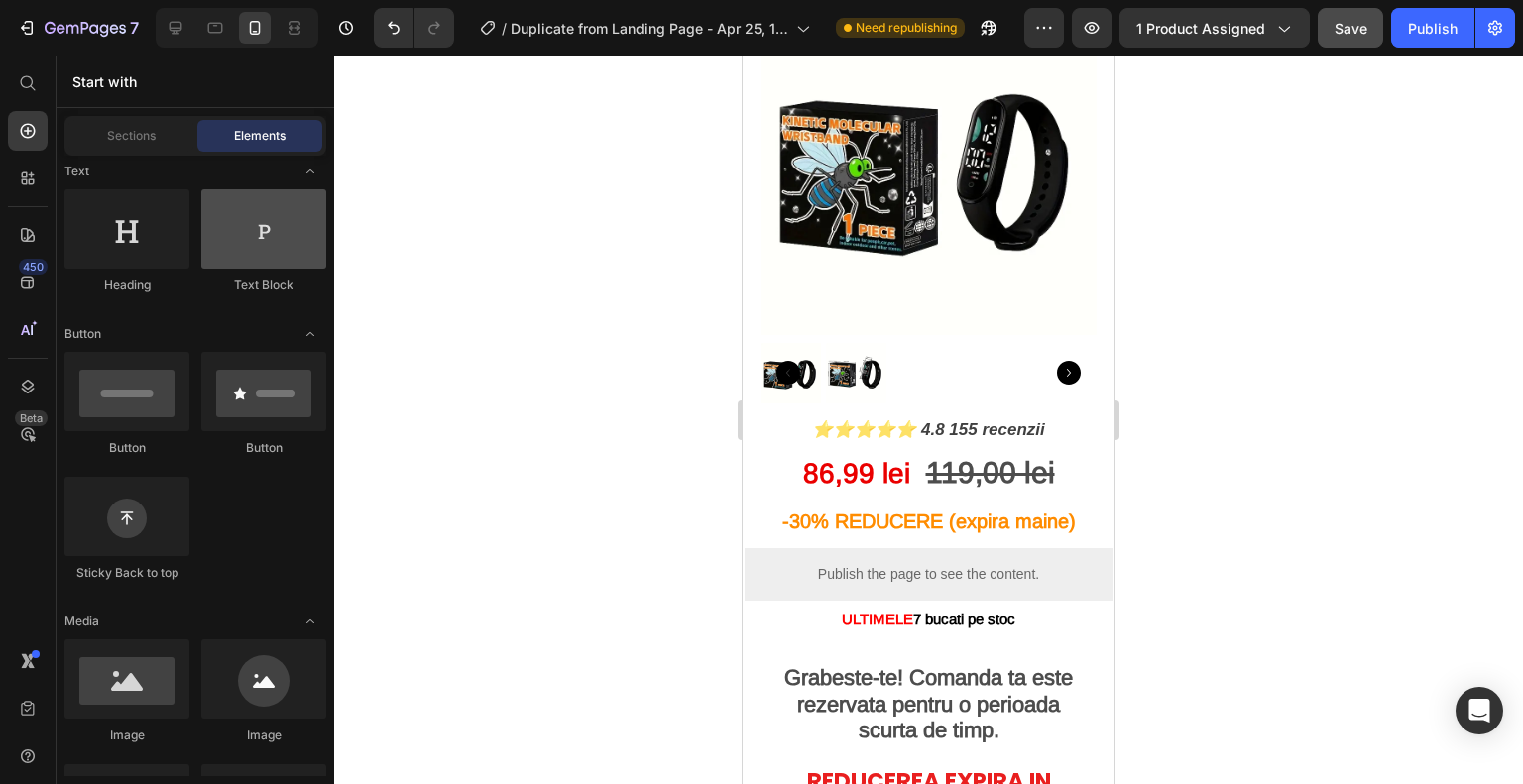 scroll, scrollTop: 0, scrollLeft: 0, axis: both 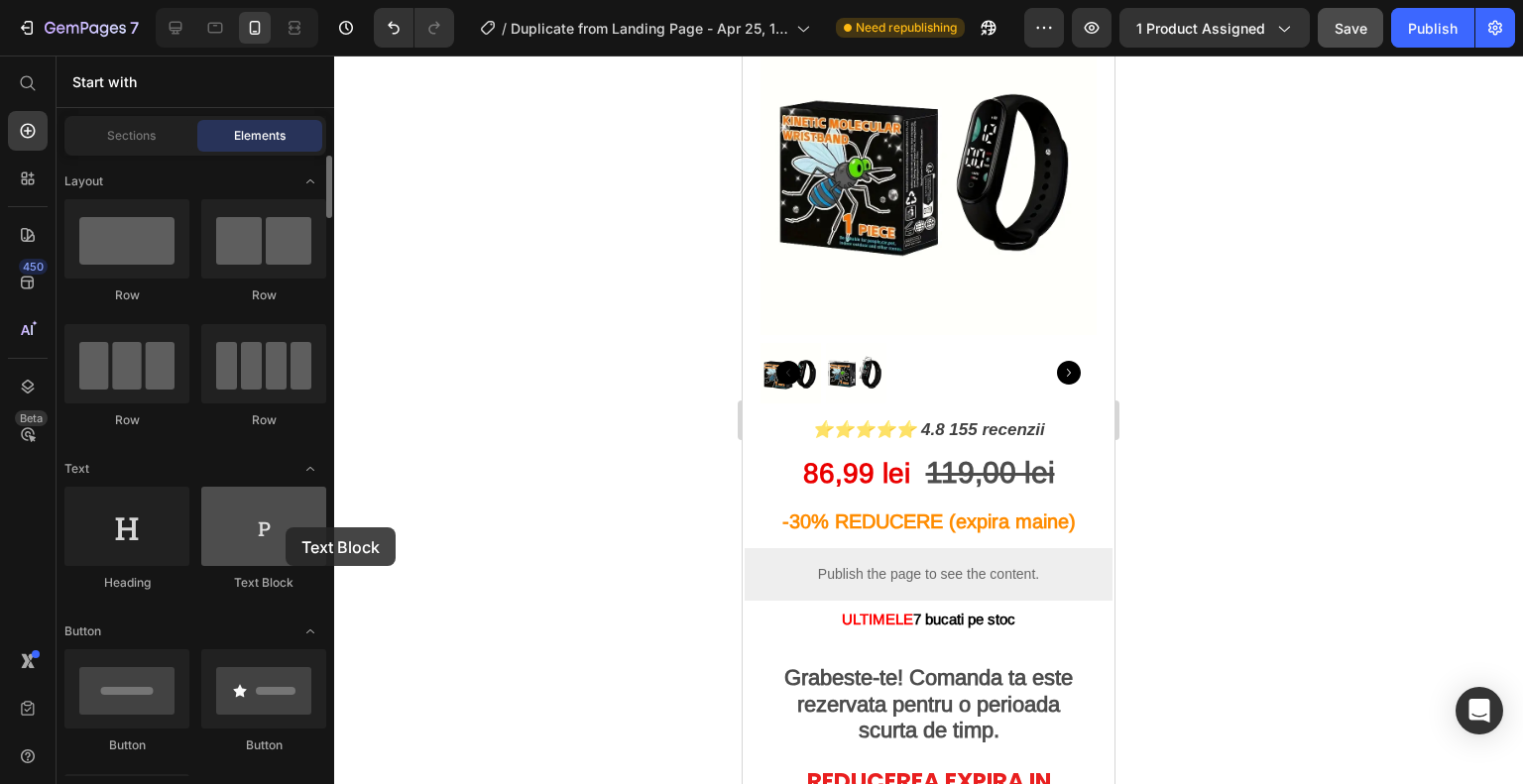 click at bounding box center (264, 526) 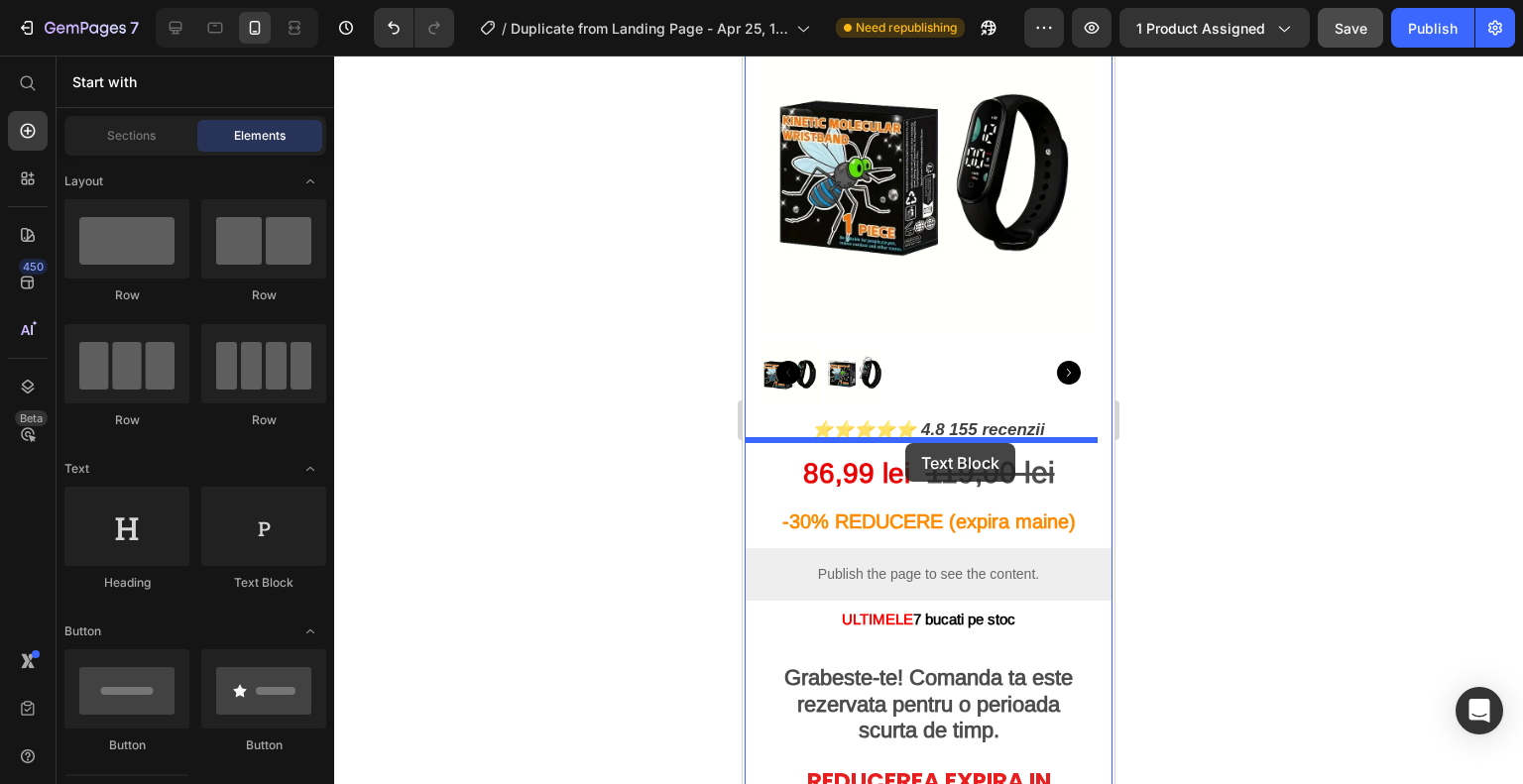 drag, startPoint x: 1007, startPoint y: 587, endPoint x: 905, endPoint y: 443, distance: 176.4653 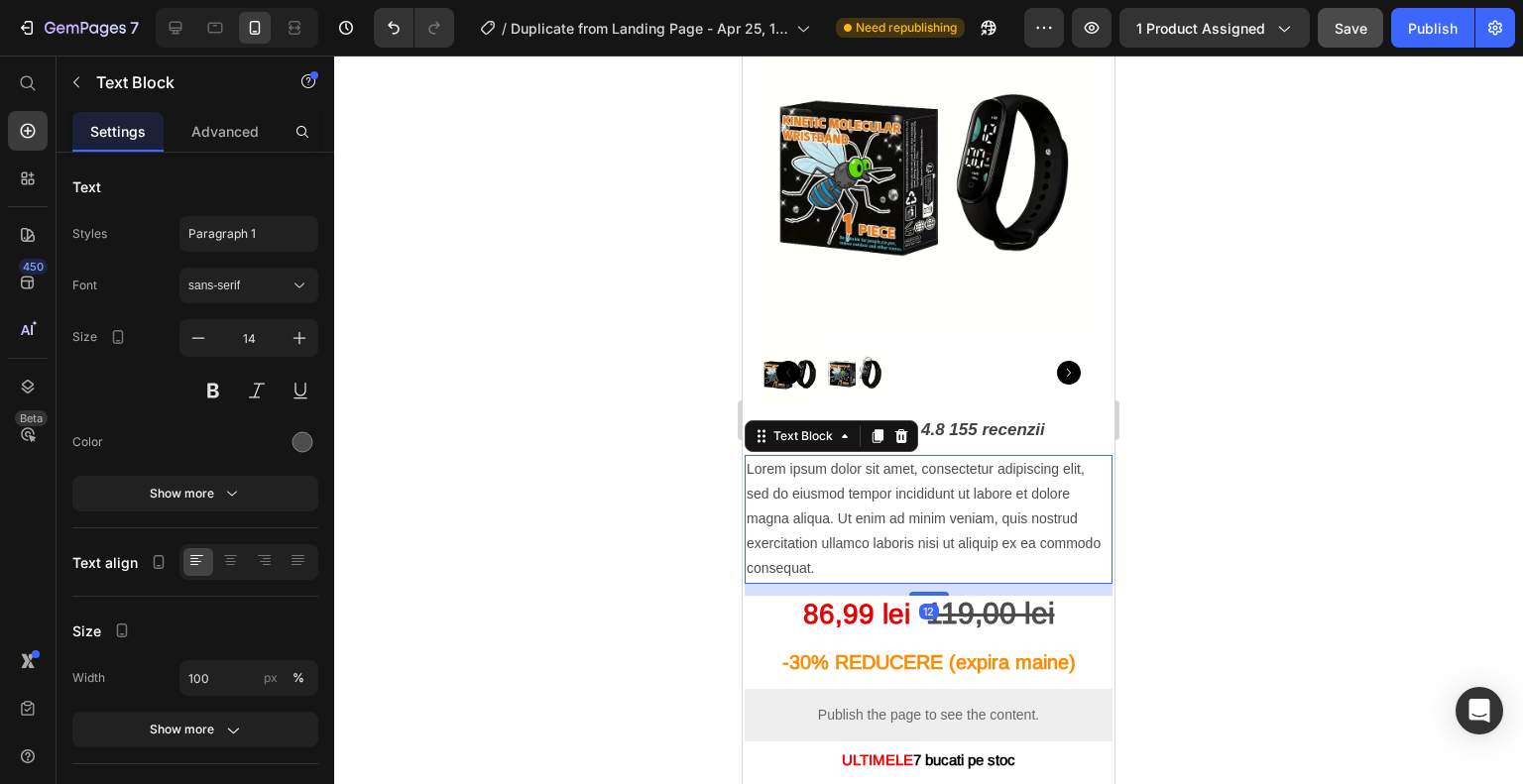 click on "Lorem ipsum dolor sit amet, consectetur adipiscing elit, sed do eiusmod tempor incididunt ut labore et dolore magna aliqua. Ut enim ad minim veniam, quis nostrud exercitation ullamco laboris nisi ut aliquip ex ea commodo consequat." at bounding box center (928, 519) 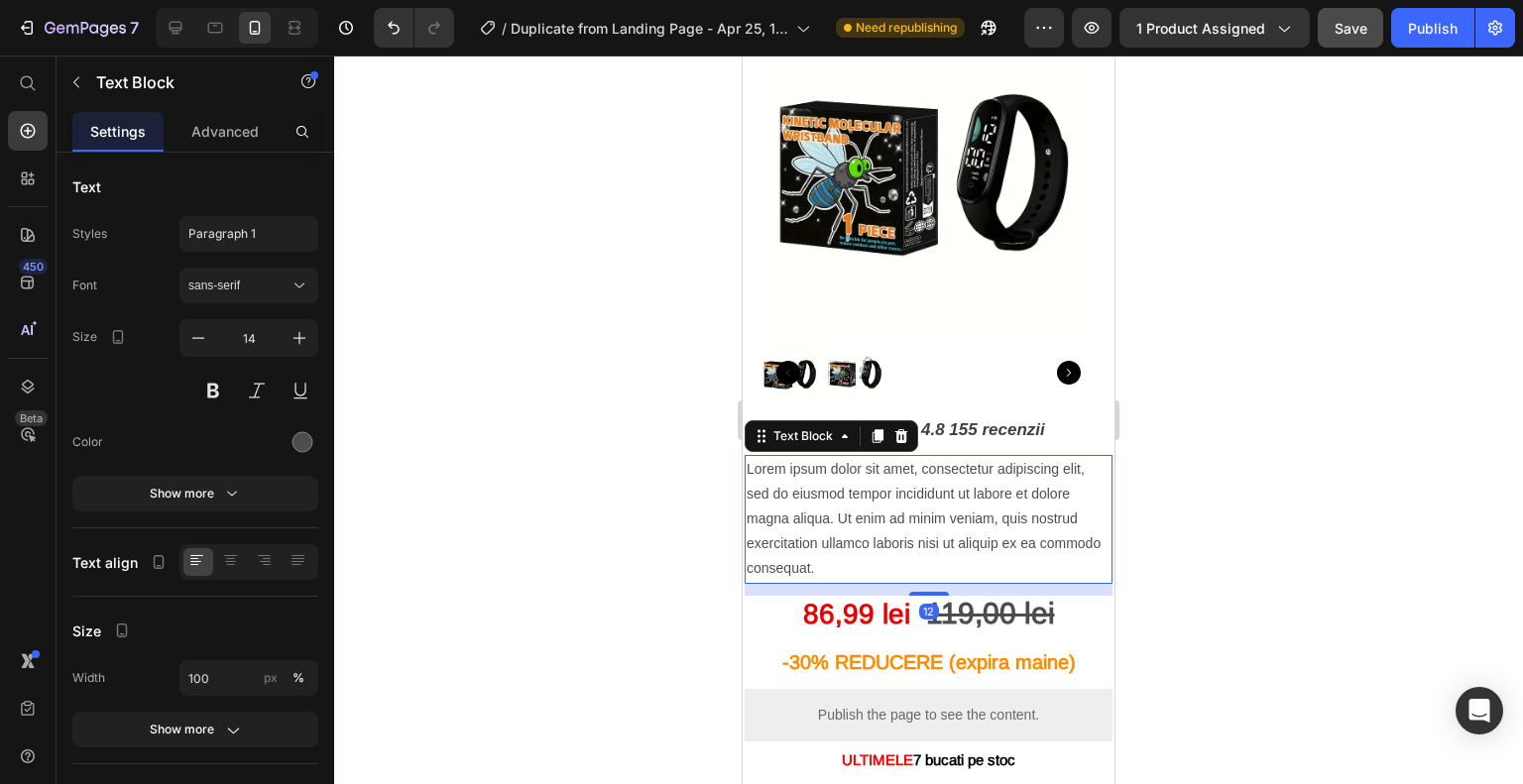 click on "Lorem ipsum dolor sit amet, consectetur adipiscing elit, sed do eiusmod tempor incididunt ut labore et dolore magna aliqua. Ut enim ad minim veniam, quis nostrud exercitation ullamco laboris nisi ut aliquip ex ea commodo consequat." at bounding box center (928, 519) 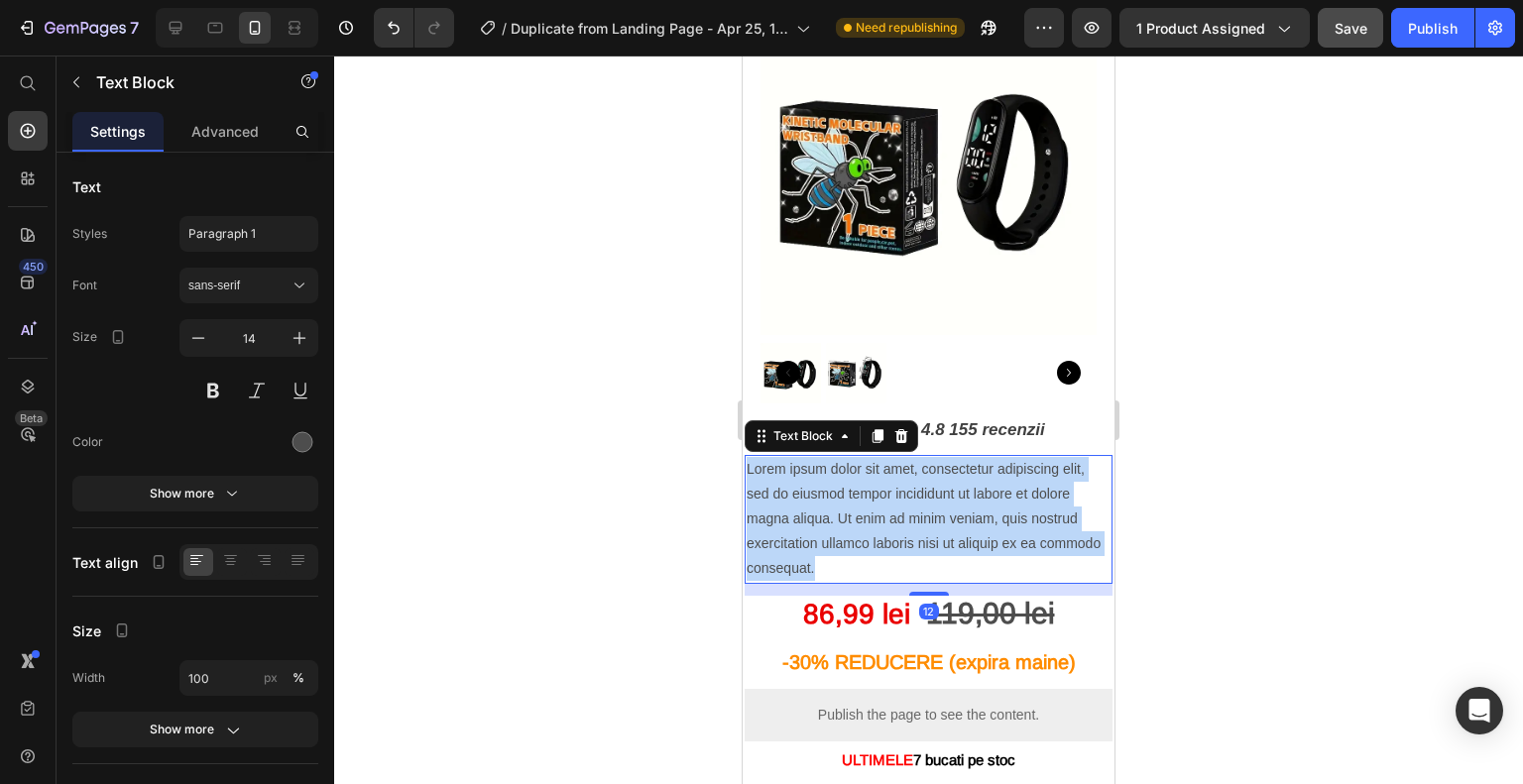 click on "Lorem ipsum dolor sit amet, consectetur adipiscing elit, sed do eiusmod tempor incididunt ut labore et dolore magna aliqua. Ut enim ad minim veniam, quis nostrud exercitation ullamco laboris nisi ut aliquip ex ea commodo consequat." at bounding box center [928, 519] 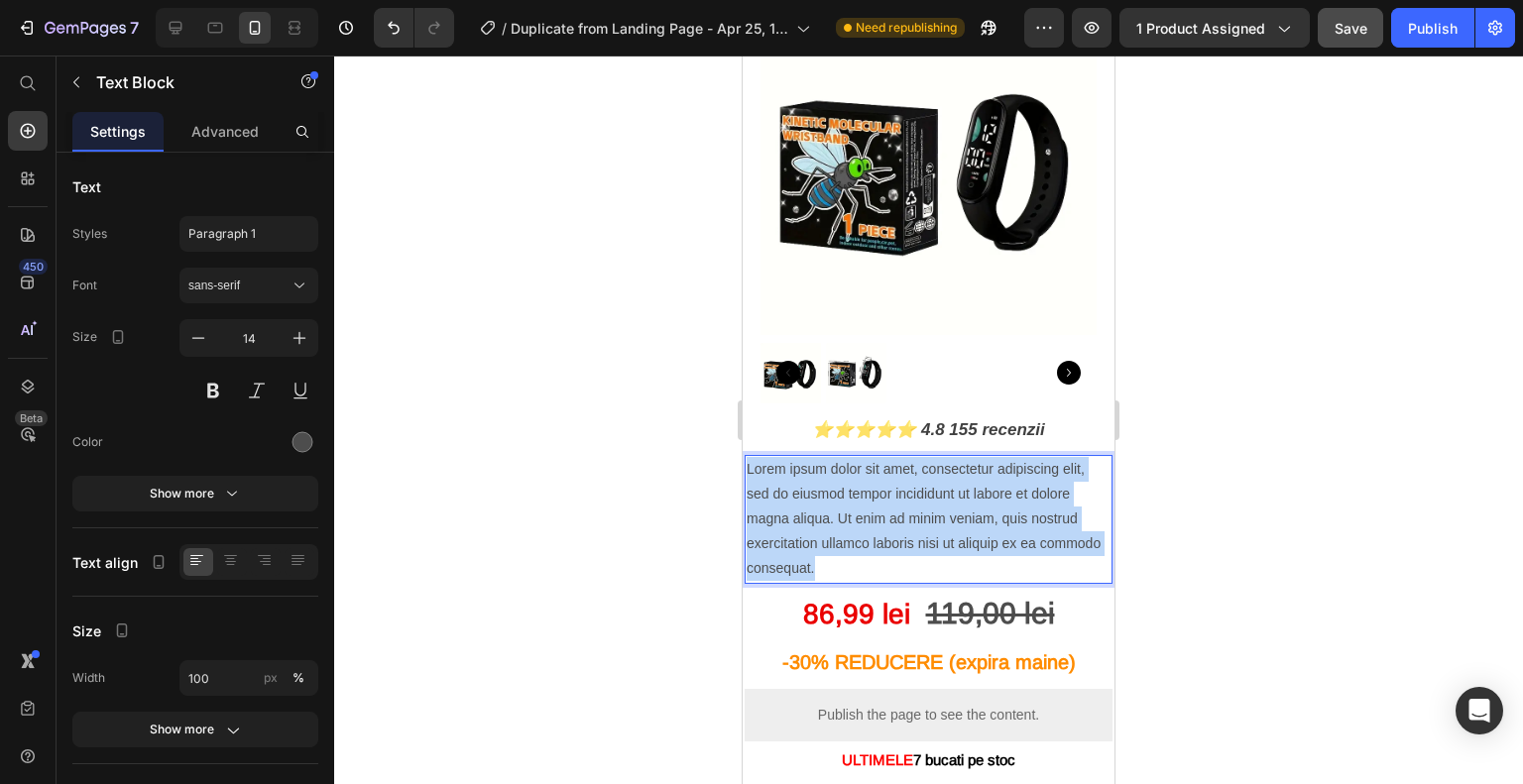 click on "Lorem ipsum dolor sit amet, consectetur adipiscing elit, sed do eiusmod tempor incididunt ut labore et dolore magna aliqua. Ut enim ad minim veniam, quis nostrud exercitation ullamco laboris nisi ut aliquip ex ea commodo consequat." at bounding box center [928, 519] 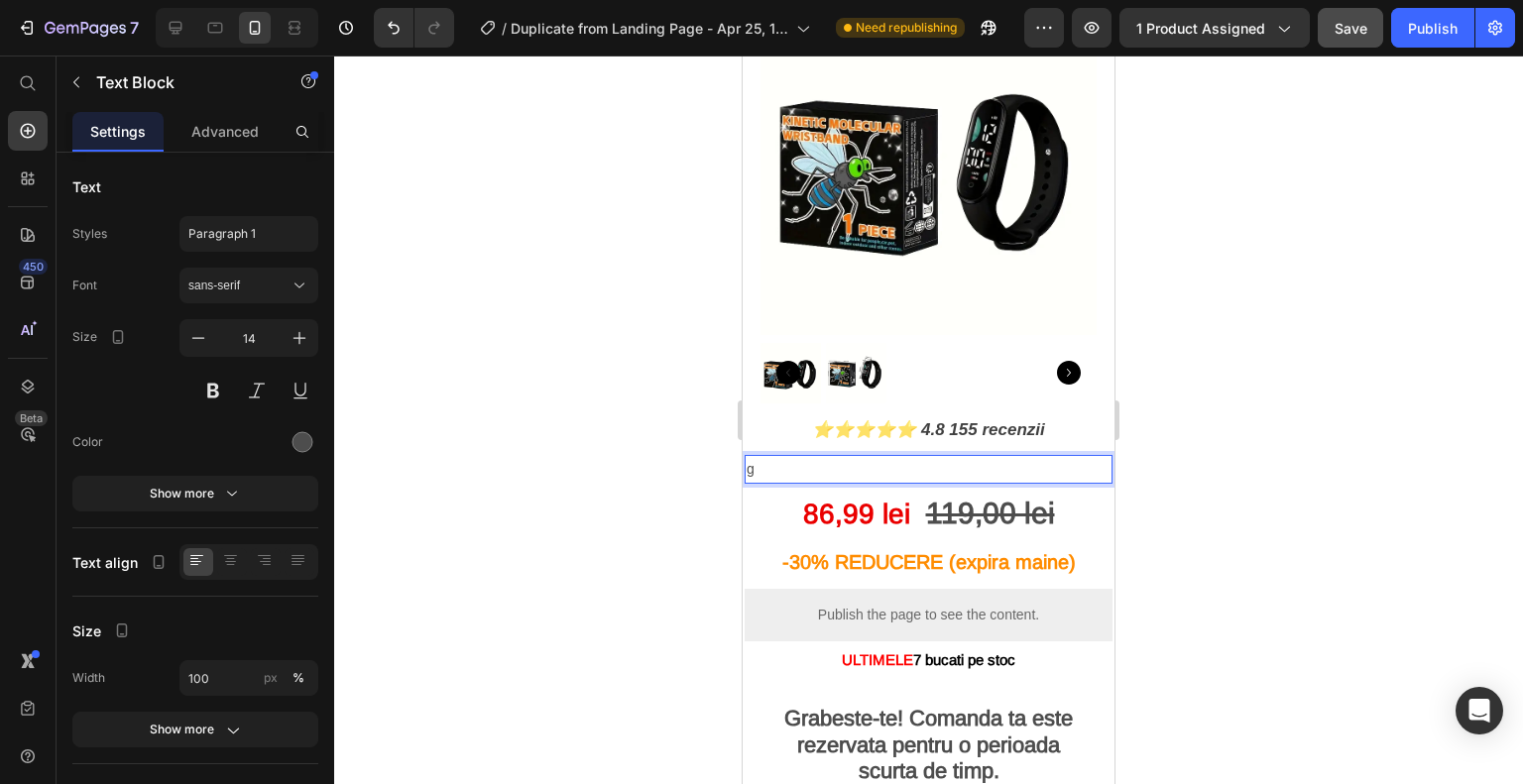 click on "g" at bounding box center [928, 469] 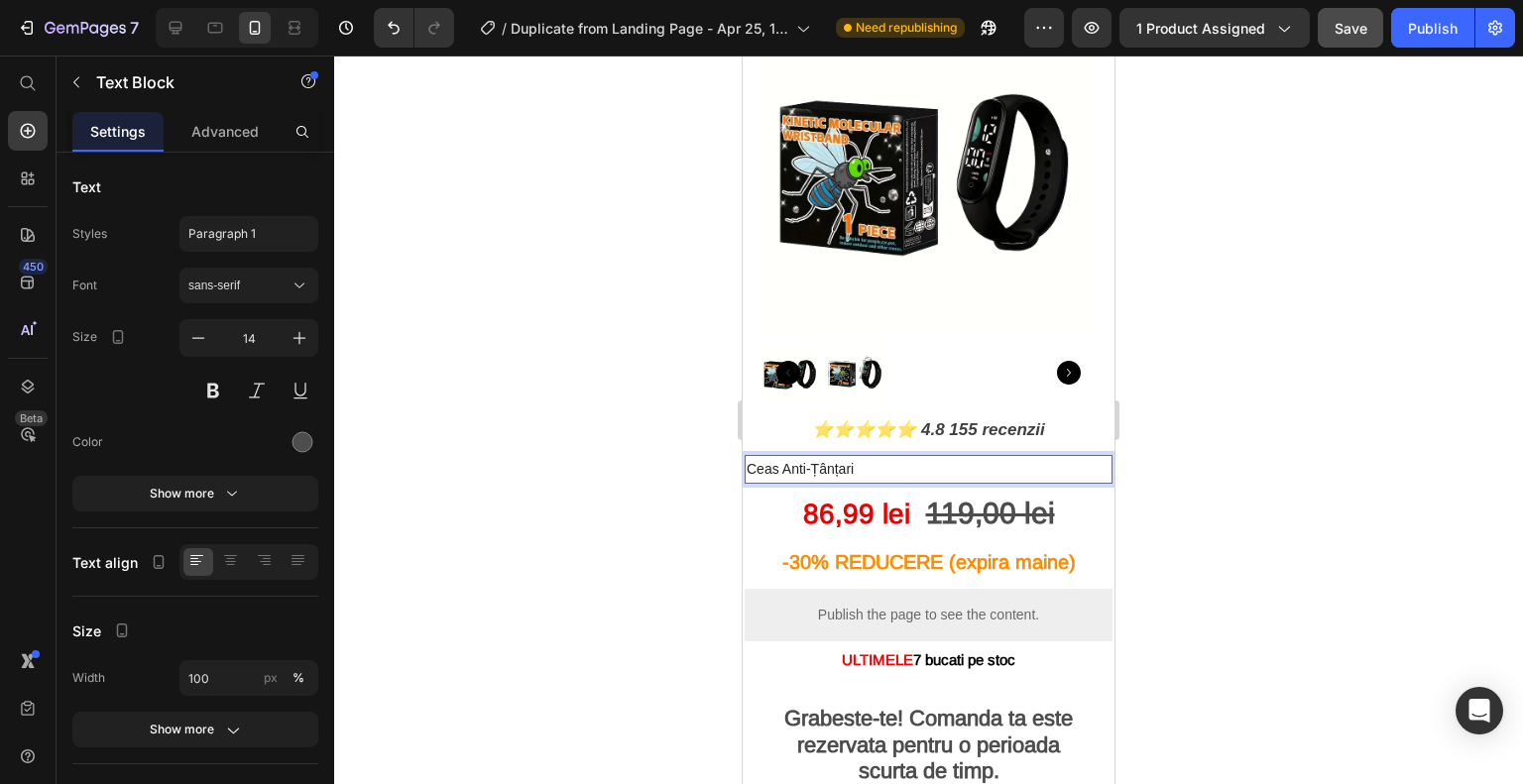 click on "Ceas Anti-Țânțari" at bounding box center [928, 469] 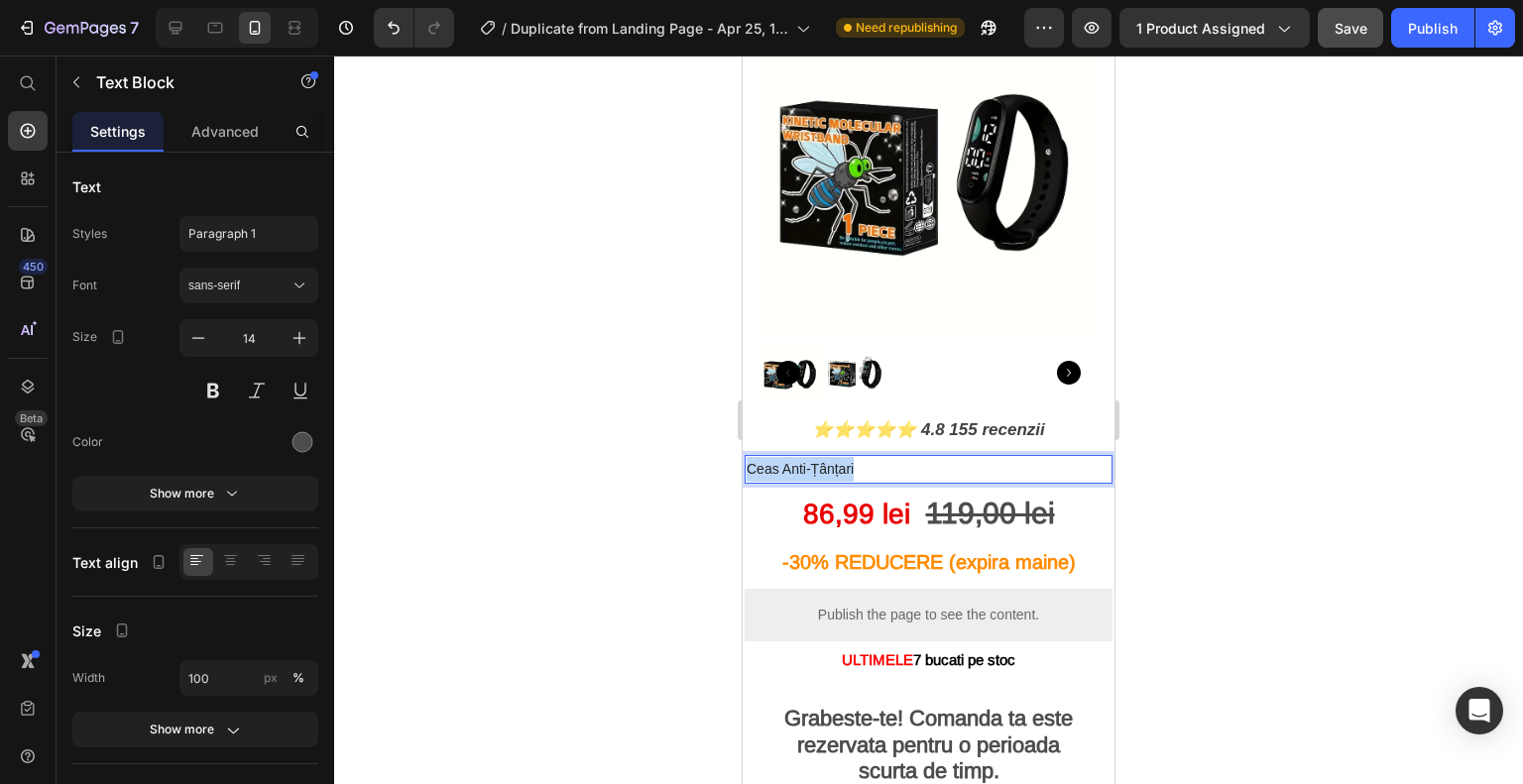 click on "Ceas Anti-Țânțari" at bounding box center [928, 469] 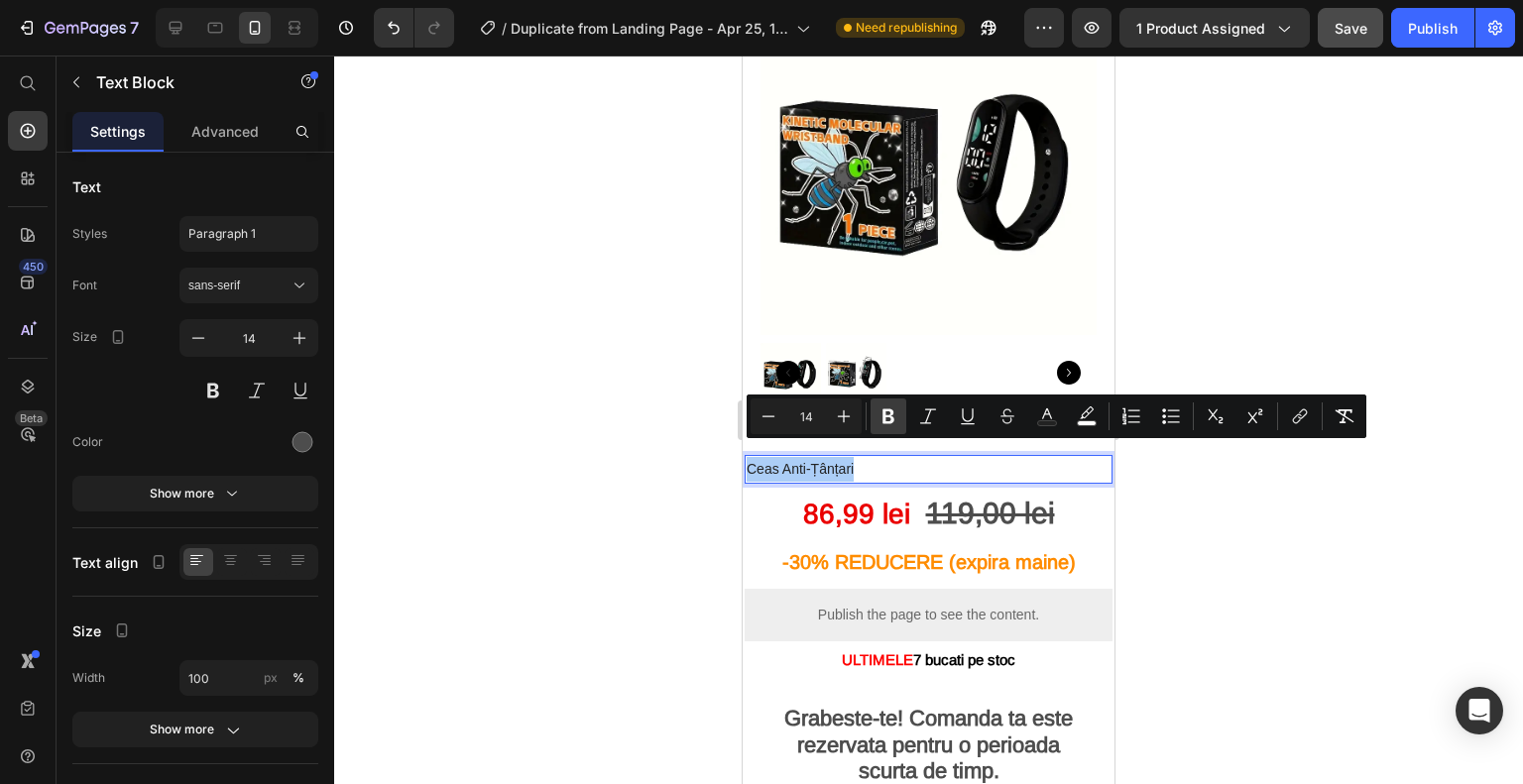 click 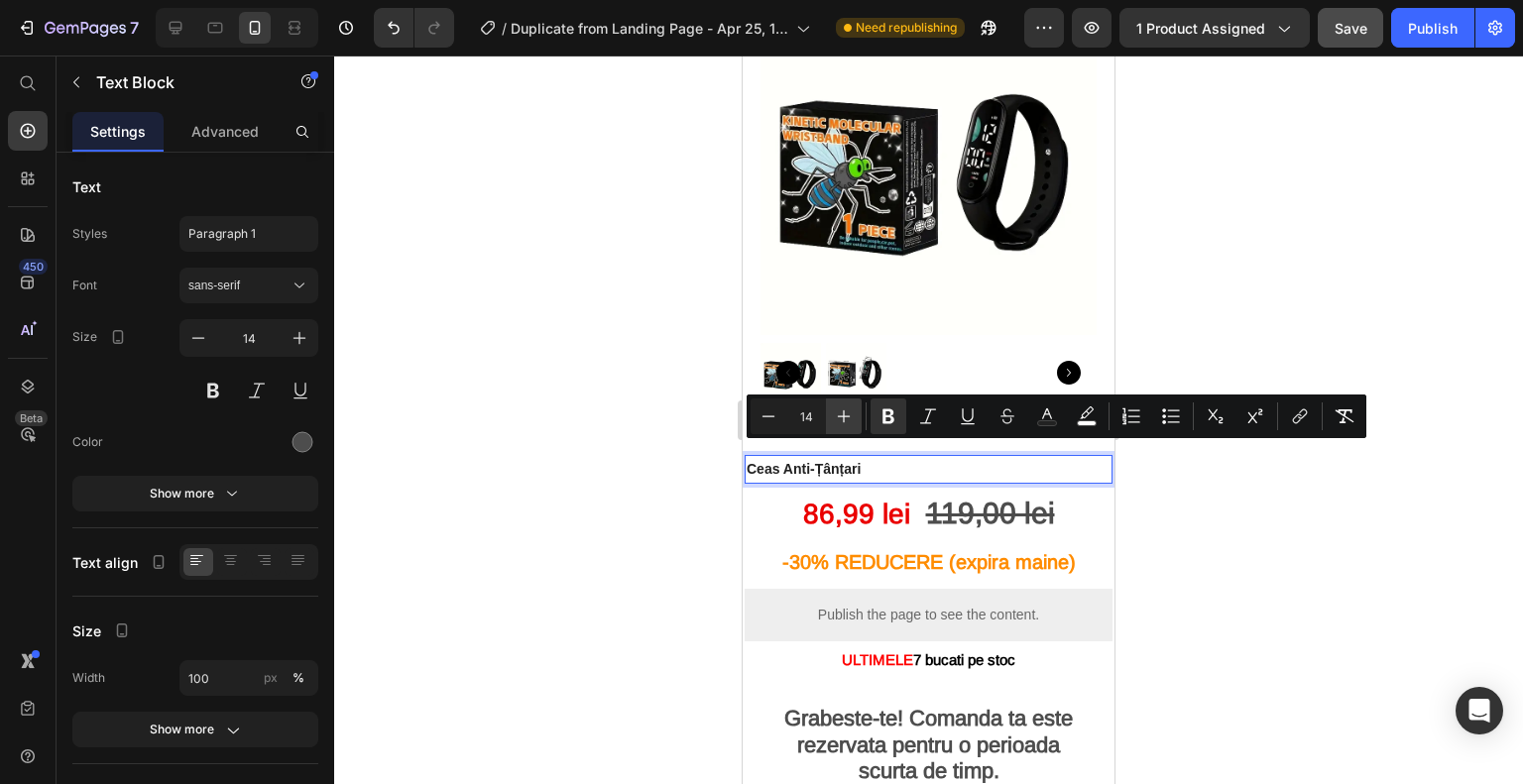 click on "Plus" at bounding box center [844, 416] 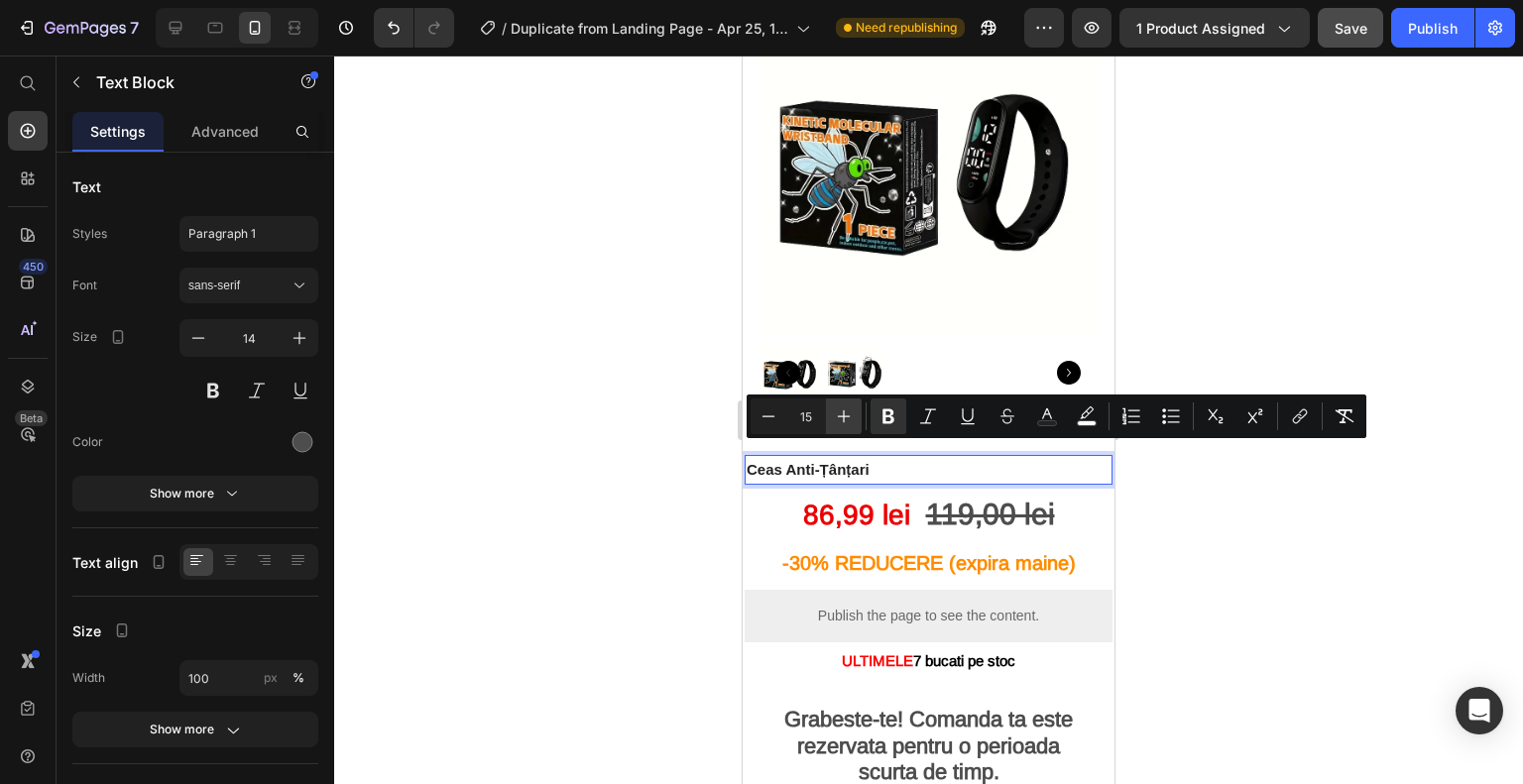 click on "Plus" at bounding box center (844, 416) 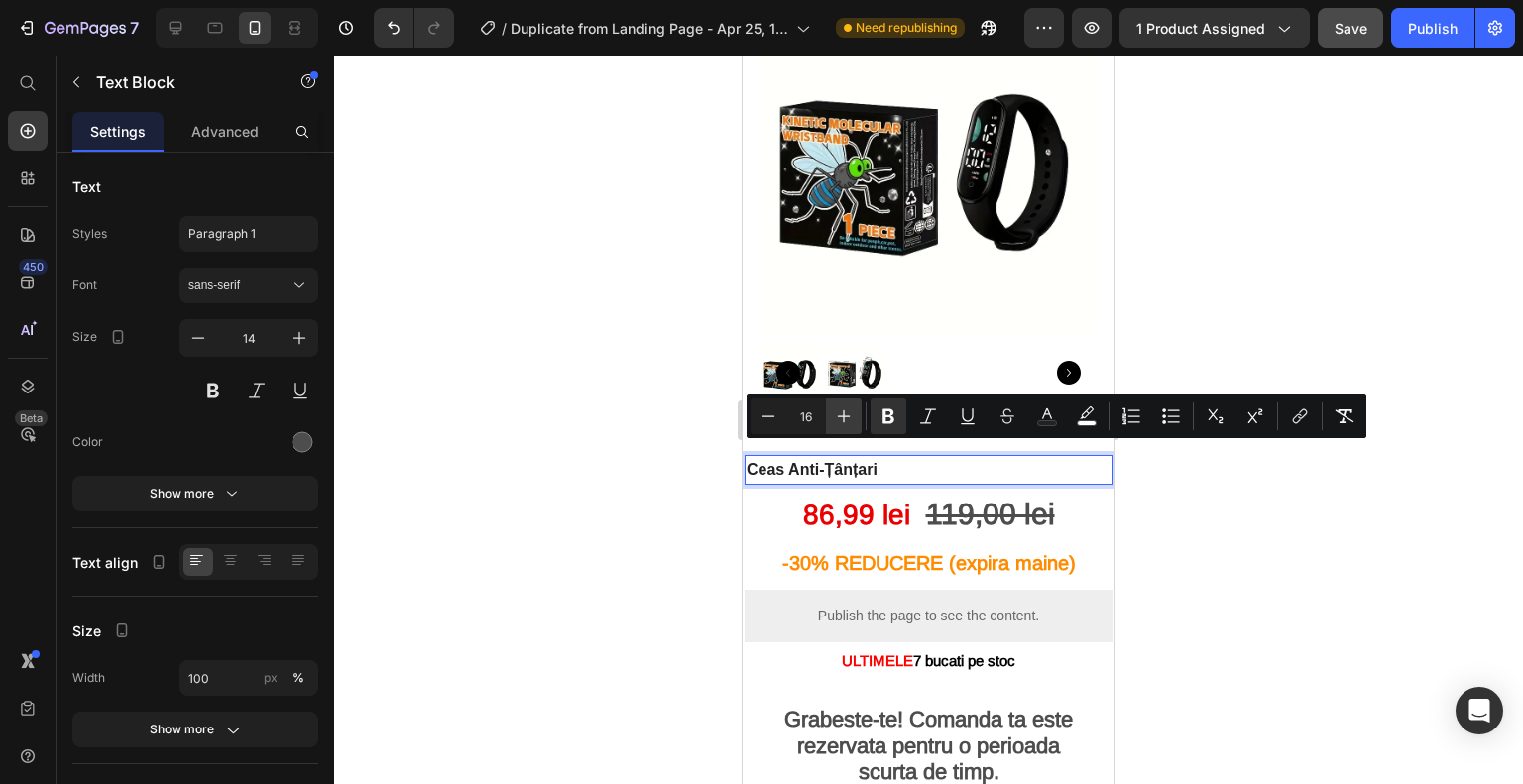 click on "Plus" at bounding box center [844, 416] 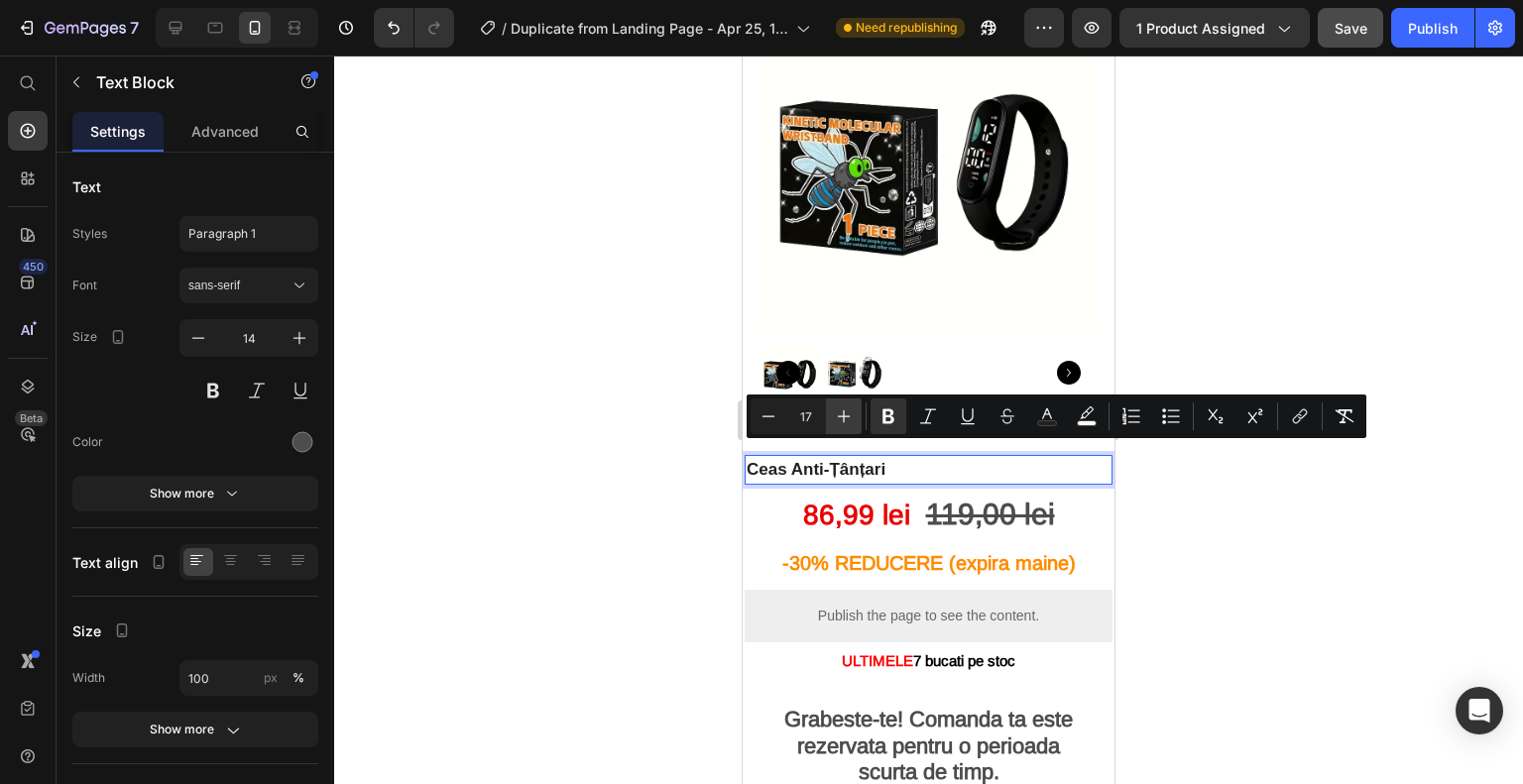 click on "Plus" at bounding box center [844, 416] 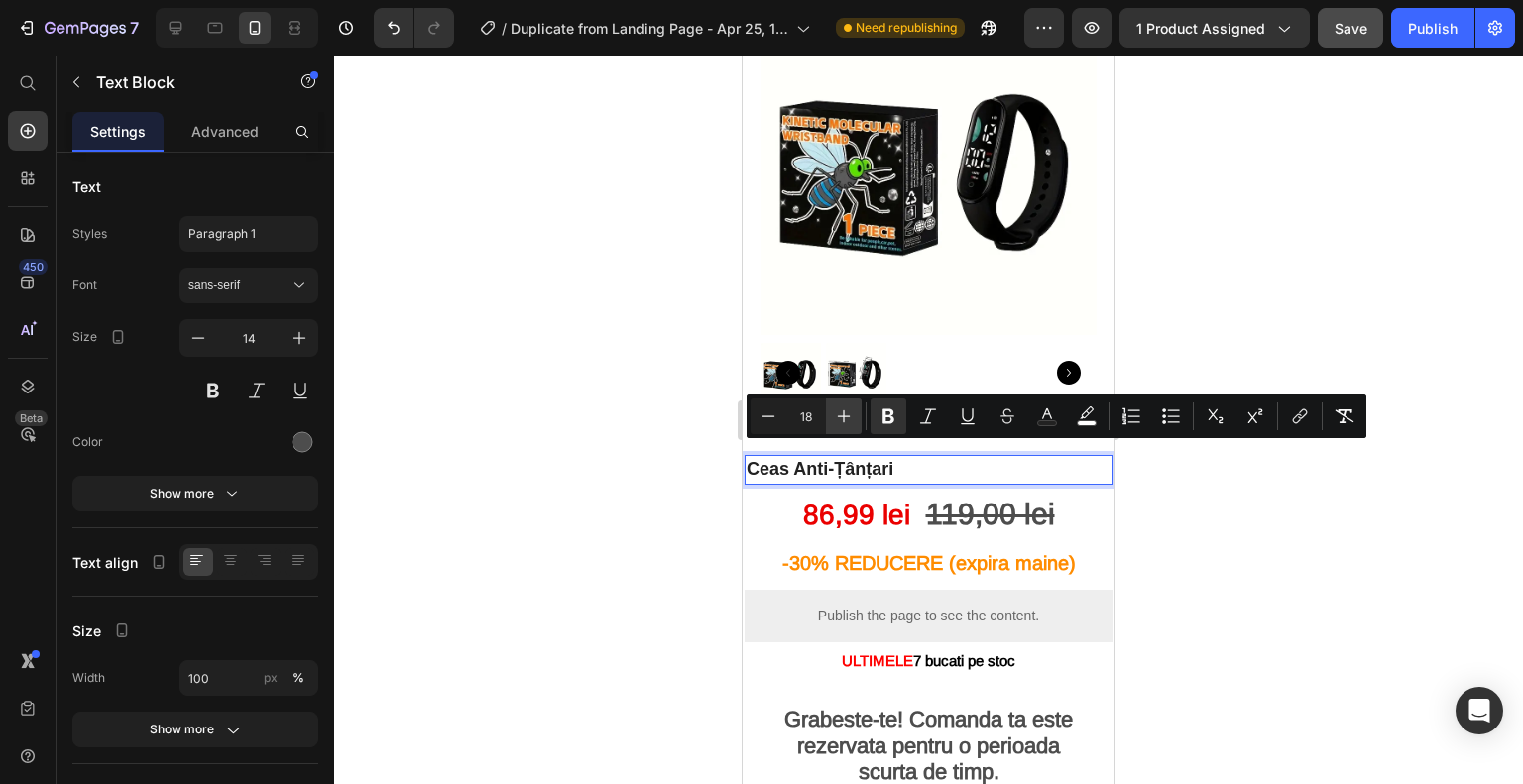 click on "Plus" at bounding box center (844, 416) 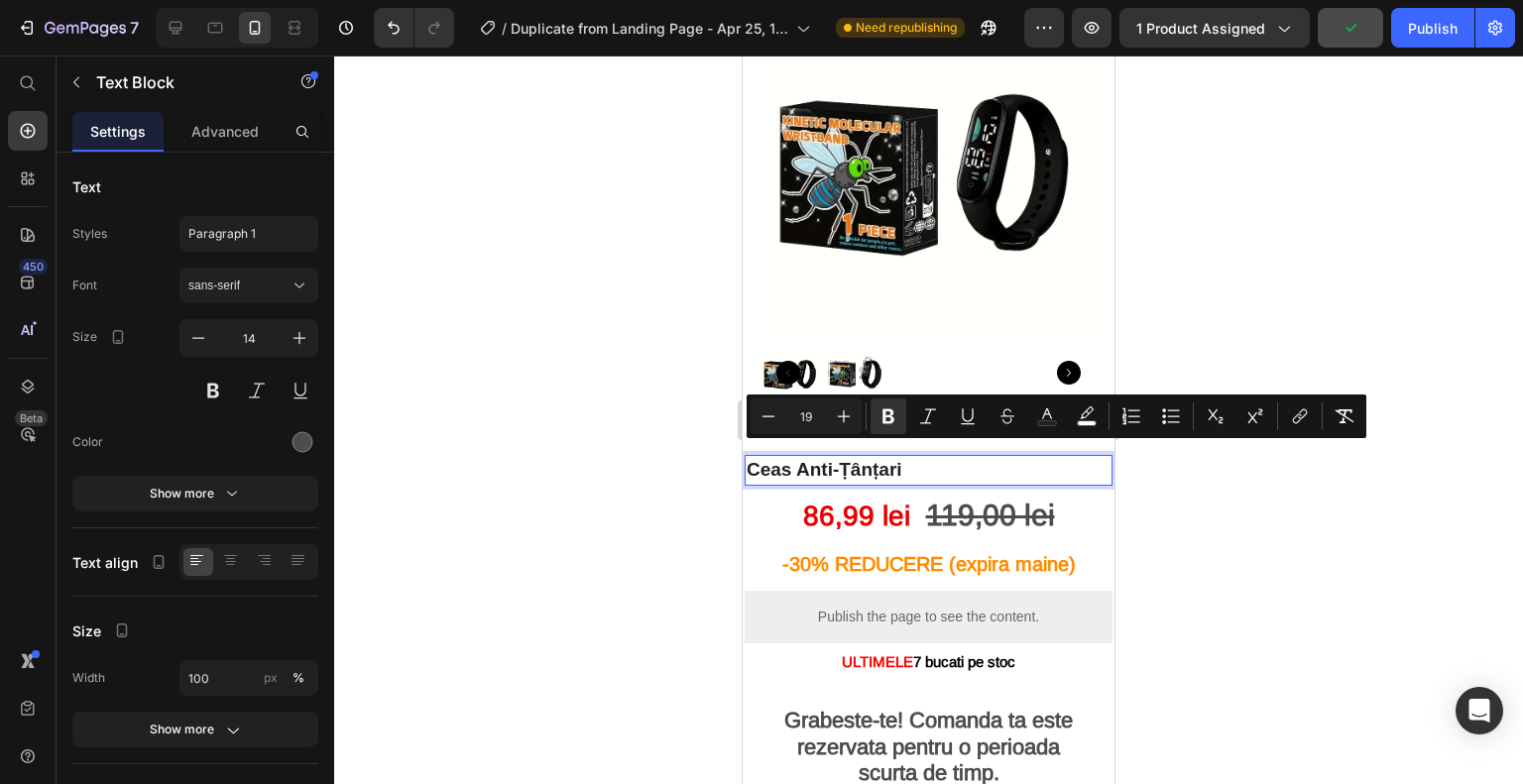 click 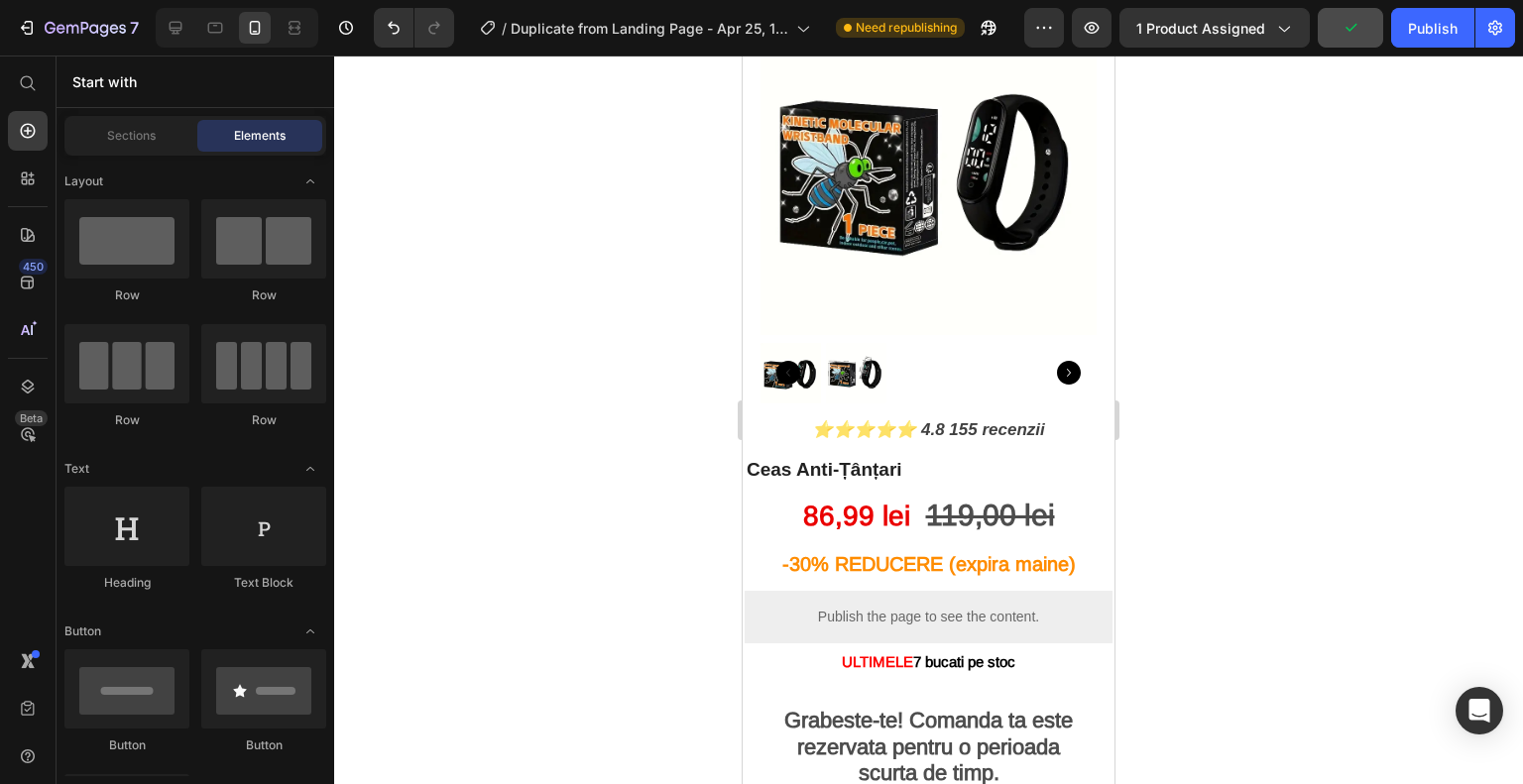 click on "Ceas Anti-Țânțari" at bounding box center [928, 470] 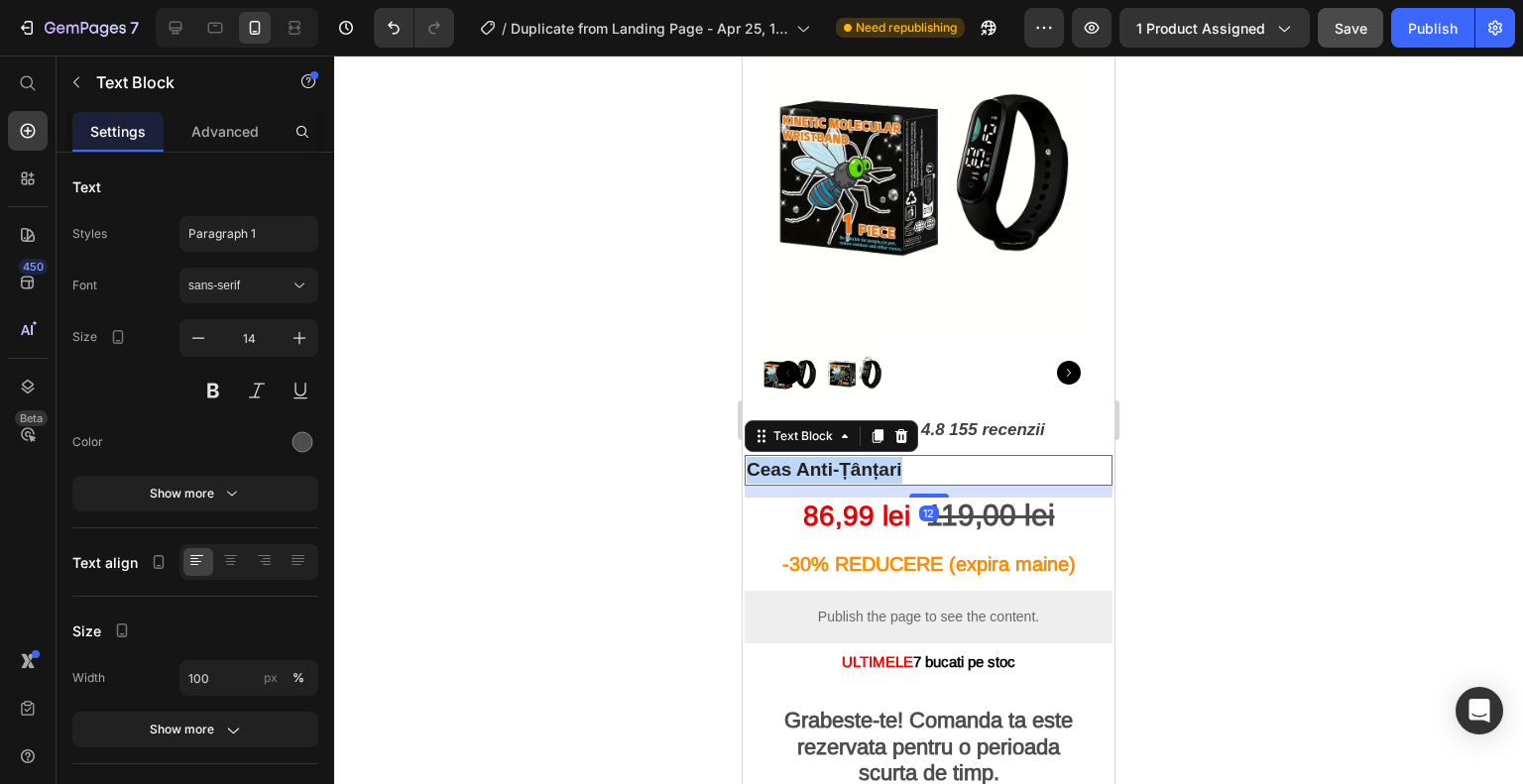 click on "Ceas Anti-Țânțari" at bounding box center [928, 470] 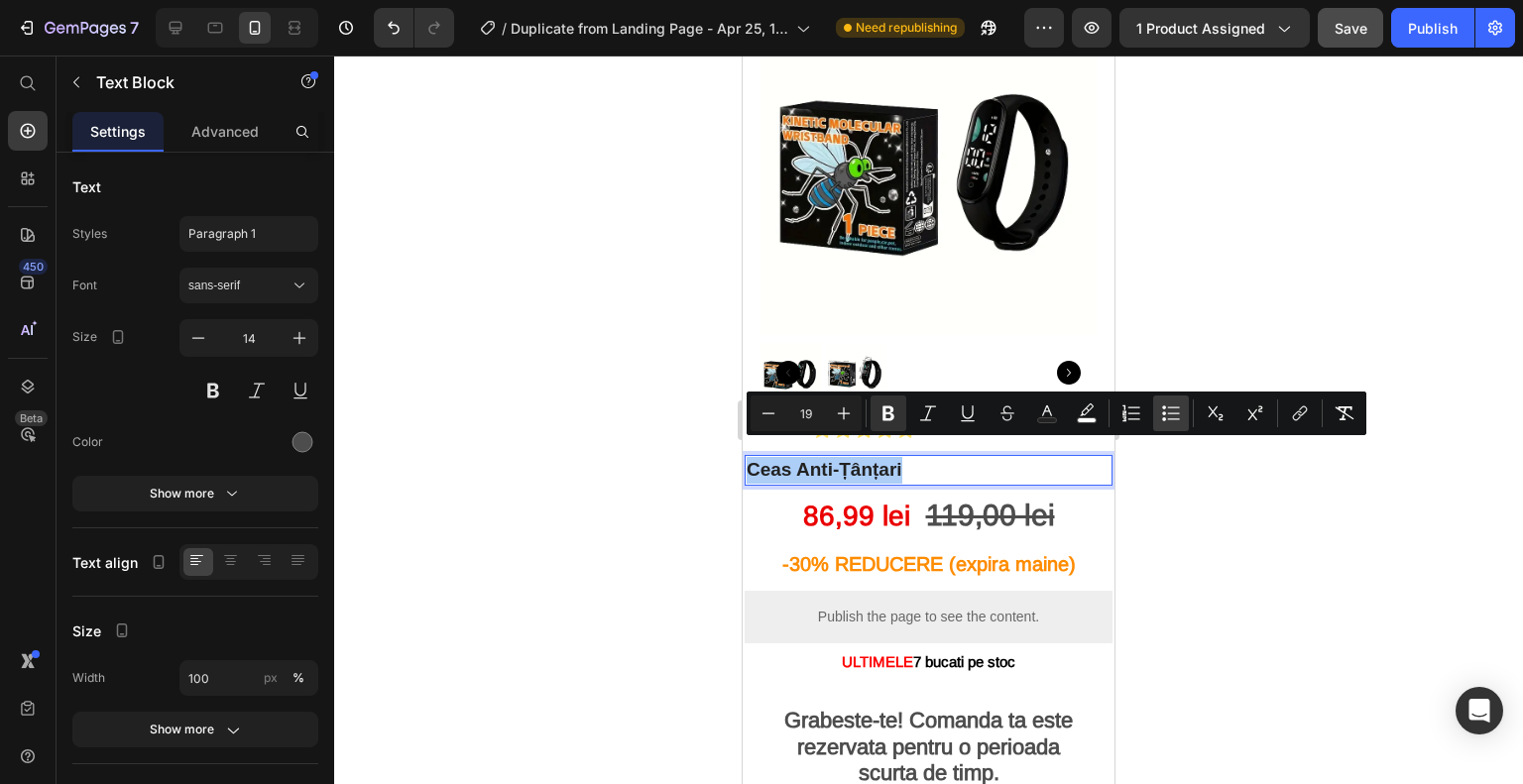 click 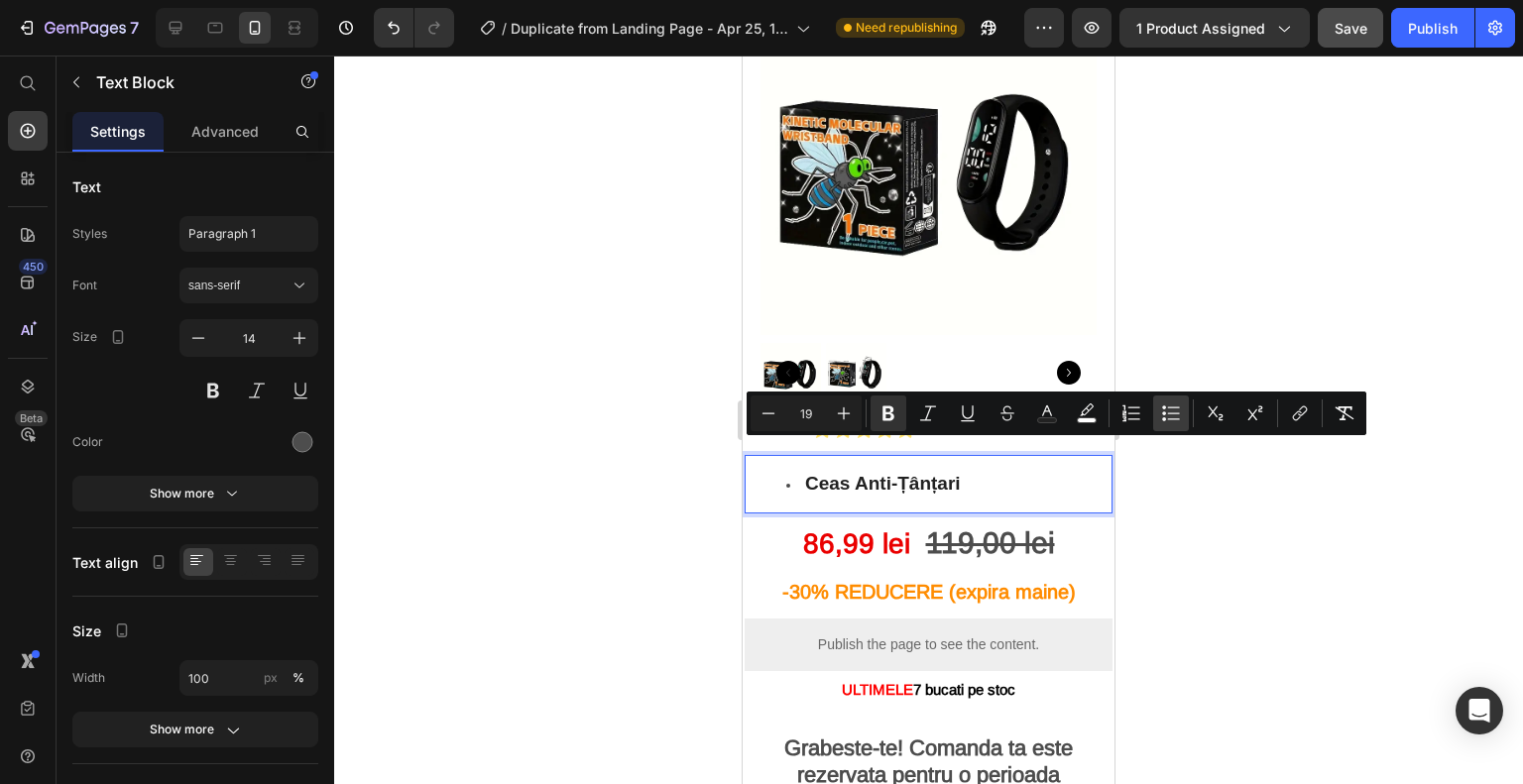 click 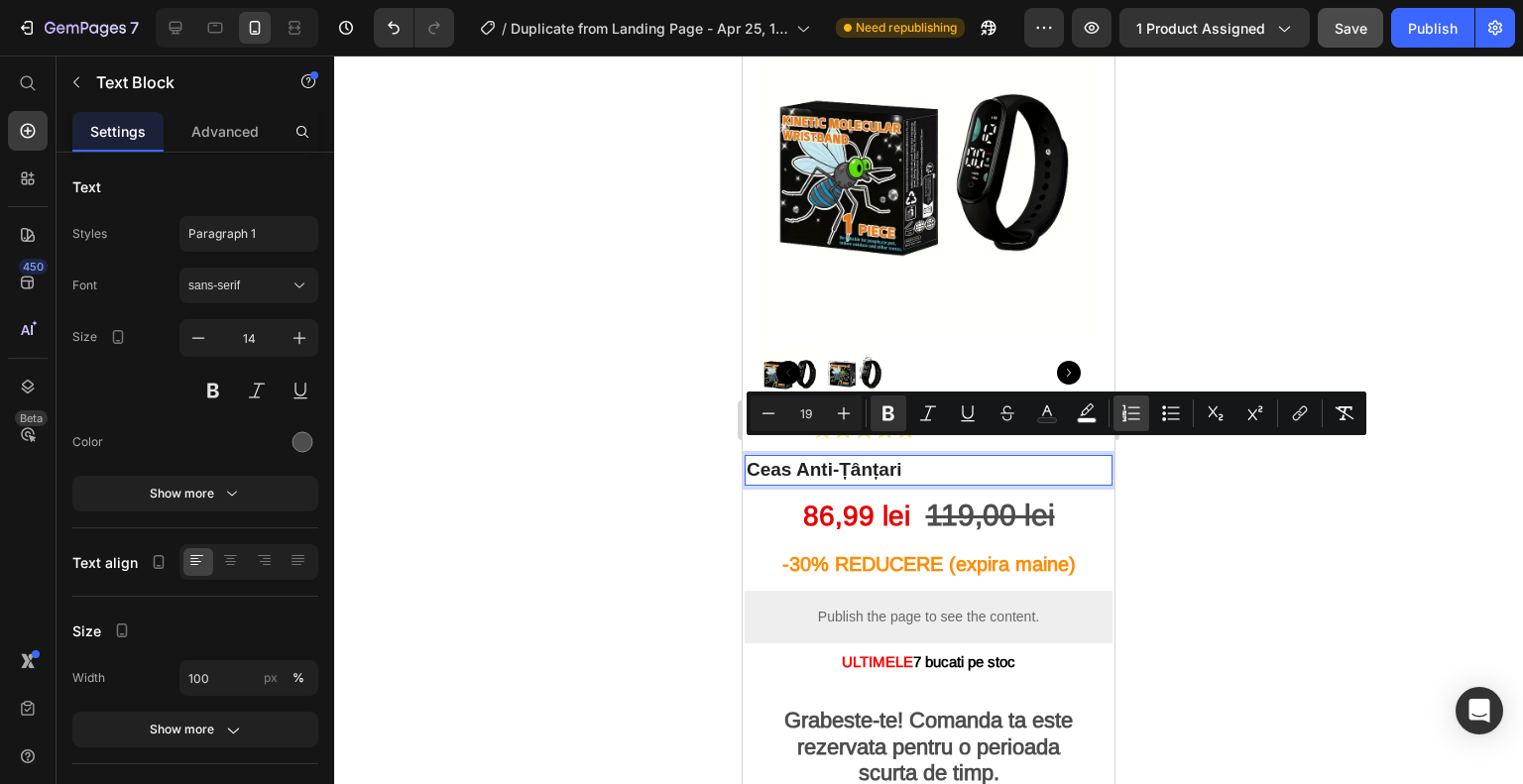 click 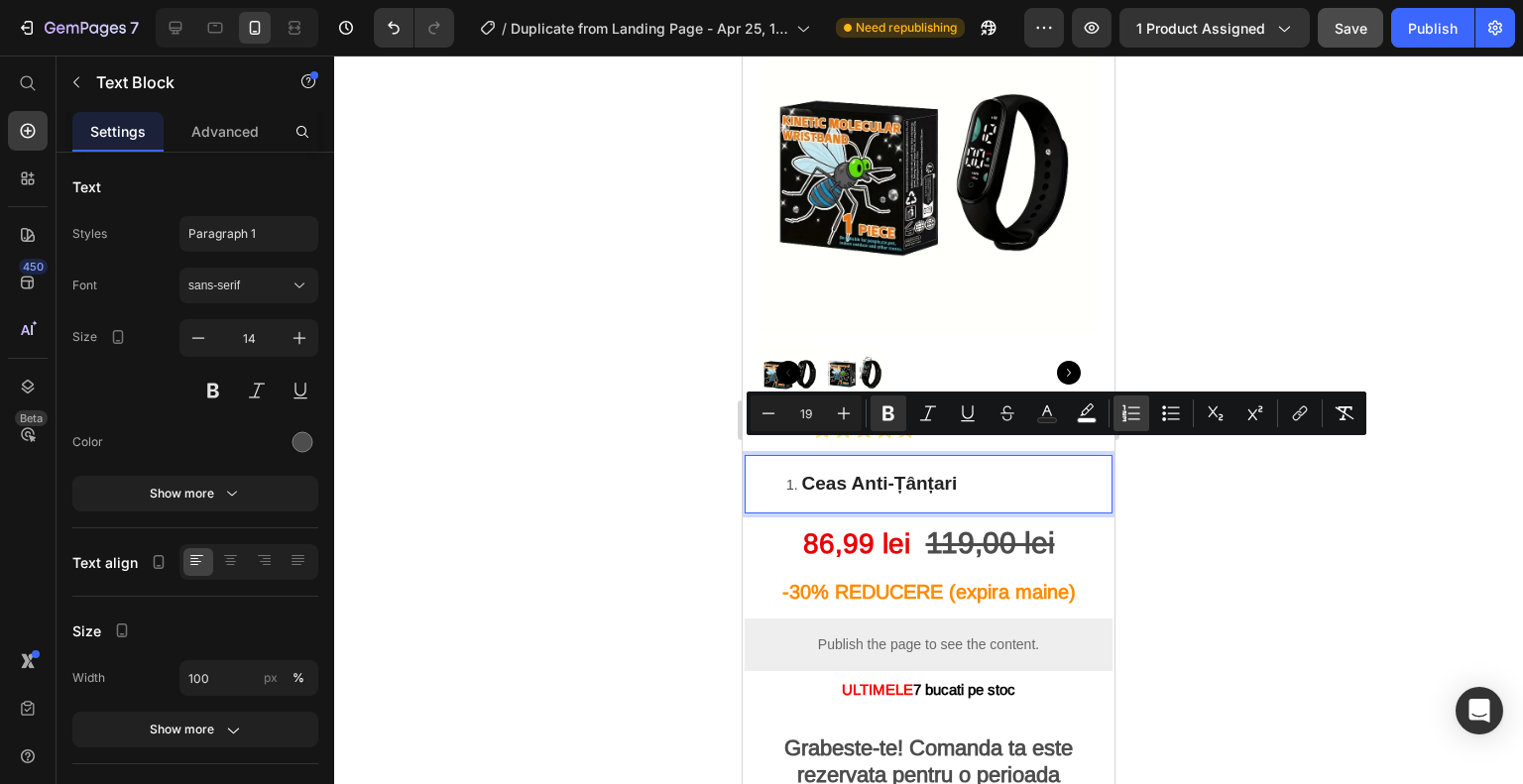 click 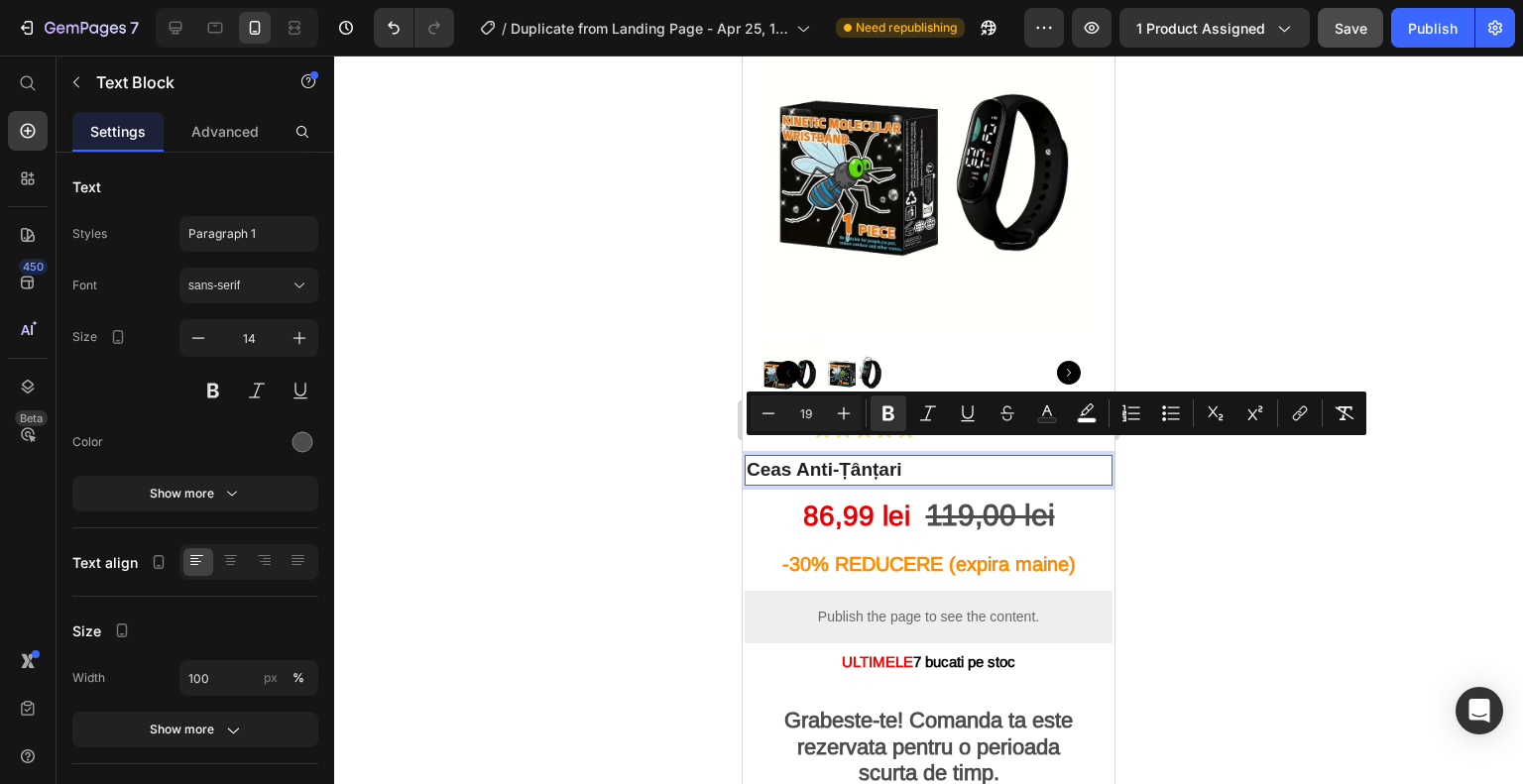 click on "Ceas Anti-Țânțari" at bounding box center [928, 470] 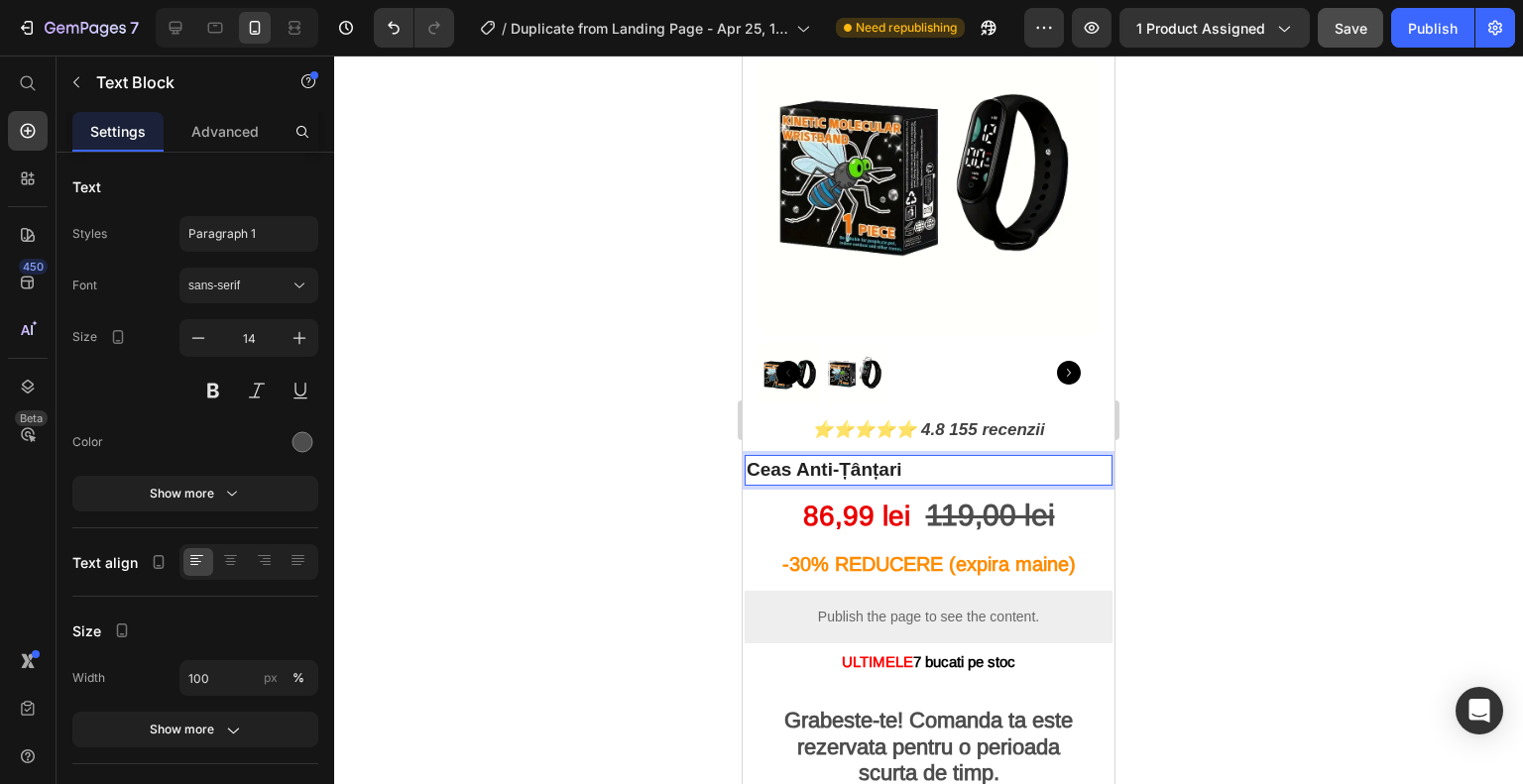 click 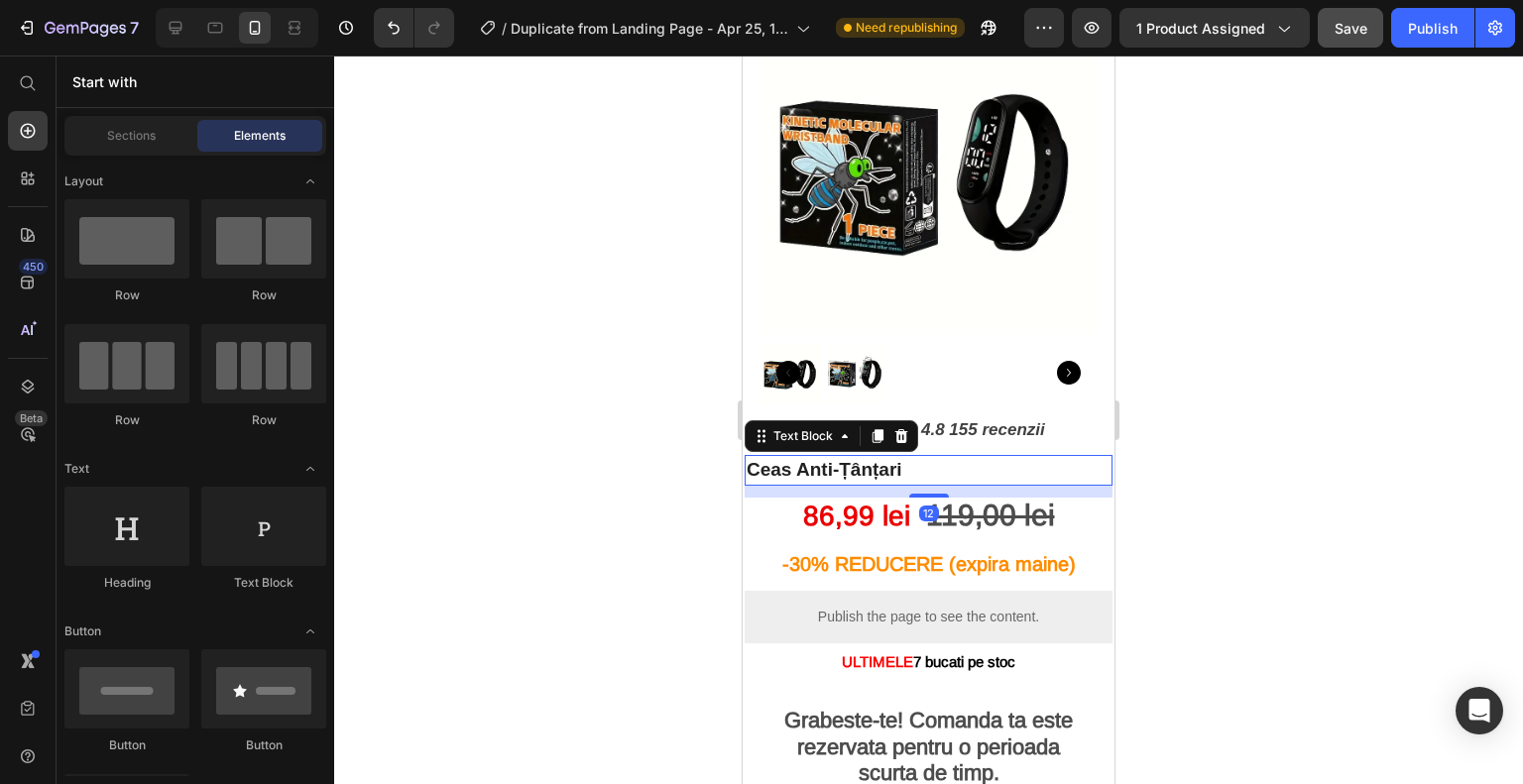 click on "Ceas Anti-Țânțari" at bounding box center [824, 469] 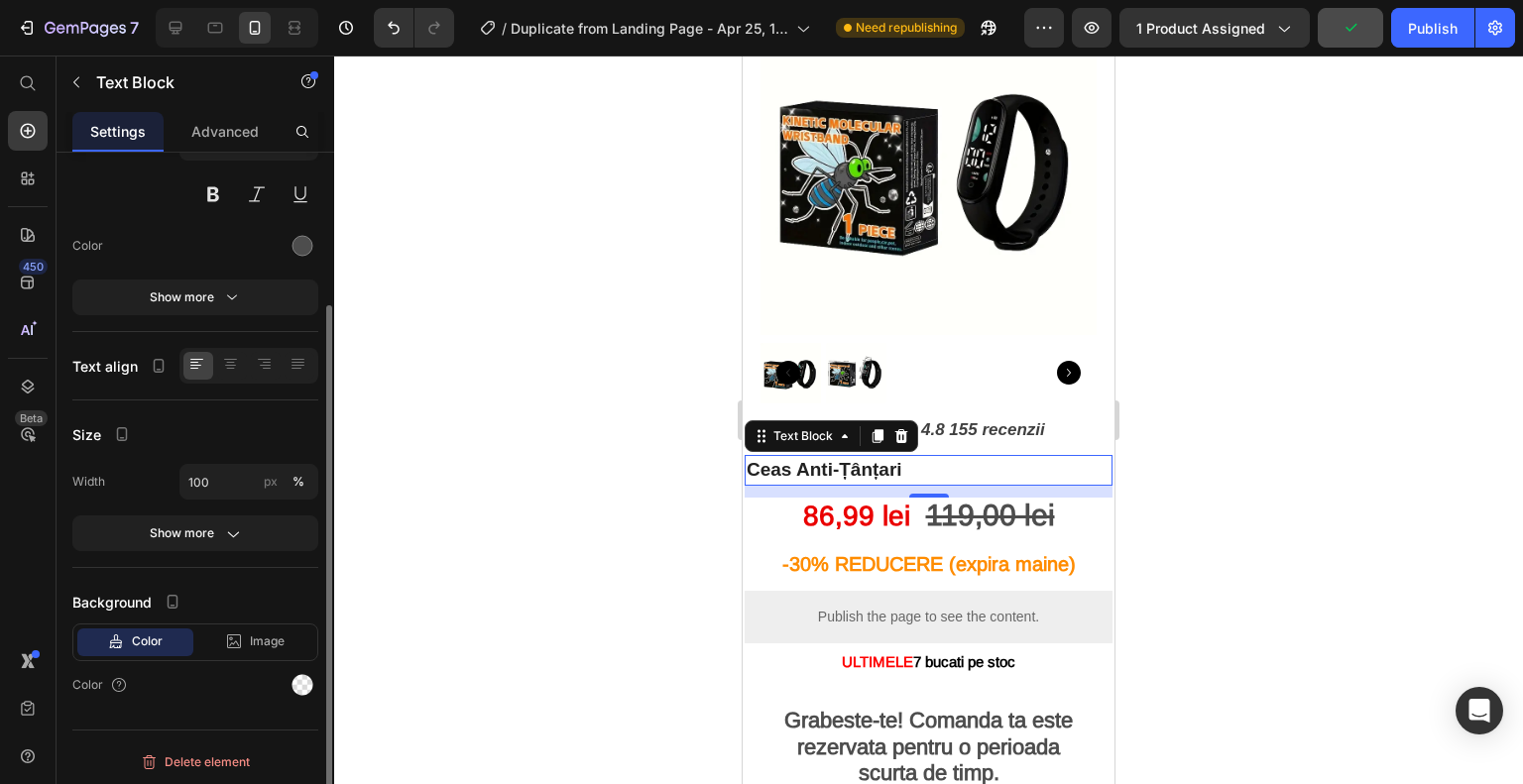 scroll, scrollTop: 0, scrollLeft: 0, axis: both 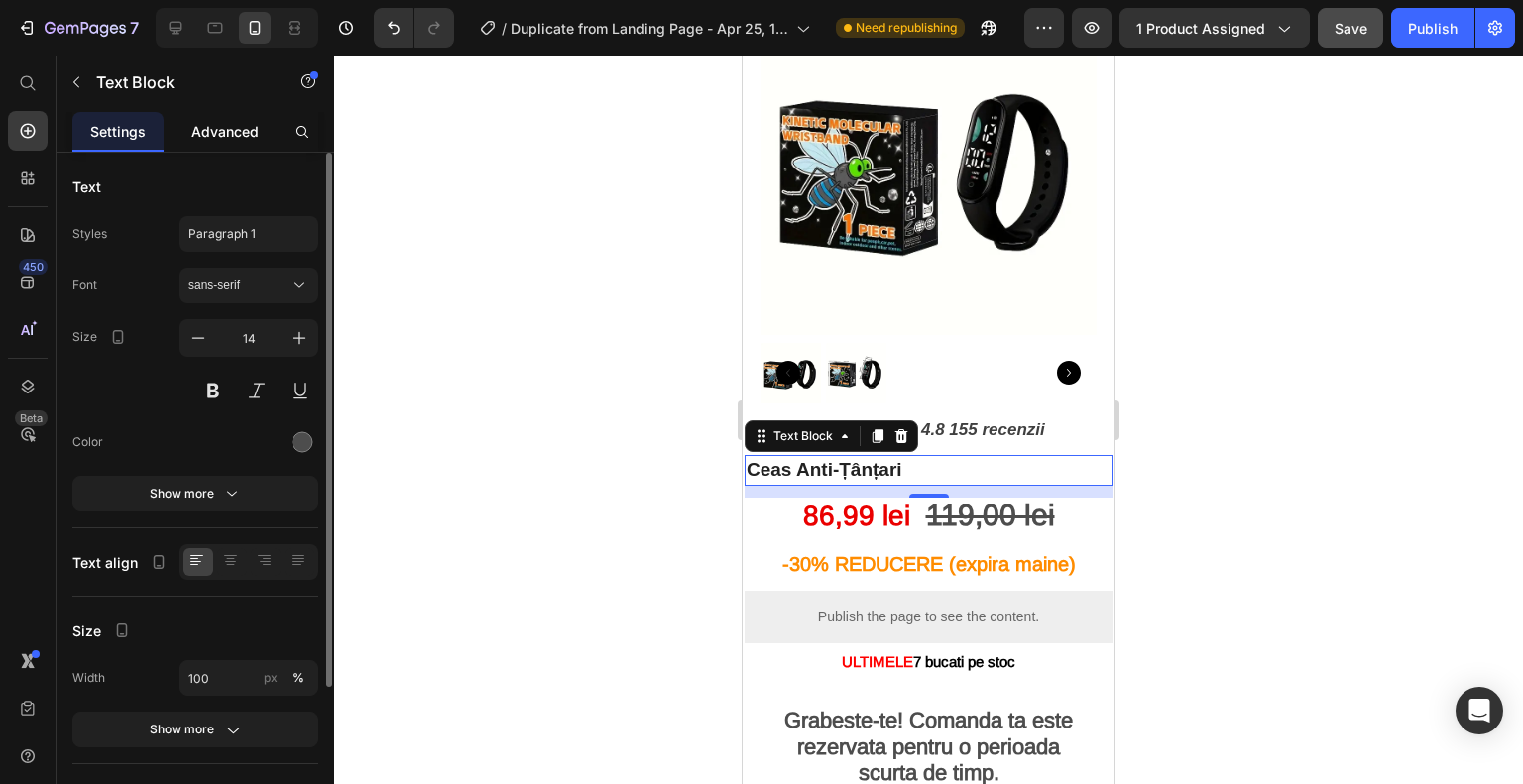 click on "Advanced" at bounding box center (225, 131) 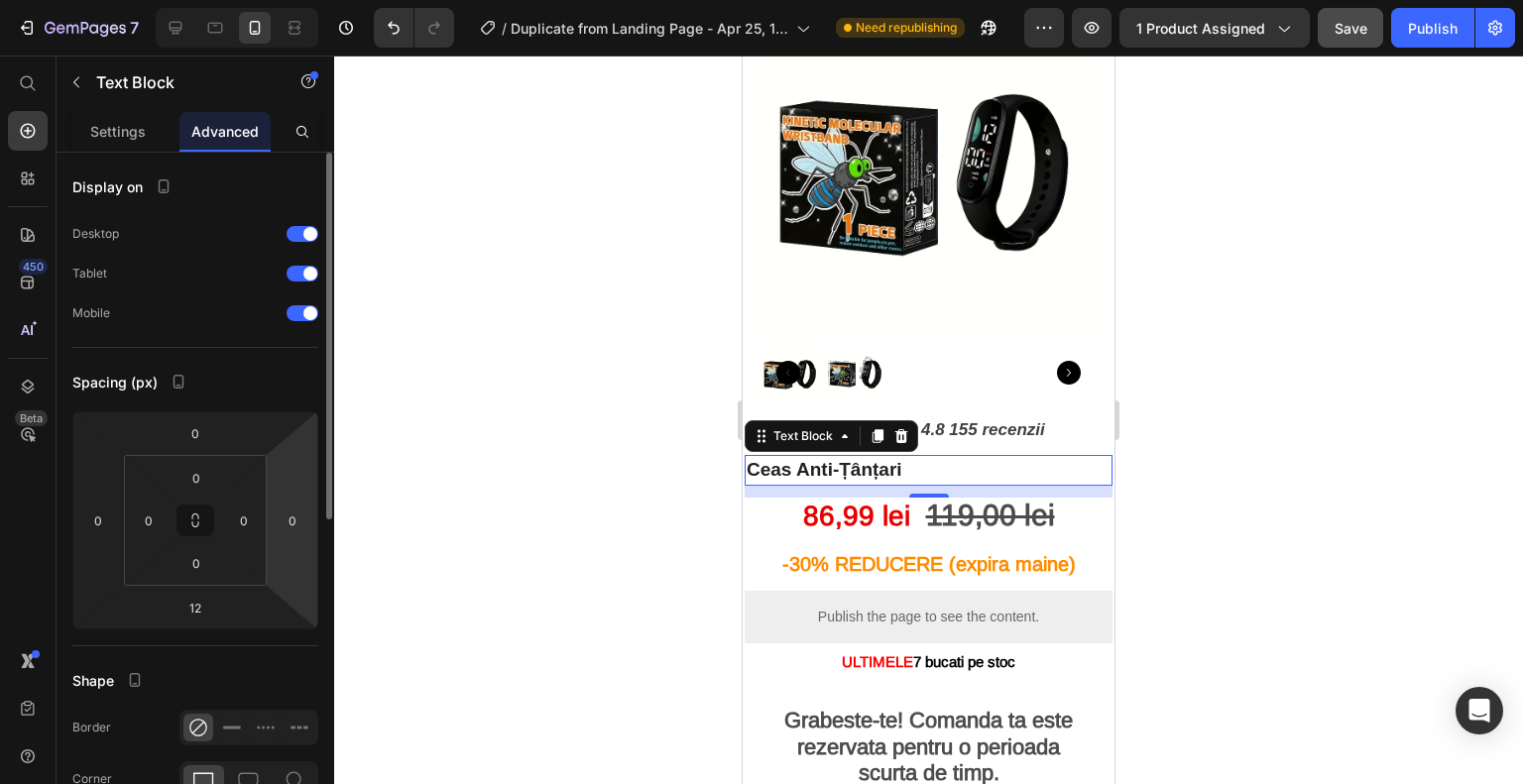 scroll, scrollTop: 99, scrollLeft: 0, axis: vertical 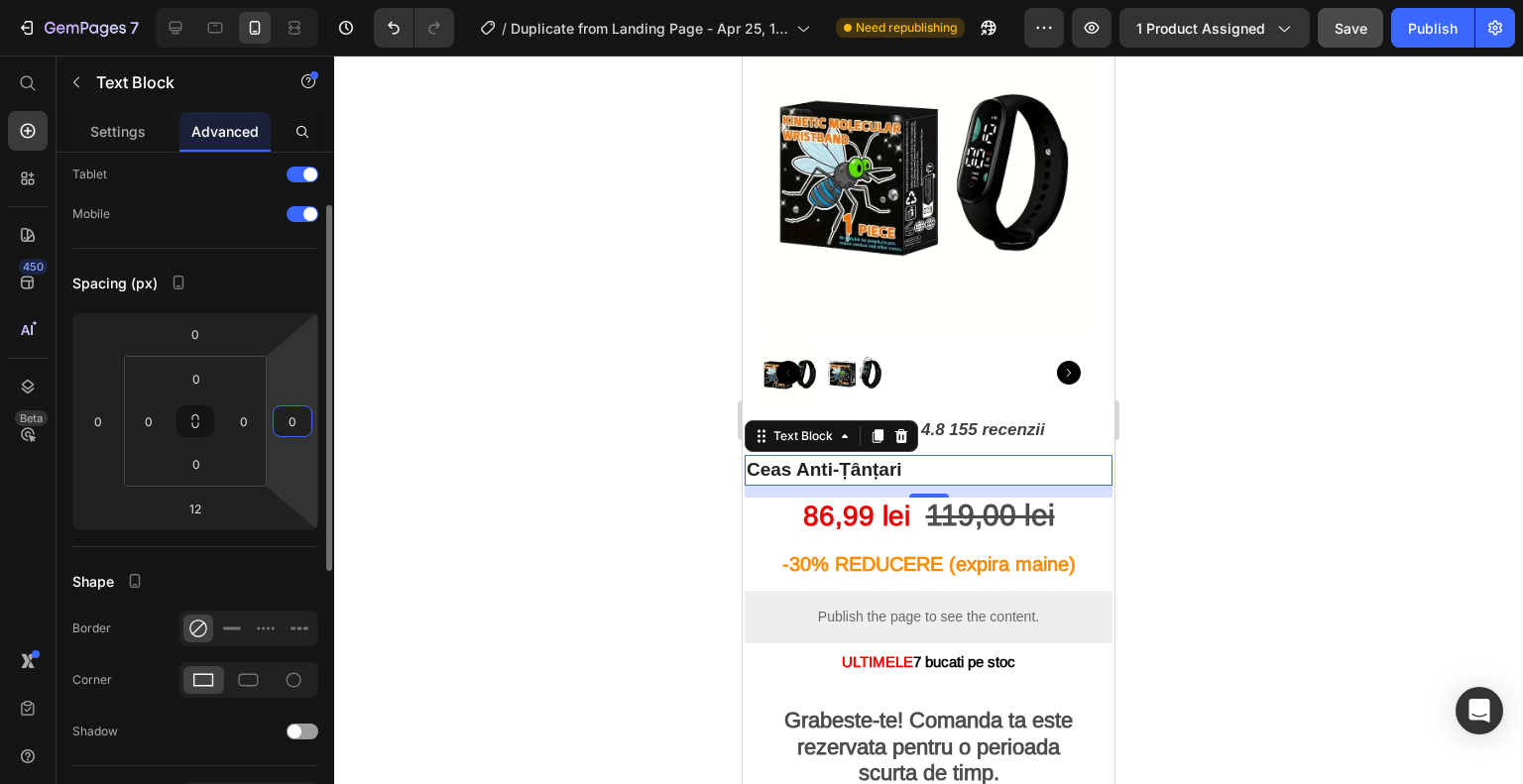 click on "0" at bounding box center [293, 421] 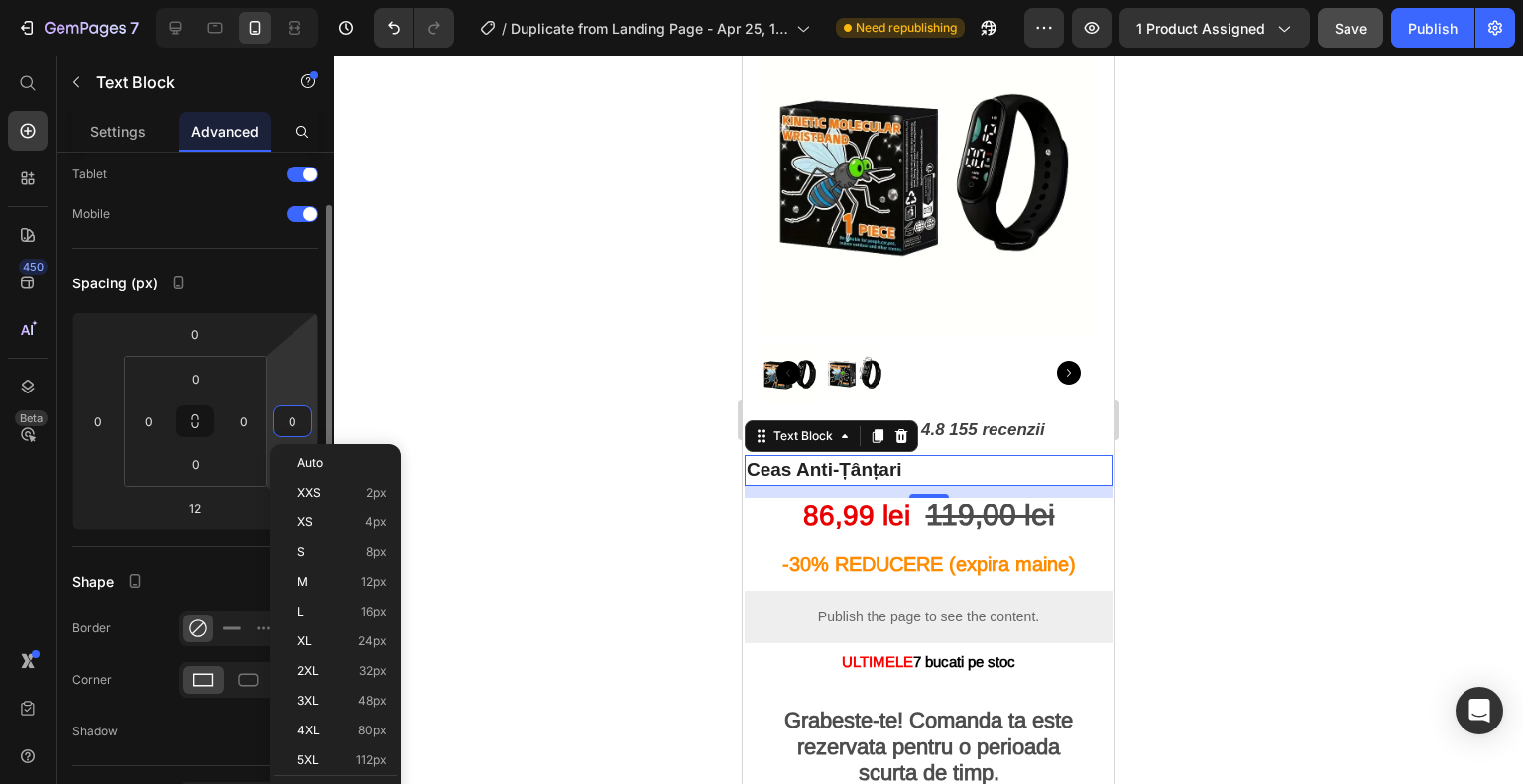 click on "7   /  Duplicate from Landing Page - Apr 25, 16:45:24 Need republishing Preview 1 product assigned  Save   Publish  450 Beta Start with Sections Elements Hero Section Product Detail Brands Trusted Badges Guarantee Product Breakdown How to use Testimonials Compare Bundle FAQs Social Proof Brand Story Product List Collection Blog List Contact Sticky Add to Cart Custom Footer Browse Library 450 Layout
Row
Row
Row
Row Text
Heading
Text Block Button
Button
Button
Sticky Back to top Media" at bounding box center (762, 0) 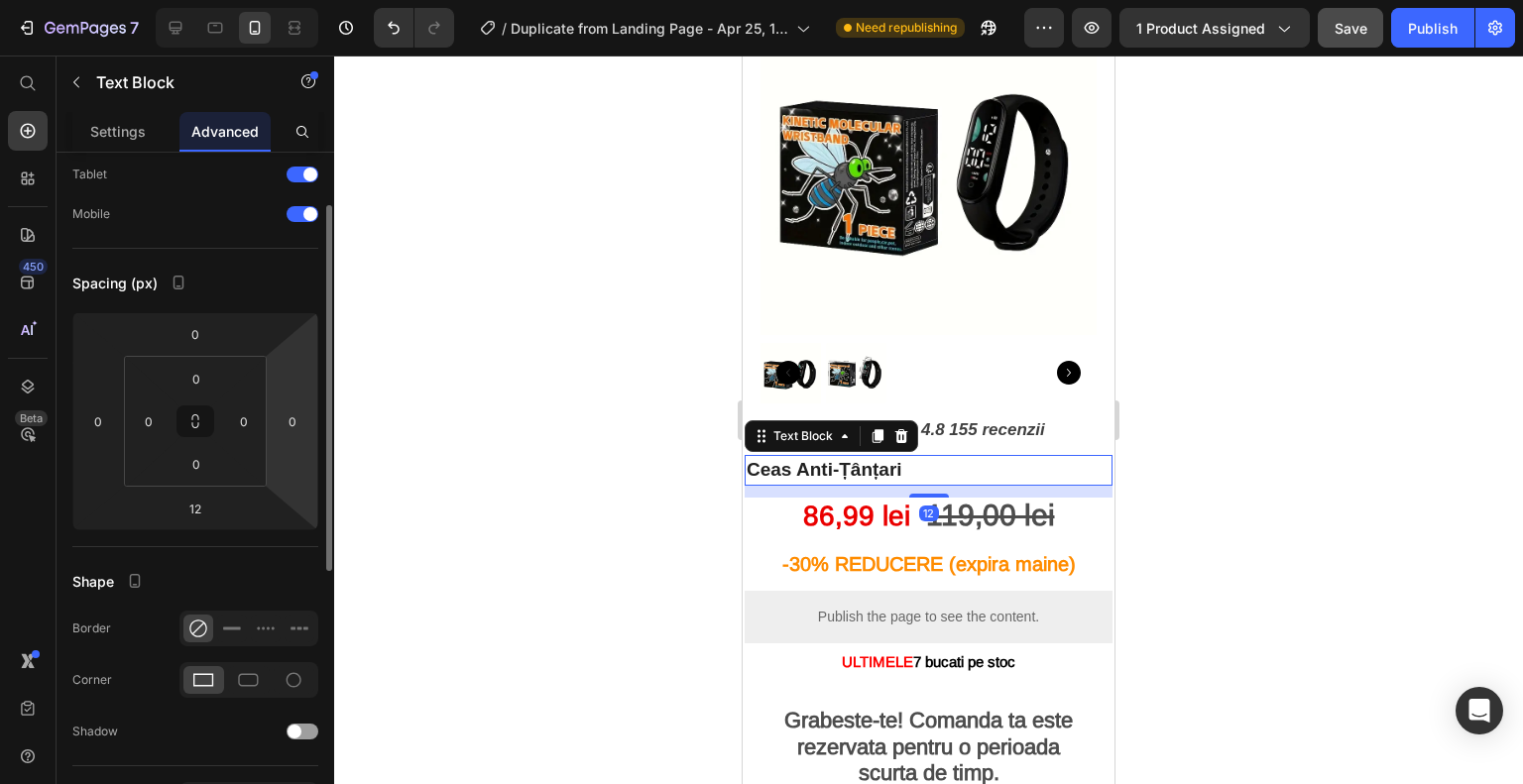 click on "7   /  Duplicate from Landing Page - Apr 25, 16:45:24 Need republishing Preview 1 product assigned  Save   Publish  450 Beta Start with Sections Elements Hero Section Product Detail Brands Trusted Badges Guarantee Product Breakdown How to use Testimonials Compare Bundle FAQs Social Proof Brand Story Product List Collection Blog List Contact Sticky Add to Cart Custom Footer Browse Library 450 Layout
Row
Row
Row
Row Text
Heading
Text Block Button
Button
Button
Sticky Back to top Media" at bounding box center (762, 0) 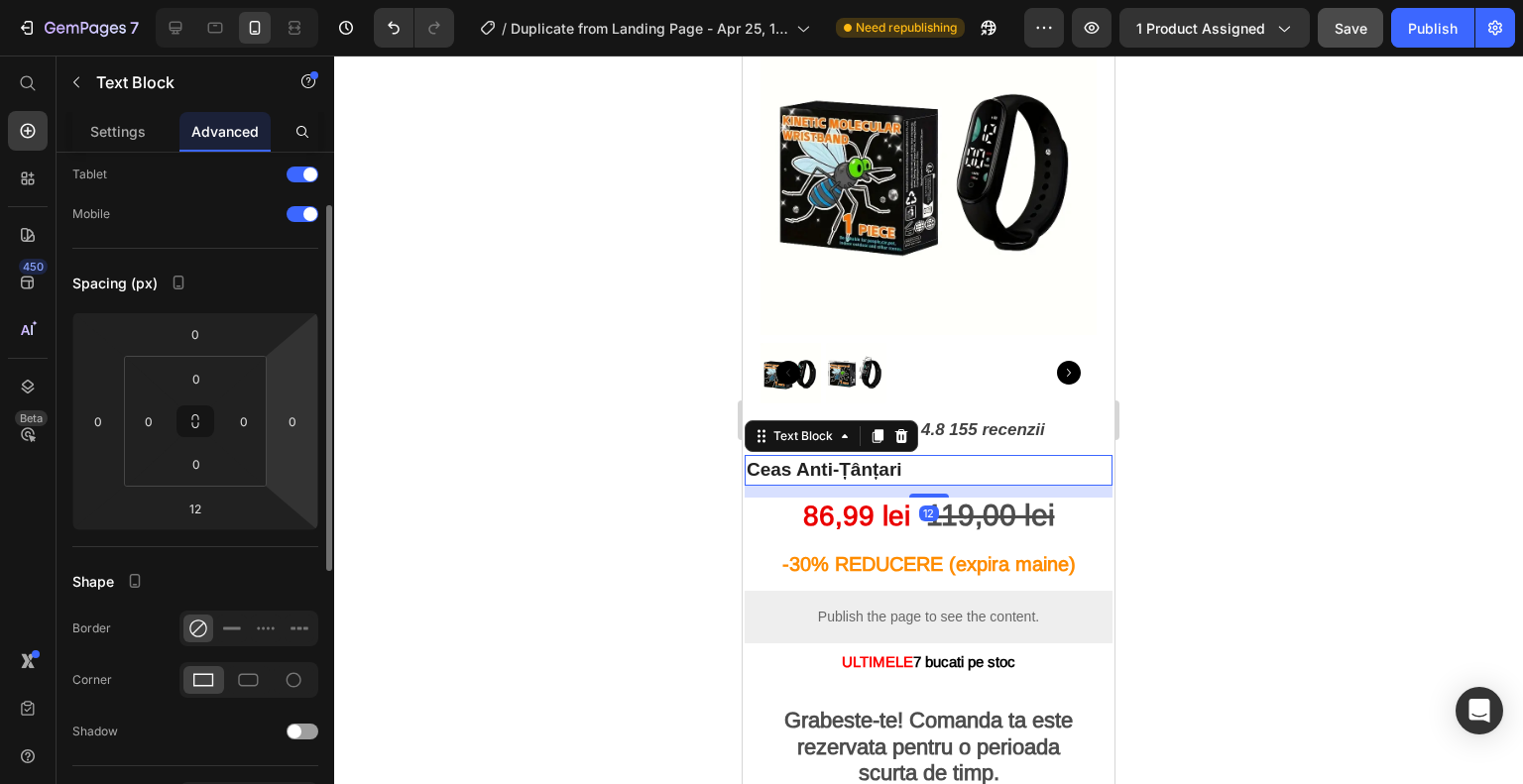 click on "7   /  Duplicate from Landing Page - Apr 25, 16:45:24 Need republishing Preview 1 product assigned  Save   Publish  450 Beta Start with Sections Elements Hero Section Product Detail Brands Trusted Badges Guarantee Product Breakdown How to use Testimonials Compare Bundle FAQs Social Proof Brand Story Product List Collection Blog List Contact Sticky Add to Cart Custom Footer Browse Library 450 Layout
Row
Row
Row
Row Text
Heading
Text Block Button
Button
Button
Sticky Back to top Media" at bounding box center (762, 0) 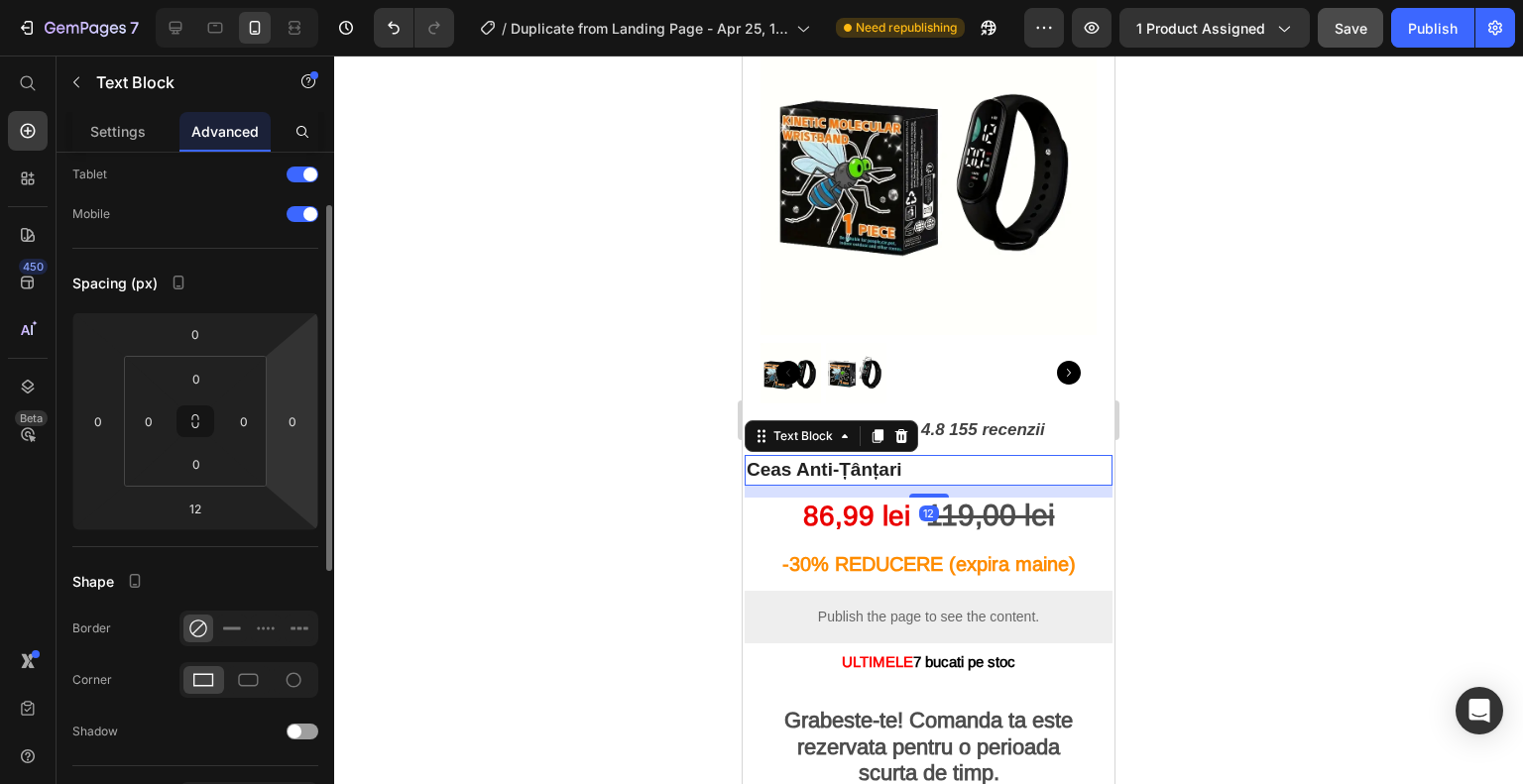 click on "7   /  Duplicate from Landing Page - Apr 25, 16:45:24 Need republishing Preview 1 product assigned  Save   Publish  450 Beta Start with Sections Elements Hero Section Product Detail Brands Trusted Badges Guarantee Product Breakdown How to use Testimonials Compare Bundle FAQs Social Proof Brand Story Product List Collection Blog List Contact Sticky Add to Cart Custom Footer Browse Library 450 Layout
Row
Row
Row
Row Text
Heading
Text Block Button
Button
Button
Sticky Back to top Media" at bounding box center [762, 0] 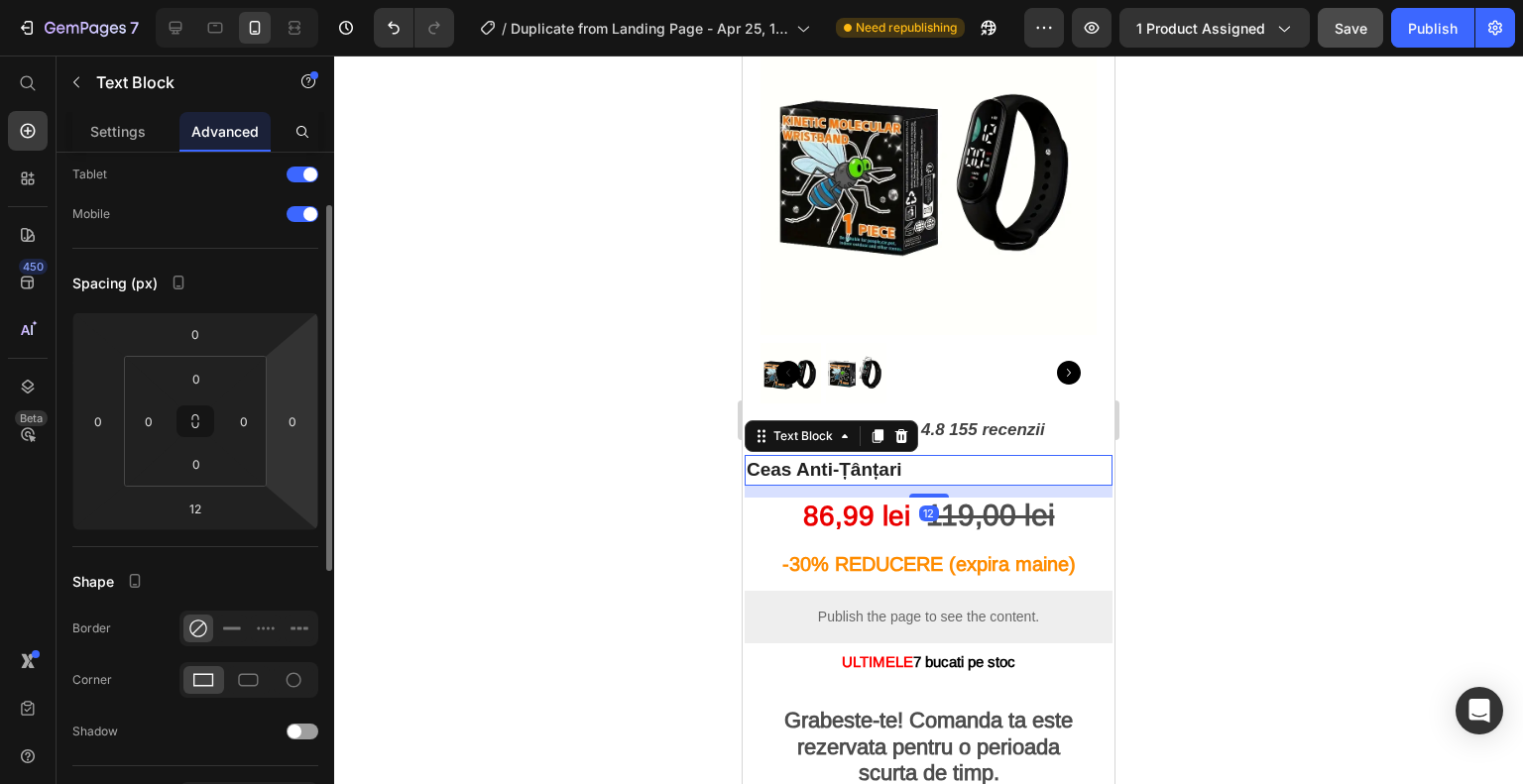 click on "7   /  Duplicate from Landing Page - Apr 25, 16:45:24 Need republishing Preview 1 product assigned  Save   Publish  450 Beta Start with Sections Elements Hero Section Product Detail Brands Trusted Badges Guarantee Product Breakdown How to use Testimonials Compare Bundle FAQs Social Proof Brand Story Product List Collection Blog List Contact Sticky Add to Cart Custom Footer Browse Library 450 Layout
Row
Row
Row
Row Text
Heading
Text Block Button
Button
Button
Sticky Back to top Media" at bounding box center [762, 0] 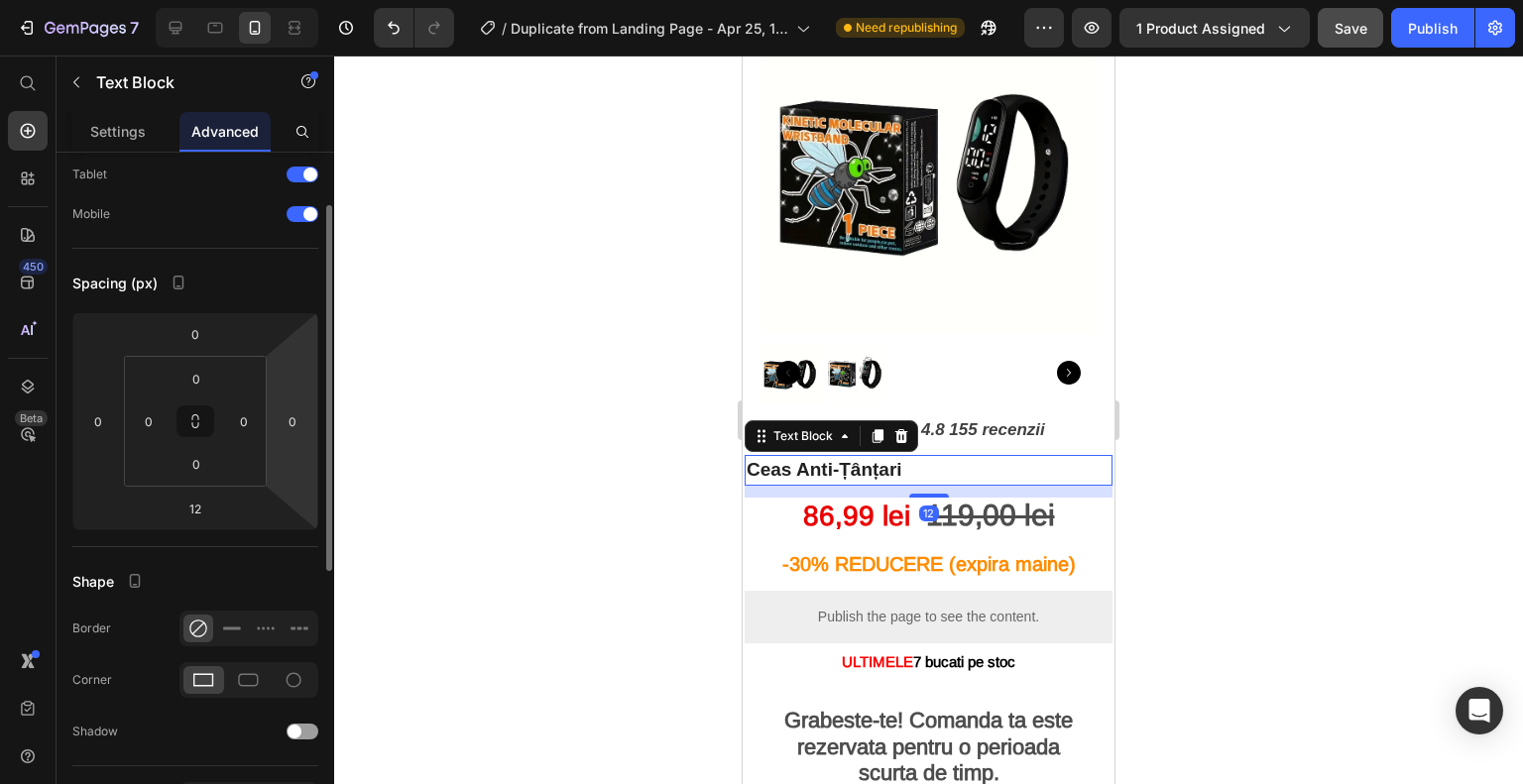 click on "7   /  Duplicate from Landing Page - Apr 25, 16:45:24 Need republishing Preview 1 product assigned  Save   Publish  450 Beta Start with Sections Elements Hero Section Product Detail Brands Trusted Badges Guarantee Product Breakdown How to use Testimonials Compare Bundle FAQs Social Proof Brand Story Product List Collection Blog List Contact Sticky Add to Cart Custom Footer Browse Library 450 Layout
Row
Row
Row
Row Text
Heading
Text Block Button
Button
Button
Sticky Back to top Media" at bounding box center [762, 0] 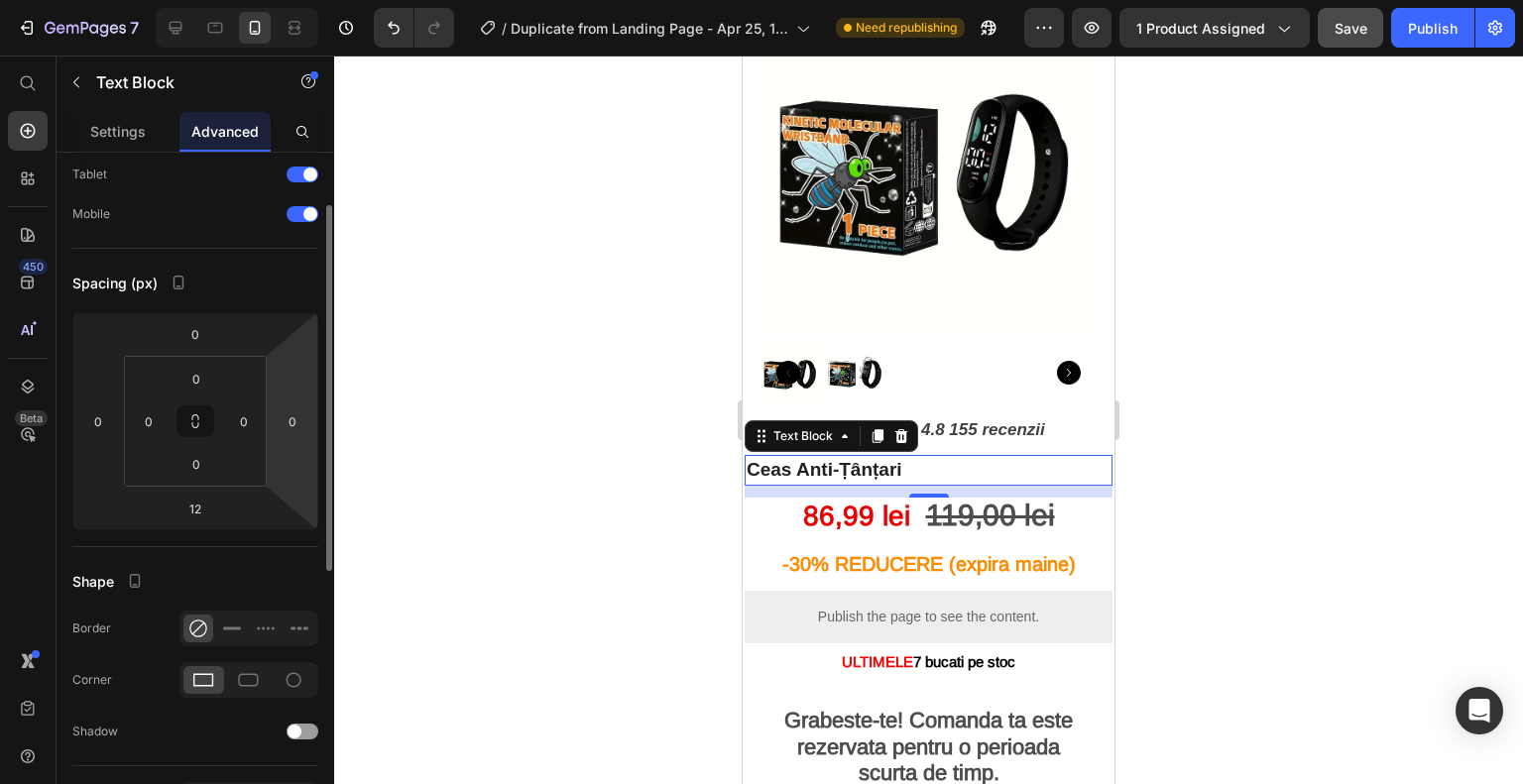 click on "7   /  Duplicate from Landing Page - Apr 25, 16:45:24 Need republishing Preview 1 product assigned  Save   Publish  450 Beta Start with Sections Elements Hero Section Product Detail Brands Trusted Badges Guarantee Product Breakdown How to use Testimonials Compare Bundle FAQs Social Proof Brand Story Product List Collection Blog List Contact Sticky Add to Cart Custom Footer Browse Library 450 Layout
Row
Row
Row
Row Text
Heading
Text Block Button
Button
Button
Sticky Back to top Media" at bounding box center [762, 0] 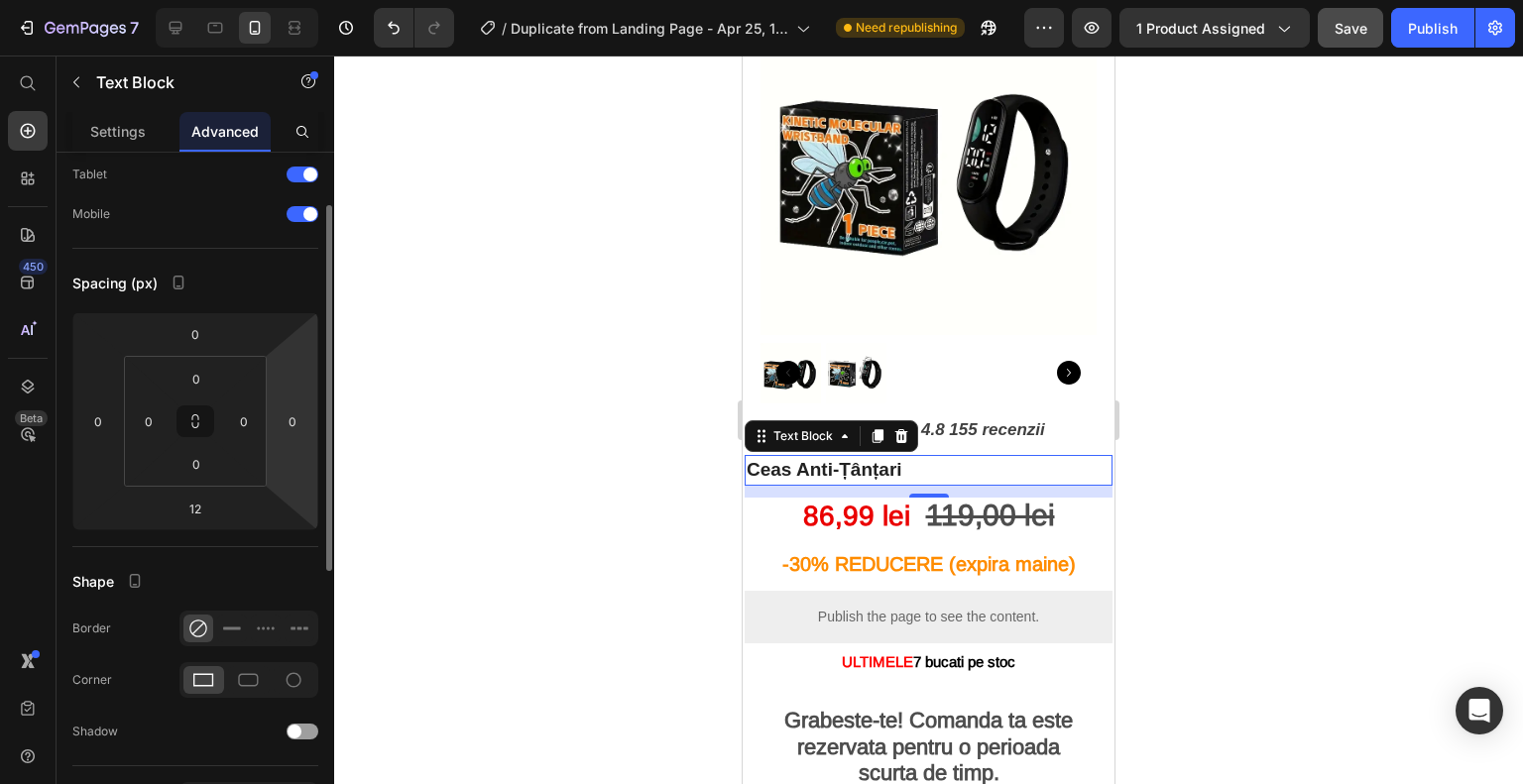 drag, startPoint x: 199, startPoint y: 419, endPoint x: 312, endPoint y: 407, distance: 113.63538 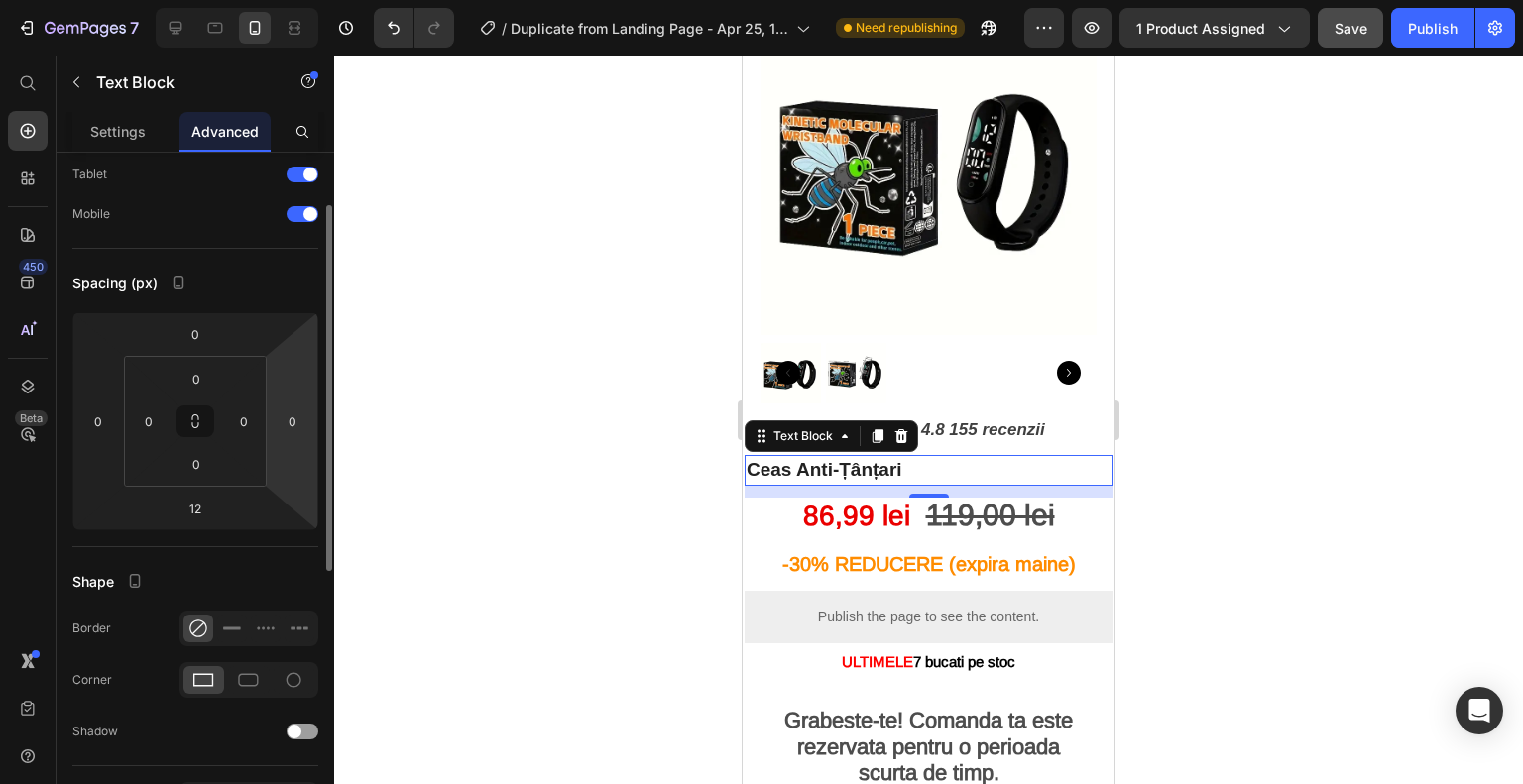 click on "0 0 12 0 0 0 0 0" 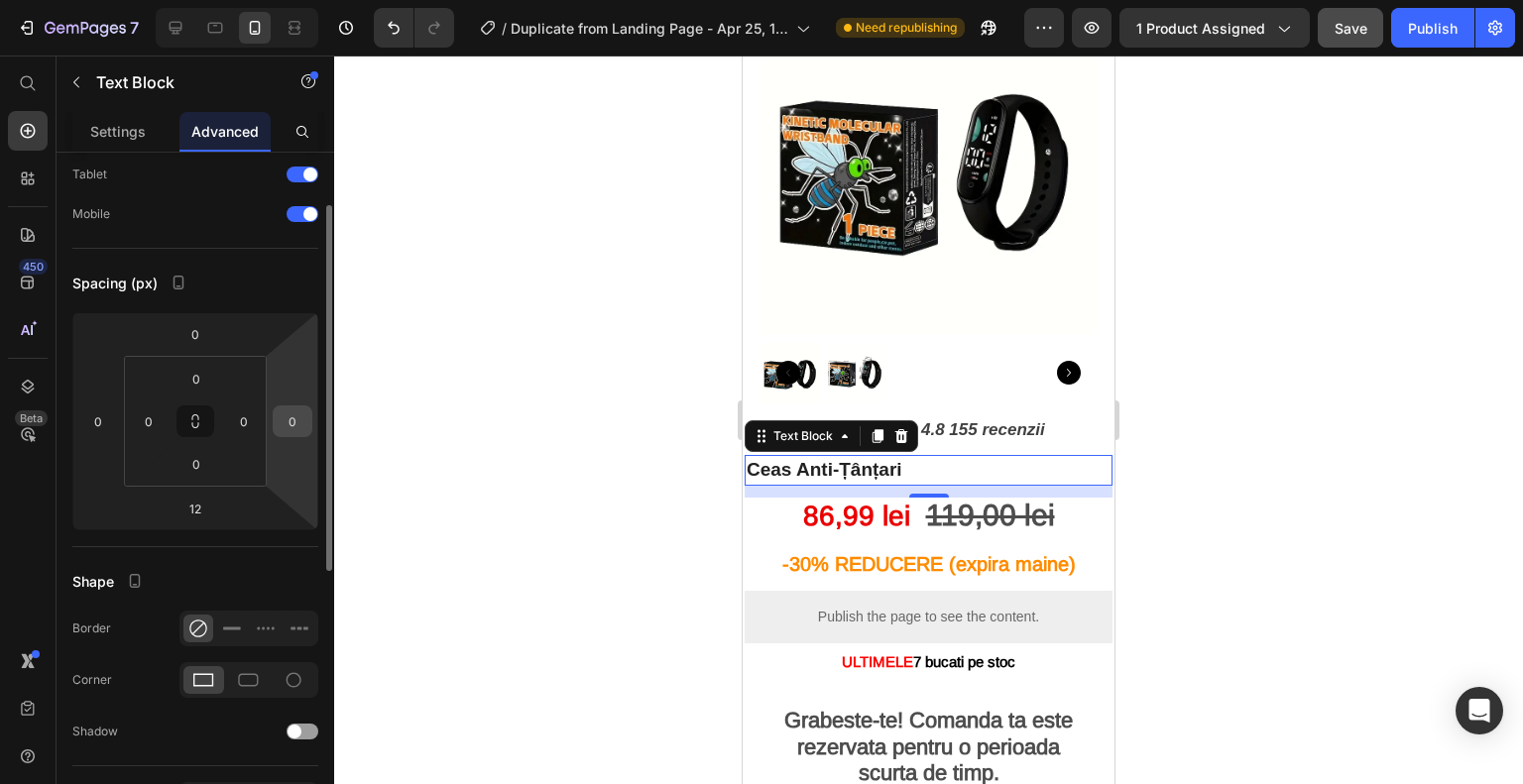 click on "0" at bounding box center [293, 421] 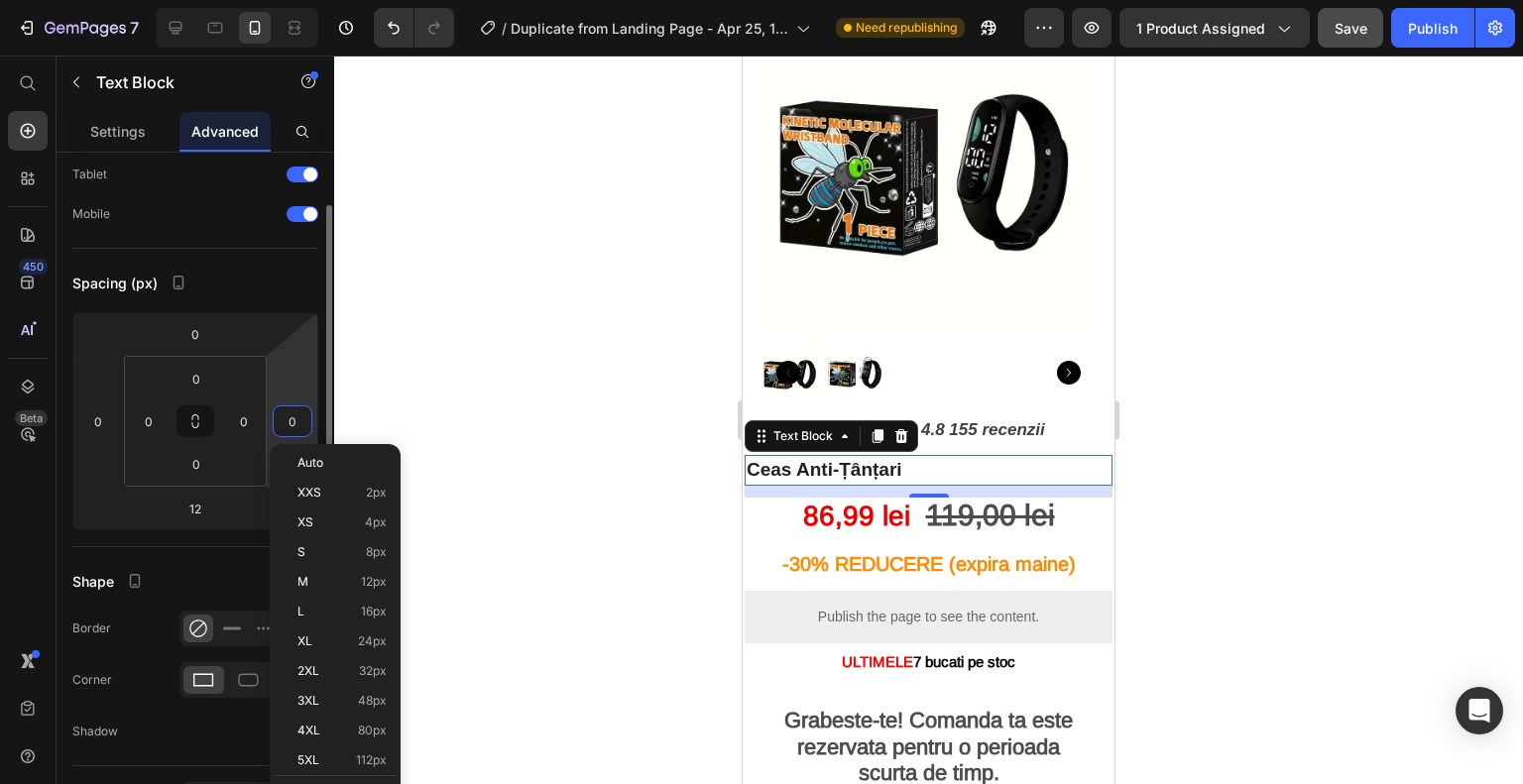 click on "7   /  Duplicate from Landing Page - Apr 25, 16:45:24 Need republishing Preview 1 product assigned  Save   Publish  450 Beta Start with Sections Elements Hero Section Product Detail Brands Trusted Badges Guarantee Product Breakdown How to use Testimonials Compare Bundle FAQs Social Proof Brand Story Product List Collection Blog List Contact Sticky Add to Cart Custom Footer Browse Library 450 Layout
Row
Row
Row
Row Text
Heading
Text Block Button
Button
Button
Sticky Back to top Media" at bounding box center [762, 0] 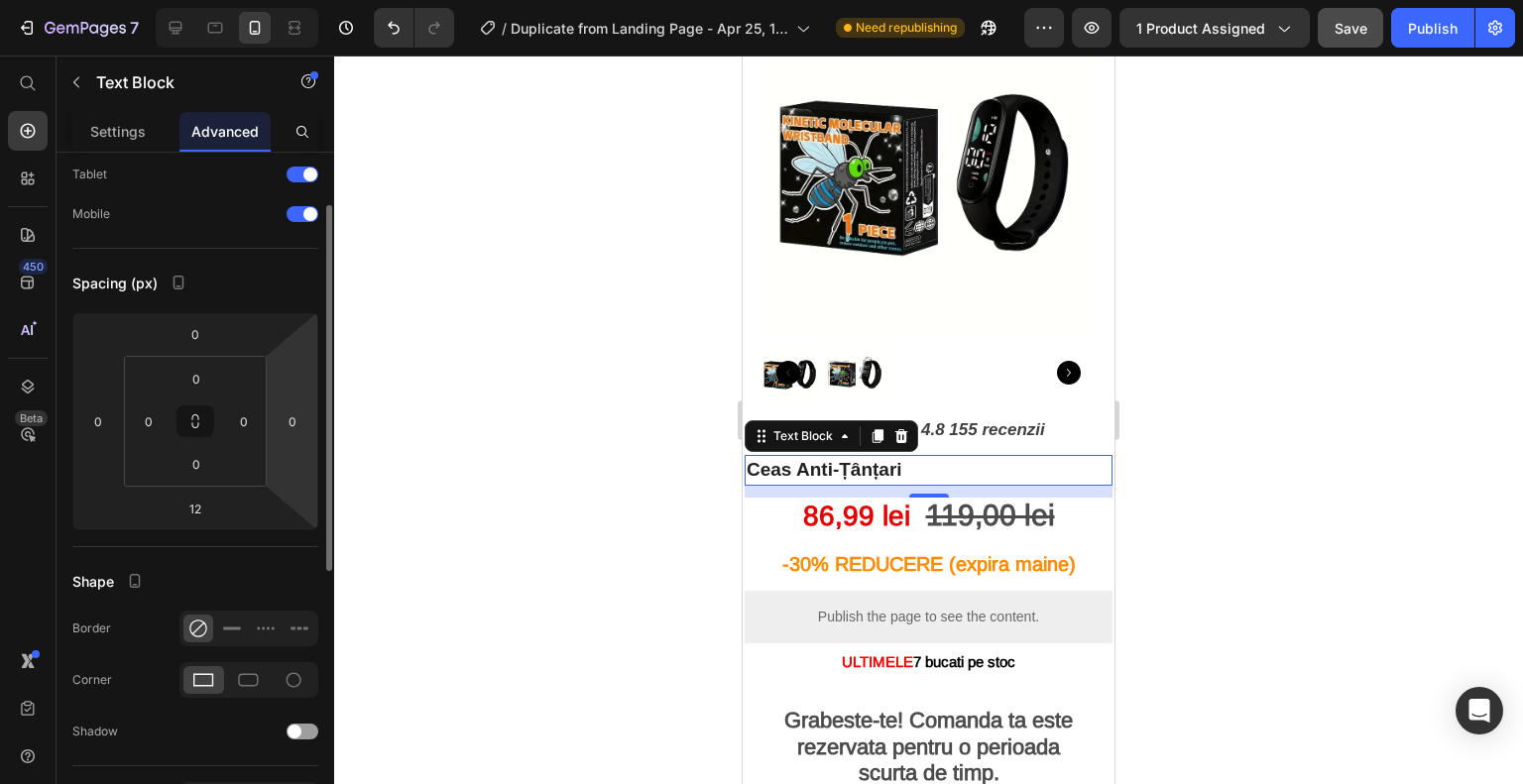 click on "7   /  Duplicate from Landing Page - Apr 25, 16:45:24 Need republishing Preview 1 product assigned  Save   Publish  450 Beta Start with Sections Elements Hero Section Product Detail Brands Trusted Badges Guarantee Product Breakdown How to use Testimonials Compare Bundle FAQs Social Proof Brand Story Product List Collection Blog List Contact Sticky Add to Cart Custom Footer Browse Library 450 Layout
Row
Row
Row
Row Text
Heading
Text Block Button
Button
Button
Sticky Back to top Media" at bounding box center [762, 0] 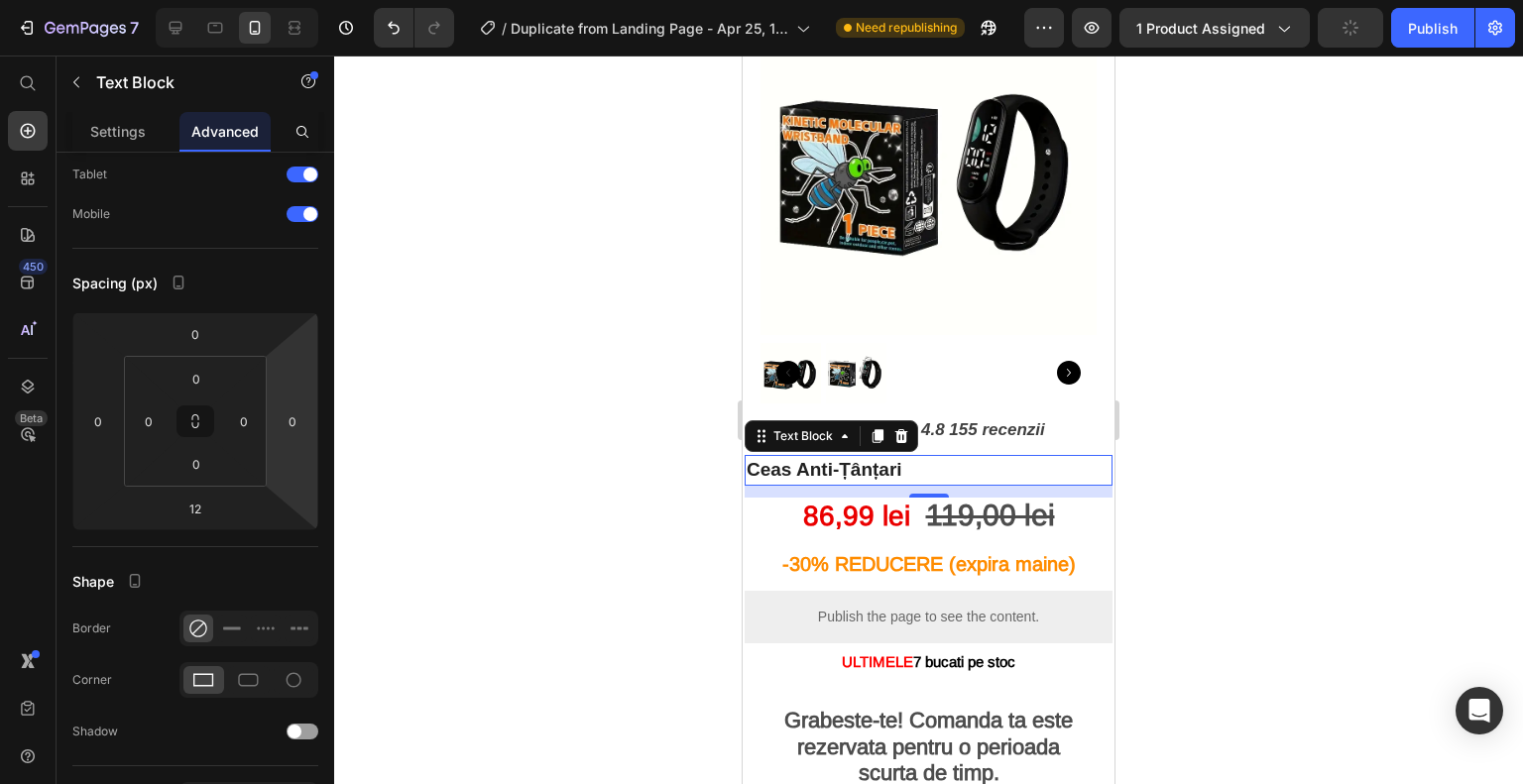 click on "Ceas Anti-Țânțari" at bounding box center [928, 470] 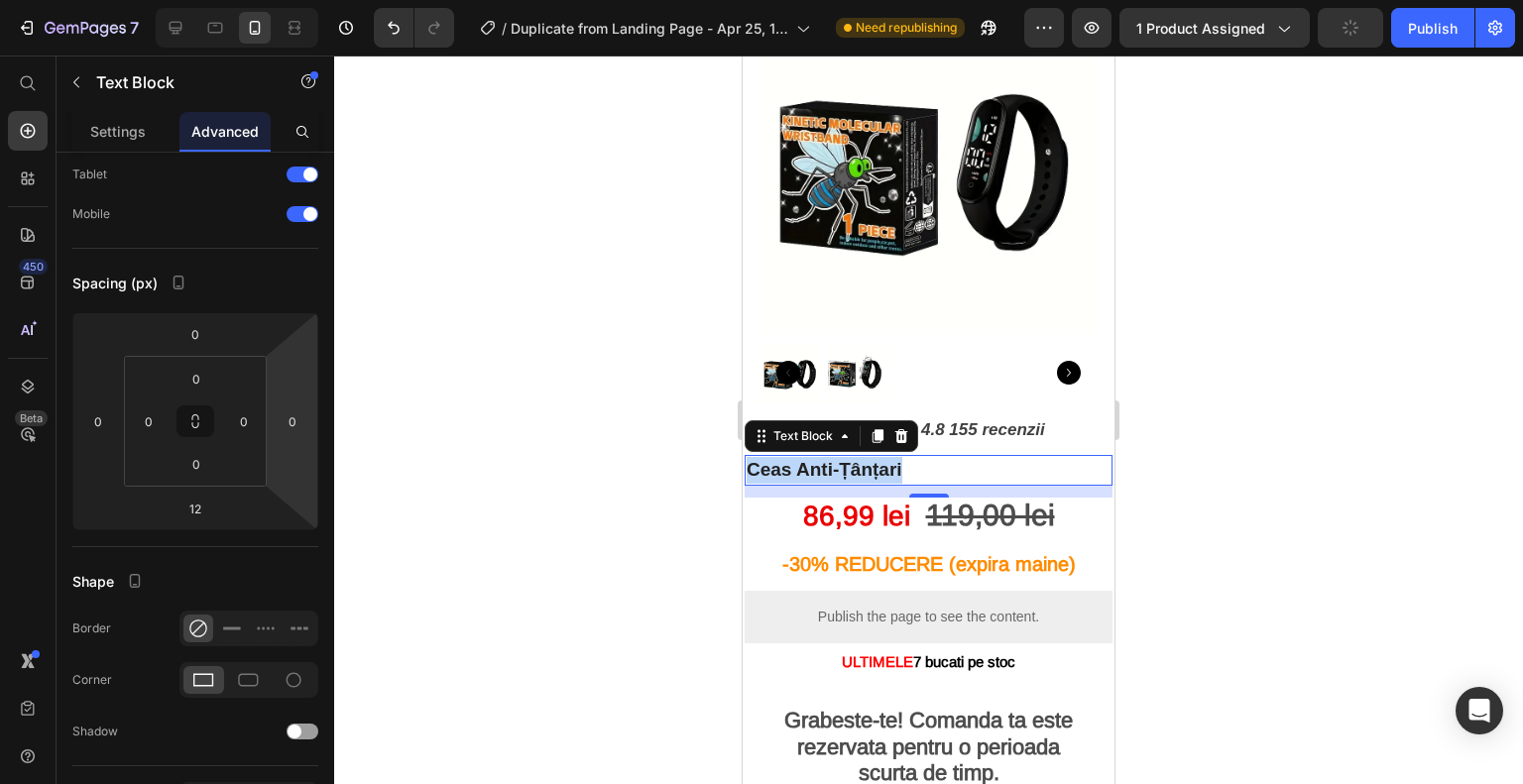 click on "Ceas Anti-Țânțari" at bounding box center (928, 470) 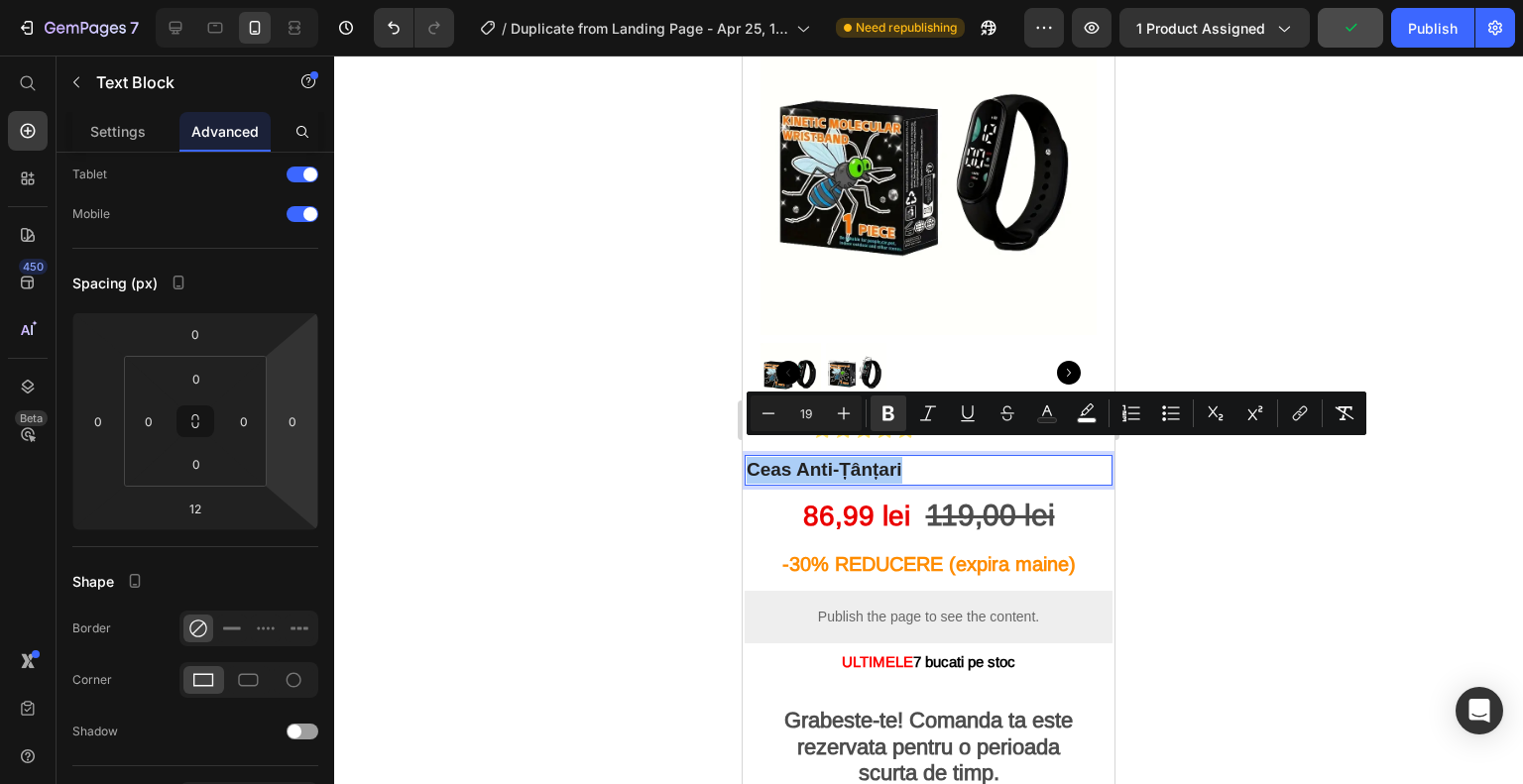 click on "7   /  Duplicate from Landing Page - Apr 25, 16:45:24 Need republishing Preview 1 product assigned  Publish  450 Beta Start with Sections Elements Hero Section Product Detail Brands Trusted Badges Guarantee Product Breakdown How to use Testimonials Compare Bundle FAQs Social Proof Brand Story Product List Collection Blog List Contact Sticky Add to Cart Custom Footer Browse Library 450 Layout
Row
Row
Row
Row Text
Heading
Text Block Button
Button
Button
Sticky Back to top Media" at bounding box center [762, 0] 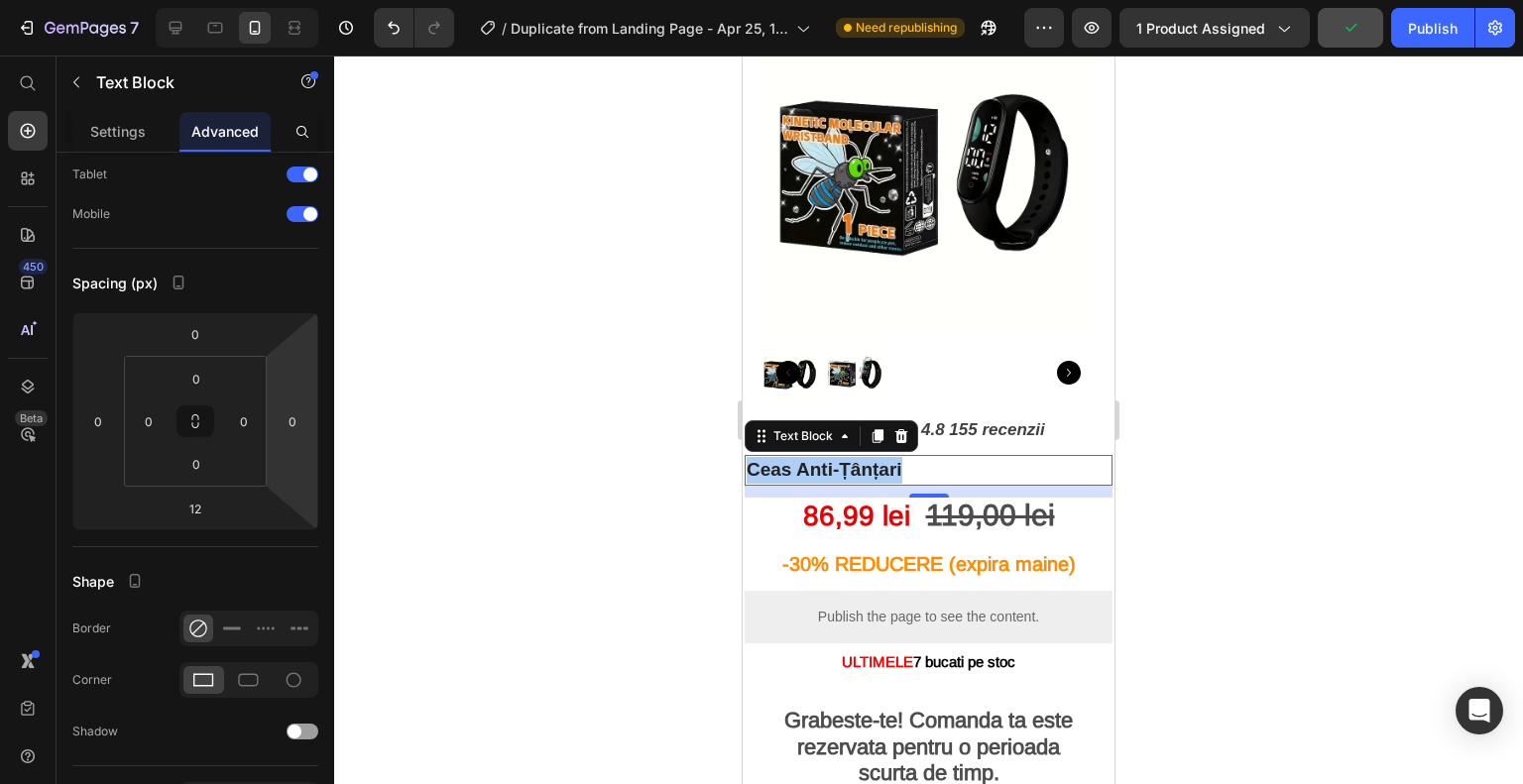 click 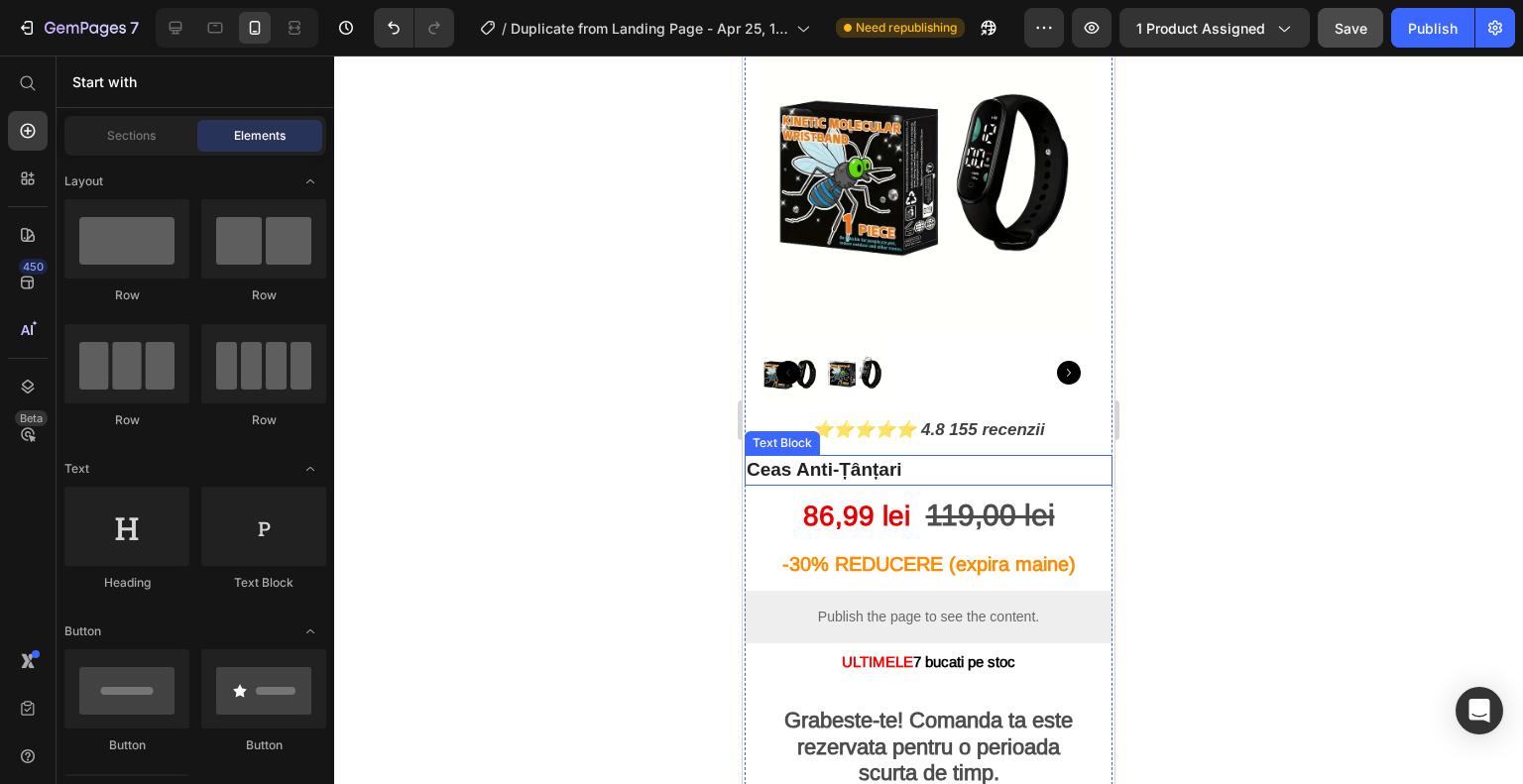 click on "Ceas Anti-Țânțari" at bounding box center [928, 470] 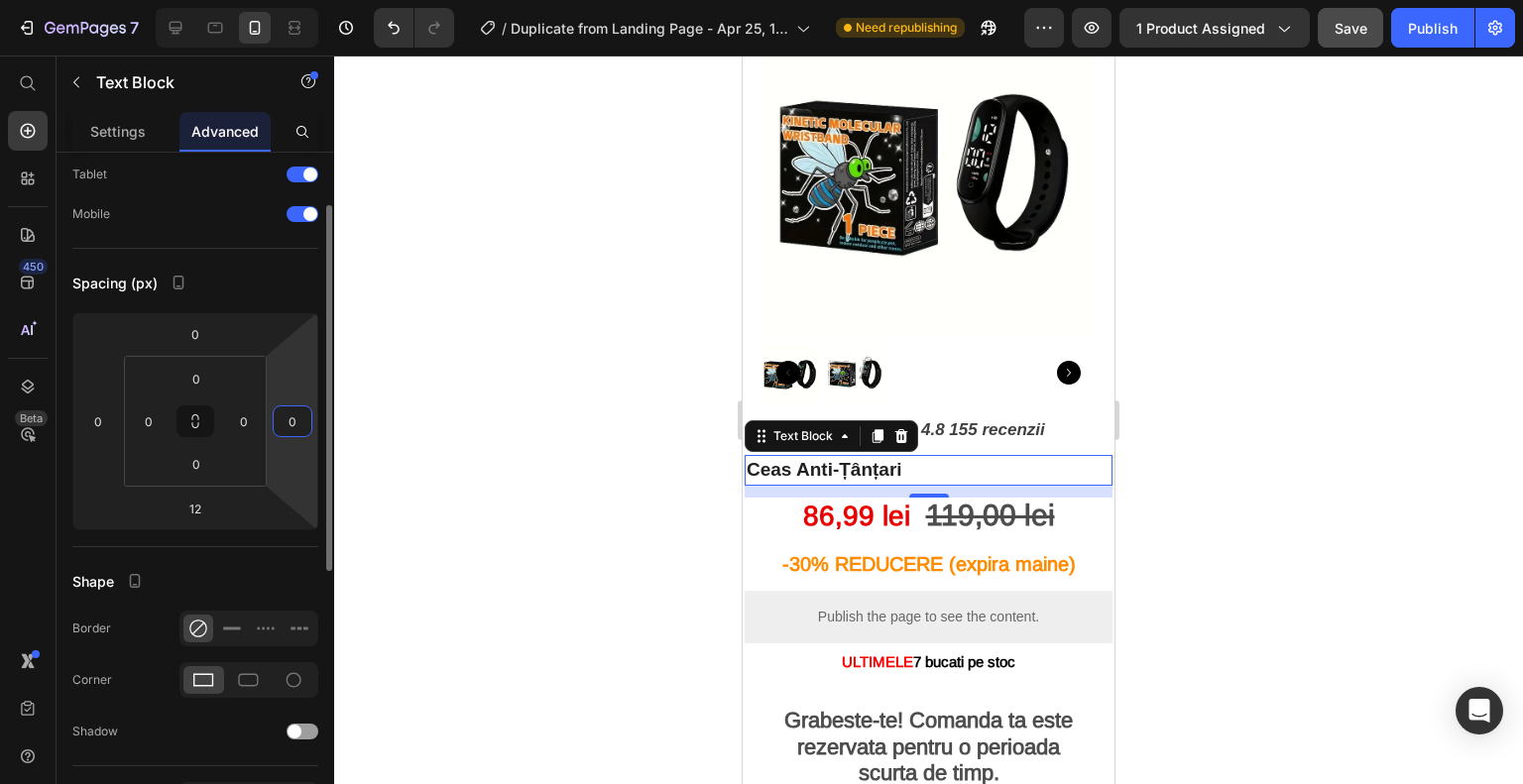 click on "0" at bounding box center [293, 421] 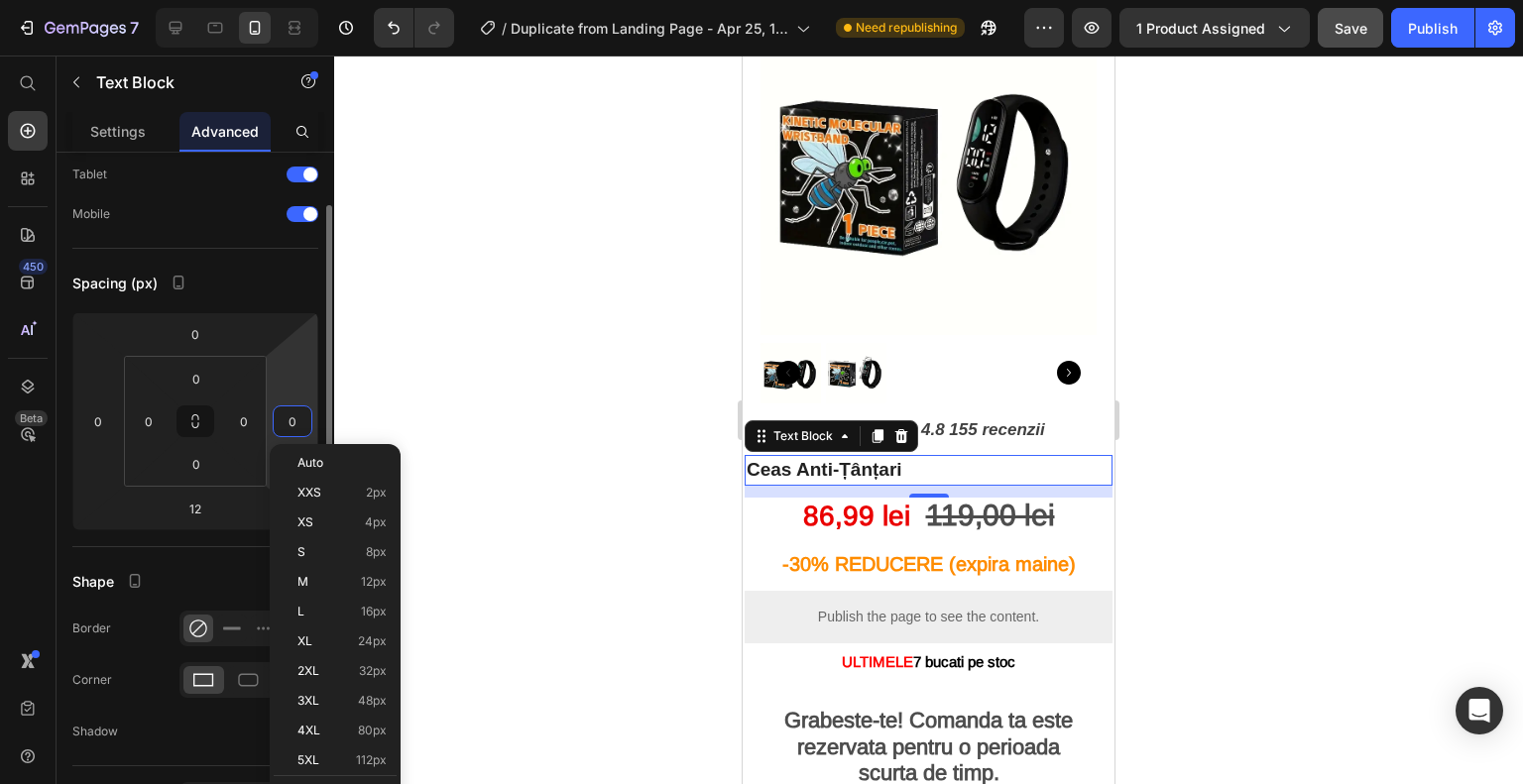 click on "7   /  Duplicate from Landing Page - Apr 25, 16:45:24 Need republishing Preview 1 product assigned  Save   Publish  450 Beta Start with Sections Elements Hero Section Product Detail Brands Trusted Badges Guarantee Product Breakdown How to use Testimonials Compare Bundle FAQs Social Proof Brand Story Product List Collection Blog List Contact Sticky Add to Cart Custom Footer Browse Library 450 Layout
Row
Row
Row
Row Text
Heading
Text Block Button
Button
Button
Sticky Back to top Media" at bounding box center (762, 0) 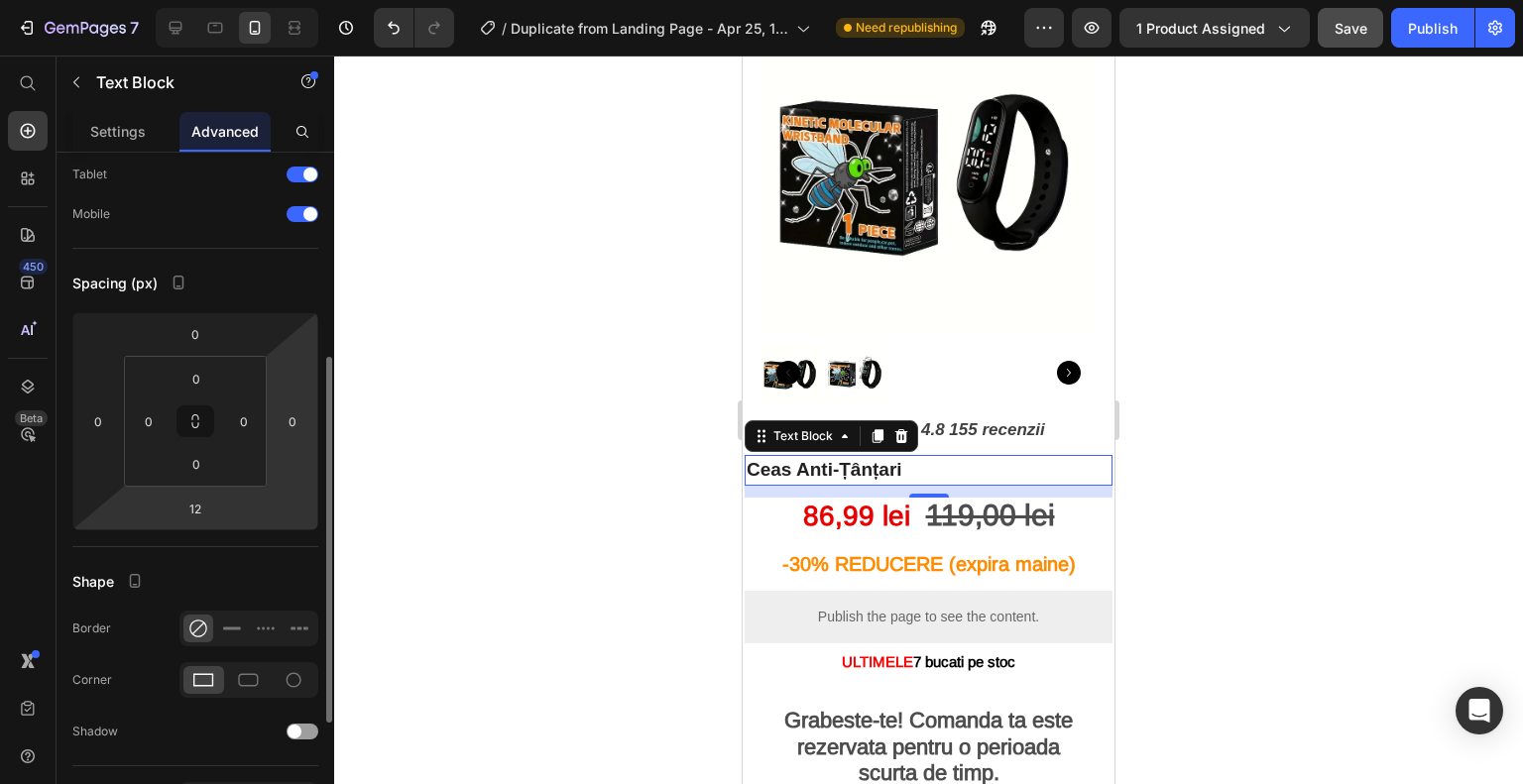 scroll, scrollTop: 0, scrollLeft: 0, axis: both 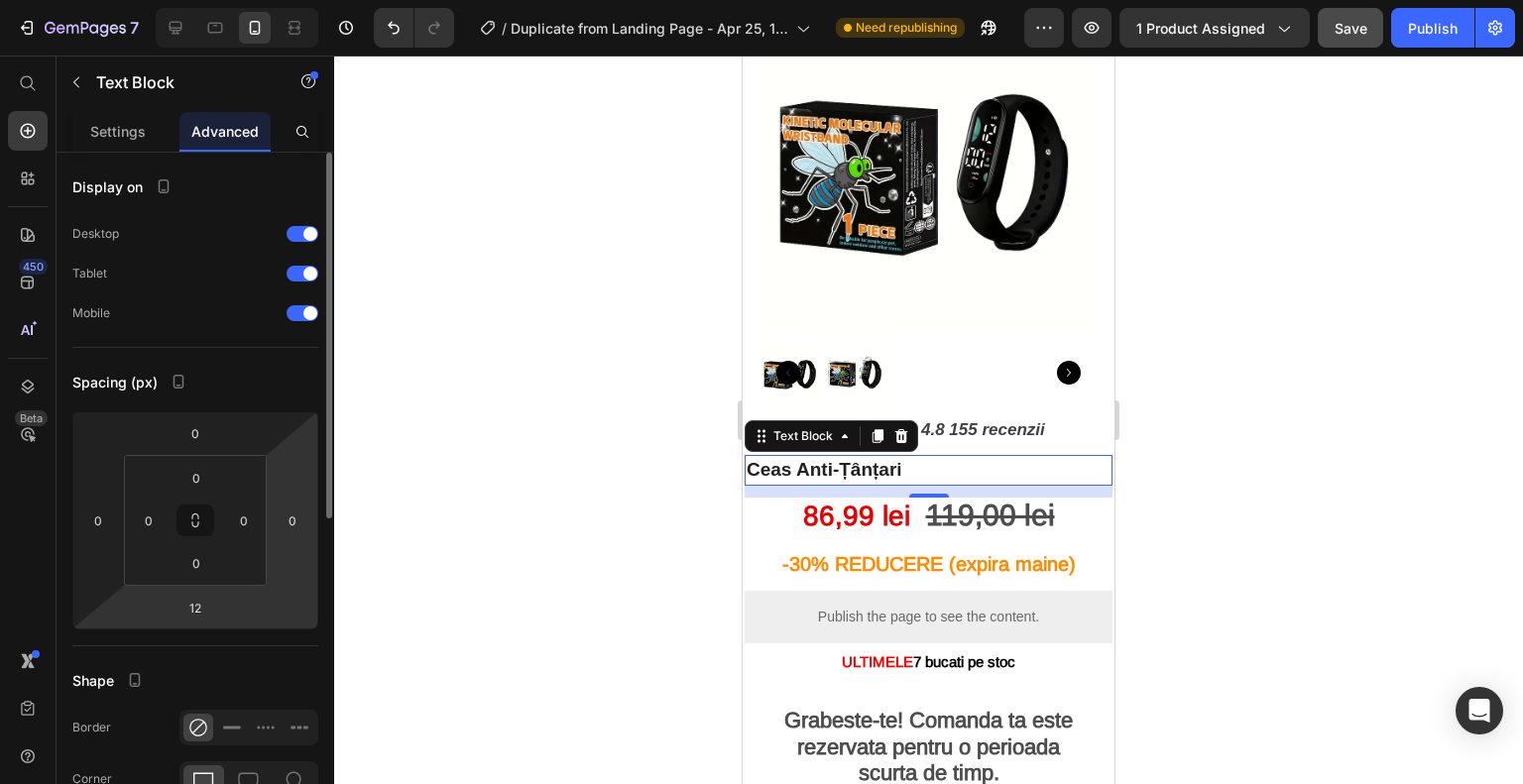 click on "7   /  Duplicate from Landing Page - Apr 25, 16:45:24 Need republishing Preview 1 product assigned  Save   Publish  450 Beta Start with Sections Elements Hero Section Product Detail Brands Trusted Badges Guarantee Product Breakdown How to use Testimonials Compare Bundle FAQs Social Proof Brand Story Product List Collection Blog List Contact Sticky Add to Cart Custom Footer Browse Library 450 Layout
Row
Row
Row
Row Text
Heading
Text Block Button
Button
Button
Sticky Back to top Media" at bounding box center (762, 0) 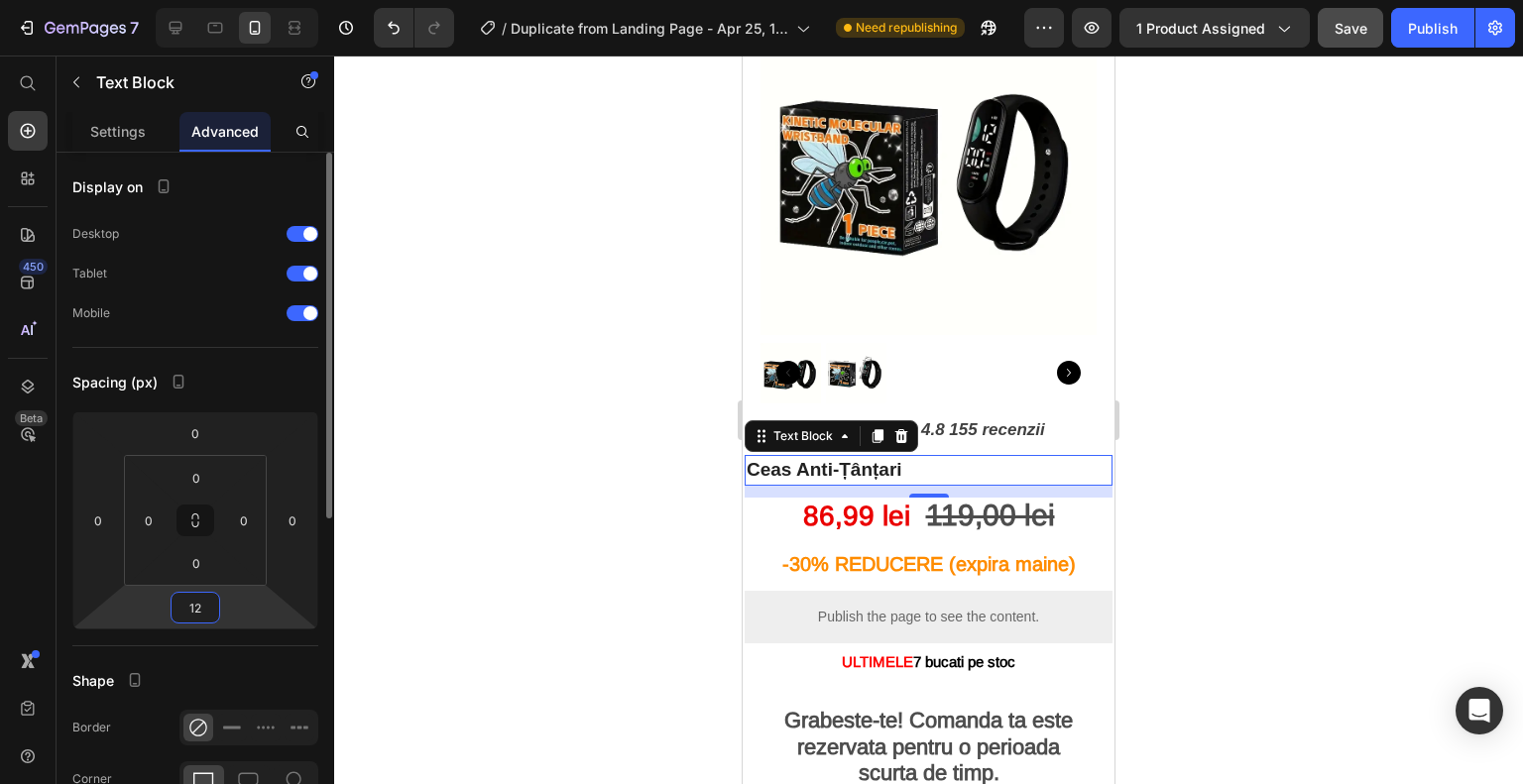 click on "7   /  Duplicate from Landing Page - Apr 25, 16:45:24 Need republishing Preview 1 product assigned  Save   Publish  450 Beta Start with Sections Elements Hero Section Product Detail Brands Trusted Badges Guarantee Product Breakdown How to use Testimonials Compare Bundle FAQs Social Proof Brand Story Product List Collection Blog List Contact Sticky Add to Cart Custom Footer Browse Library 450 Layout
Row
Row
Row
Row Text
Heading
Text Block Button
Button
Button
Sticky Back to top Media" at bounding box center (762, 0) 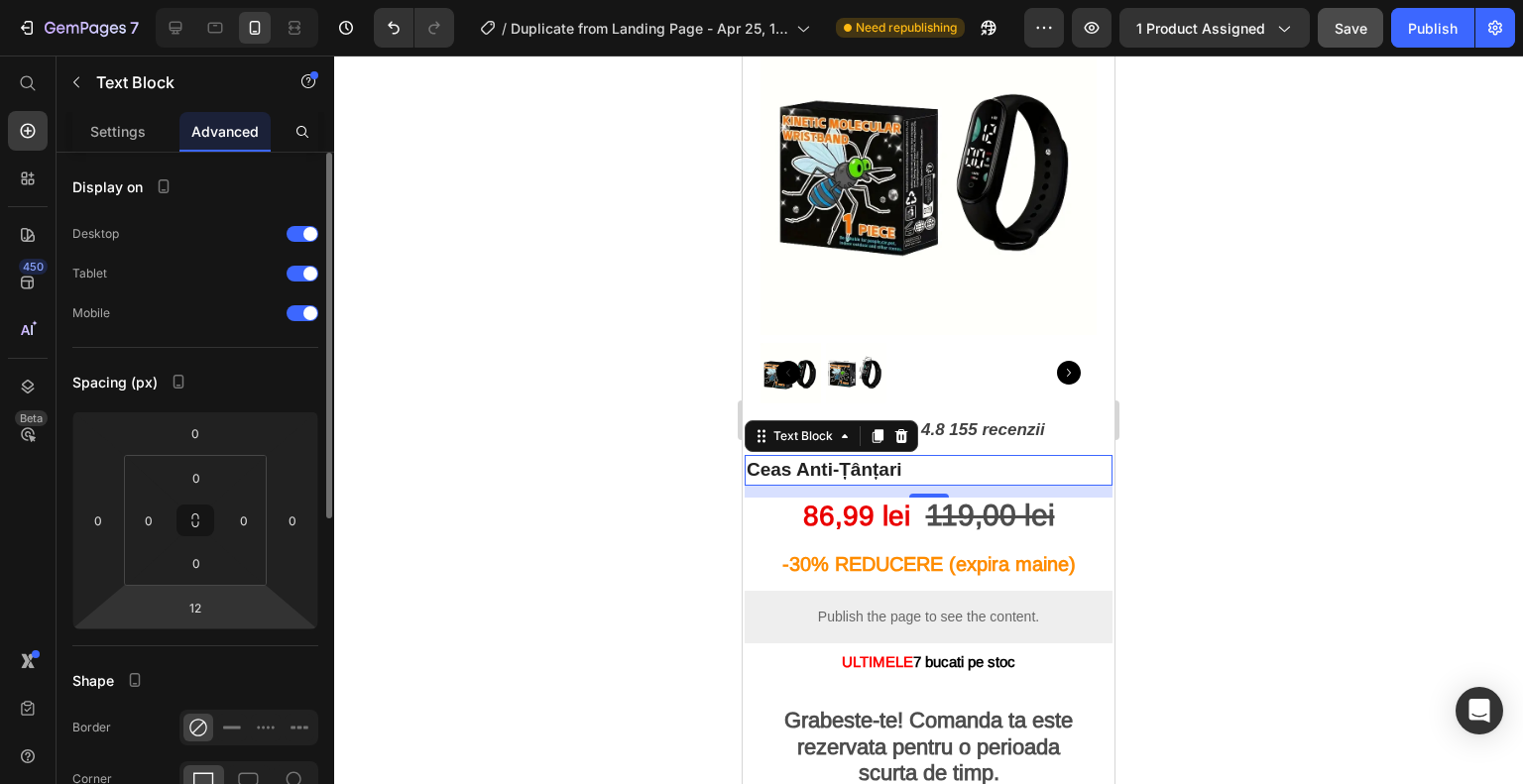 click on "7   /  Duplicate from Landing Page - Apr 25, 16:45:24 Need republishing Preview 1 product assigned  Save   Publish  450 Beta Start with Sections Elements Hero Section Product Detail Brands Trusted Badges Guarantee Product Breakdown How to use Testimonials Compare Bundle FAQs Social Proof Brand Story Product List Collection Blog List Contact Sticky Add to Cart Custom Footer Browse Library 450 Layout
Row
Row
Row
Row Text
Heading
Text Block Button
Button
Button
Sticky Back to top Media" at bounding box center [762, 0] 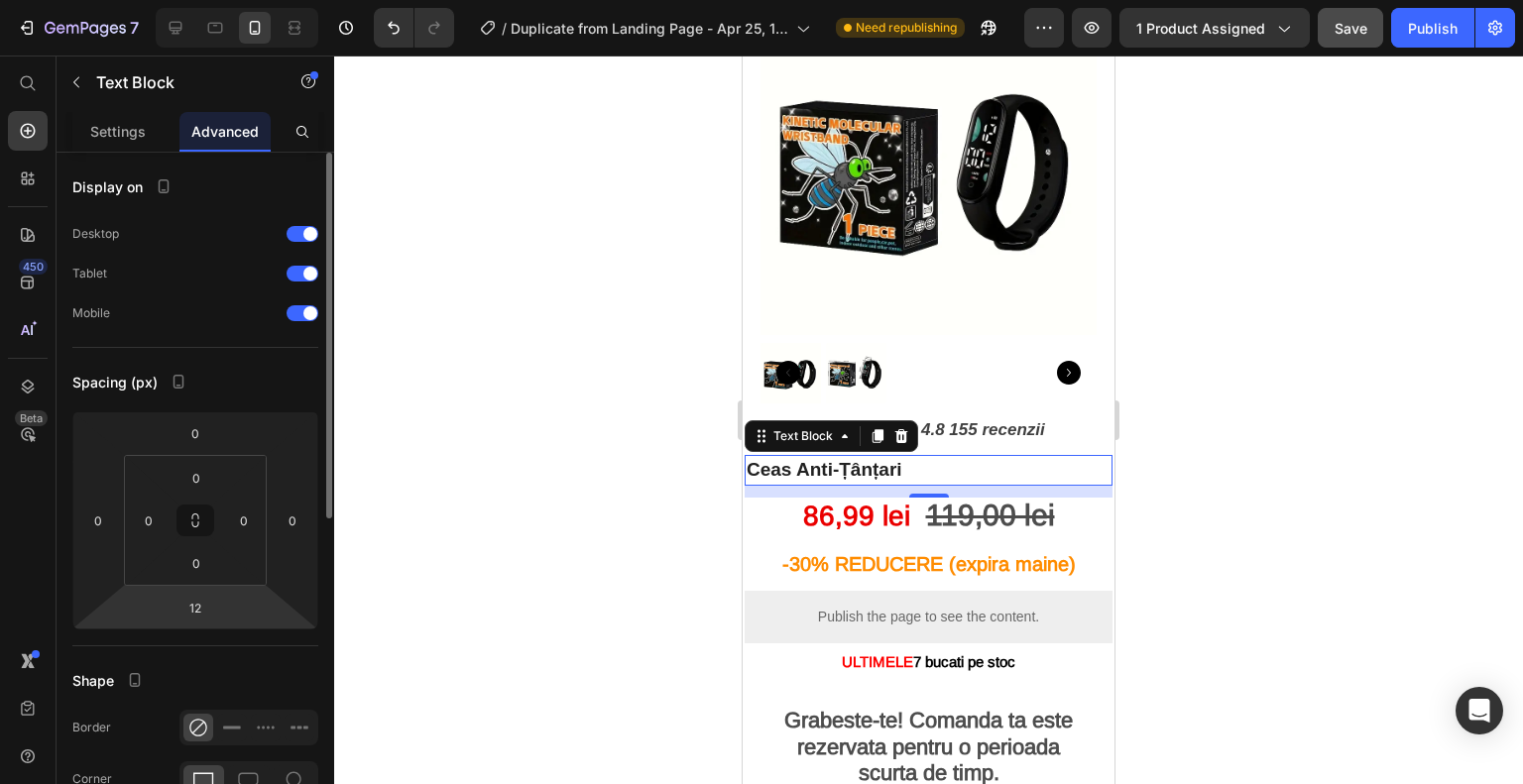 click on "7   /  Duplicate from Landing Page - Apr 25, 16:45:24 Need republishing Preview 1 product assigned  Save   Publish  450 Beta Start with Sections Elements Hero Section Product Detail Brands Trusted Badges Guarantee Product Breakdown How to use Testimonials Compare Bundle FAQs Social Proof Brand Story Product List Collection Blog List Contact Sticky Add to Cart Custom Footer Browse Library 450 Layout
Row
Row
Row
Row Text
Heading
Text Block Button
Button
Button
Sticky Back to top Media" at bounding box center (762, 0) 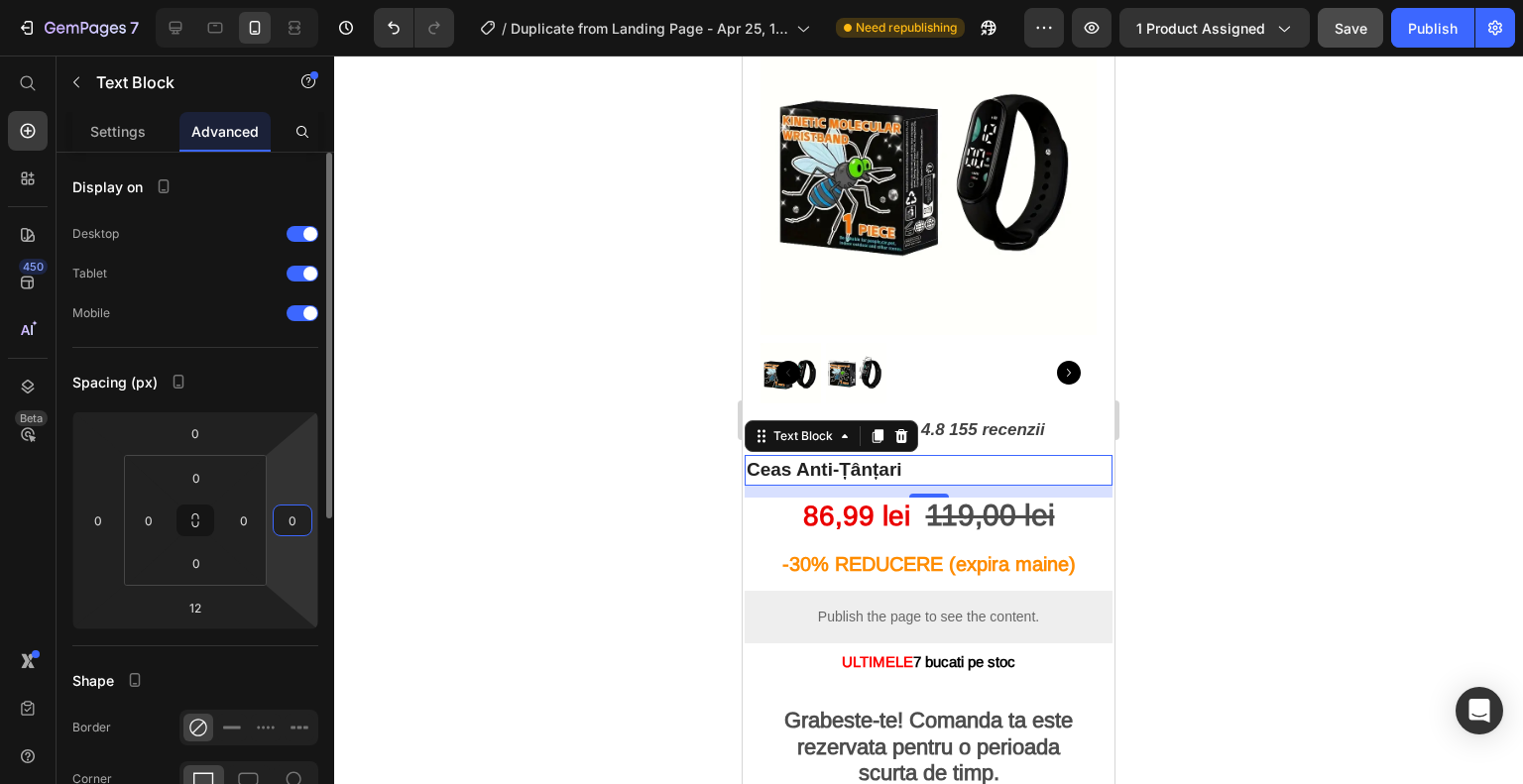 click on "7   /  Duplicate from Landing Page - Apr 25, 16:45:24 Need republishing Preview 1 product assigned  Save   Publish  450 Beta Start with Sections Elements Hero Section Product Detail Brands Trusted Badges Guarantee Product Breakdown How to use Testimonials Compare Bundle FAQs Social Proof Brand Story Product List Collection Blog List Contact Sticky Add to Cart Custom Footer Browse Library 450 Layout
Row
Row
Row
Row Text
Heading
Text Block Button
Button
Button
Sticky Back to top Media" at bounding box center (762, 0) 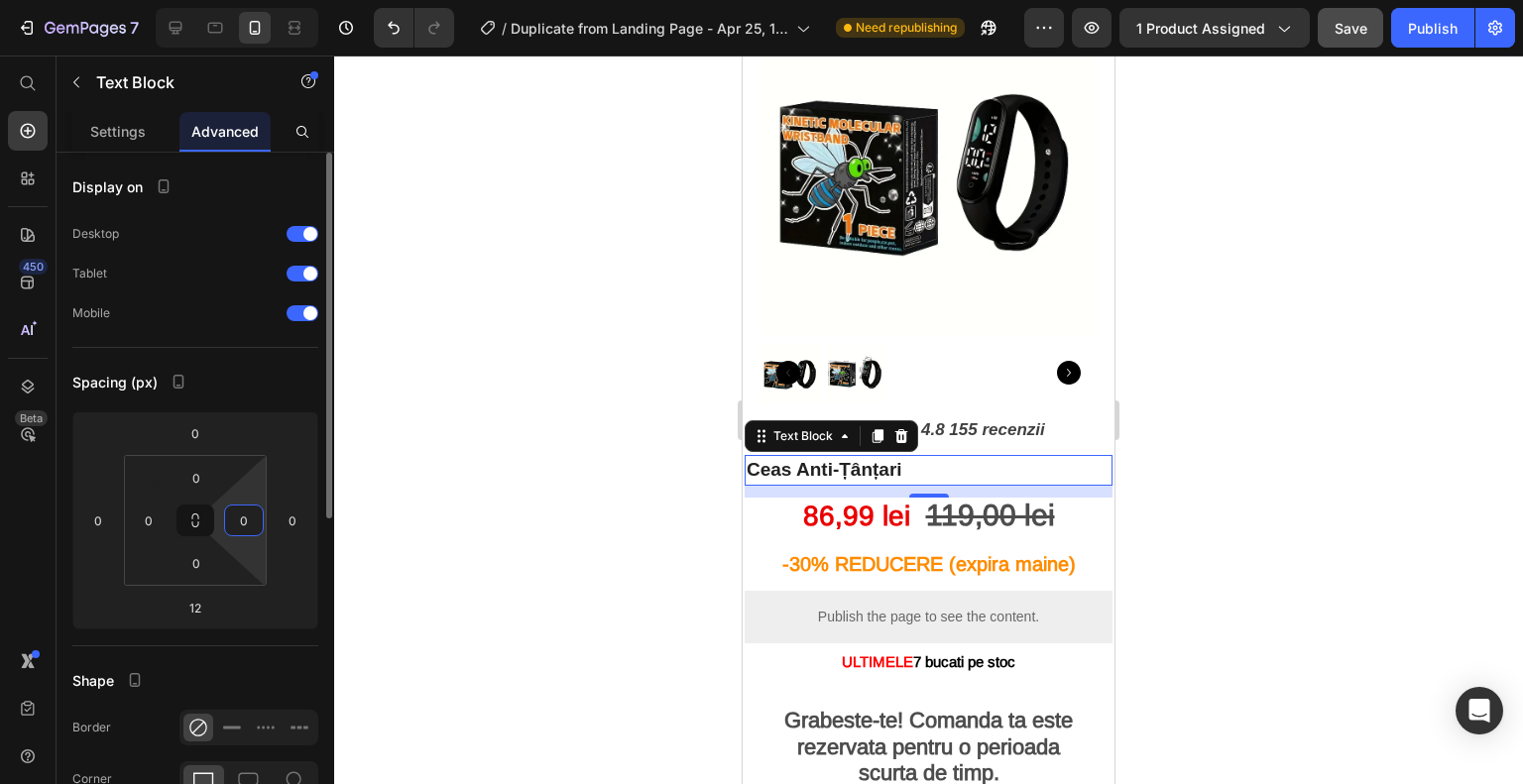 click on "7   /  Duplicate from Landing Page - Apr 25, 16:45:24 Need republishing Preview 1 product assigned  Save   Publish  450 Beta Start with Sections Elements Hero Section Product Detail Brands Trusted Badges Guarantee Product Breakdown How to use Testimonials Compare Bundle FAQs Social Proof Brand Story Product List Collection Blog List Contact Sticky Add to Cart Custom Footer Browse Library 450 Layout
Row
Row
Row
Row Text
Heading
Text Block Button
Button
Button
Sticky Back to top Media" at bounding box center [762, 0] 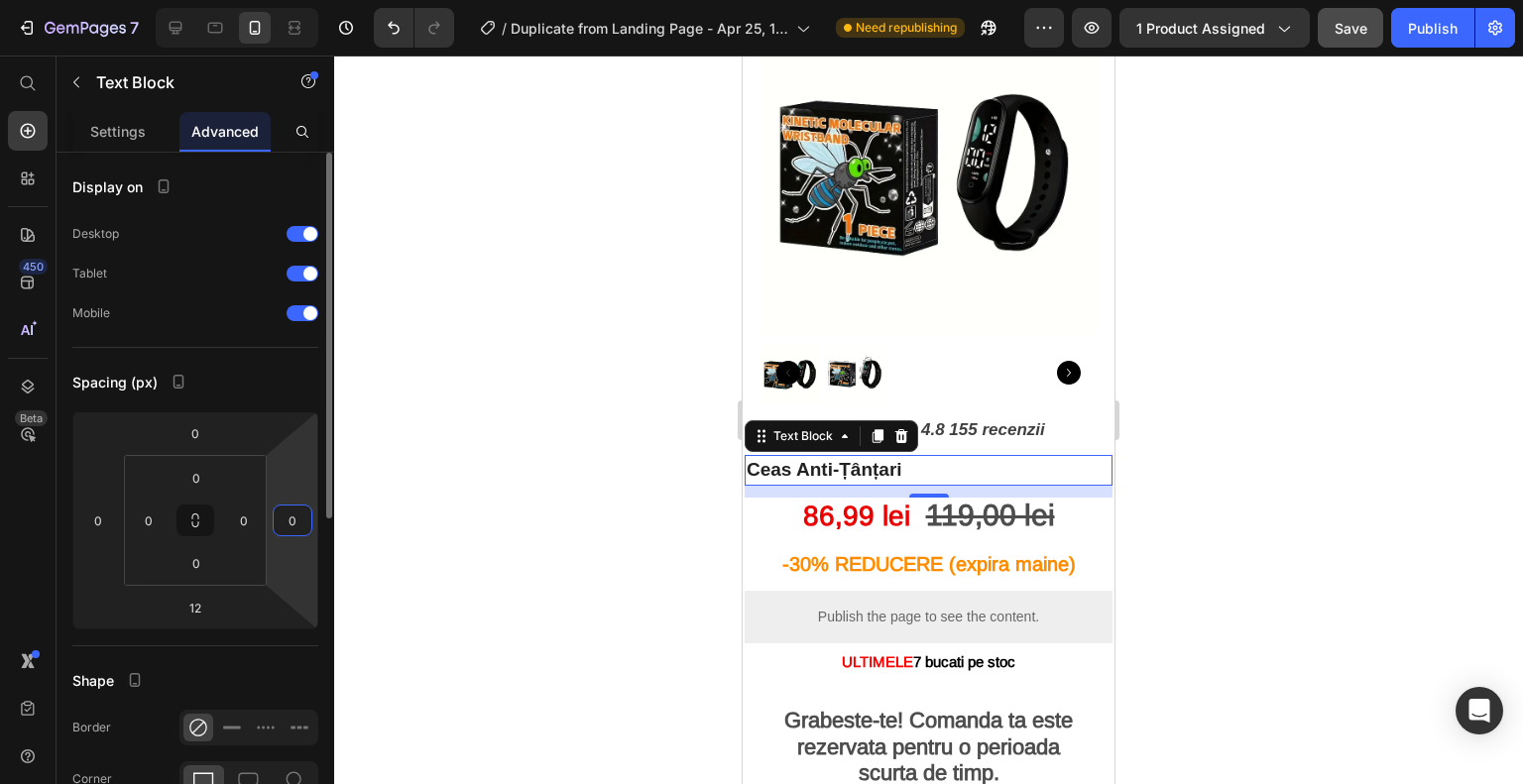 click on "0" at bounding box center (293, 520) 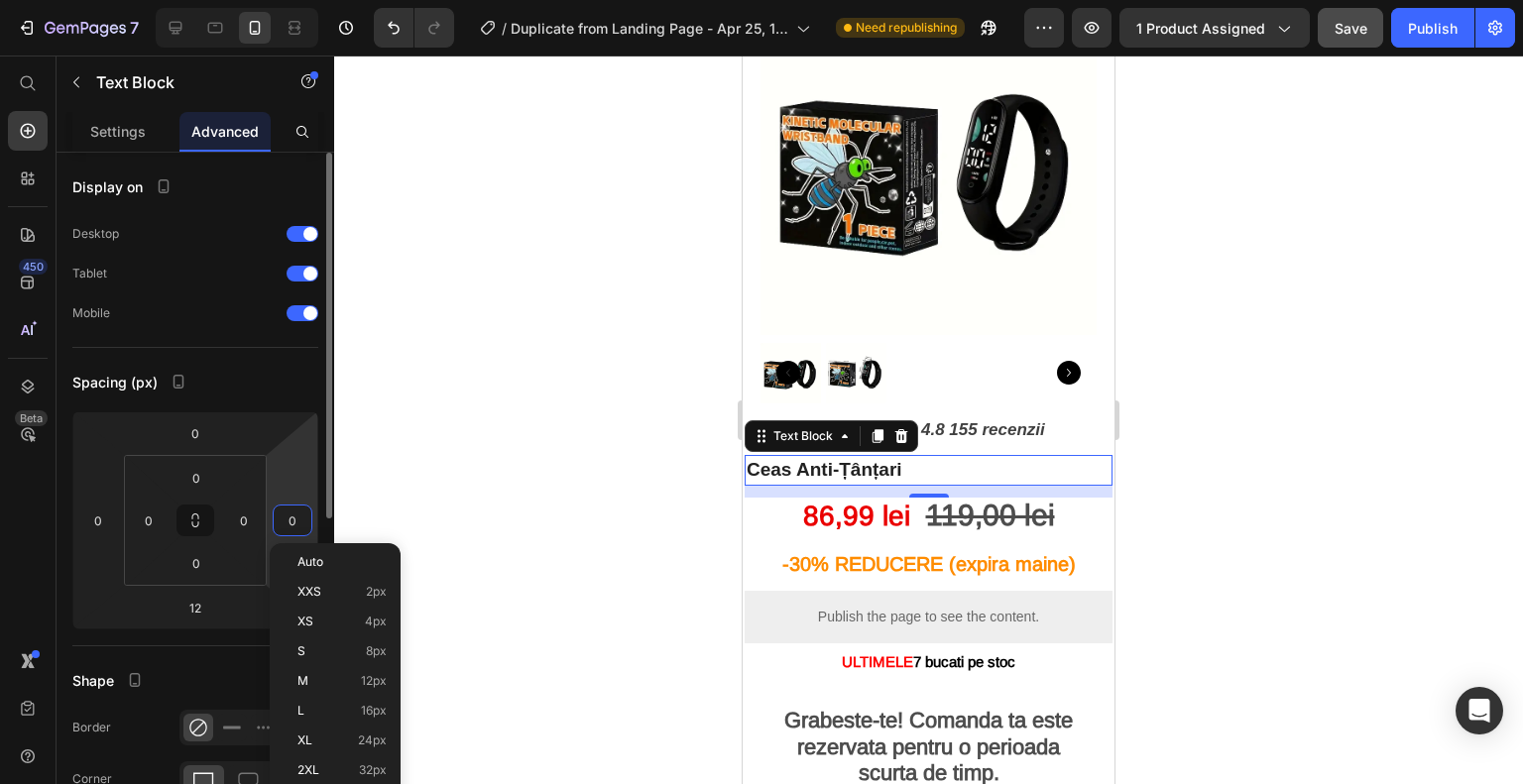 click on "7   /  Duplicate from Landing Page - Apr 25, 16:45:24 Need republishing Preview 1 product assigned  Save   Publish  450 Beta Start with Sections Elements Hero Section Product Detail Brands Trusted Badges Guarantee Product Breakdown How to use Testimonials Compare Bundle FAQs Social Proof Brand Story Product List Collection Blog List Contact Sticky Add to Cart Custom Footer Browse Library 450 Layout
Row
Row
Row
Row Text
Heading
Text Block Button
Button
Button
Sticky Back to top Media" at bounding box center [762, 0] 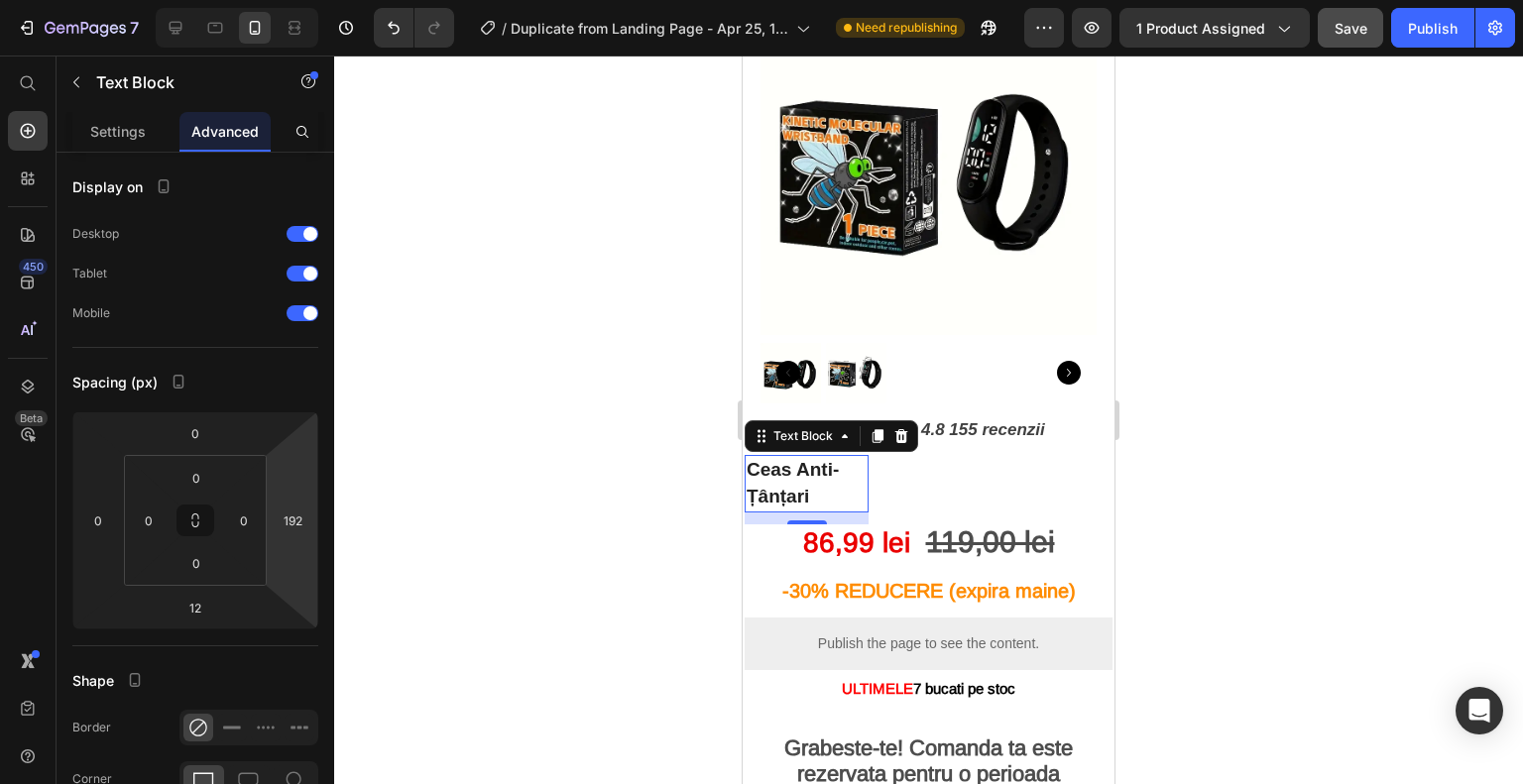 type on "190" 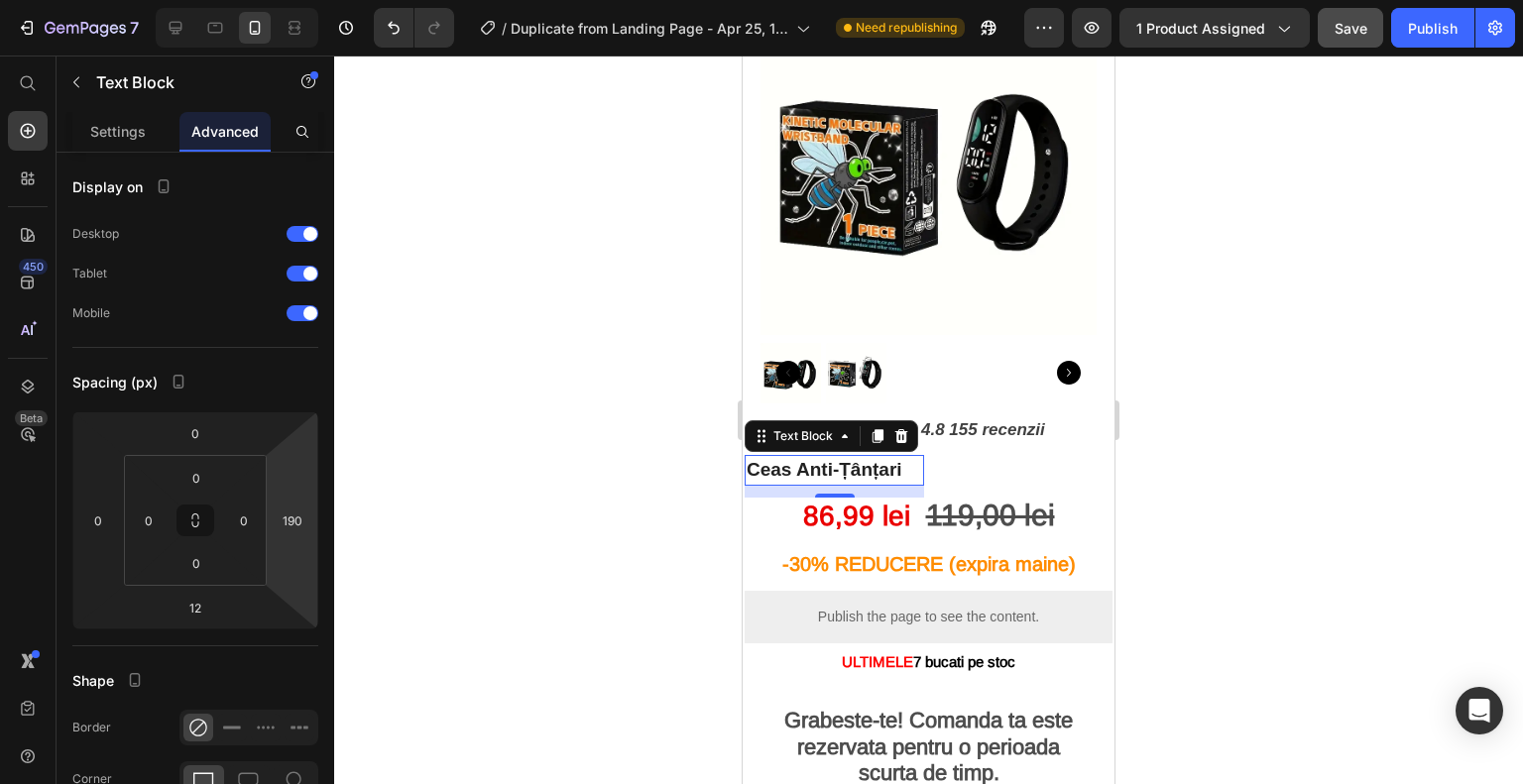 drag, startPoint x: 301, startPoint y: 491, endPoint x: 298, endPoint y: 396, distance: 95.047357 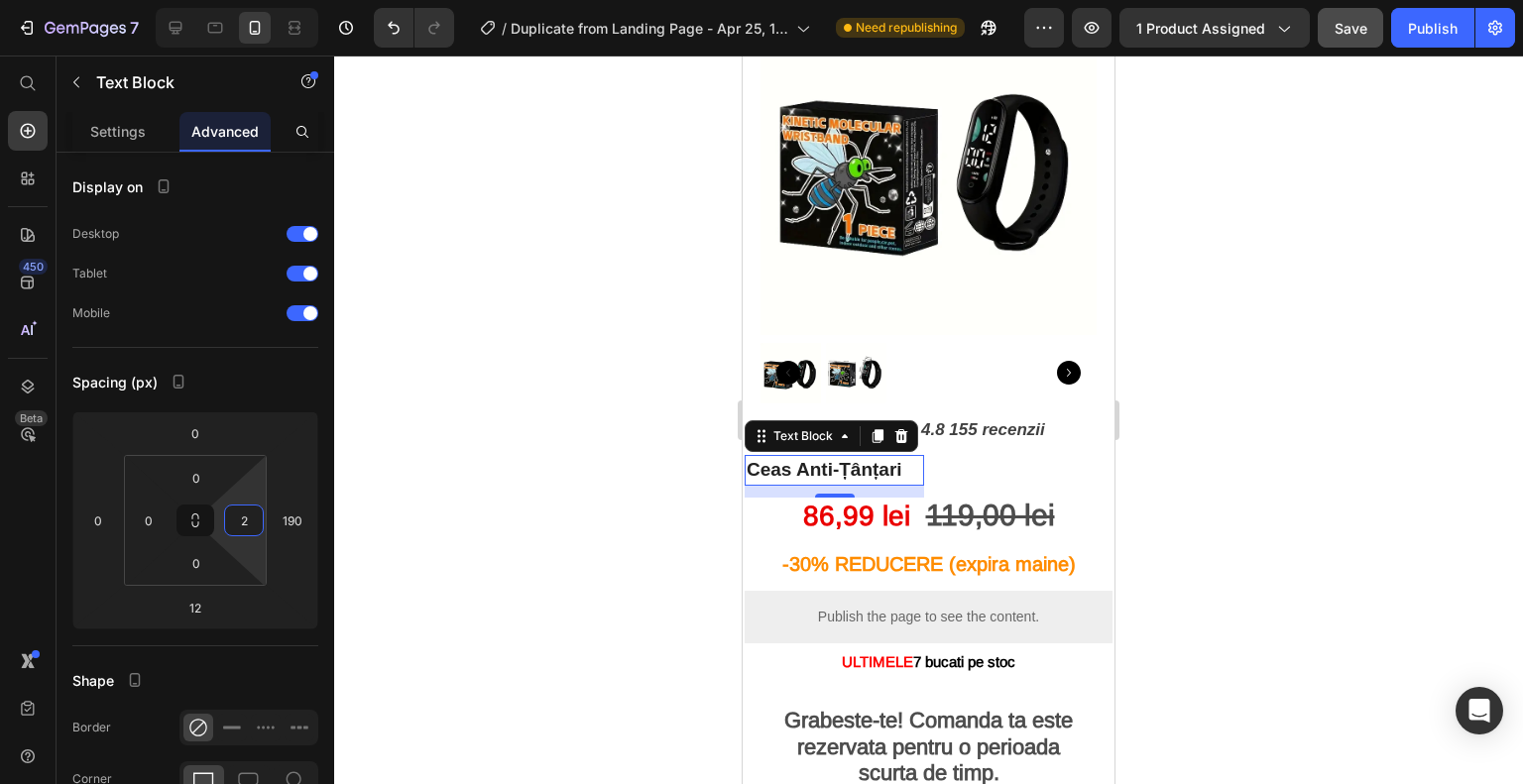 type on "0" 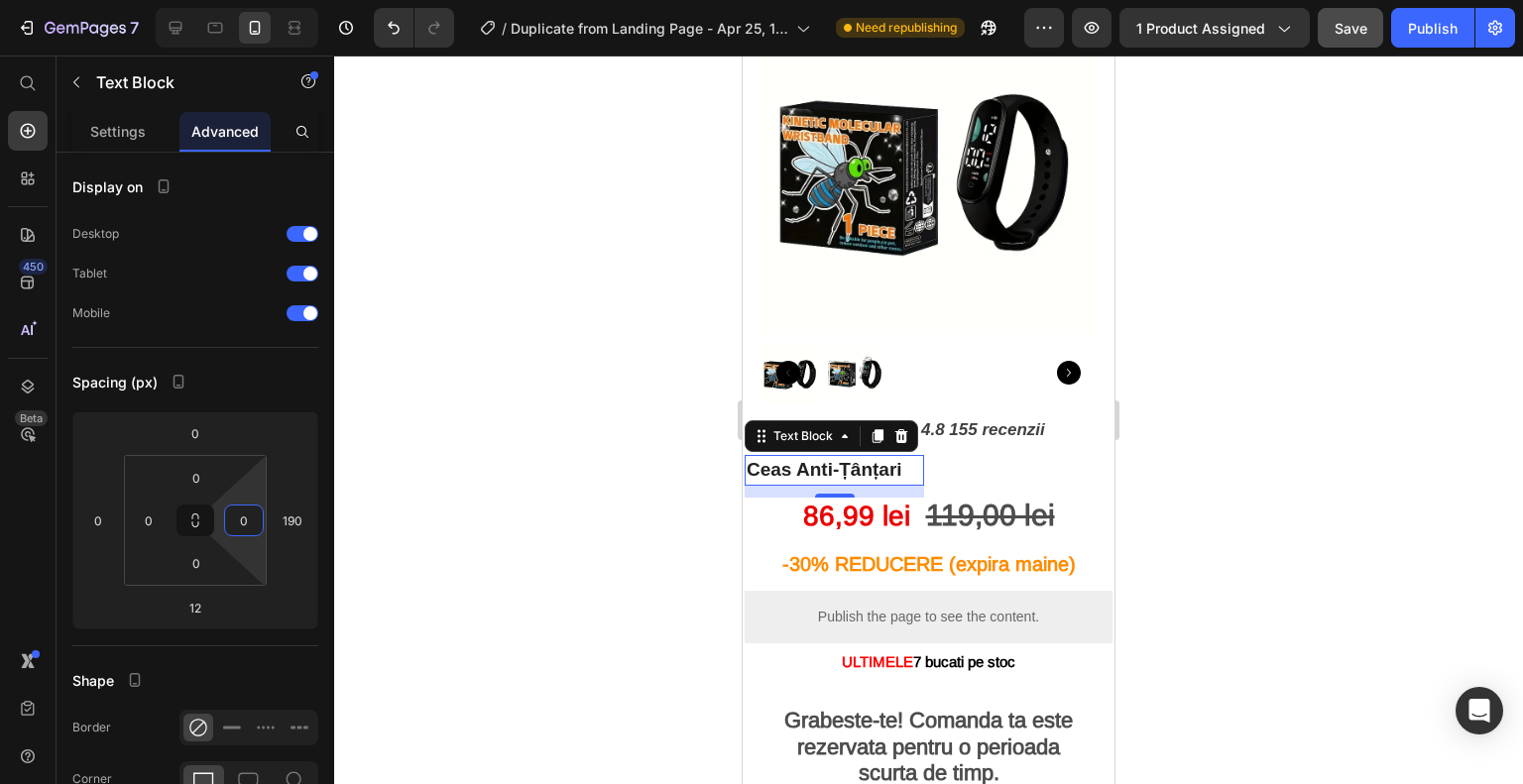 click on "7   /  Duplicate from Landing Page - Apr 25, 16:45:24 Need republishing Preview 1 product assigned  Save   Publish  450 Beta Start with Sections Elements Hero Section Product Detail Brands Trusted Badges Guarantee Product Breakdown How to use Testimonials Compare Bundle FAQs Social Proof Brand Story Product List Collection Blog List Contact Sticky Add to Cart Custom Footer Browse Library 450 Layout
Row
Row
Row
Row Text
Heading
Text Block Button
Button
Button
Sticky Back to top Media" at bounding box center [762, 0] 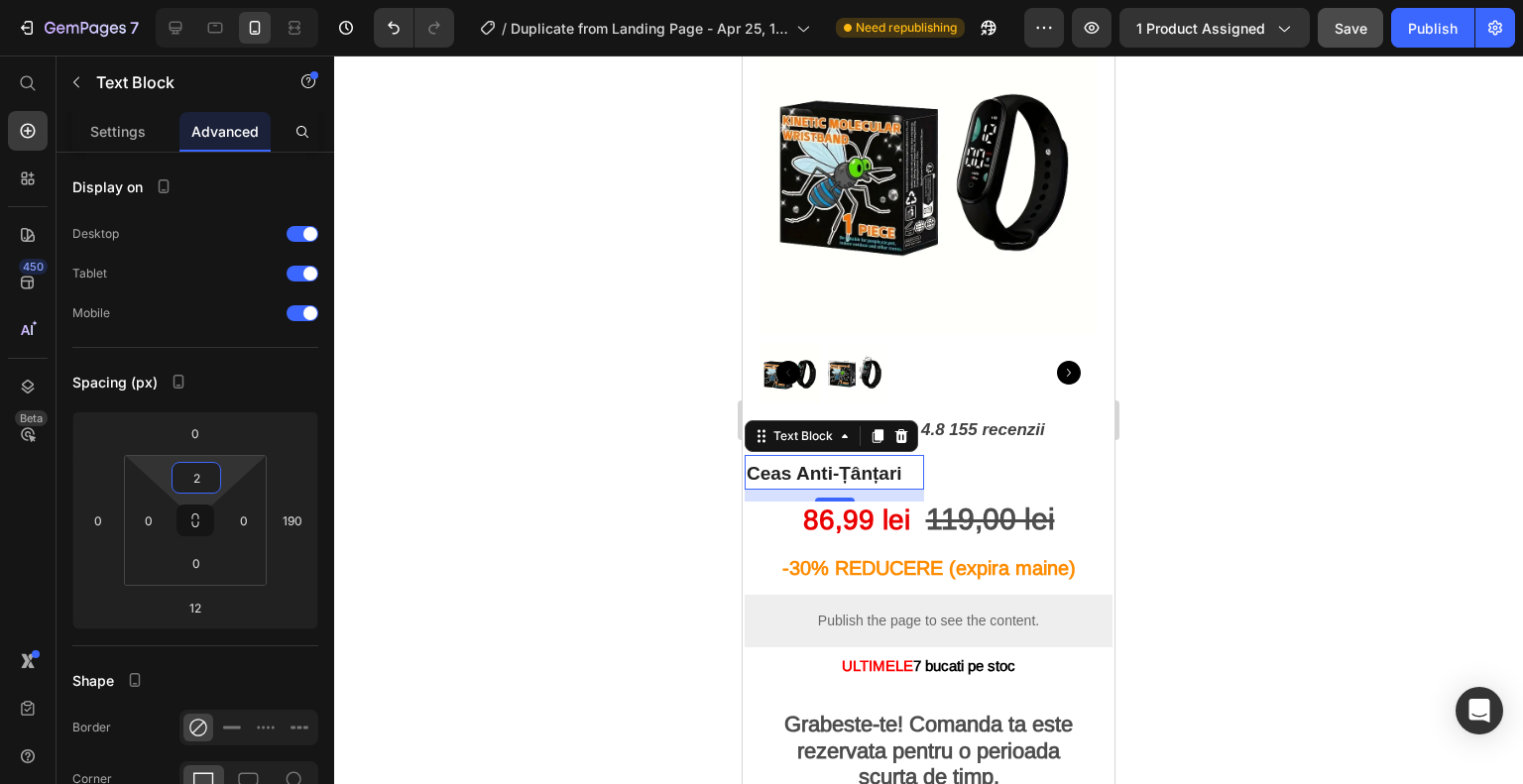 type on "0" 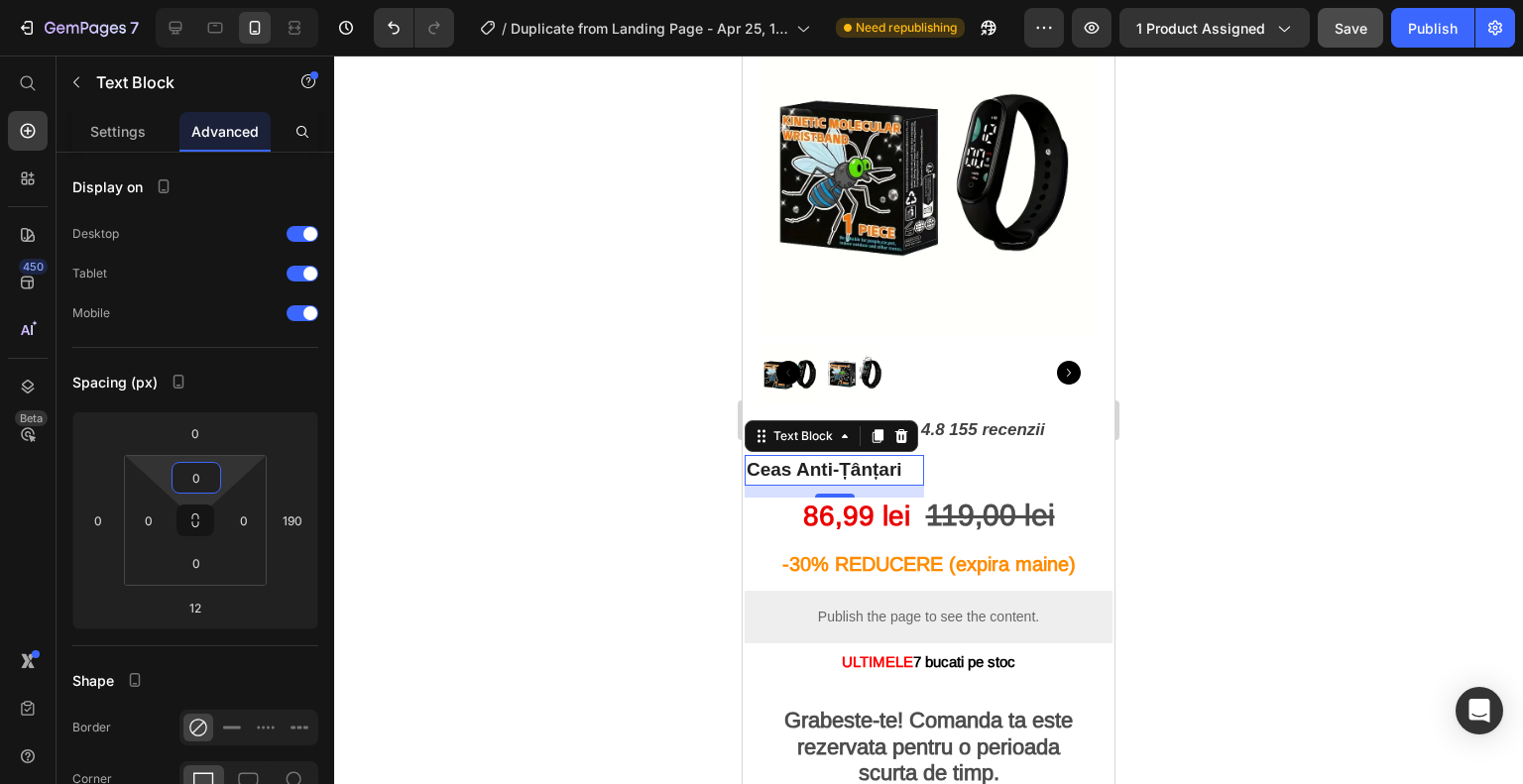 click on "7   /  Duplicate from Landing Page - Apr 25, 16:45:24 Need republishing Preview 1 product assigned  Save   Publish  450 Beta Start with Sections Elements Hero Section Product Detail Brands Trusted Badges Guarantee Product Breakdown How to use Testimonials Compare Bundle FAQs Social Proof Brand Story Product List Collection Blog List Contact Sticky Add to Cart Custom Footer Browse Library 450 Layout
Row
Row
Row
Row Text
Heading
Text Block Button
Button
Button
Sticky Back to top Media" at bounding box center [762, 0] 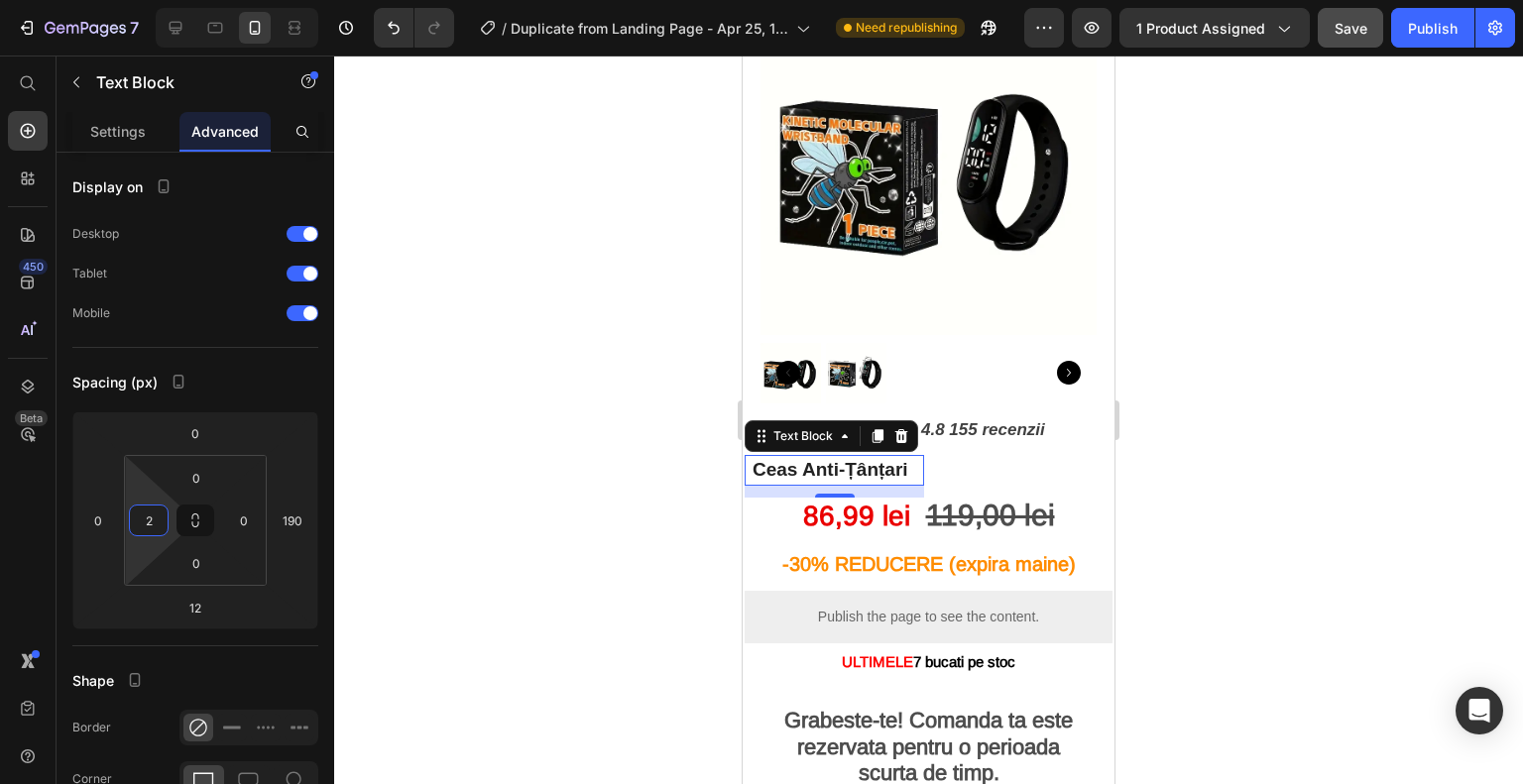 type on "0" 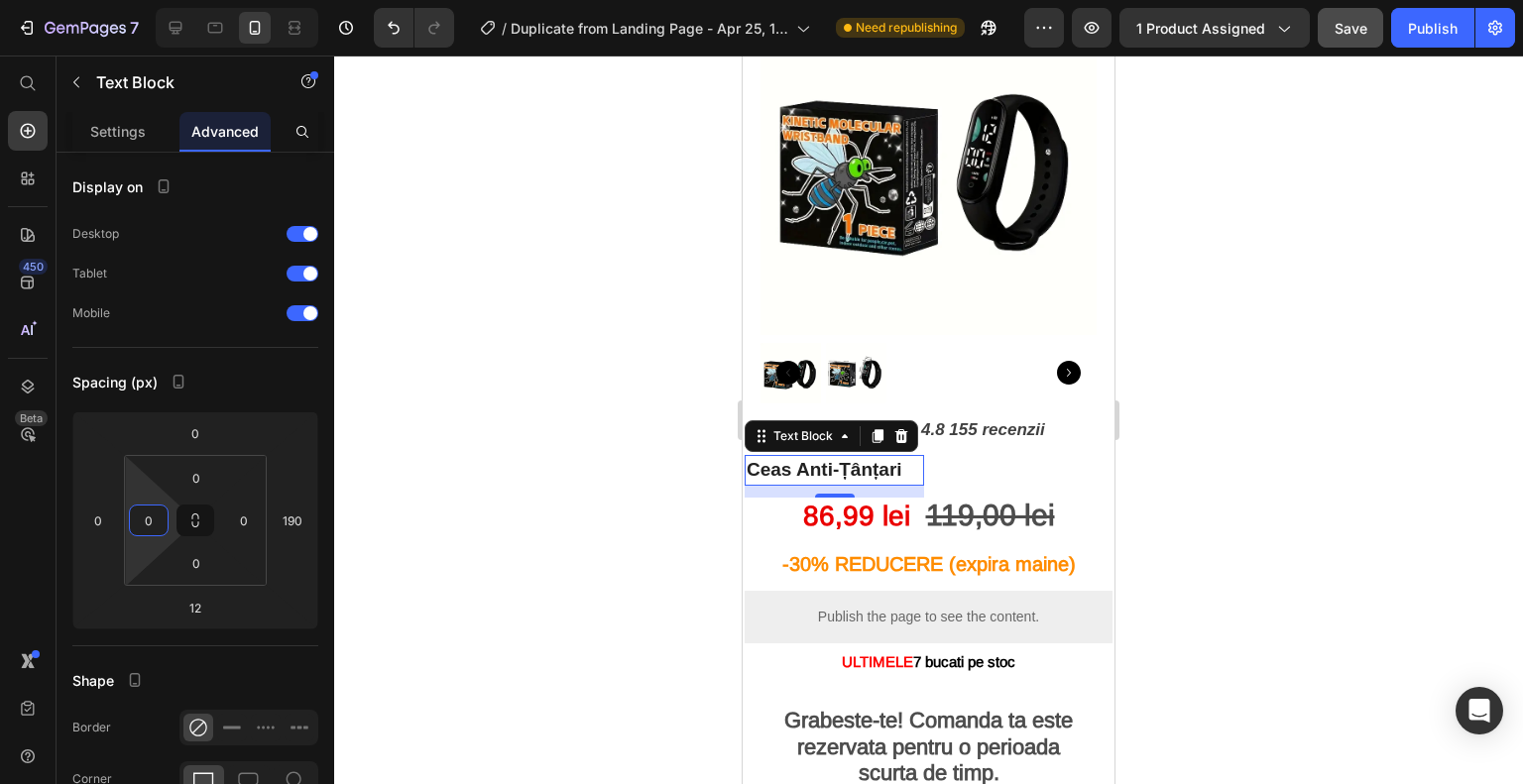 click on "7   /  Duplicate from Landing Page - Apr 25, 16:45:24 Need republishing Preview 1 product assigned  Save   Publish  450 Beta Start with Sections Elements Hero Section Product Detail Brands Trusted Badges Guarantee Product Breakdown How to use Testimonials Compare Bundle FAQs Social Proof Brand Story Product List Collection Blog List Contact Sticky Add to Cart Custom Footer Browse Library 450 Layout
Row
Row
Row
Row Text
Heading
Text Block Button
Button
Button
Sticky Back to top Media" at bounding box center (762, 0) 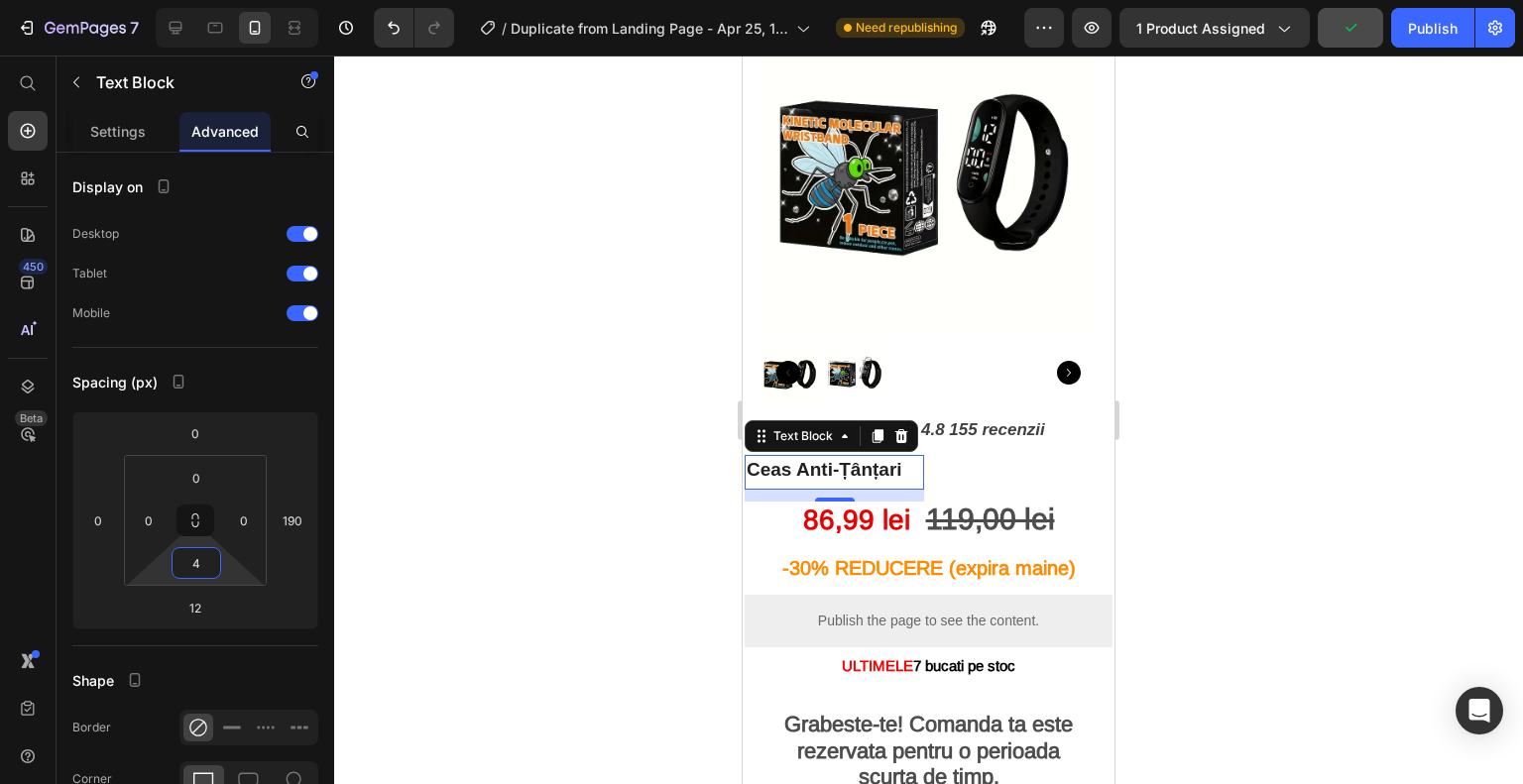 type on "2" 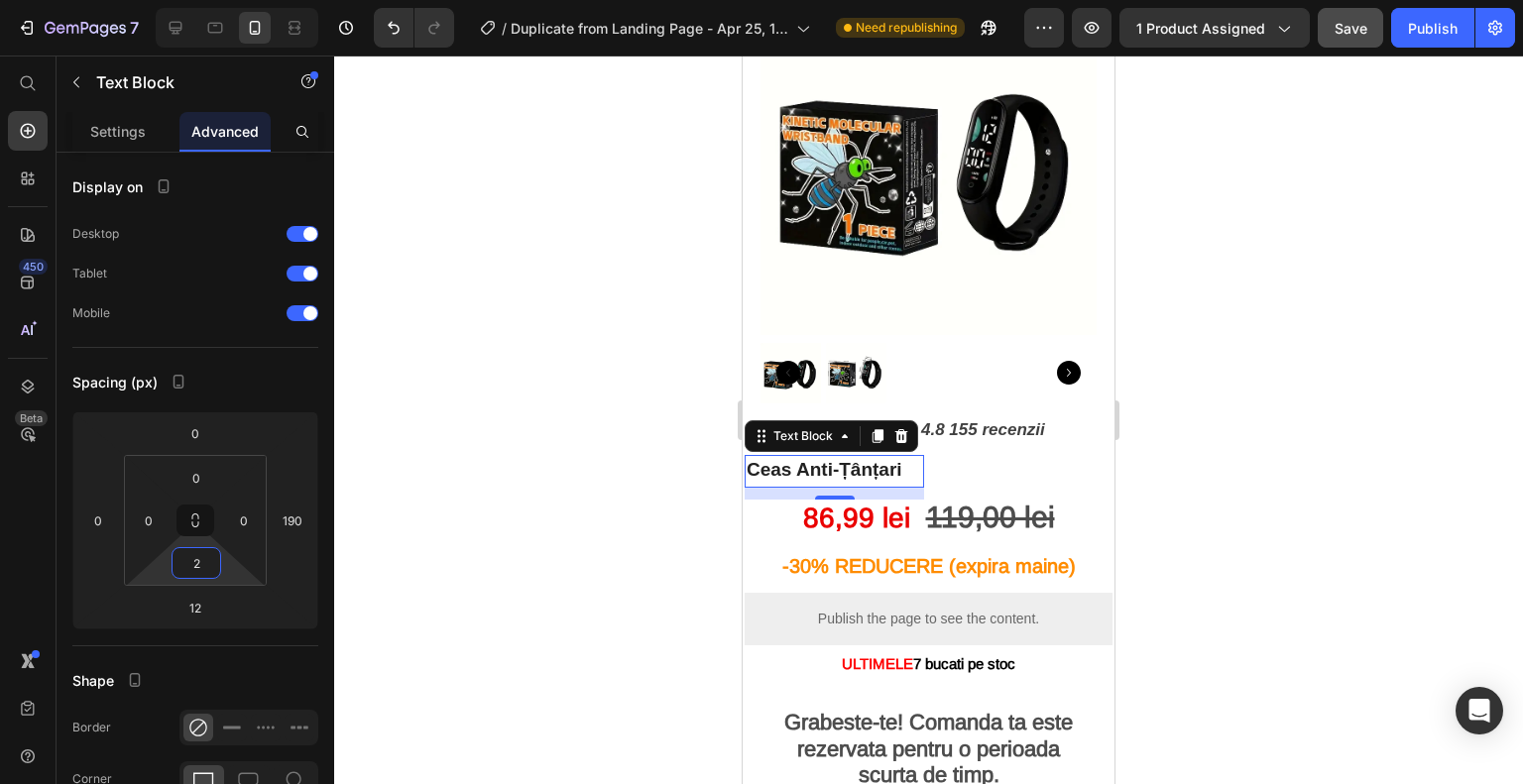 click on "7   /  Duplicate from Landing Page - Apr 25, 16:45:24 Need republishing Preview 1 product assigned  Save   Publish  450 Beta Start with Sections Elements Hero Section Product Detail Brands Trusted Badges Guarantee Product Breakdown How to use Testimonials Compare Bundle FAQs Social Proof Brand Story Product List Collection Blog List Contact Sticky Add to Cart Custom Footer Browse Library 450 Layout
Row
Row
Row
Row Text
Heading
Text Block Button
Button
Button
Sticky Back to top Media" at bounding box center [762, 0] 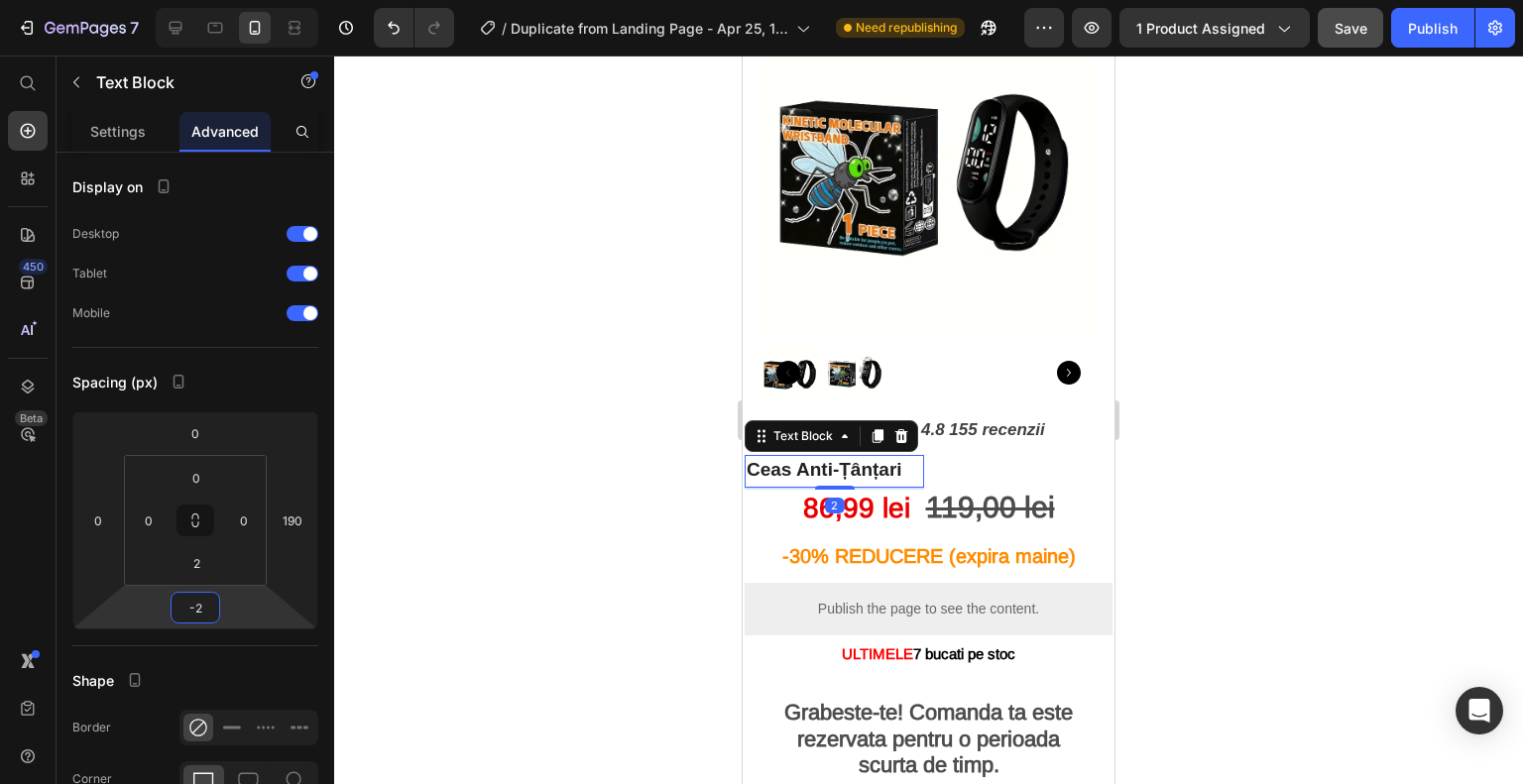 type on "-4" 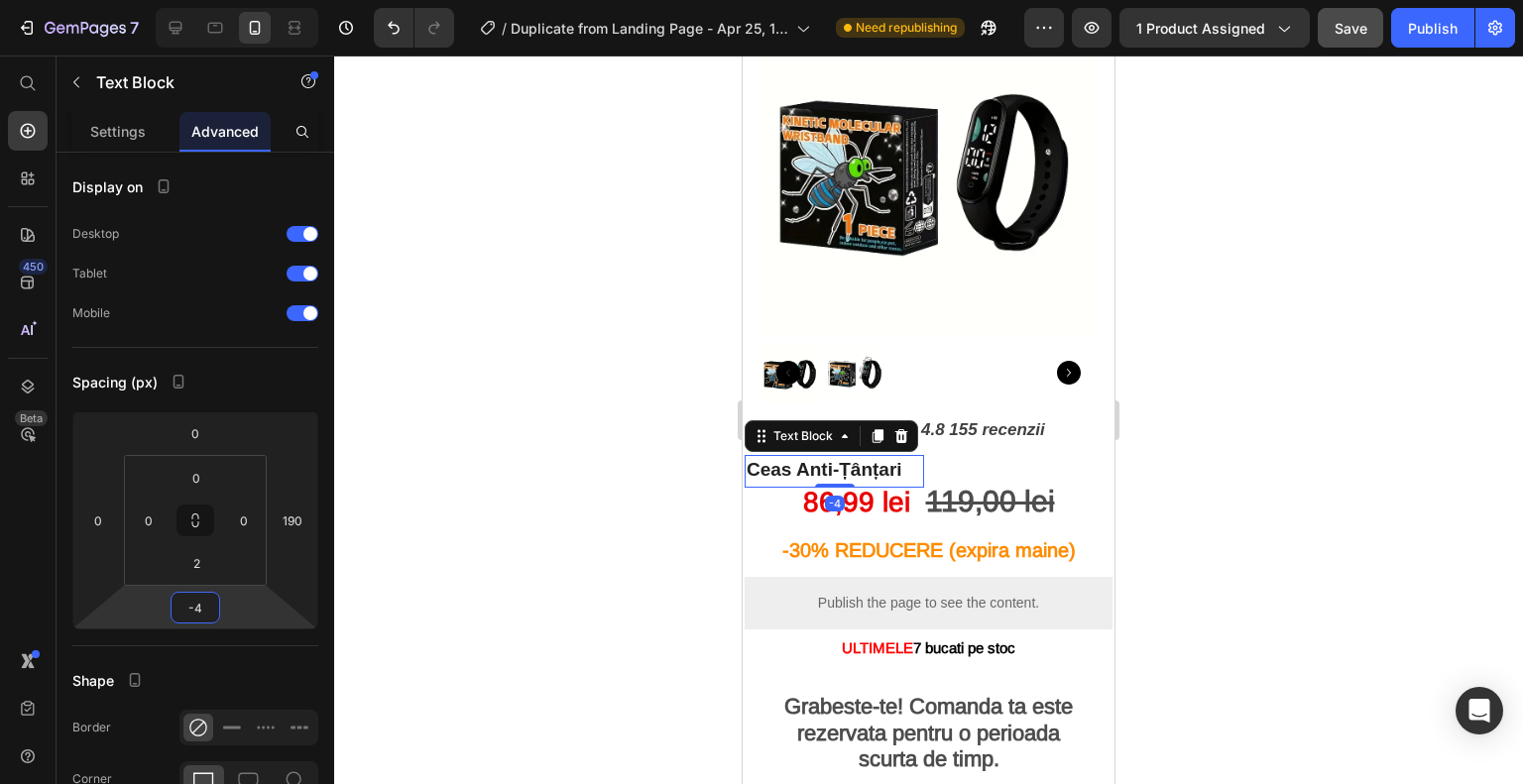 click on "7   /  Duplicate from Landing Page - Apr 25, 16:45:24 Need republishing Preview 1 product assigned  Save   Publish  450 Beta Start with Sections Elements Hero Section Product Detail Brands Trusted Badges Guarantee Product Breakdown How to use Testimonials Compare Bundle FAQs Social Proof Brand Story Product List Collection Blog List Contact Sticky Add to Cart Custom Footer Browse Library 450 Layout
Row
Row
Row
Row Text
Heading
Text Block Button
Button
Button
Sticky Back to top Media" at bounding box center [762, 0] 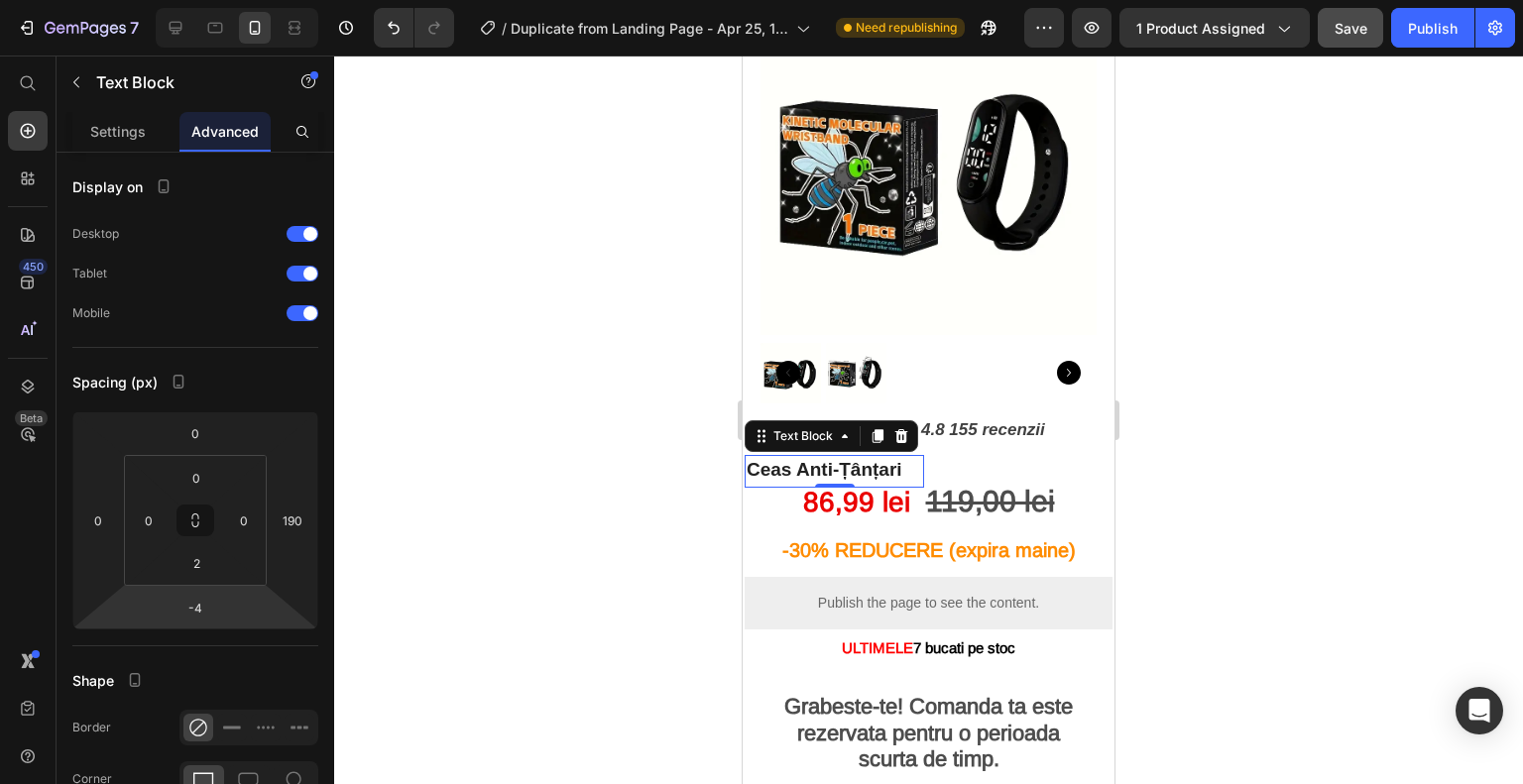 drag, startPoint x: 191, startPoint y: 528, endPoint x: 368, endPoint y: 433, distance: 200.88305 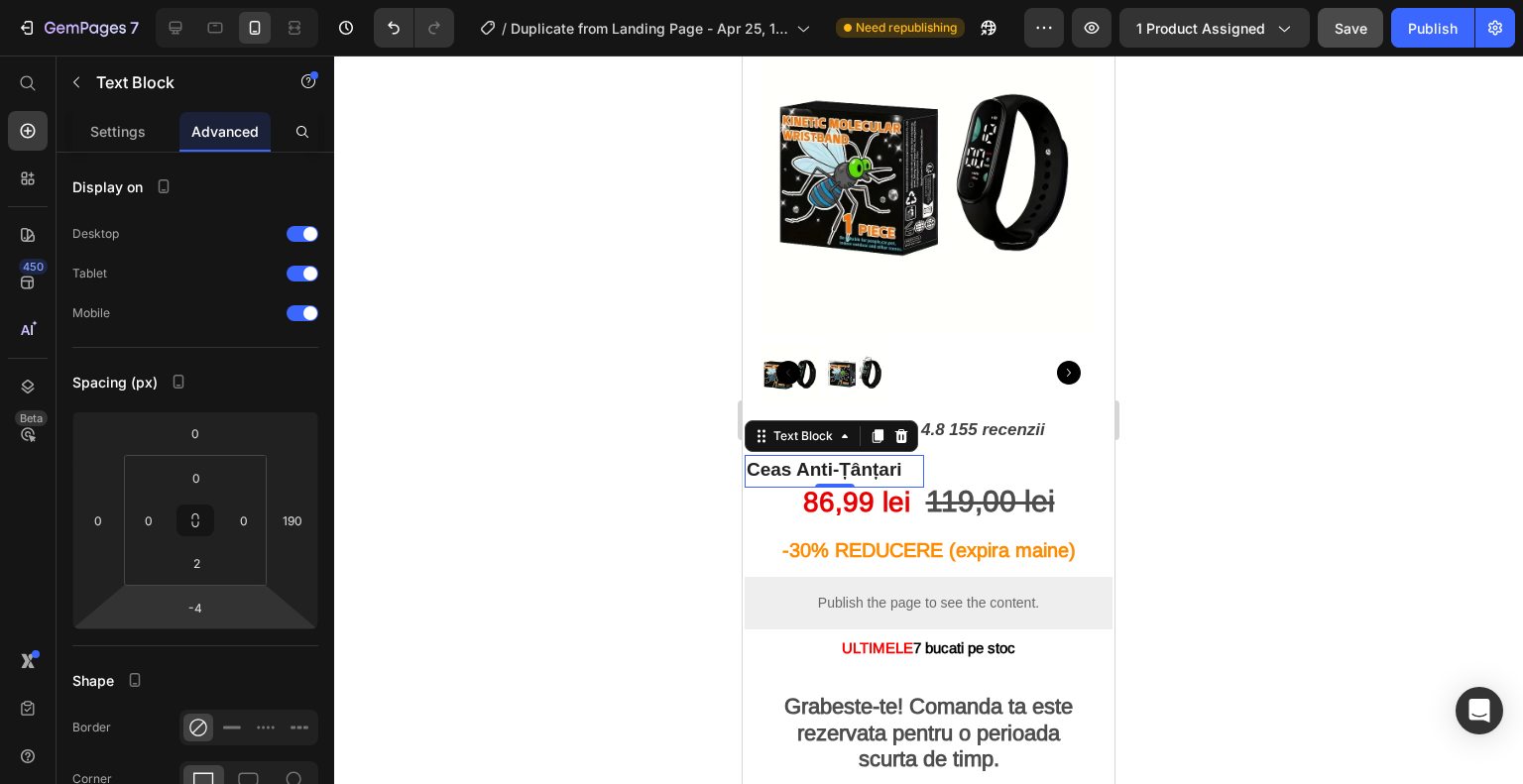 click on "7   /  Duplicate from Landing Page - Apr 25, 16:45:24 Need republishing Preview 1 product assigned  Save   Publish  450 Beta Start with Sections Elements Hero Section Product Detail Brands Trusted Badges Guarantee Product Breakdown How to use Testimonials Compare Bundle FAQs Social Proof Brand Story Product List Collection Blog List Contact Sticky Add to Cart Custom Footer Browse Library 450 Layout
Row
Row
Row
Row Text
Heading
Text Block Button
Button
Button
Sticky Back to top Media
Image" 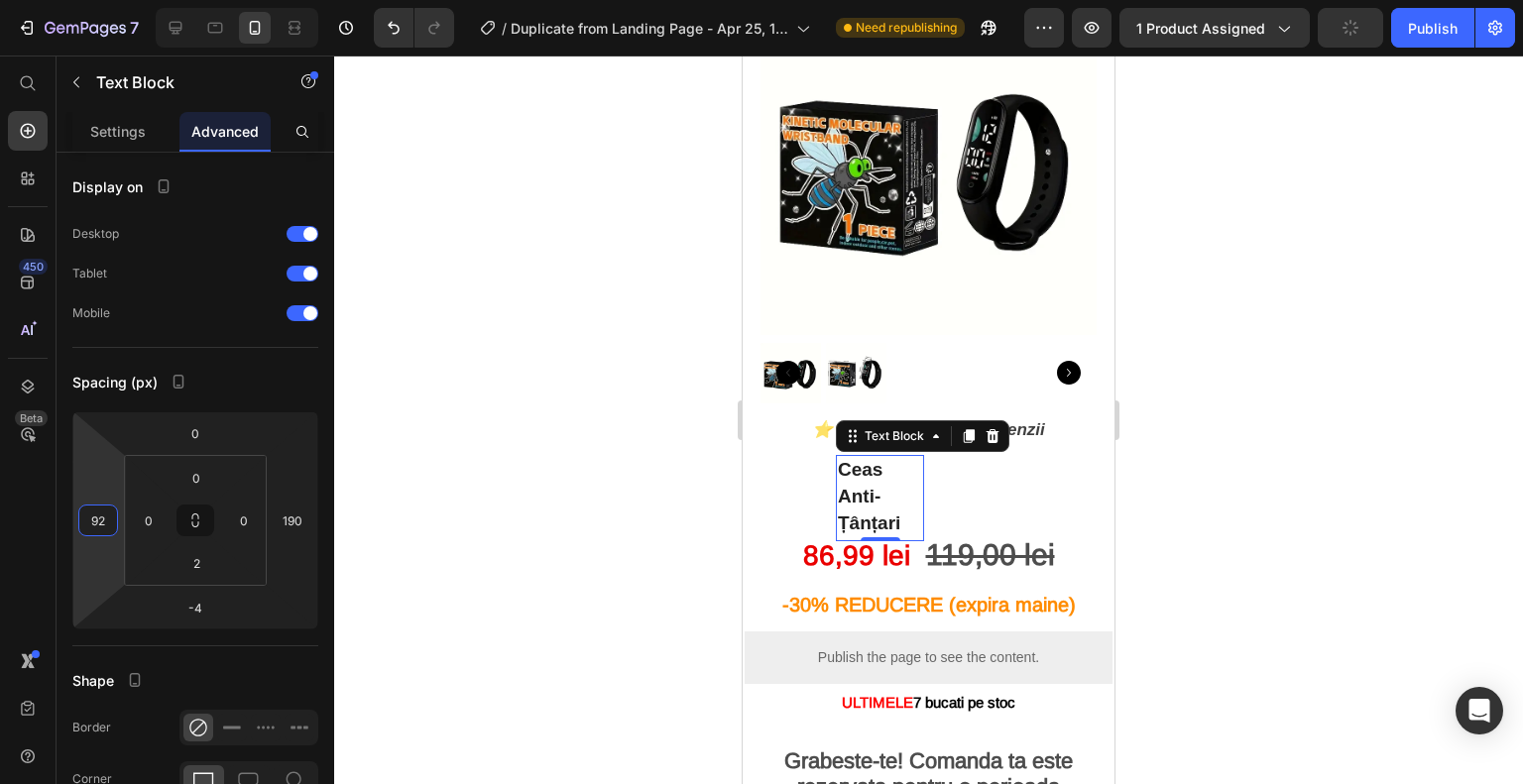 type on "98" 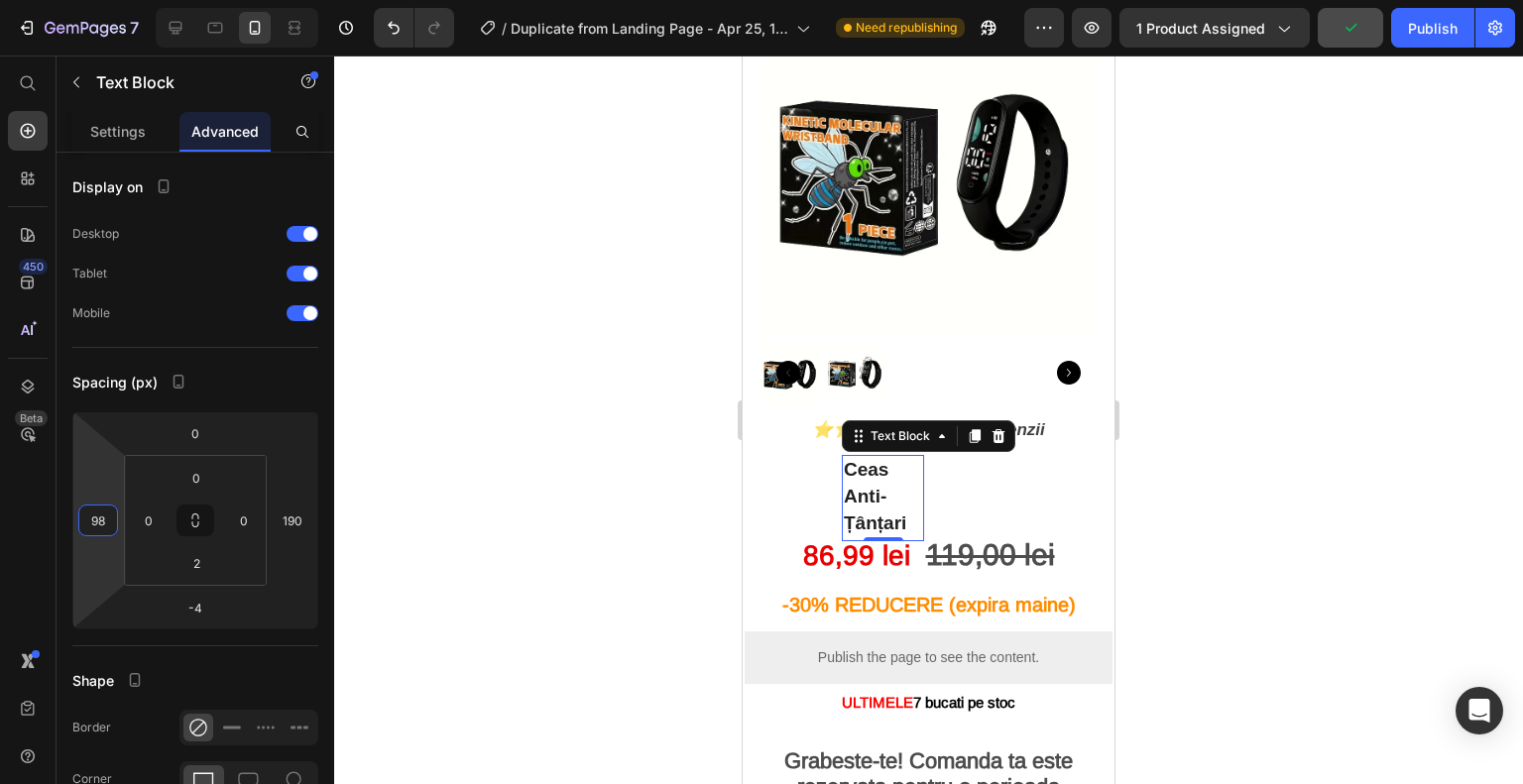 drag, startPoint x: 101, startPoint y: 556, endPoint x: 111, endPoint y: 507, distance: 50.01 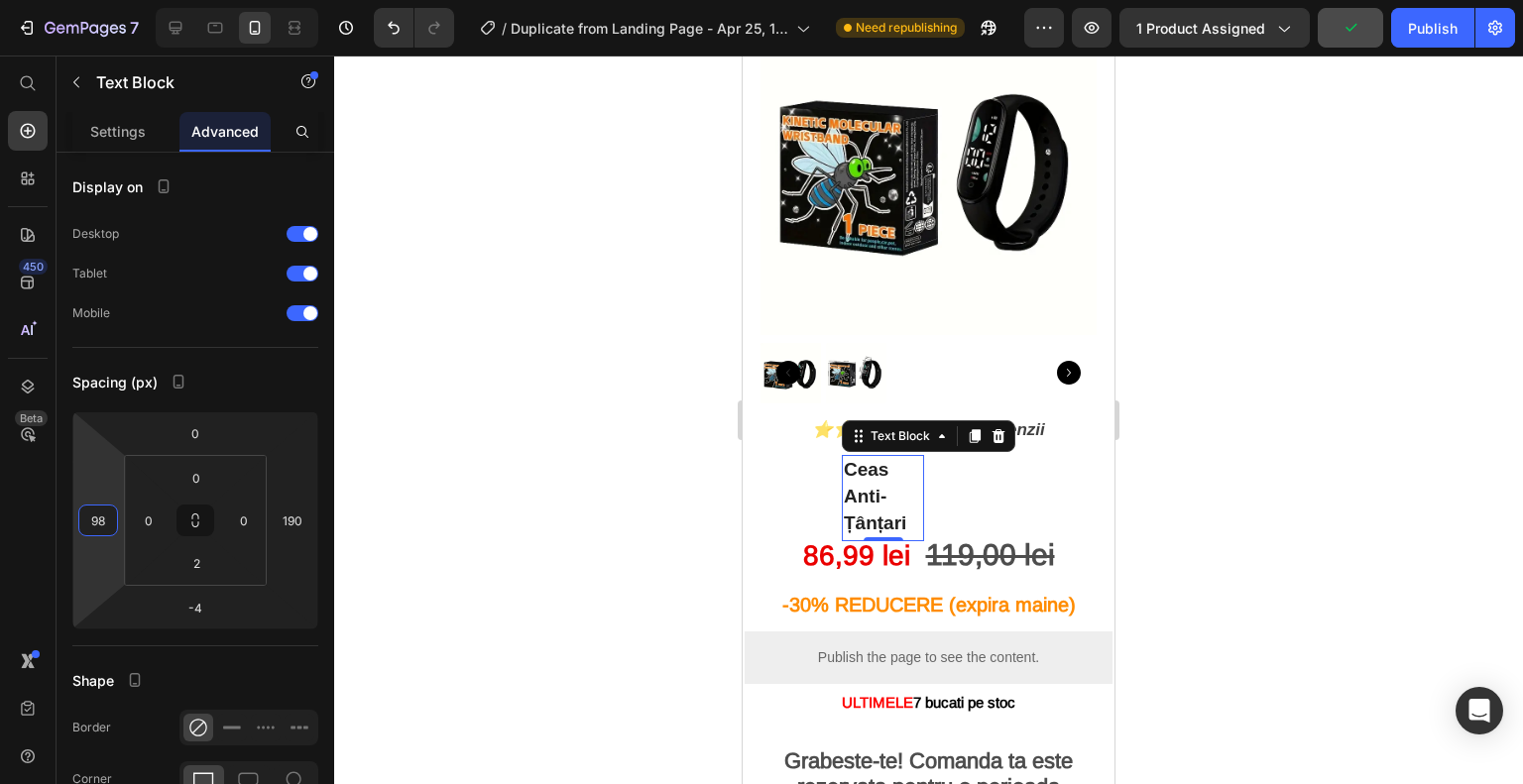 click on "7   /  Duplicate from Landing Page - Apr 25, 16:45:24 Need republishing Preview 1 product assigned  Publish  450 Beta Start with Sections Elements Hero Section Product Detail Brands Trusted Badges Guarantee Product Breakdown How to use Testimonials Compare Bundle FAQs Social Proof Brand Story Product List Collection Blog List Contact Sticky Add to Cart Custom Footer Browse Library 450 Layout
Row
Row
Row
Row Text
Heading
Text Block Button
Button
Button
Sticky Back to top Media" at bounding box center (762, 0) 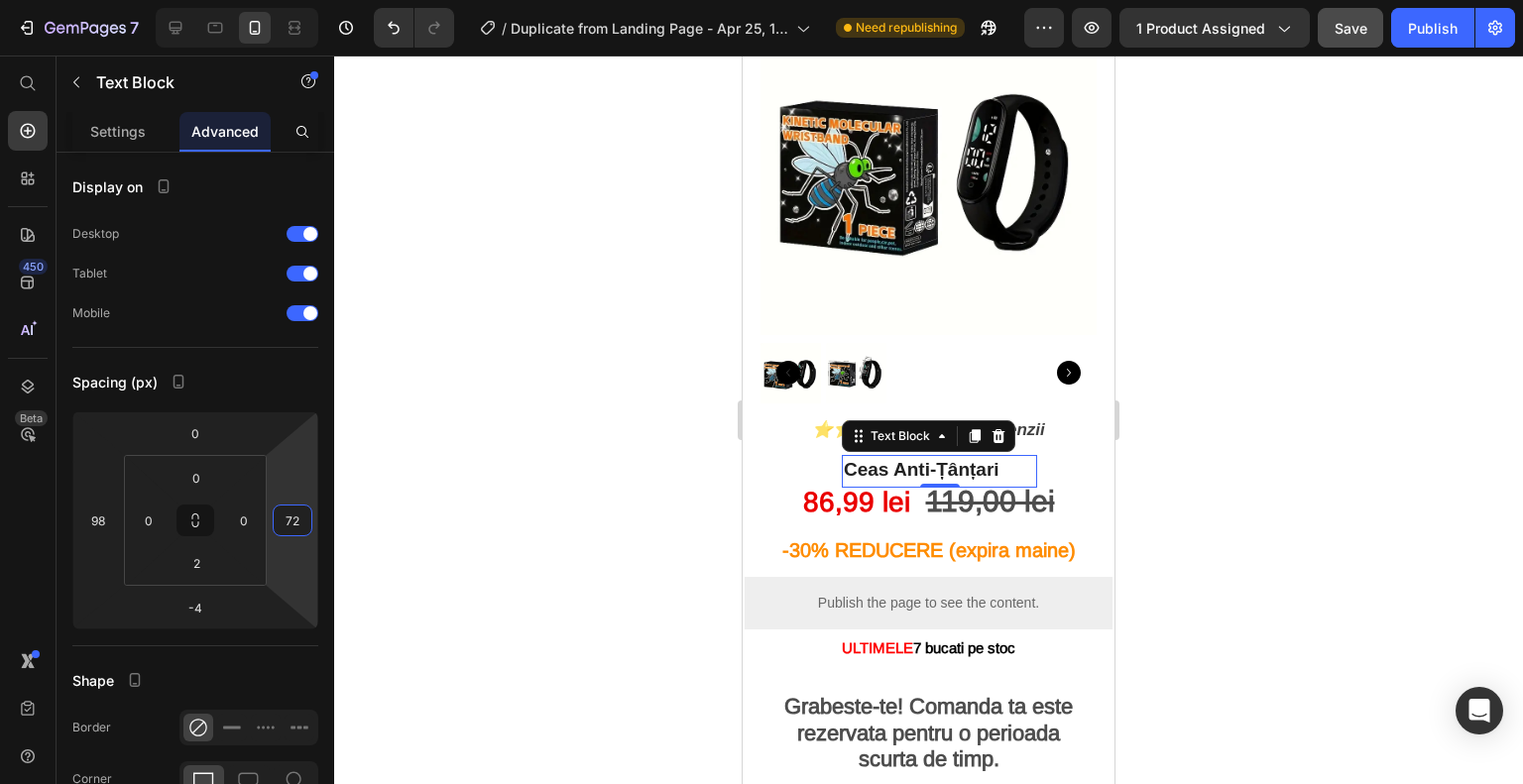 type on "70" 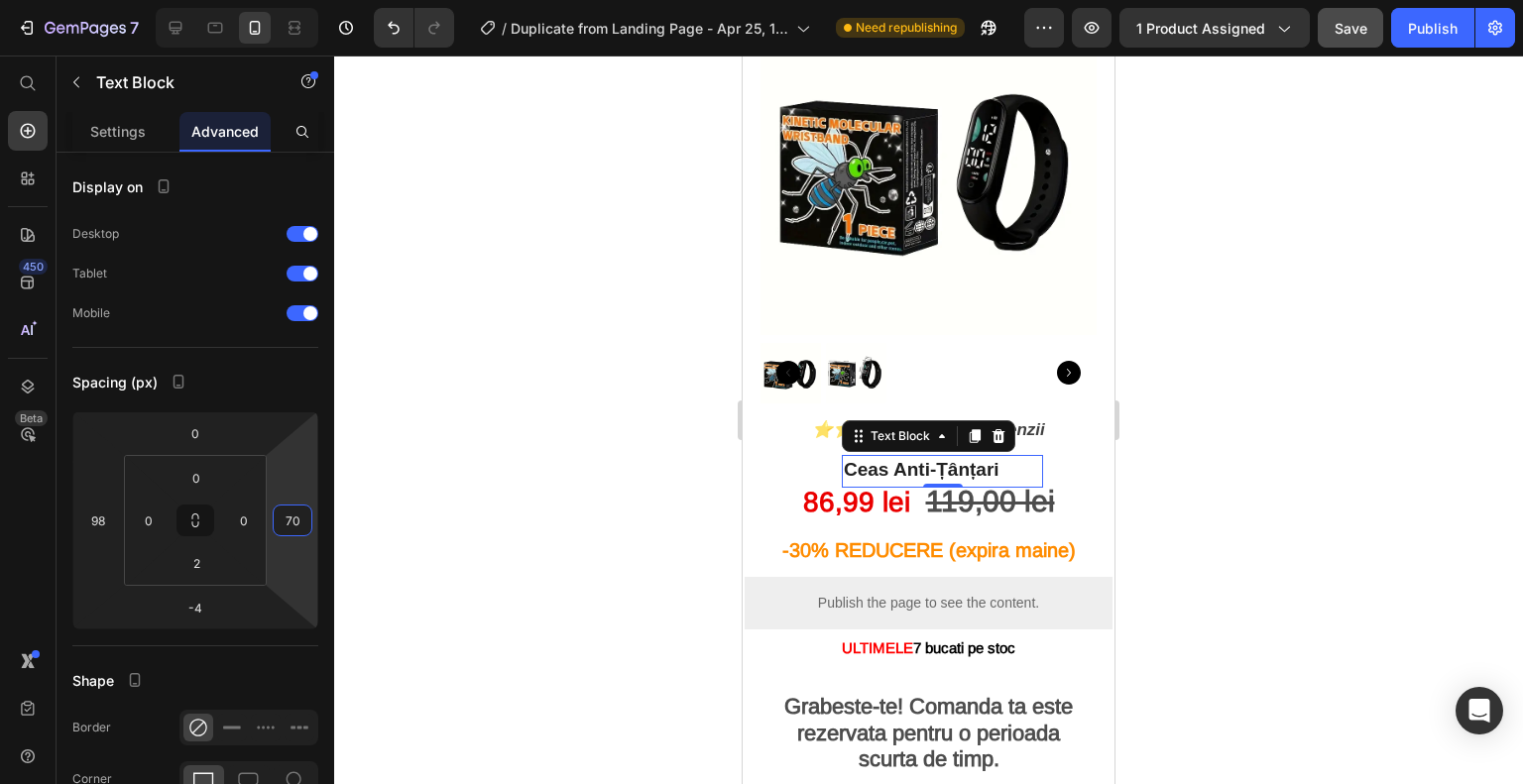 drag, startPoint x: 293, startPoint y: 552, endPoint x: 288, endPoint y: 612, distance: 60.207973 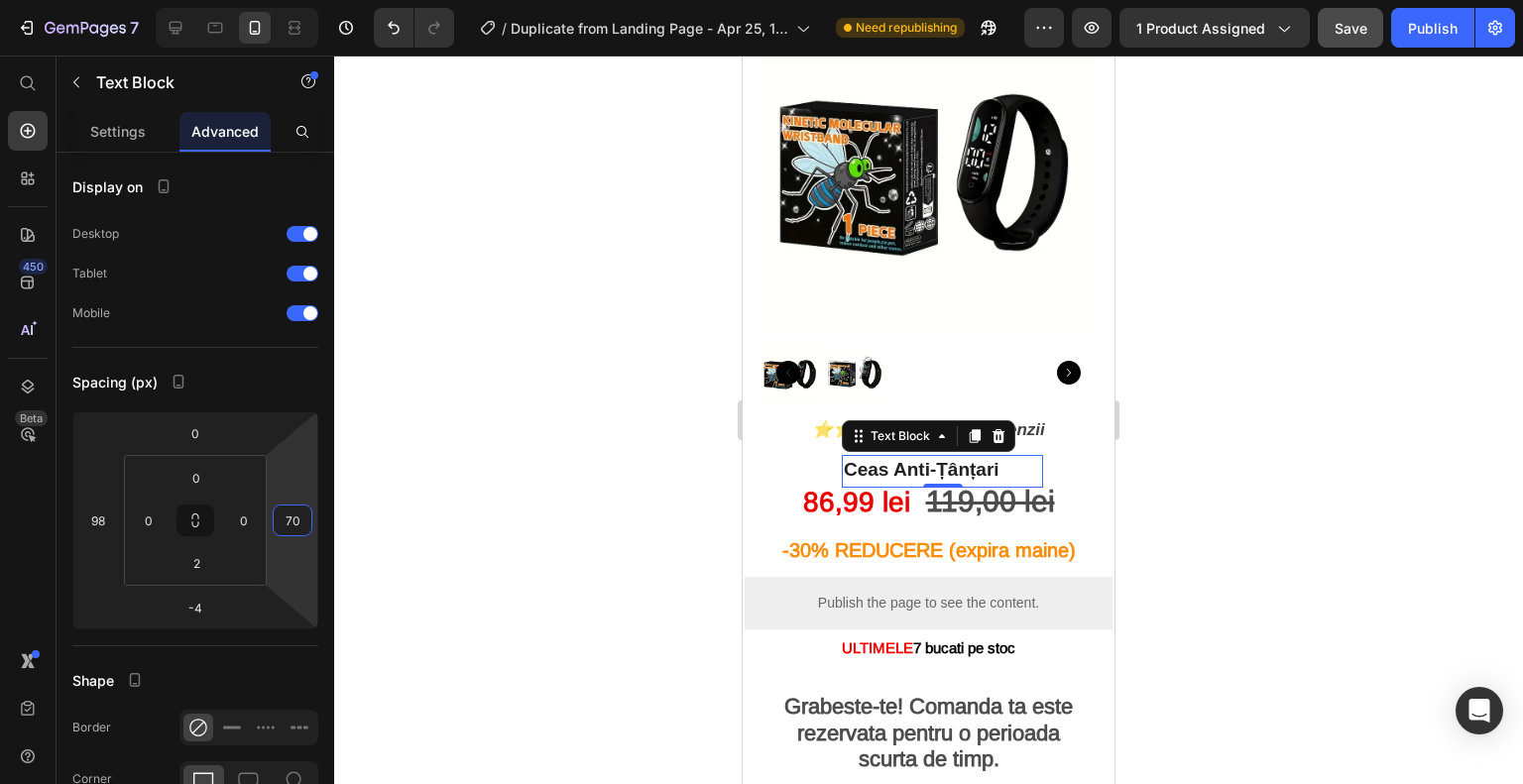 click on "7   /  Duplicate from Landing Page - Apr 25, 16:45:24 Need republishing Preview 1 product assigned  Save   Publish  450 Beta Start with Sections Elements Hero Section Product Detail Brands Trusted Badges Guarantee Product Breakdown How to use Testimonials Compare Bundle FAQs Social Proof Brand Story Product List Collection Blog List Contact Sticky Add to Cart Custom Footer Browse Library 450 Layout
Row
Row
Row
Row Text
Heading
Text Block Button
Button
Button
Sticky Back to top Media" at bounding box center [762, 0] 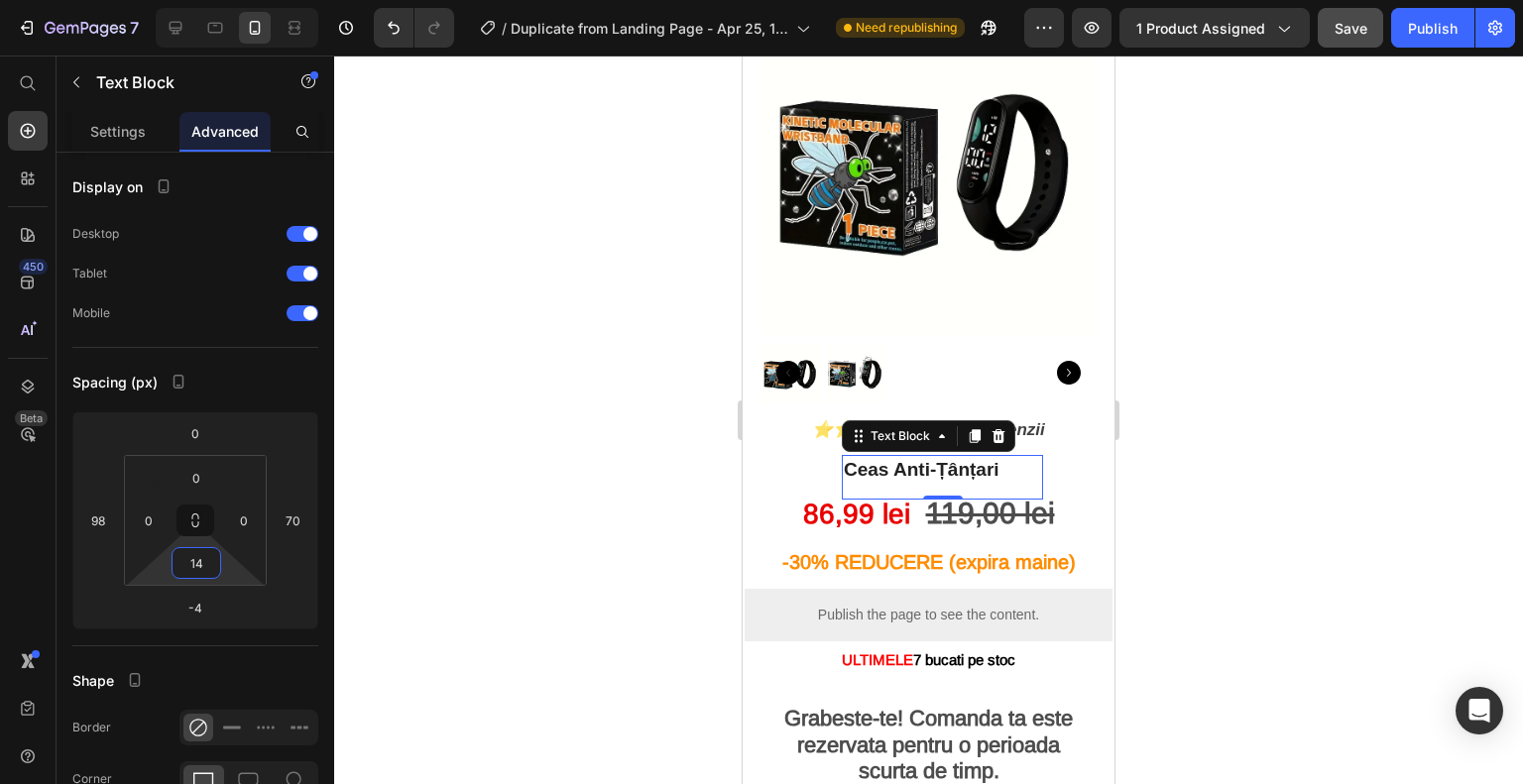 type on "10" 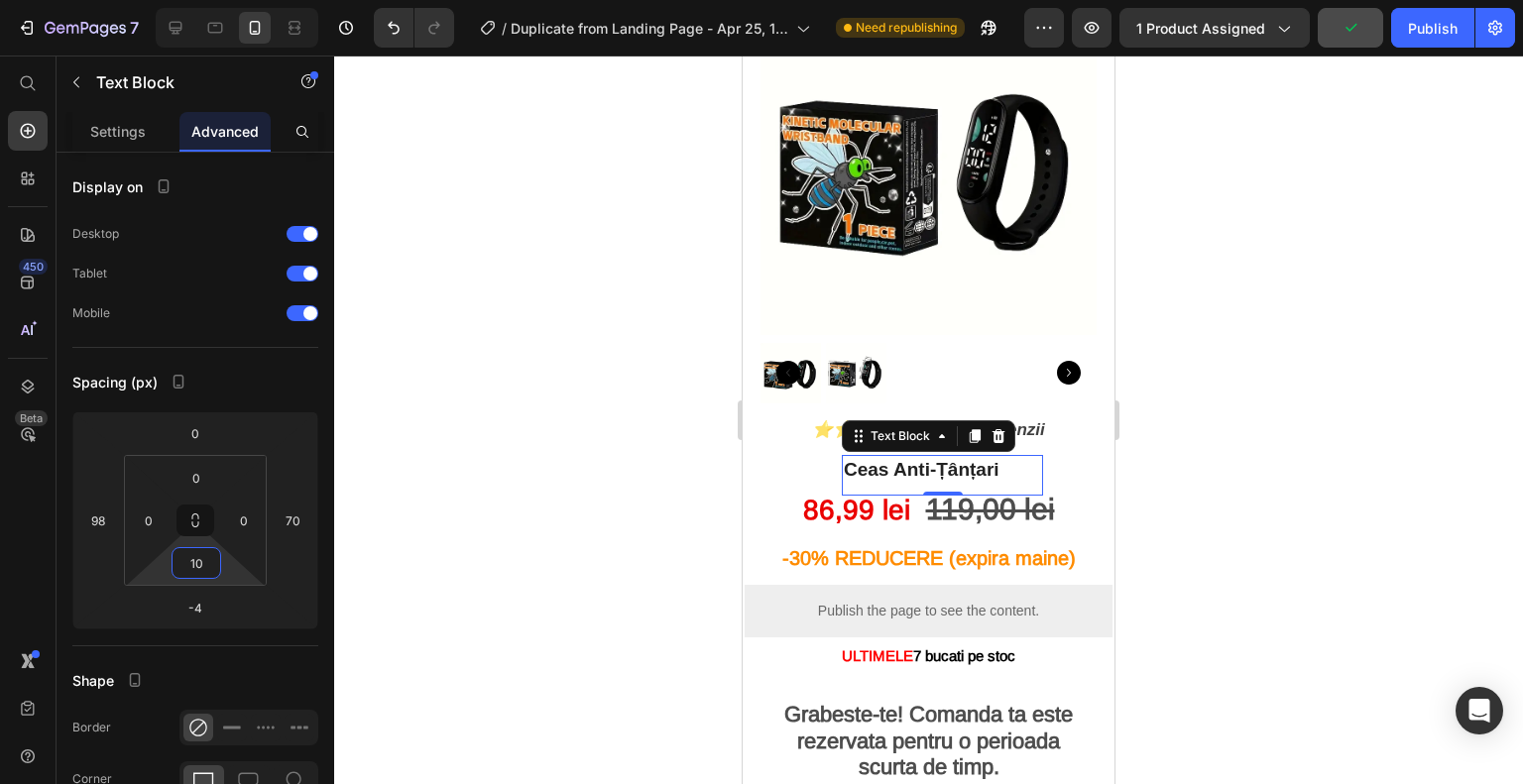 click on "7   /  Duplicate from Landing Page - Apr 25, 16:45:24 Need republishing Preview 1 product assigned  Publish  450 Beta Start with Sections Elements Hero Section Product Detail Brands Trusted Badges Guarantee Product Breakdown How to use Testimonials Compare Bundle FAQs Social Proof Brand Story Product List Collection Blog List Contact Sticky Add to Cart Custom Footer Browse Library 450 Layout
Row
Row
Row
Row Text
Heading
Text Block Button
Button
Button
Sticky Back to top Media" at bounding box center [762, 0] 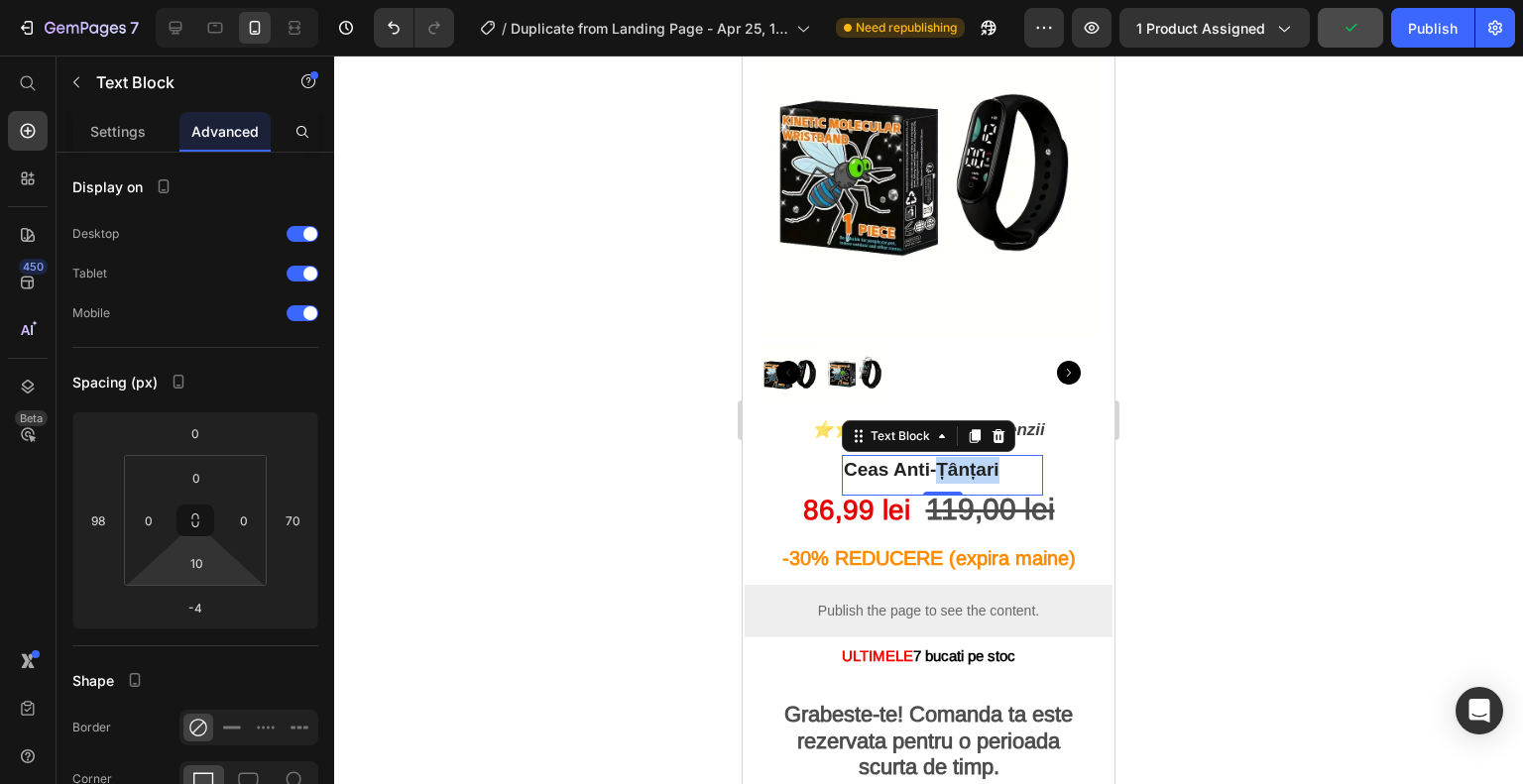 click on "Ceas Anti-Țânțari" at bounding box center [921, 469] 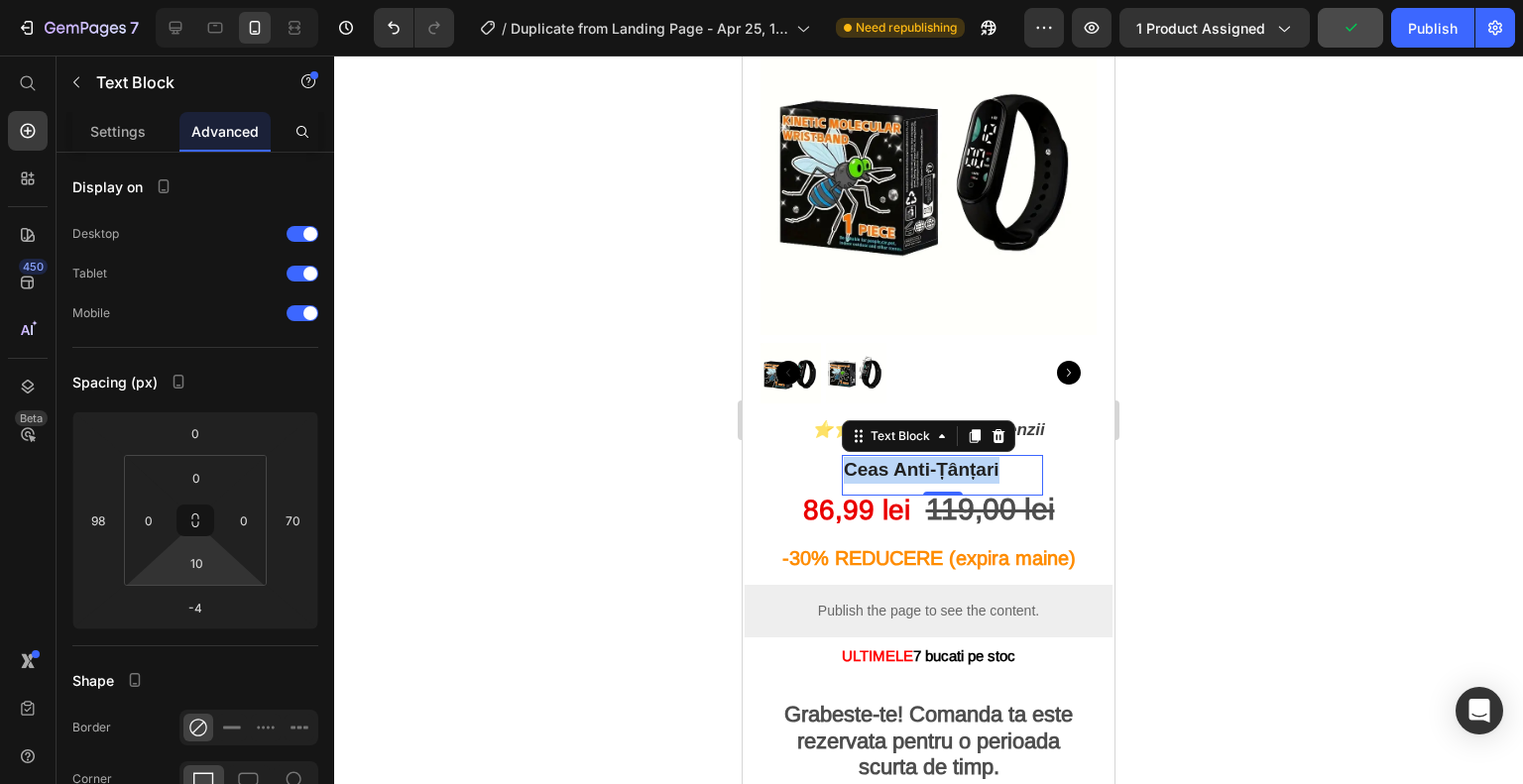 click on "Ceas Anti-Țânțari" at bounding box center [921, 469] 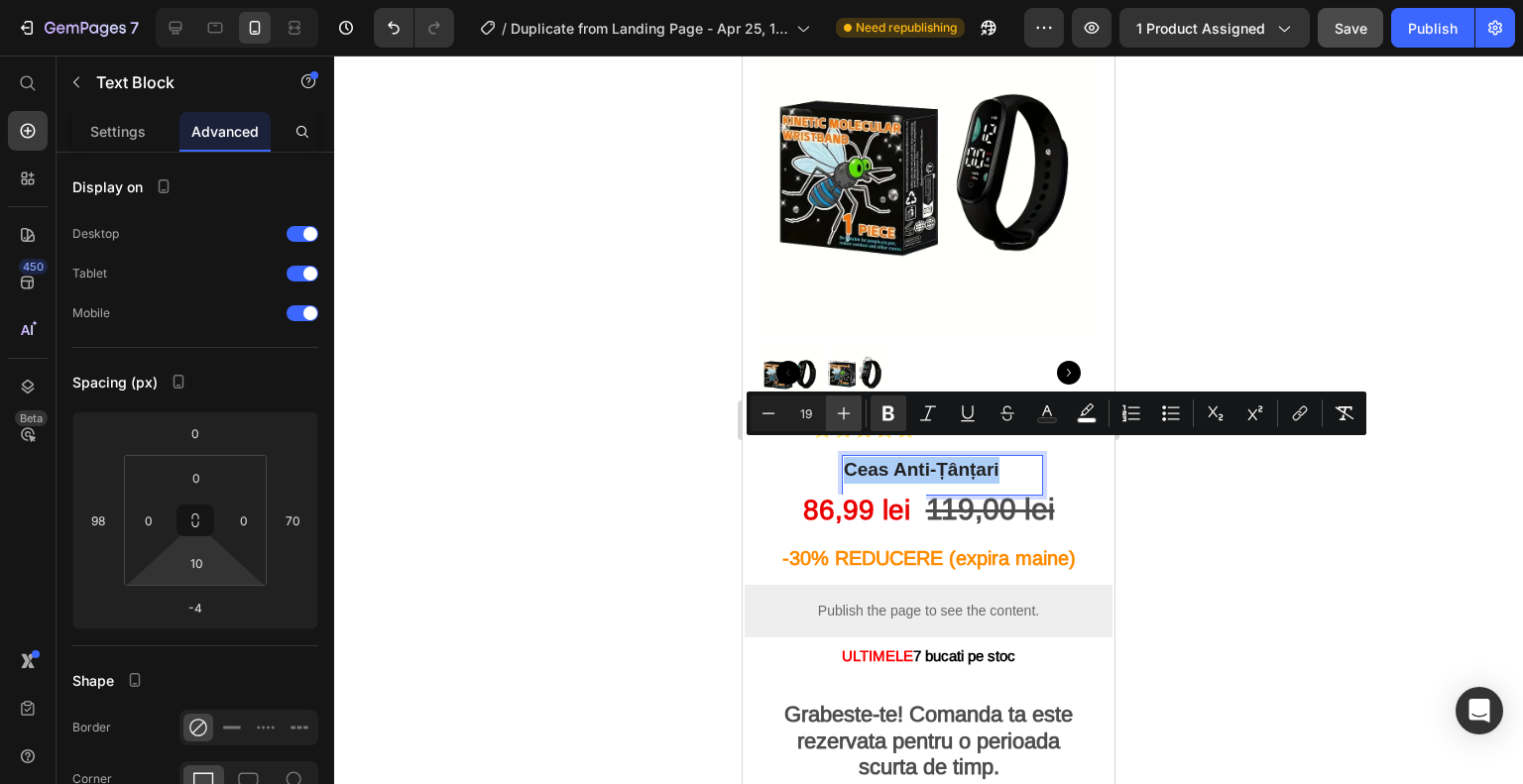 click 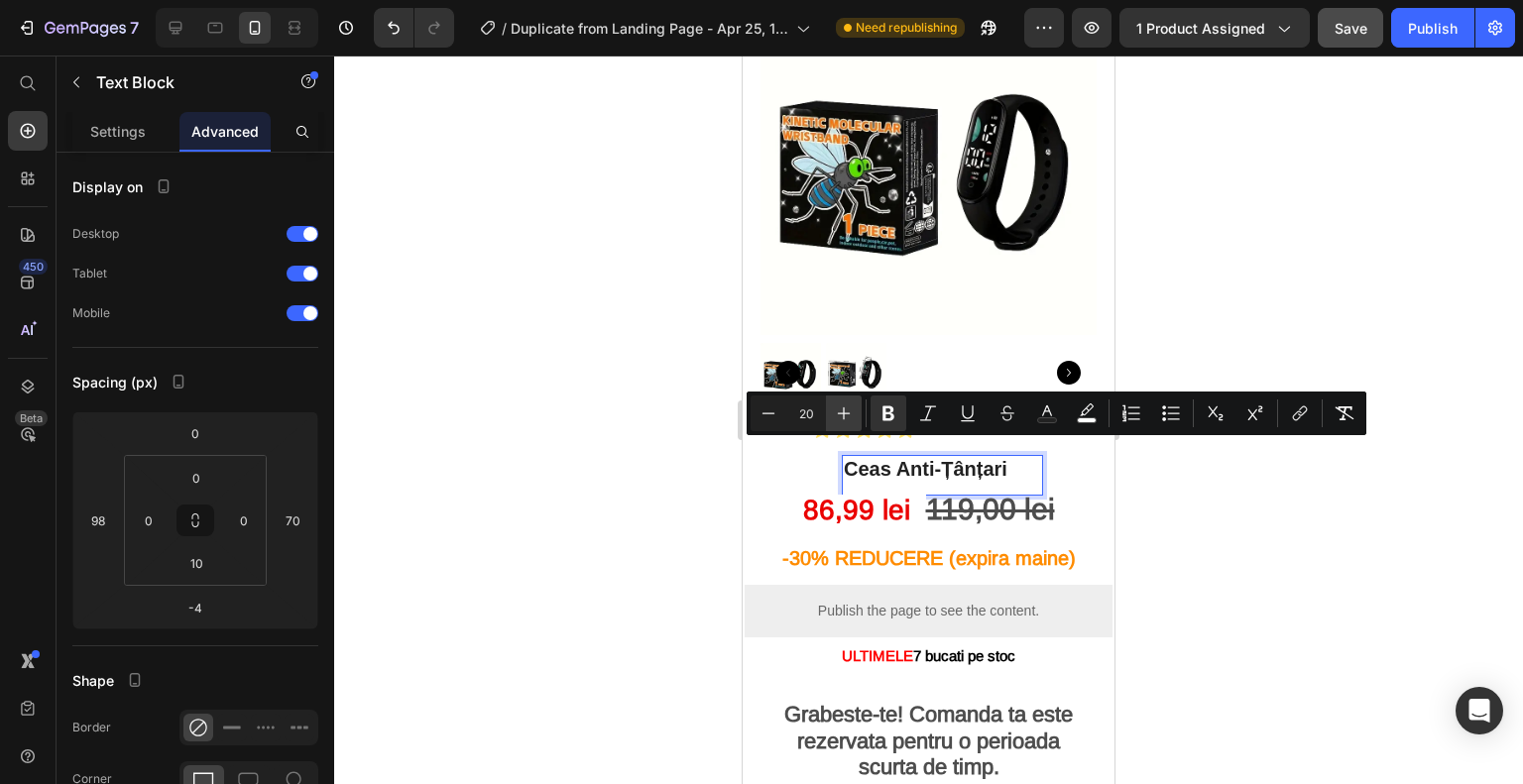click 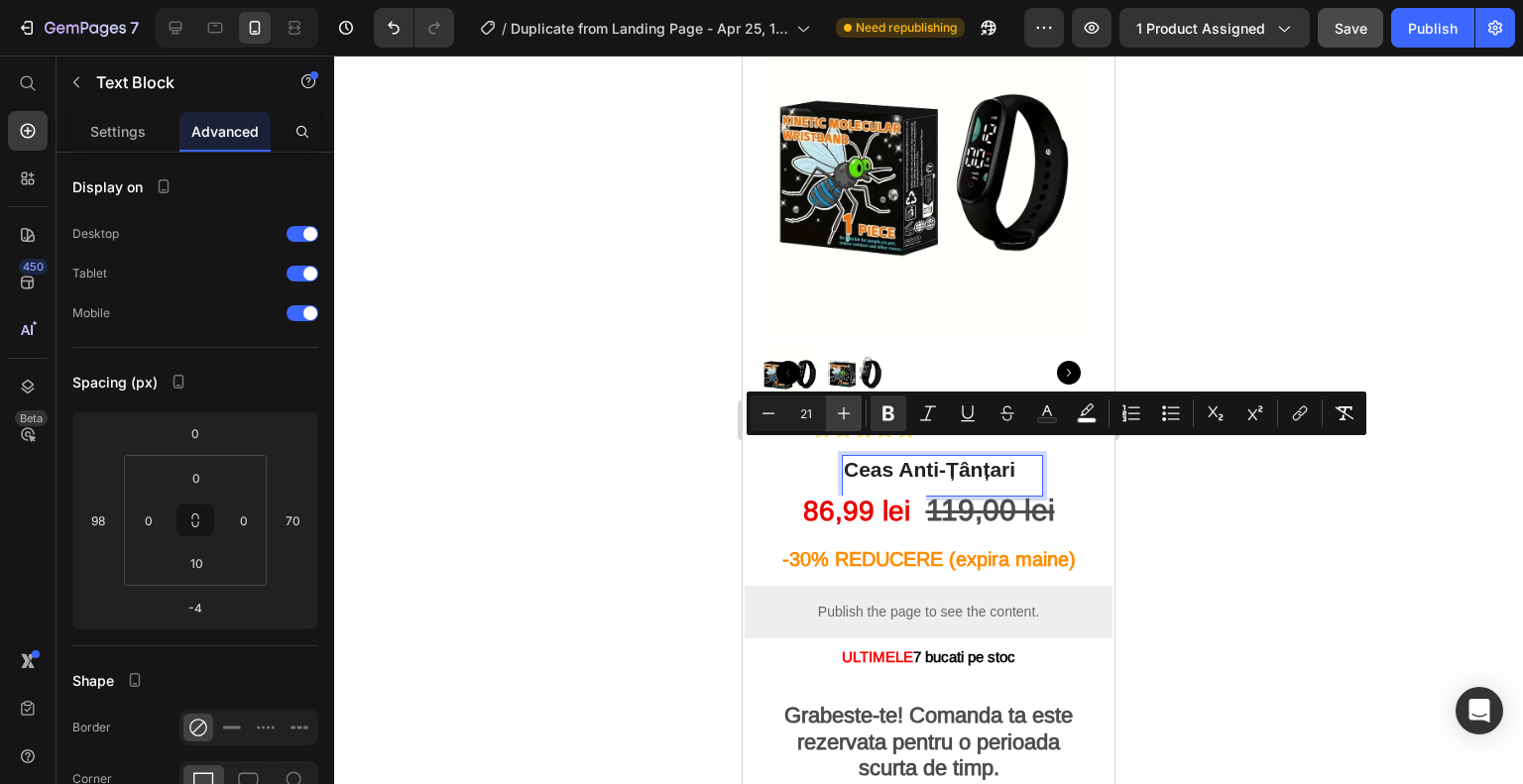 click 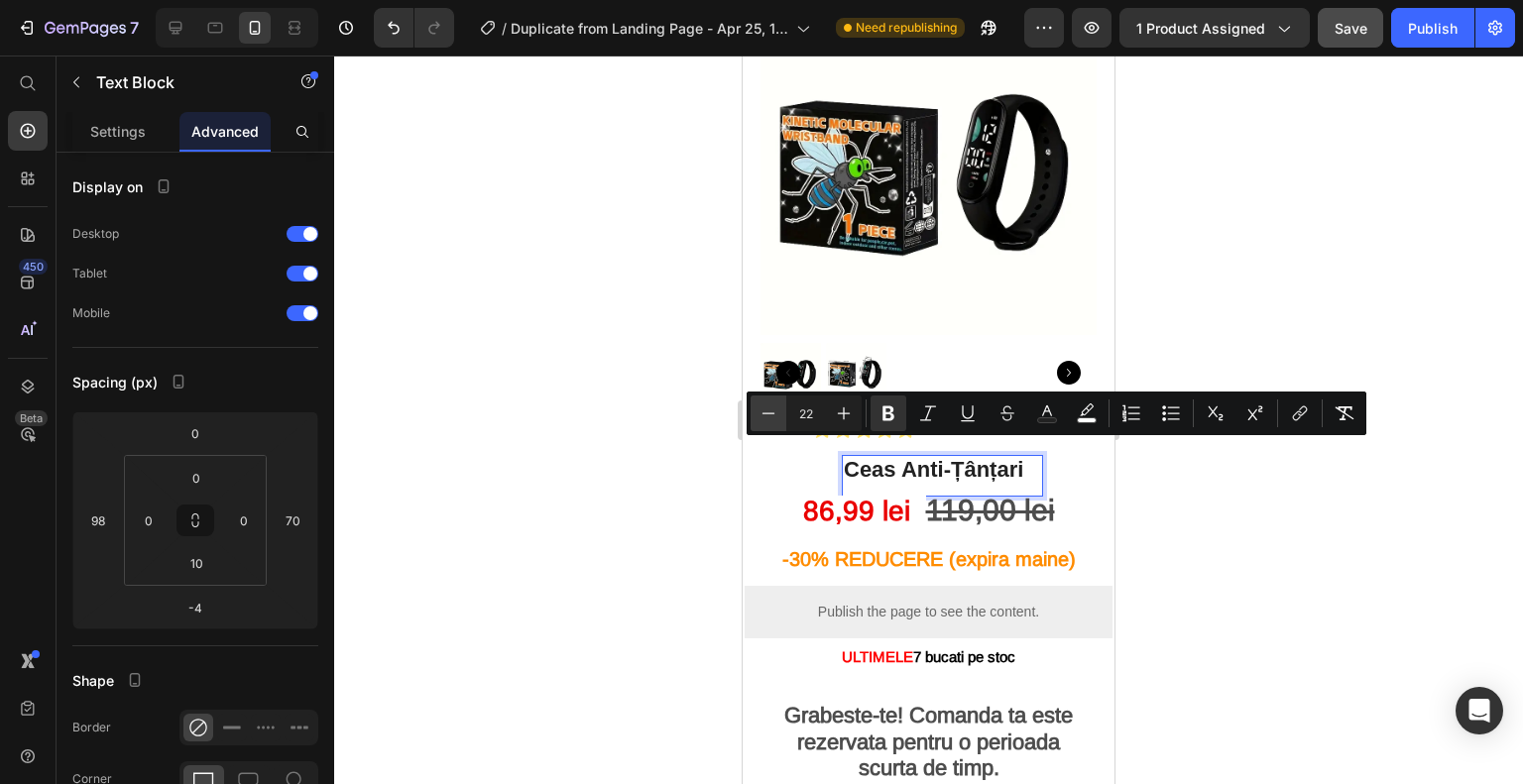 click on "Minus" at bounding box center (768, 413) 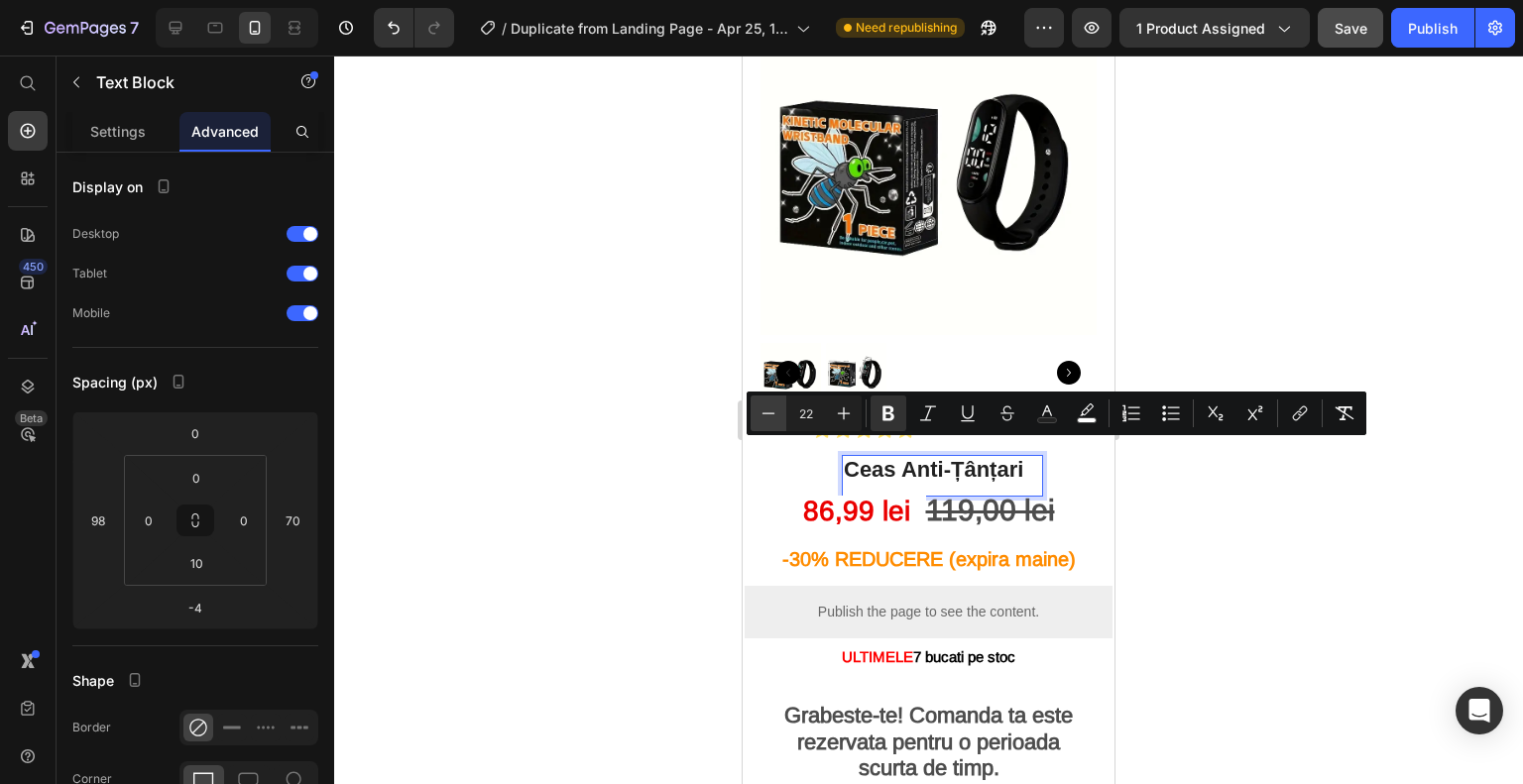 type on "21" 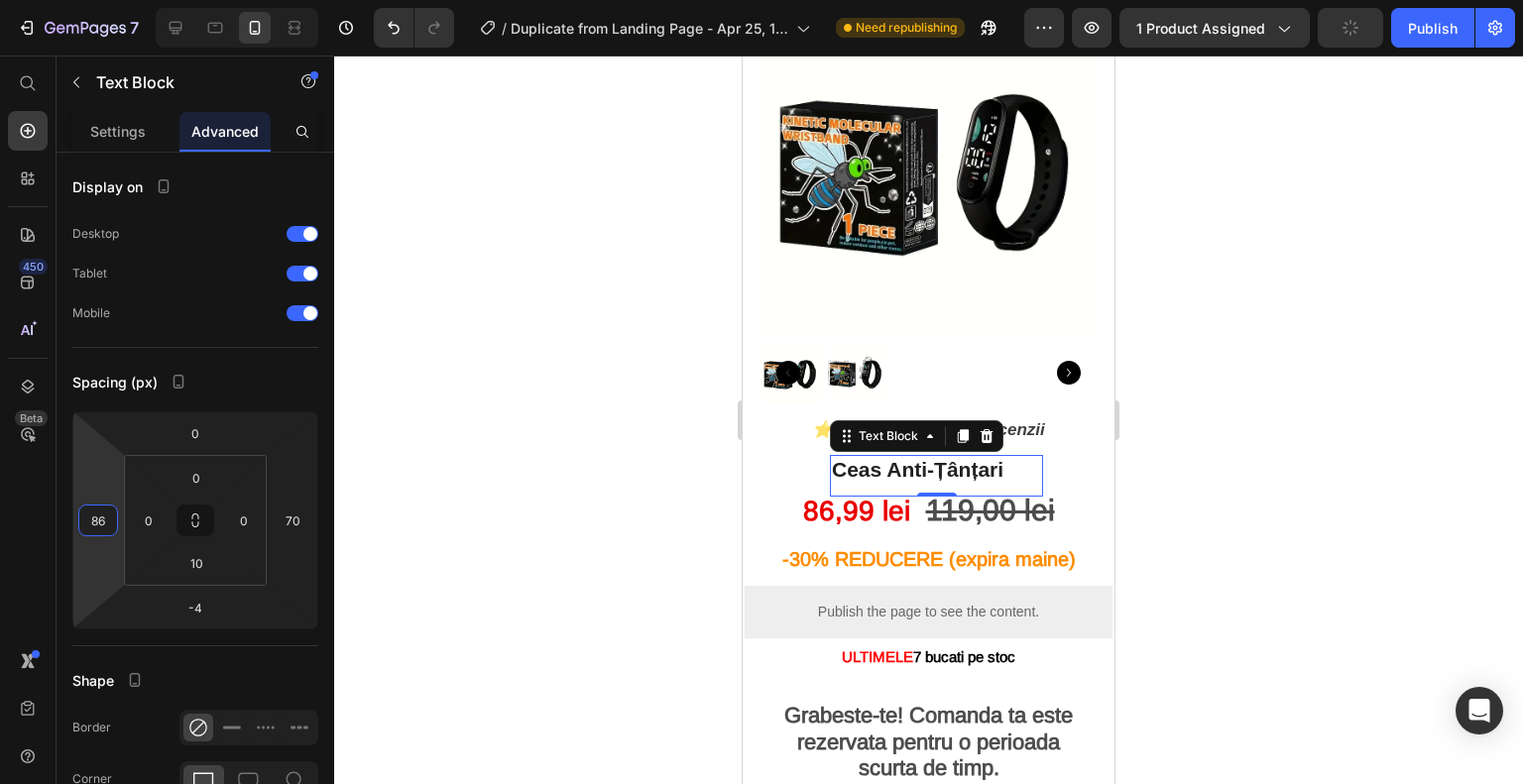 type on "84" 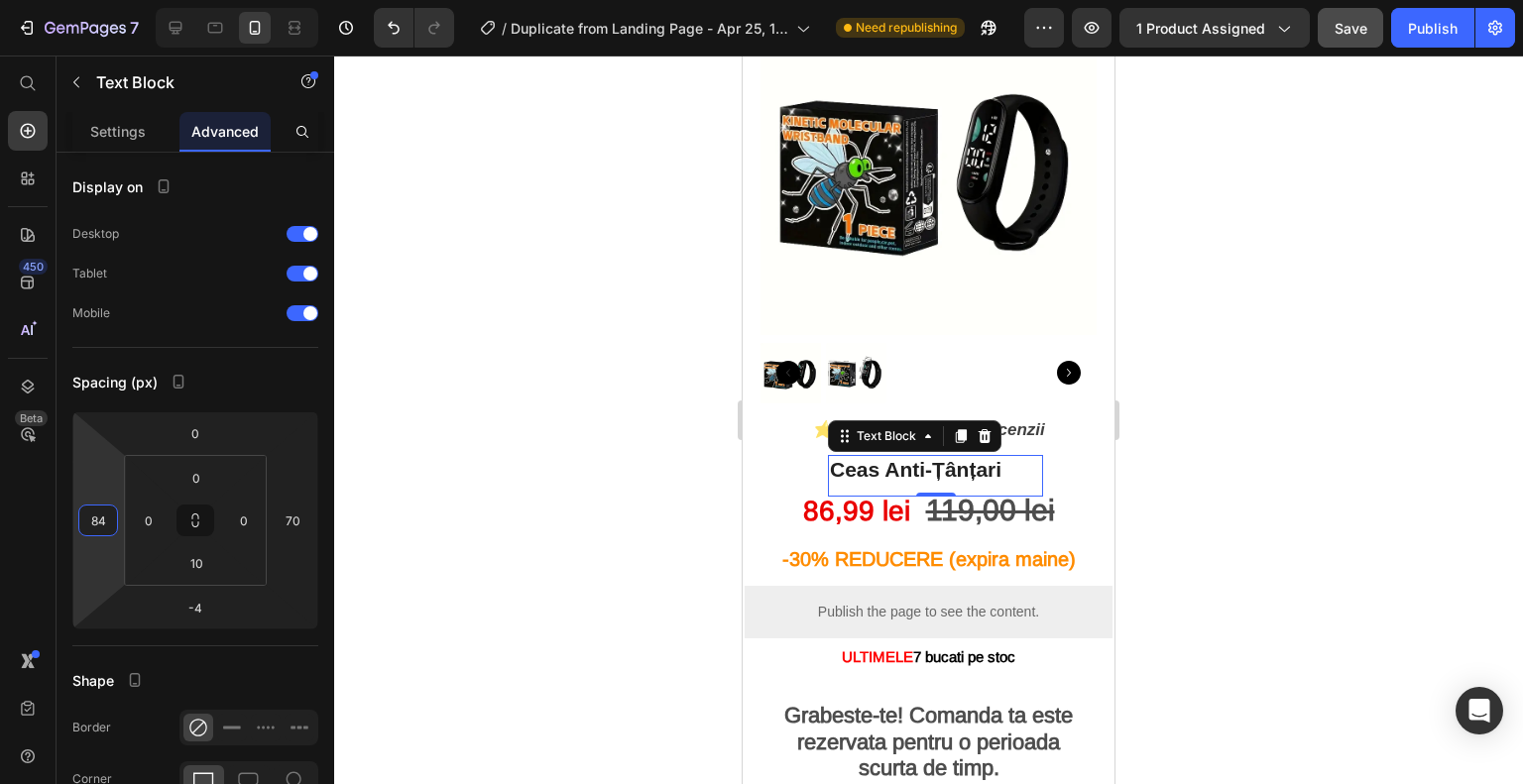 click on "7   /  Duplicate from Landing Page - Apr 25, 16:45:24 Need republishing Preview 1 product assigned  Save   Publish  450 Beta Start with Sections Elements Hero Section Product Detail Brands Trusted Badges Guarantee Product Breakdown How to use Testimonials Compare Bundle FAQs Social Proof Brand Story Product List Collection Blog List Contact Sticky Add to Cart Custom Footer Browse Library 450 Layout
Row
Row
Row
Row Text
Heading
Text Block Button
Button
Button
Sticky Back to top Media" at bounding box center (762, 0) 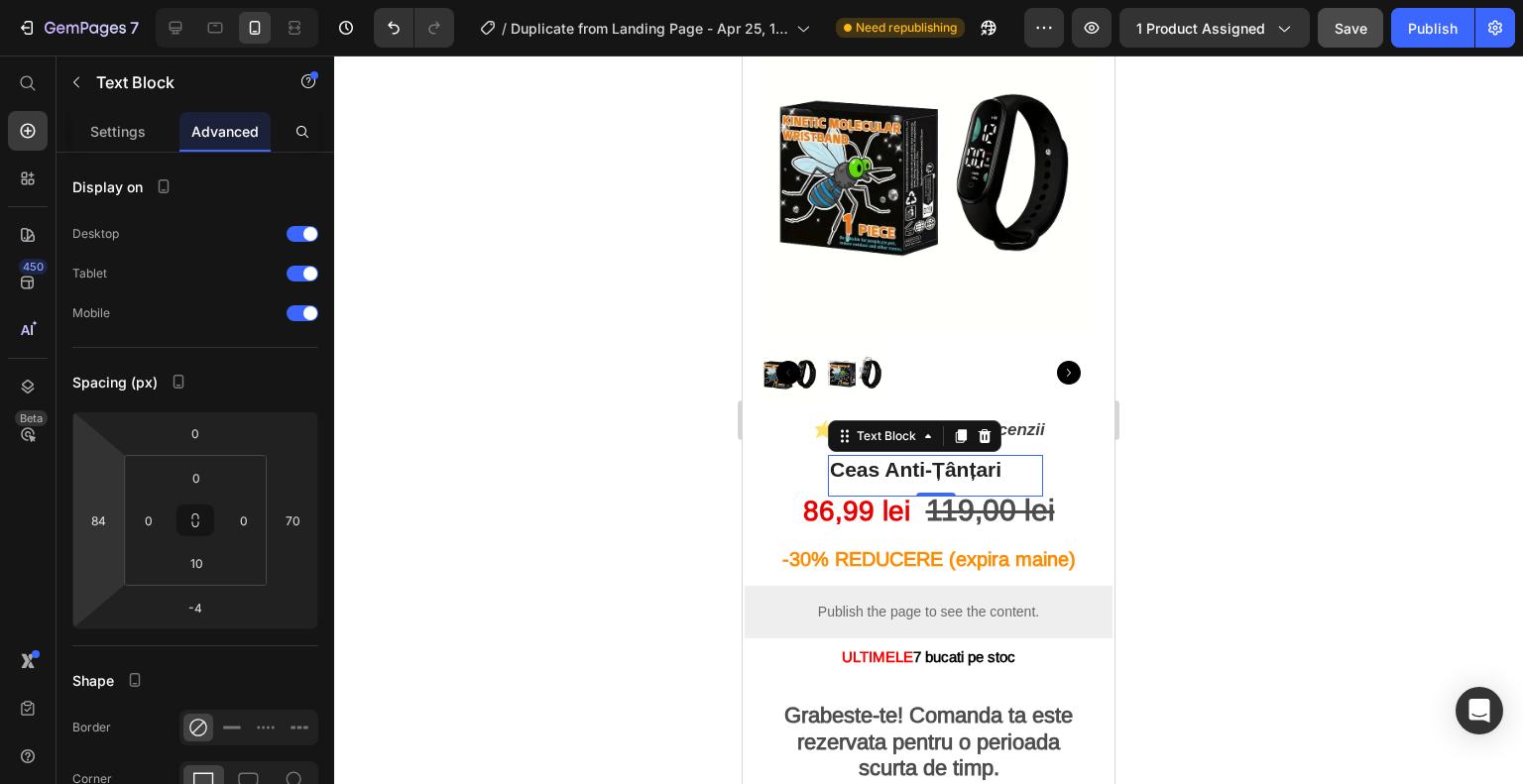 click 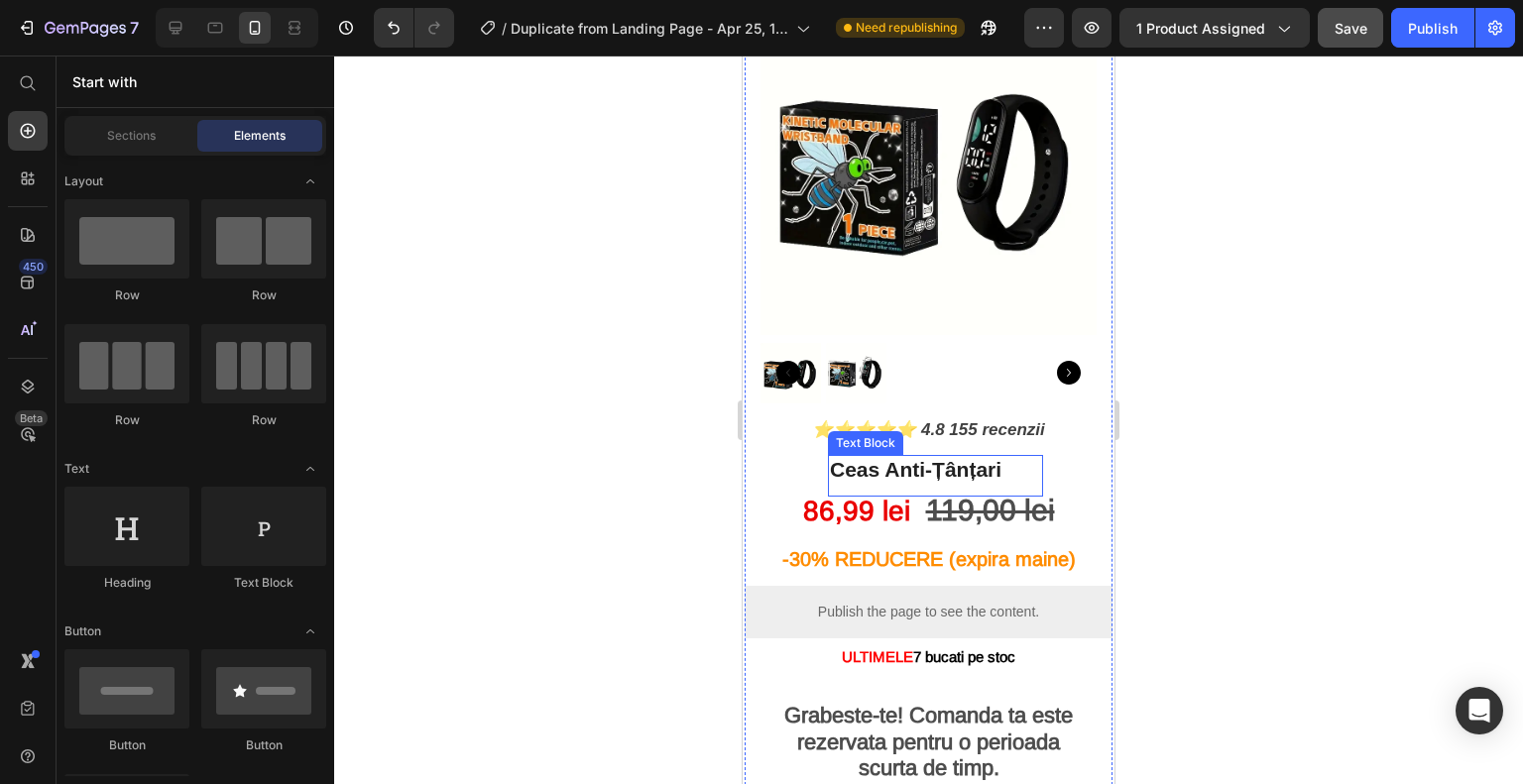 click on "Ceas Anti-Țânțari" at bounding box center [915, 469] 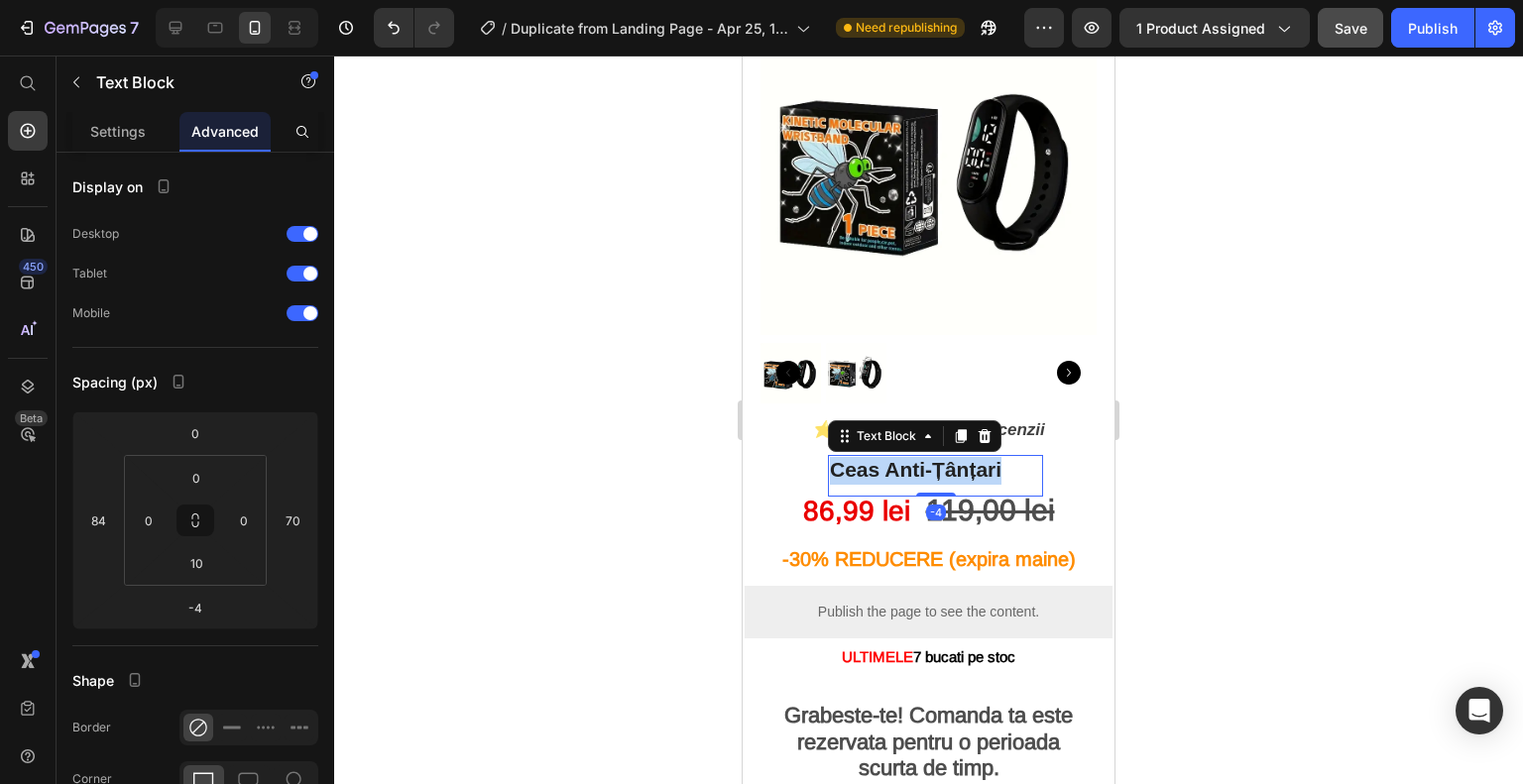 click on "Ceas Anti-Țânțari" at bounding box center [915, 469] 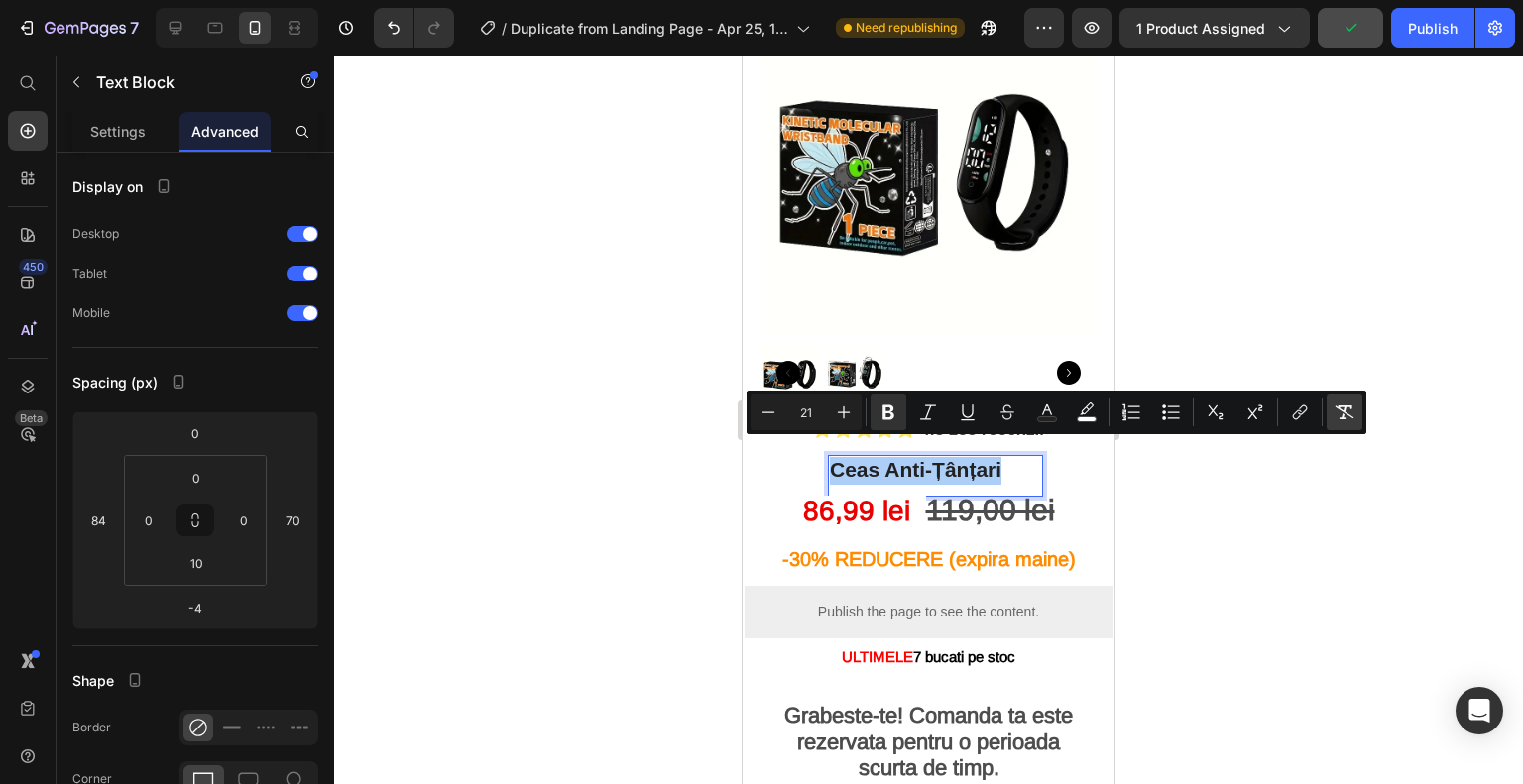 click on "Remove Format" at bounding box center (1345, 412) 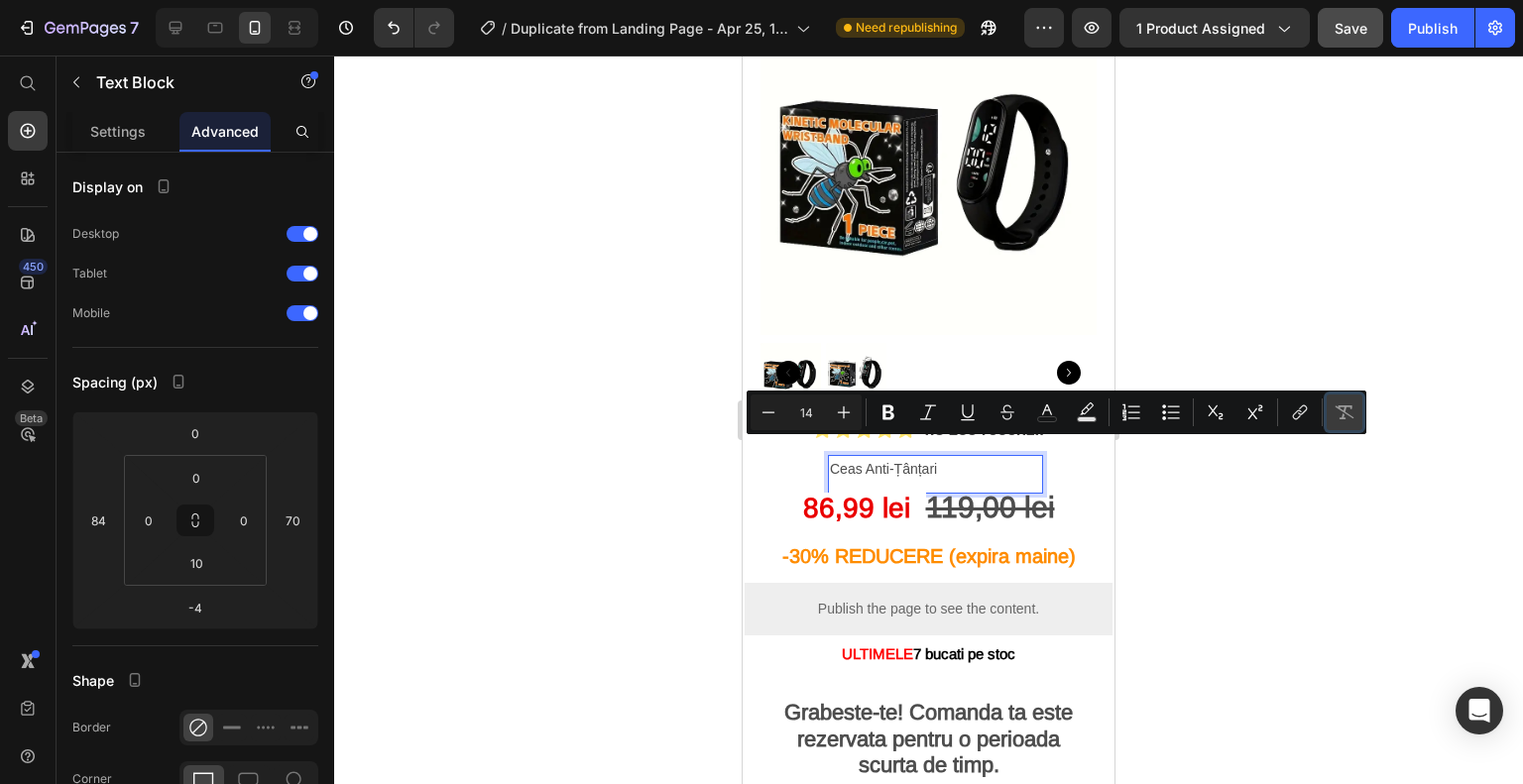 click on "Remove Format" at bounding box center [1345, 412] 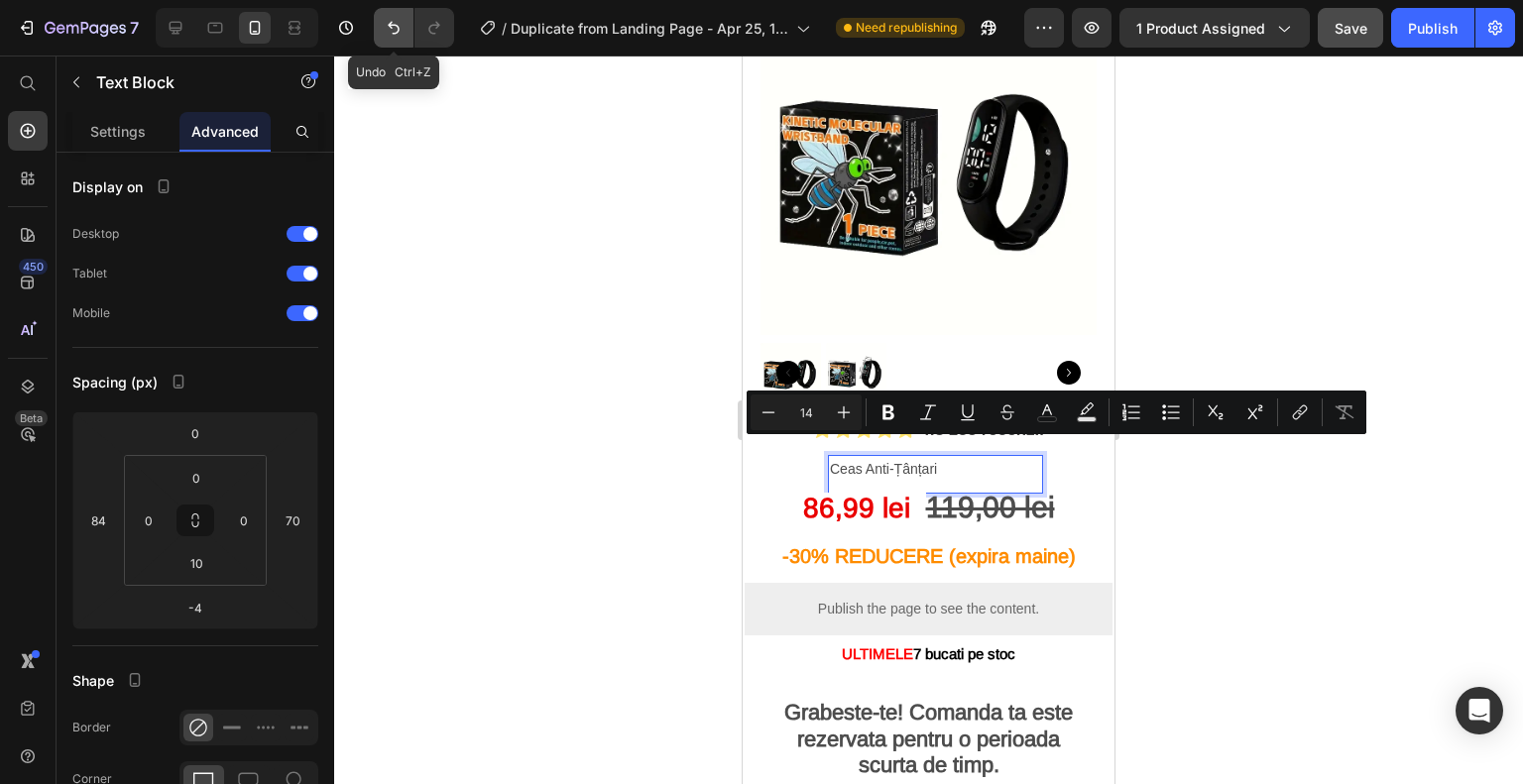 click 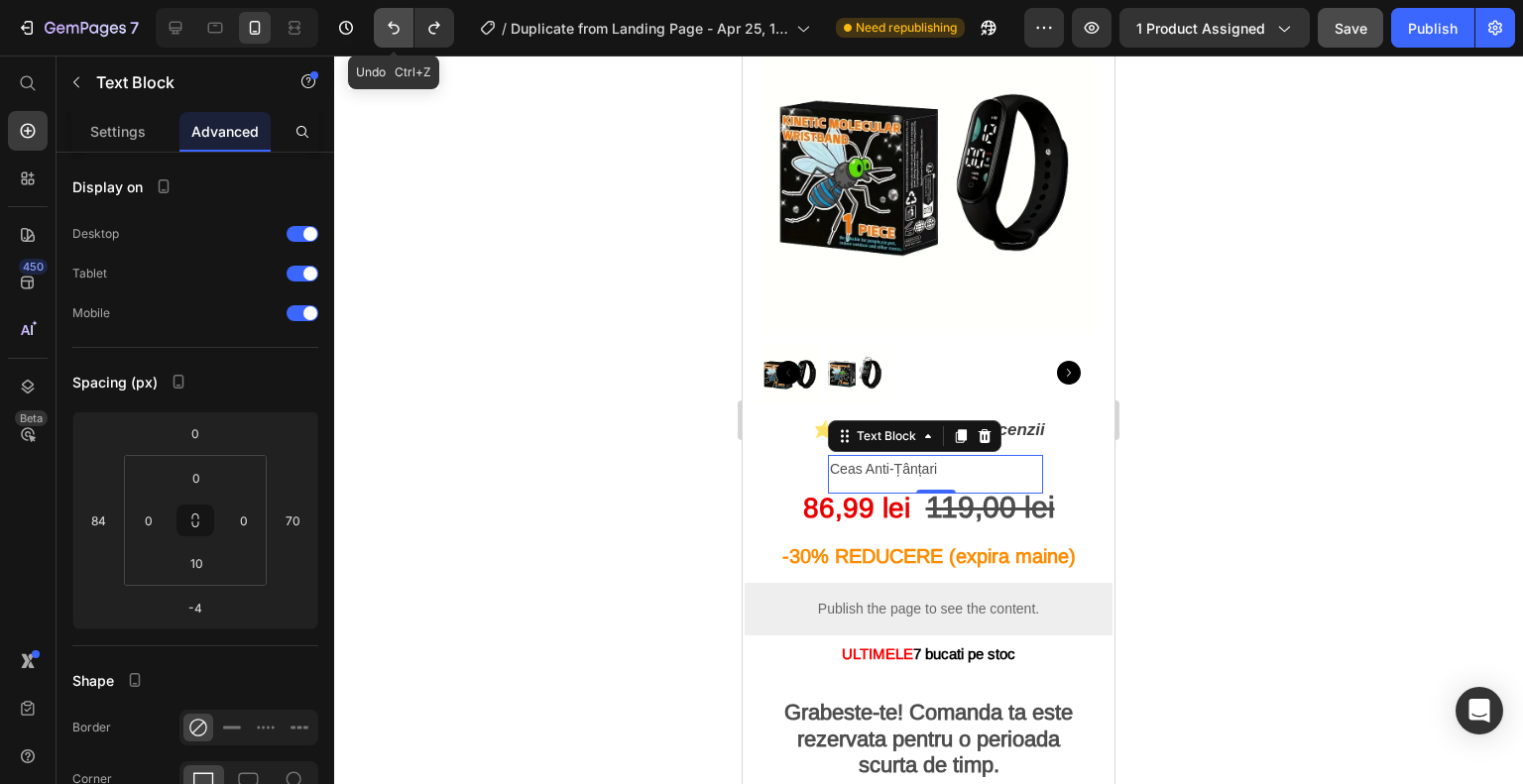 click 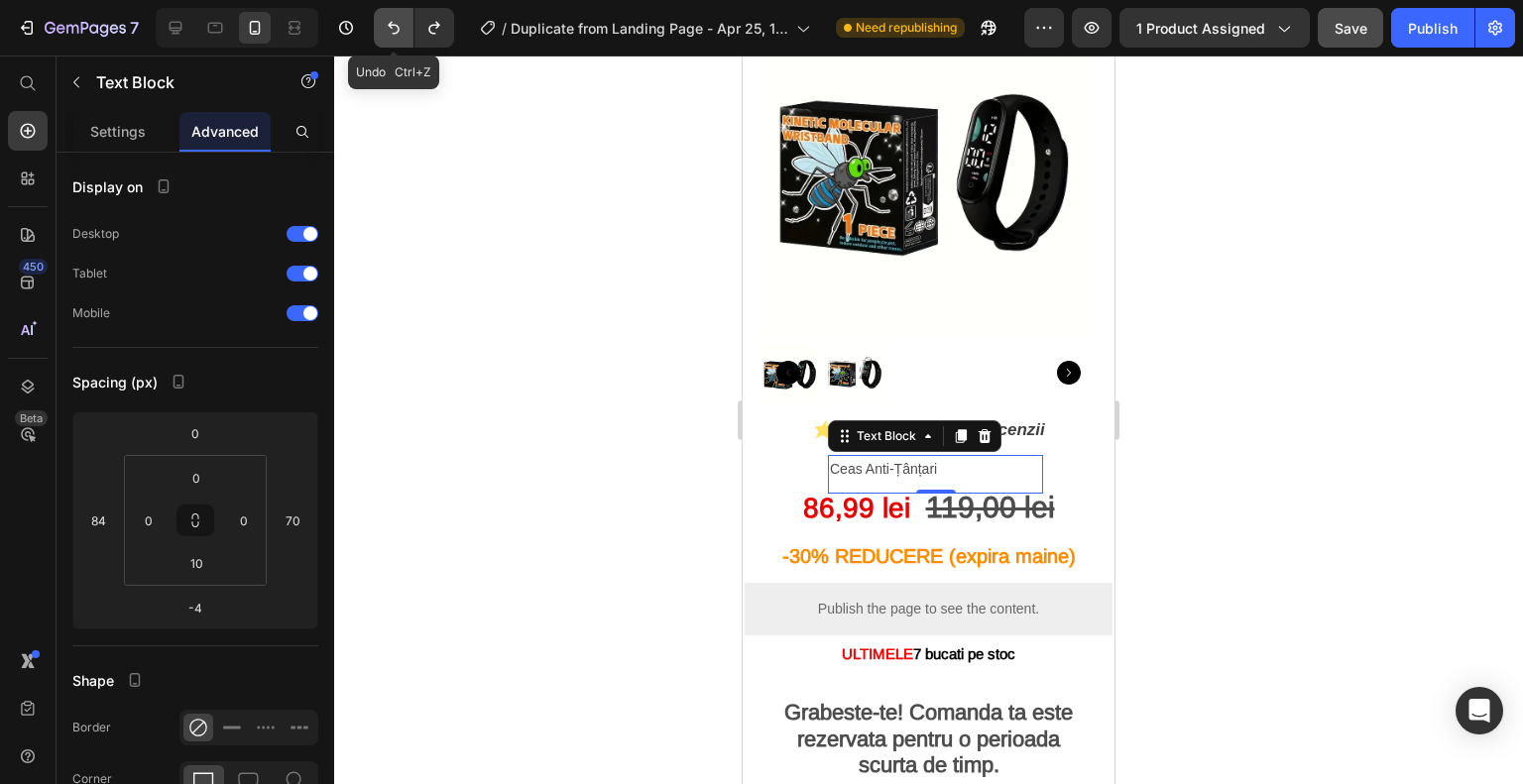 click 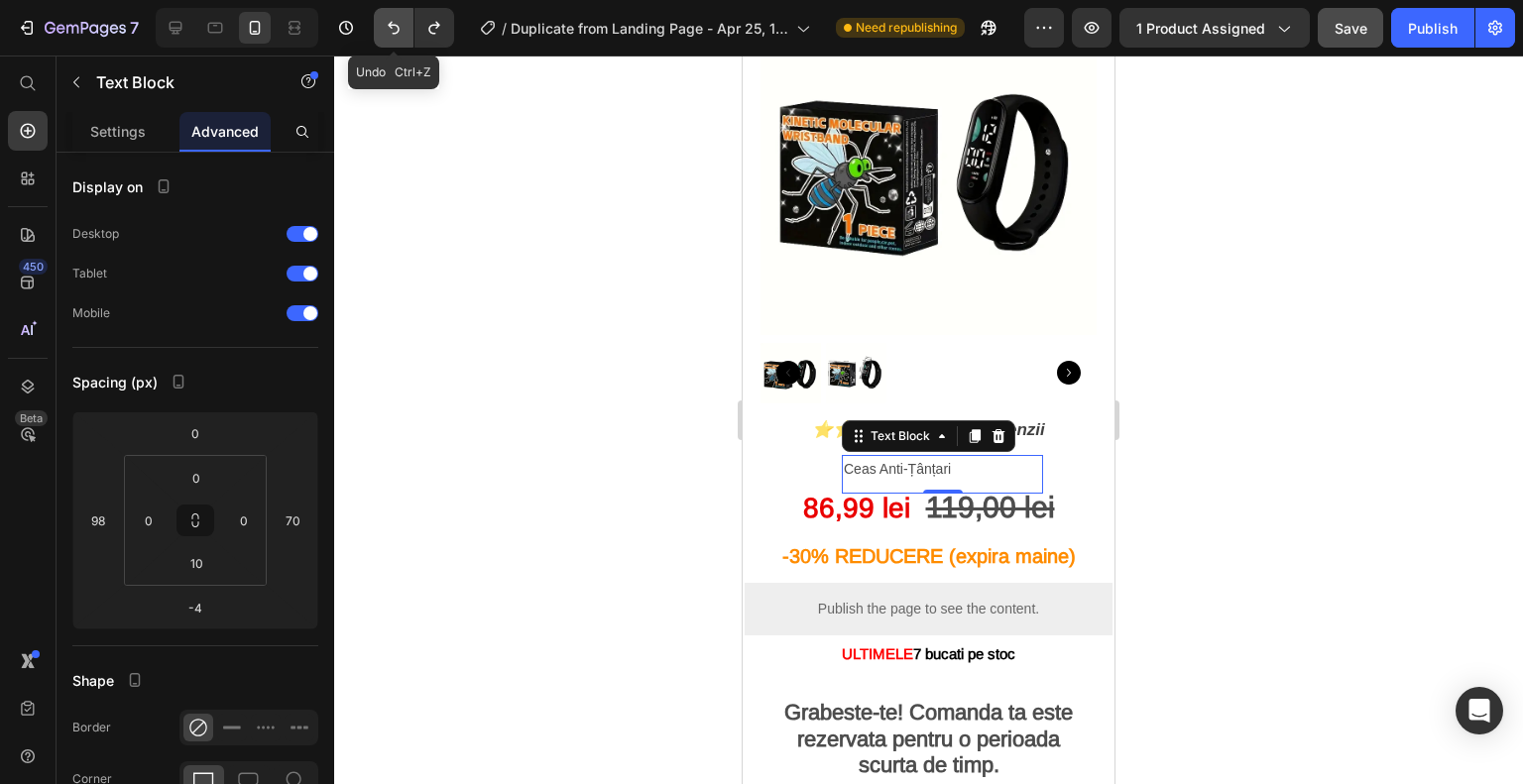 click 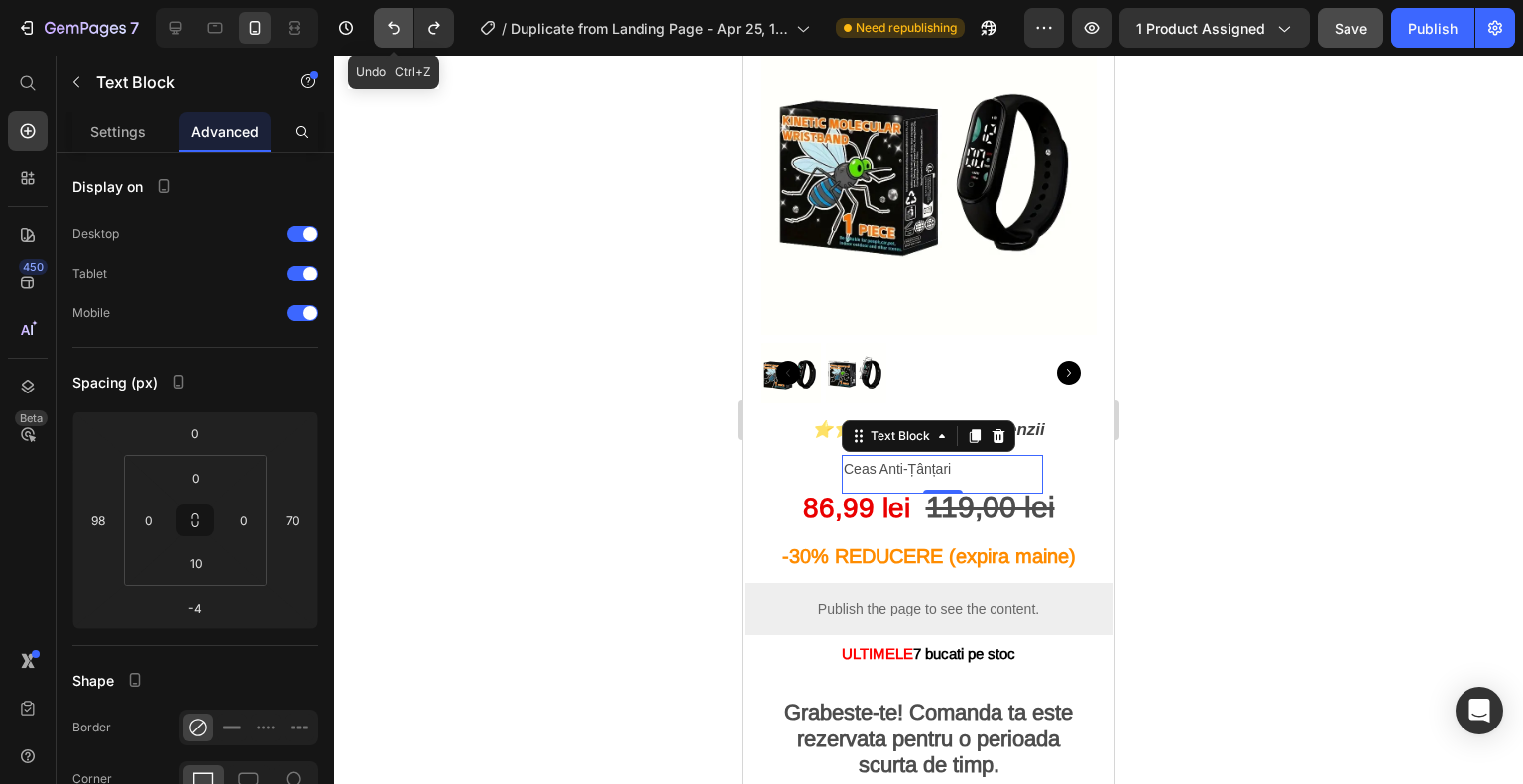 click 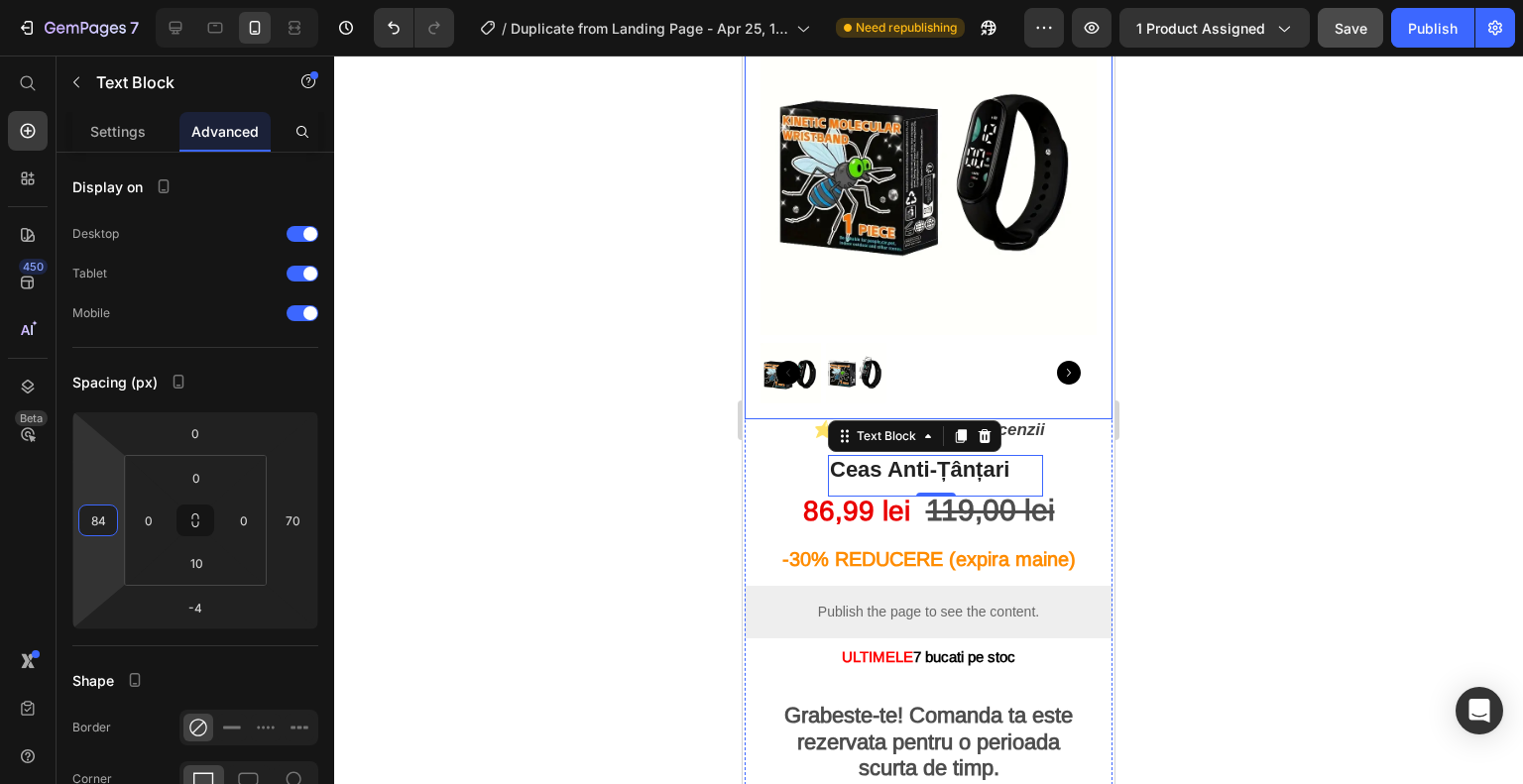 type on "82" 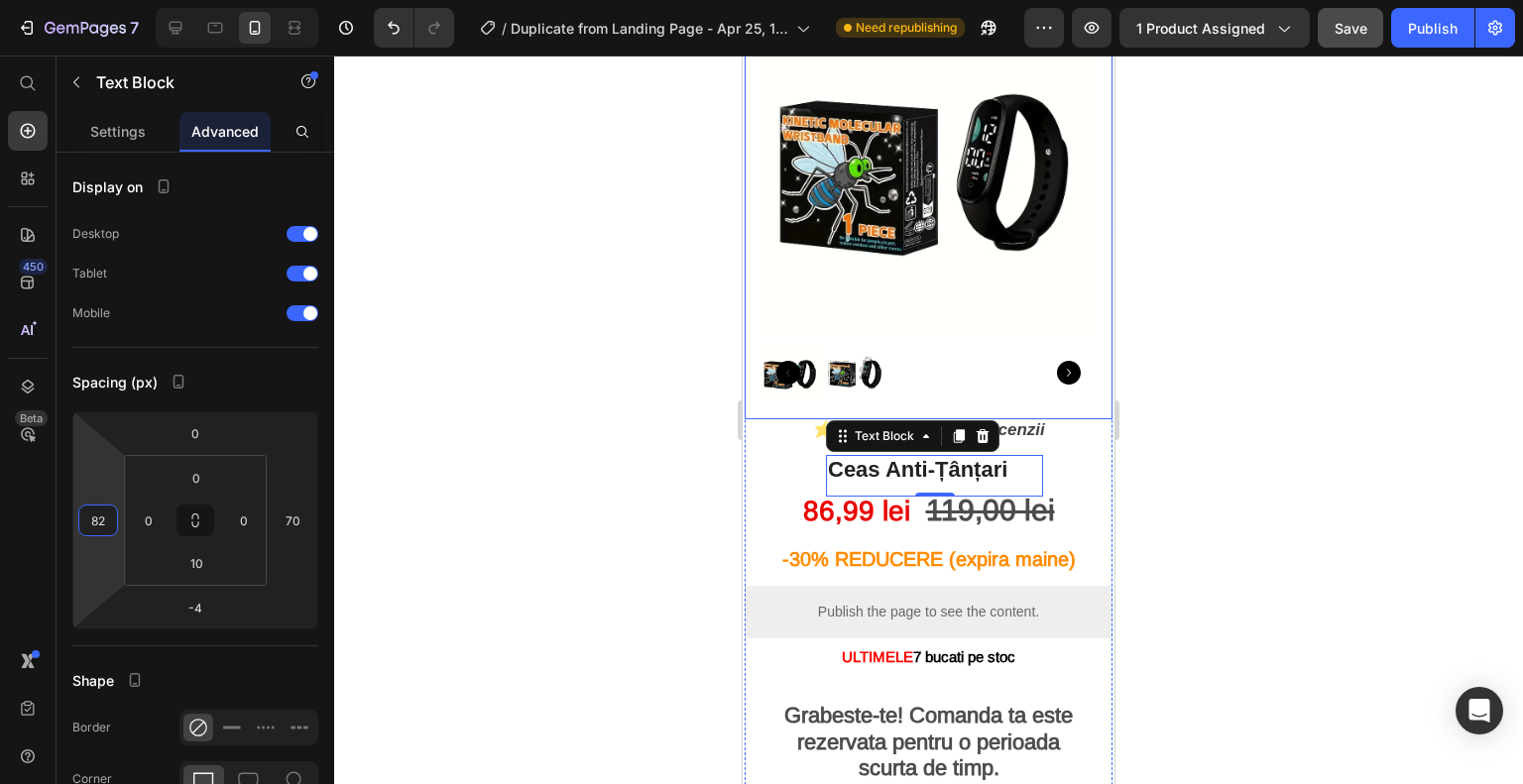 click on "7   /  Duplicate from Landing Page - Apr 25, 16:45:24 Need republishing Preview 1 product assigned  Save   Publish  450 Beta Start with Sections Elements Hero Section Product Detail Brands Trusted Badges Guarantee Product Breakdown How to use Testimonials Compare Bundle FAQs Social Proof Brand Story Product List Collection Blog List Contact Sticky Add to Cart Custom Footer Browse Library 450 Layout
Row
Row
Row
Row Text
Heading
Text Block Button
Button
Button
Sticky Back to top Media" at bounding box center [762, 0] 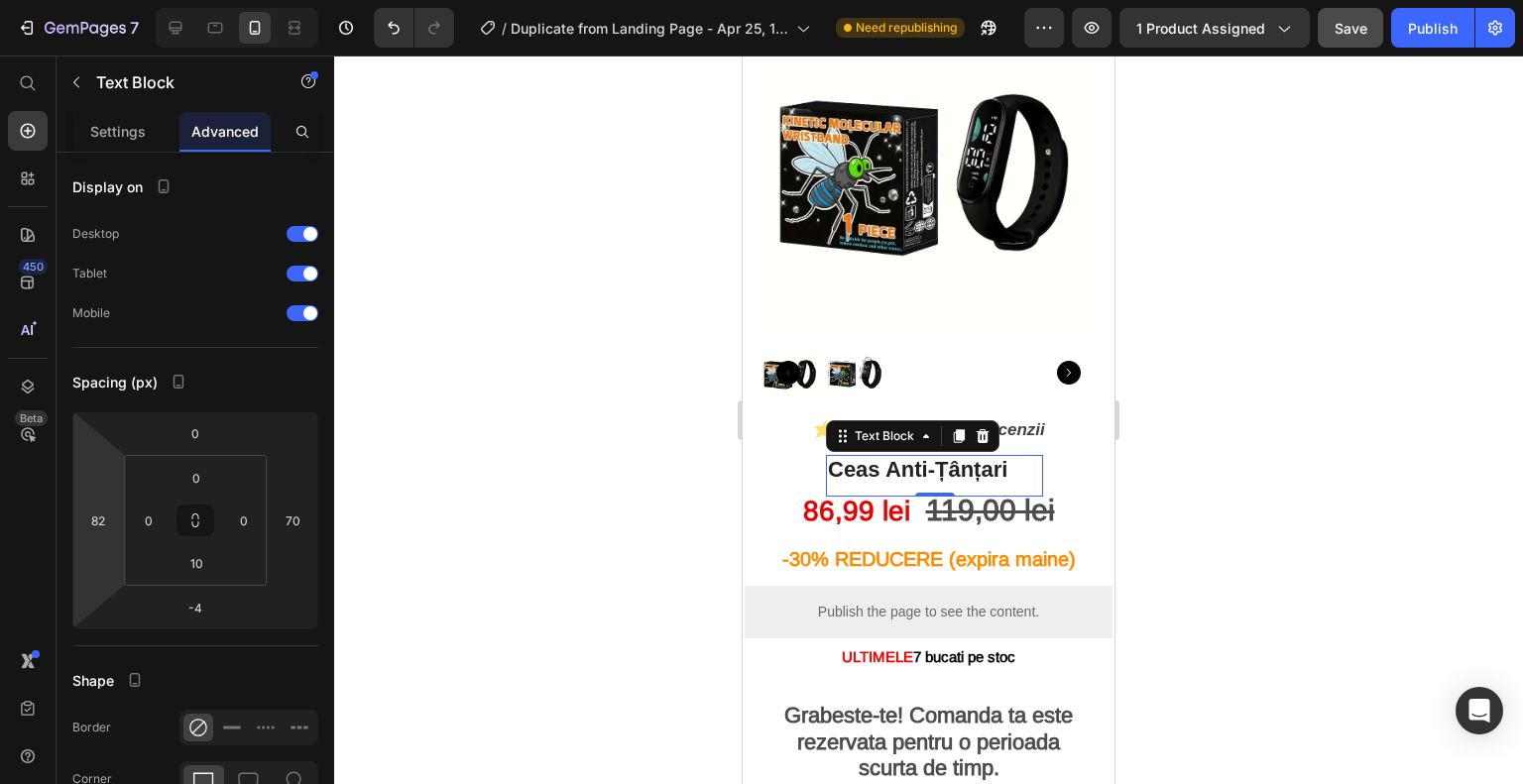 click 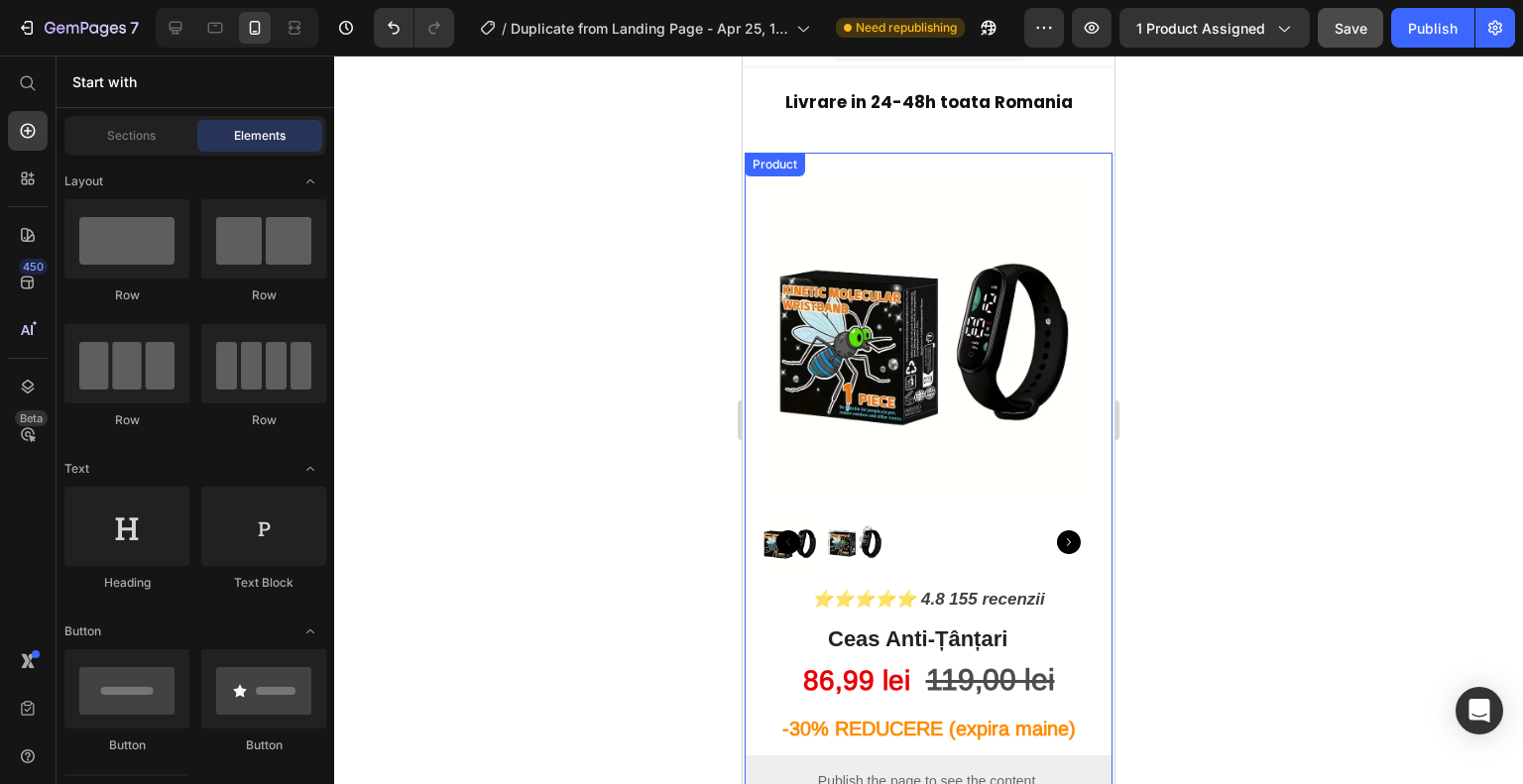 scroll, scrollTop: 0, scrollLeft: 0, axis: both 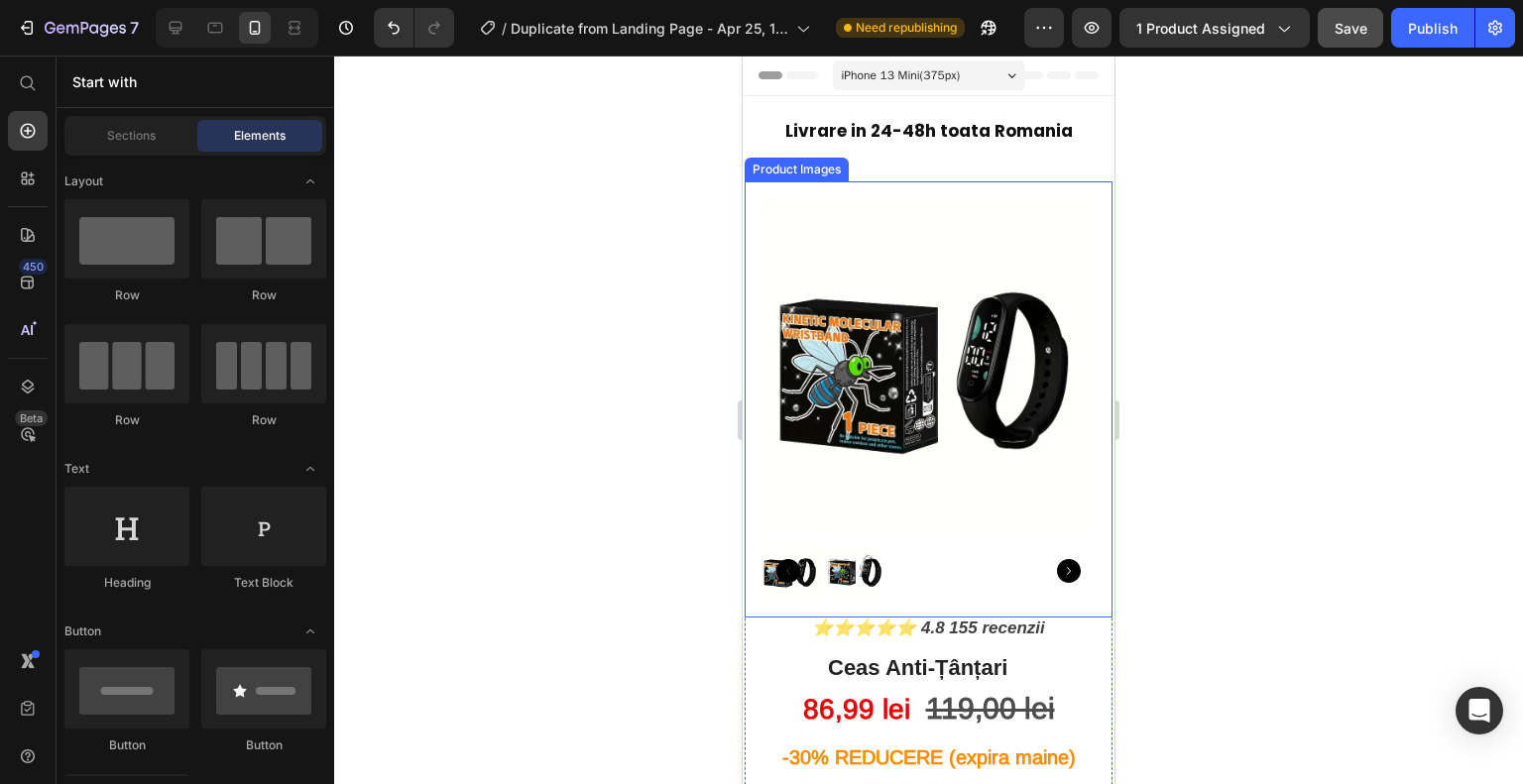 click at bounding box center (928, 365) 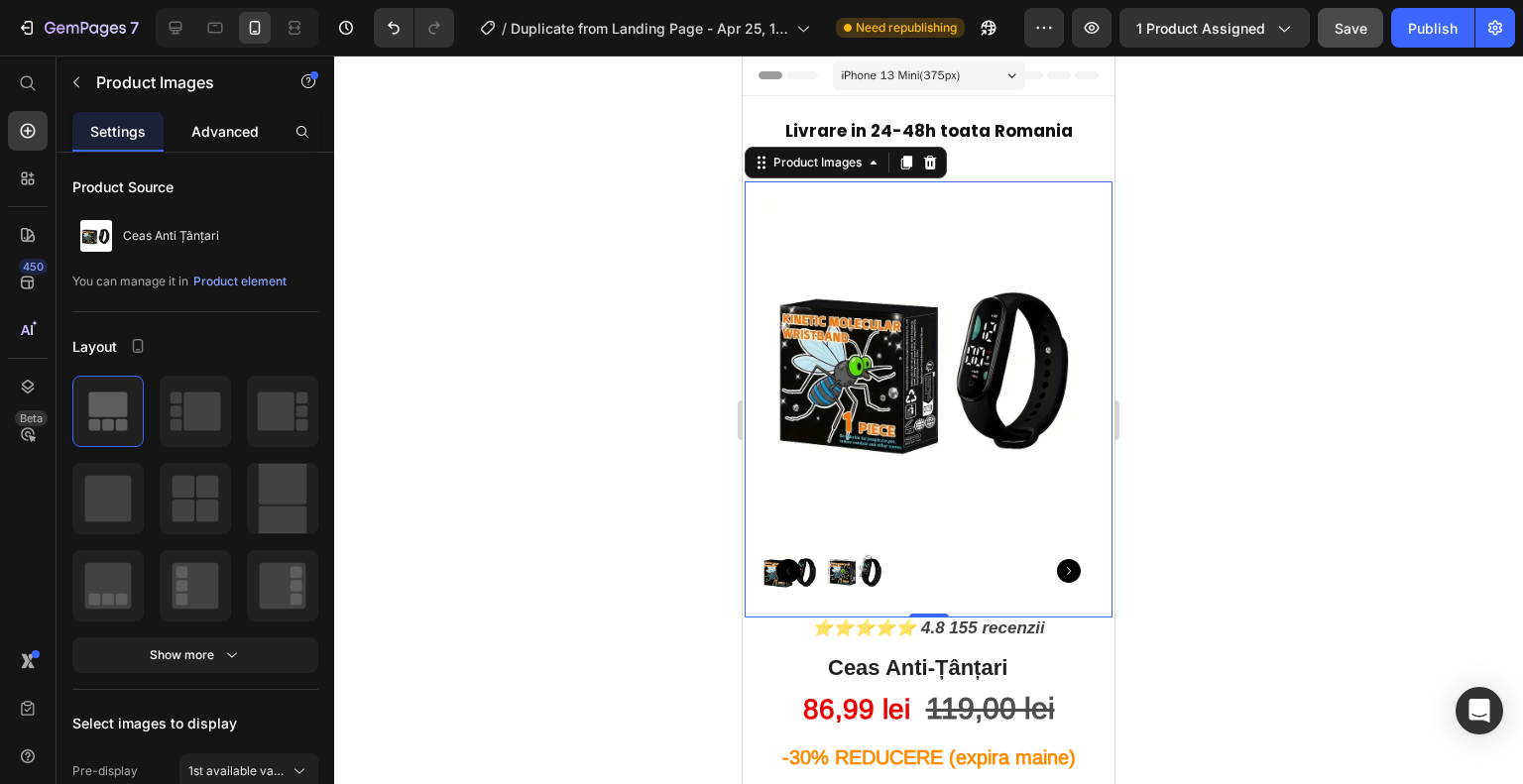click on "Advanced" at bounding box center [225, 131] 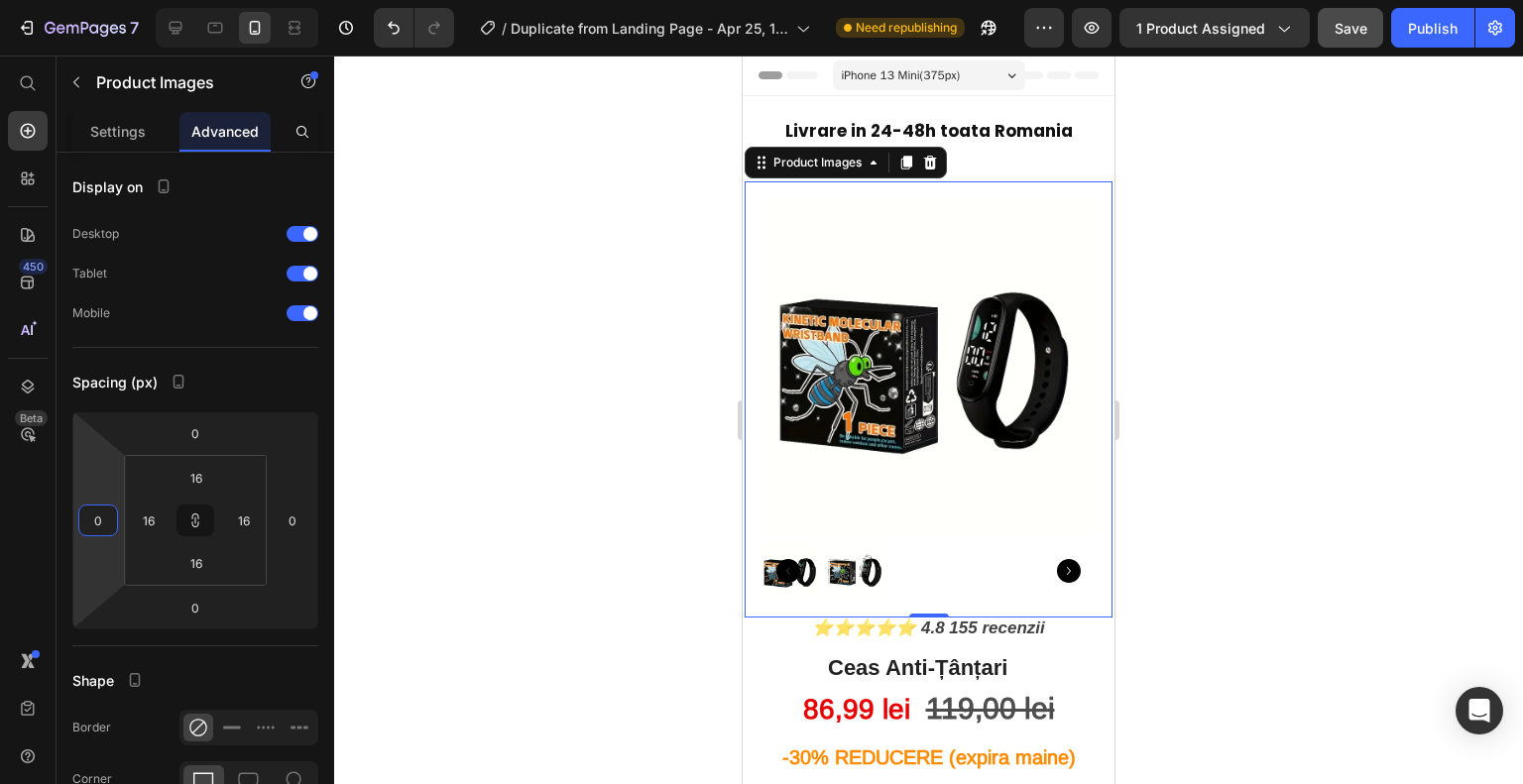 type on "20" 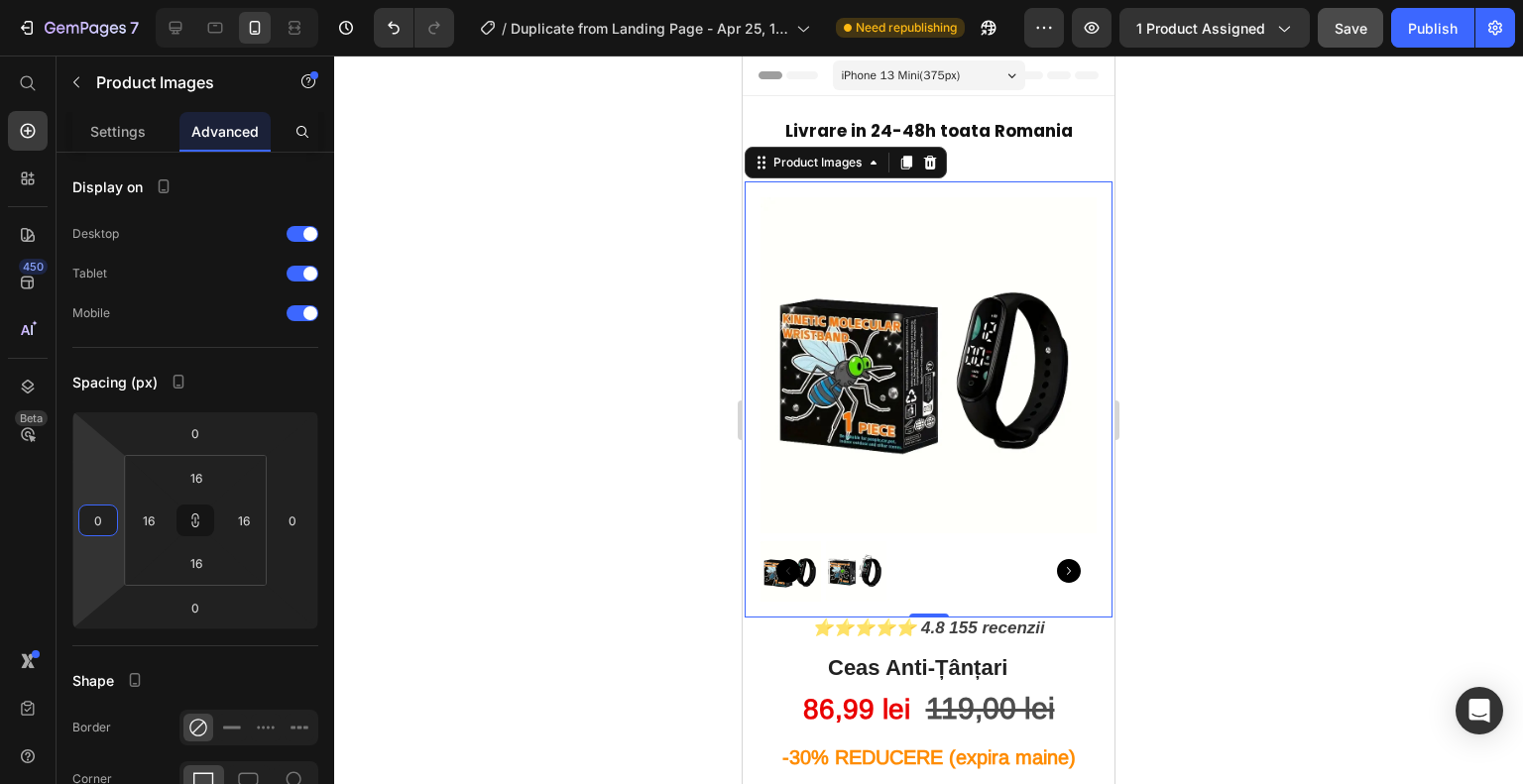 type on "20" 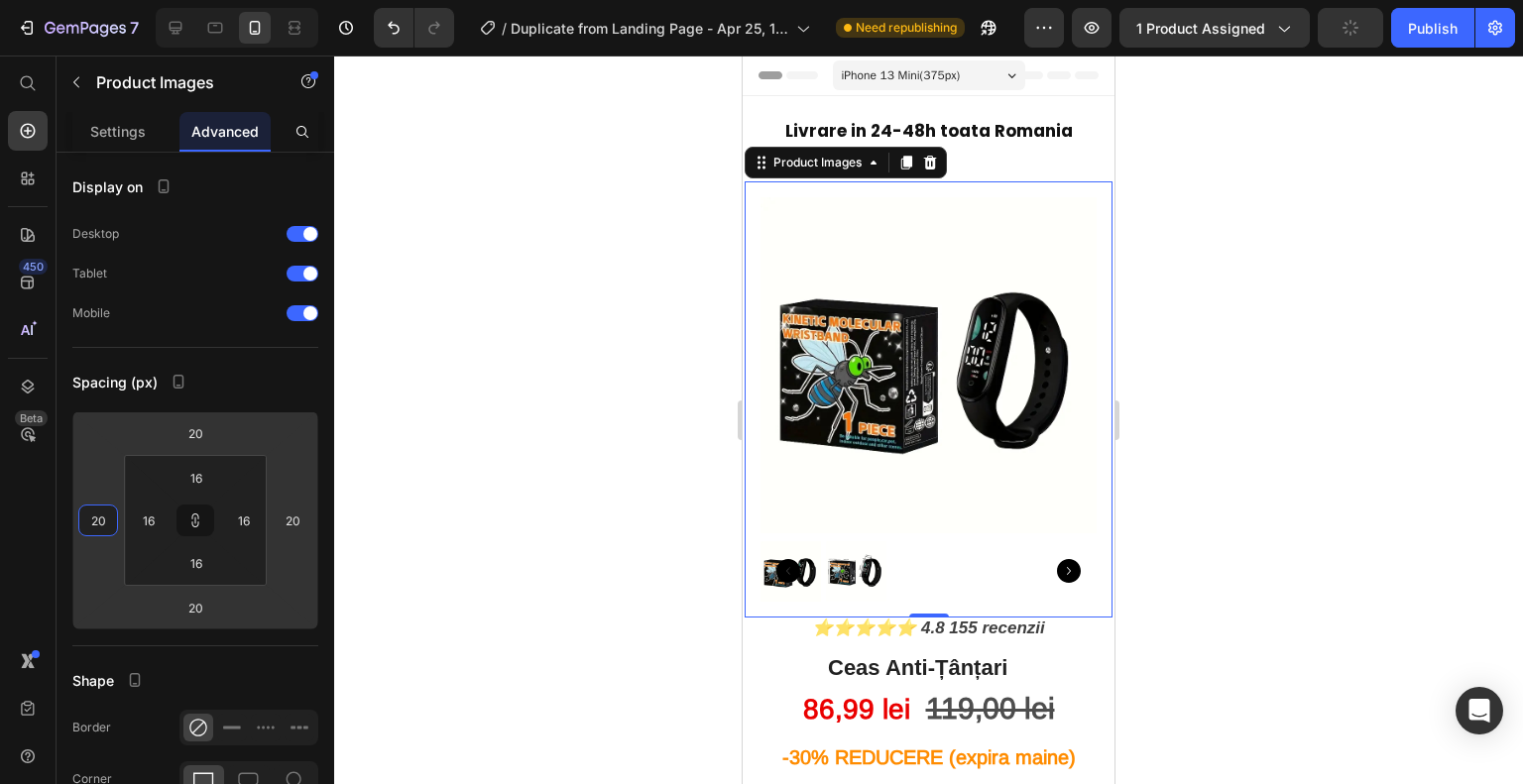 type on "28" 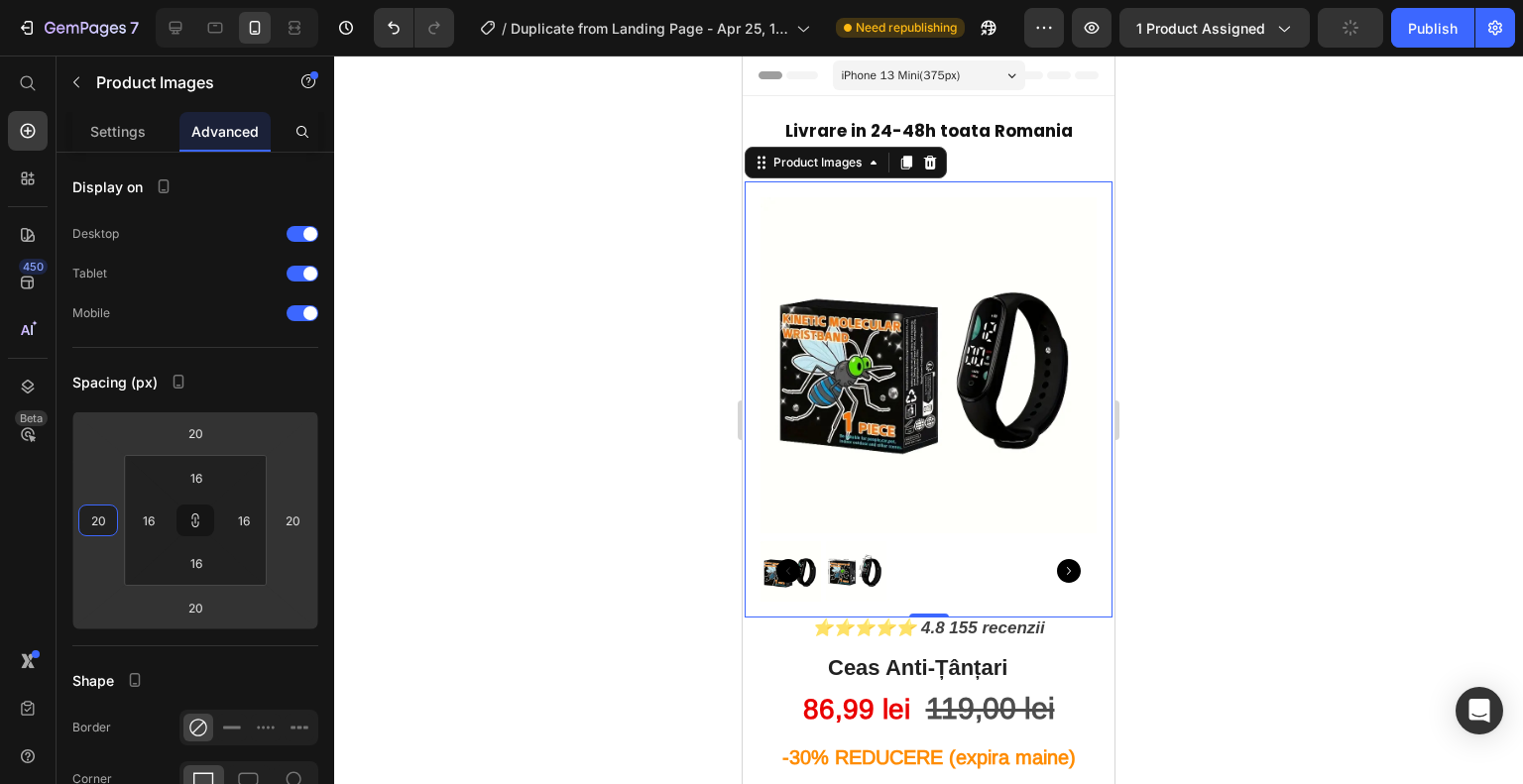 type on "28" 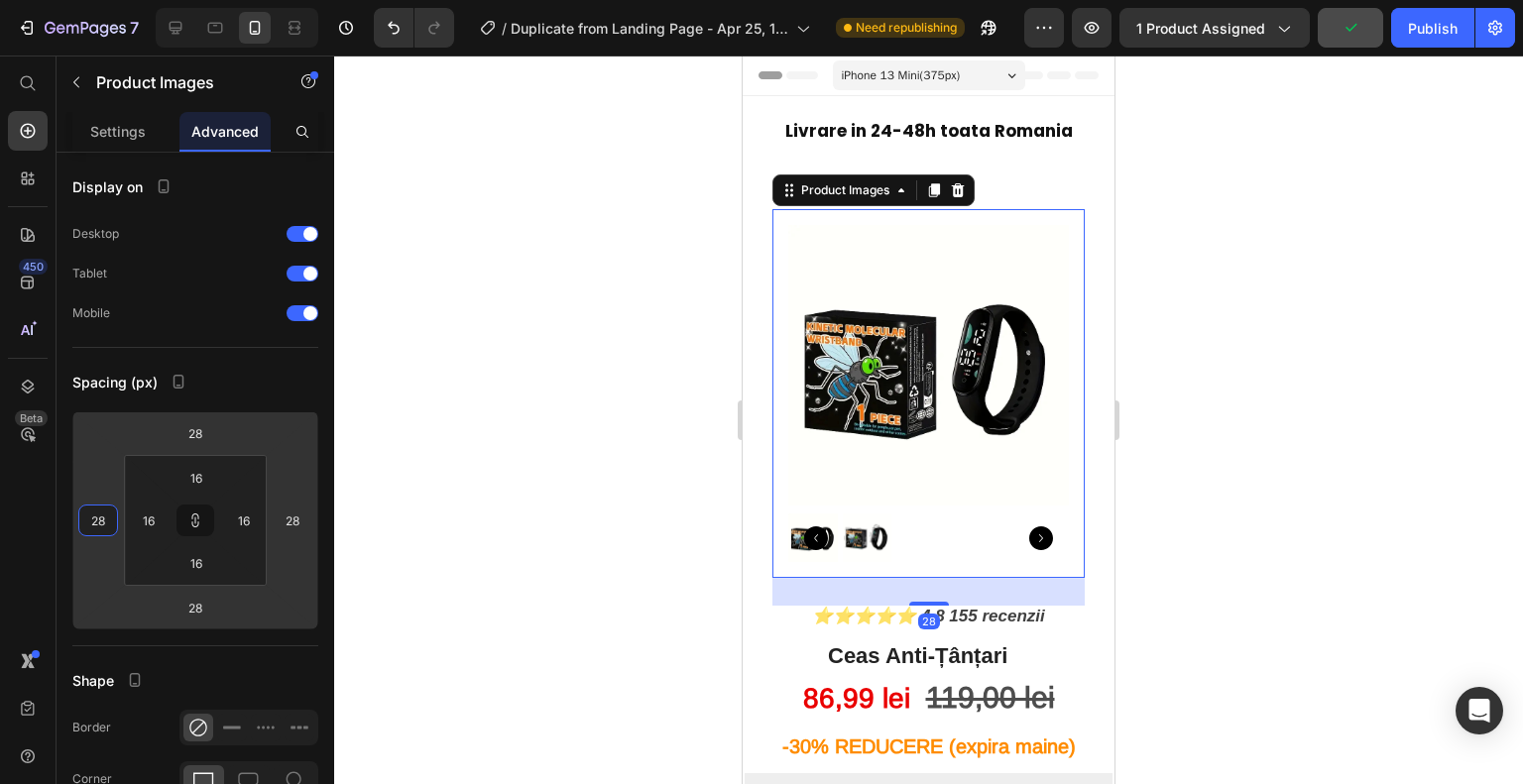 type on "16" 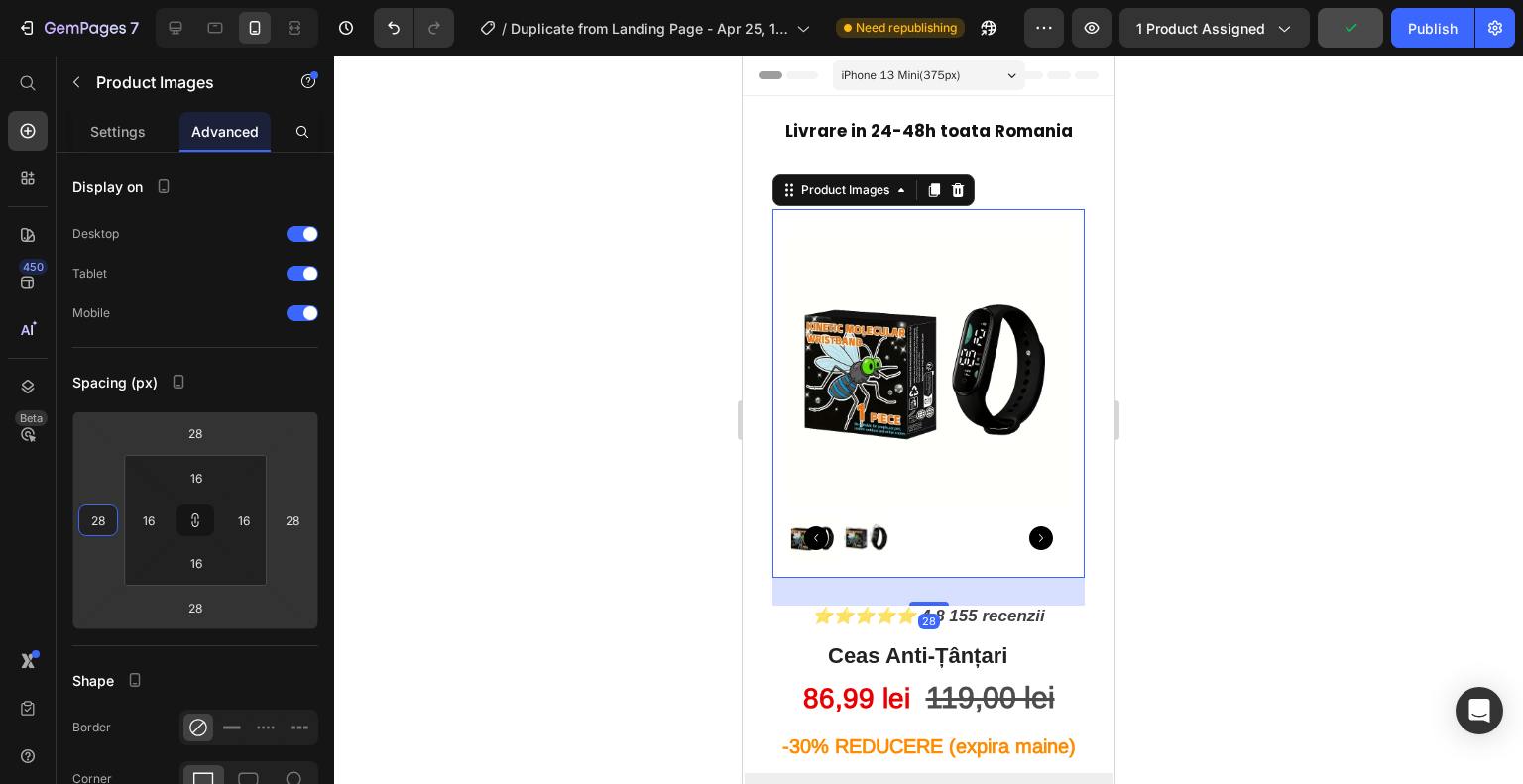 type on "16" 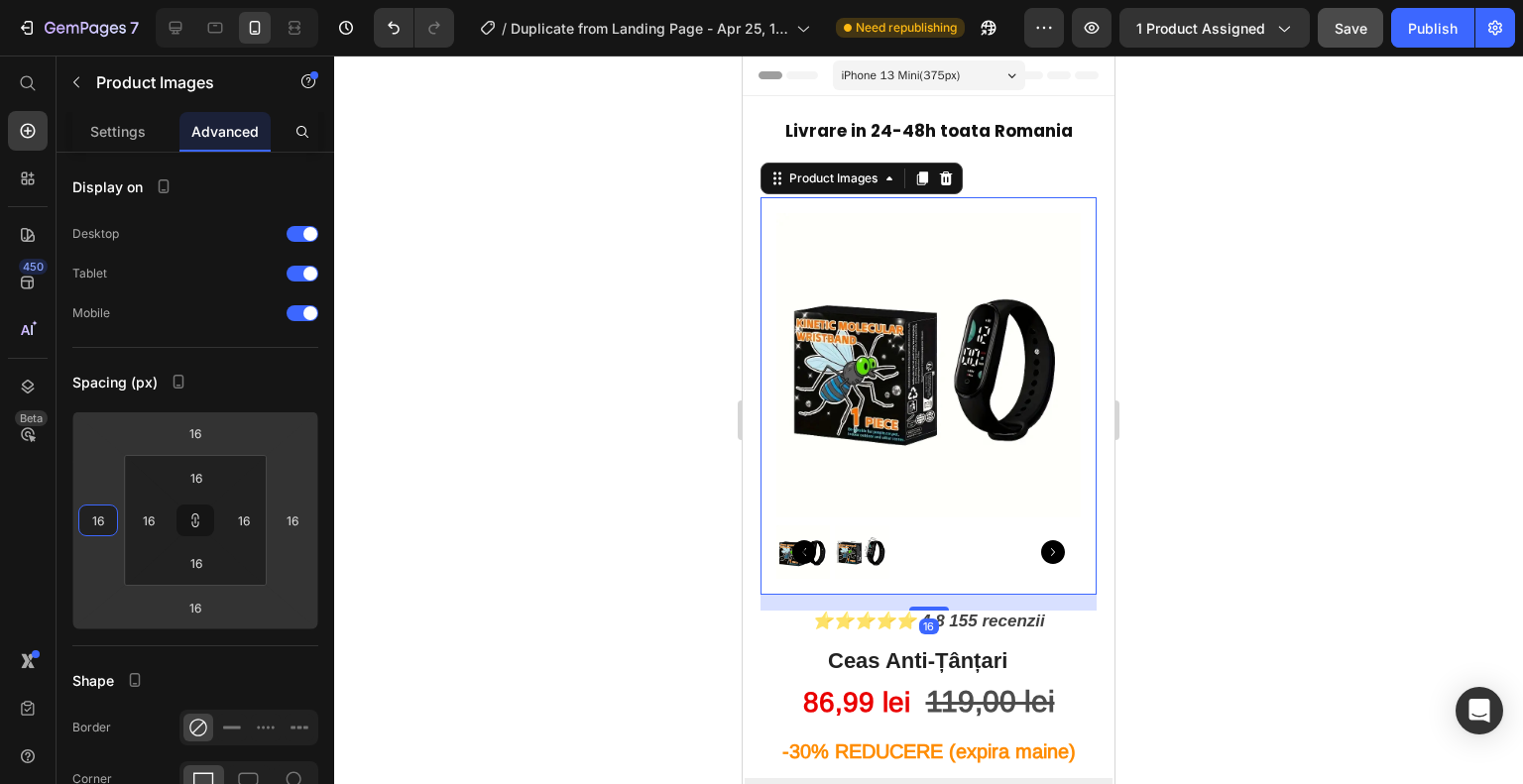 type on "6" 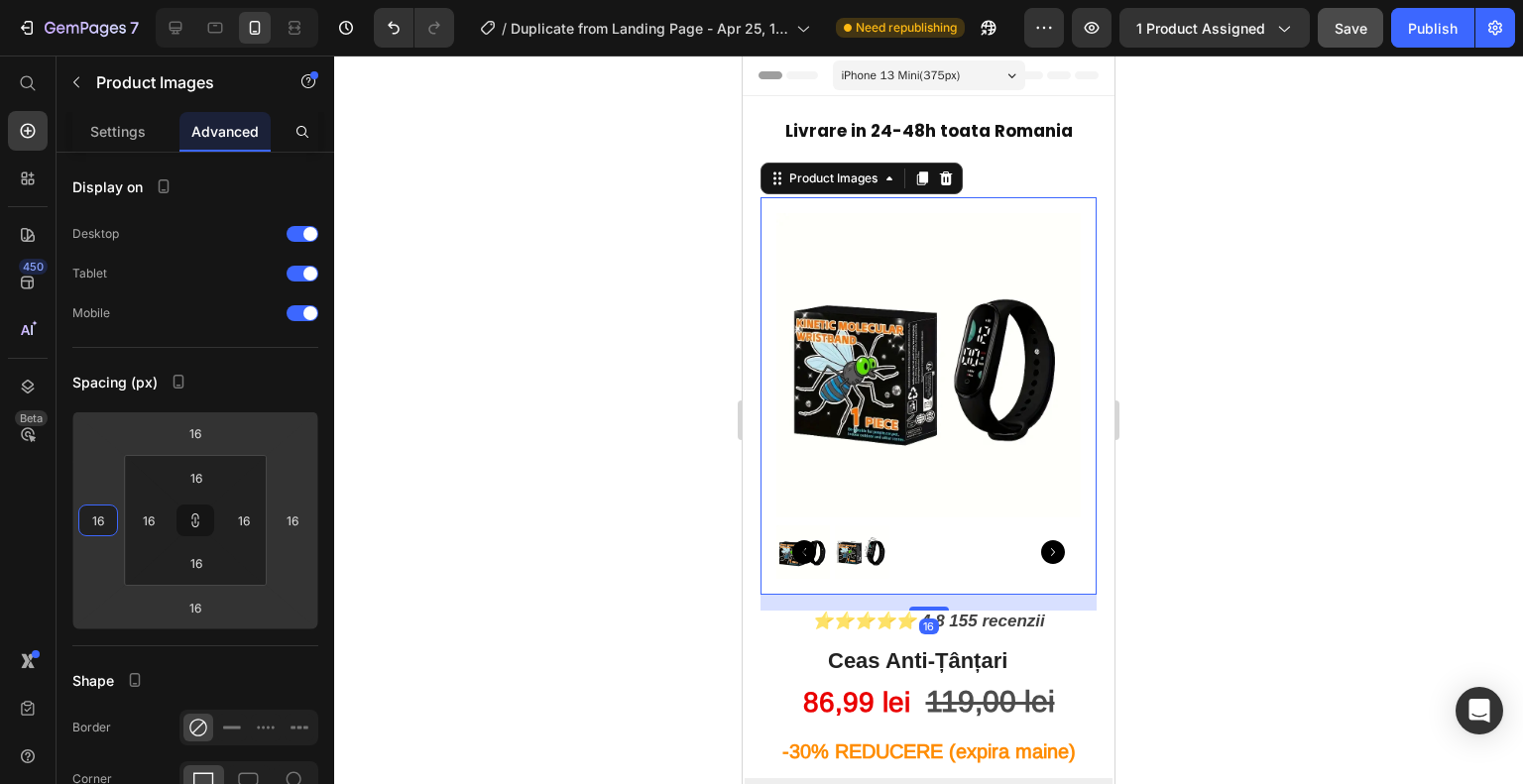 type on "6" 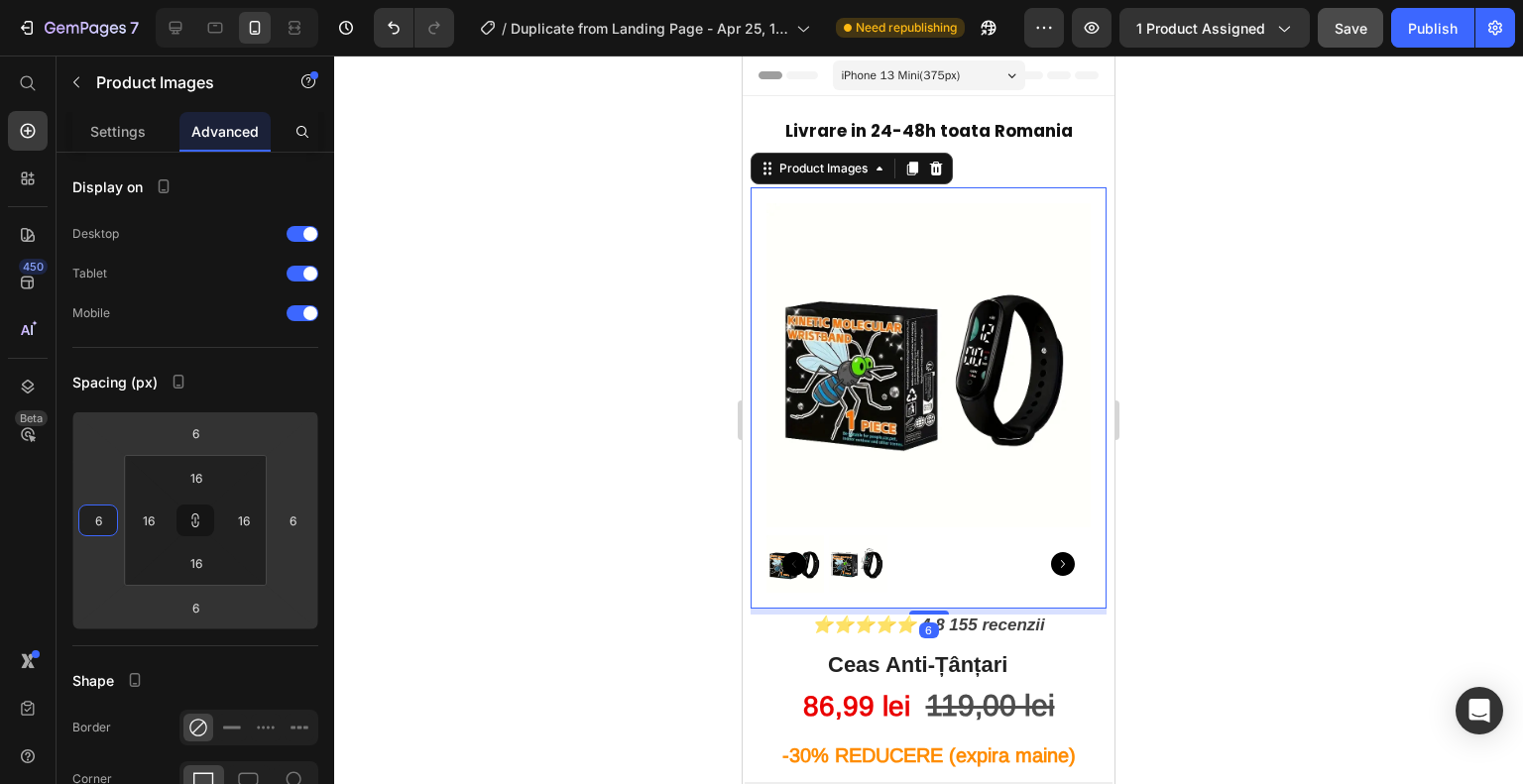 type on "-2" 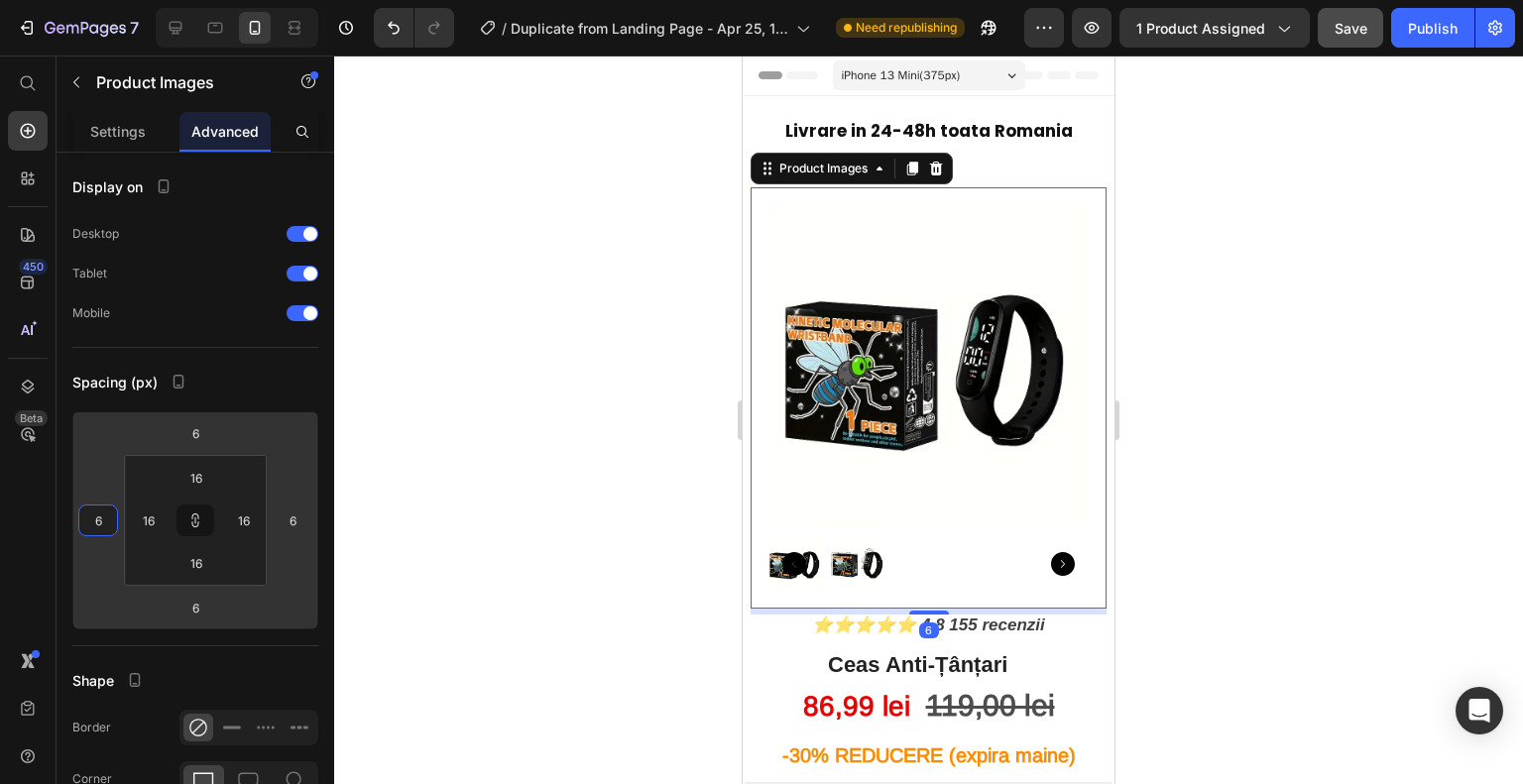 type on "-2" 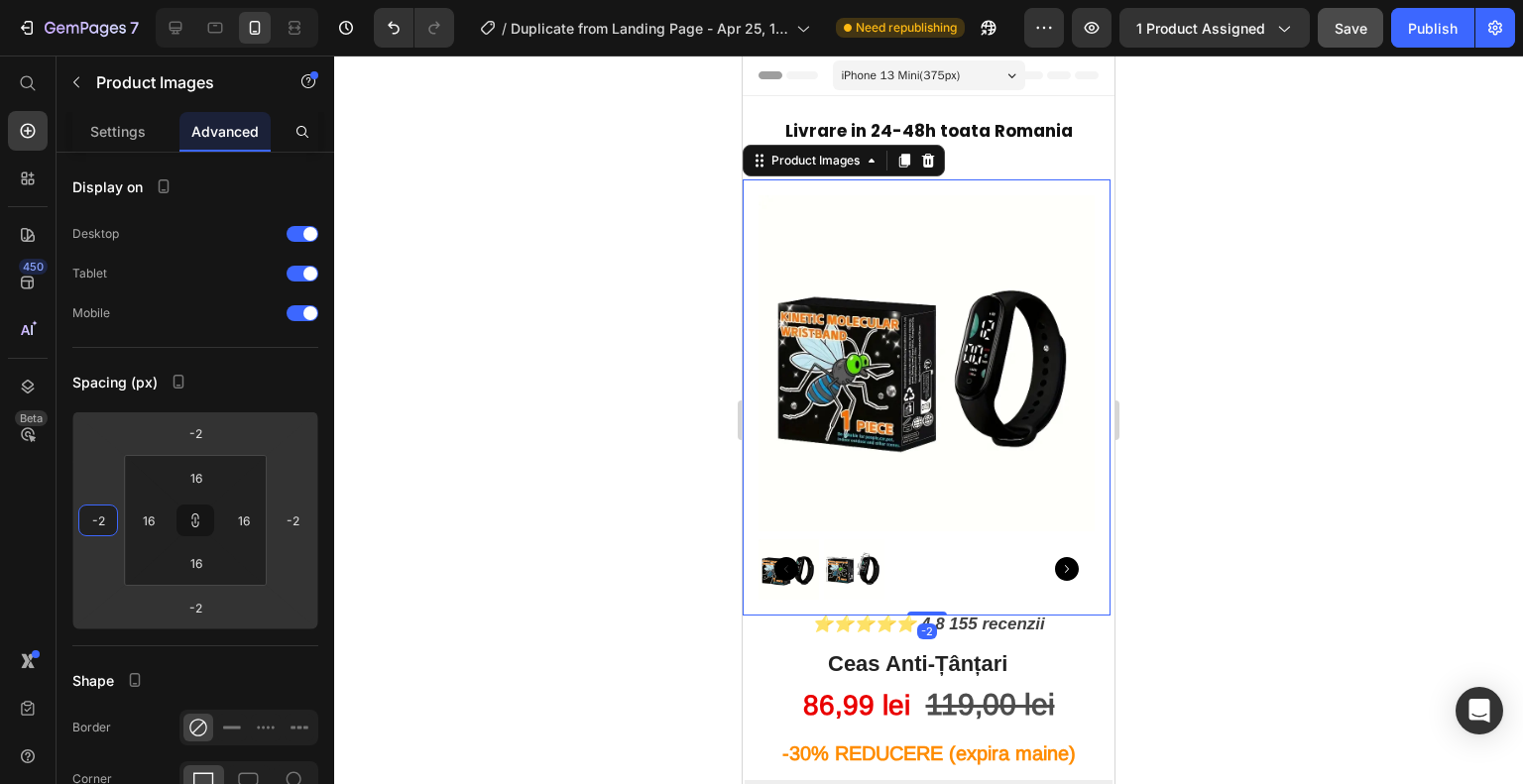 type on "6" 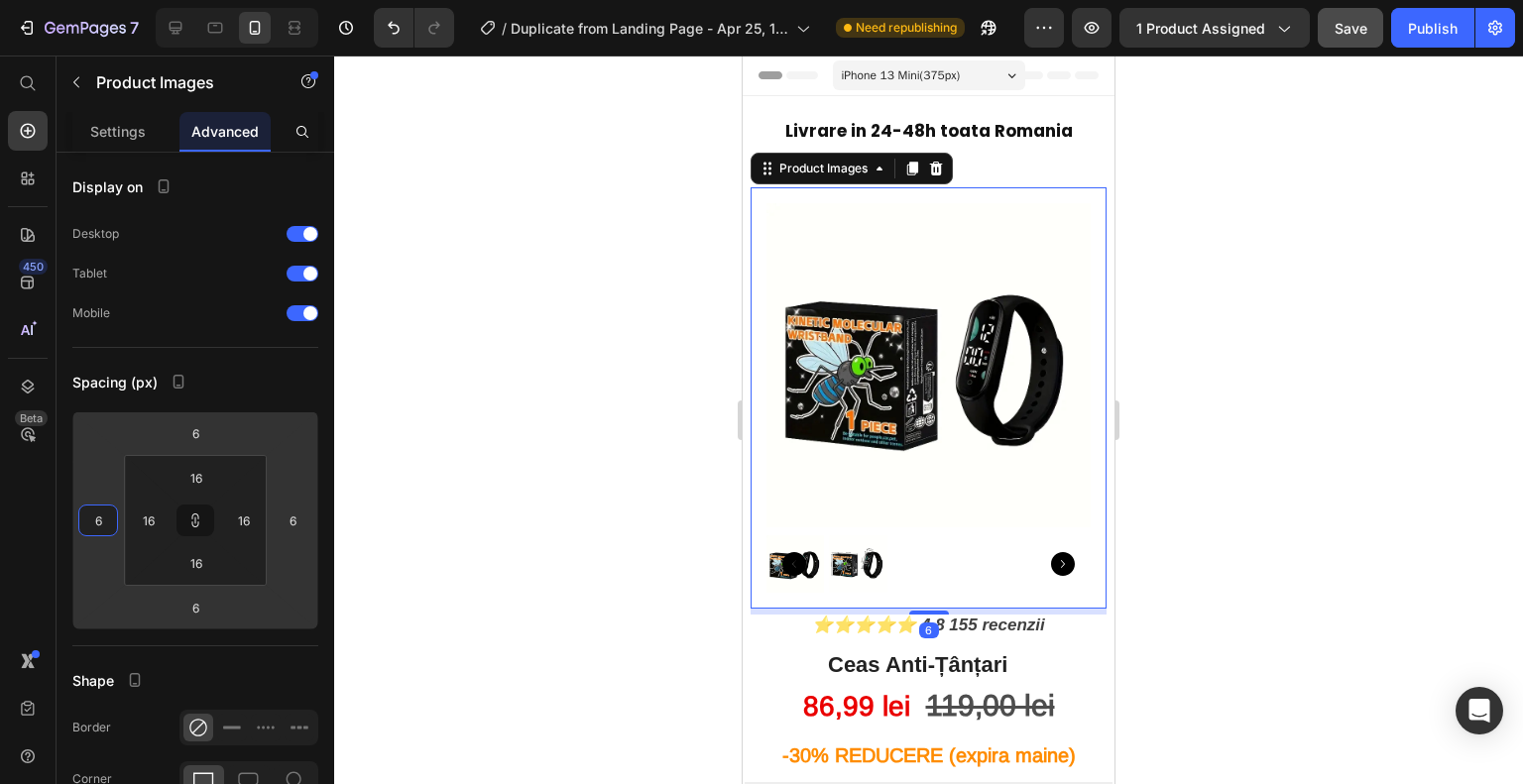 click on "7   /  Duplicate from Landing Page - Apr 25, 16:45:24 Need republishing Preview 1 product assigned  Save   Publish  450 Beta Start with Sections Elements Hero Section Product Detail Brands Trusted Badges Guarantee Product Breakdown How to use Testimonials Compare Bundle FAQs Social Proof Brand Story Product List Collection Blog List Contact Sticky Add to Cart Custom Footer Browse Library 450 Layout
Row
Row
Row
Row Text
Heading
Text Block Button
Button
Button
Sticky Back to top Media" at bounding box center [762, 0] 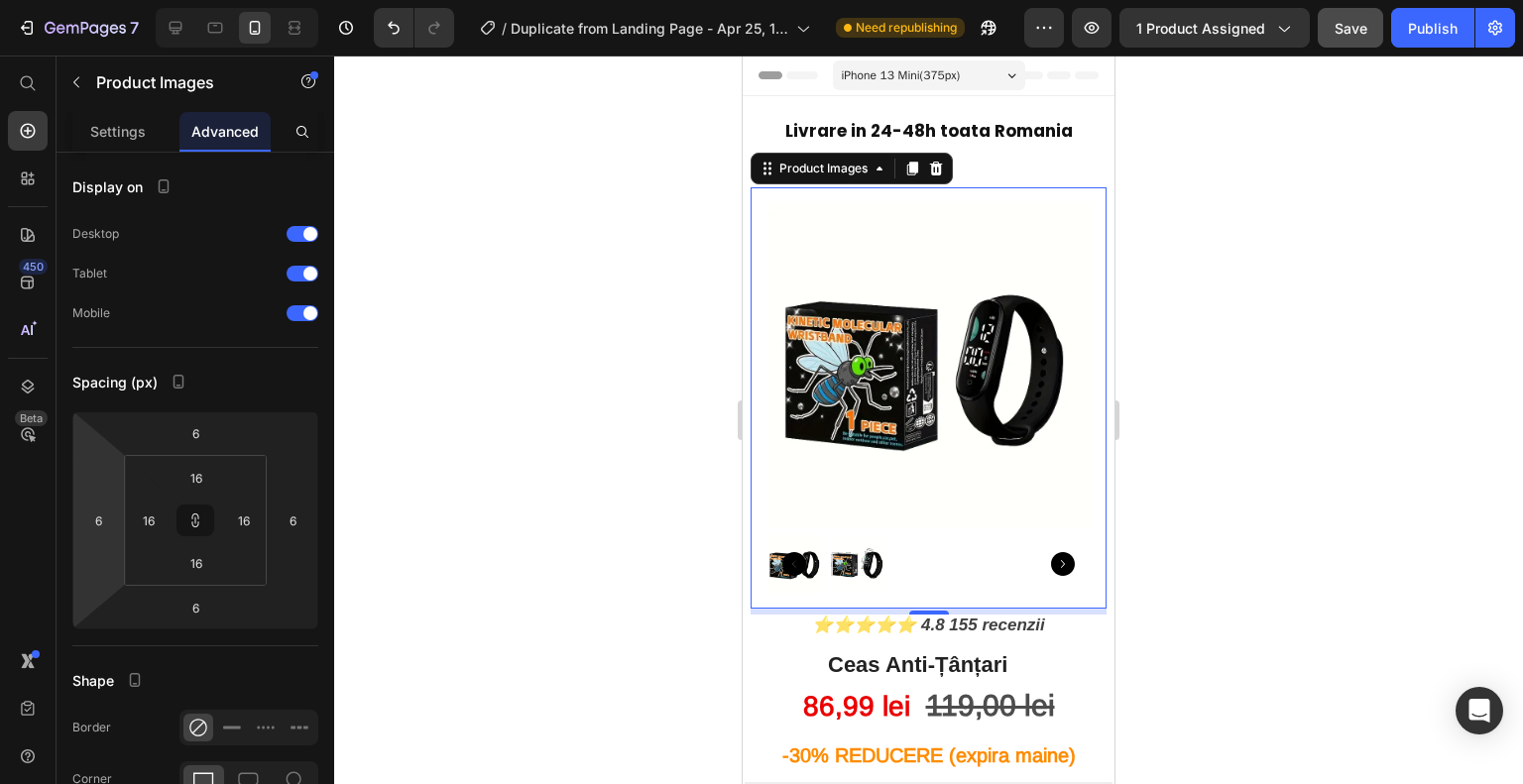click 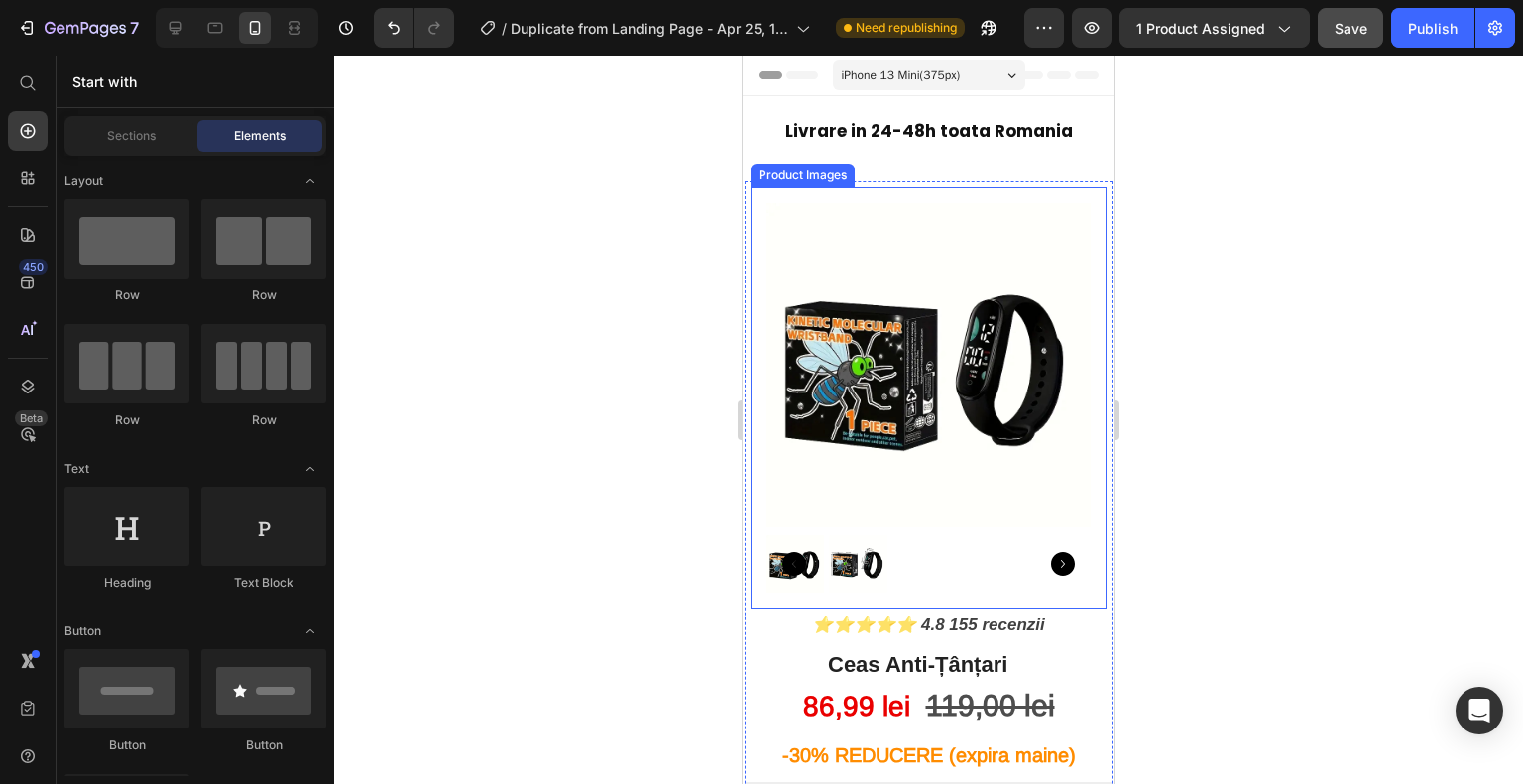 click at bounding box center [928, 365] 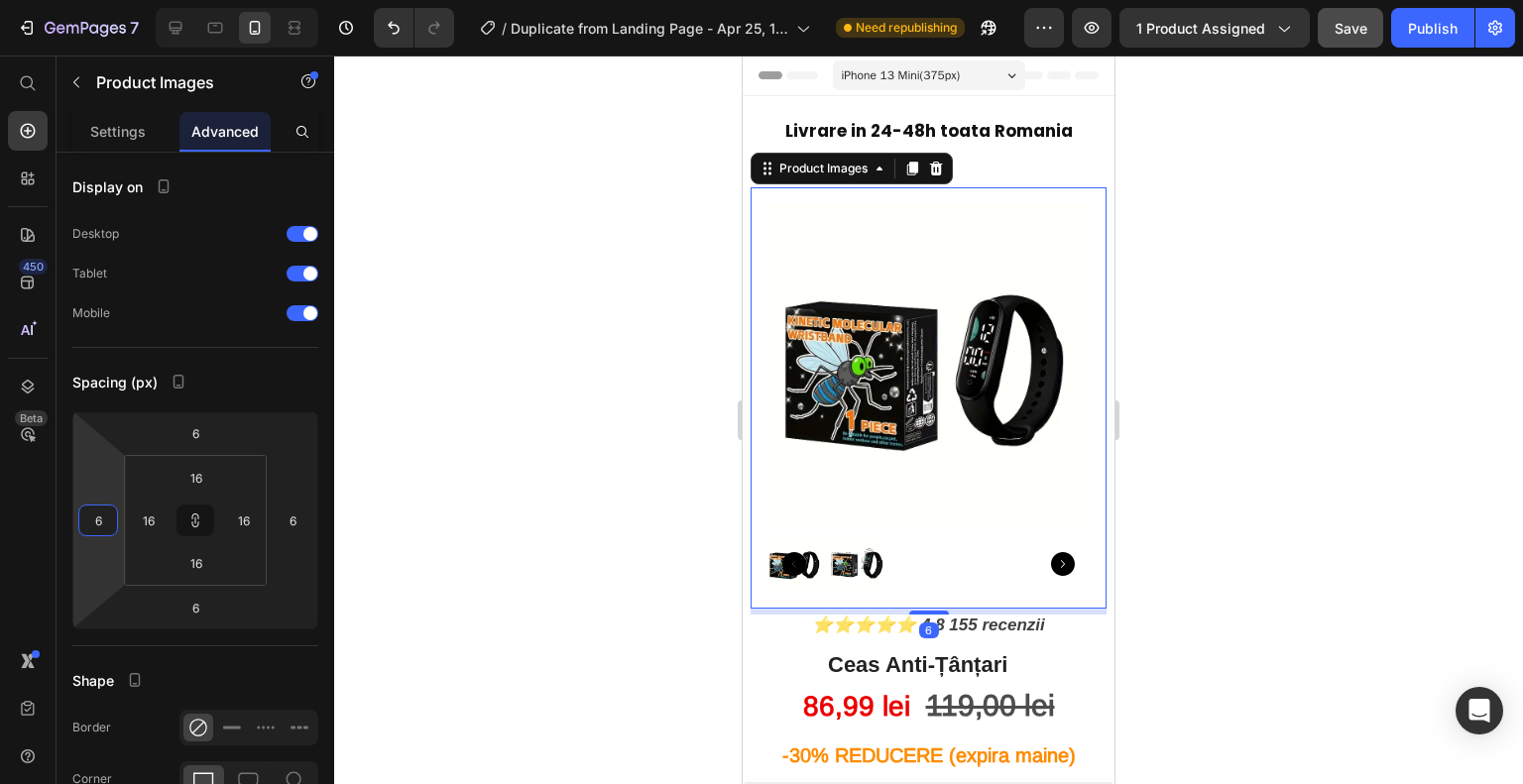type on "-8" 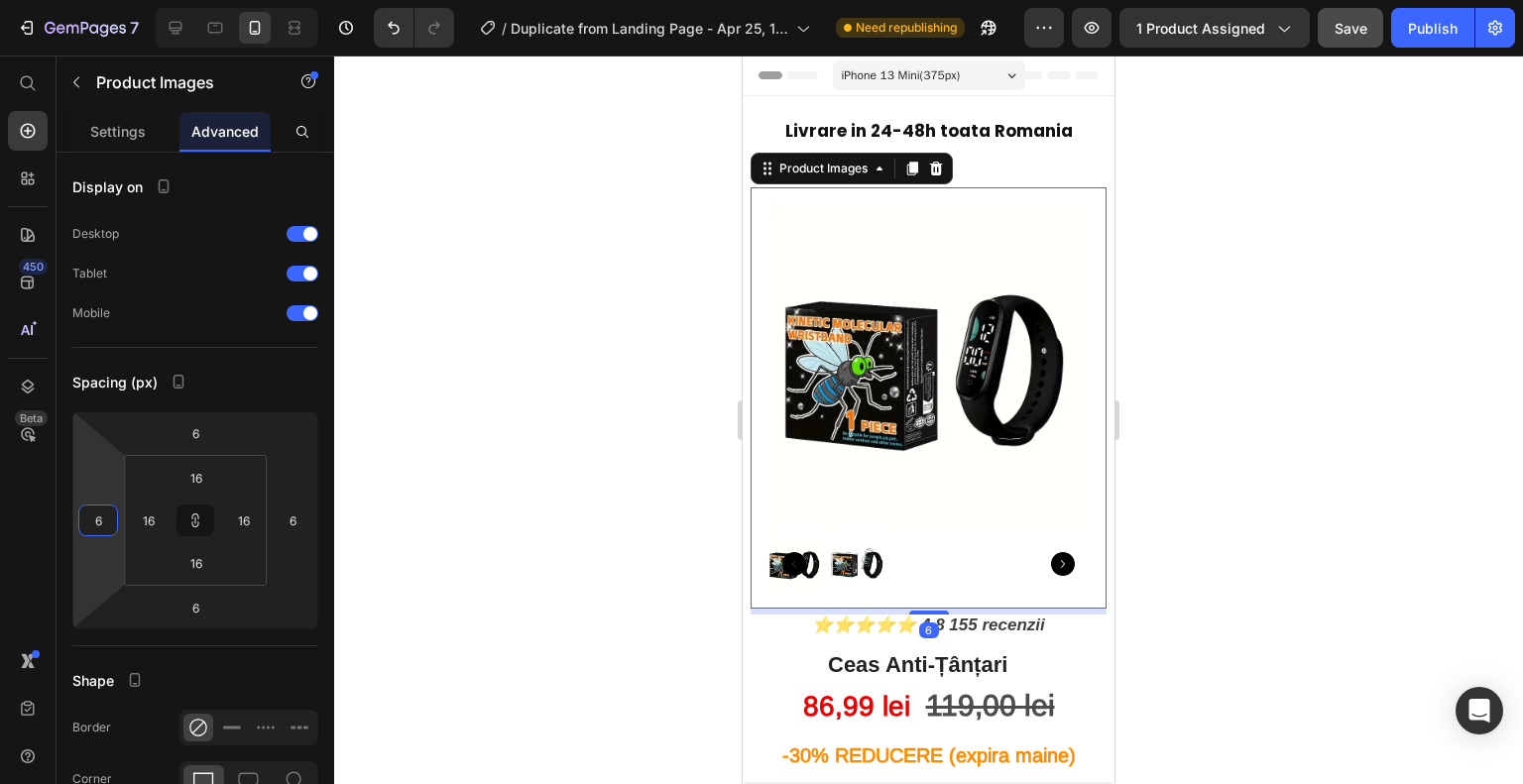 type on "-8" 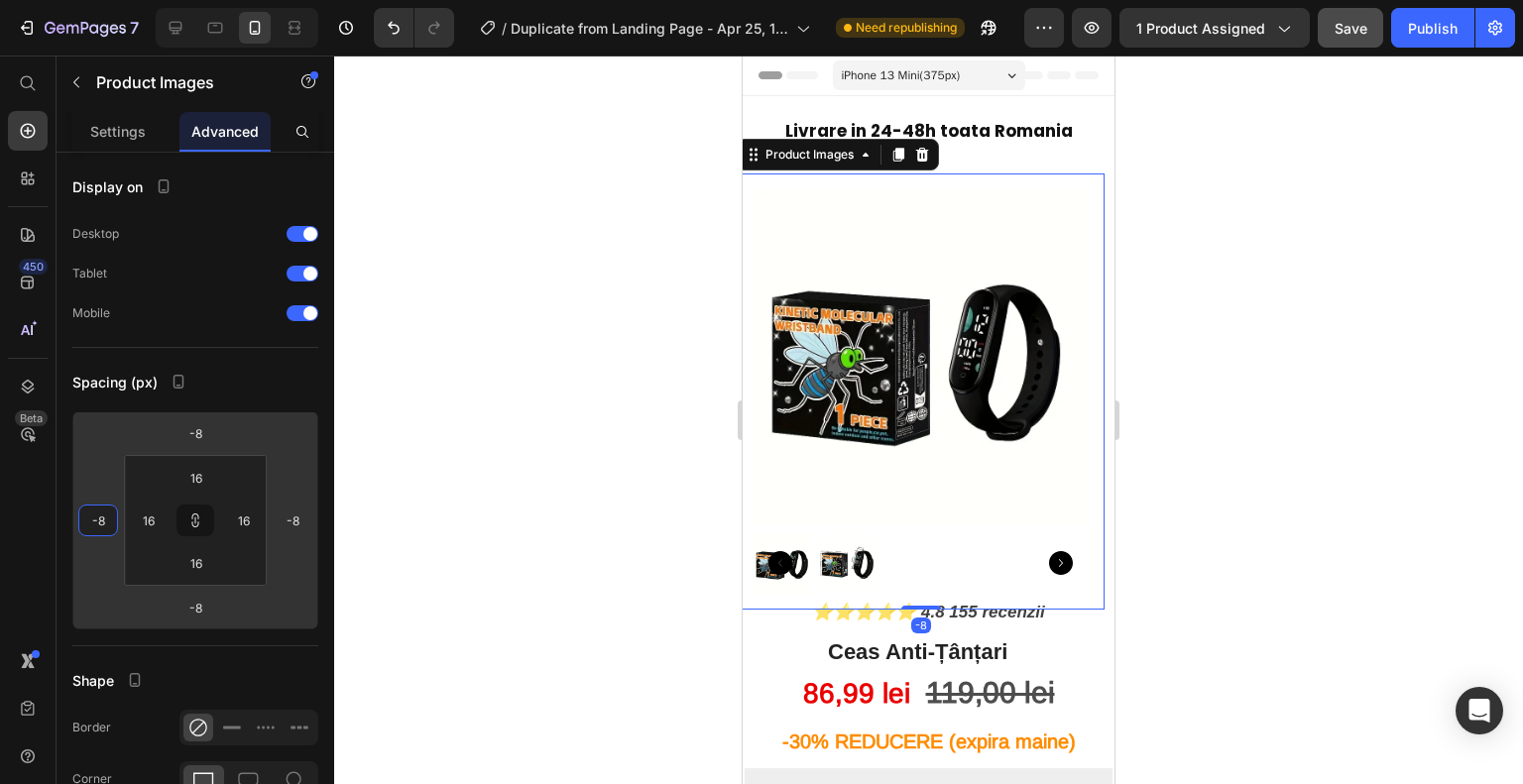 type on "2" 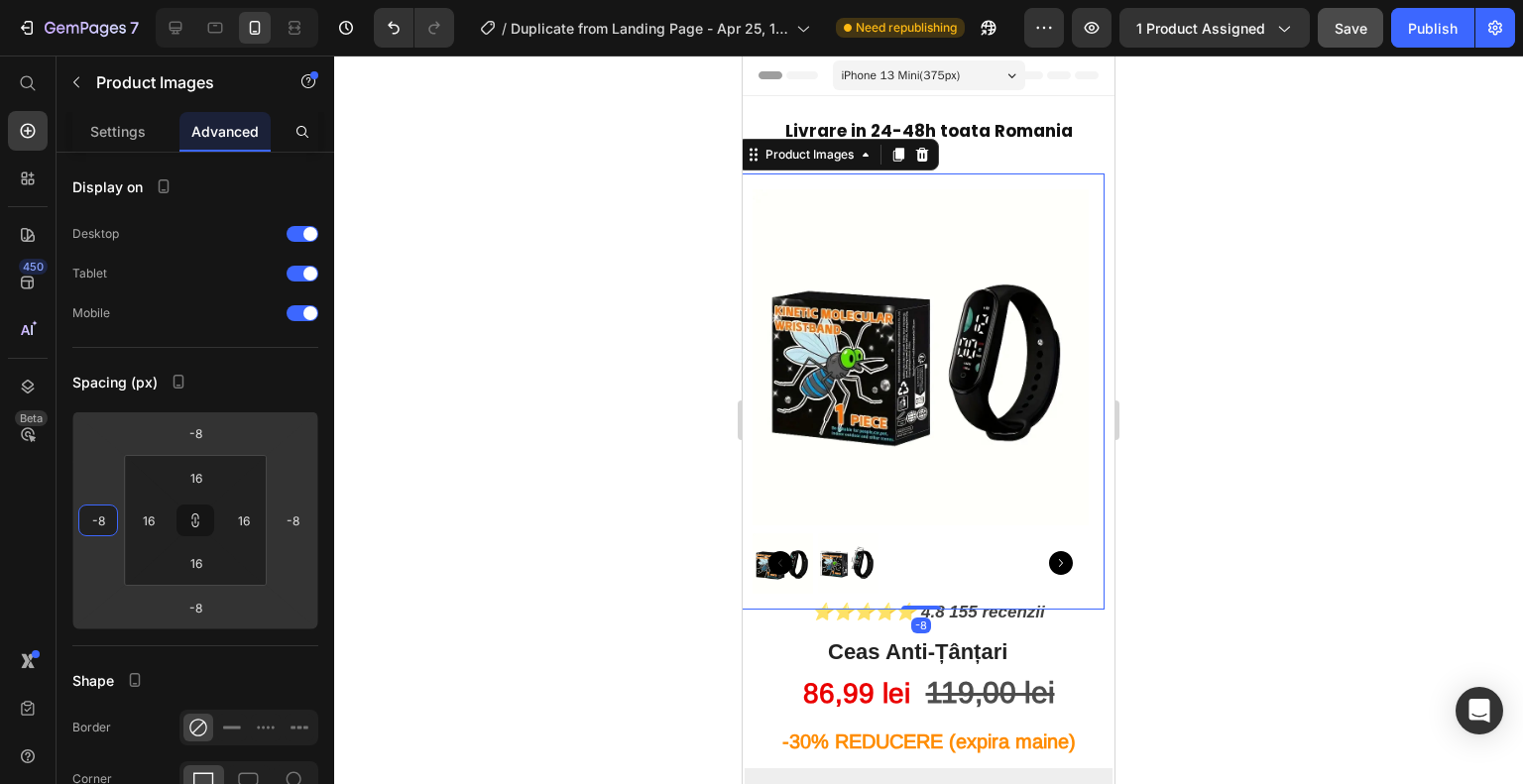 type on "2" 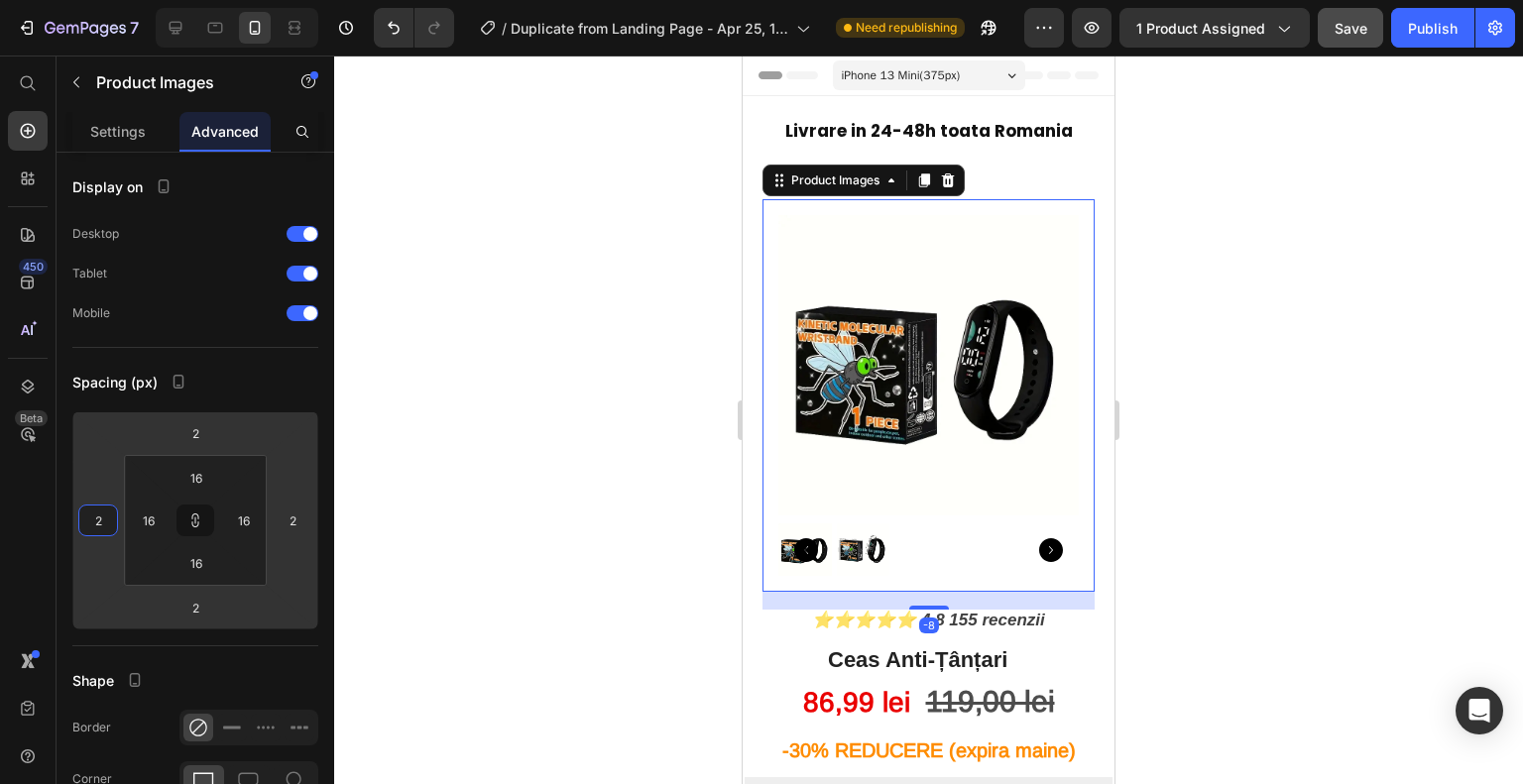 type on "18" 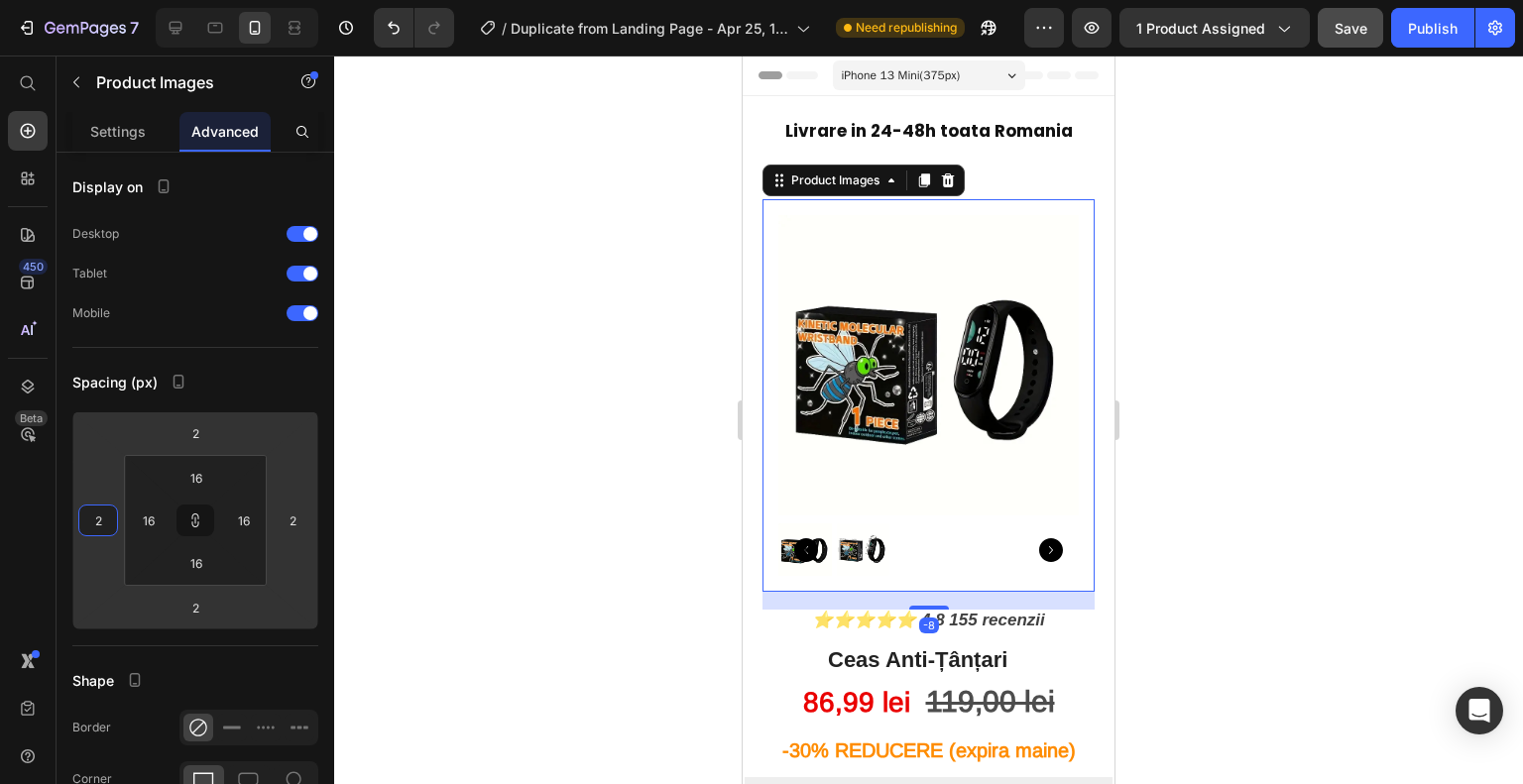type on "18" 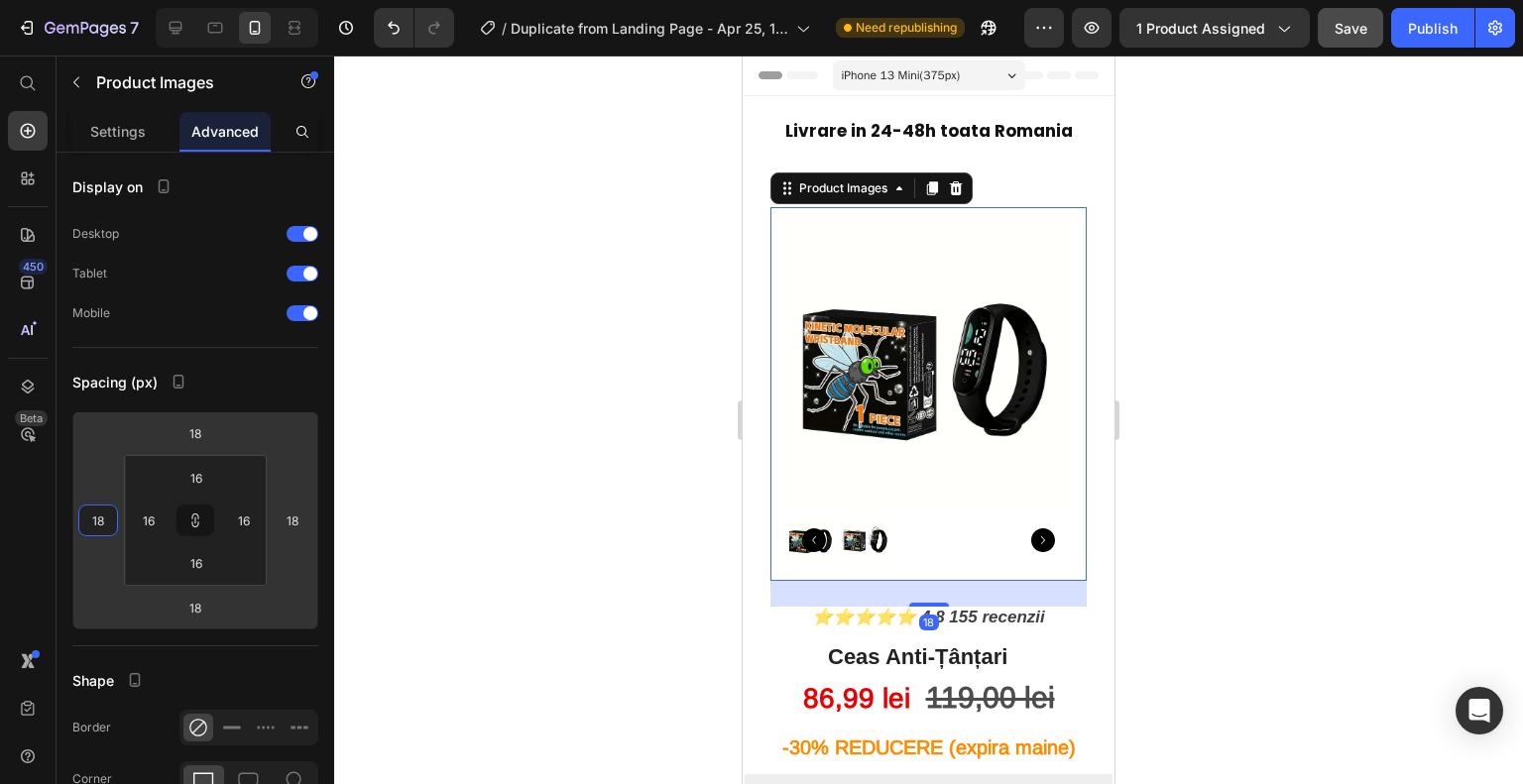 type on "26" 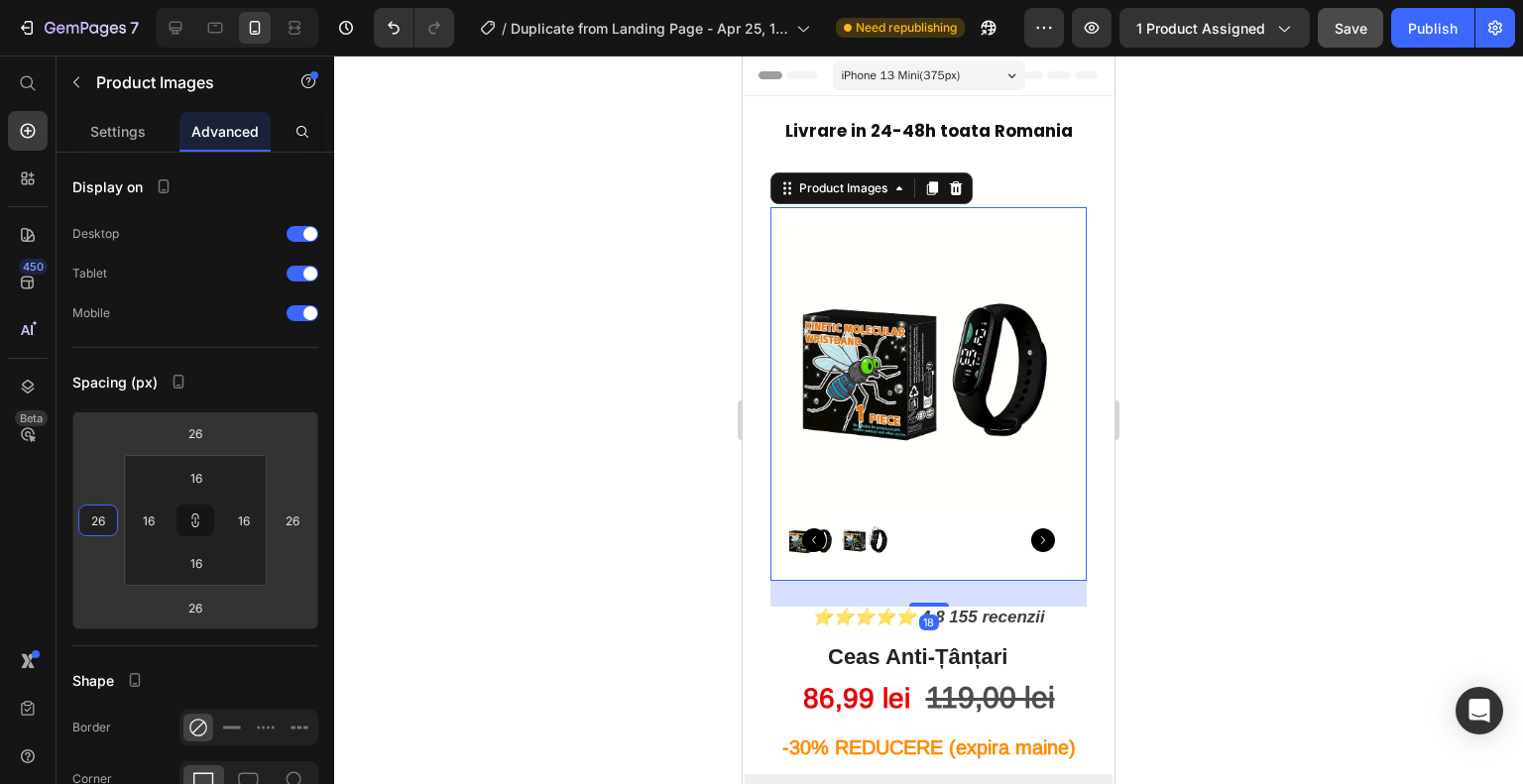 type on "28" 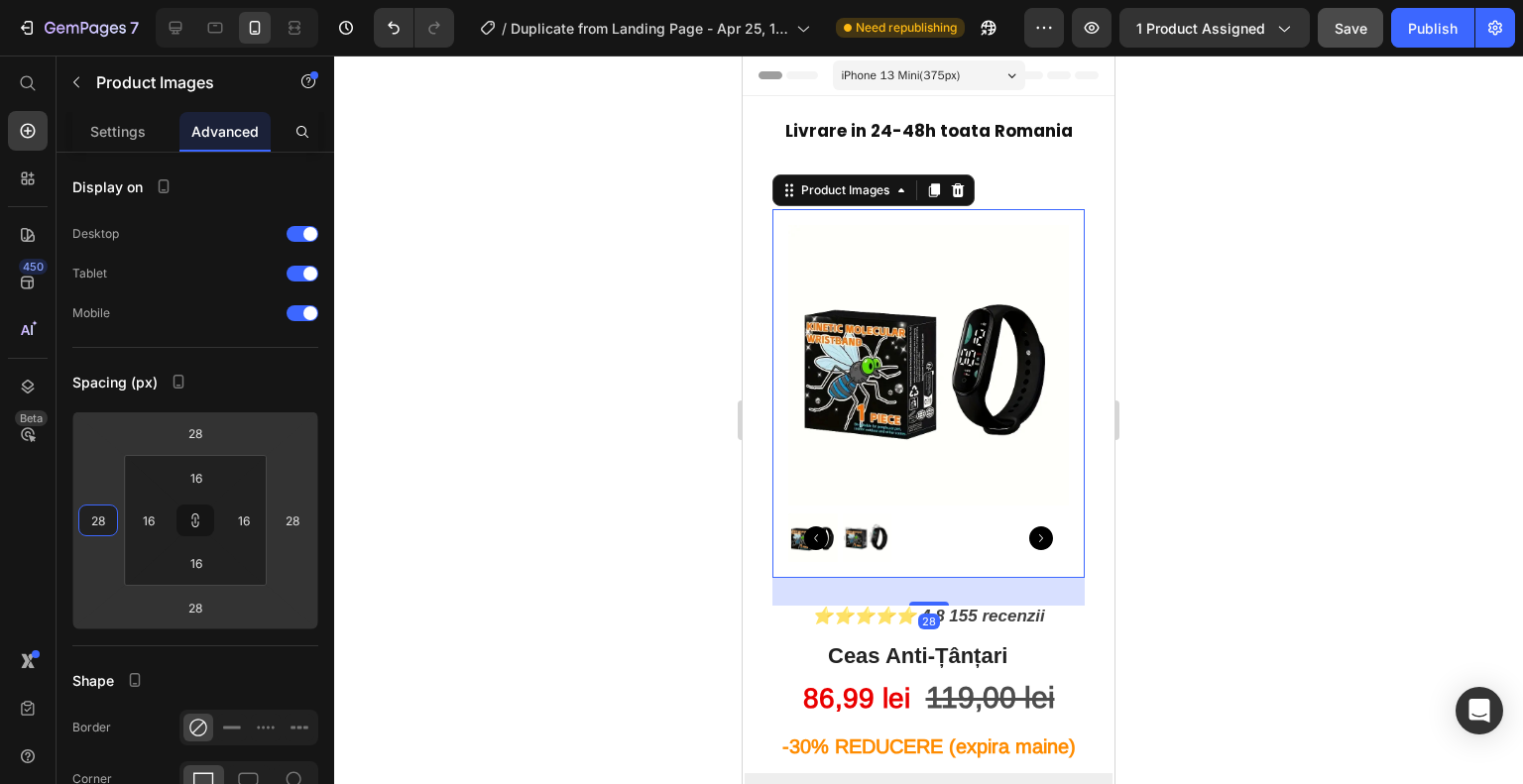 type on "30" 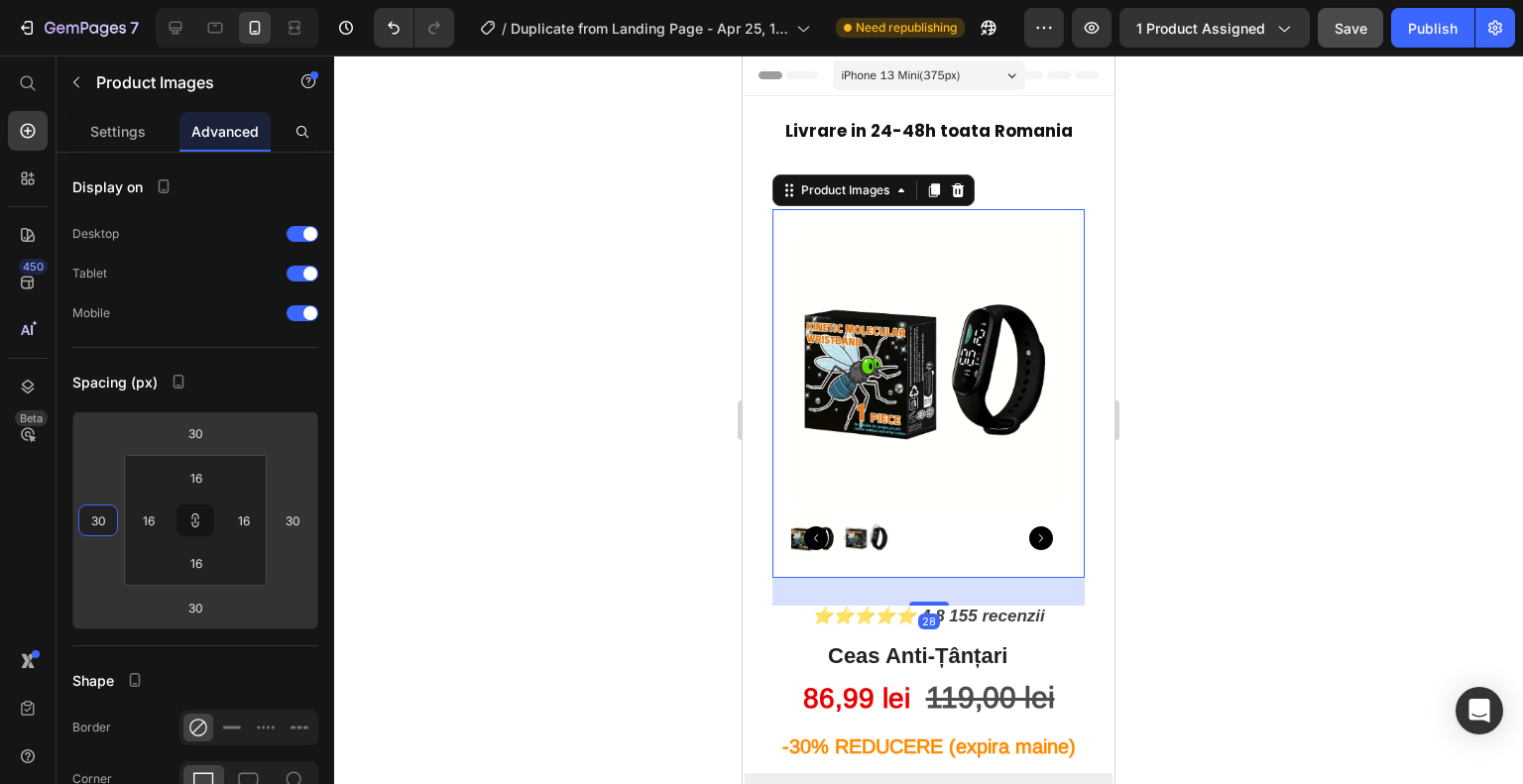 type on "40" 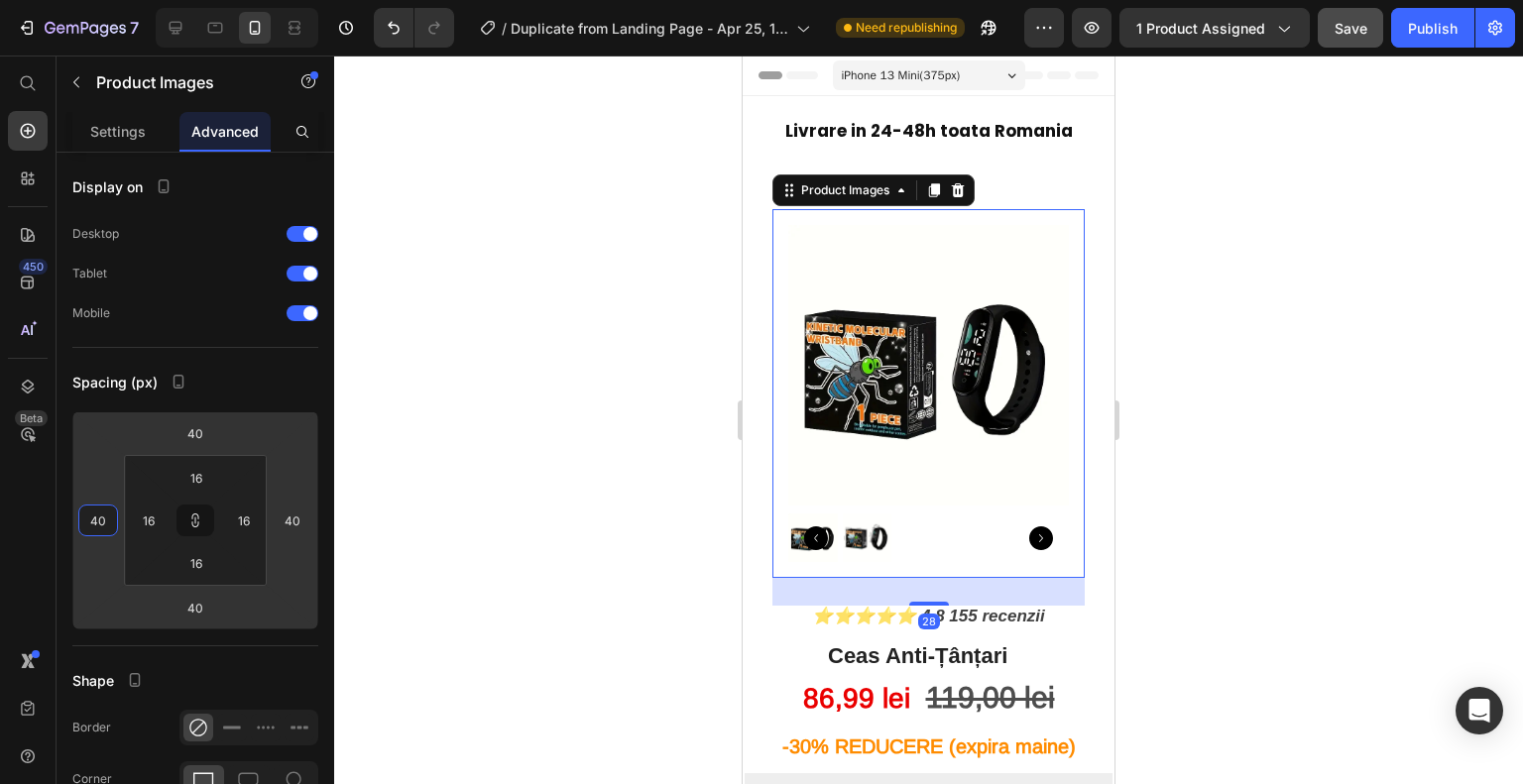type on "42" 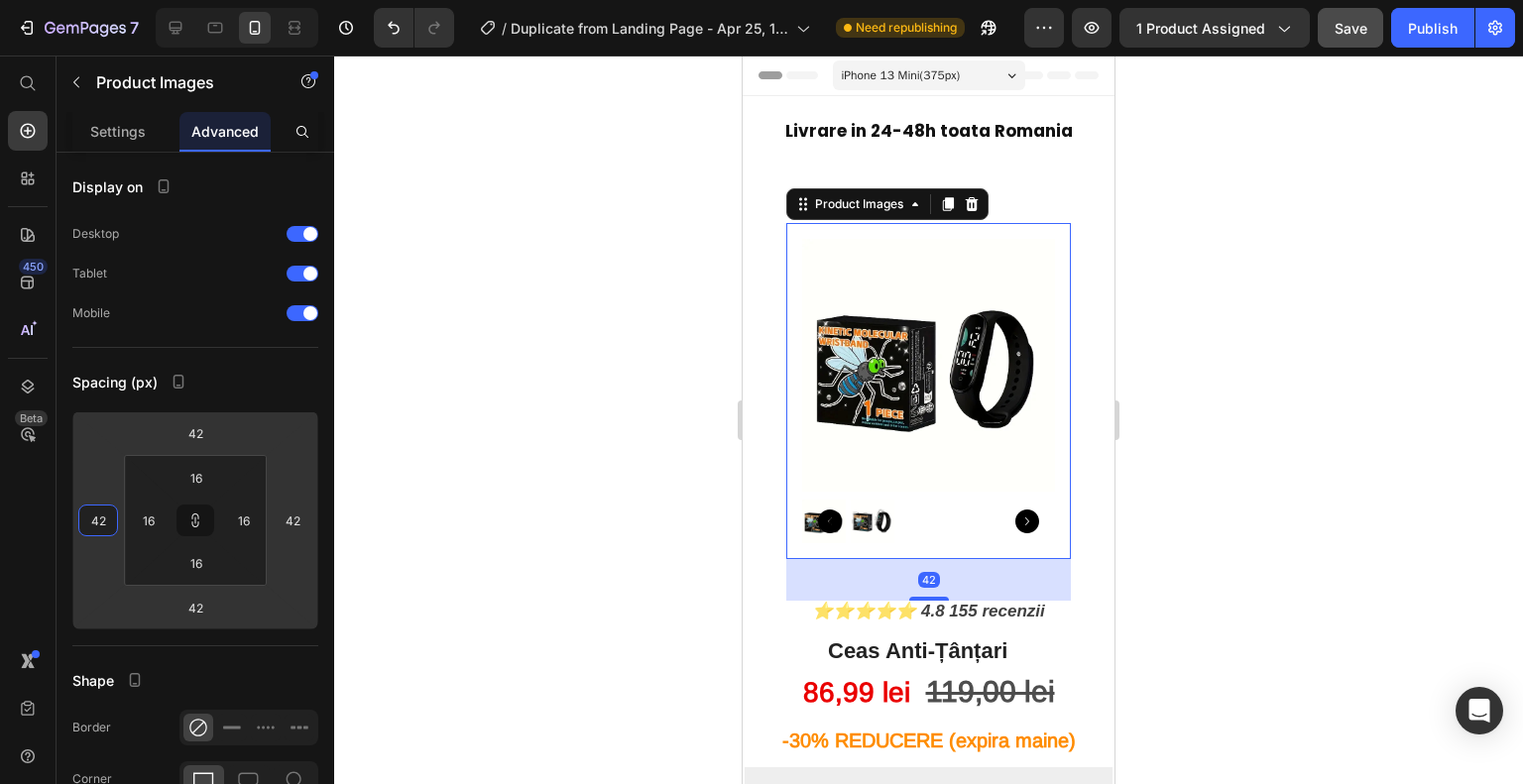 type on "36" 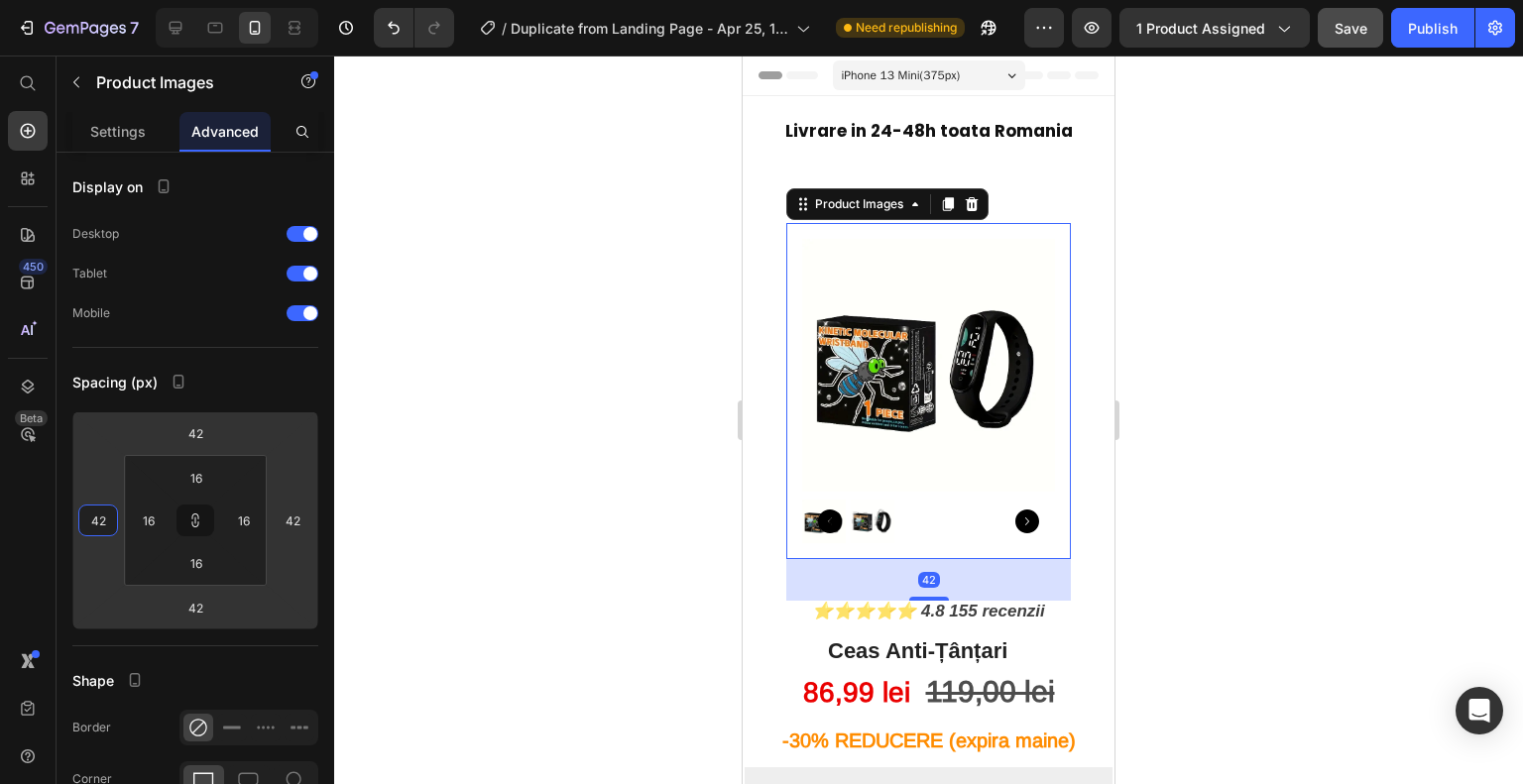 type on "36" 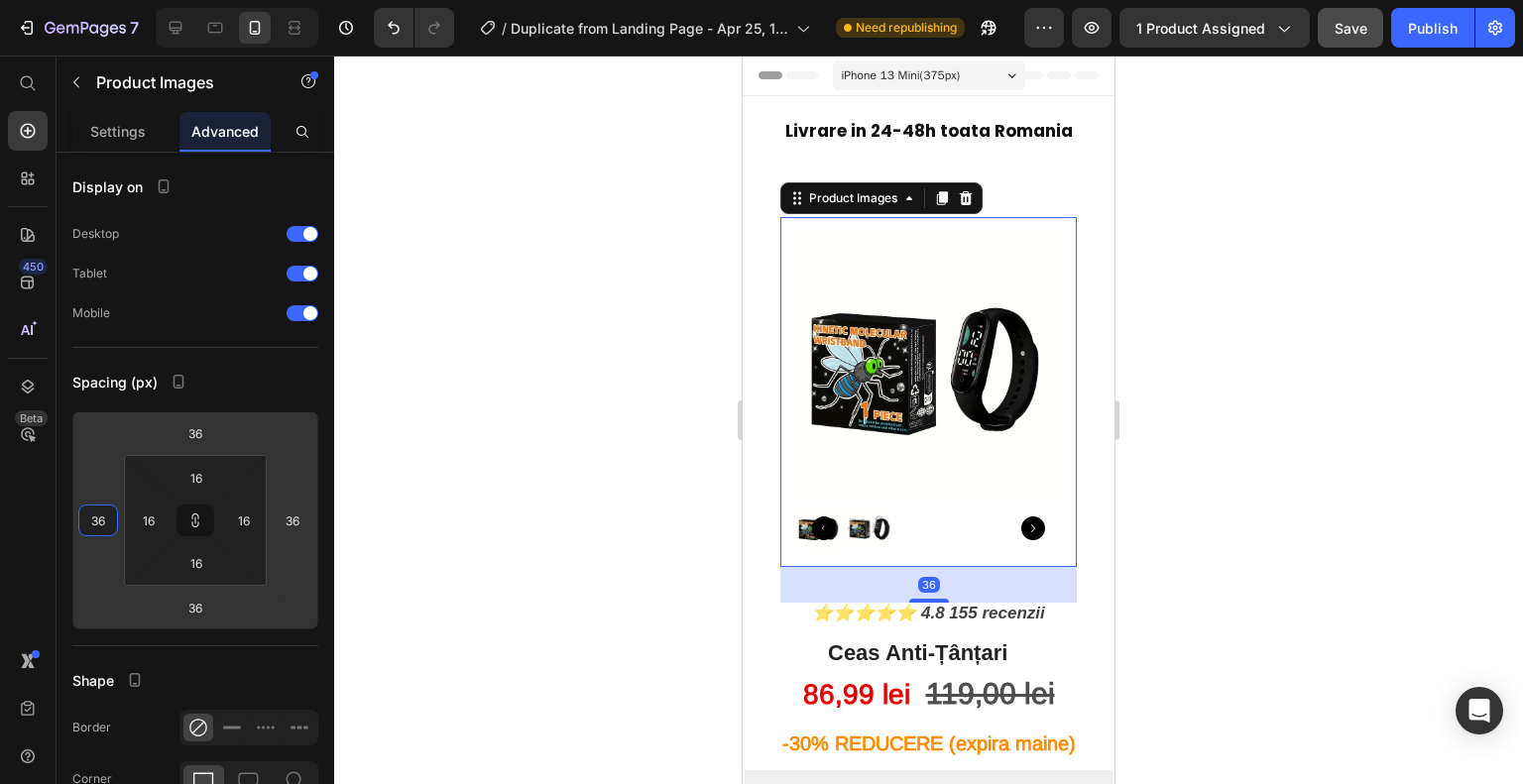 type on "32" 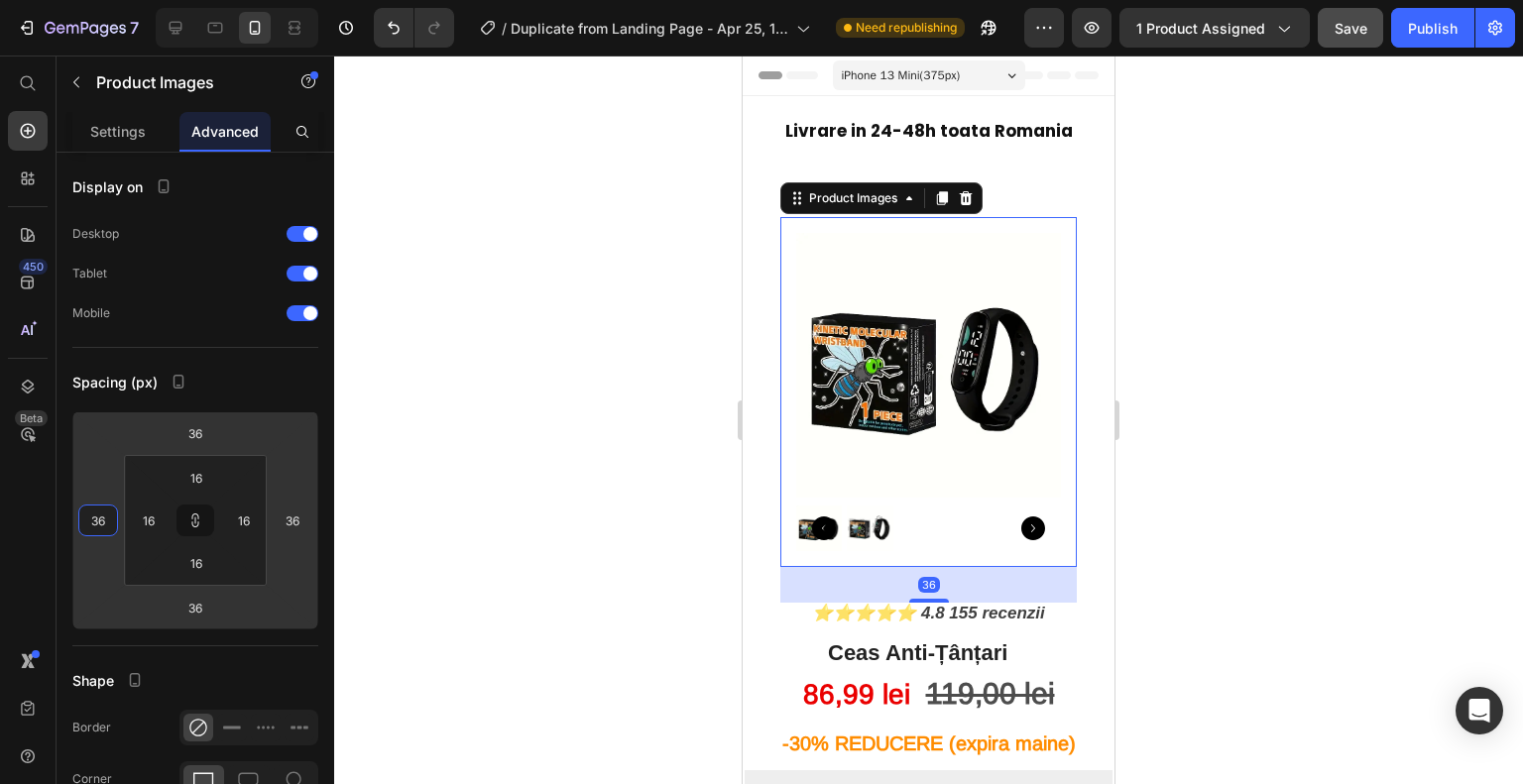 type on "32" 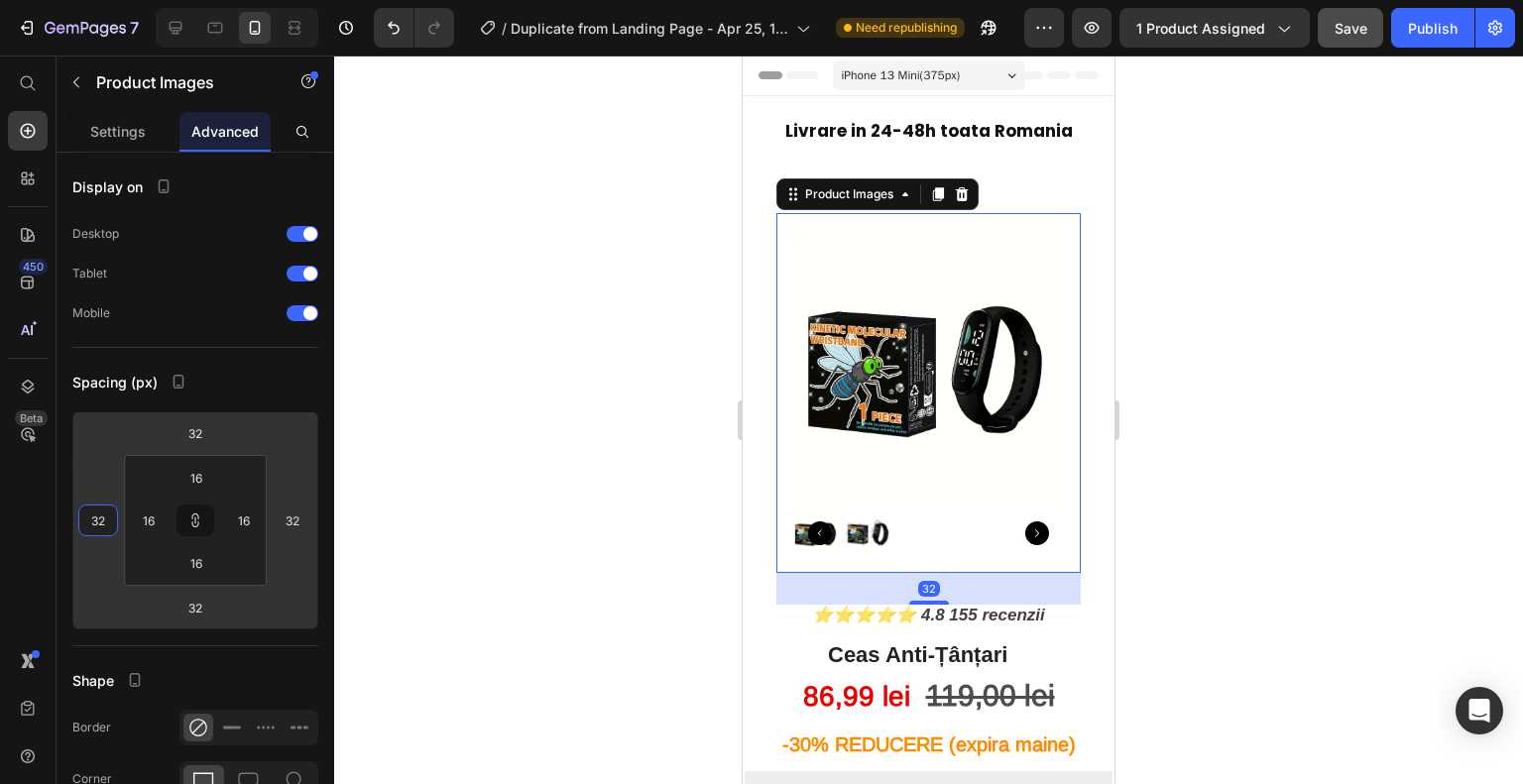 type on "30" 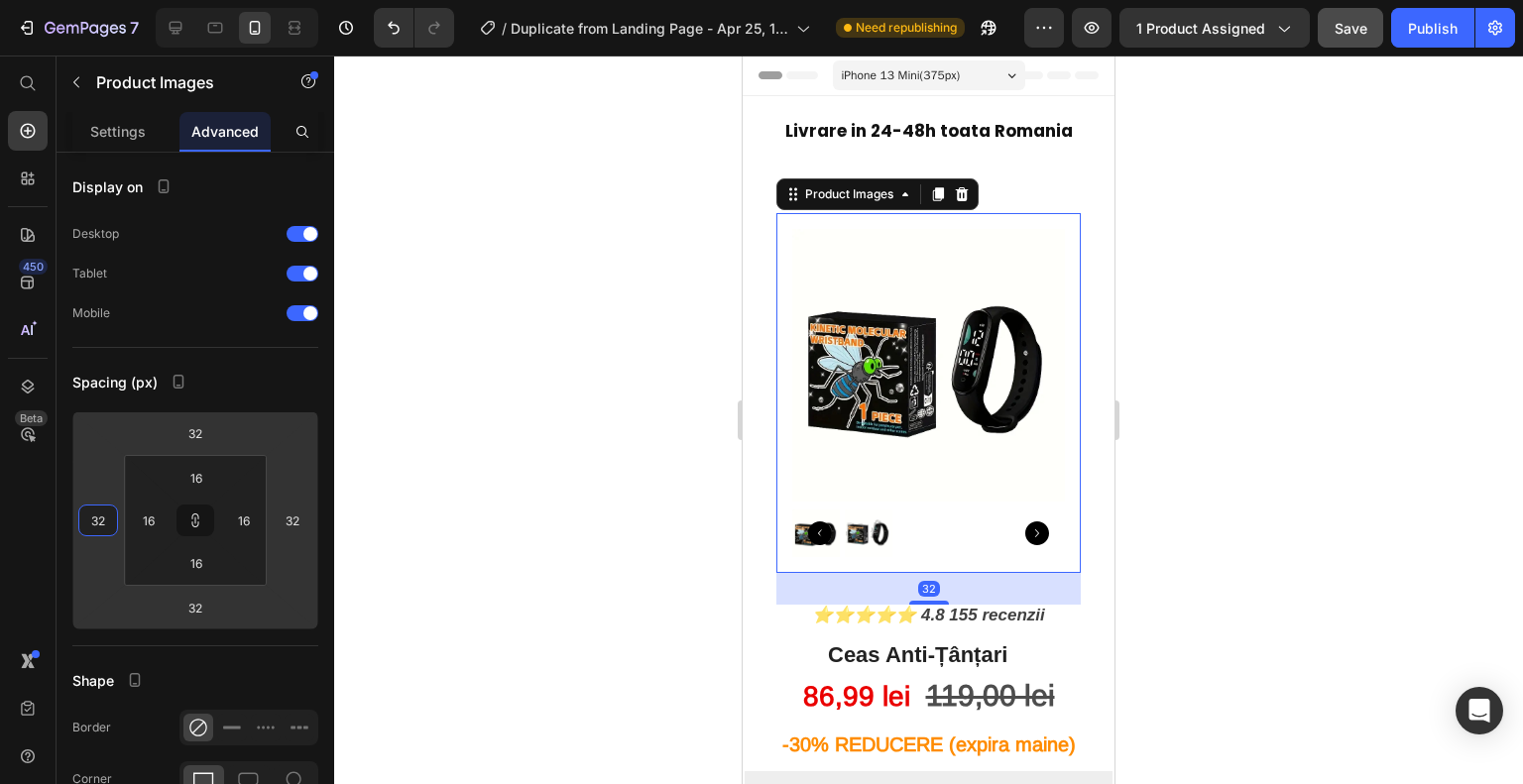 type on "30" 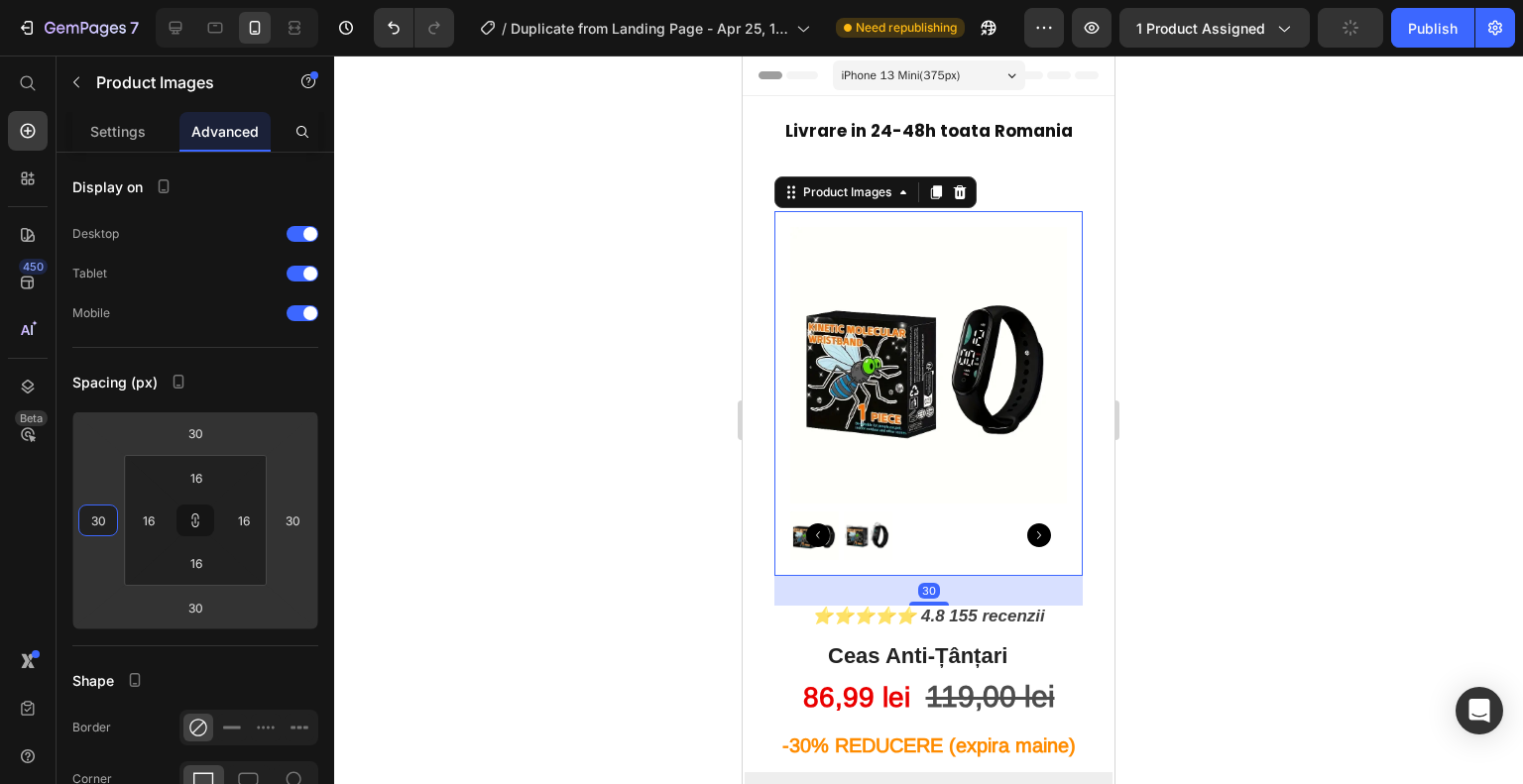 drag, startPoint x: 91, startPoint y: 562, endPoint x: 109, endPoint y: 550, distance: 21.633308 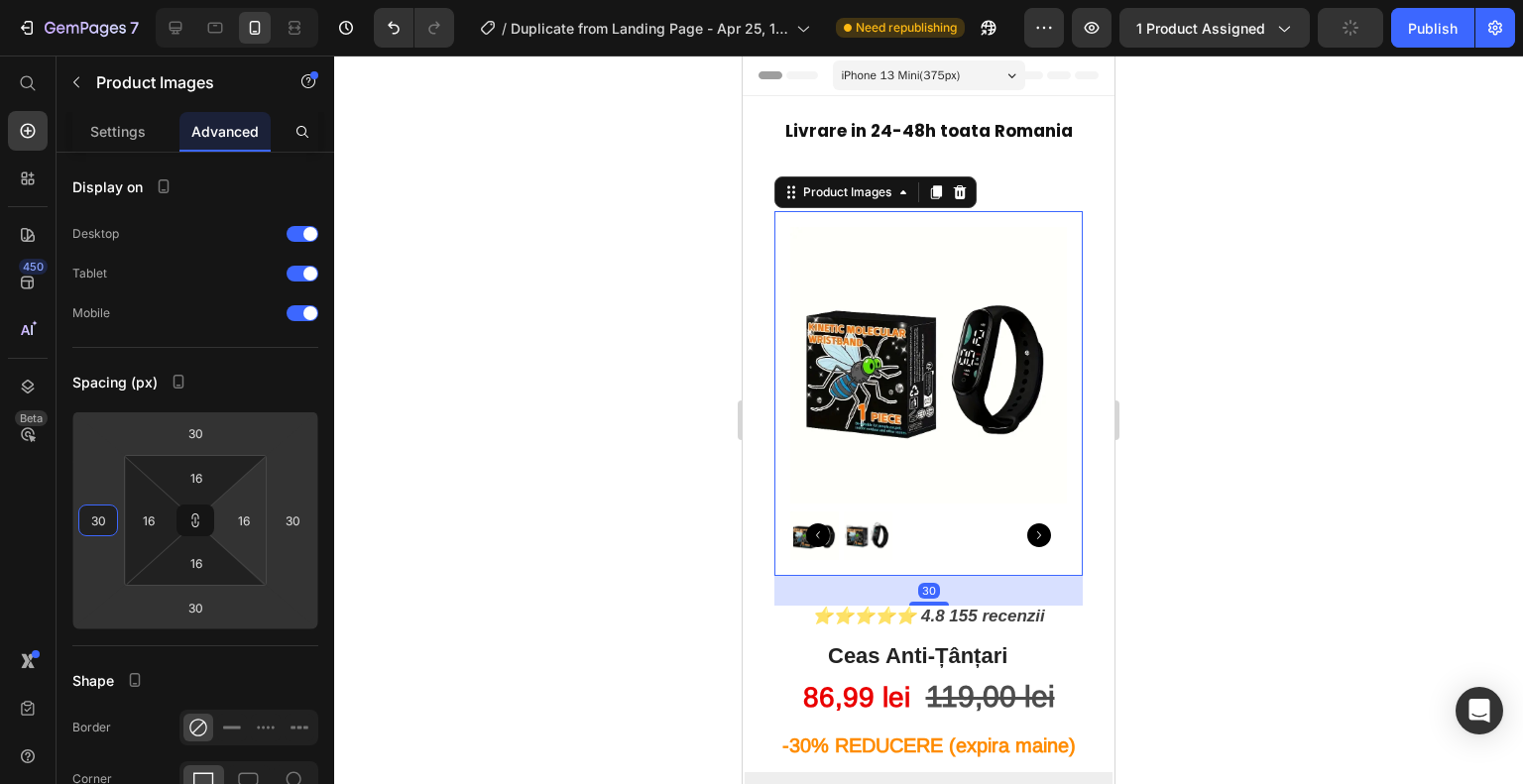 click 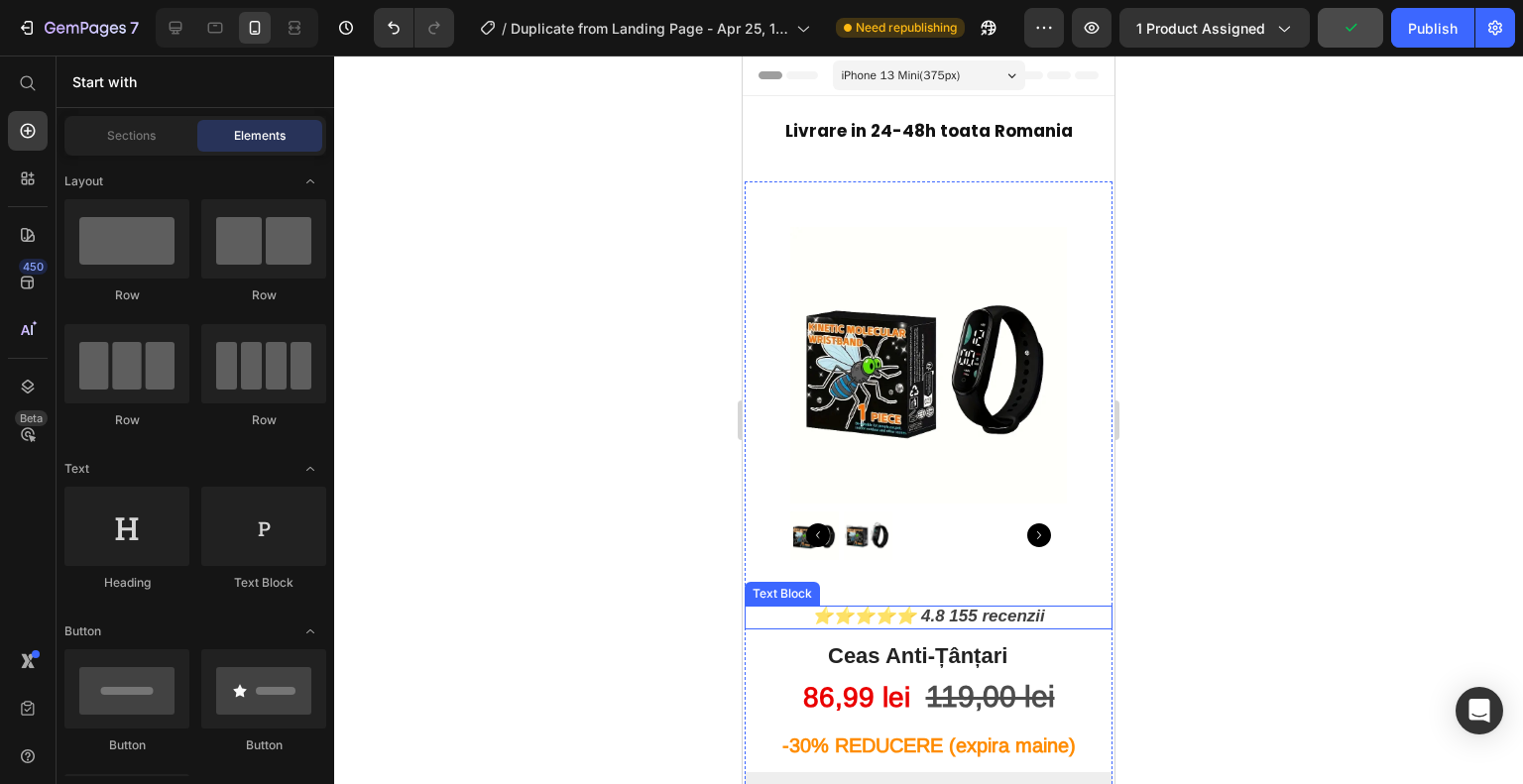 click on "4.8 155 recenzii" at bounding box center (983, 616) 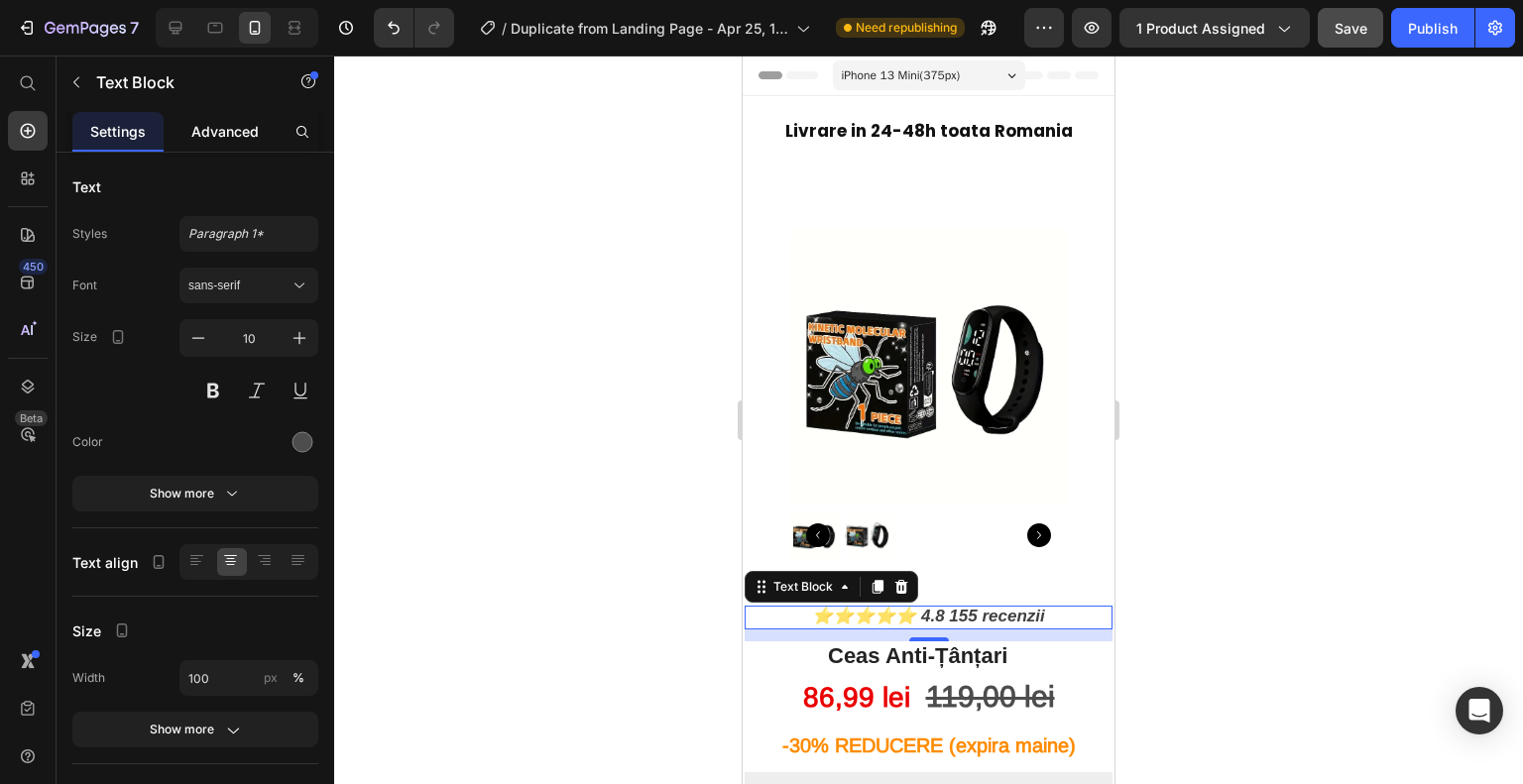 click on "Advanced" at bounding box center (225, 131) 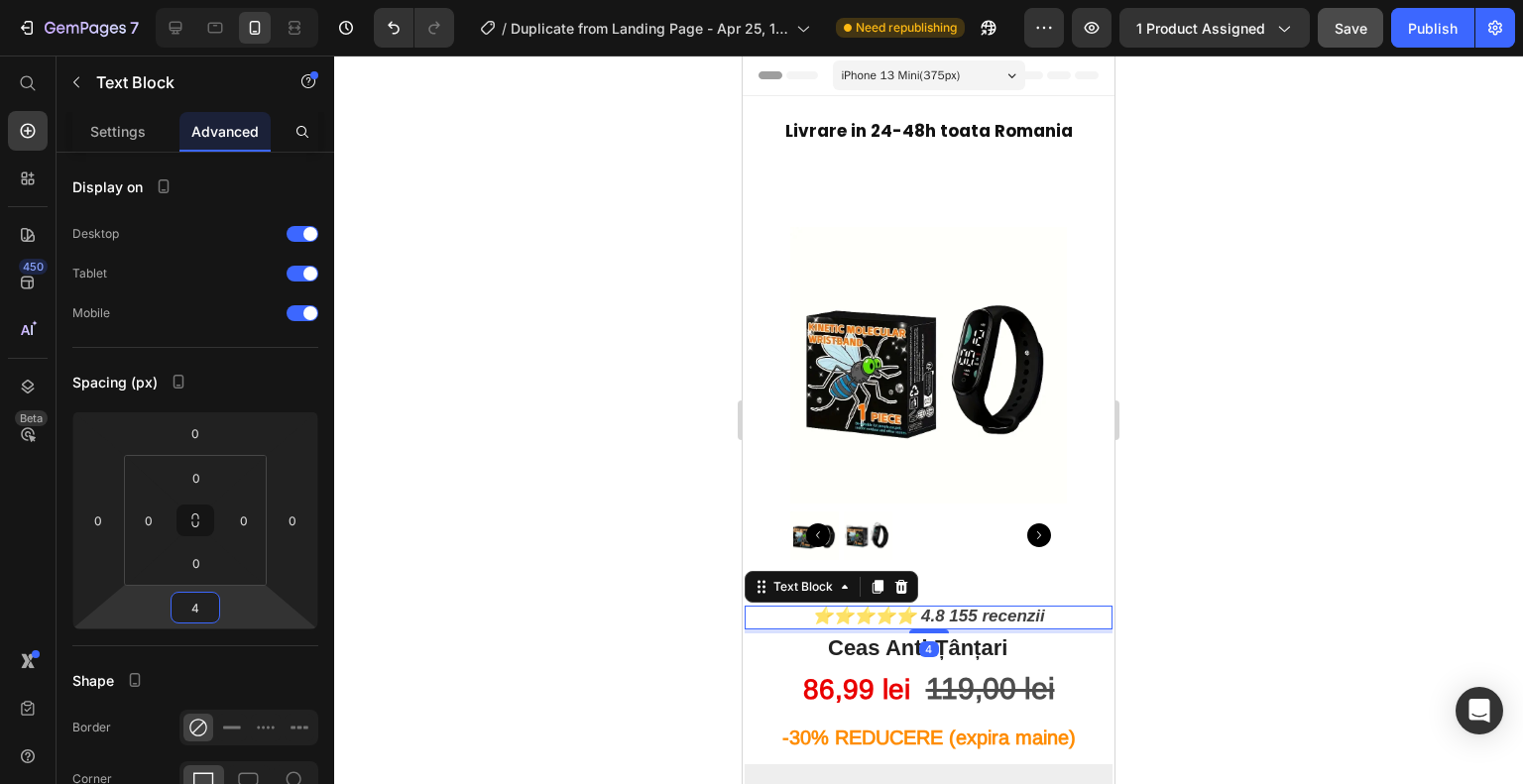 type on "2" 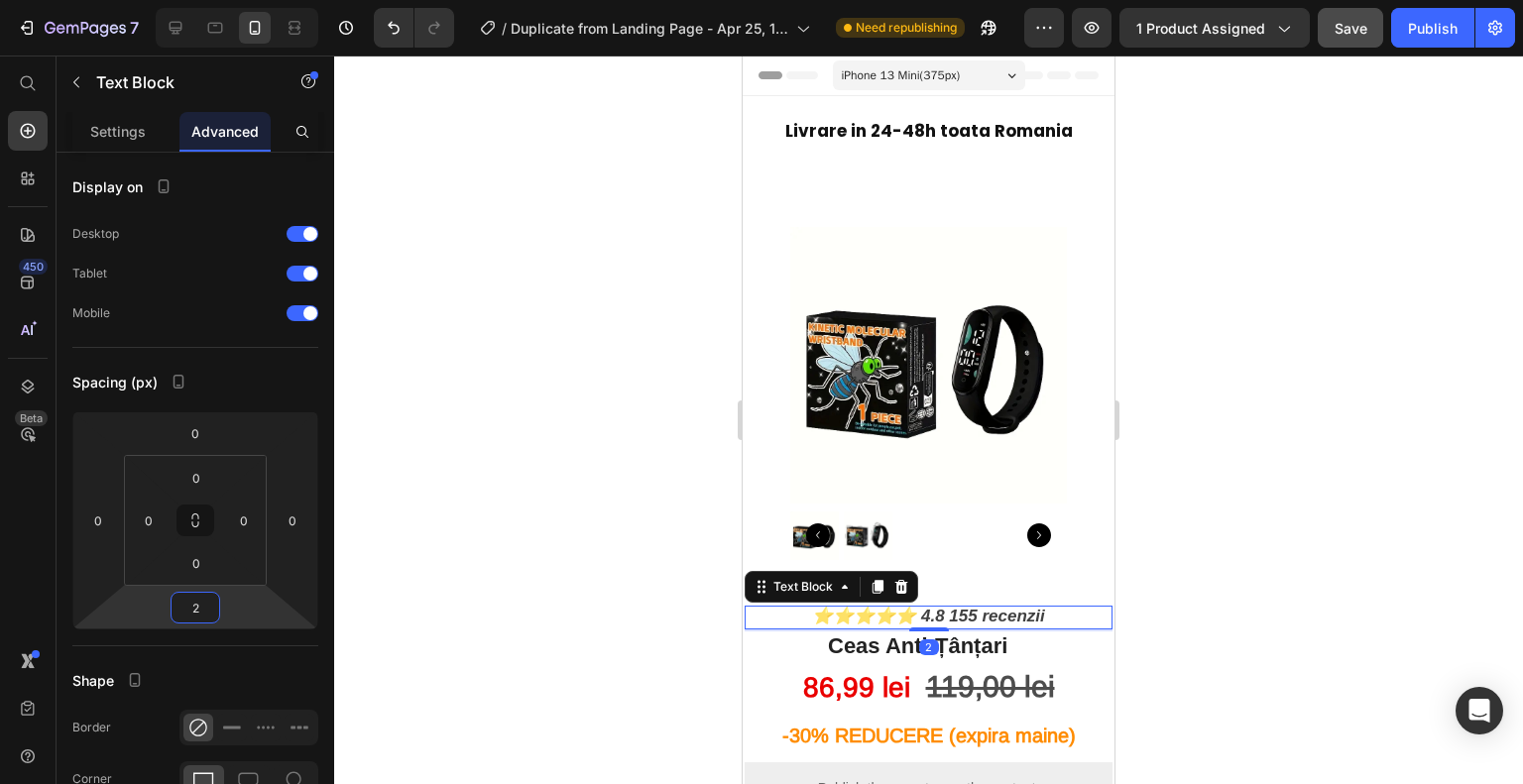 click on "7   /  Duplicate from Landing Page - Apr 25, 16:45:24 Need republishing Preview 1 product assigned  Save   Publish  450 Beta Start with Sections Elements Hero Section Product Detail Brands Trusted Badges Guarantee Product Breakdown How to use Testimonials Compare Bundle FAQs Social Proof Brand Story Product List Collection Blog List Contact Sticky Add to Cart Custom Footer Browse Library 450 Layout
Row
Row
Row
Row Text
Heading
Text Block Button
Button
Button
Sticky Back to top Media" at bounding box center [762, 0] 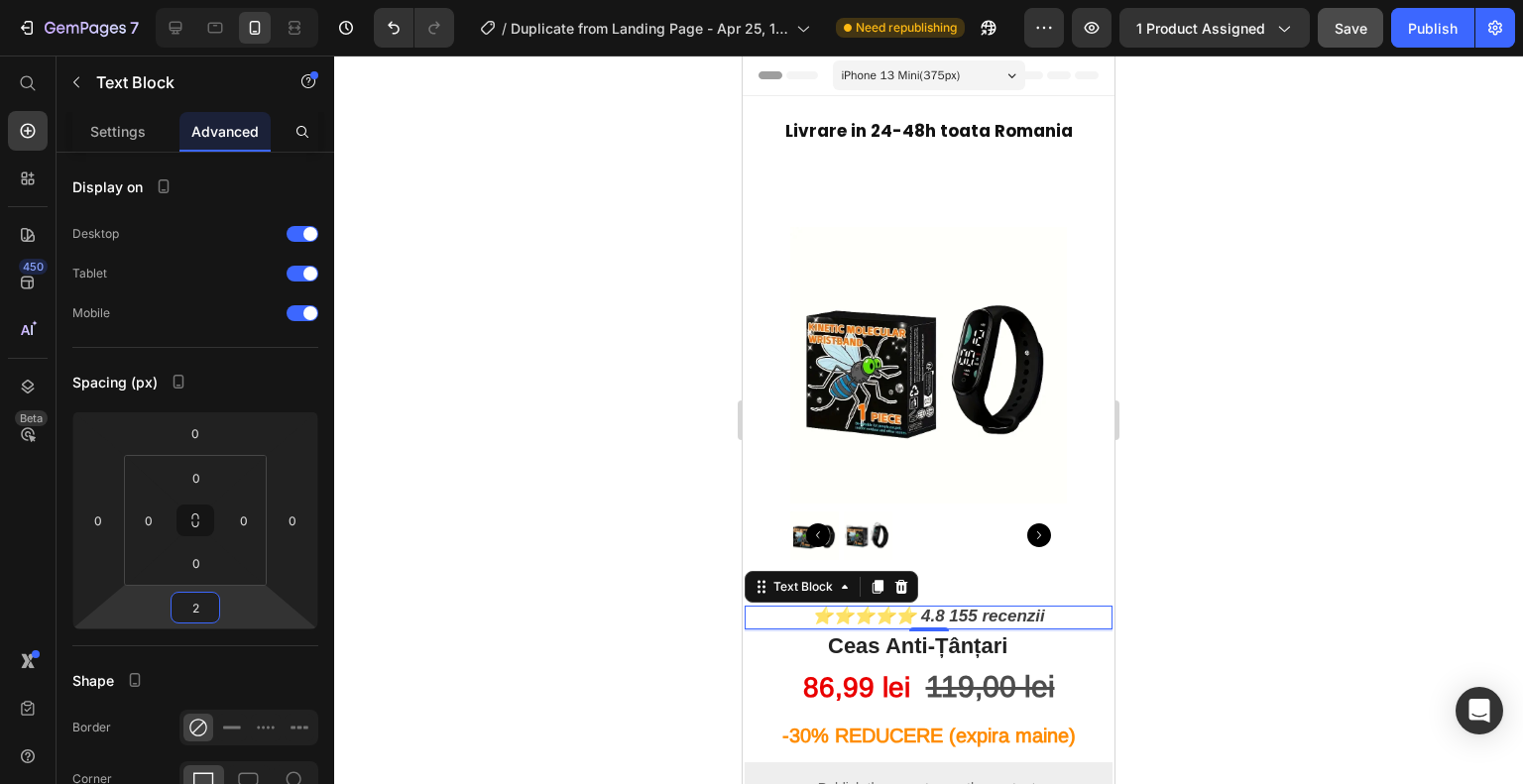 click 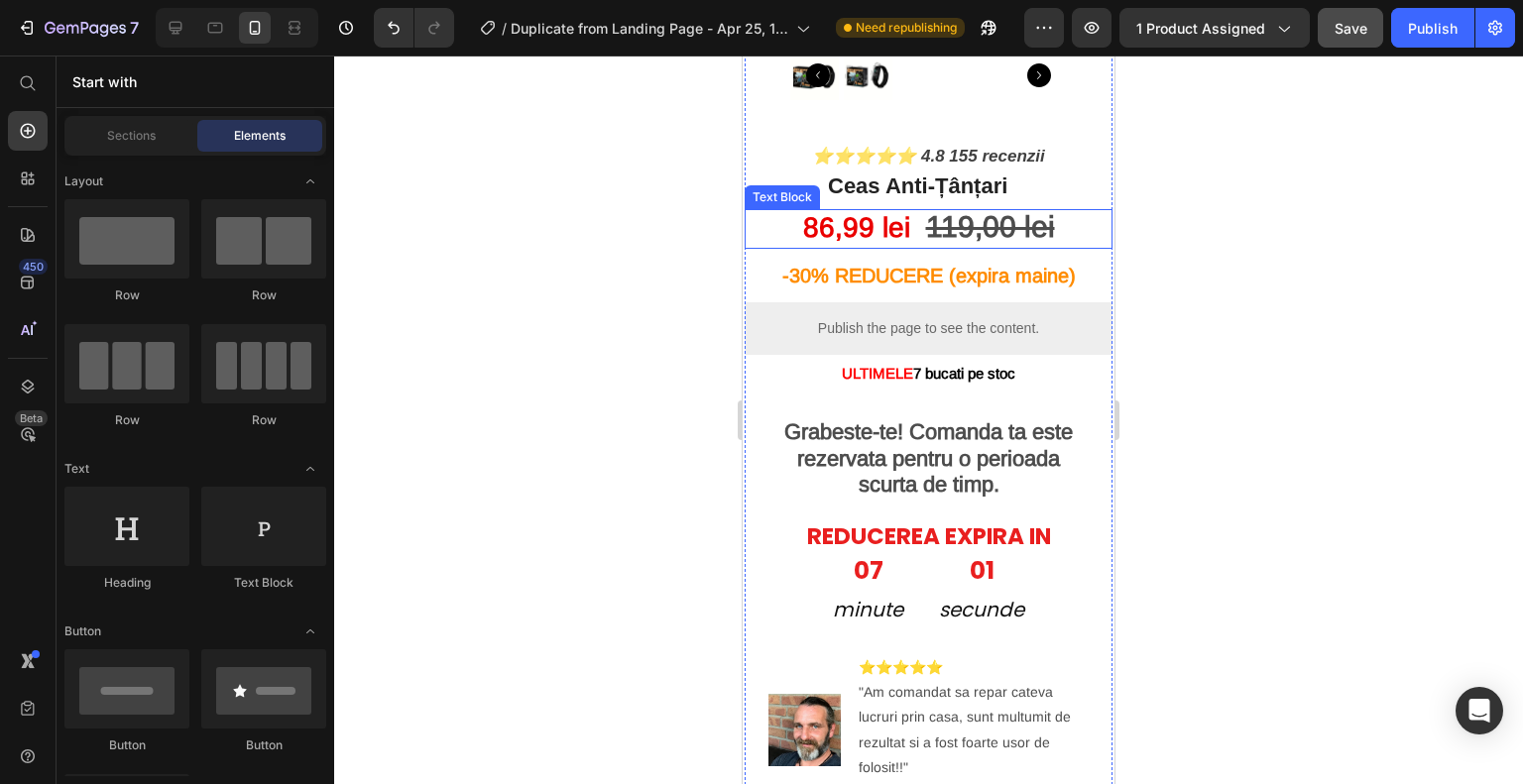 scroll, scrollTop: 496, scrollLeft: 0, axis: vertical 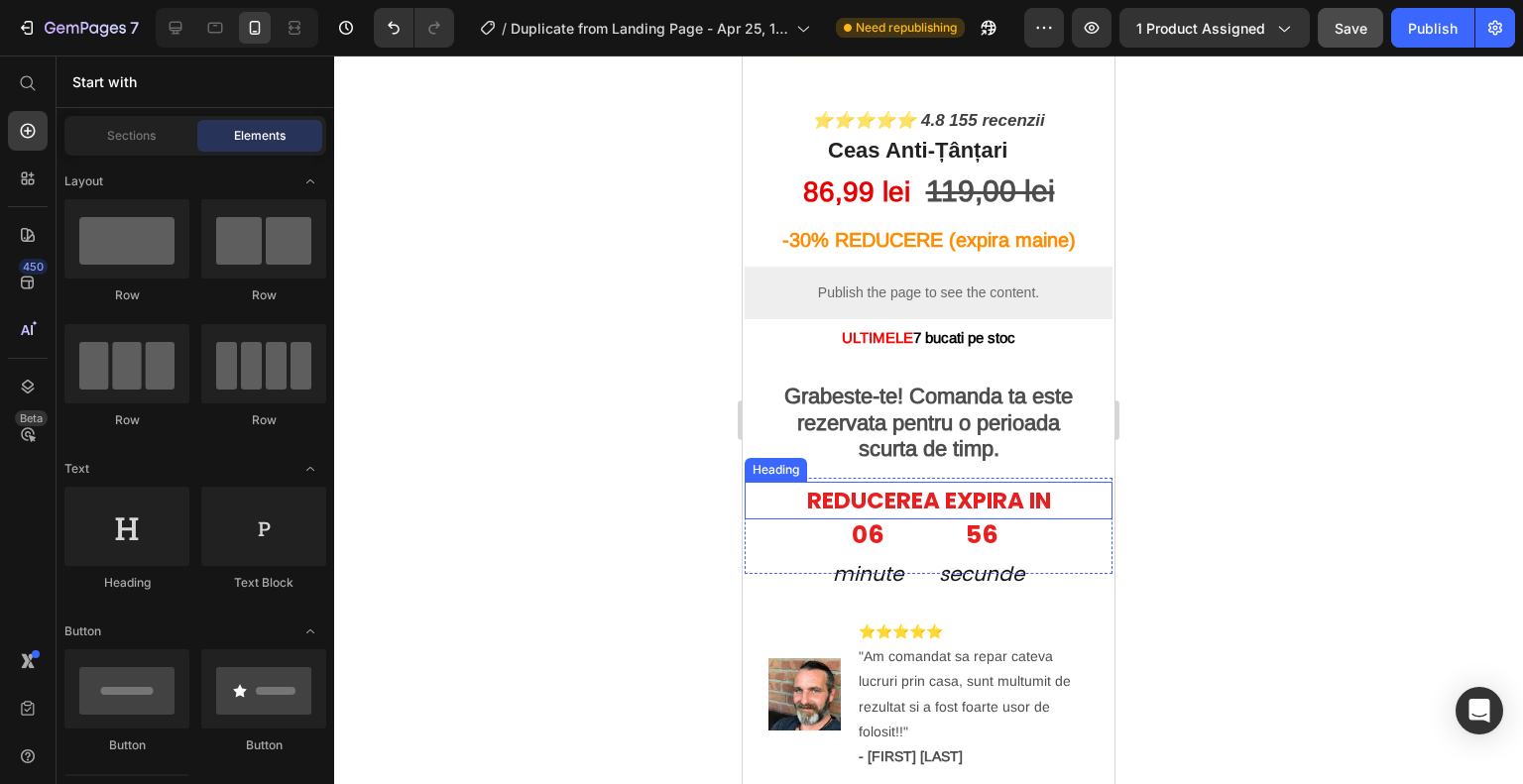click on "REDUCEREA EXPIRA IN" at bounding box center (928, 501) 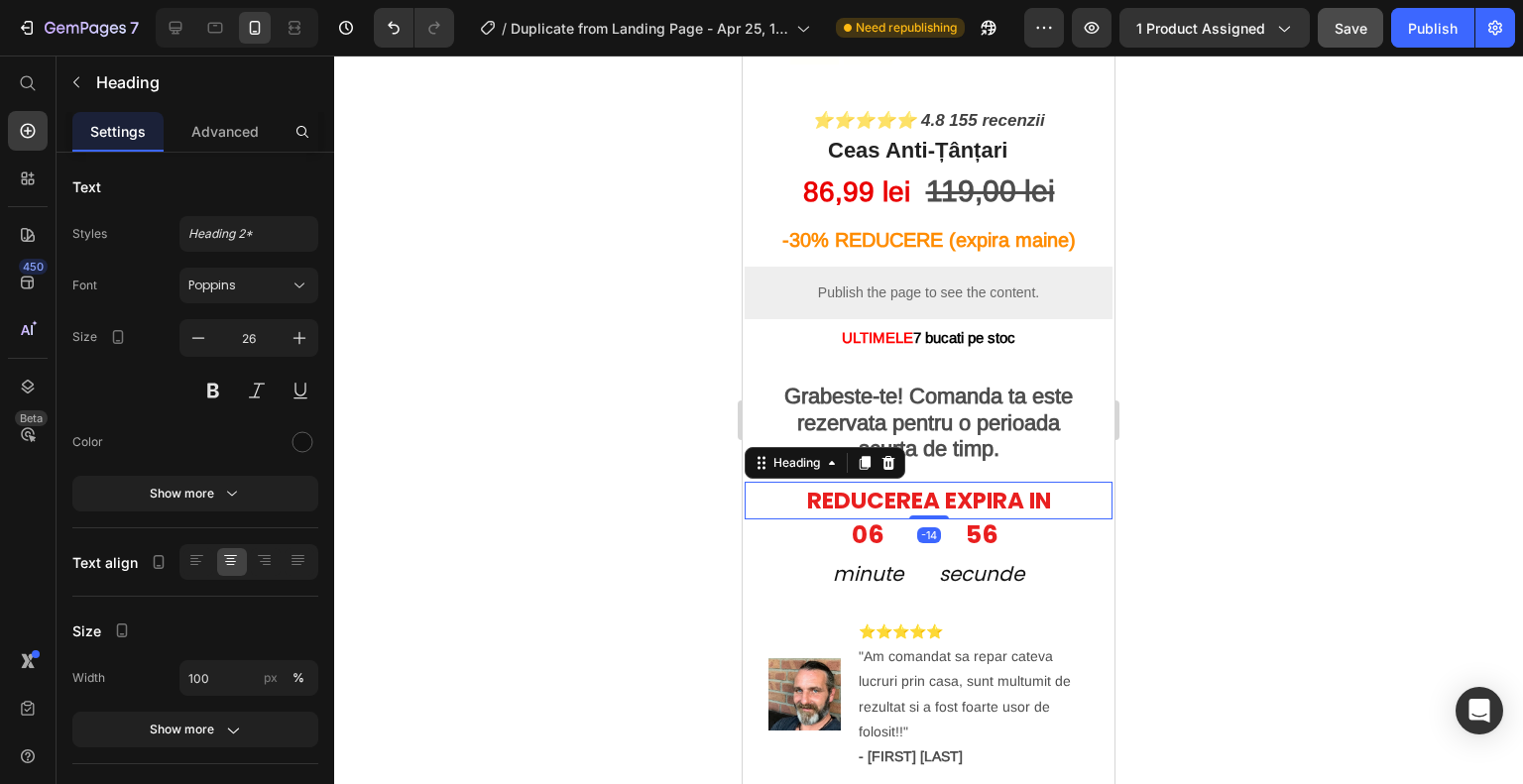 click on "REDUCEREA EXPIRA IN" at bounding box center [928, 501] 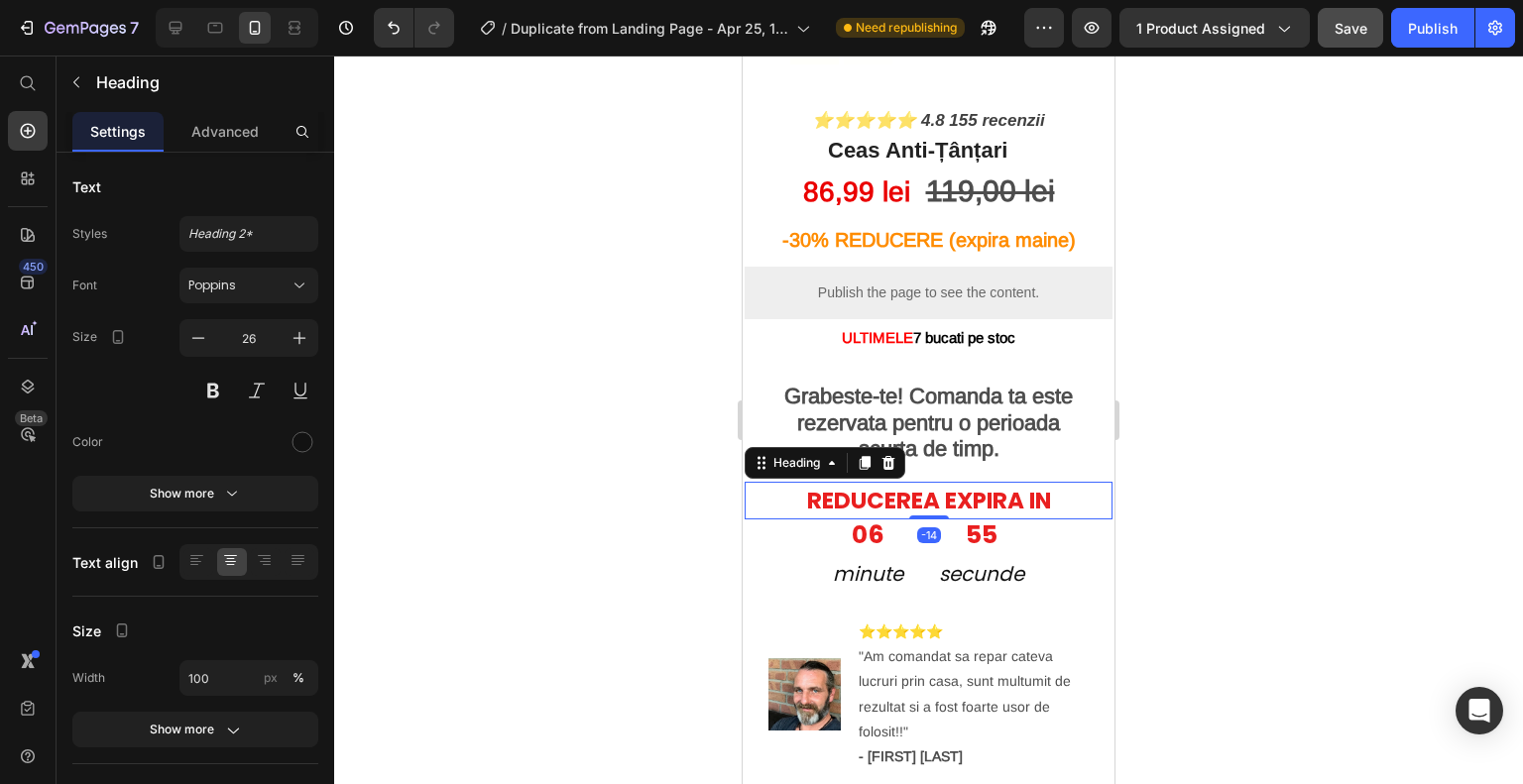 click on "REDUCEREA EXPIRA IN" at bounding box center [928, 501] 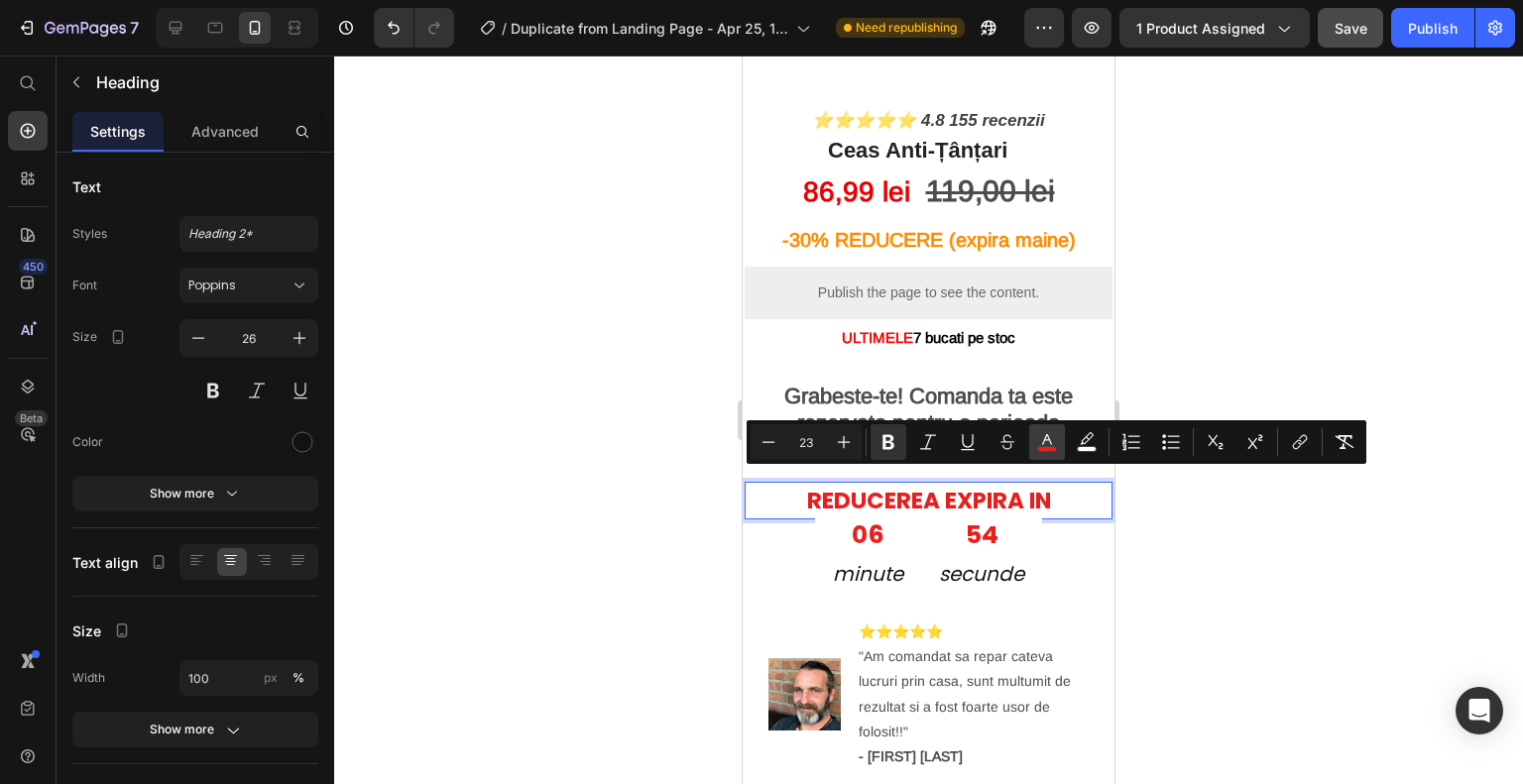 click 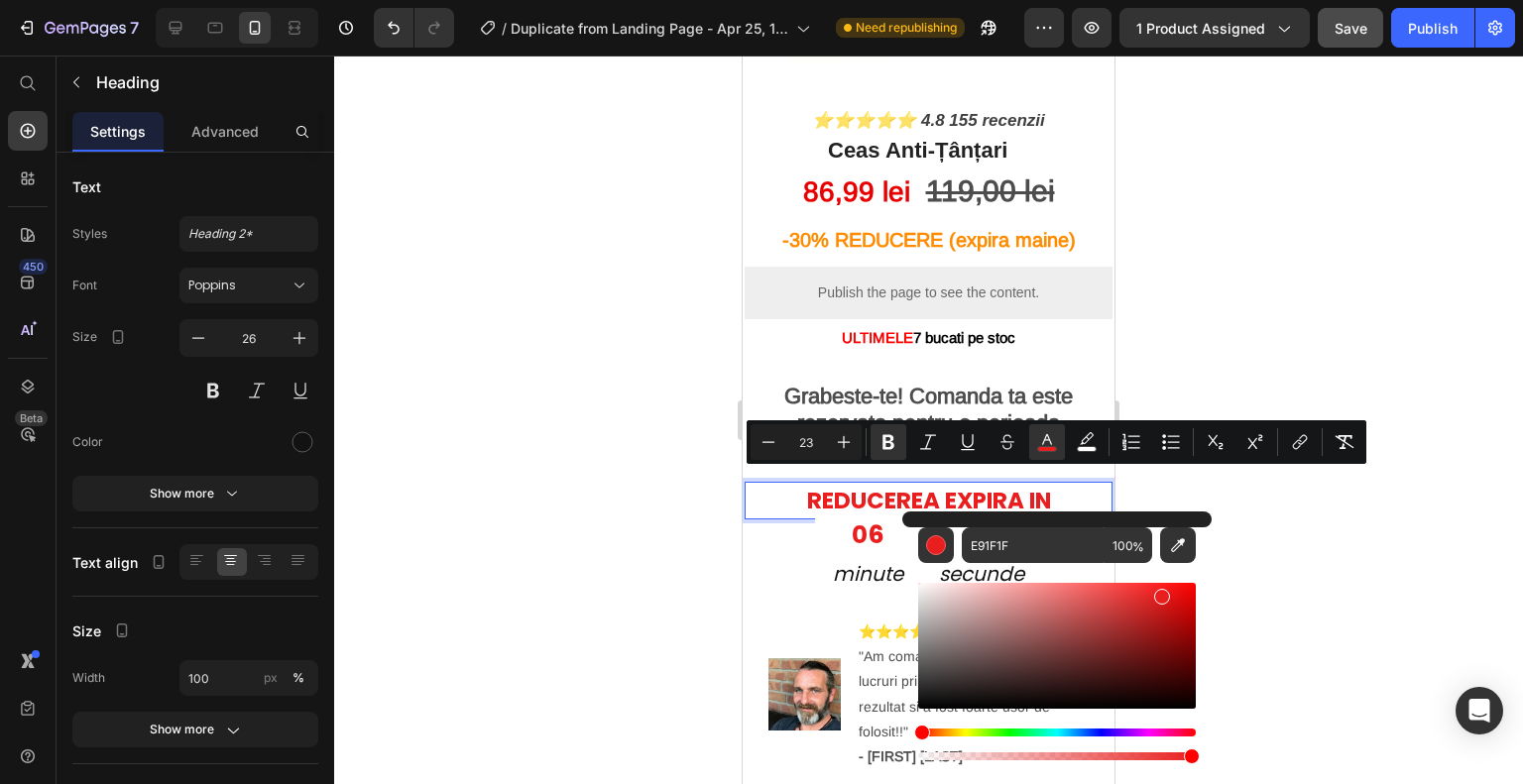 click 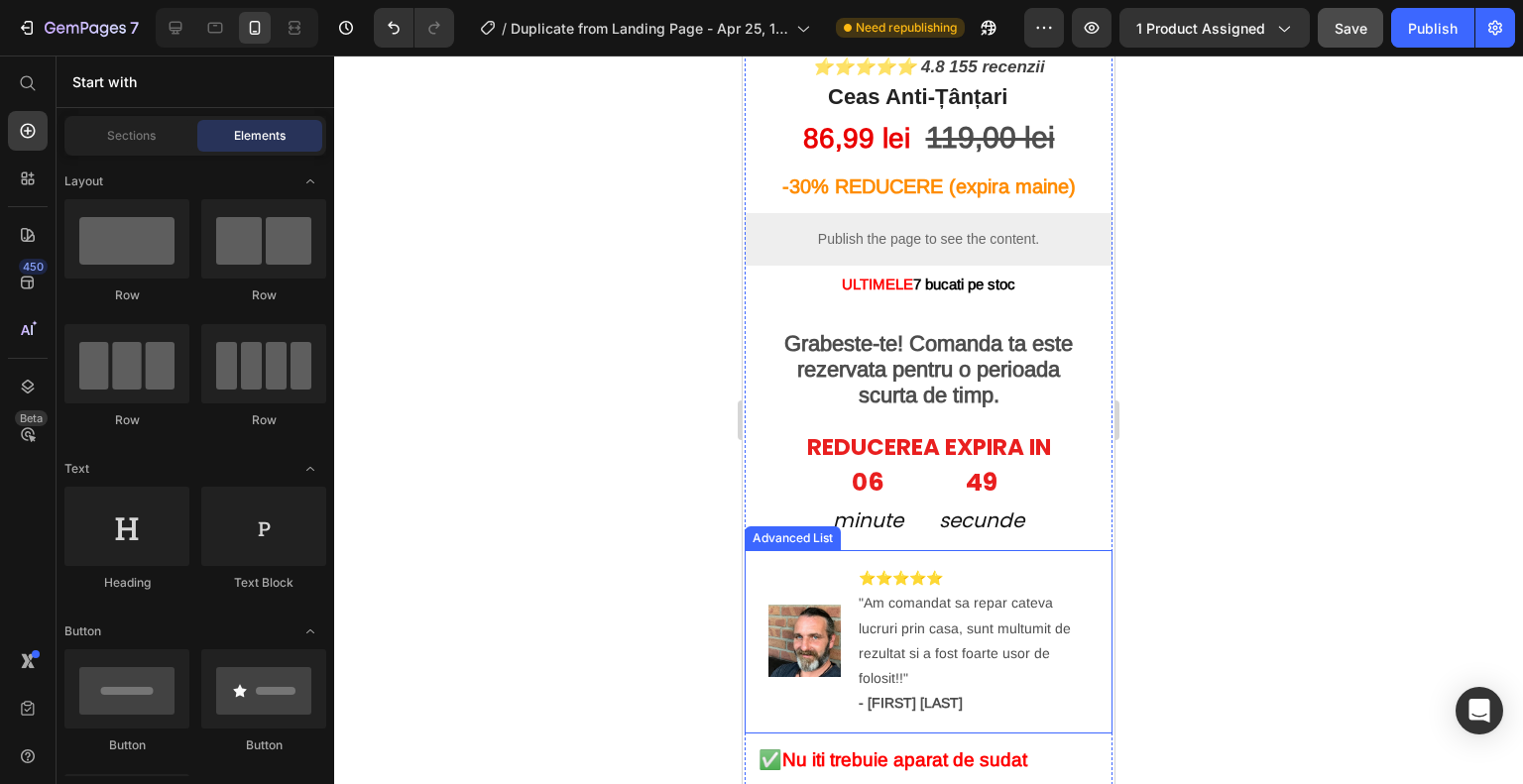 scroll, scrollTop: 793, scrollLeft: 0, axis: vertical 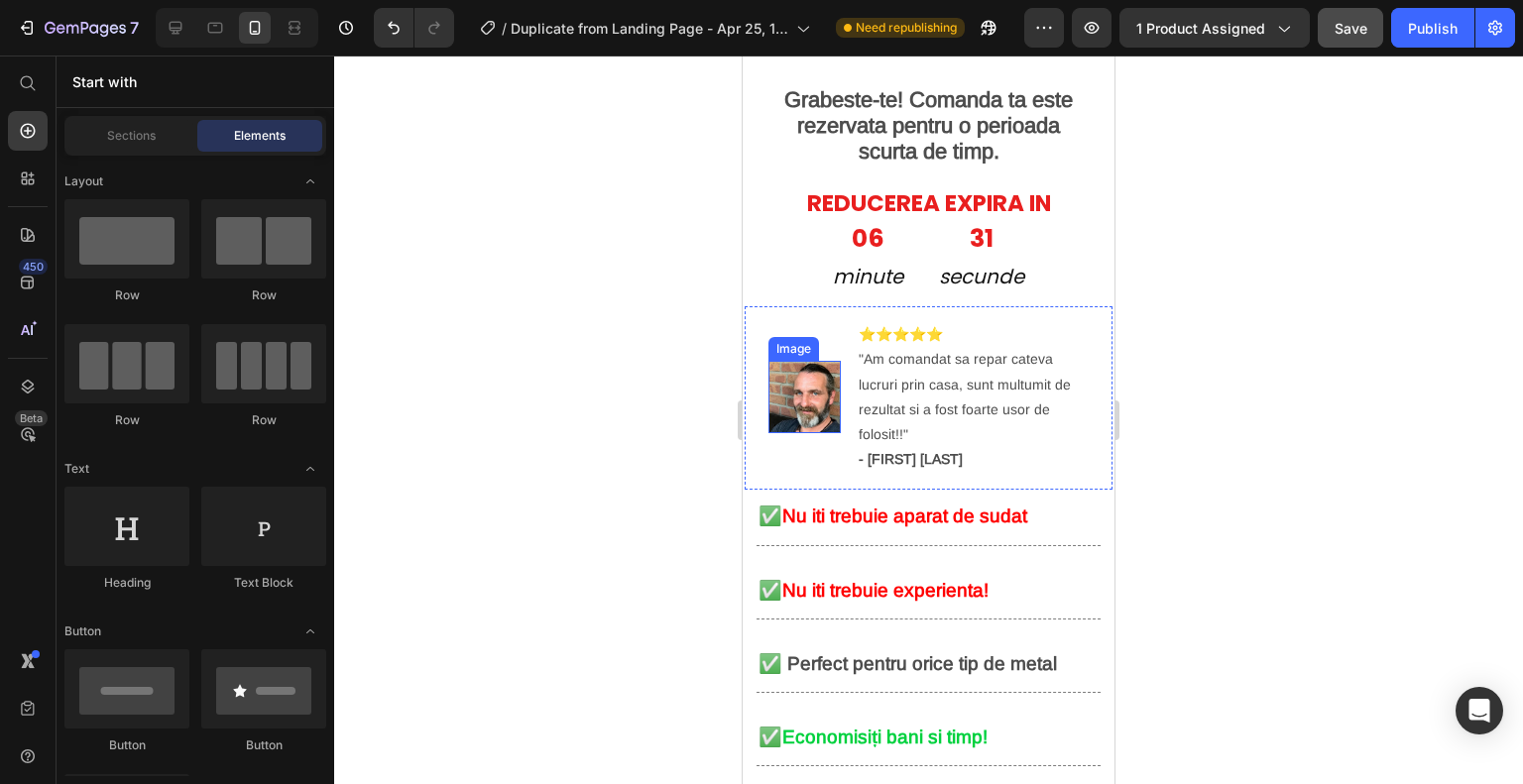 click at bounding box center [804, 396] 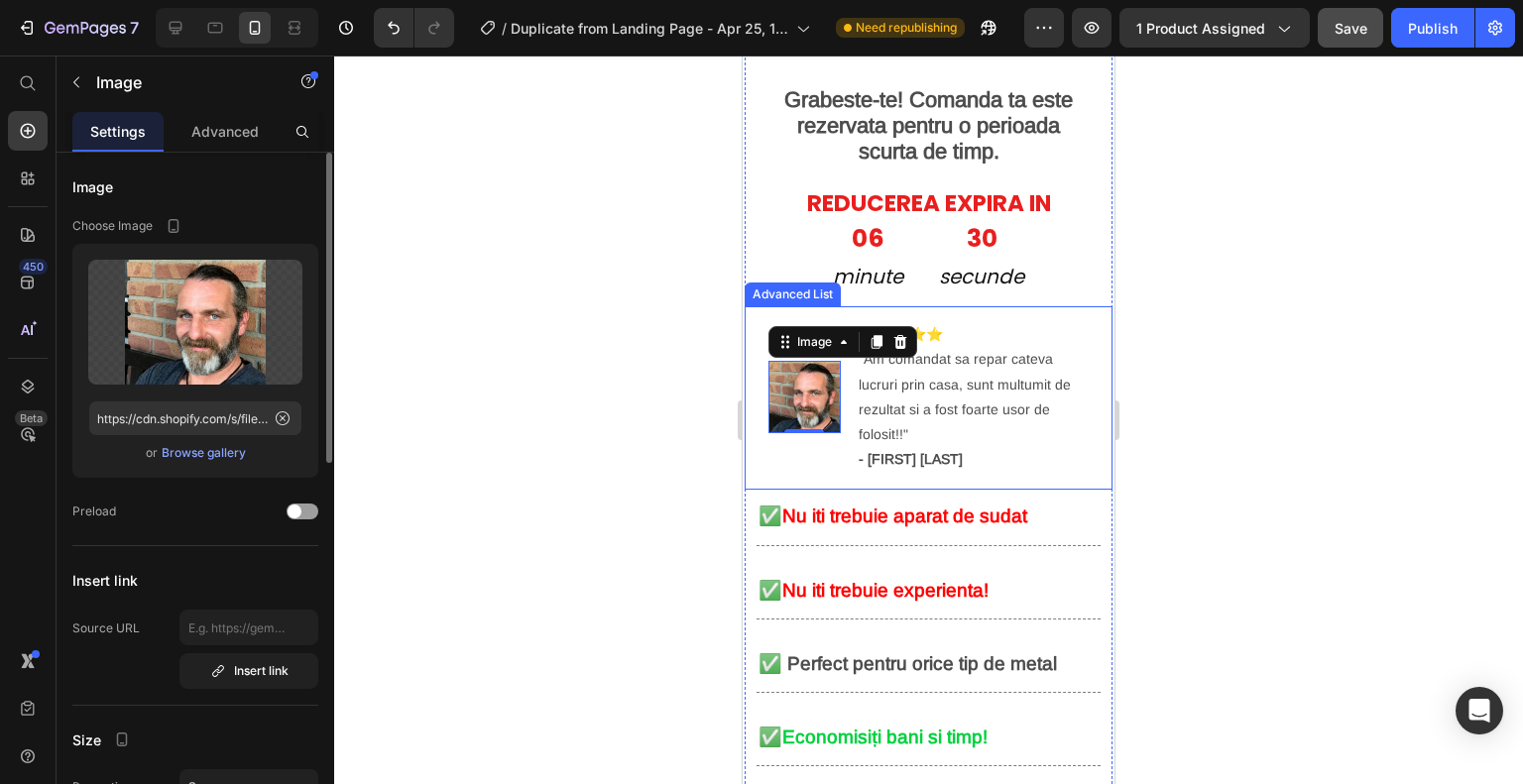 click on "Browse gallery" at bounding box center (203, 453) 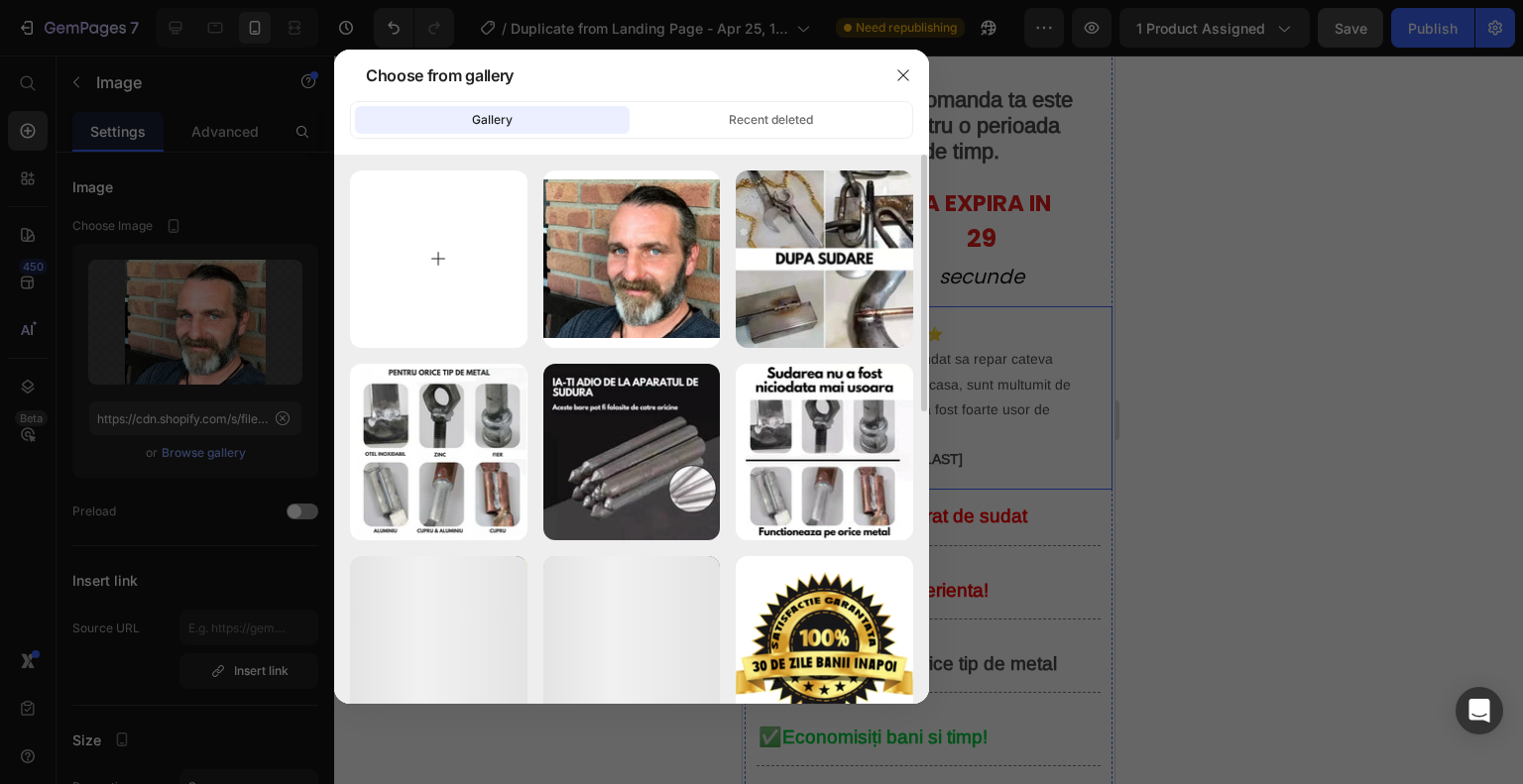 click at bounding box center (438, 259) 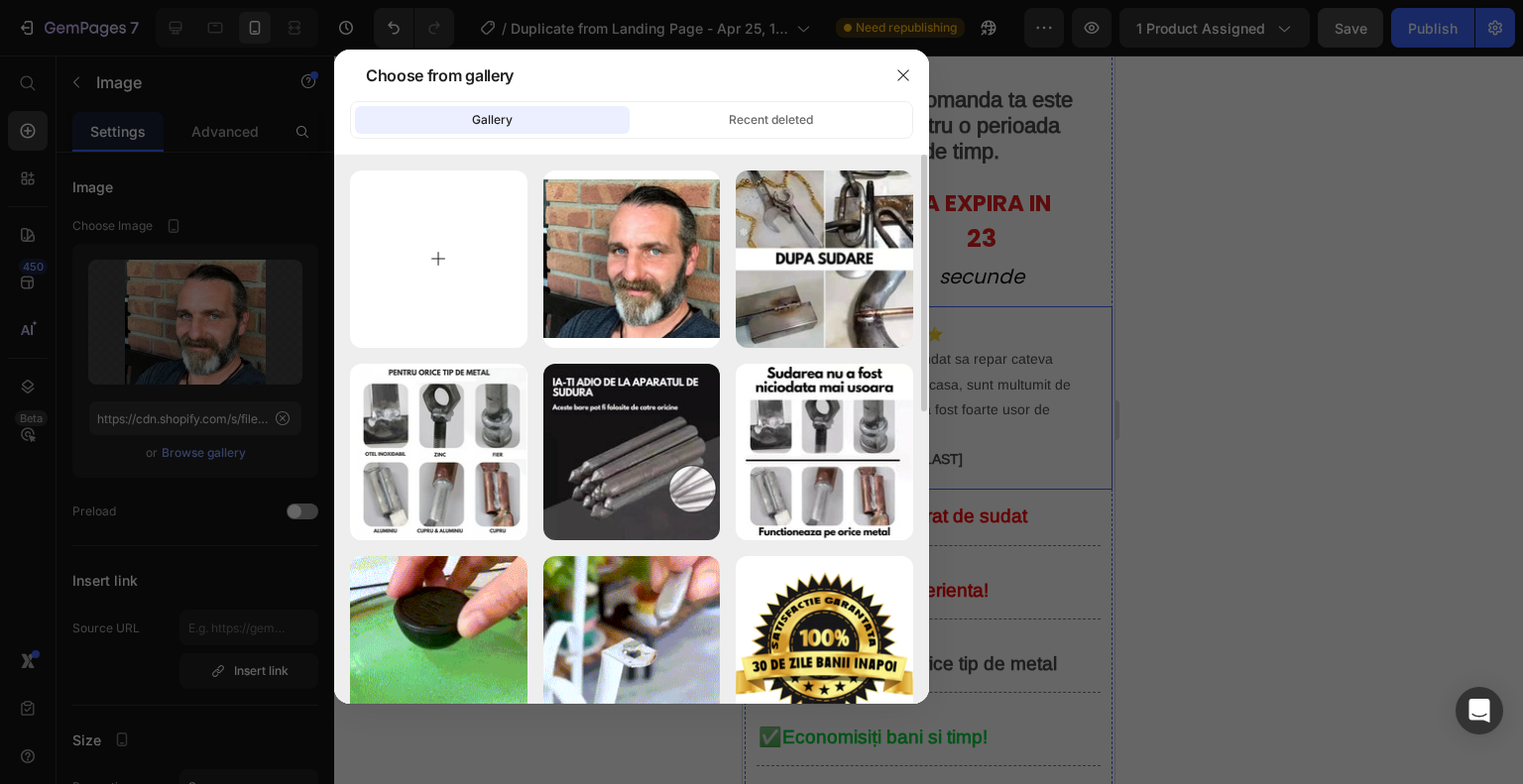click at bounding box center [438, 259] 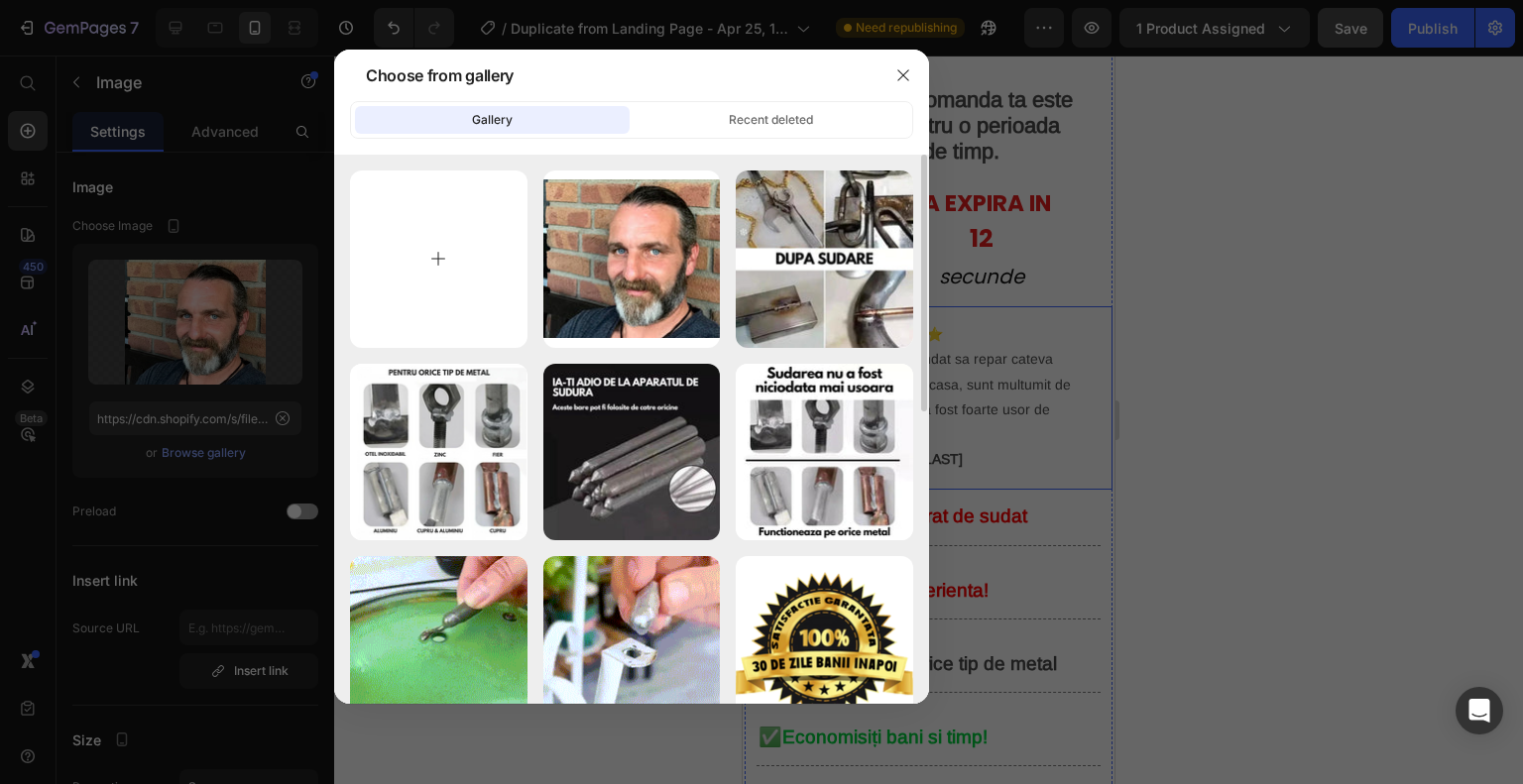 type on "C:\fakepath\324299777_3064639753837662_3448347023743533137_n (1).jpg" 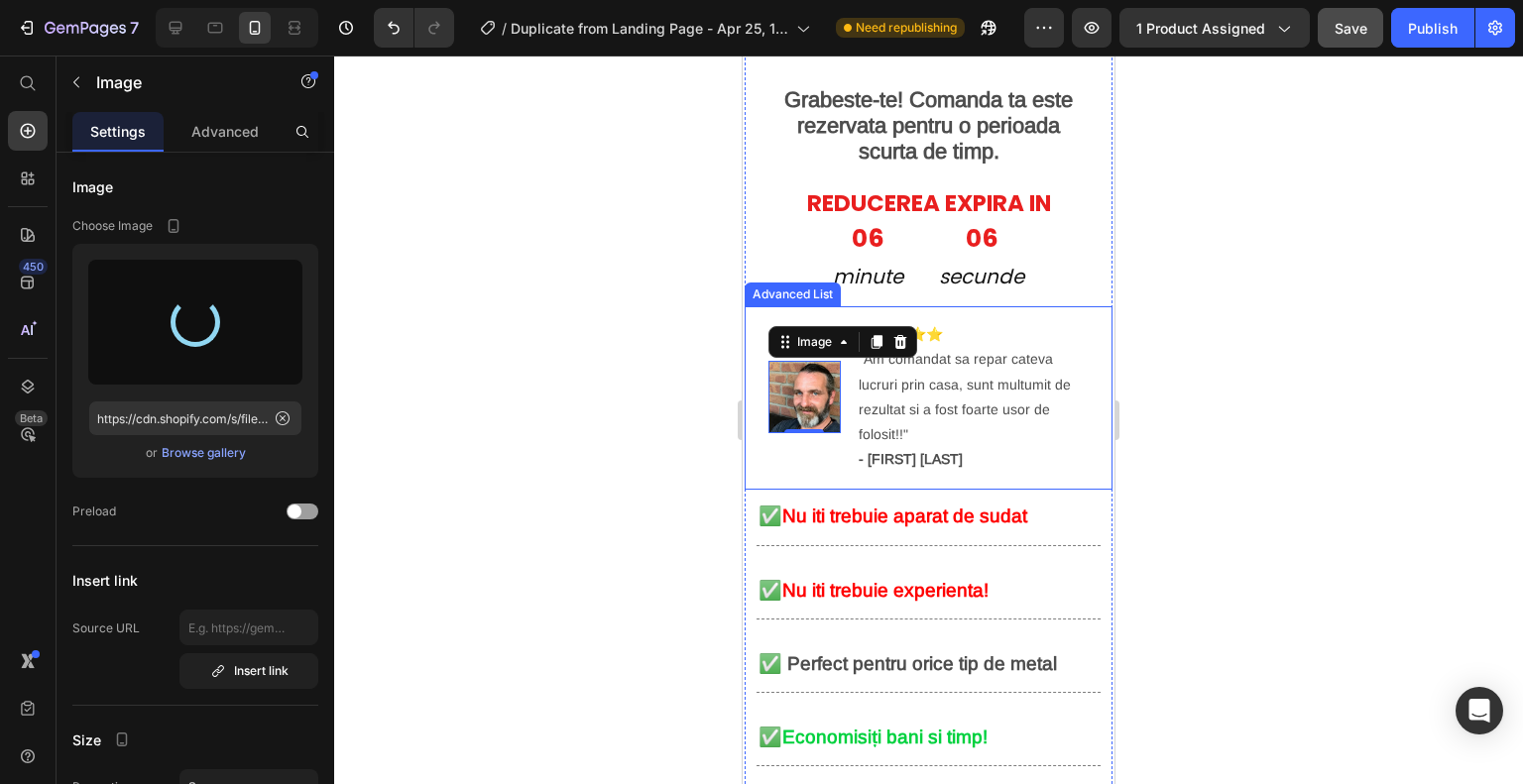 type on "https://cdn.shopify.com/s/files/1/0960/1351/7132/files/gempages_574940279841227888-ee2ae0a1-e1fe-47d2-a681-f1b423ceb072.jpg" 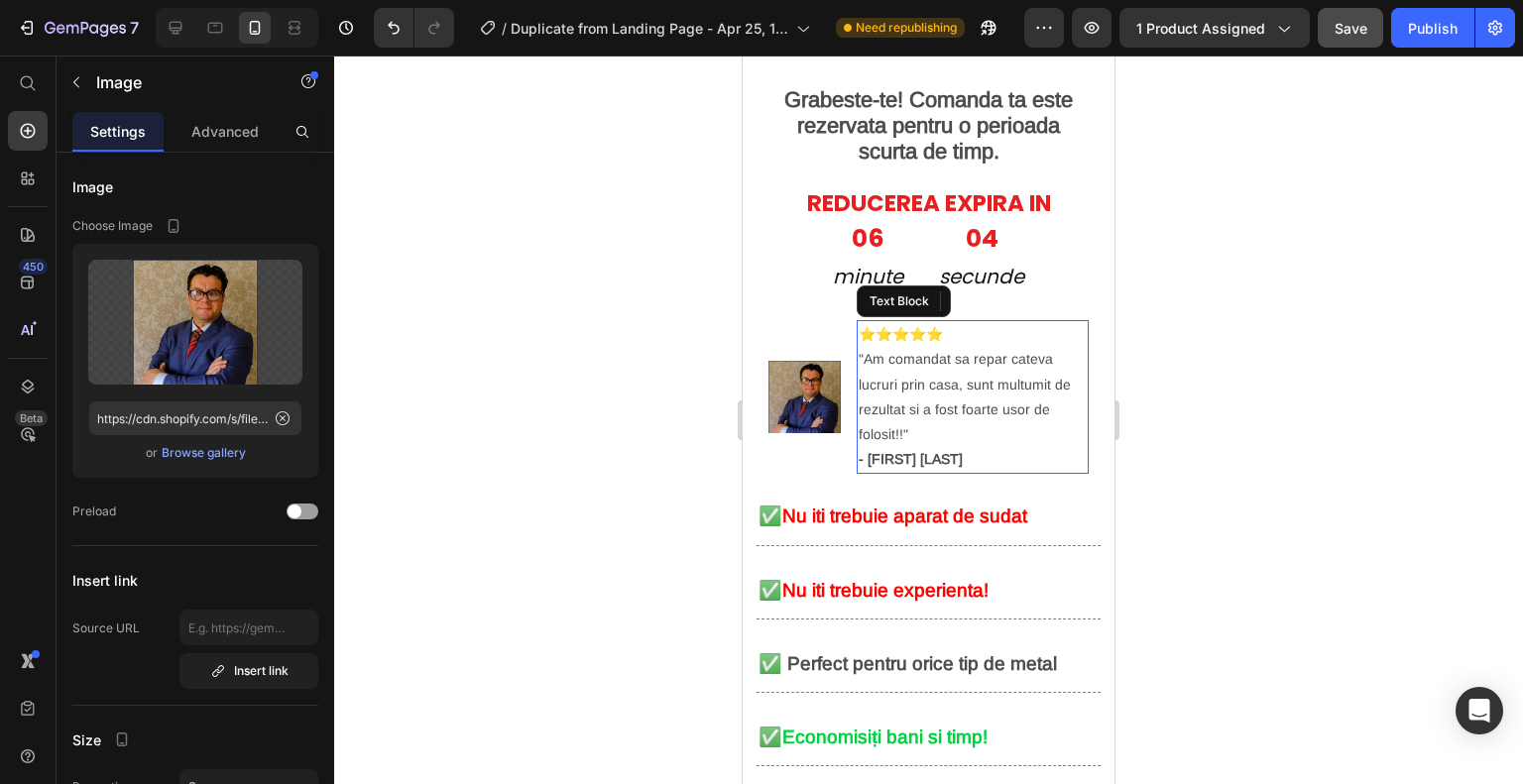 click on "⭐⭐⭐⭐⭐ "Am comandat sa repar cateva lucruri prin casa, sunt multumit de rezultat si a fost foarte usor de folosit!!" - Andrei Stoica" at bounding box center (973, 396) 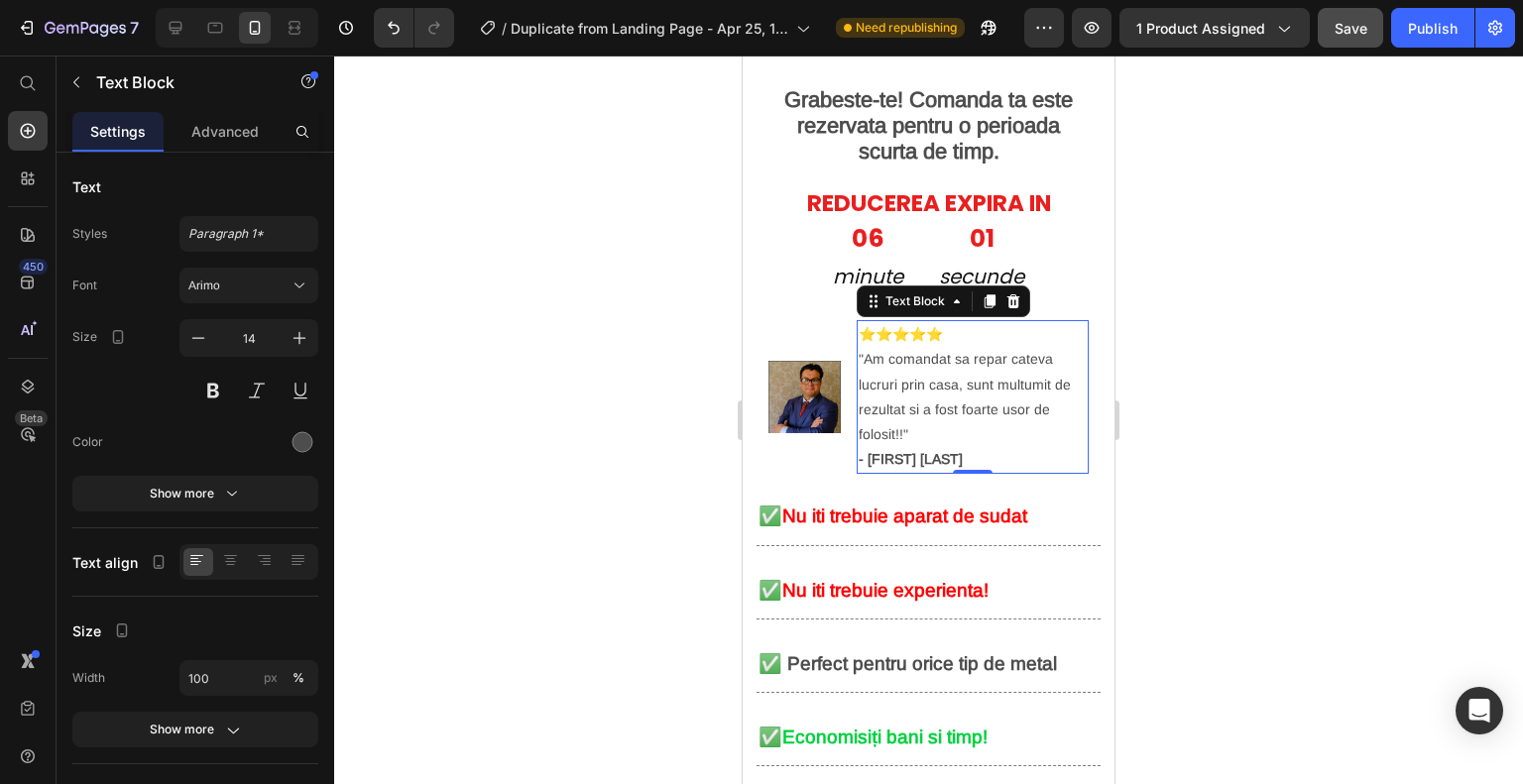 click on "⭐⭐⭐⭐⭐ "Am comandat sa repar cateva lucruri prin casa, sunt multumit de rezultat si a fost foarte usor de folosit!!" - Andrei Stoica" at bounding box center (973, 396) 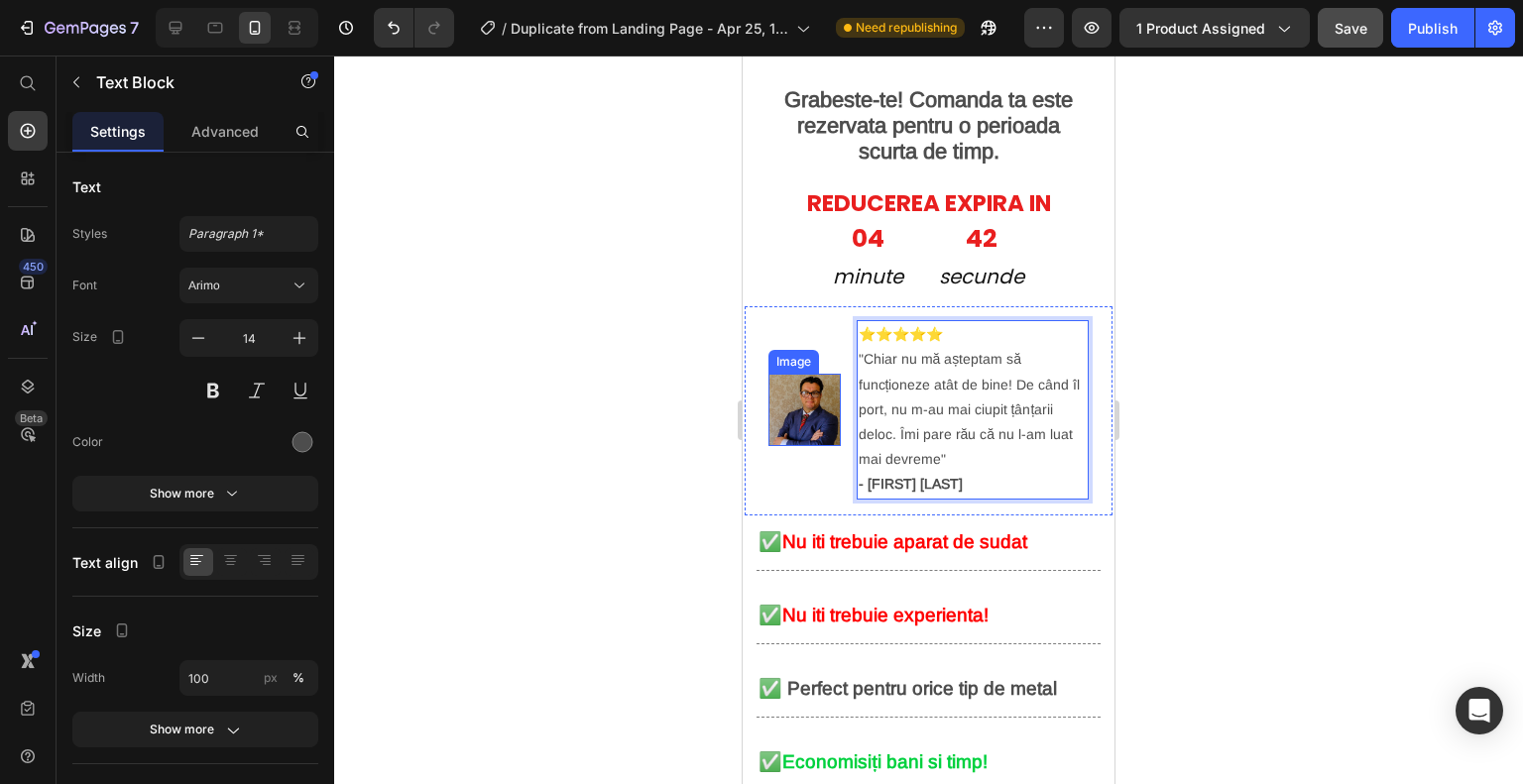click at bounding box center (804, 409) 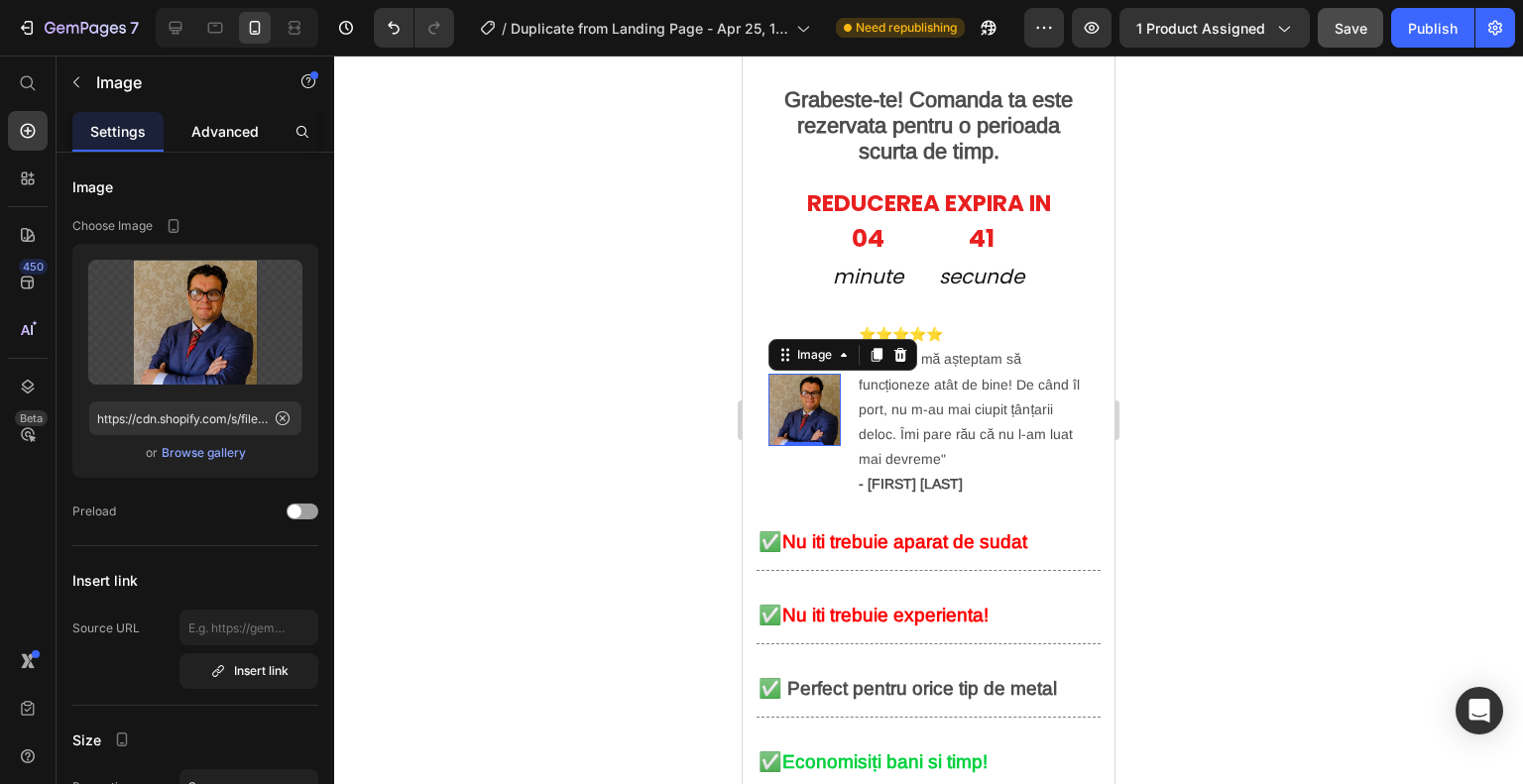 click on "Advanced" at bounding box center (225, 131) 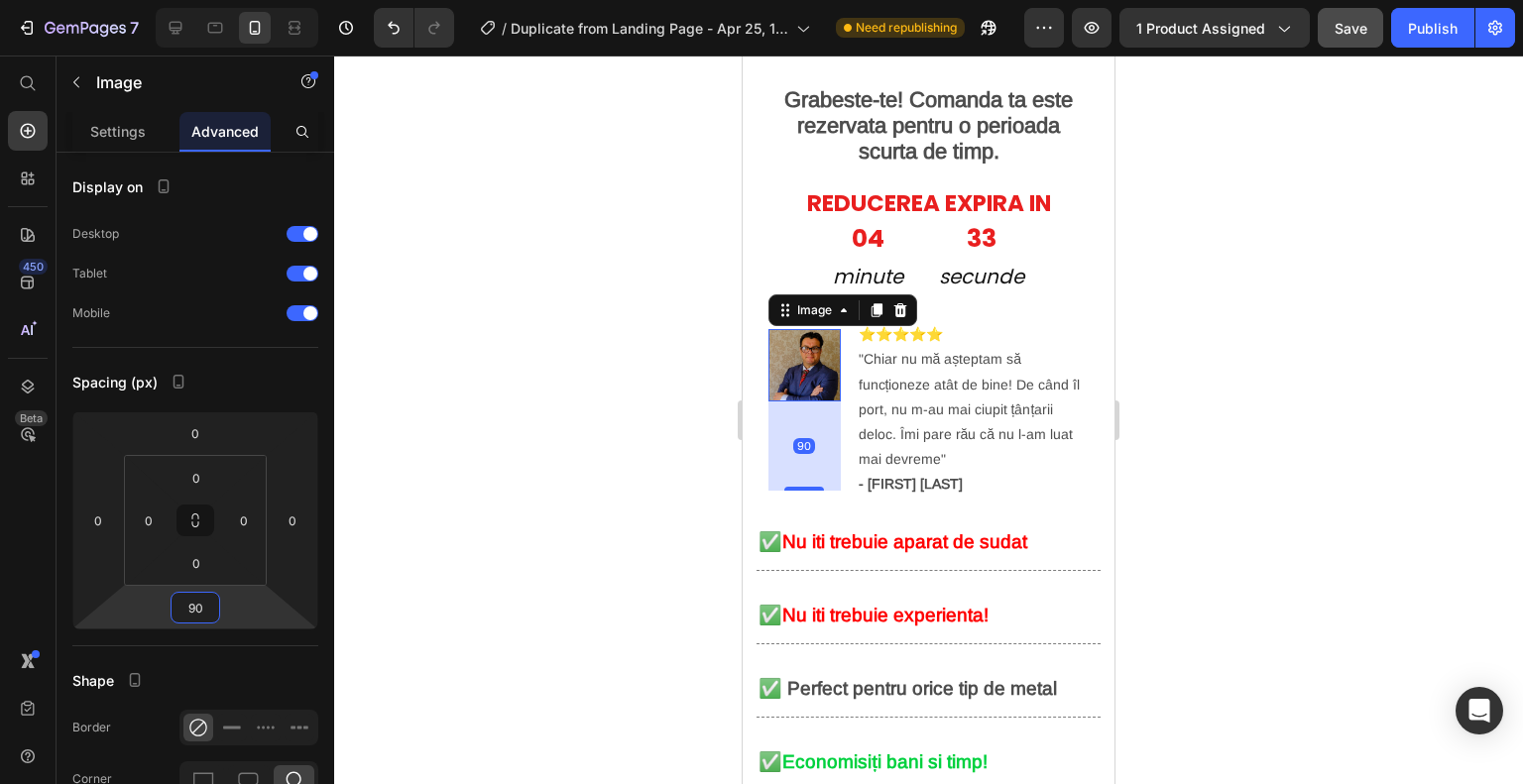type on "92" 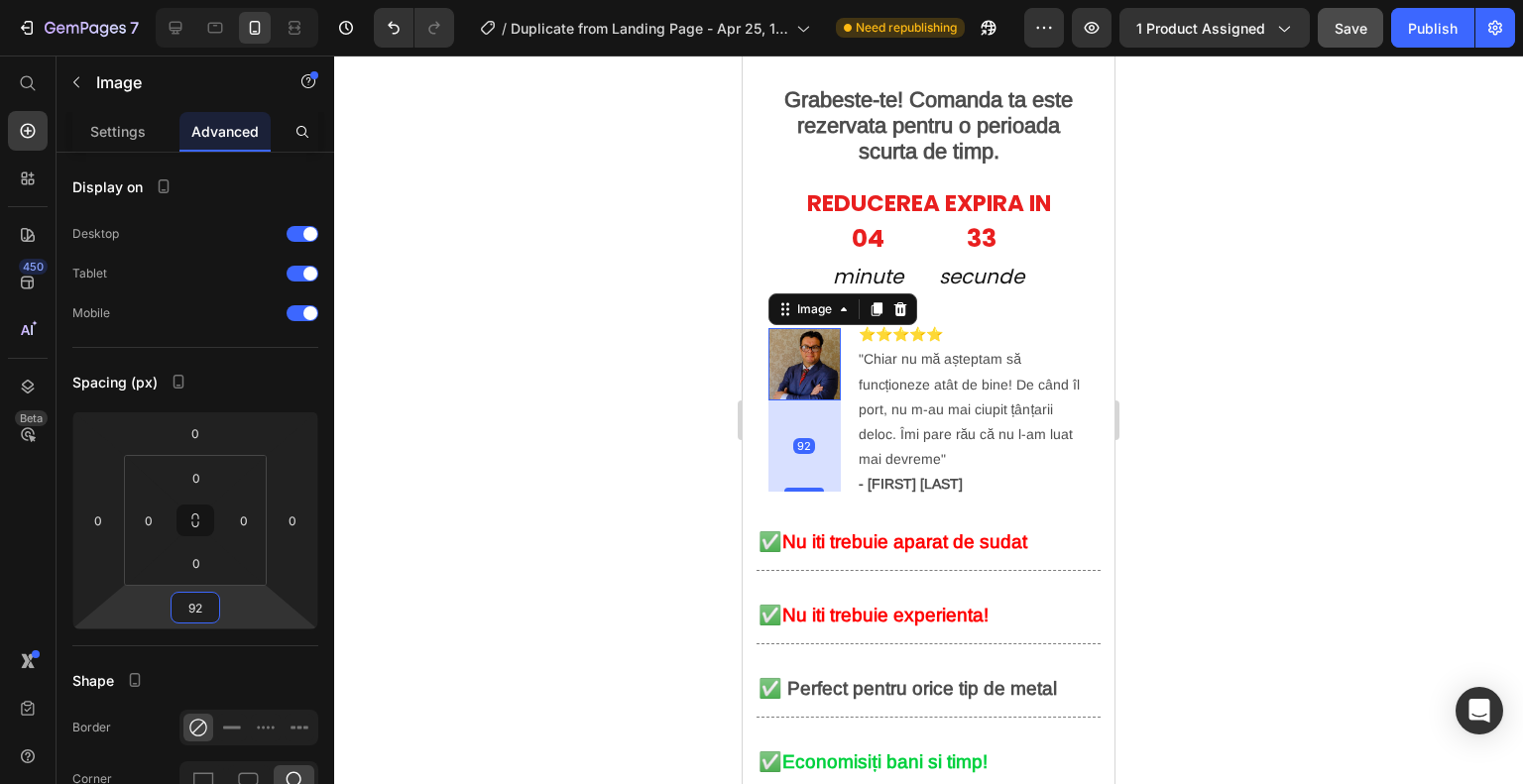 drag, startPoint x: 159, startPoint y: 606, endPoint x: 242, endPoint y: 560, distance: 94.89468 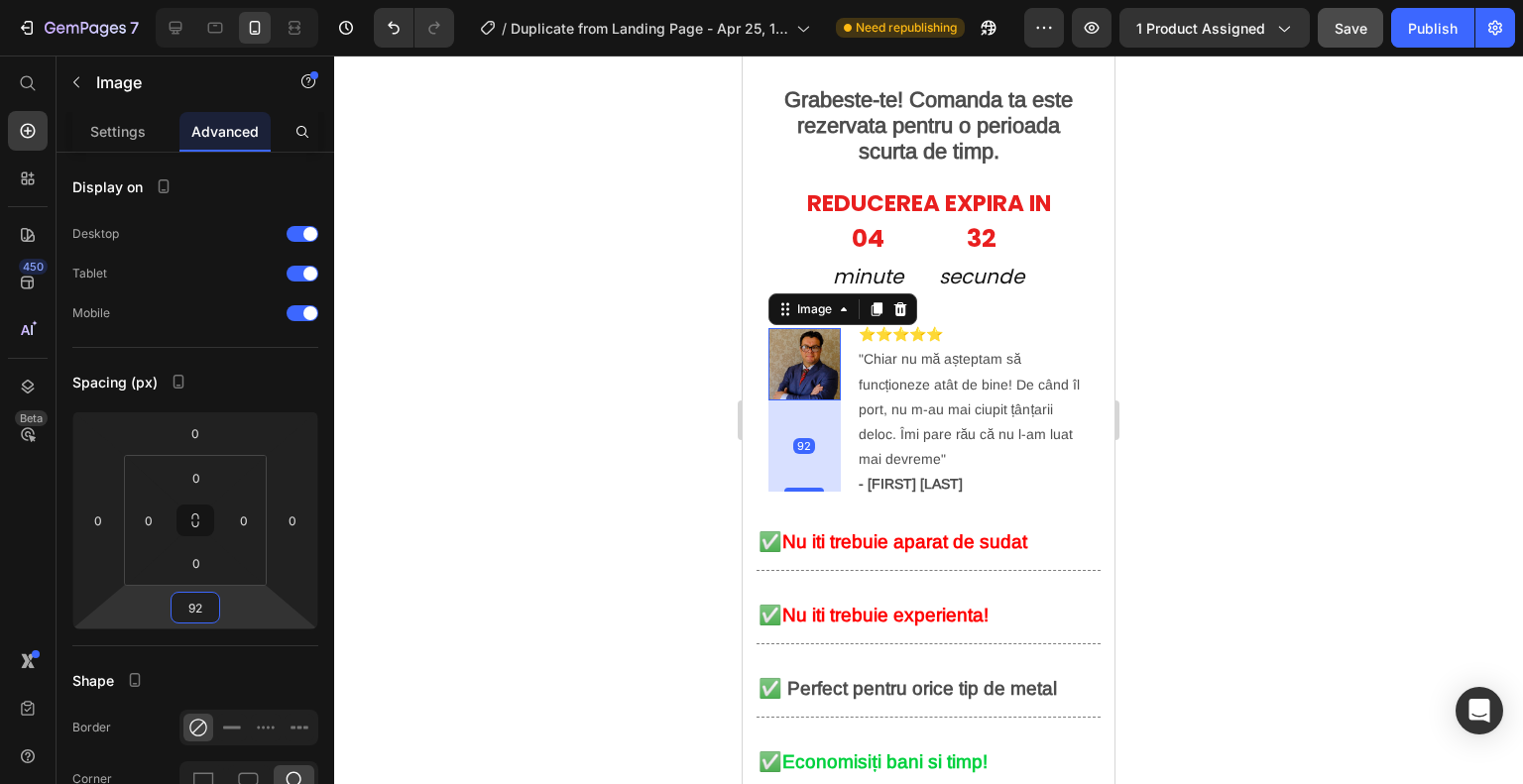 click 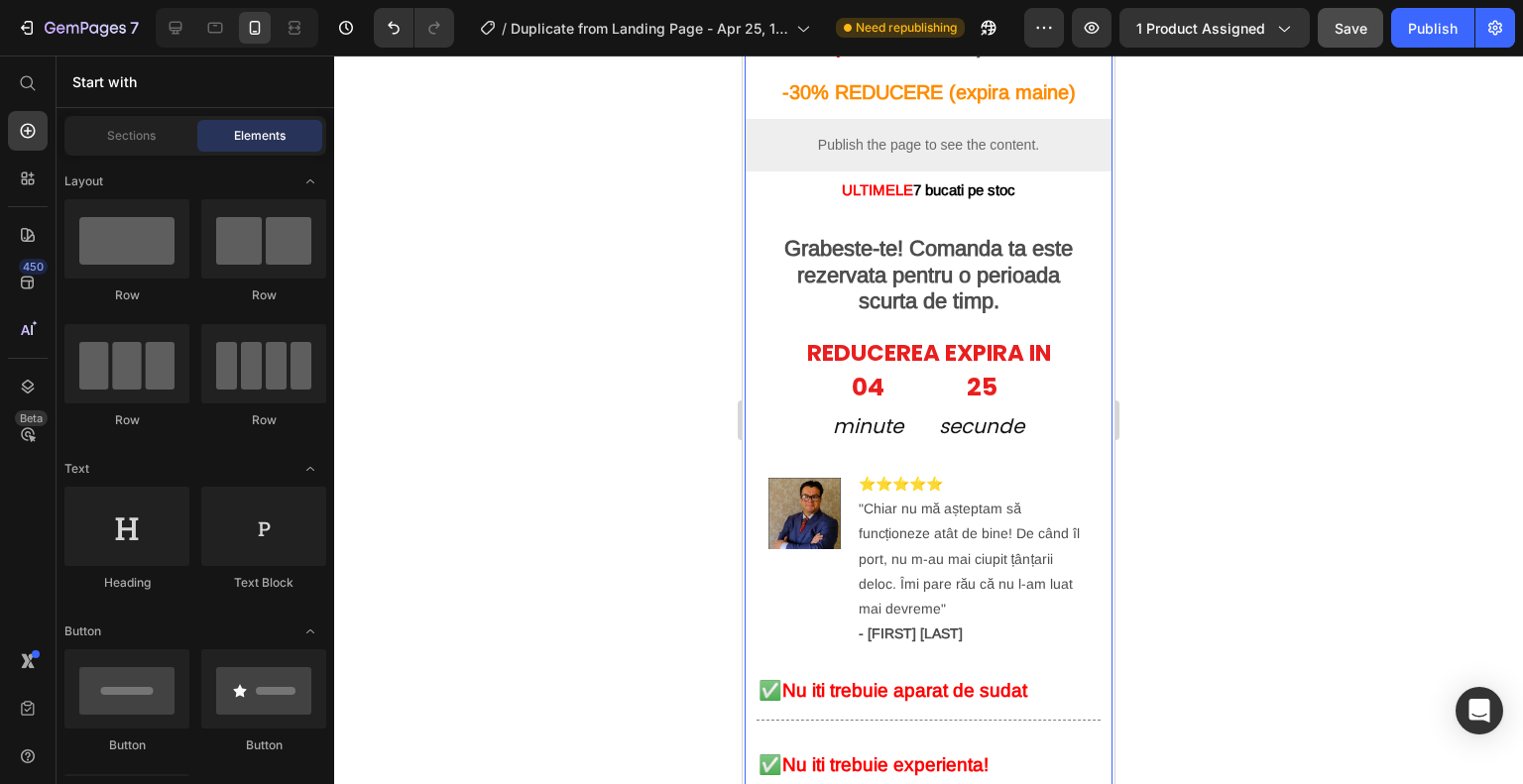 scroll, scrollTop: 694, scrollLeft: 0, axis: vertical 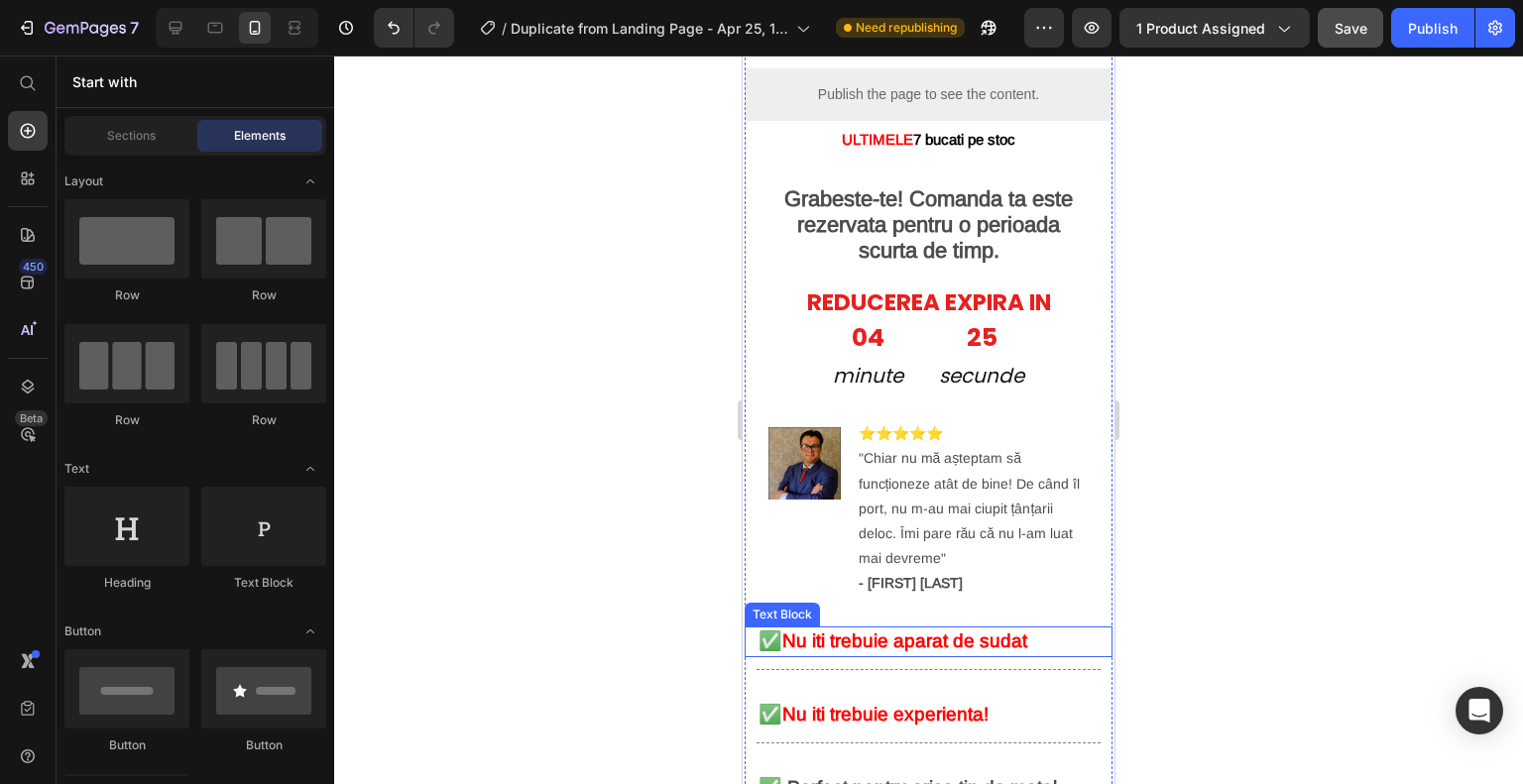 click on "Nu iti trebuie aparat de sudat" at bounding box center [904, 640] 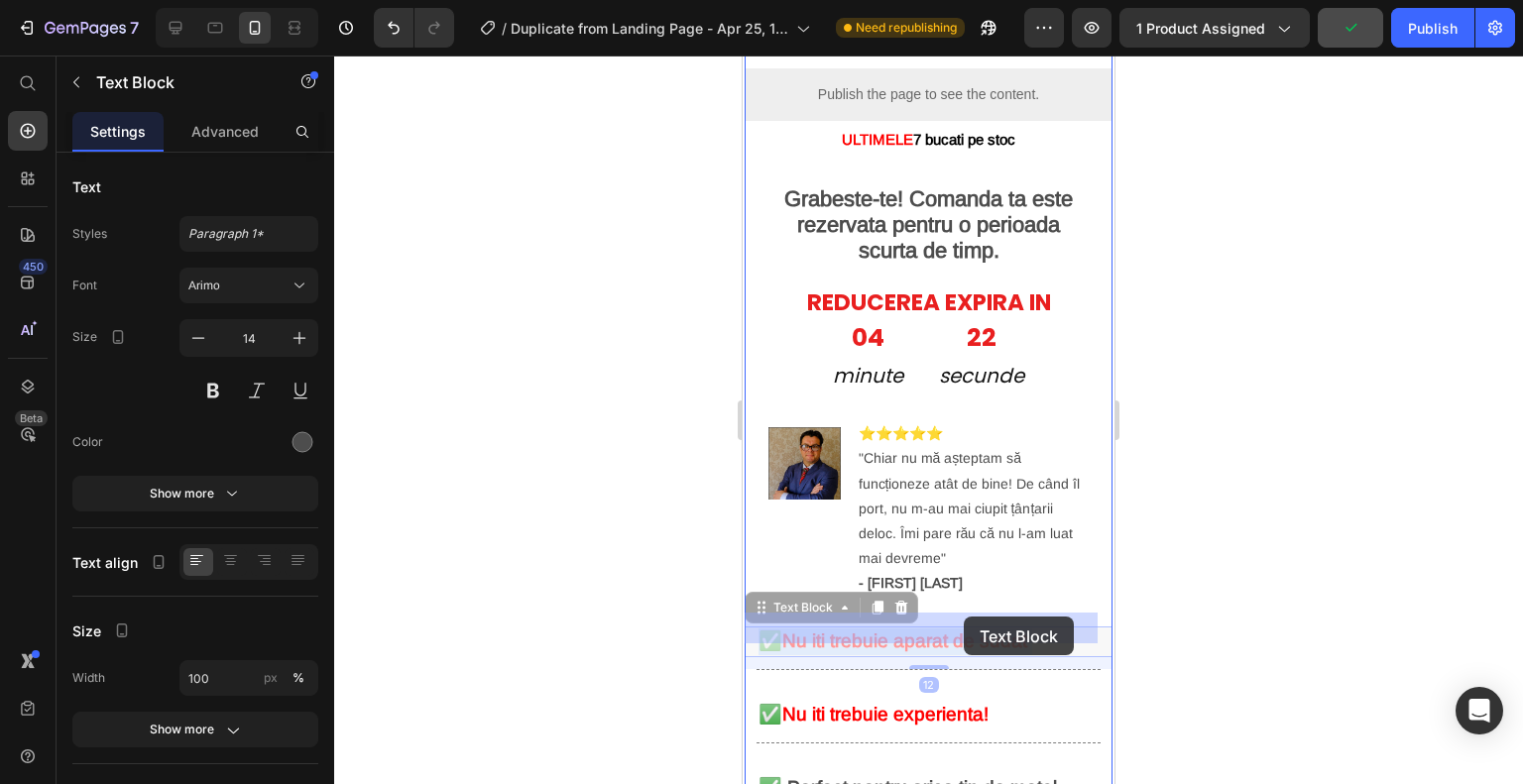 drag, startPoint x: 962, startPoint y: 630, endPoint x: 964, endPoint y: 616, distance: 14.142136 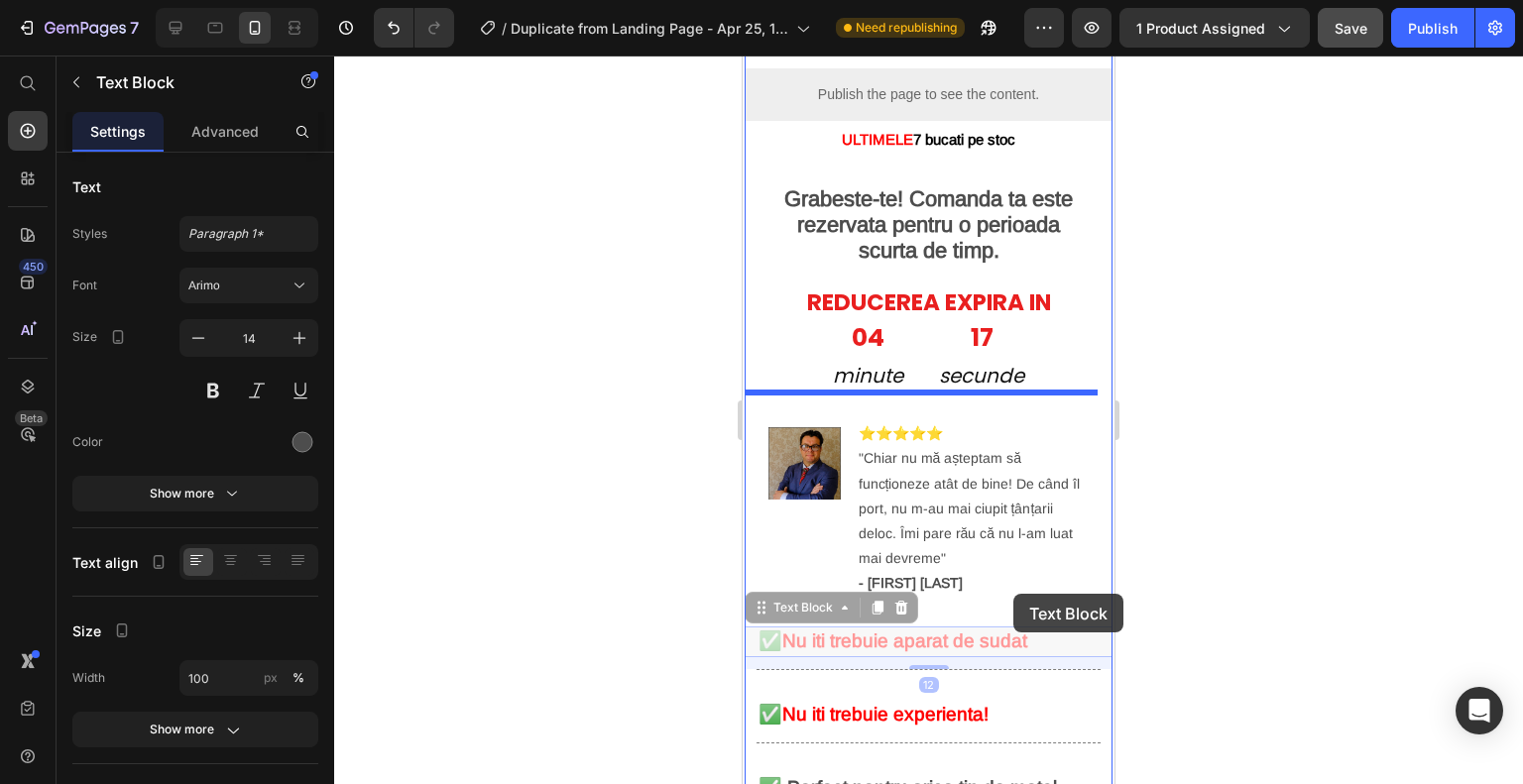drag, startPoint x: 1011, startPoint y: 629, endPoint x: 1013, endPoint y: 594, distance: 35.0571 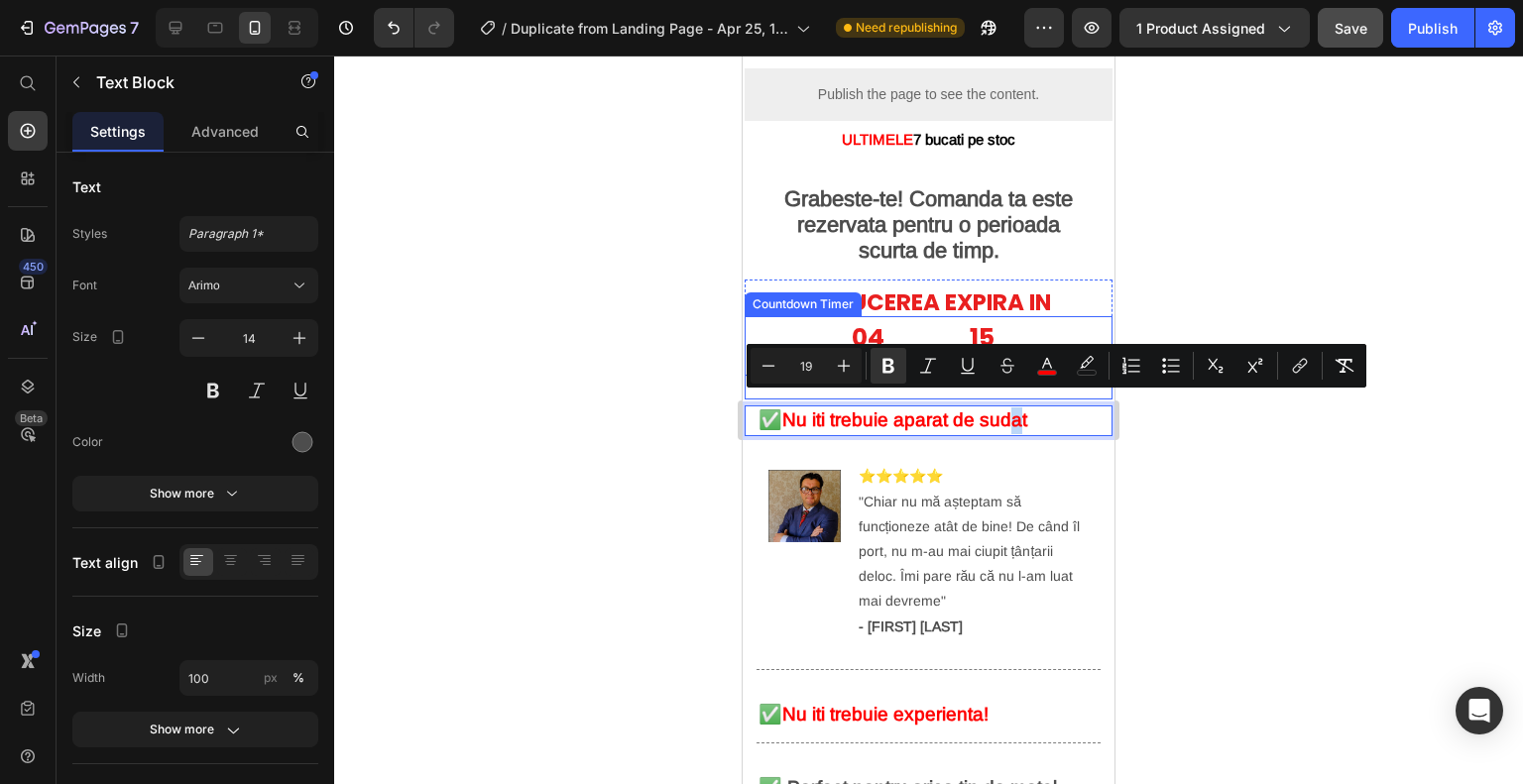 drag, startPoint x: 1023, startPoint y: 406, endPoint x: 1017, endPoint y: 371, distance: 35.510562 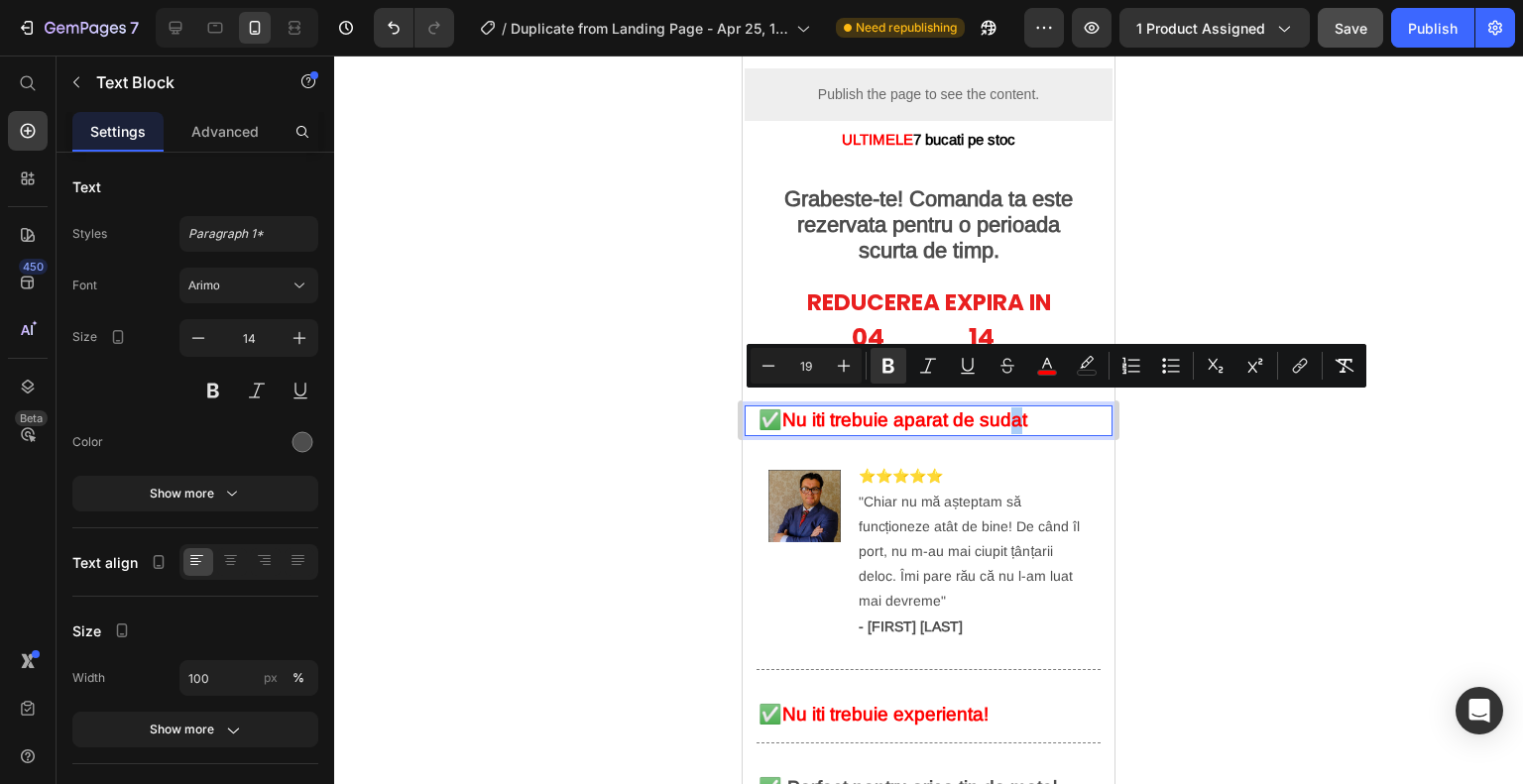 drag, startPoint x: 1229, startPoint y: 431, endPoint x: 1162, endPoint y: 429, distance: 67.02984 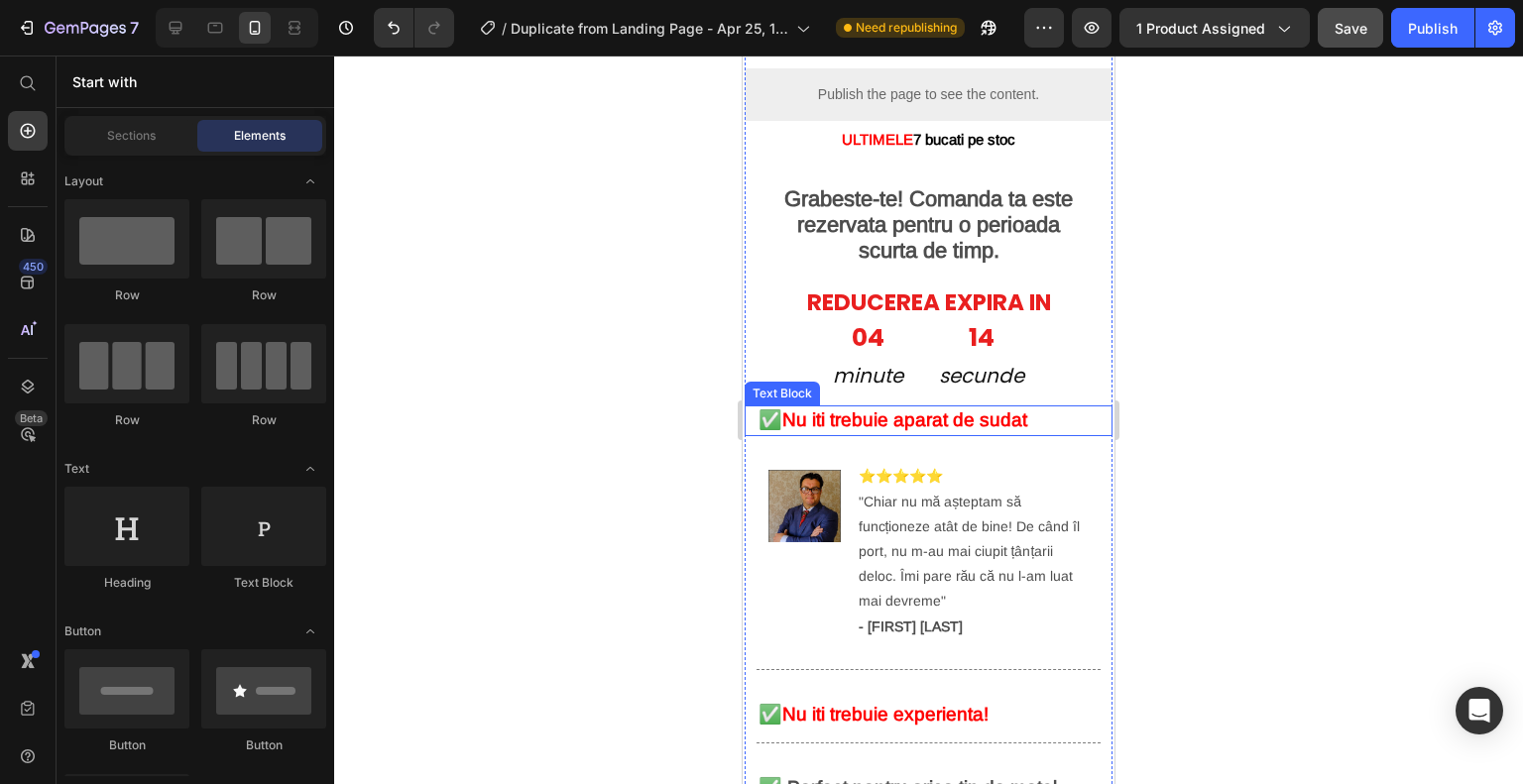 click on "Nu iti trebuie aparat de sudat" at bounding box center [904, 419] 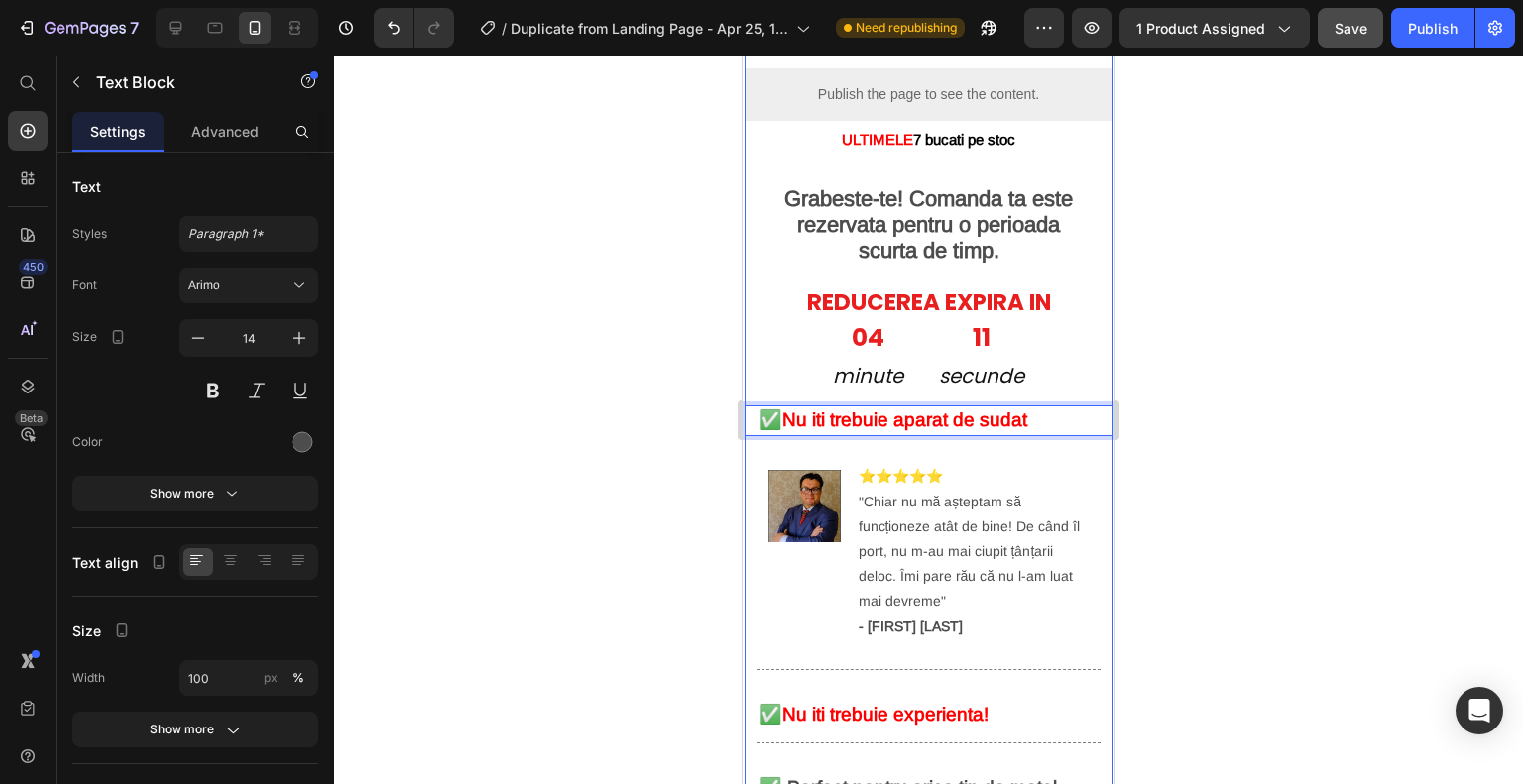 drag, startPoint x: 1049, startPoint y: 411, endPoint x: 1034, endPoint y: 162, distance: 249.4514 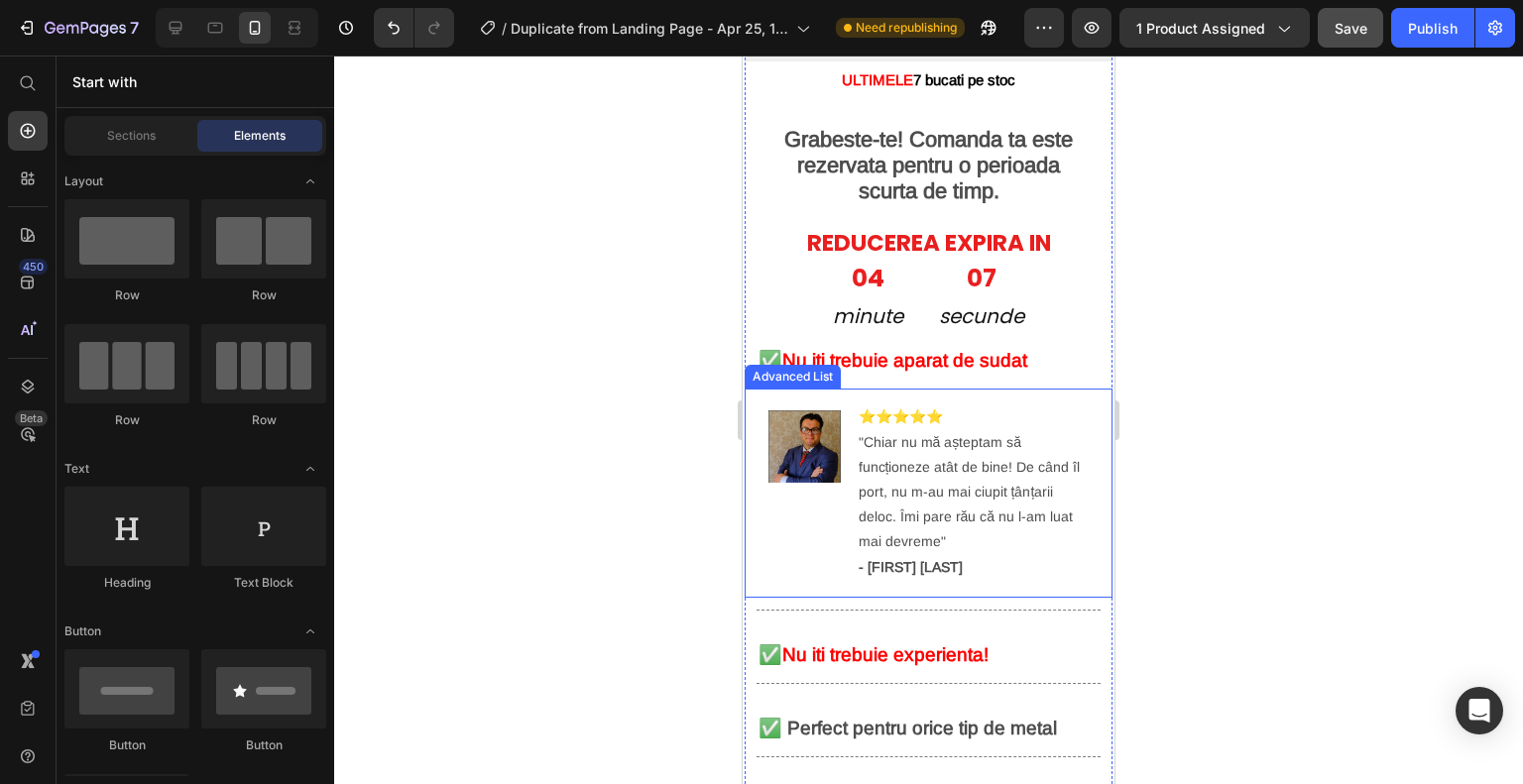 scroll, scrollTop: 637, scrollLeft: 0, axis: vertical 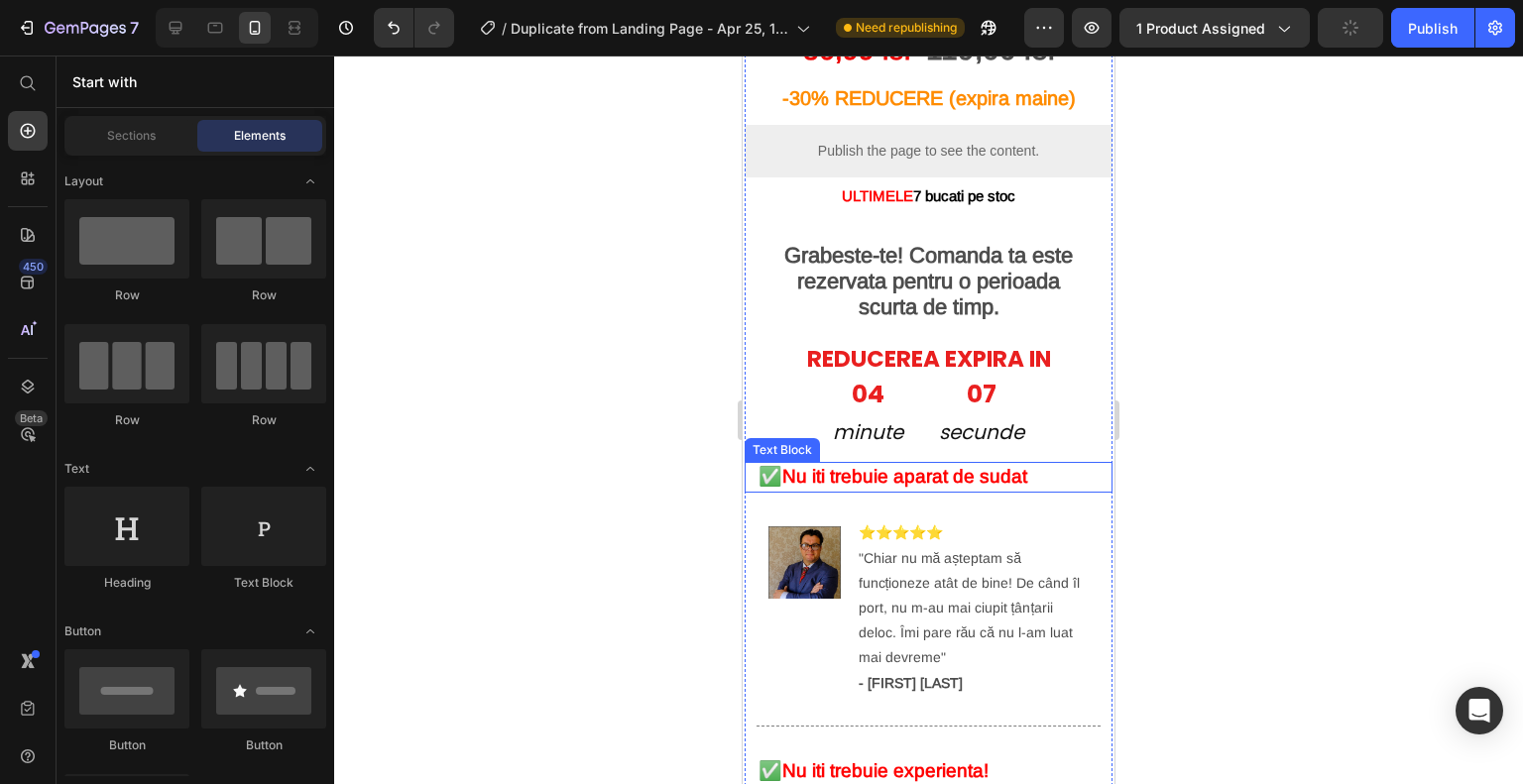 click on "Nu iti trebuie aparat de sudat" at bounding box center [904, 476] 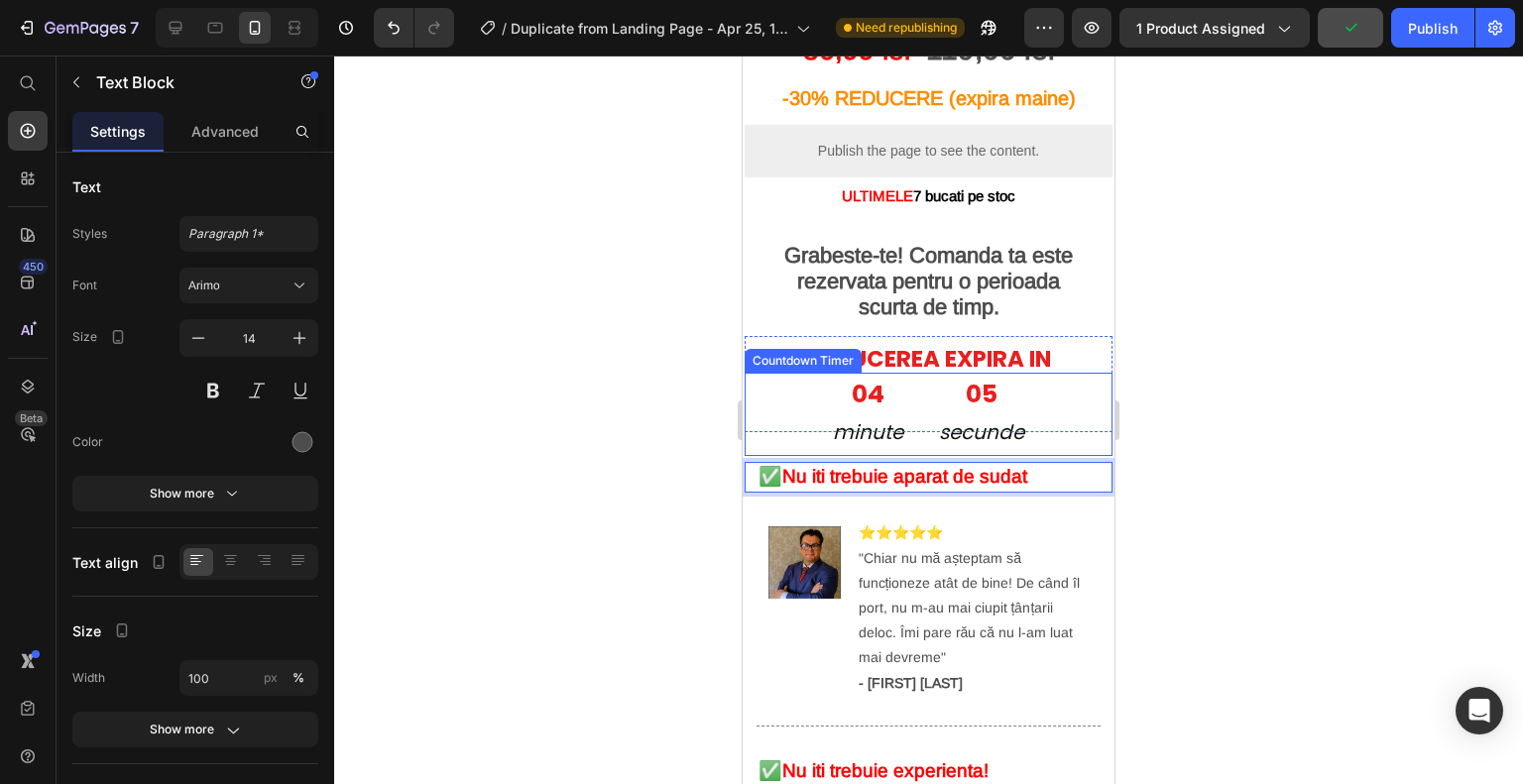 drag, startPoint x: 1074, startPoint y: 469, endPoint x: 1071, endPoint y: 434, distance: 35.128336 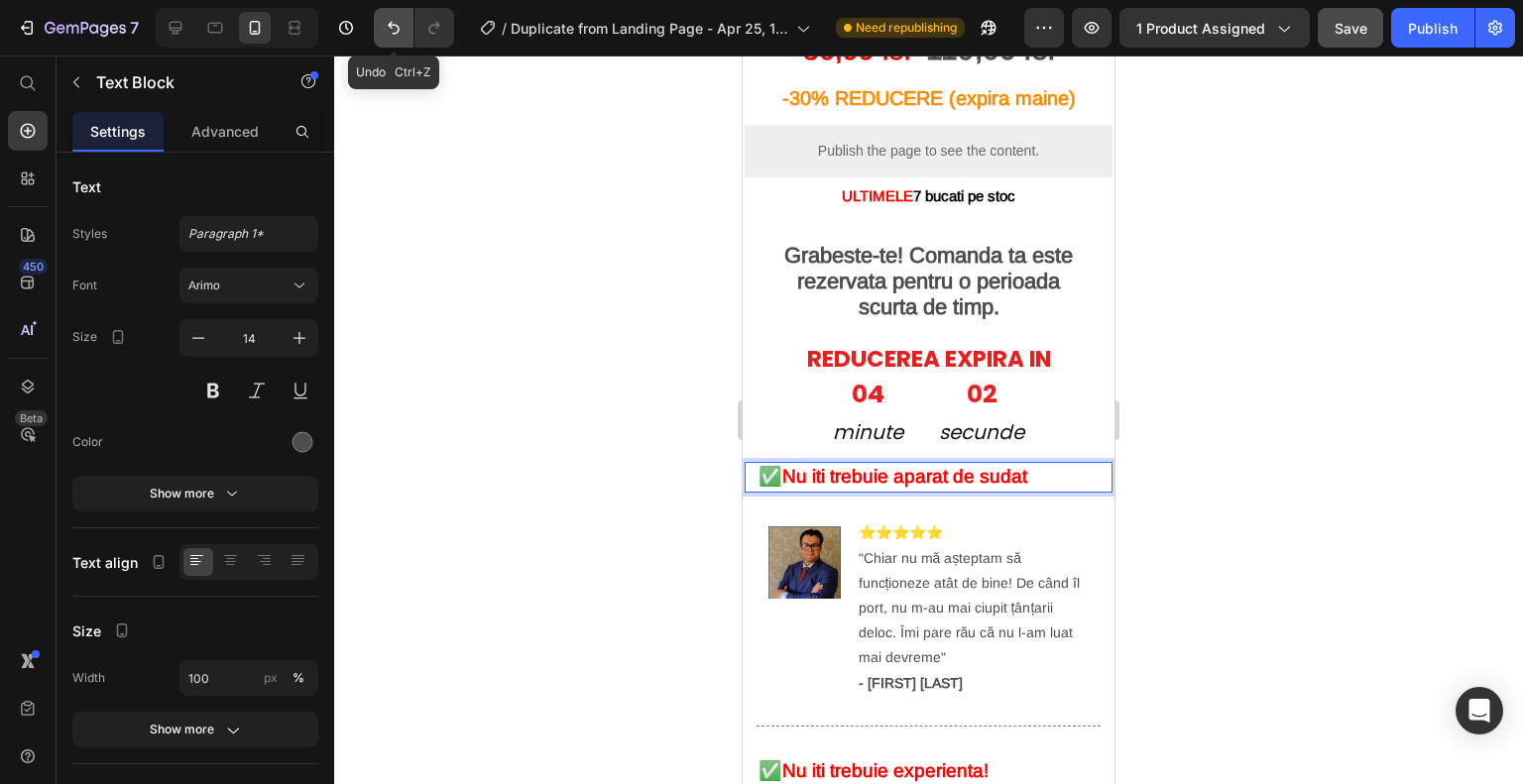 click 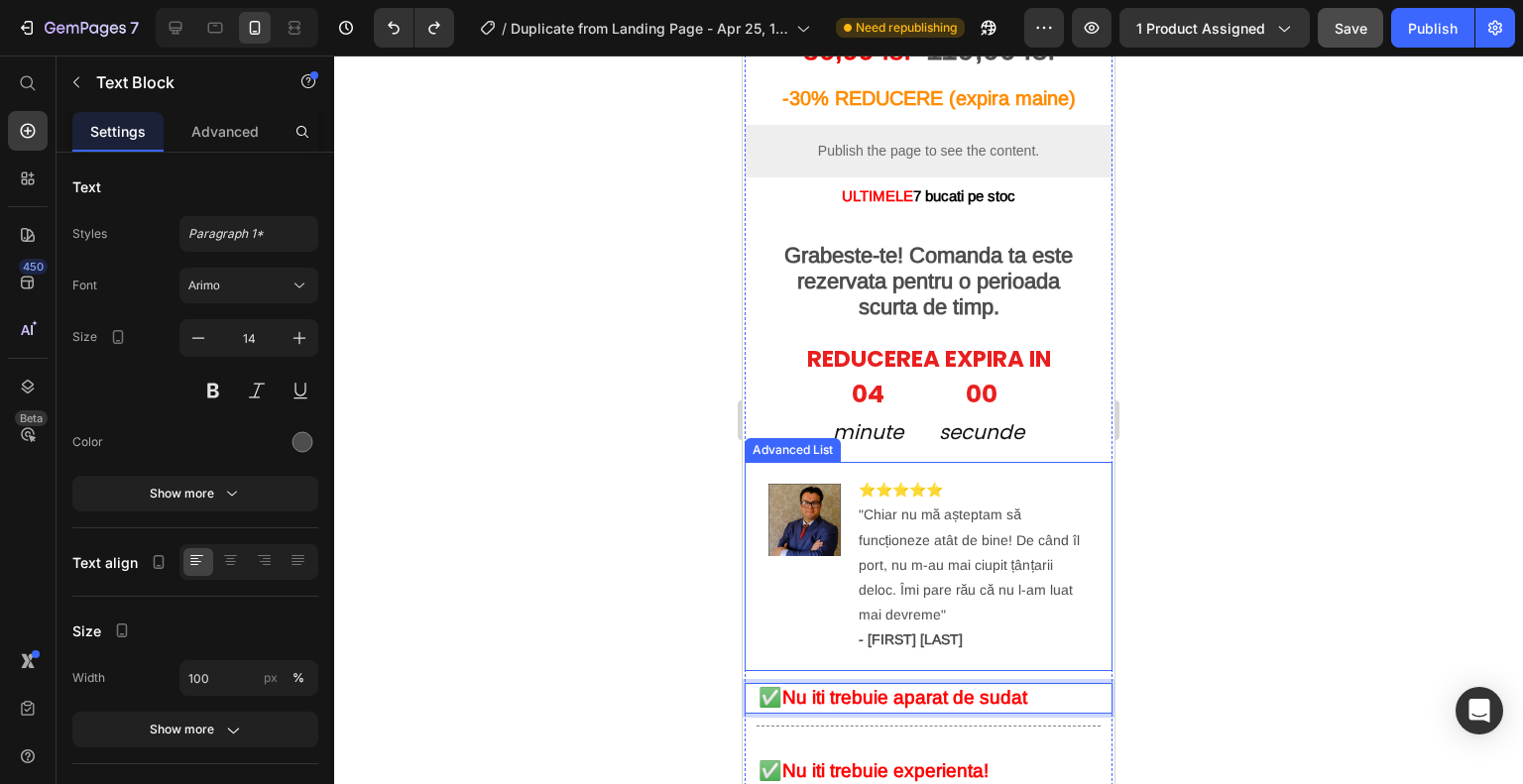 drag, startPoint x: 1062, startPoint y: 681, endPoint x: 1070, endPoint y: 641, distance: 40.792156 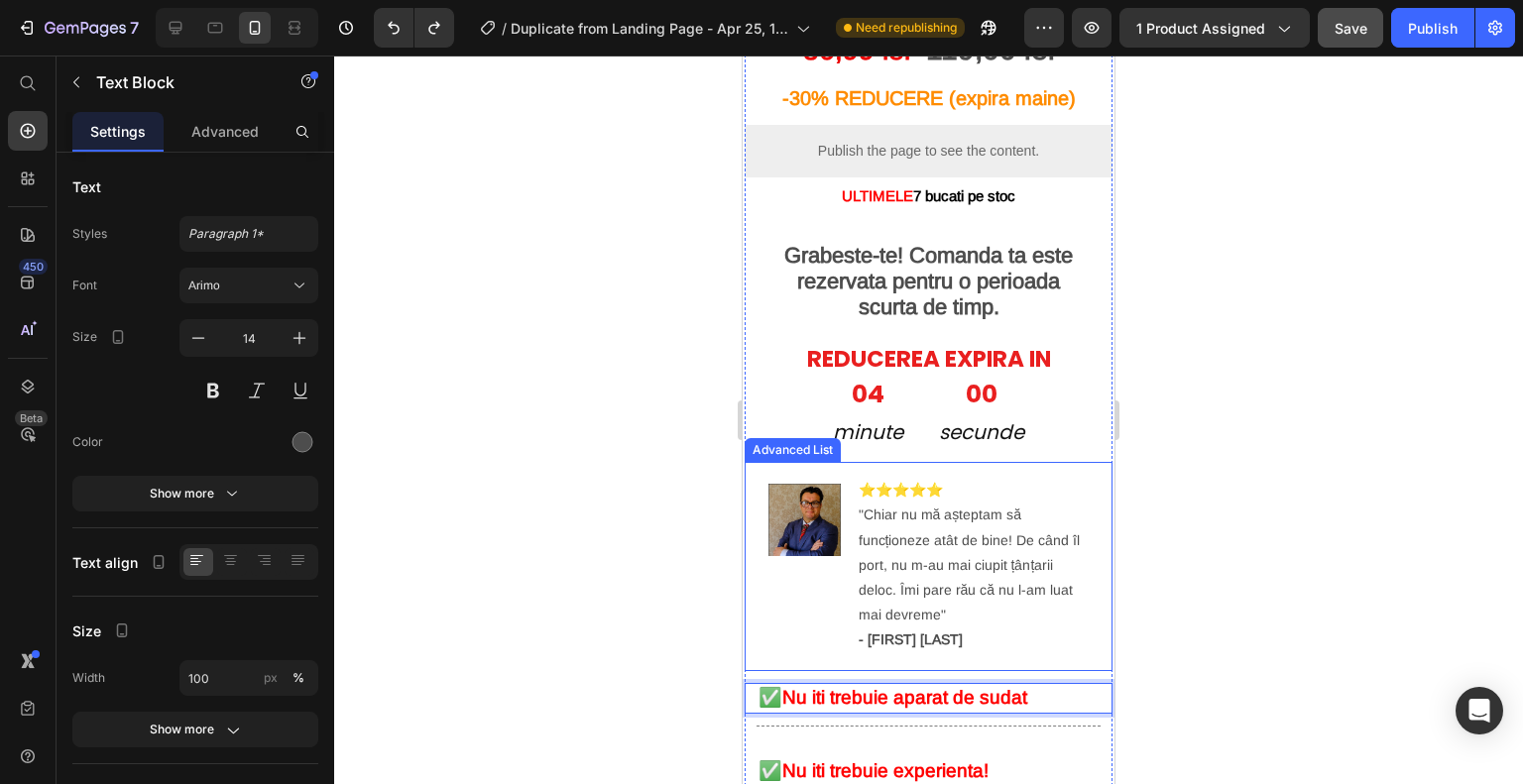 click 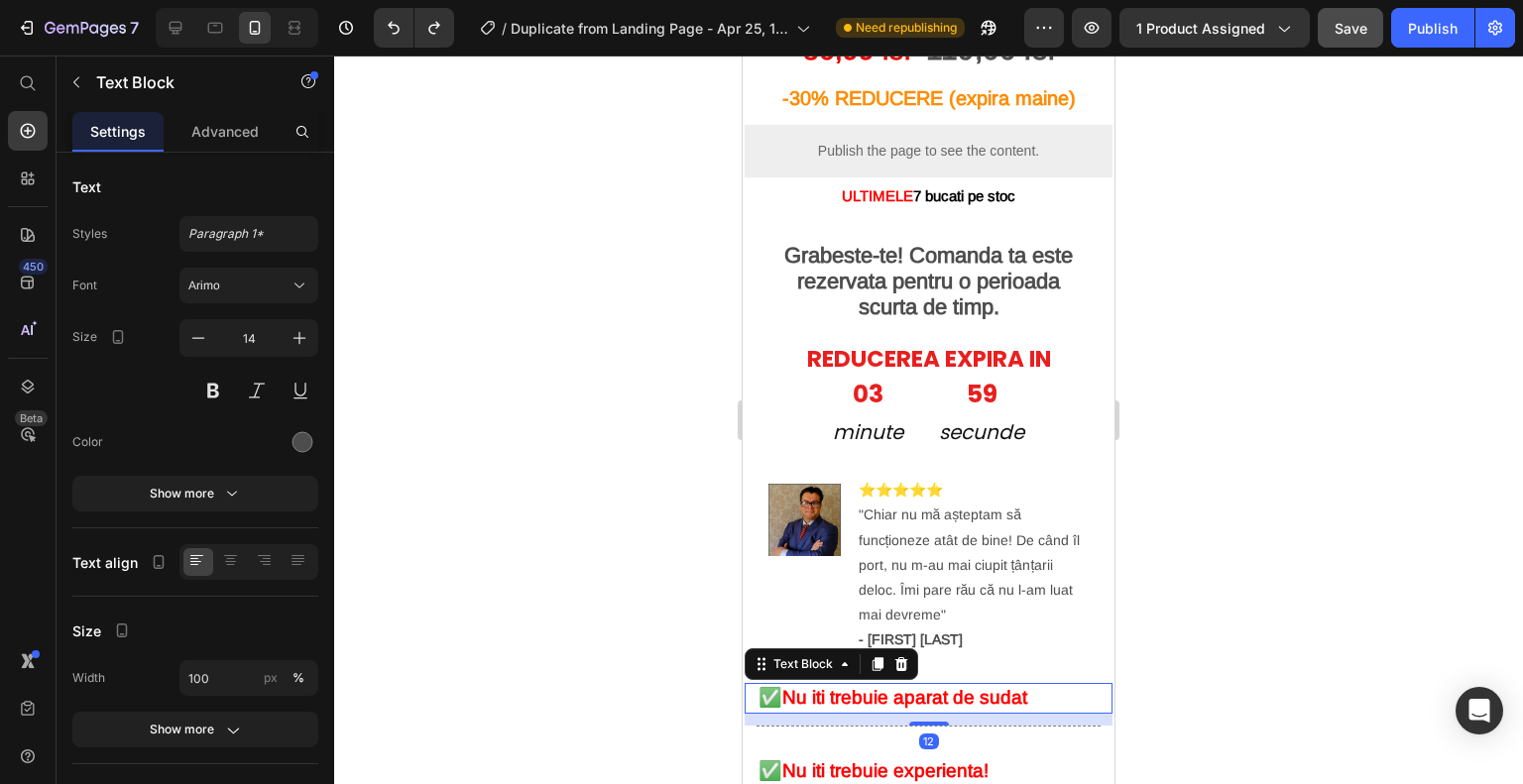 click on "Nu iti trebuie aparat de sudat" at bounding box center (904, 697) 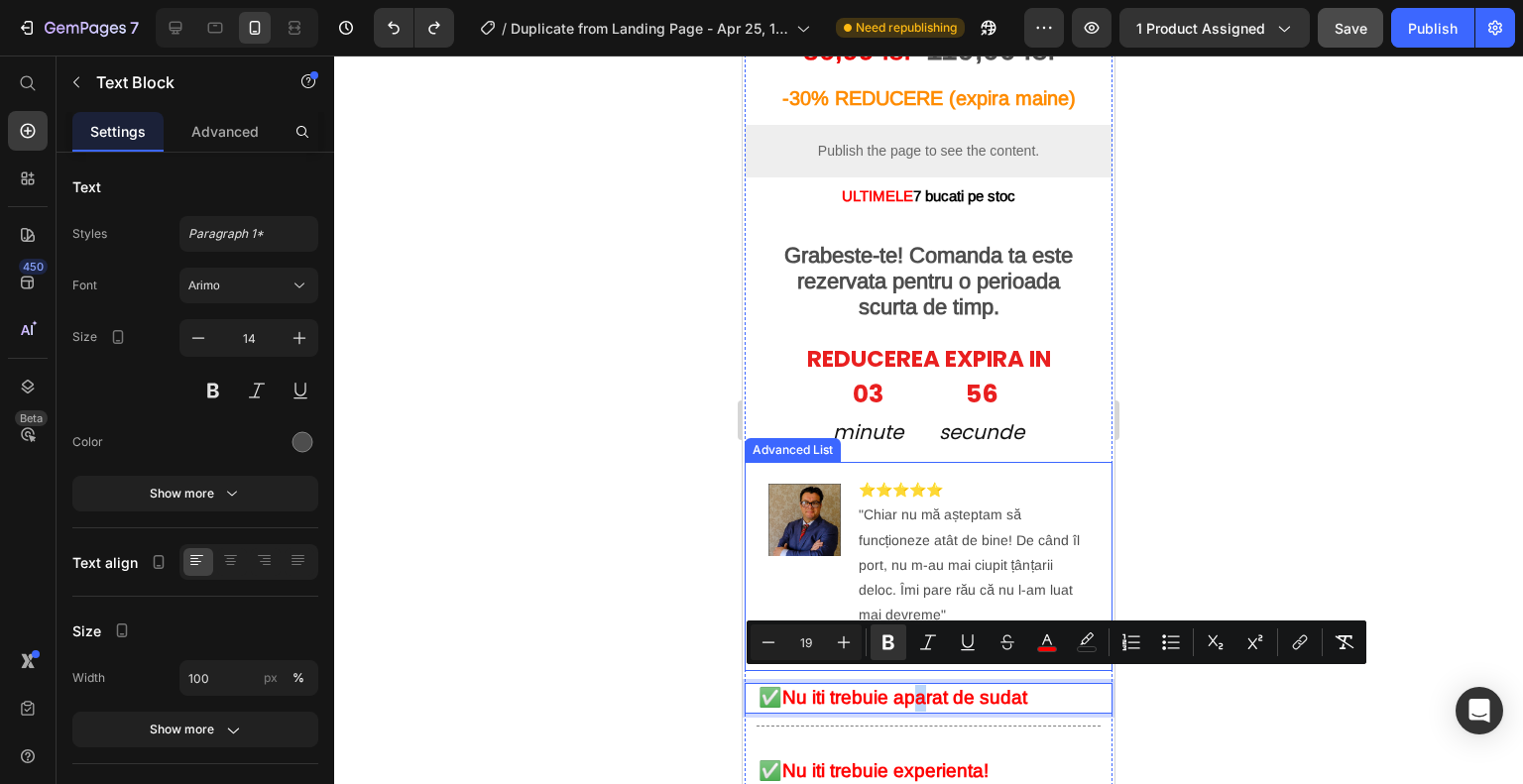 drag, startPoint x: 926, startPoint y: 687, endPoint x: 930, endPoint y: 653, distance: 34.234486 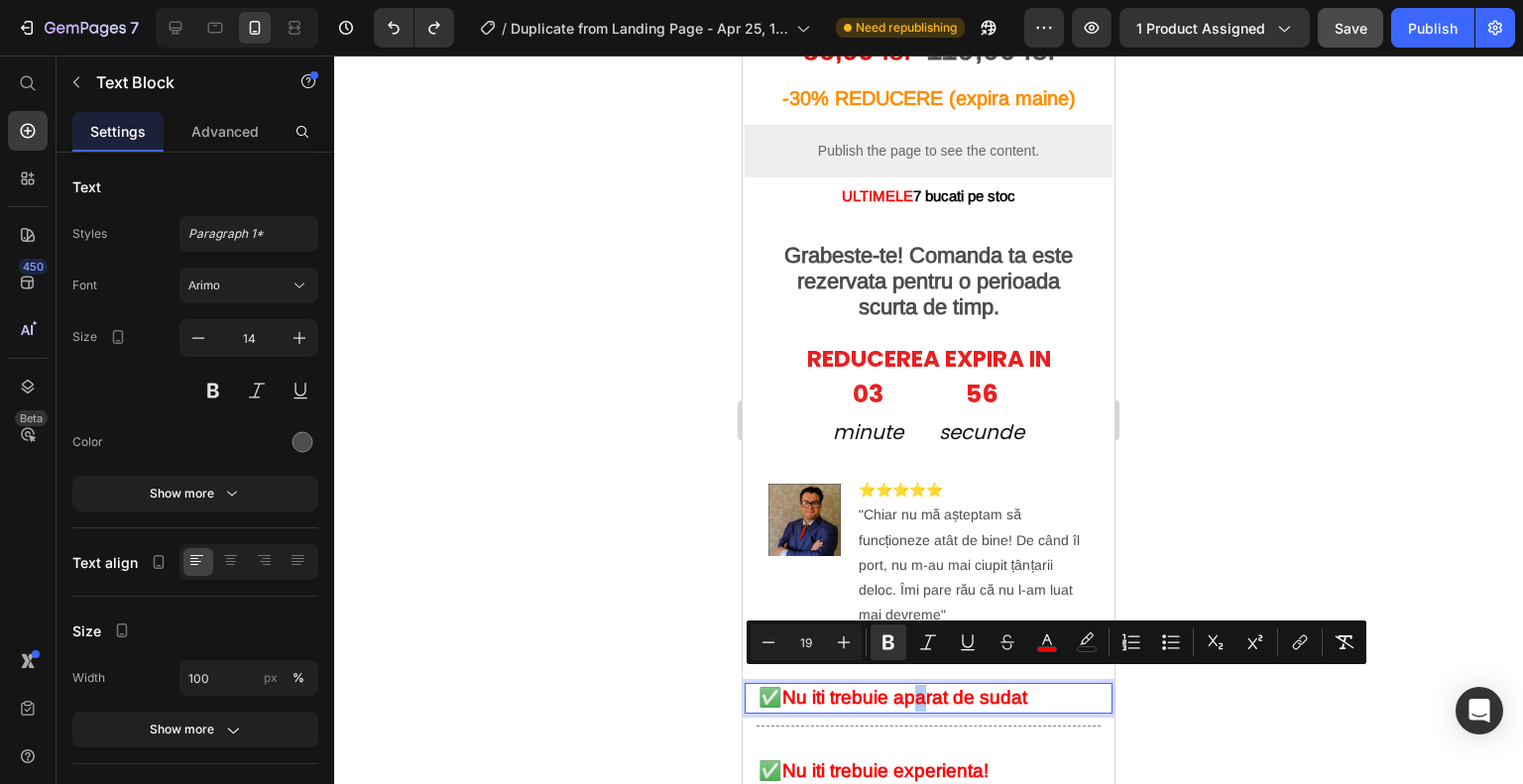 click 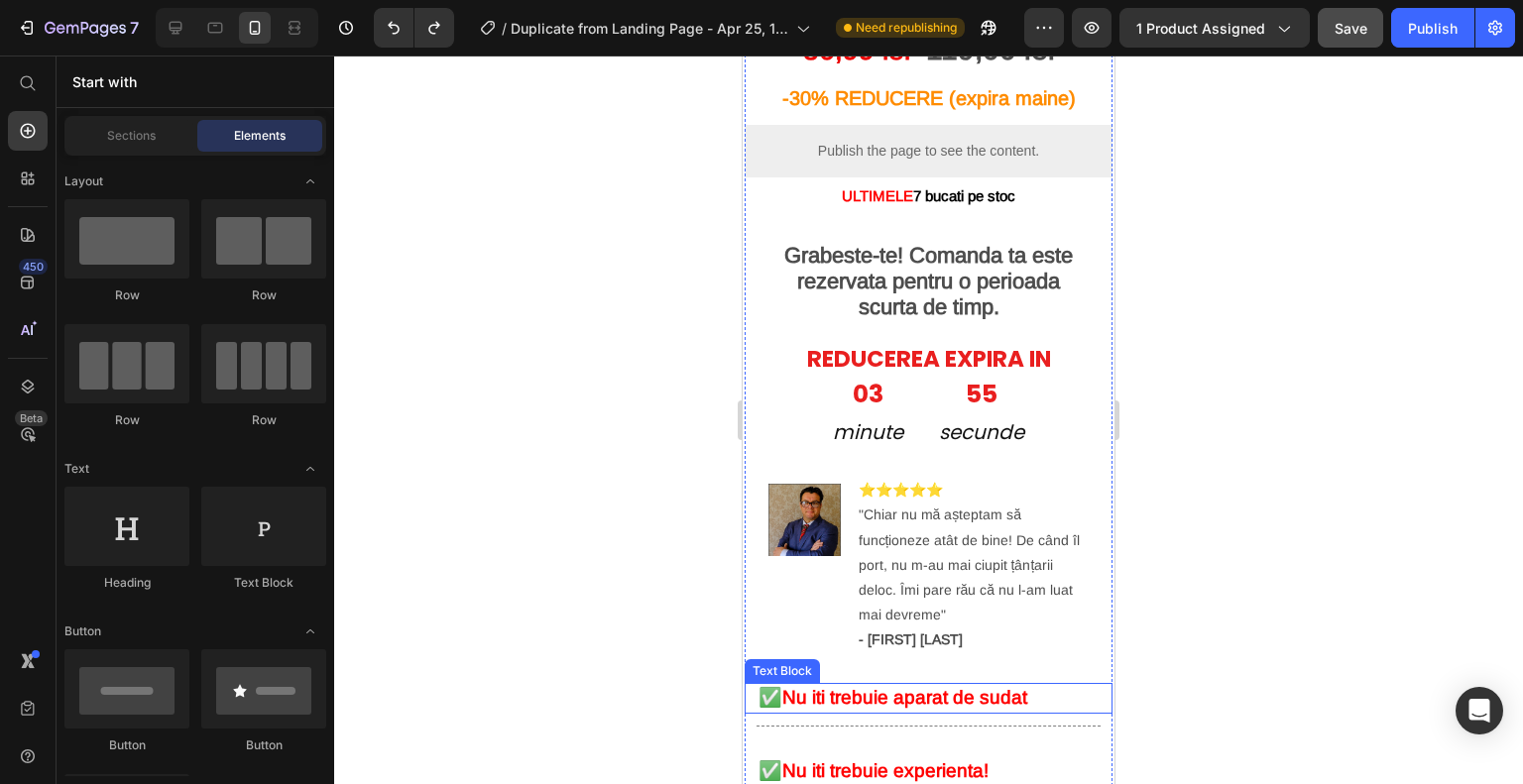 click on "✅  Nu iti trebuie aparat de sudat" at bounding box center [928, 698] 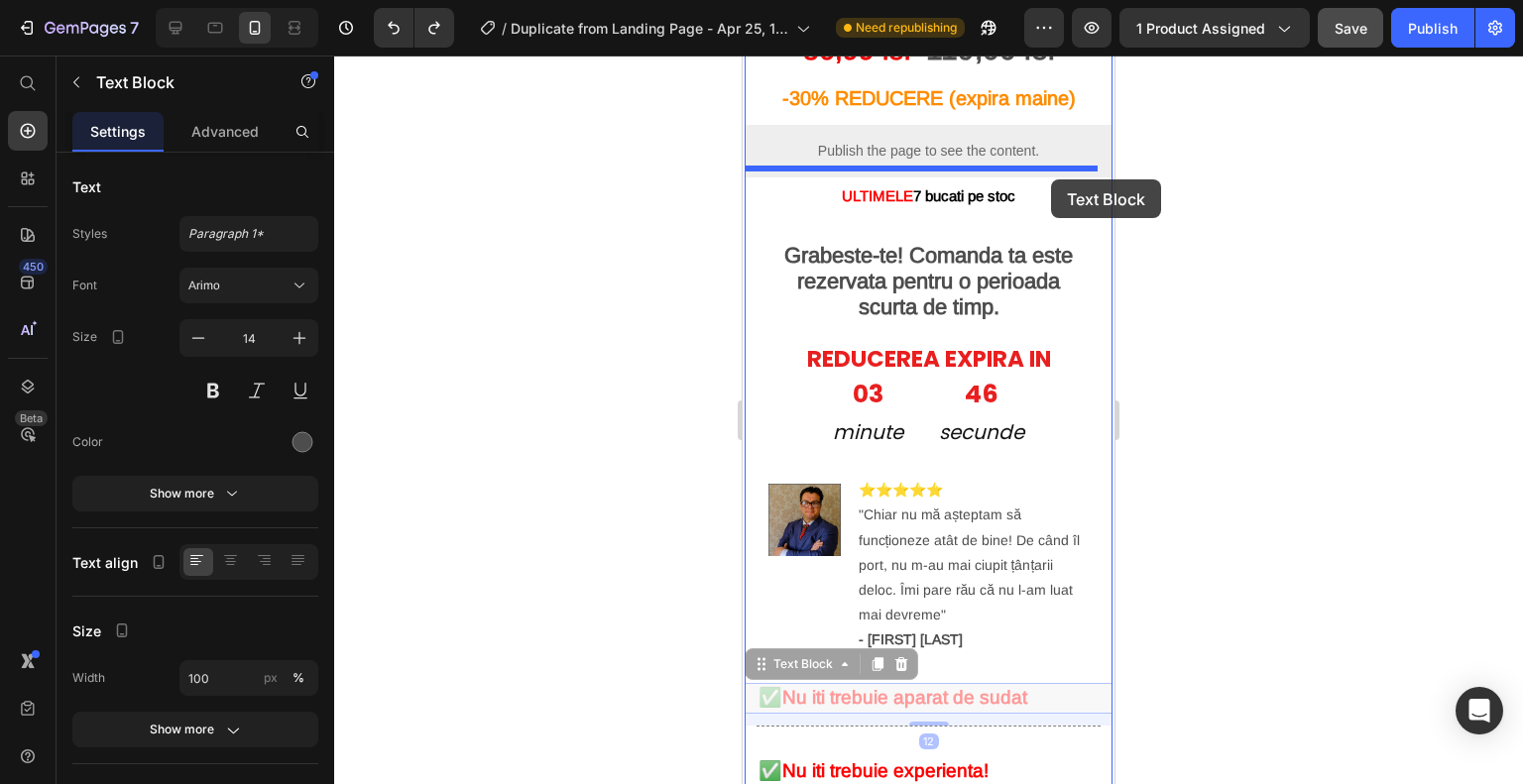 drag, startPoint x: 1092, startPoint y: 696, endPoint x: 1051, endPoint y: 179, distance: 518.6232 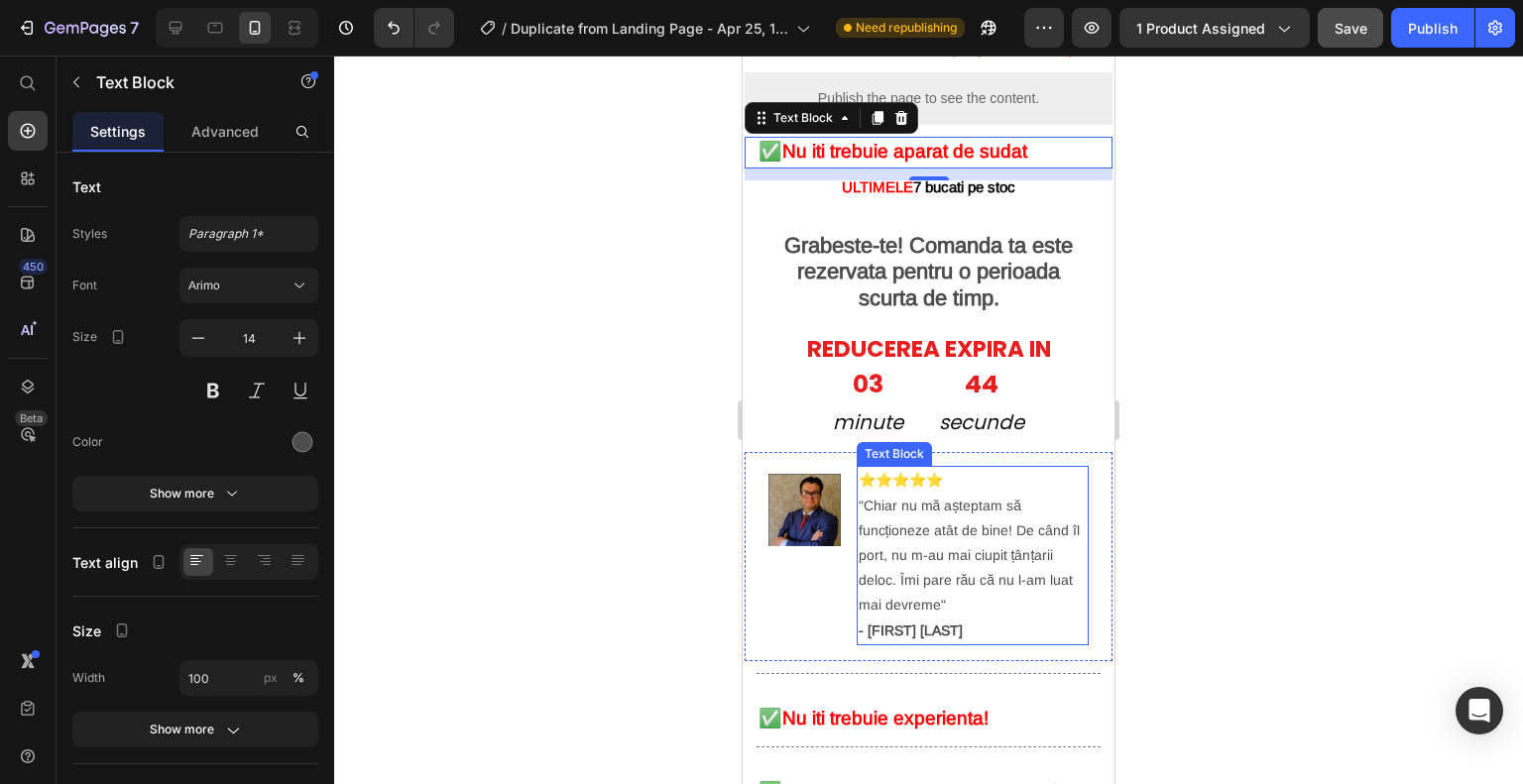 scroll, scrollTop: 736, scrollLeft: 0, axis: vertical 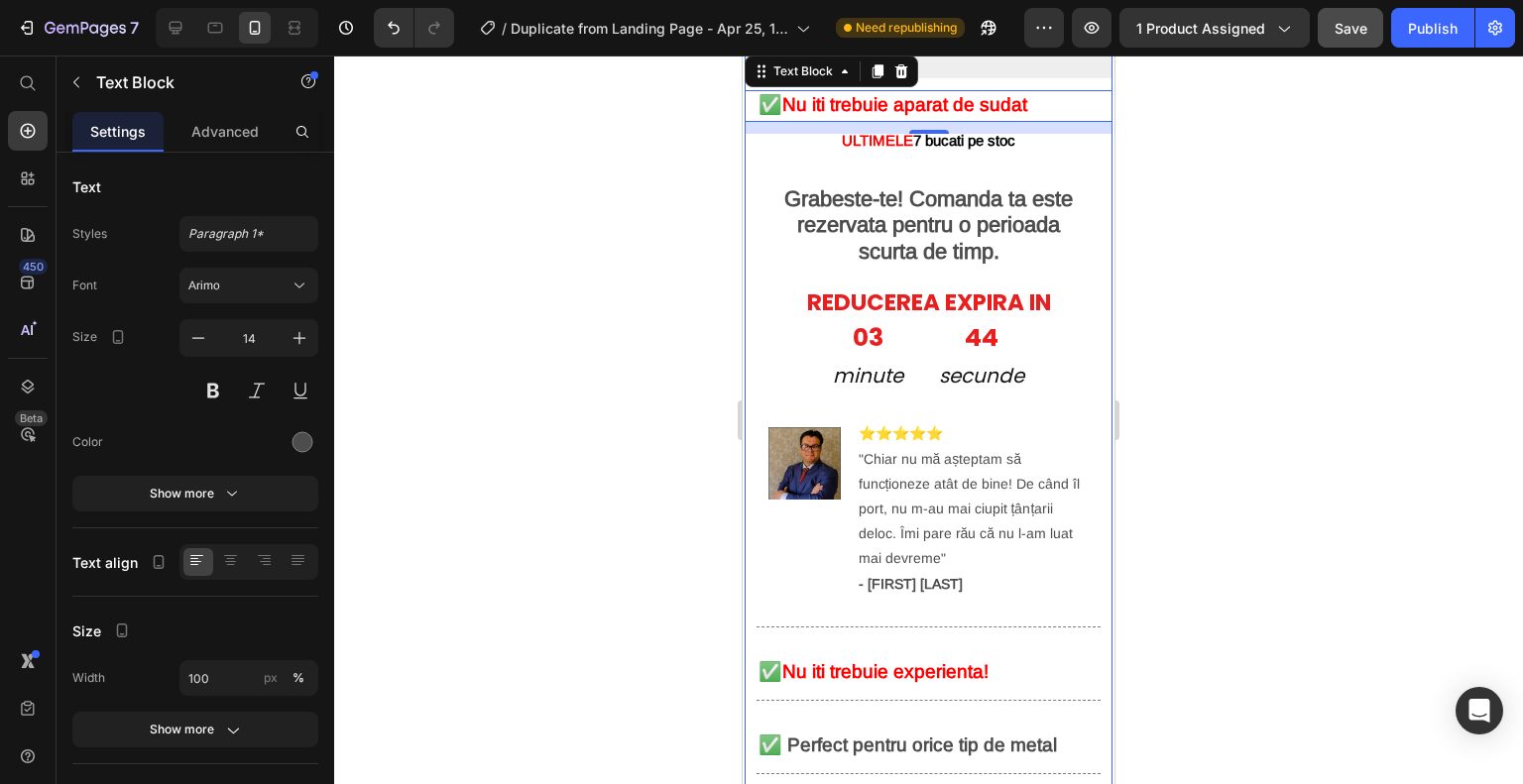 click on "✅  Nu iti trebuie experienta!" at bounding box center [928, 672] 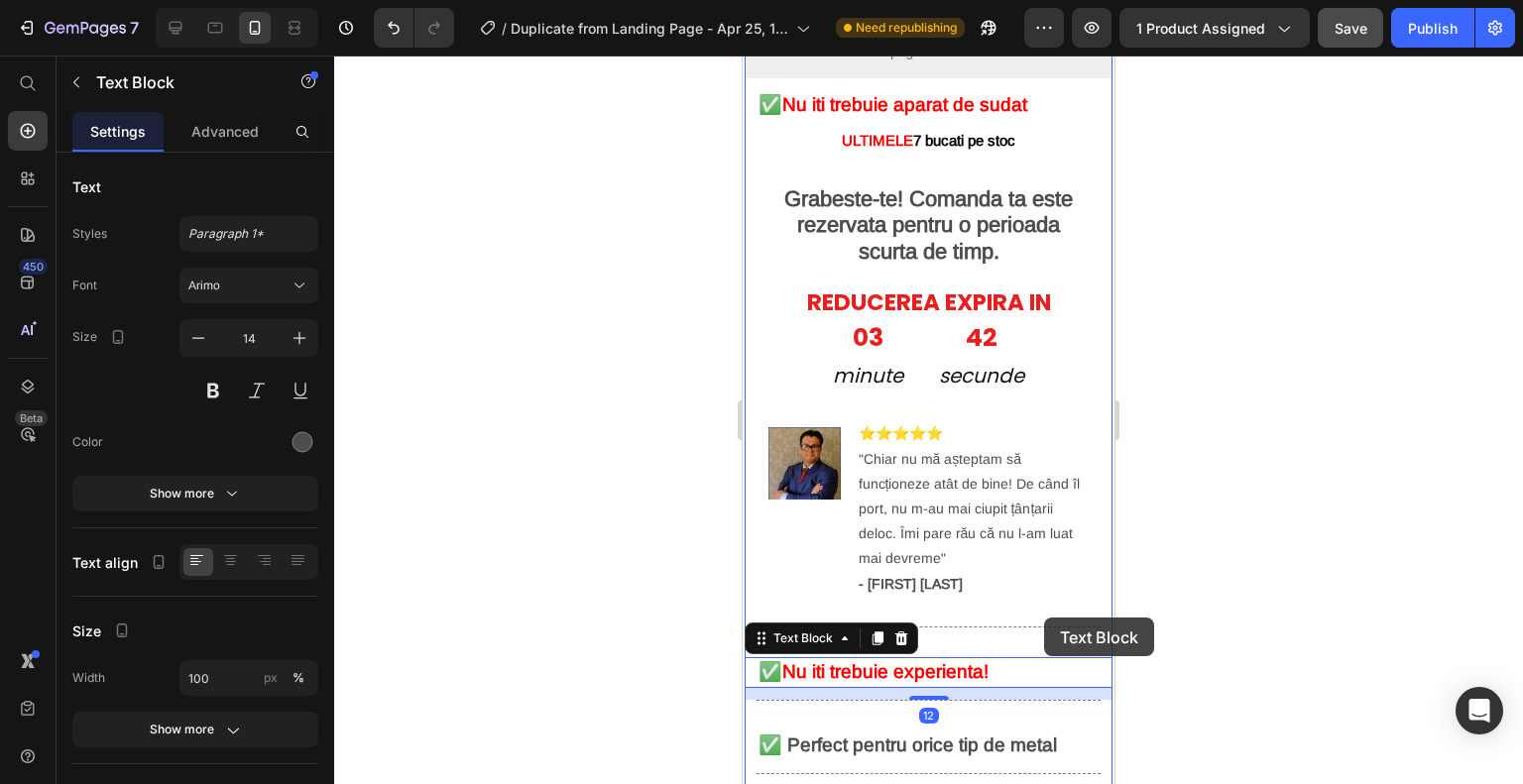 drag, startPoint x: 1043, startPoint y: 667, endPoint x: 1107, endPoint y: 605, distance: 89.10668 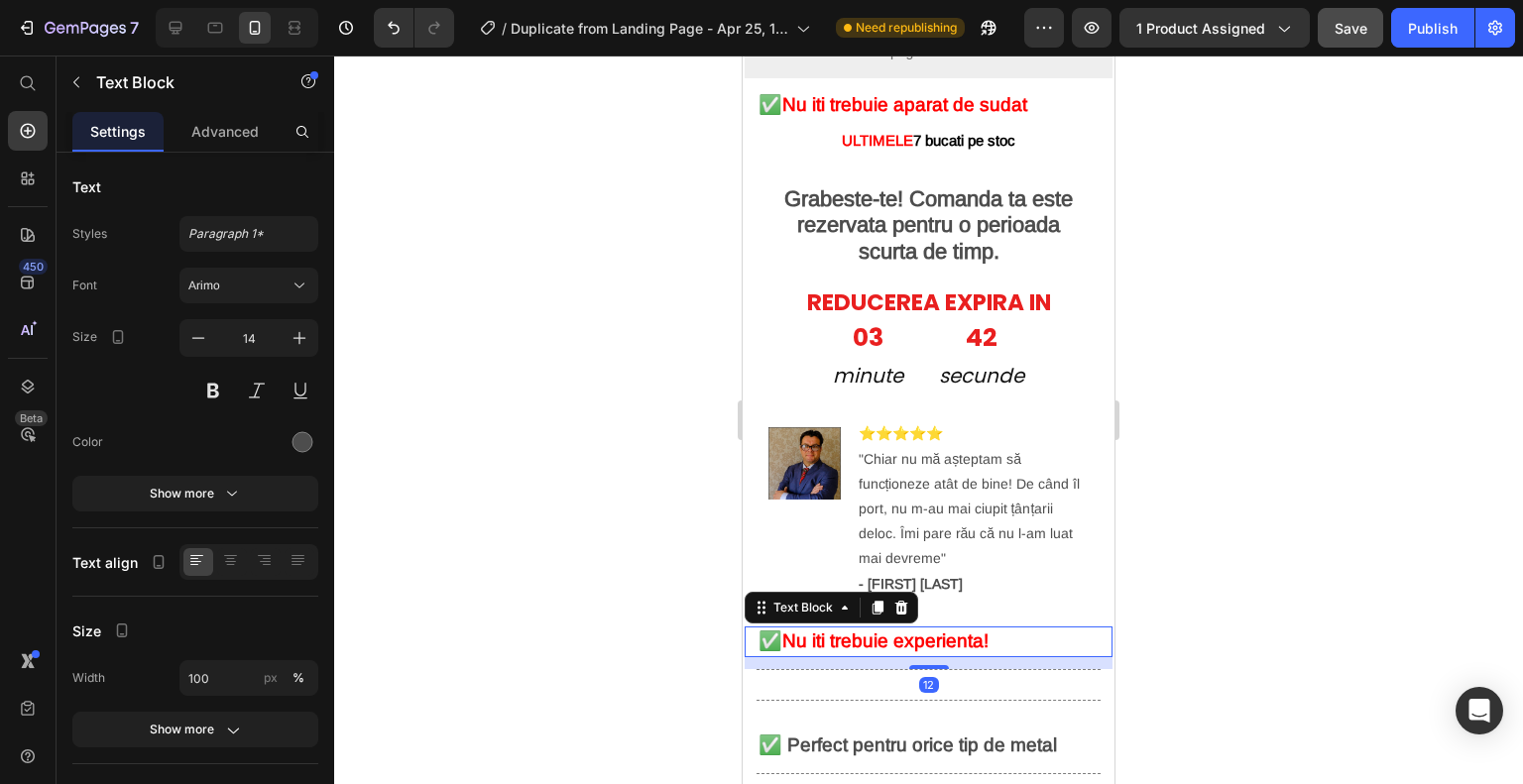 click 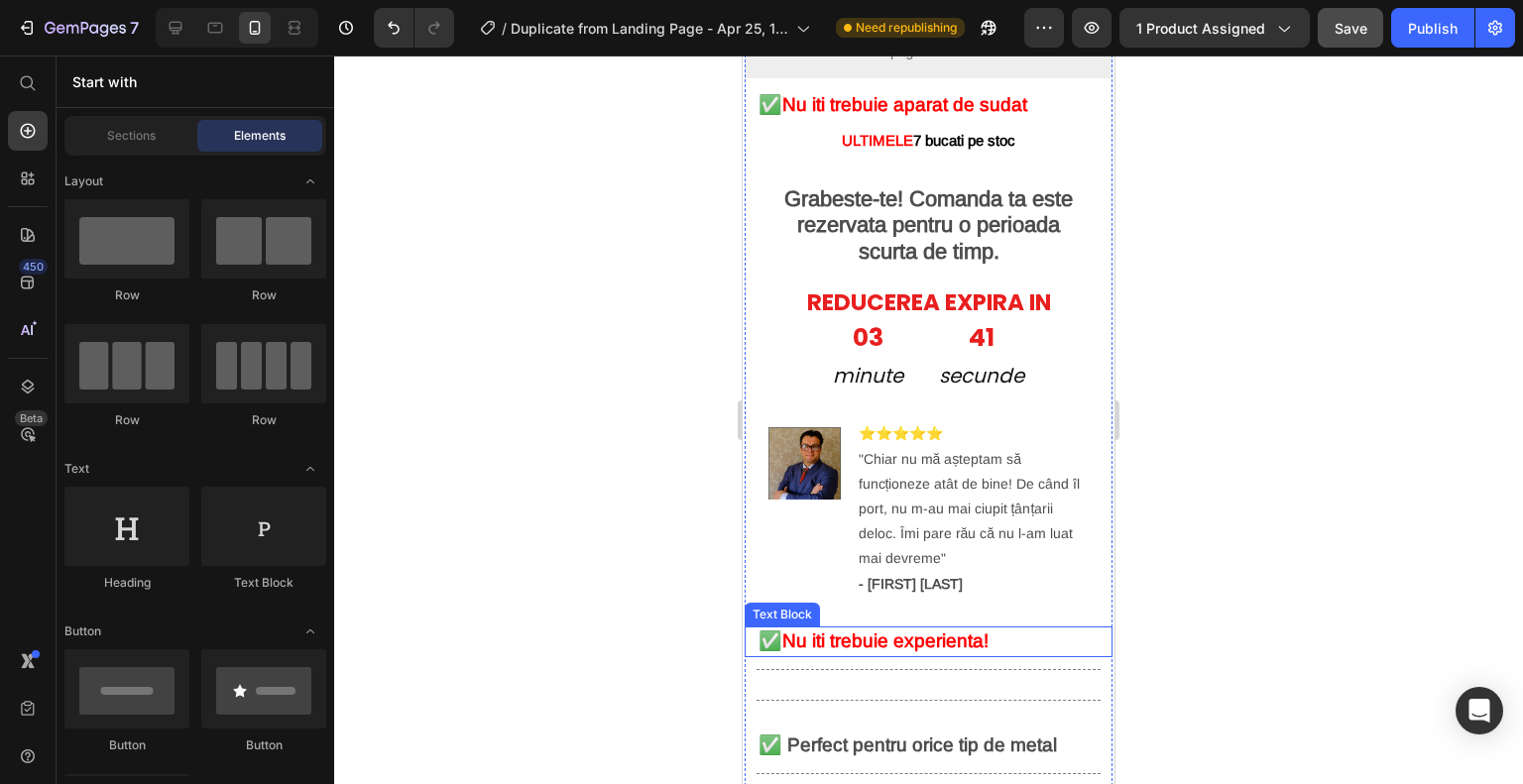 click on "✅  Nu iti trebuie experienta!" at bounding box center (928, 641) 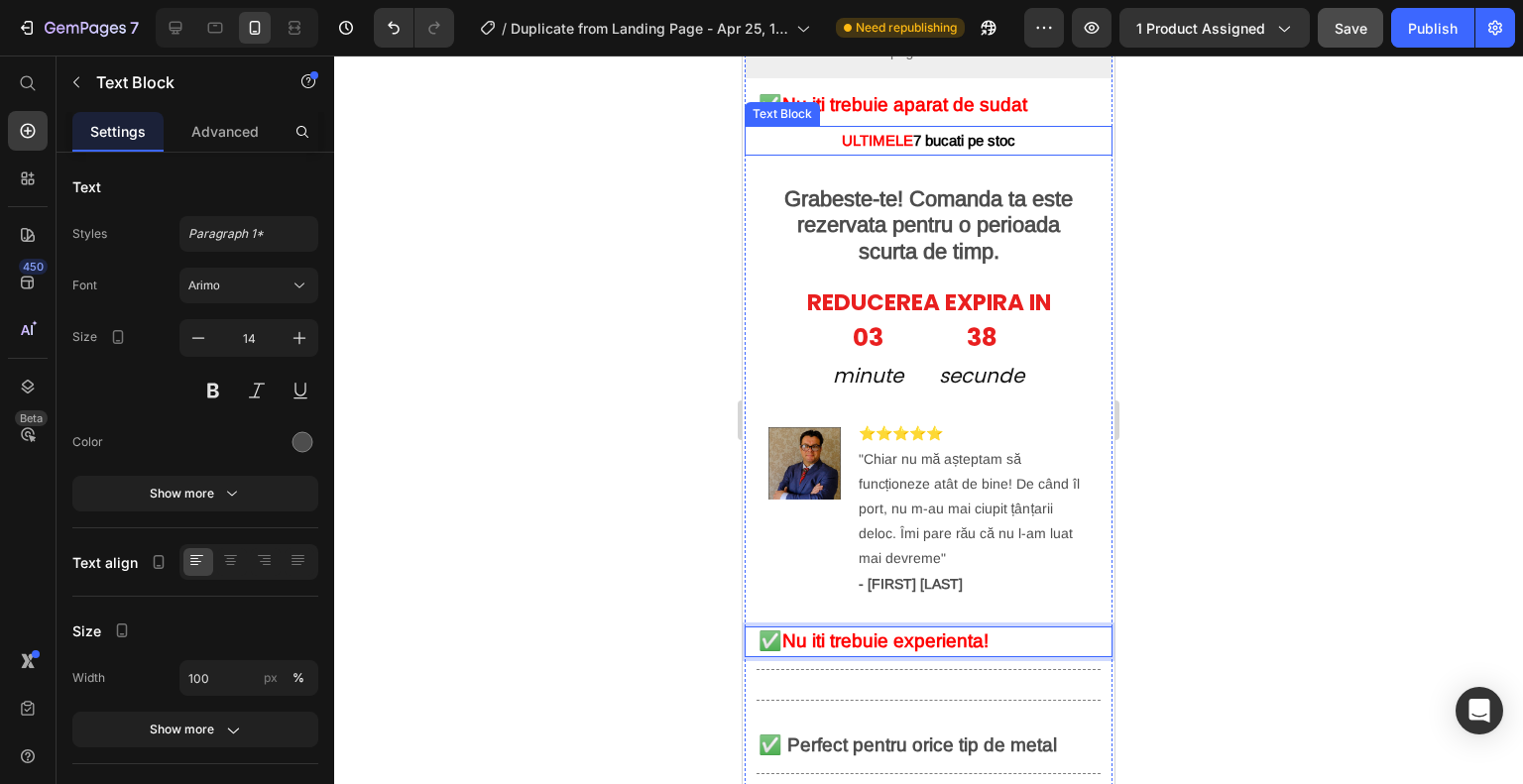 drag, startPoint x: 1037, startPoint y: 635, endPoint x: 1035, endPoint y: 126, distance: 509.0039 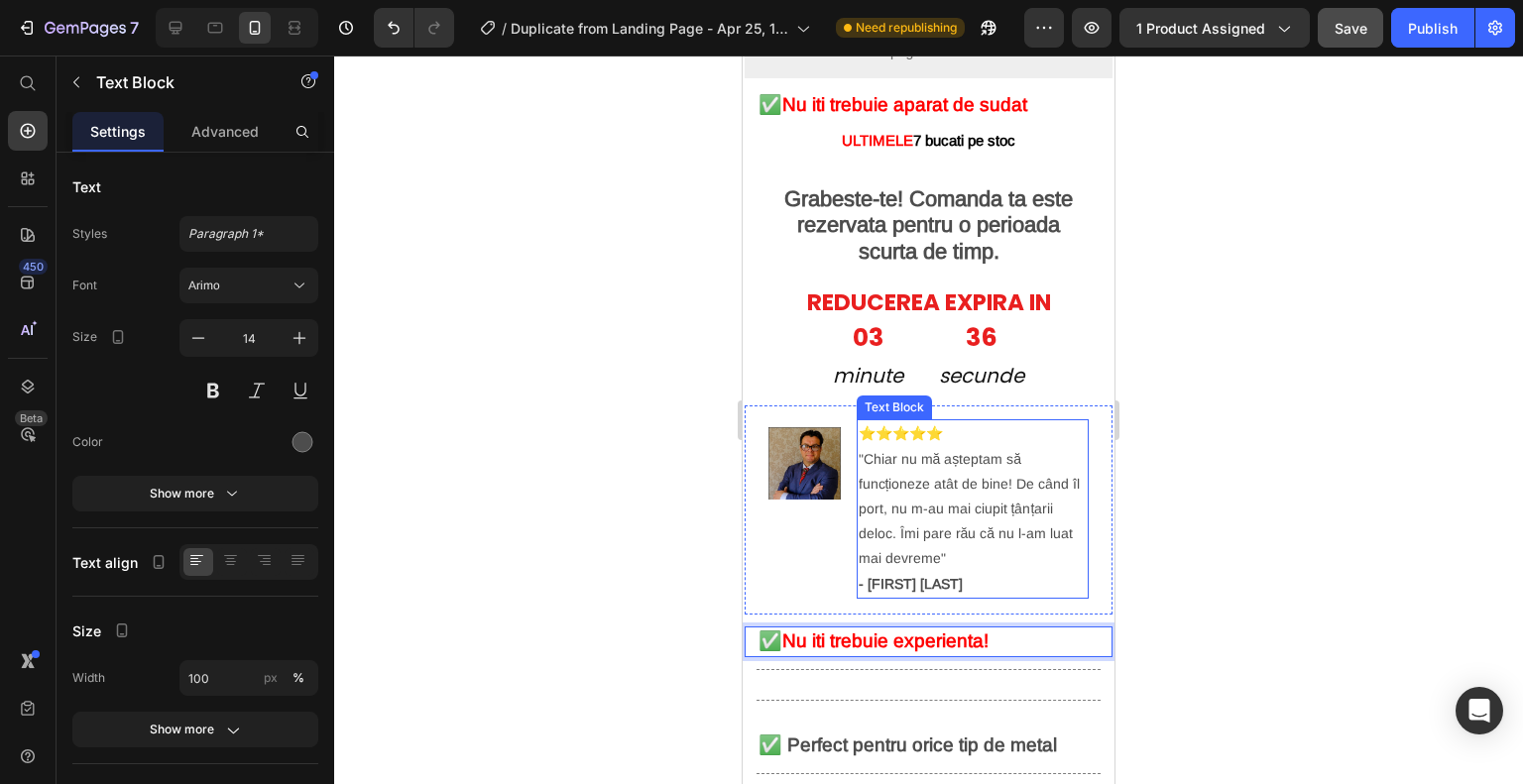 drag, startPoint x: 1047, startPoint y: 632, endPoint x: 1043, endPoint y: 585, distance: 47.169906 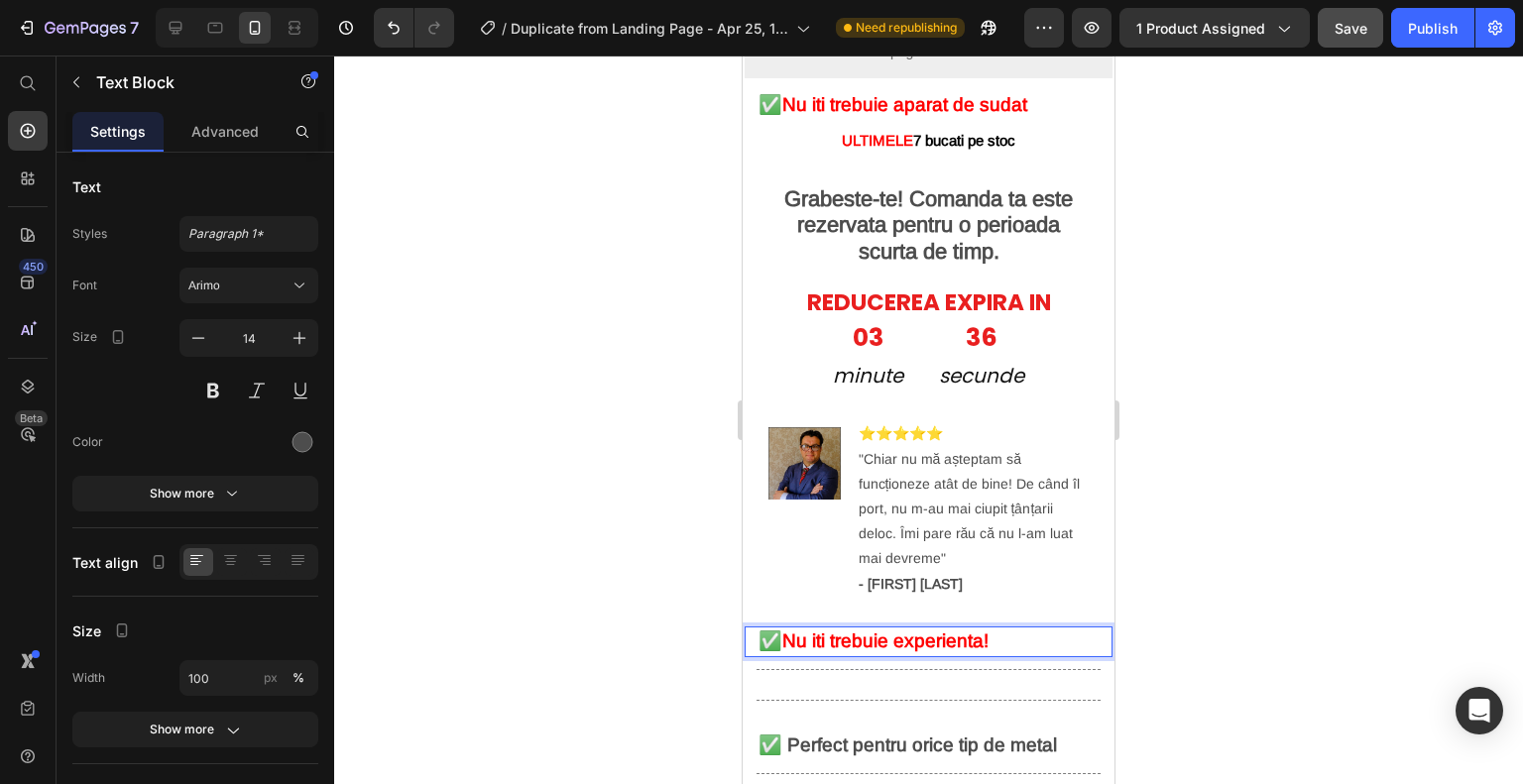click 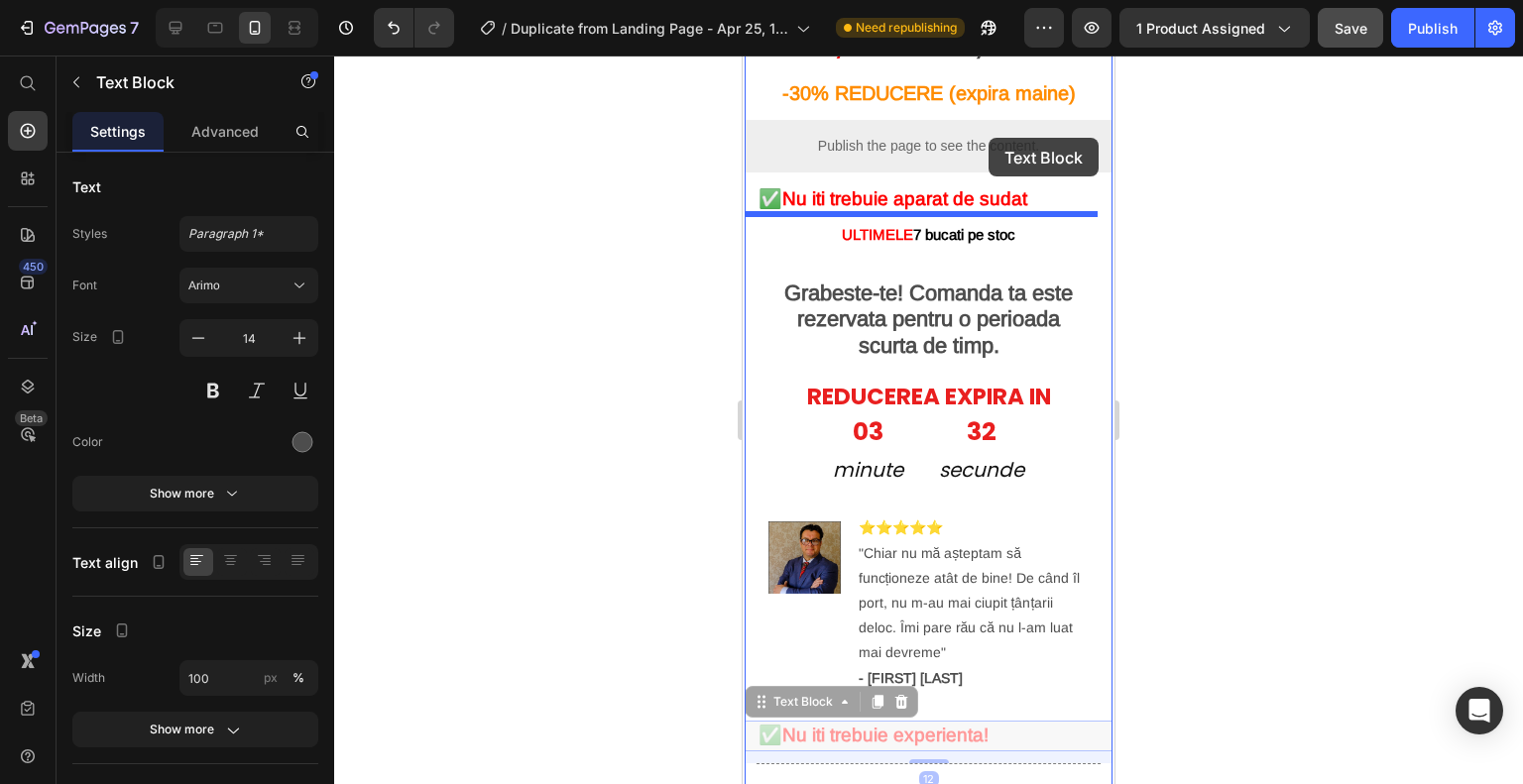 scroll, scrollTop: 638, scrollLeft: 0, axis: vertical 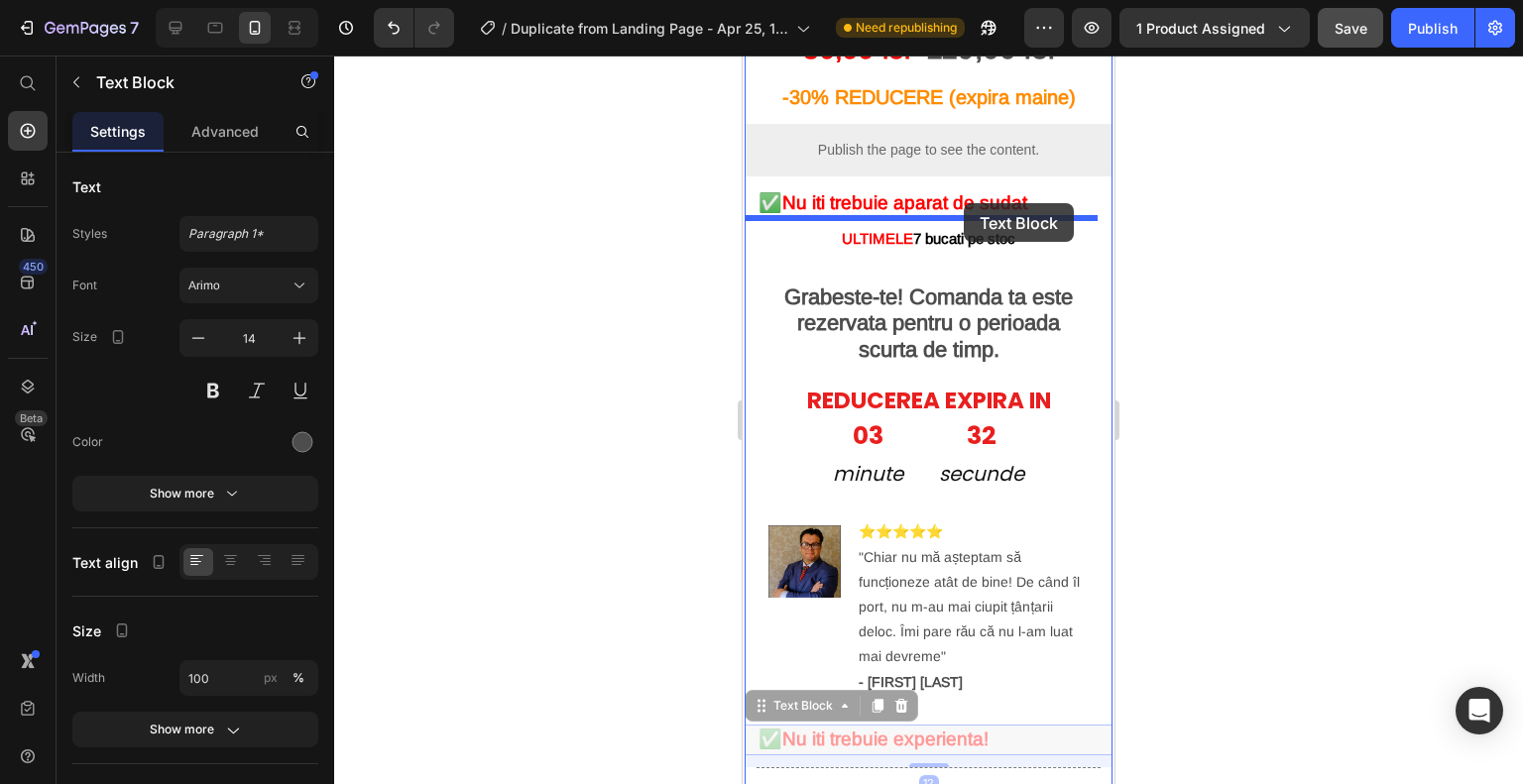 drag, startPoint x: 1037, startPoint y: 633, endPoint x: 964, endPoint y: 203, distance: 436.1525 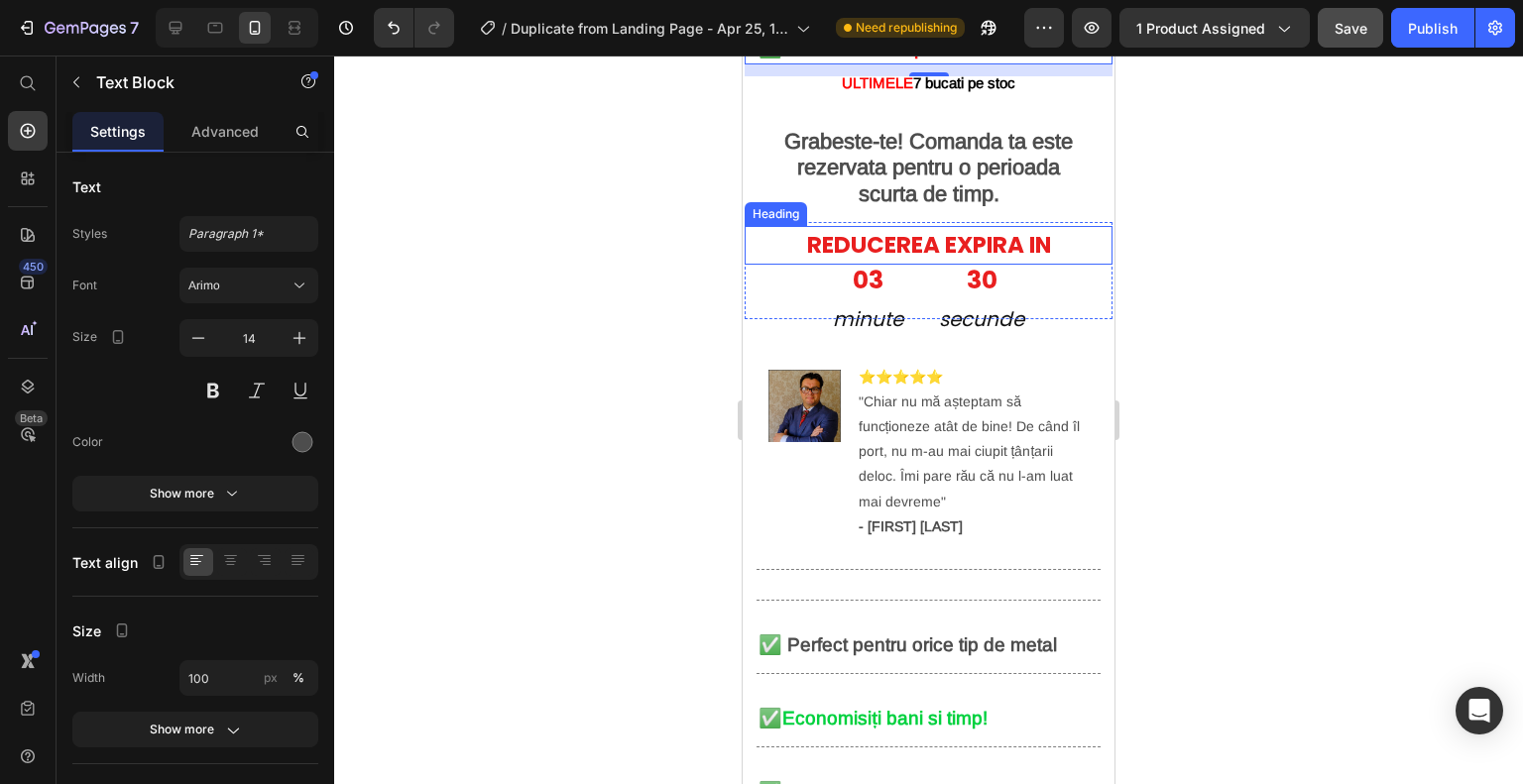 scroll, scrollTop: 936, scrollLeft: 0, axis: vertical 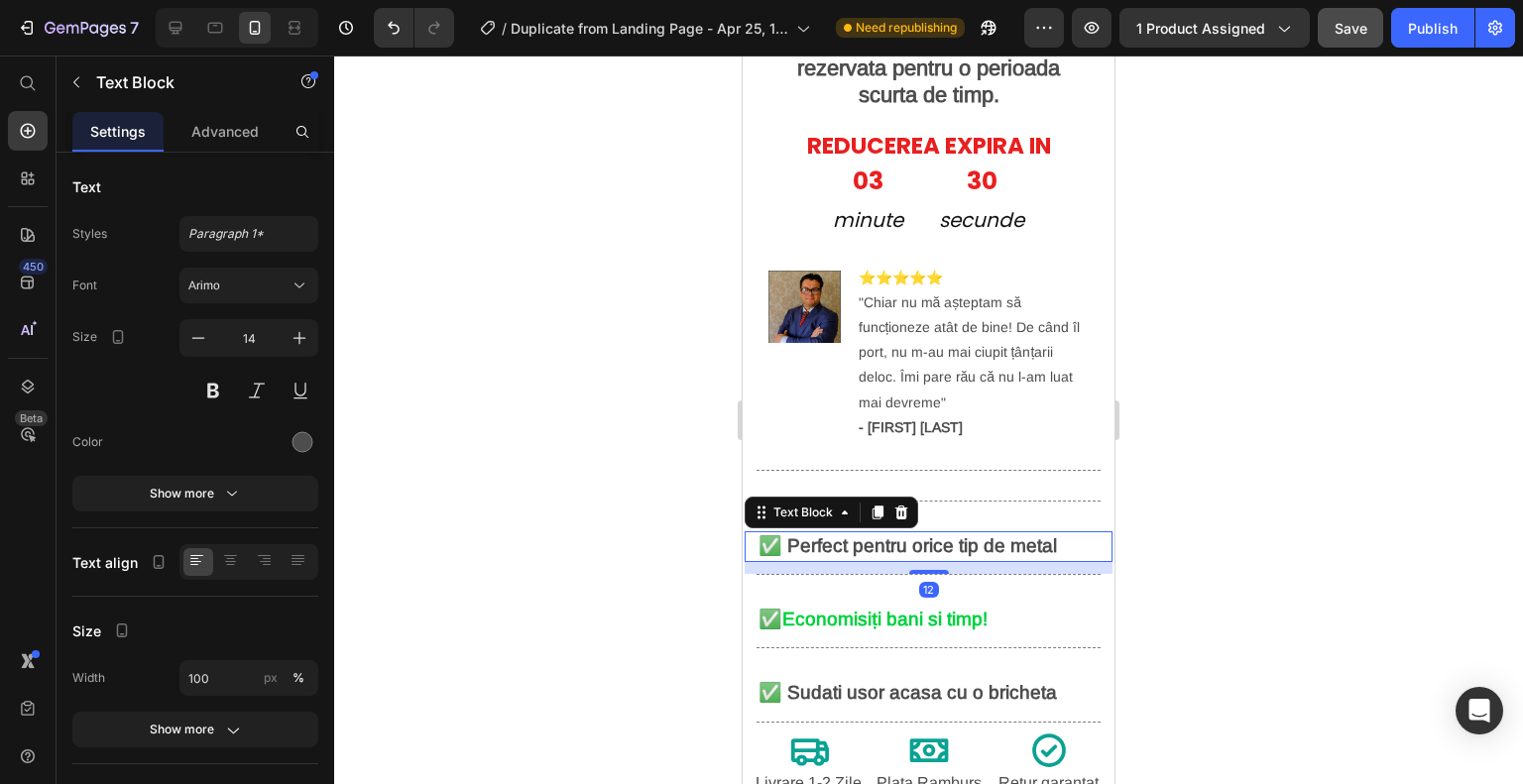 click on "✅ Perfect pentru orice tip de metal" at bounding box center [907, 545] 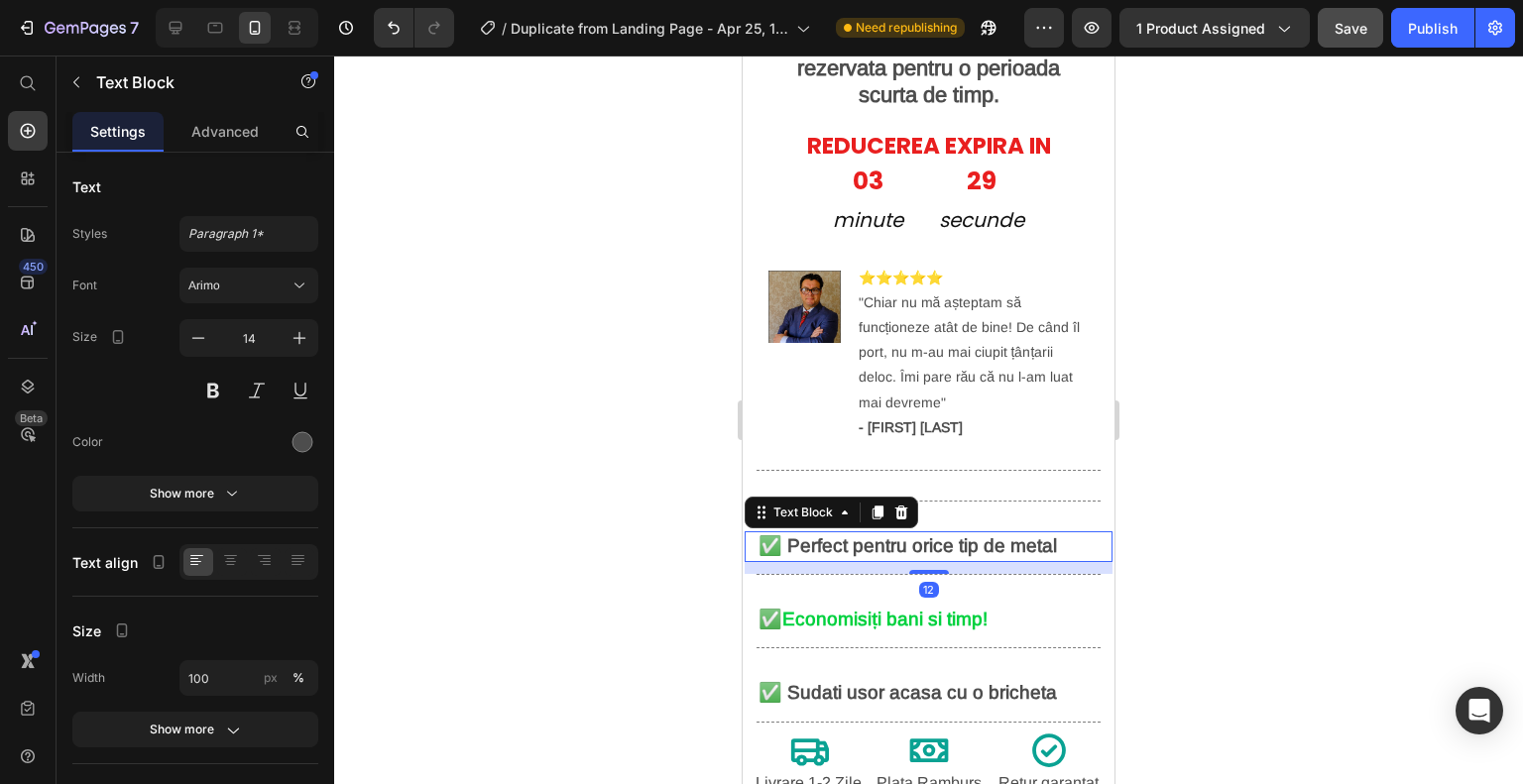 click 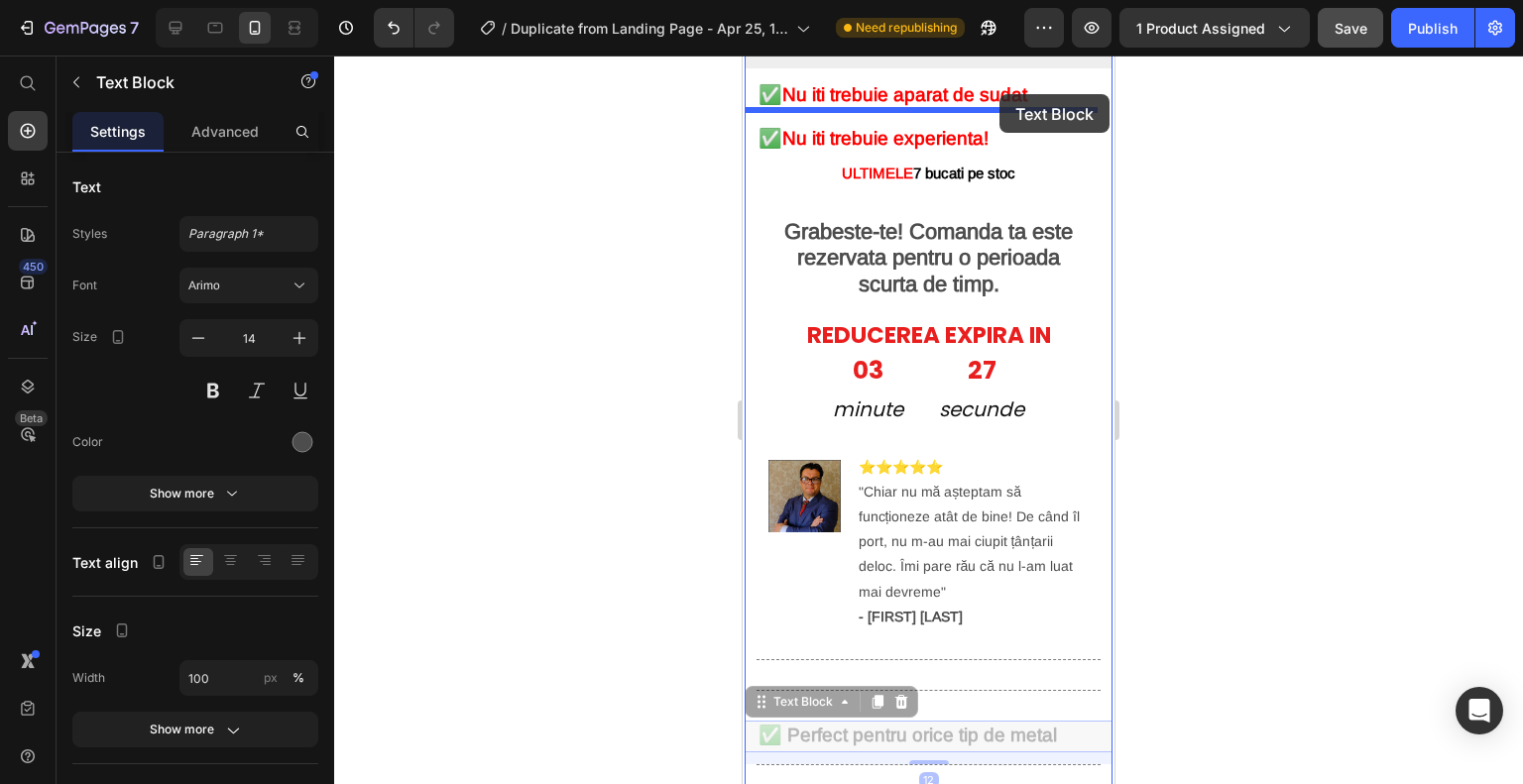 scroll, scrollTop: 715, scrollLeft: 0, axis: vertical 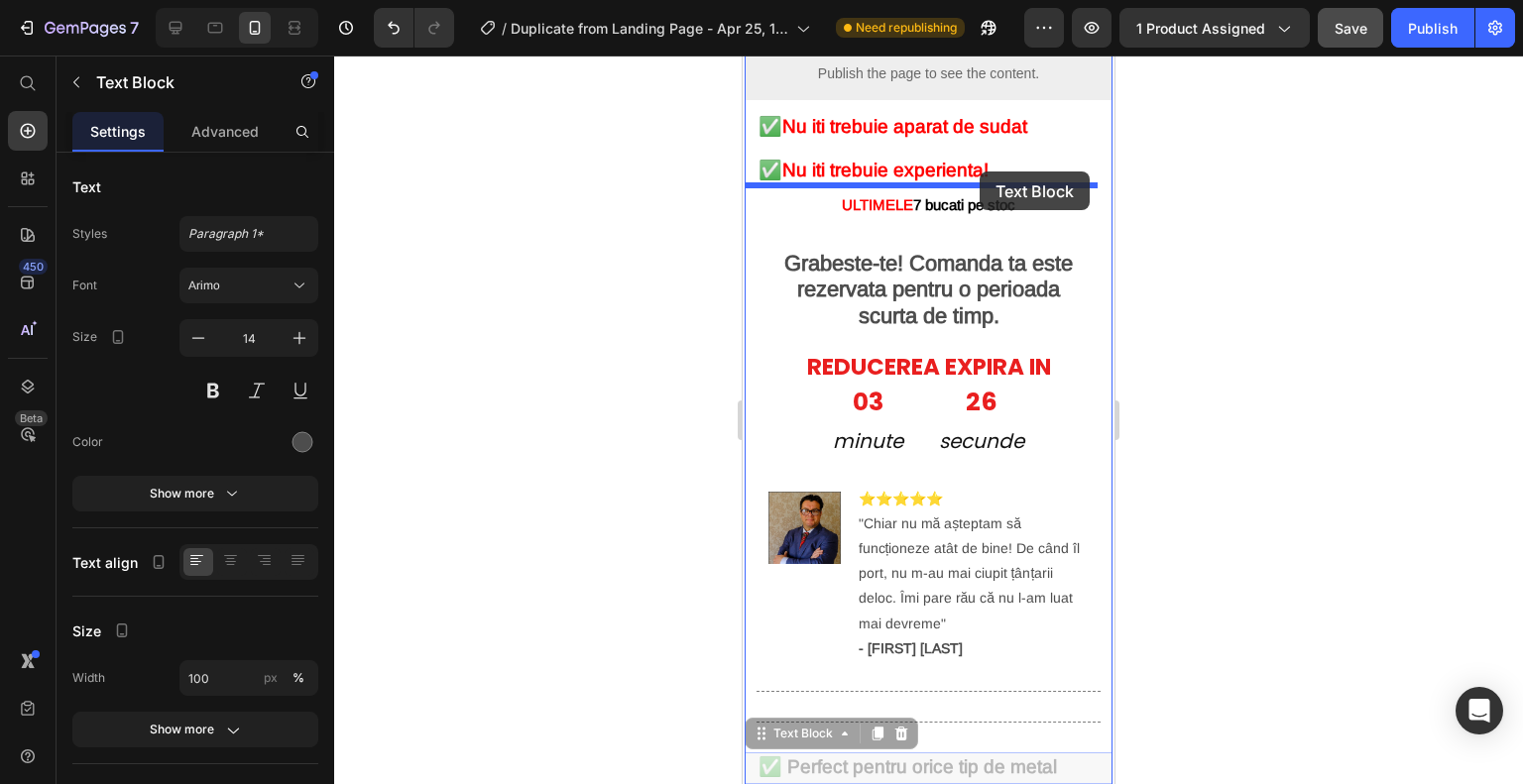 drag, startPoint x: 1060, startPoint y: 542, endPoint x: 980, endPoint y: 171, distance: 379.52734 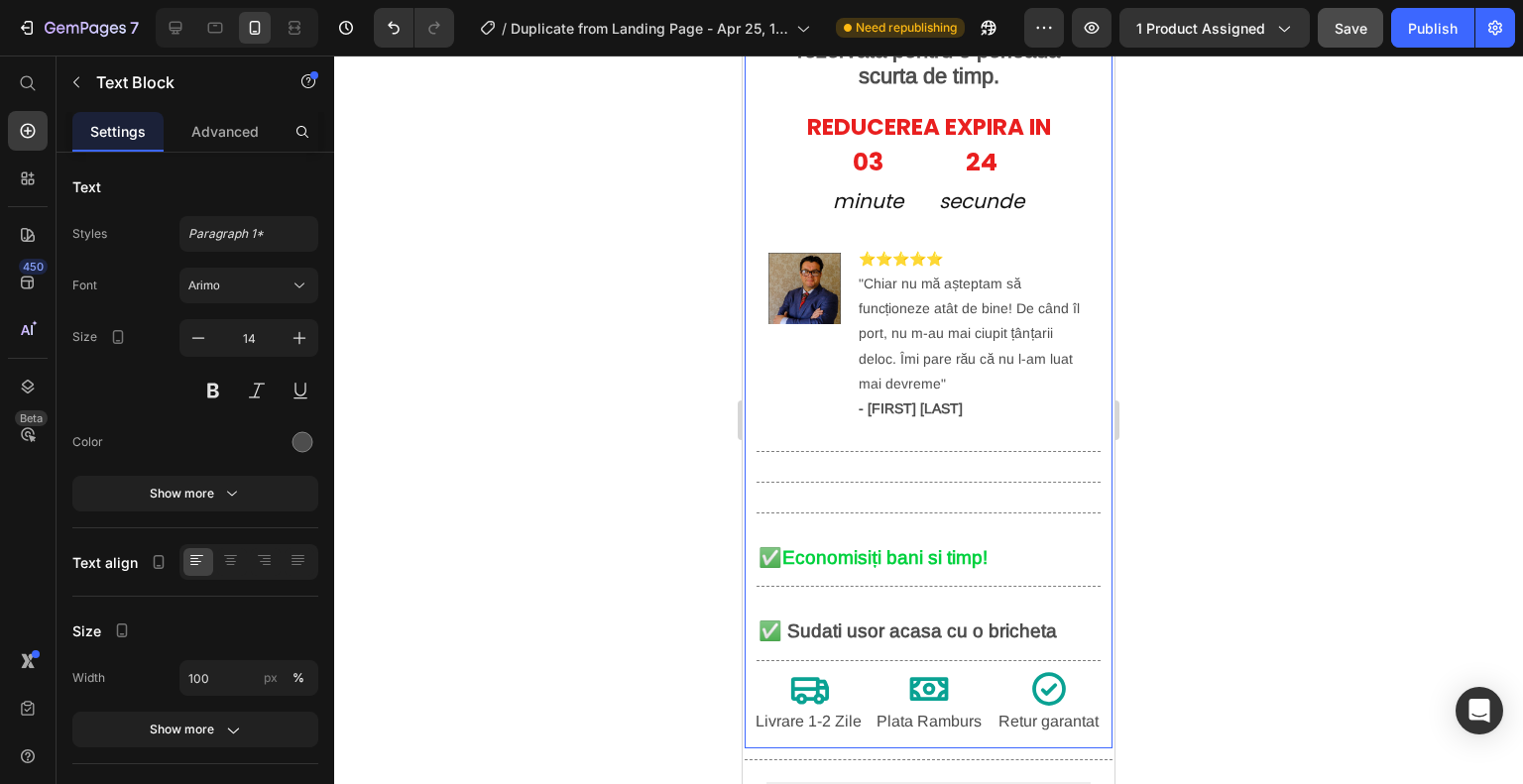 scroll, scrollTop: 1012, scrollLeft: 0, axis: vertical 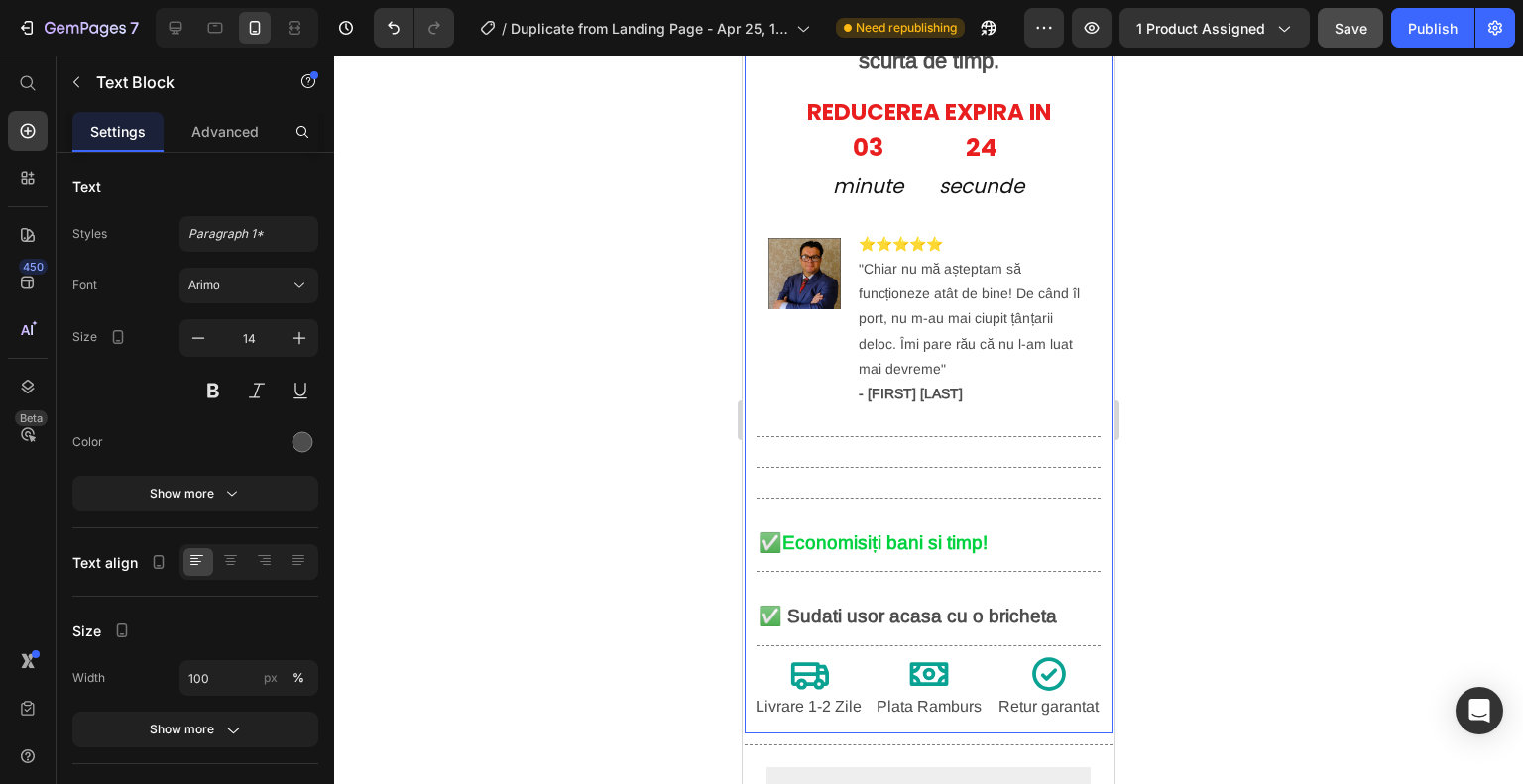click on "✅  Economisiți bani si timp!" at bounding box center [928, 543] 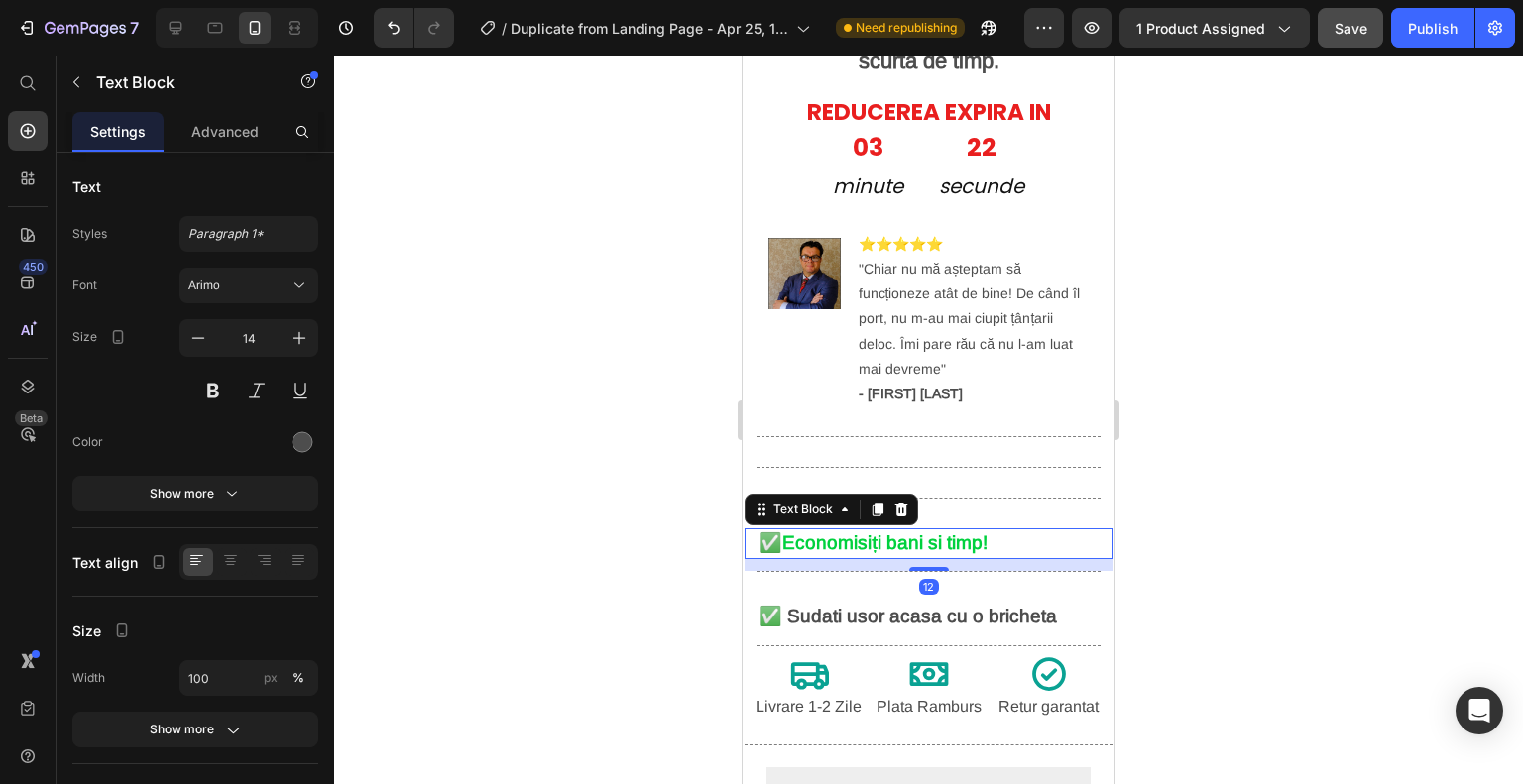 click 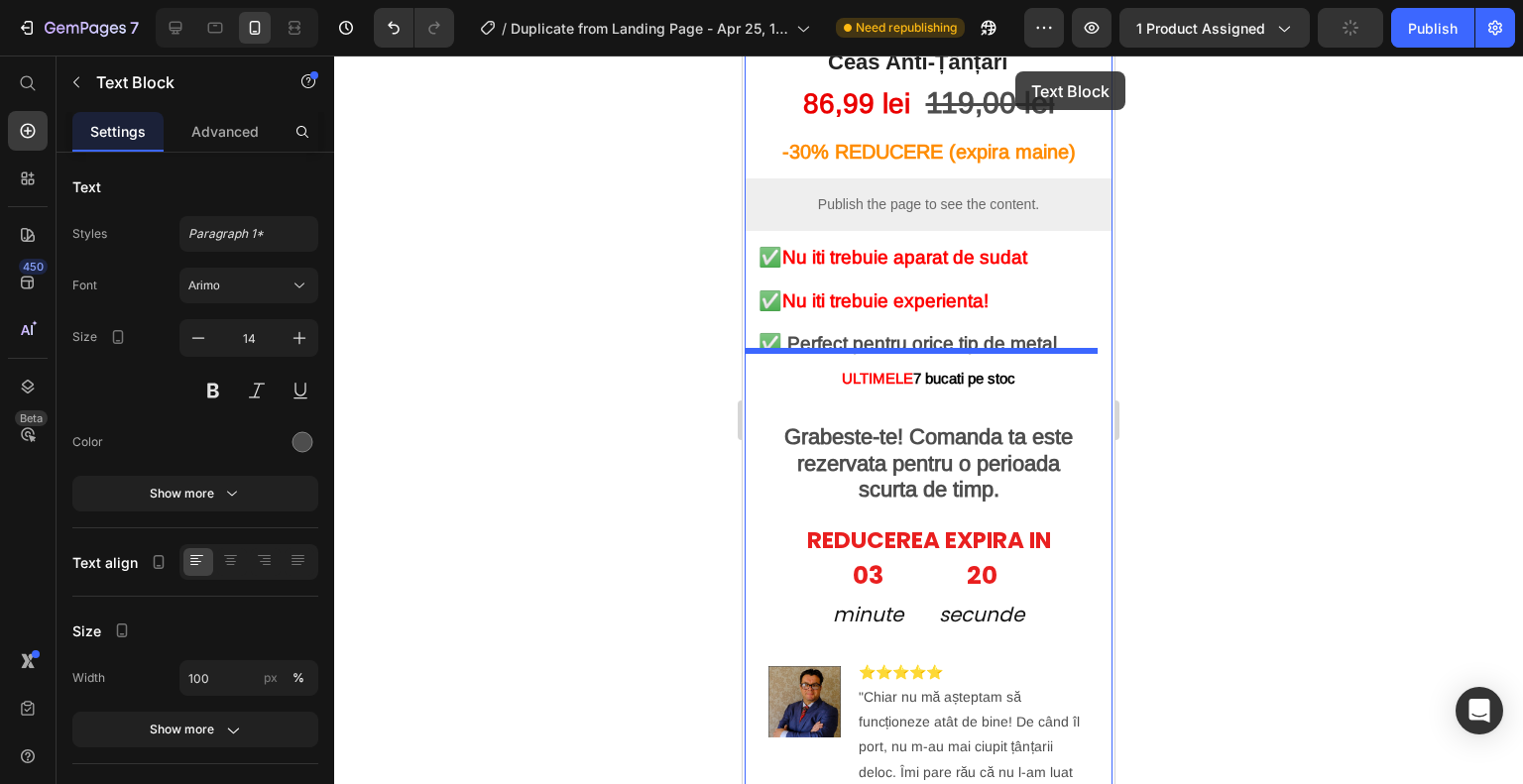 scroll, scrollTop: 535, scrollLeft: 0, axis: vertical 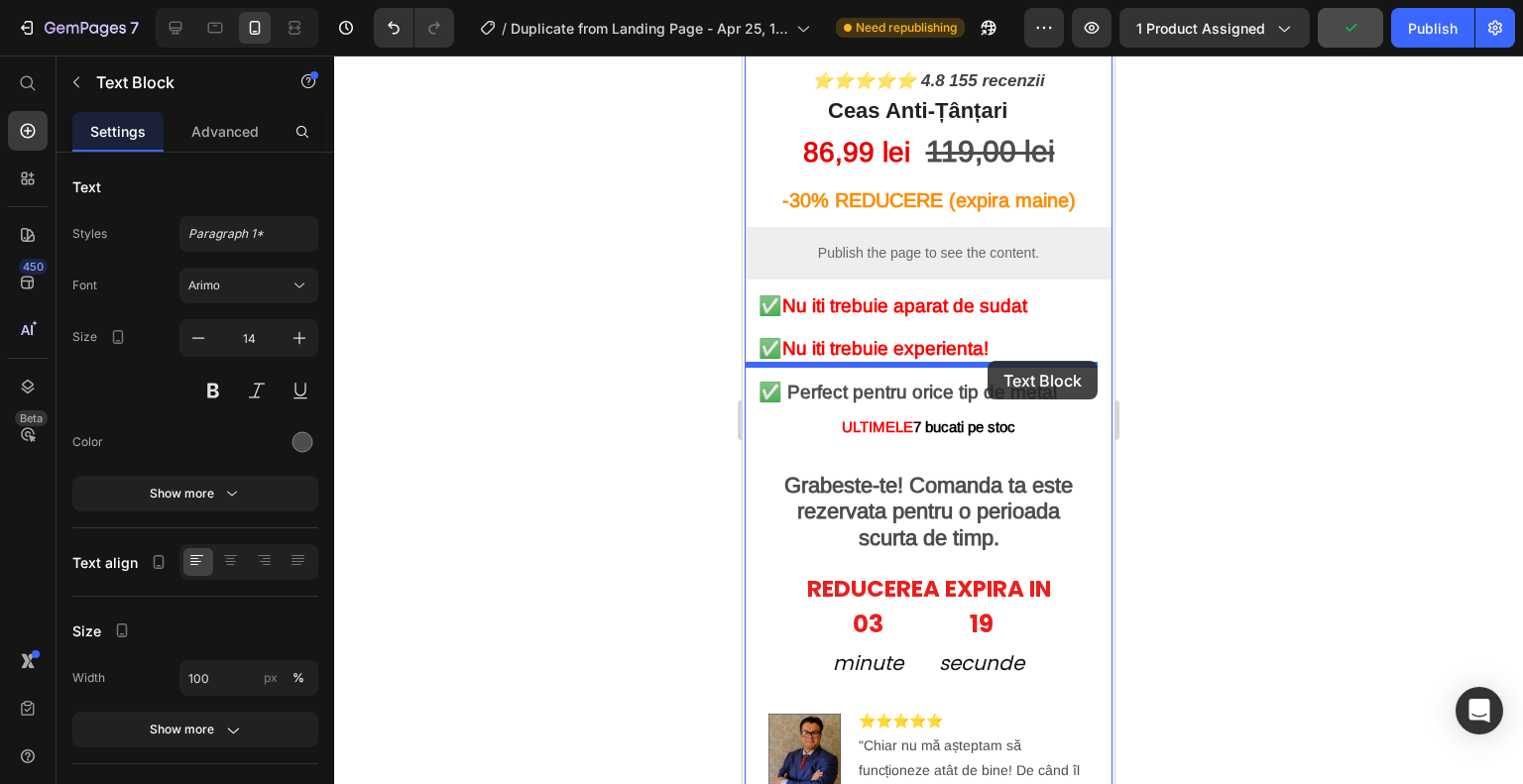drag, startPoint x: 1042, startPoint y: 537, endPoint x: 988, endPoint y: 361, distance: 184.0978 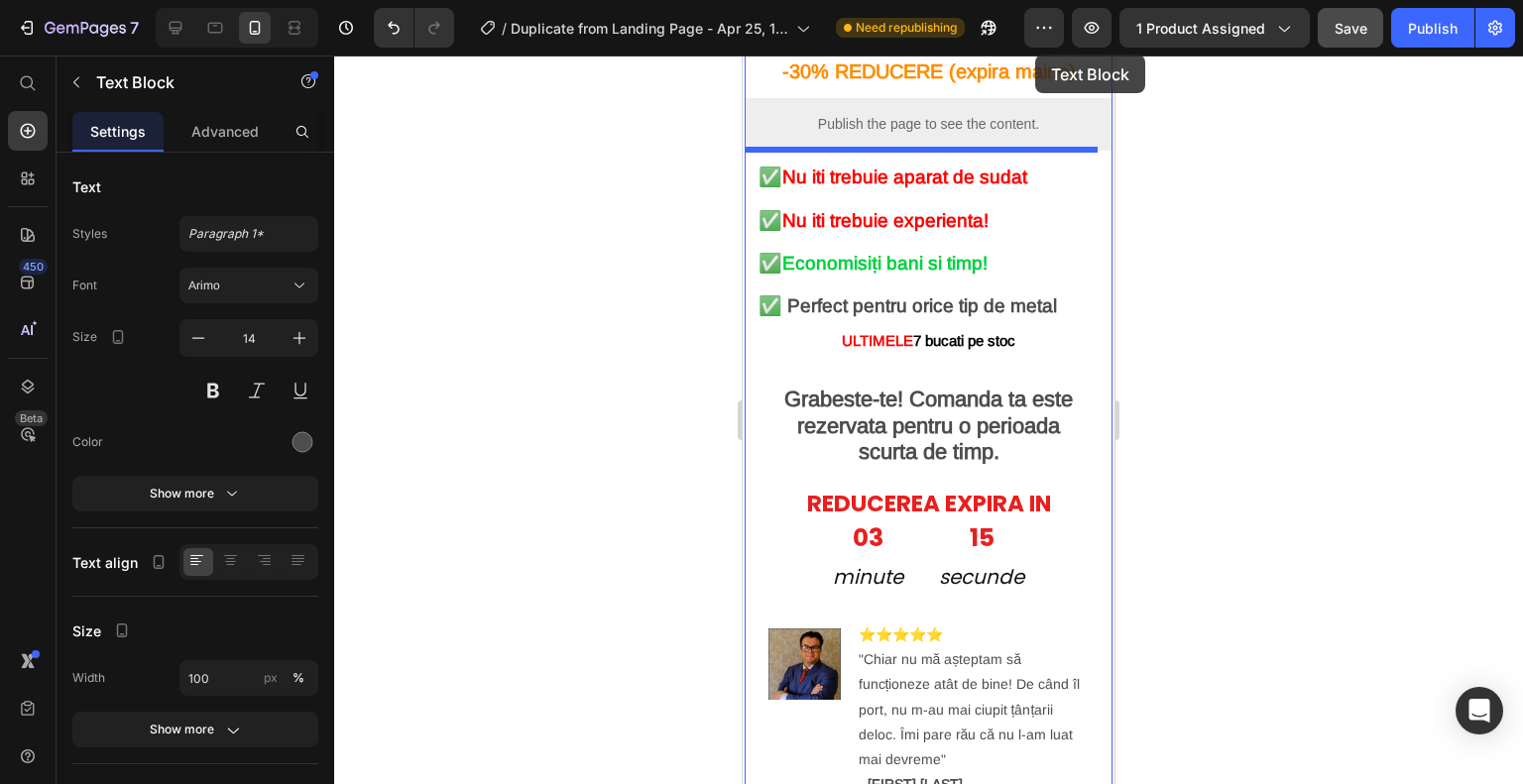 scroll, scrollTop: 623, scrollLeft: 0, axis: vertical 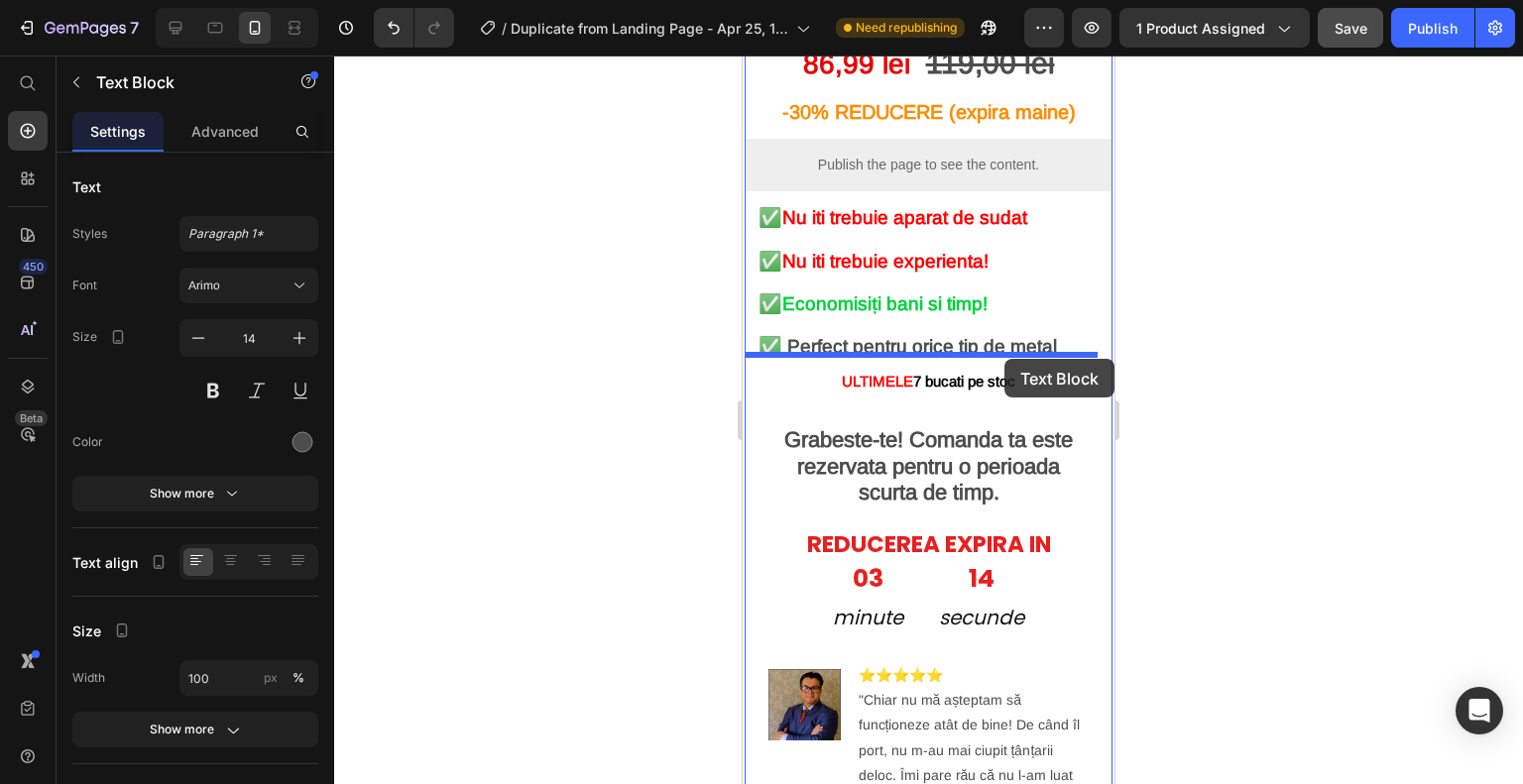 drag, startPoint x: 1013, startPoint y: 493, endPoint x: 1004, endPoint y: 359, distance: 134.3019 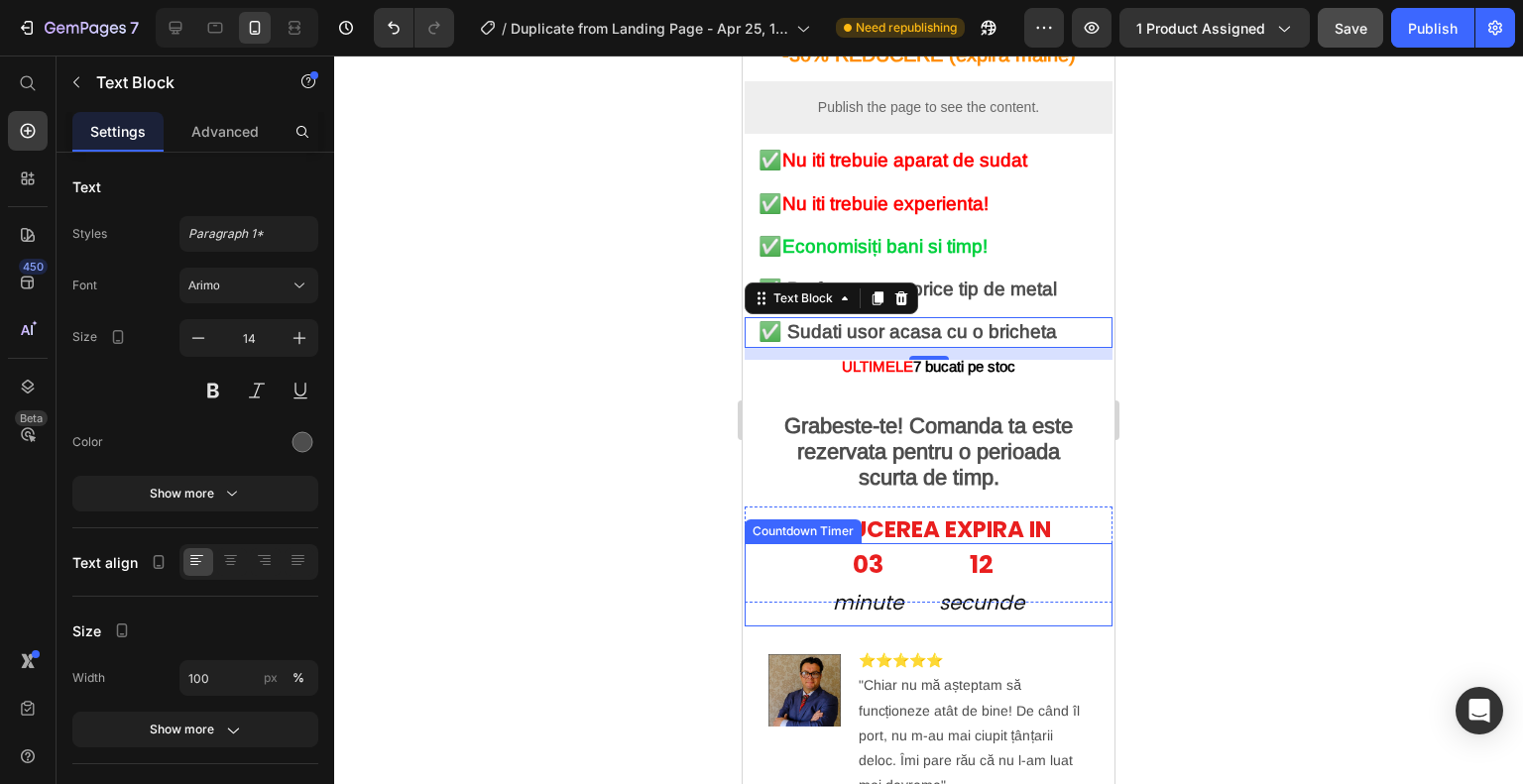 scroll, scrollTop: 1119, scrollLeft: 0, axis: vertical 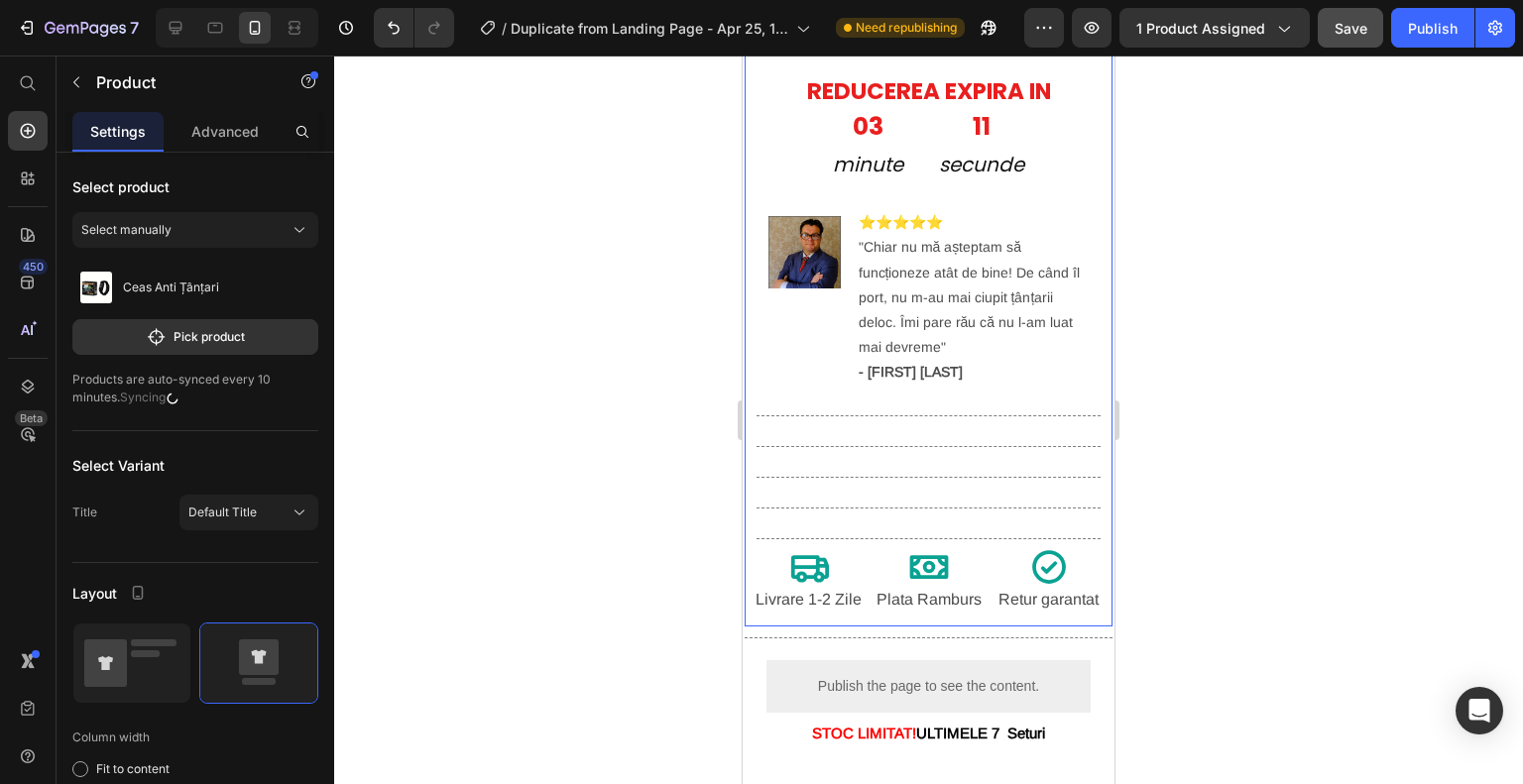click on "⭐⭐⭐⭐⭐   4.8 155 recenzii Text Block Ceas Anti-Țânțari Text Block 86,99 lei    119,00 lei  Text Block ⁠⁠⁠⁠⁠⁠⁠ -30% REDUCERE (expira maine) Heading
Publish the page to see the content.
Custom Code ✅  Nu iti trebuie aparat de sudat Text Block ✅  Nu iti trebuie experienta! Text Block ✅  Economisiți bani si timp! Text Block ✅ Perfect pentru orice tip de metal Text Block ✅ Sudati usor acasa cu o bricheta Text Block   12 ULTIMELE  7 bucati pe stoc Text Block Grabeste-te! Comanda ta este rezervata pentru o perioada scurta de timp. Text Block ⁠⁠⁠⁠⁠⁠⁠ REDUCEREA EXPIRA IN  Heading 03 minute 11 secunde Countdown Timer Row Image ⭐⭐⭐⭐⭐ "Chiar nu mă așteptam să funcționeze atât de bine! De când îl port, nu m-au mai ciupit țânțarii deloc. Îmi pare rău că nu l-am luat mai devreme" - Andrei Stoica Text Block Advanced List                Title Line                Title Line                Title Line                Title Line Title" at bounding box center (928, 74) 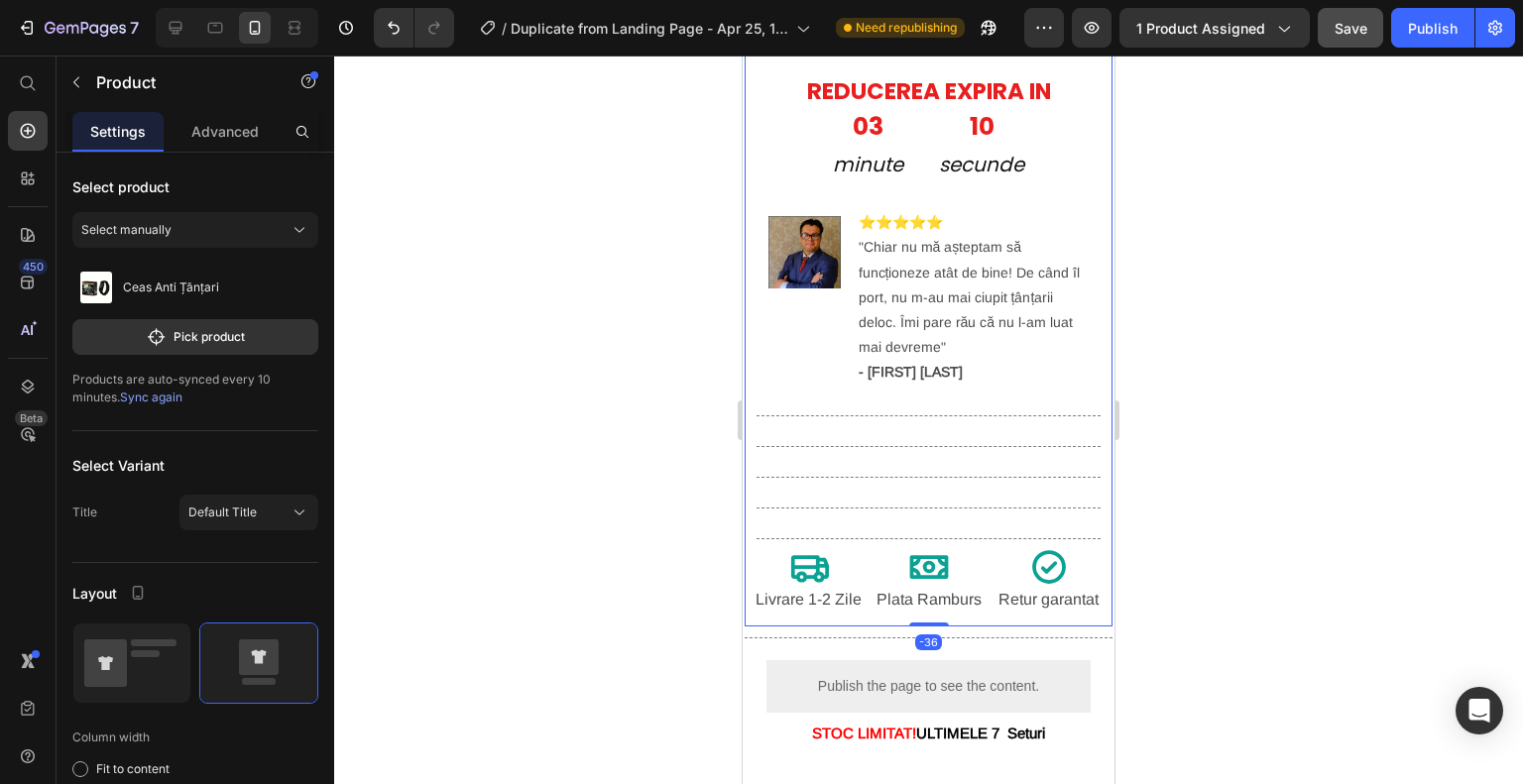 click on "⭐⭐⭐⭐⭐   4.8 155 recenzii Text Block Ceas Anti-Țânțari Text Block 86,99 lei    119,00 lei  Text Block ⁠⁠⁠⁠⁠⁠⁠ -30% REDUCERE (expira maine) Heading
Publish the page to see the content.
Custom Code ✅  Nu iti trebuie aparat de sudat Text Block ✅  Nu iti trebuie experienta! Text Block ✅  Economisiți bani si timp! Text Block ✅ Perfect pentru orice tip de metal Text Block ✅ Sudati usor acasa cu o bricheta Text Block ULTIMELE  7 bucati pe stoc Text Block Grabeste-te! Comanda ta este rezervata pentru o perioada scurta de timp. Text Block ⁠⁠⁠⁠⁠⁠⁠ REDUCEREA EXPIRA IN  Heading 03 minute 10 secunde Countdown Timer Row Image ⭐⭐⭐⭐⭐ "Chiar nu mă așteptam să funcționeze atât de bine! De când îl port, nu m-au mai ciupit țânțarii deloc. Îmi pare rău că nu l-am luat mai devreme" - Andrei Stoica Text Block Advanced List                Title Line                Title Line                Title Line                Title Line Title Line" at bounding box center [928, 74] 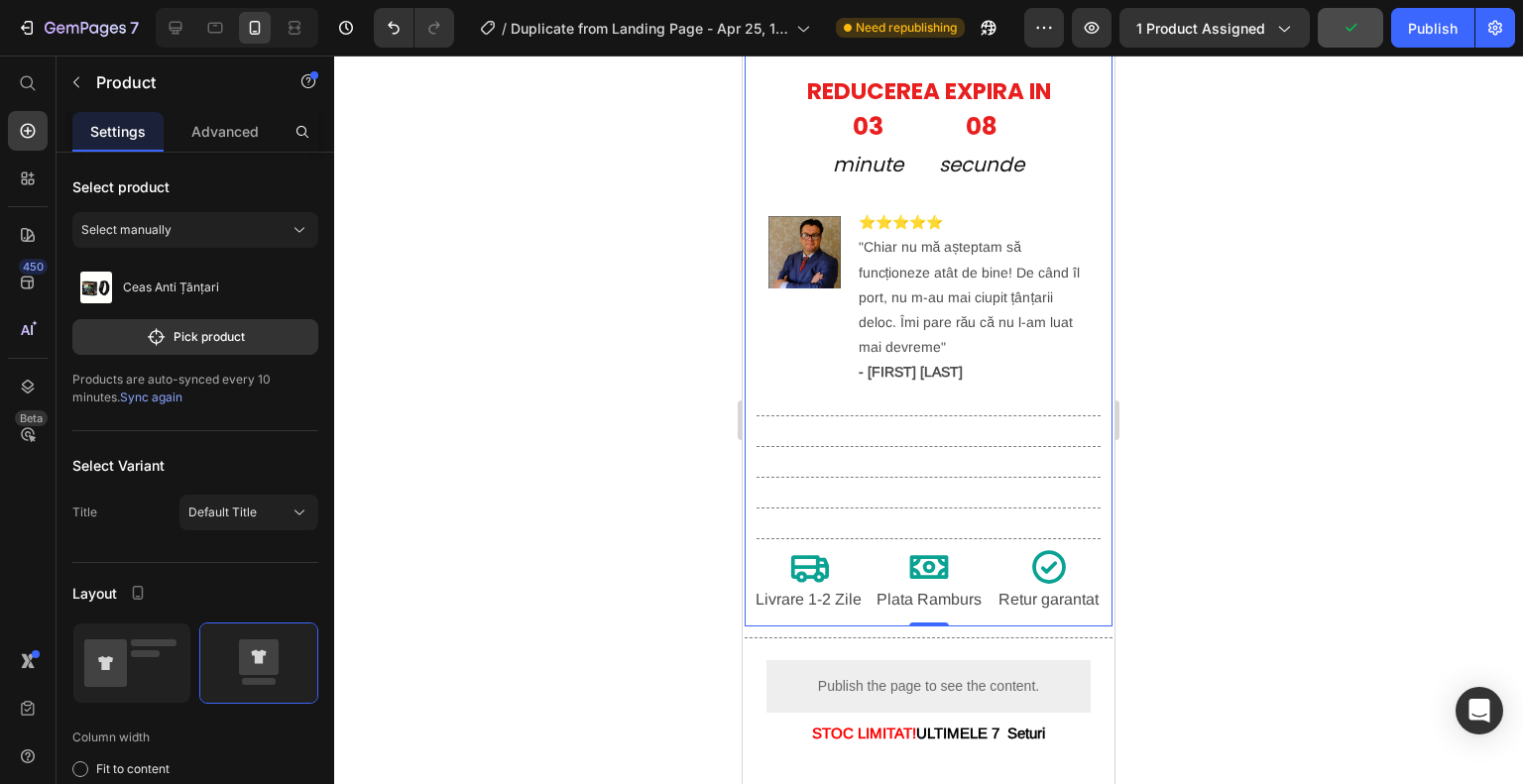 click 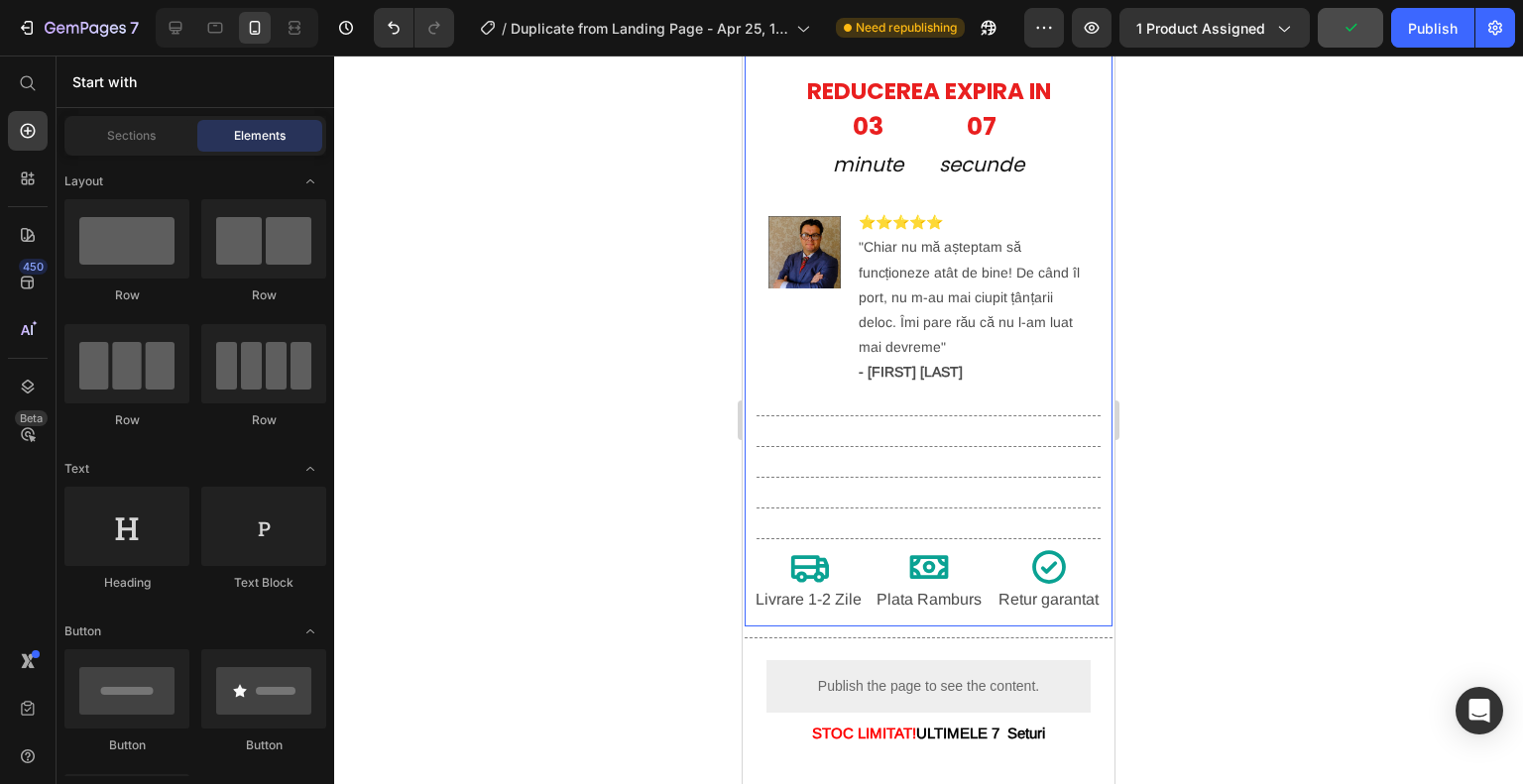 click on "⭐⭐⭐⭐⭐   4.8 155 recenzii Text Block Ceas Anti-Țânțari Text Block 86,99 lei    119,00 lei  Text Block ⁠⁠⁠⁠⁠⁠⁠ -30% REDUCERE (expira maine) Heading
Publish the page to see the content.
Custom Code ✅  Nu iti trebuie aparat de sudat Text Block ✅  Nu iti trebuie experienta! Text Block ✅  Economisiți bani si timp! Text Block ✅ Perfect pentru orice tip de metal Text Block ✅ Sudati usor acasa cu o bricheta Text Block ULTIMELE  7 bucati pe stoc Text Block Grabeste-te! Comanda ta este rezervata pentru o perioada scurta de timp. Text Block ⁠⁠⁠⁠⁠⁠⁠ REDUCEREA EXPIRA IN  Heading 03 minute 07 secunde Countdown Timer Row Image ⭐⭐⭐⭐⭐ "Chiar nu mă așteptam să funcționeze atât de bine! De când îl port, nu m-au mai ciupit țânțarii deloc. Îmi pare rău că nu l-am luat mai devreme" - Andrei Stoica Text Block Advanced List                Title Line                Title Line                Title Line                Title Line Title Line" at bounding box center [928, 74] 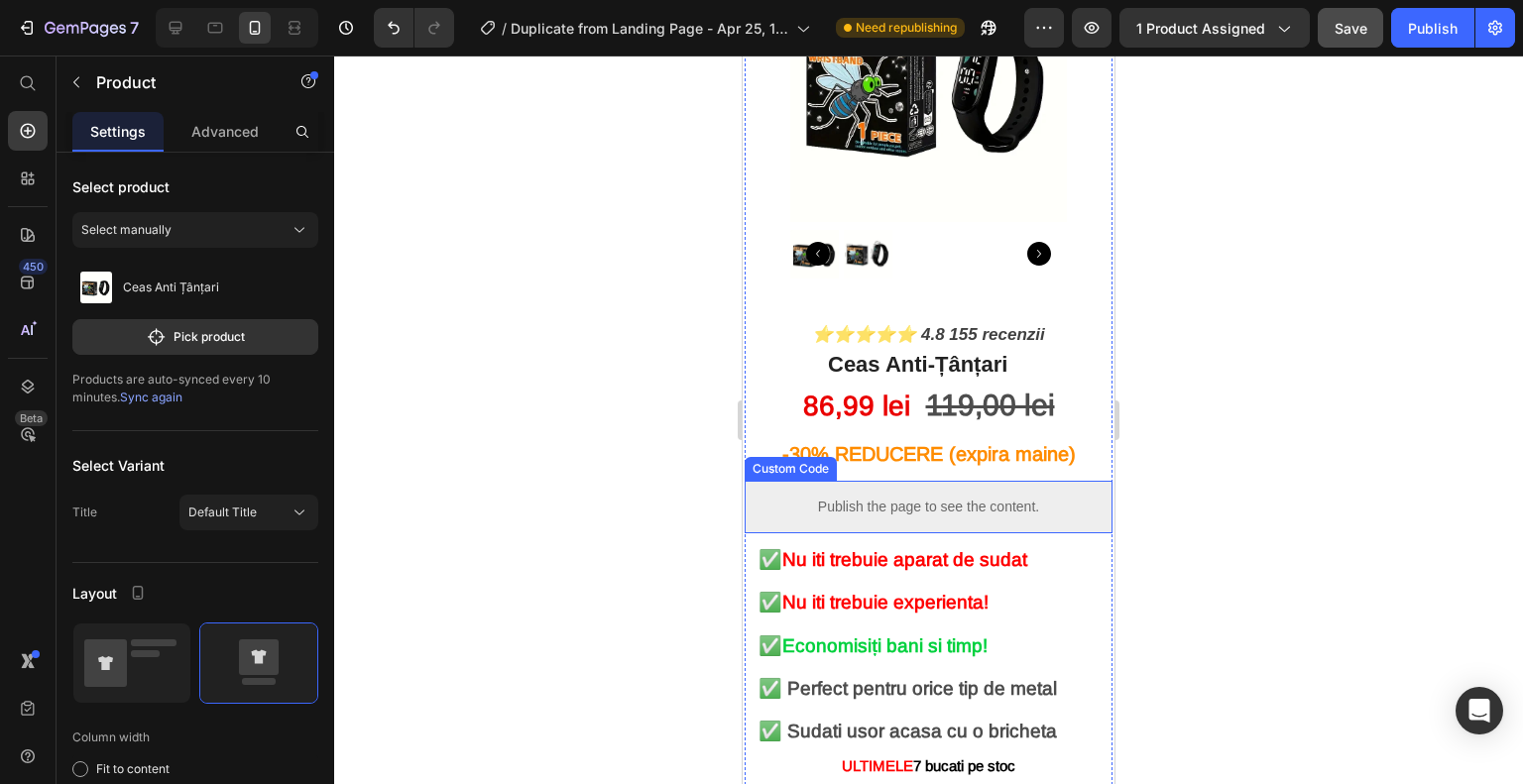 scroll, scrollTop: 425, scrollLeft: 0, axis: vertical 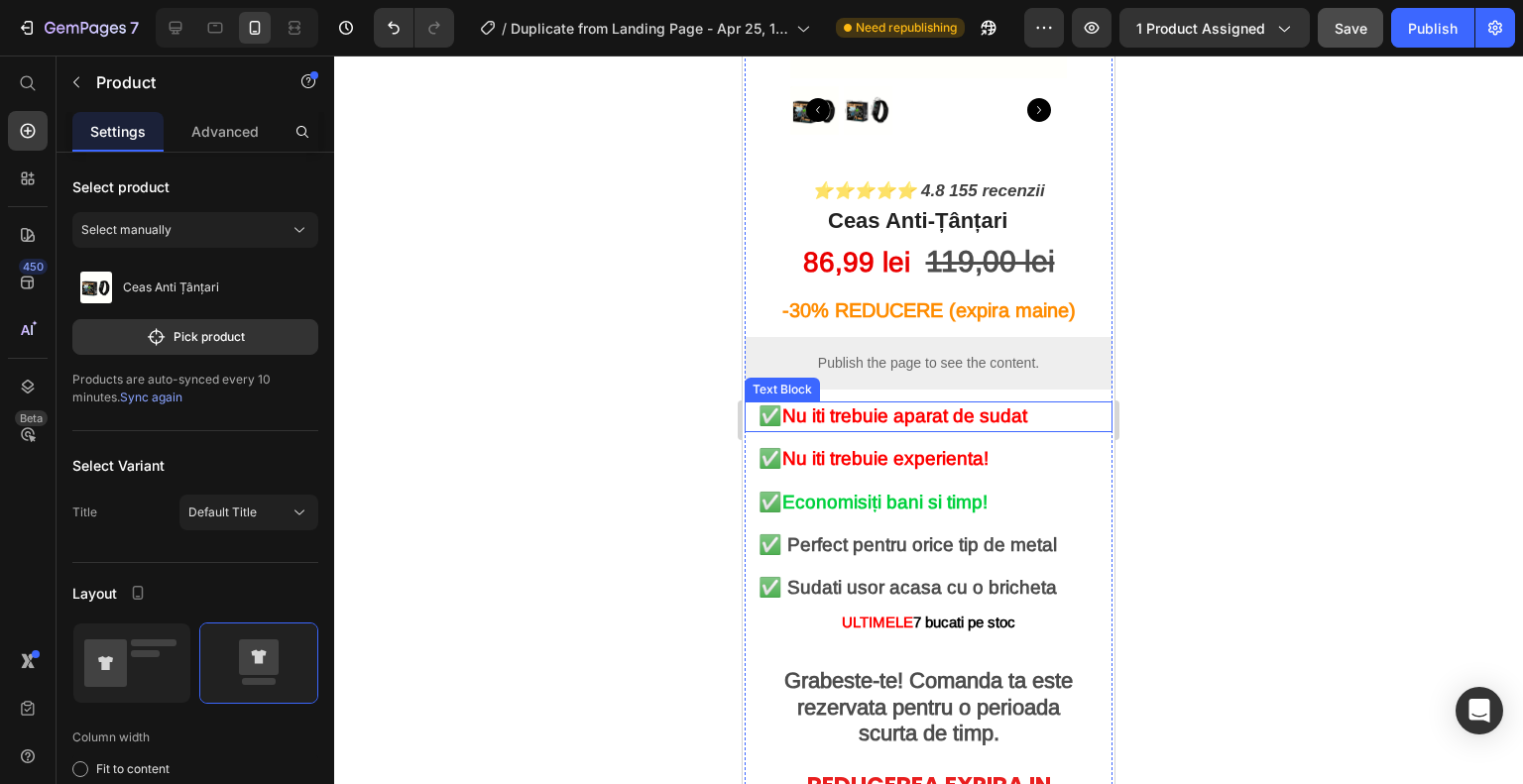click on "Nu iti trebuie aparat de sudat" at bounding box center (904, 415) 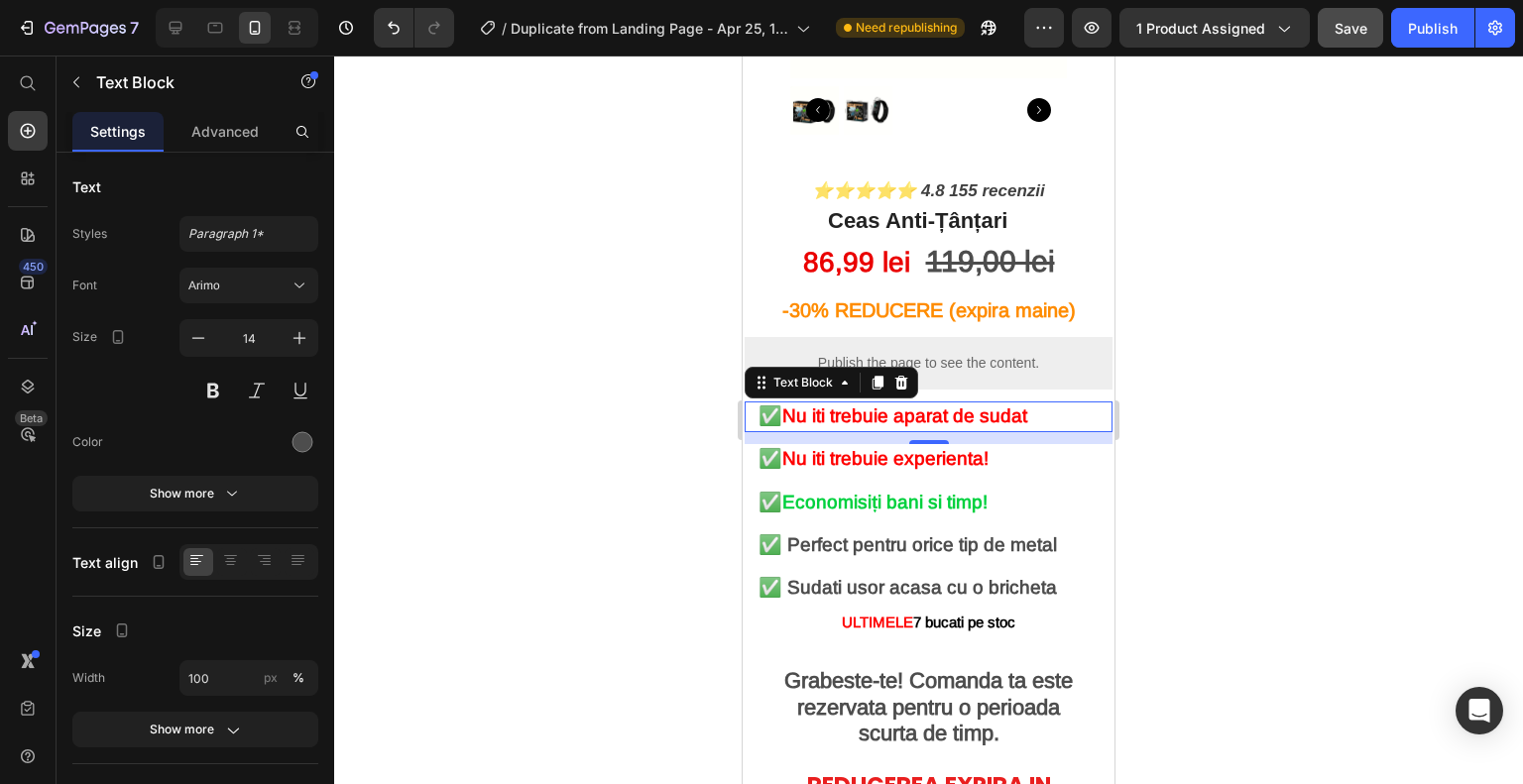 click on "✅  Nu iti trebuie aparat de sudat" at bounding box center (928, 416) 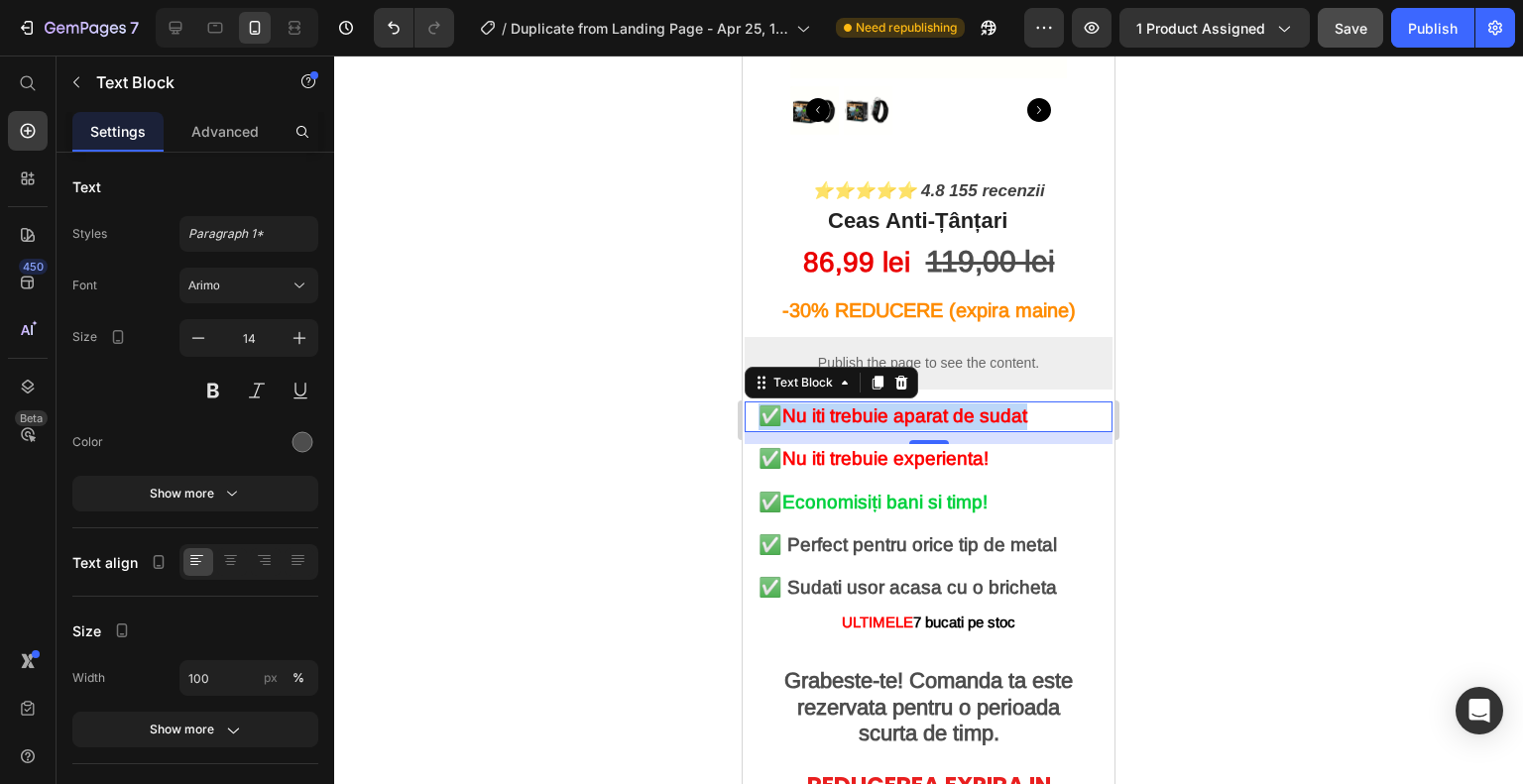 click on "✅  Nu iti trebuie aparat de sudat" at bounding box center (928, 416) 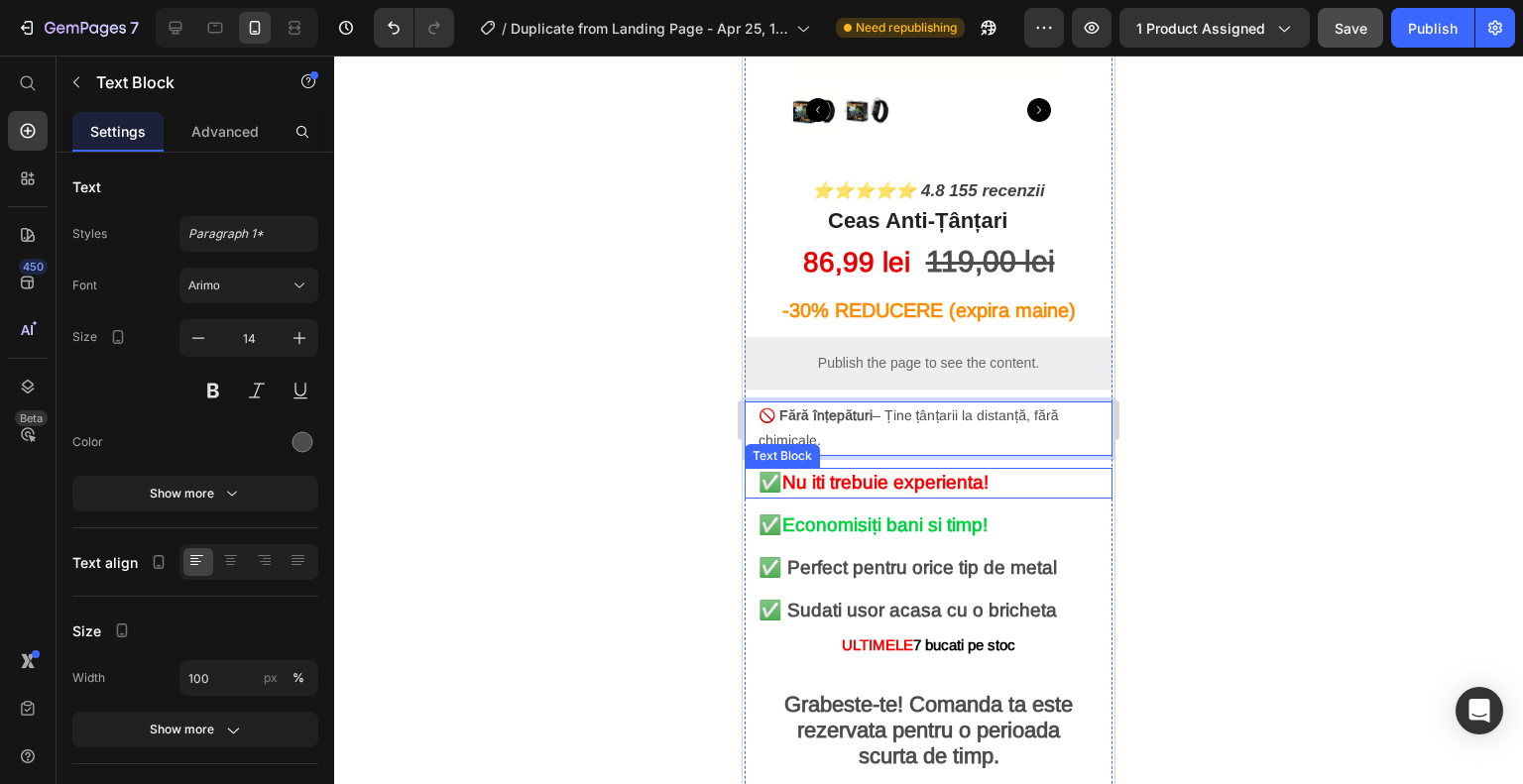 click on "Nu iti trebuie experienta!" at bounding box center (885, 482) 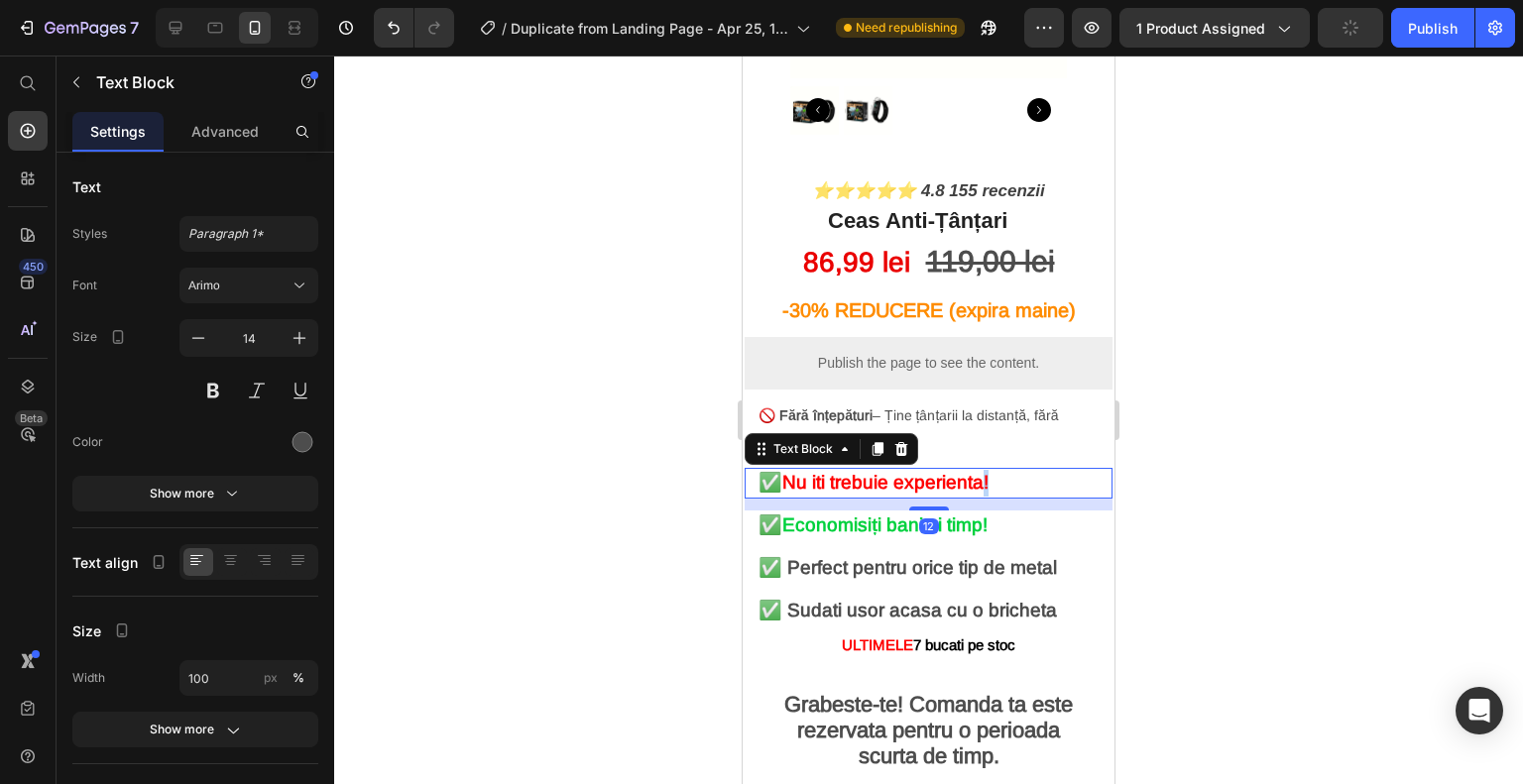 click on "Nu iti trebuie experienta!" at bounding box center [885, 482] 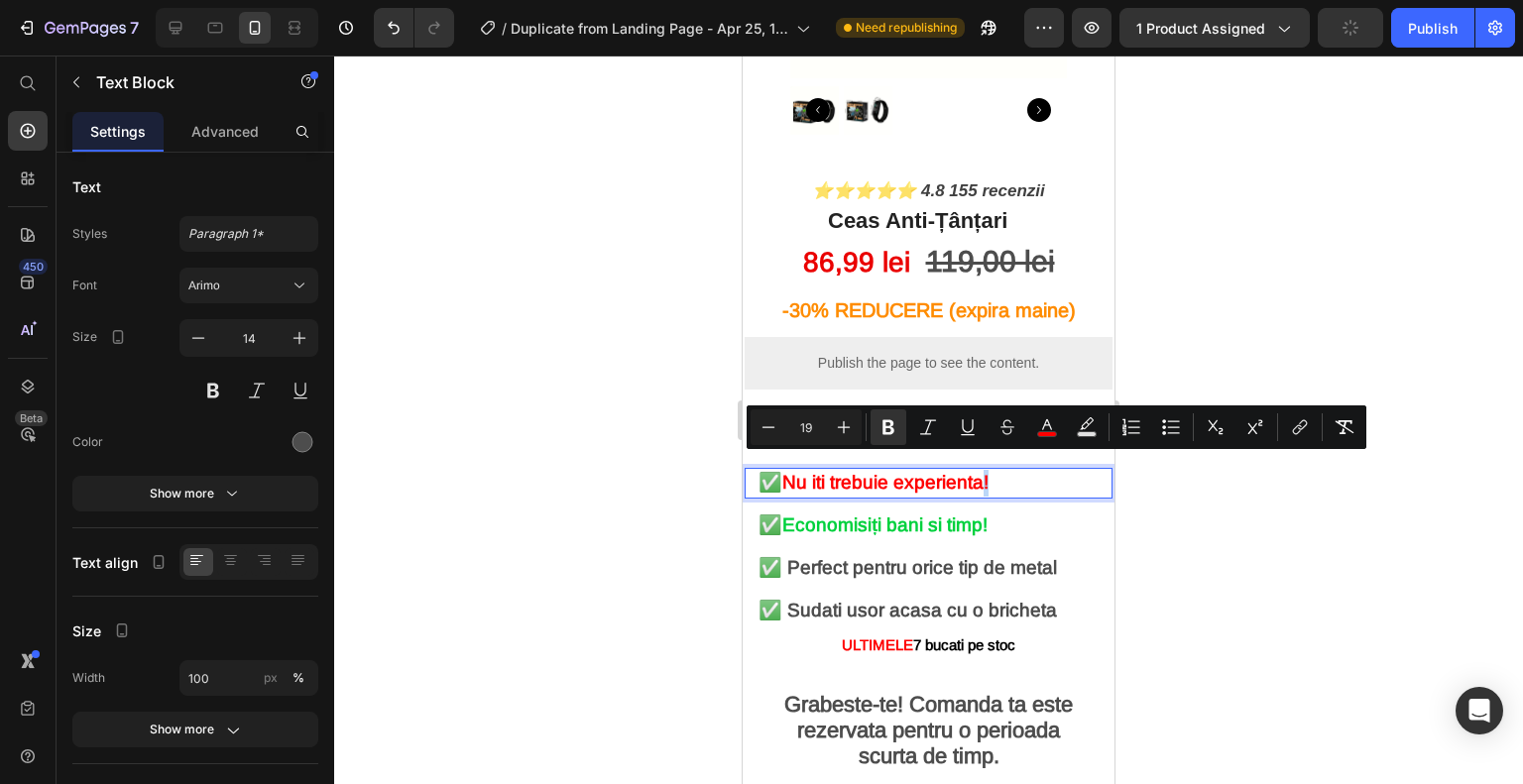 click on "Nu iti trebuie experienta!" at bounding box center (885, 482) 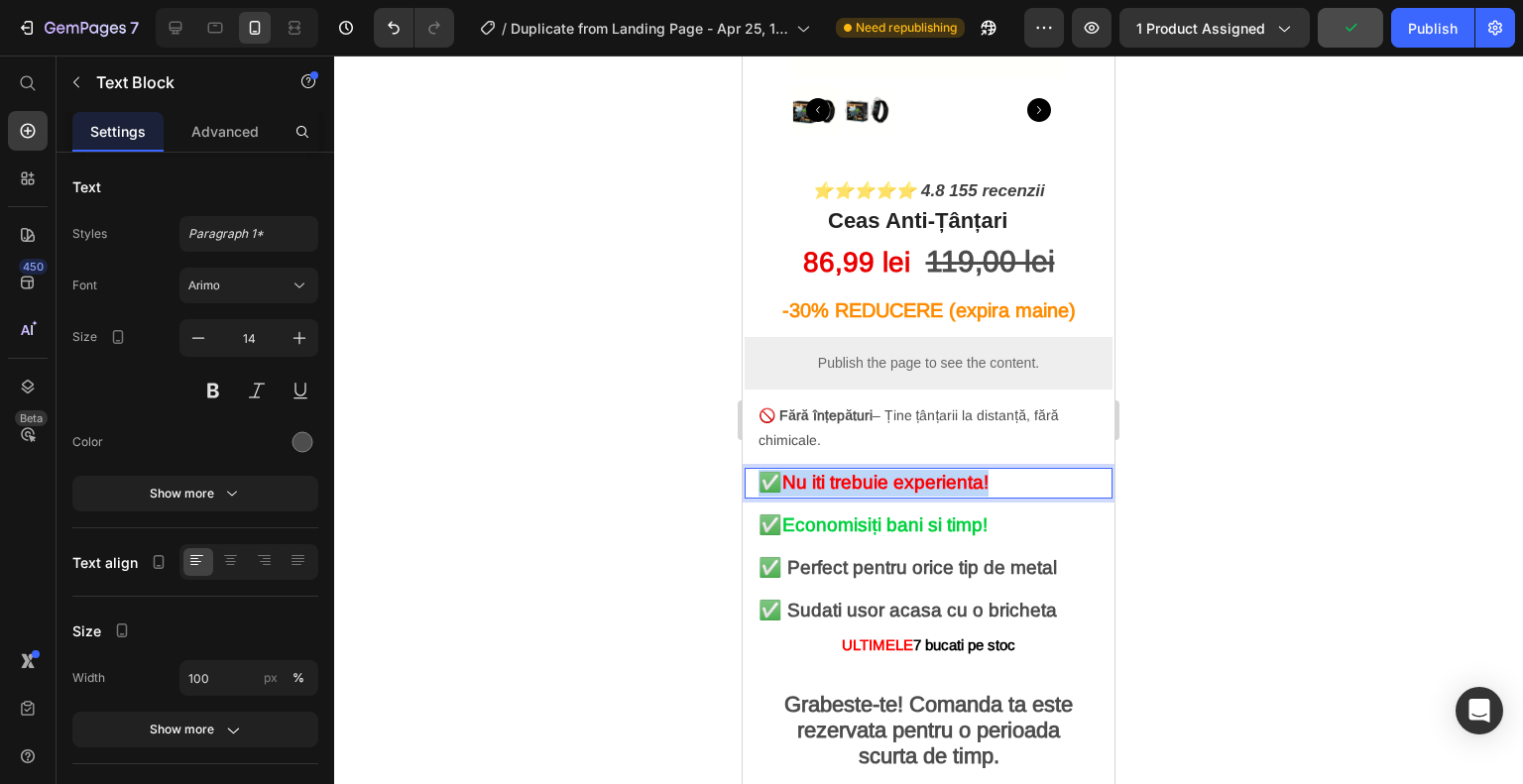 click on "Nu iti trebuie experienta!" at bounding box center (885, 482) 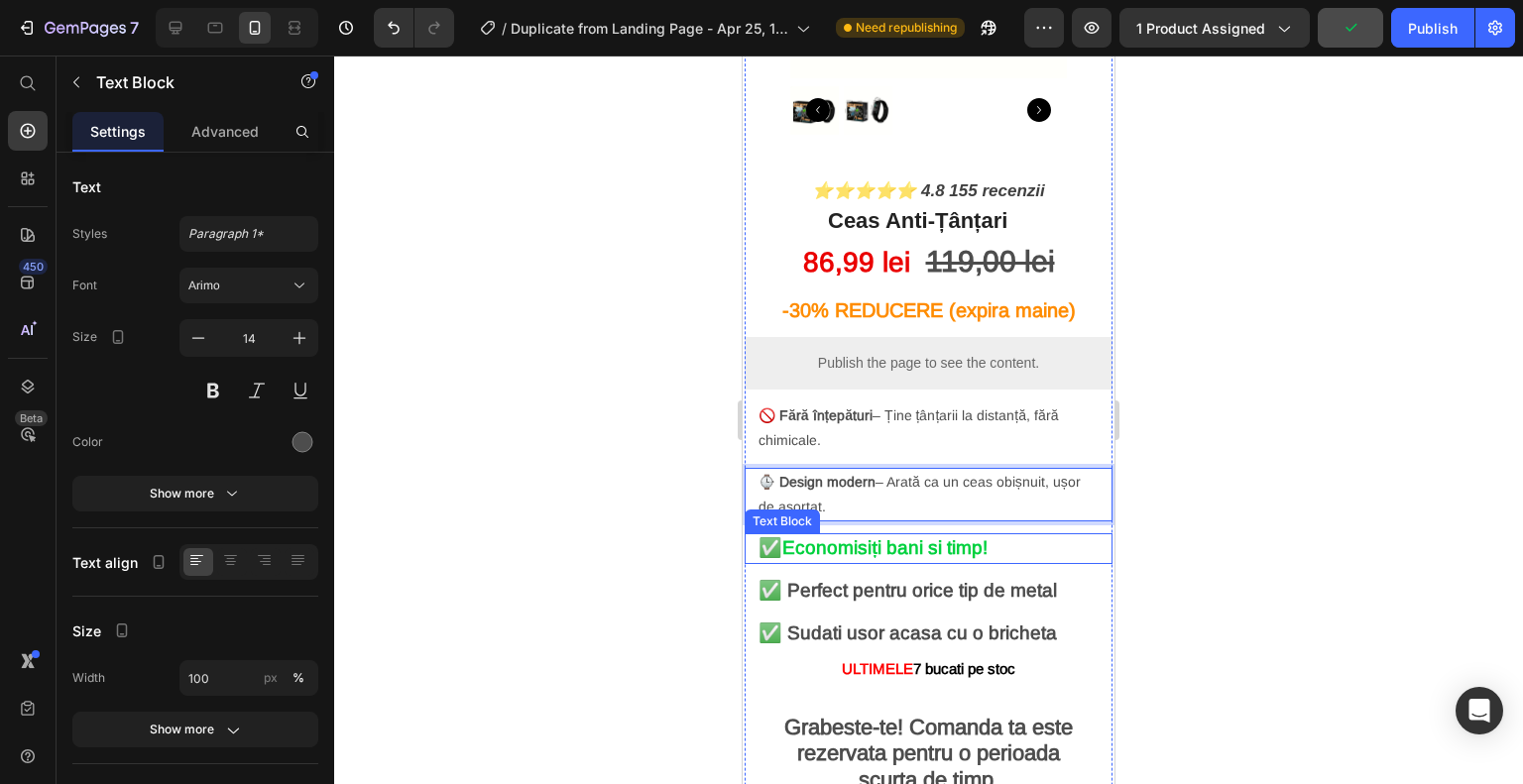 click on "Economisiți bani si timp!" at bounding box center (884, 547) 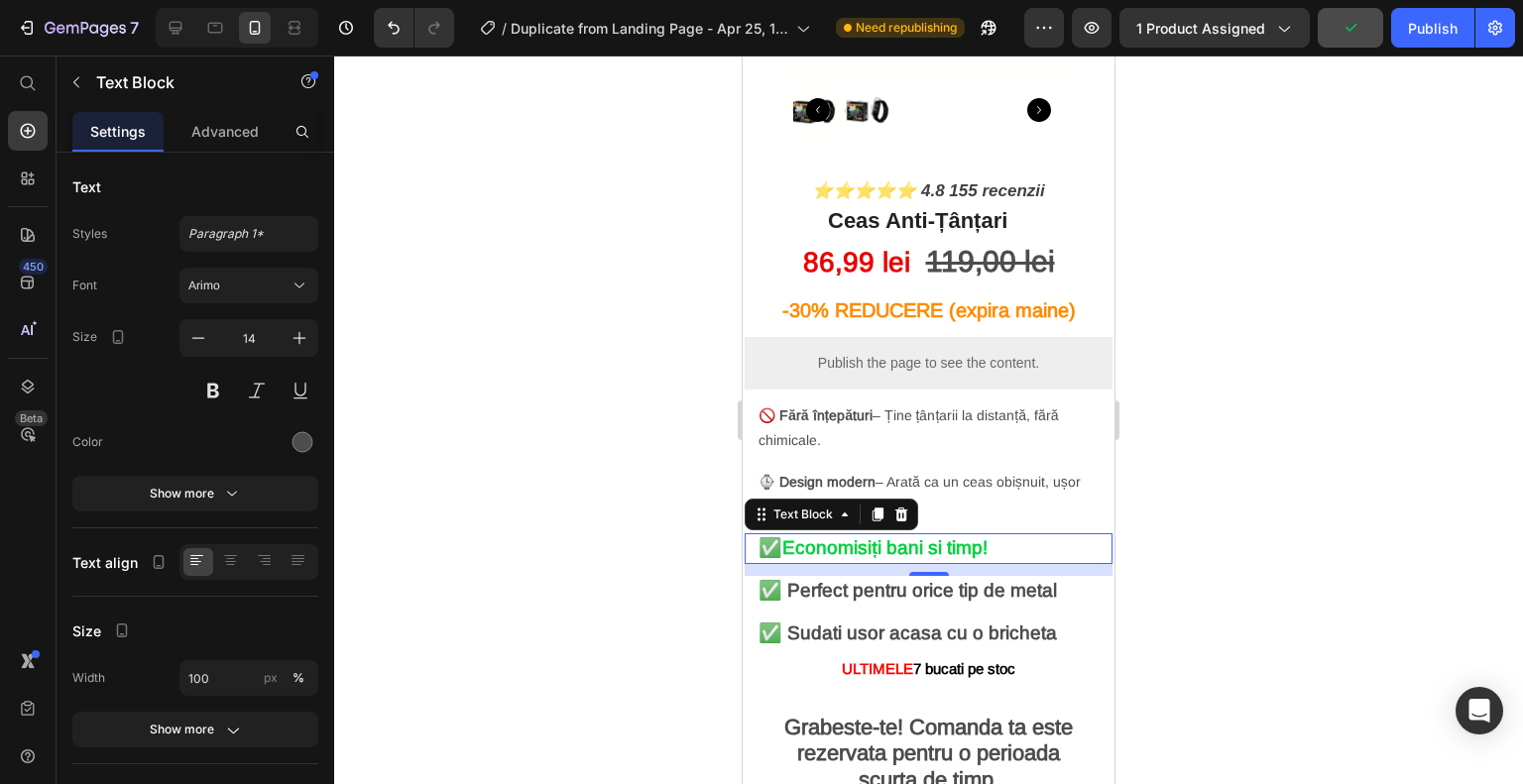 click on "Economisiți bani si timp!" at bounding box center [884, 547] 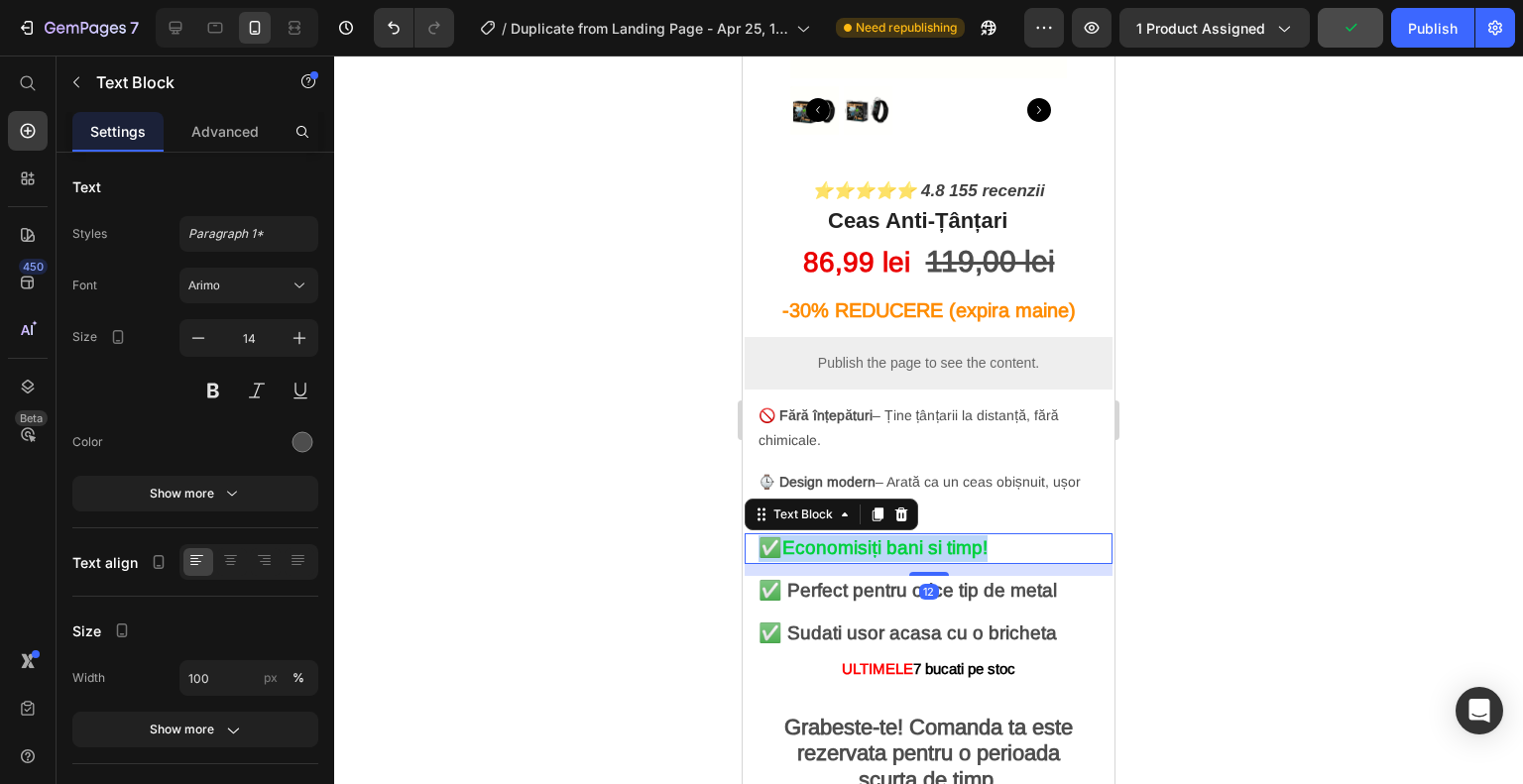 click on "Economisiți bani si timp!" at bounding box center (884, 547) 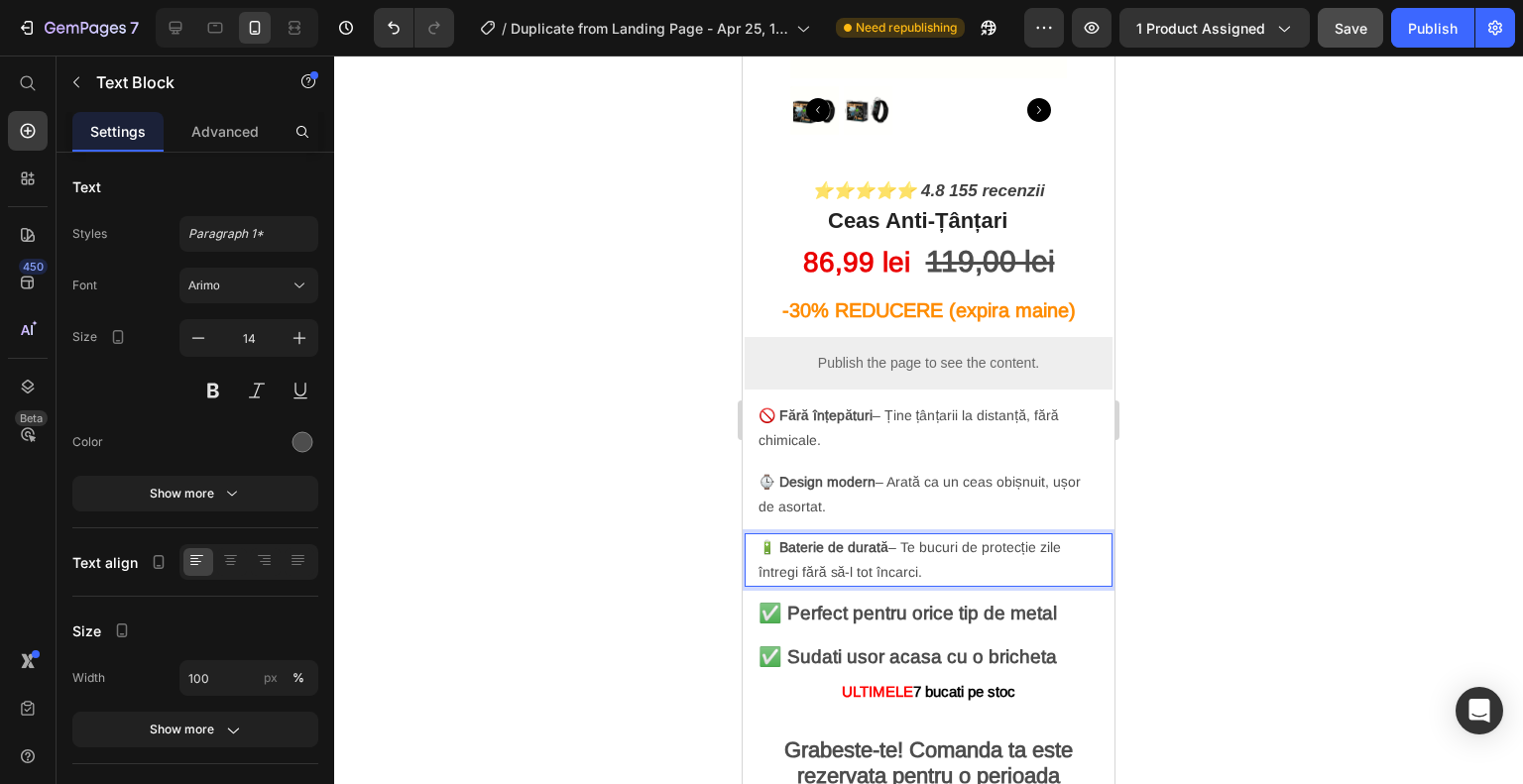 click on "🔋 Baterie de durată  – Te bucuri de protecție zile întregi fără să-l tot încarci." at bounding box center (928, 560) 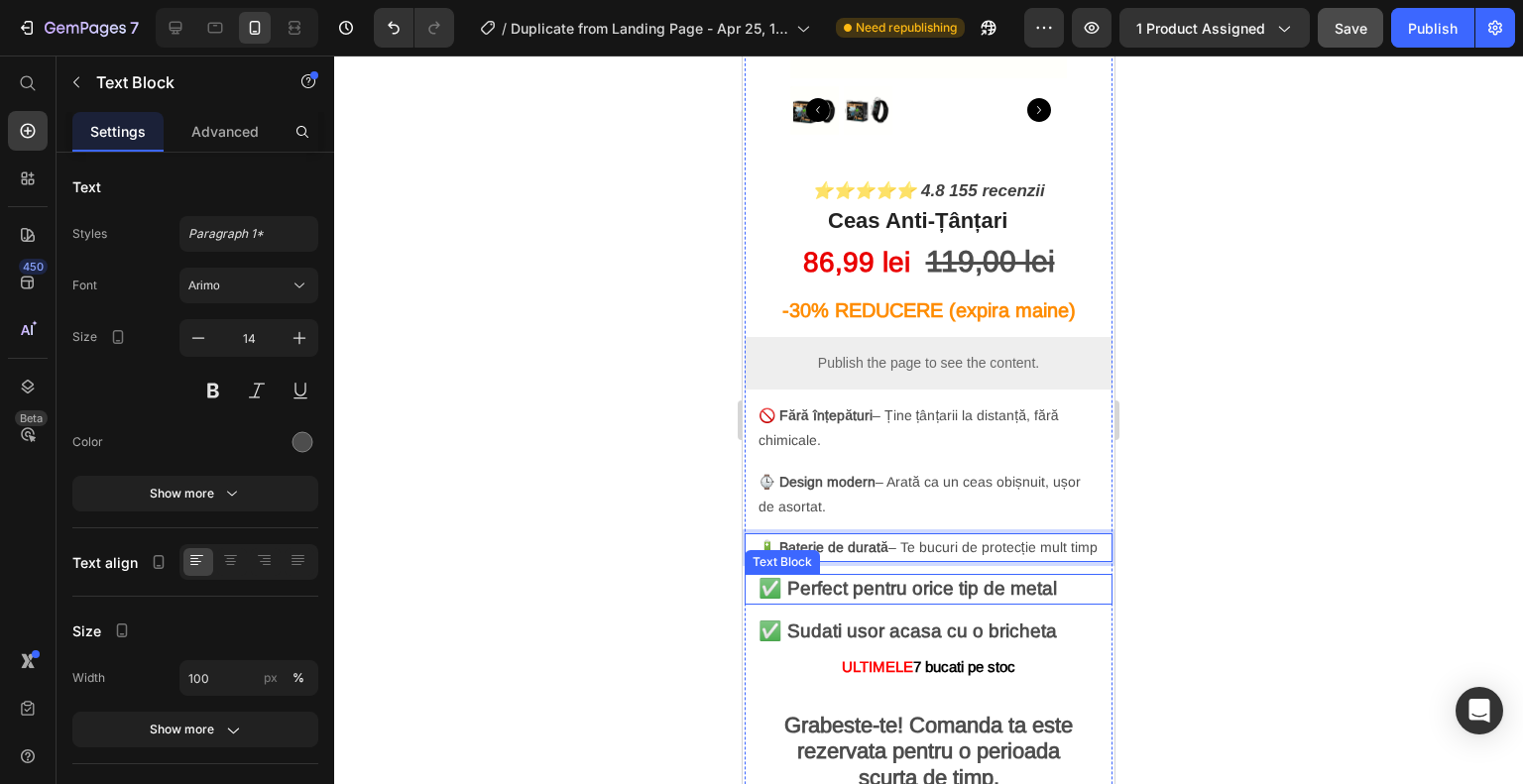 click on "✅ Perfect pentru orice tip de metal" at bounding box center (907, 588) 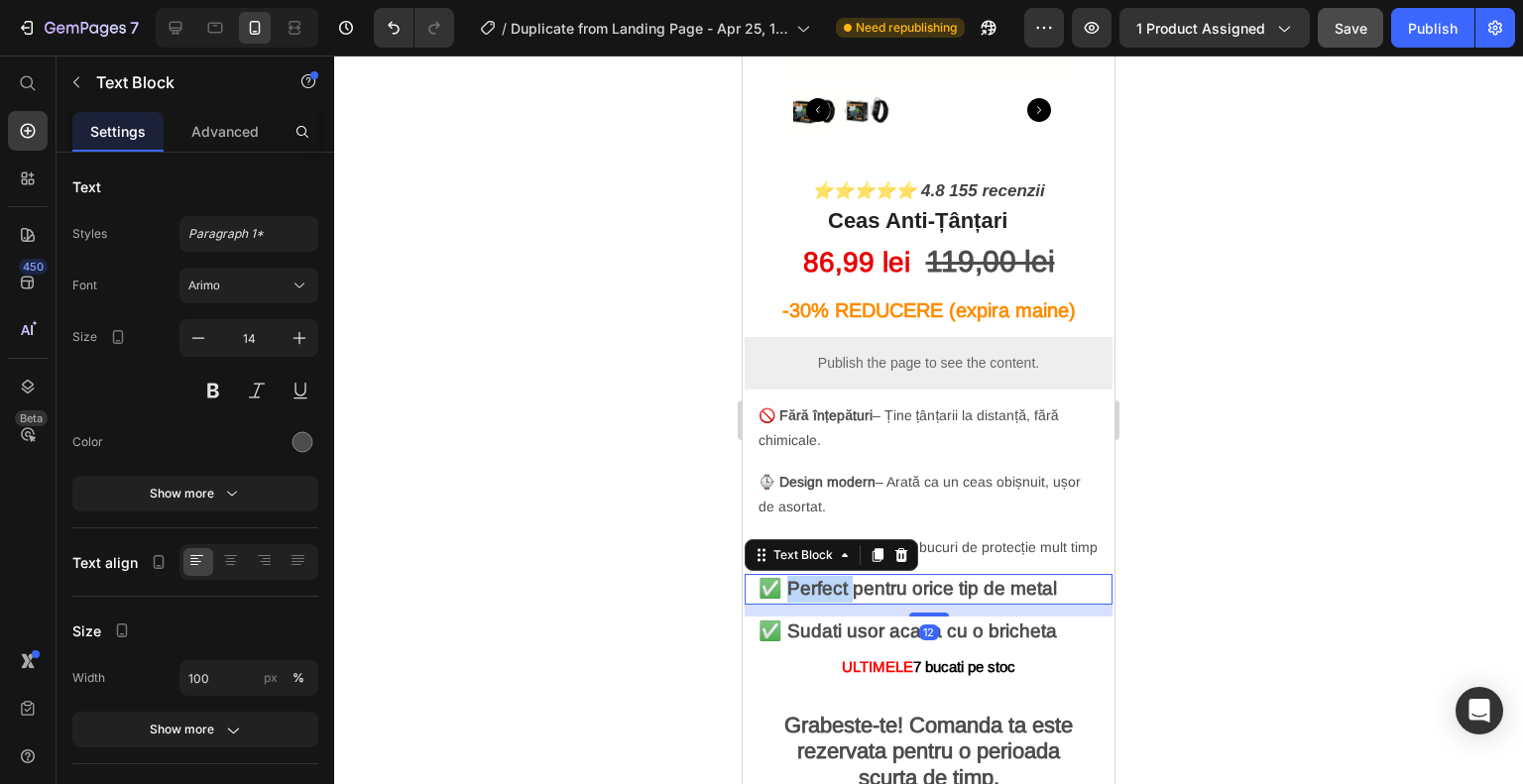 click on "✅ Perfect pentru orice tip de metal" at bounding box center (907, 588) 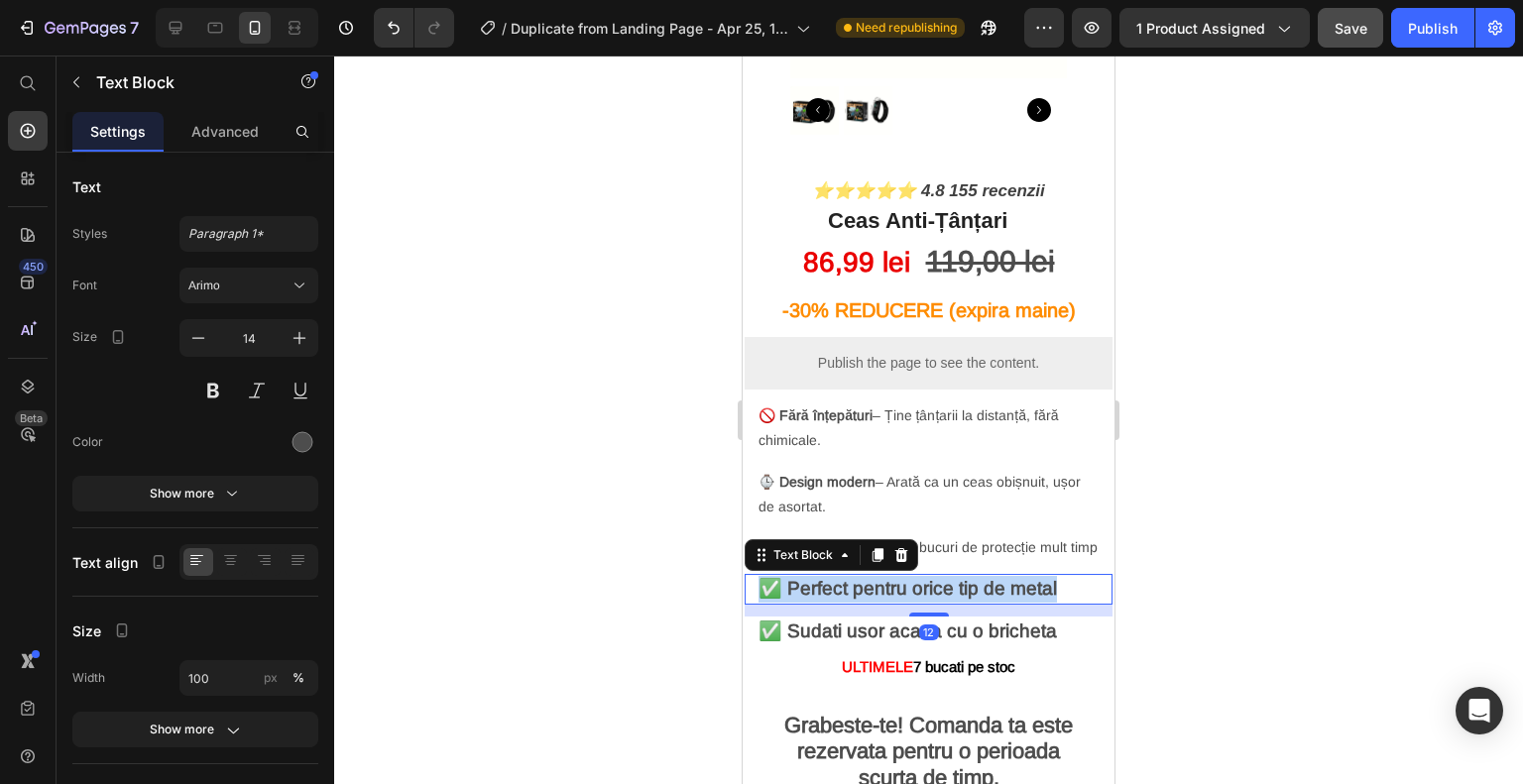 click on "✅ Perfect pentru orice tip de metal" at bounding box center [907, 588] 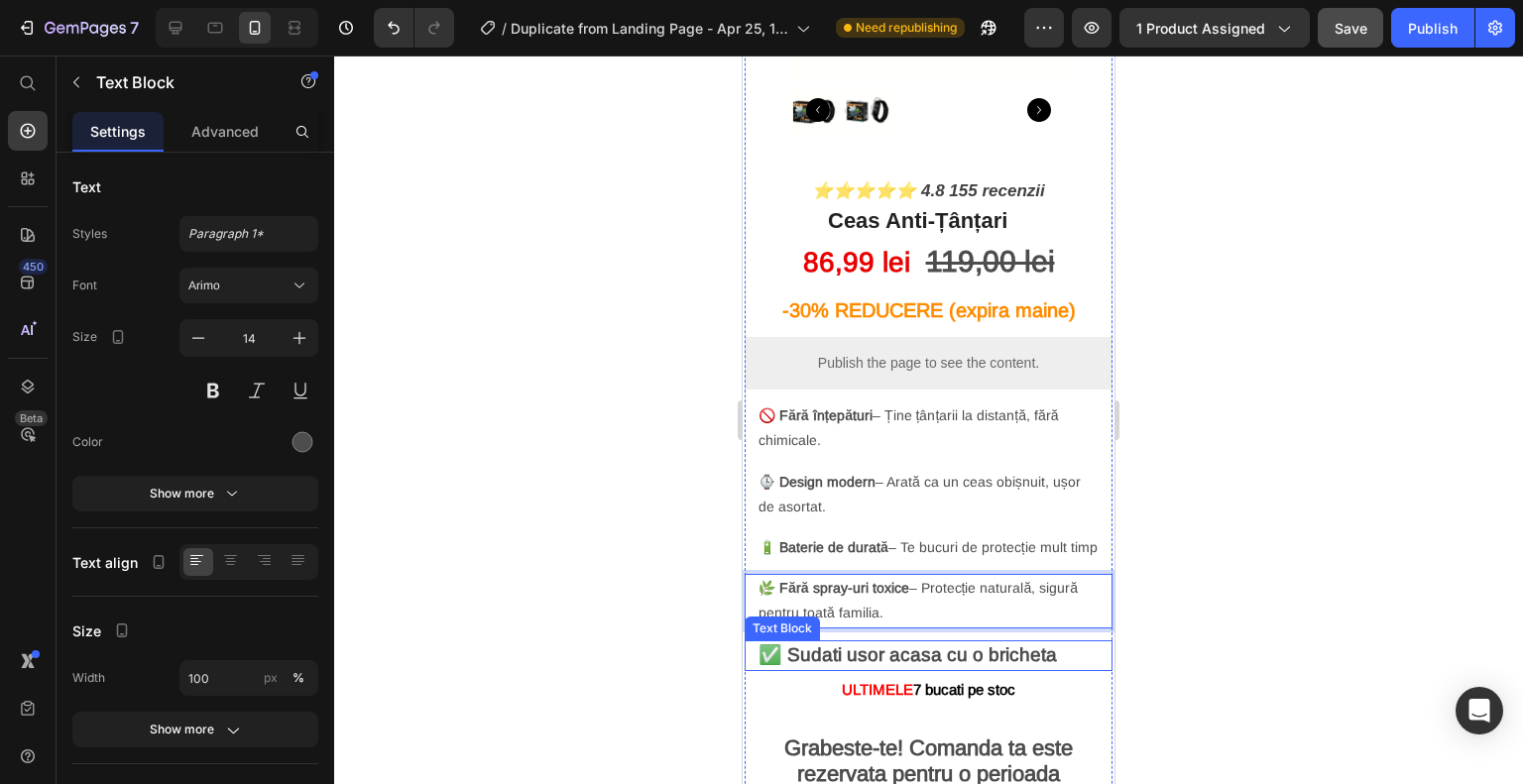 click on "✅ Sudati usor acasa cu o bricheta" at bounding box center [907, 654] 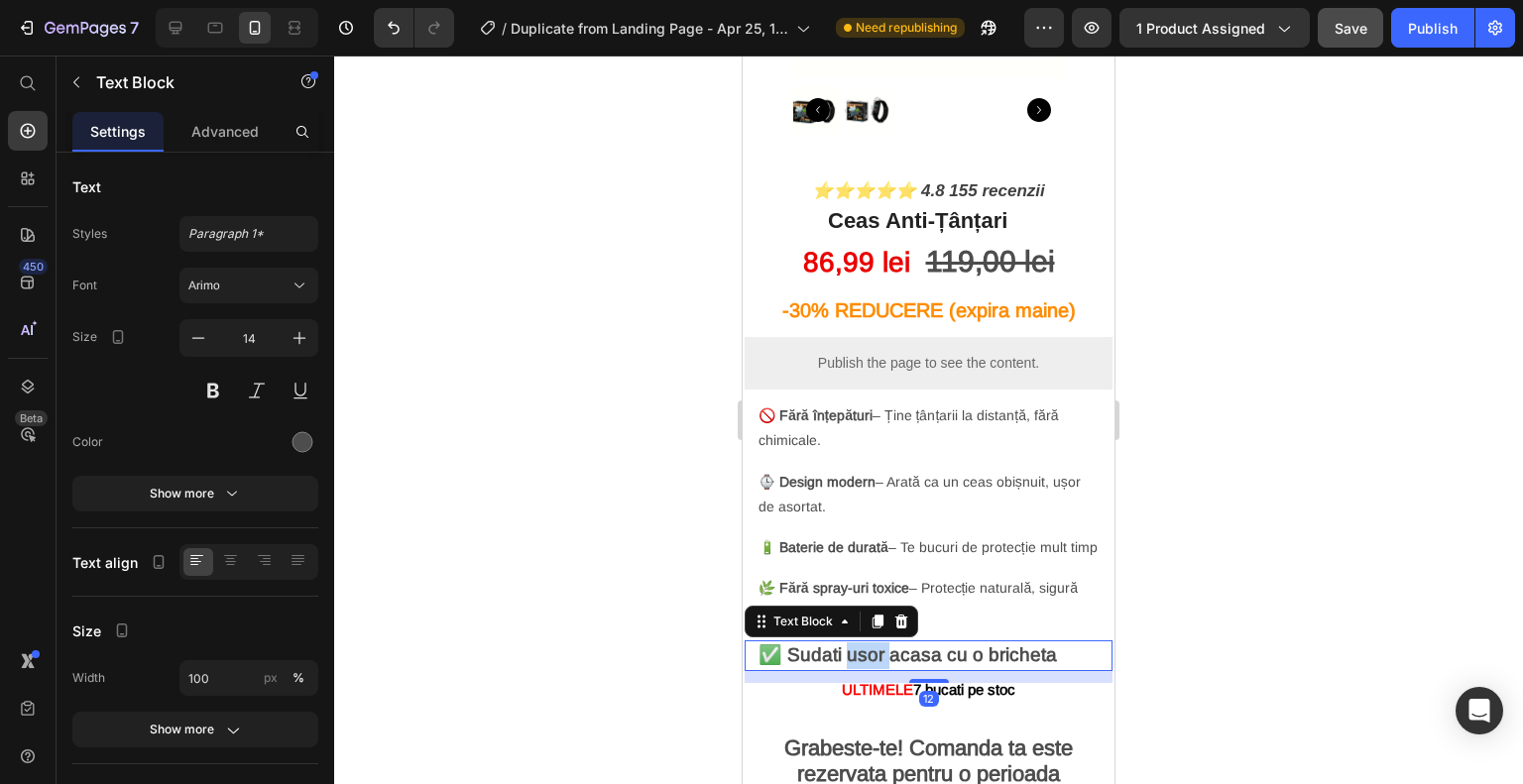 click on "✅ Sudati usor acasa cu o bricheta" at bounding box center (907, 654) 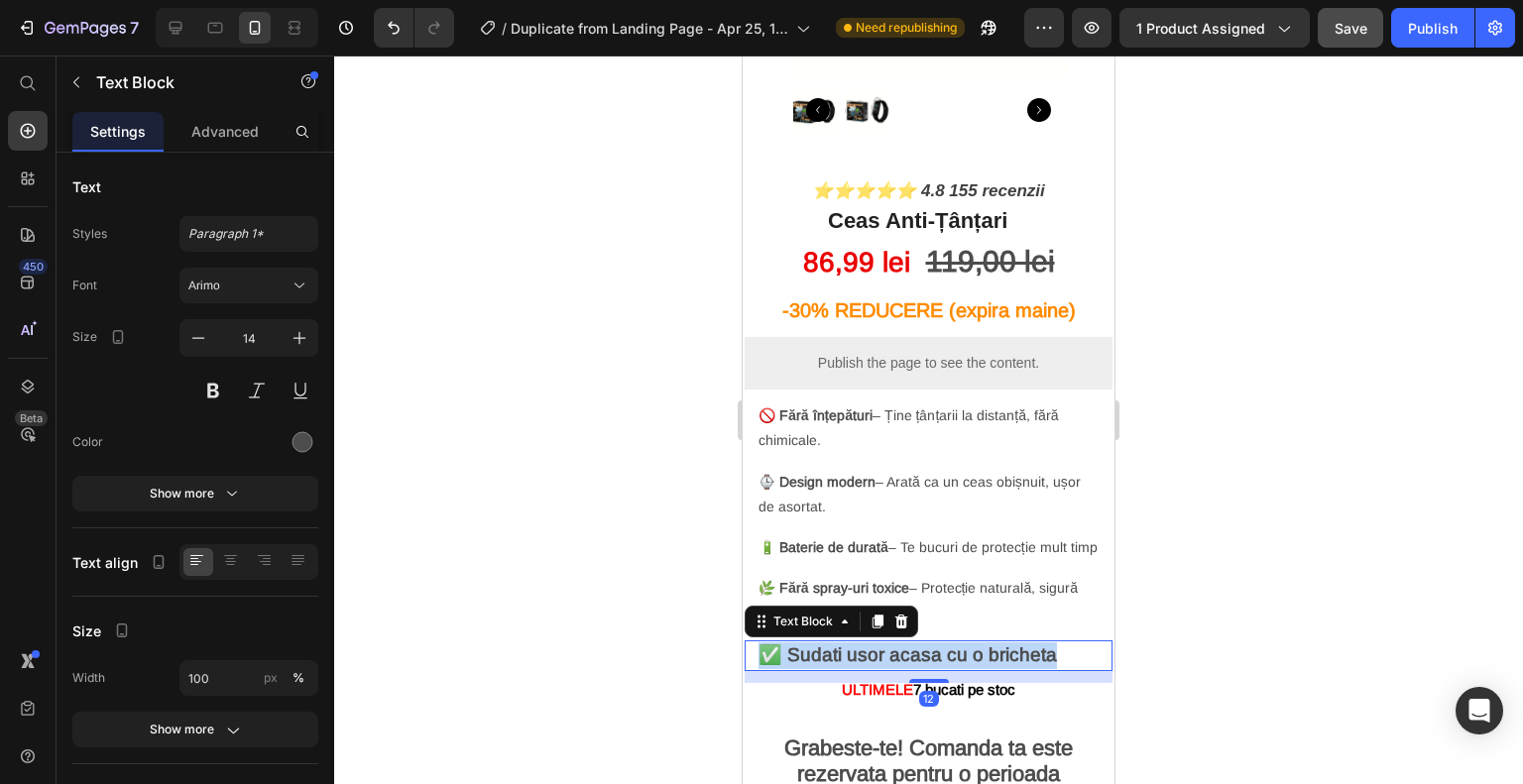 click on "✅ Sudati usor acasa cu o bricheta" at bounding box center [907, 654] 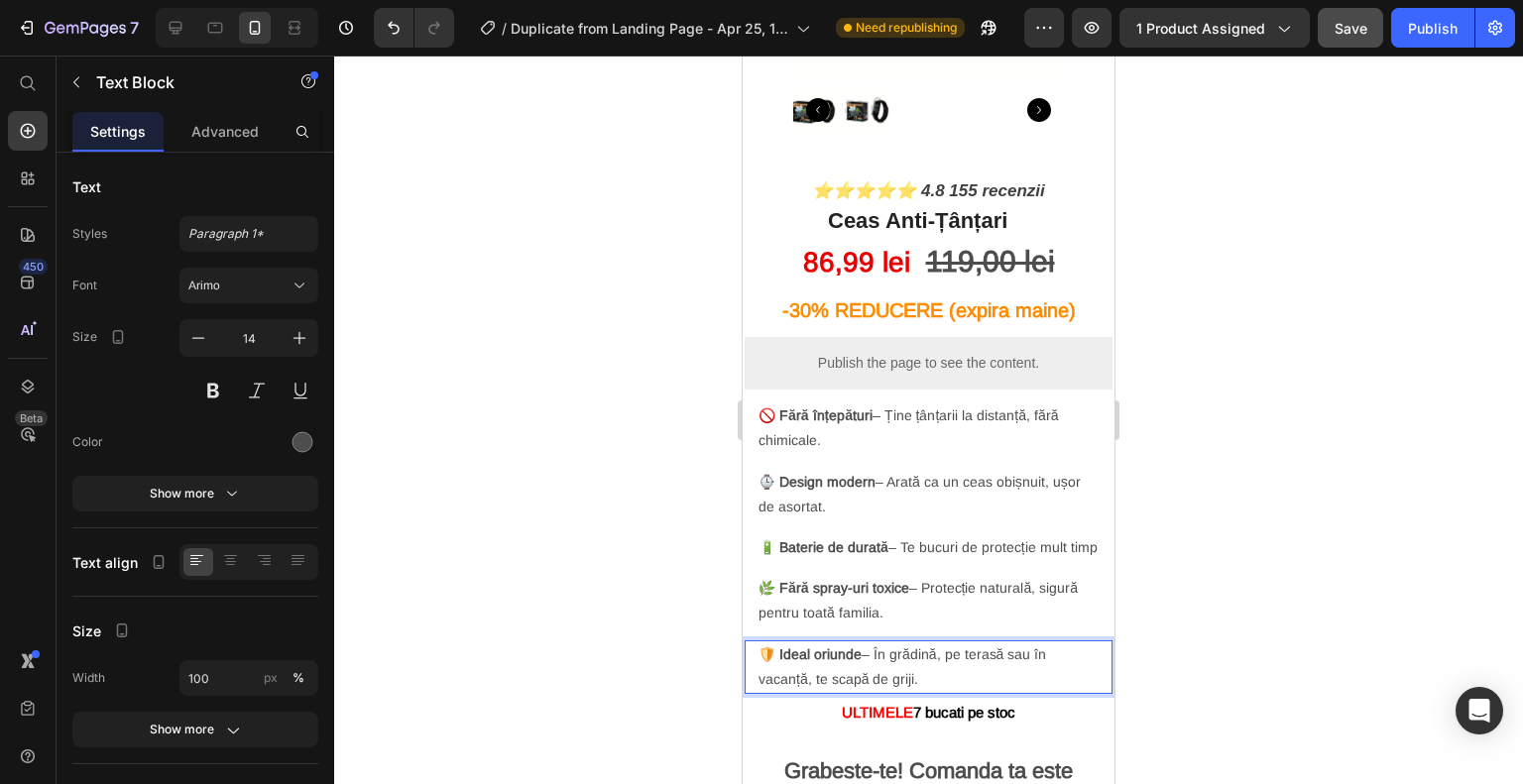 click 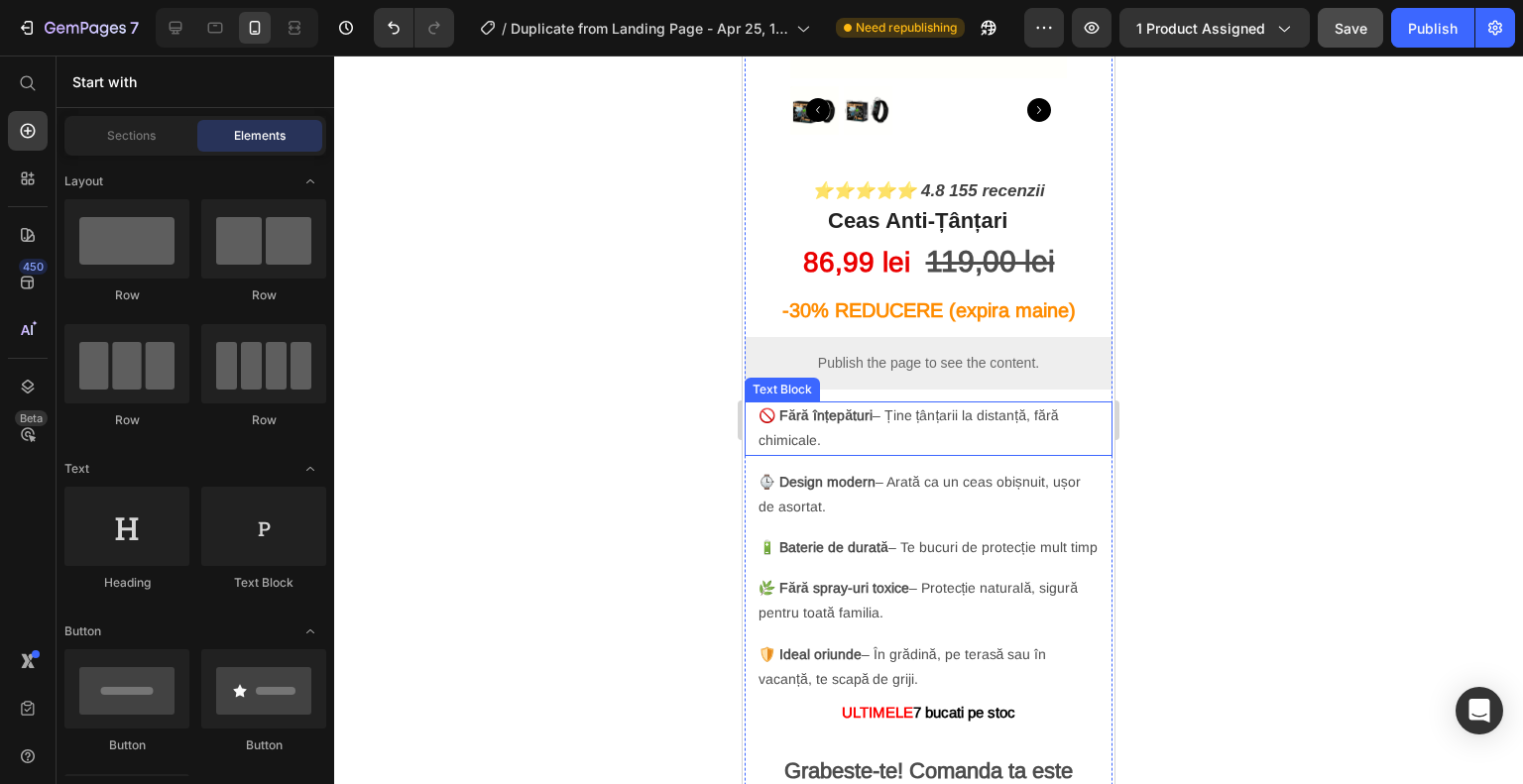 click on "🚫 Fără înțepături  – Ține țânțarii la distanță, fără chimicale." at bounding box center (928, 428) 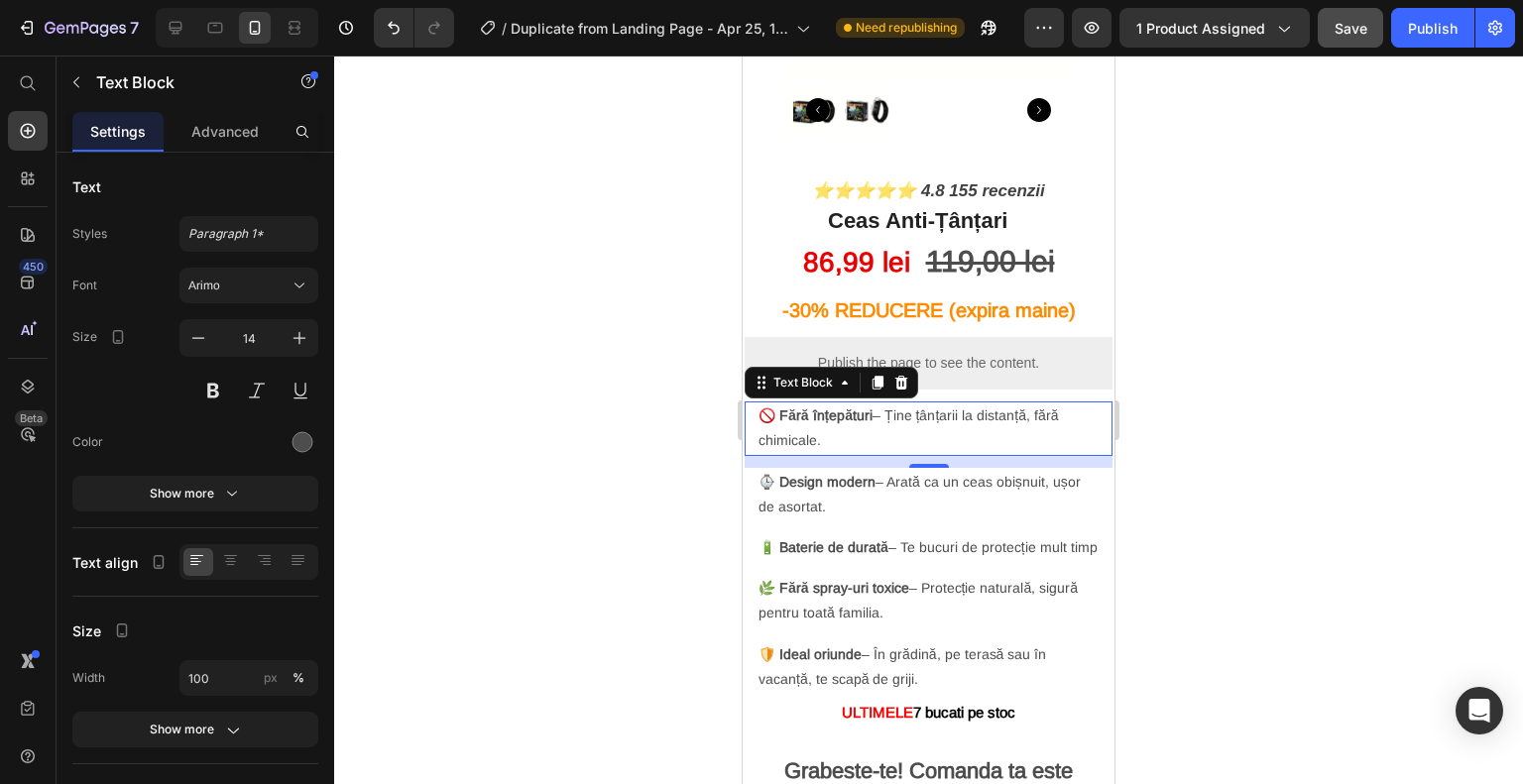 click on "🚫 Fără înțepături  – Ține țânțarii la distanță, fără chimicale." at bounding box center (928, 428) 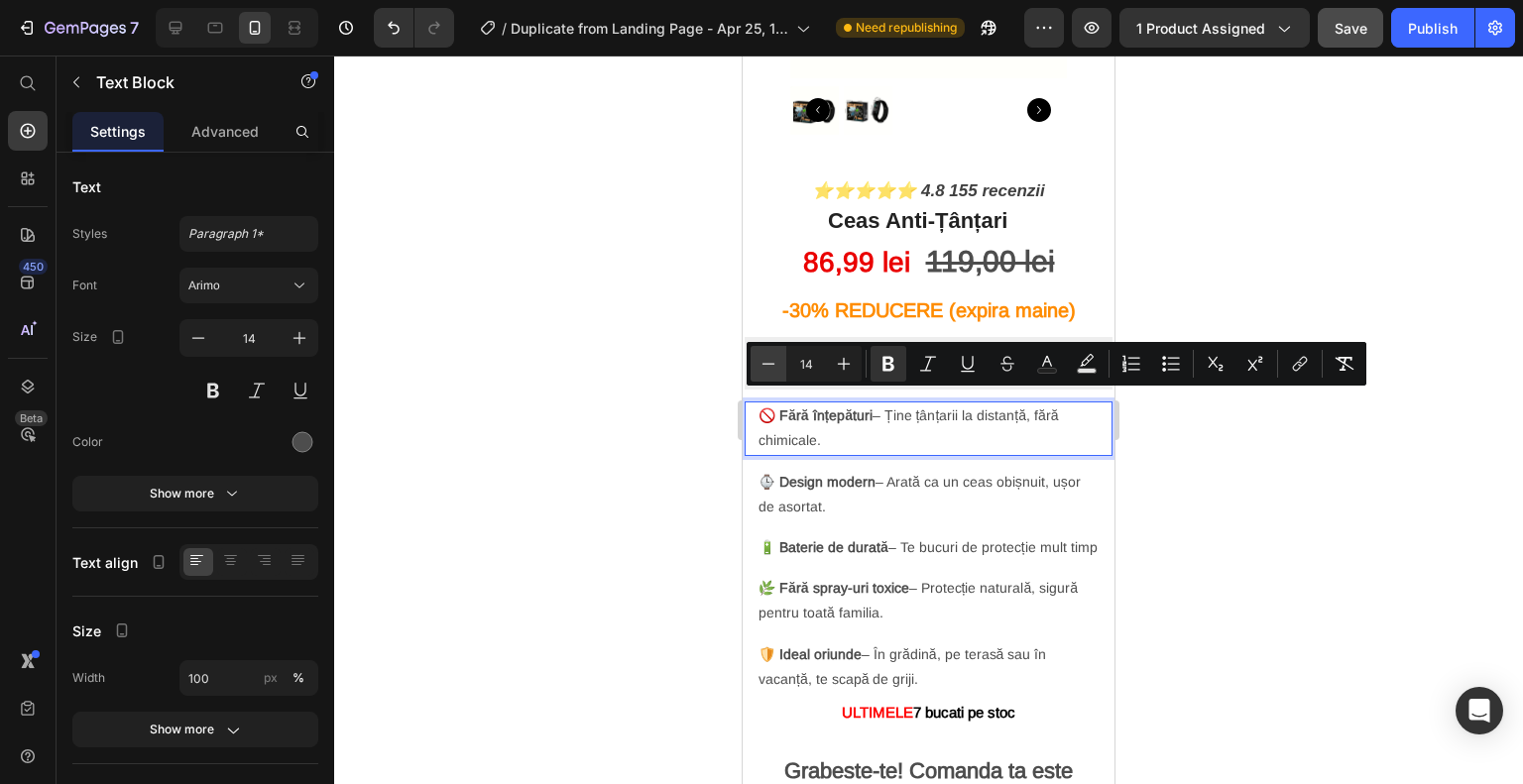 click 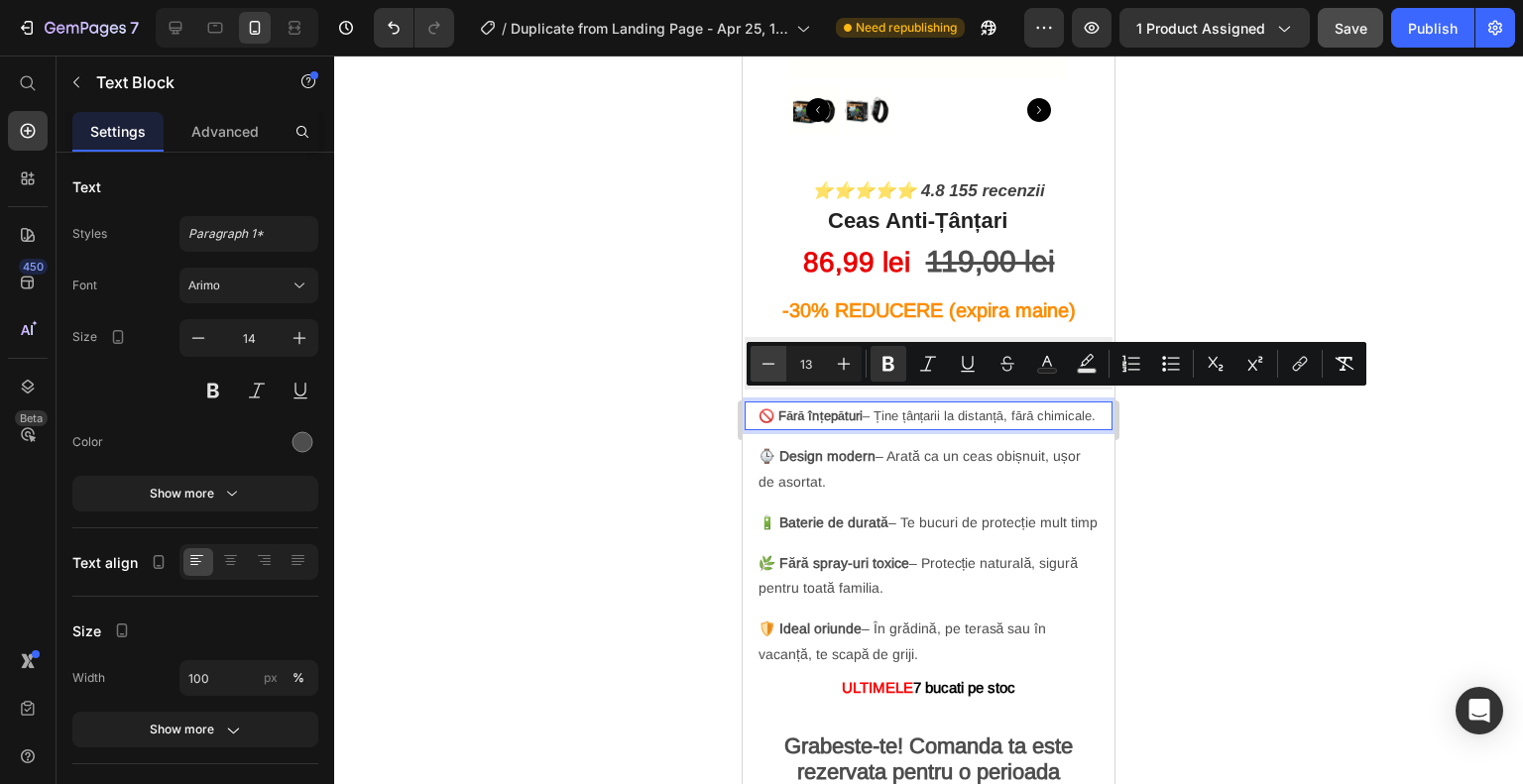click 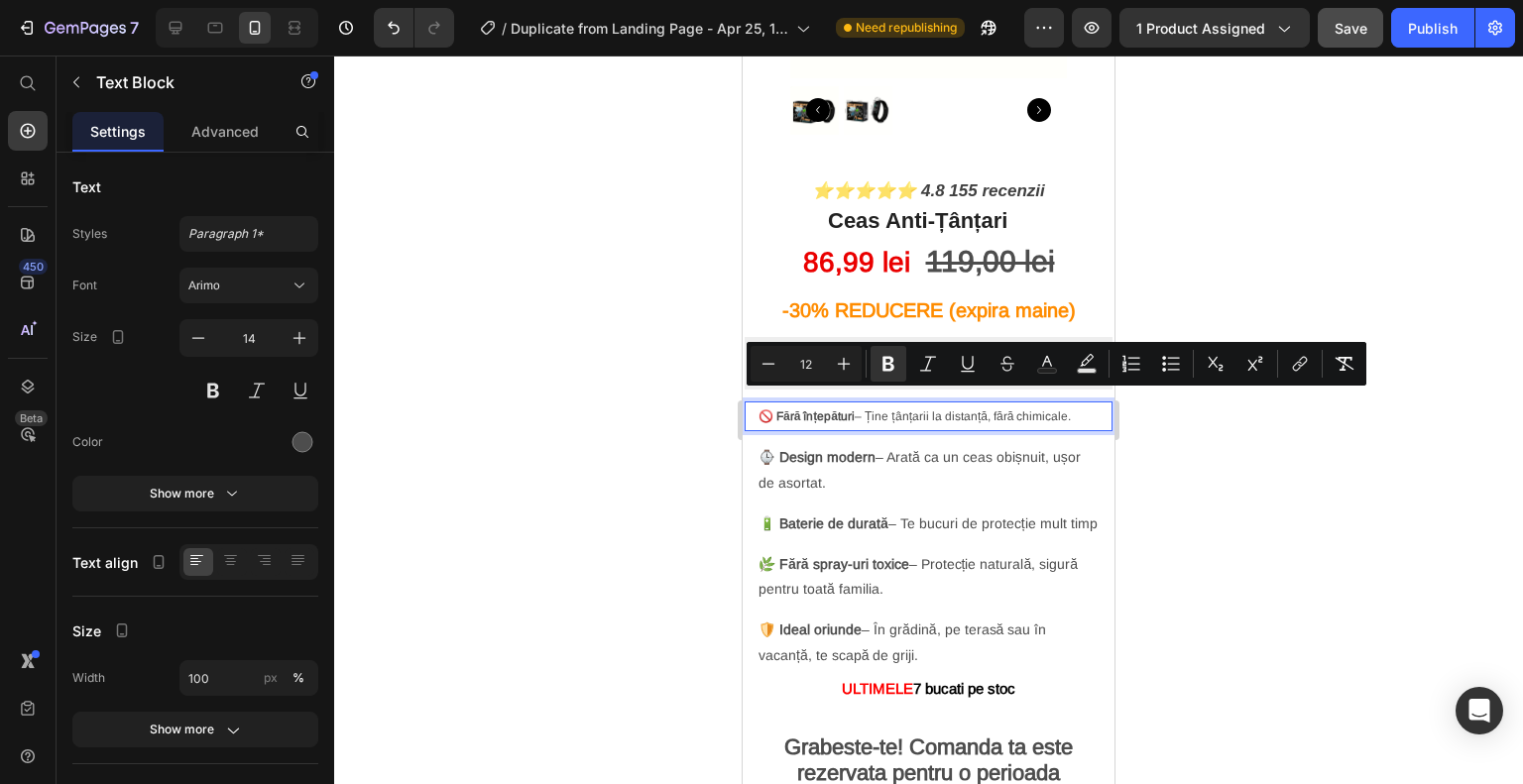 click on "⌚ Design modern  – Arată ca un ceas obișnuit, ușor de asortat." at bounding box center (928, 470) 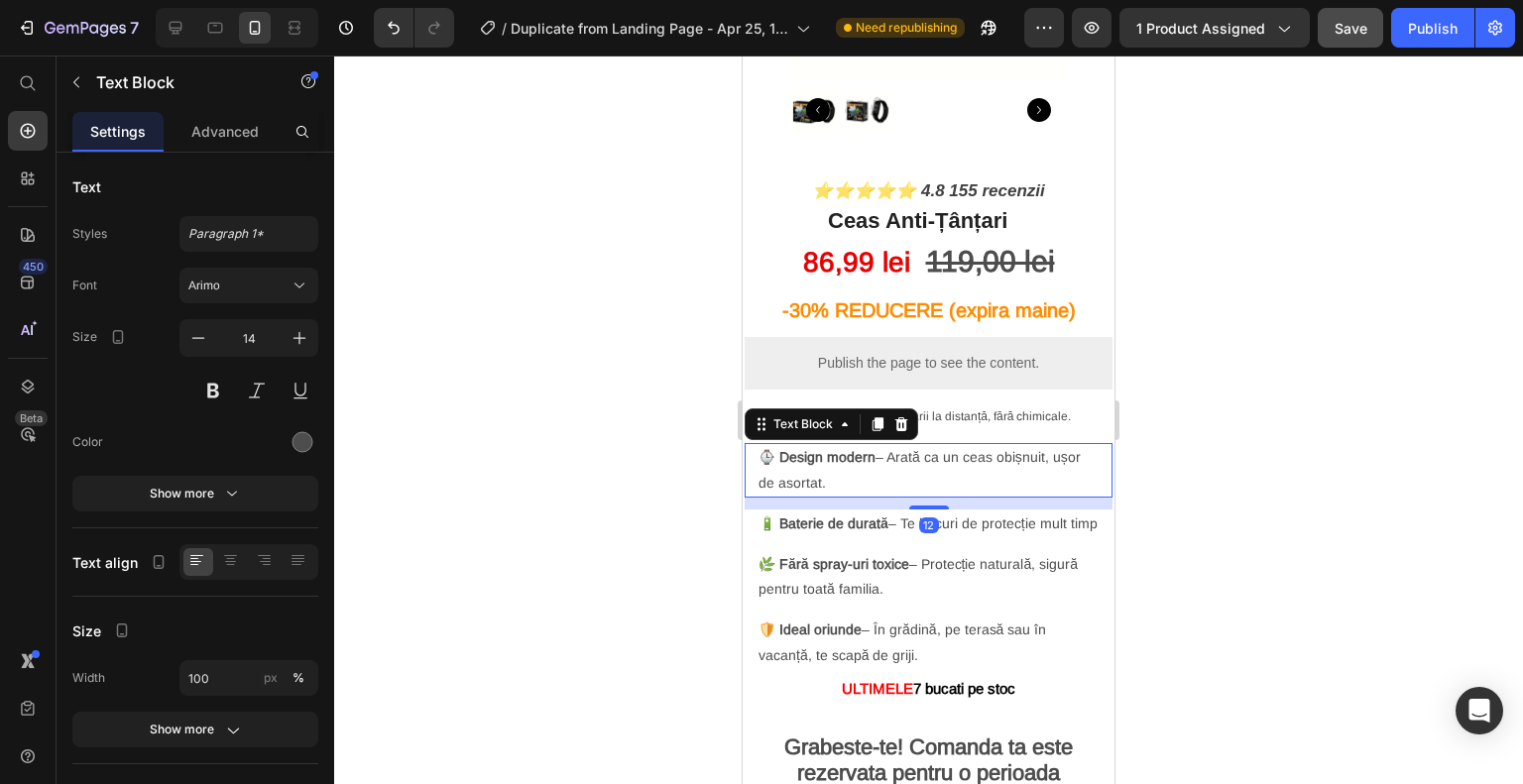 click on "⌚ Design modern  – Arată ca un ceas obișnuit, ușor de asortat." at bounding box center [928, 470] 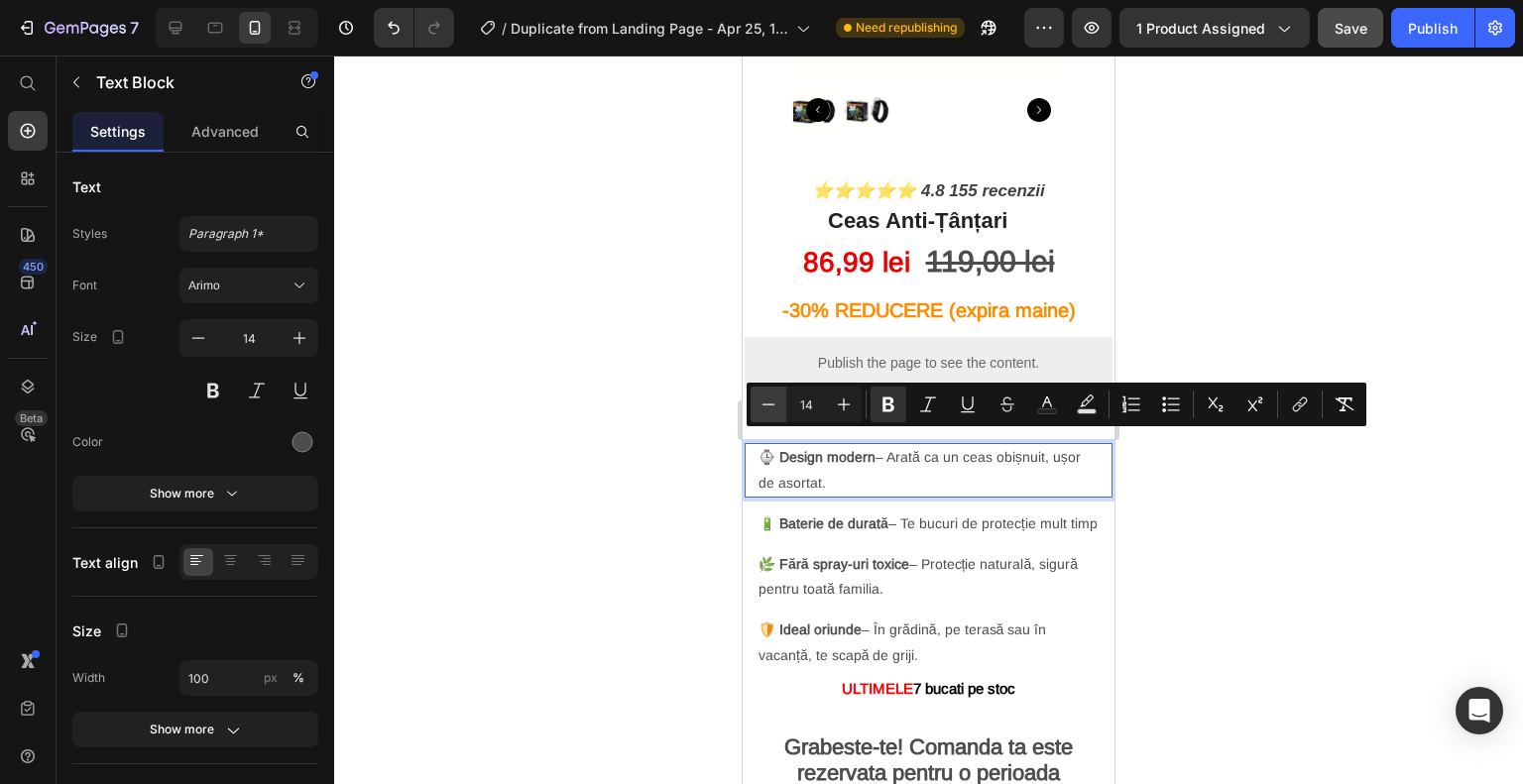 click 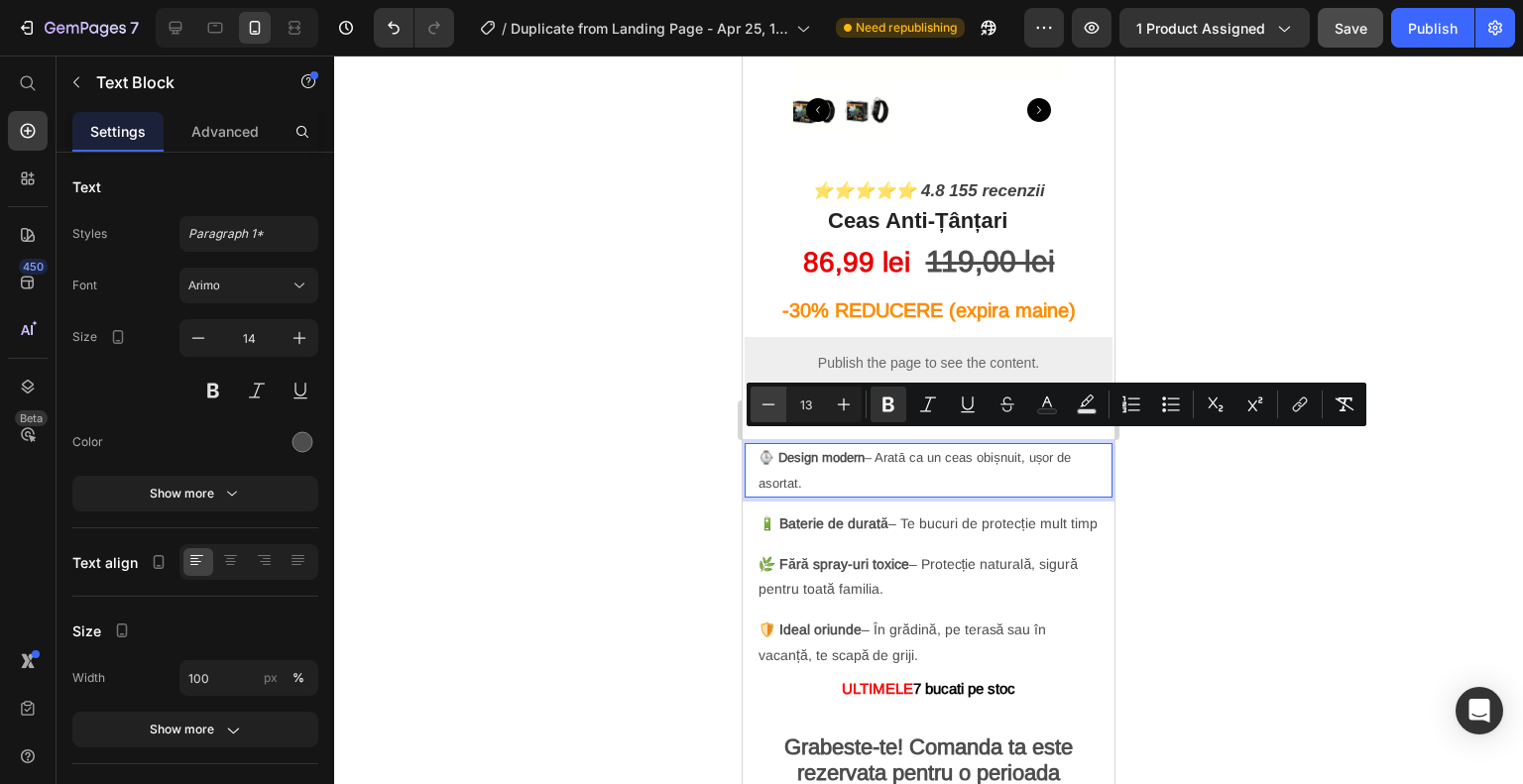 click 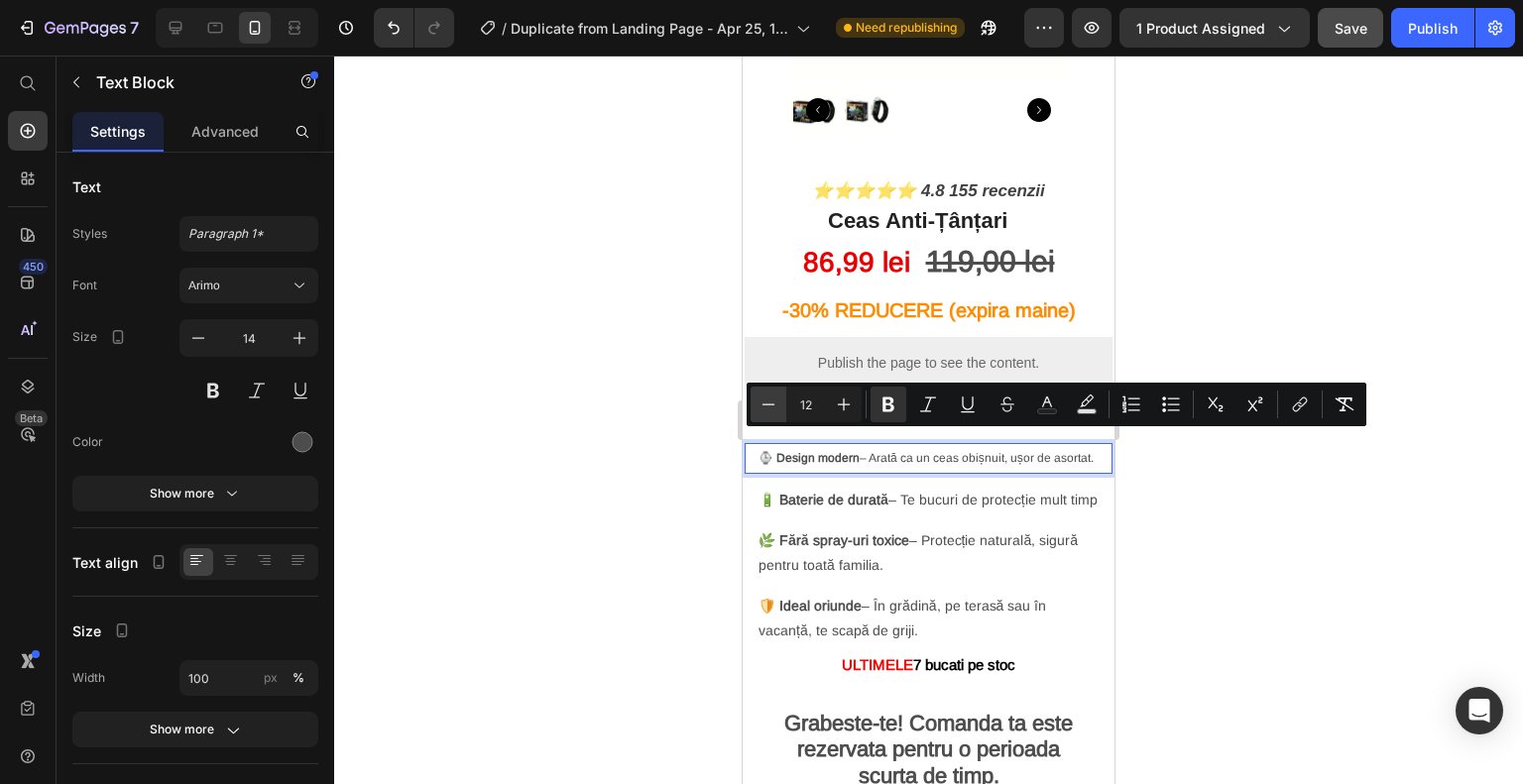 click 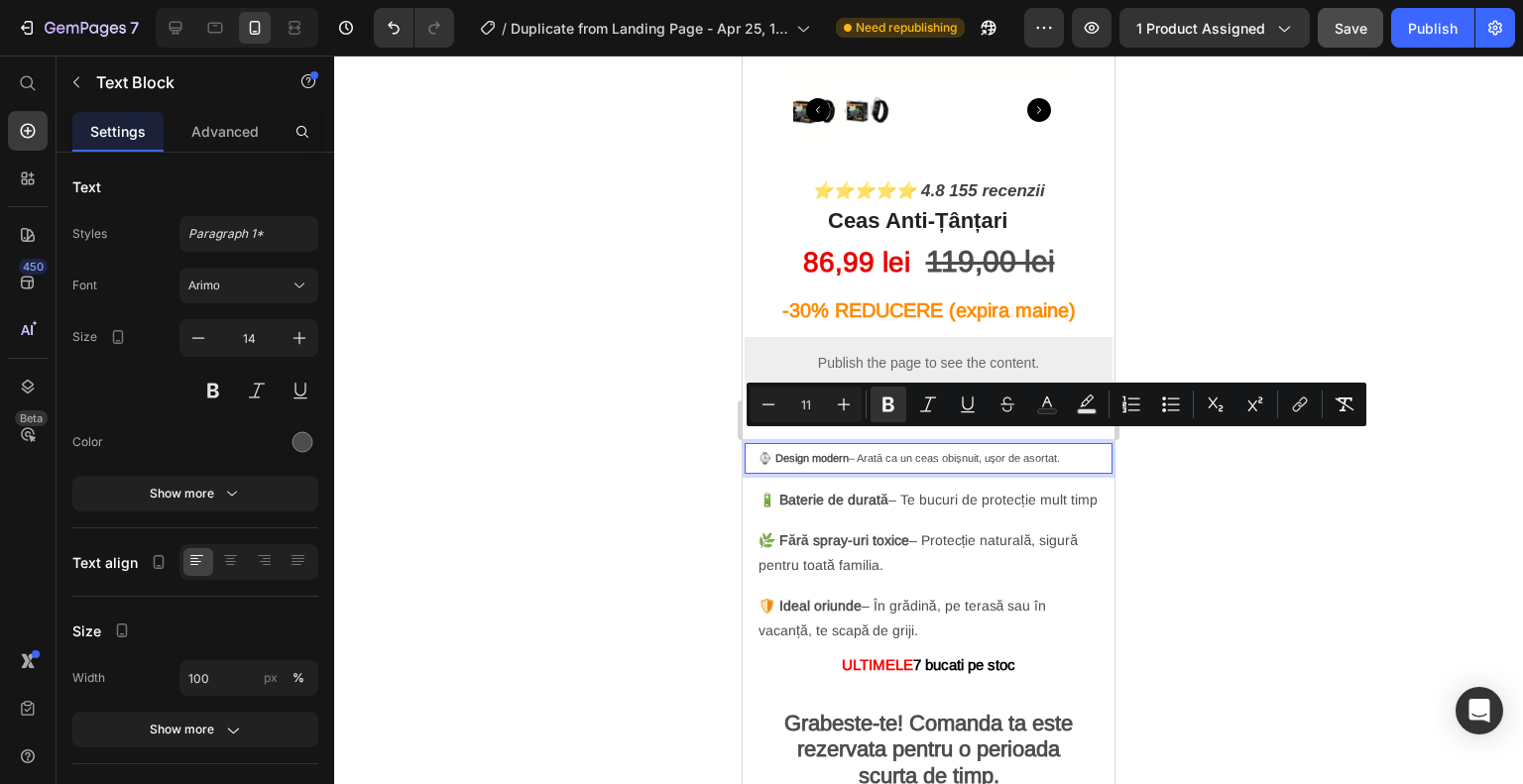 click on "🔋 Baterie de durată  – Te bucuri de protecție mult timp" at bounding box center [928, 500] 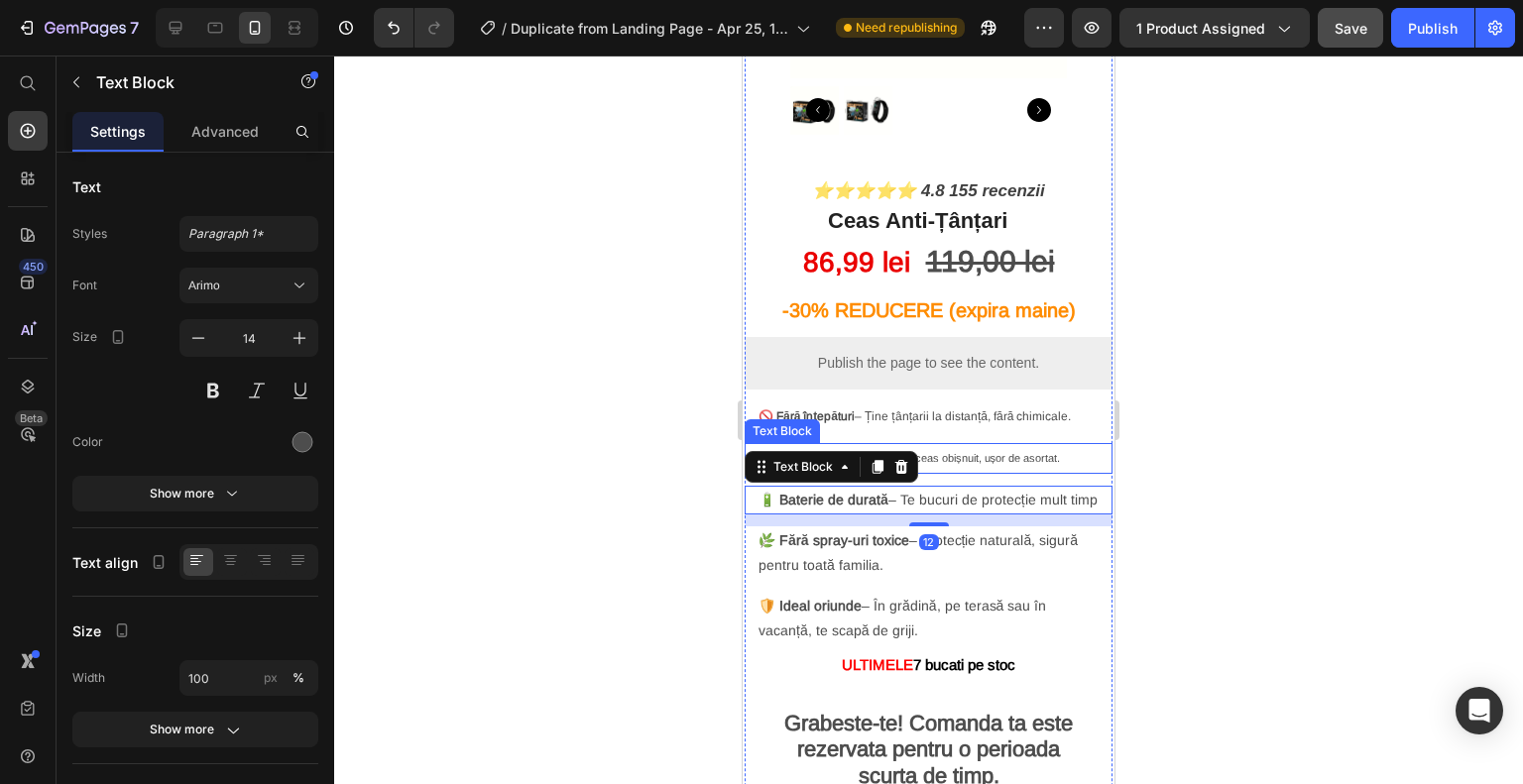 click on "⌚ Design modern  – Arată ca un ceas obișnuit, ușor de asortat." at bounding box center (928, 458) 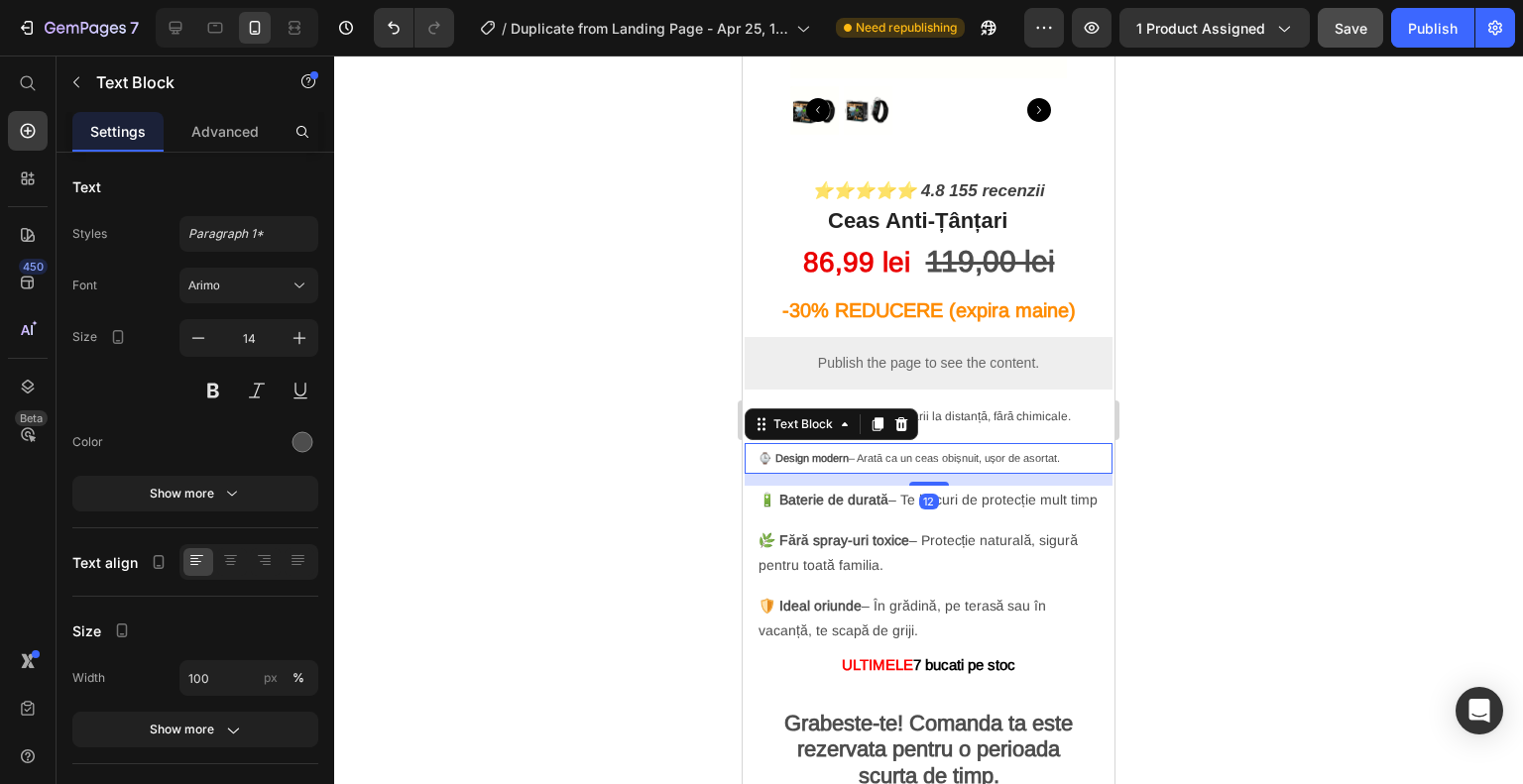 click on "⌚ Design modern  – Arată ca un ceas obișnuit, ușor de asortat." at bounding box center [909, 458] 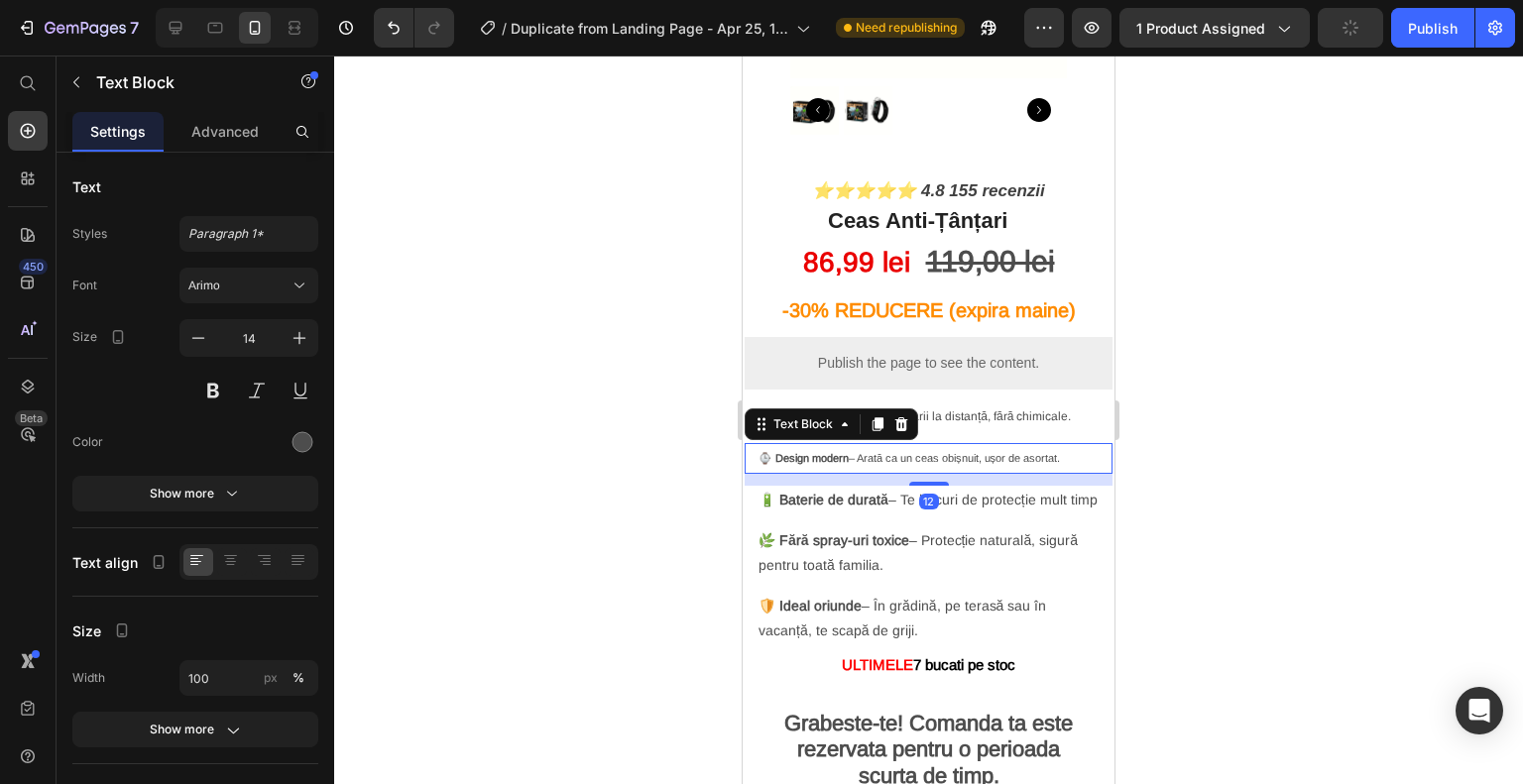 click on "⌚ Design modern  – Arată ca un ceas obișnuit, ușor de asortat." at bounding box center (909, 458) 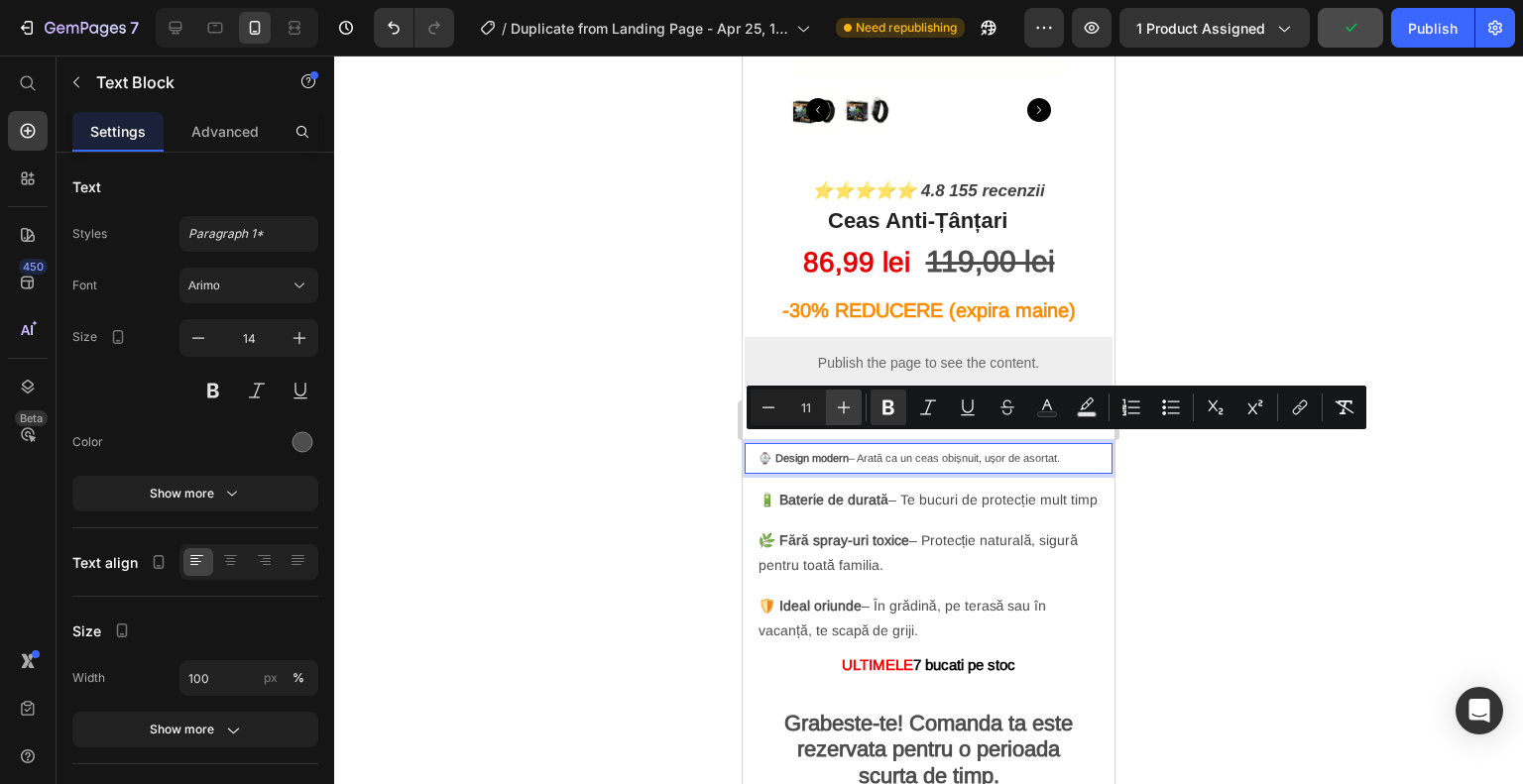 click 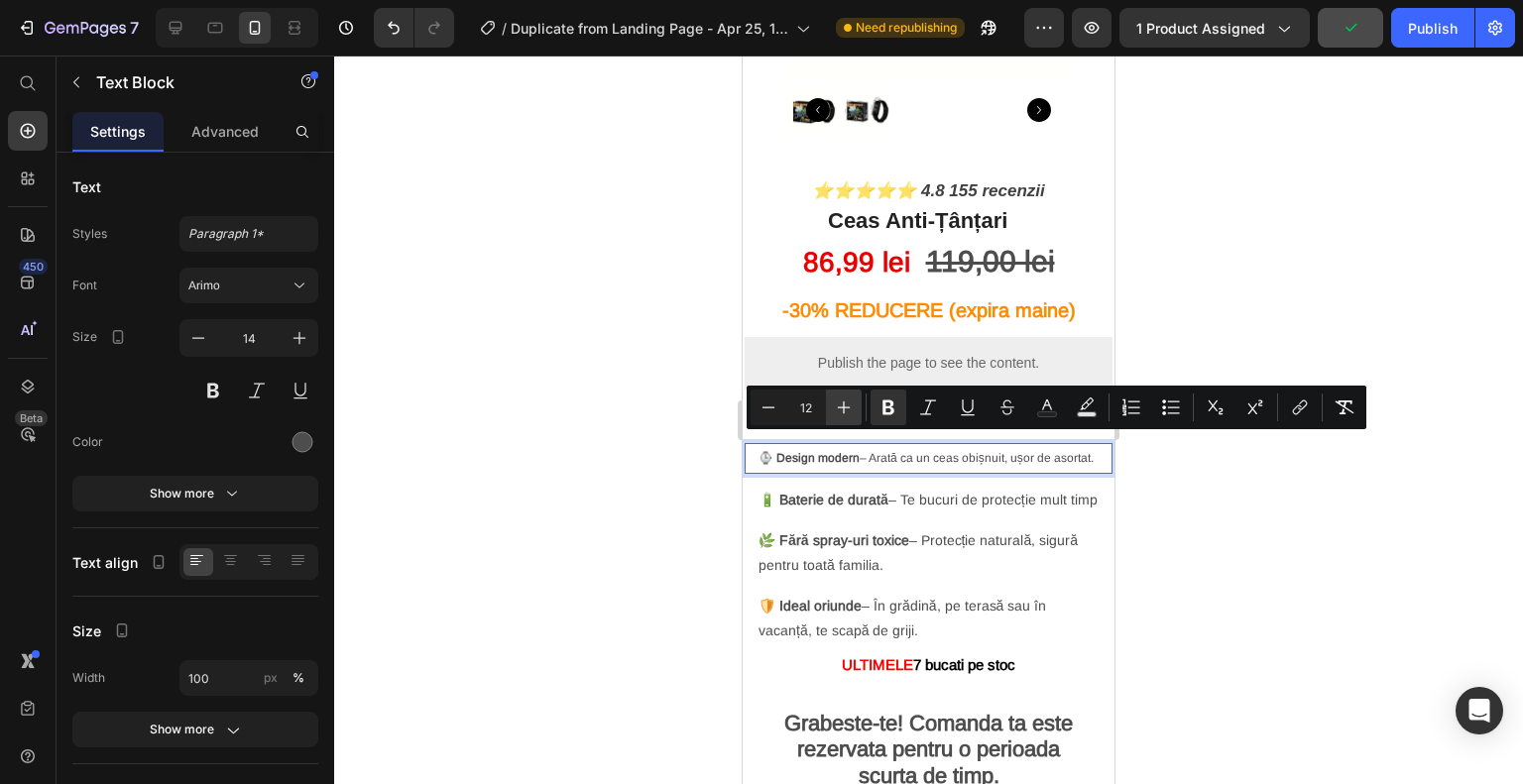 click 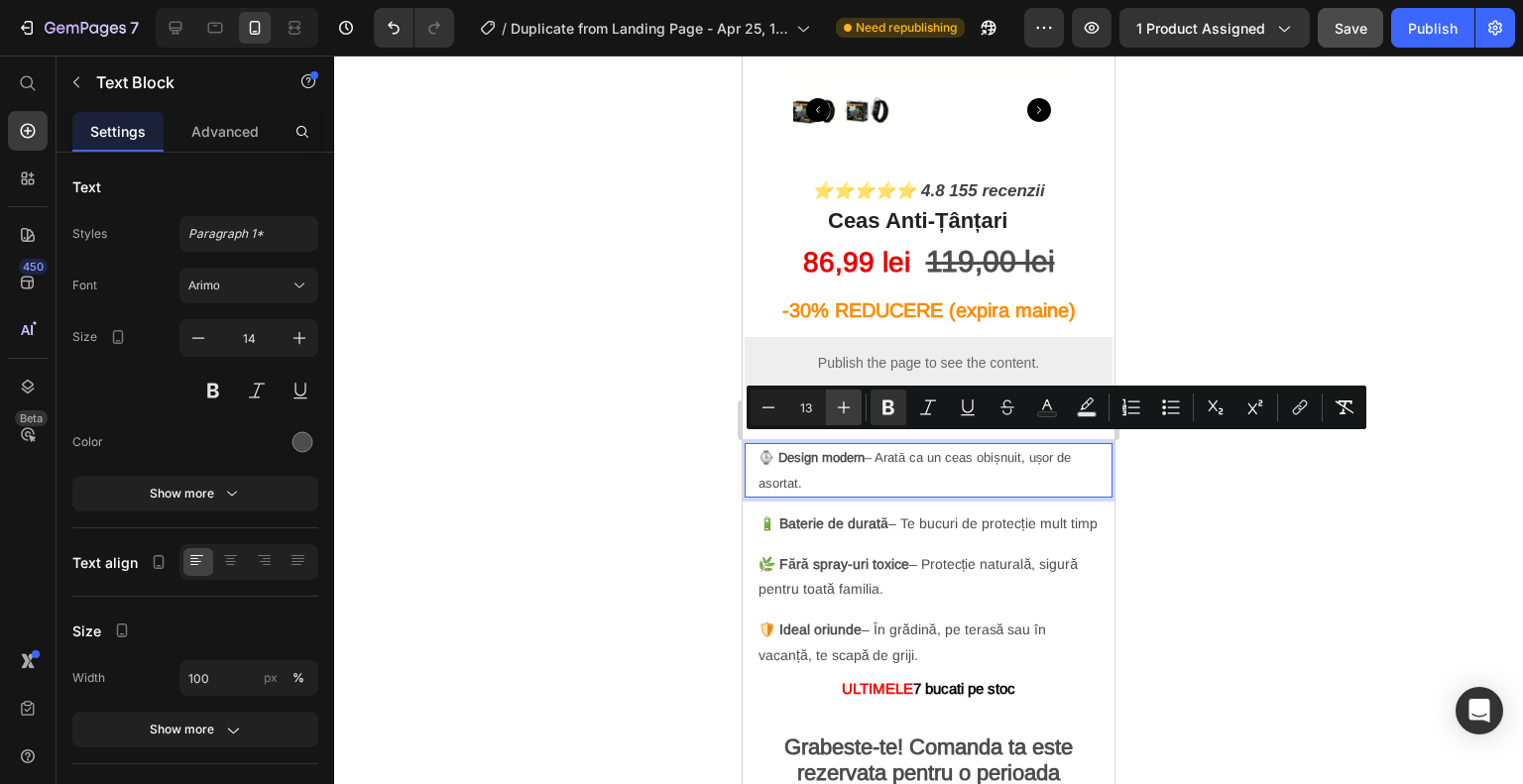 click 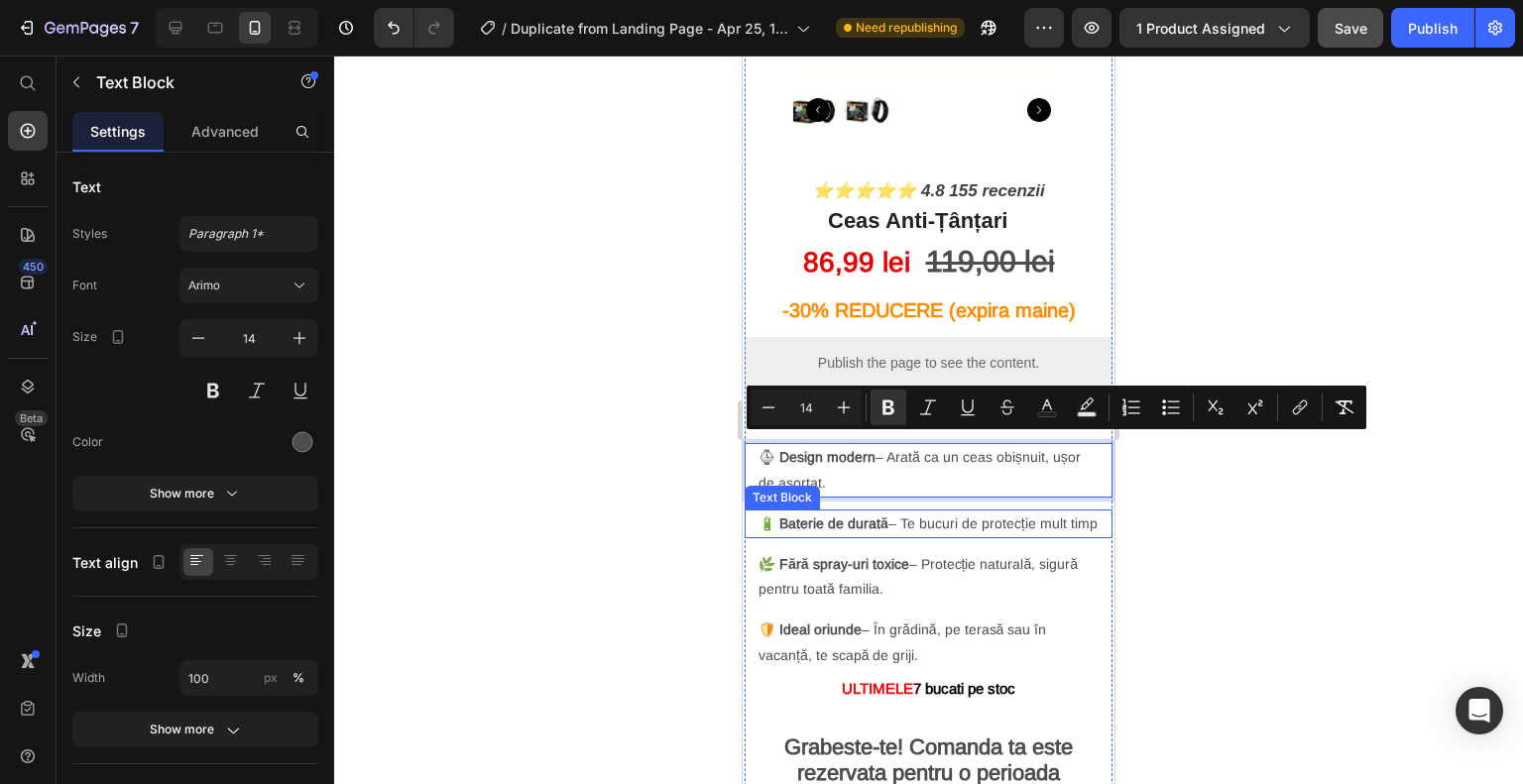 click 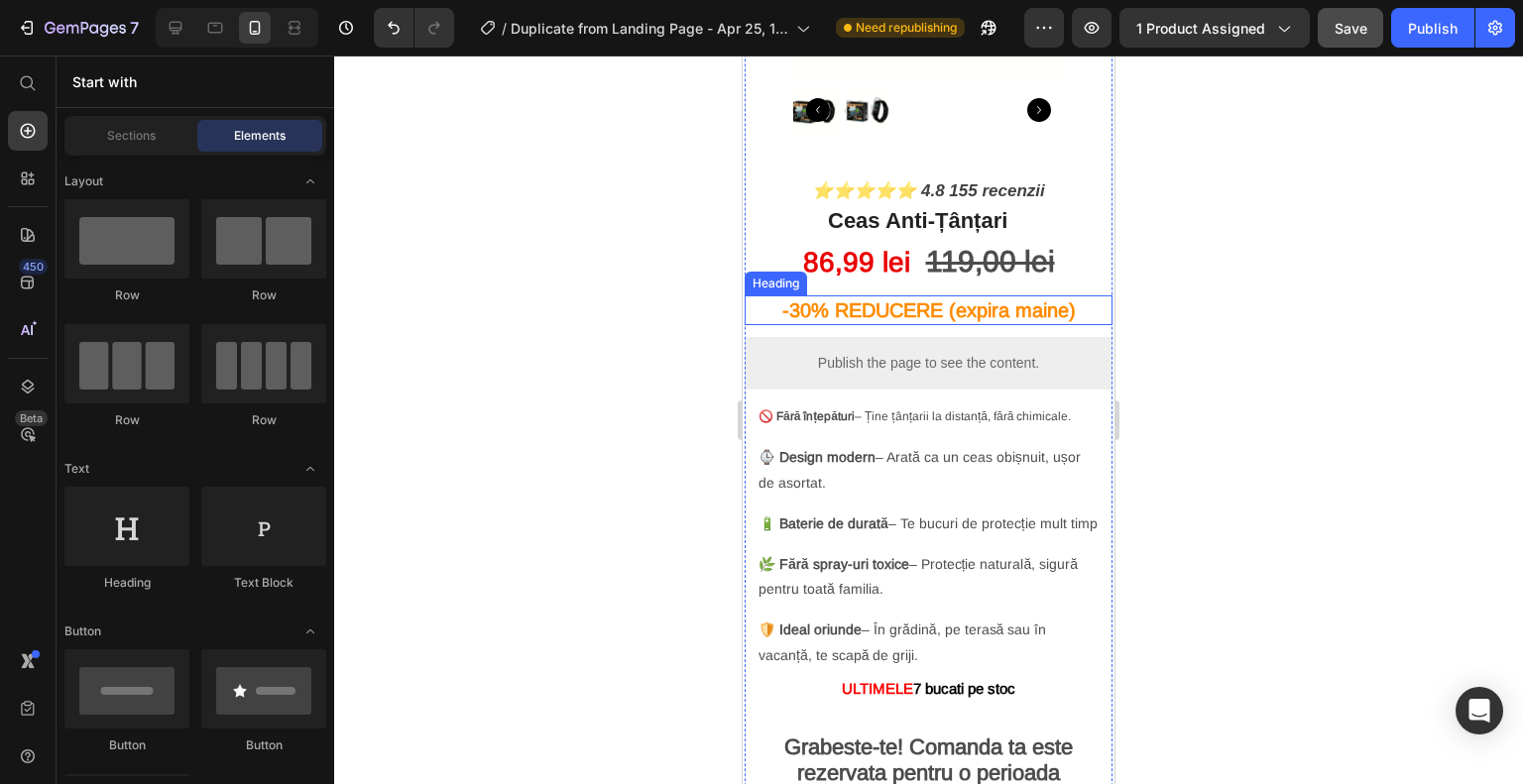 click on "-30% REDUCERE (expira maine)" at bounding box center (929, 310) 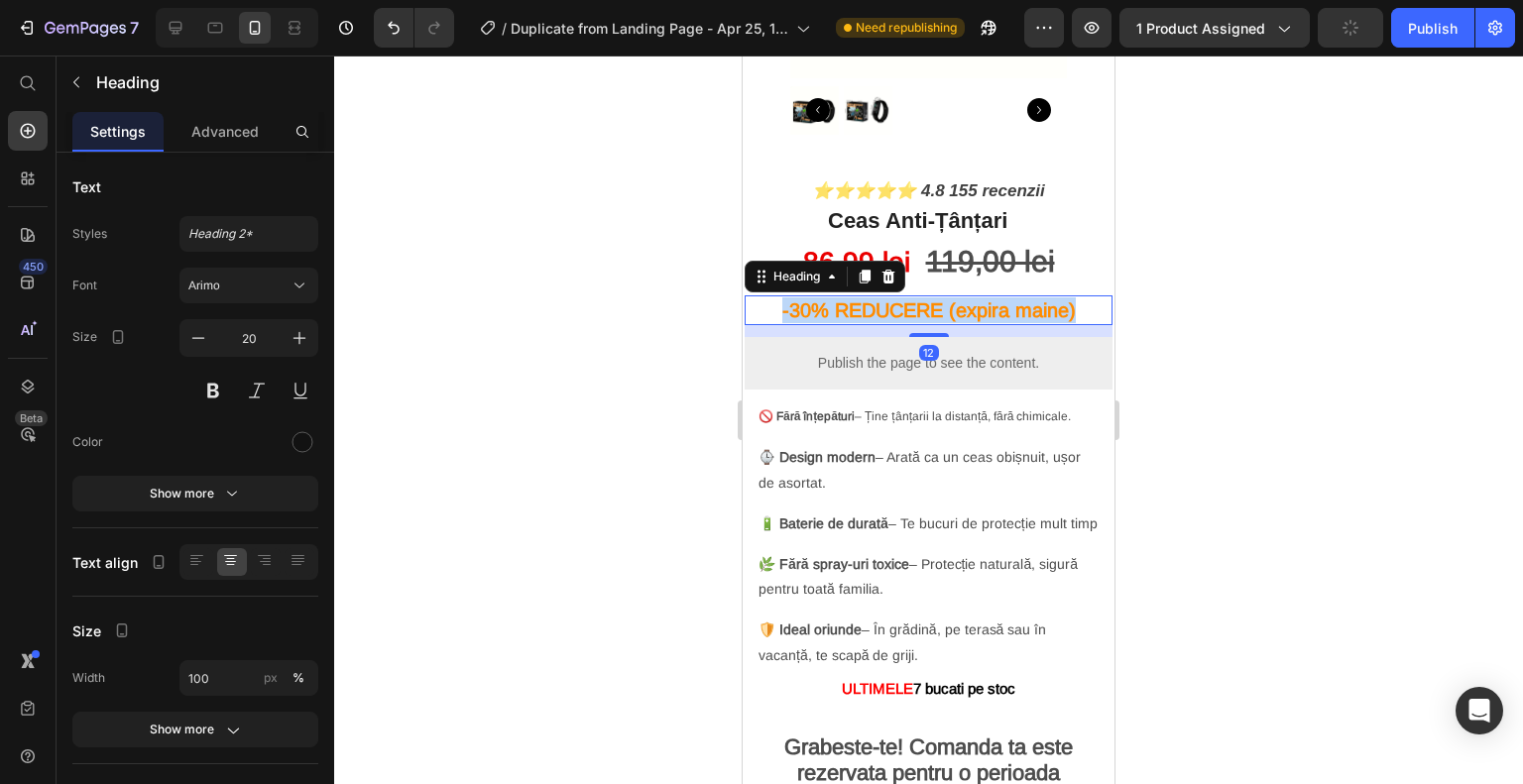 click on "-30% REDUCERE (expira maine)" at bounding box center (929, 310) 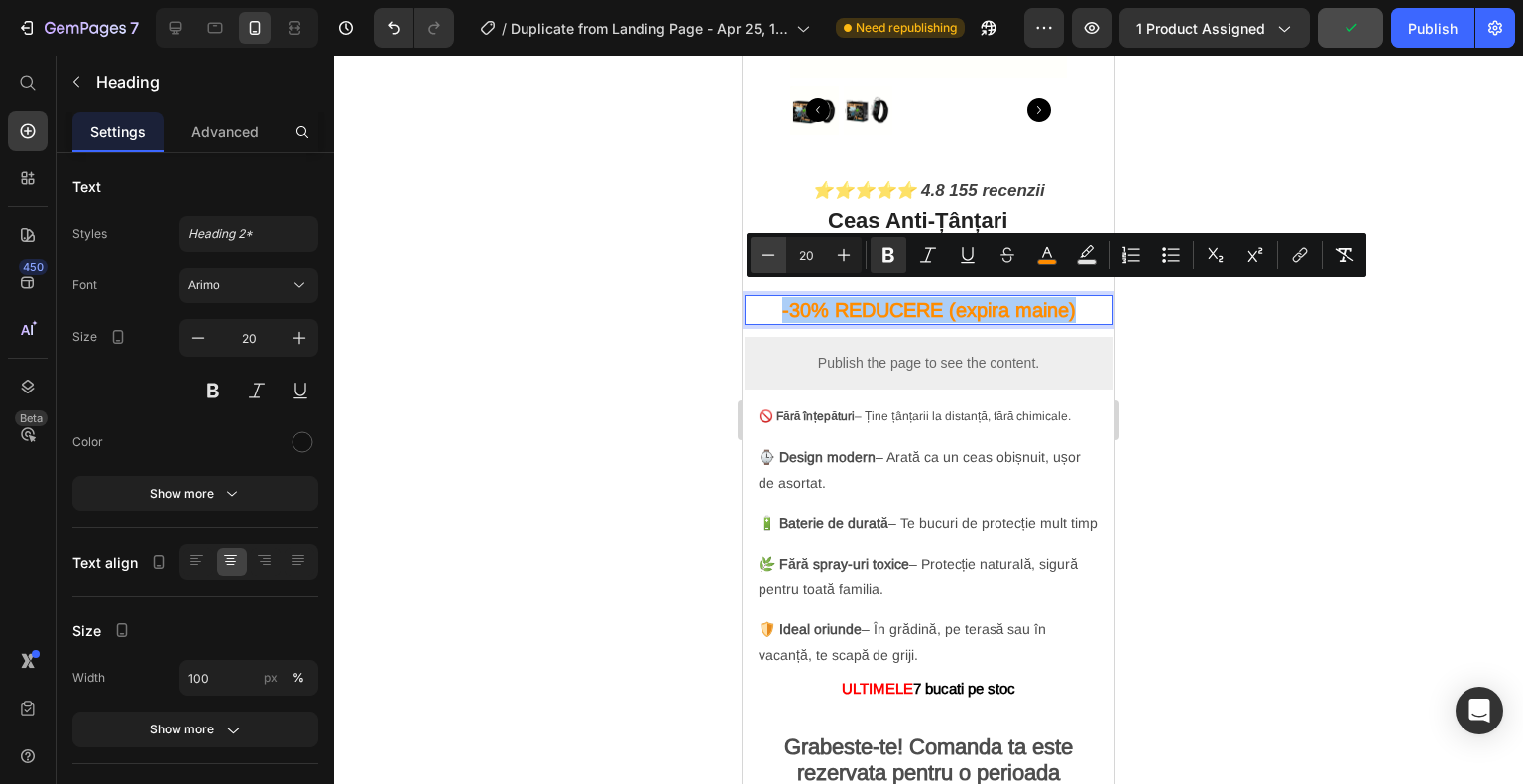 click on "Minus" at bounding box center (768, 255) 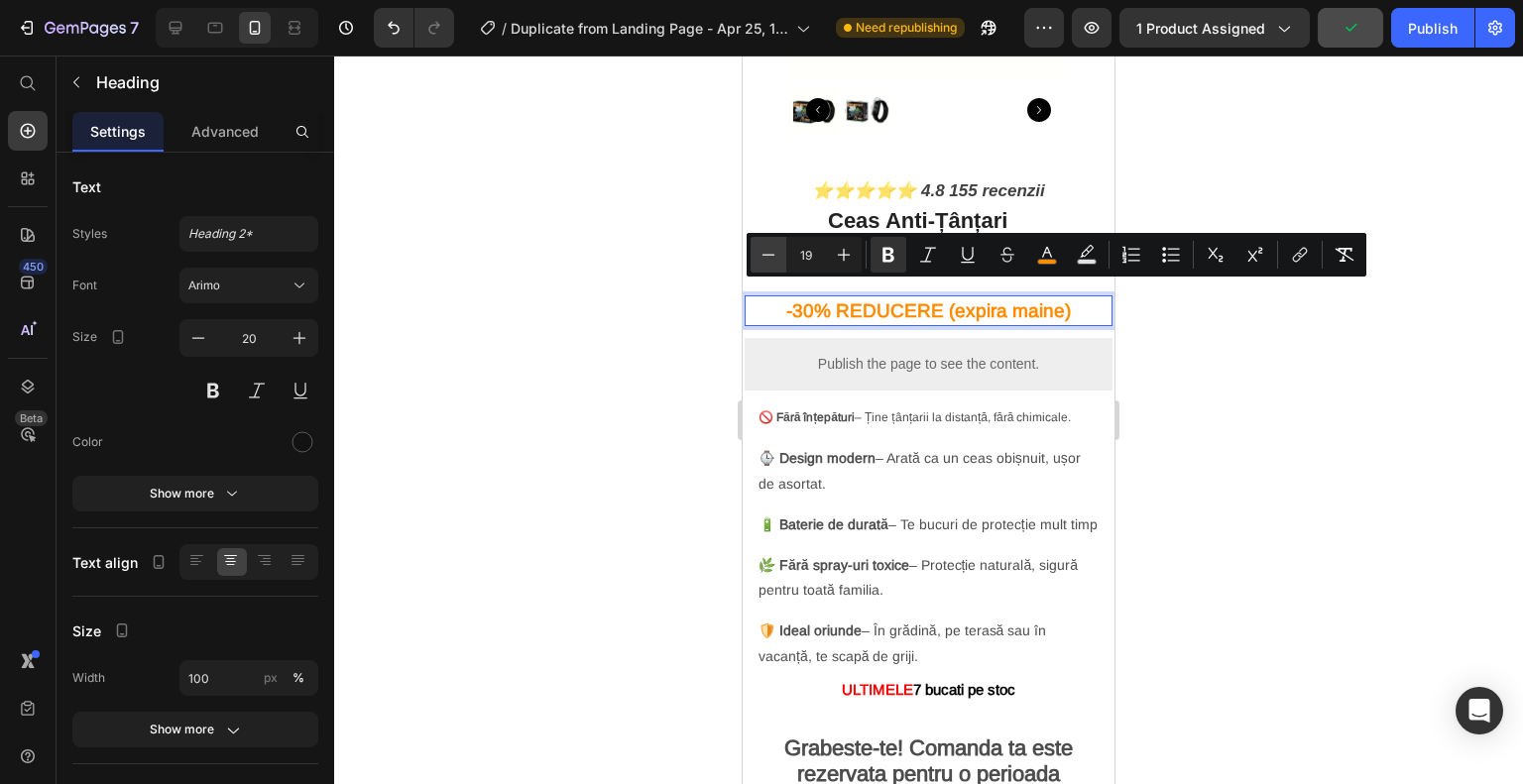 click on "Minus" at bounding box center (768, 255) 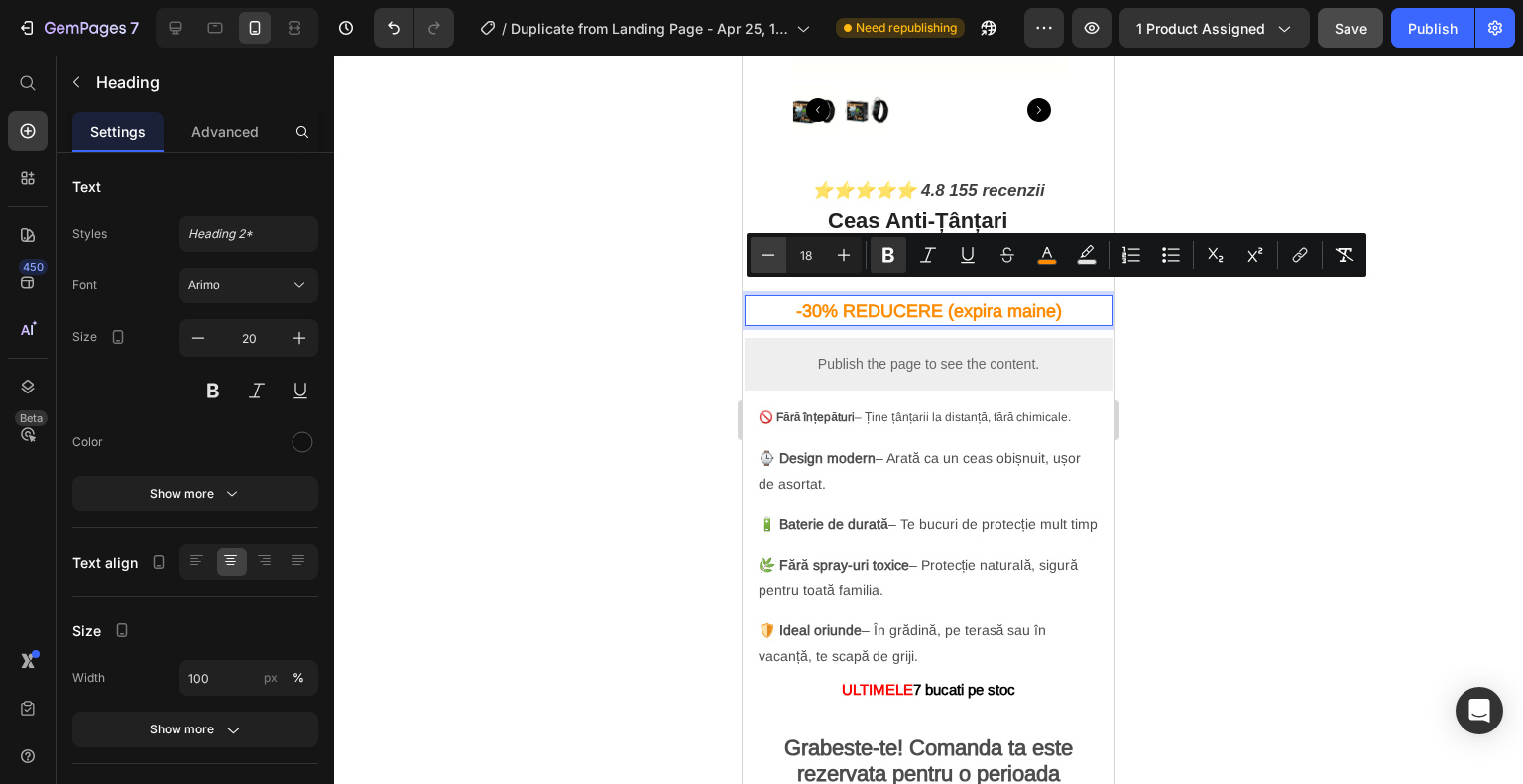 click on "Minus" at bounding box center [768, 255] 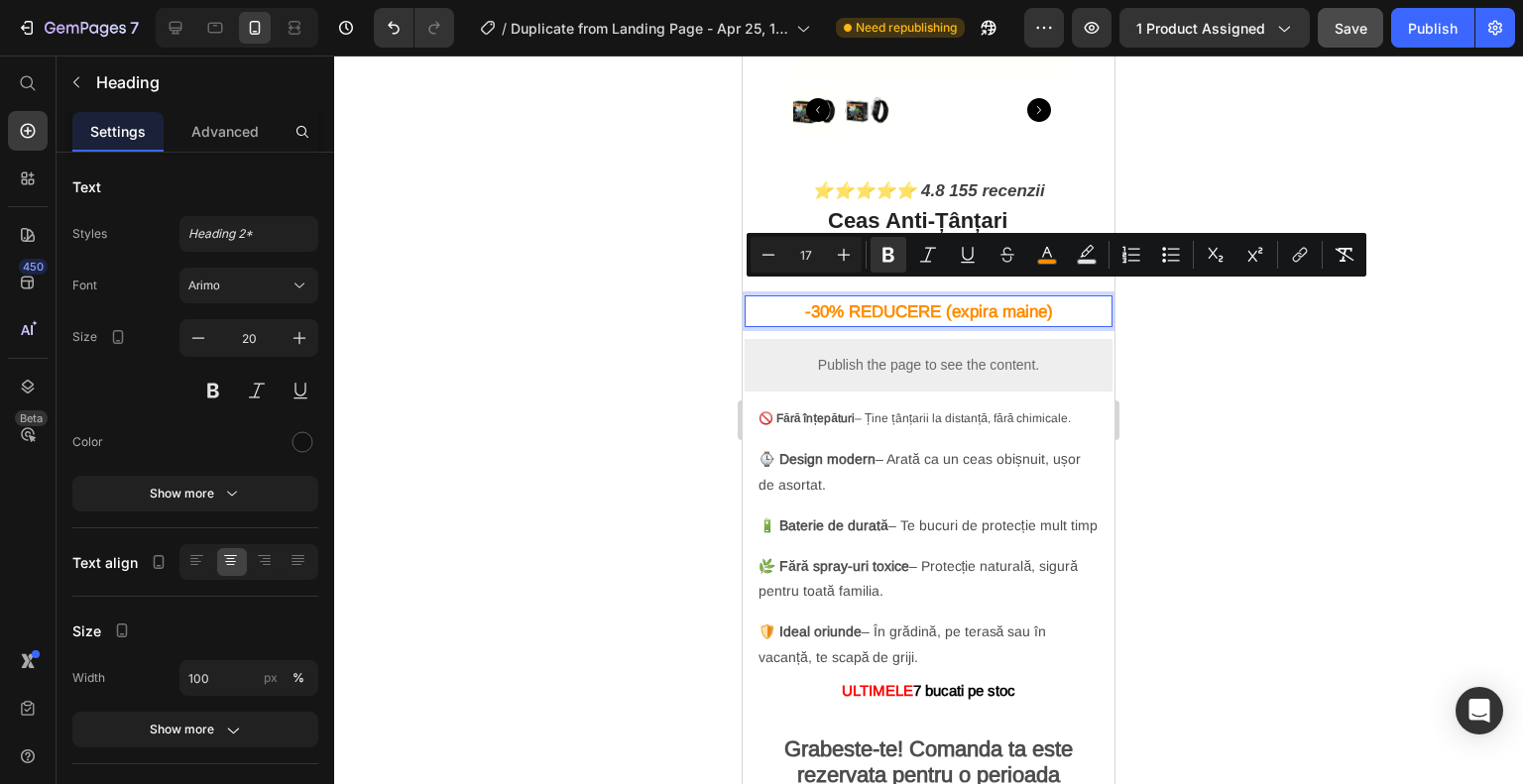 click 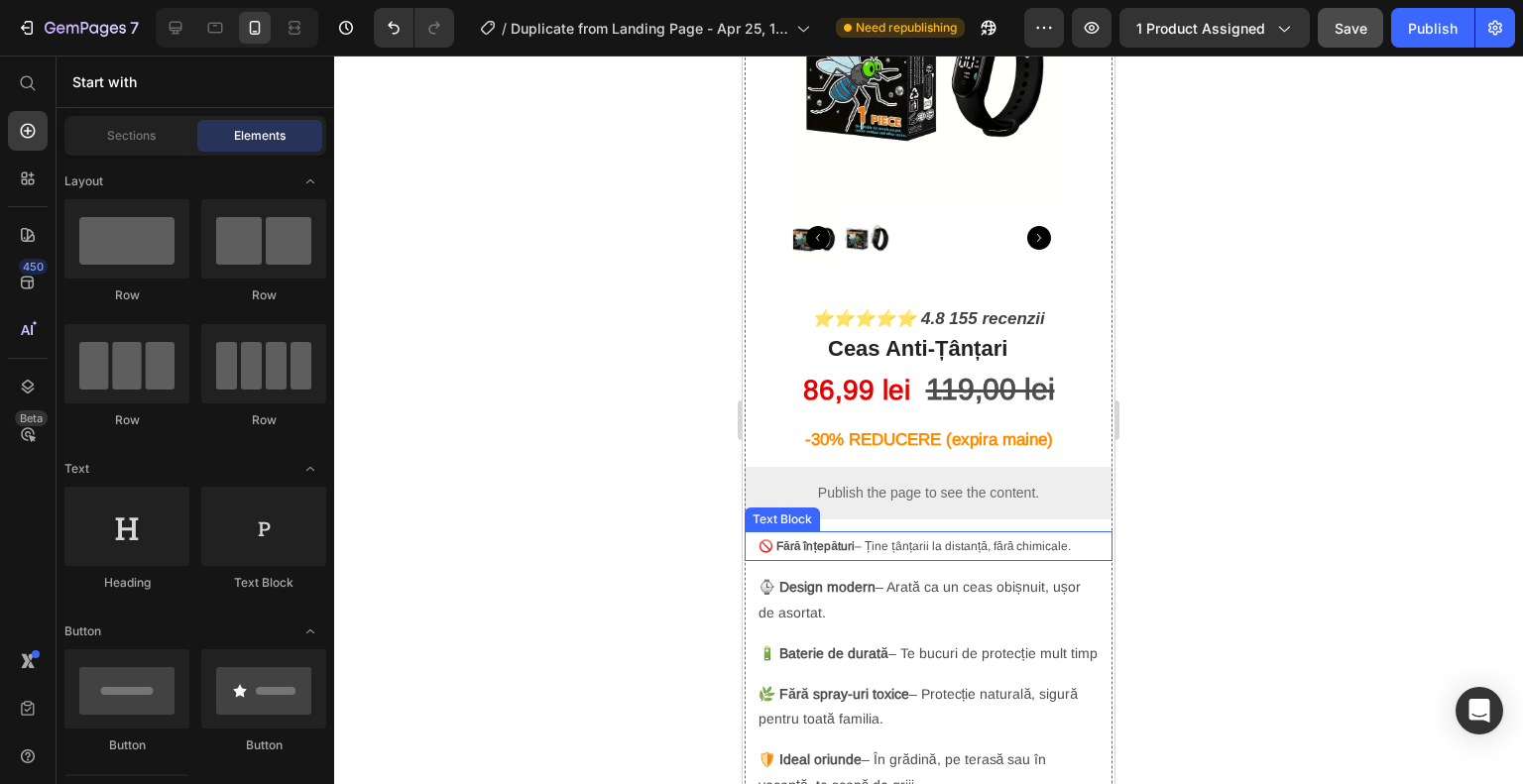 scroll, scrollTop: 524, scrollLeft: 0, axis: vertical 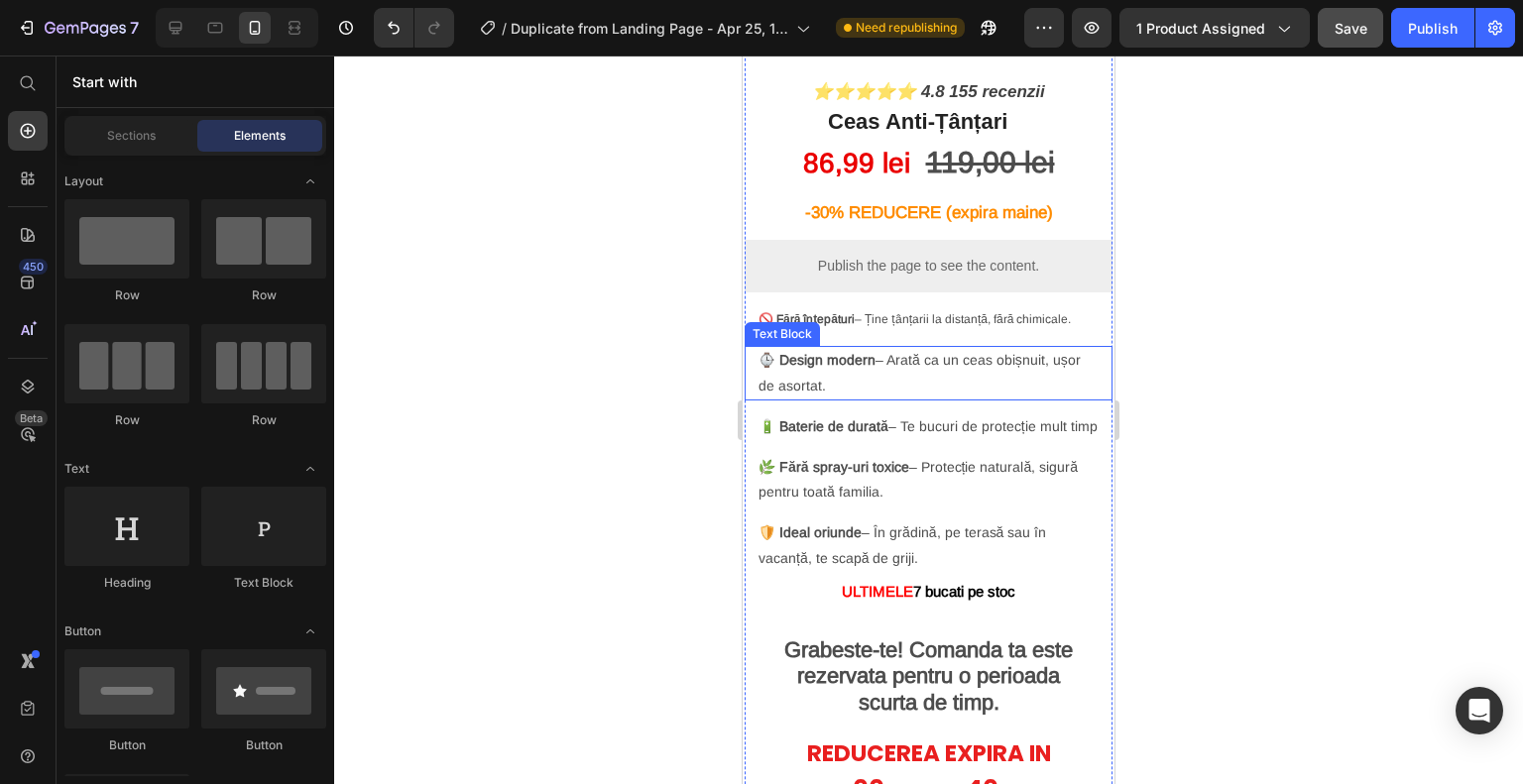 click on "🚫 Fără înțepături  – Ține țânțarii la distanță, fără chimicale." at bounding box center (914, 319) 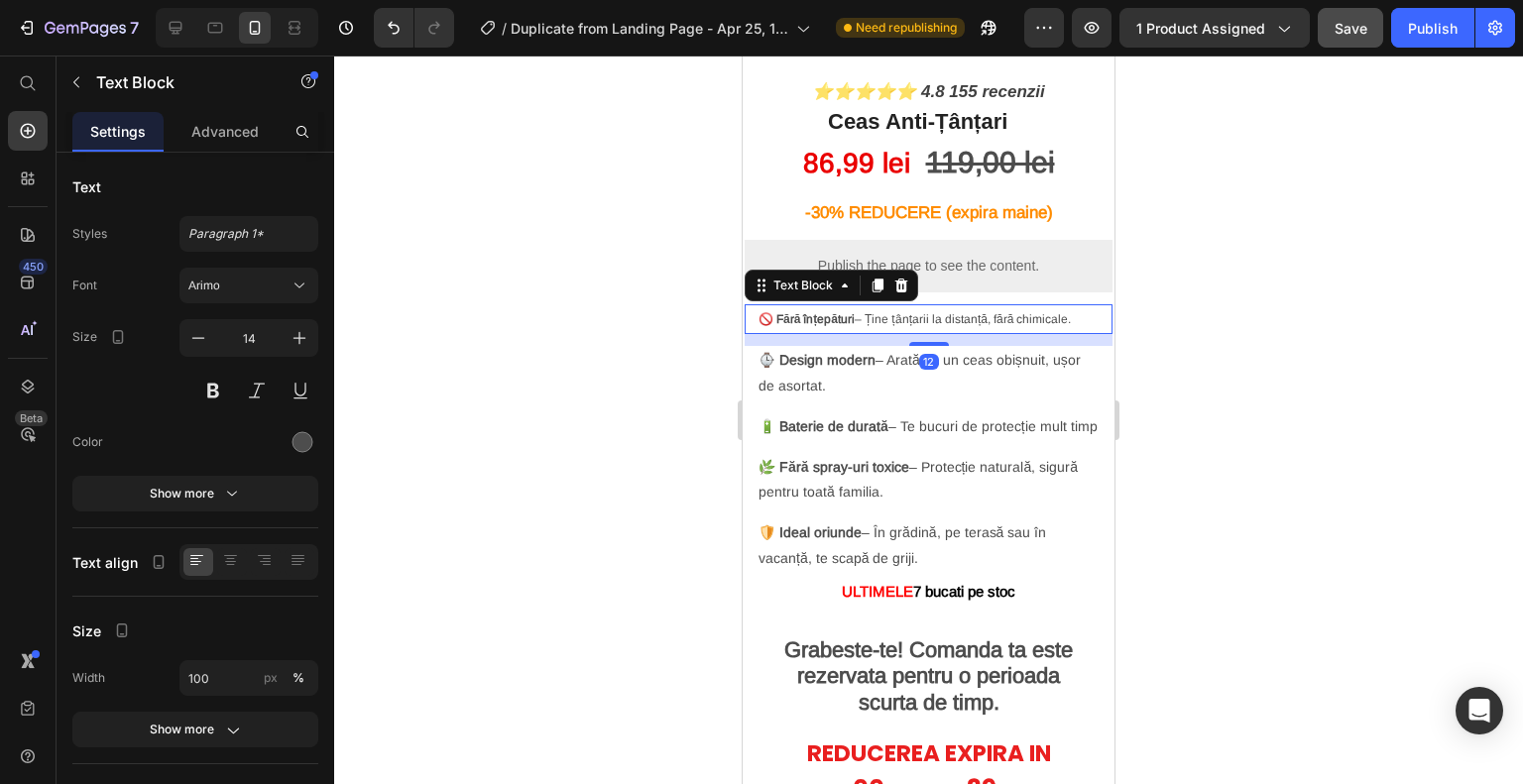 click on "🚫 Fără înțepături  – Ține țânțarii la distanță, fără chimicale." at bounding box center (914, 319) 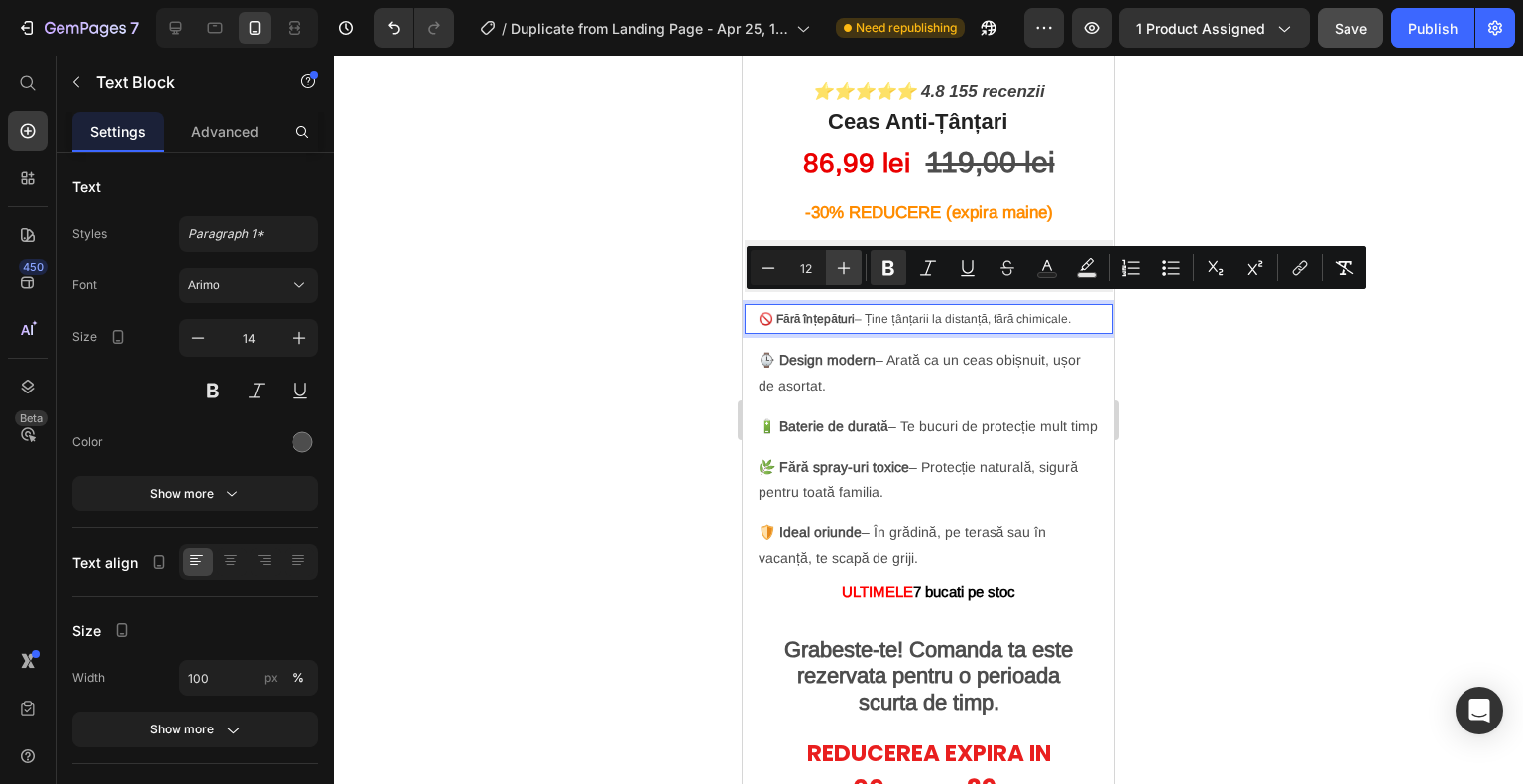 click 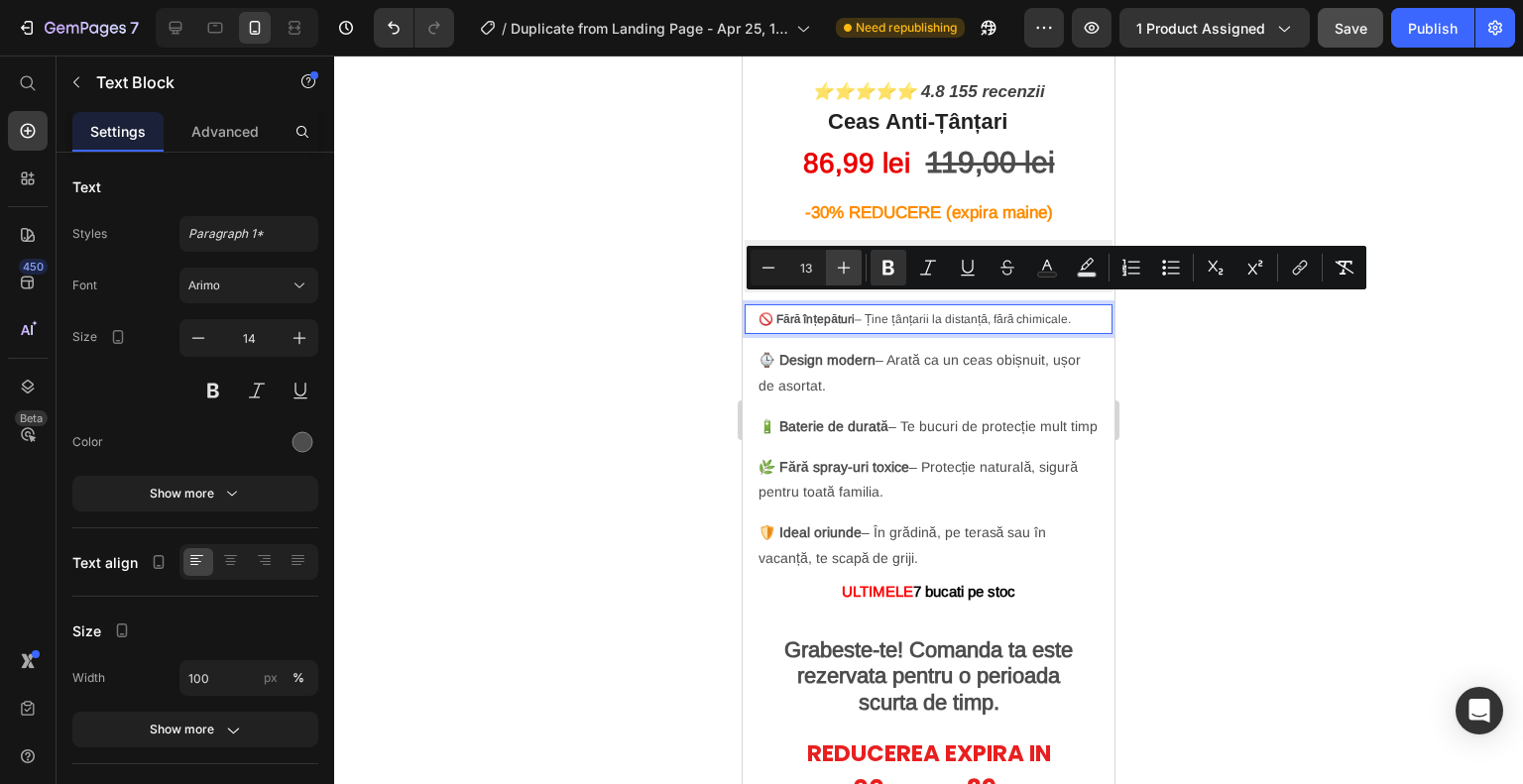 click 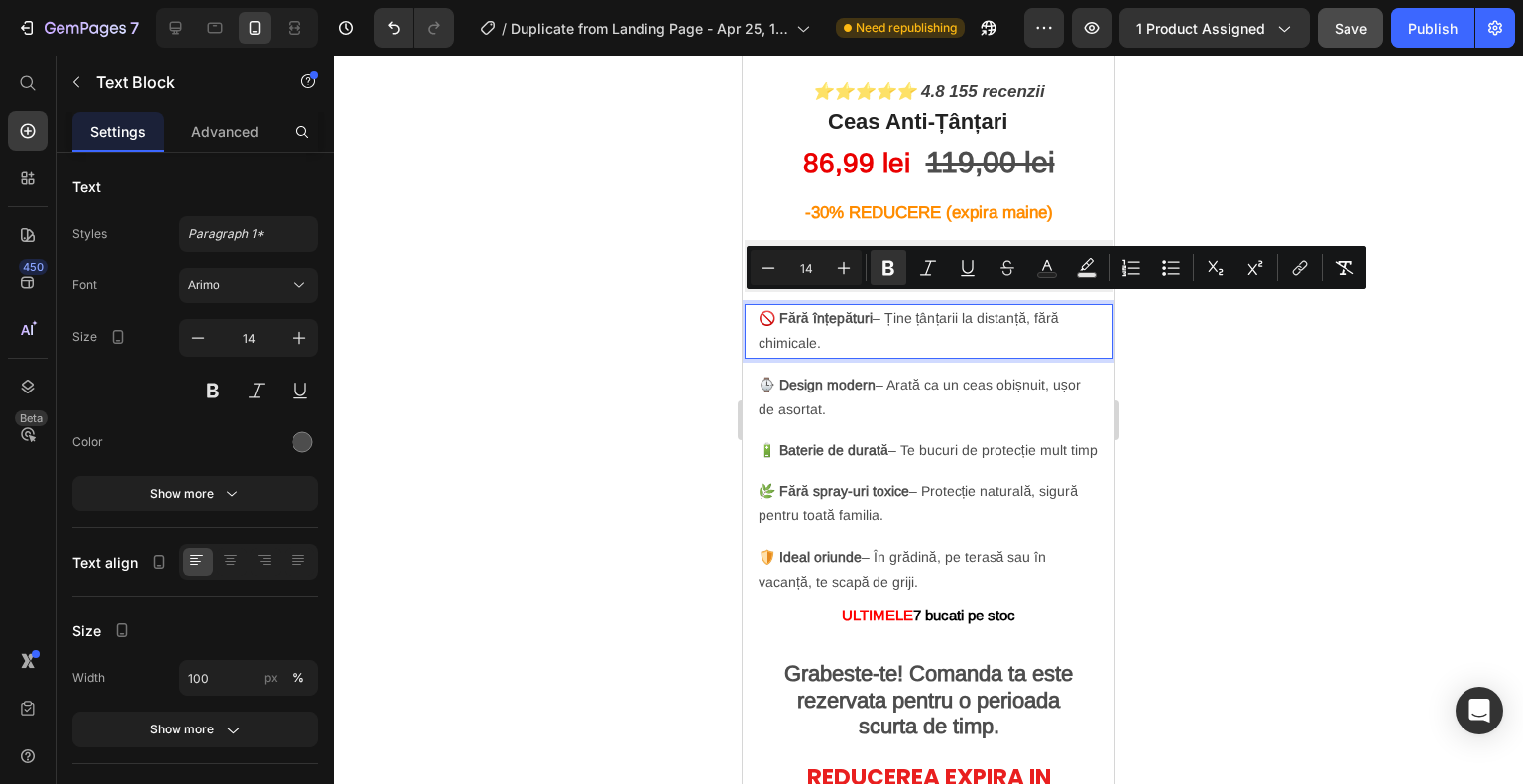click 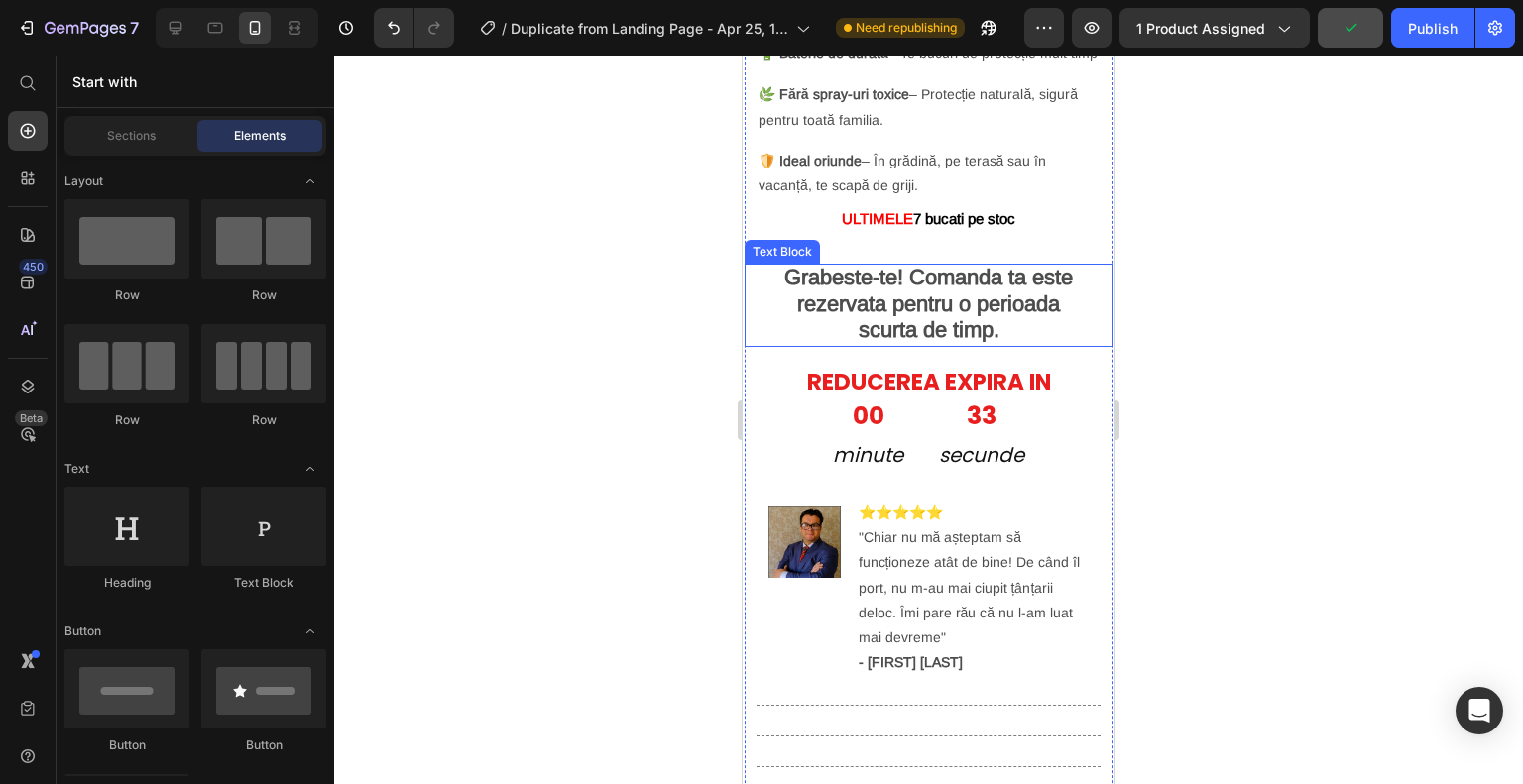 scroll, scrollTop: 1020, scrollLeft: 0, axis: vertical 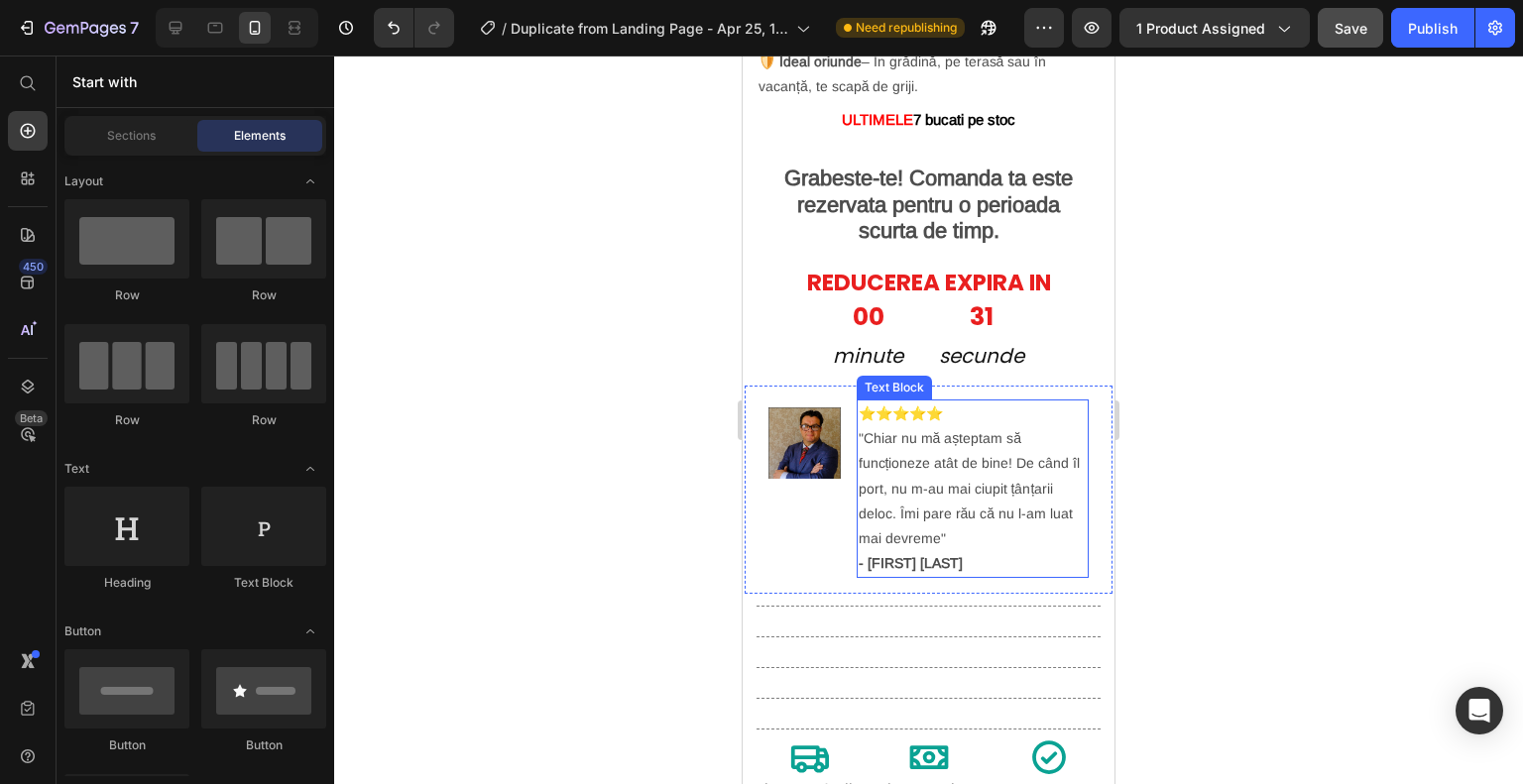 click on "⭐⭐⭐⭐⭐ "Chiar nu mă așteptam să funcționeze atât de bine! De când îl port, nu m-au mai ciupit țânțarii deloc. Îmi pare rău că nu l-am luat mai devreme" - Andrei Stoica" at bounding box center (973, 489) 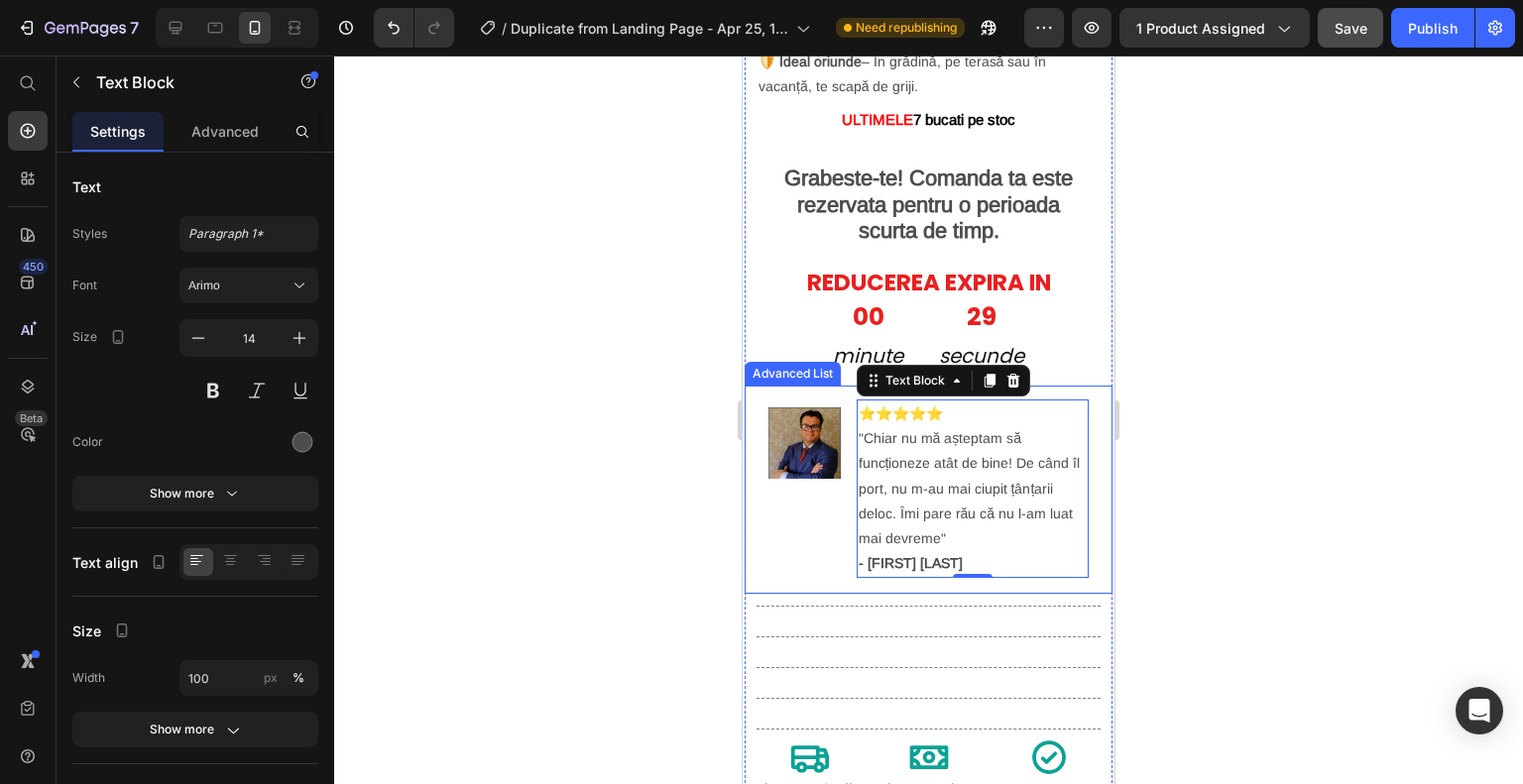 click on "Image" at bounding box center [804, 489] 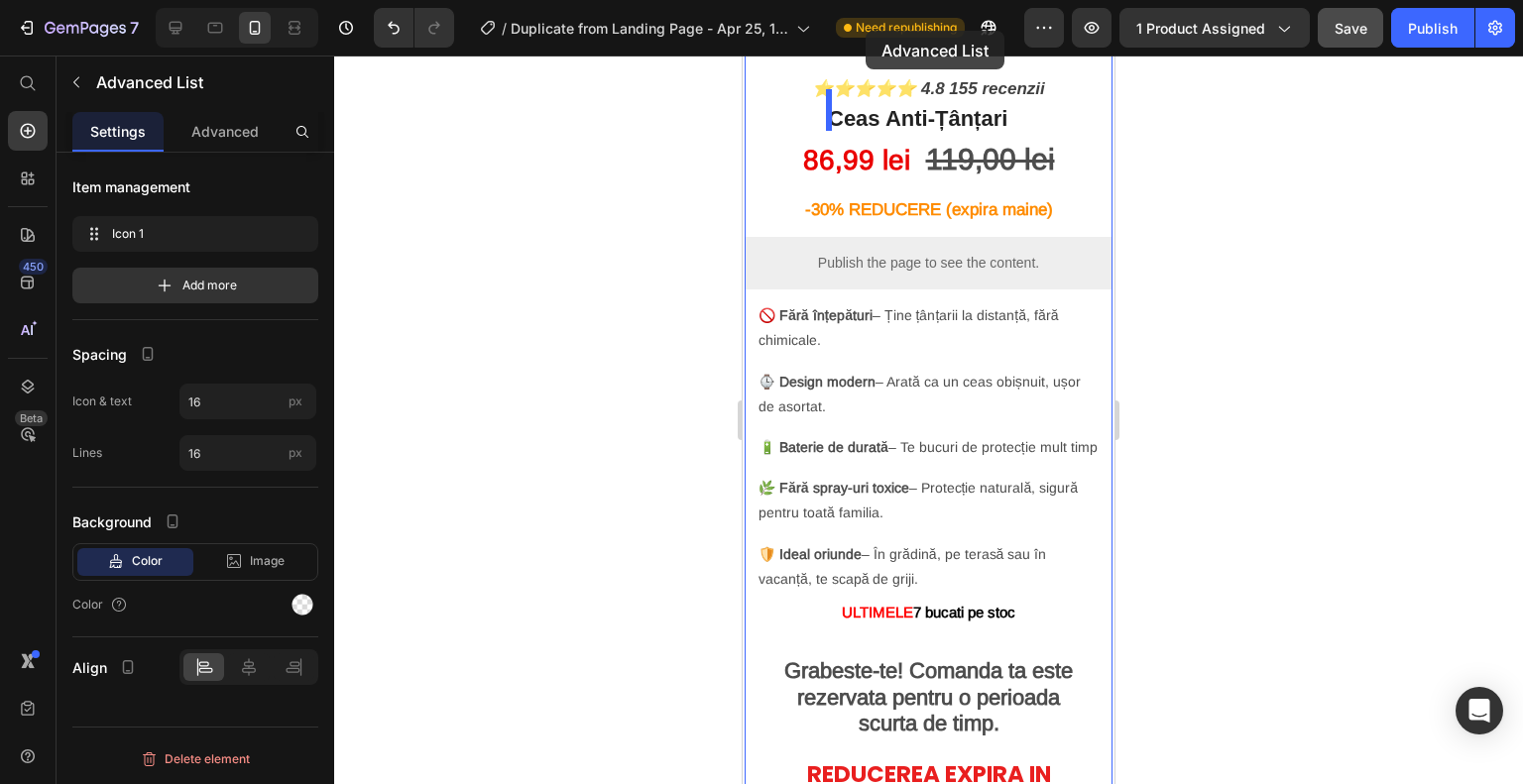 scroll, scrollTop: 440, scrollLeft: 0, axis: vertical 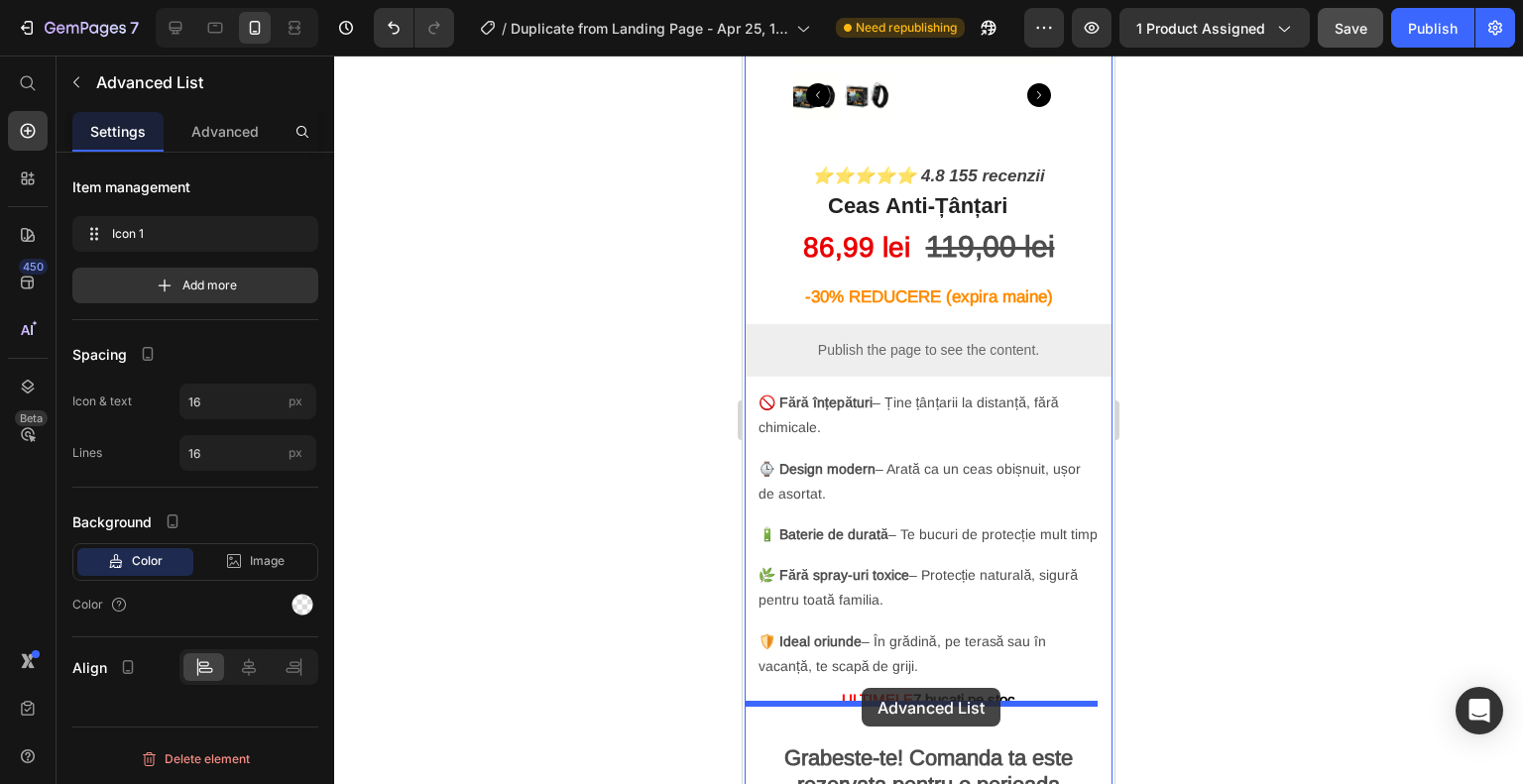 drag, startPoint x: 817, startPoint y: 512, endPoint x: 862, endPoint y: 688, distance: 181.66177 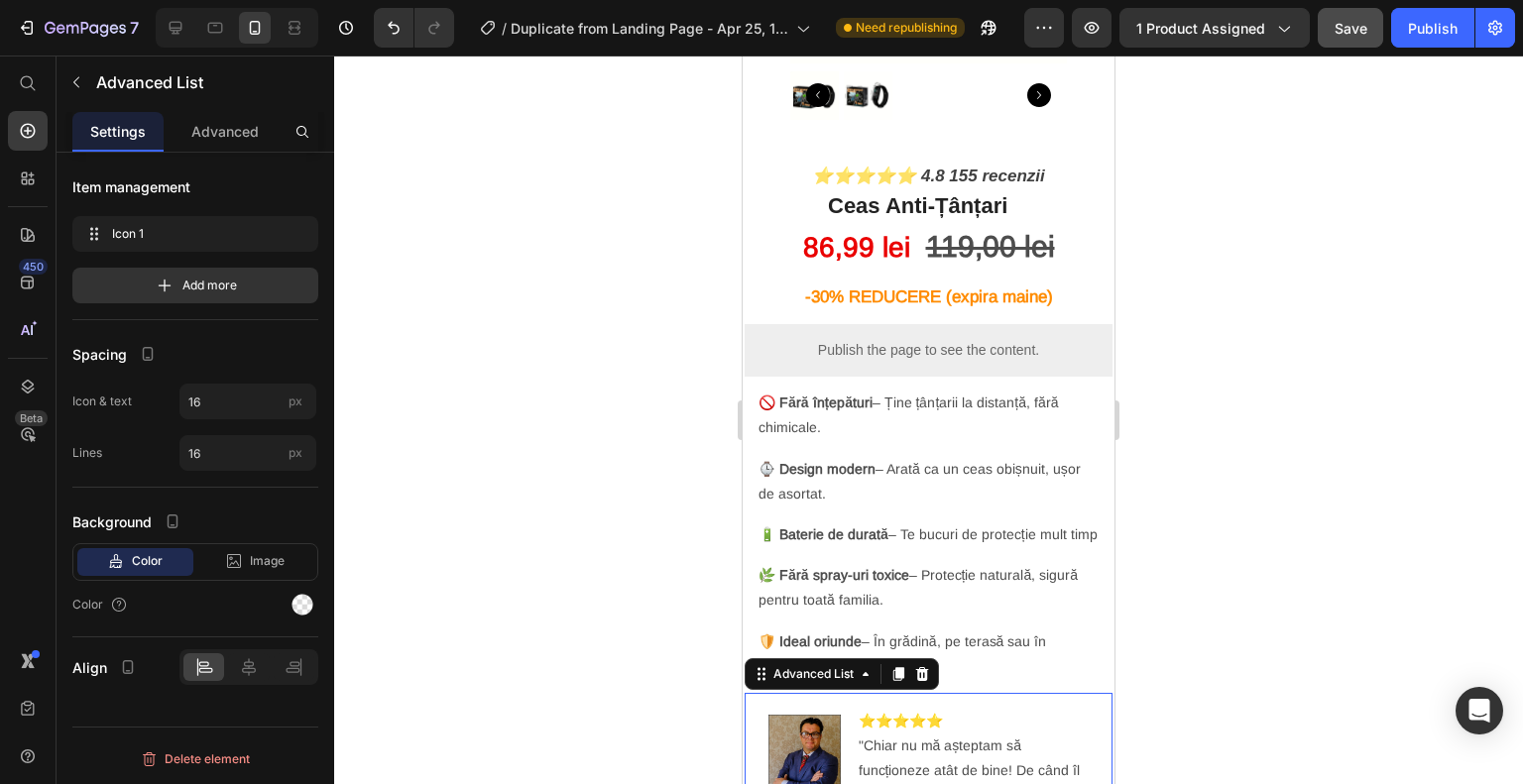 click 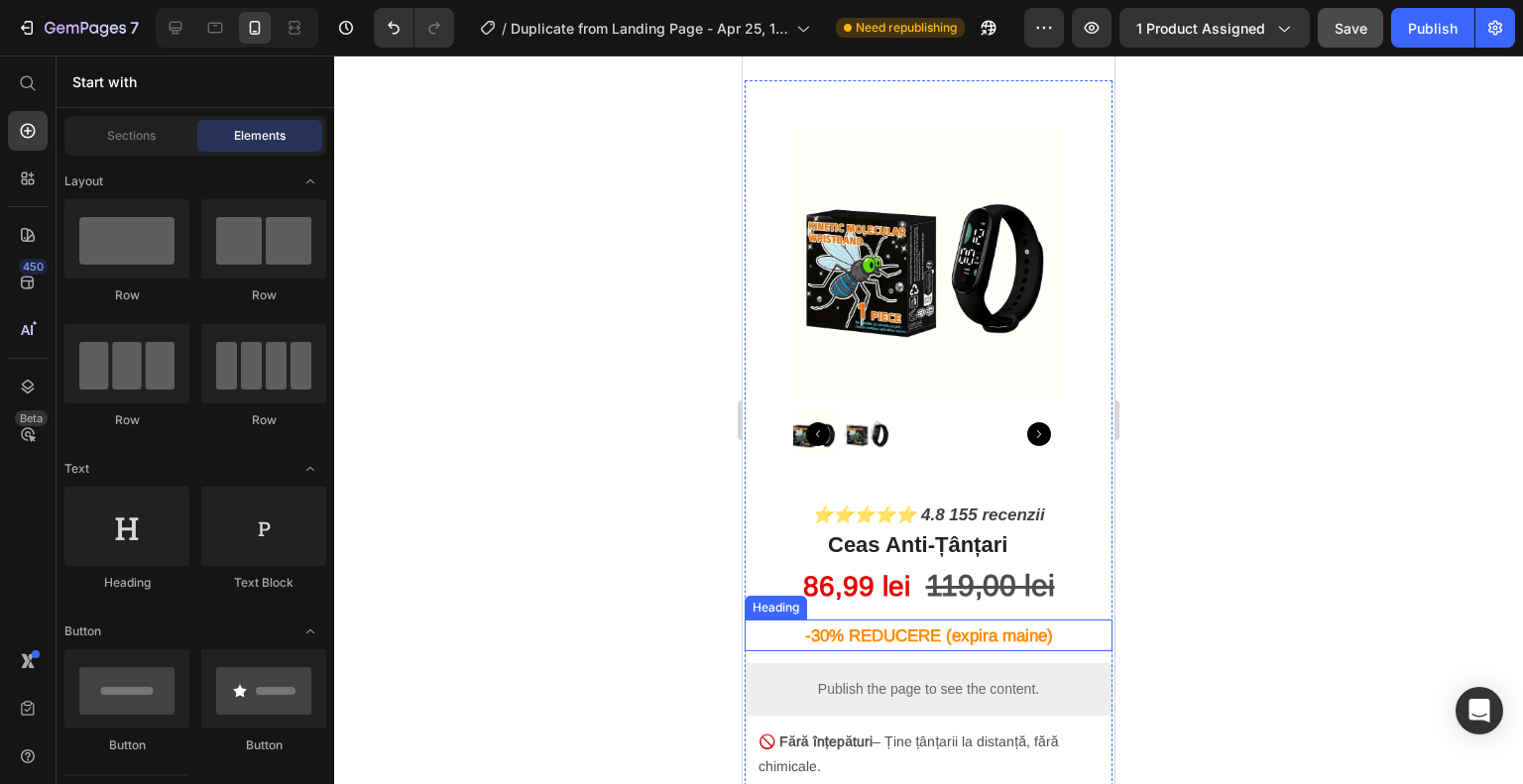 scroll, scrollTop: 0, scrollLeft: 0, axis: both 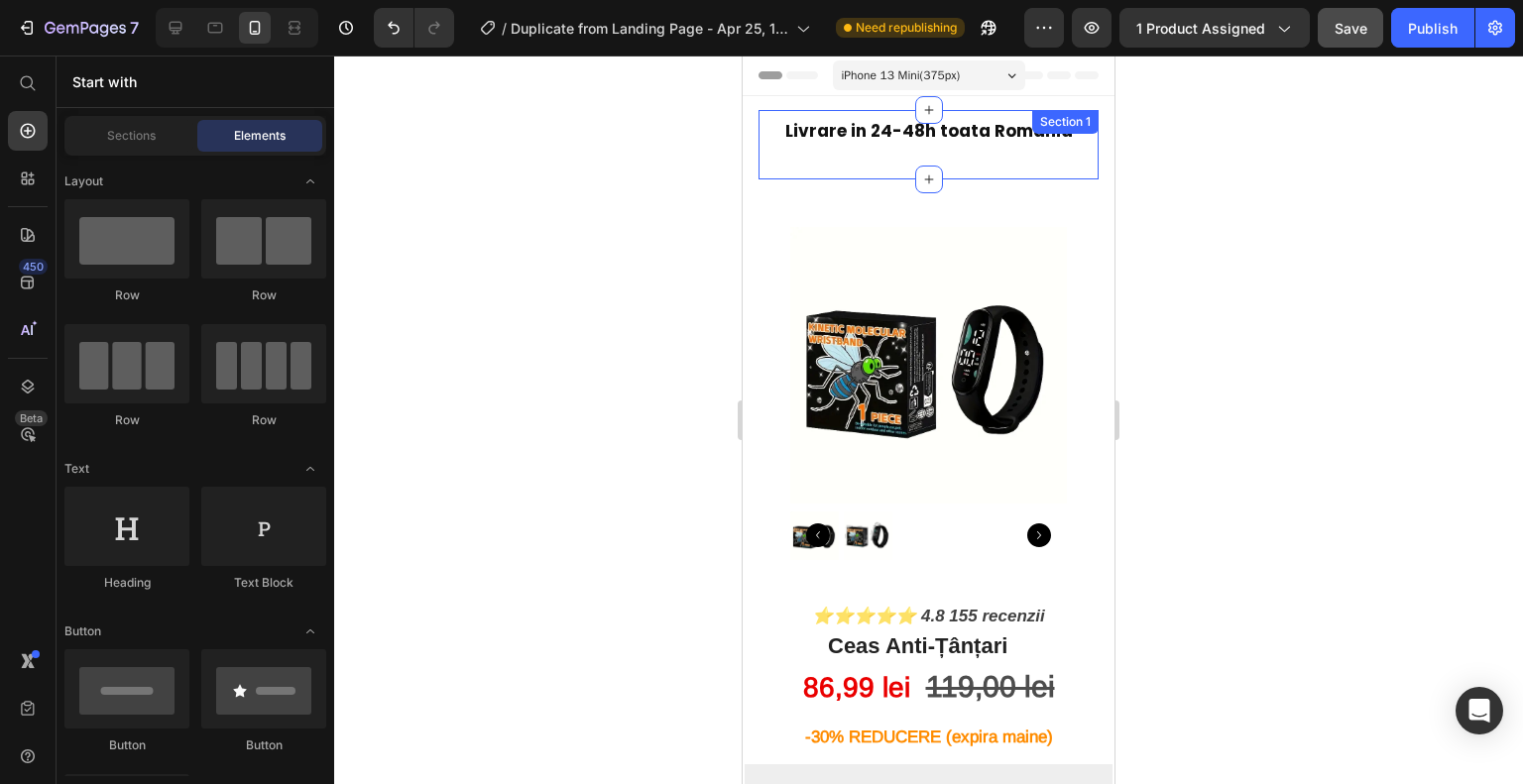 click on "Livrare in 24-48h toata Romania" at bounding box center (929, 131) 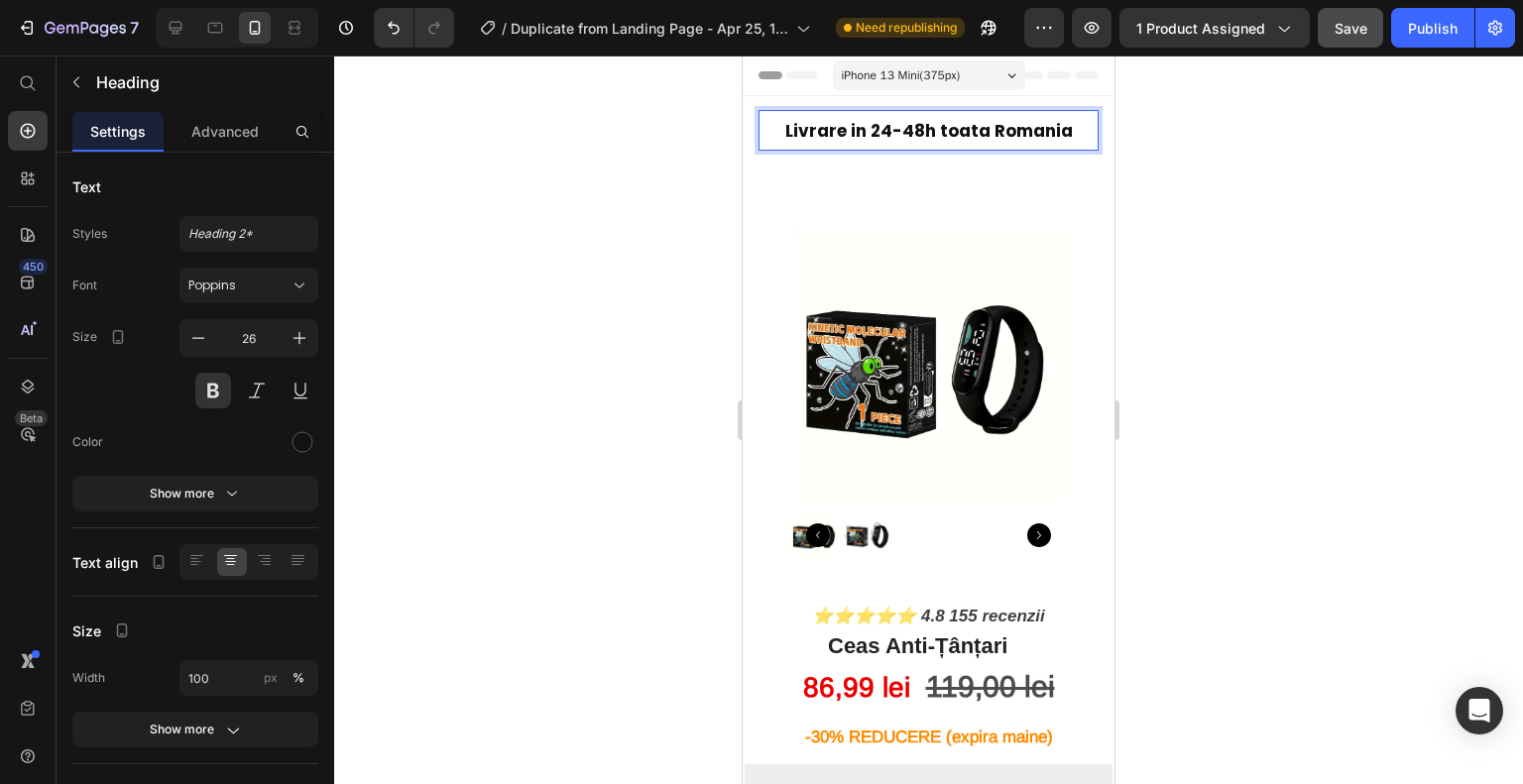 click on "Livrare in 24-48h toata Romania" at bounding box center [929, 131] 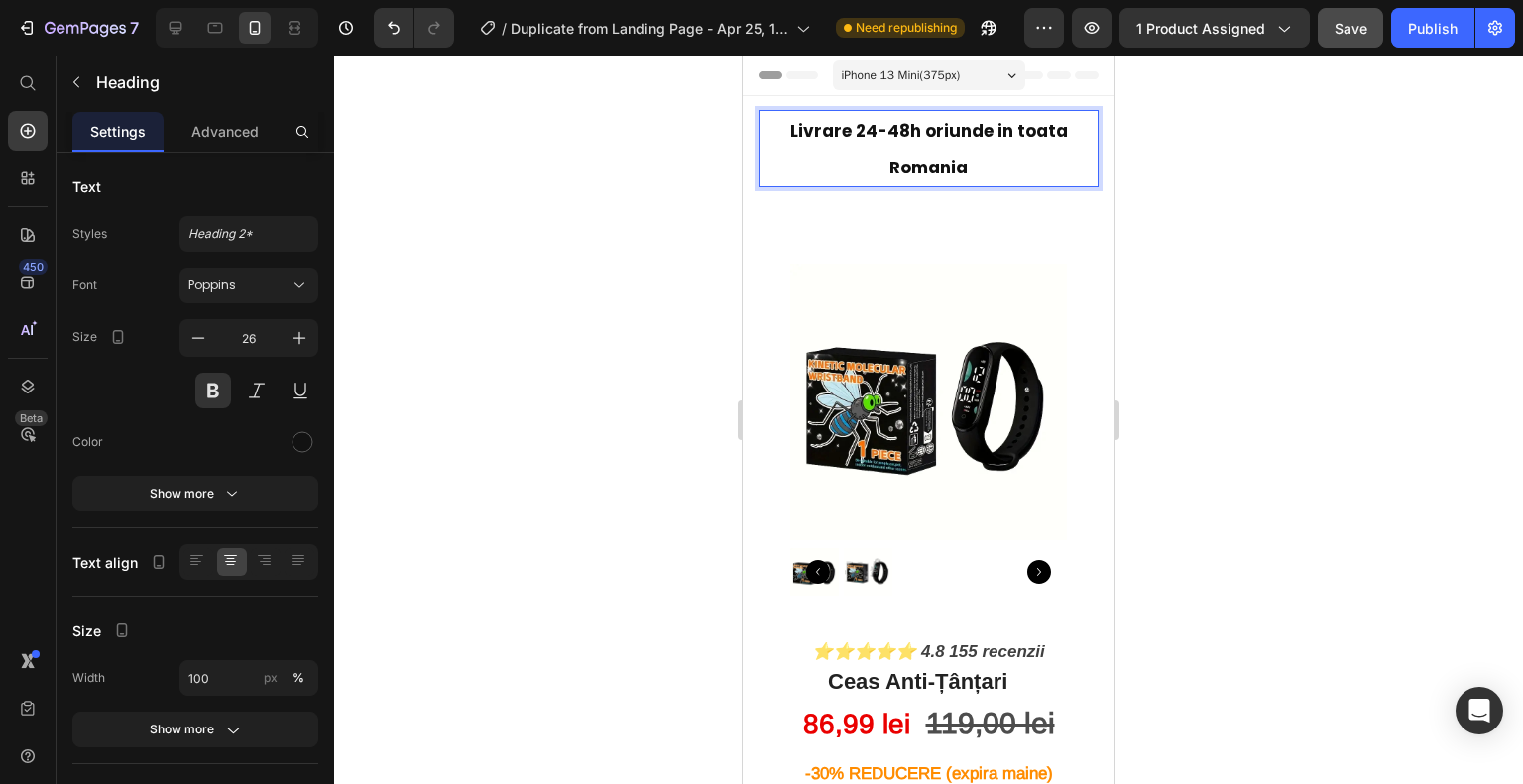 click 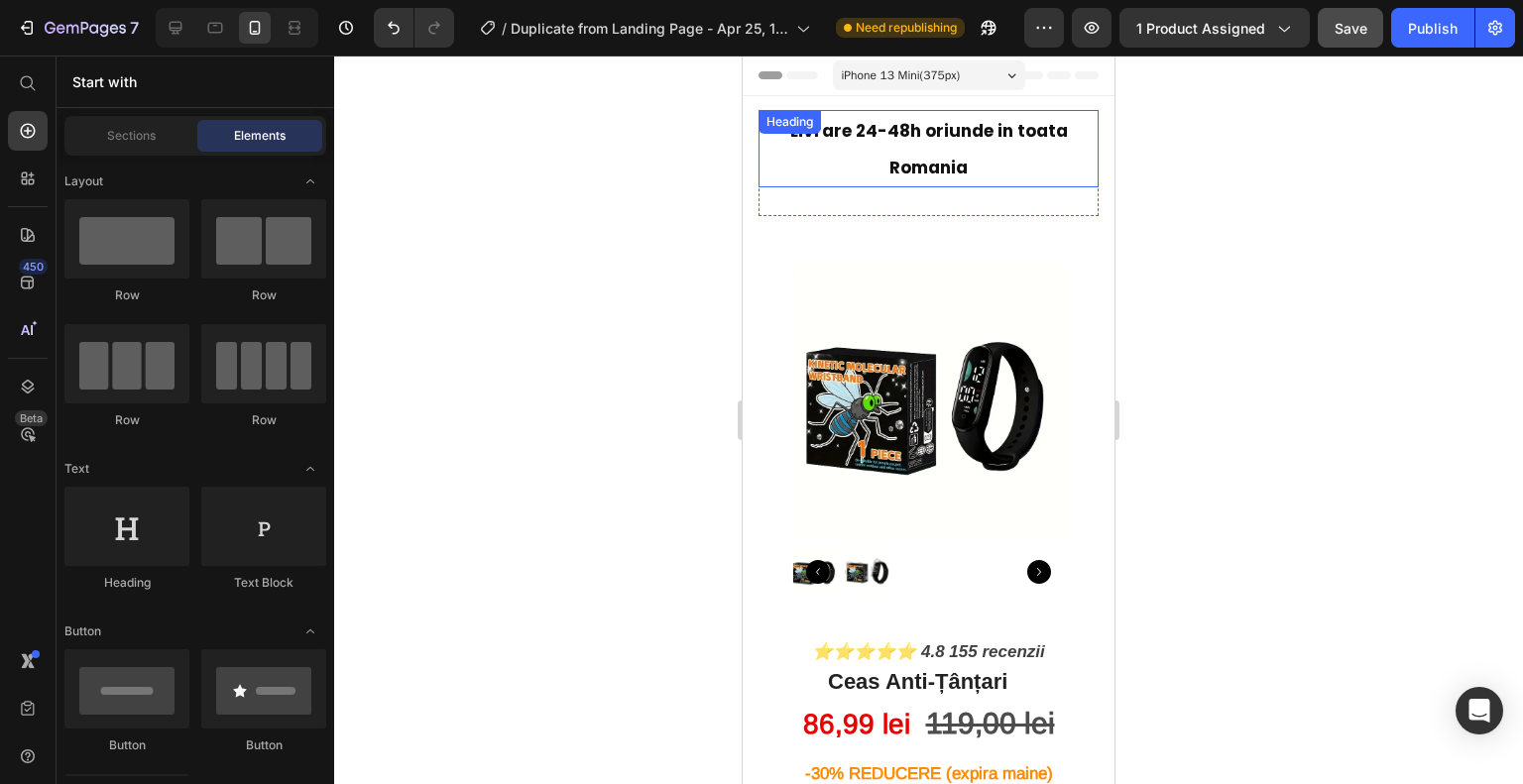 click on "⁠⁠⁠⁠⁠⁠⁠ Livrare 24-48h oriunde in toata Romania" at bounding box center (928, 149) 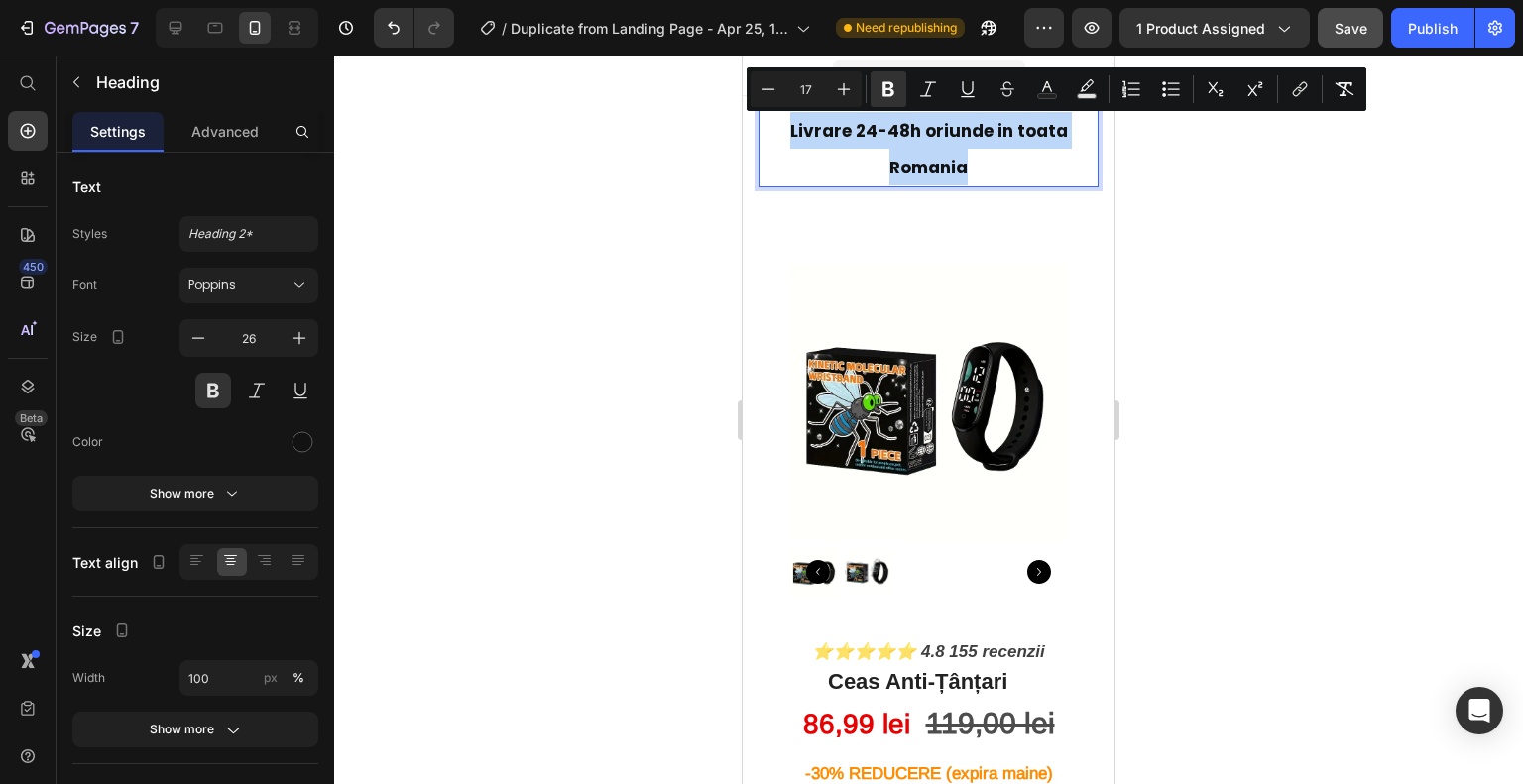 click on "Livrare 24-48h oriunde in toata Romania" at bounding box center (928, 149) 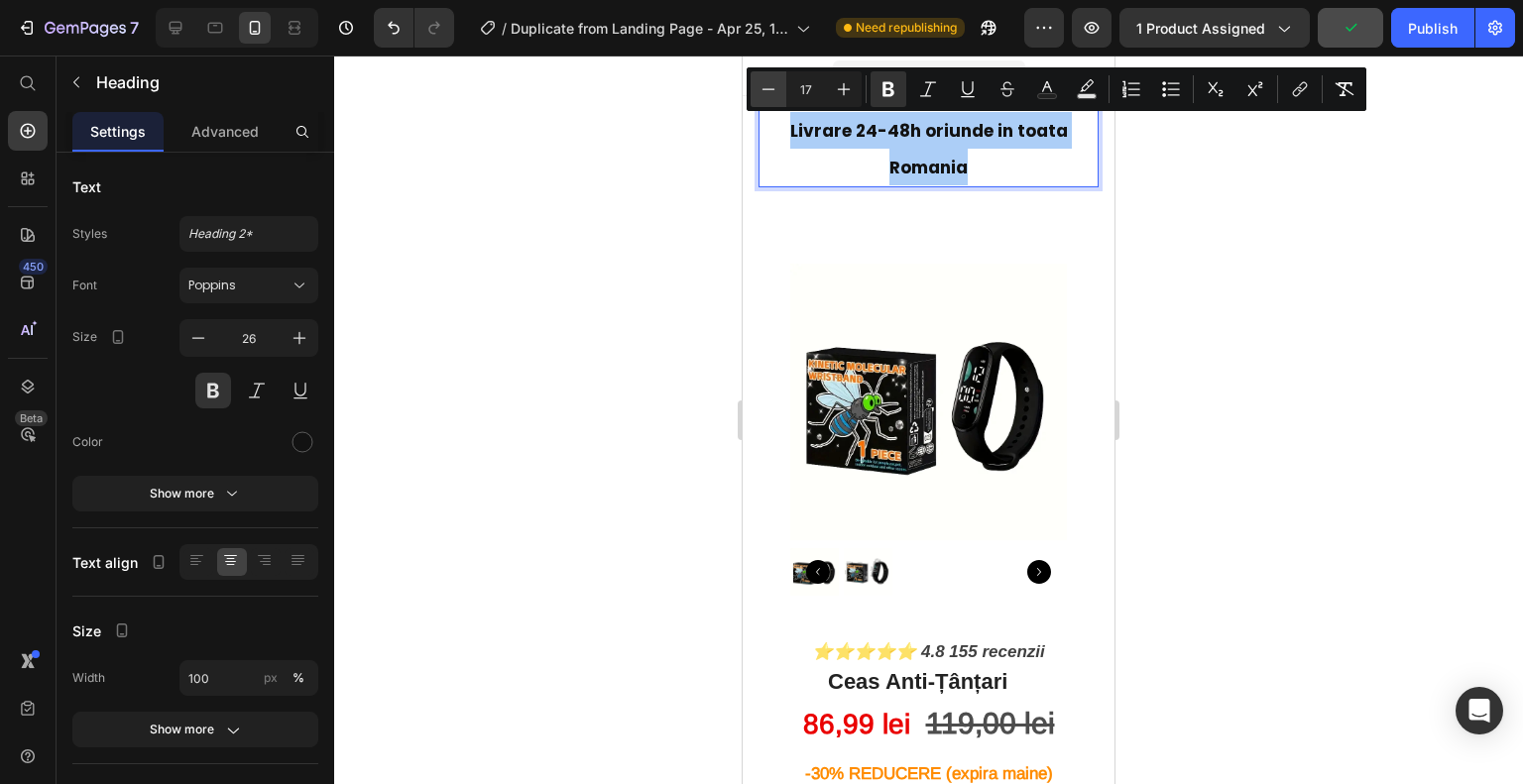 click 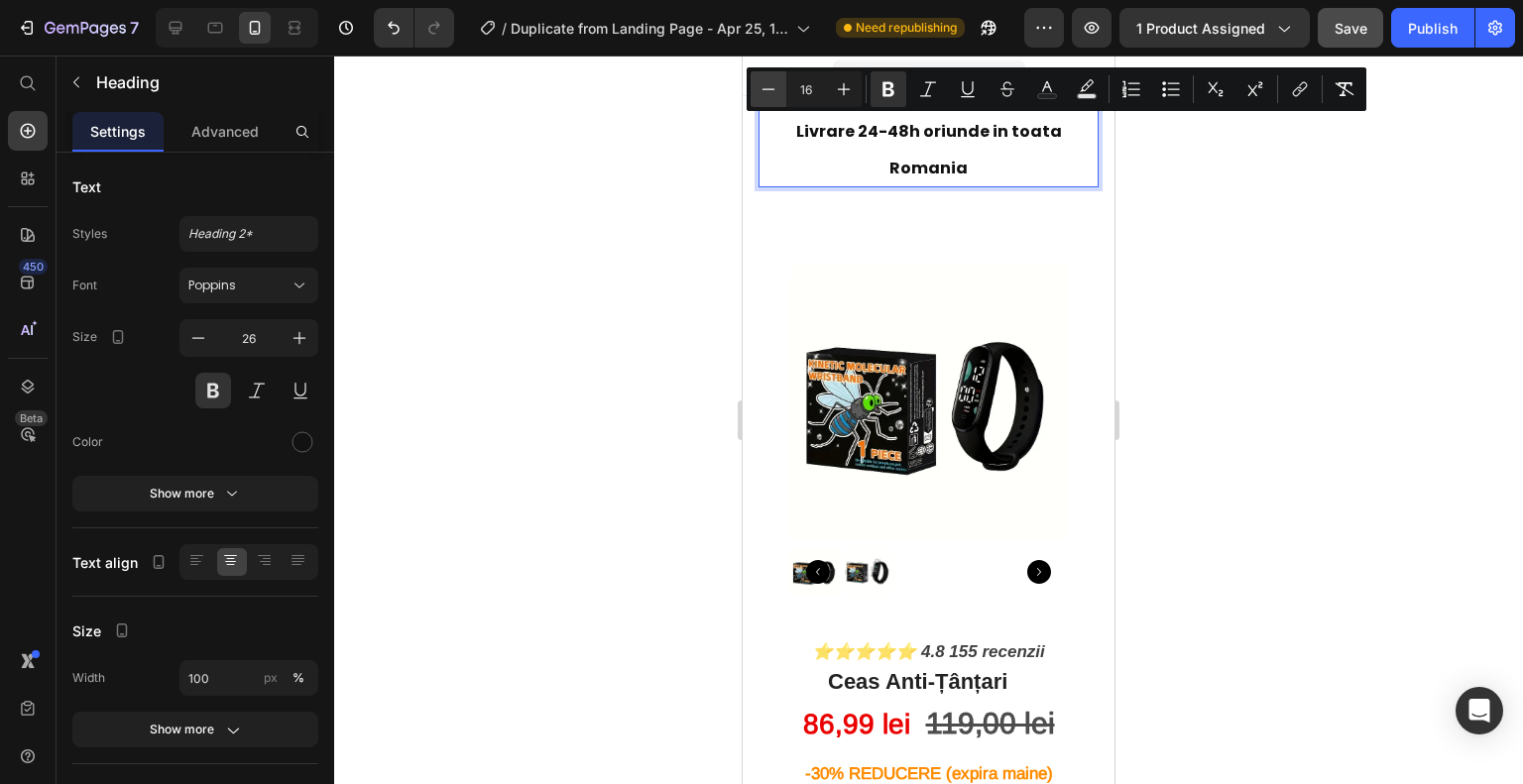 click 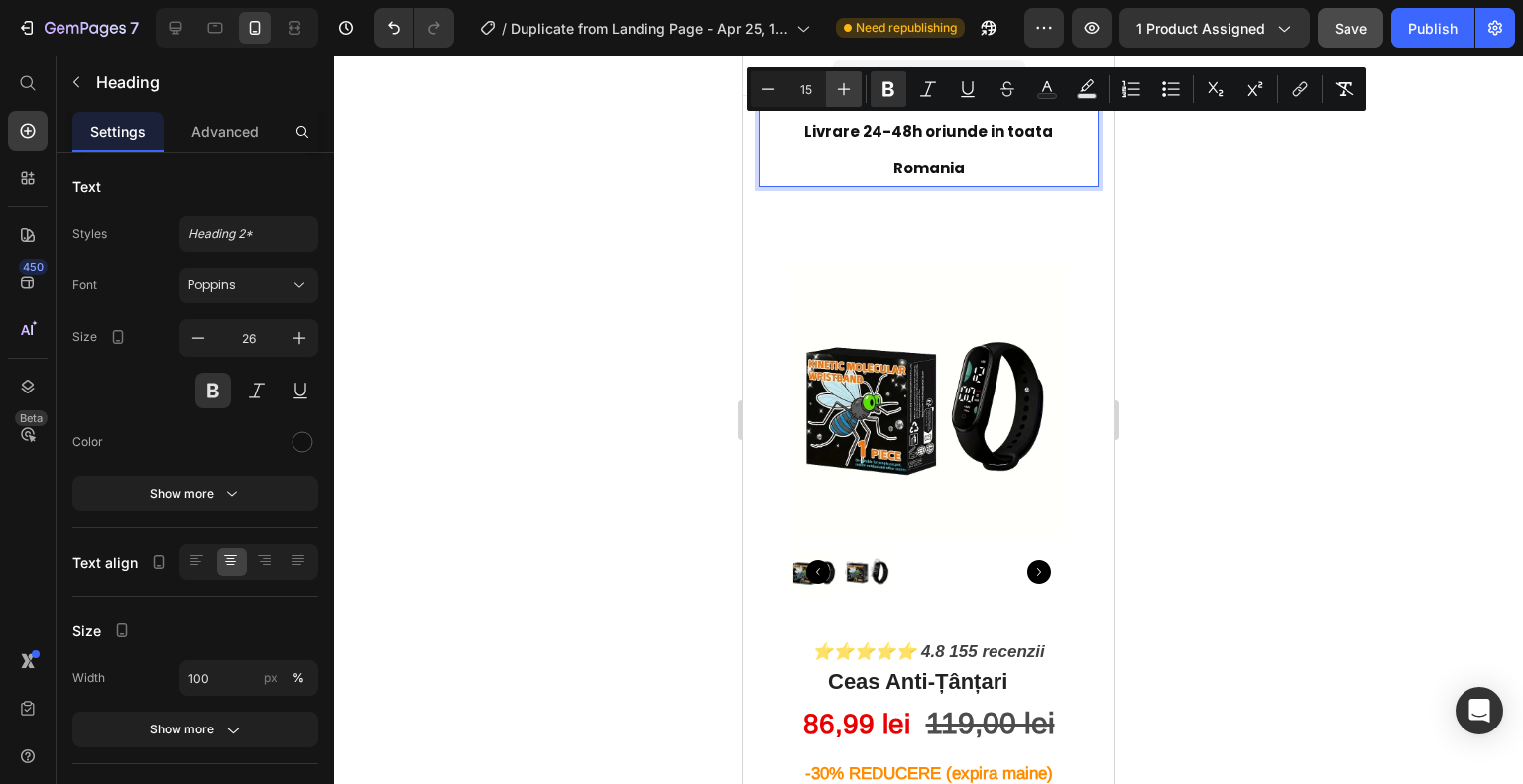 click on "Plus" at bounding box center (844, 89) 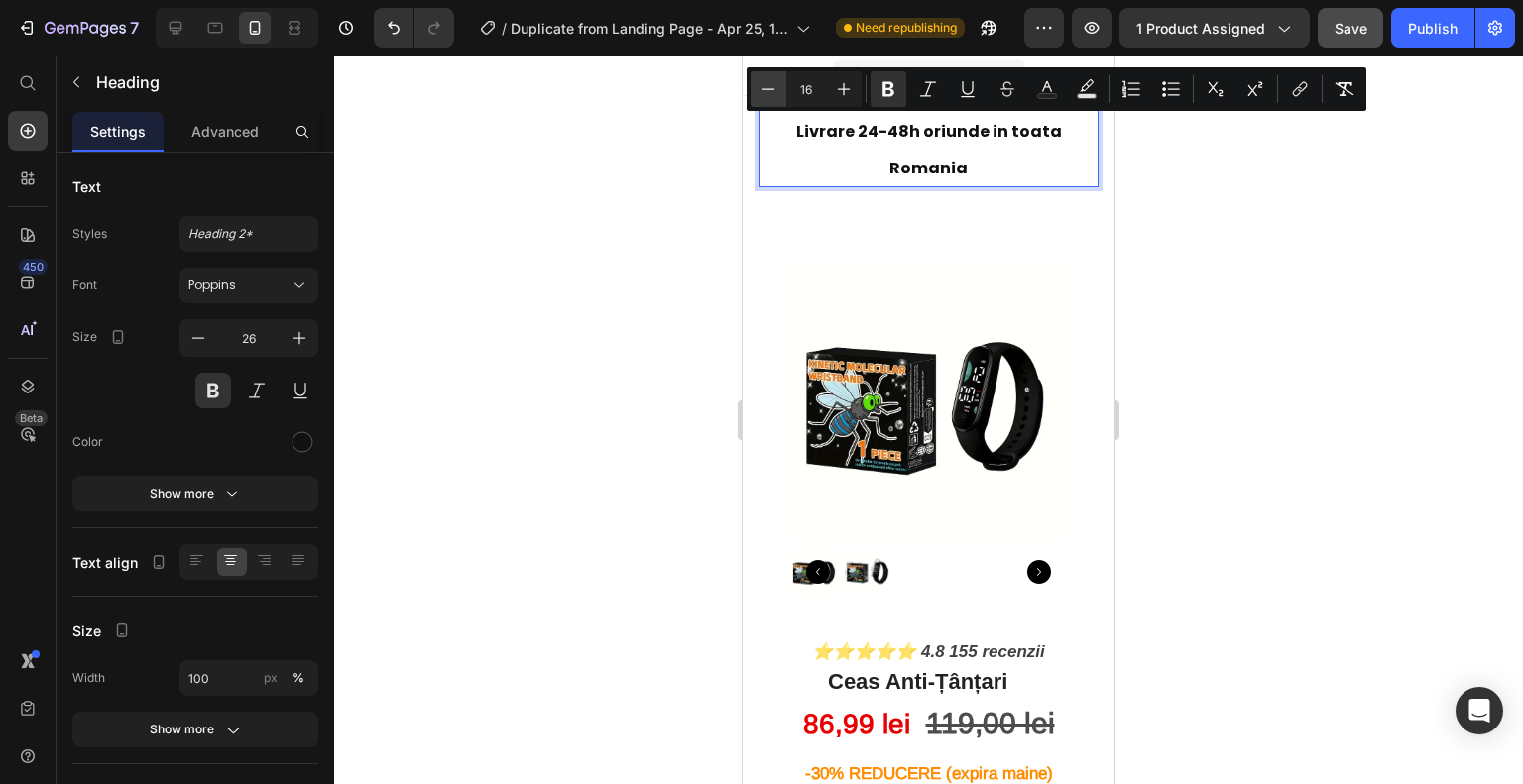click 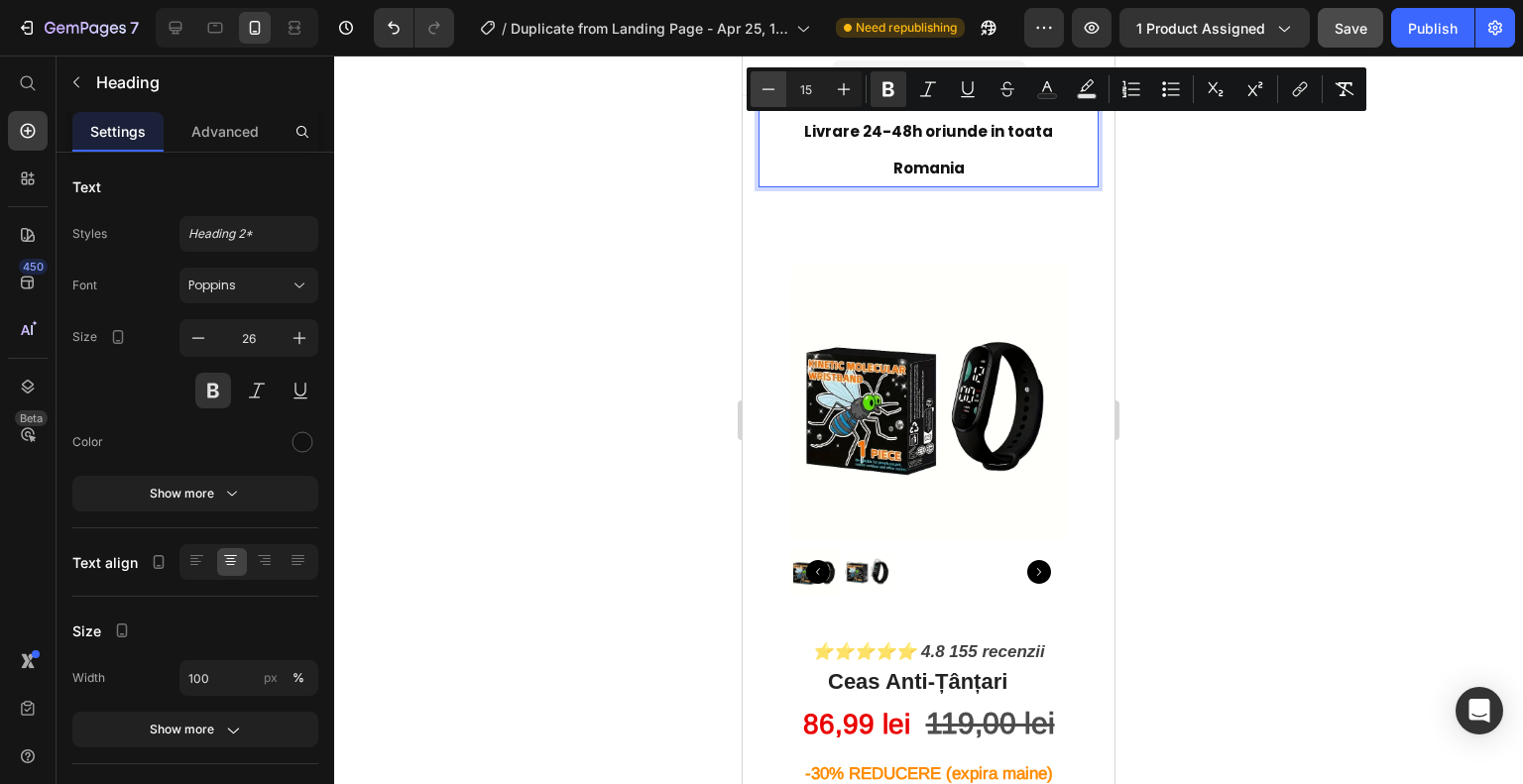 click 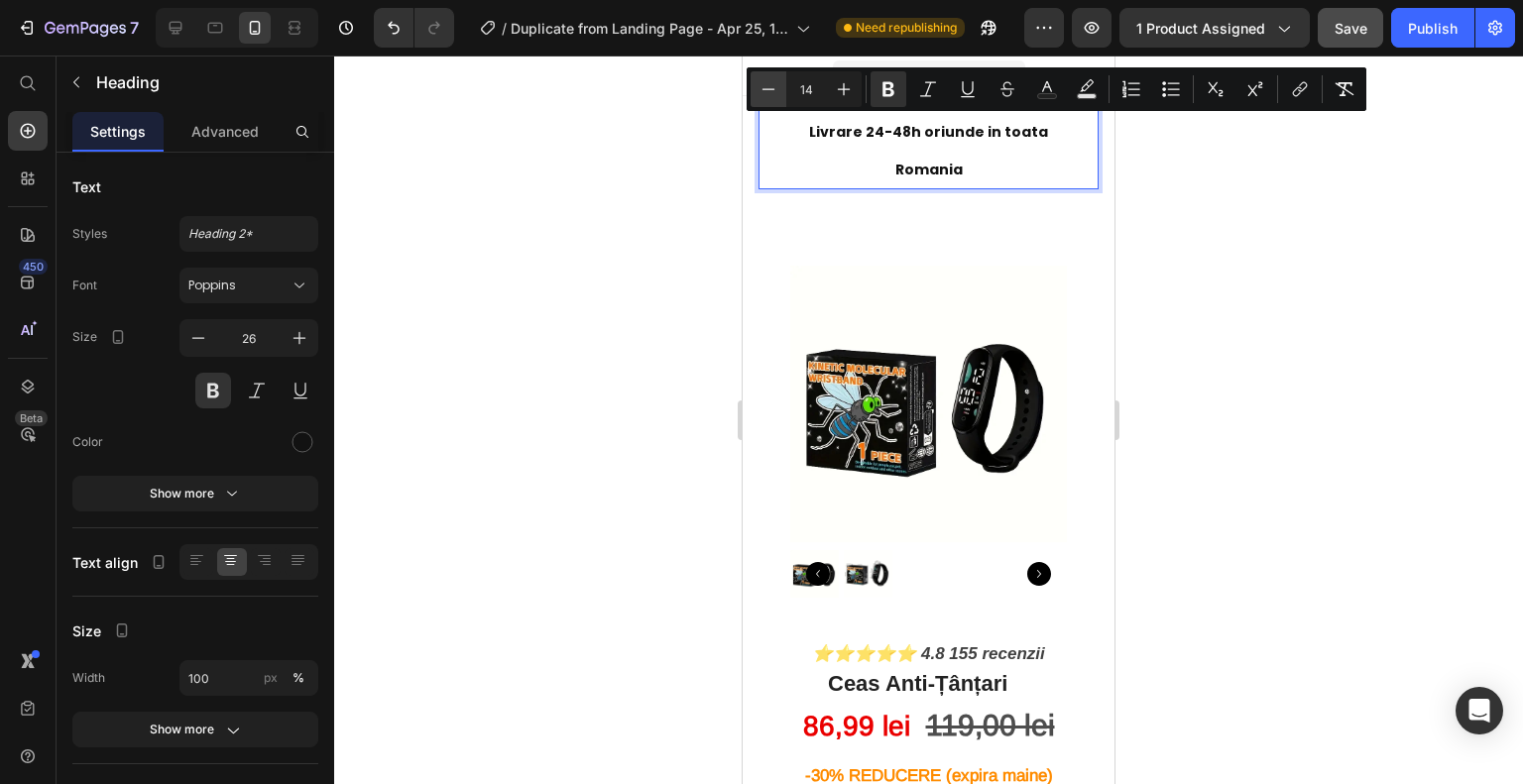 click 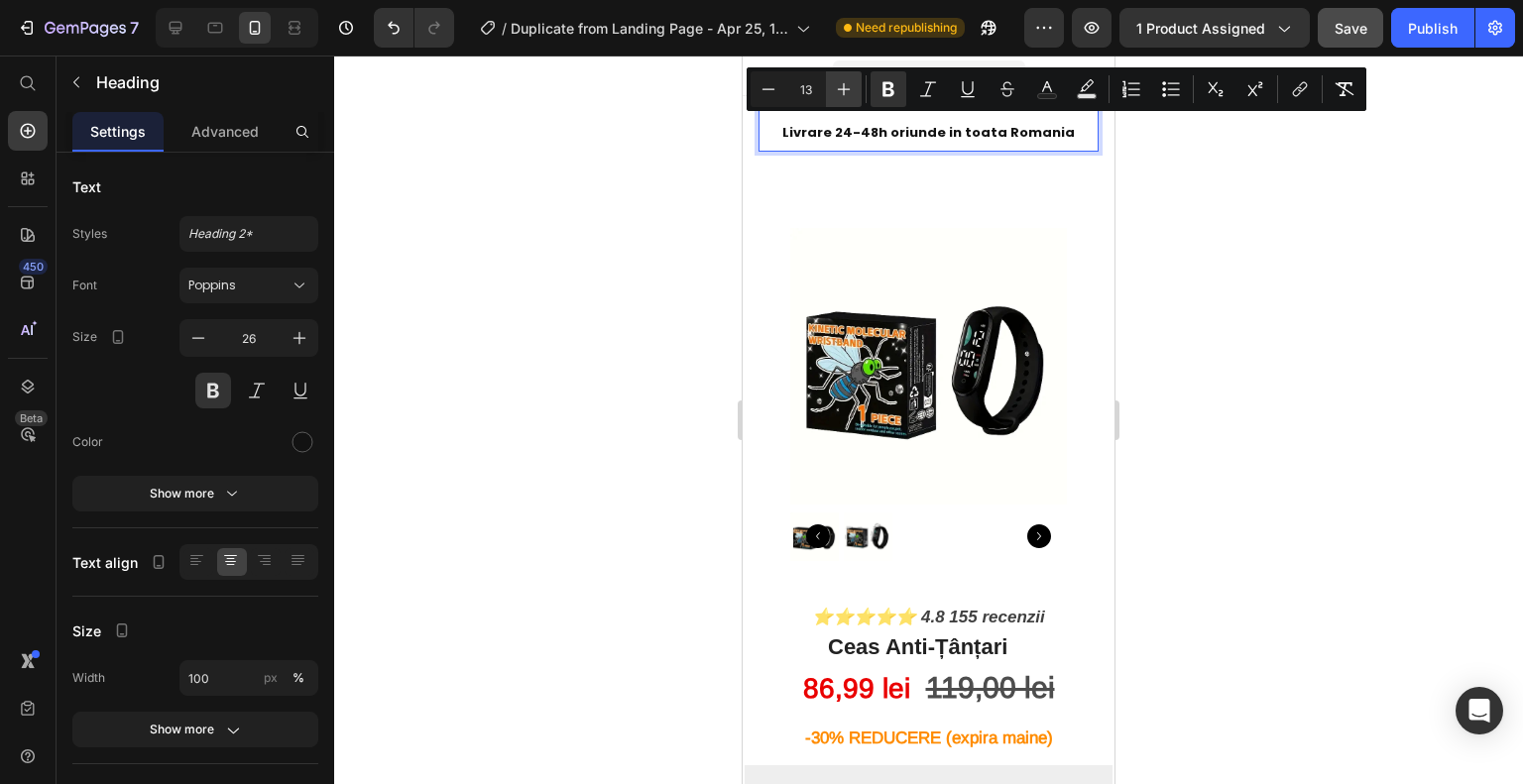 click 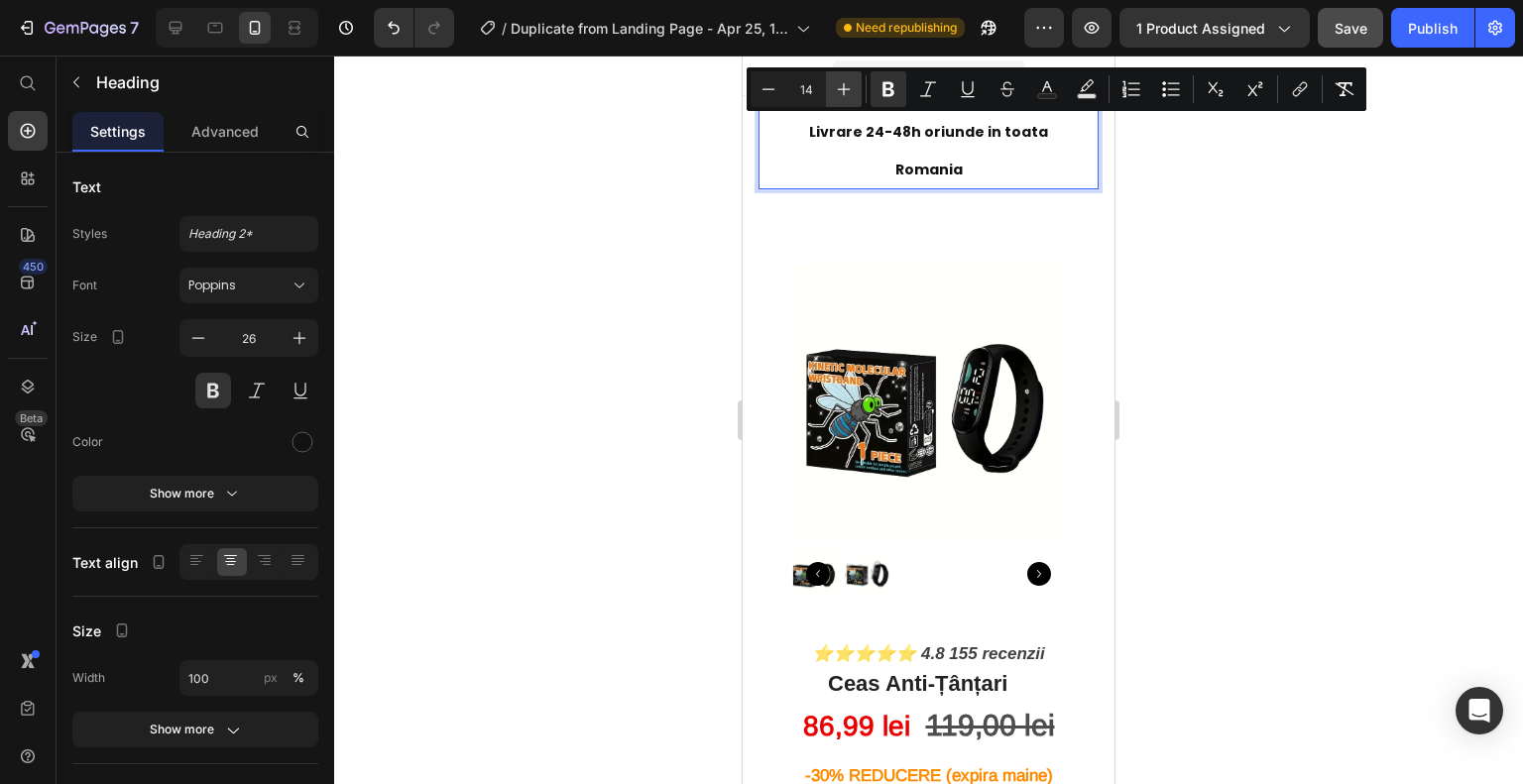 click 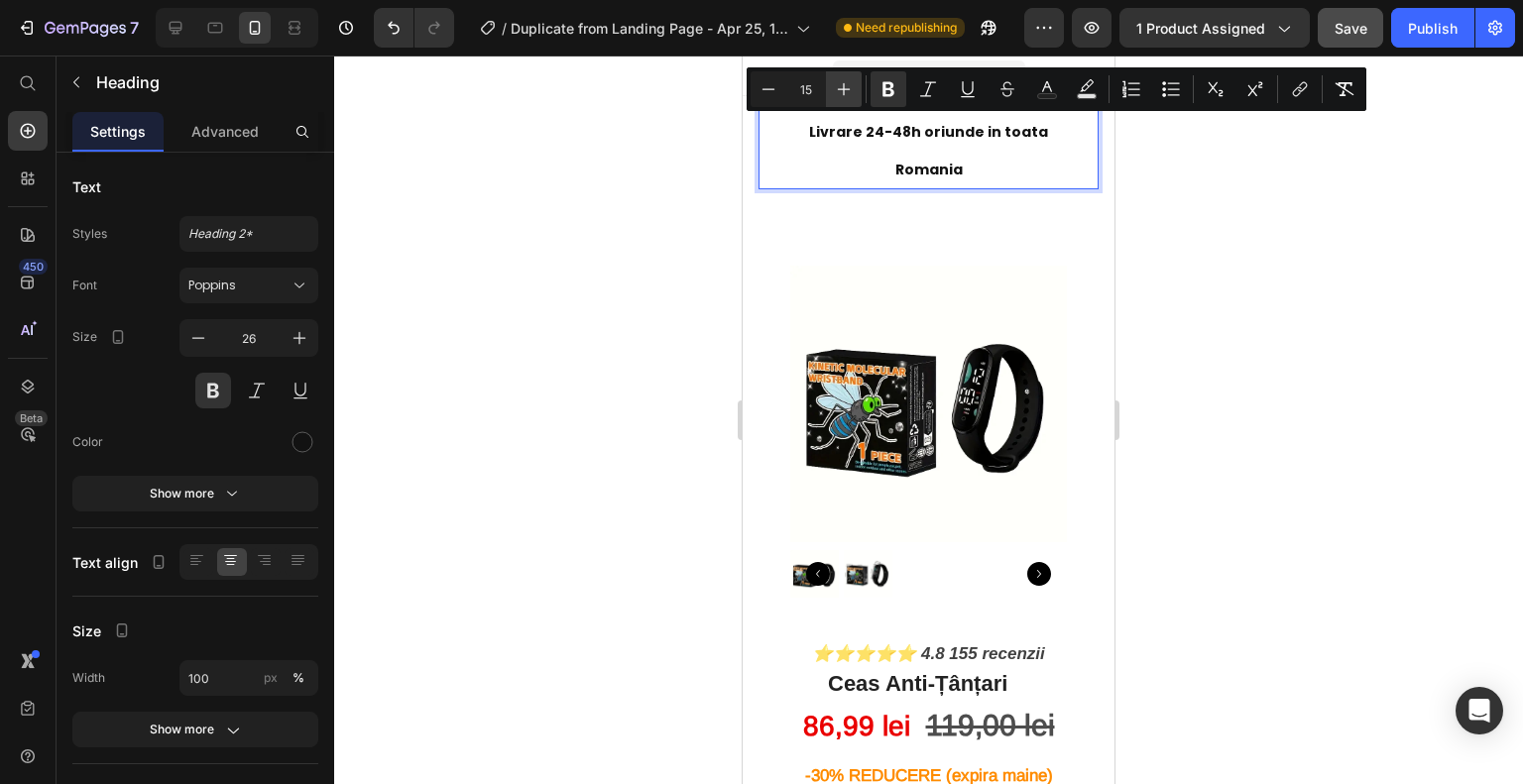 click 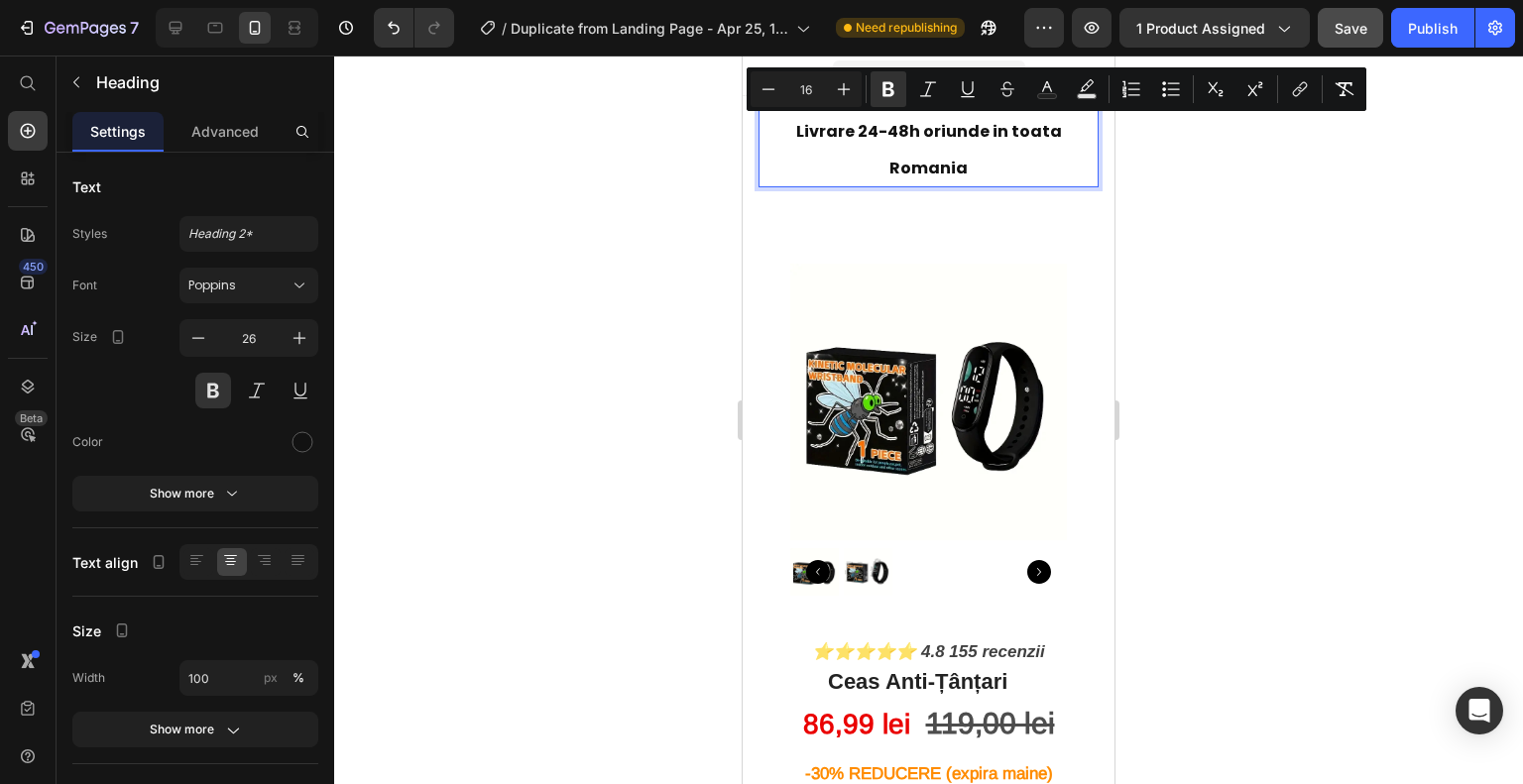 click 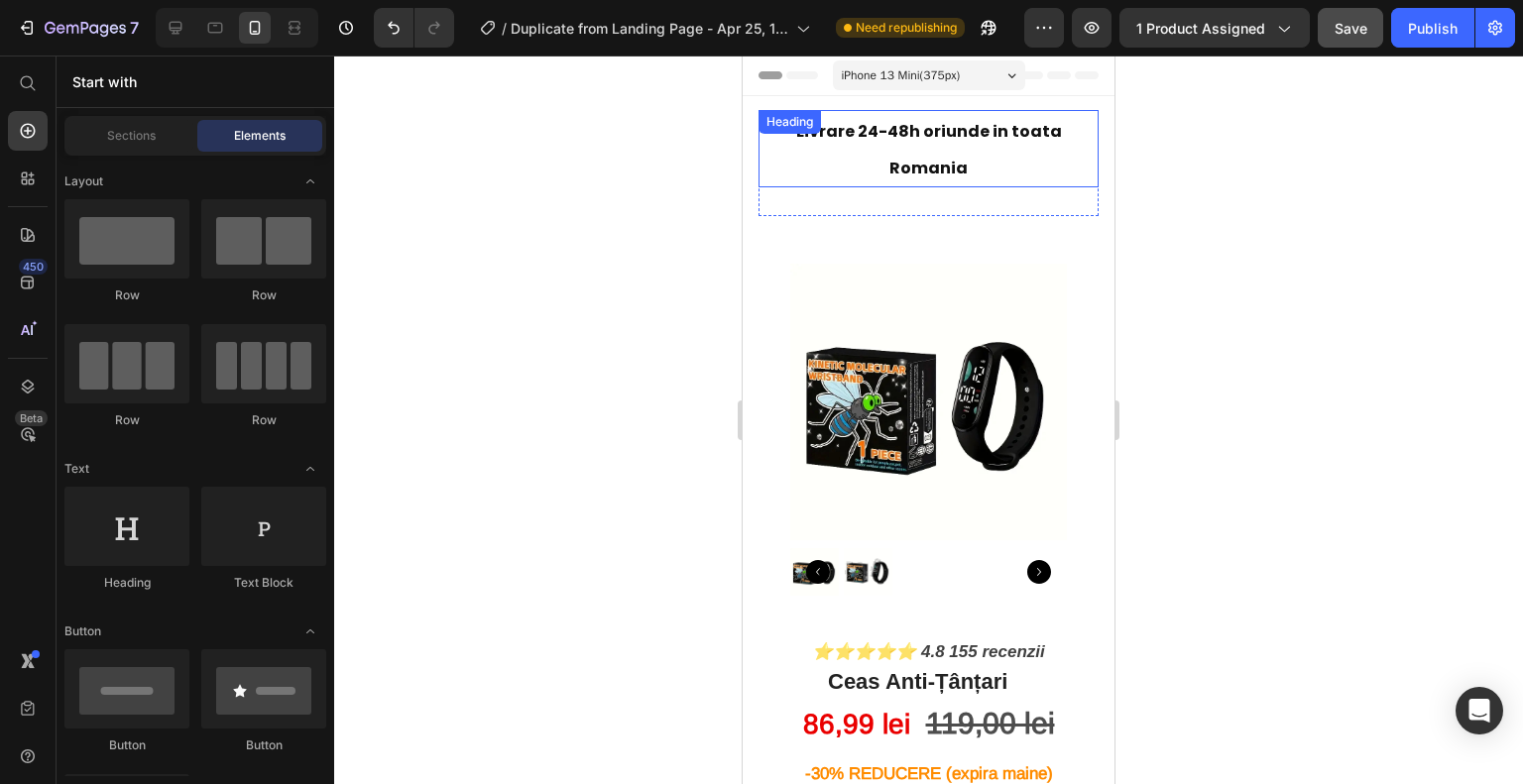 click on "⁠⁠⁠⁠⁠⁠⁠ Livrare 24-48h oriunde in toata Romania" at bounding box center [928, 149] 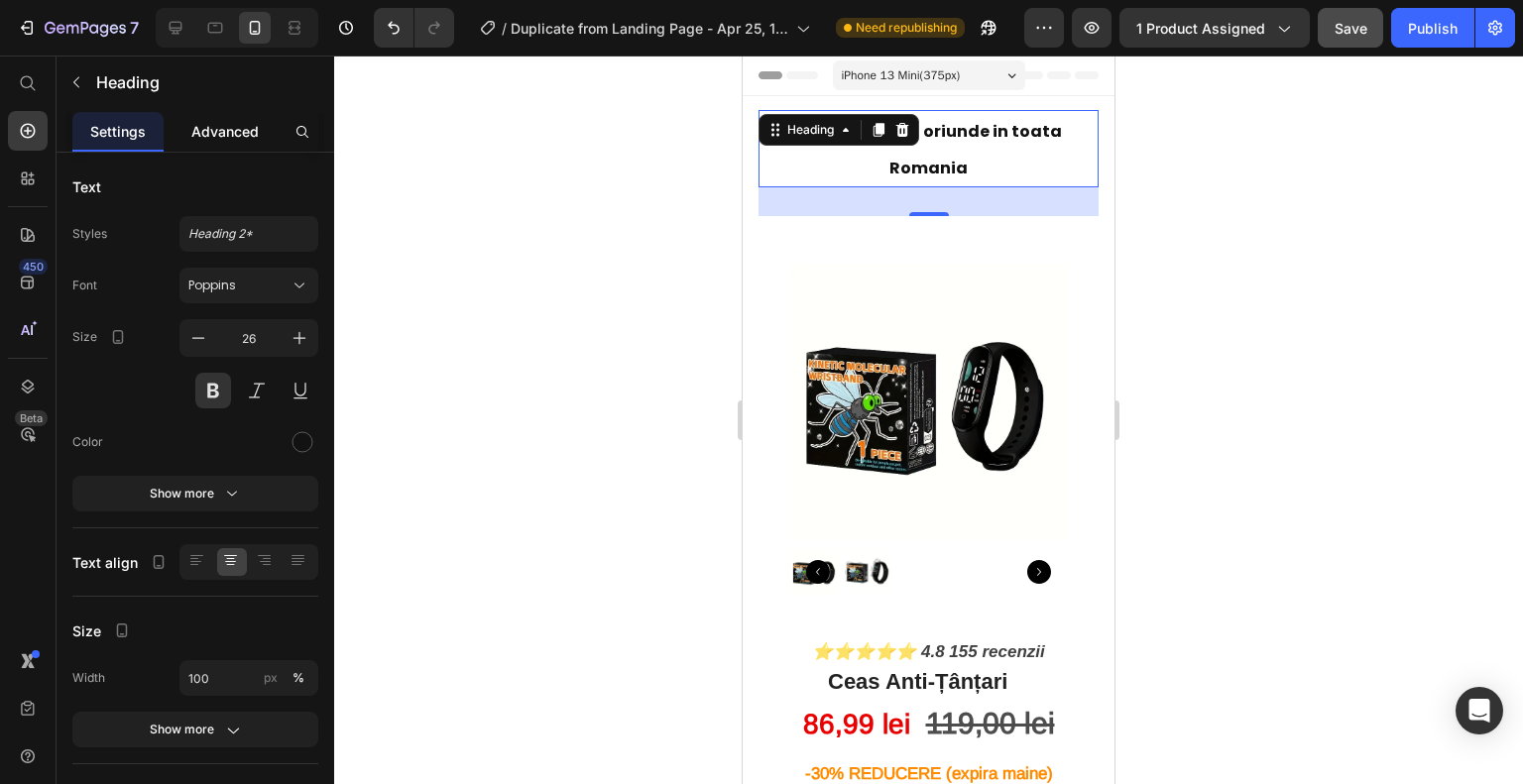click on "Advanced" at bounding box center [225, 131] 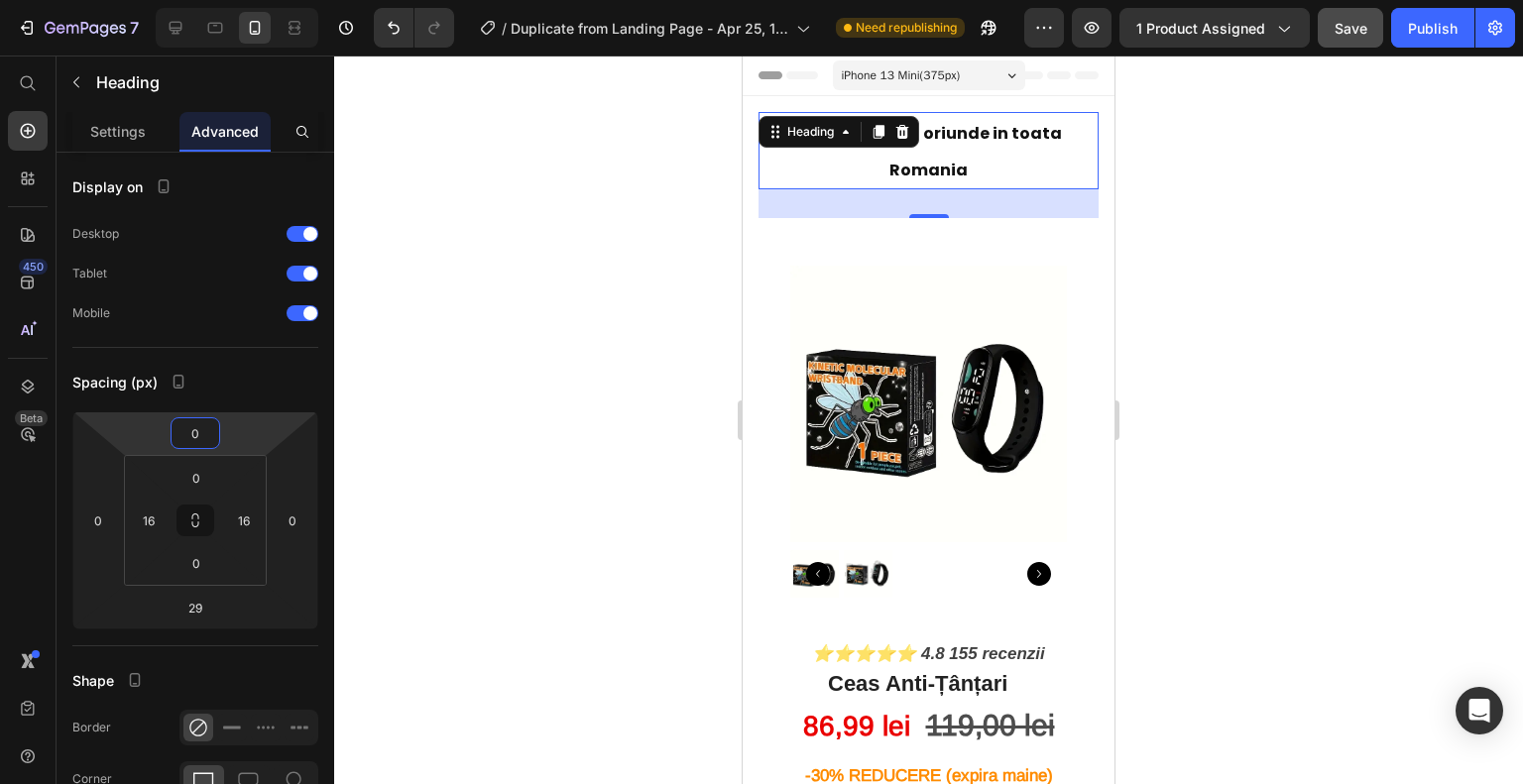 type on "-2" 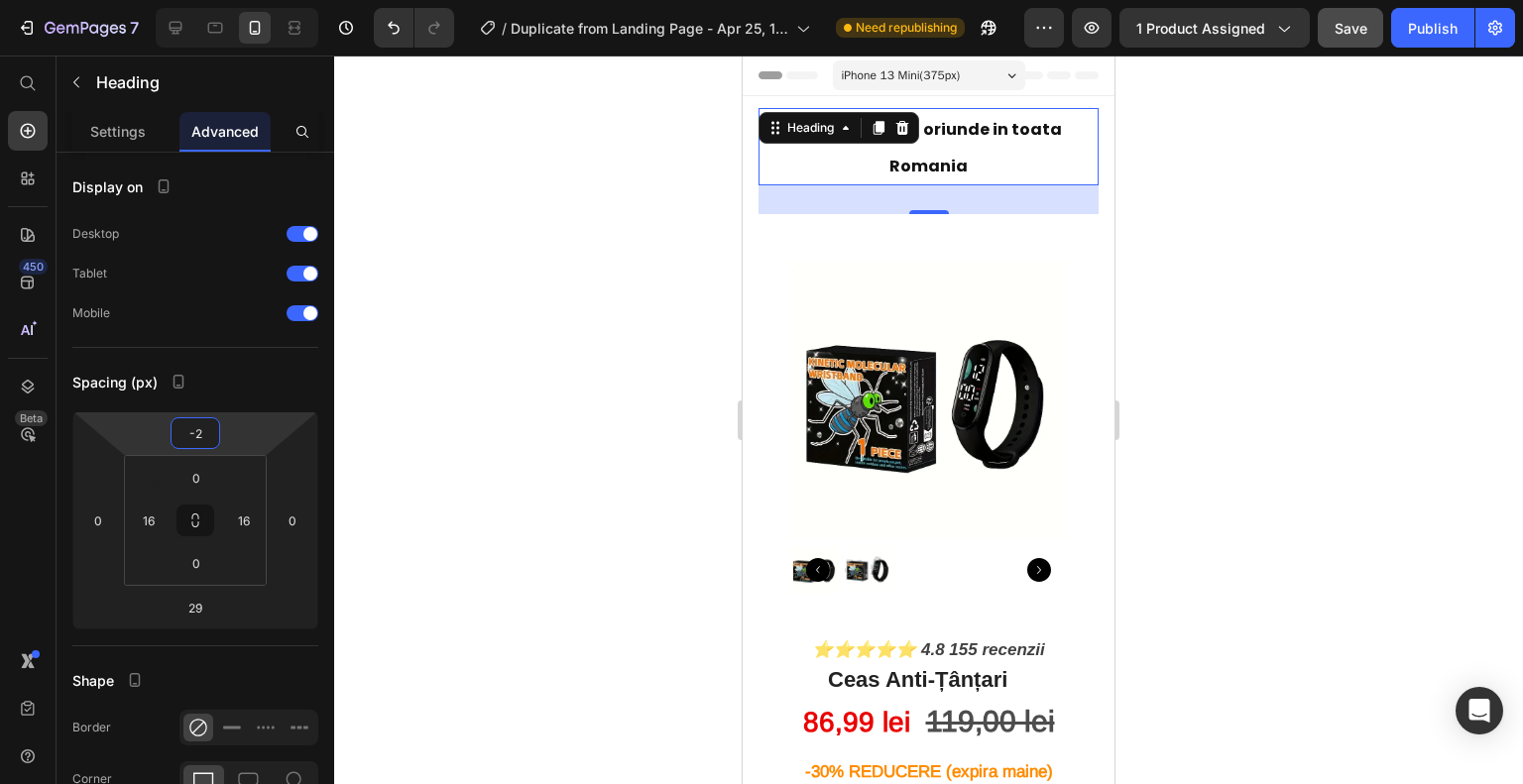 drag, startPoint x: 250, startPoint y: 438, endPoint x: 267, endPoint y: 424, distance: 22.022716 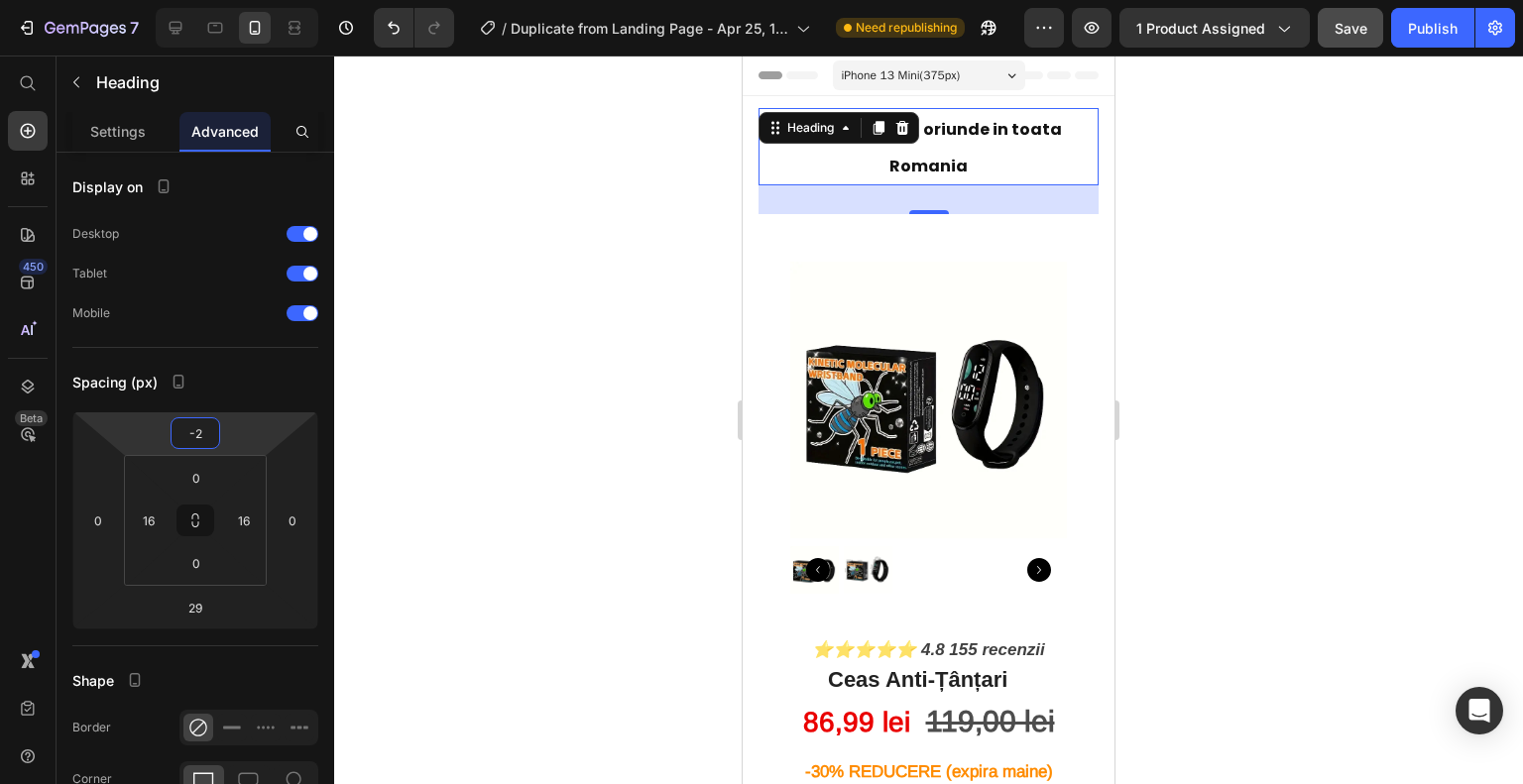 click on "7   /  Duplicate from Landing Page - Apr 25, 16:45:24 Need republishing Preview 1 product assigned  Save   Publish  450 Beta Start with Sections Elements Hero Section Product Detail Brands Trusted Badges Guarantee Product Breakdown How to use Testimonials Compare Bundle FAQs Social Proof Brand Story Product List Collection Blog List Contact Sticky Add to Cart Custom Footer Browse Library 450 Layout
Row
Row
Row
Row Text
Heading
Text Block Button
Button
Button
Sticky Back to top Media" at bounding box center [762, 0] 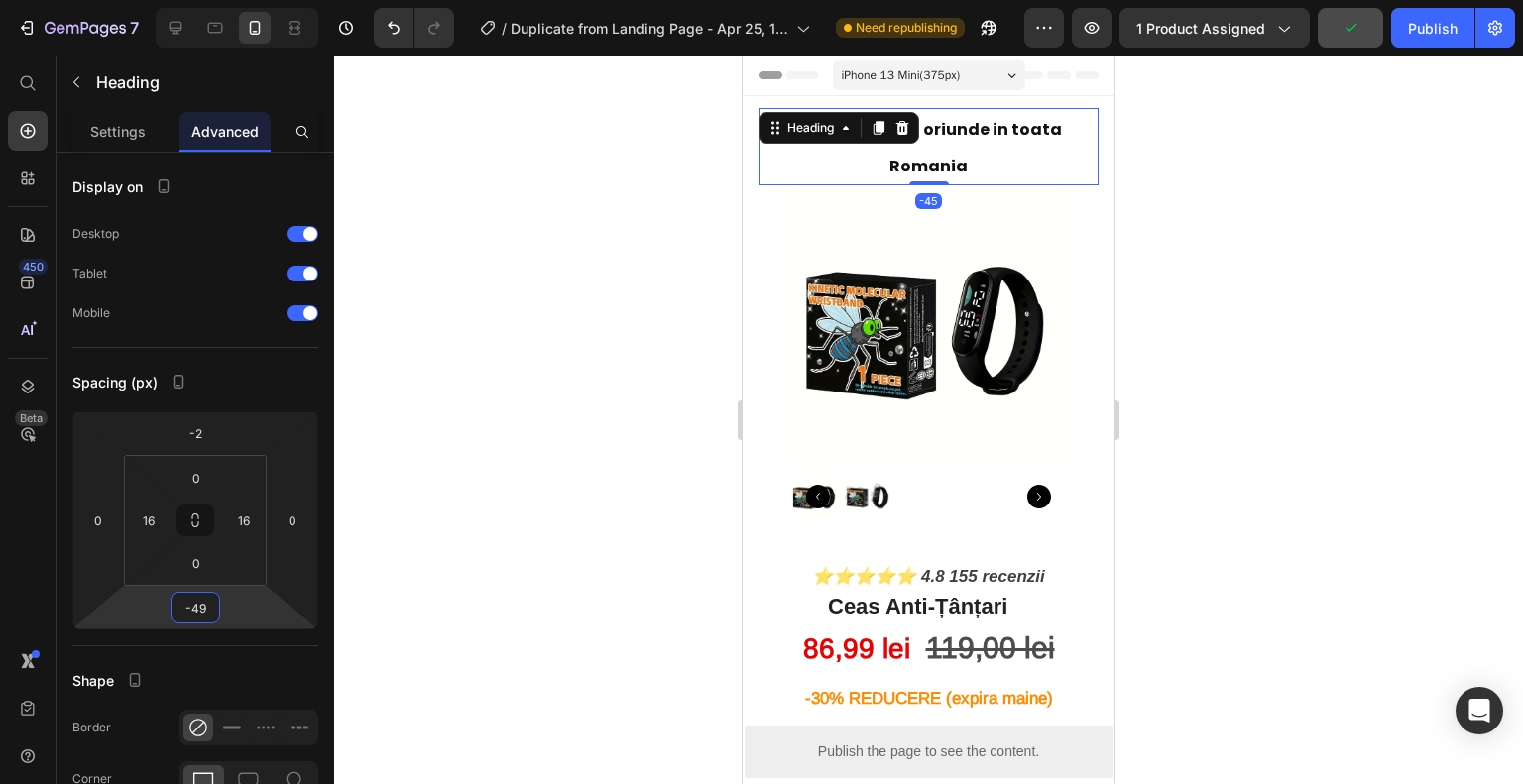 type on "-51" 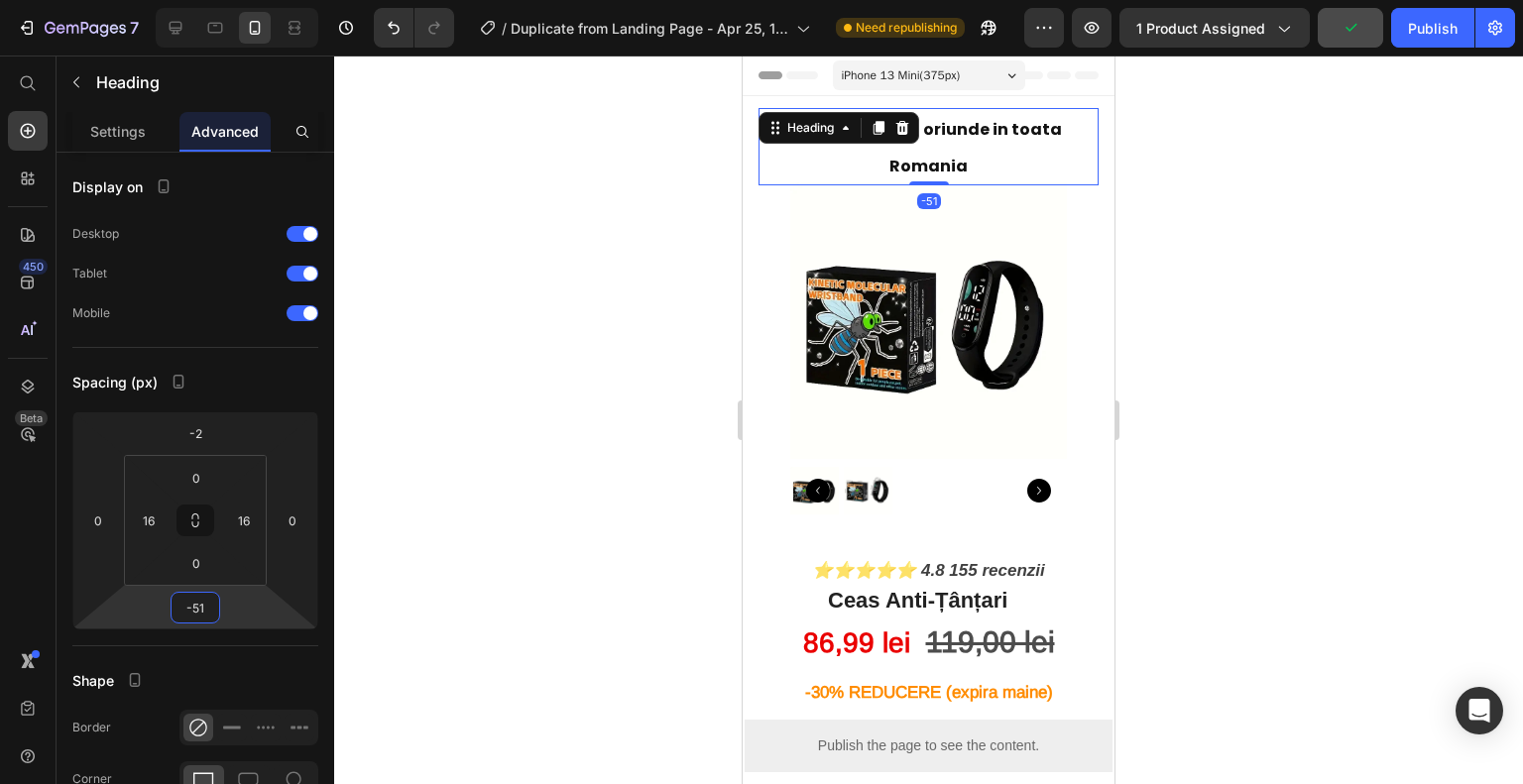 drag, startPoint x: 246, startPoint y: 604, endPoint x: 252, endPoint y: 643, distance: 39.4588 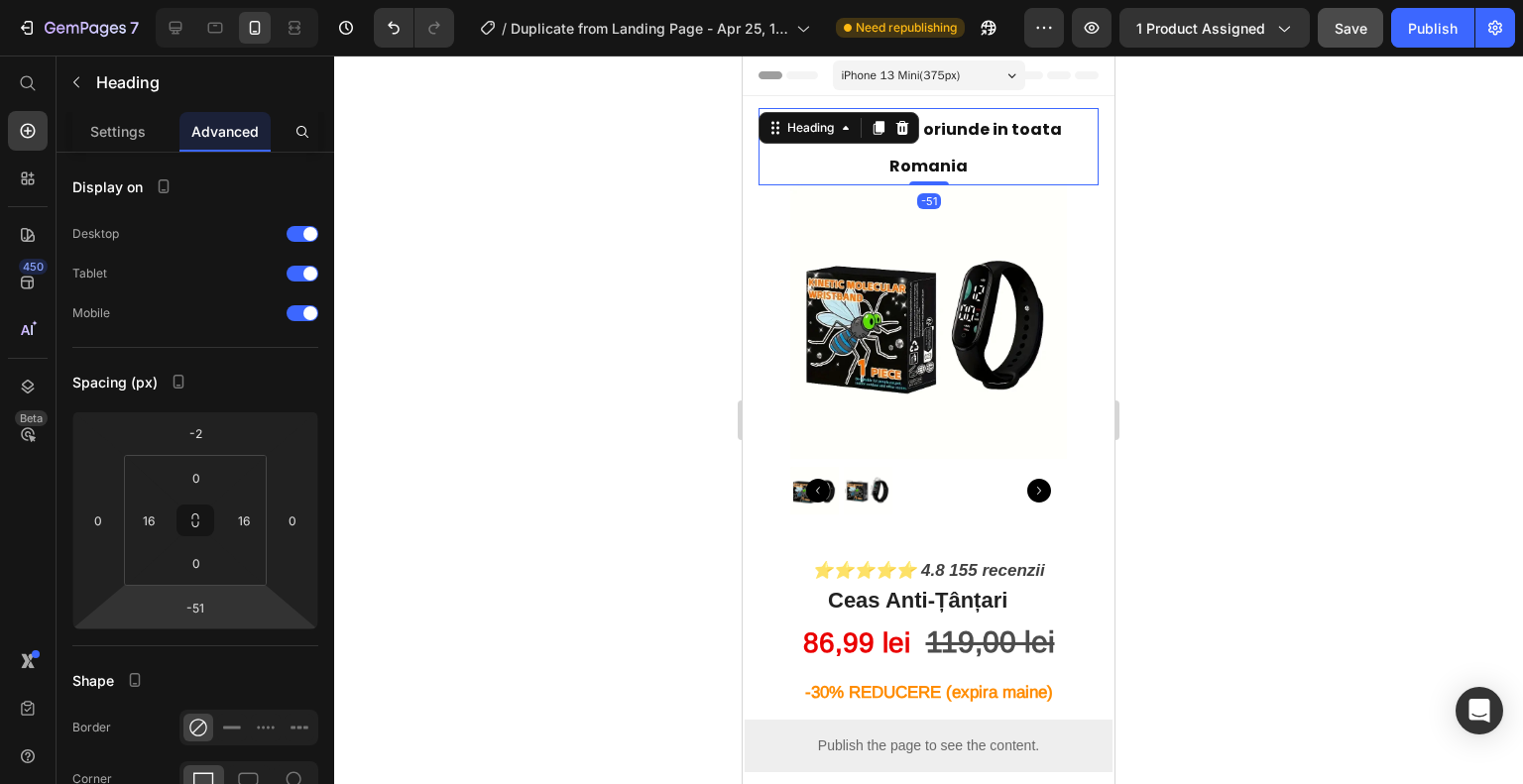 click 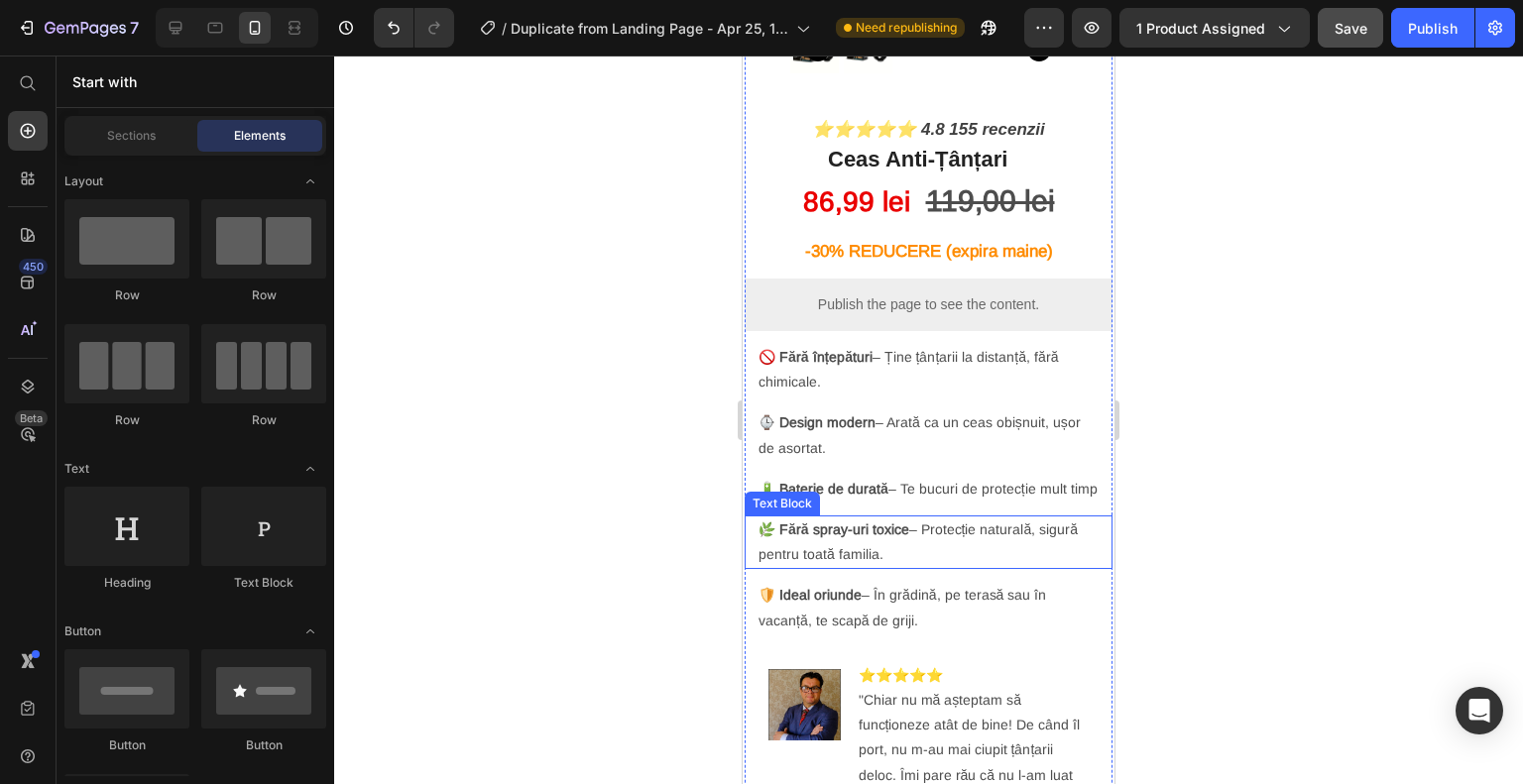 scroll, scrollTop: 396, scrollLeft: 0, axis: vertical 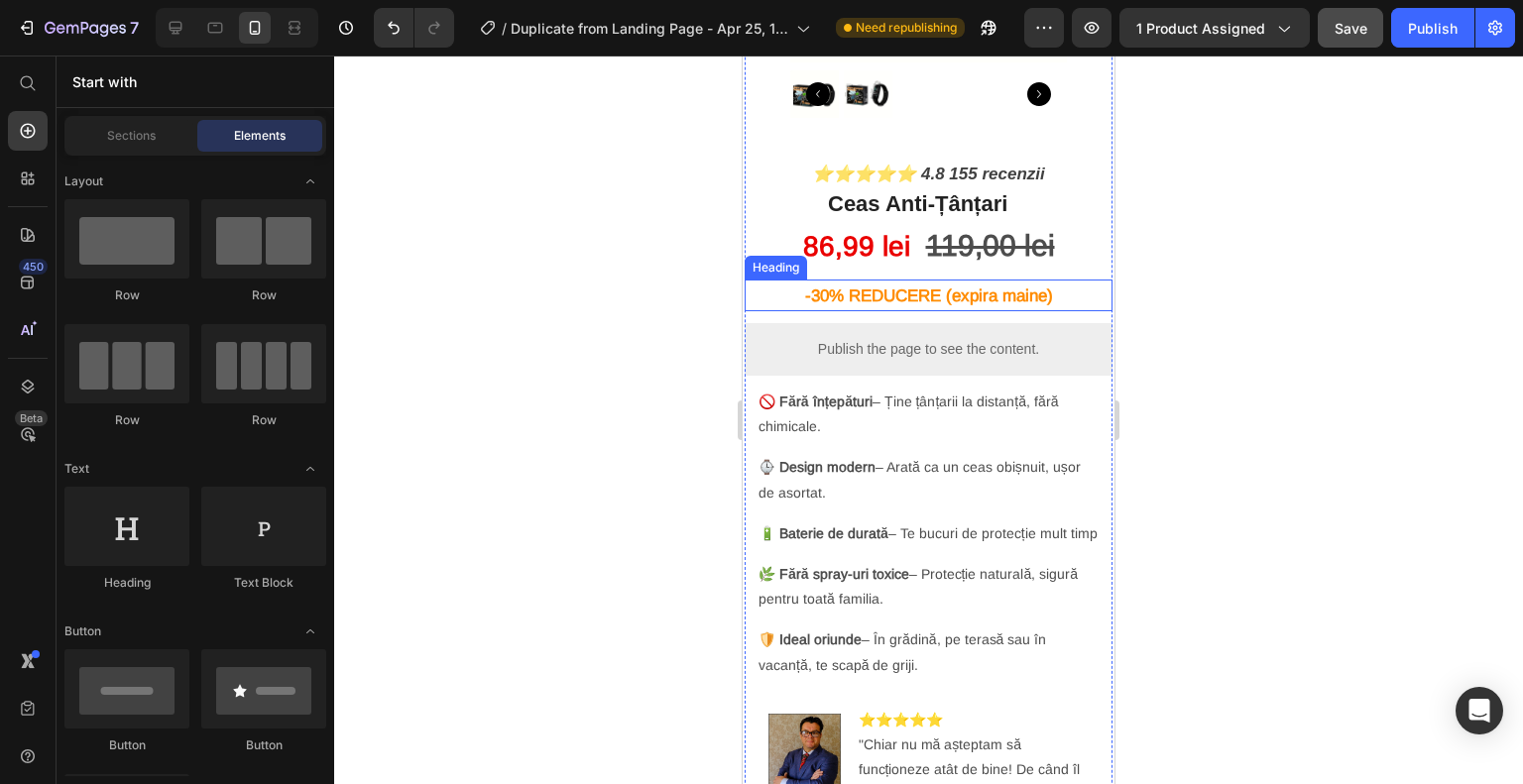 click on "-30% REDUCERE (expira maine)" at bounding box center (929, 295) 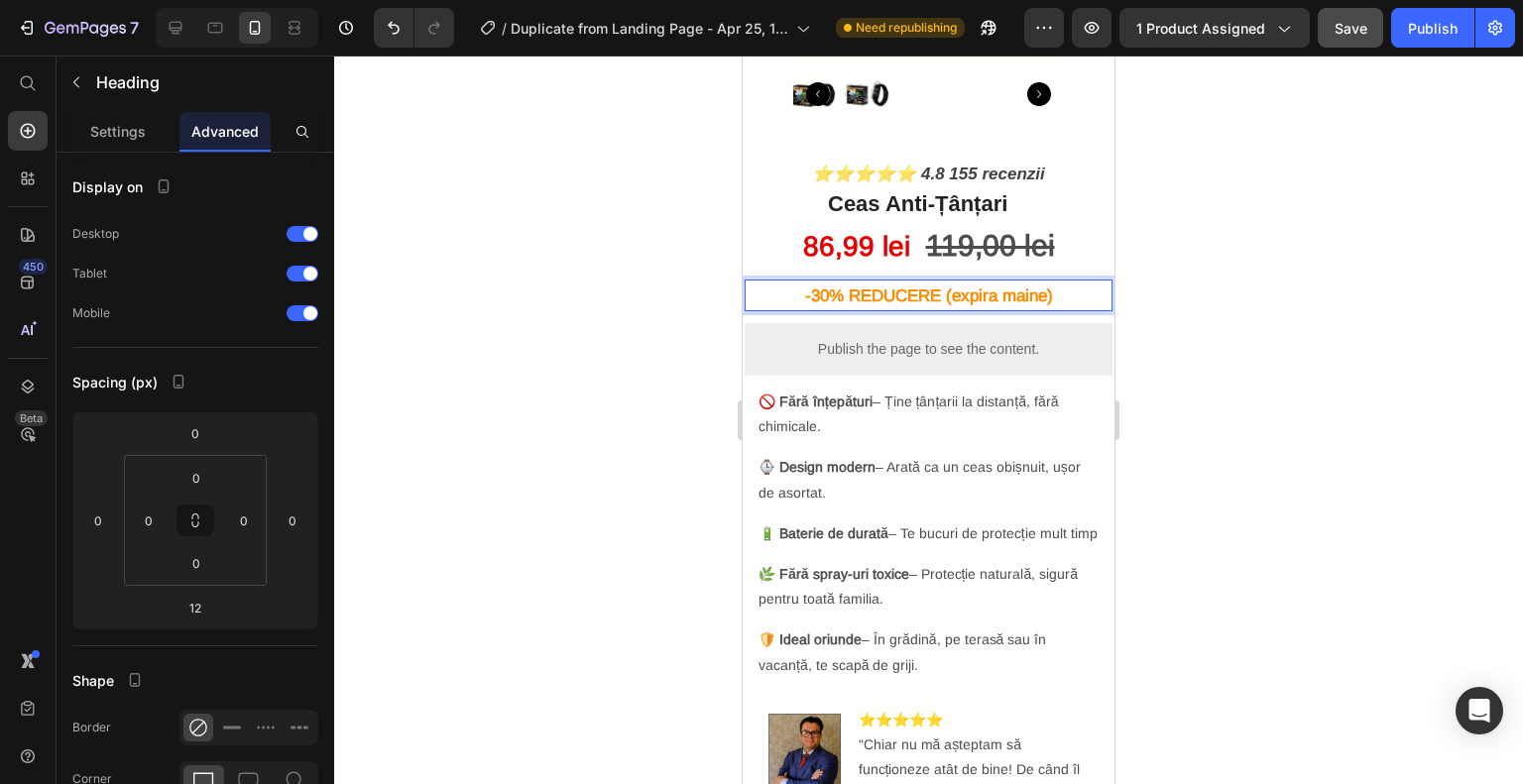 click on "-30% REDUCERE (expira maine)" at bounding box center (929, 295) 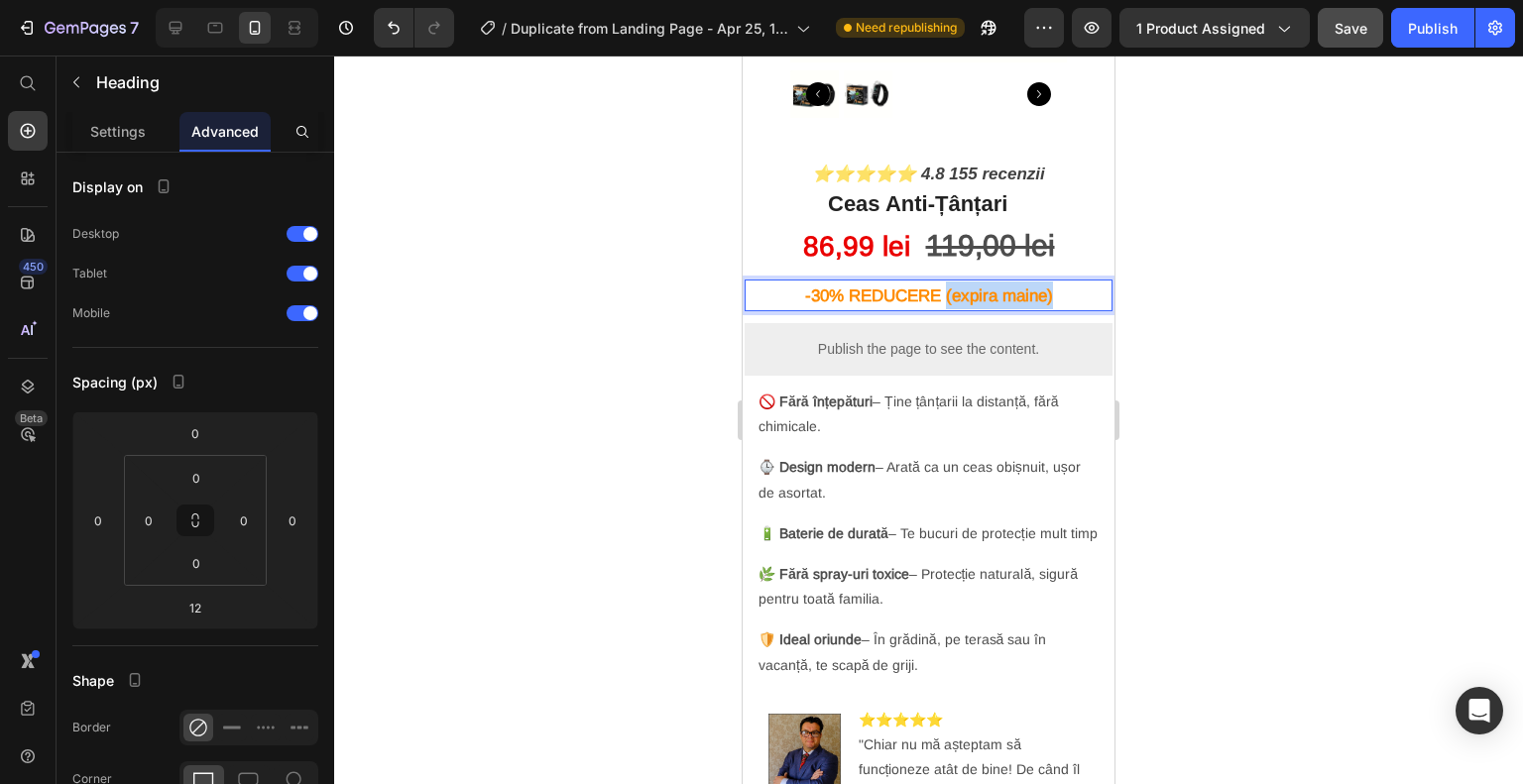 drag, startPoint x: 937, startPoint y: 281, endPoint x: 1079, endPoint y: 288, distance: 142.17243 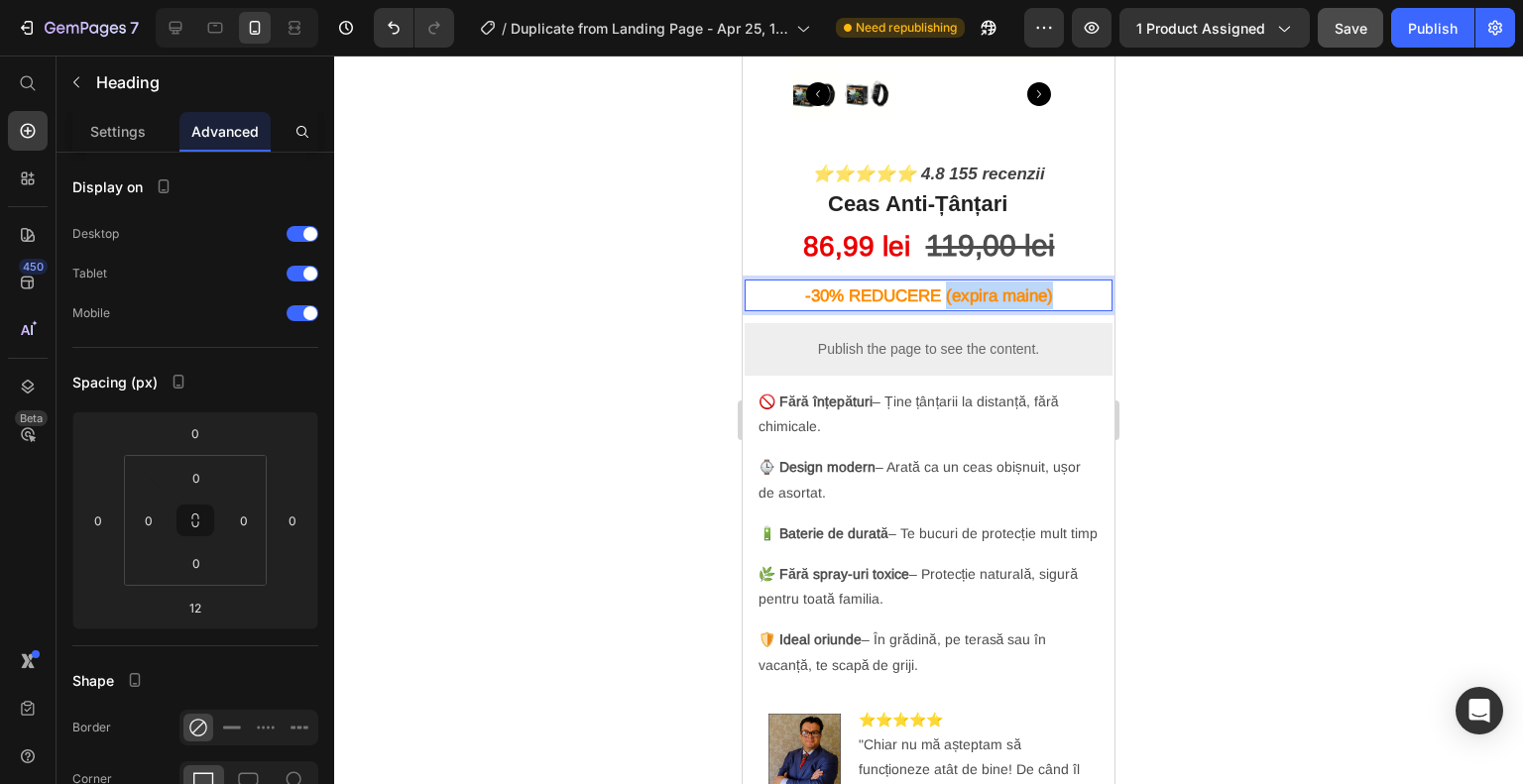 click on "-30% REDUCERE (expira maine)" at bounding box center [928, 295] 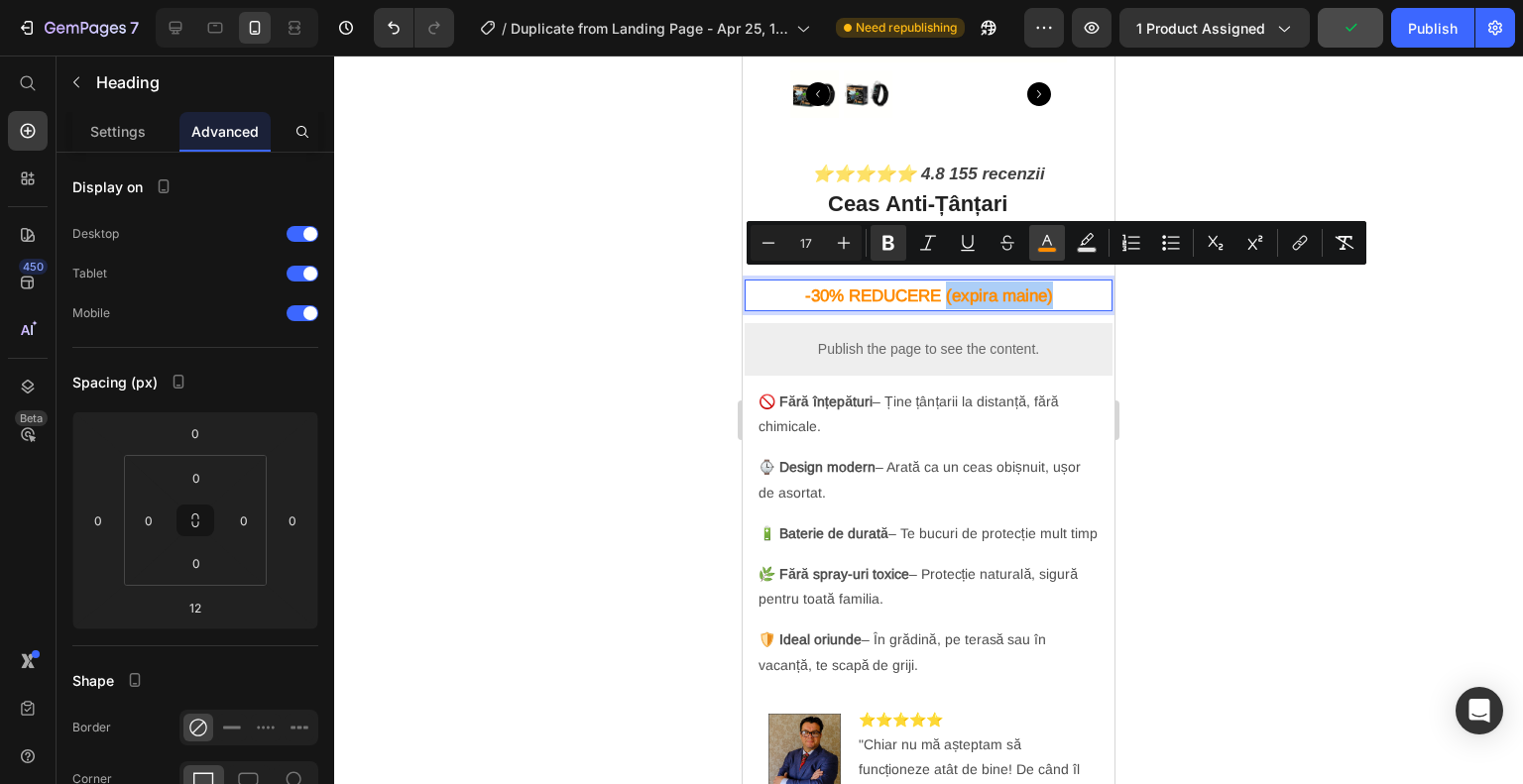 click 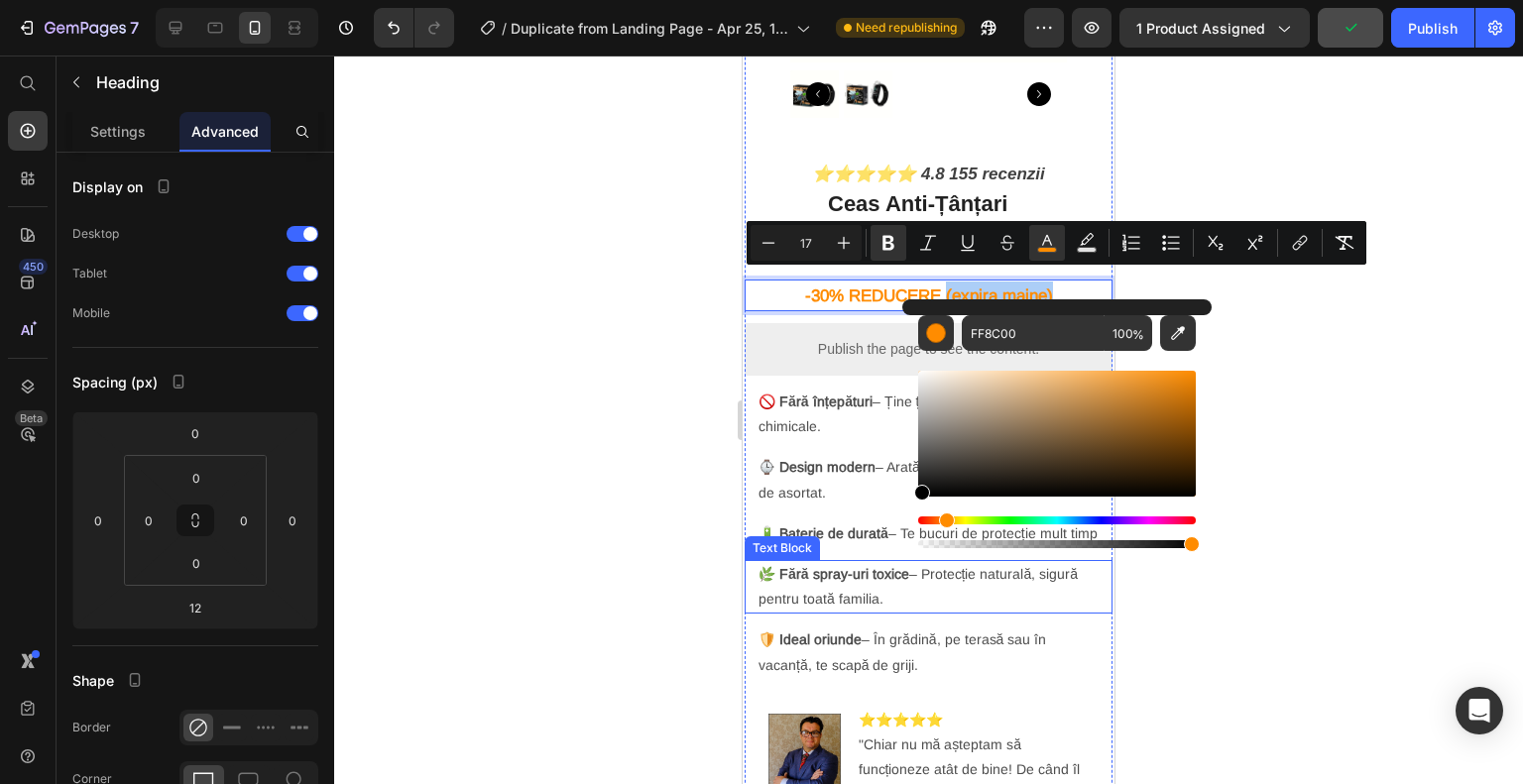 drag, startPoint x: 1751, startPoint y: 464, endPoint x: 825, endPoint y: 611, distance: 937.5953 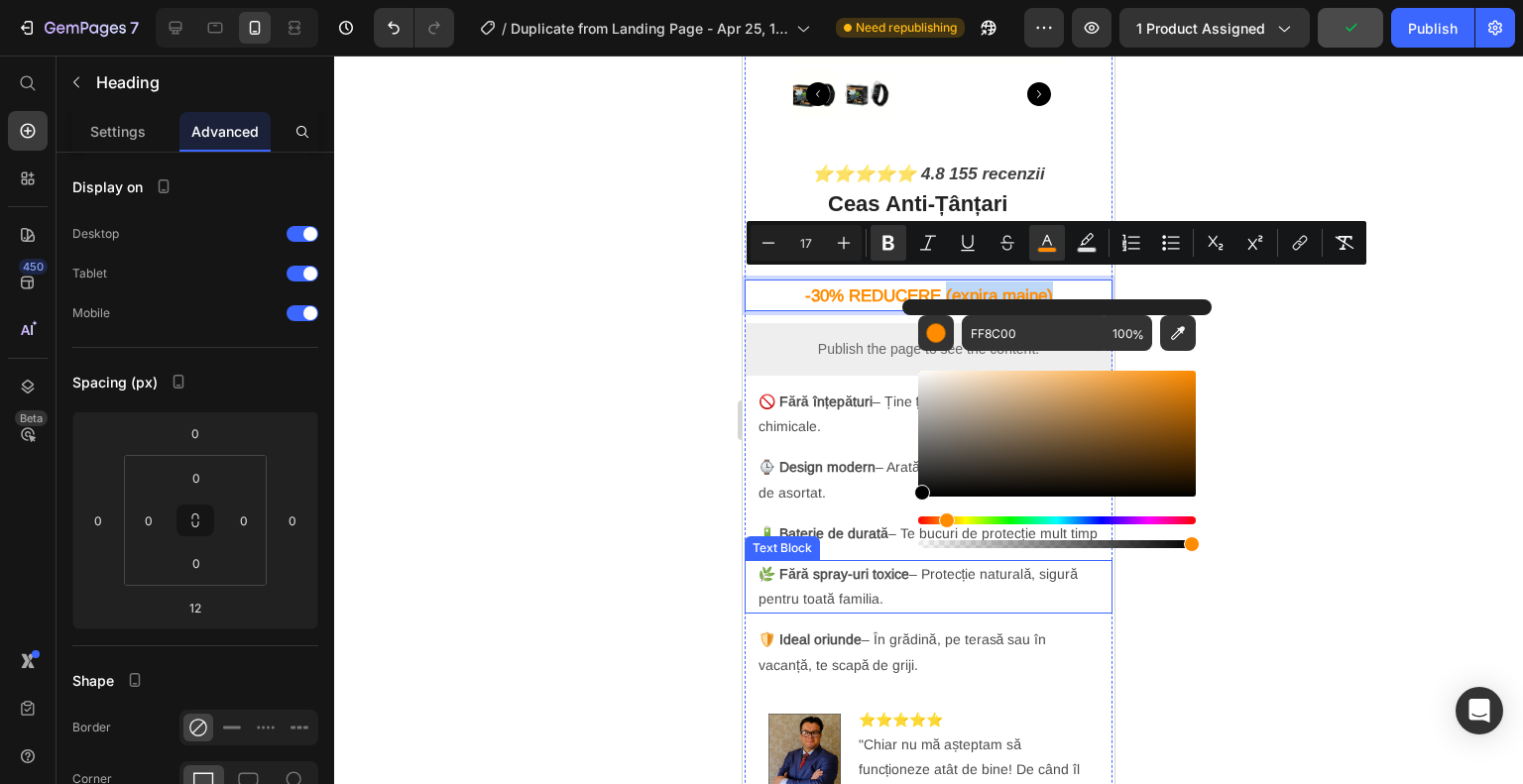 type on "000000" 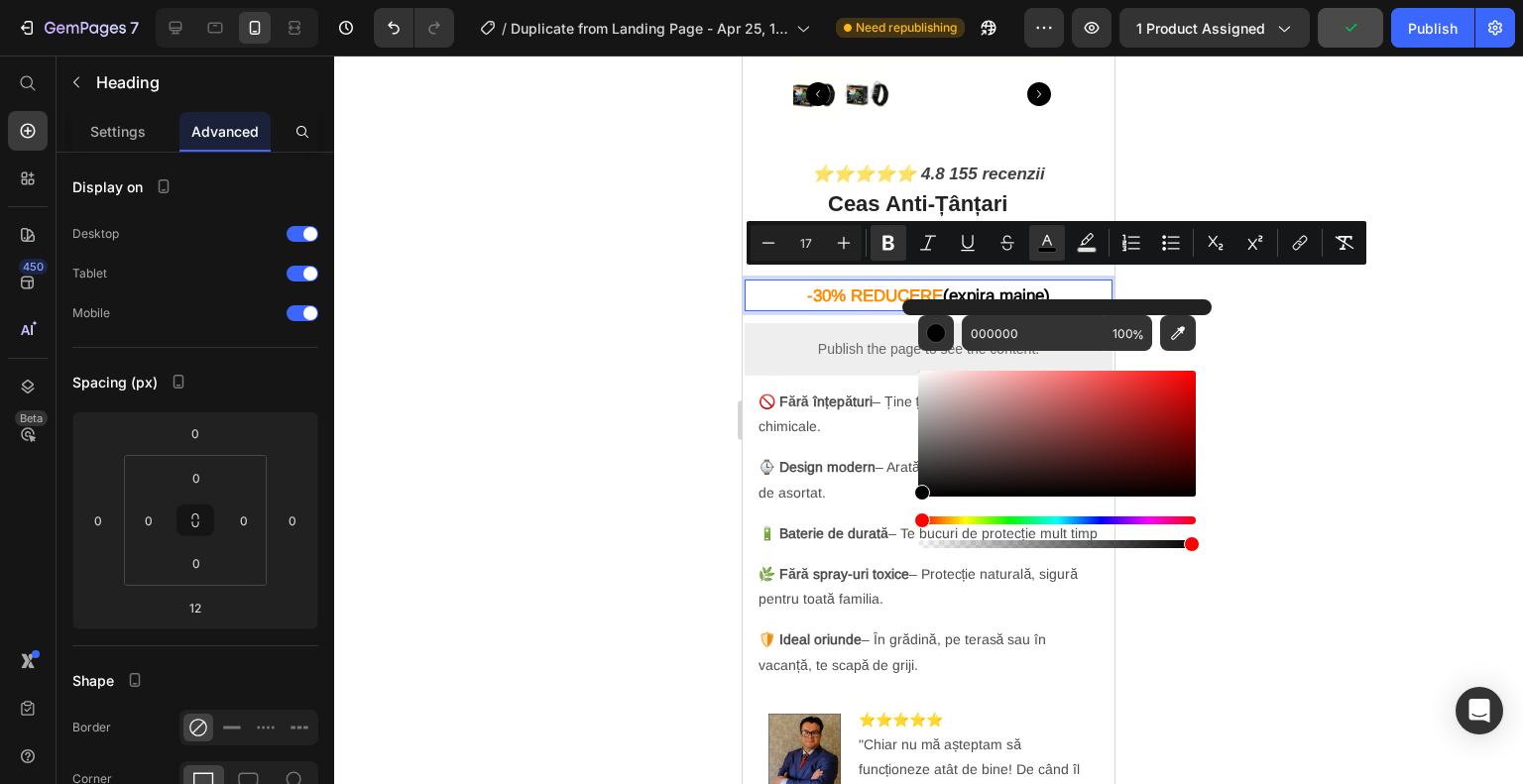 click 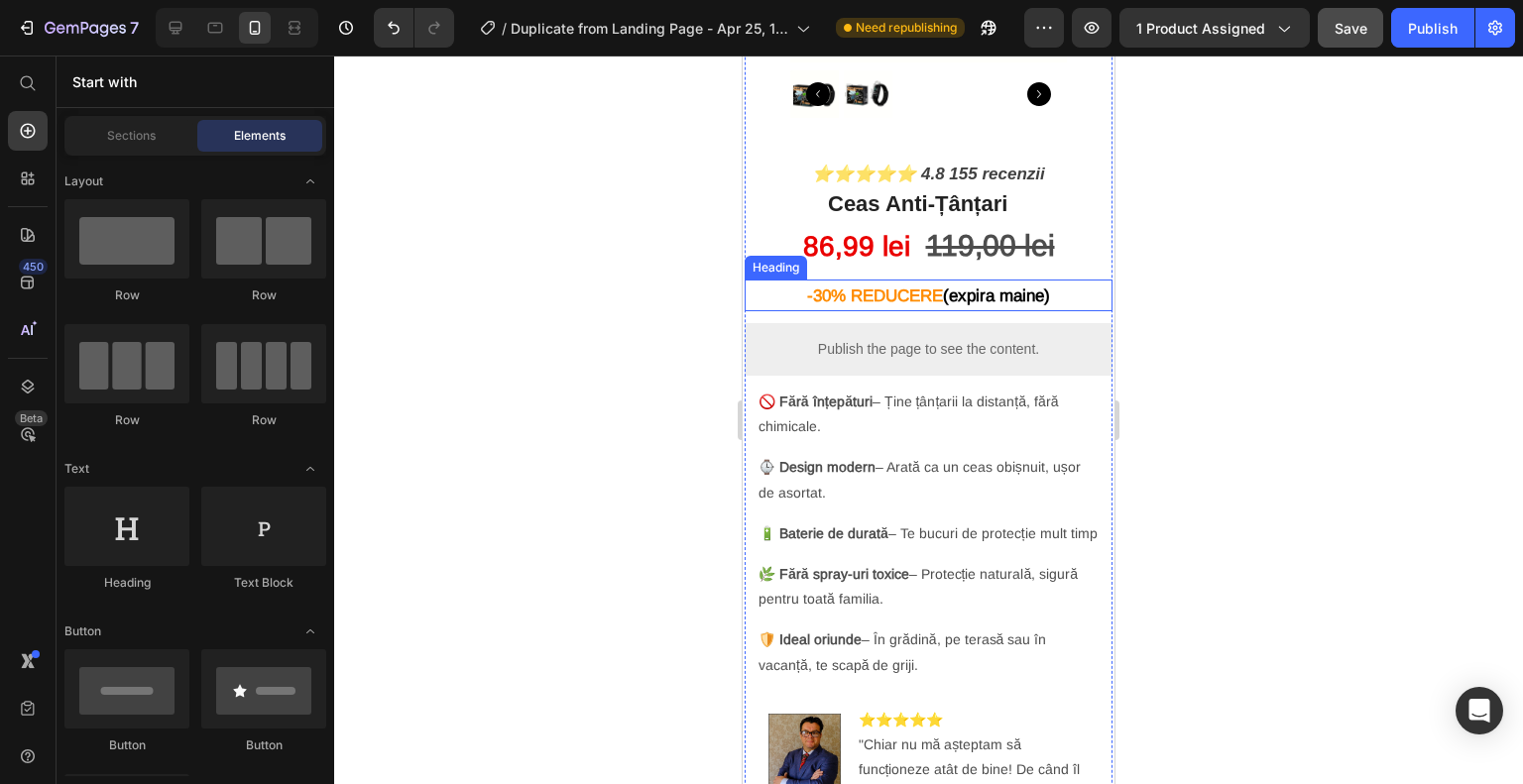 click on "⁠⁠⁠⁠⁠⁠⁠ -30% REDUCERE  (expira maine)" at bounding box center [928, 295] 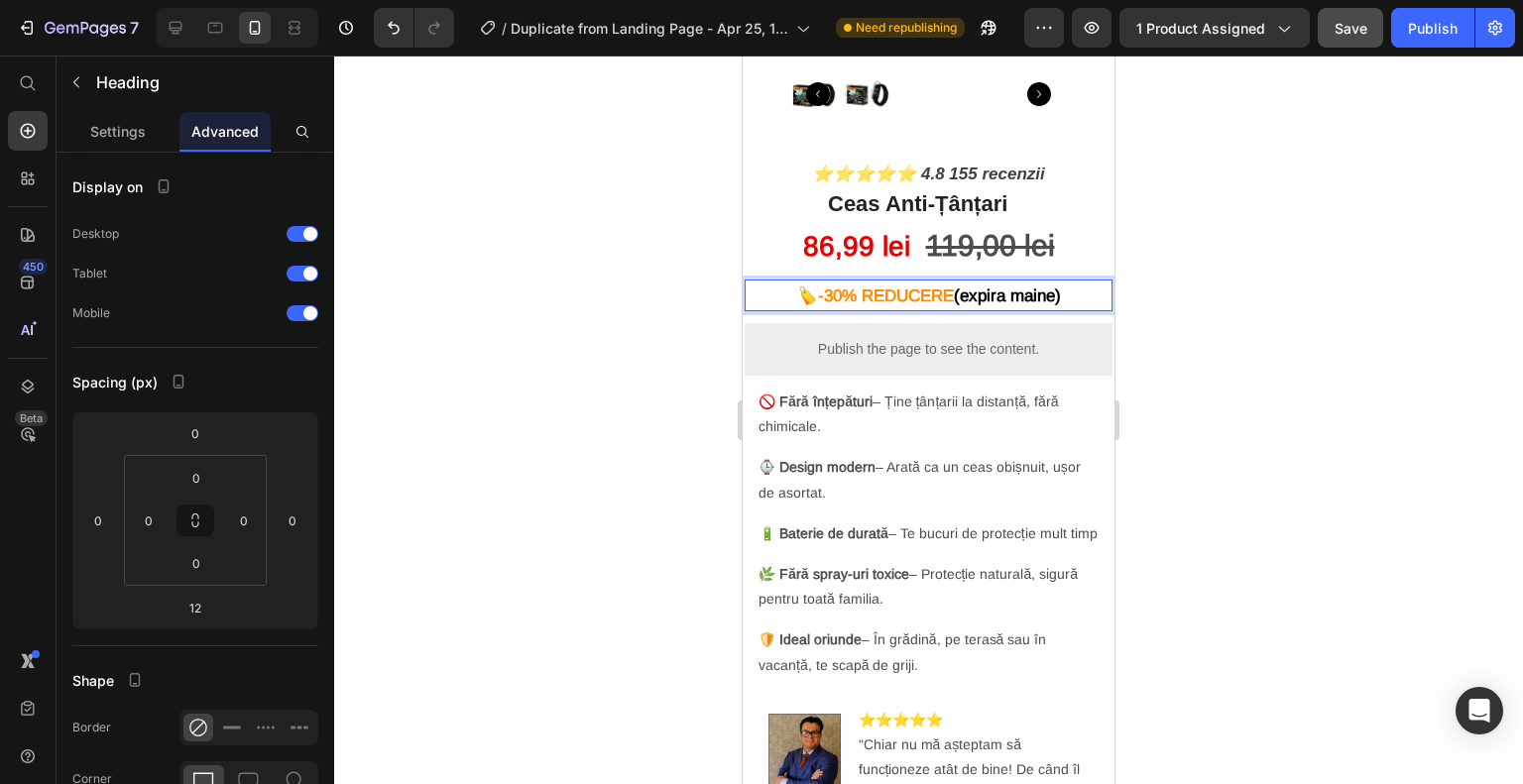 click on "🏷️-30% REDUCERE" at bounding box center [876, 295] 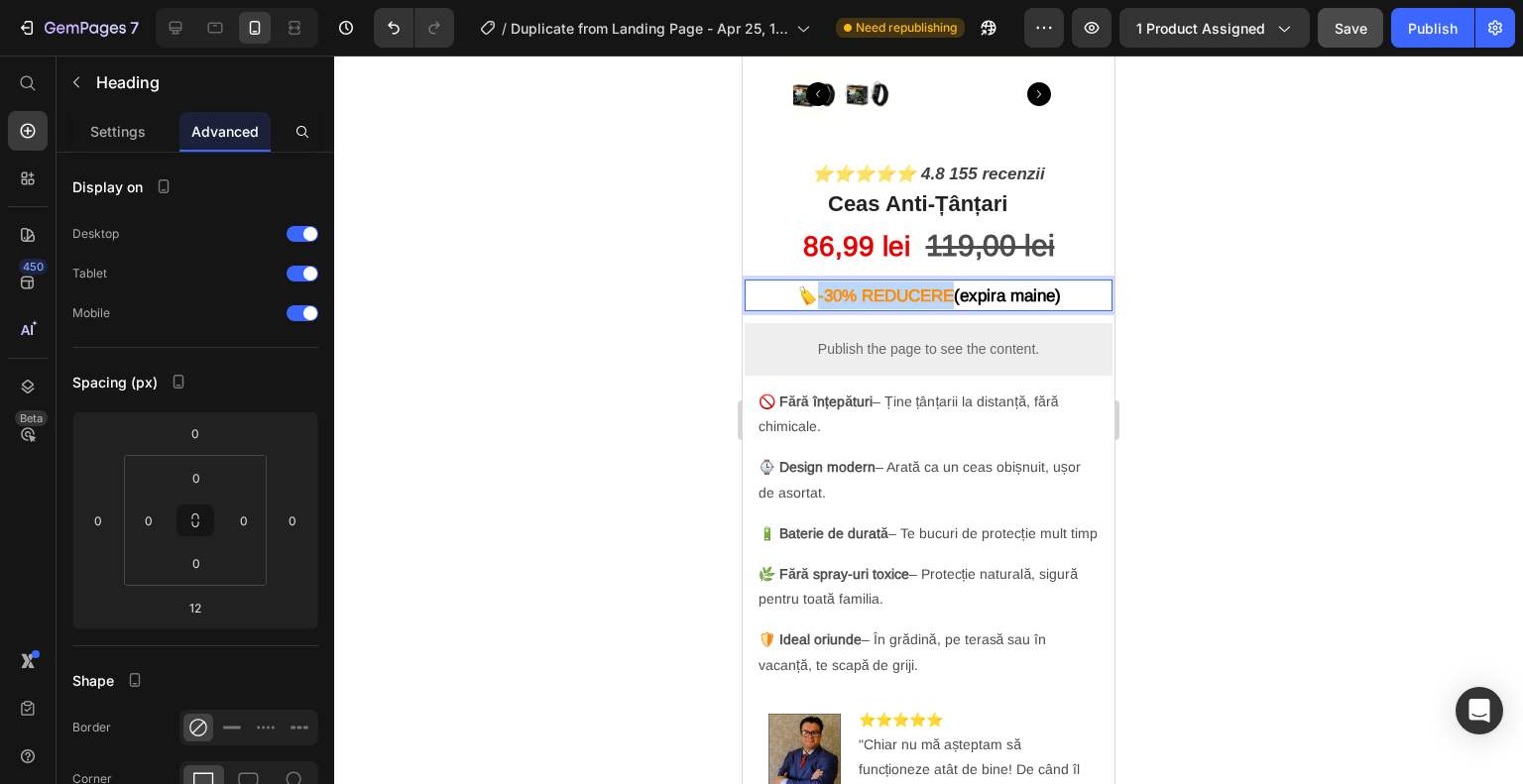 drag, startPoint x: 946, startPoint y: 280, endPoint x: 809, endPoint y: 291, distance: 137.4409 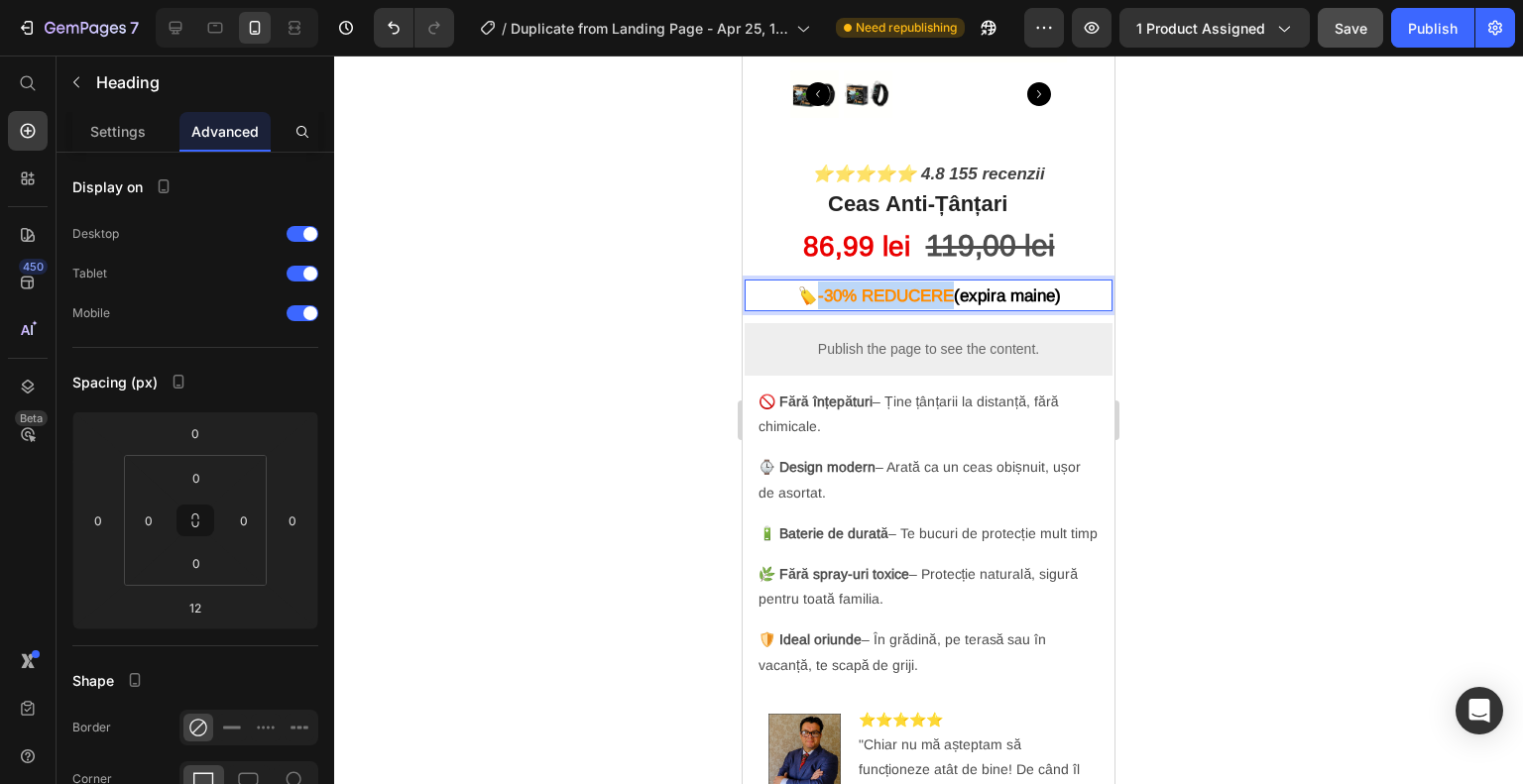 click on "🏷️-30% REDUCERE" at bounding box center (876, 295) 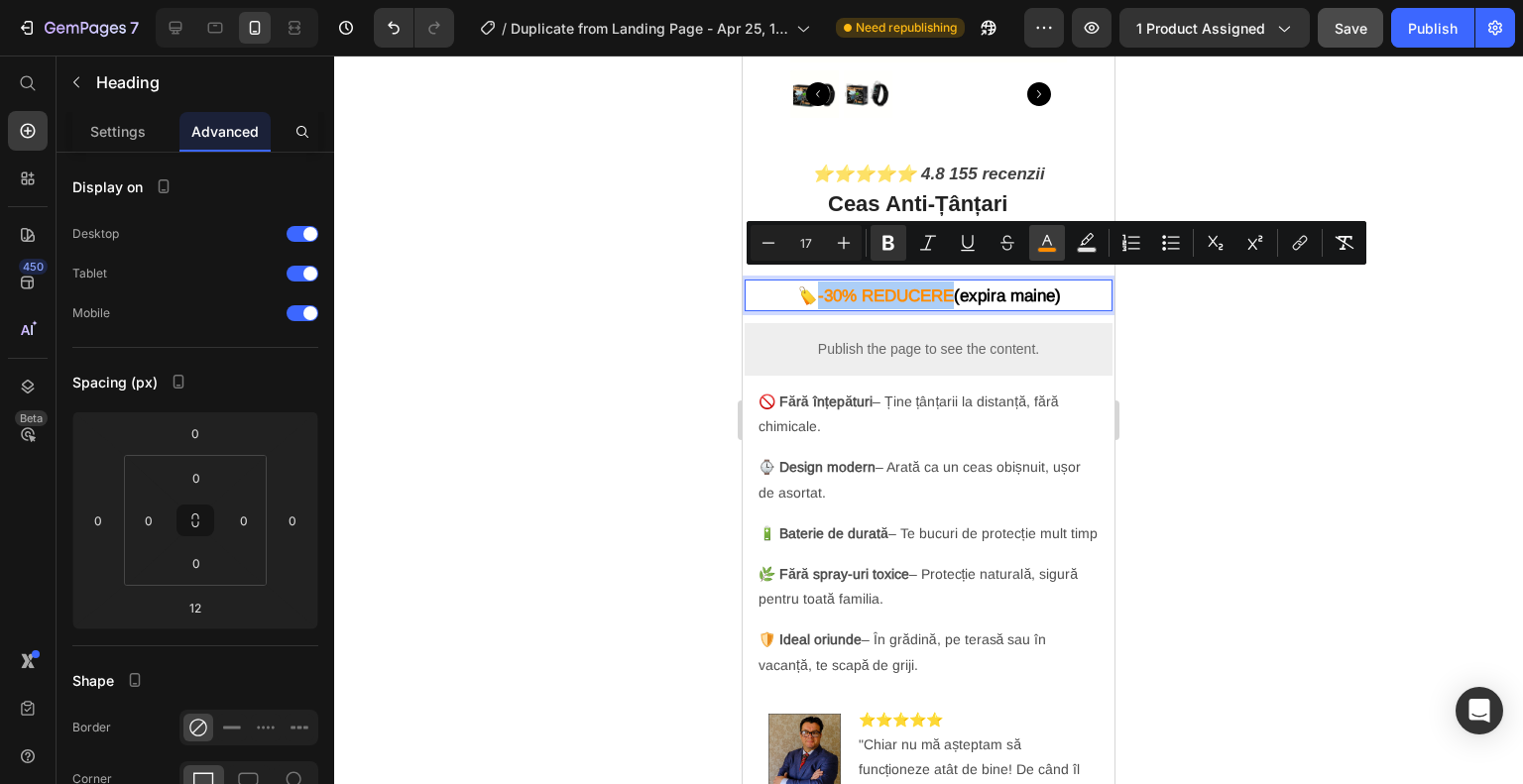click on "color" at bounding box center [1047, 243] 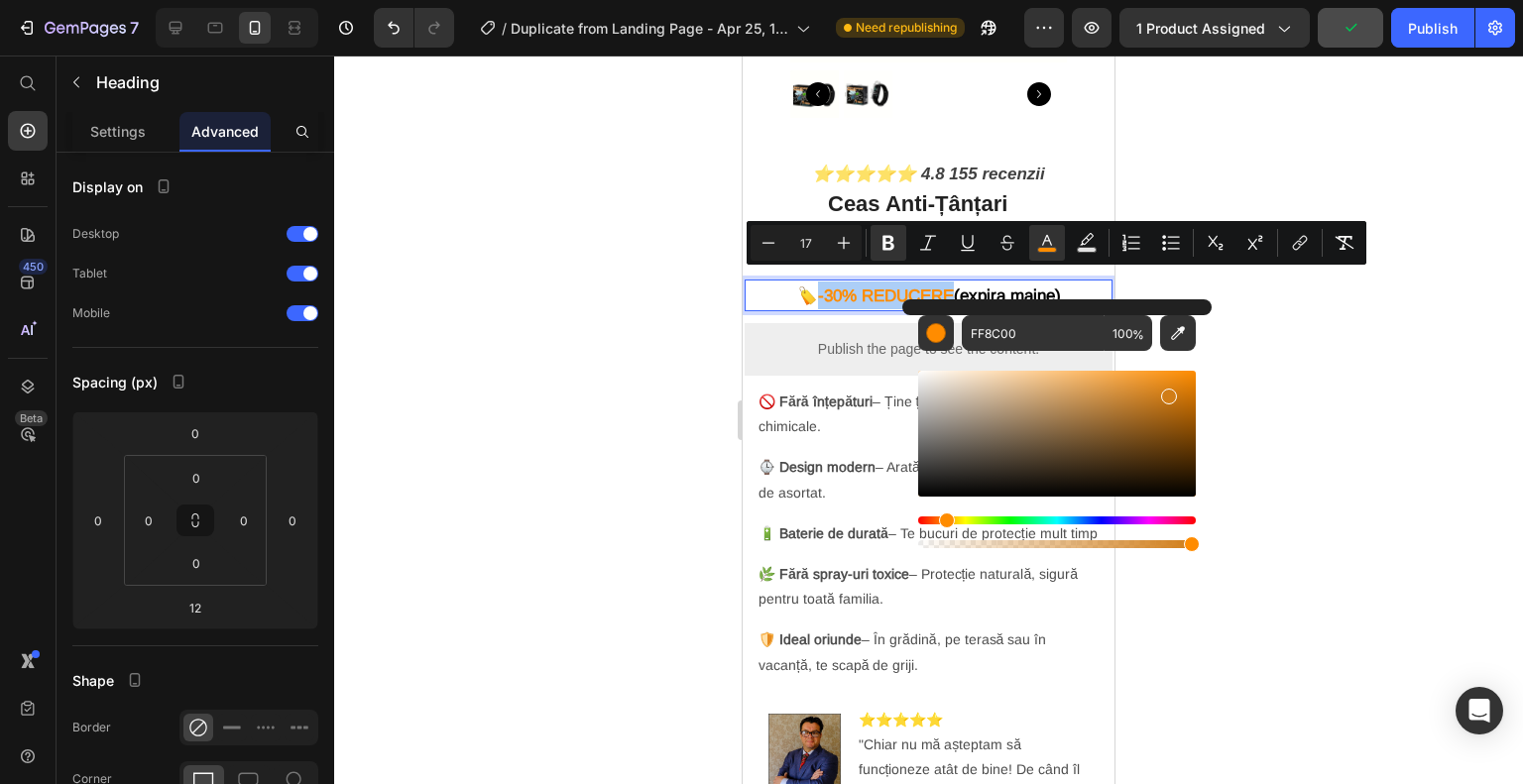 drag, startPoint x: 1182, startPoint y: 390, endPoint x: 1165, endPoint y: 393, distance: 17.262677 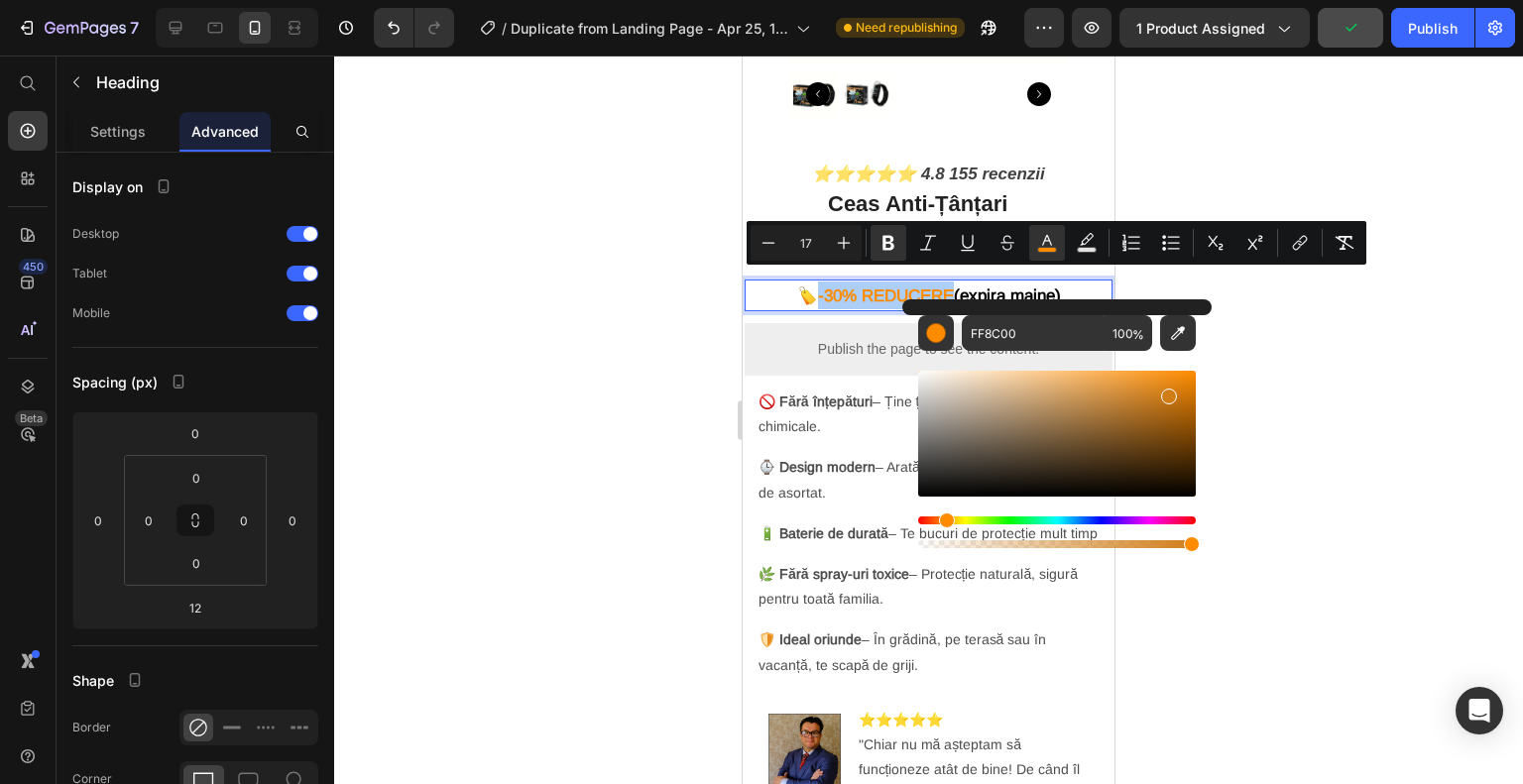click at bounding box center (1057, 433) 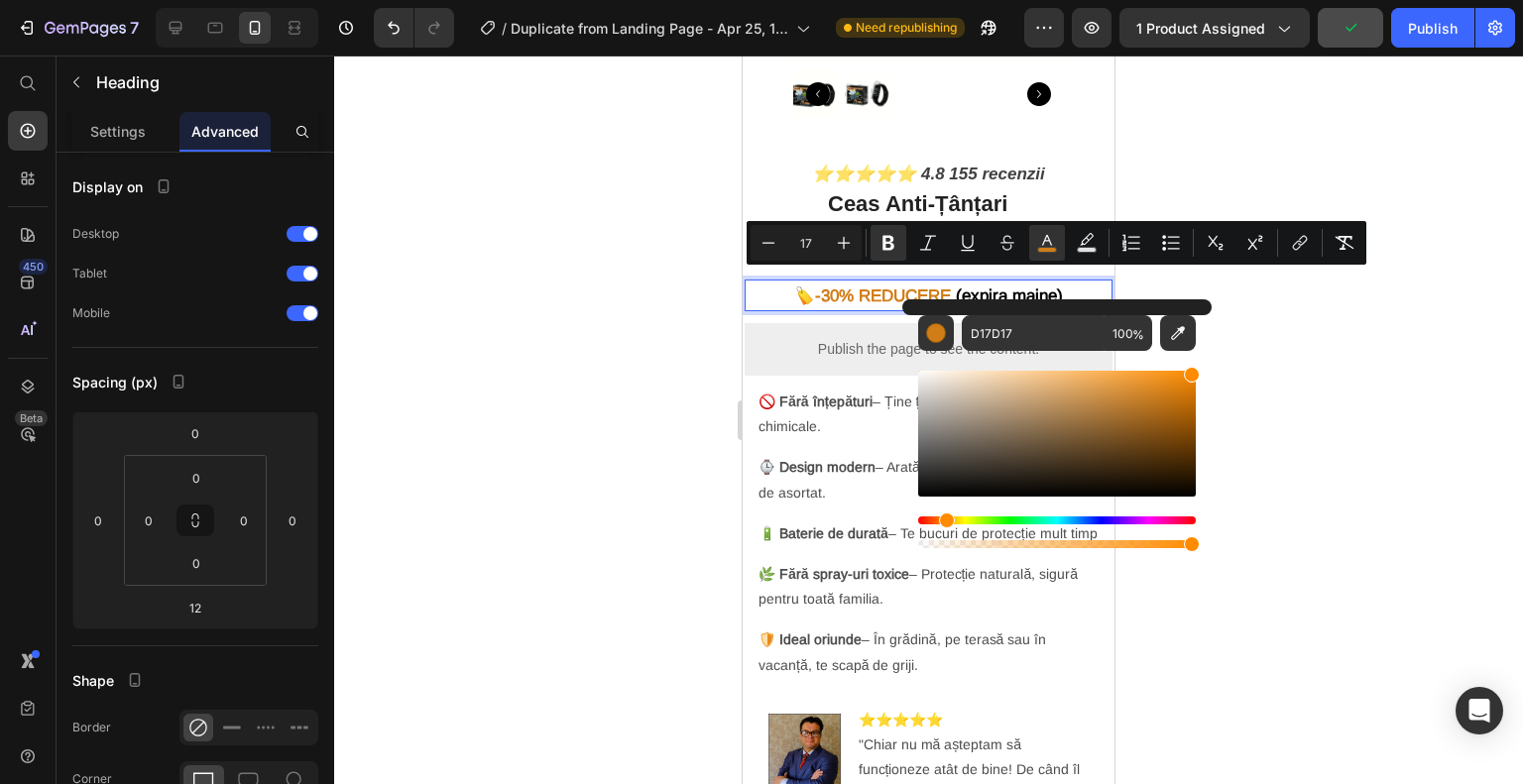 drag, startPoint x: 1165, startPoint y: 393, endPoint x: 1210, endPoint y: 356, distance: 58.258047 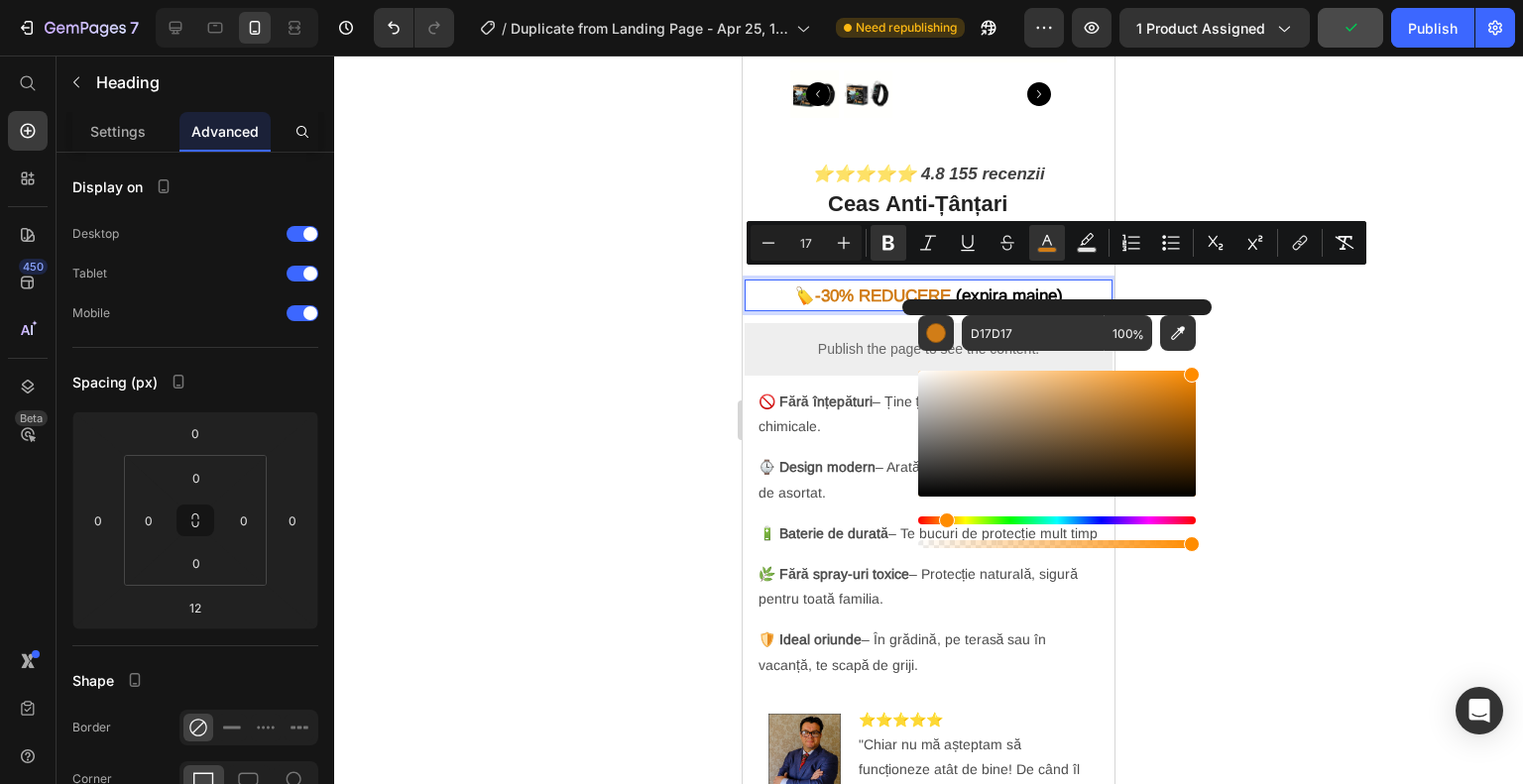 click on "D17D17 100 %" at bounding box center [1057, 425] 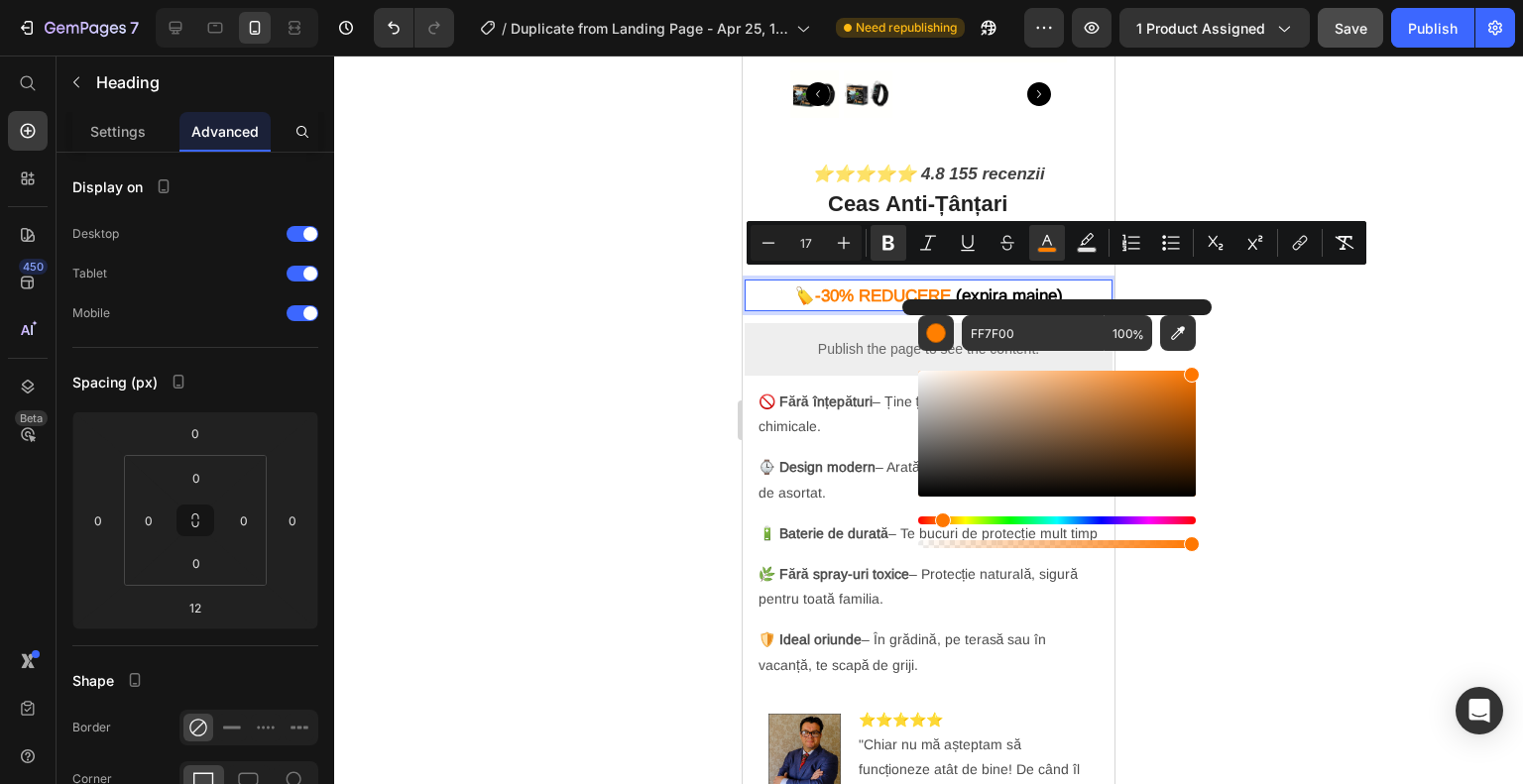 type on "FF7700" 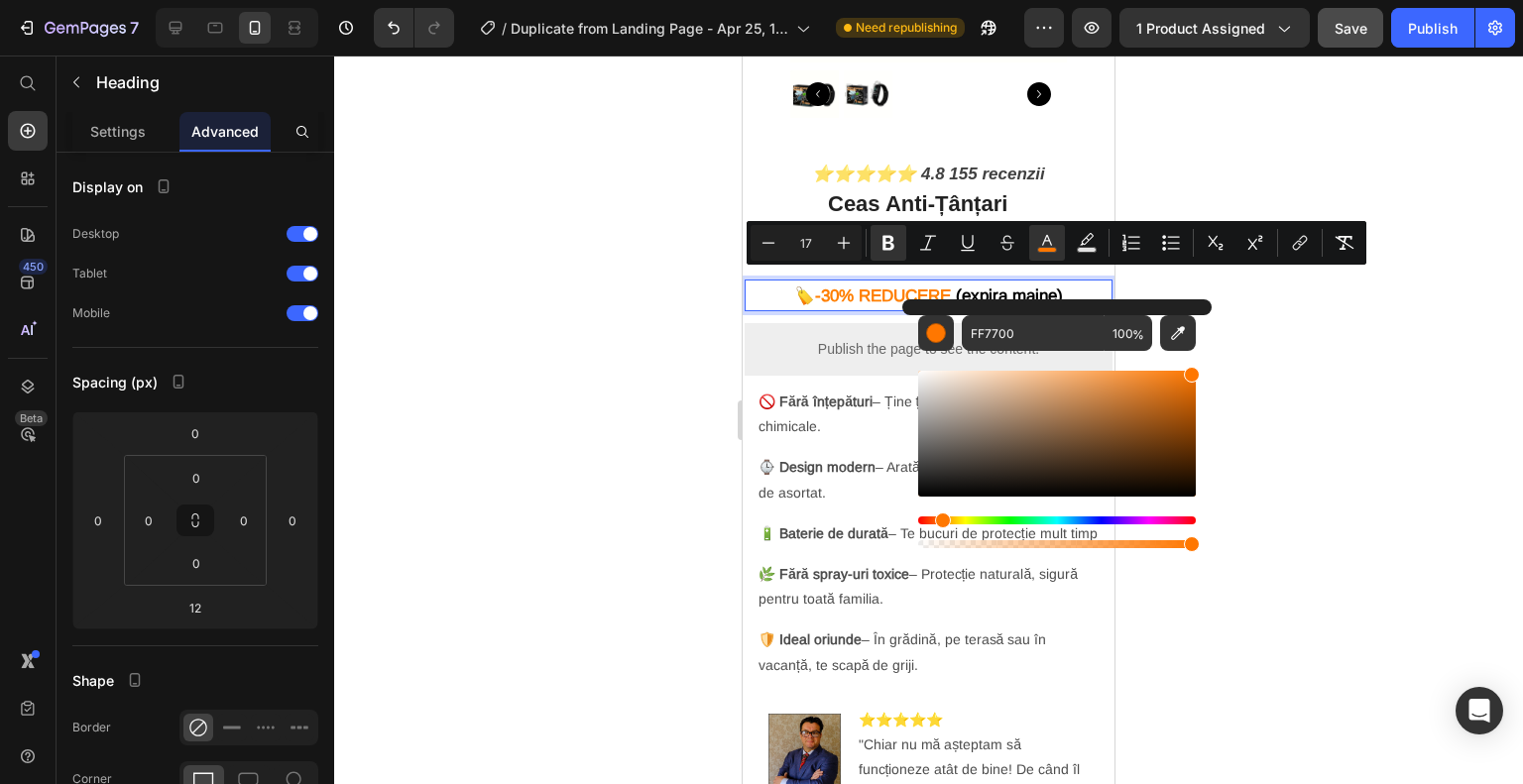 click at bounding box center (943, 520) 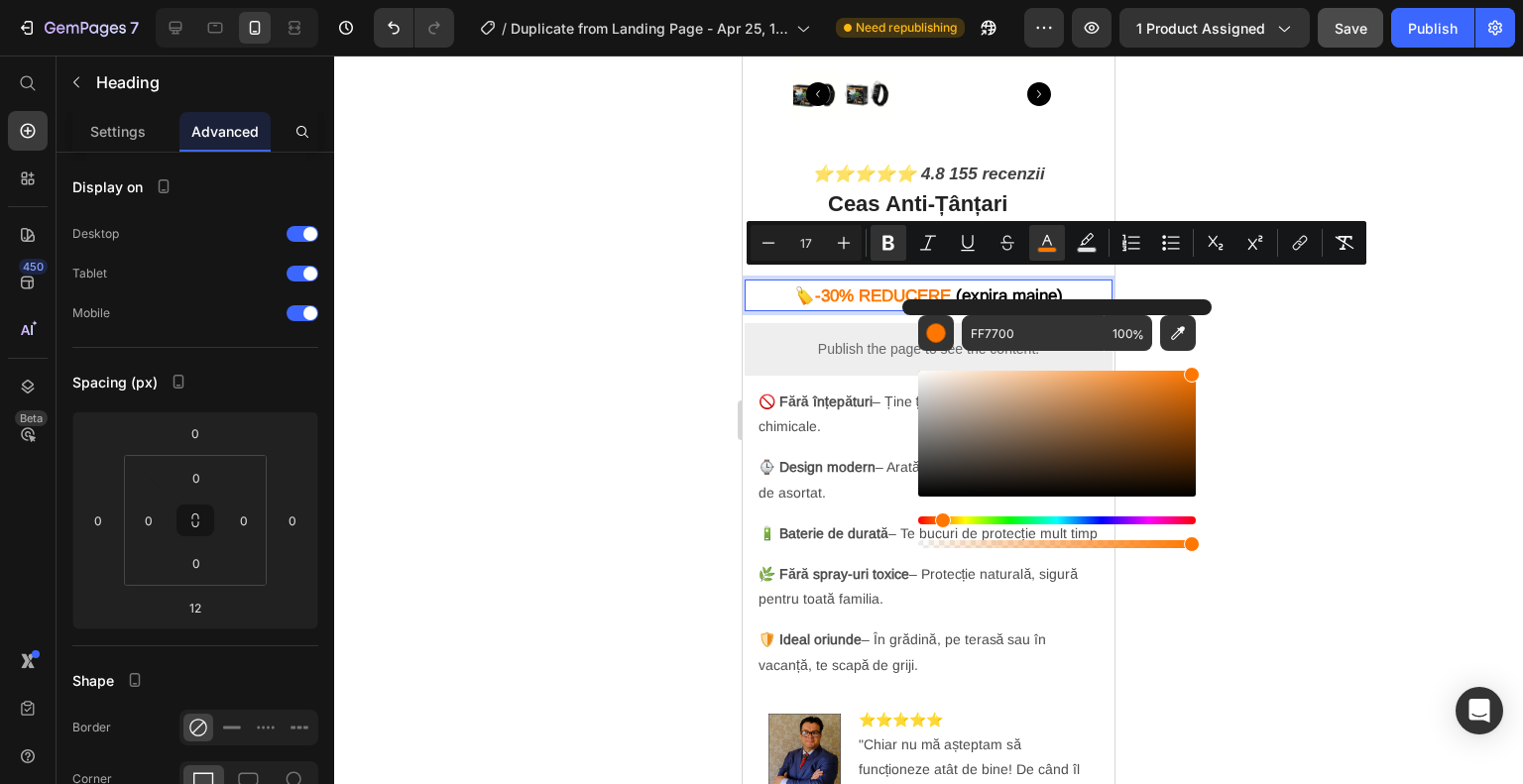 click 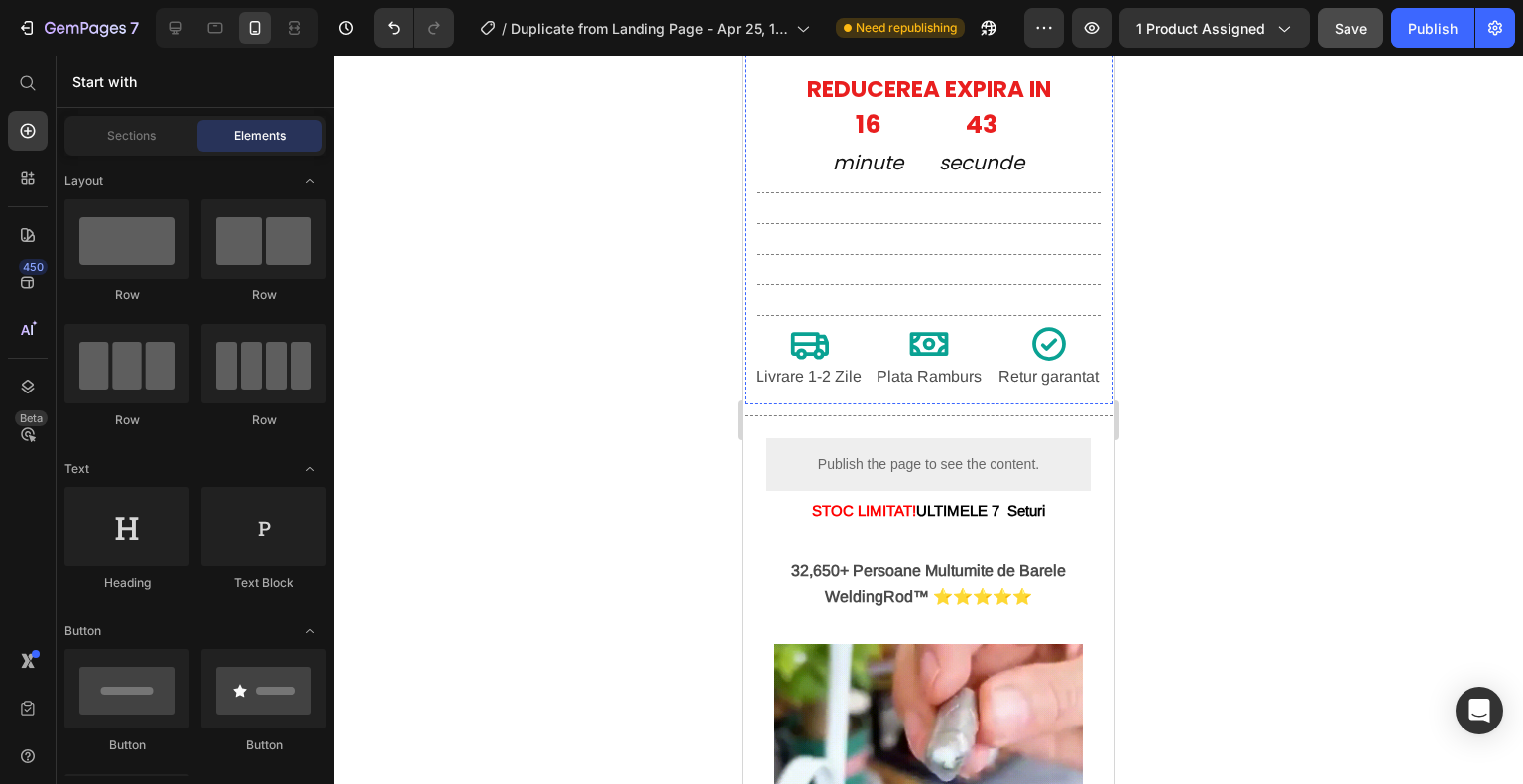 scroll, scrollTop: 1388, scrollLeft: 0, axis: vertical 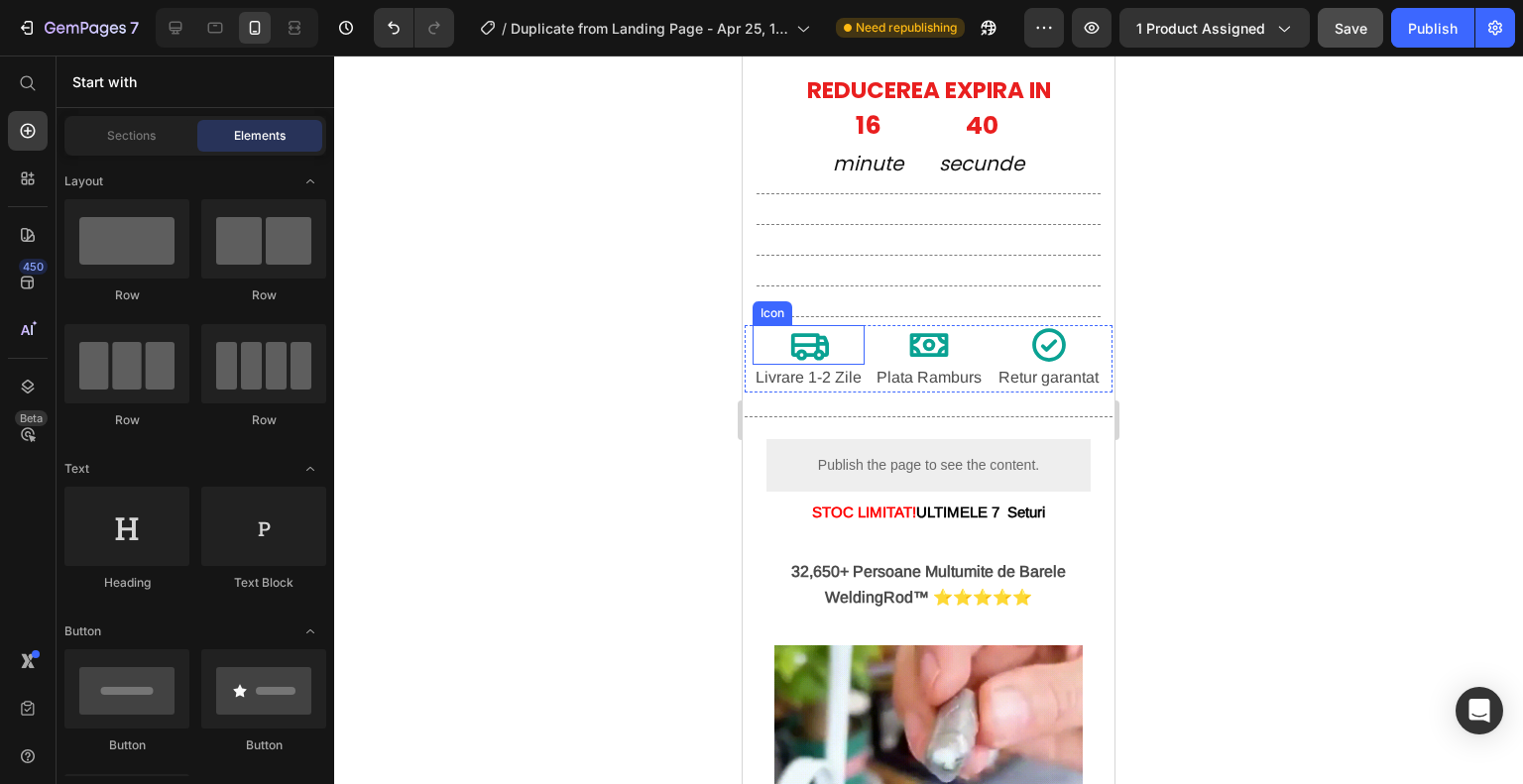 click on "Icon" at bounding box center [808, 345] 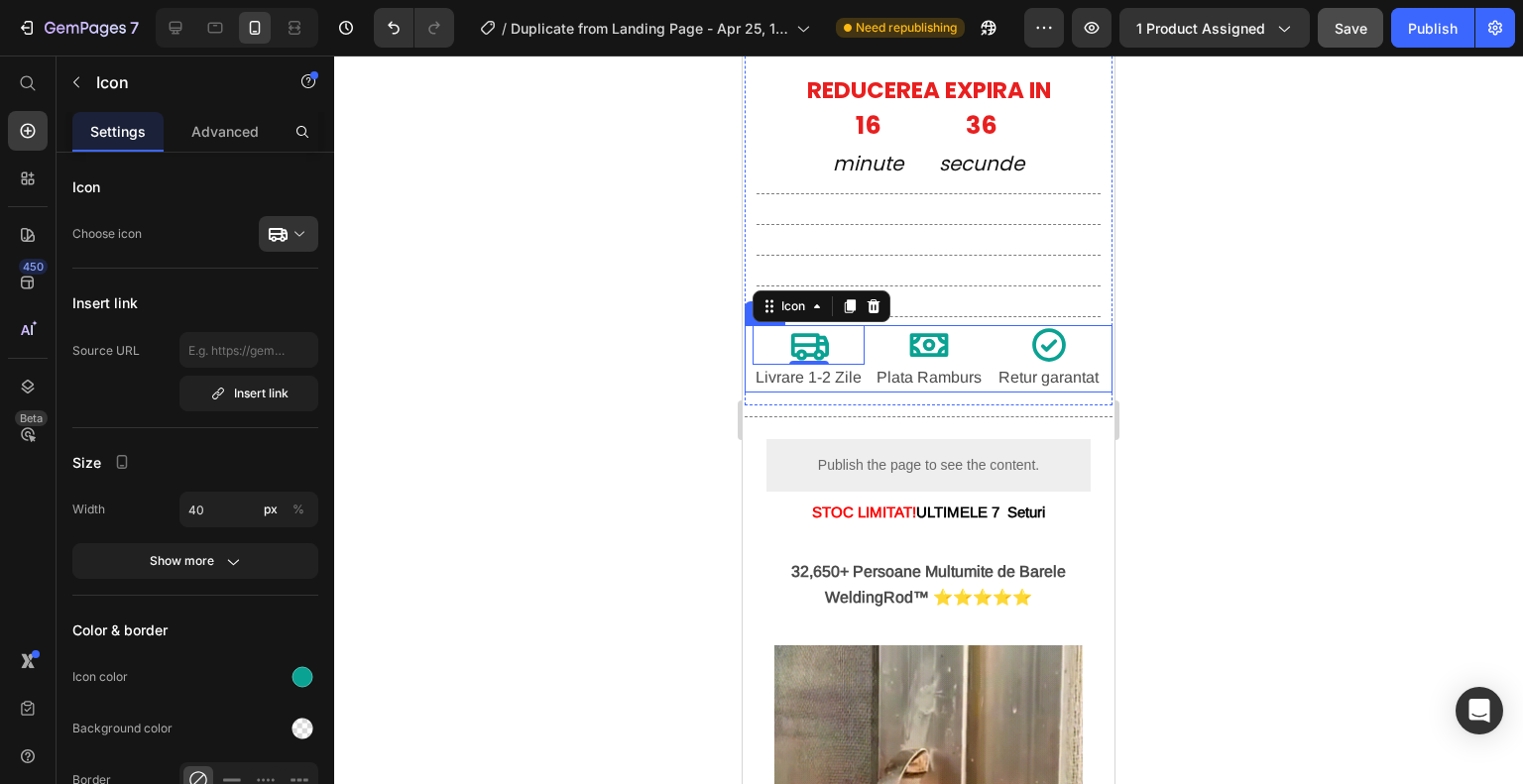 click on "Icon   0 Livrare 1-2 Zile Text Block
Icon Plata Ramburs Text Block
Icon Retur garantat  Text Block Row" at bounding box center (928, 359) 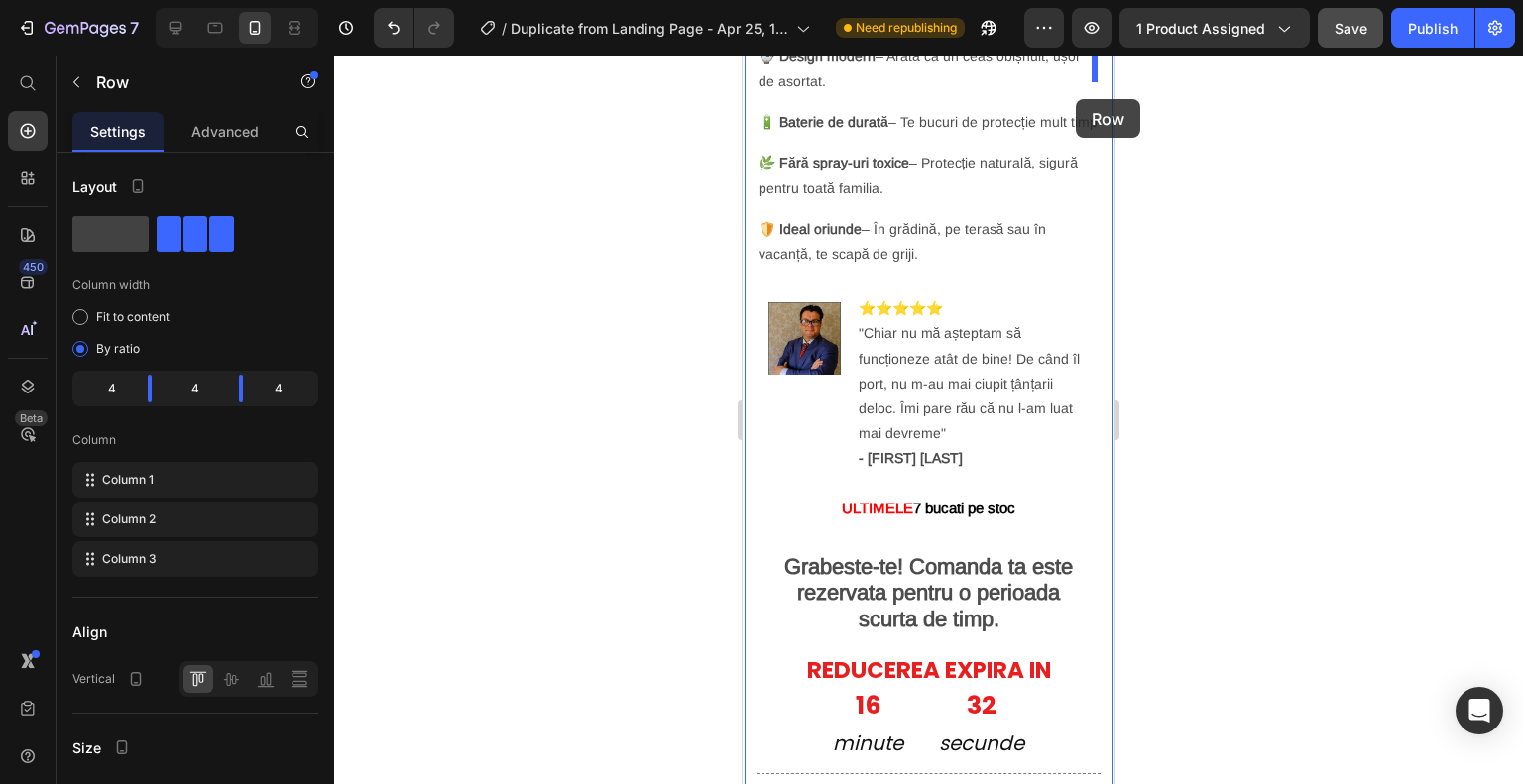 scroll, scrollTop: 721, scrollLeft: 0, axis: vertical 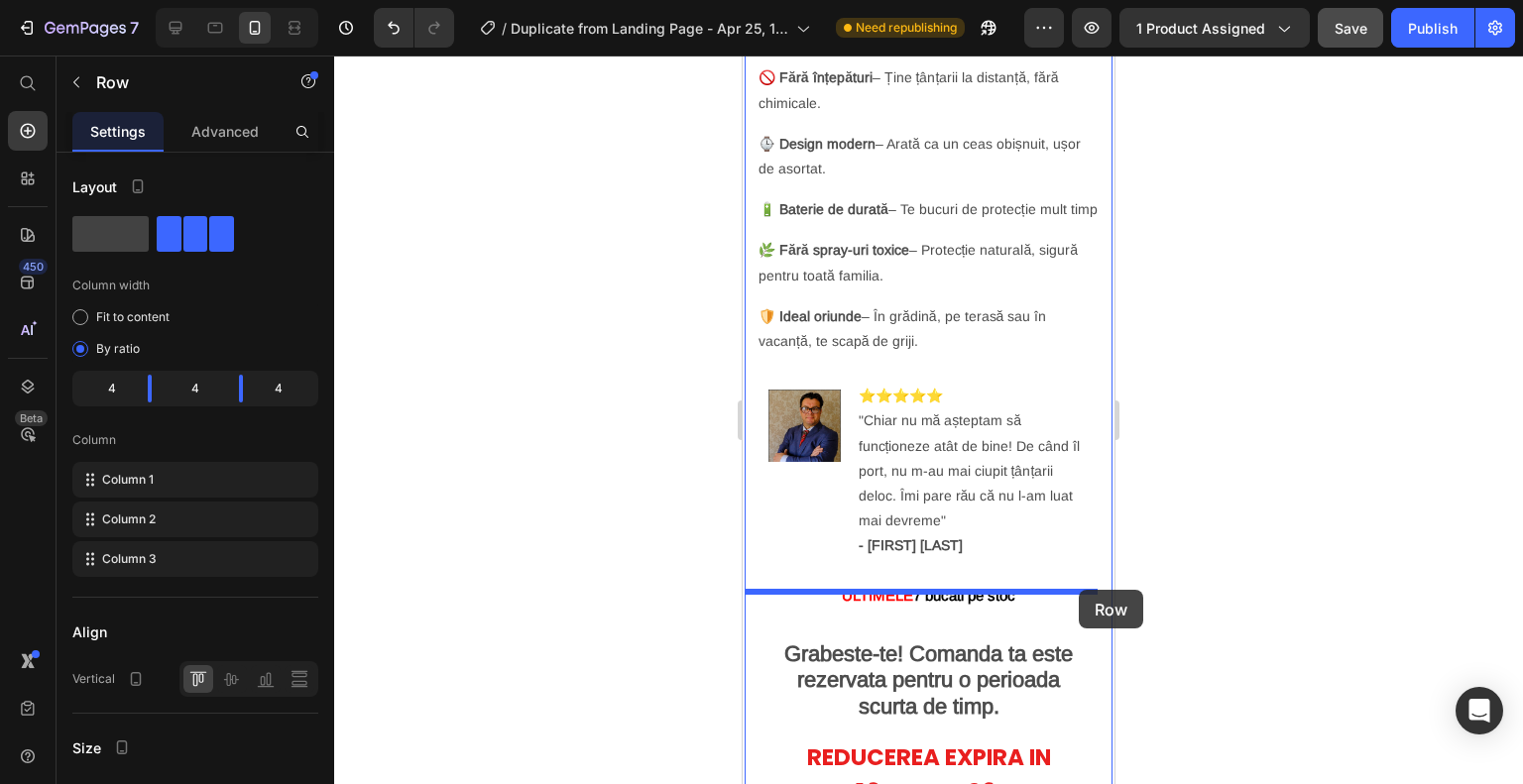 drag, startPoint x: 1093, startPoint y: 348, endPoint x: 1079, endPoint y: 590, distance: 242.4046 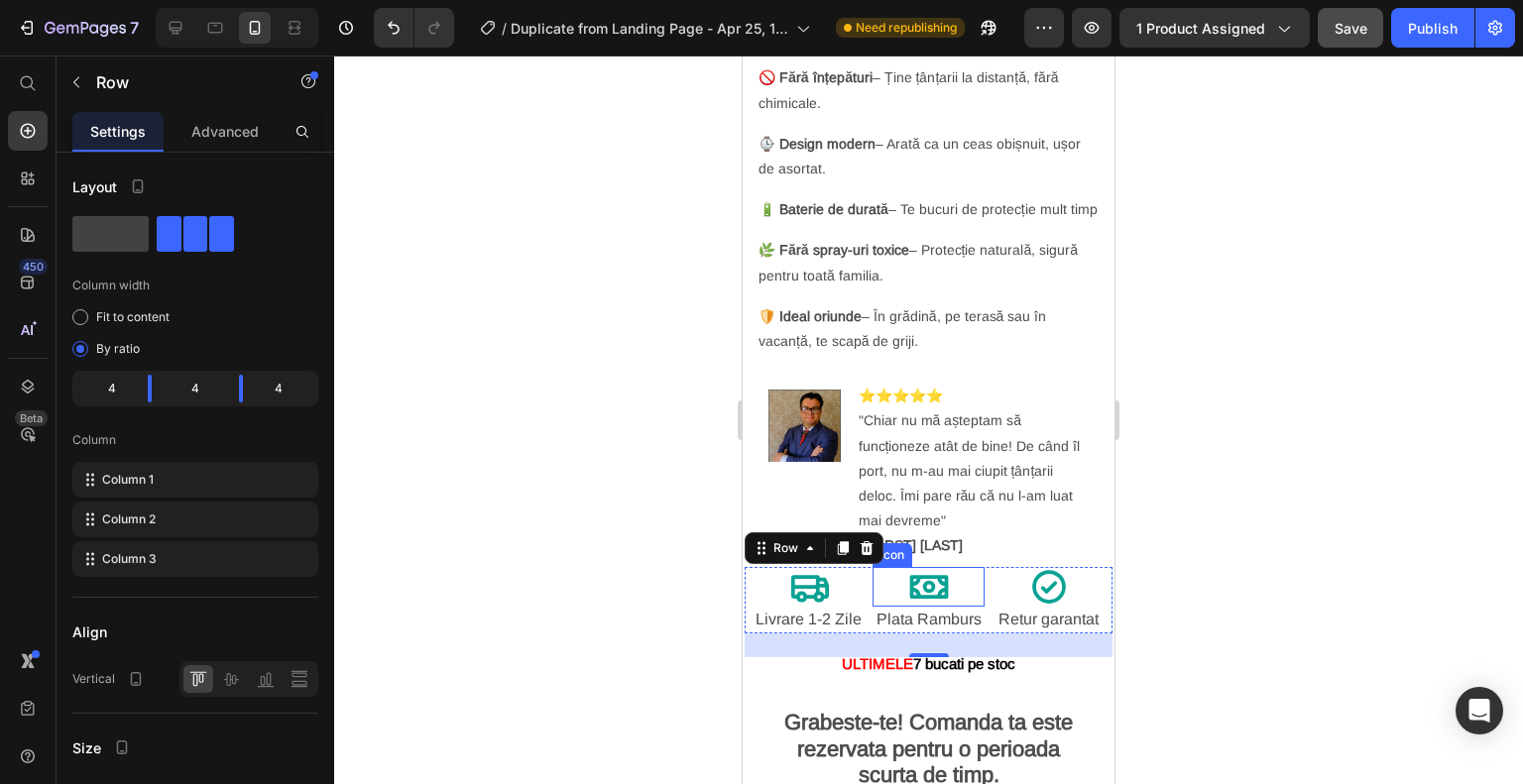 click on "Icon" at bounding box center (928, 587) 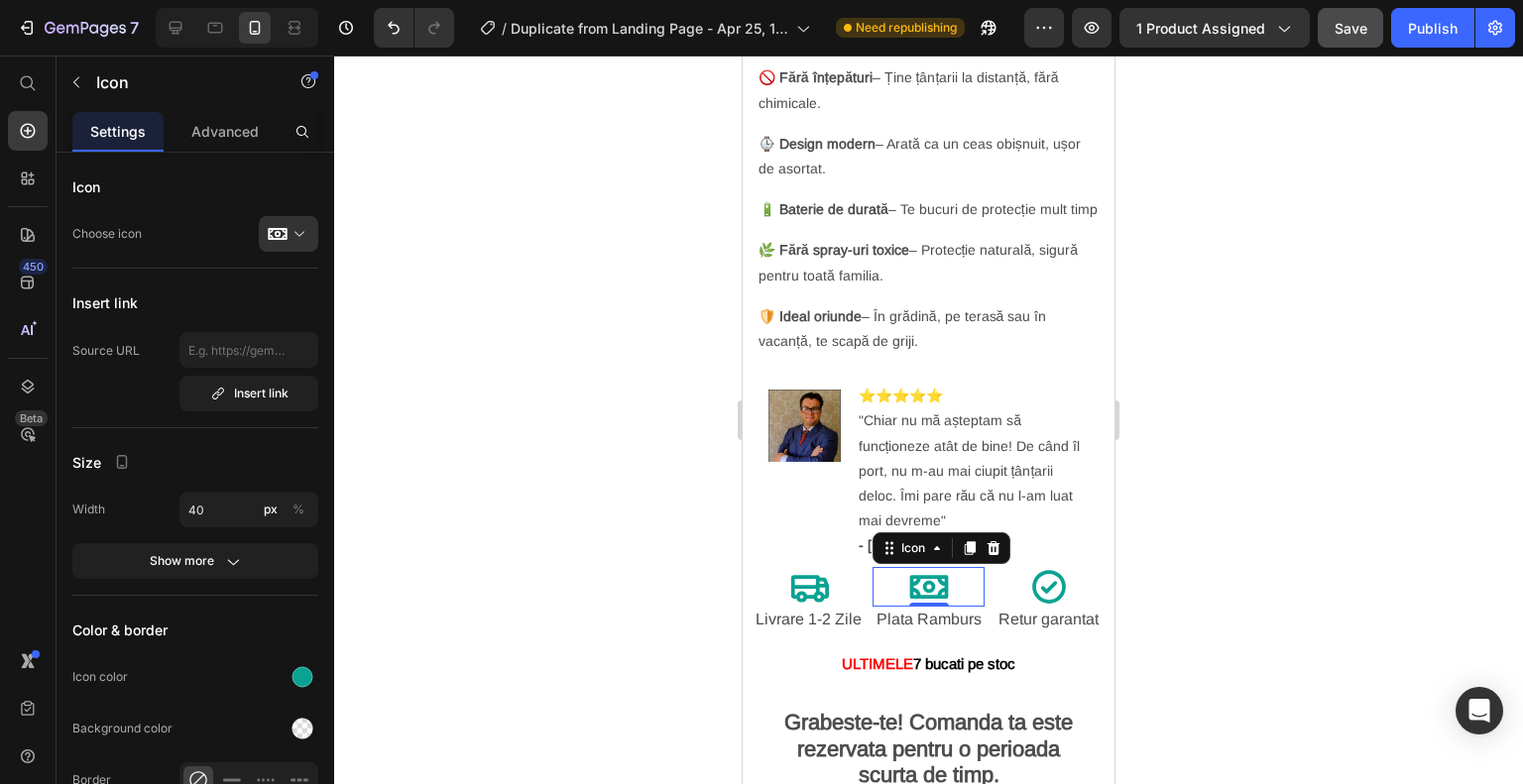click 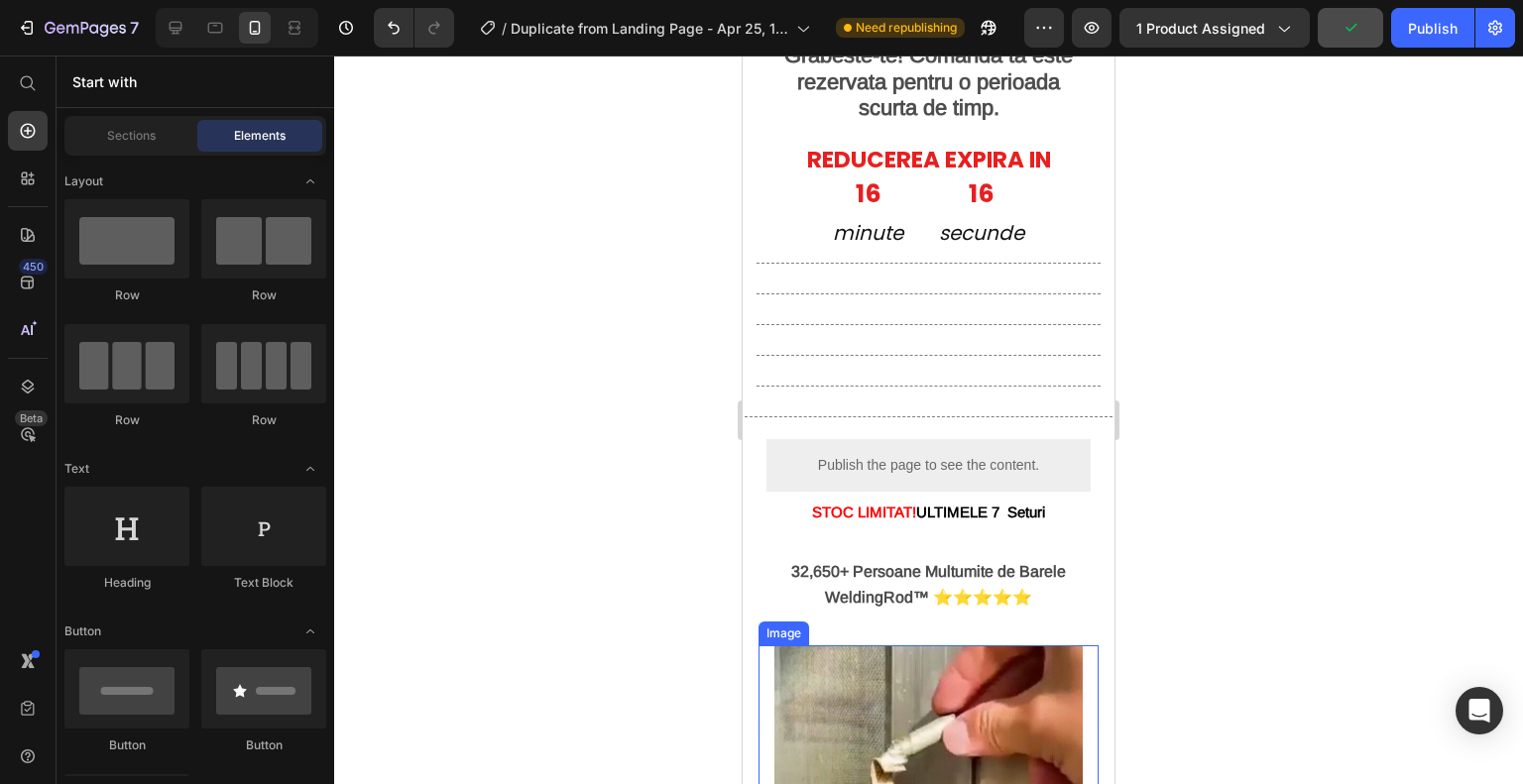 scroll, scrollTop: 1315, scrollLeft: 0, axis: vertical 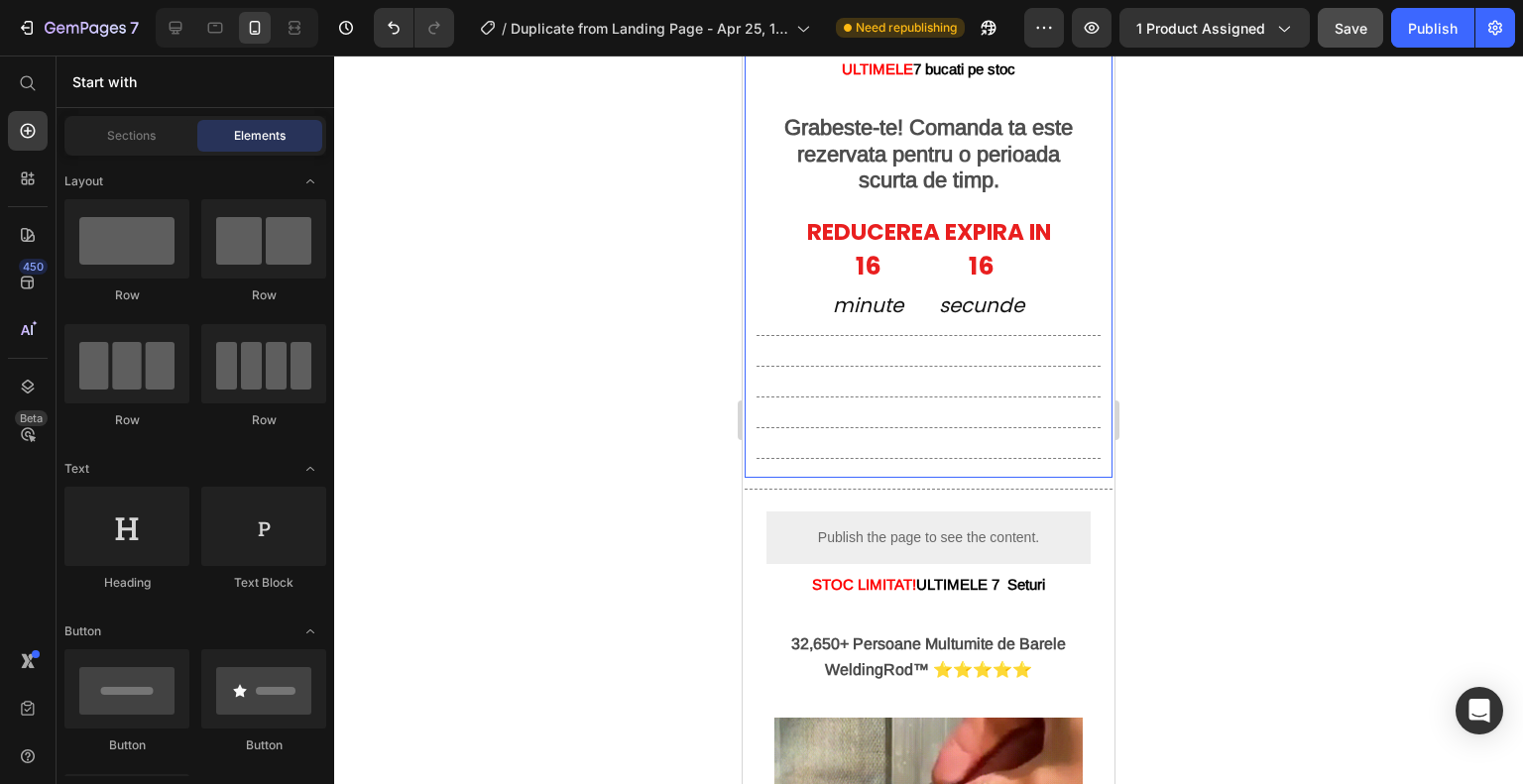 click on "⭐⭐⭐⭐⭐   4.8 155 recenzii Text Block Ceas Anti-Țânțari Text Block 86,99 lei    119,00 lei  Text Block ⁠⁠⁠⁠⁠⁠⁠ 🏷️ -30% REDUCERE   (expira maine) Heading
Publish the page to see the content.
Custom Code 🚫 Fără înțepături  – Ține țânțarii la distanță, fără chimicale. Text Block ⌚ Design modern  – Arată ca un ceas obișnuit, ușor de asortat. Text Block 🔋 Baterie de durată  – Te bucuri de protecție mult timp Text Block 🌿 Fără spray-uri toxice  – Protecție naturală, sigură pentru toată familia. Text Block 🛡️ Ideal oriunde  – În grădină, pe terasă sau în vacanță, te scapă de griji. Text Block Image ⭐⭐⭐⭐⭐ "Chiar nu mă așteptam să funcționeze atât de bine! De când îl port, nu m-au mai ciupit țânțarii deloc. Îmi pare rău că nu l-am luat mai devreme" - Andrei Stoica Text Block Advanced List
Icon Livrare 1-2 Zile Text Block
Icon Plata Ramburs Text Block Icon 16" at bounding box center (928, -121) 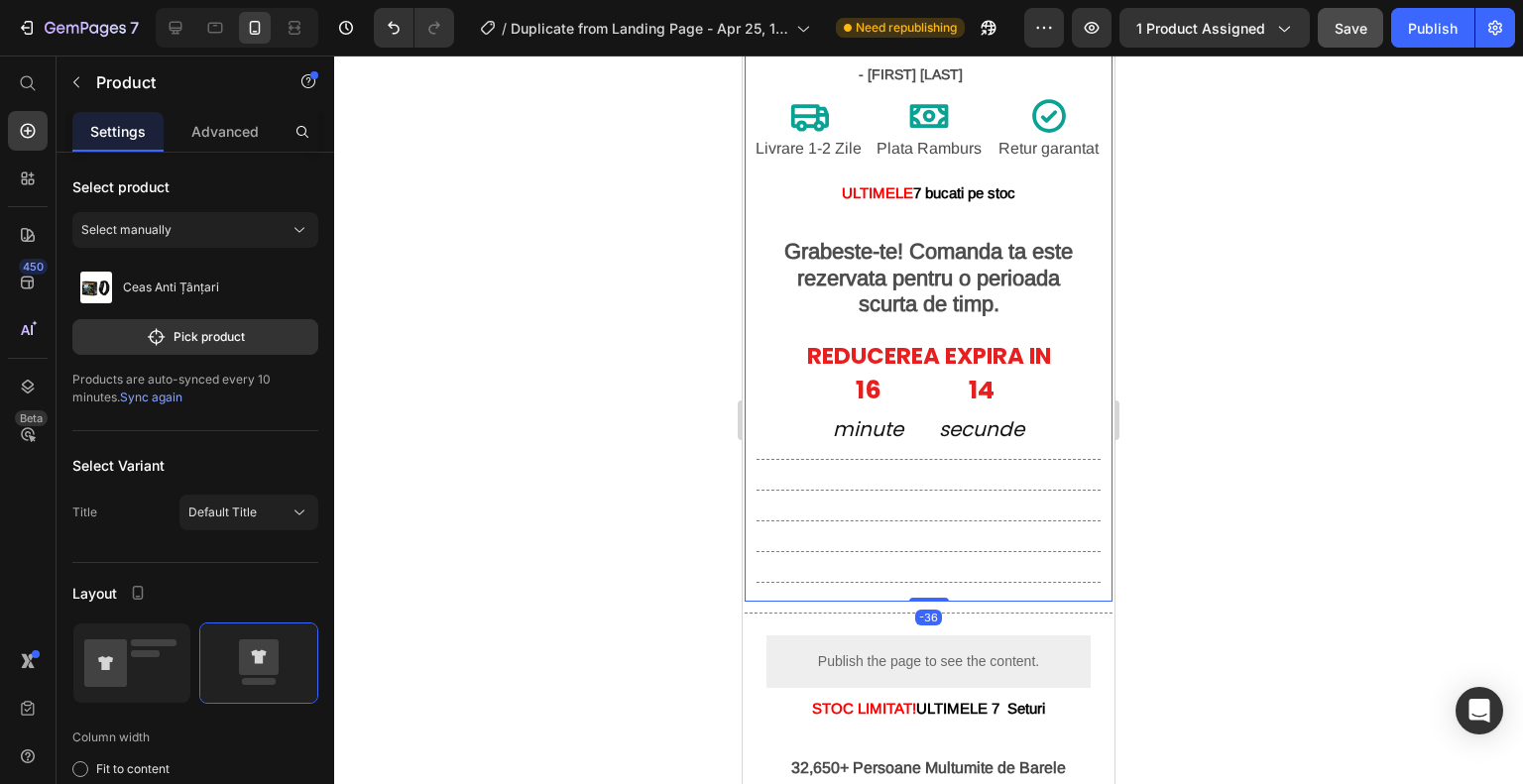 scroll, scrollTop: 1315, scrollLeft: 0, axis: vertical 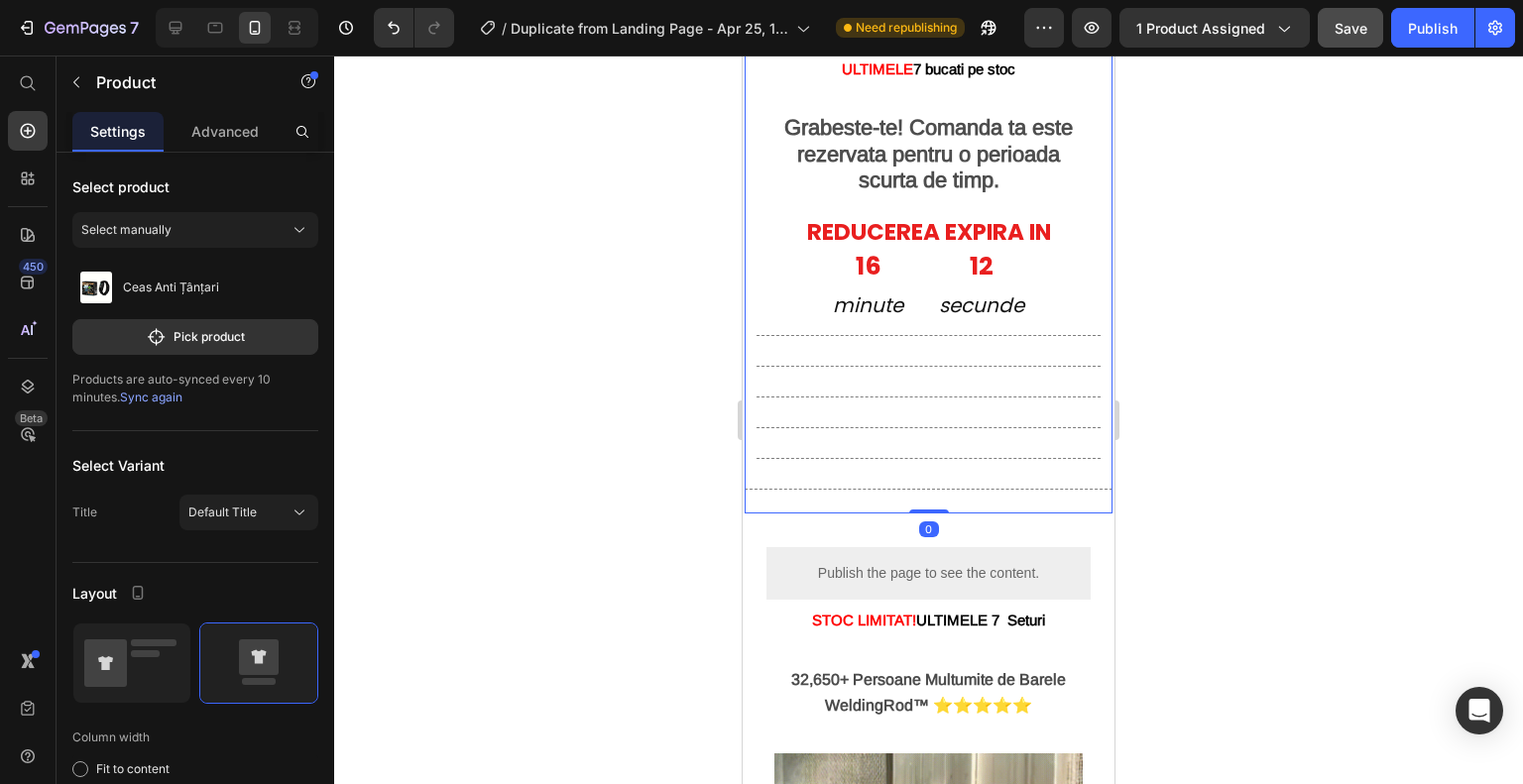 drag, startPoint x: 925, startPoint y: 505, endPoint x: 965, endPoint y: 392, distance: 119.8708 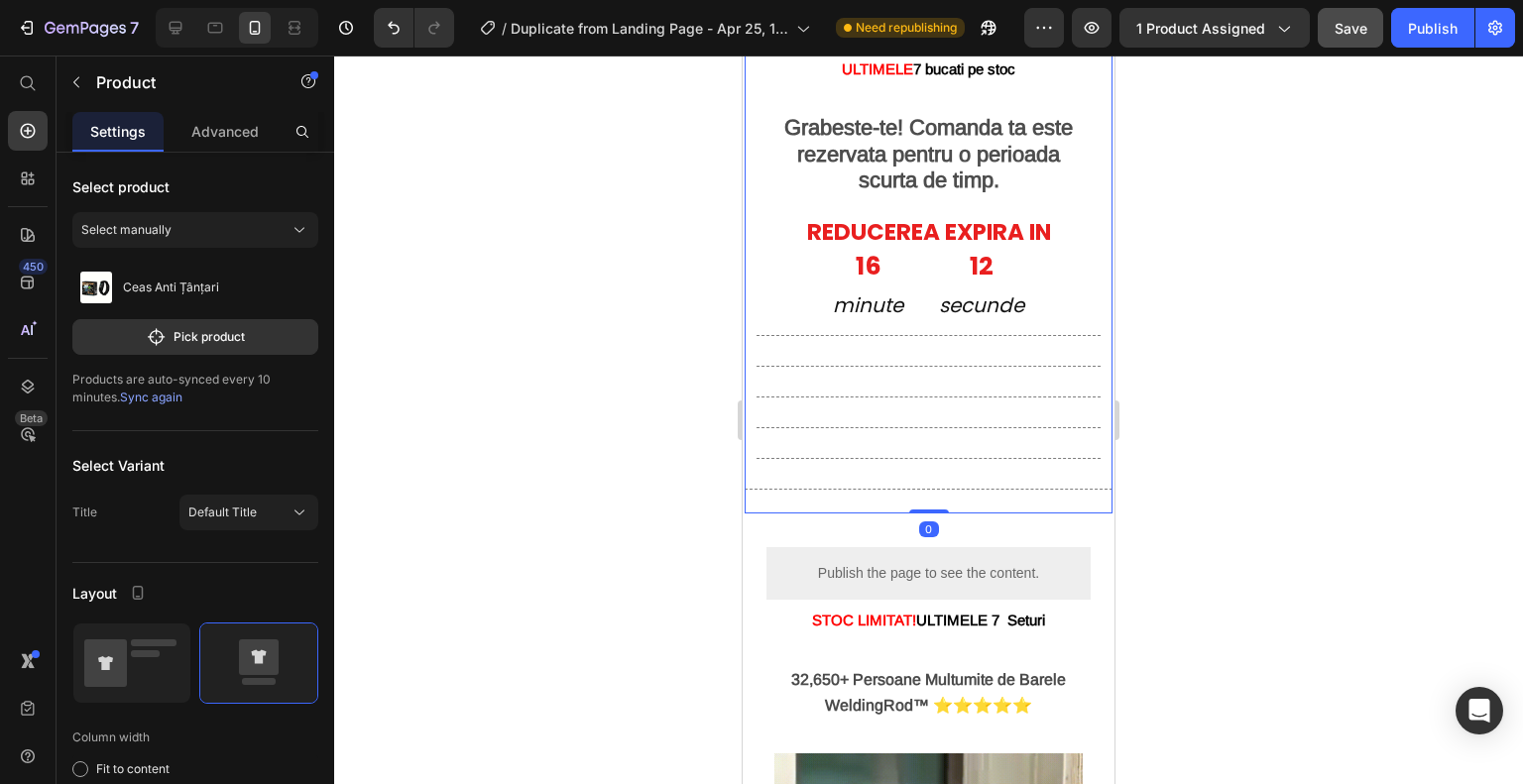 click on "Product Images ⭐⭐⭐⭐⭐   4.8 155 recenzii Text Block Ceas Anti-Țânțari Text Block 86,99 lei    119,00 lei  Text Block ⁠⁠⁠⁠⁠⁠⁠ 🏷️ -30% REDUCERE   (expira maine) Heading
Publish the page to see the content.
Custom Code 🚫 Fără înțepături  – Ține țânțarii la distanță, fără chimicale. Text Block ⌚ Design modern  – Arată ca un ceas obișnuit, ușor de asortat. Text Block 🔋 Baterie de durată  – Te bucuri de protecție mult timp Text Block 🌿 Fără spray-uri toxice  – Protecție naturală, sigură pentru toată familia. Text Block 🛡️ Ideal oriunde  – În grădină, pe terasă sau în vacanță, te scapă de griji. Text Block Image ⭐⭐⭐⭐⭐ "Chiar nu mă așteptam să funcționeze atât de bine! De când îl port, nu m-au mai ciupit țânțarii deloc. Îmi pare rău că nu l-am luat mai devreme" - Andrei Stoica Text Block Advanced List
Icon Livrare 1-2 Zile Text Block Icon Icon Row" at bounding box center (928, -333) 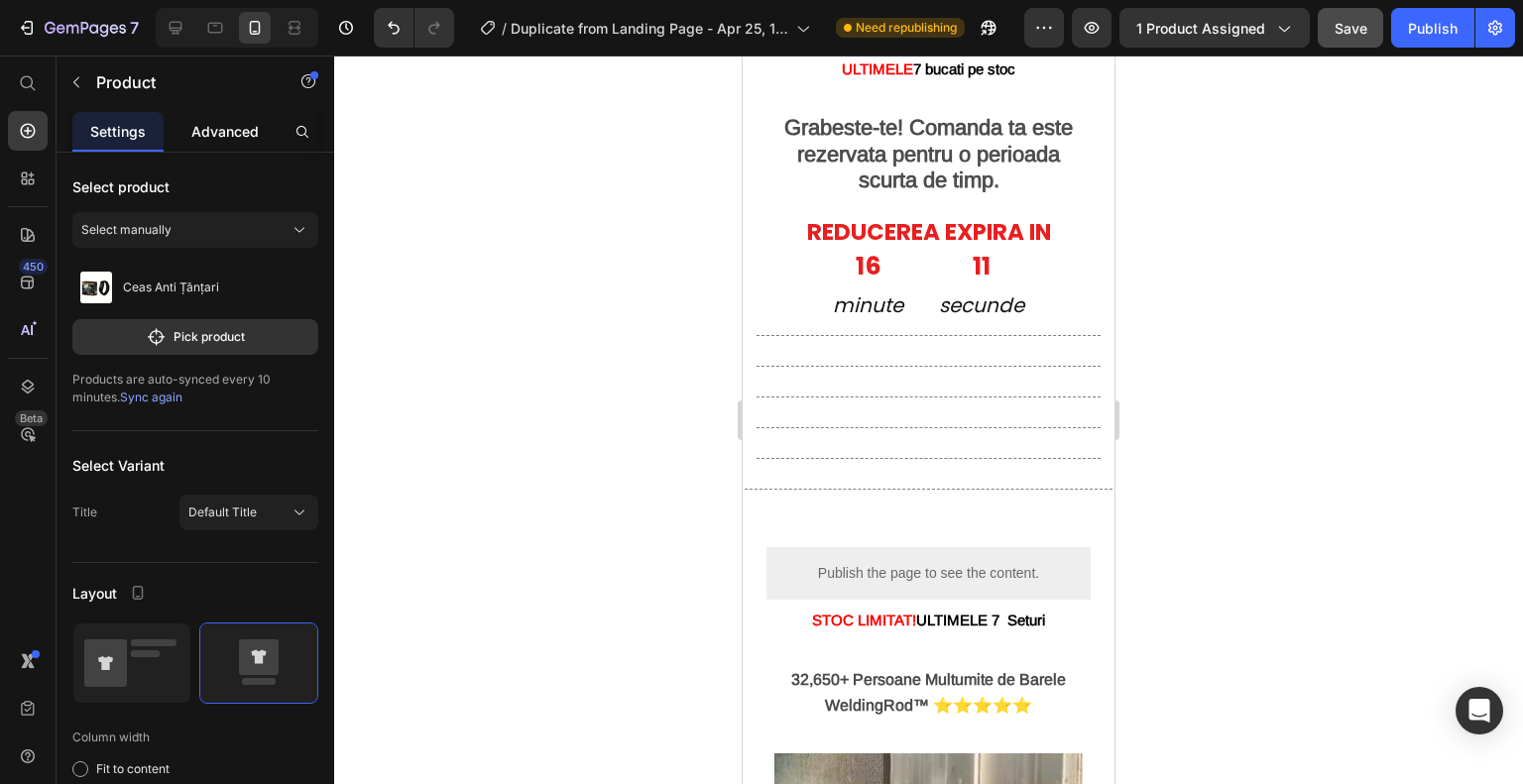 click on "Advanced" at bounding box center [225, 131] 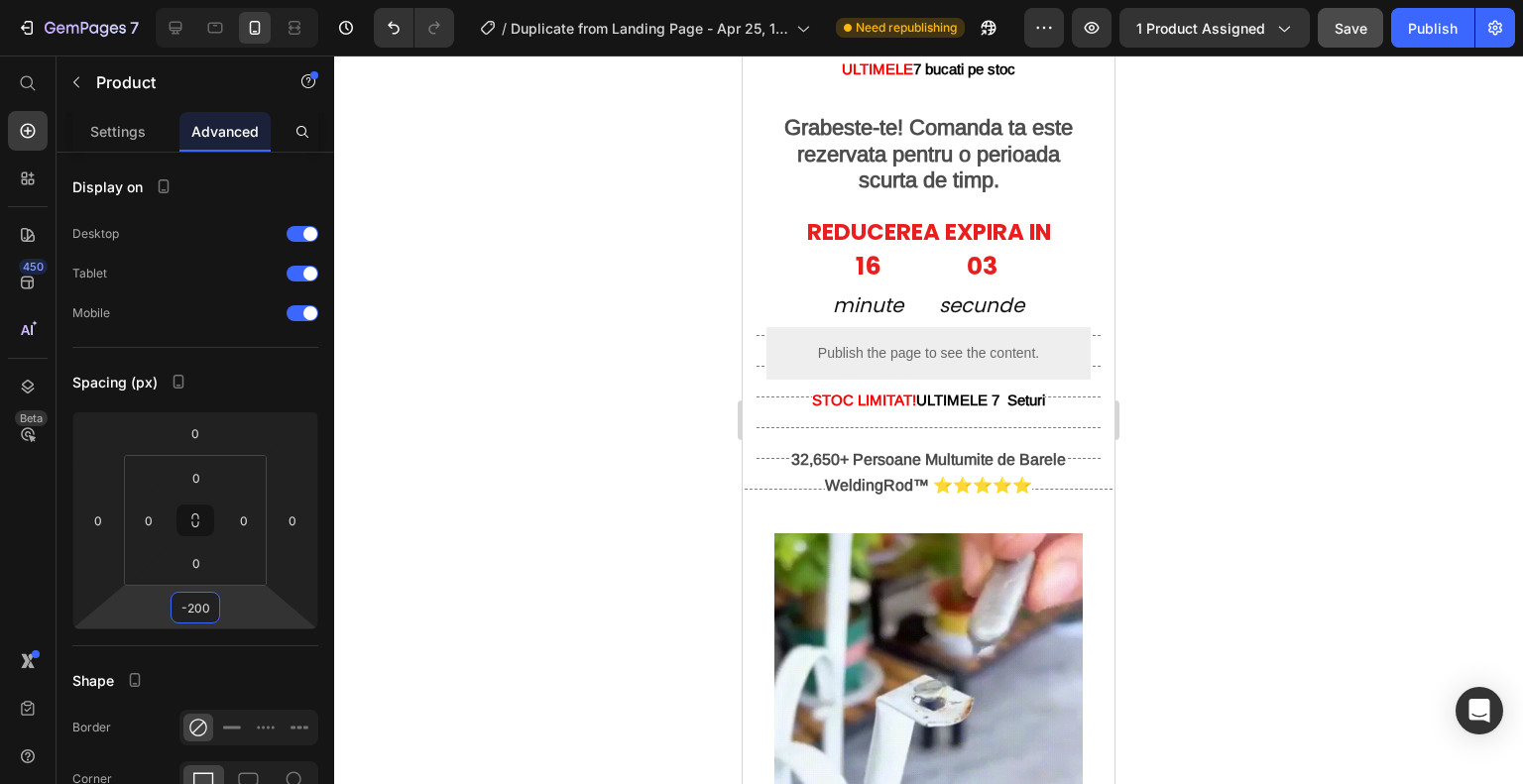 type on "-198" 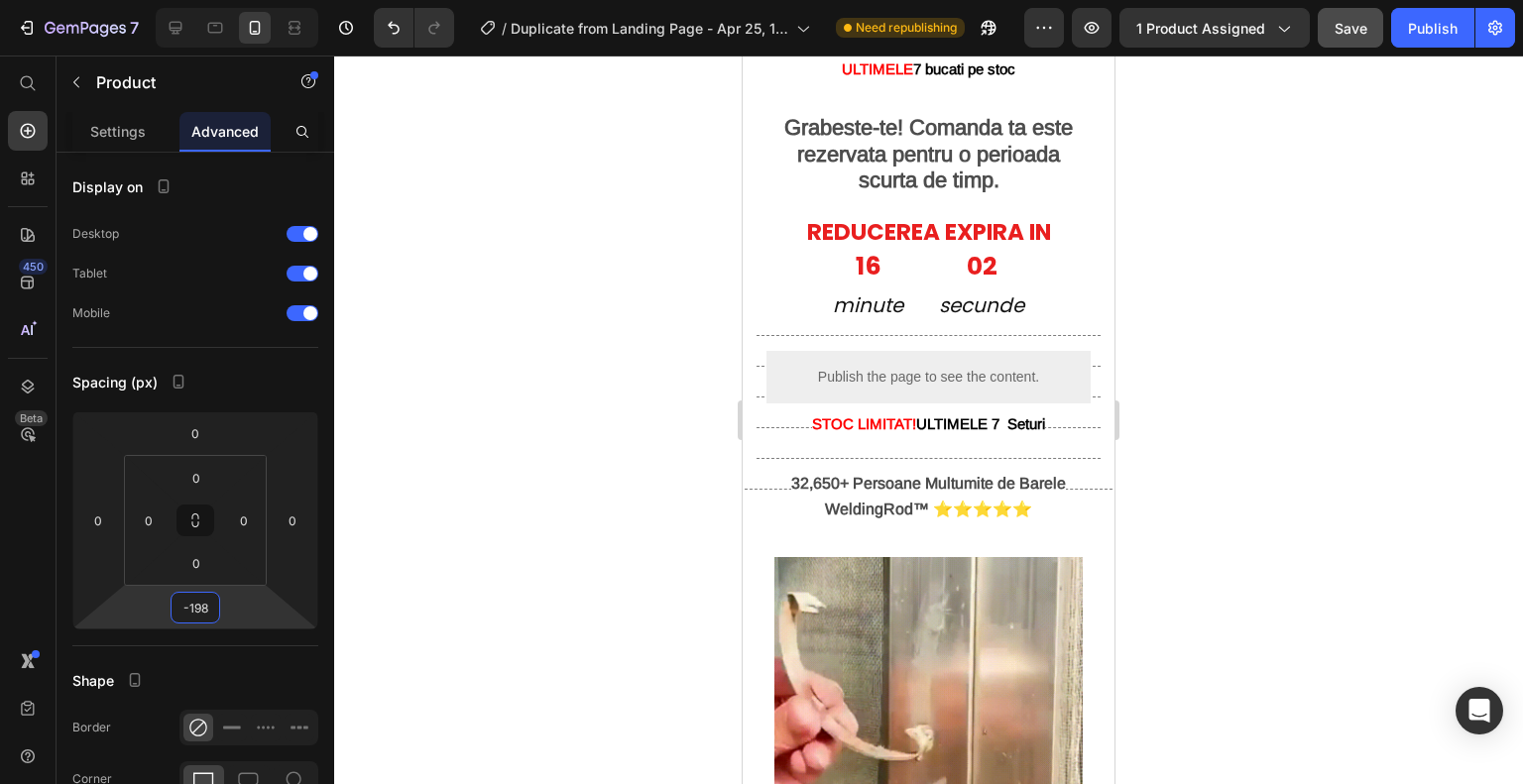 drag, startPoint x: 240, startPoint y: 606, endPoint x: 287, endPoint y: 704, distance: 108.68763 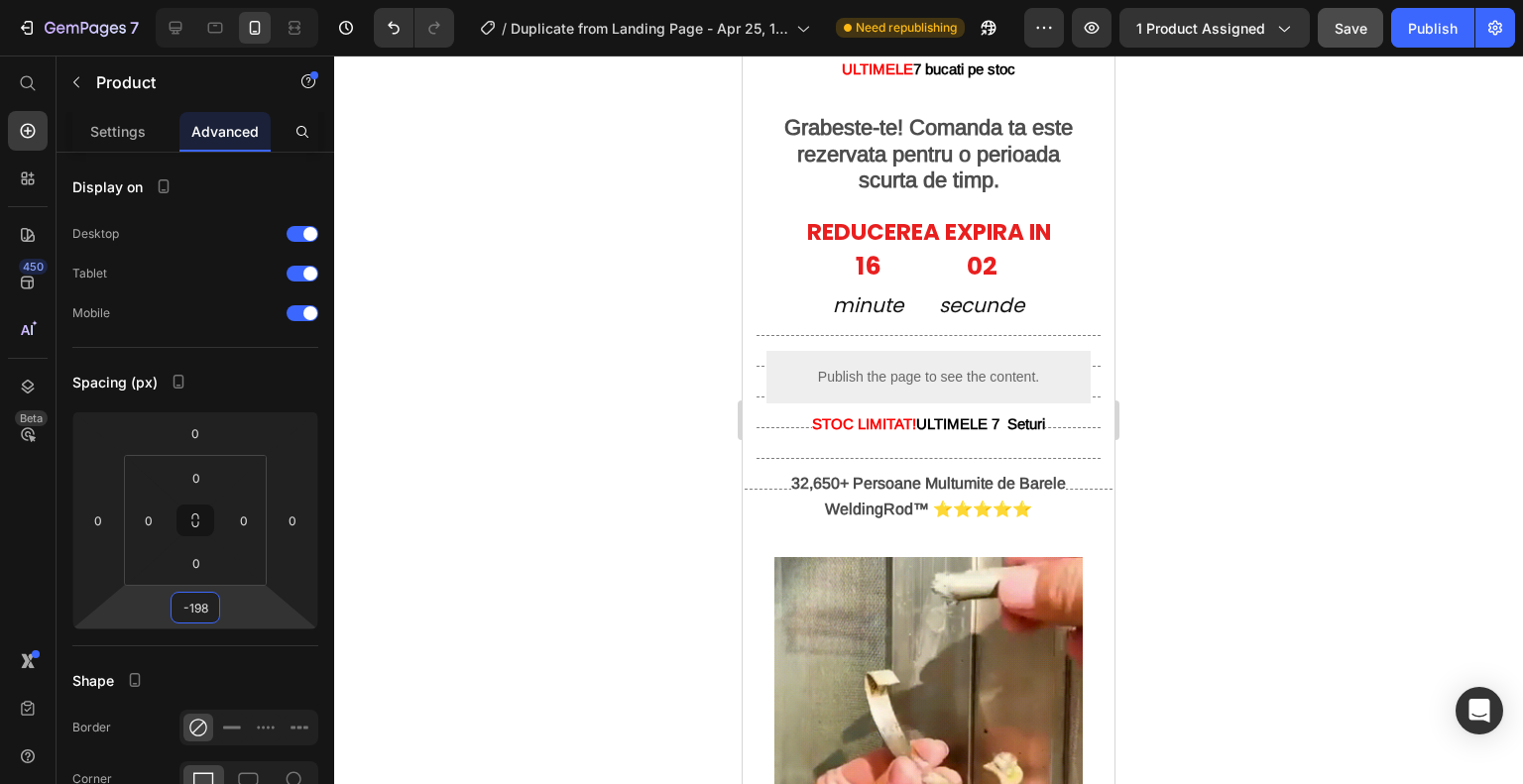 click on "7   /  Duplicate from Landing Page - Apr 25, 16:45:24 Need republishing Preview 1 product assigned  Save   Publish  450 Beta Start with Sections Elements Hero Section Product Detail Brands Trusted Badges Guarantee Product Breakdown How to use Testimonials Compare Bundle FAQs Social Proof Brand Story Product List Collection Blog List Contact Sticky Add to Cart Custom Footer Browse Library 450 Layout
Row
Row
Row
Row Text
Heading
Text Block Button
Button
Button
Sticky Back to top Media" at bounding box center (762, 0) 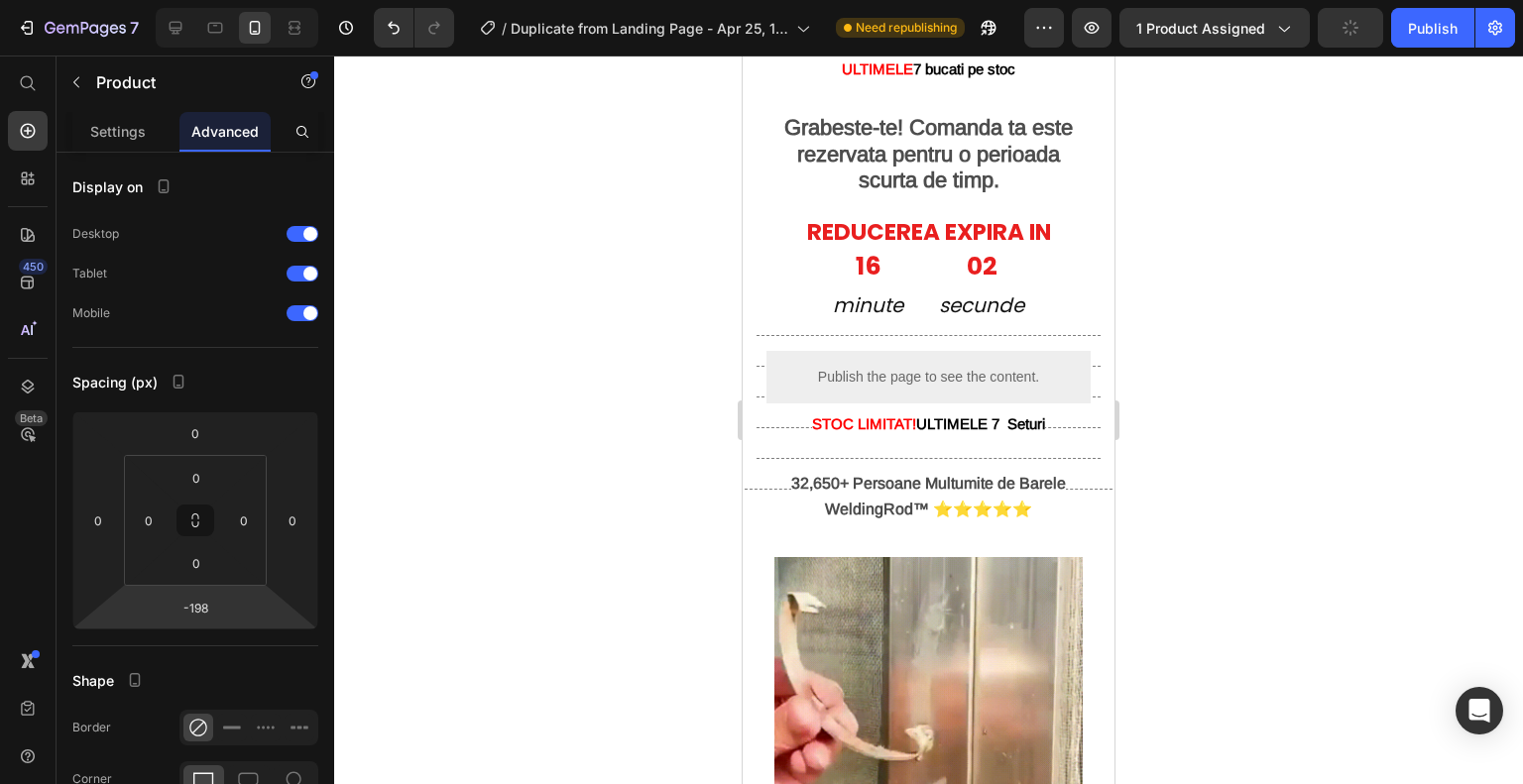 click 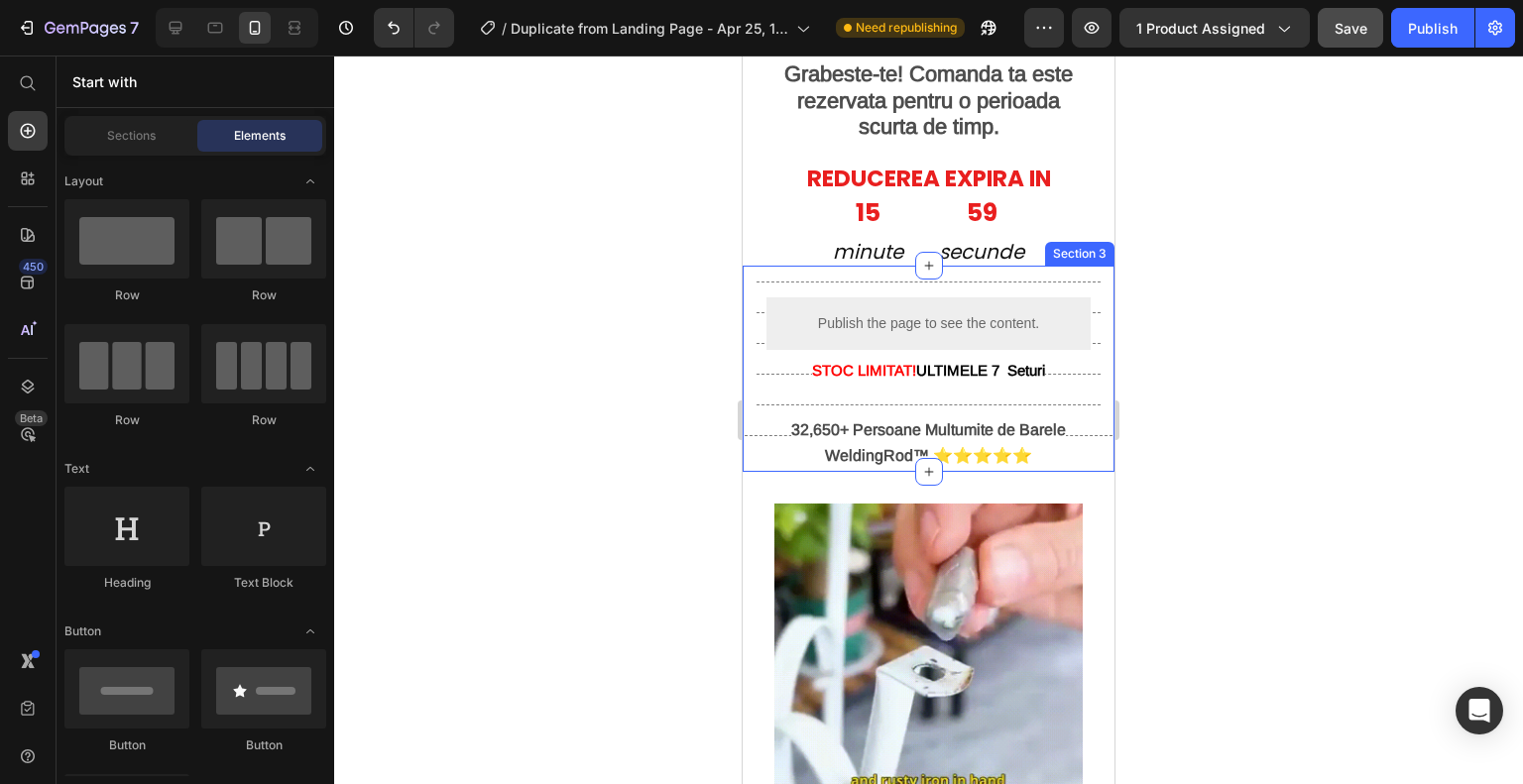 scroll, scrollTop: 1414, scrollLeft: 0, axis: vertical 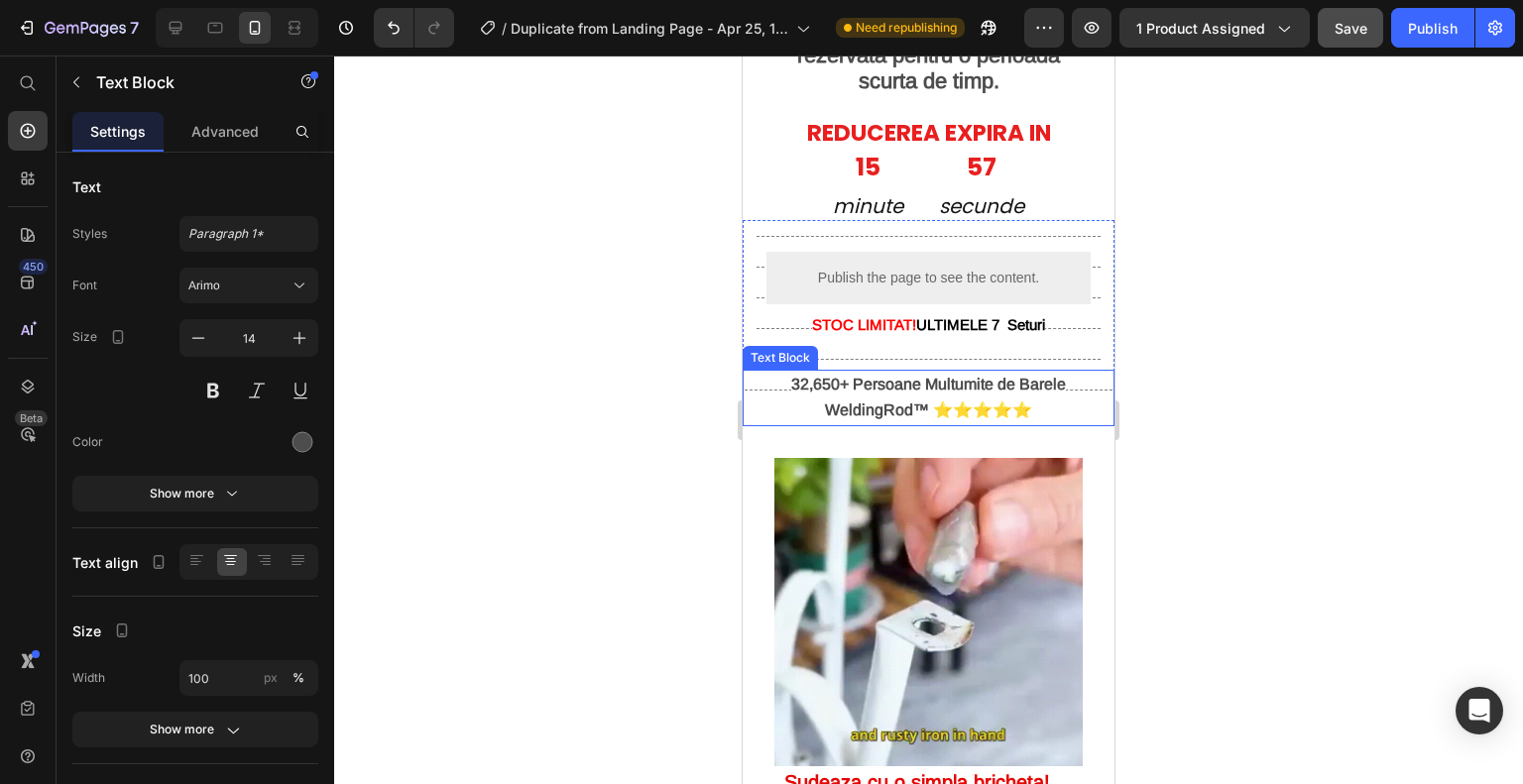 click on "32,650+ Persoane Multumite de Barele WeldingRod™ ⭐⭐⭐⭐⭐" at bounding box center (928, 396) 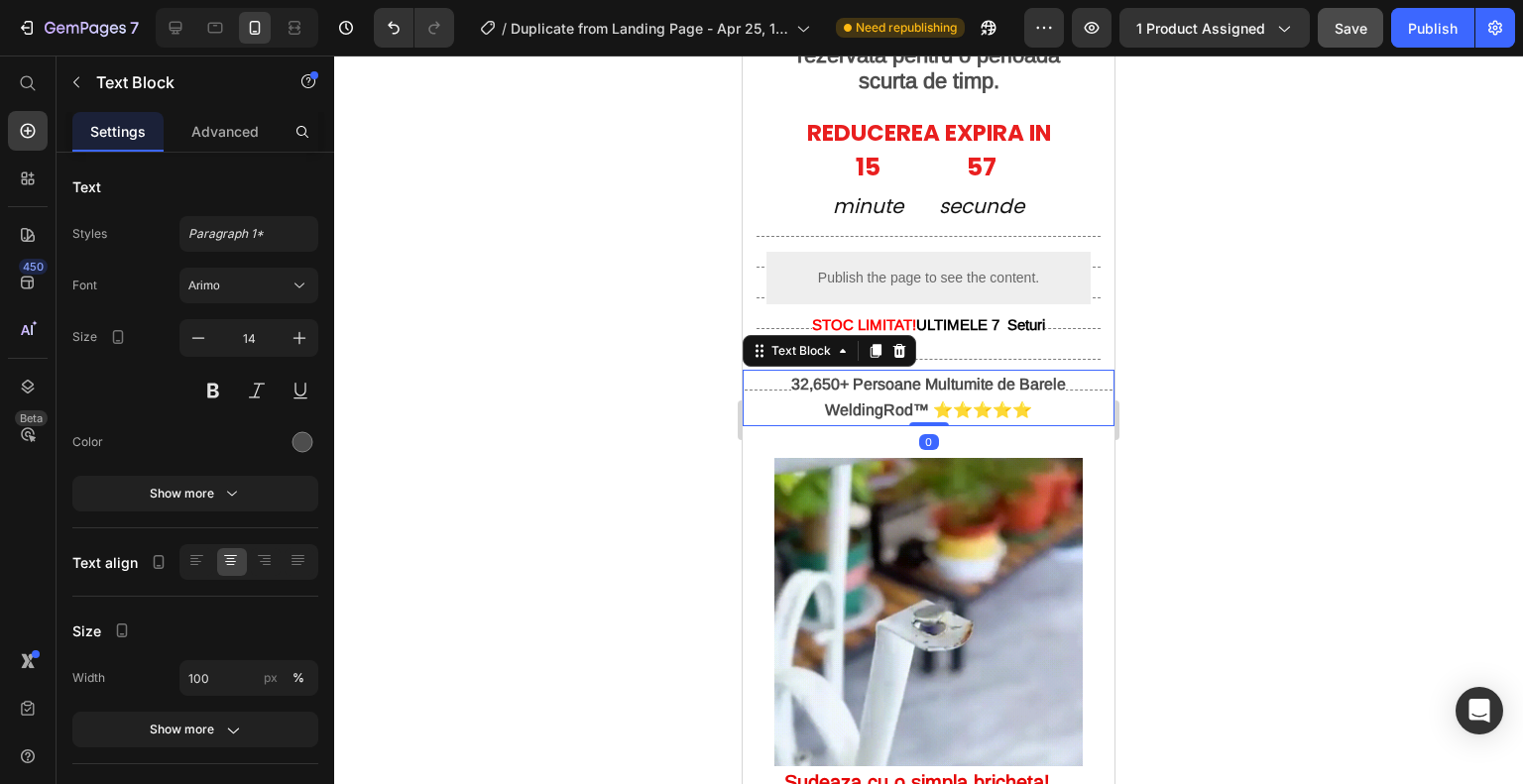 click on "32,650+ Persoane Multumite de Barele WeldingRod™ ⭐⭐⭐⭐⭐" at bounding box center [928, 396] 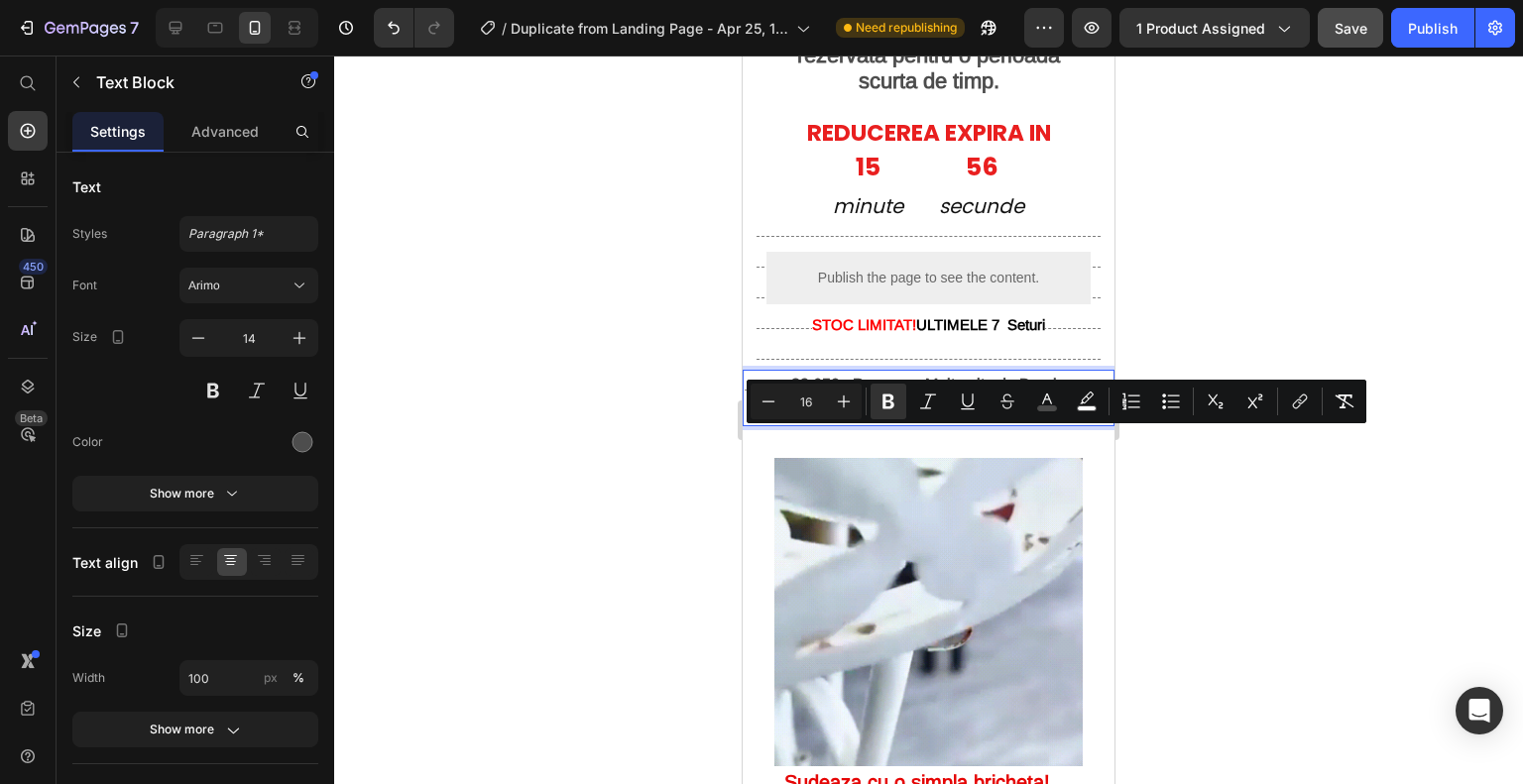click on "32,650+ Persoane Multumite de Barele WeldingRod™ ⭐⭐⭐⭐⭐" at bounding box center (928, 396) 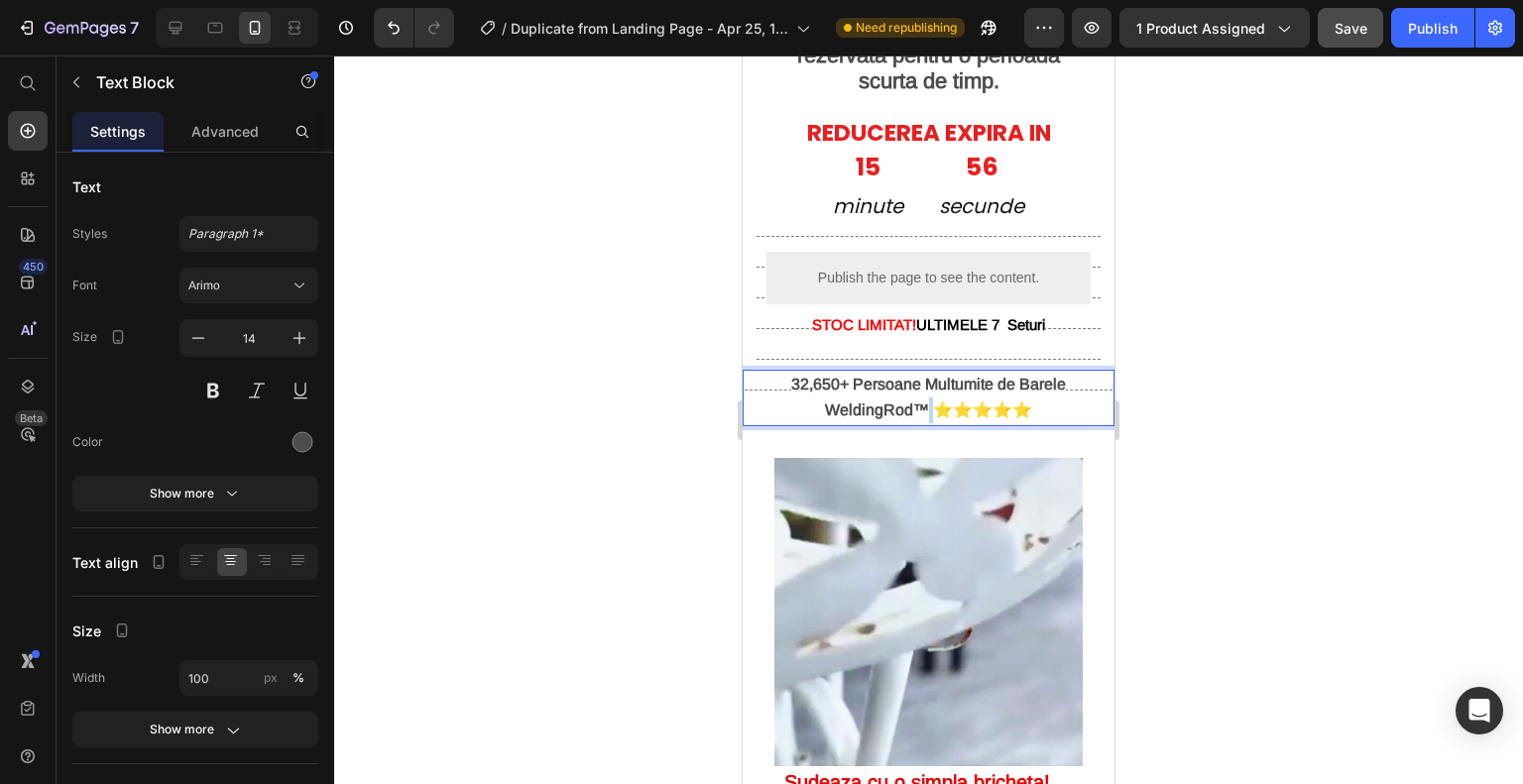 click on "32,650+ Persoane Multumite de Barele WeldingRod™ ⭐⭐⭐⭐⭐" at bounding box center (928, 396) 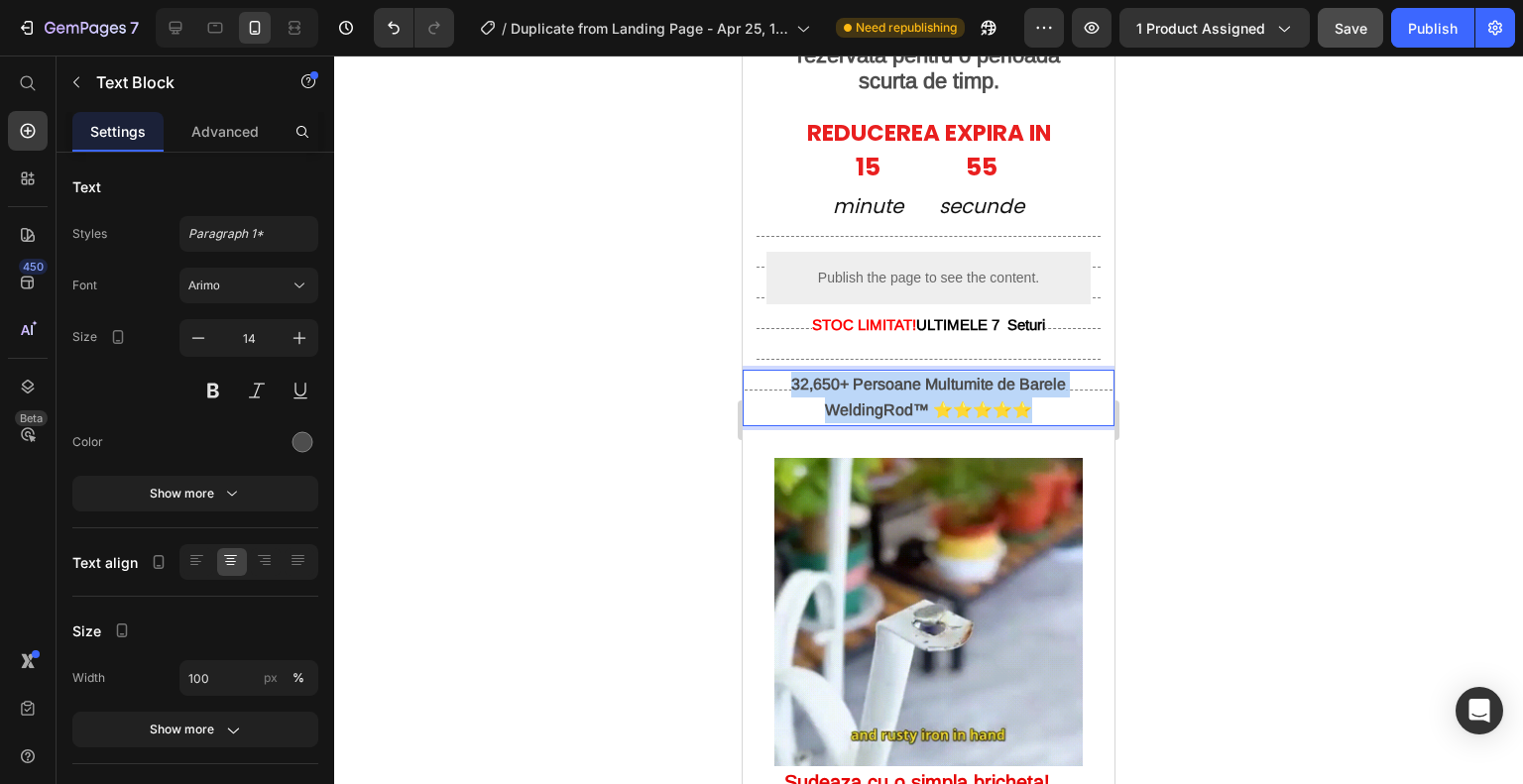 click on "32,650+ Persoane Multumite de Barele WeldingRod™ ⭐⭐⭐⭐⭐" at bounding box center (928, 396) 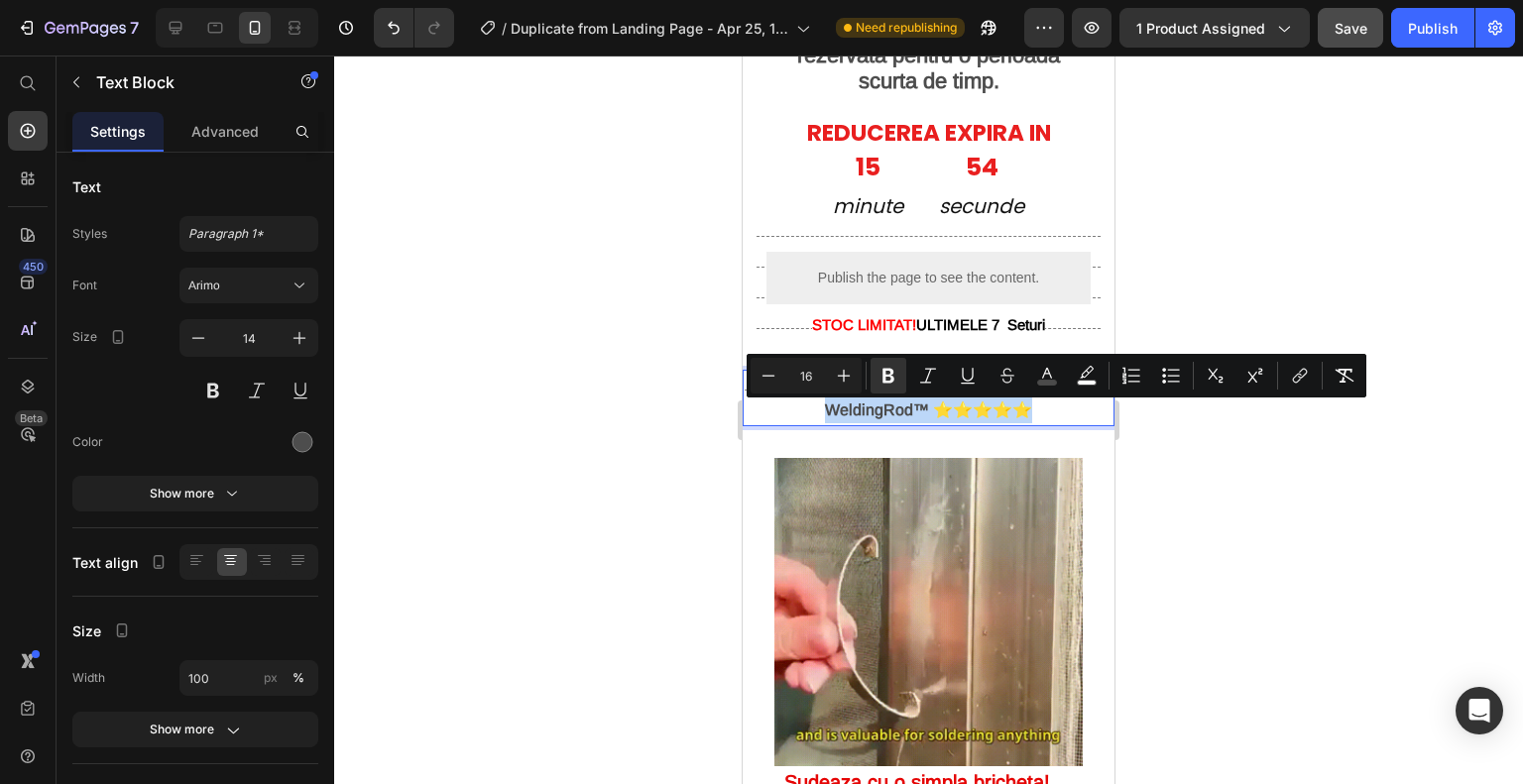 click on "32,650+ Persoane Multumite de Barele WeldingRod™ ⭐⭐⭐⭐⭐" at bounding box center (928, 396) 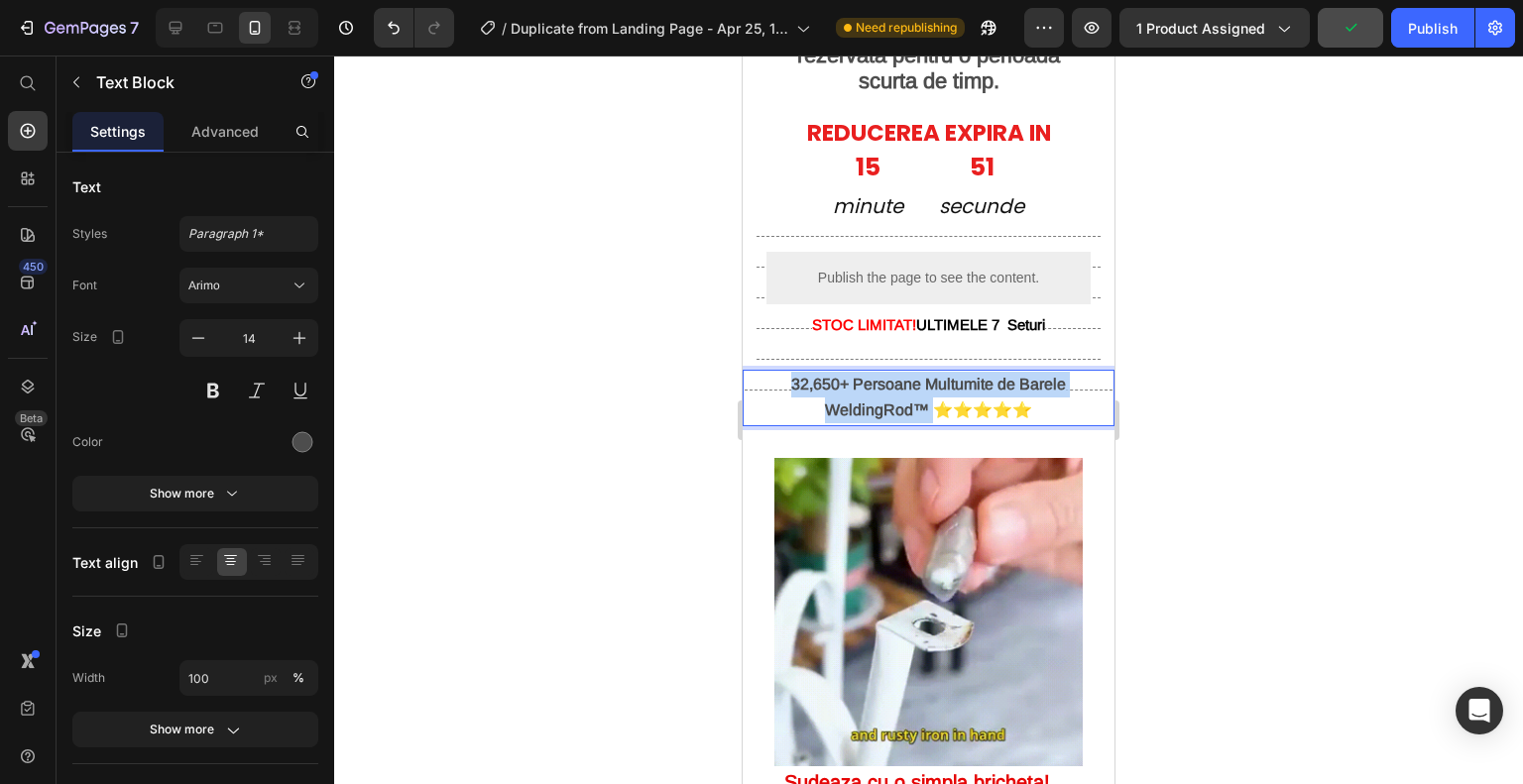 drag, startPoint x: 921, startPoint y: 439, endPoint x: 776, endPoint y: 406, distance: 148.708 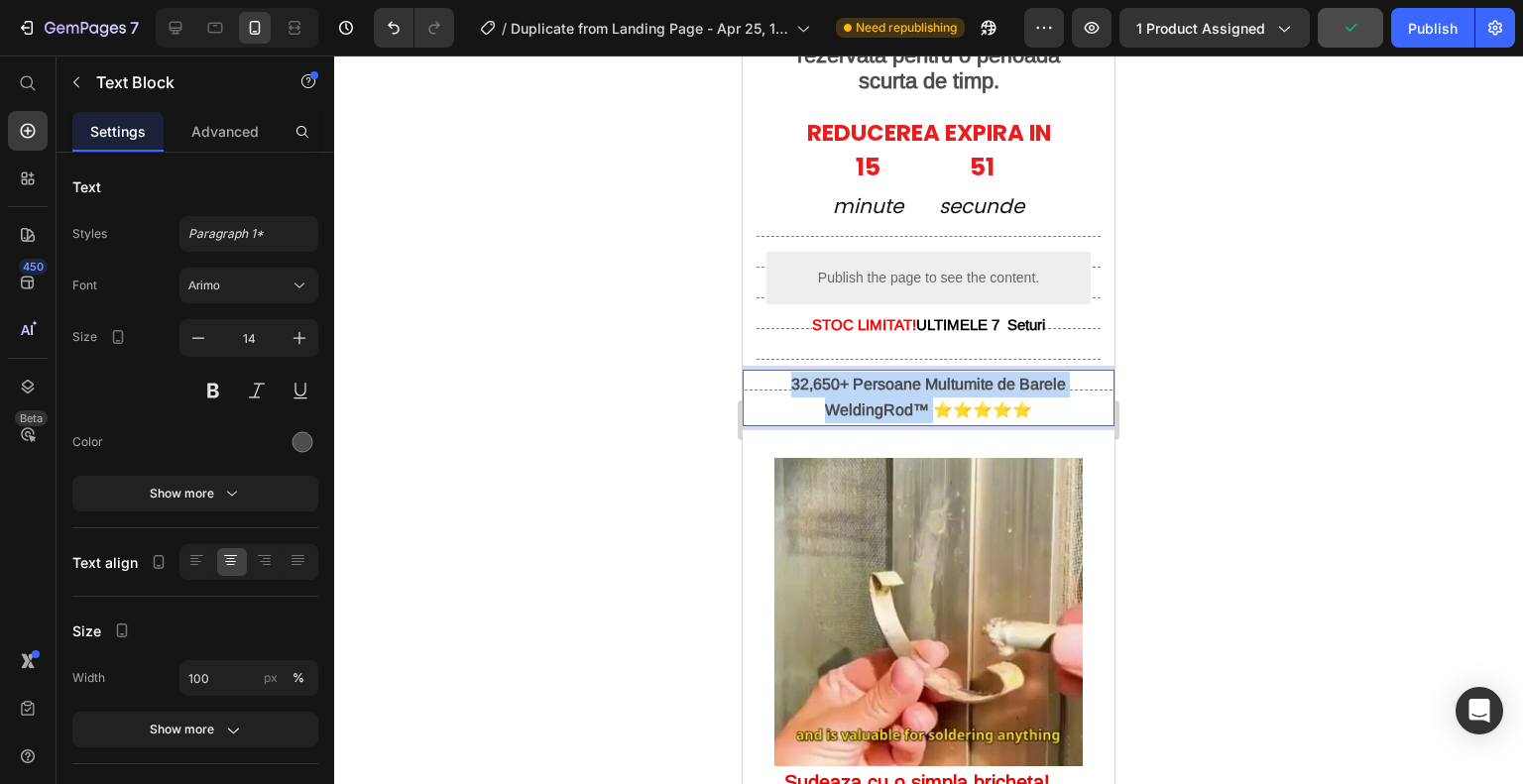 click on "32,650+ Persoane Multumite de Barele WeldingRod™ ⭐⭐⭐⭐⭐" at bounding box center [928, 397] 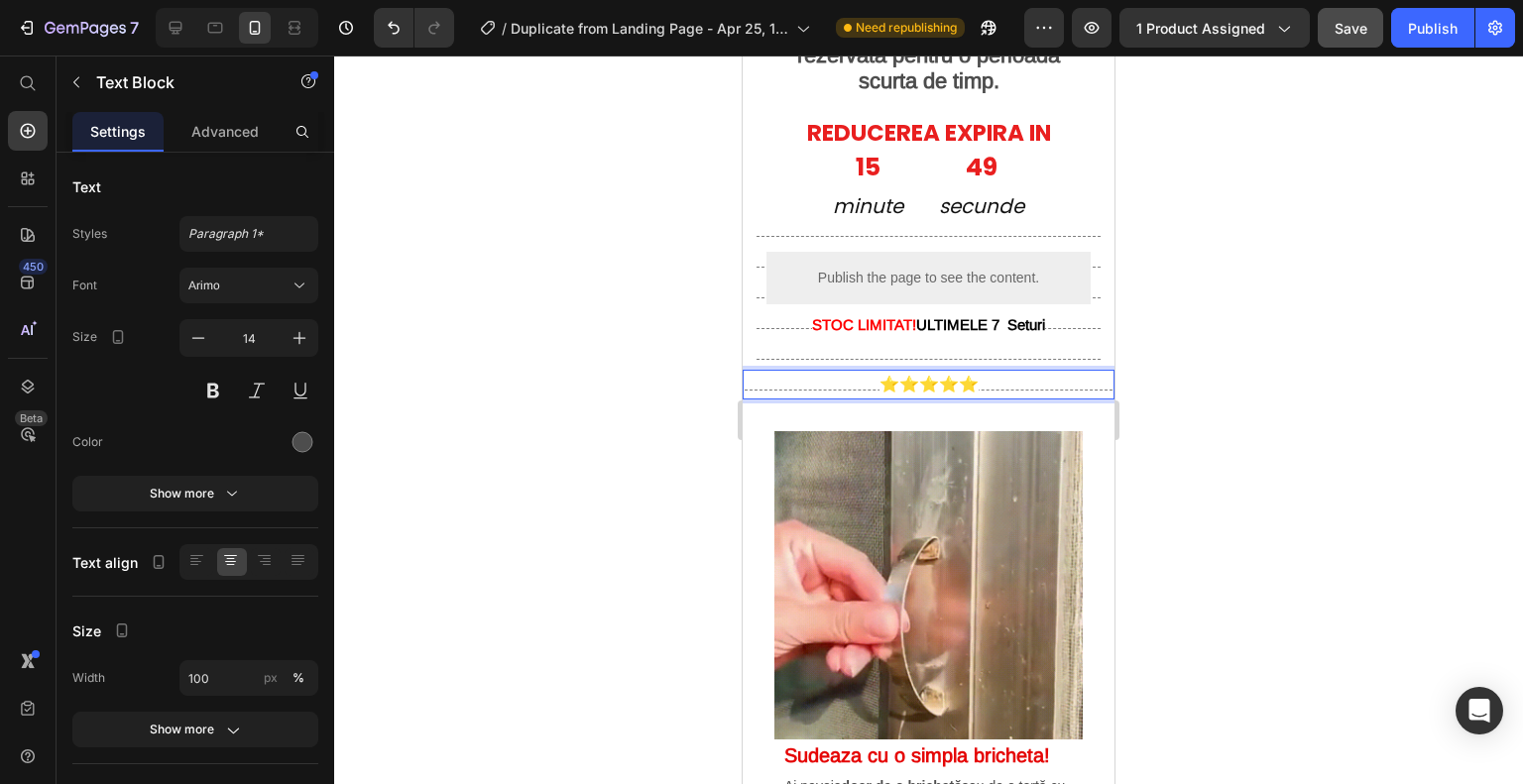 click 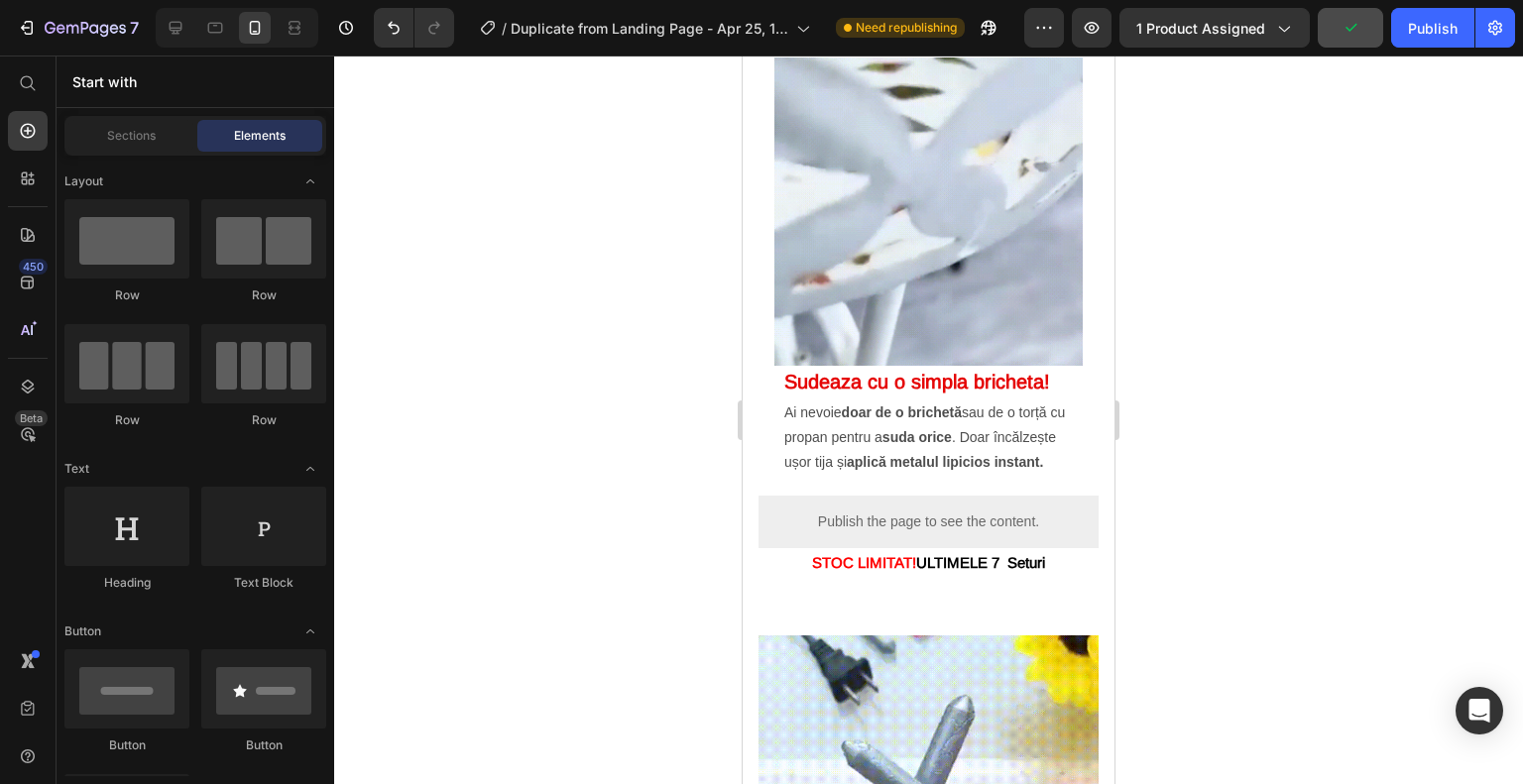 scroll, scrollTop: 1811, scrollLeft: 0, axis: vertical 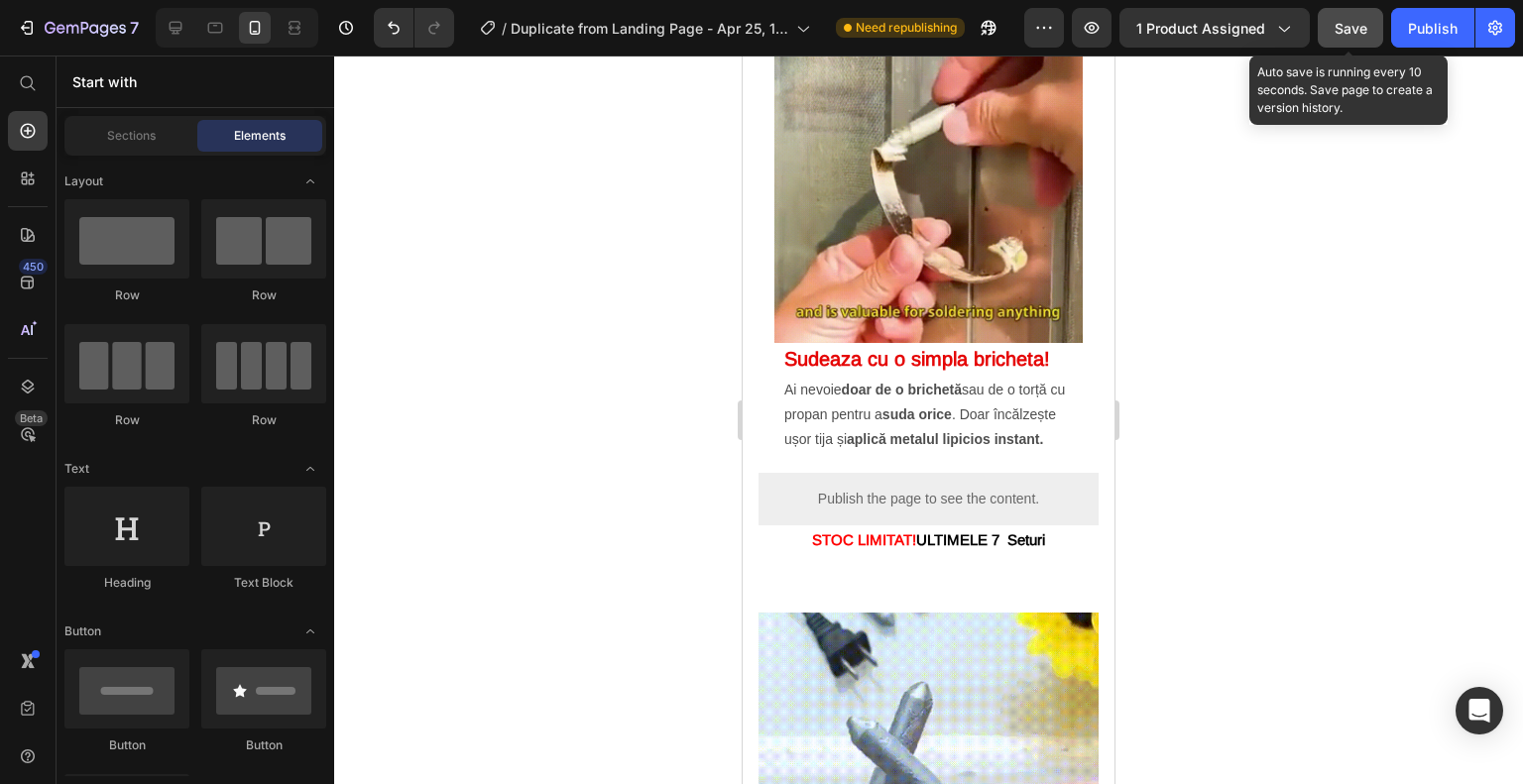 click on "Save" at bounding box center [1350, 28] 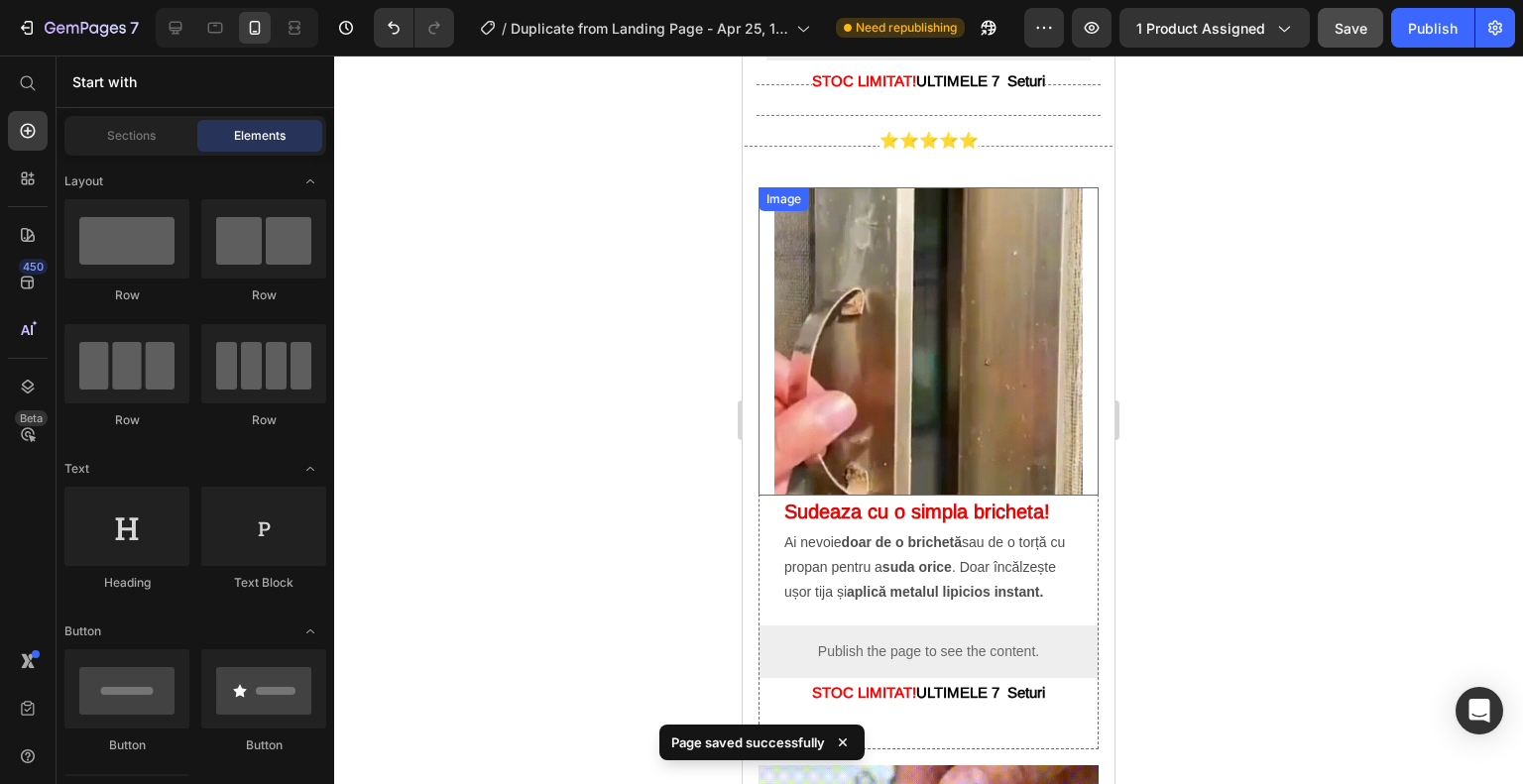 scroll, scrollTop: 1613, scrollLeft: 0, axis: vertical 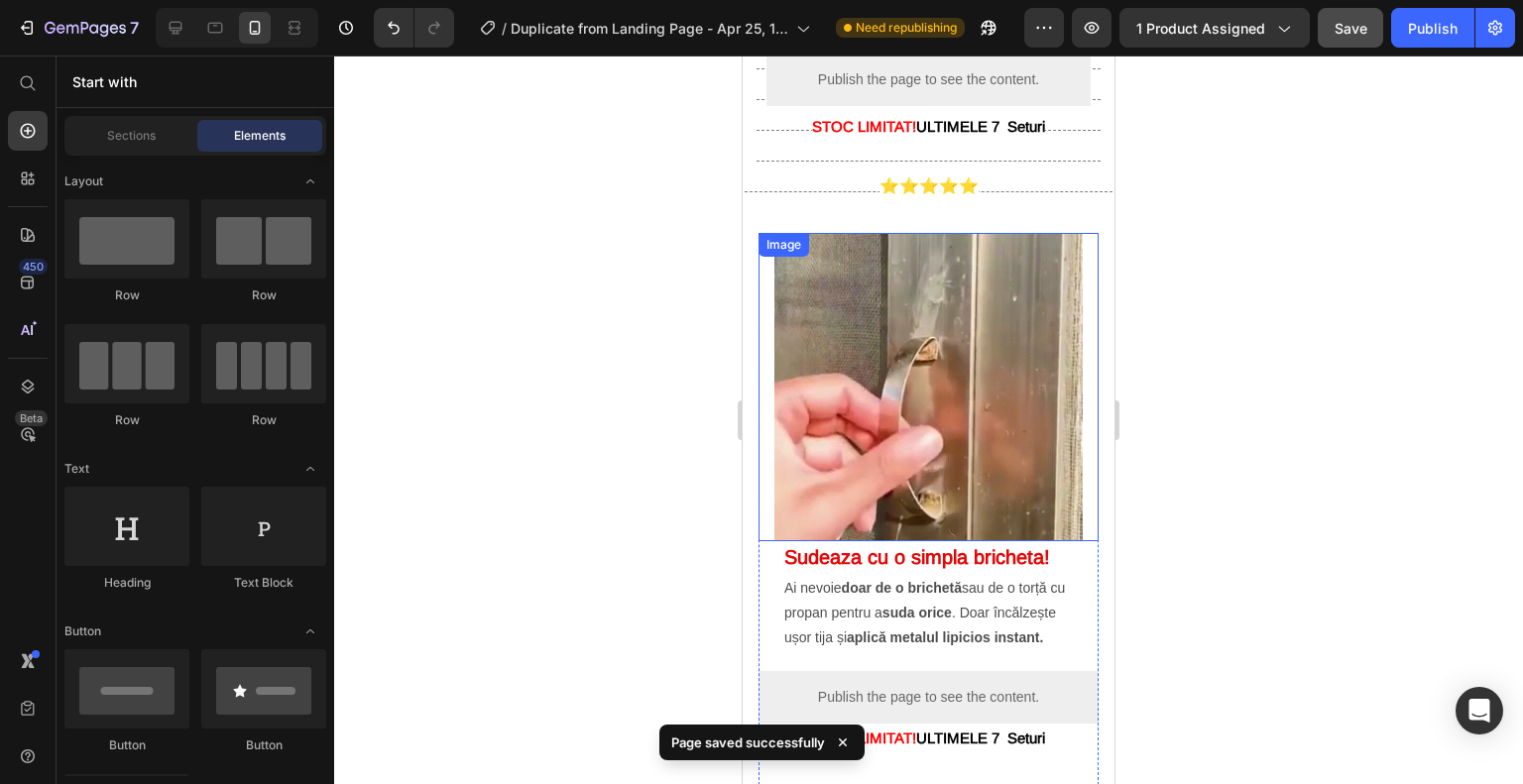 click at bounding box center [928, 387] 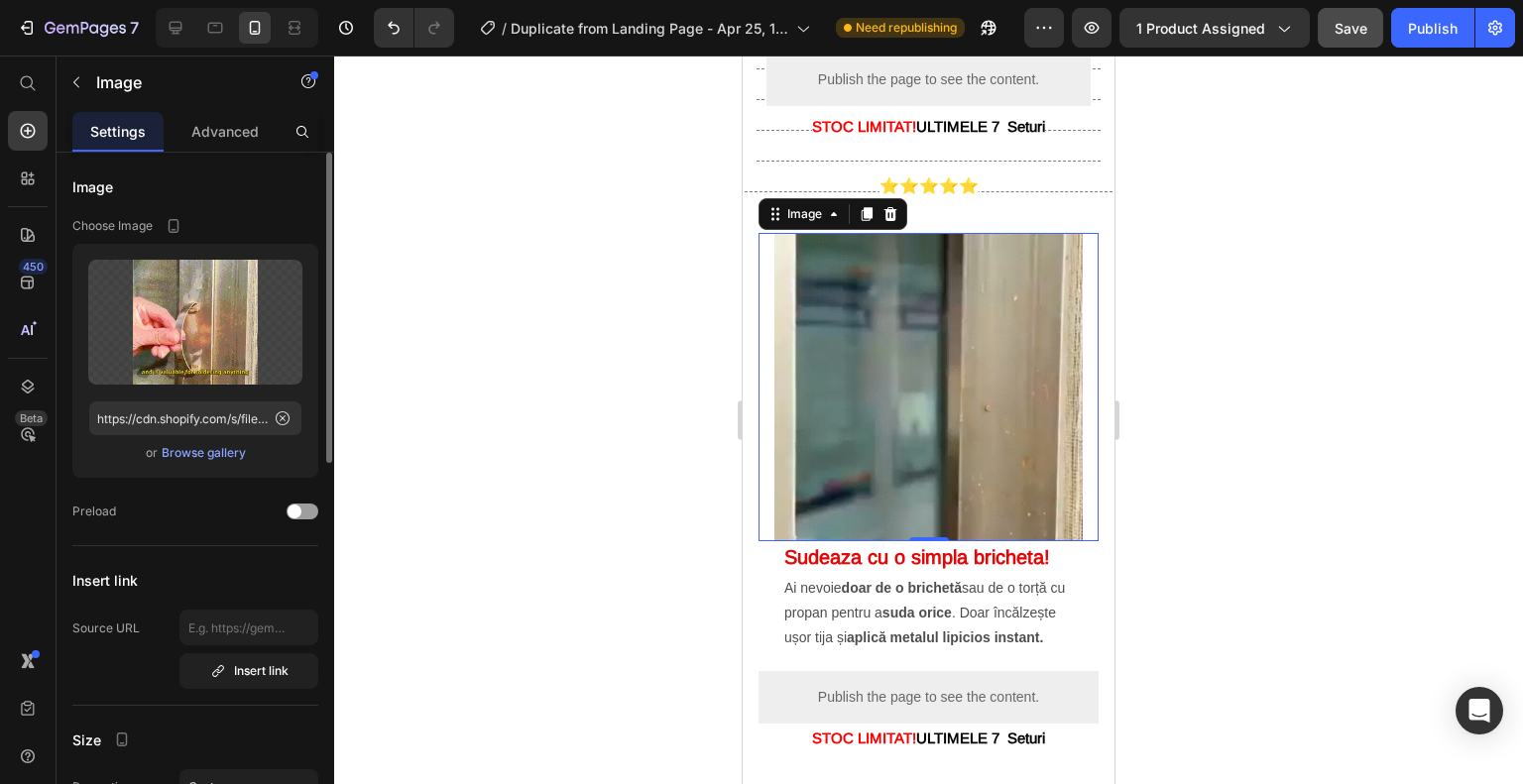 click on "Browse gallery" at bounding box center [203, 453] 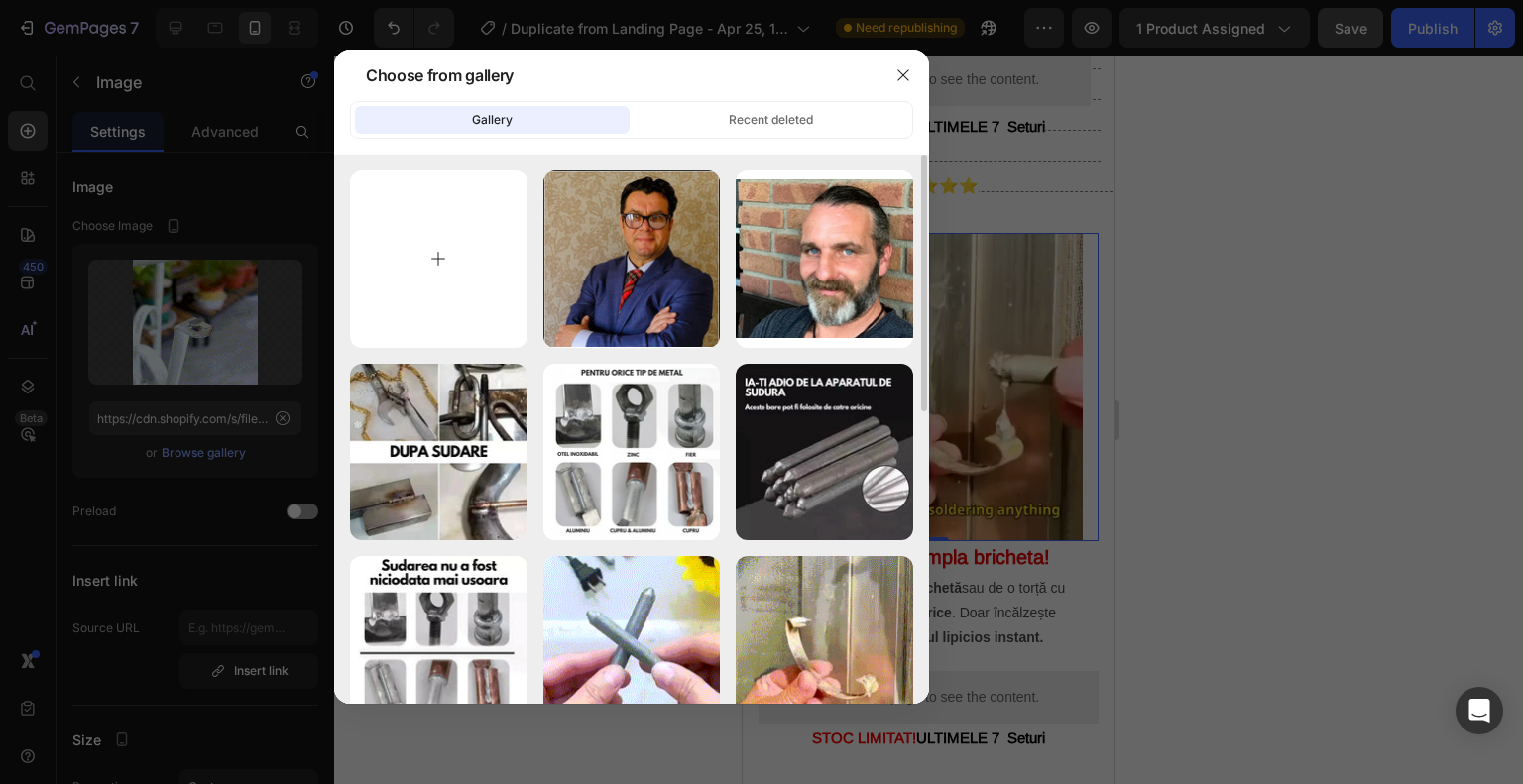 click at bounding box center [438, 259] 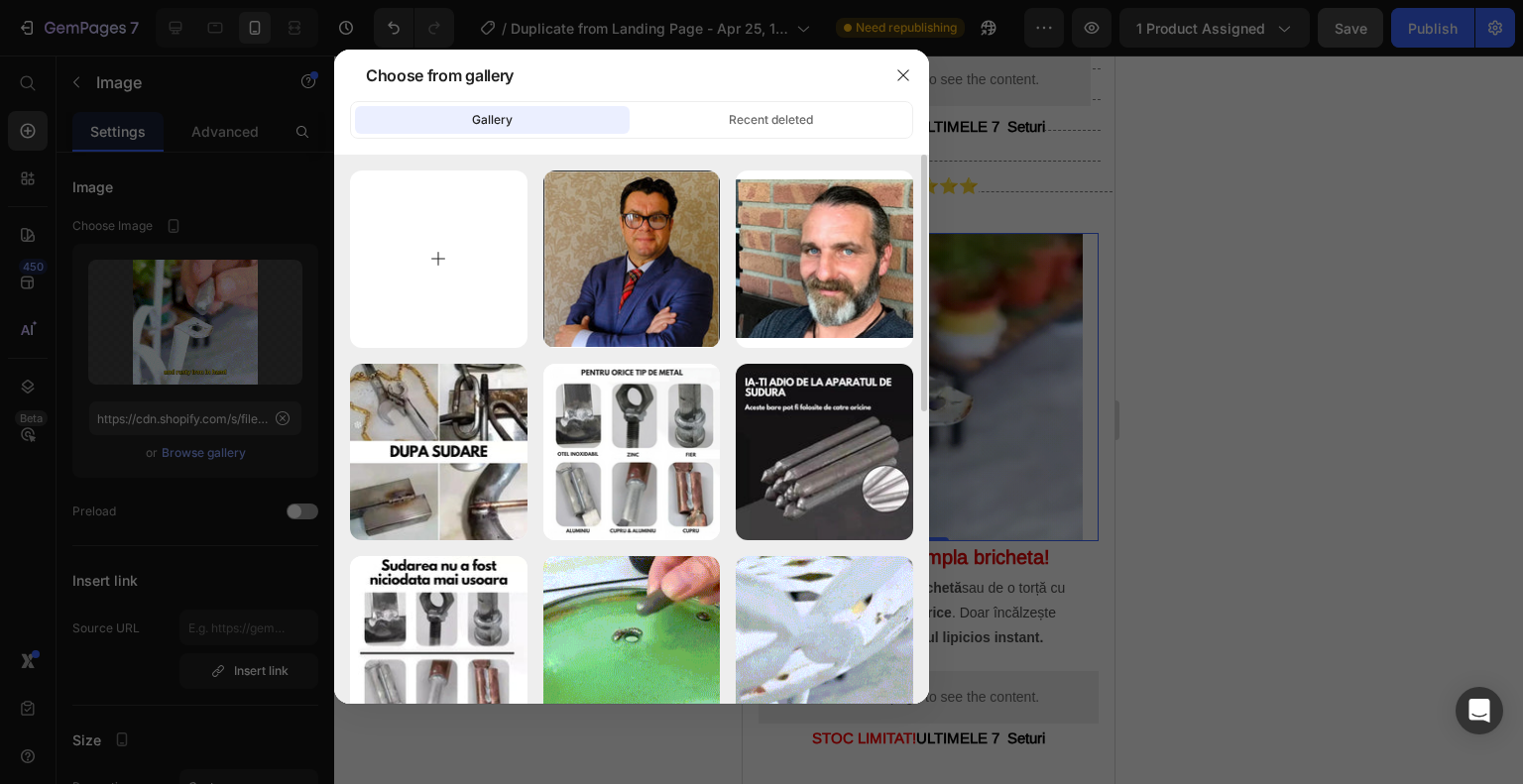 type on "C:\fakepath\8d9ebefb-5333-4b56-b282-bfd6239377cd.webp" 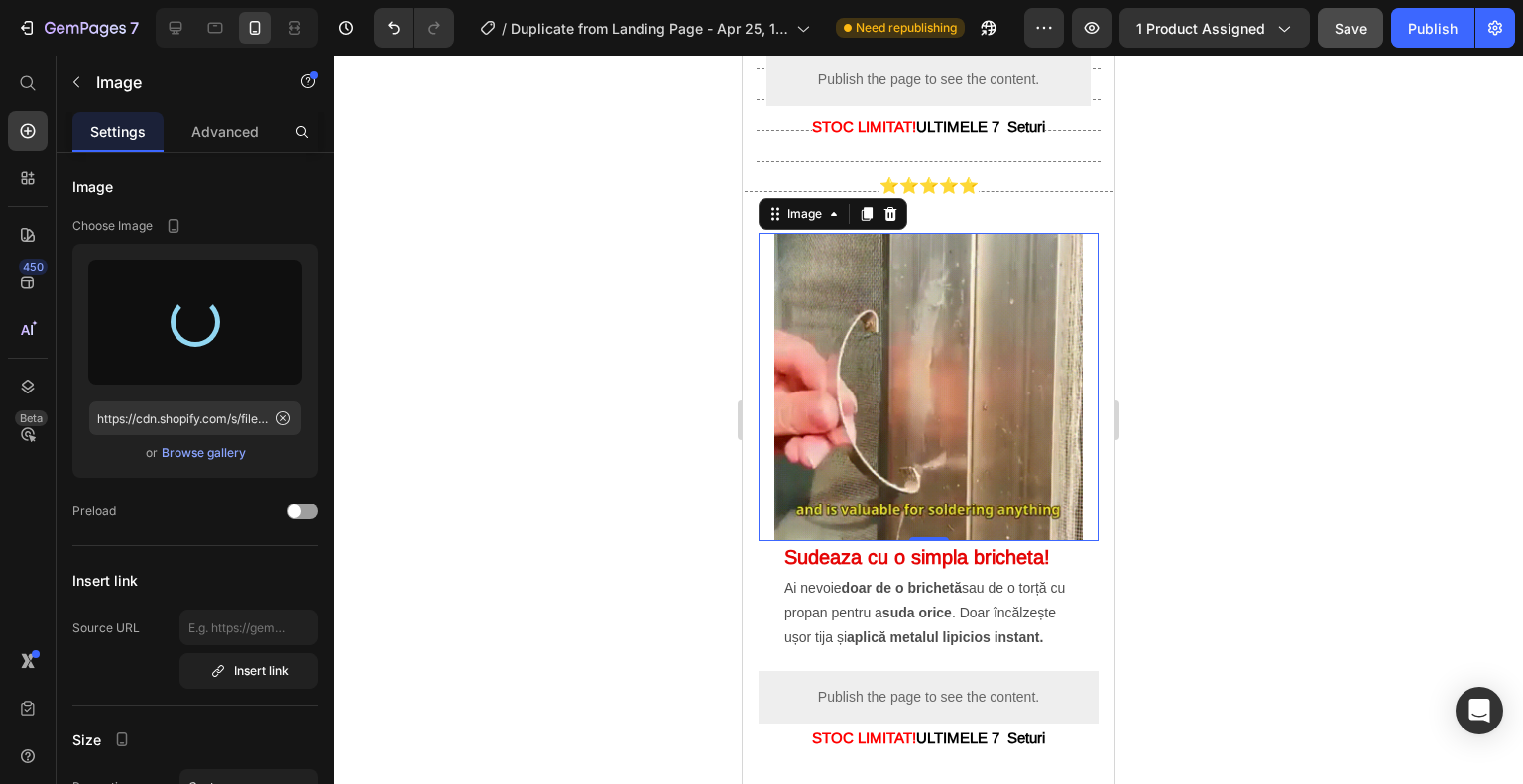 type on "https://cdn.shopify.com/s/files/1/0960/1351/7132/files/gempages_574940279841227888-16ef8c8a-f594-4d68-994b-484b1d5e2d73.webp" 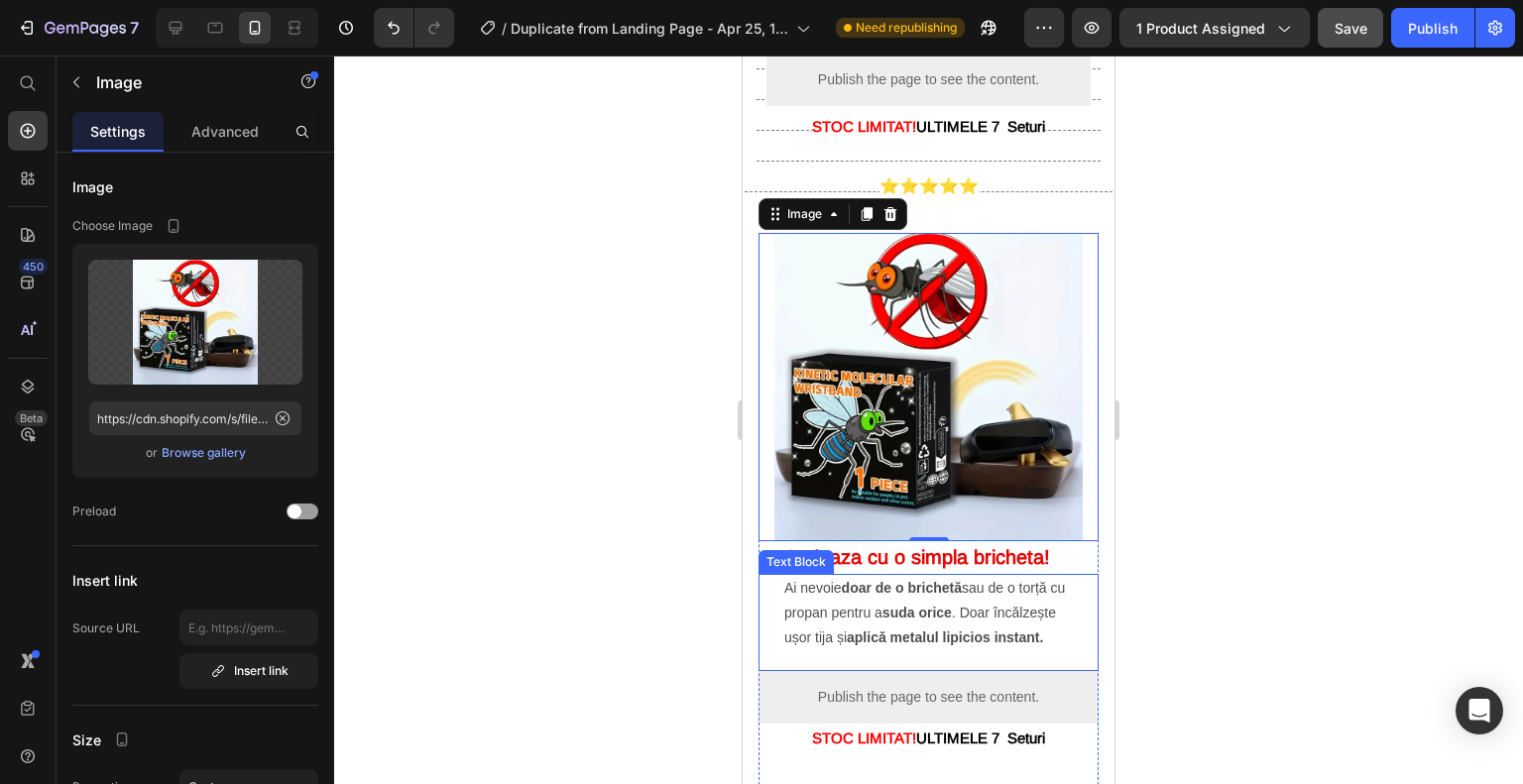 click on "aplică metalul lipicios instant." at bounding box center (945, 637) 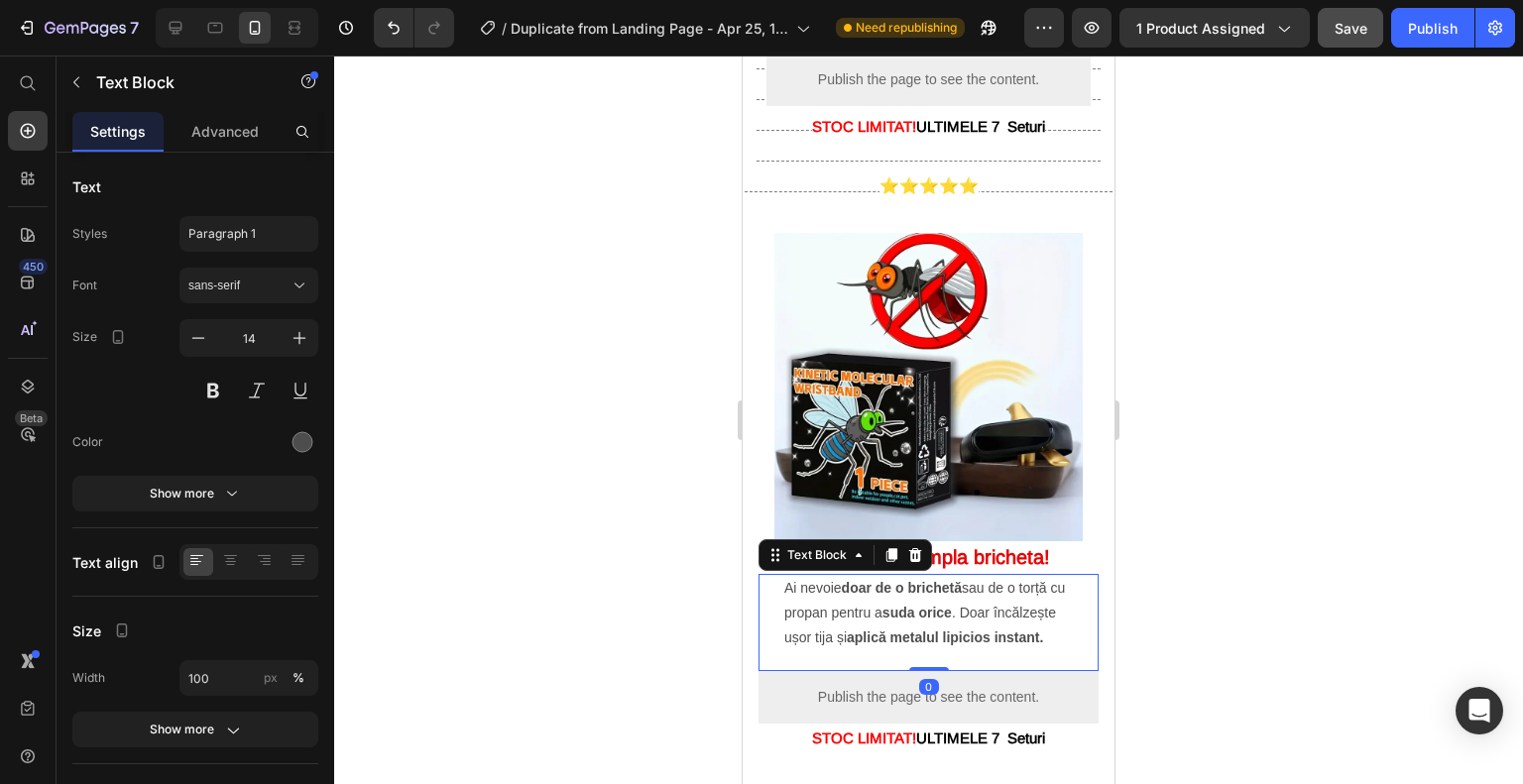 click on "aplică metalul lipicios instant." at bounding box center (945, 637) 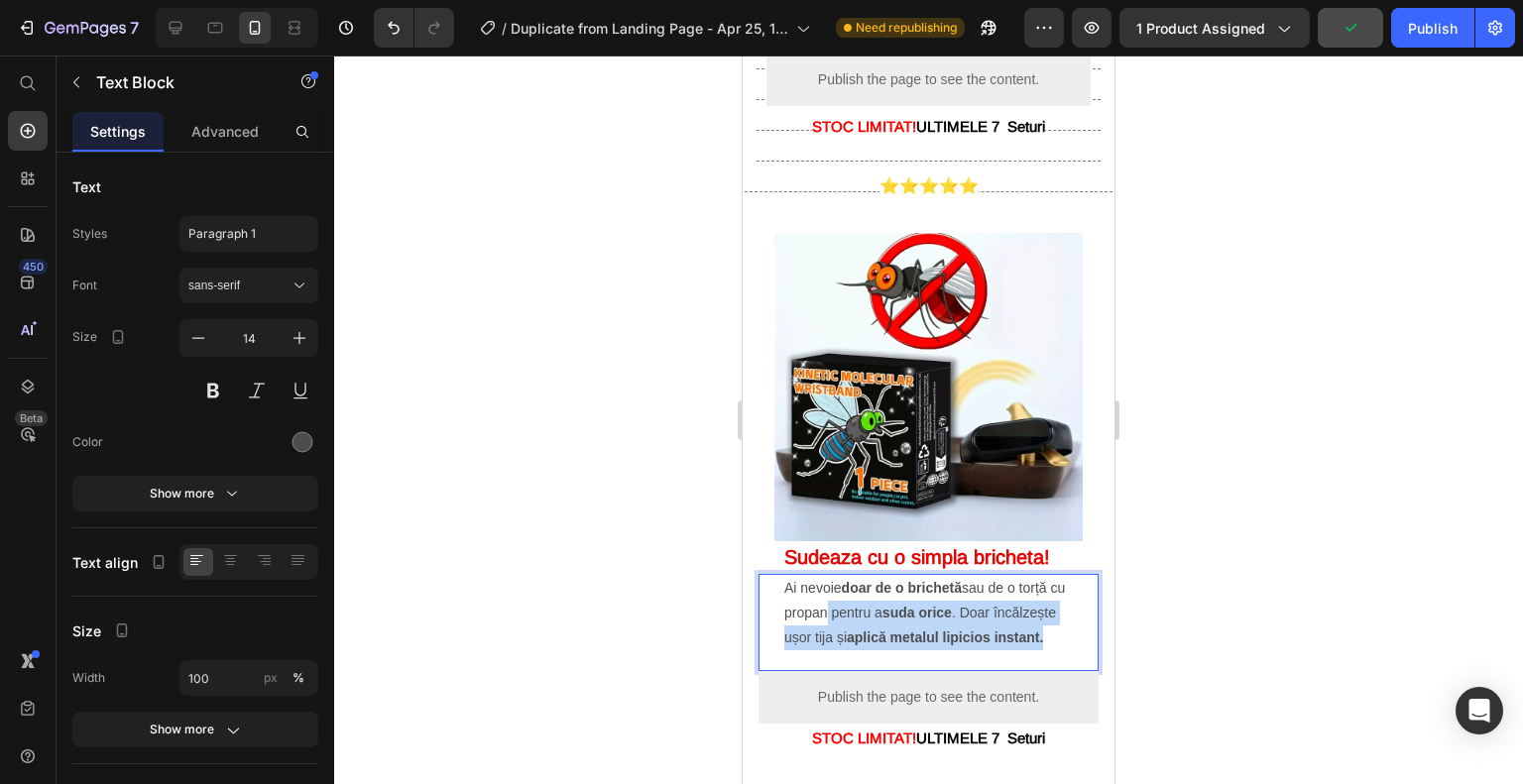 drag, startPoint x: 887, startPoint y: 681, endPoint x: 835, endPoint y: 638, distance: 67.47592 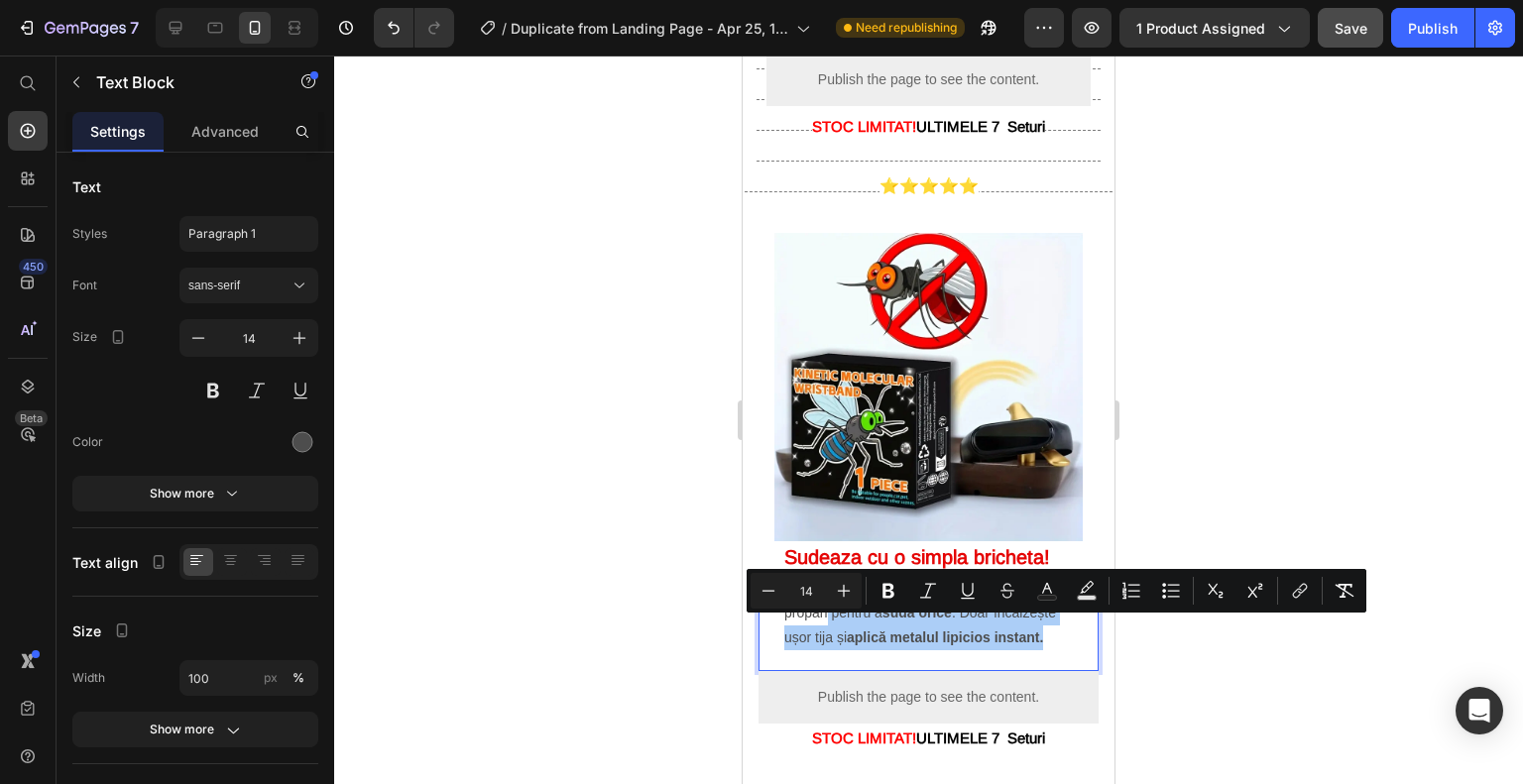 click 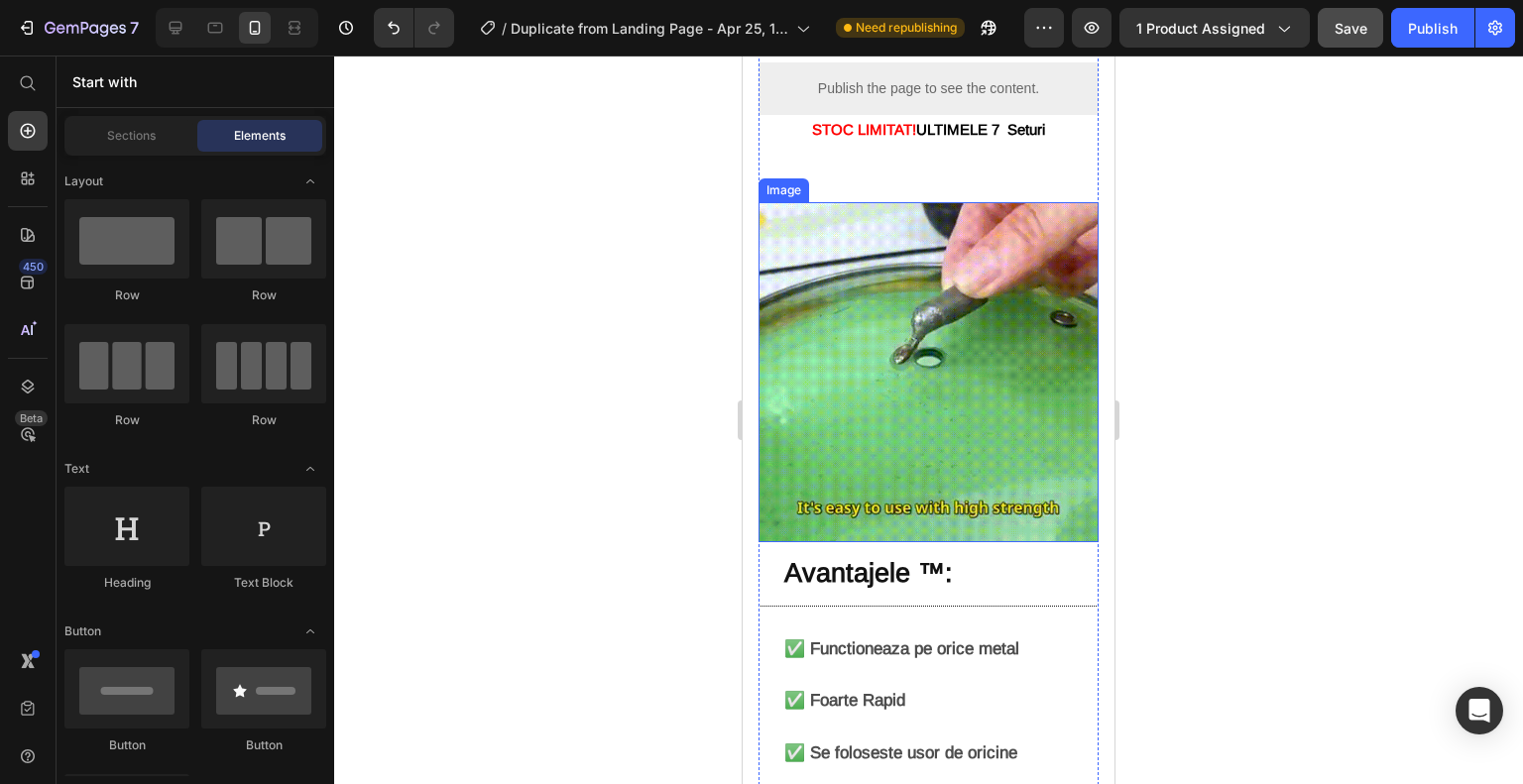 scroll, scrollTop: 2604, scrollLeft: 0, axis: vertical 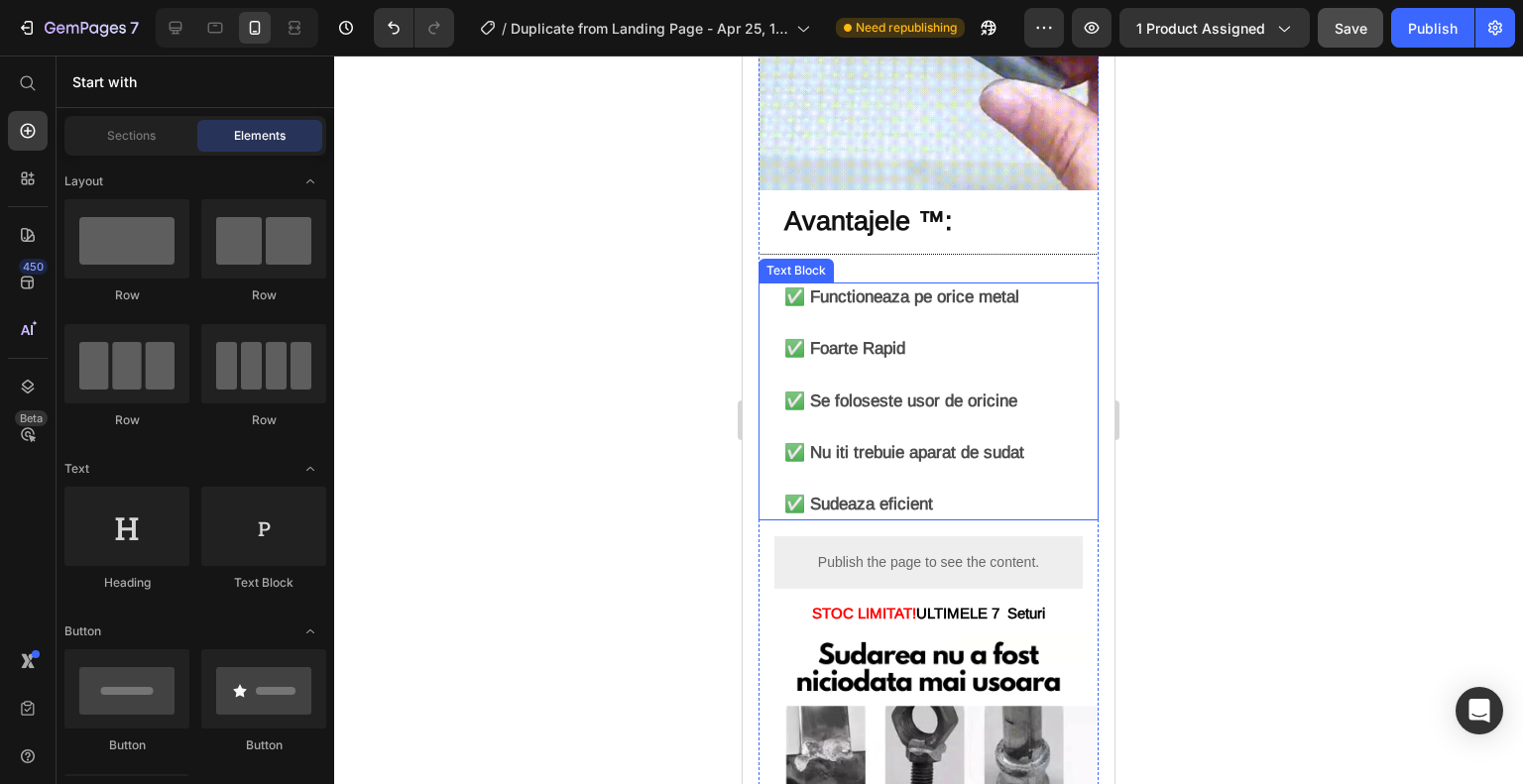 click on "✅ Functioneaza pe orice metal" at bounding box center [940, 310] 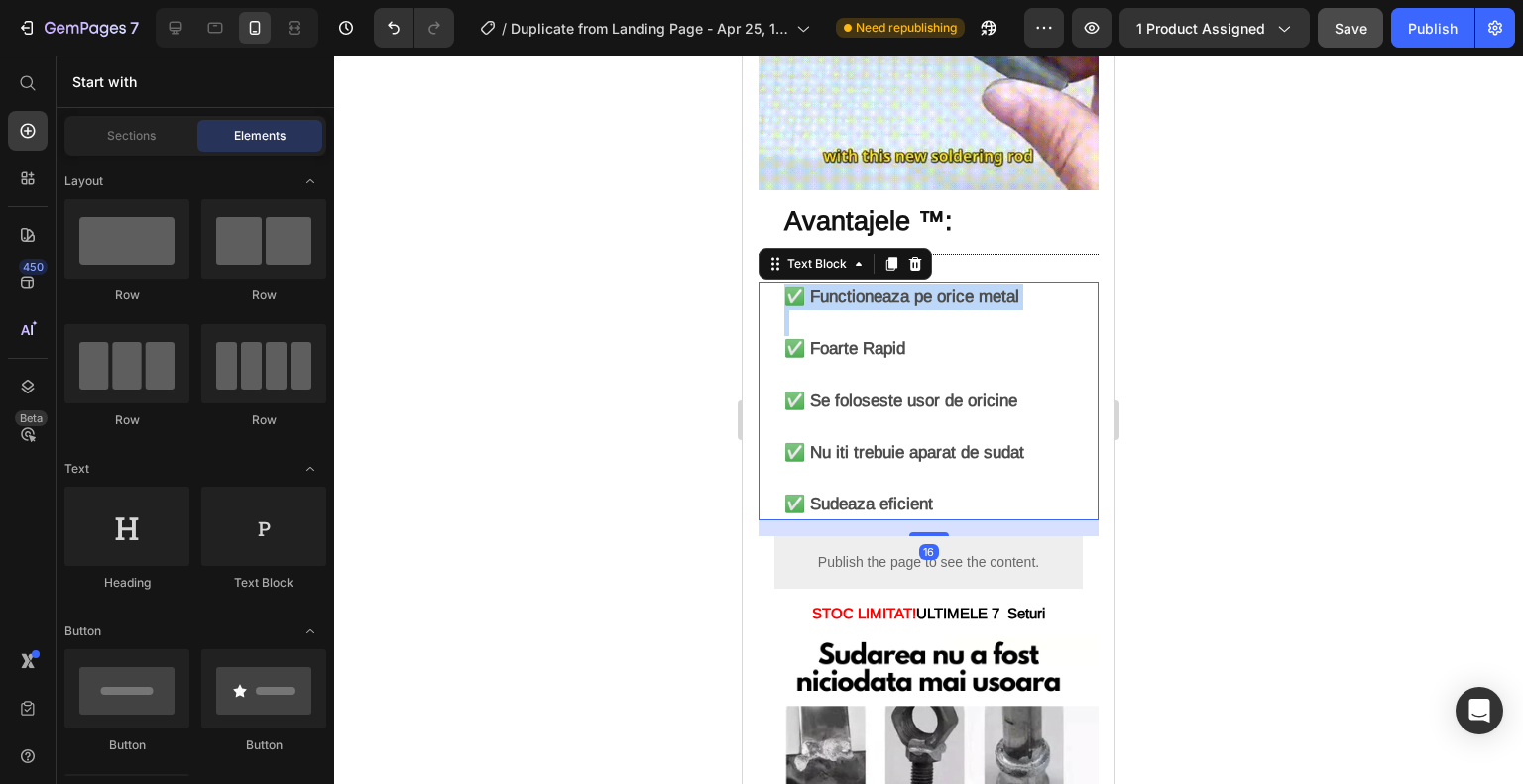 click on "✅ Functioneaza pe orice metal" at bounding box center [940, 310] 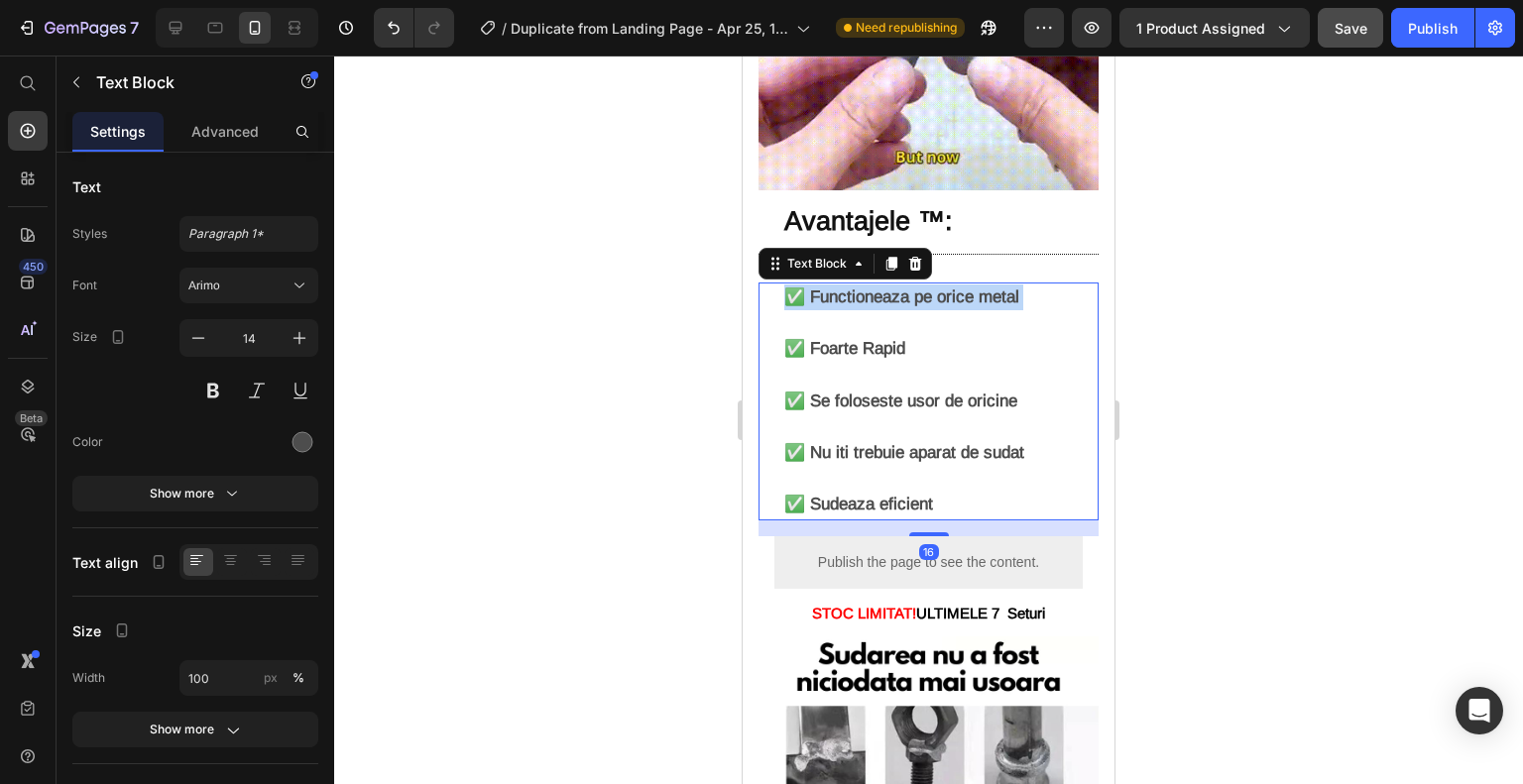 click on "✅ Functioneaza pe orice metal" at bounding box center (940, 310) 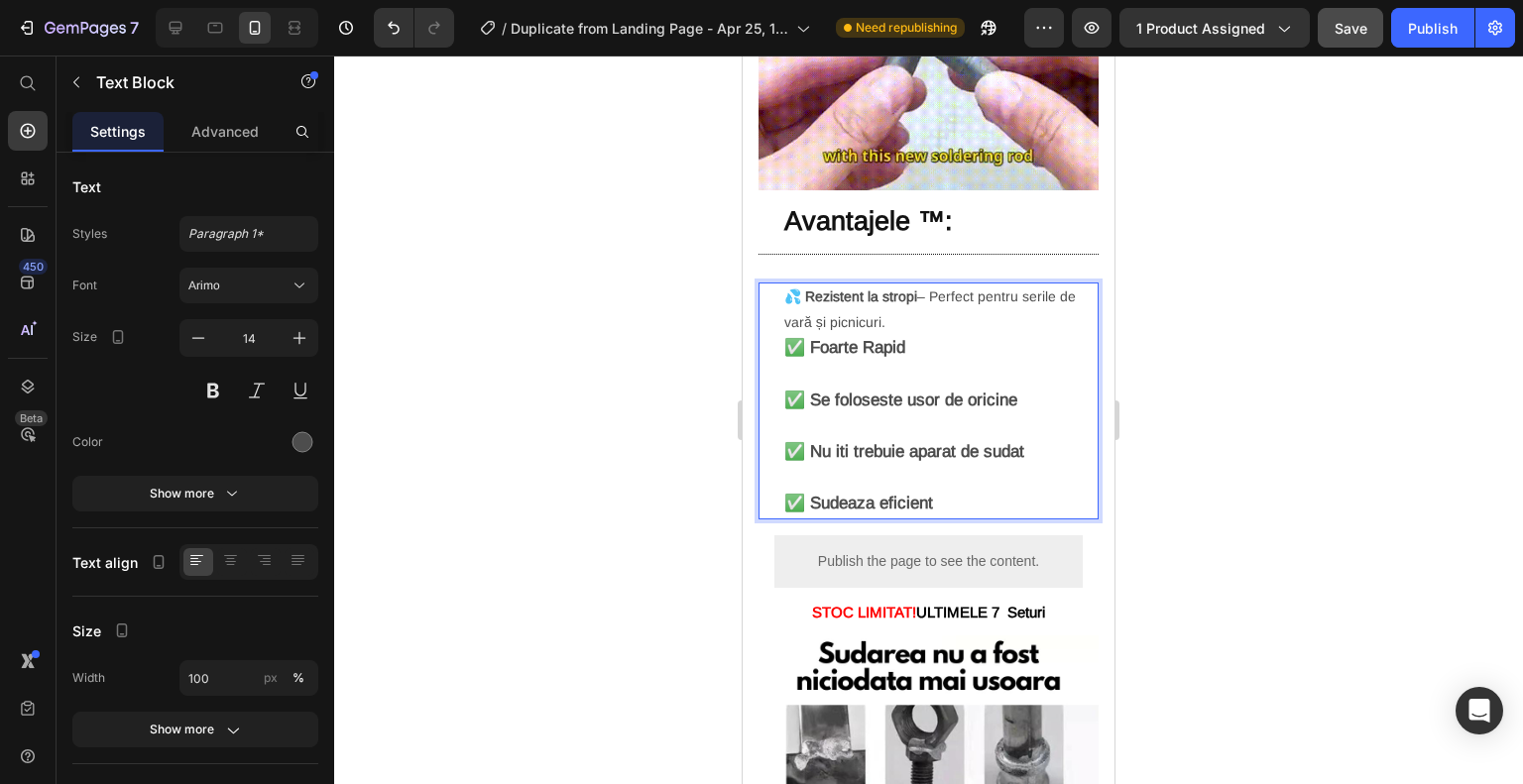 click on "✅ Foarte Rapid" at bounding box center (940, 361) 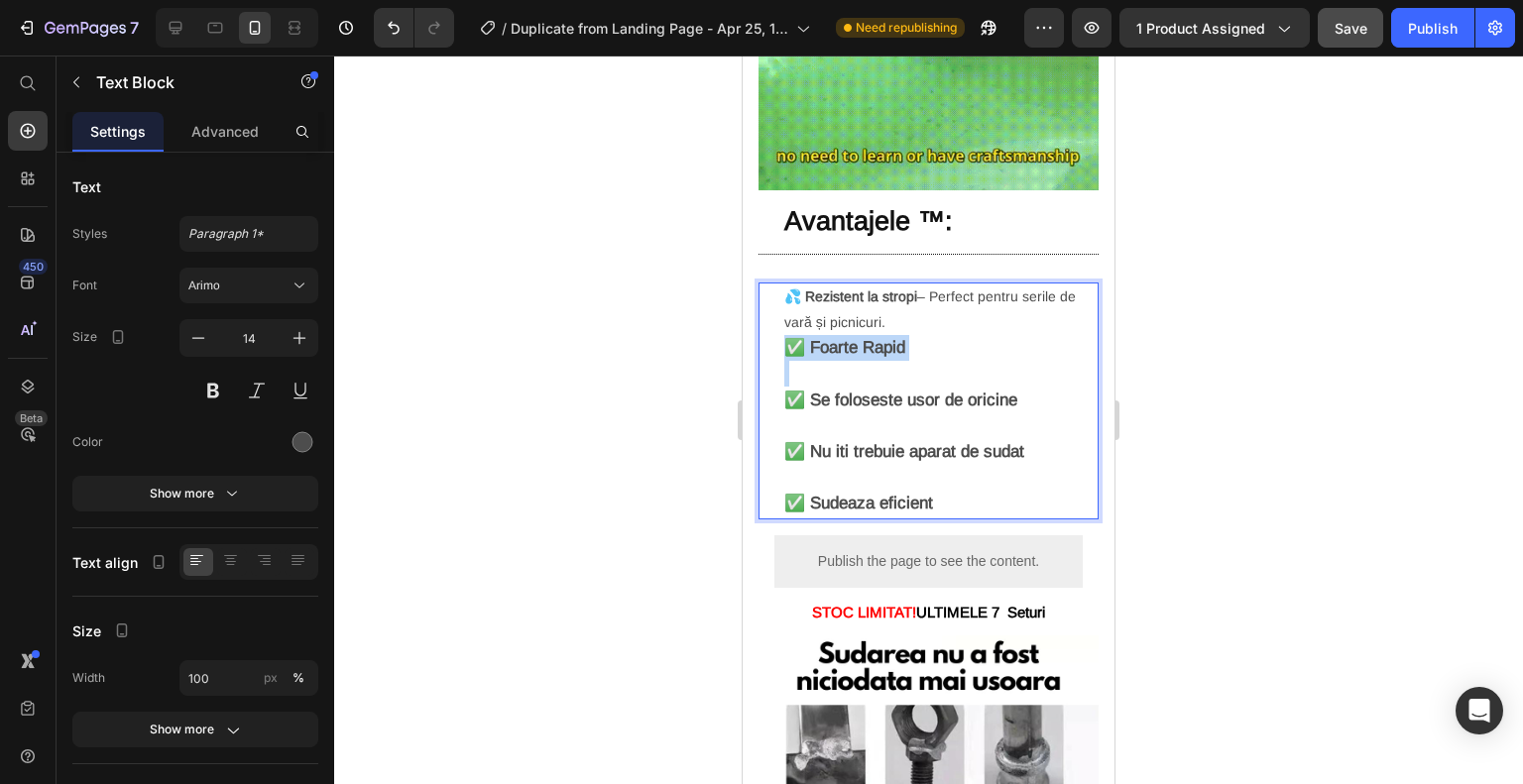 click on "✅ Foarte Rapid" at bounding box center (940, 361) 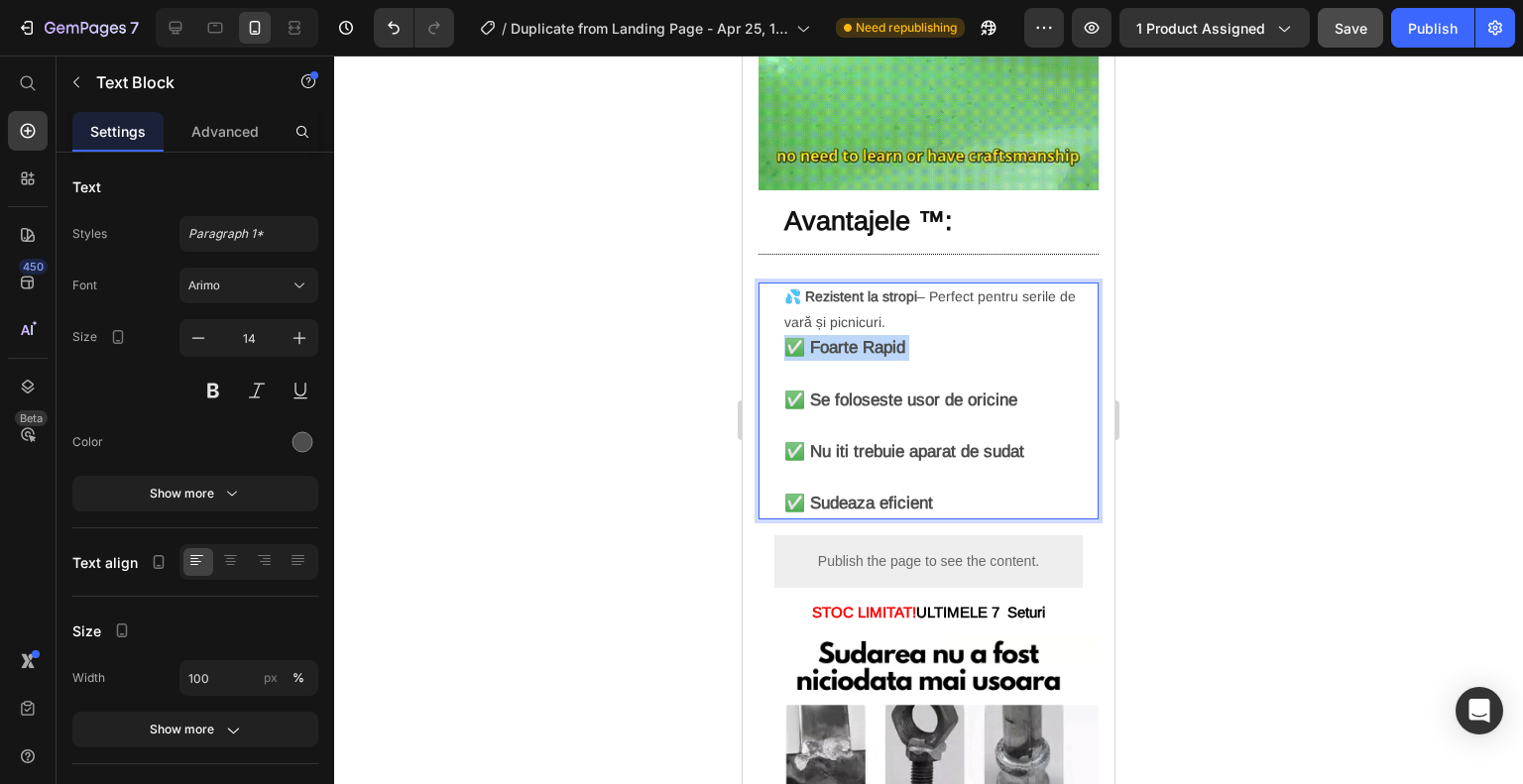 click on "✅ Foarte Rapid" at bounding box center (940, 361) 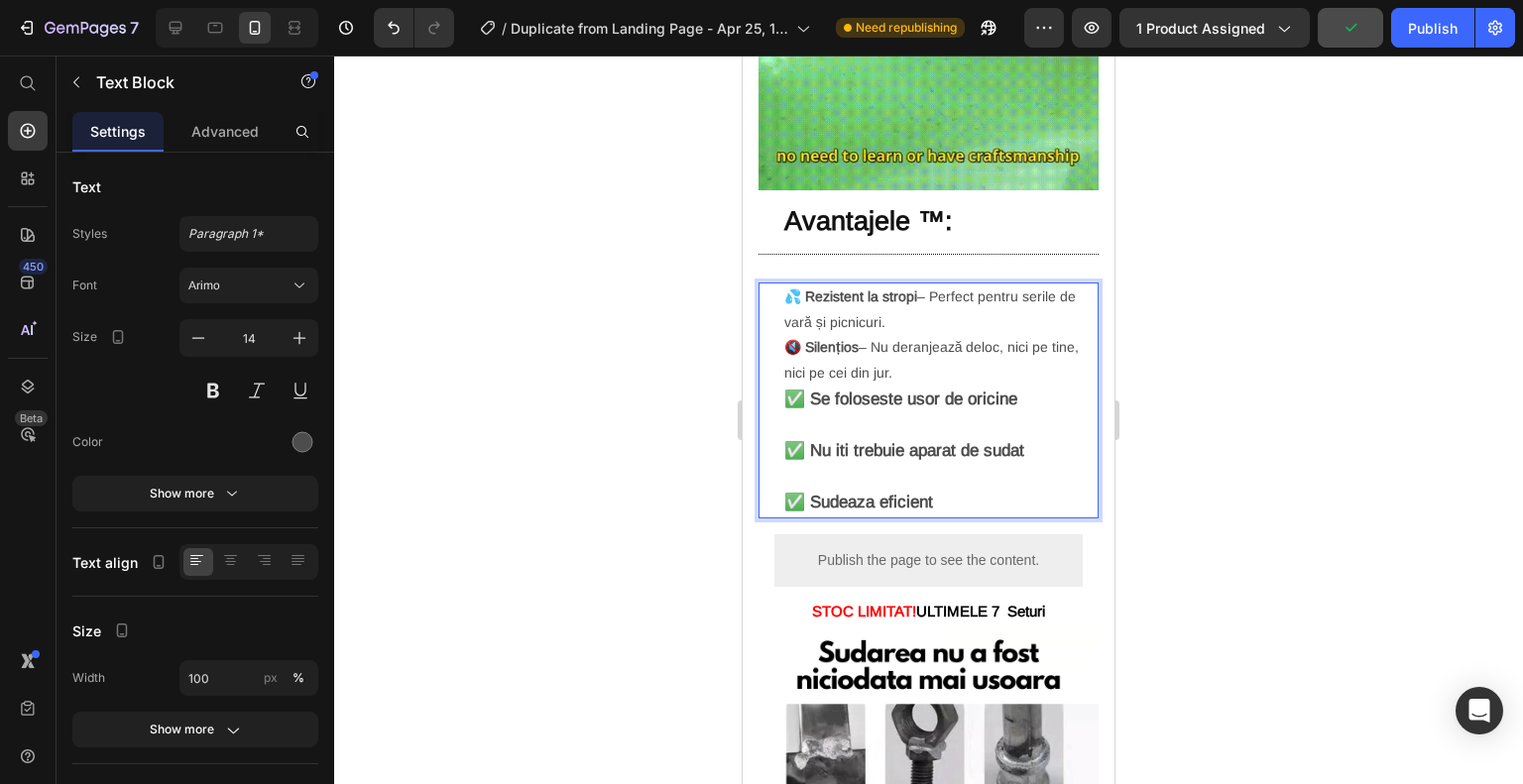click on "✅ Se foloseste usor de oricine" at bounding box center [900, 398] 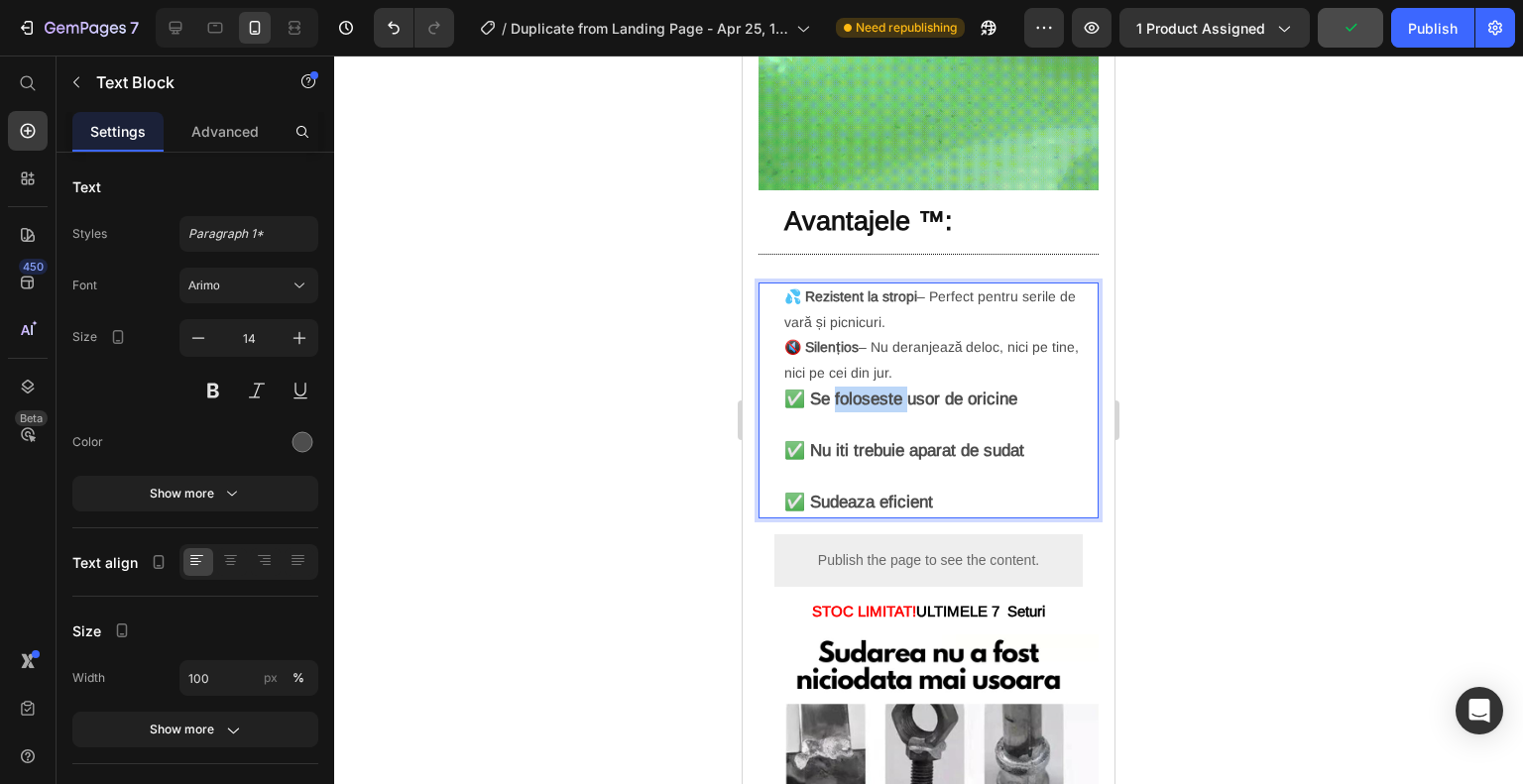 click on "✅ Se foloseste usor de oricine" at bounding box center [900, 398] 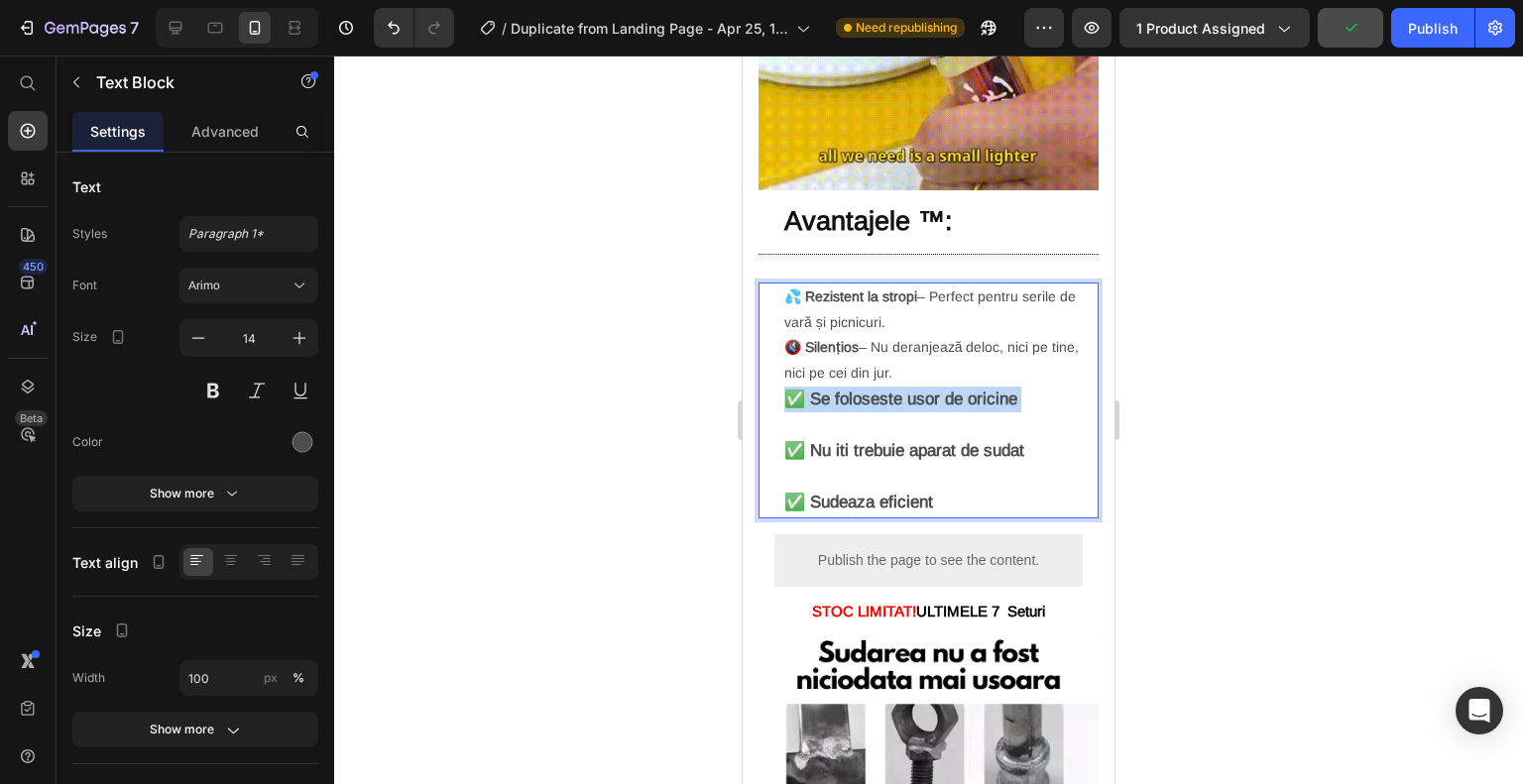 click on "✅ Se foloseste usor de oricine" at bounding box center (900, 398) 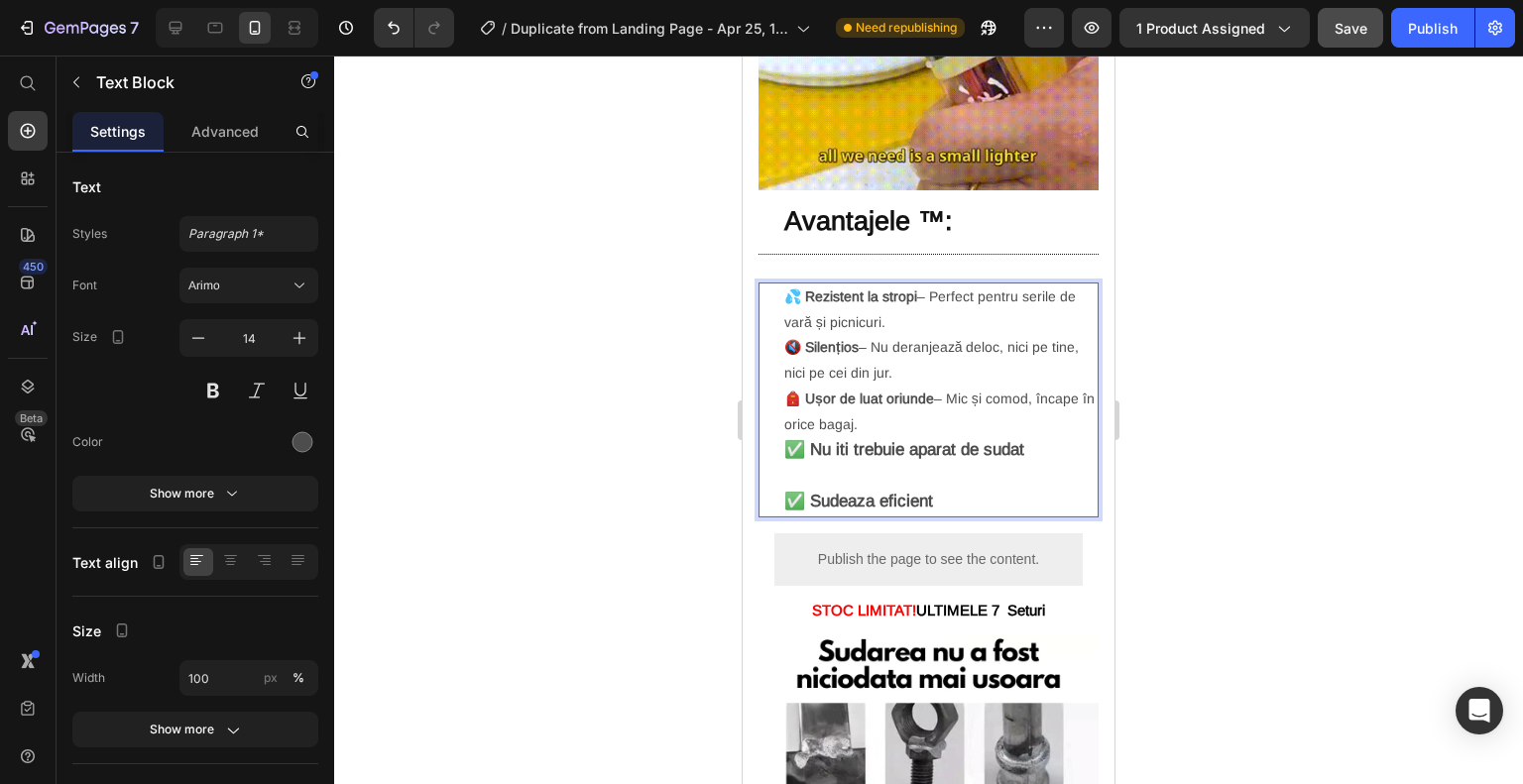 click on "✅ Nu iti trebuie aparat de sudat" at bounding box center [904, 449] 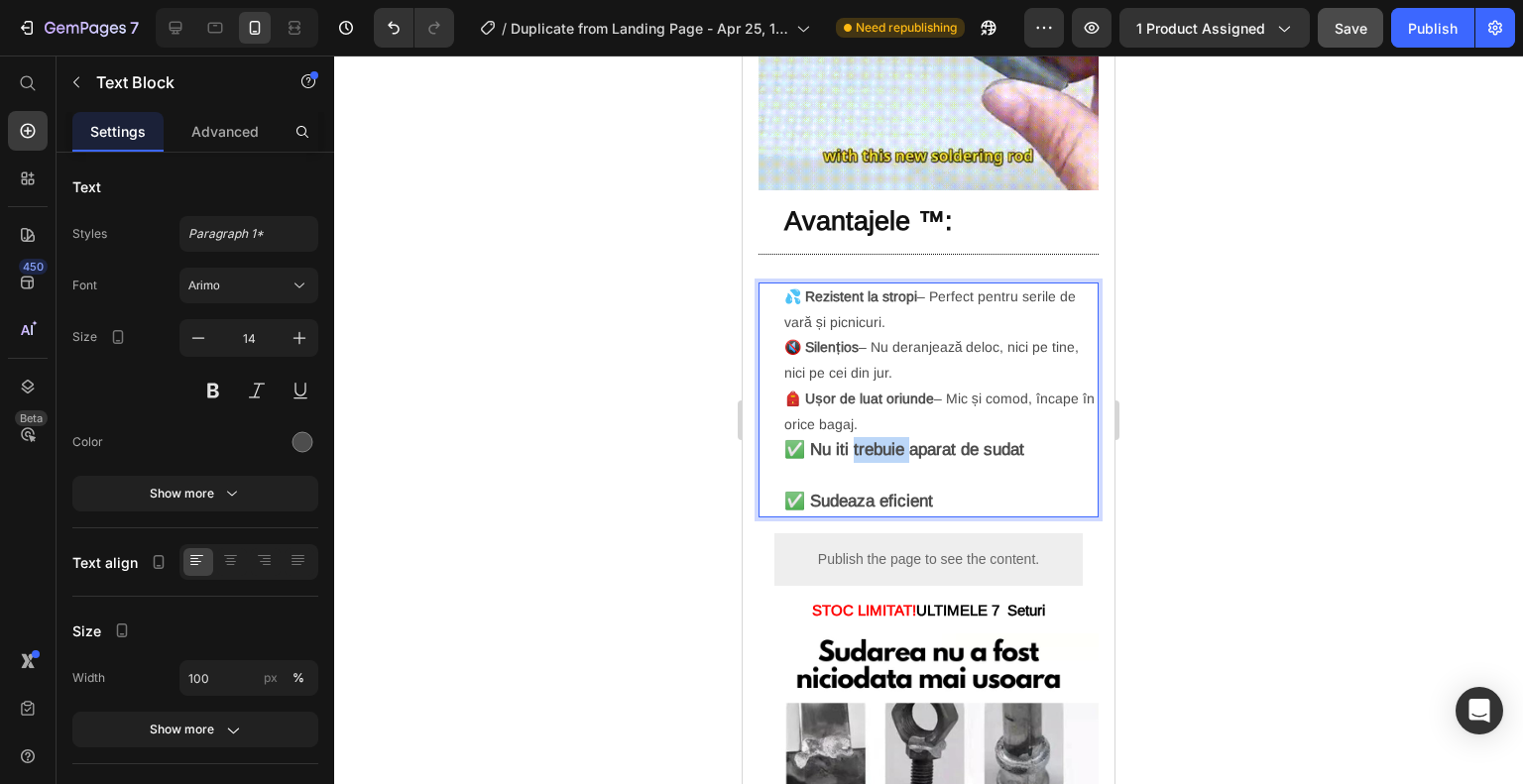 click on "✅ Nu iti trebuie aparat de sudat" at bounding box center [904, 449] 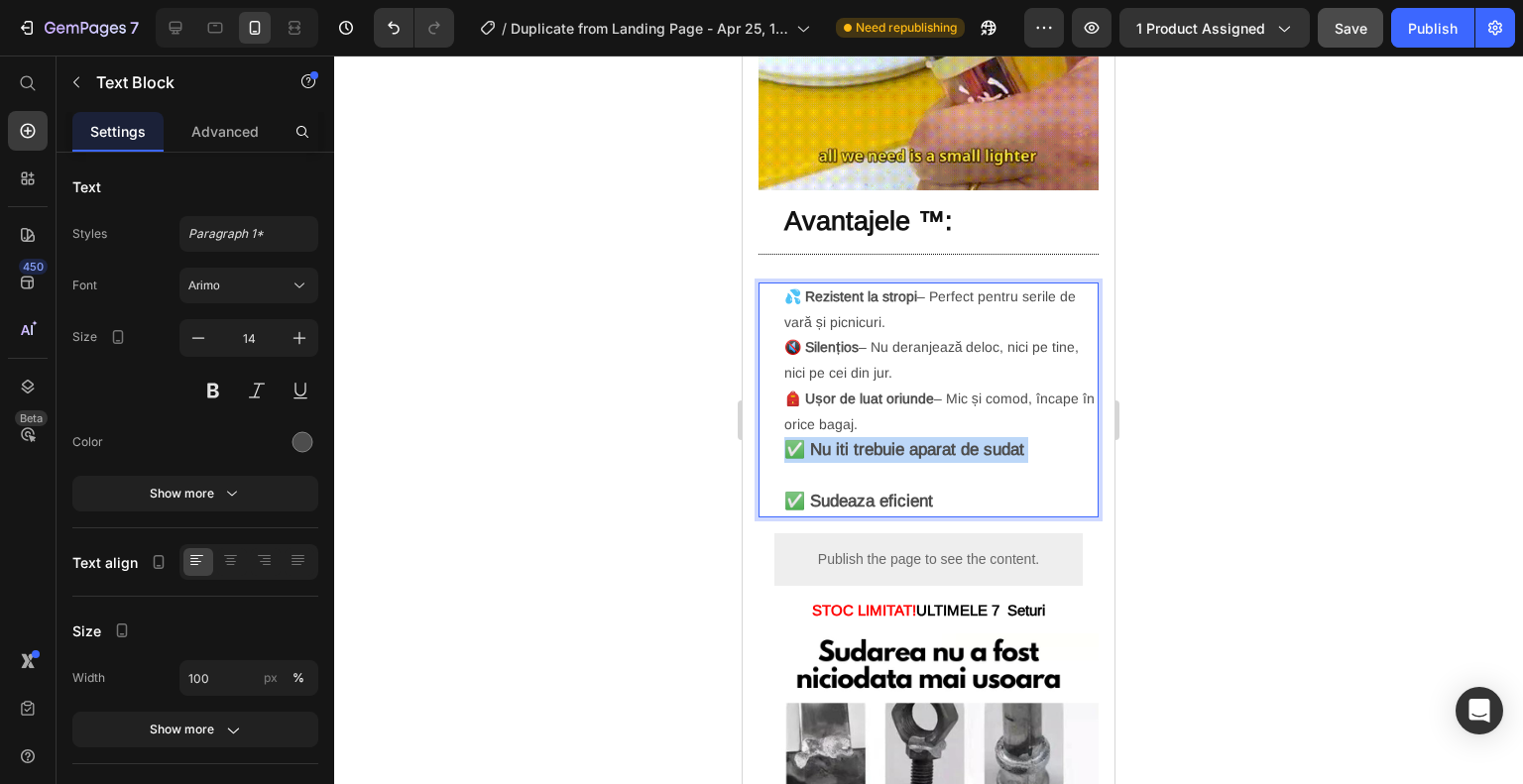 click on "✅ Nu iti trebuie aparat de sudat" at bounding box center [904, 449] 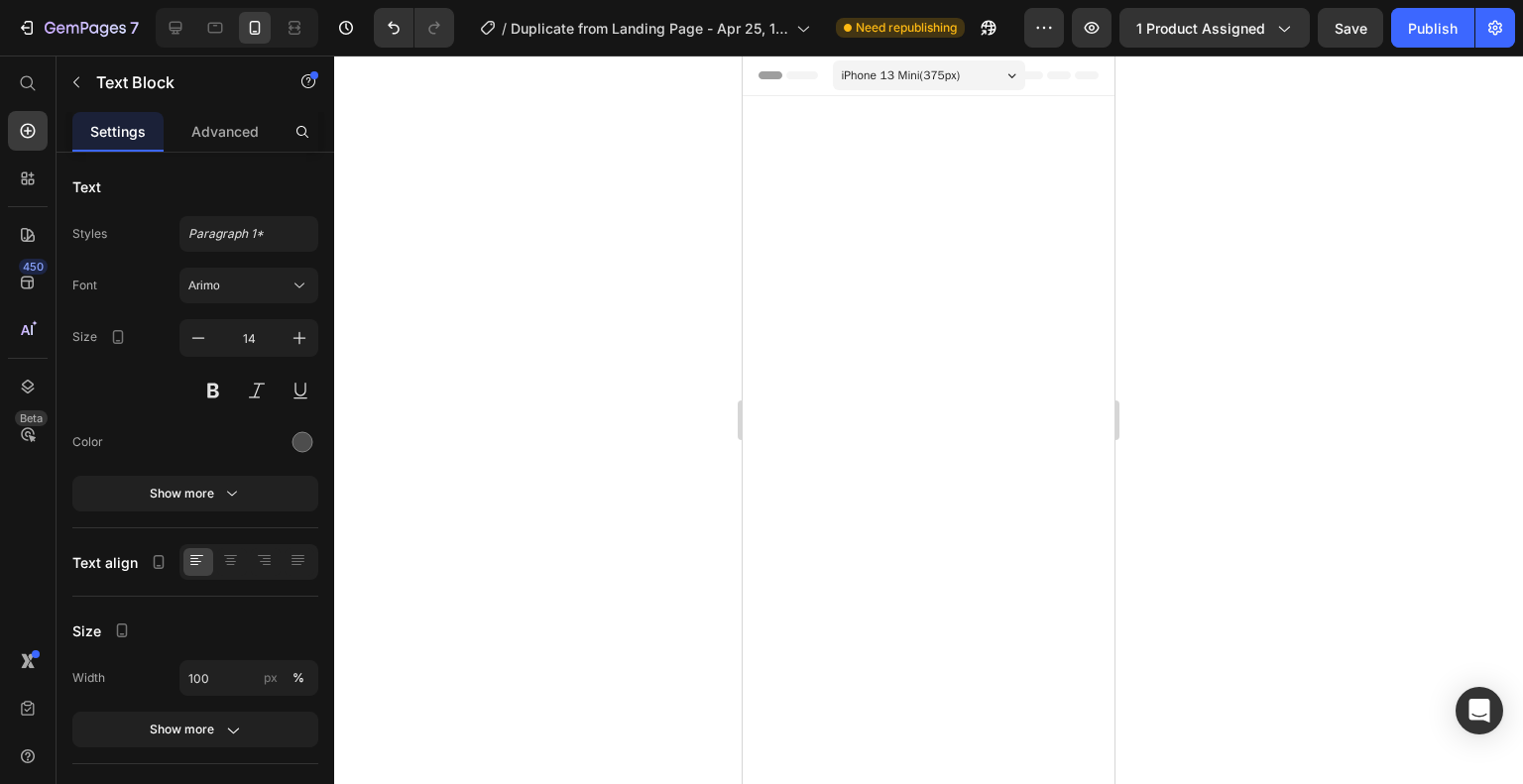 scroll, scrollTop: 2604, scrollLeft: 0, axis: vertical 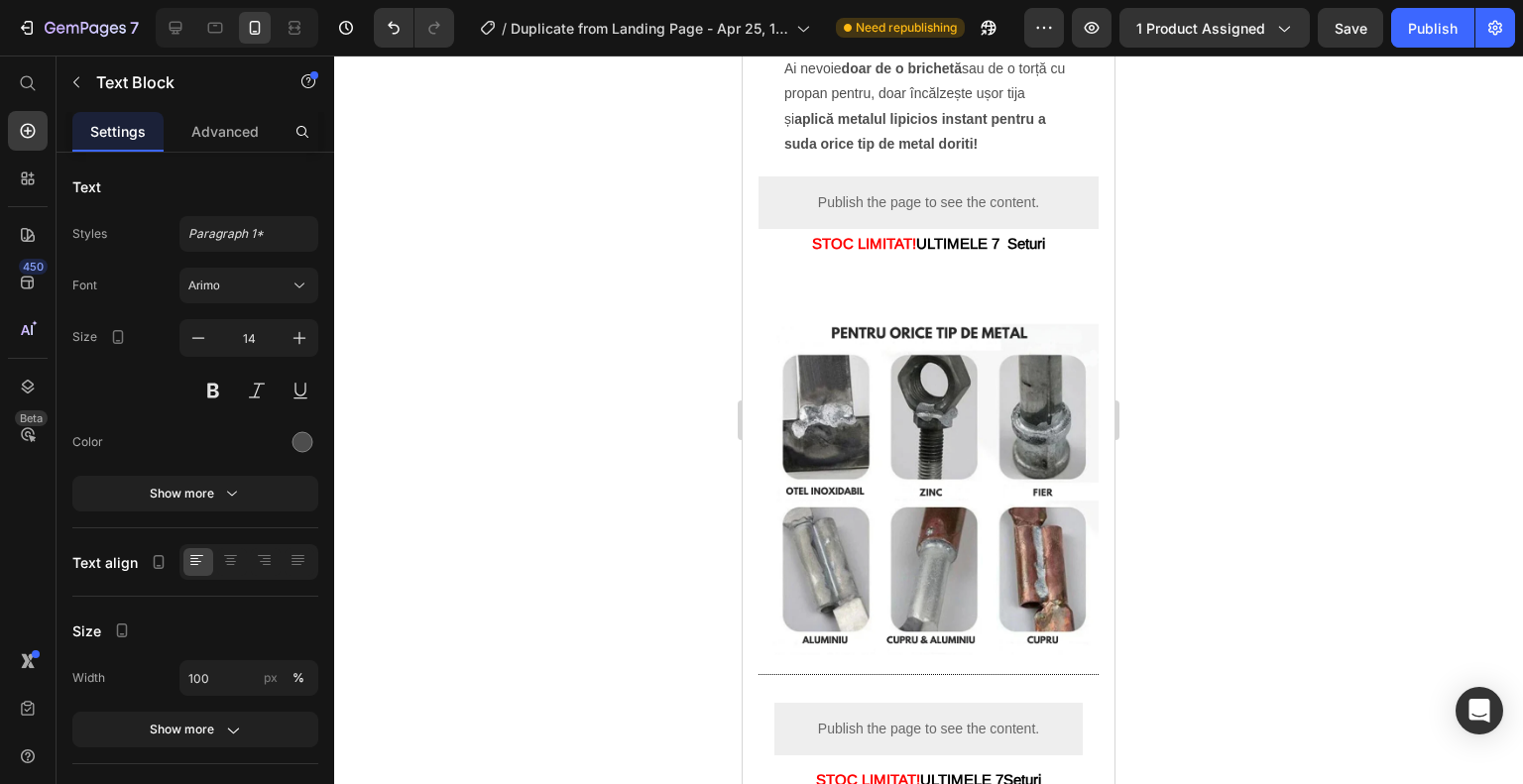 click on "✅ Sudeaza eficient" at bounding box center [859, -173] 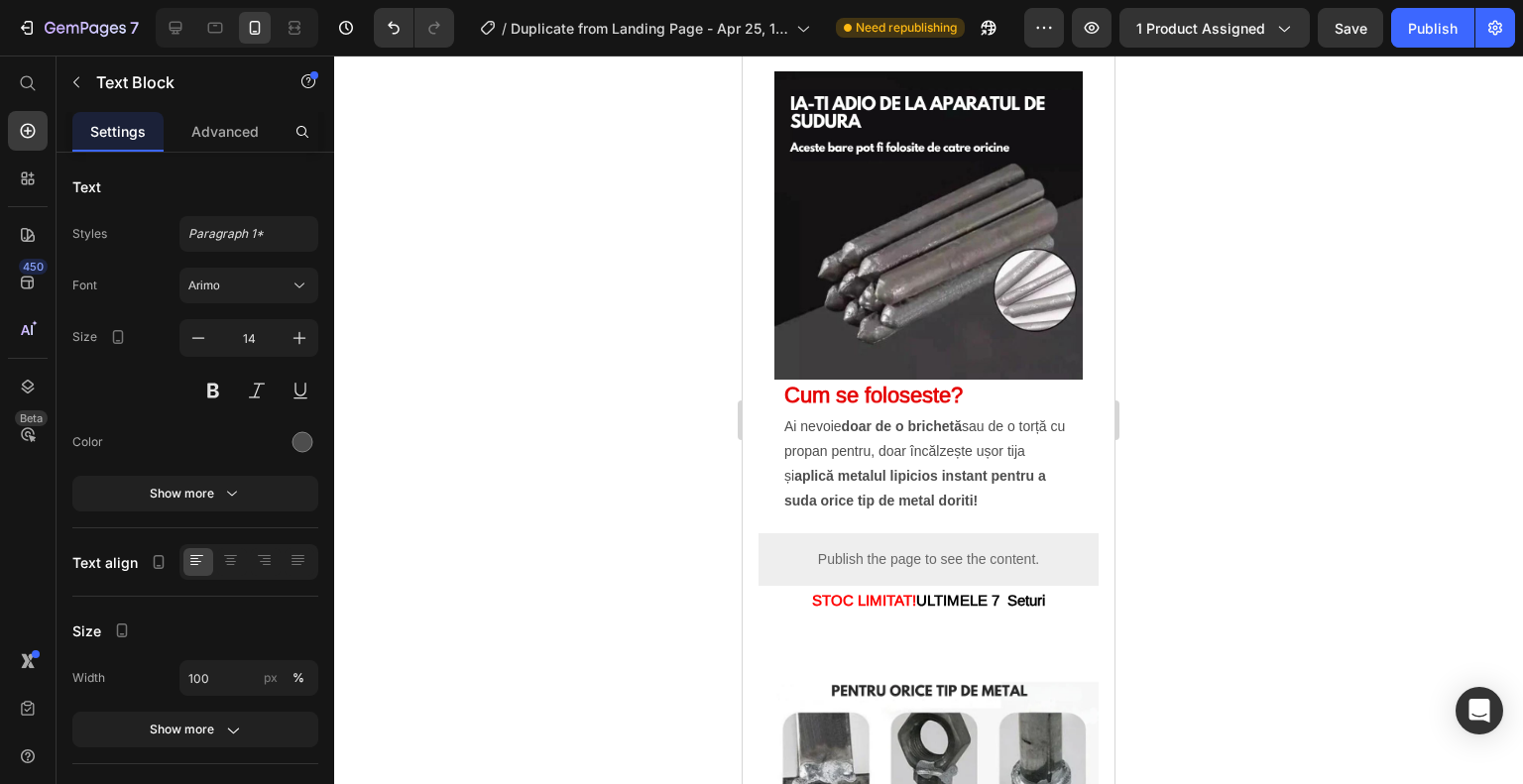 click at bounding box center (1073, -199) 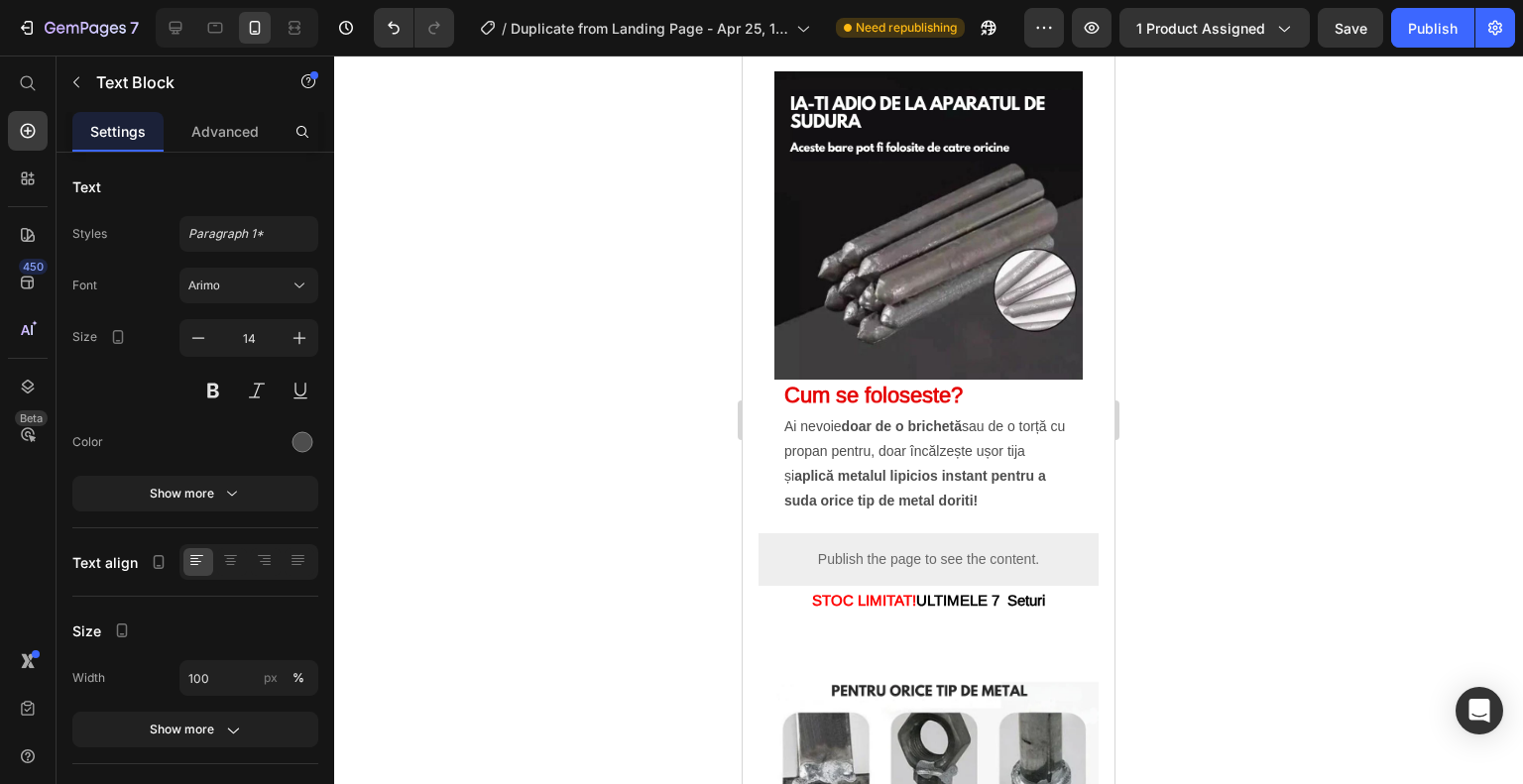 click 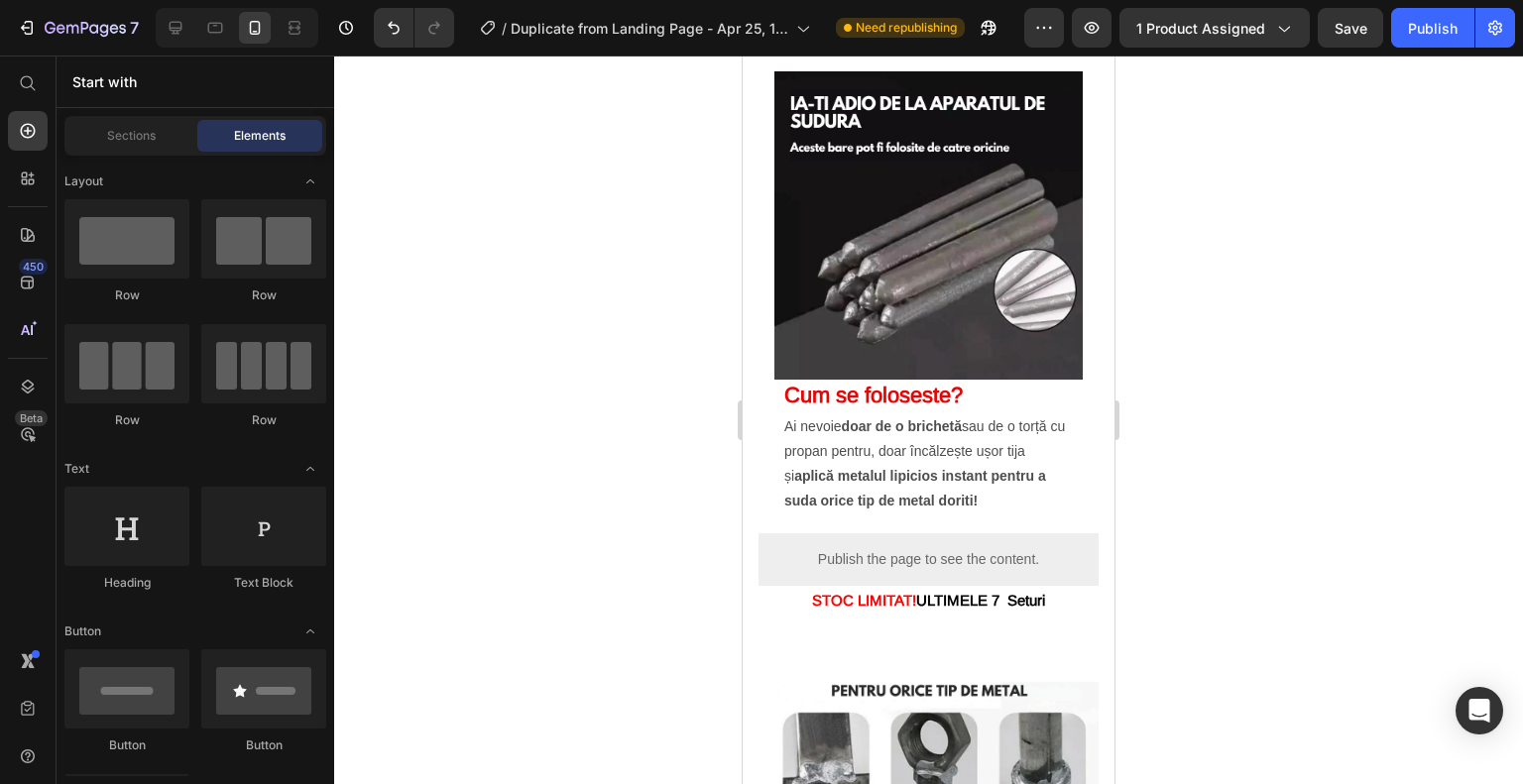 click on "🧘‍♂️ Confort total" at bounding box center [833, -198] 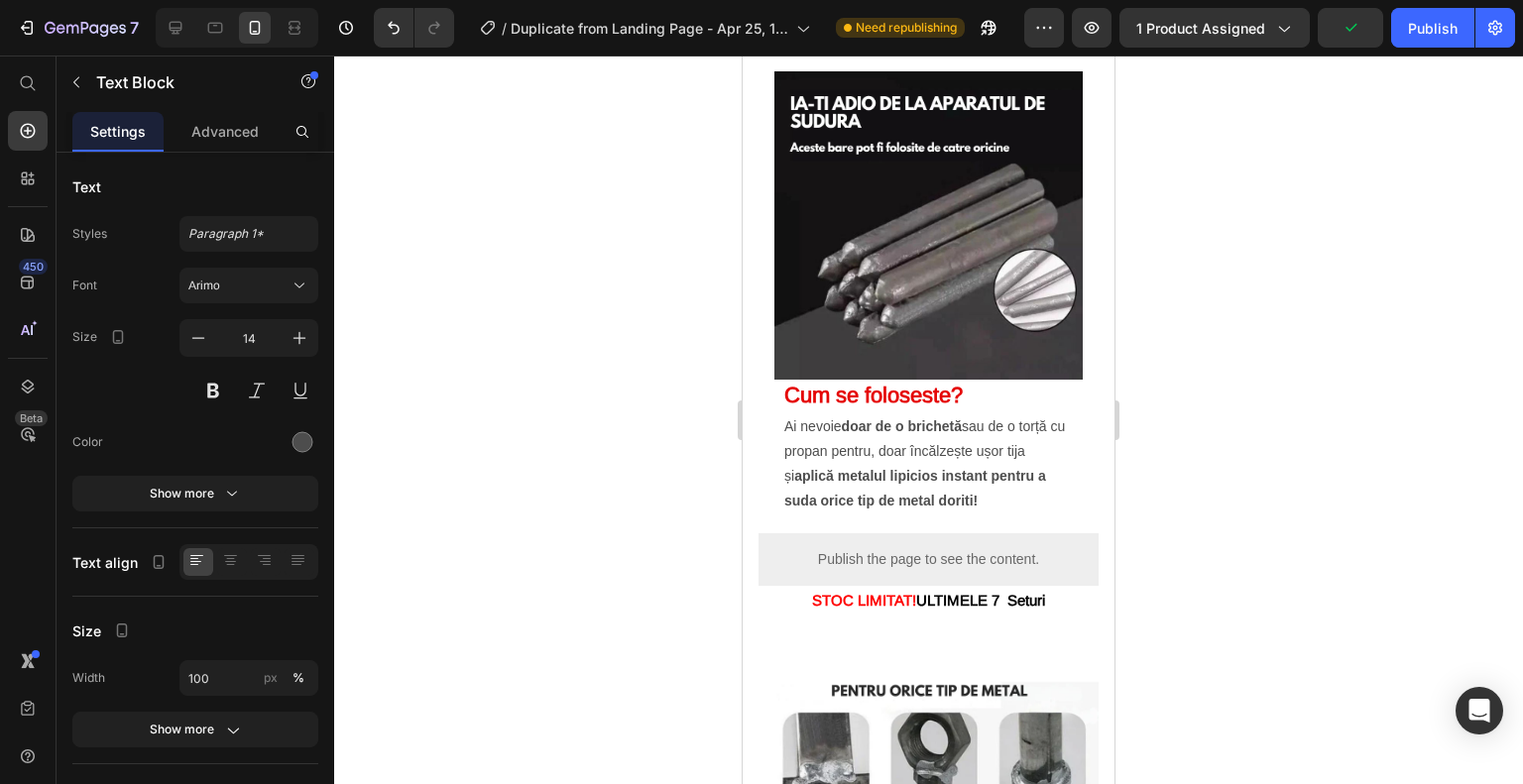 click 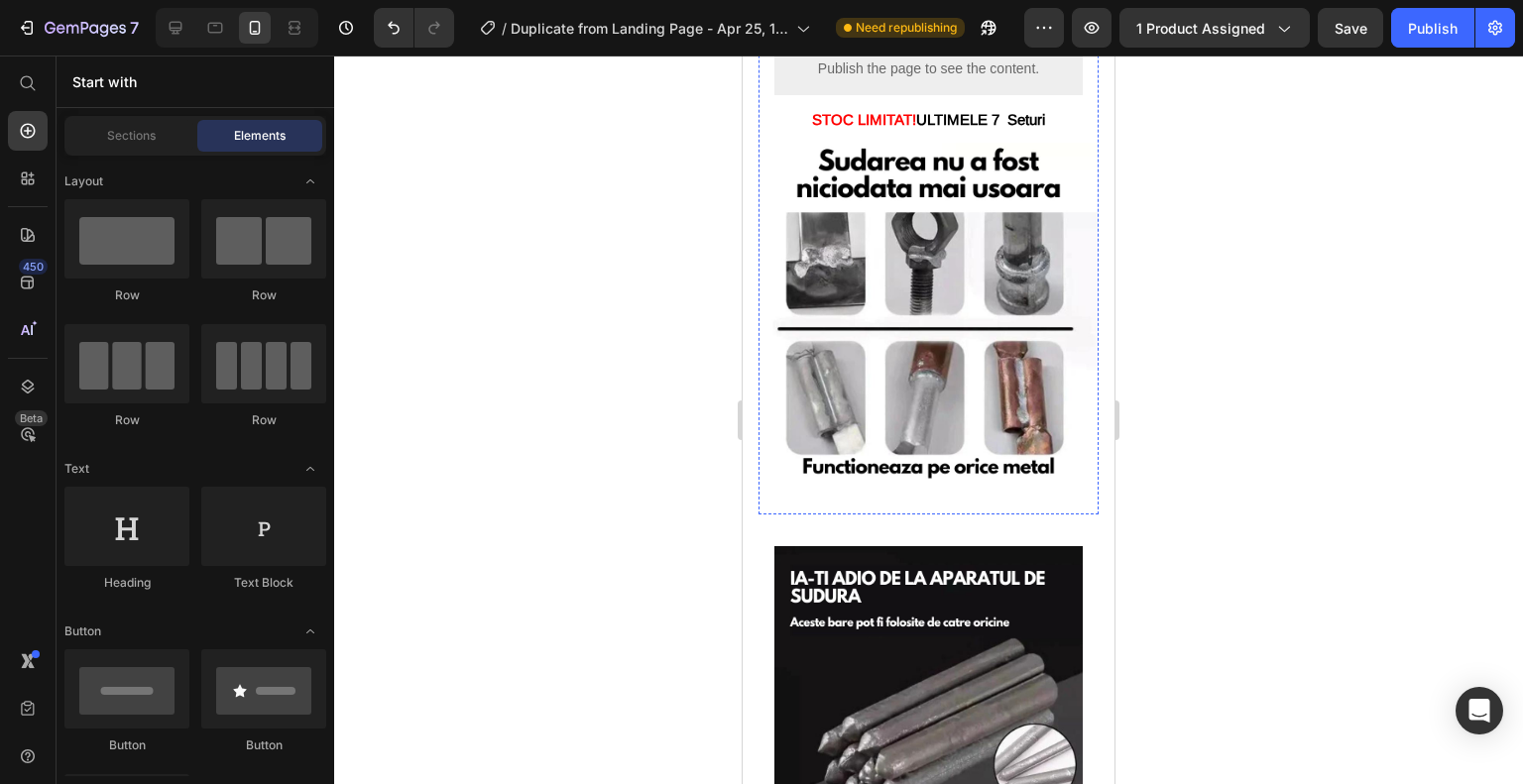 scroll, scrollTop: 2207, scrollLeft: 0, axis: vertical 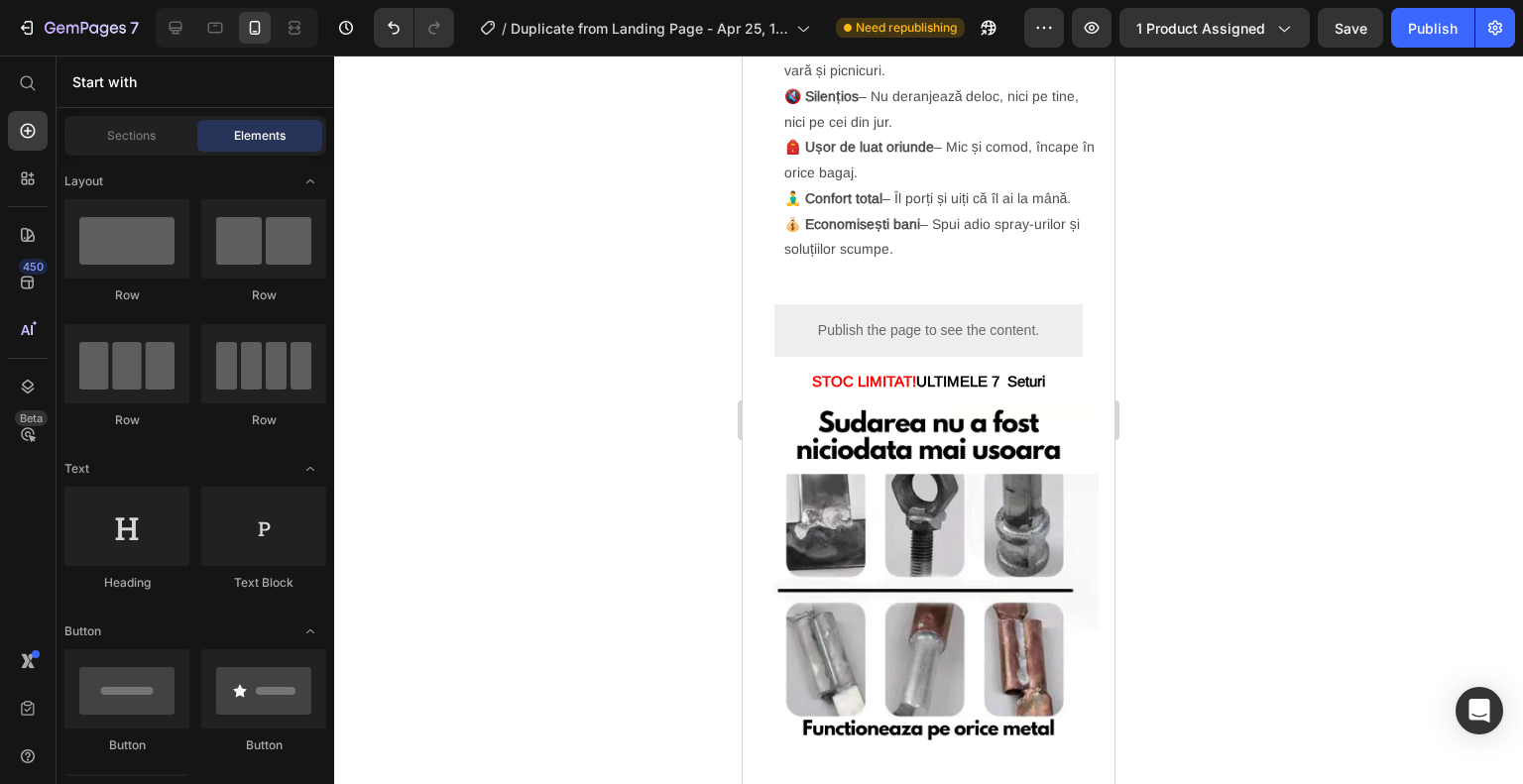 click on "Avantajele ™:" at bounding box center [869, -31] 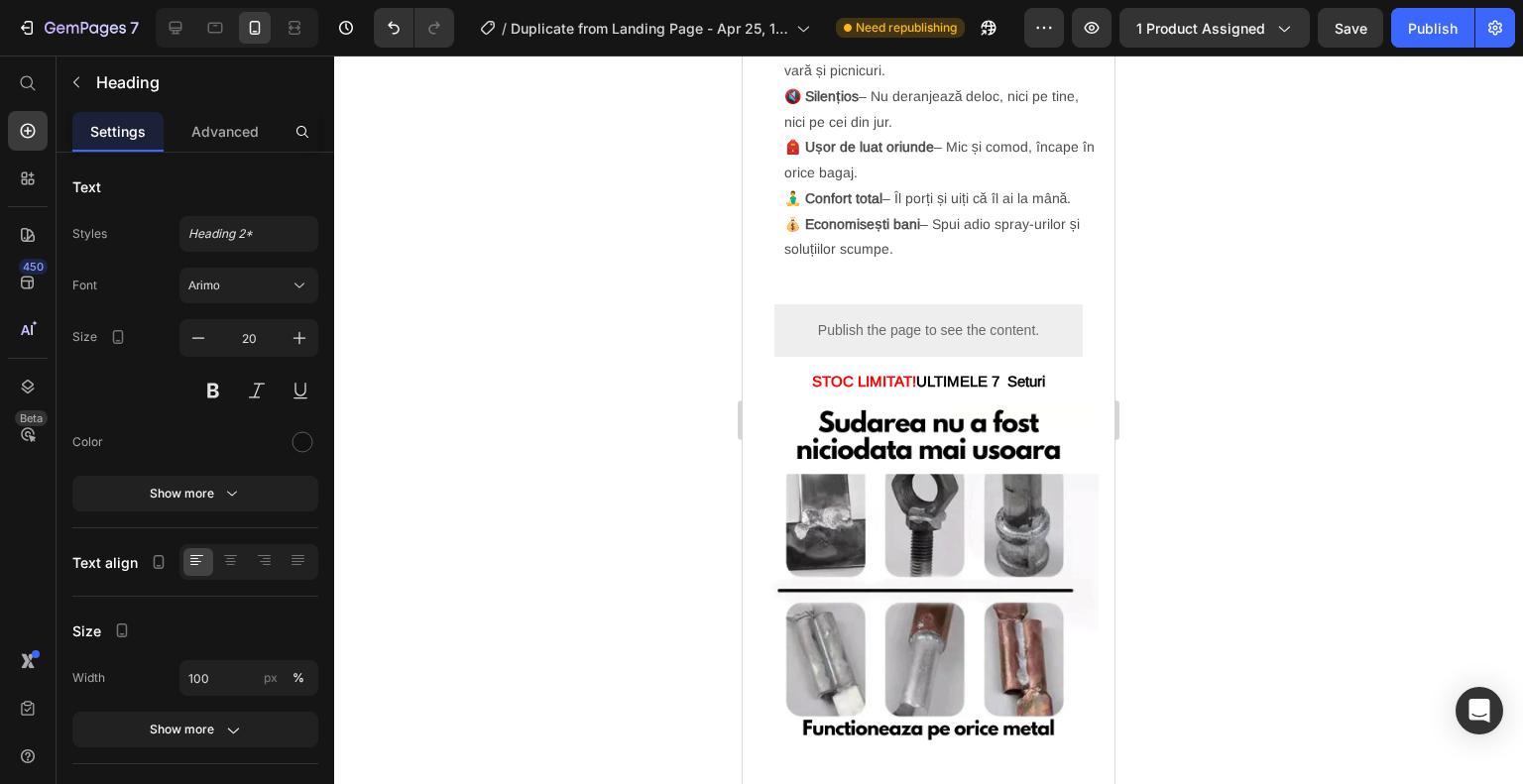 click on "Avantajele ™:" at bounding box center [940, -30] 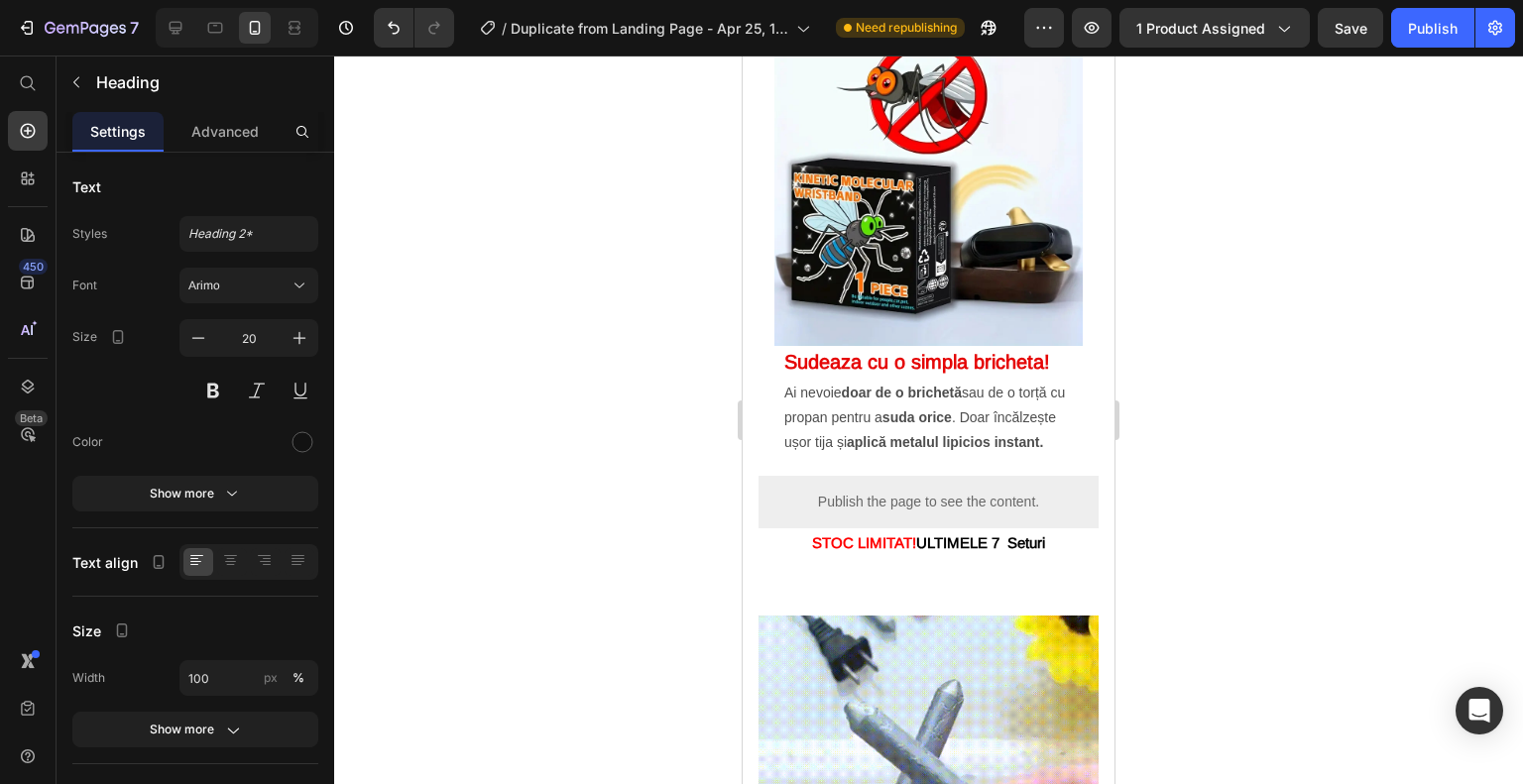 scroll, scrollTop: 1811, scrollLeft: 0, axis: vertical 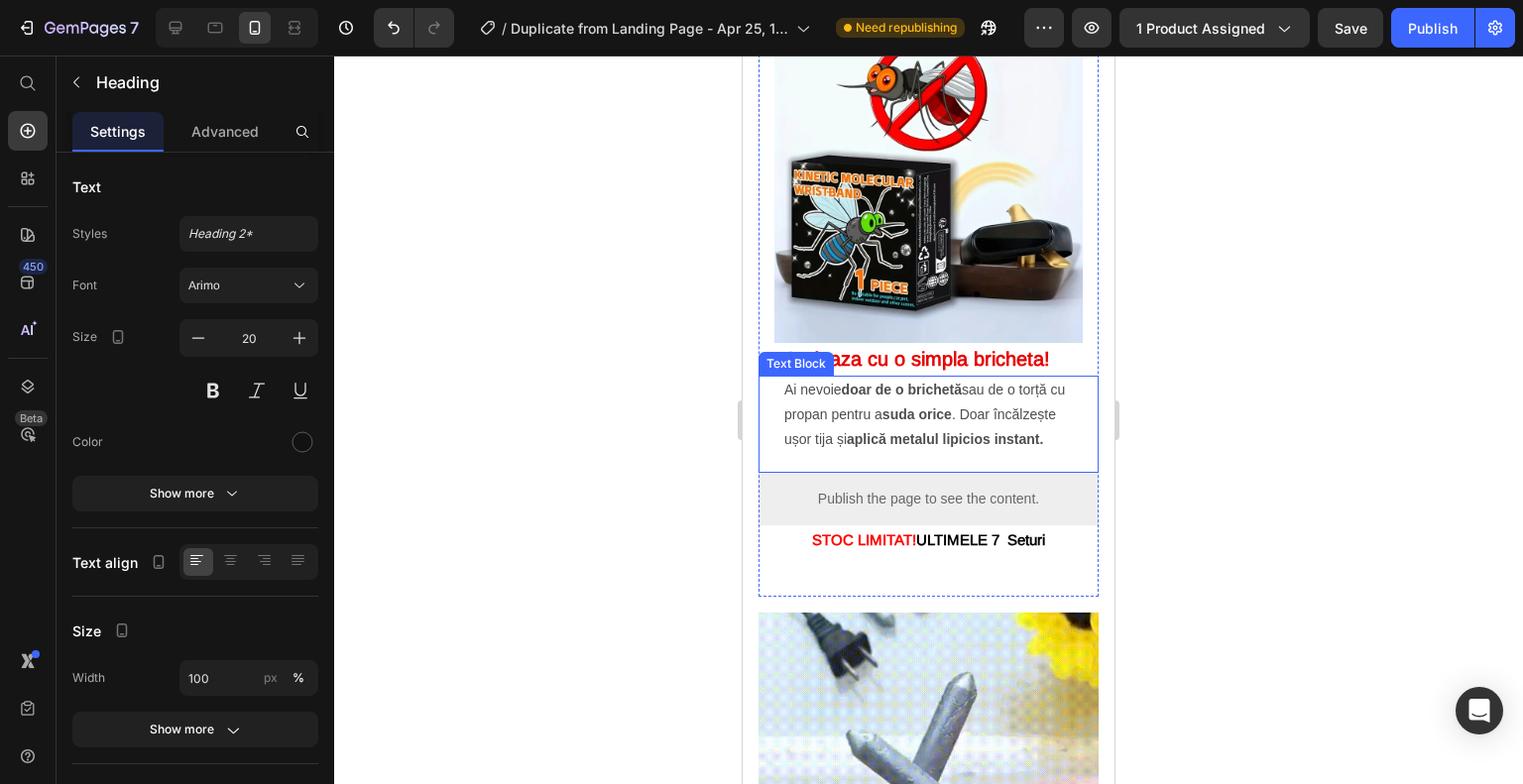 click on "Ai nevoie  doar de o brichetă  sau de o torță cu propan pentru a  suda orice . Doar încălzește ușor tija și  aplică metalul lipicios instant. Text Block" at bounding box center (928, 424) 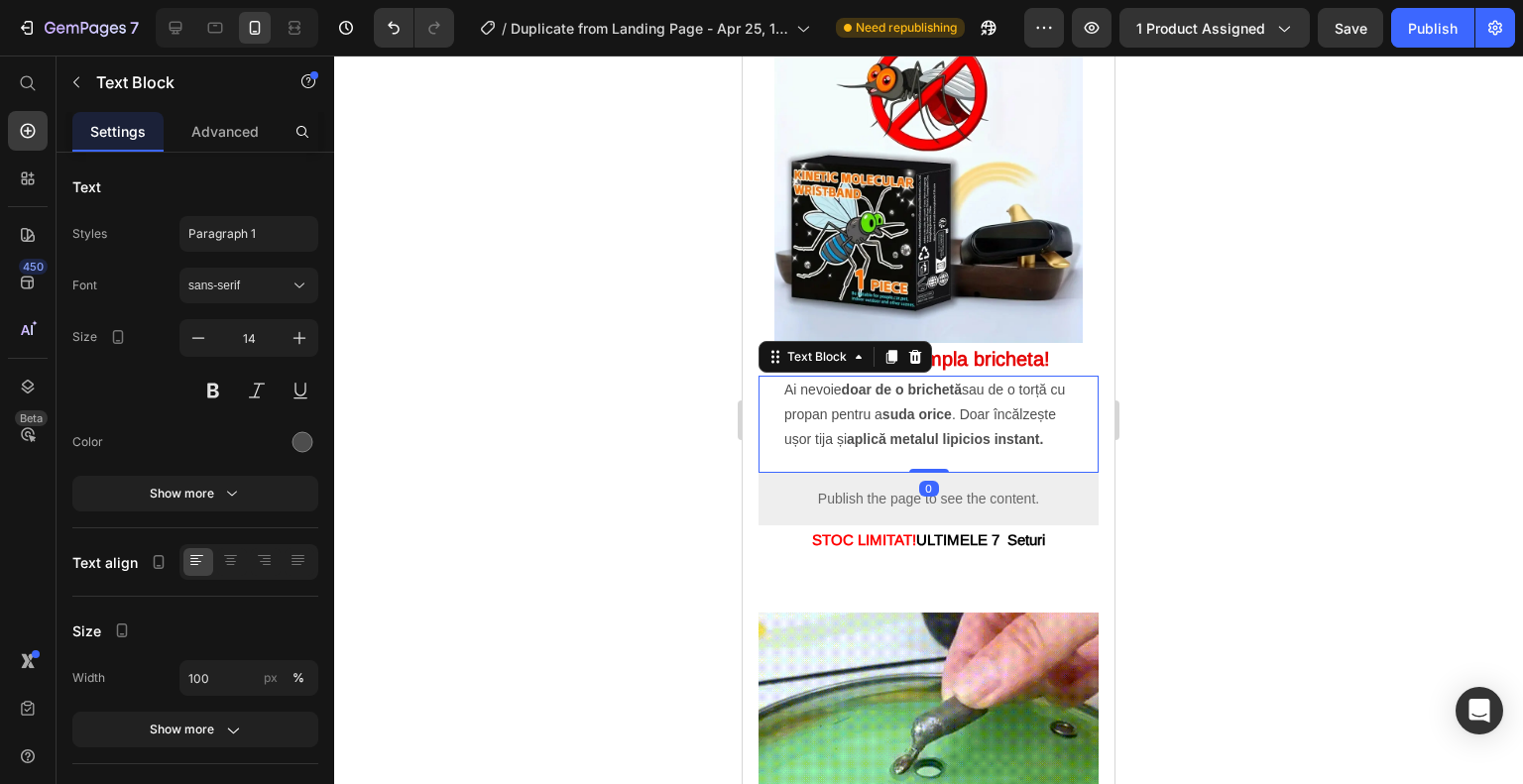 click on "Ai nevoie  doar de o brichetă  sau de o torță cu propan pentru a  suda orice . Doar încălzește ușor tija și  aplică metalul lipicios instant." at bounding box center (928, 415) 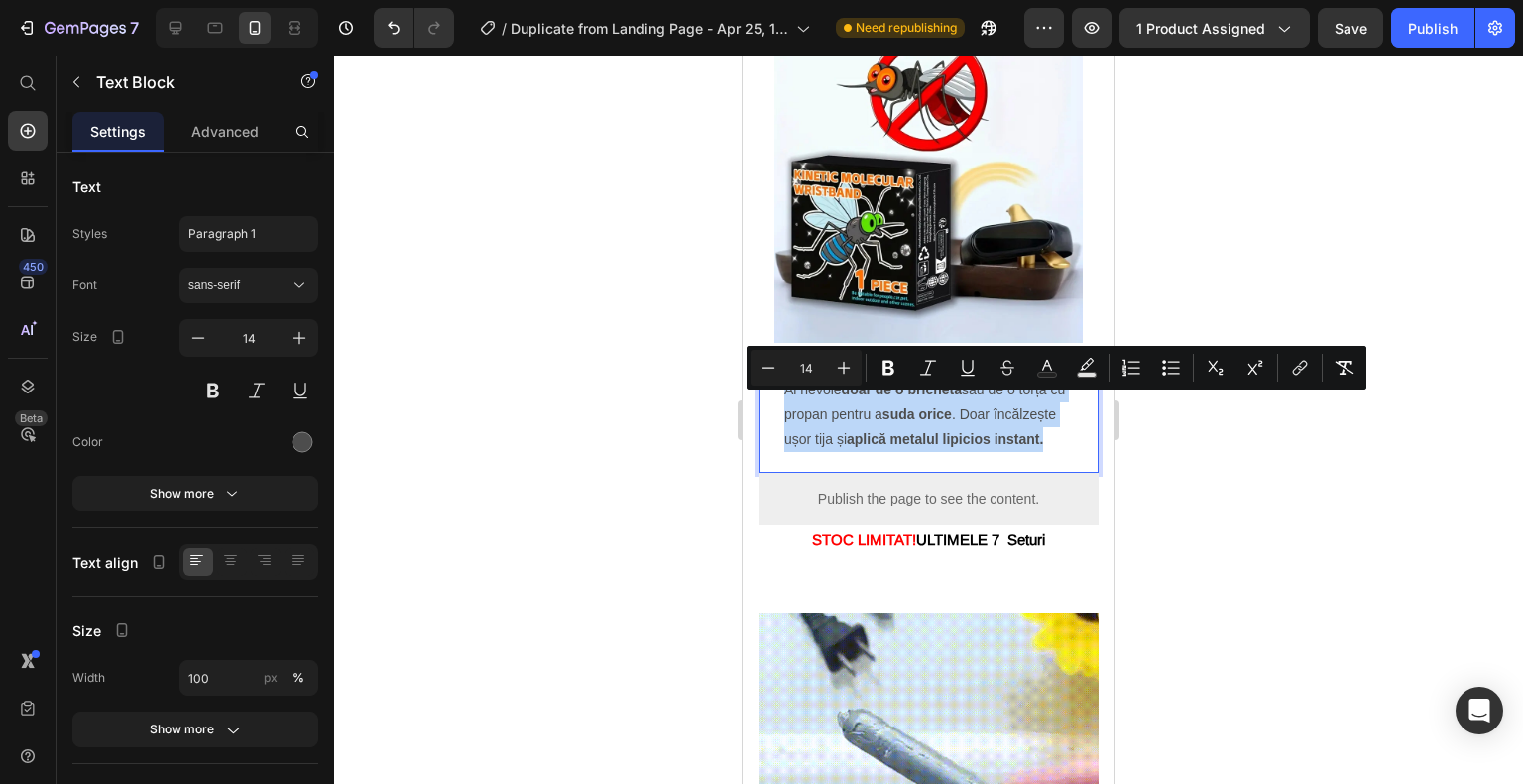 drag, startPoint x: 782, startPoint y: 403, endPoint x: 927, endPoint y: 496, distance: 172.26143 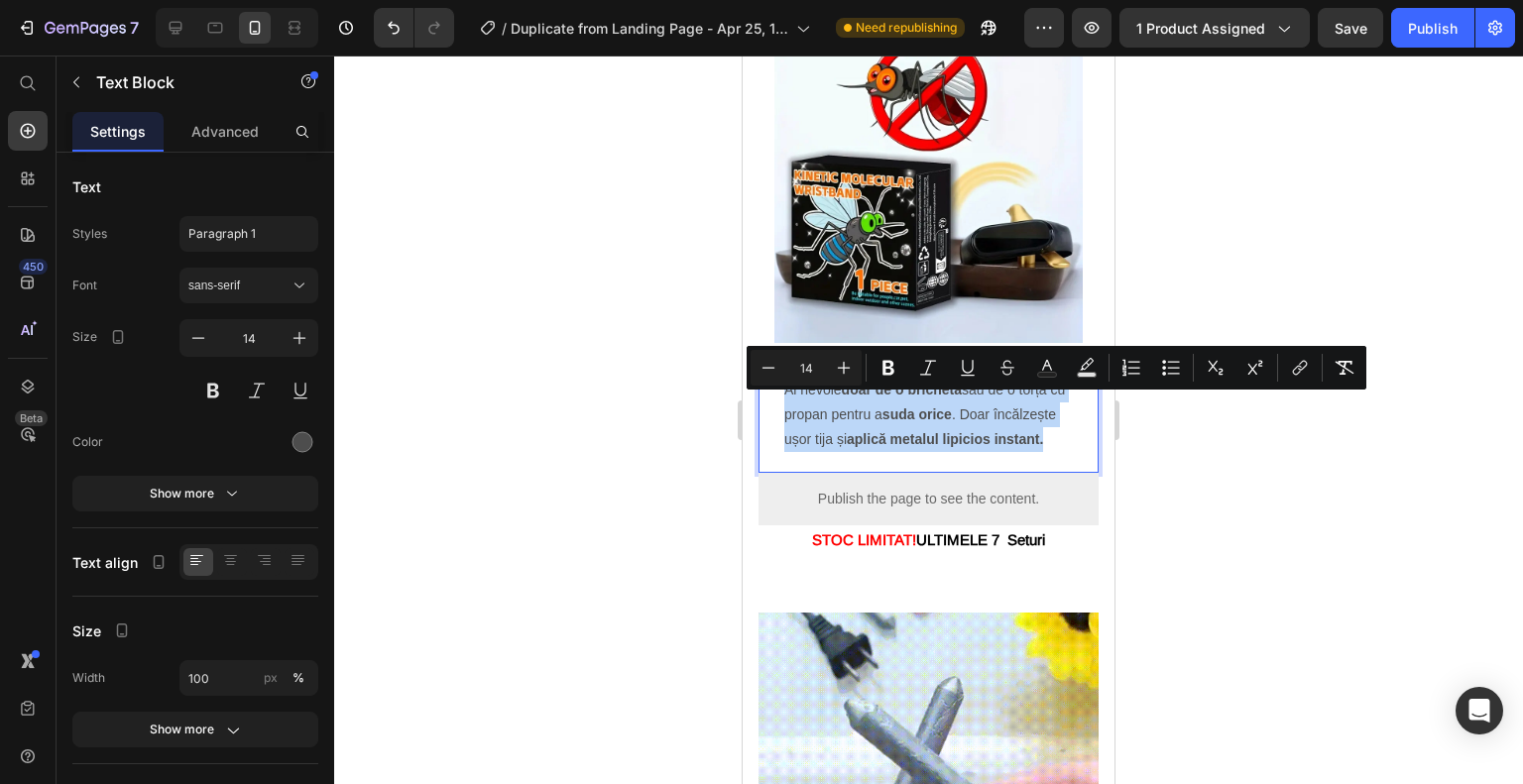 click on "Ai nevoie  doar de o brichetă  sau de o torță cu propan pentru a  suda orice . Doar încălzește ușor tija și  aplică metalul lipicios instant. Text Block   0" at bounding box center [928, 424] 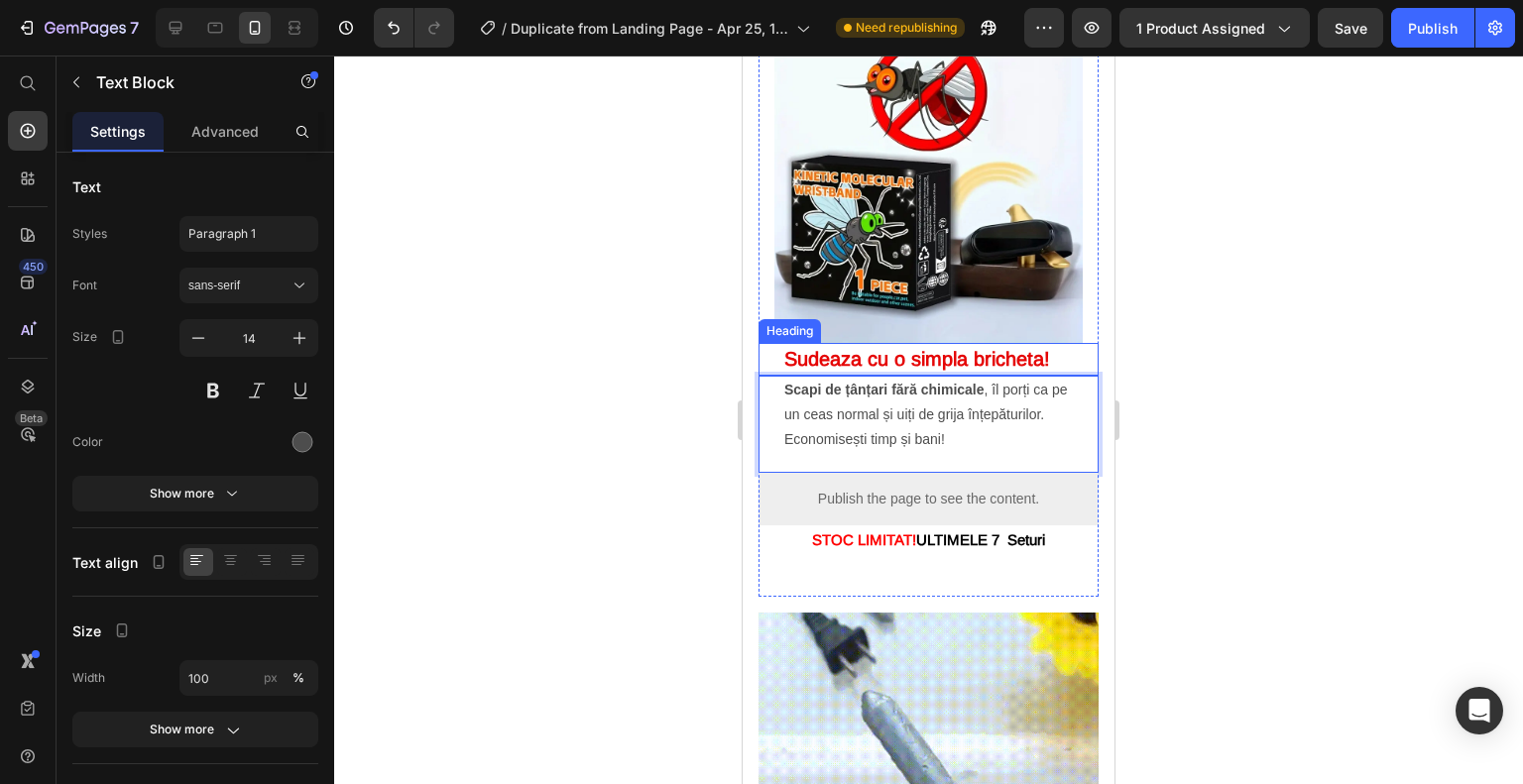 click on "Sudeaza cu o simpla bricheta!" at bounding box center [917, 359] 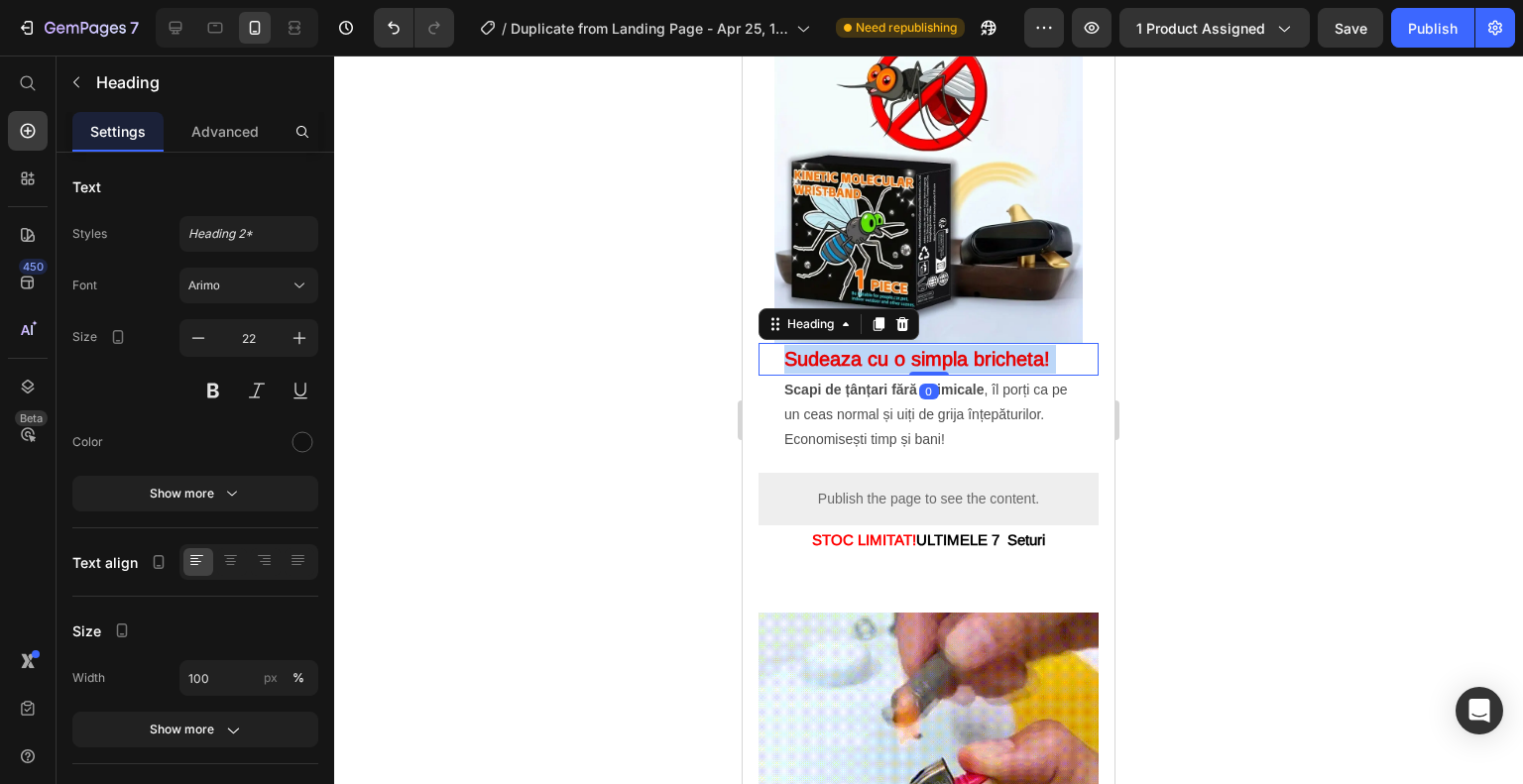 click on "Sudeaza cu o simpla bricheta!" at bounding box center (917, 359) 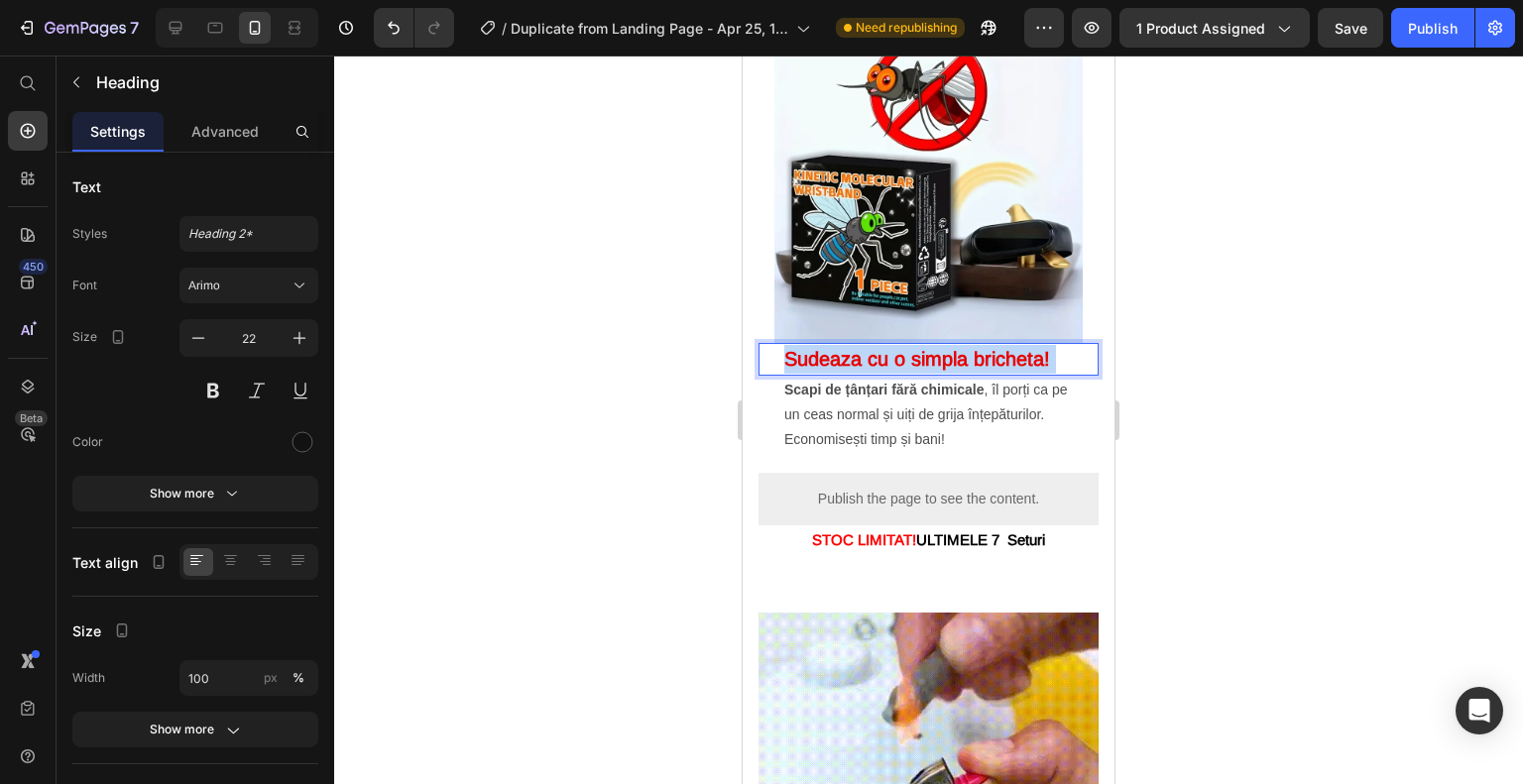 click on "Sudeaza cu o simpla bricheta!" at bounding box center [917, 359] 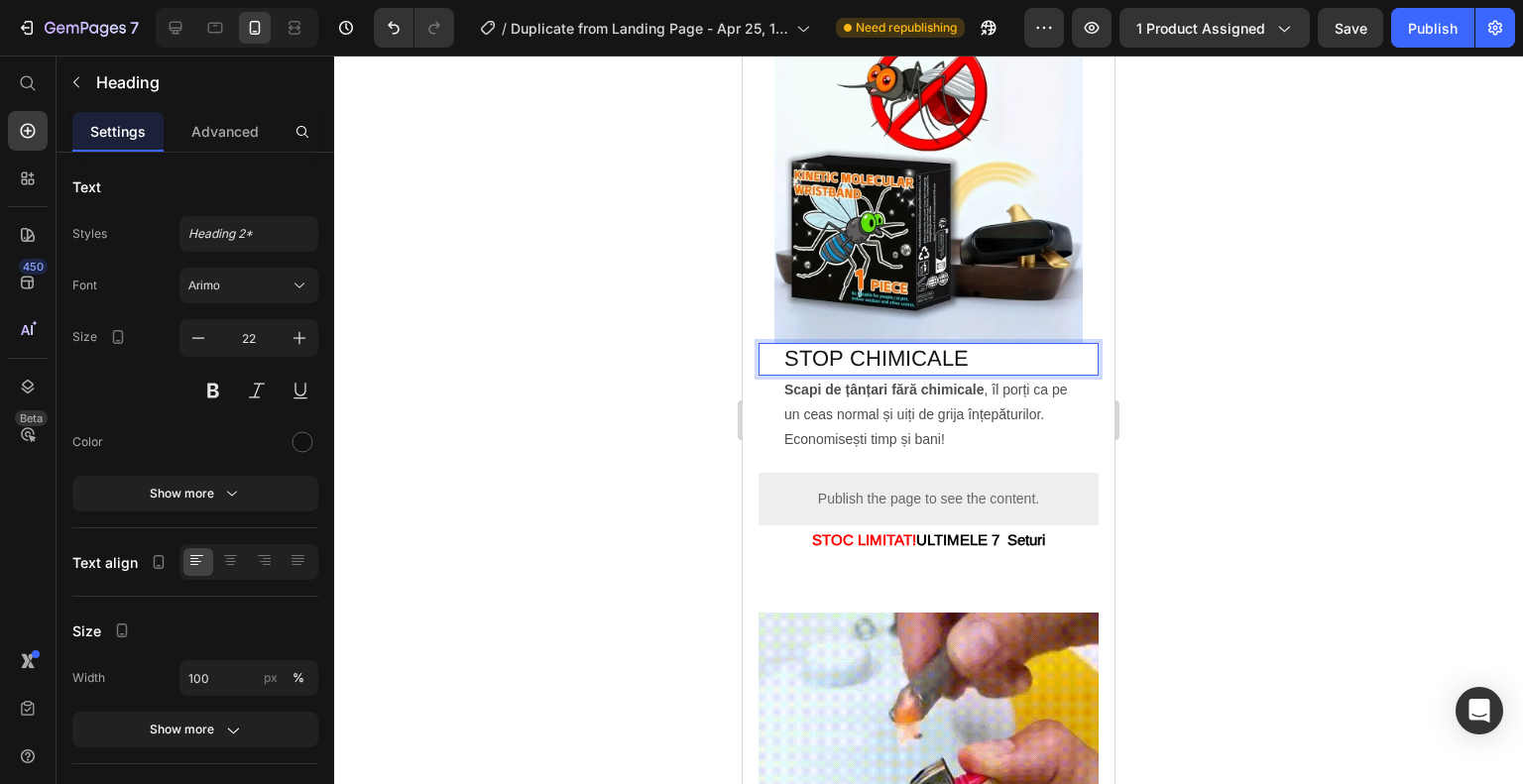 click on "STOP CHIMICALE" at bounding box center [928, 359] 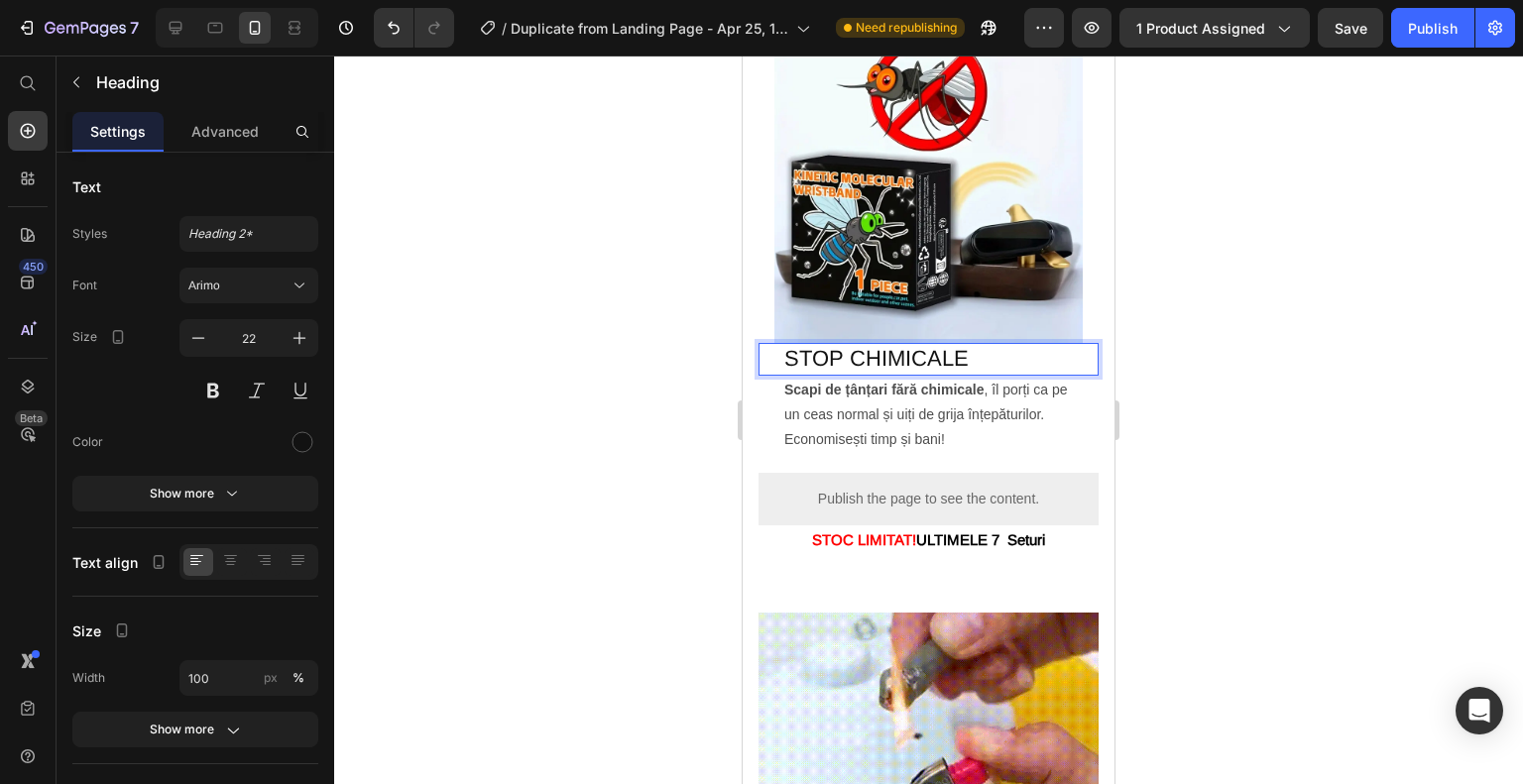 click on "STOP CHIMICALE" at bounding box center [928, 359] 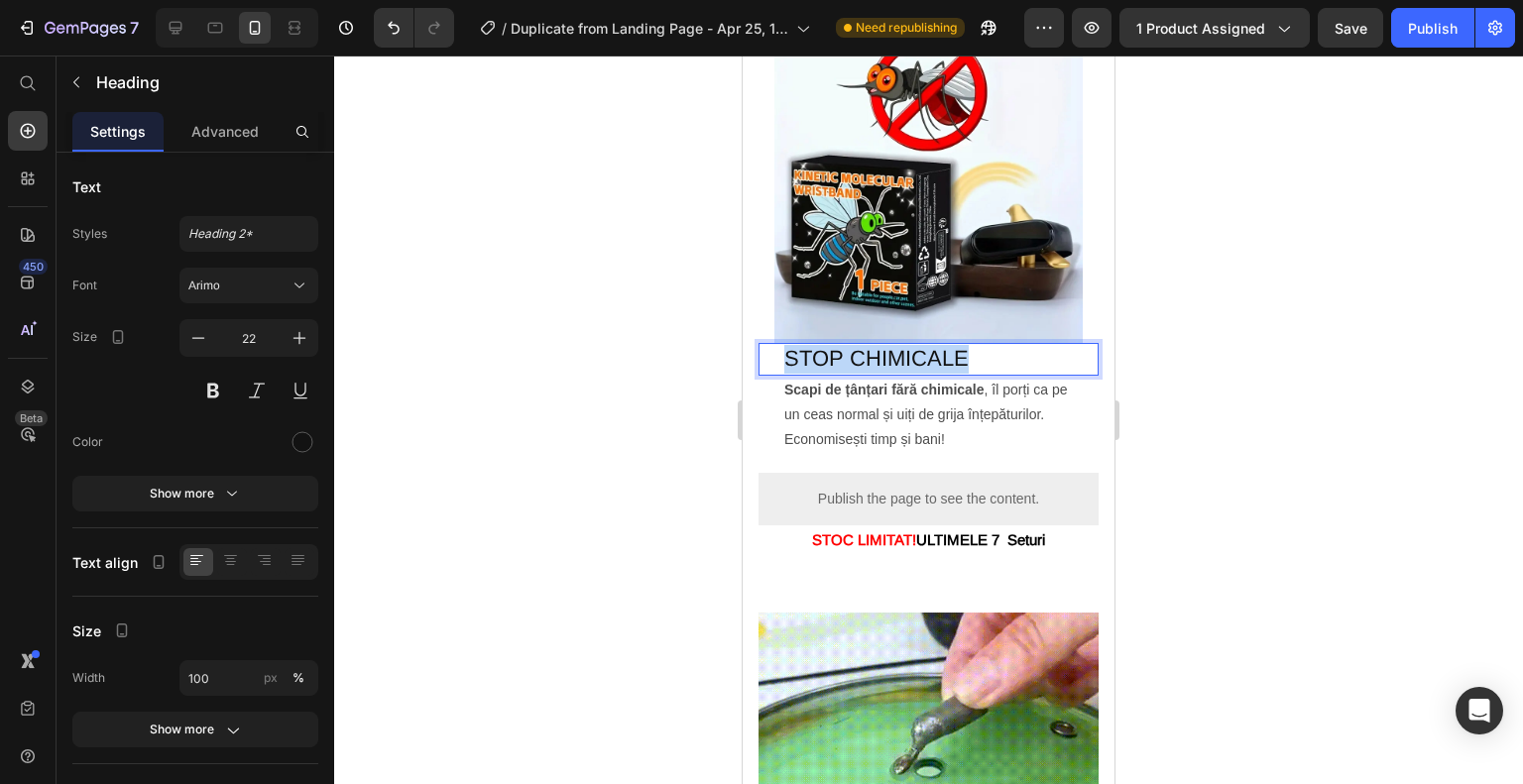 click on "STOP CHIMICALE" at bounding box center (928, 359) 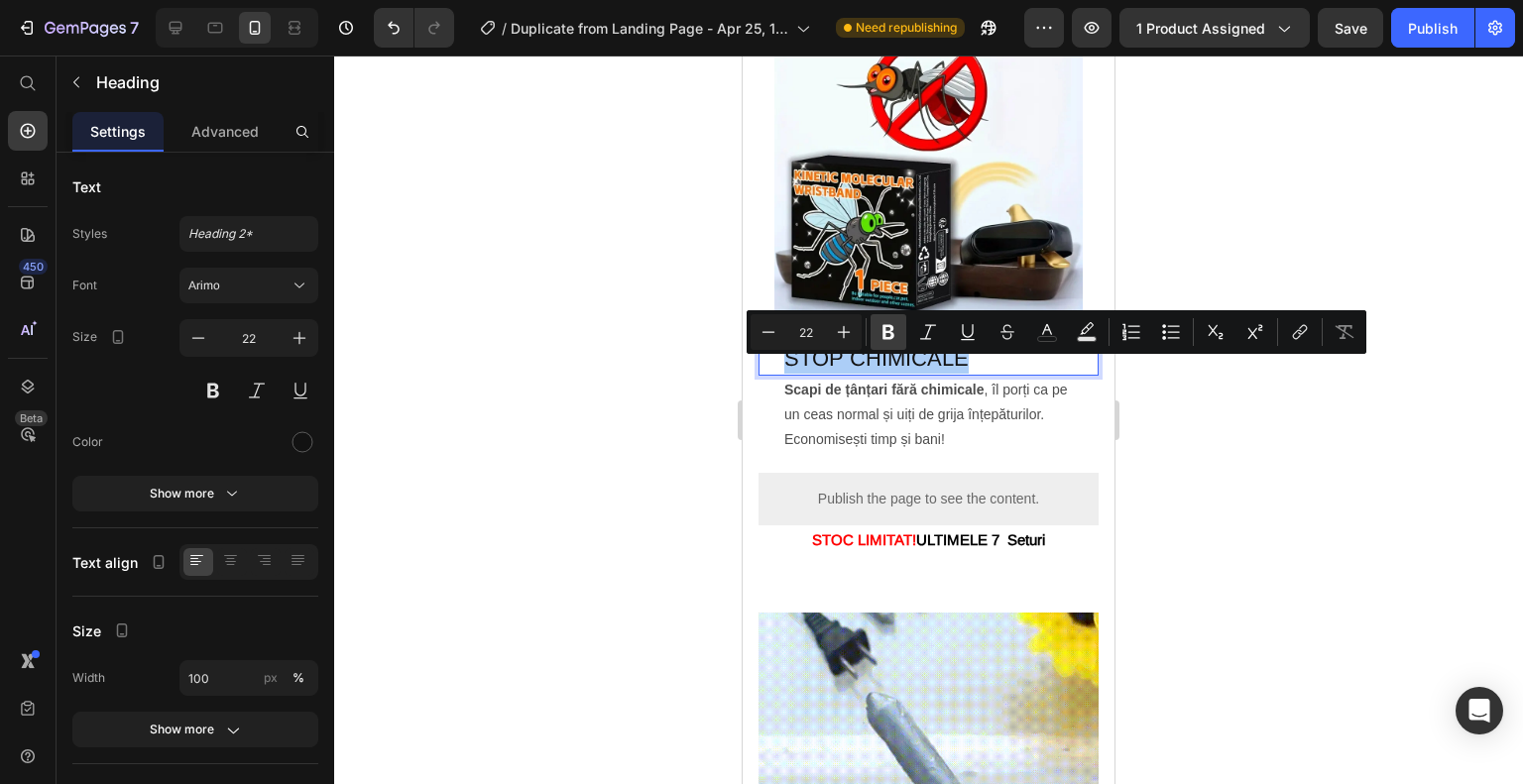 click 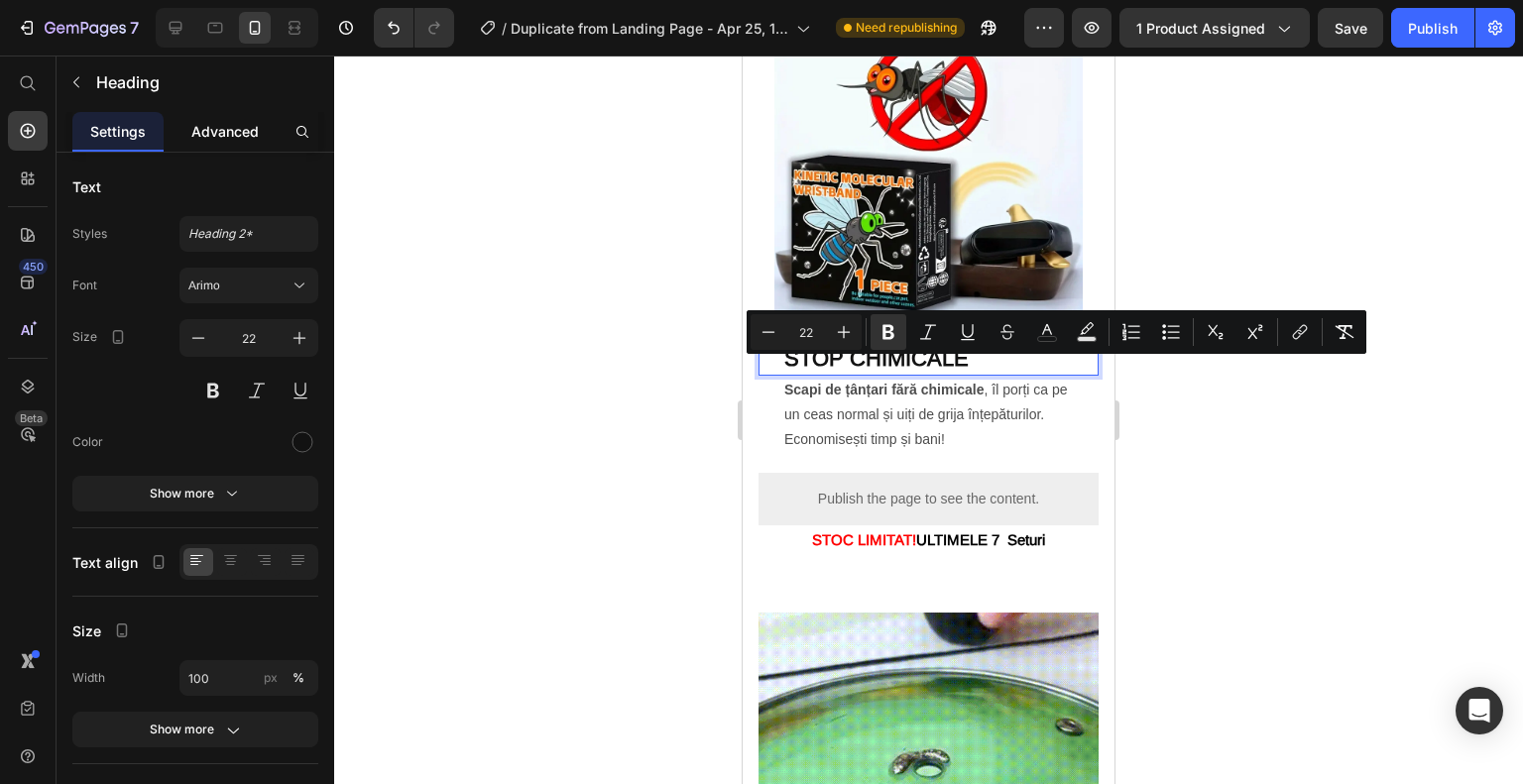 click on "Advanced" at bounding box center [225, 131] 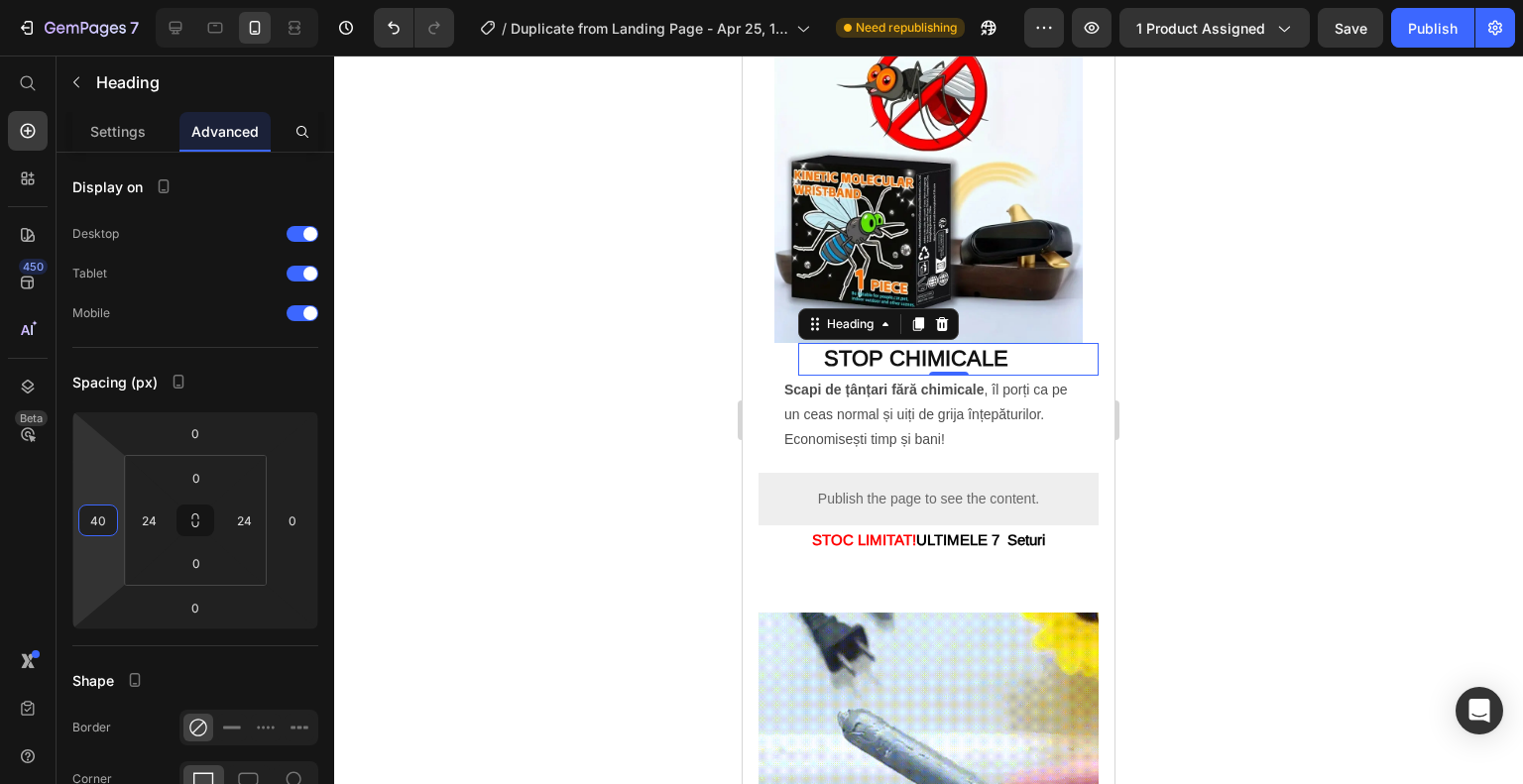 type on "42" 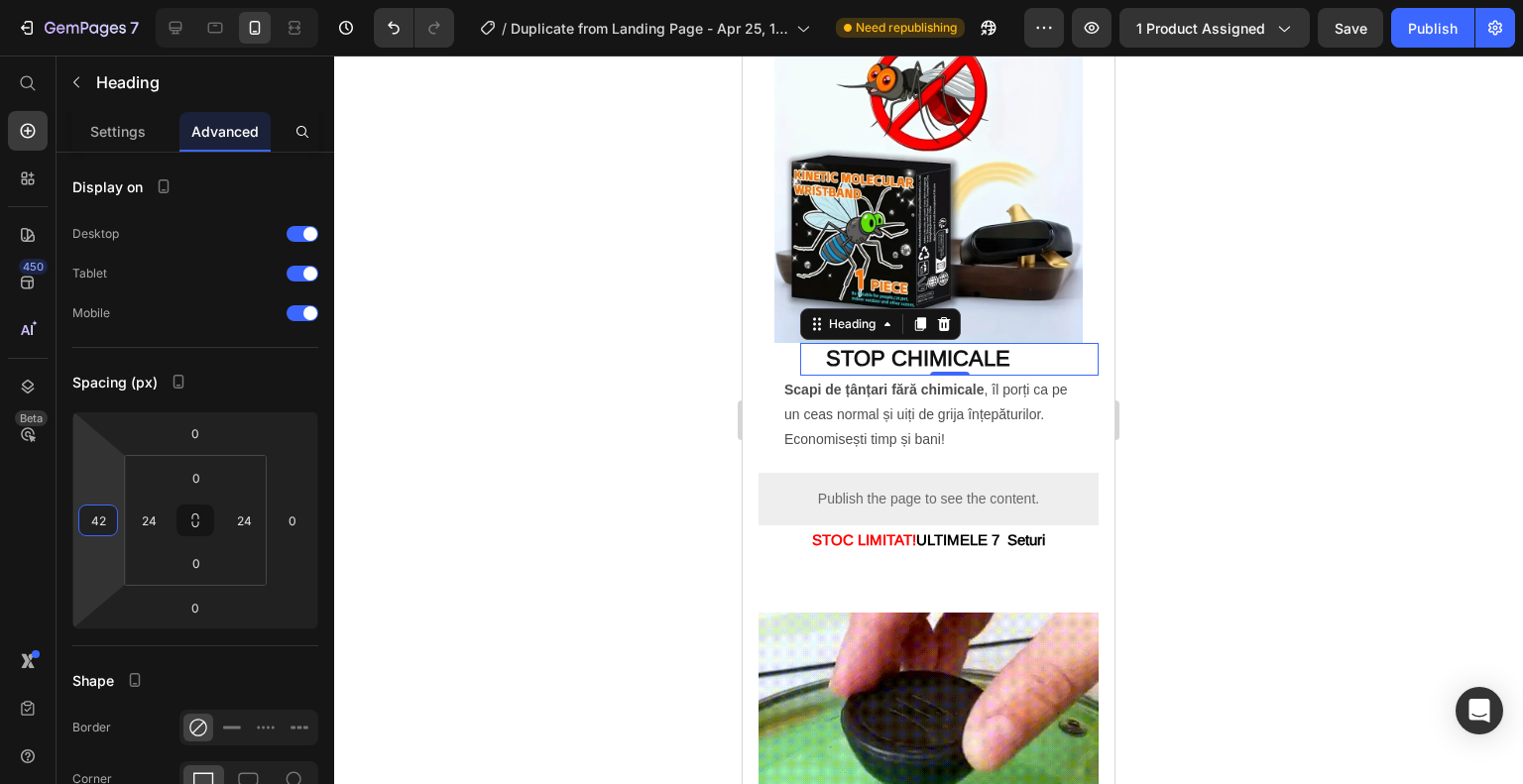 drag, startPoint x: 101, startPoint y: 557, endPoint x: 96, endPoint y: 536, distance: 21.587033 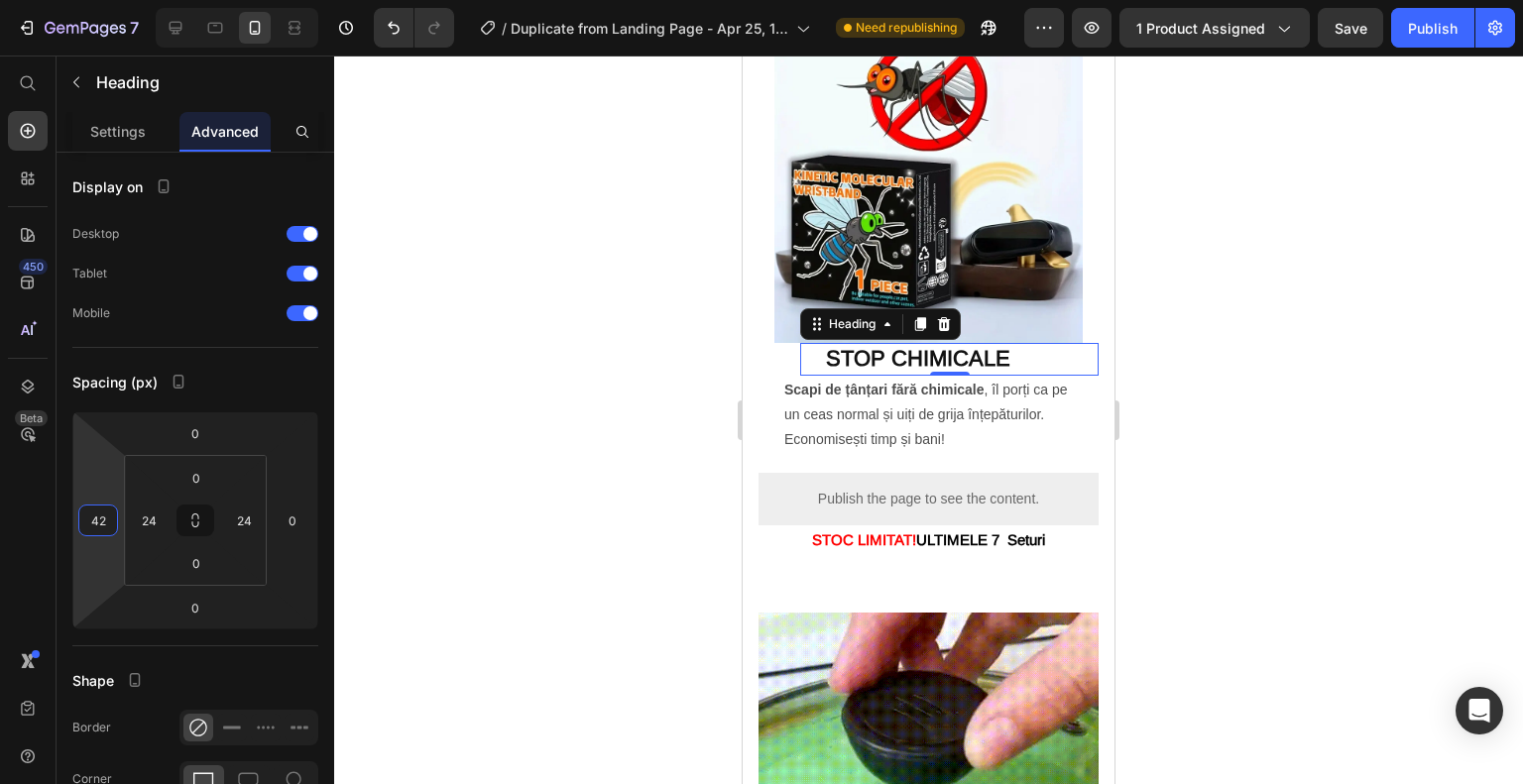 click on "7   /  Duplicate from Landing Page - Apr 25, 16:45:24 Need republishing Preview 1 product assigned  Save   Publish  450 Beta Start with Sections Elements Hero Section Product Detail Brands Trusted Badges Guarantee Product Breakdown How to use Testimonials Compare Bundle FAQs Social Proof Brand Story Product List Collection Blog List Contact Sticky Add to Cart Custom Footer Browse Library 450 Layout
Row
Row
Row
Row Text
Heading
Text Block Button
Button
Button
Sticky Back to top Media" at bounding box center [762, 0] 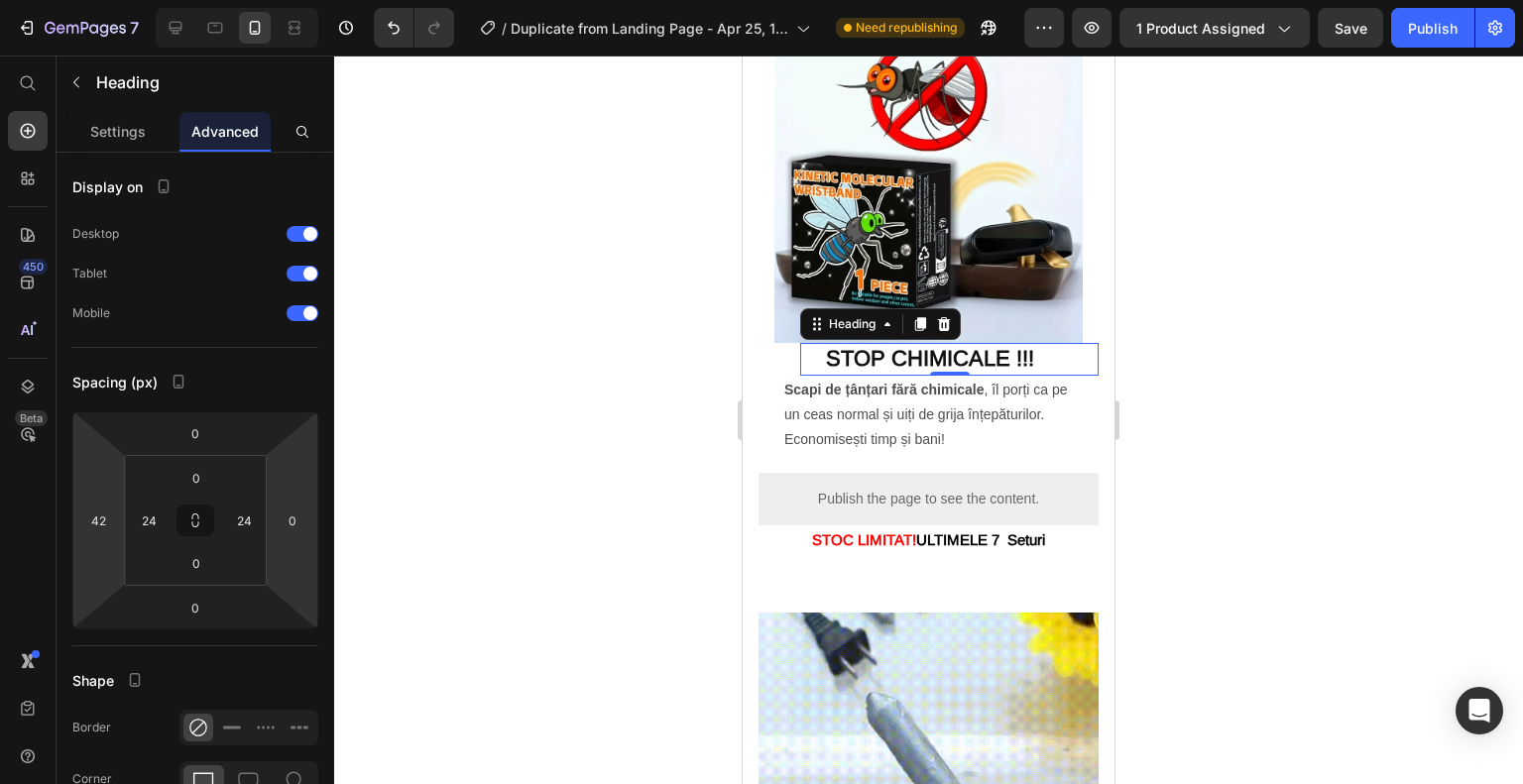 click 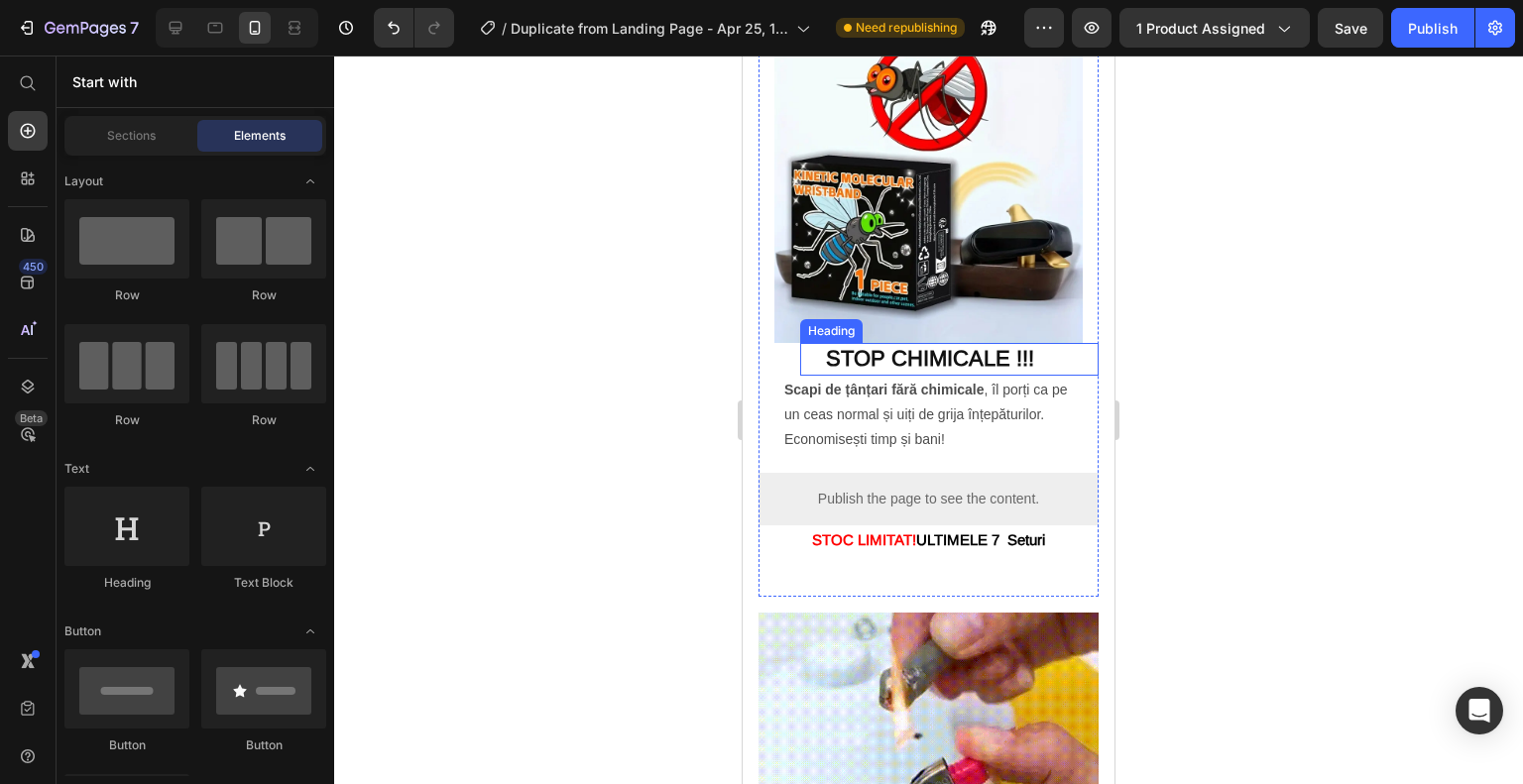 click on "⁠⁠⁠⁠⁠⁠⁠ STOP CHIMICALE !!!" at bounding box center (949, 359) 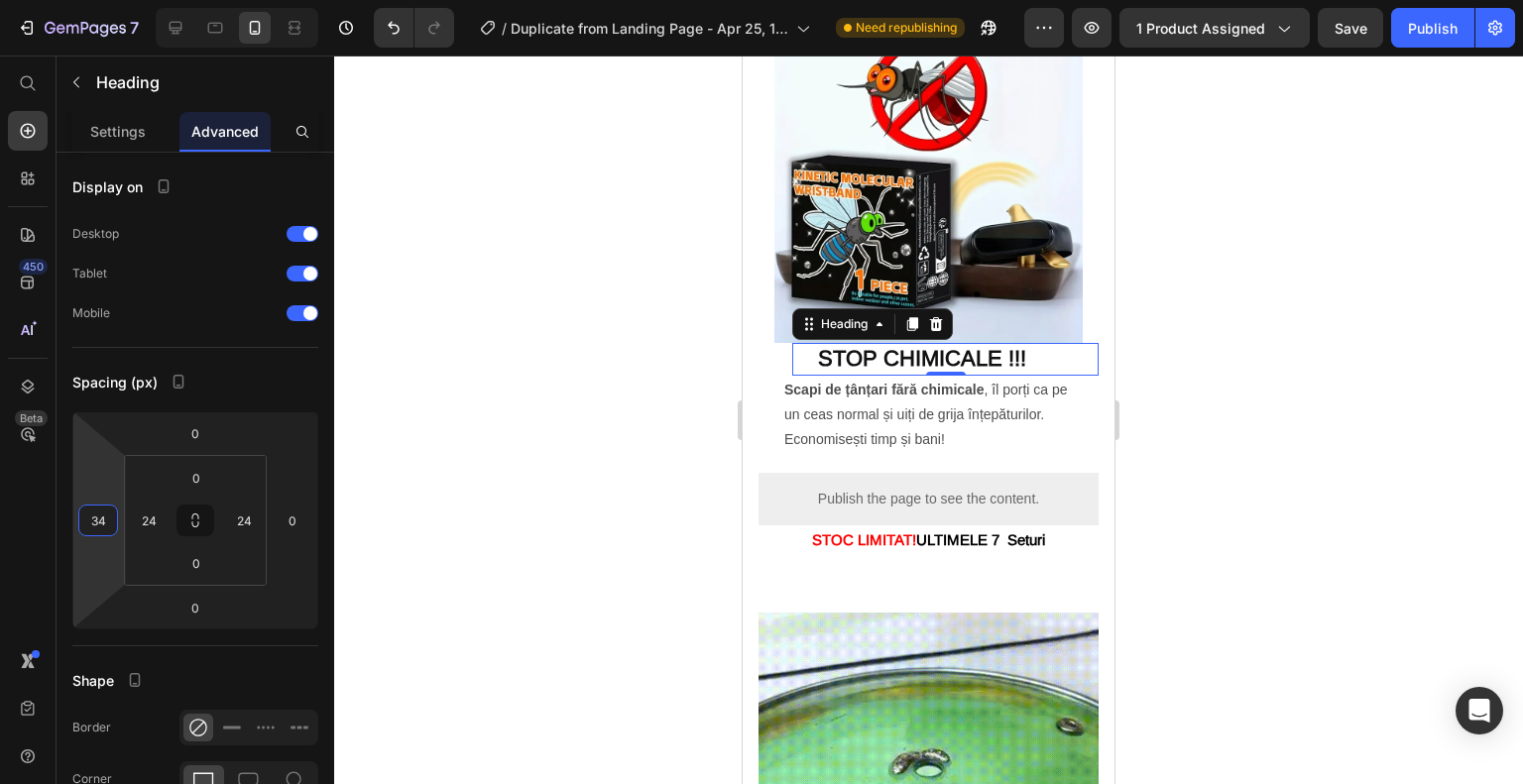 type on "26" 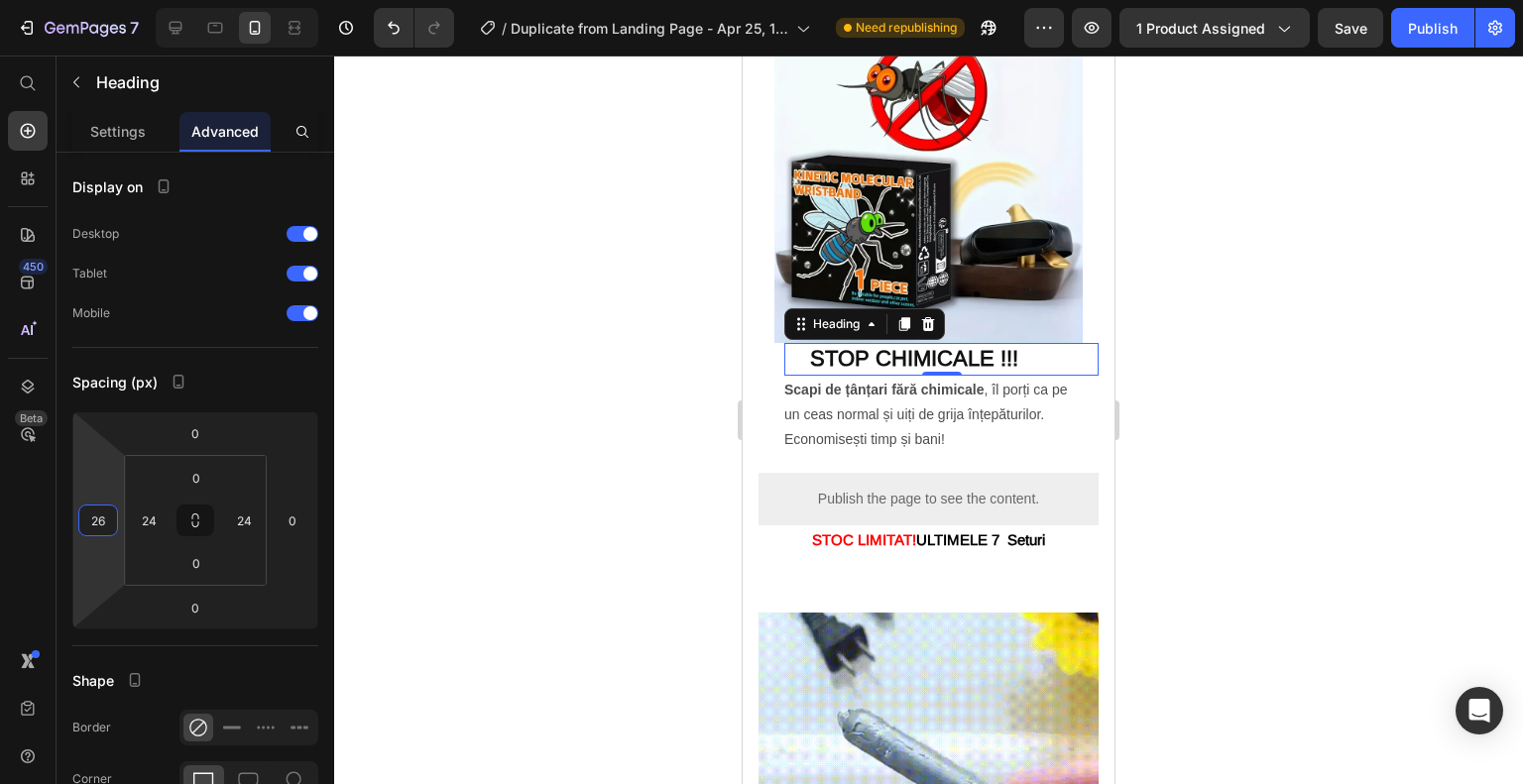 click on "7   /  Duplicate from Landing Page - Apr 25, 16:45:24 Need republishing Preview 1 product assigned  Save   Publish  450 Beta Start with Sections Elements Hero Section Product Detail Brands Trusted Badges Guarantee Product Breakdown How to use Testimonials Compare Bundle FAQs Social Proof Brand Story Product List Collection Blog List Contact Sticky Add to Cart Custom Footer Browse Library 450 Layout
Row
Row
Row
Row Text
Heading
Text Block Button
Button
Button
Sticky Back to top Media" at bounding box center [762, 0] 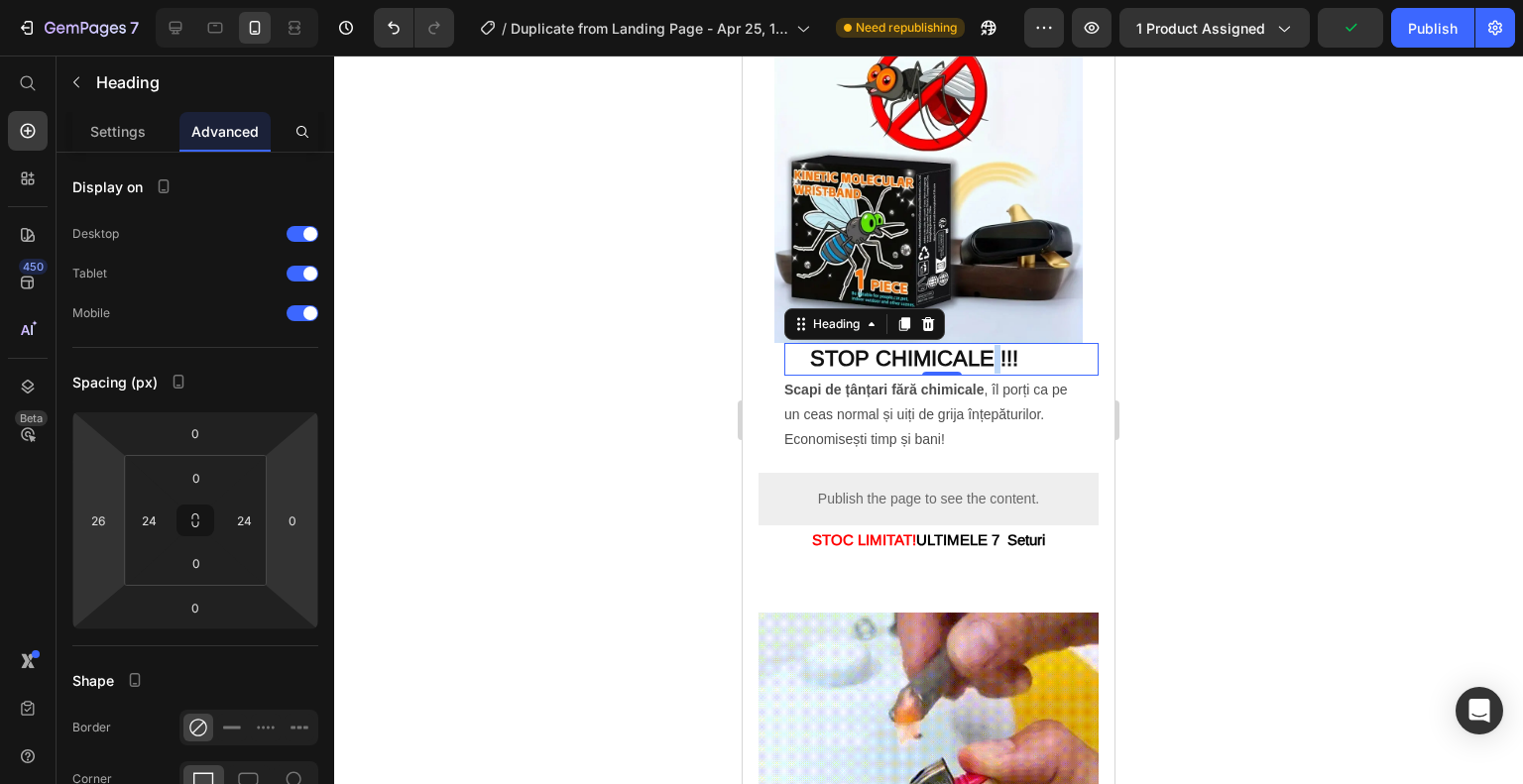 click on "STOP CHIMICALE !!!" at bounding box center [914, 358] 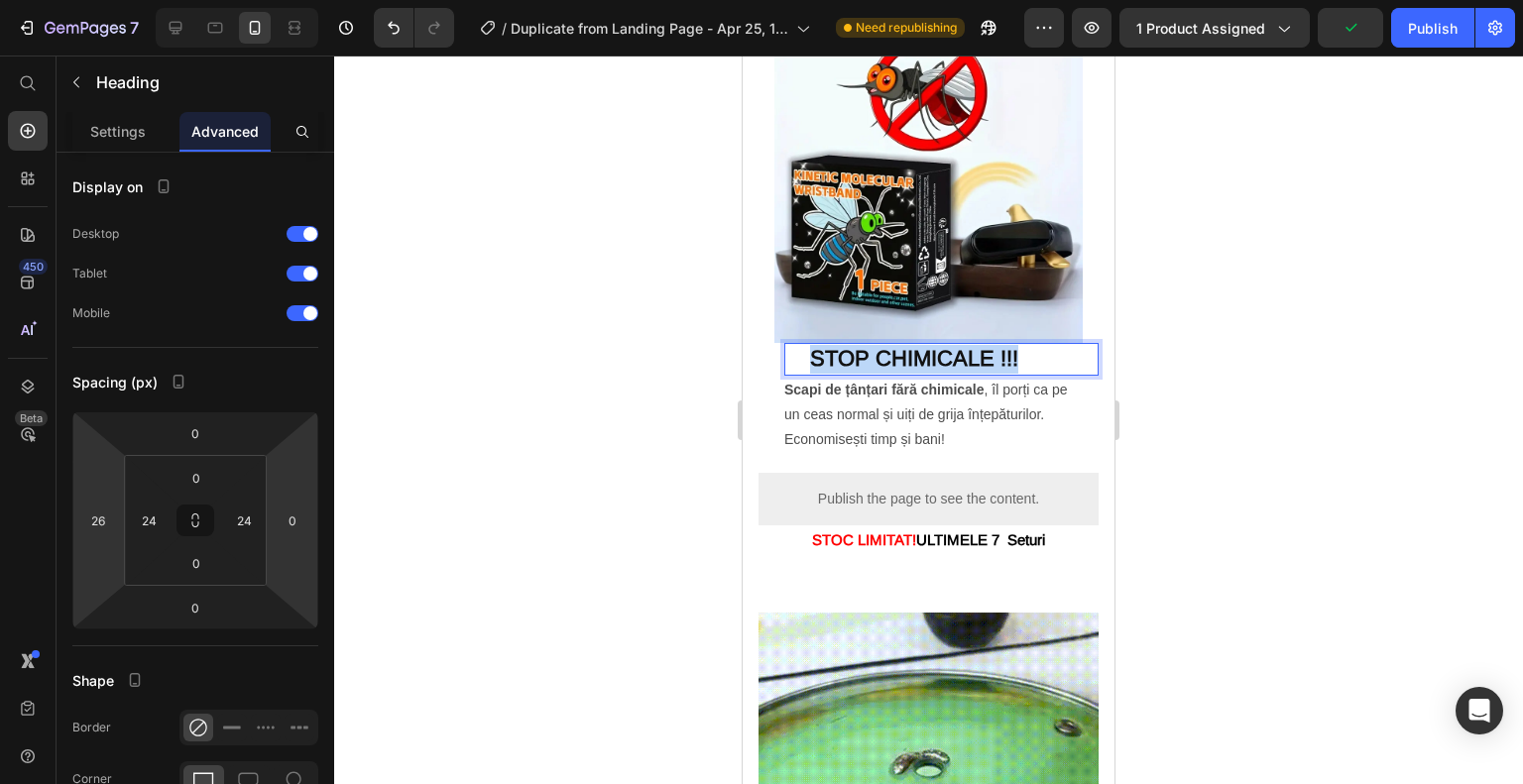 click on "STOP CHIMICALE !!!" at bounding box center [914, 358] 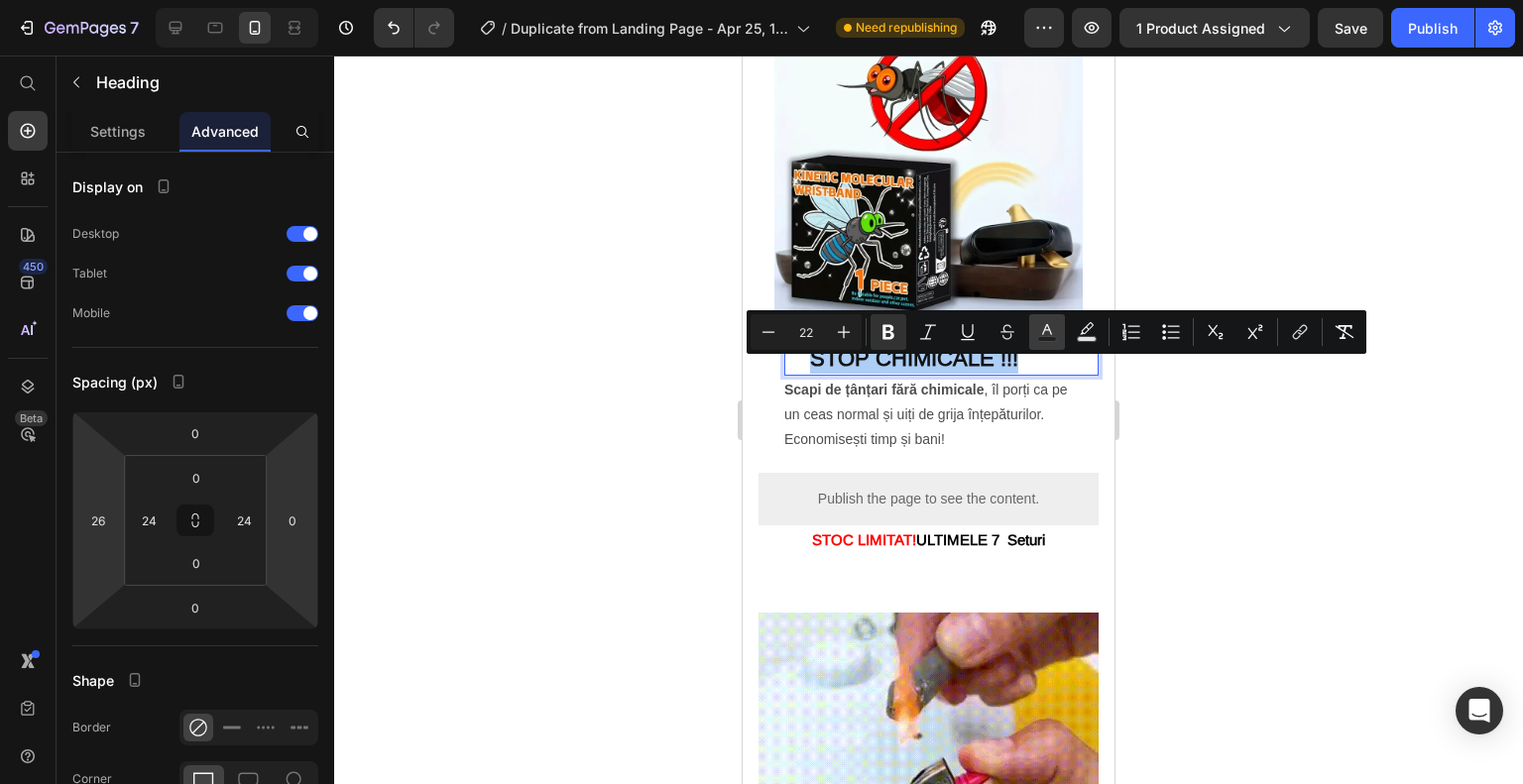 click 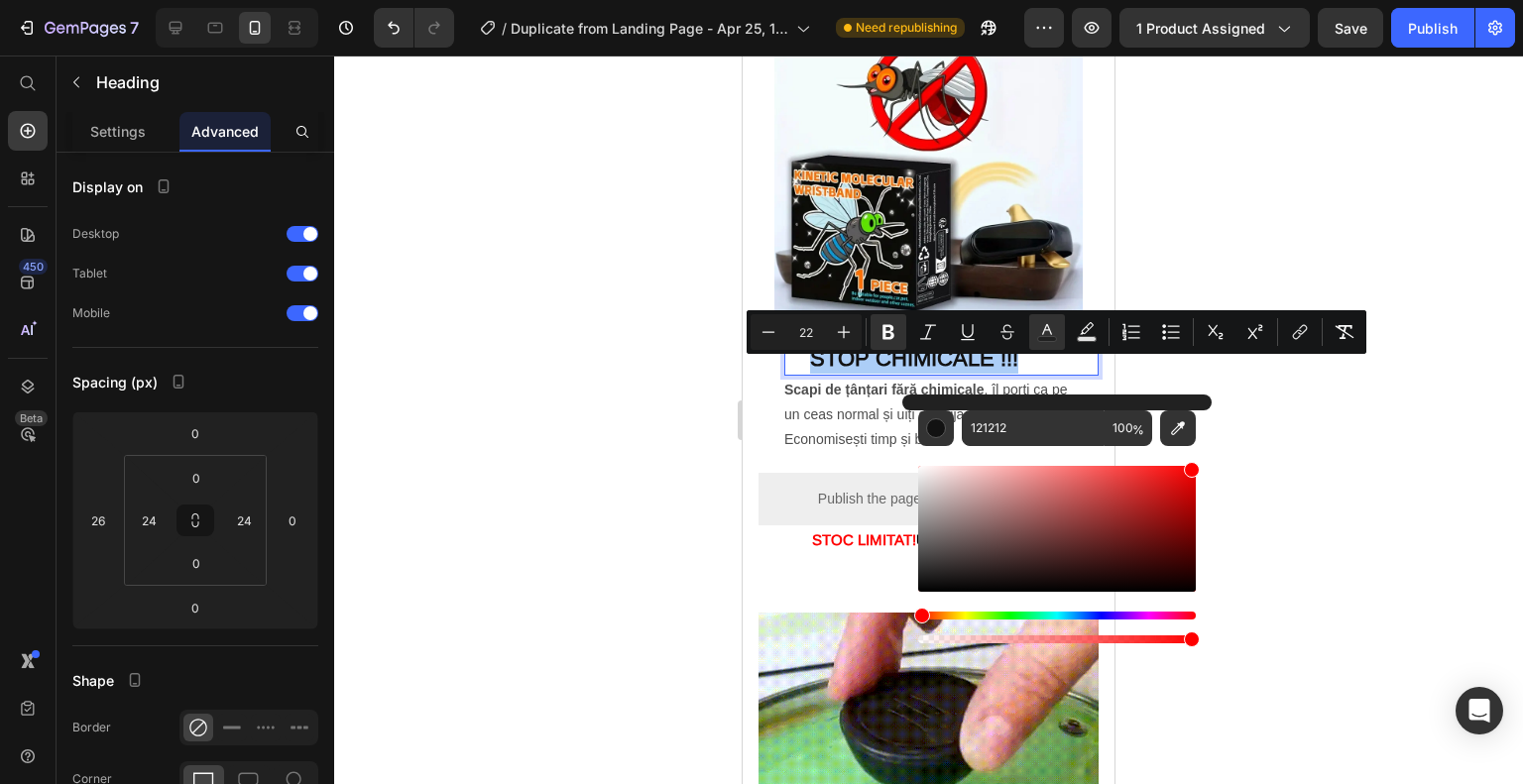 drag, startPoint x: 1099, startPoint y: 522, endPoint x: 1279, endPoint y: 395, distance: 220.29299 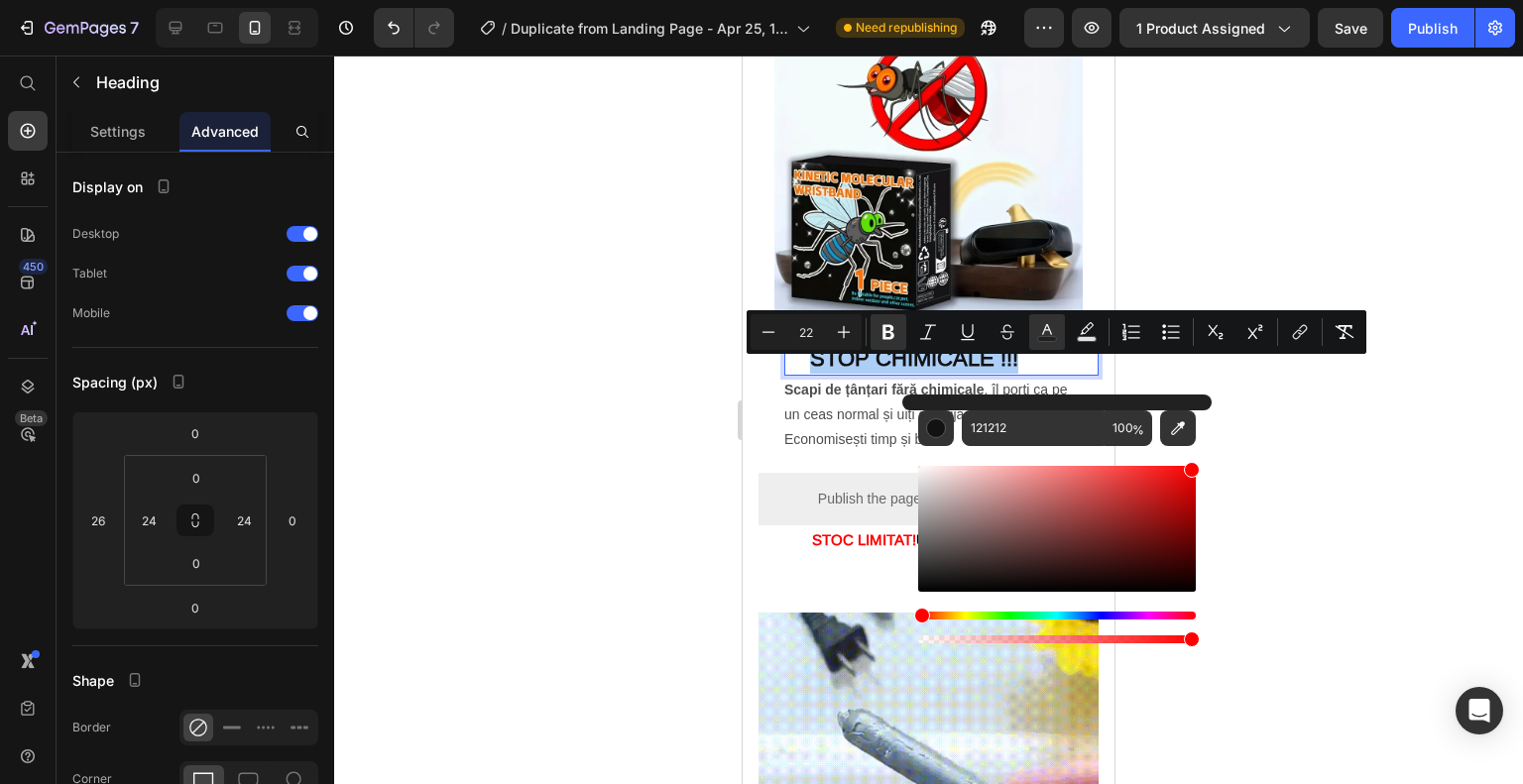 click on "7   /  Duplicate from Landing Page - Apr 25, 16:45:24 Need republishing Preview 1 product assigned  Save   Publish  450 Beta Start with Sections Elements Hero Section Product Detail Brands Trusted Badges Guarantee Product Breakdown How to use Testimonials Compare Bundle FAQs Social Proof Brand Story Product List Collection Blog List Contact Sticky Add to Cart Custom Footer Browse Library 450 Layout
Row
Row
Row
Row Text
Heading
Text Block Button
Button
Button
Sticky Back to top Media
Image" at bounding box center (762, 0) 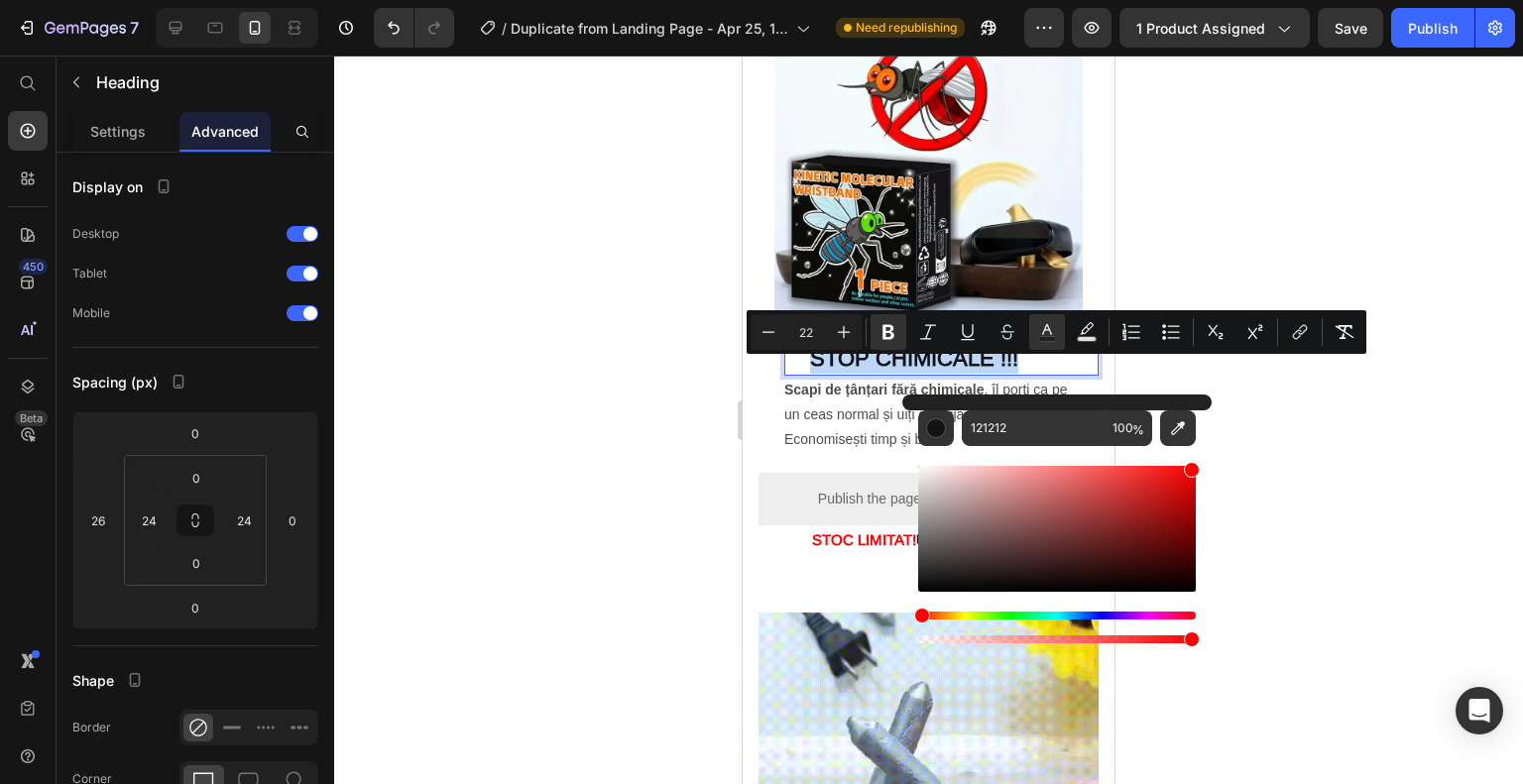 type on "FF0000" 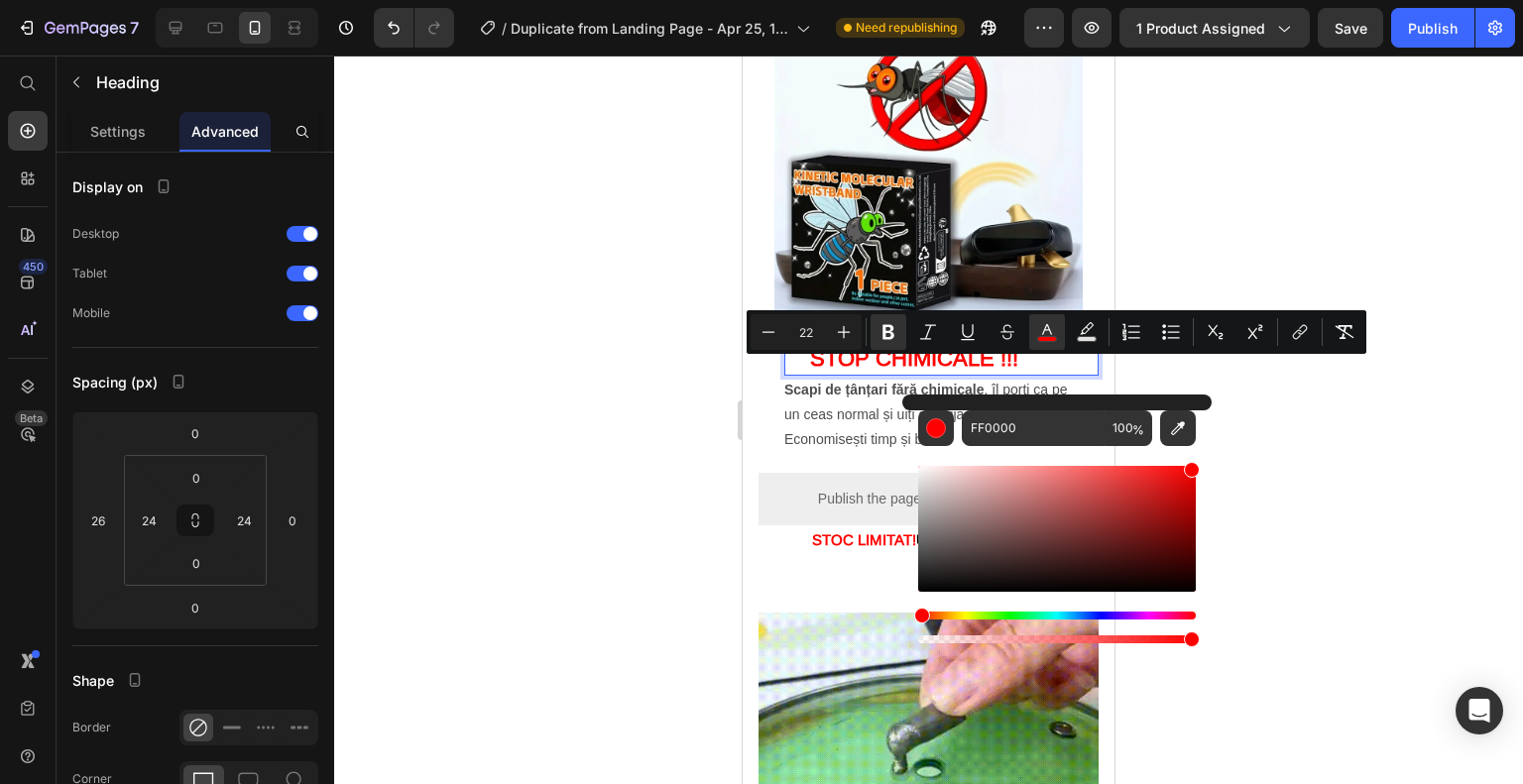 click 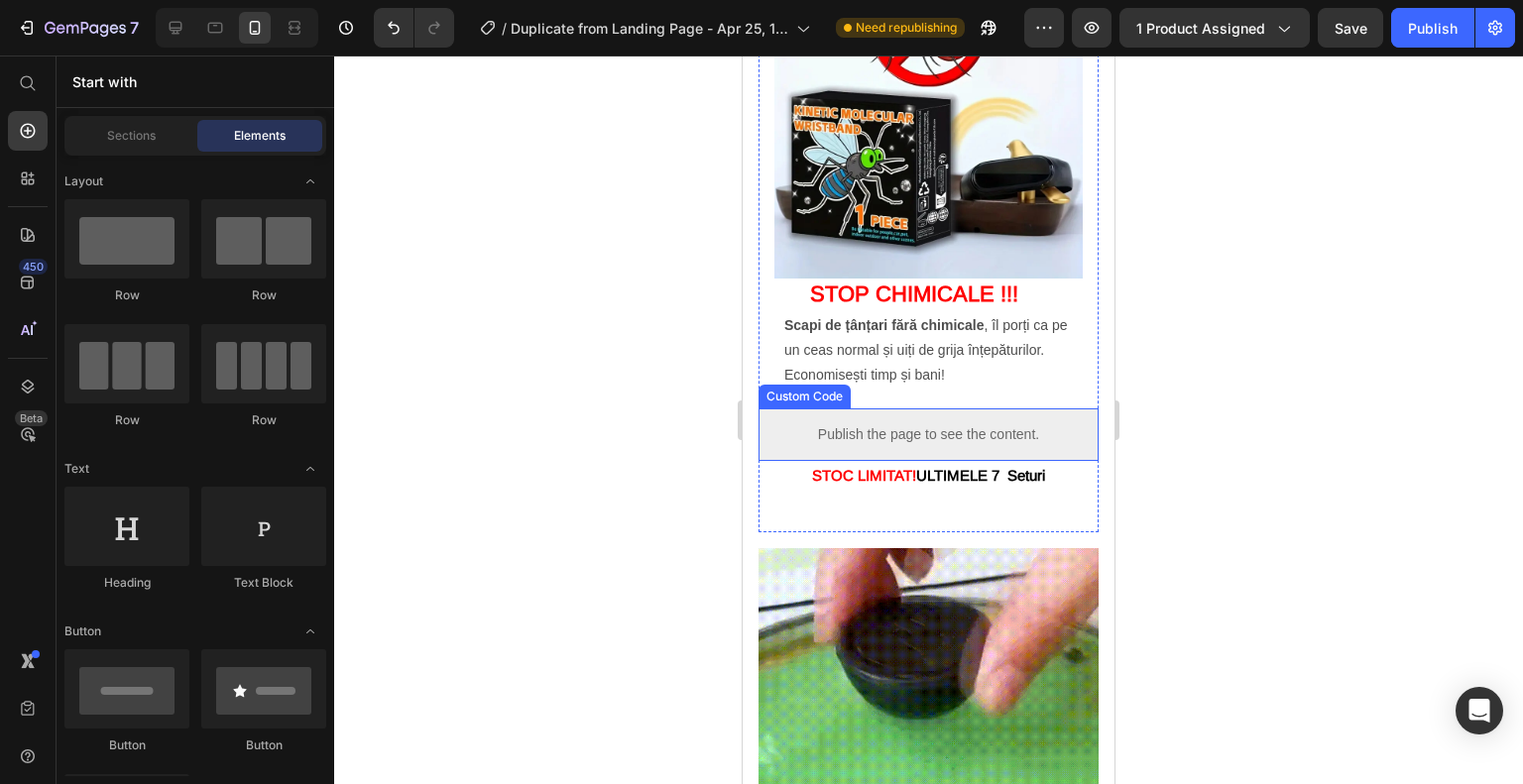 scroll, scrollTop: 1910, scrollLeft: 0, axis: vertical 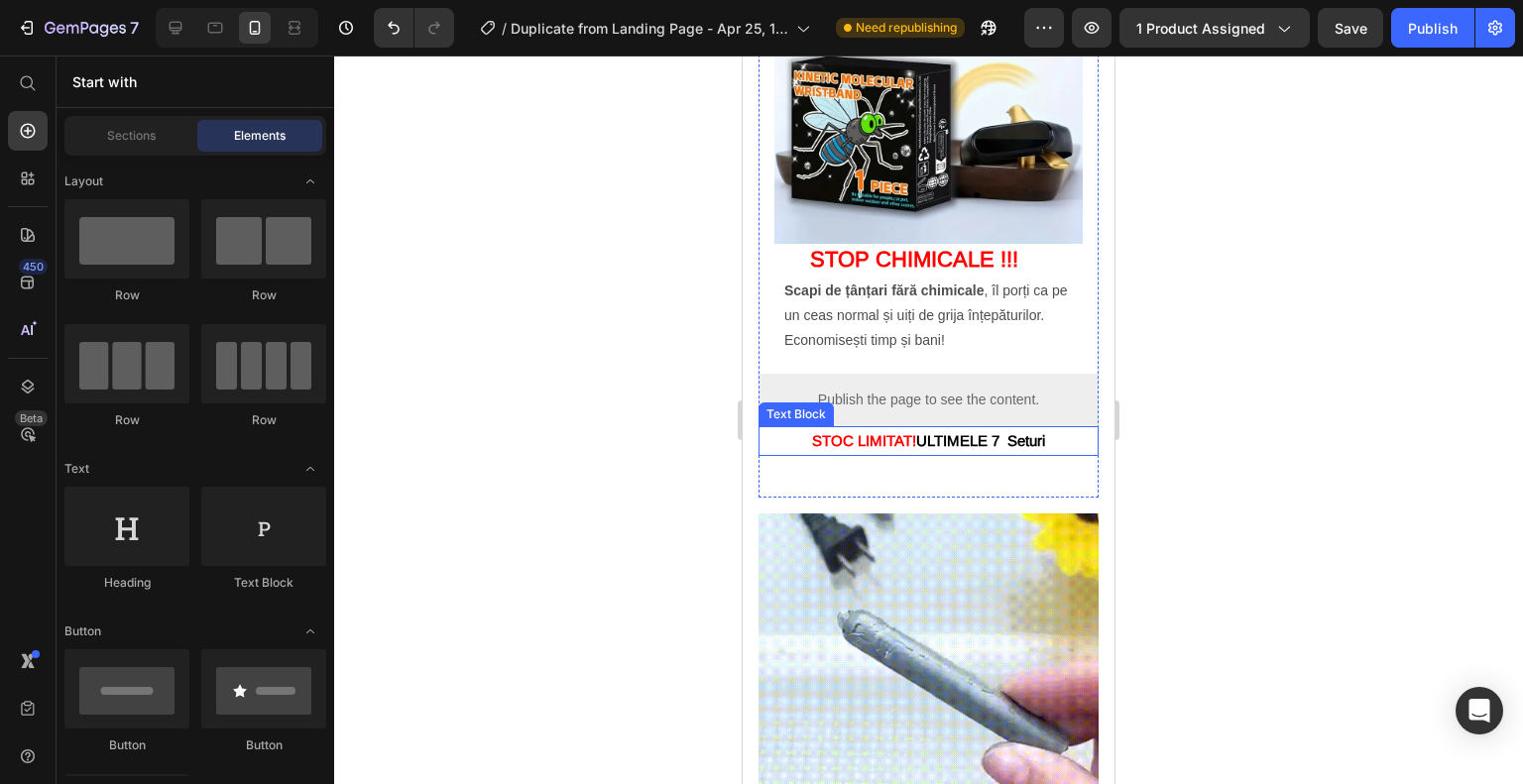 click on "STOC LIMITAT!  ULTIMELE 7  Seturi" at bounding box center [928, 441] 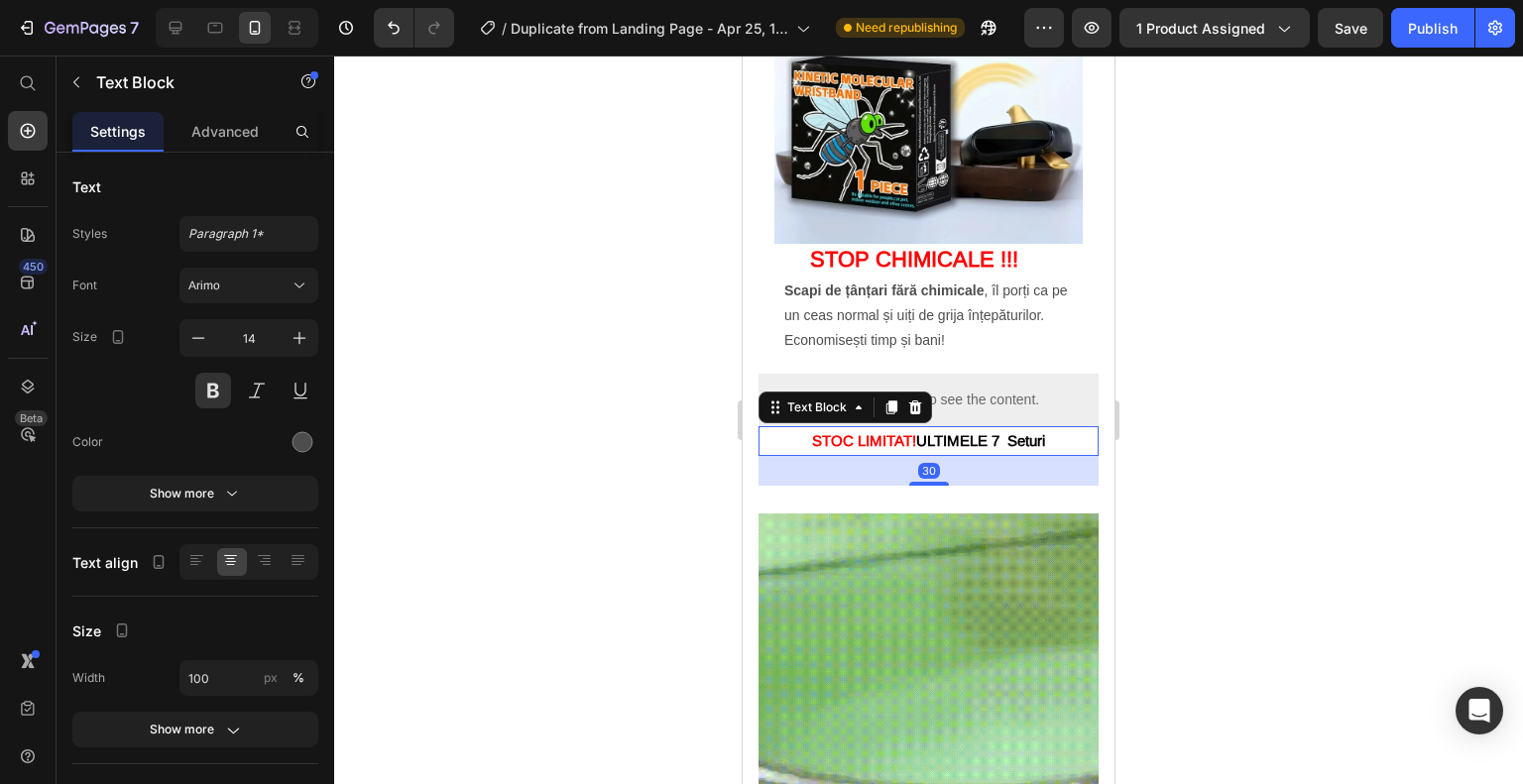 click on "STOC LIMITAT!  ULTIMELE 7  Seturi" at bounding box center (928, 441) 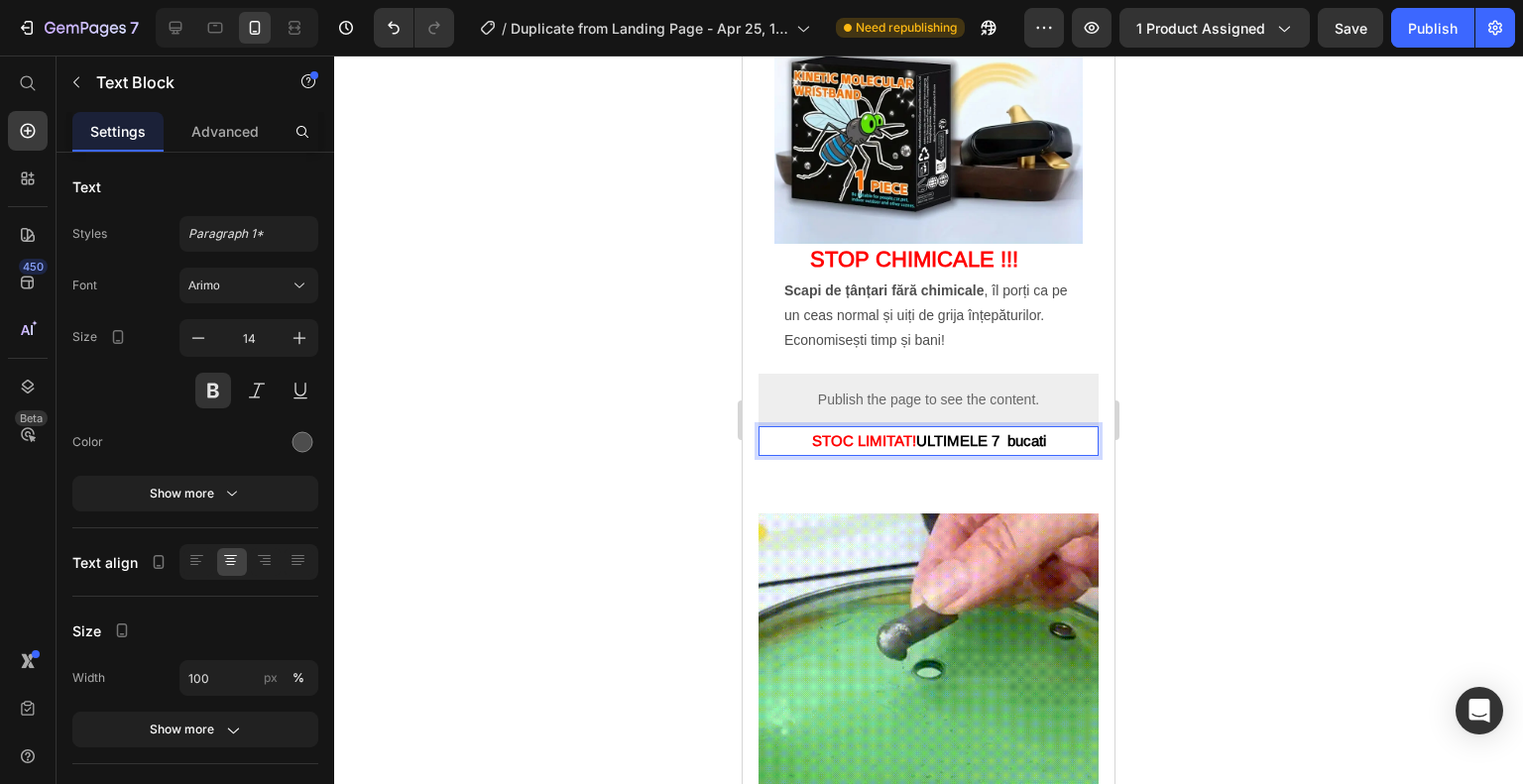 click 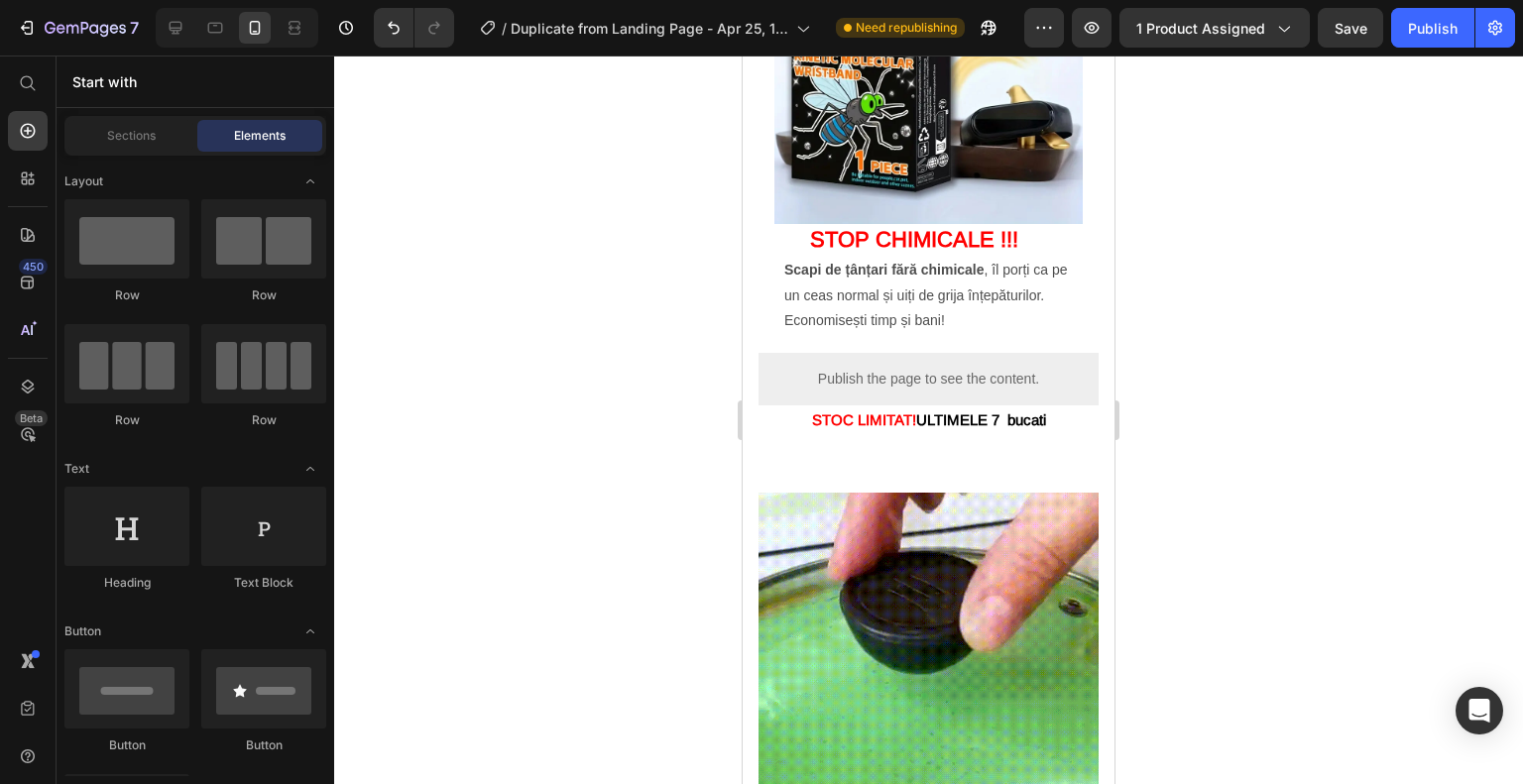 scroll, scrollTop: 2207, scrollLeft: 0, axis: vertical 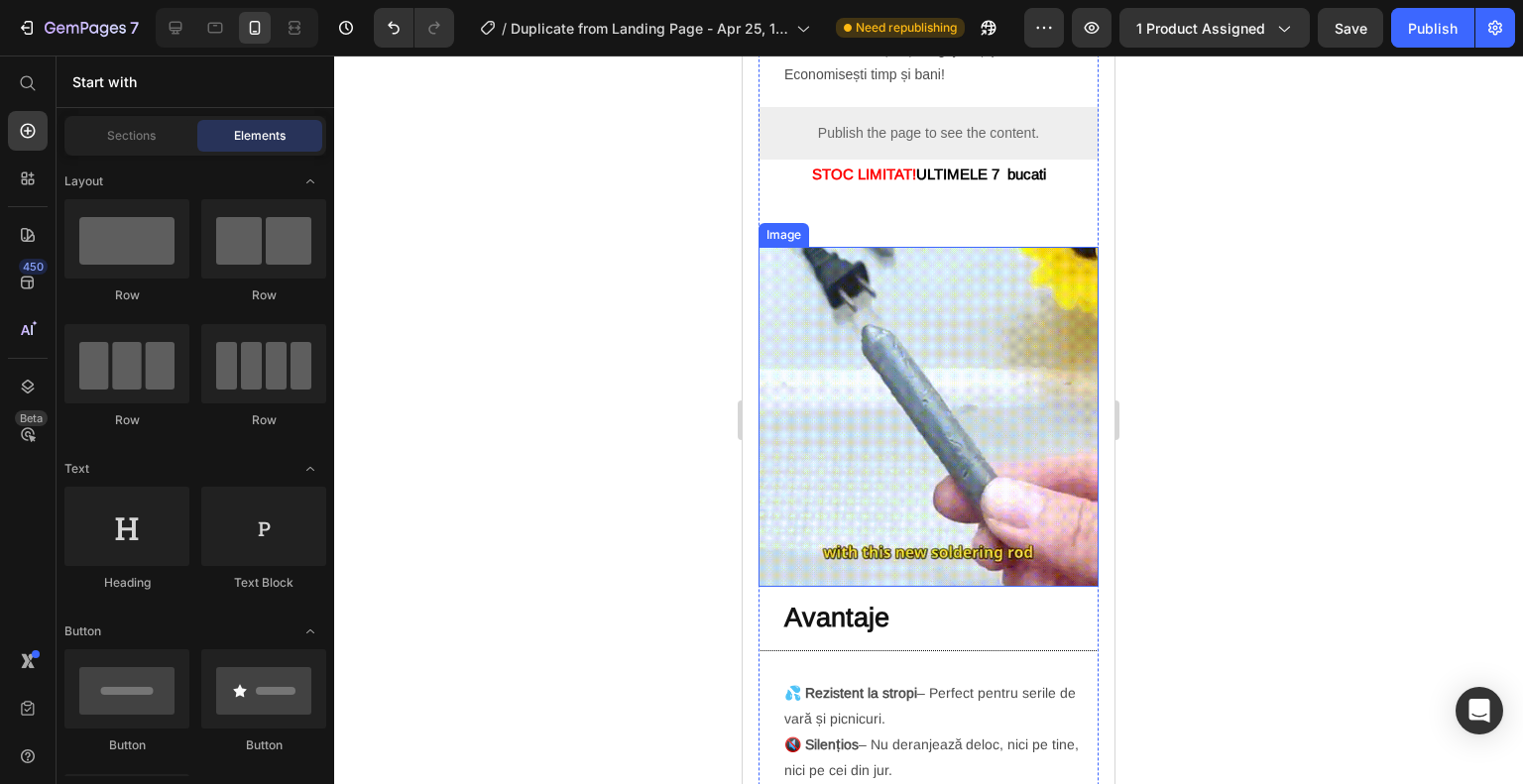 click at bounding box center [928, 416] 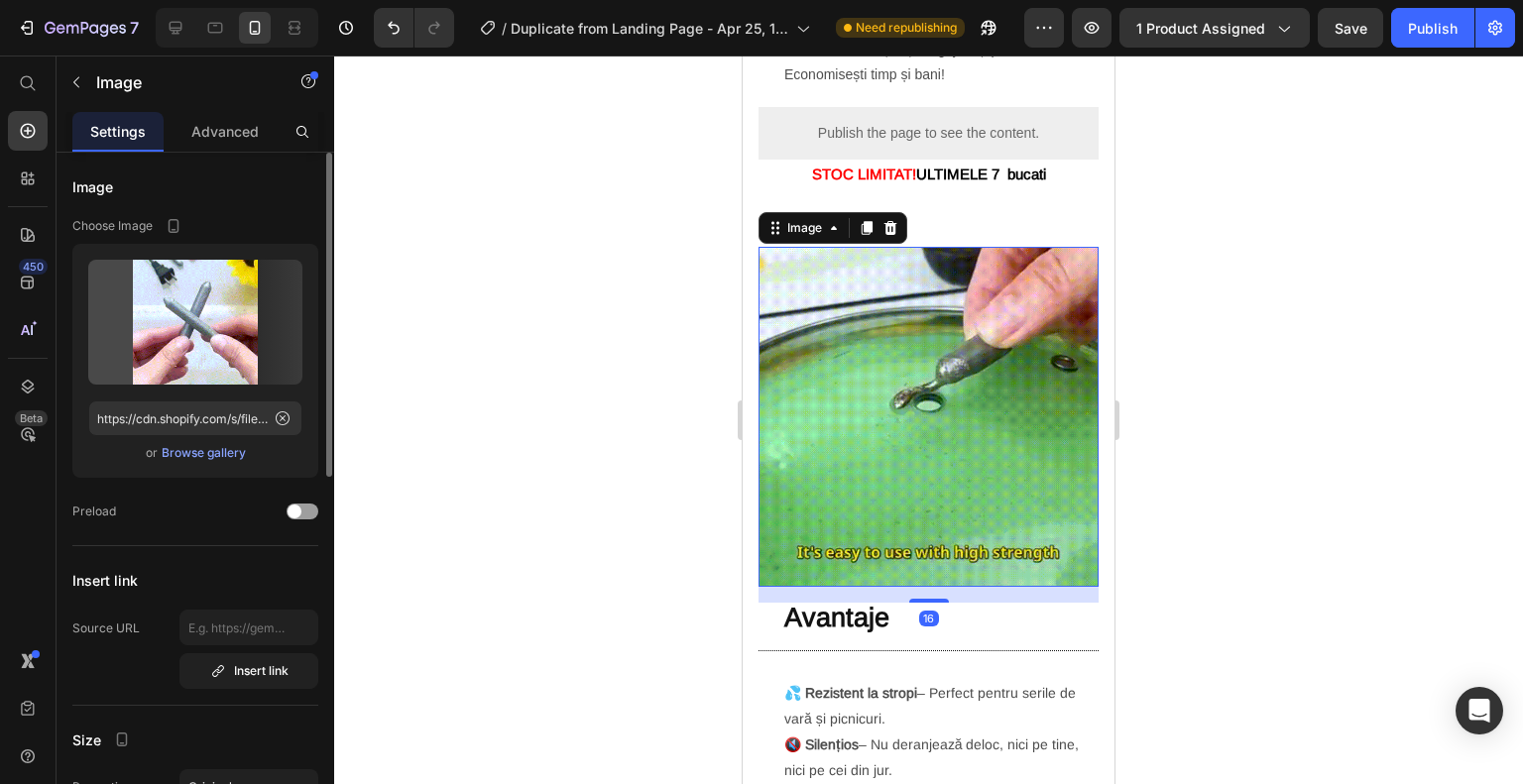 click on "Browse gallery" at bounding box center (203, 453) 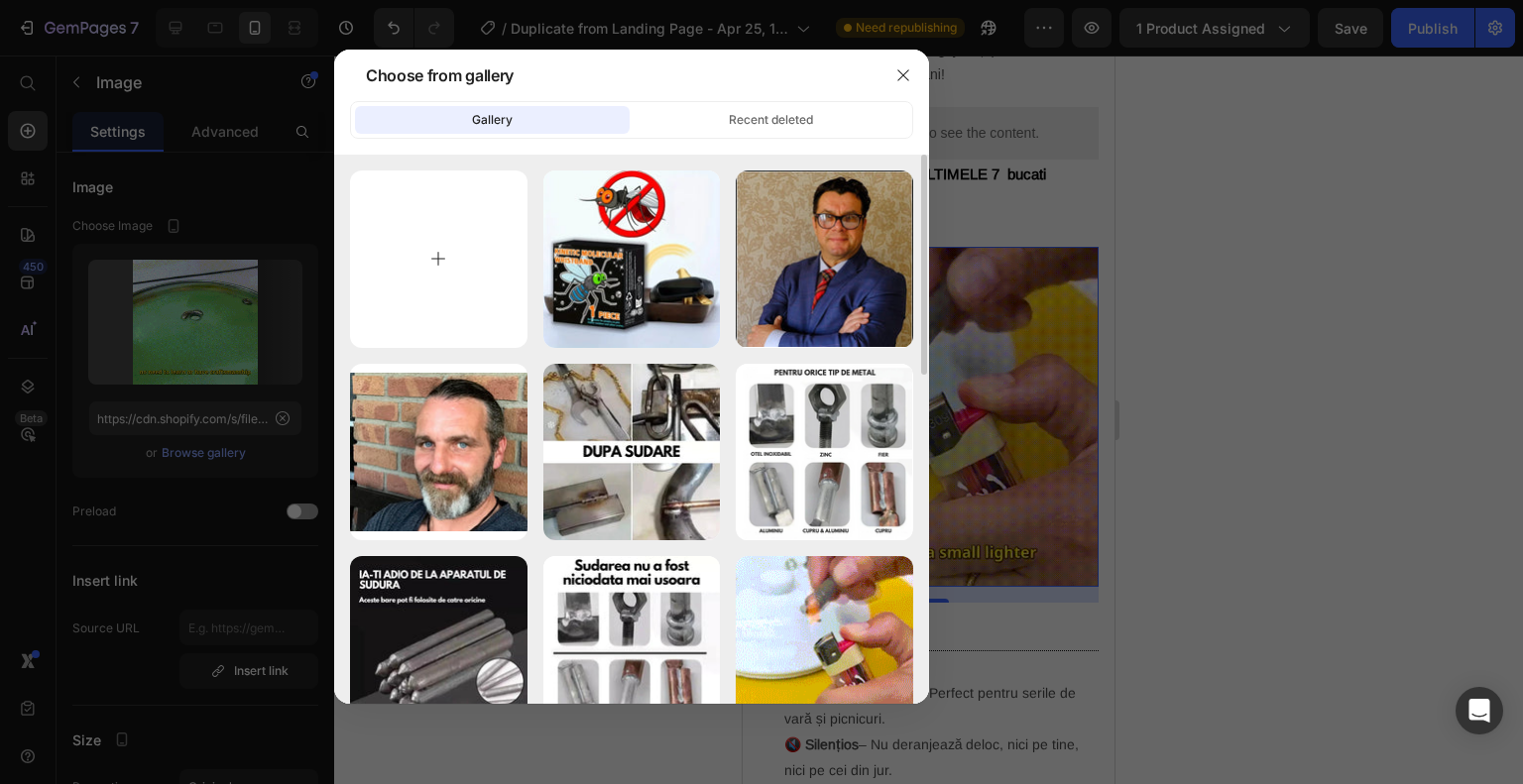 click at bounding box center [438, 259] 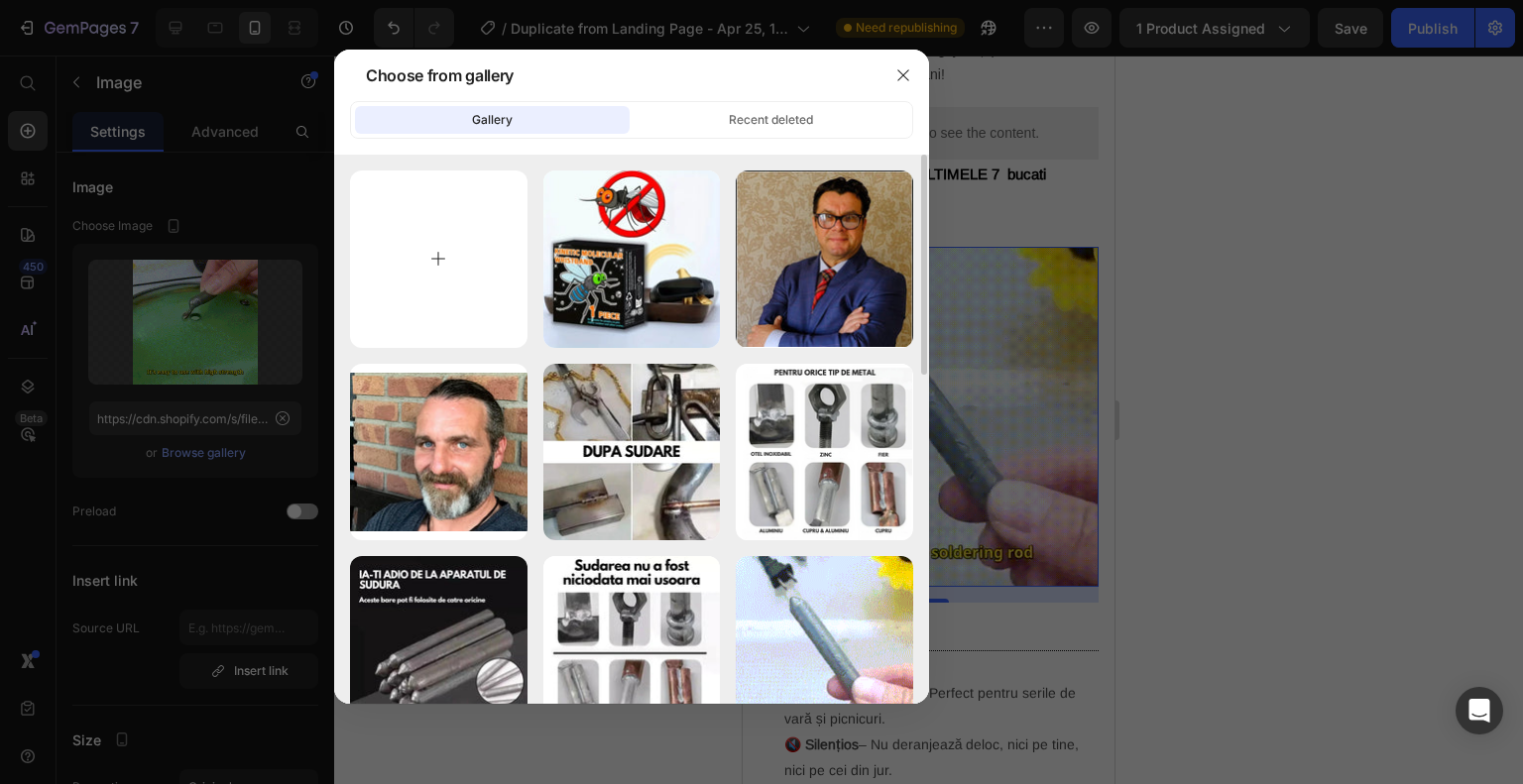 type on "C:\fakepath\8578e5da-3c6a-48c1-9c5a-c6b391673872.webp" 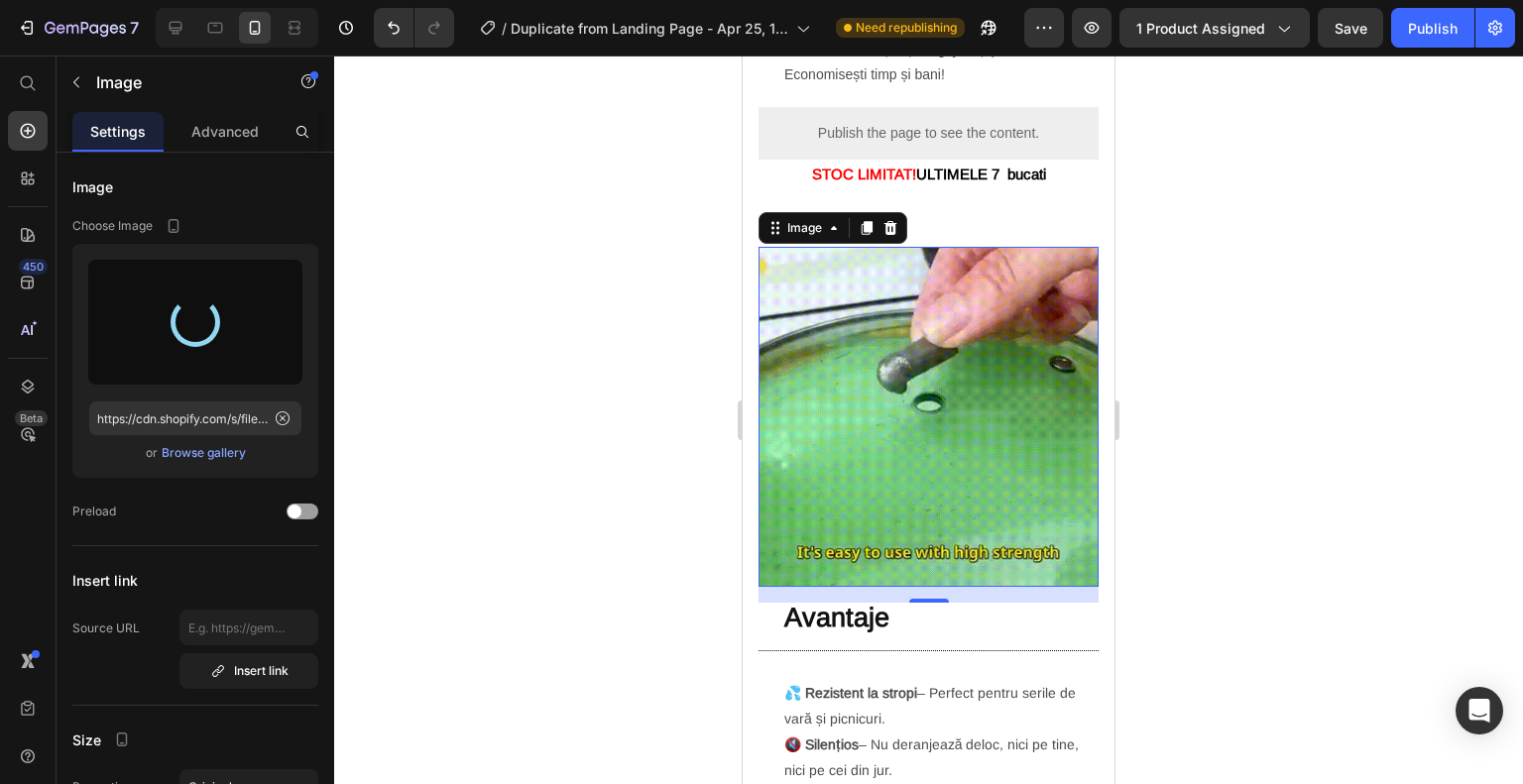 type on "https://cdn.shopify.com/s/files/1/0960/1351/7132/files/gempages_574940279841227888-3039ec58-6d45-45b3-9f8c-5b9a3cba06e3.webp" 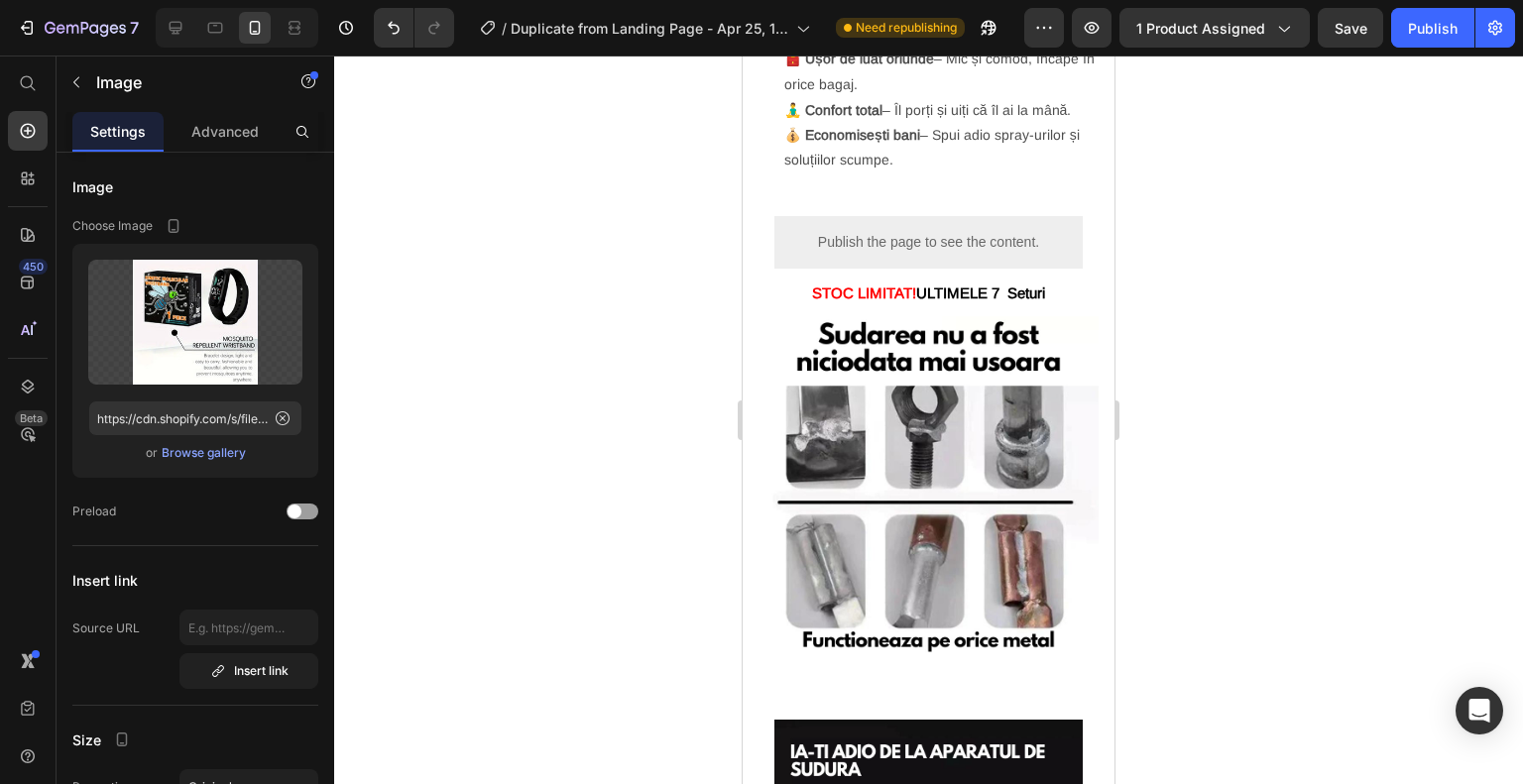 scroll, scrollTop: 3000, scrollLeft: 0, axis: vertical 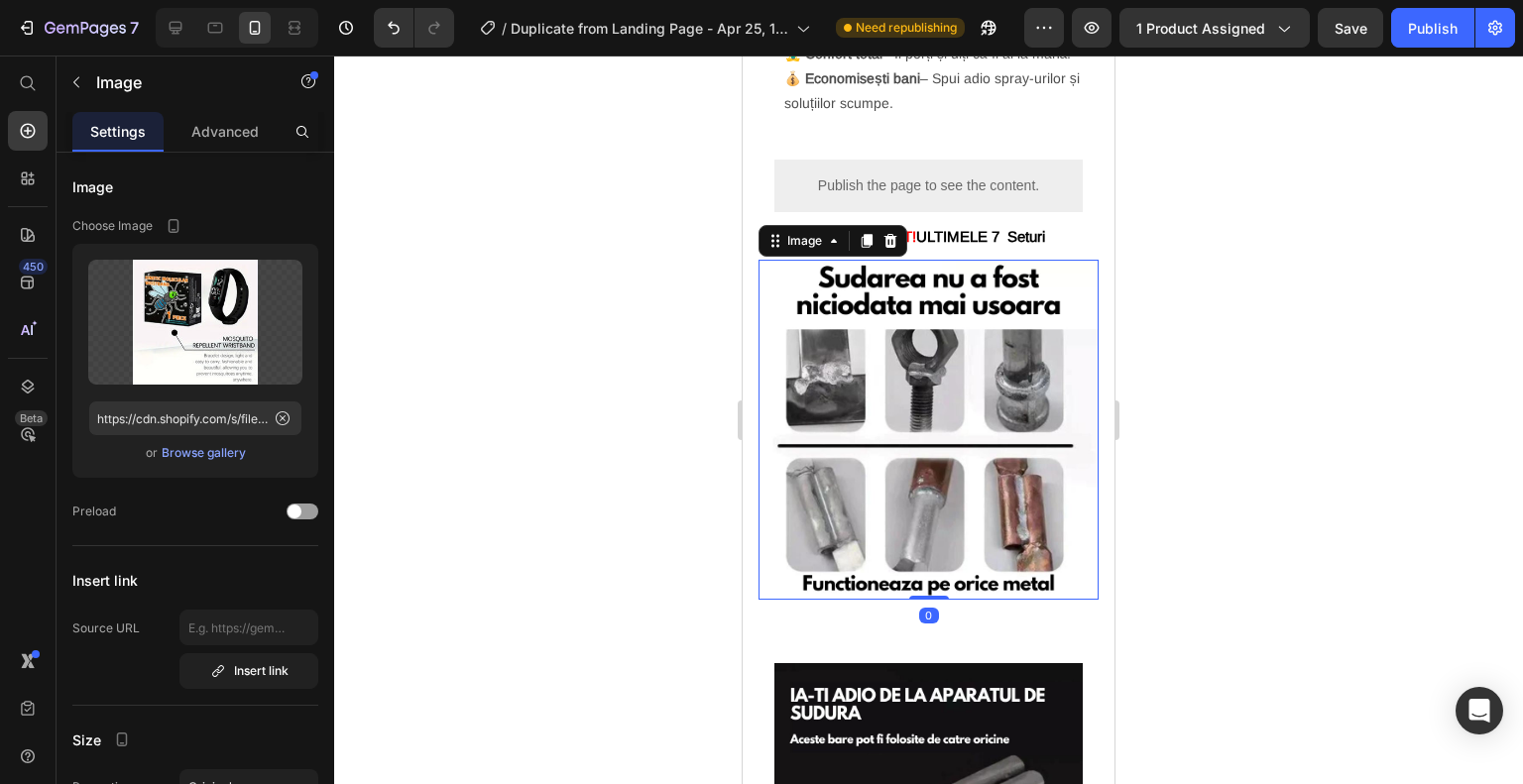 click at bounding box center [928, 429] 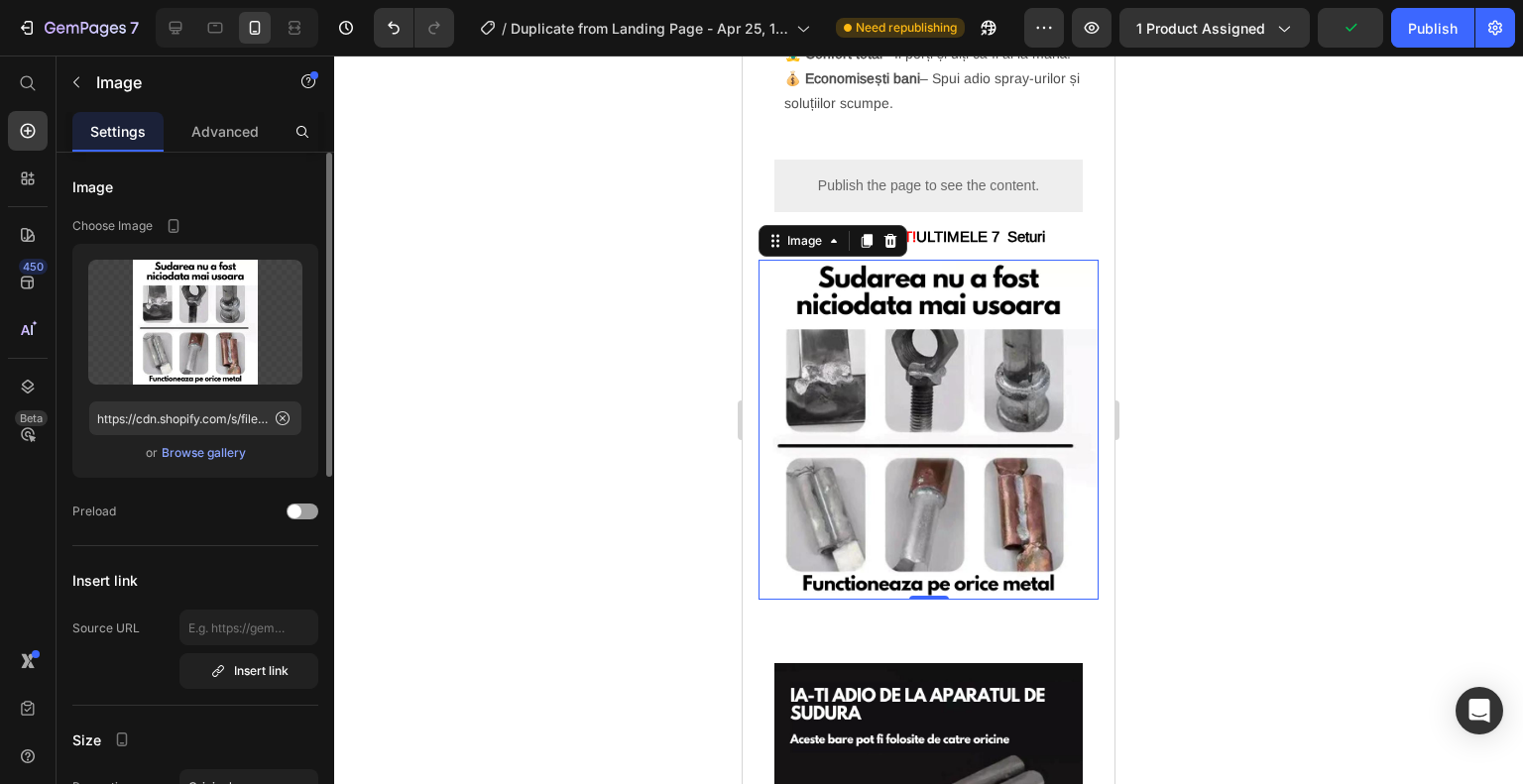click on "Browse gallery" at bounding box center [203, 453] 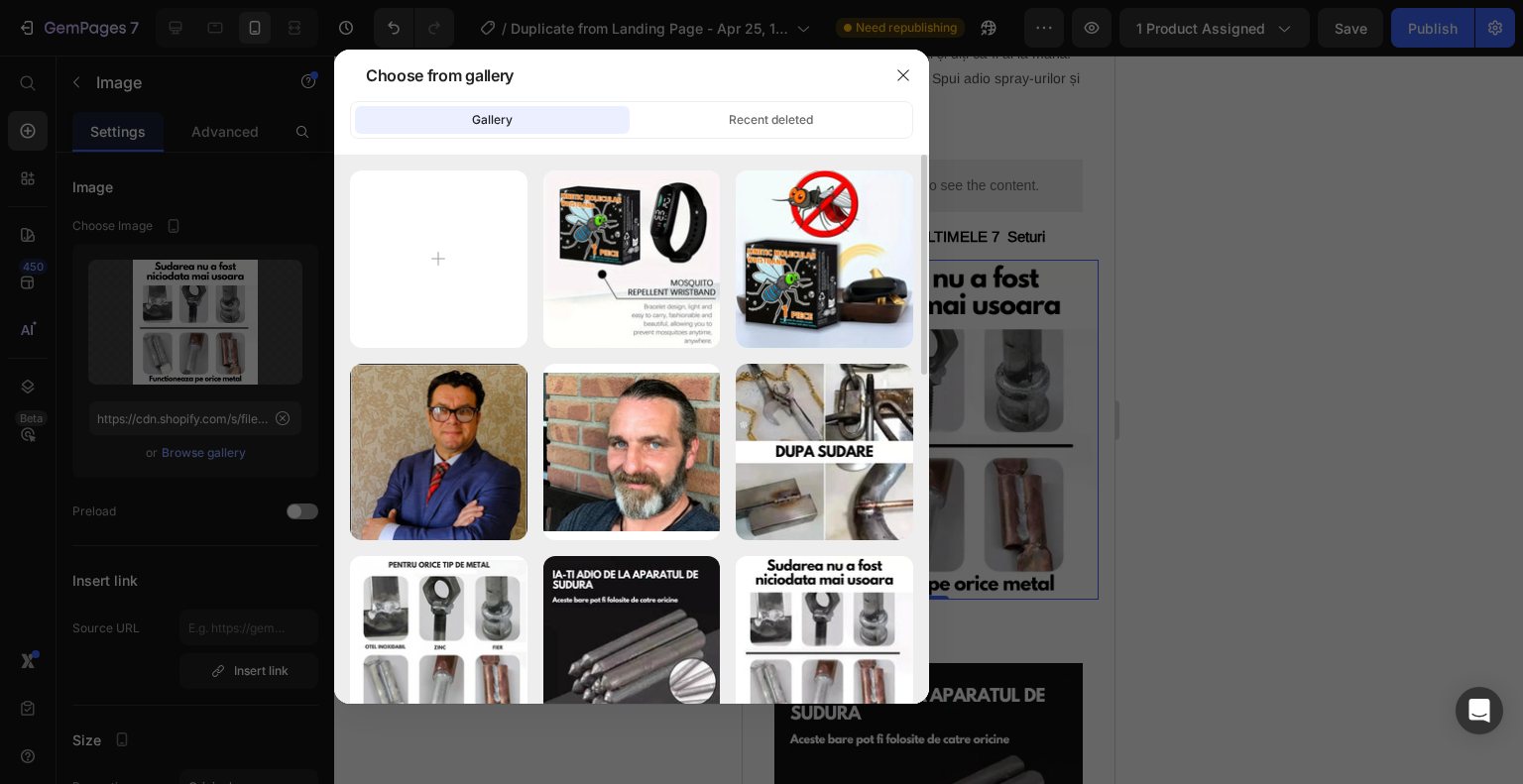 click on "8578e5da-3c6a-4...72.webp 36.66 kb 8d9ebefb-5333-4...cd.webp 45.54 kb 324299777_306463...1).jpg 216.34 kb 2019-01-05-21-15...00.jpg 196.15 kb 5.jpg 77.39 kb zzzzzzzzzzzzzzzzz.png 454.80 kb 4.jpg 56.84 kb 2.jpg 73.65 kb 3659bee0af2a6dd1...90.gif 3526.62 kb 5c29a160d343a812...32.gif 4349.49 kb 506322217231975...3).webp 45.23 kb Screenshot-2022...02.webp 29.36 kb Screenshot-2022...58.webp 17.55 kb Screenshot-2022...-1.webp 14.79 kb Screenshot-2022..._1.webp 12.58 kb Screenshot-2022...2).webp 15.94 kb Screenshot-2022..._1.webp 15.10 kb Screenshot-2022...58.webp 14.04 kb Screenshot-2022...1).webp 13.88 kb" at bounding box center (632, 838) 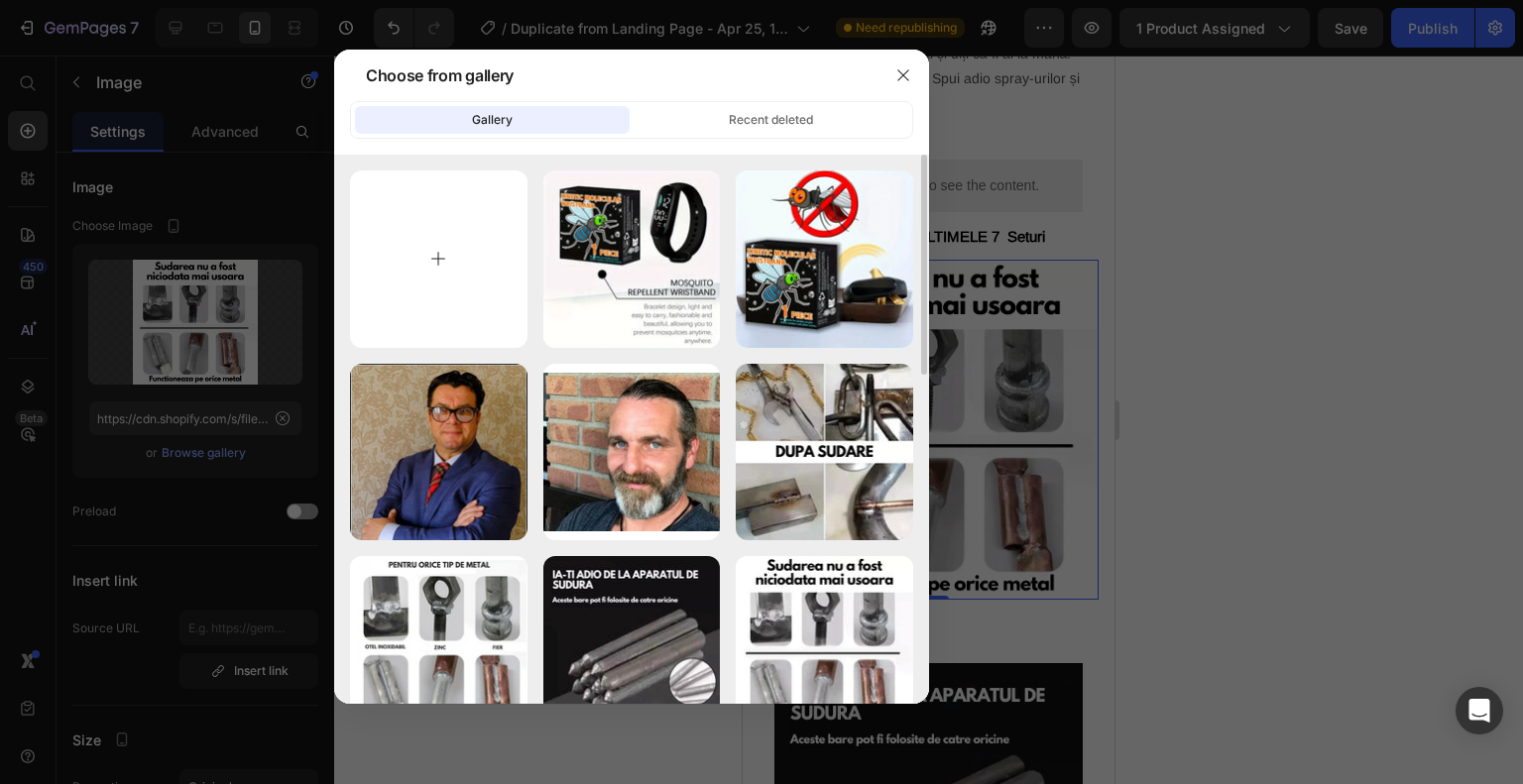 click at bounding box center (438, 259) 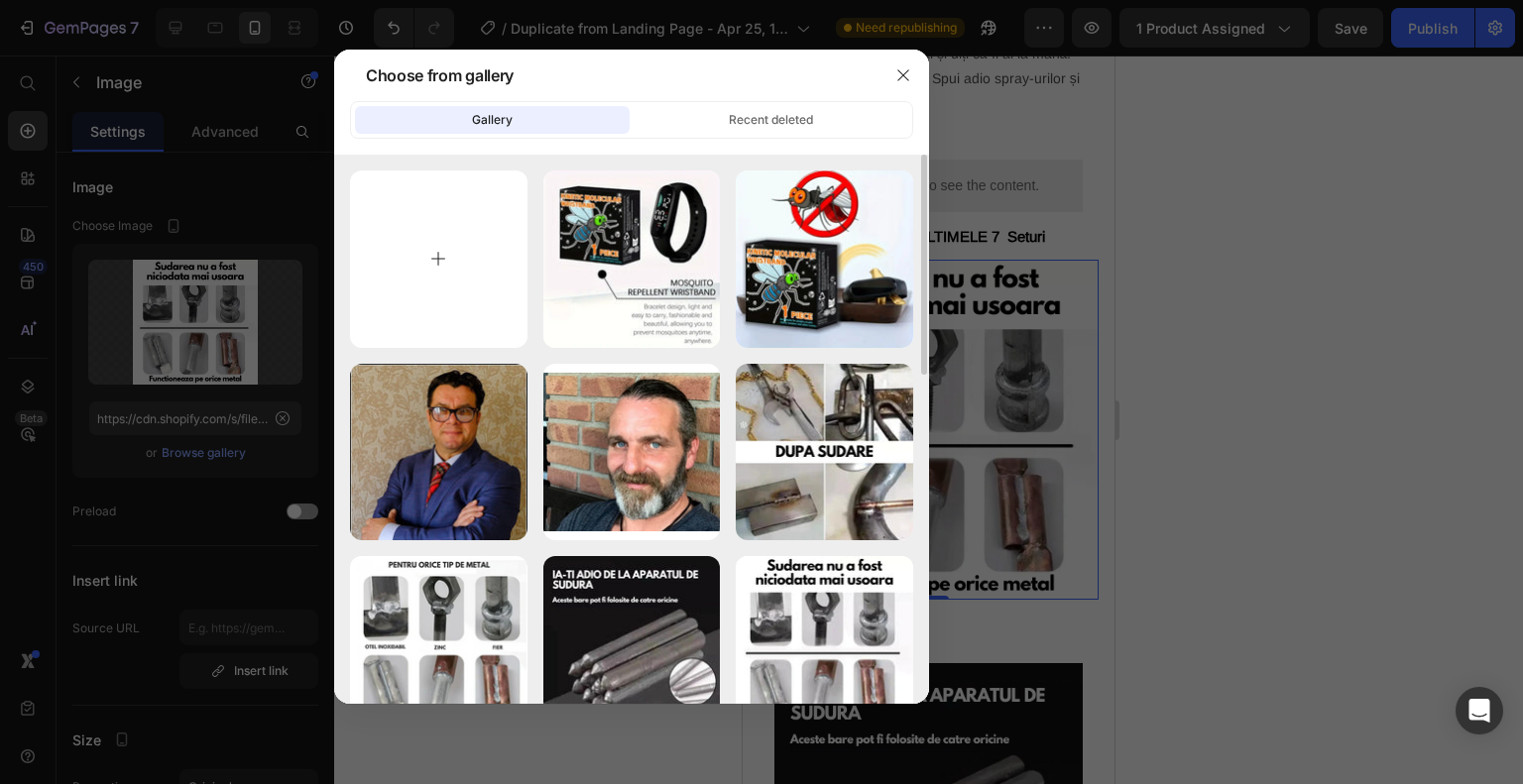 type on "C:\fakepath\324299777_3064639753837662_3448347023743533137_n (1).jpg" 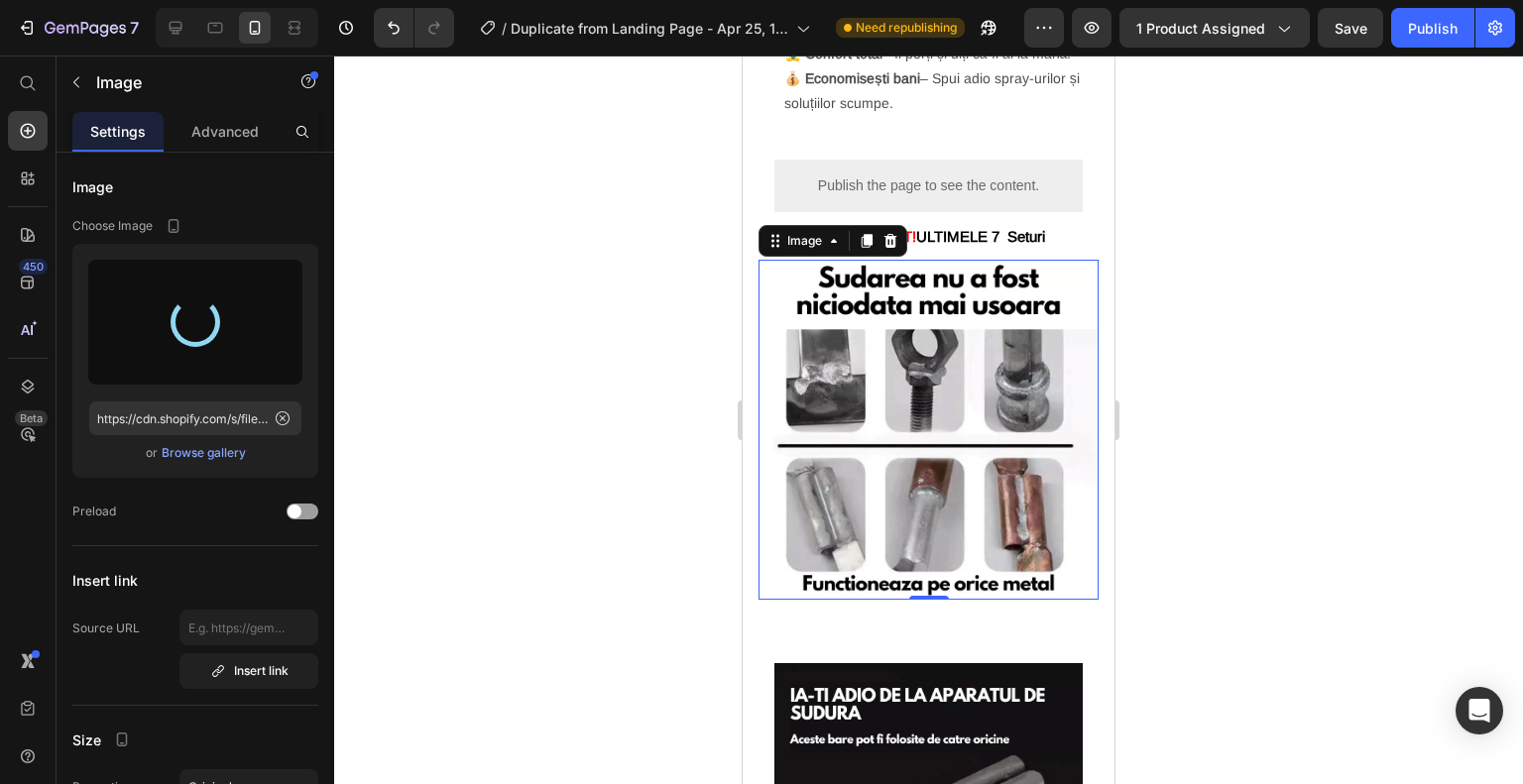 type on "https://cdn.shopify.com/s/files/1/0960/1351/7132/files/gempages_574940279841227888-ee2ae0a1-e1fe-47d2-a681-f1b423ceb072.jpg" 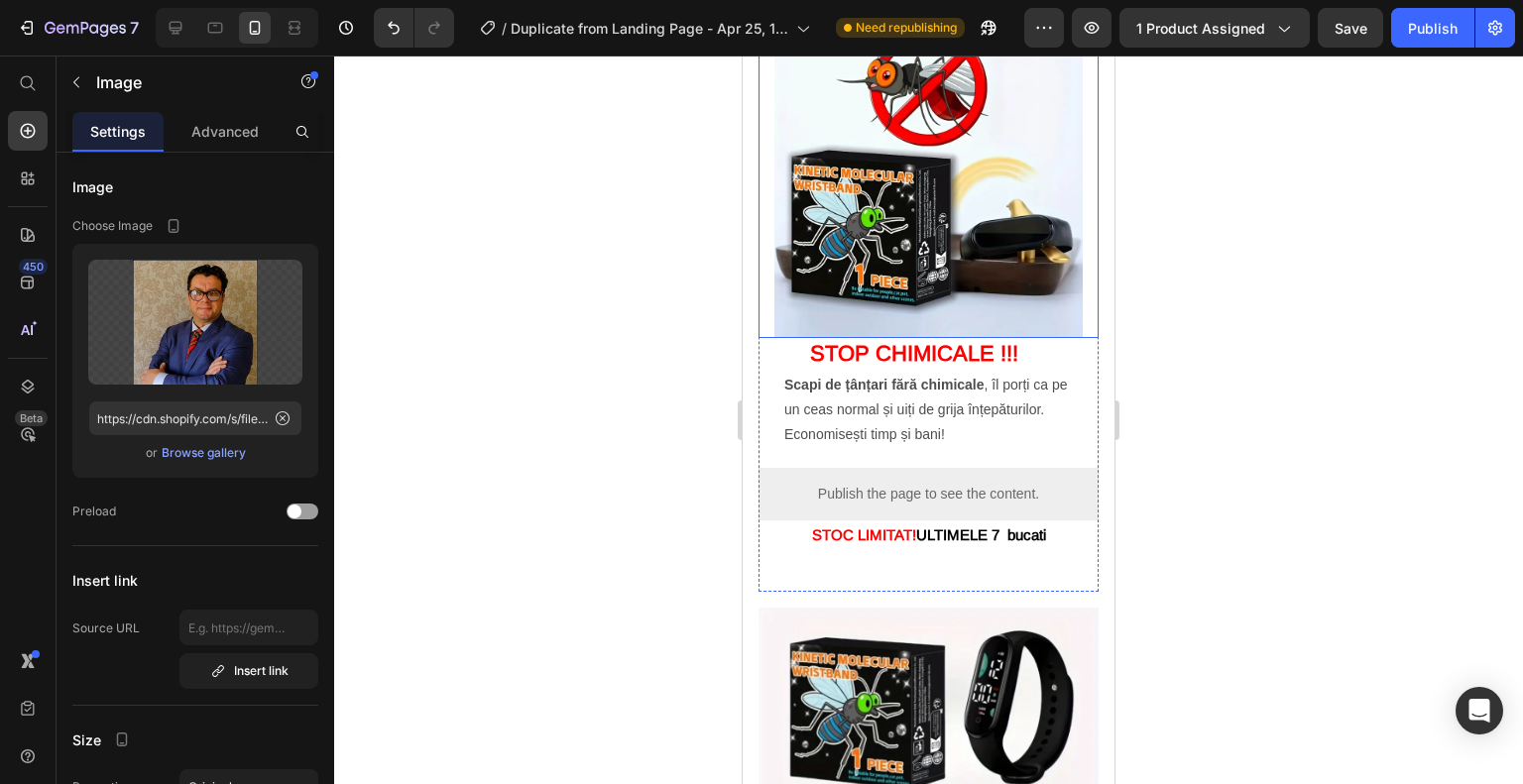 scroll, scrollTop: 2207, scrollLeft: 0, axis: vertical 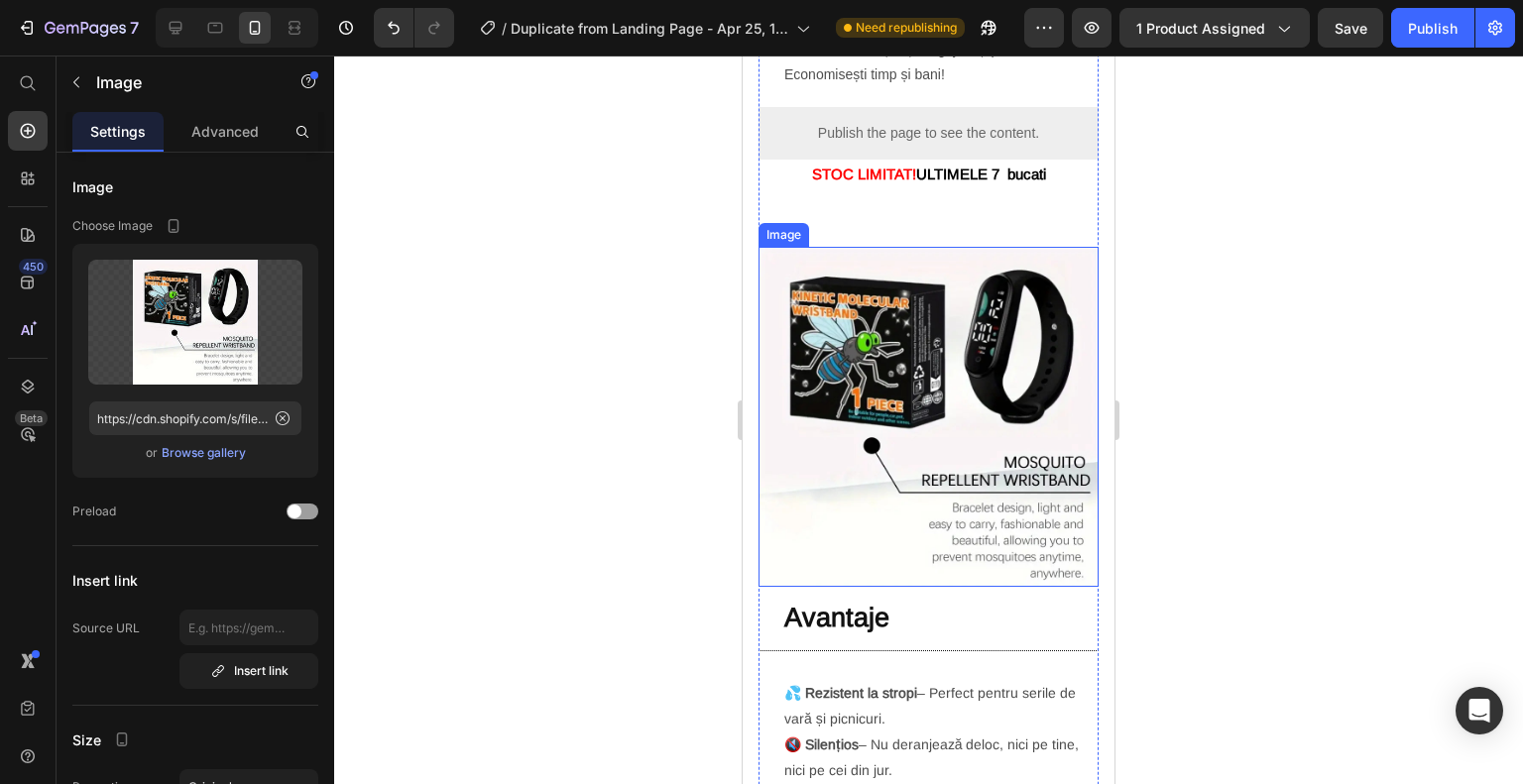 click at bounding box center [928, 416] 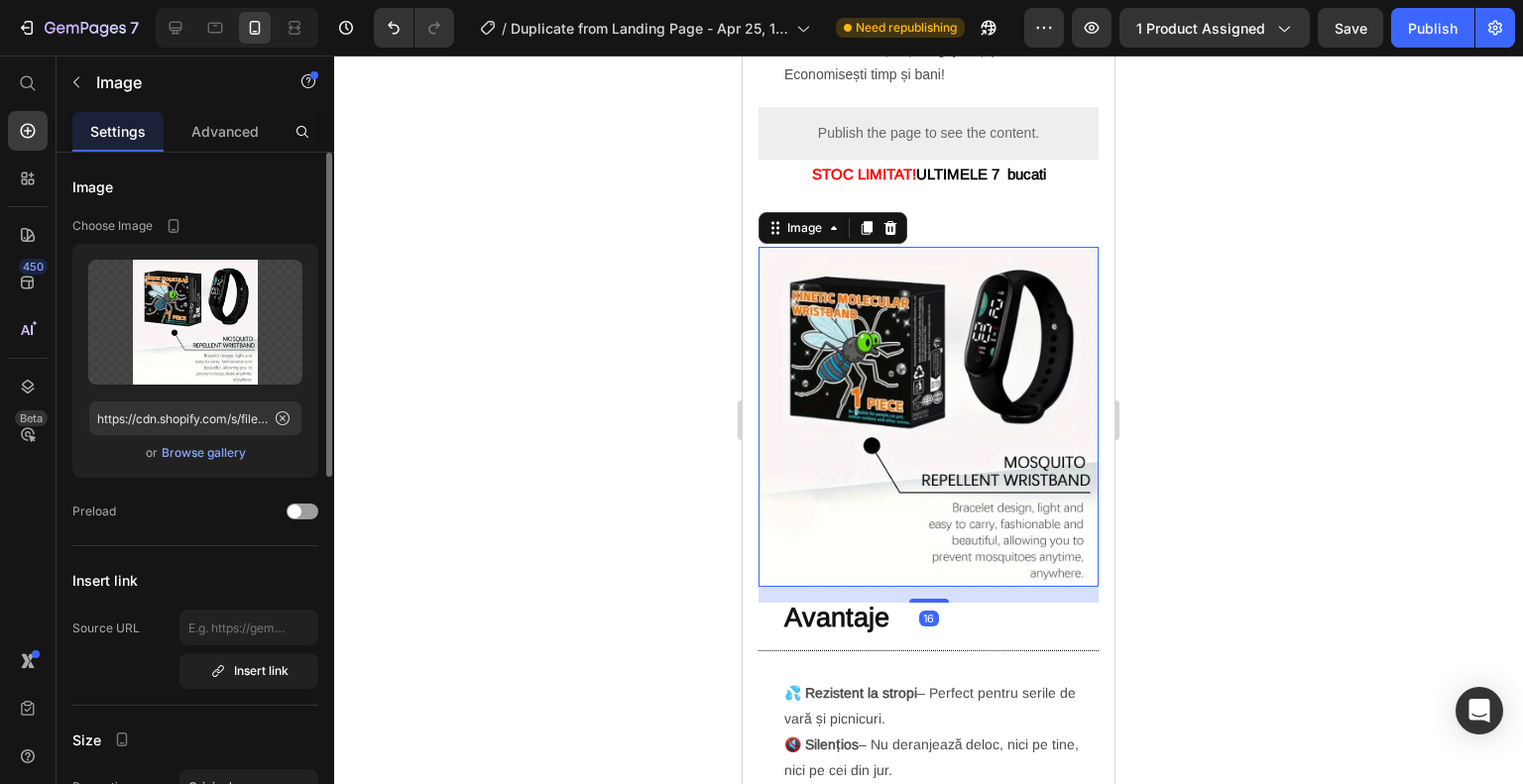 click on "Browse gallery" at bounding box center [203, 453] 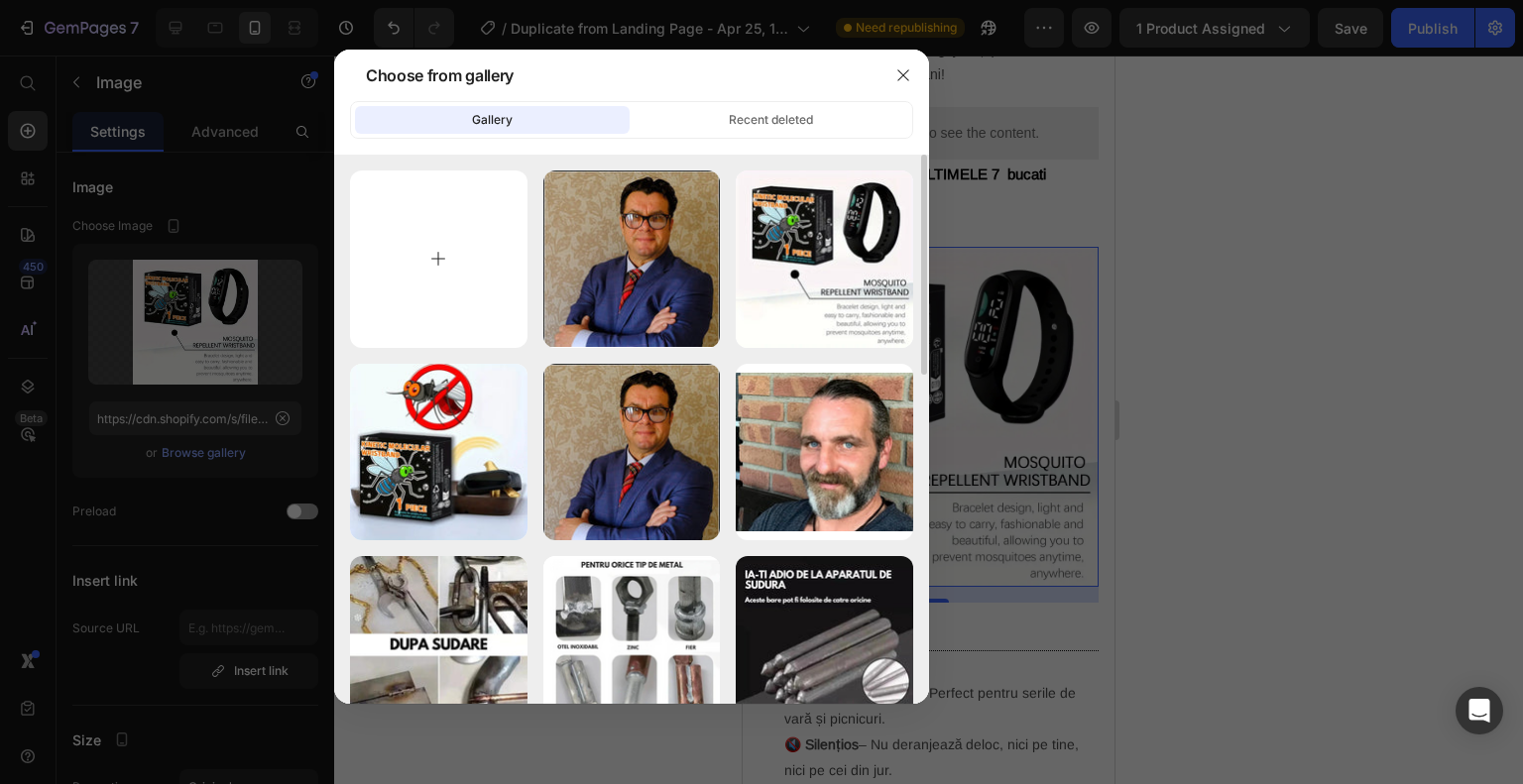 click at bounding box center [438, 259] 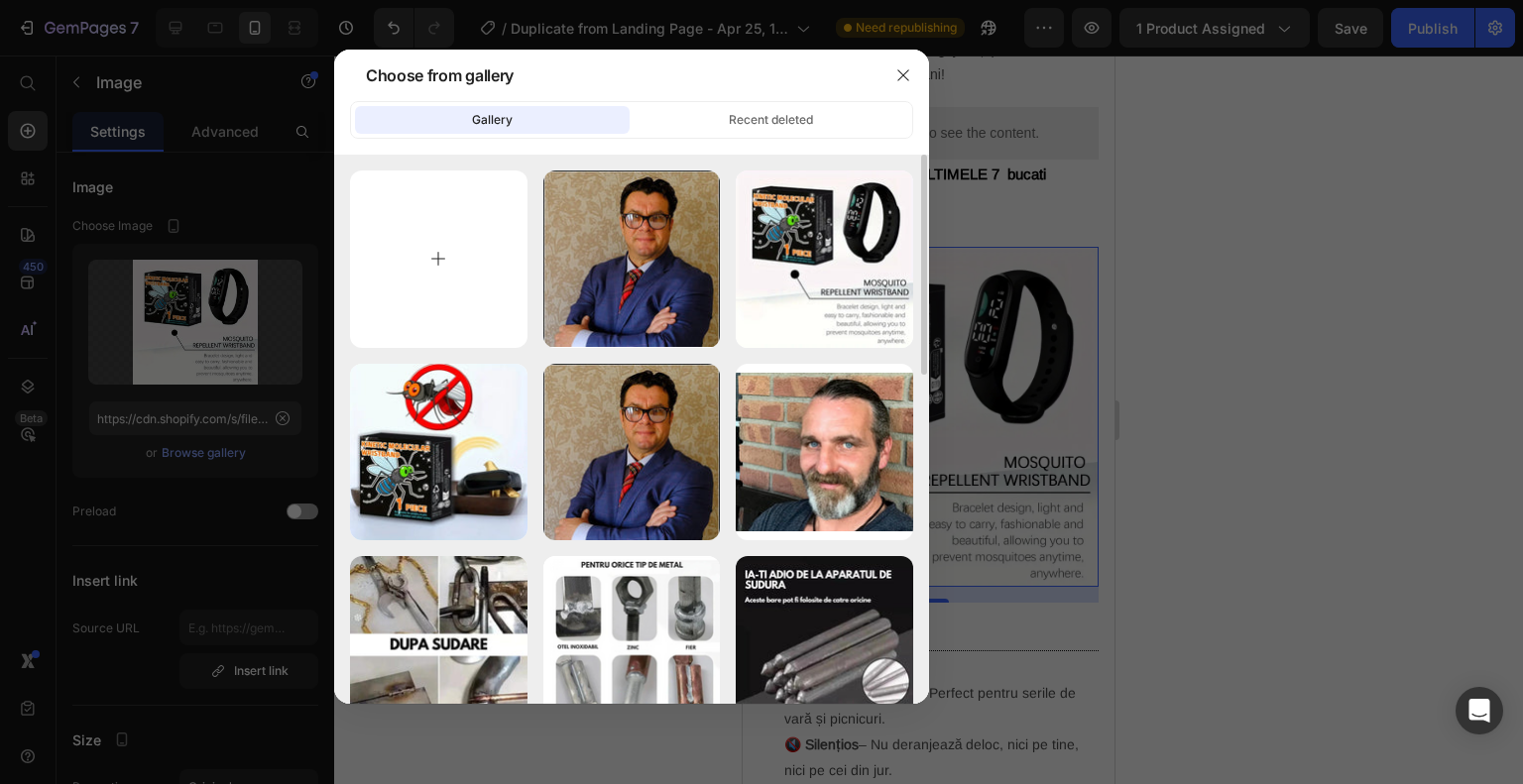 type on "C:\fakepath\f936ca25-ee57-4e84-93f1-0f44c23b5766.webp" 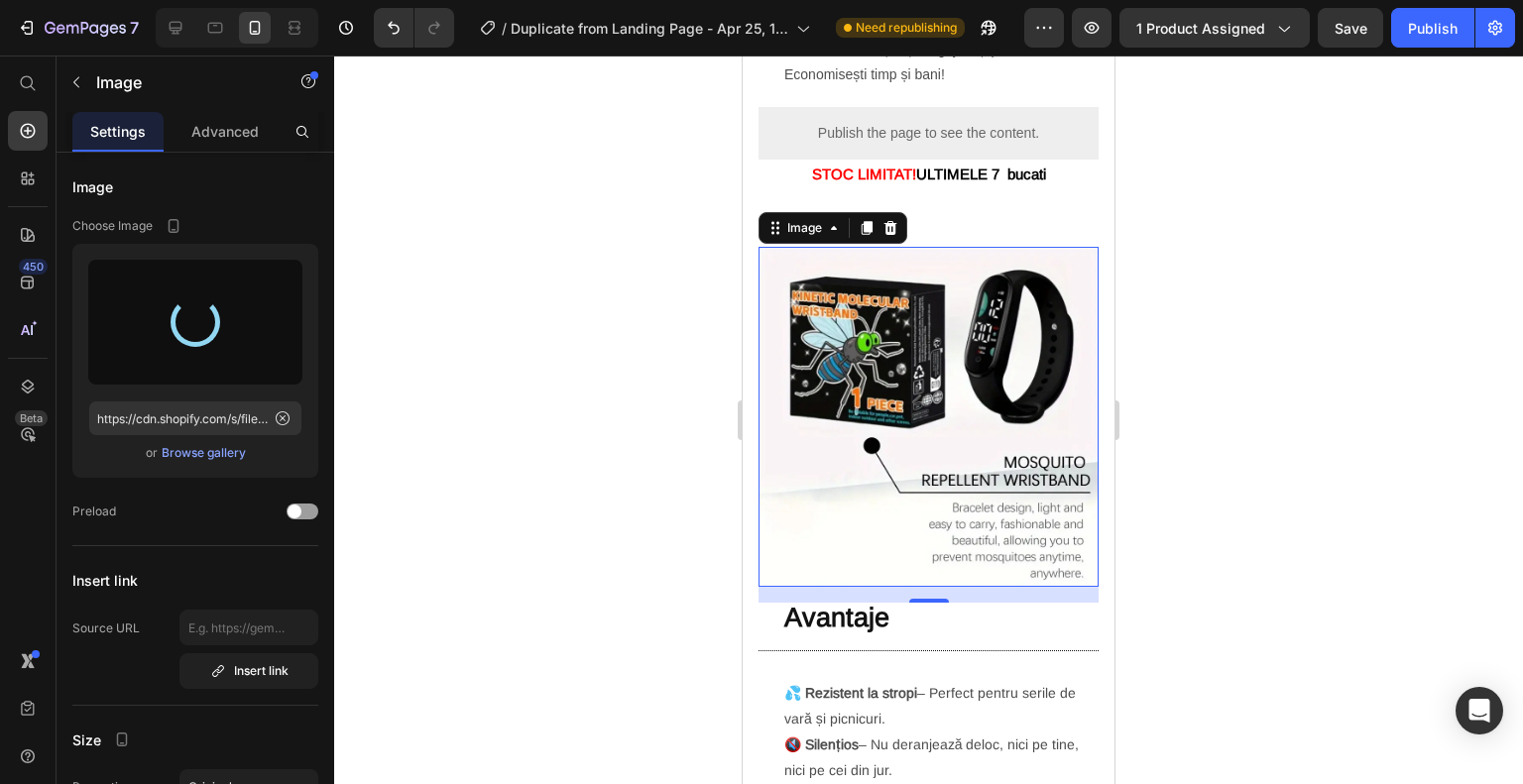 type on "https://cdn.shopify.com/s/files/1/0960/1351/7132/files/gempages_574940279841227888-b166d2bf-671b-4337-aba6-4b723c30f5ee.webp" 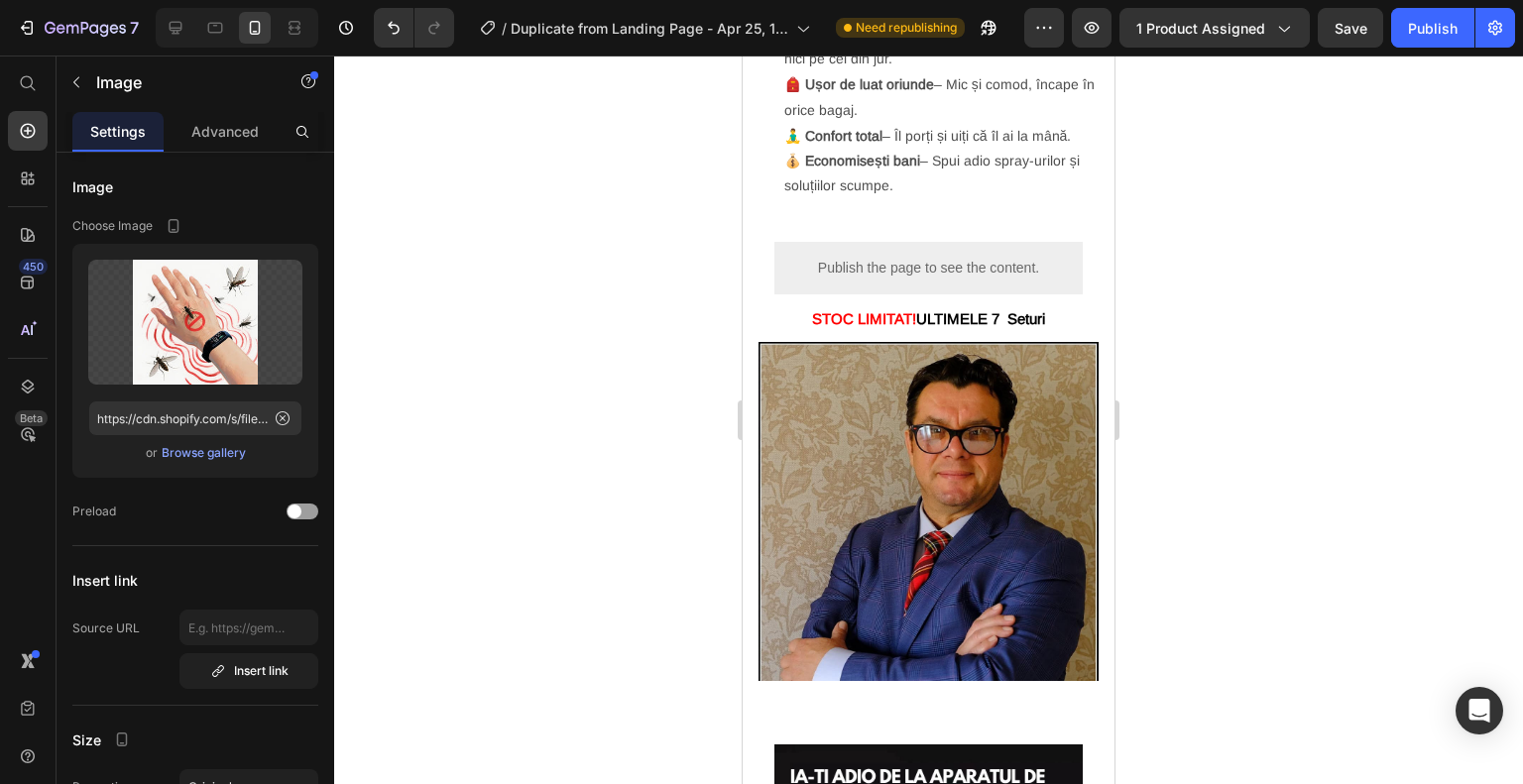 scroll, scrollTop: 3099, scrollLeft: 0, axis: vertical 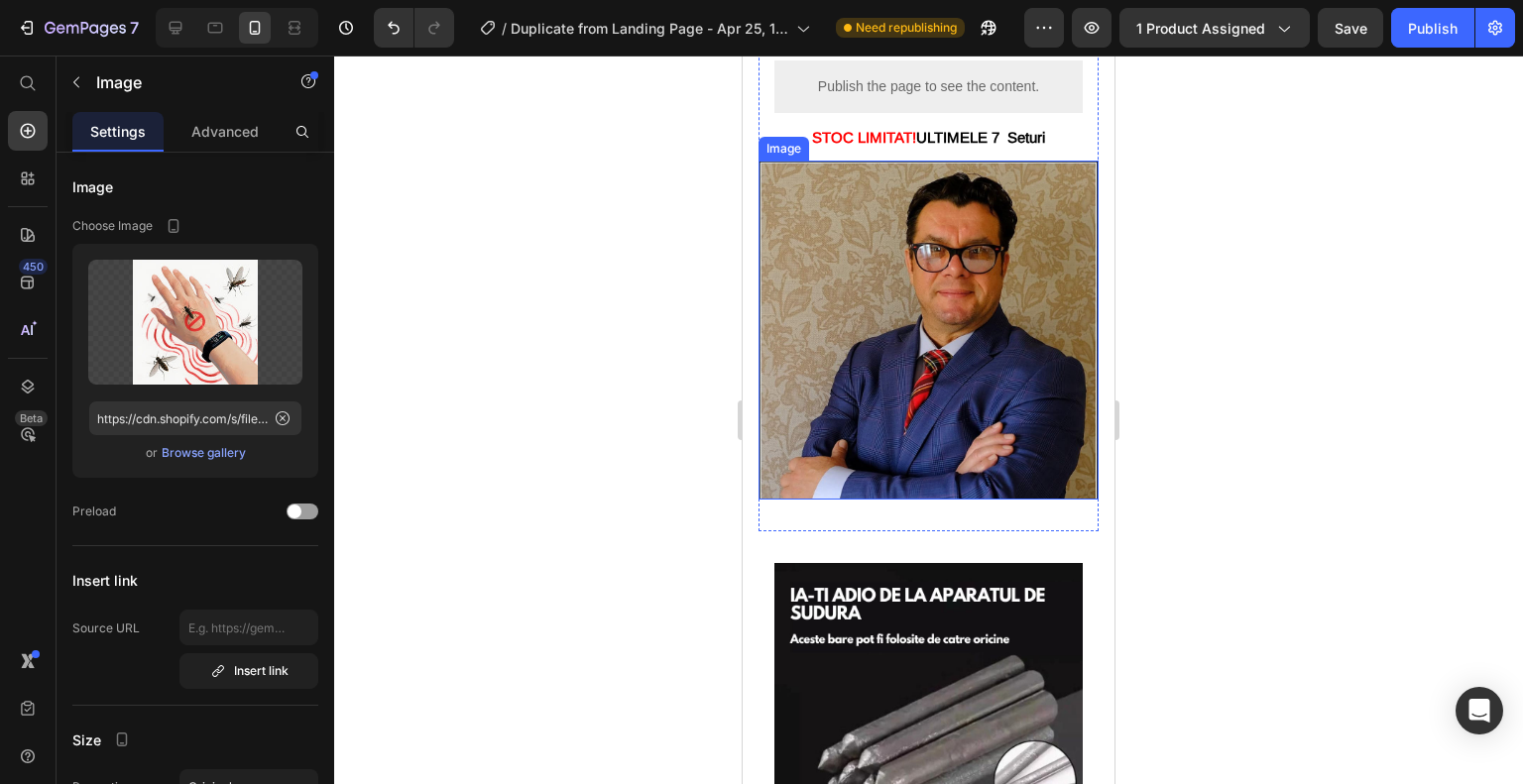 click at bounding box center [928, 330] 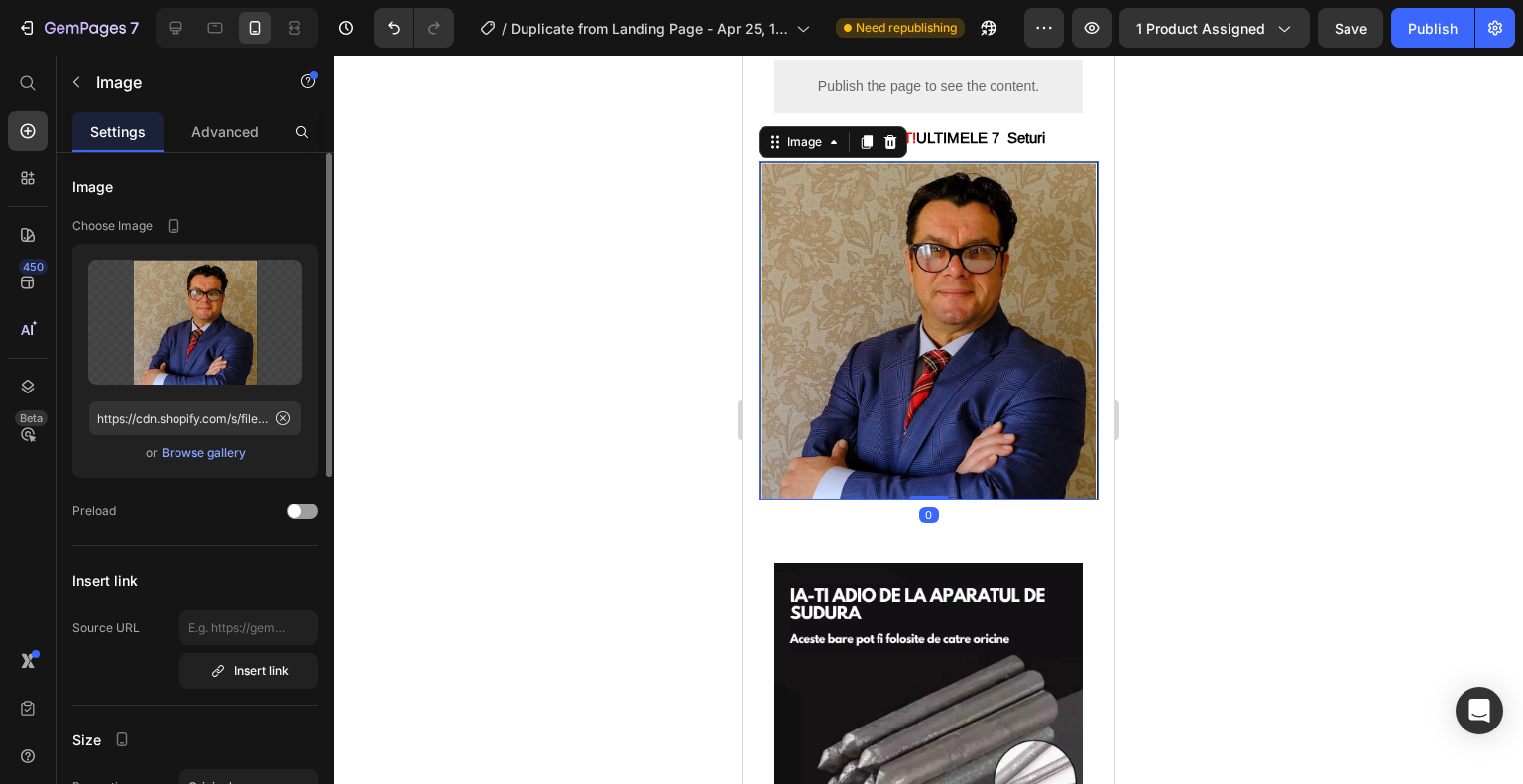 click on "Browse gallery" at bounding box center (203, 453) 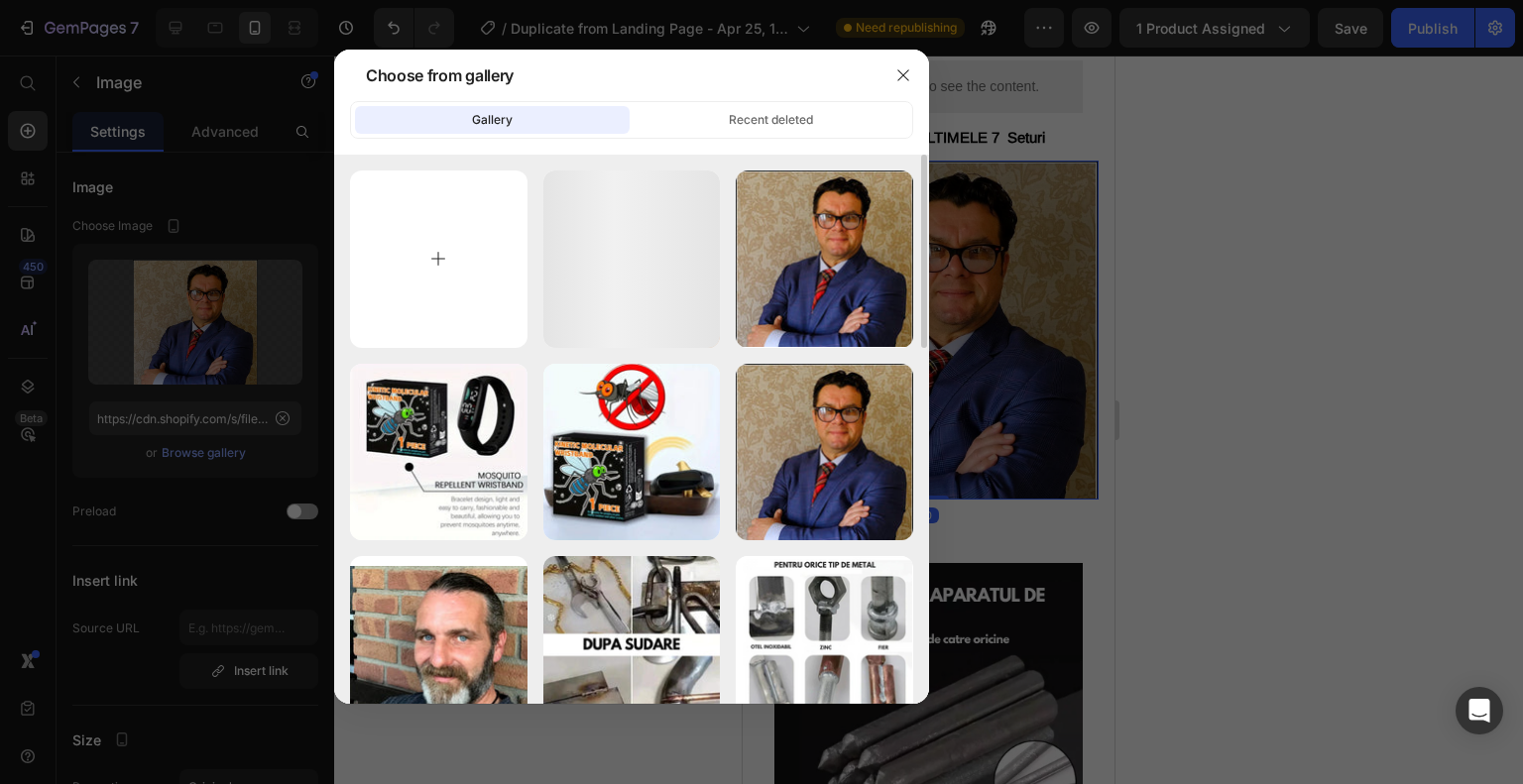 click at bounding box center (438, 259) 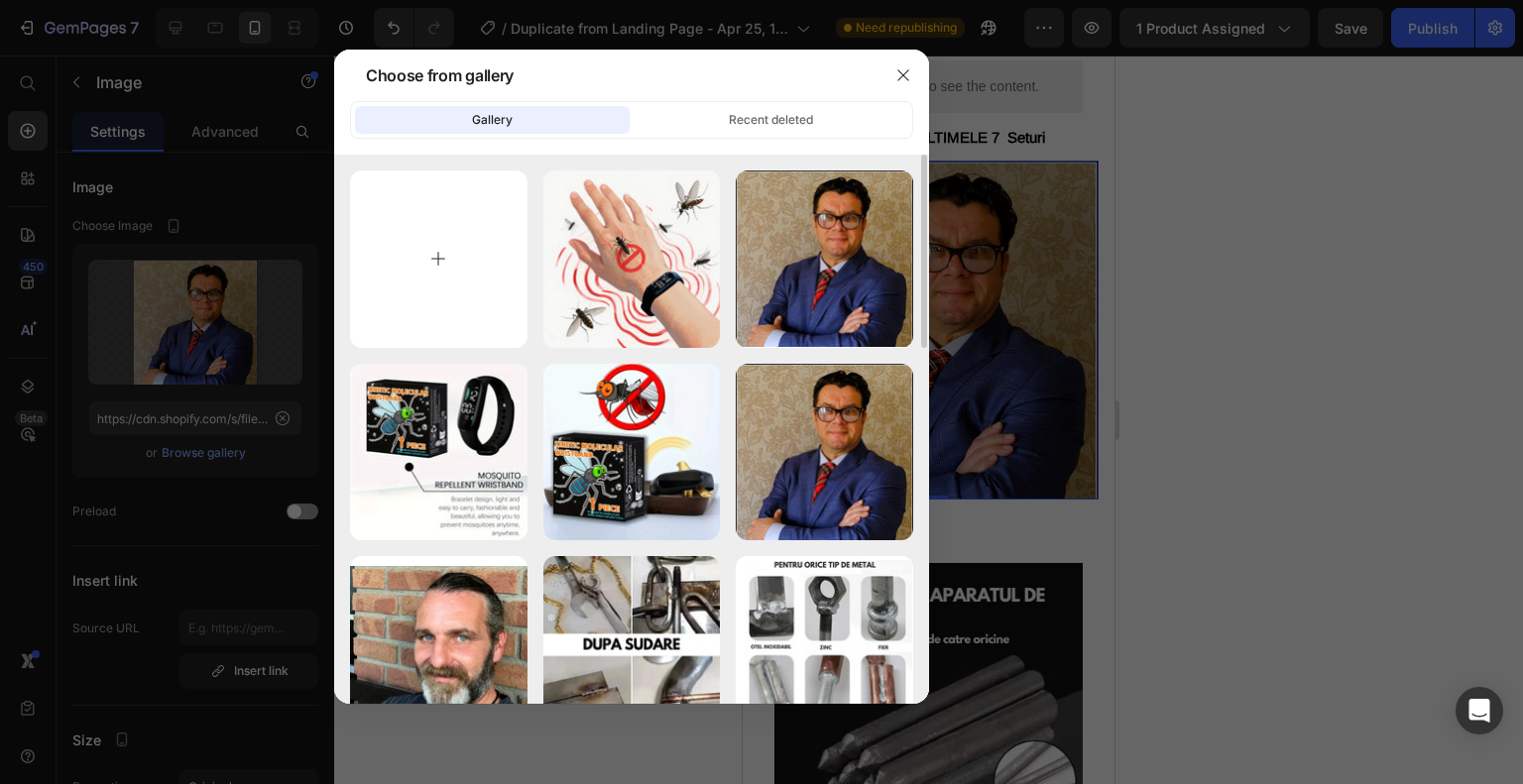 type on "C:\fakepath\cd737efe-ae4b-4848-b08e-601f226b437f.webp" 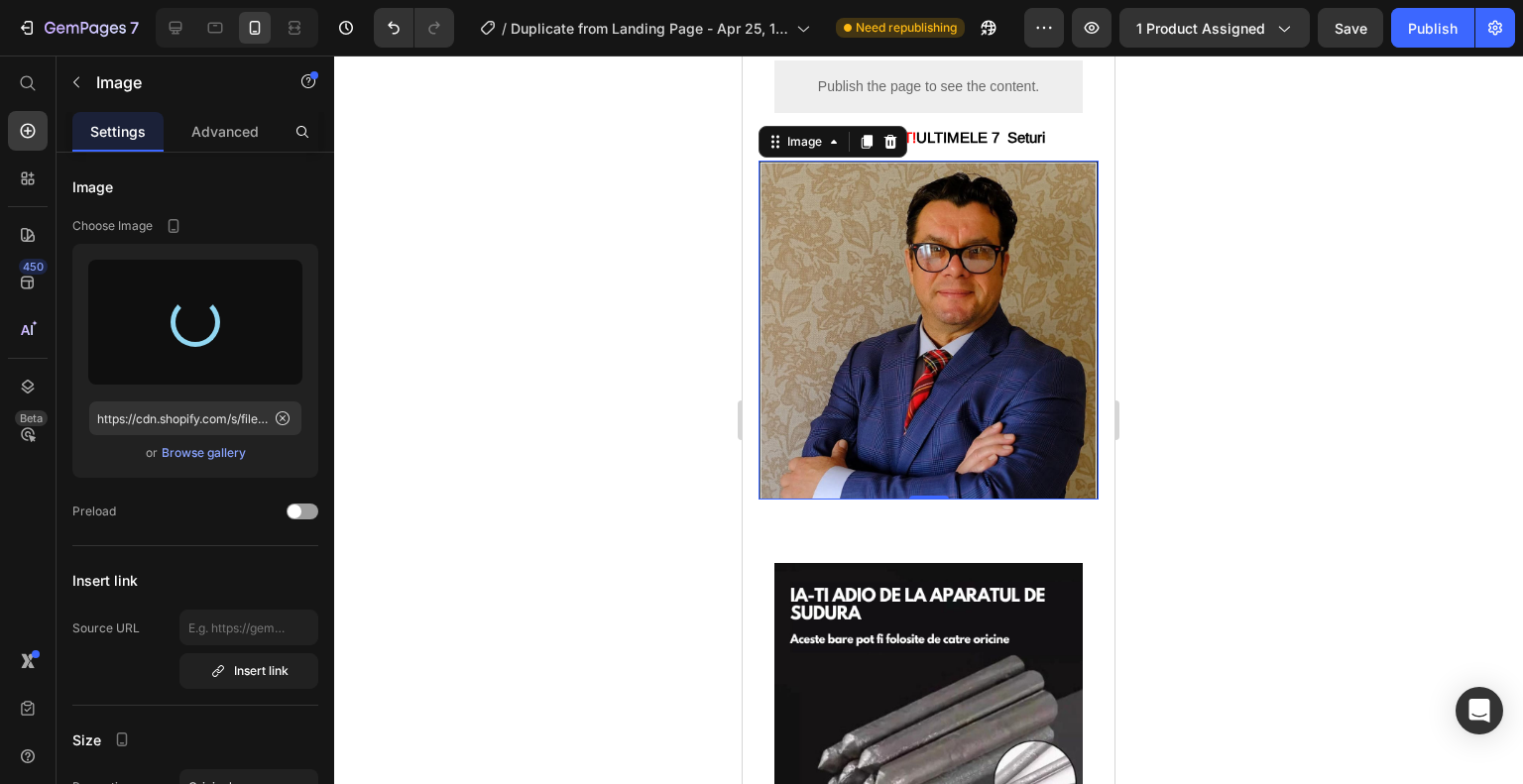 type on "https://cdn.shopify.com/s/files/1/0960/1351/7132/files/gempages_574940279841227888-bc1e62d8-2b46-4cee-9c49-37ebcab89014.webp" 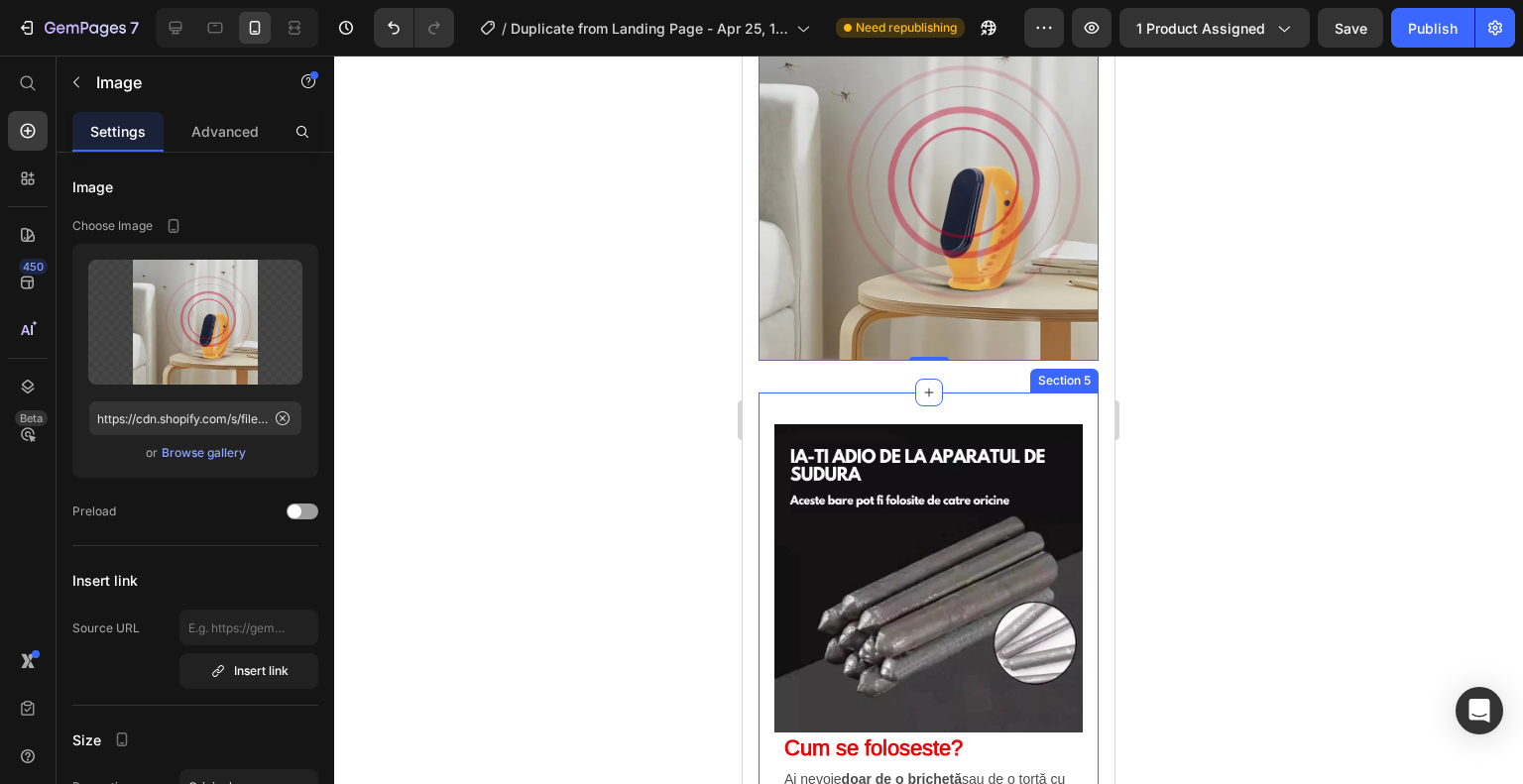 scroll, scrollTop: 3496, scrollLeft: 0, axis: vertical 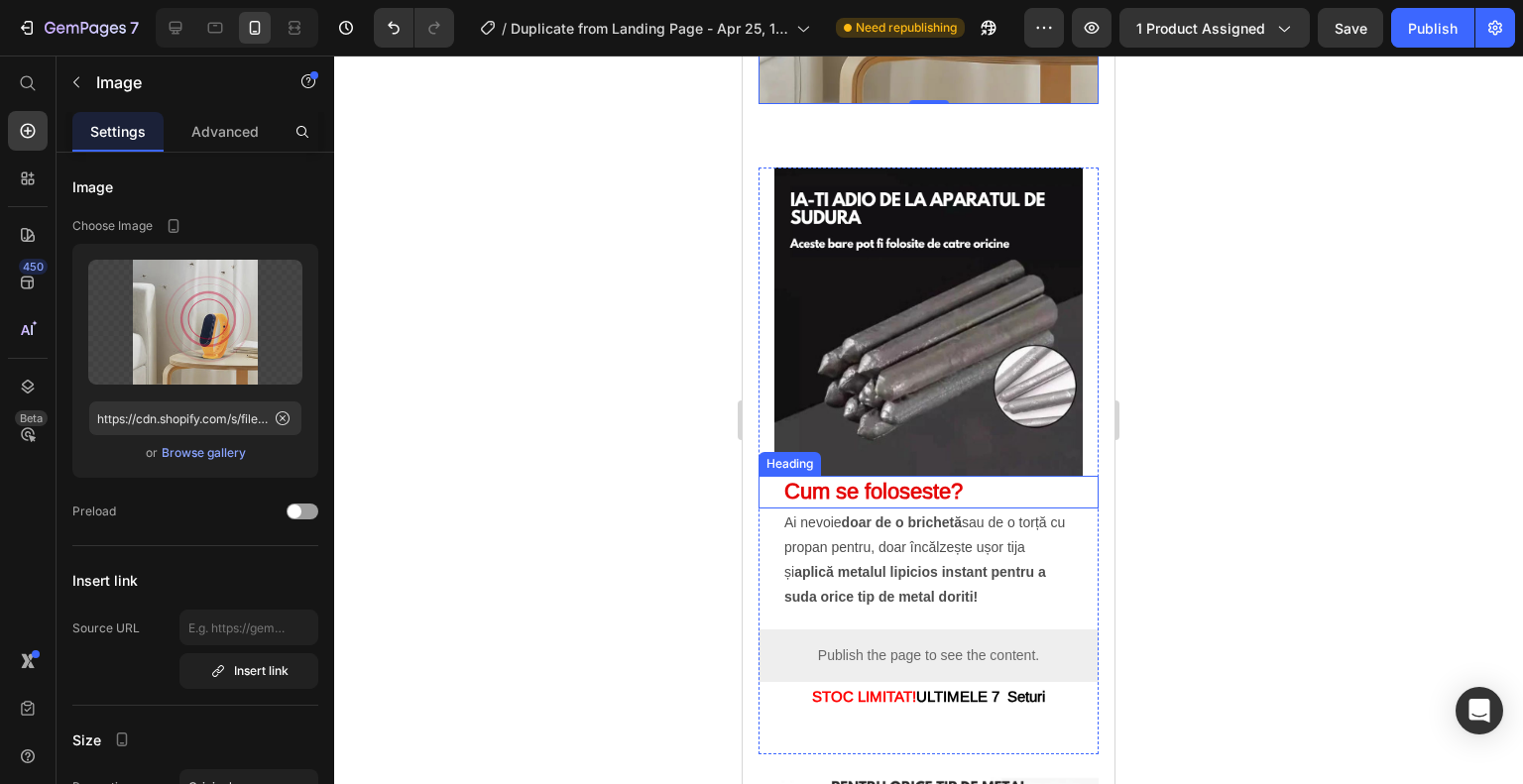 click at bounding box center [928, 321] 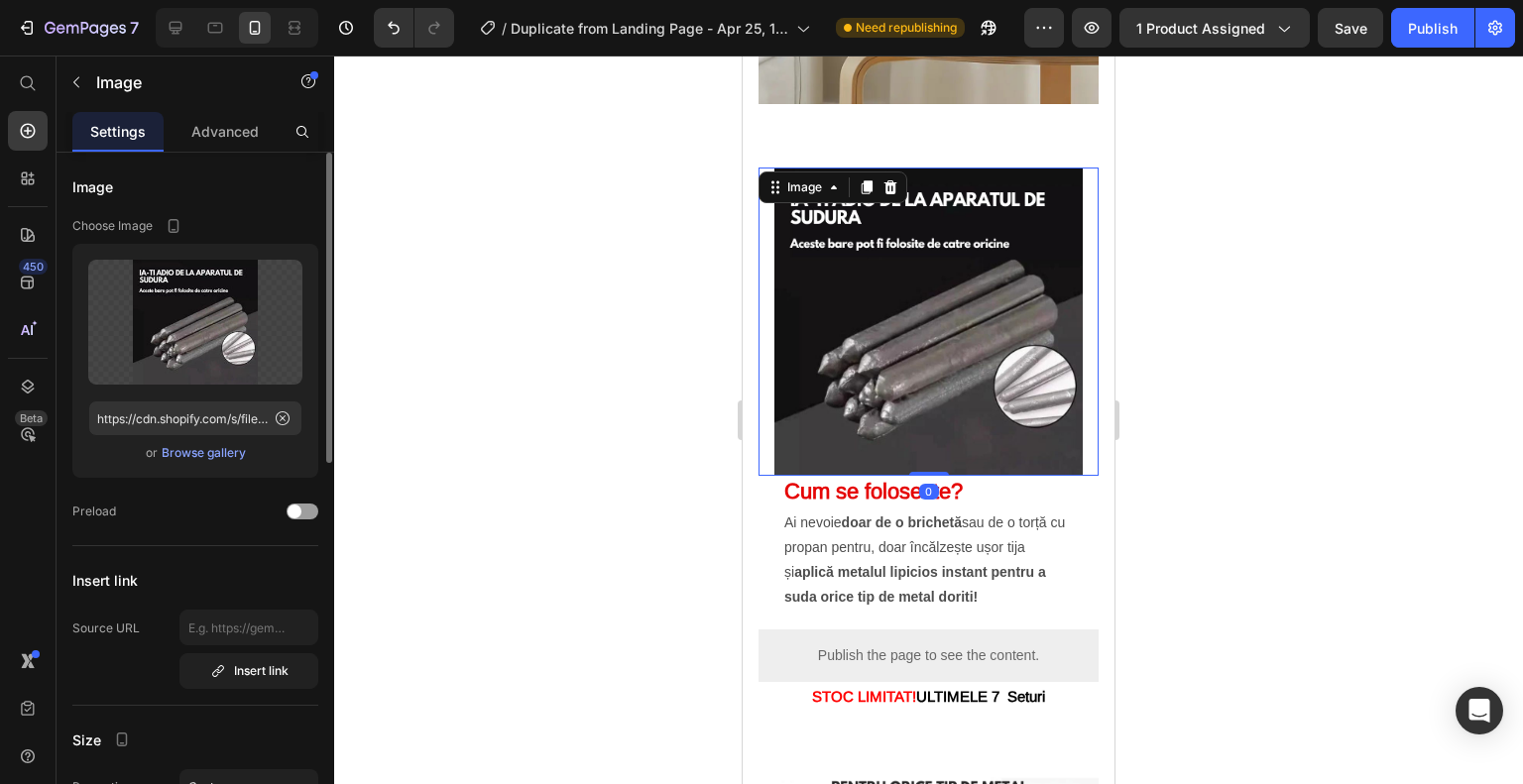 click on "Upload Image https://cdn.shopify.com/s/files/1/0960/1351/7132/files/gempages_574940279841227888-407d172f-4175-465e-9b80-9dc930b9c202.jpg  or   Browse gallery" 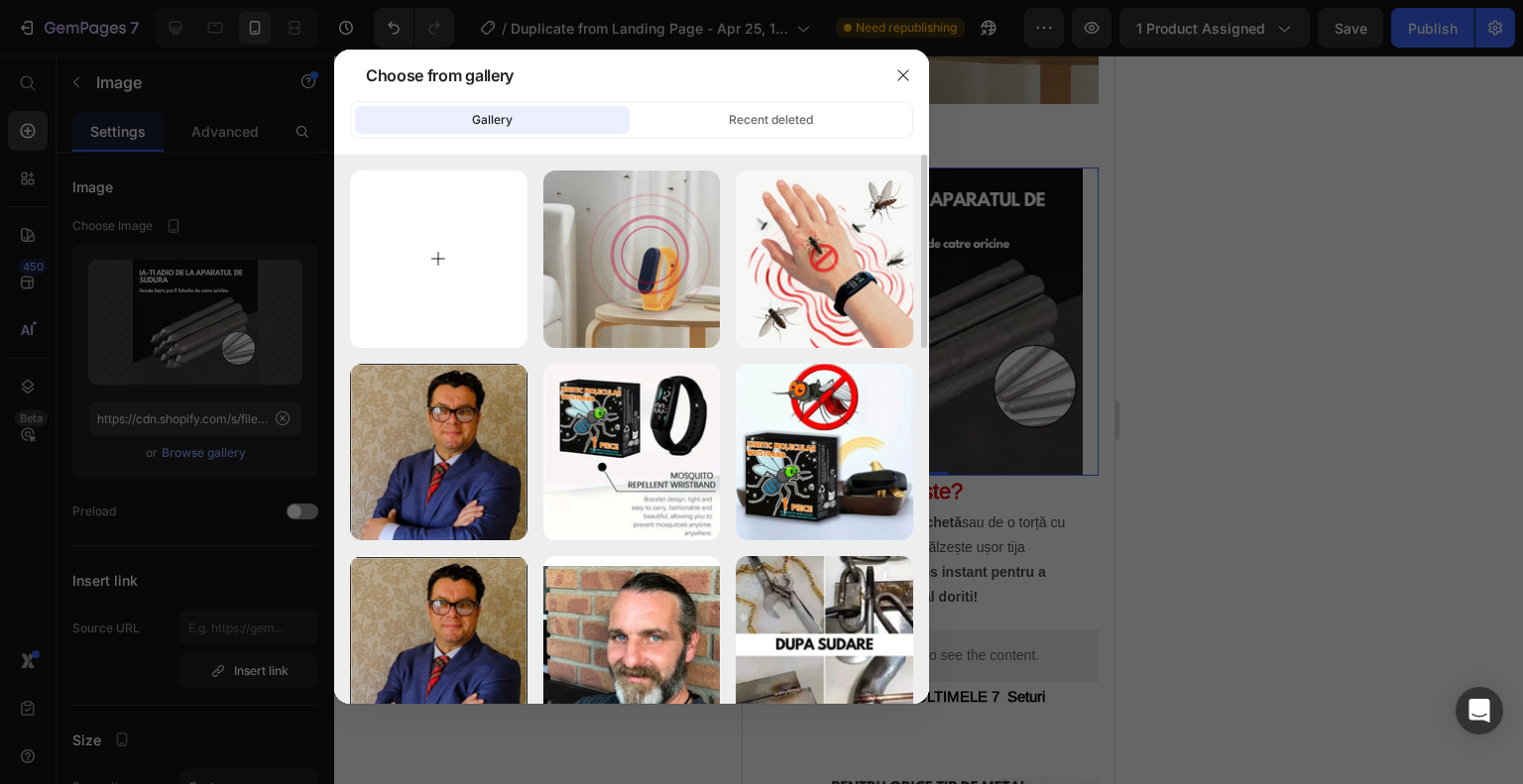 click at bounding box center [438, 259] 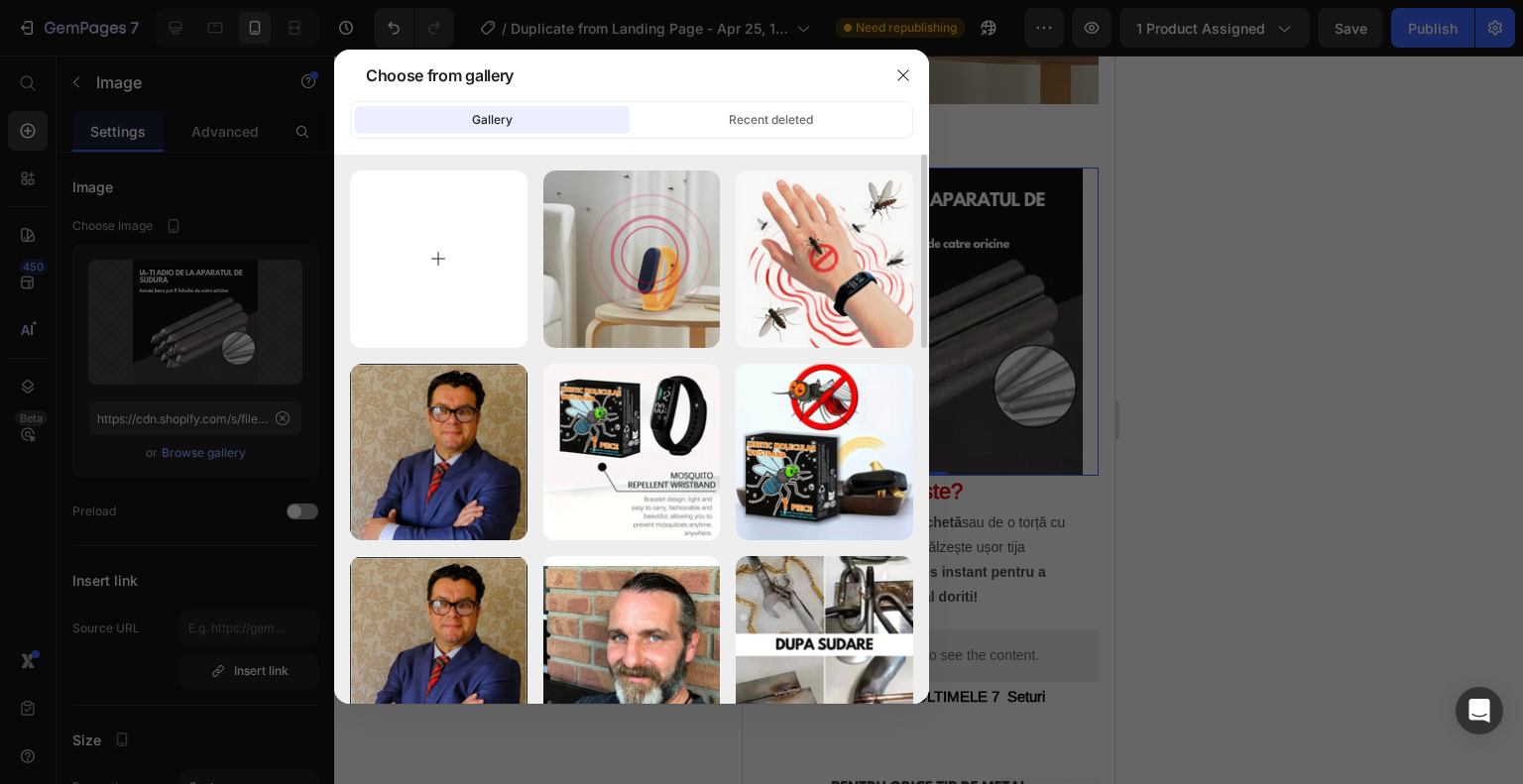 type on "C:\fakepath\4d06a8e7-b432-4c29-adbb-f465eb8ec0a9.webp" 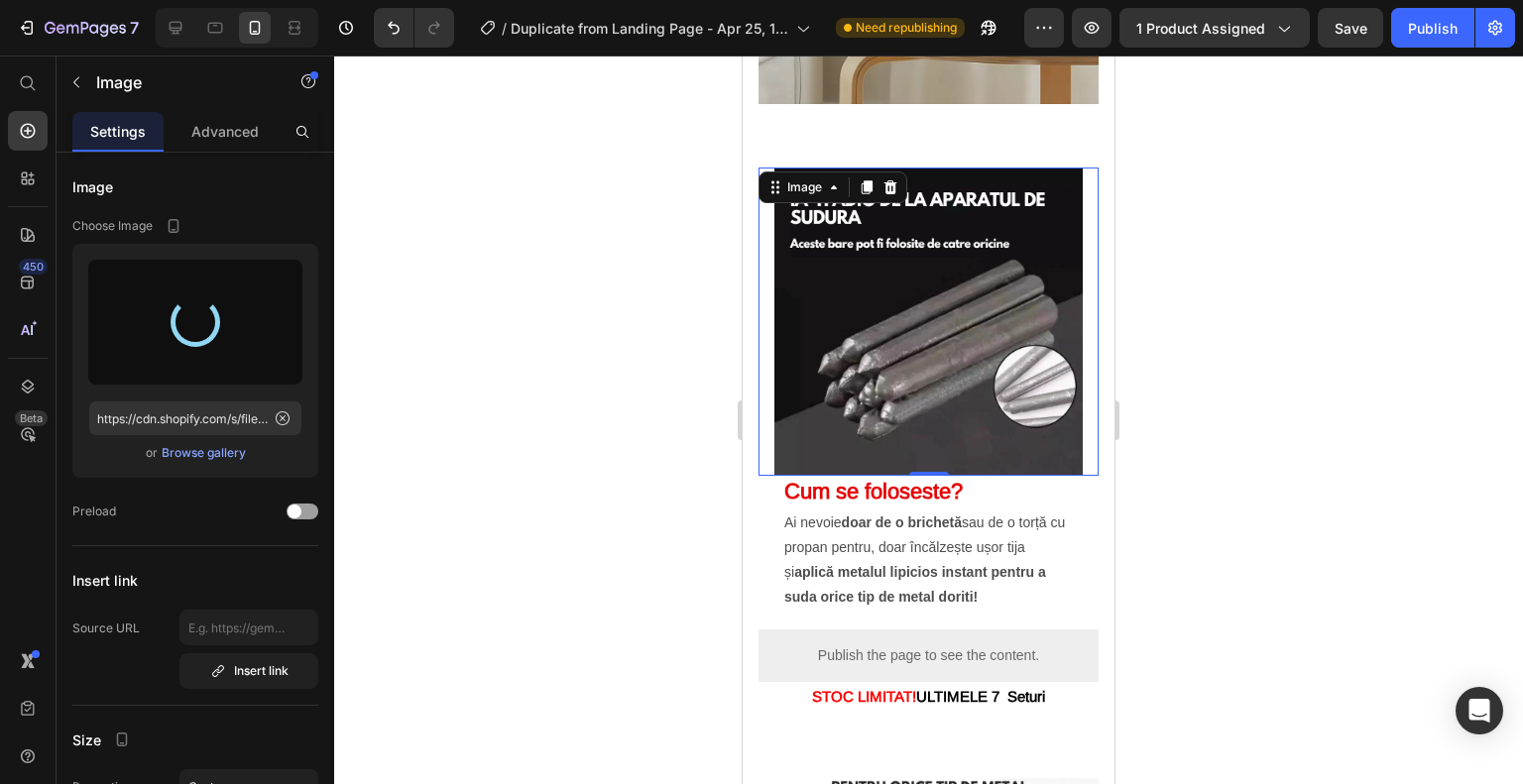 type on "https://cdn.shopify.com/s/files/1/0960/1351/7132/files/gempages_574940279841227888-2dd3f749-47b5-4f8c-8935-f0e6333d0f00.webp" 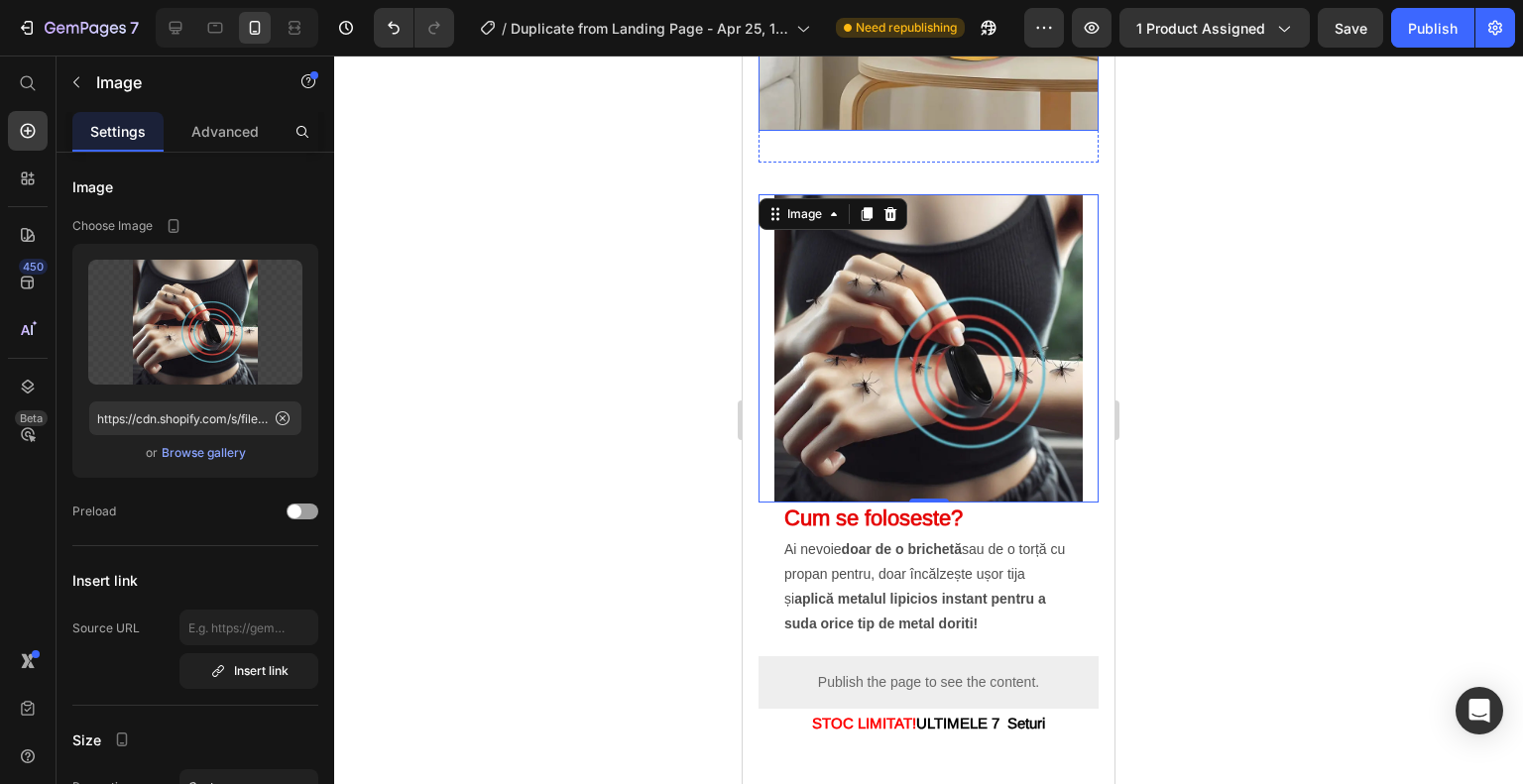 scroll, scrollTop: 3496, scrollLeft: 0, axis: vertical 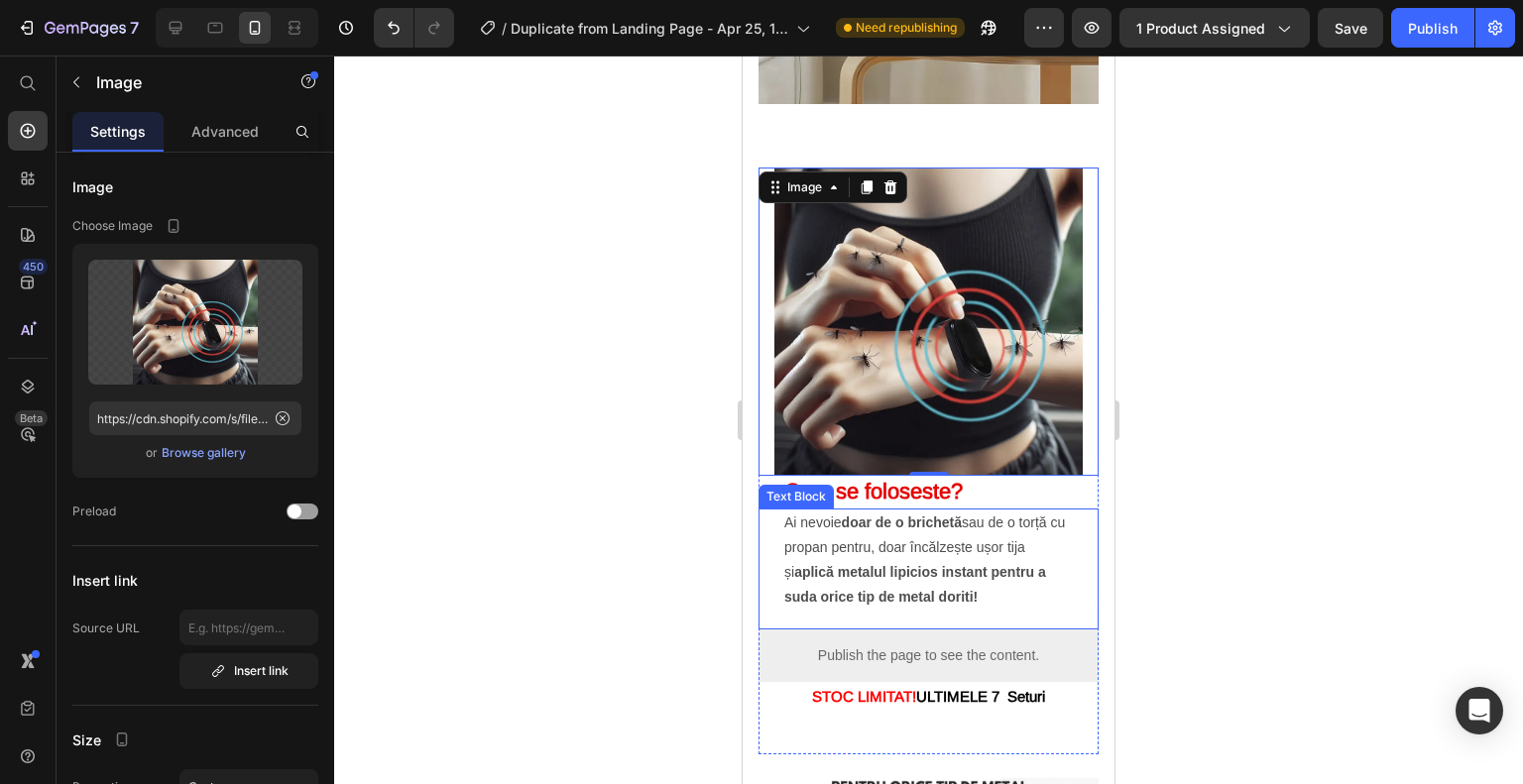 click on "Ai nevoie  doar de o brichetă  sau de o torță cu propan pentru, doar încălzește ușor tija și  aplică metalul lipicios instant pentru a suda orice tip de metal doriti!" at bounding box center [928, 560] 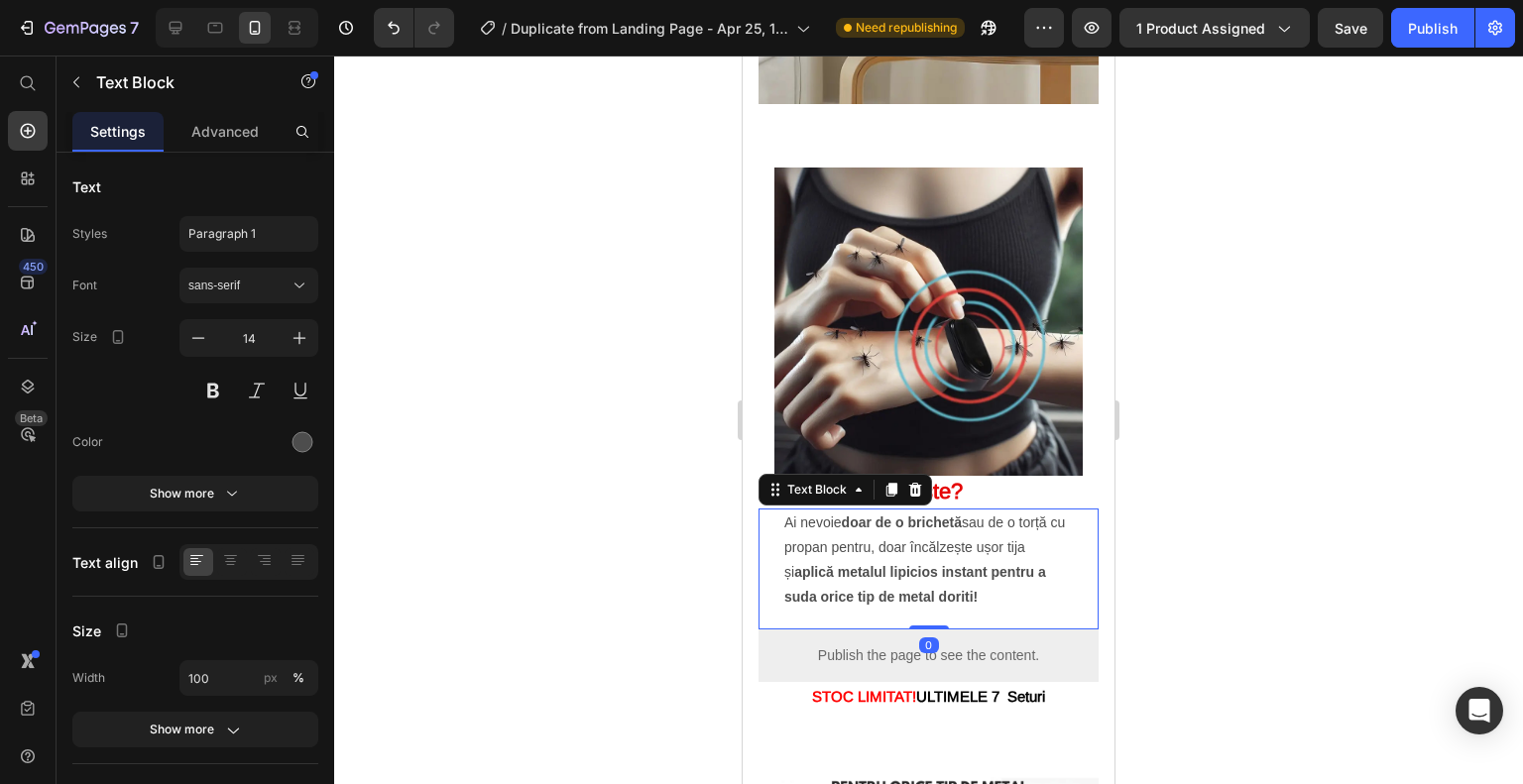 click on "Ai nevoie  doar de o brichetă  sau de o torță cu propan pentru, doar încălzește ușor tija și  aplică metalul lipicios instant pentru a suda orice tip de metal doriti!" at bounding box center (928, 560) 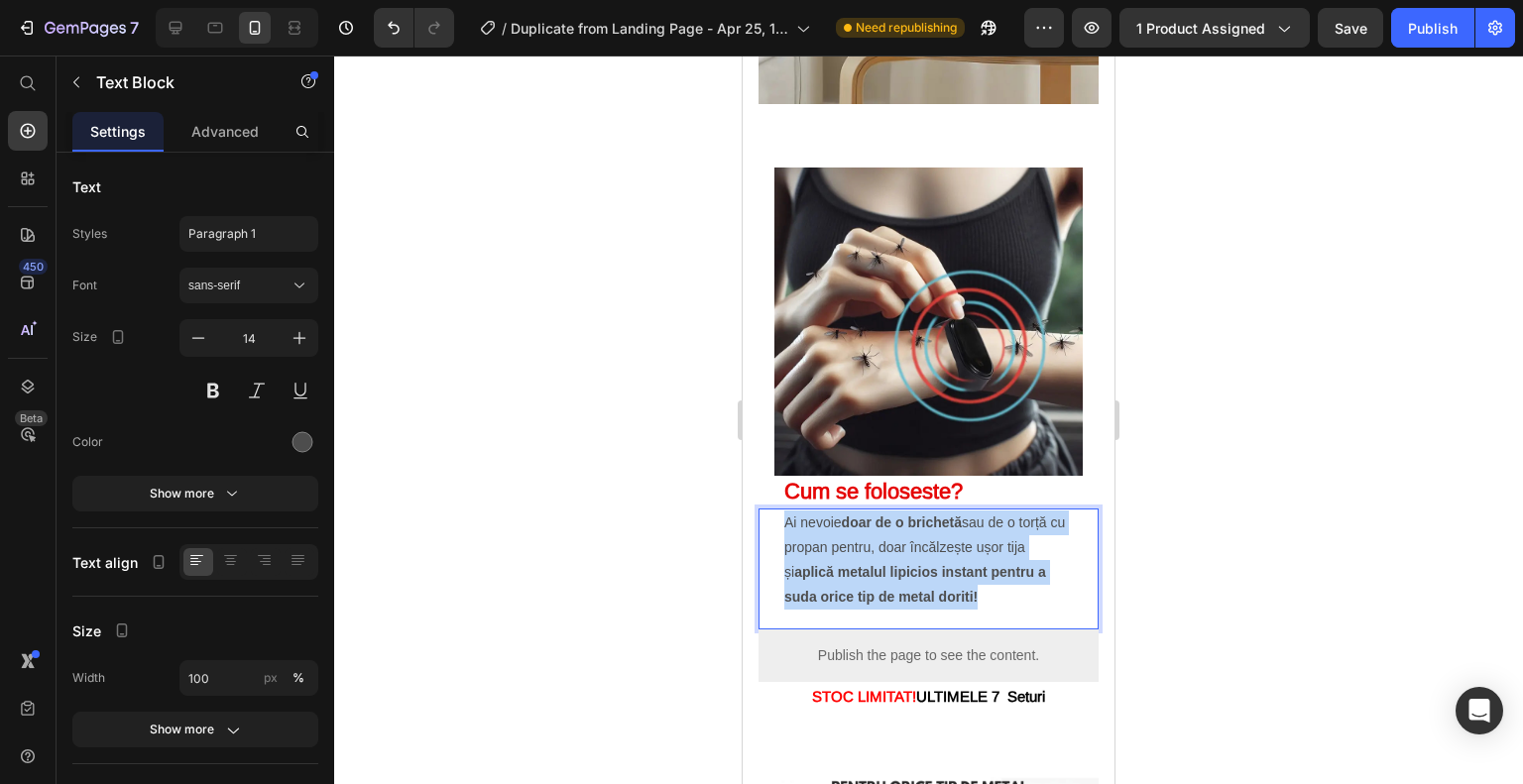 drag, startPoint x: 785, startPoint y: 459, endPoint x: 1027, endPoint y: 548, distance: 257.8469 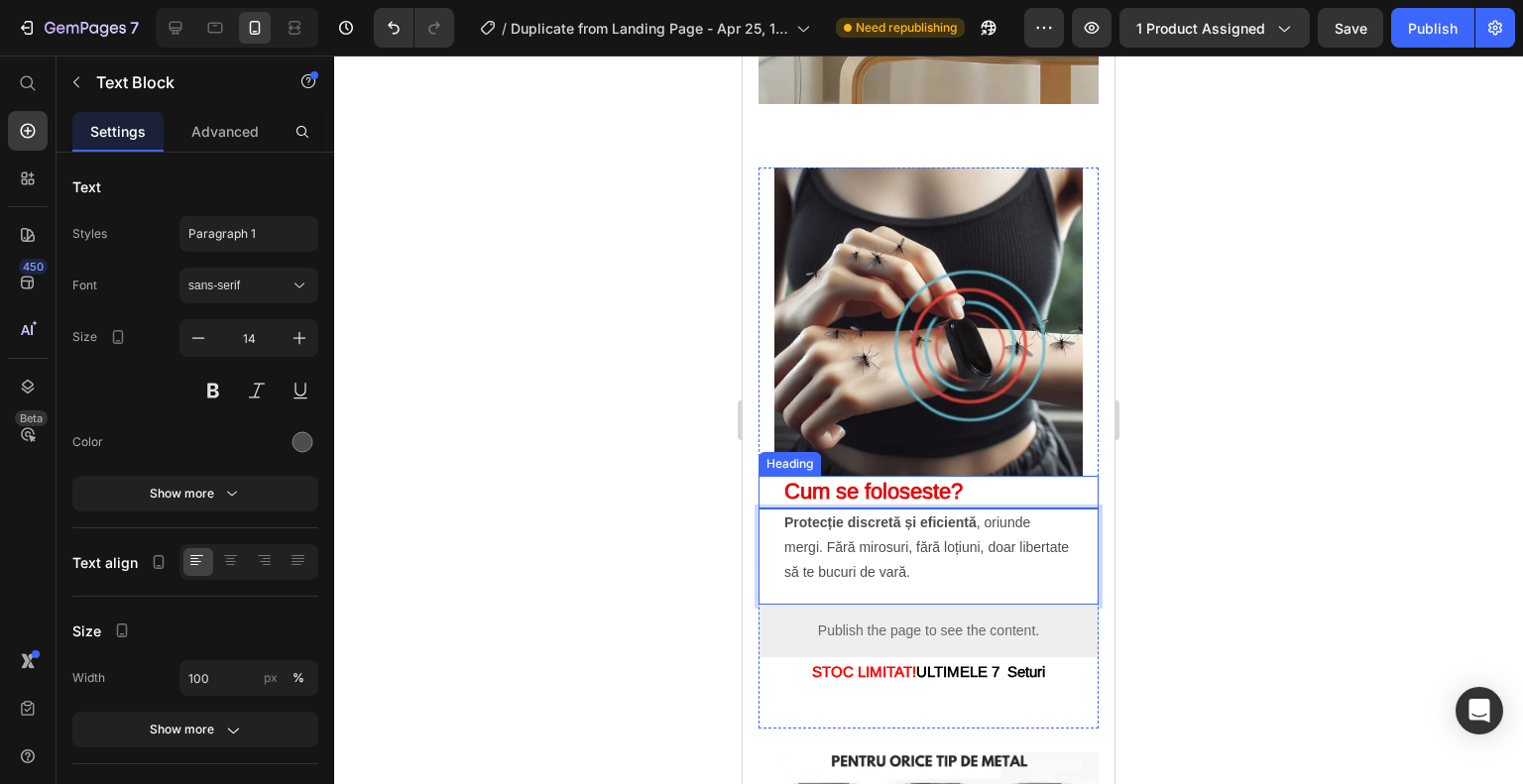 click on "Cum se foloseste?" at bounding box center [928, 492] 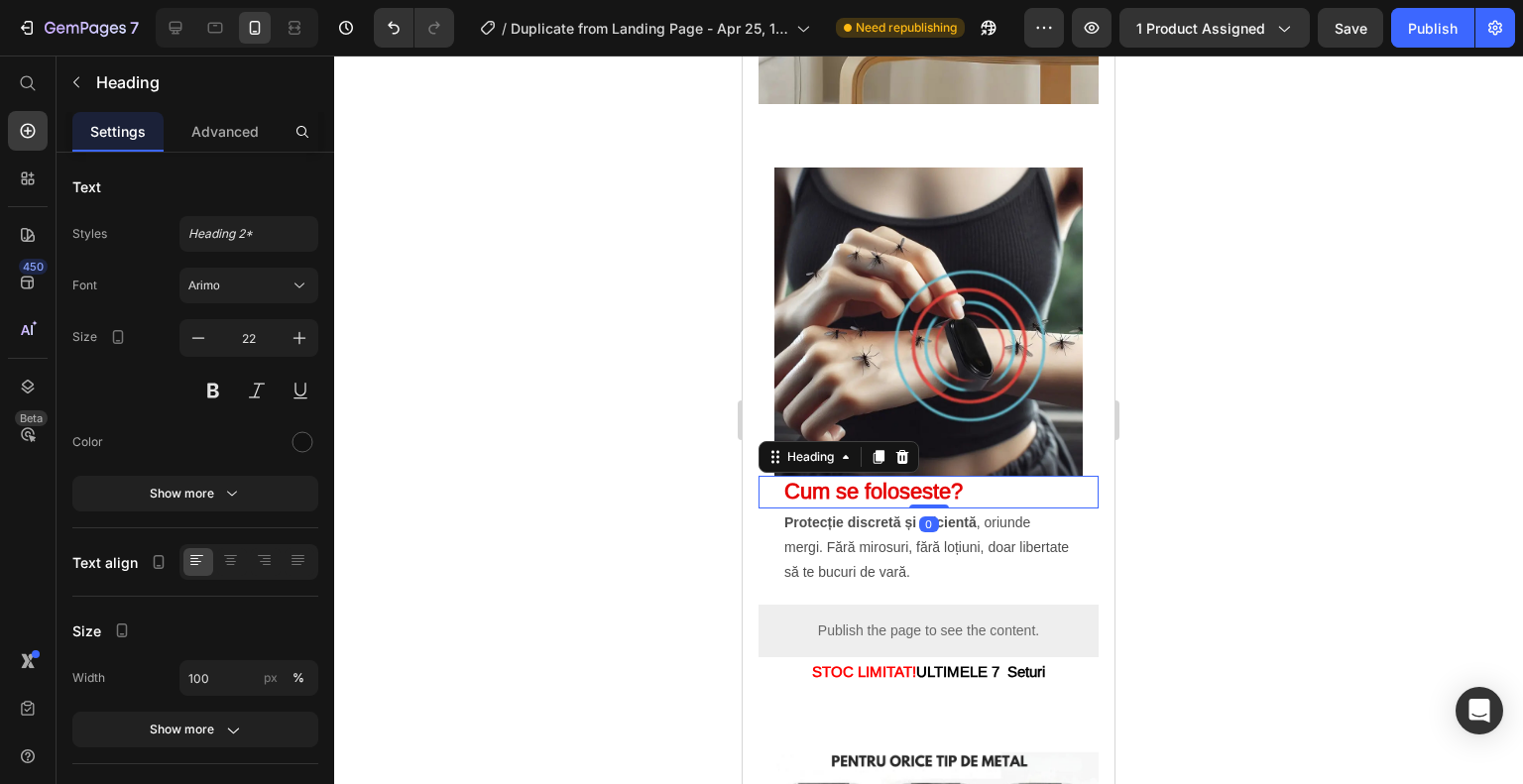 click on "Cum se foloseste?" at bounding box center [928, 492] 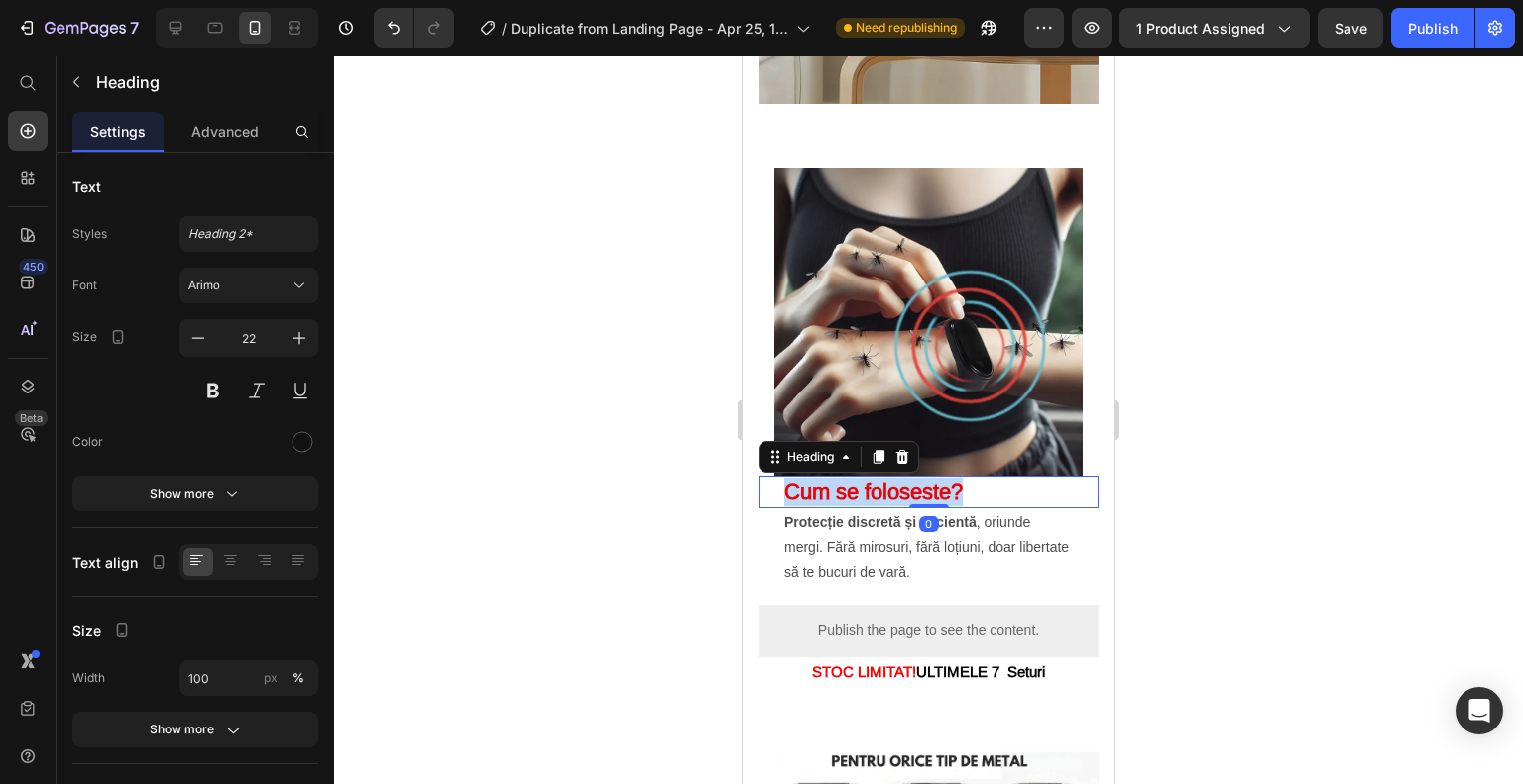 click on "Cum se foloseste?" at bounding box center (928, 492) 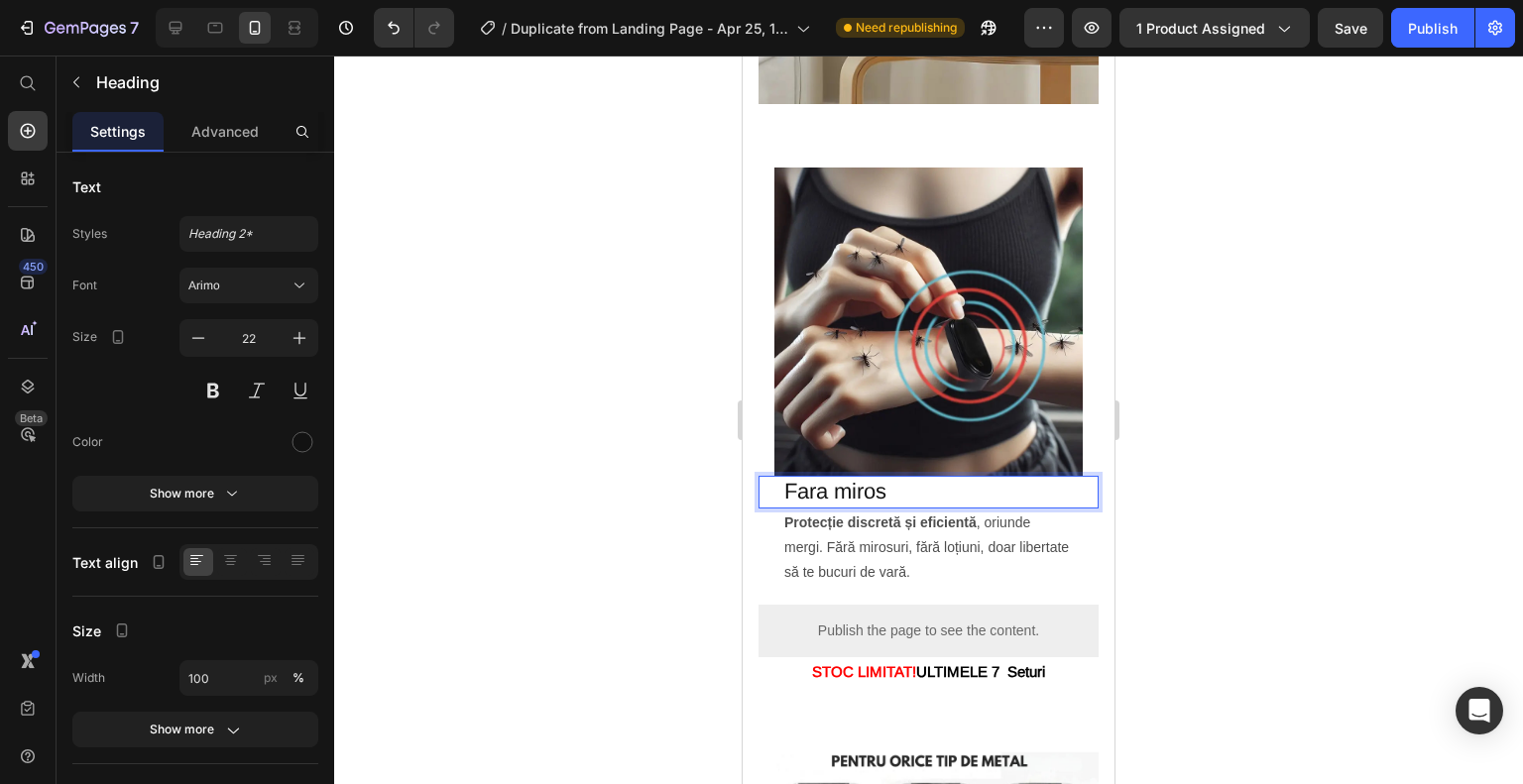 click on "Fara miros" at bounding box center (928, 492) 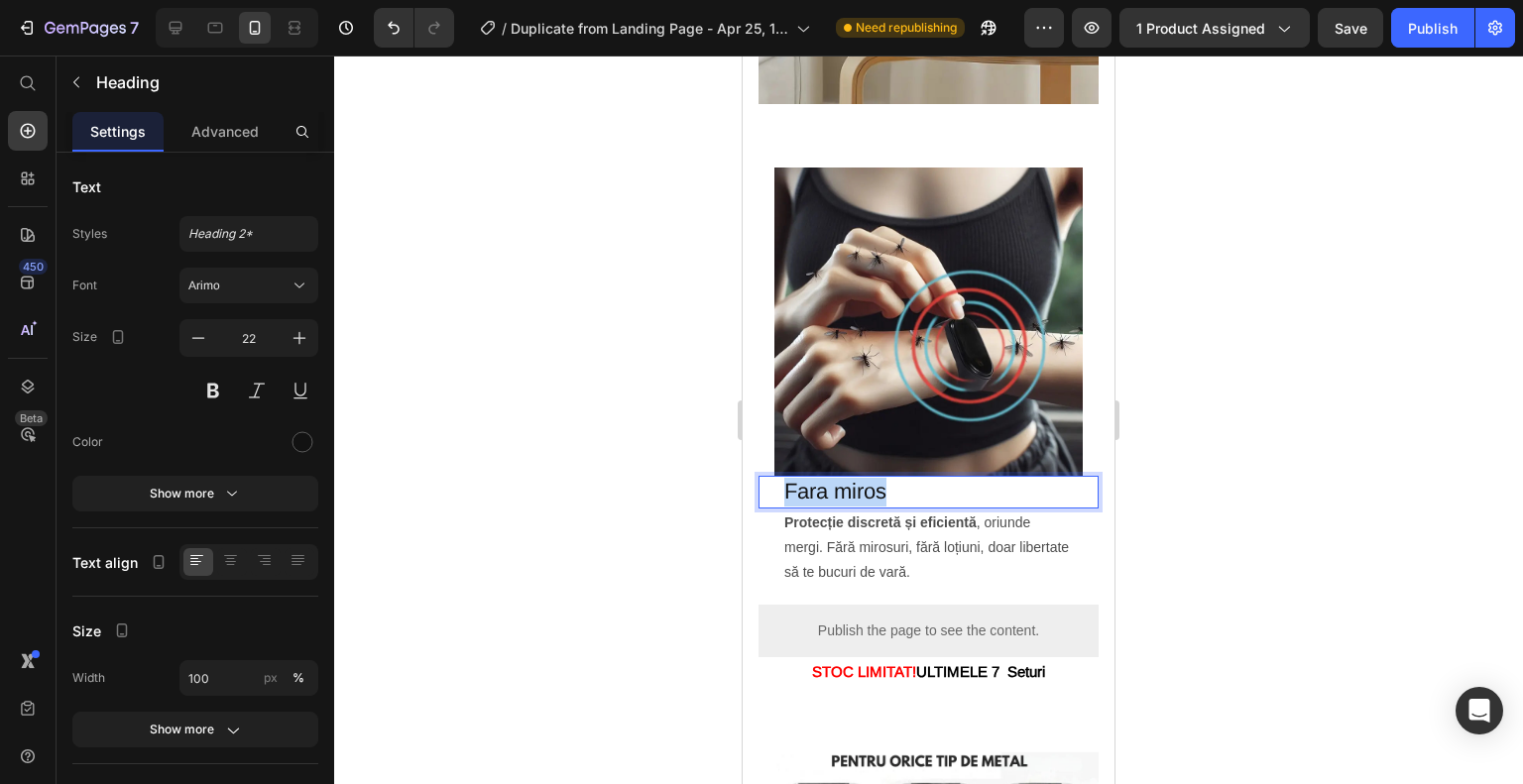 click on "Fara miros" at bounding box center [928, 492] 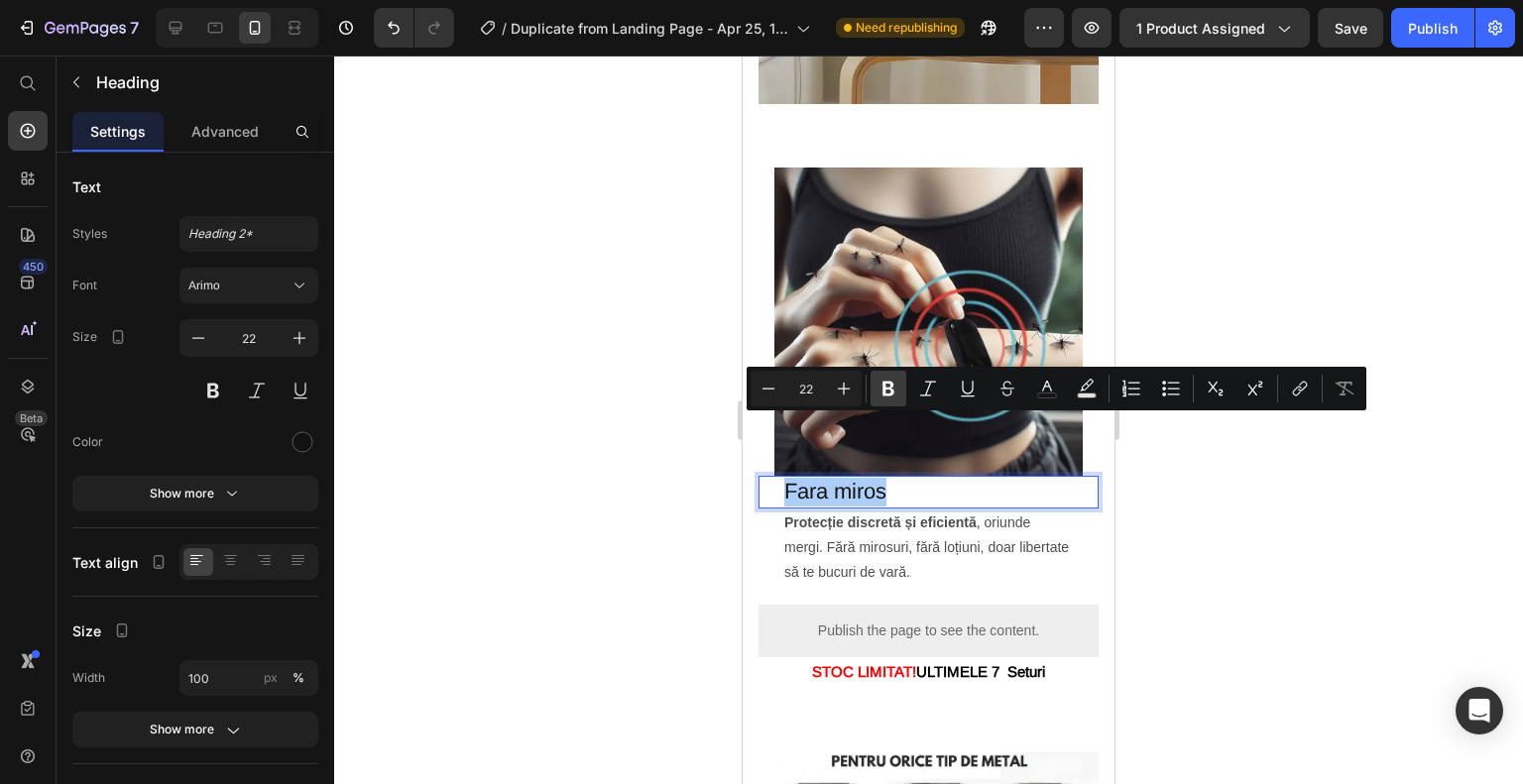 click 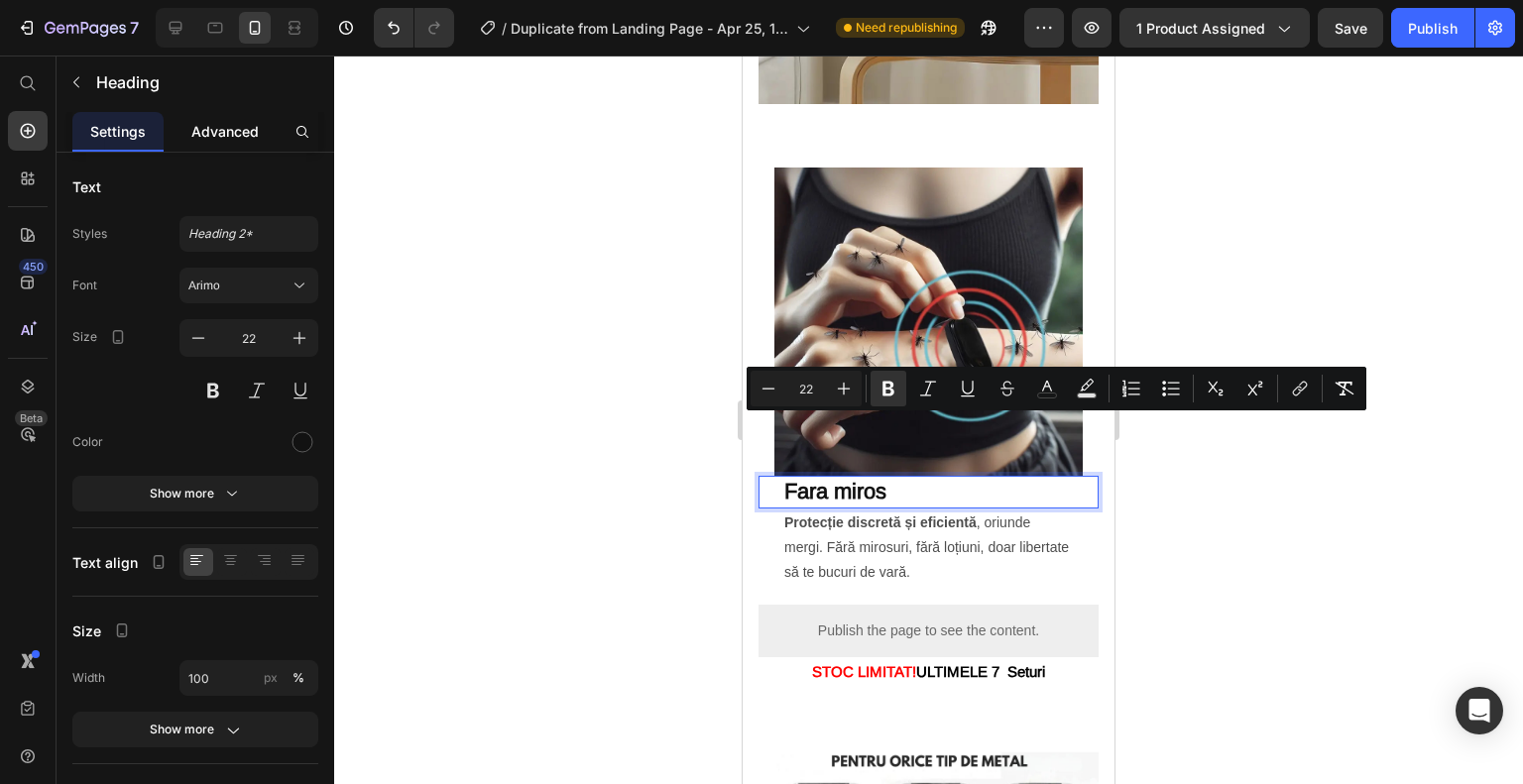 click on "Advanced" 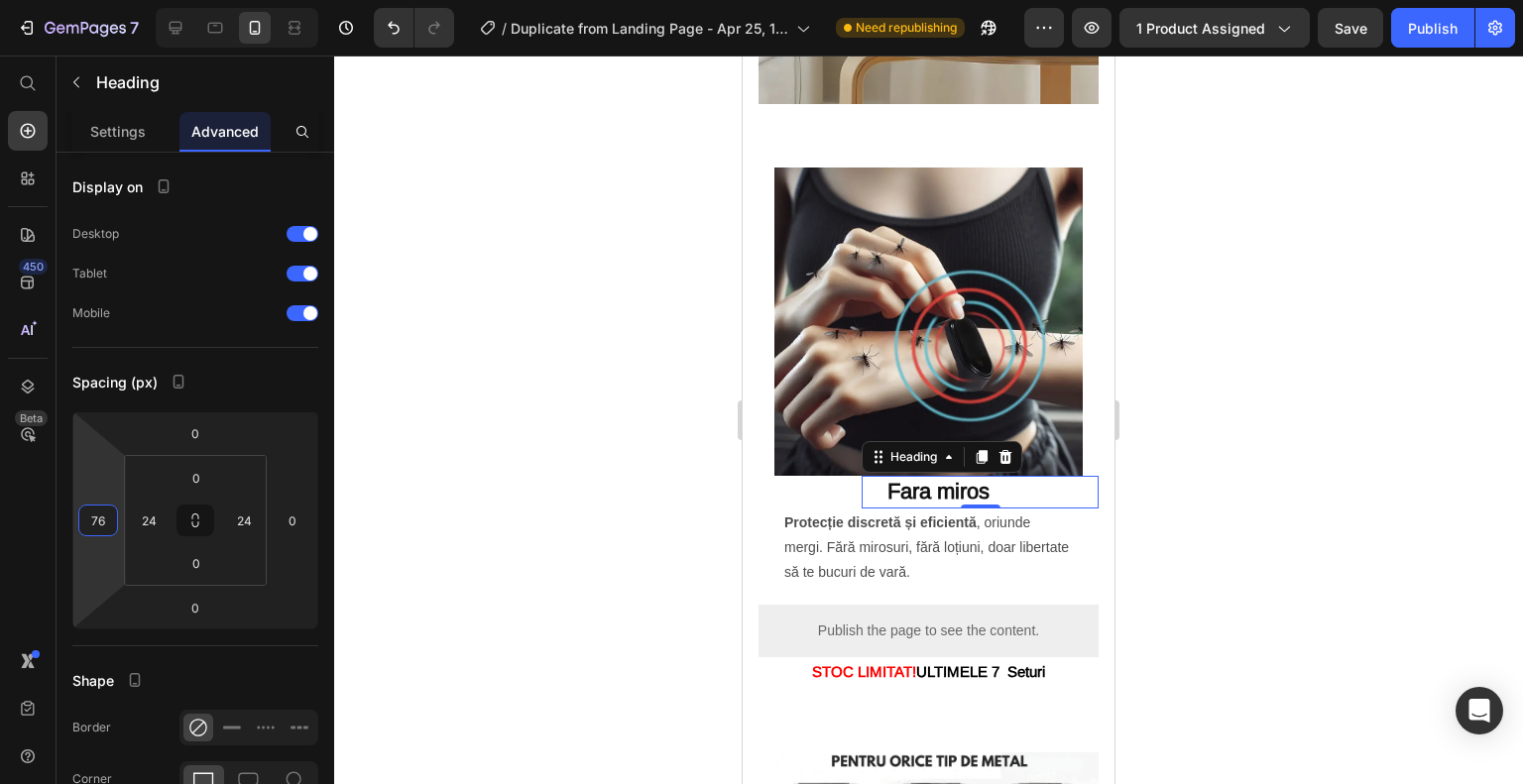 type on "74" 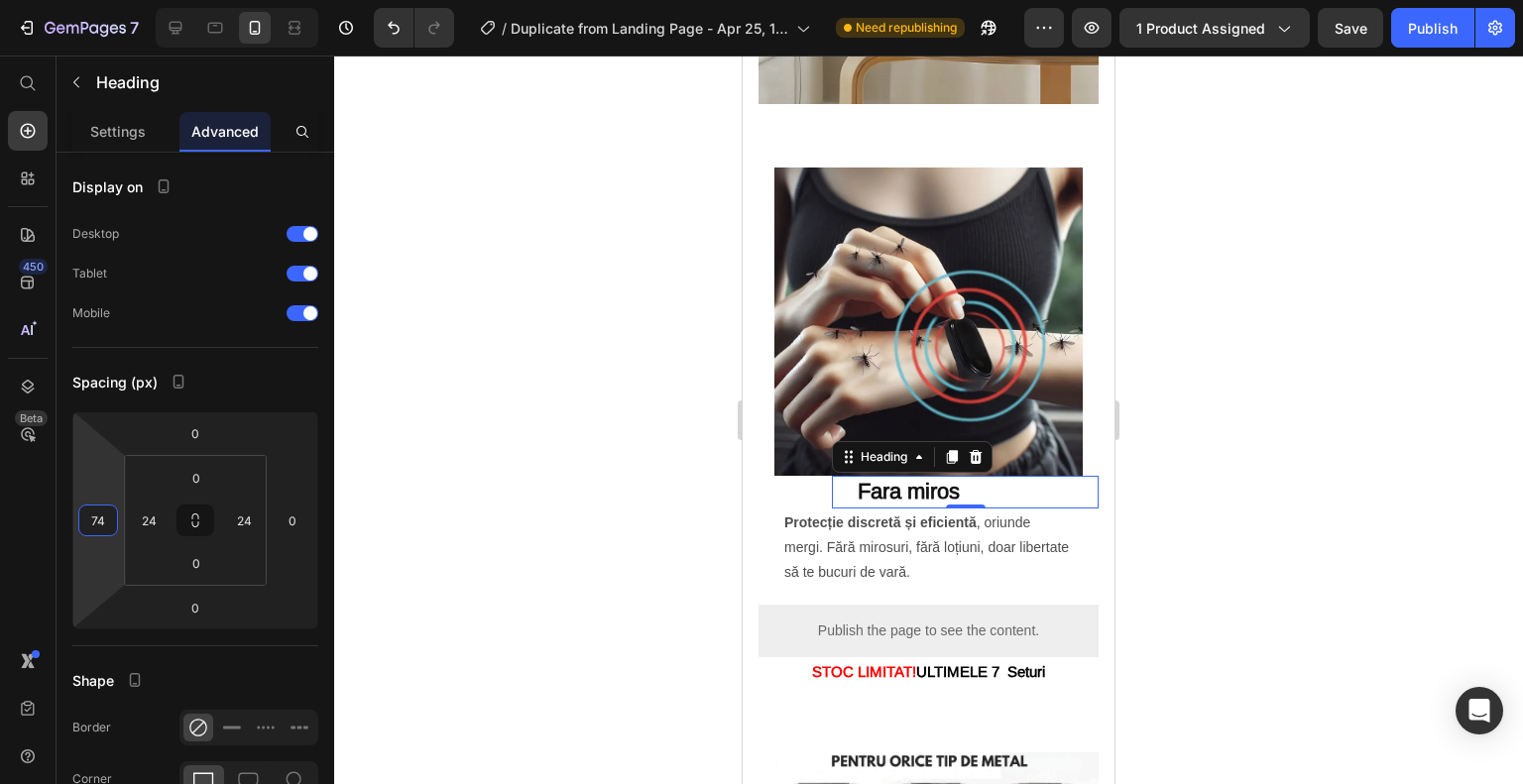 drag, startPoint x: 106, startPoint y: 563, endPoint x: 109, endPoint y: 526, distance: 37.12142 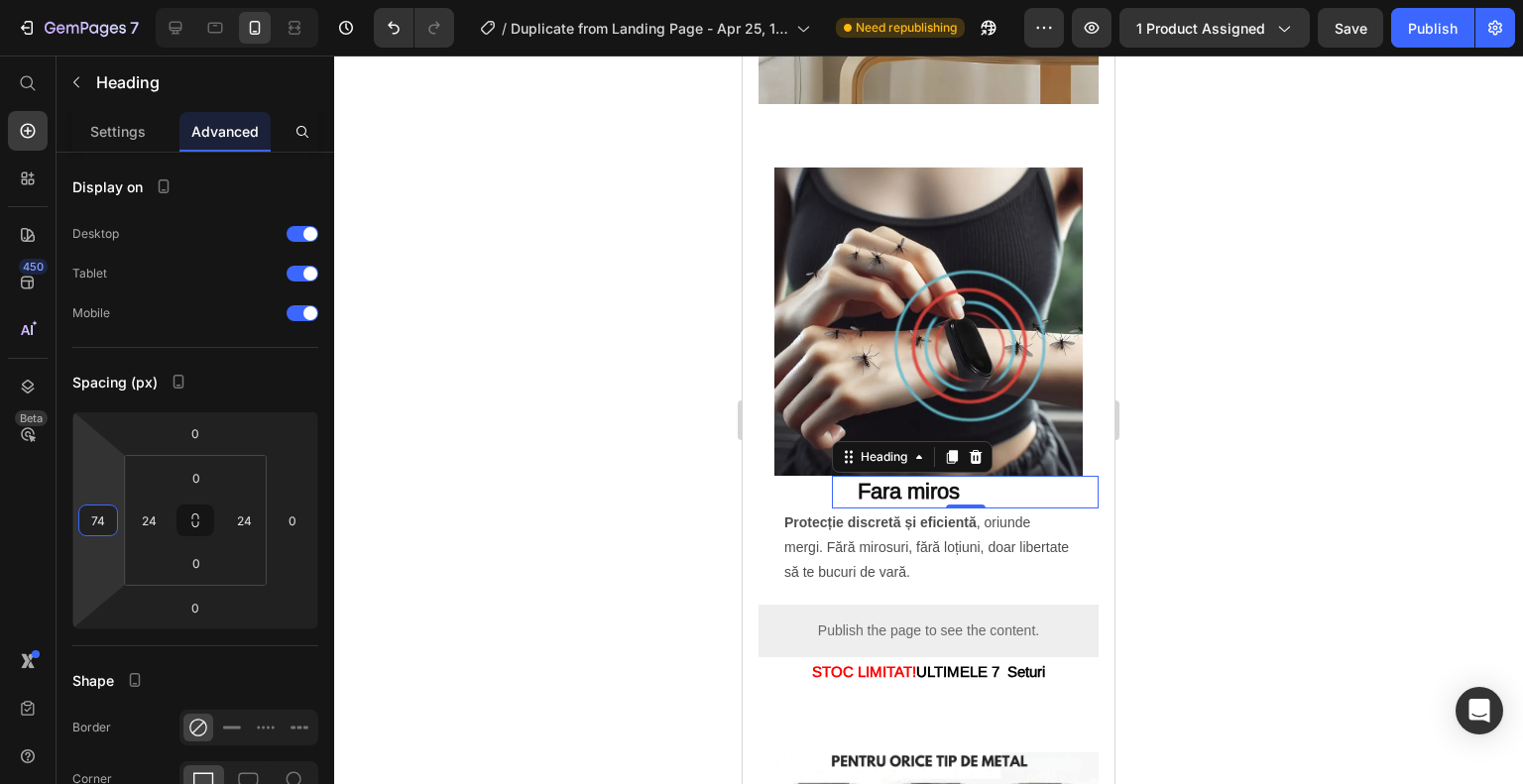 click on "7   /  Duplicate from Landing Page - Apr 25, 16:45:24 Need republishing Preview 1 product assigned  Save   Publish  450 Beta Start with Sections Elements Hero Section Product Detail Brands Trusted Badges Guarantee Product Breakdown How to use Testimonials Compare Bundle FAQs Social Proof Brand Story Product List Collection Blog List Contact Sticky Add to Cart Custom Footer Browse Library 450 Layout
Row
Row
Row
Row Text
Heading
Text Block Button
Button
Button
Sticky Back to top Media" at bounding box center (762, 0) 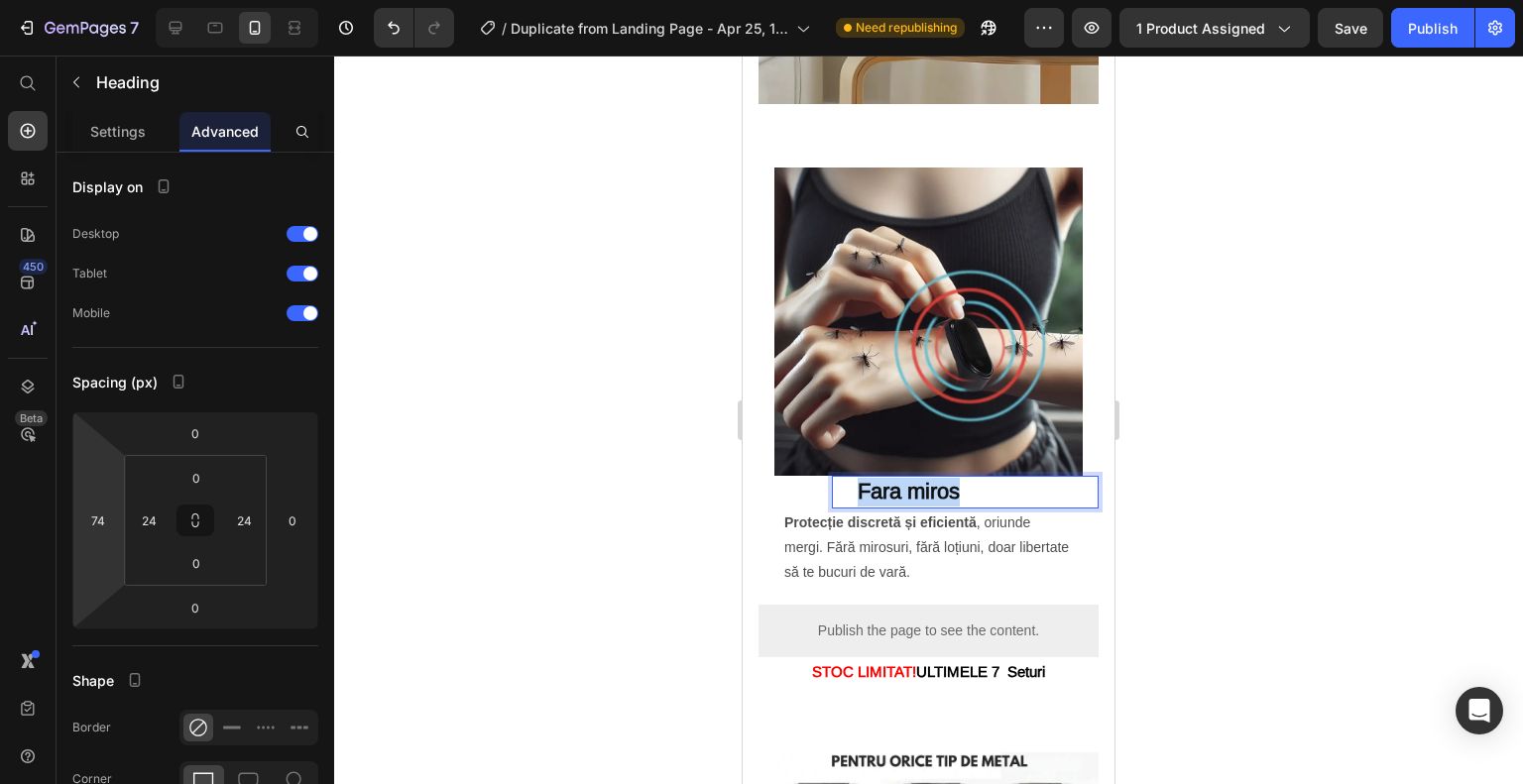 click on "Fara miros" at bounding box center (965, 492) 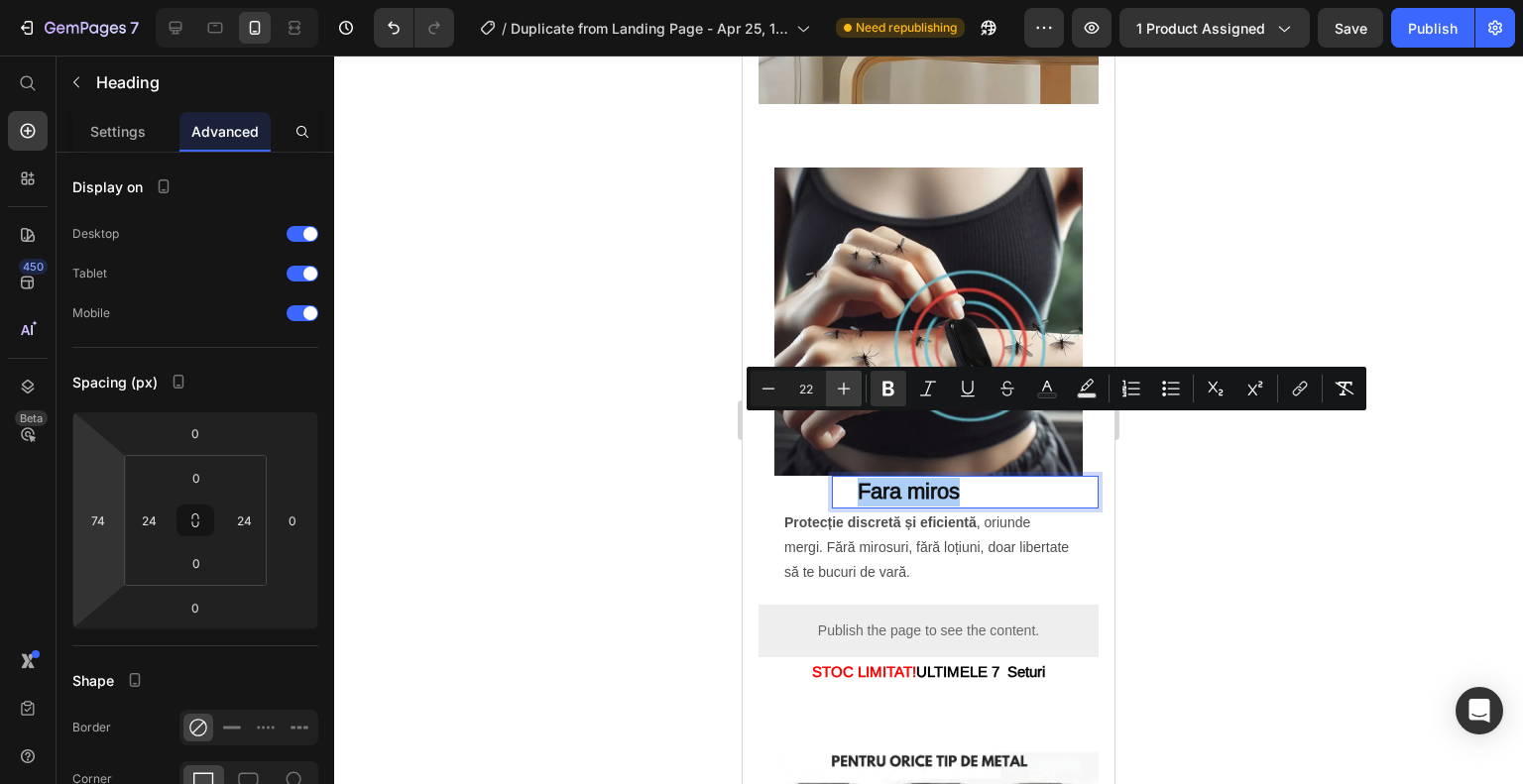 click 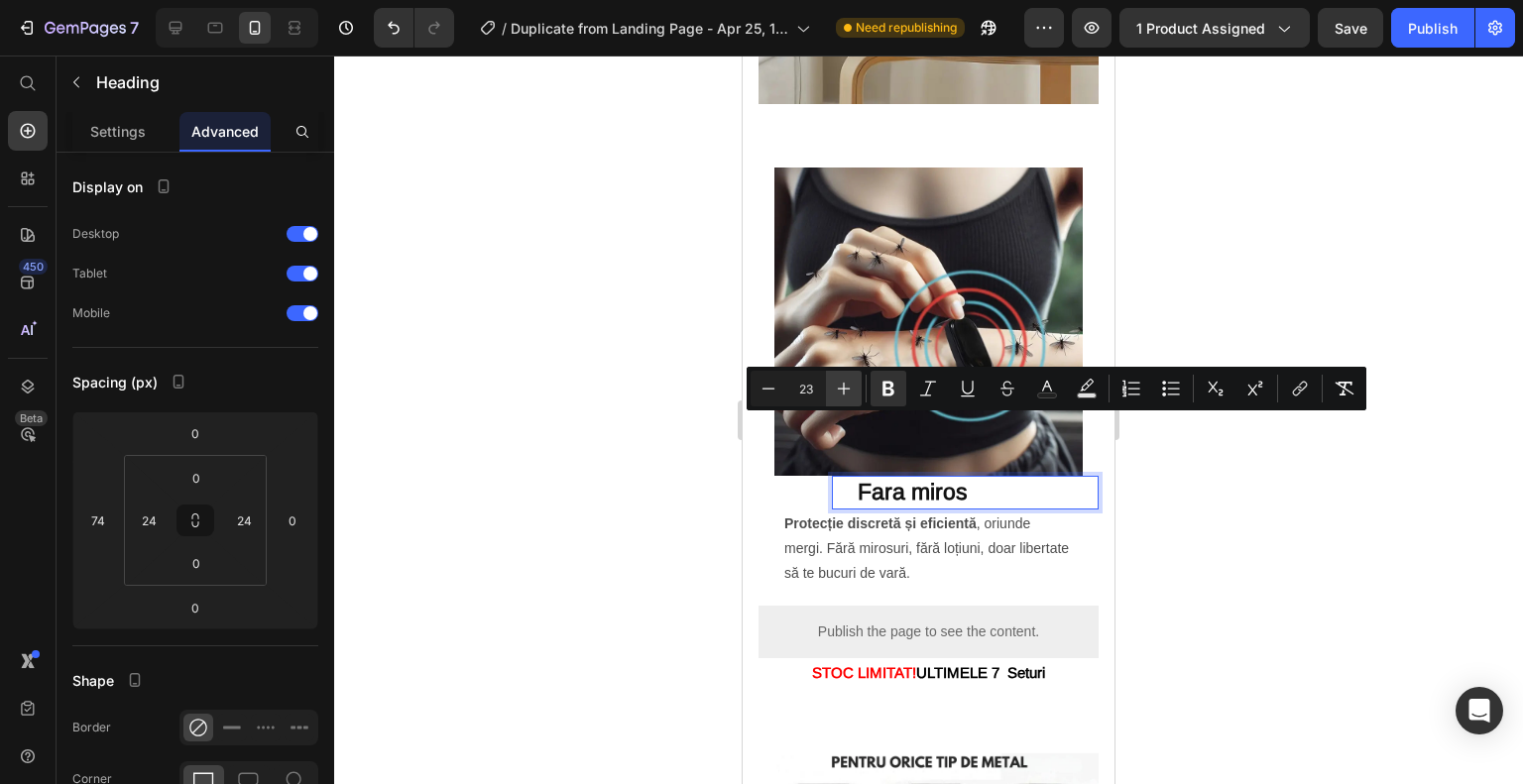click 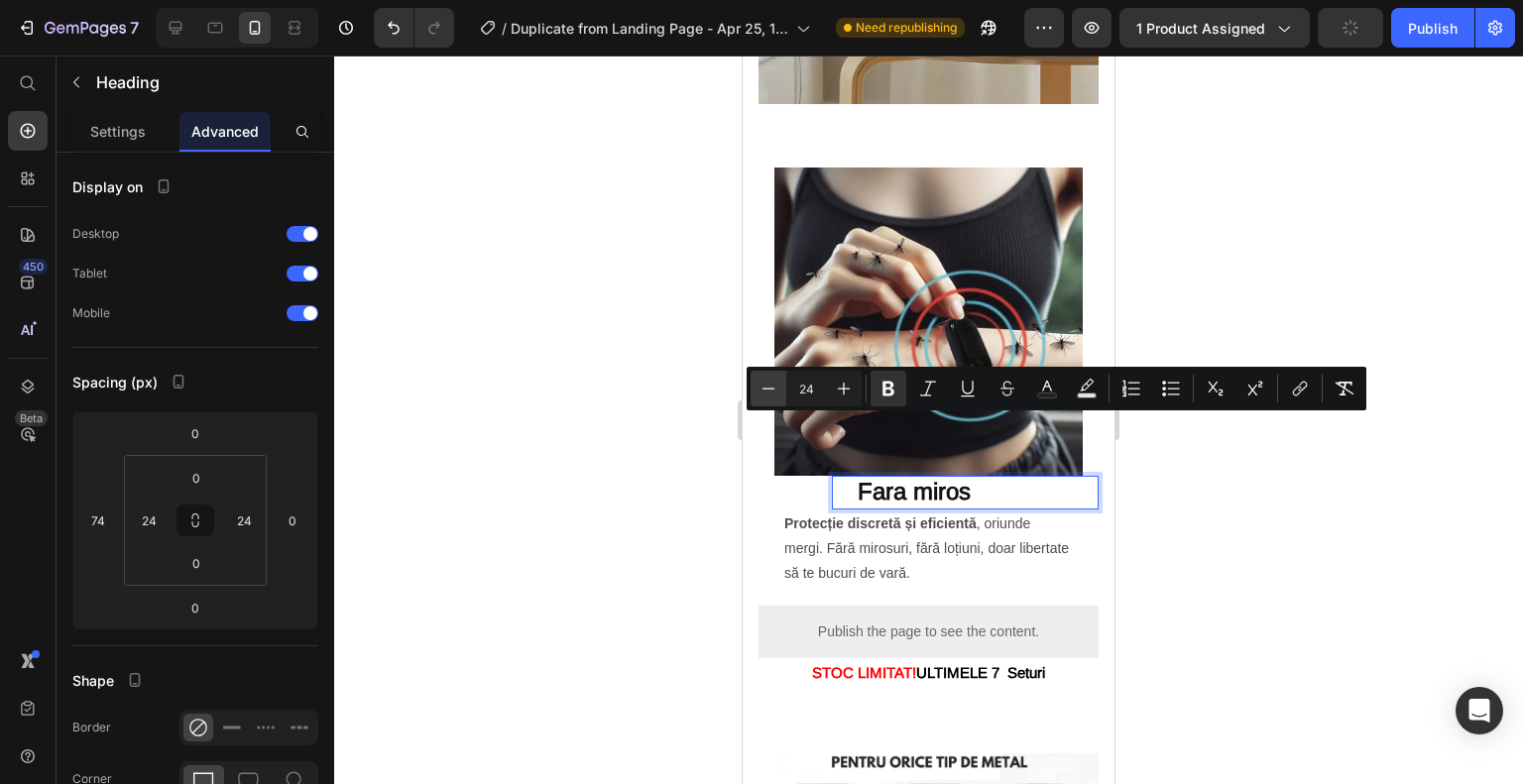click 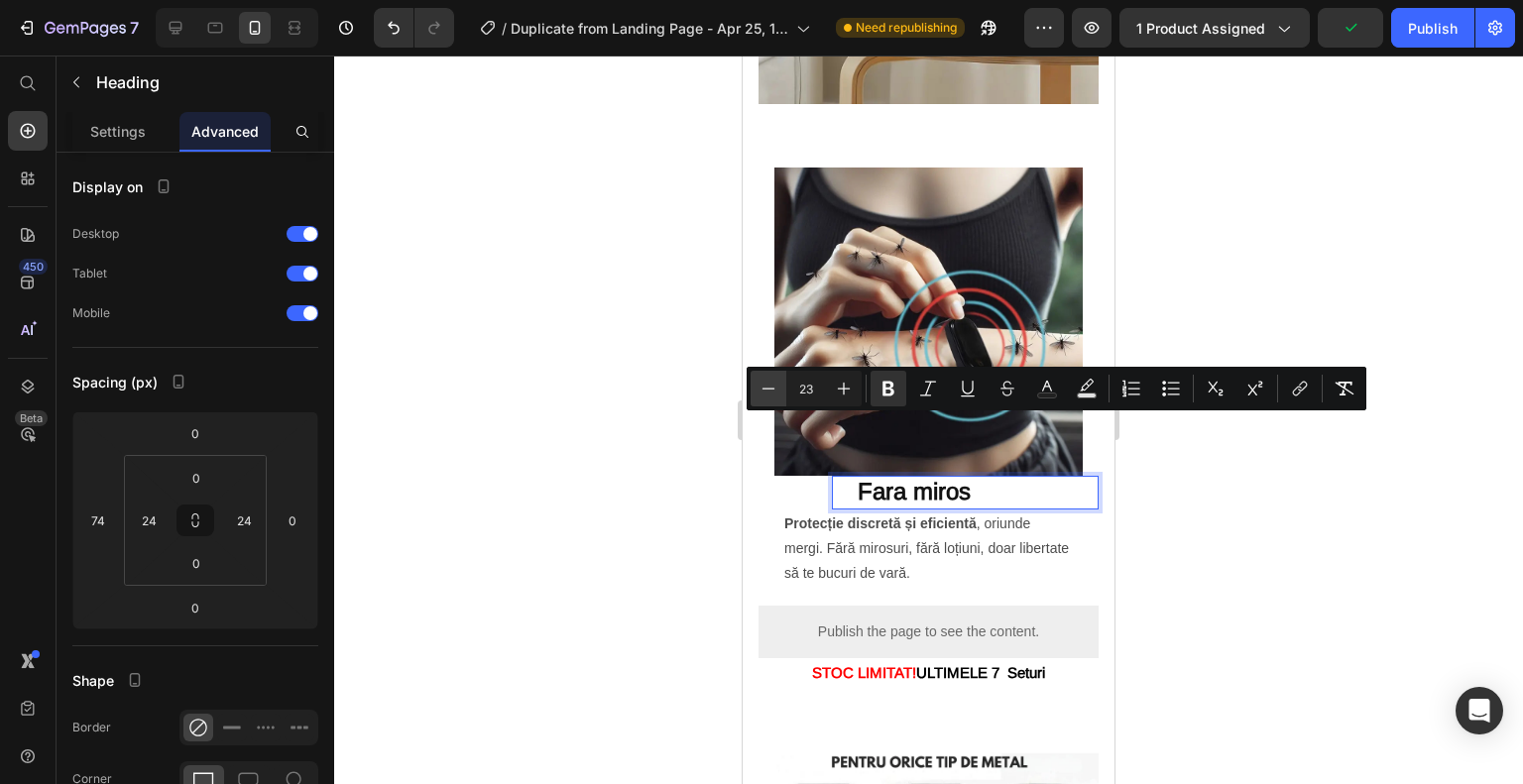 click 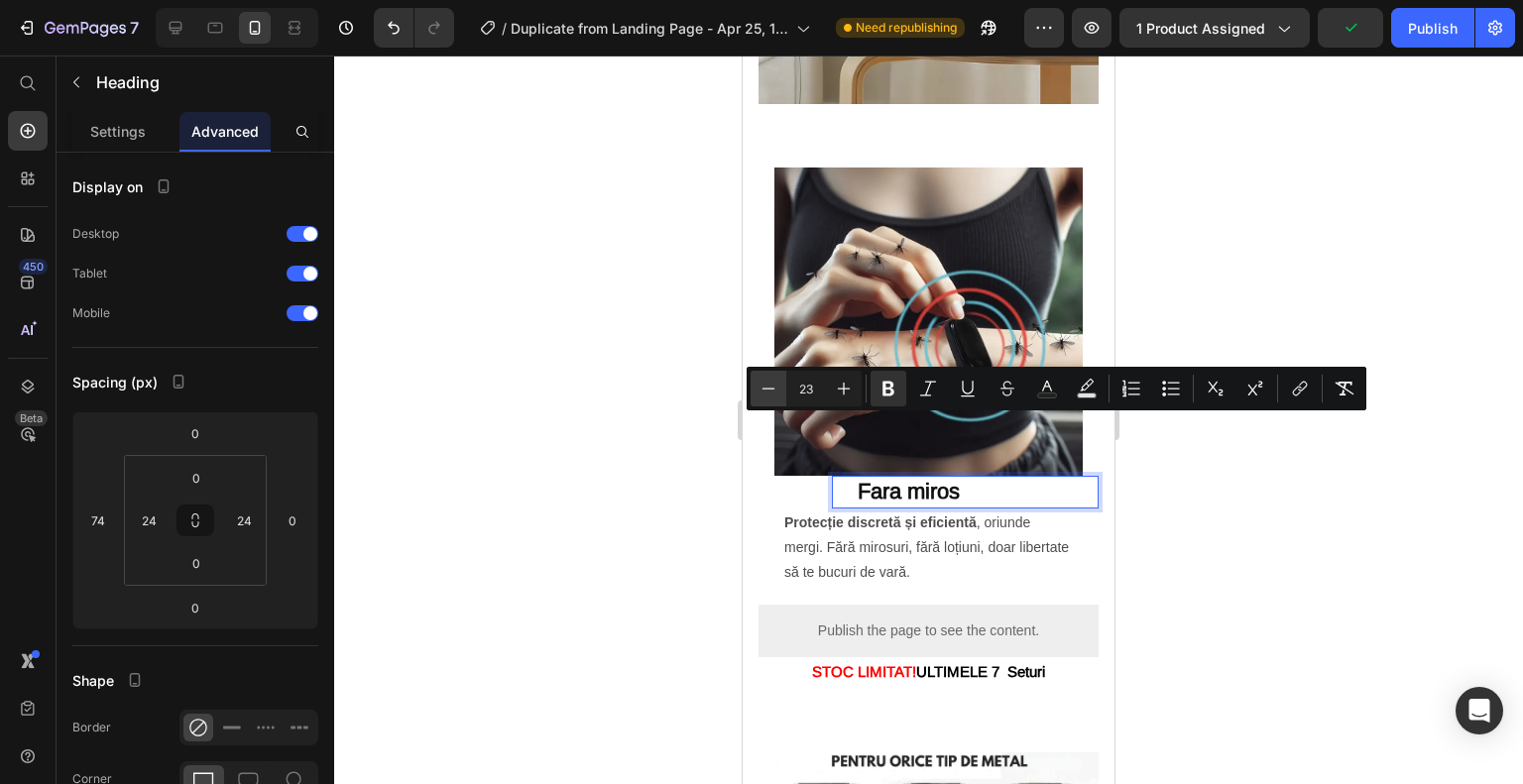 type on "22" 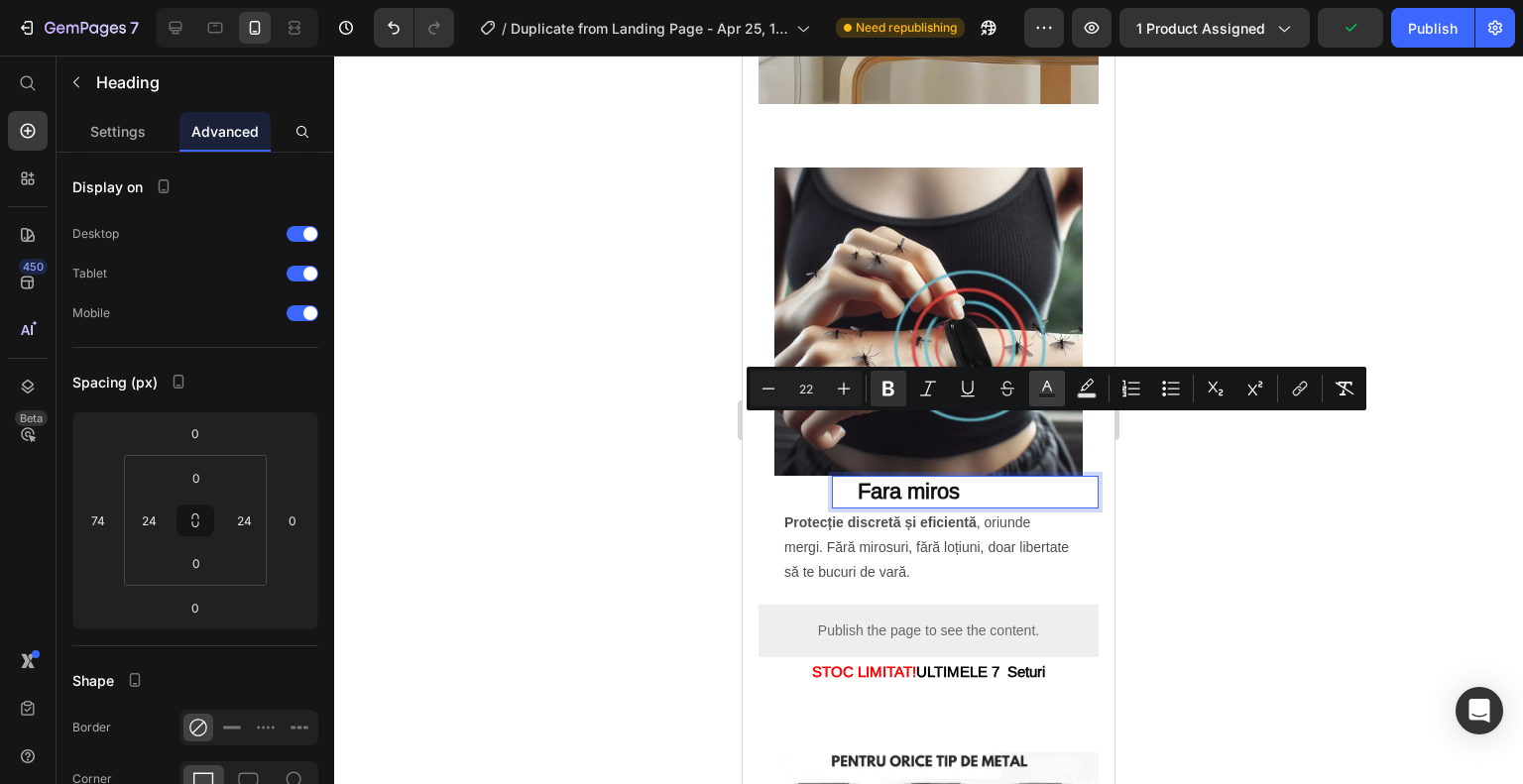 click 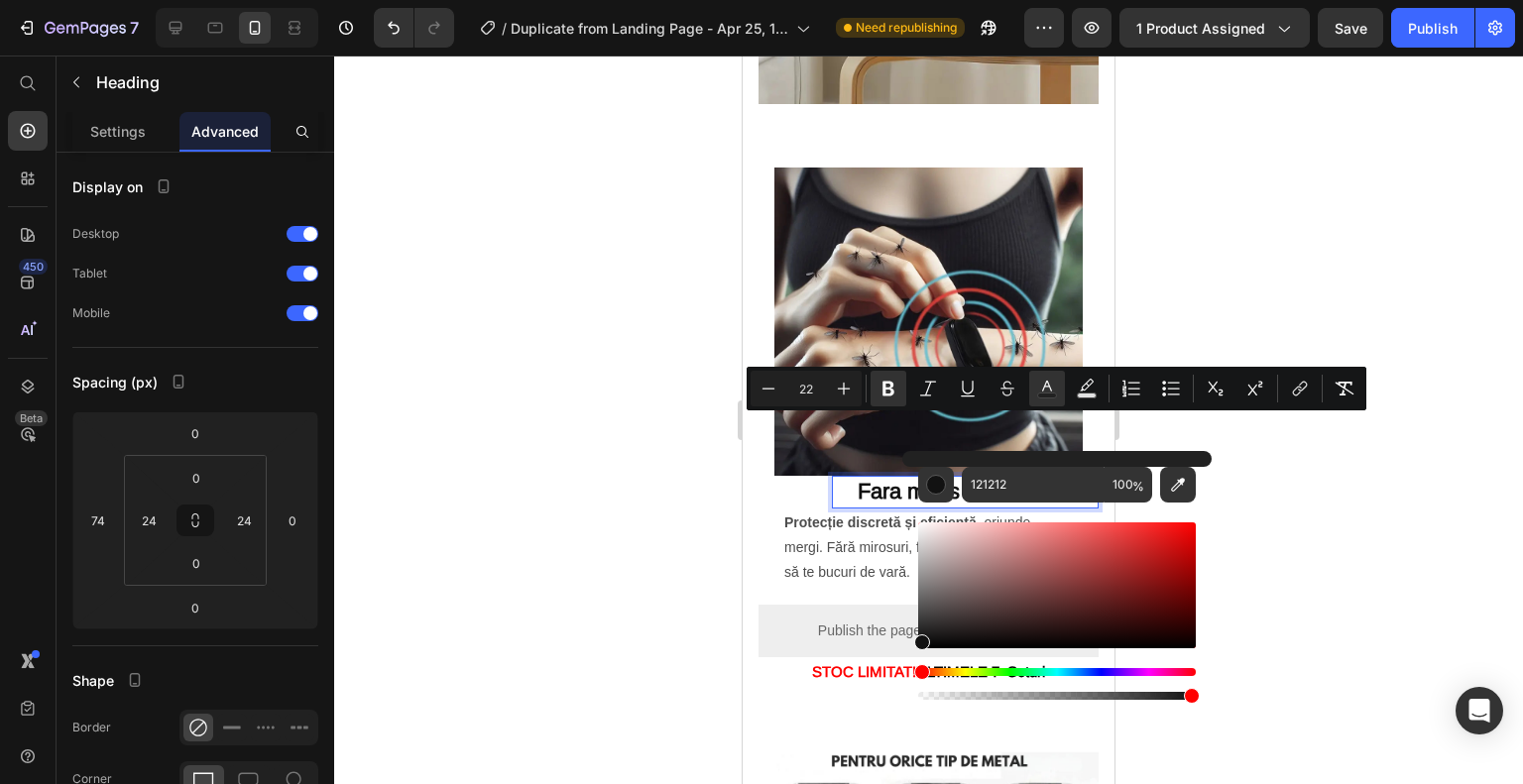 click 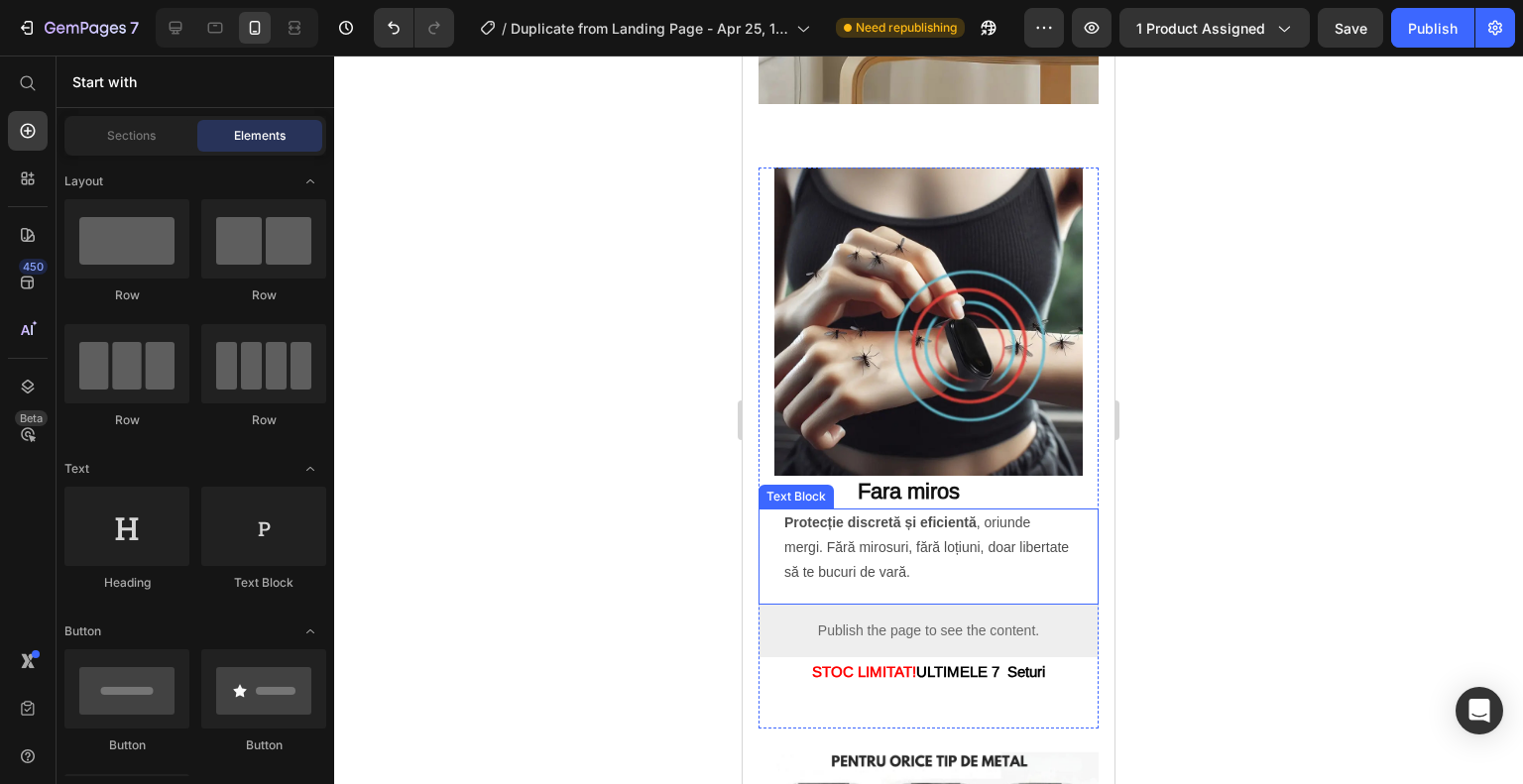 click on "⁠⁠⁠⁠⁠⁠⁠ Fara miros" at bounding box center (965, 492) 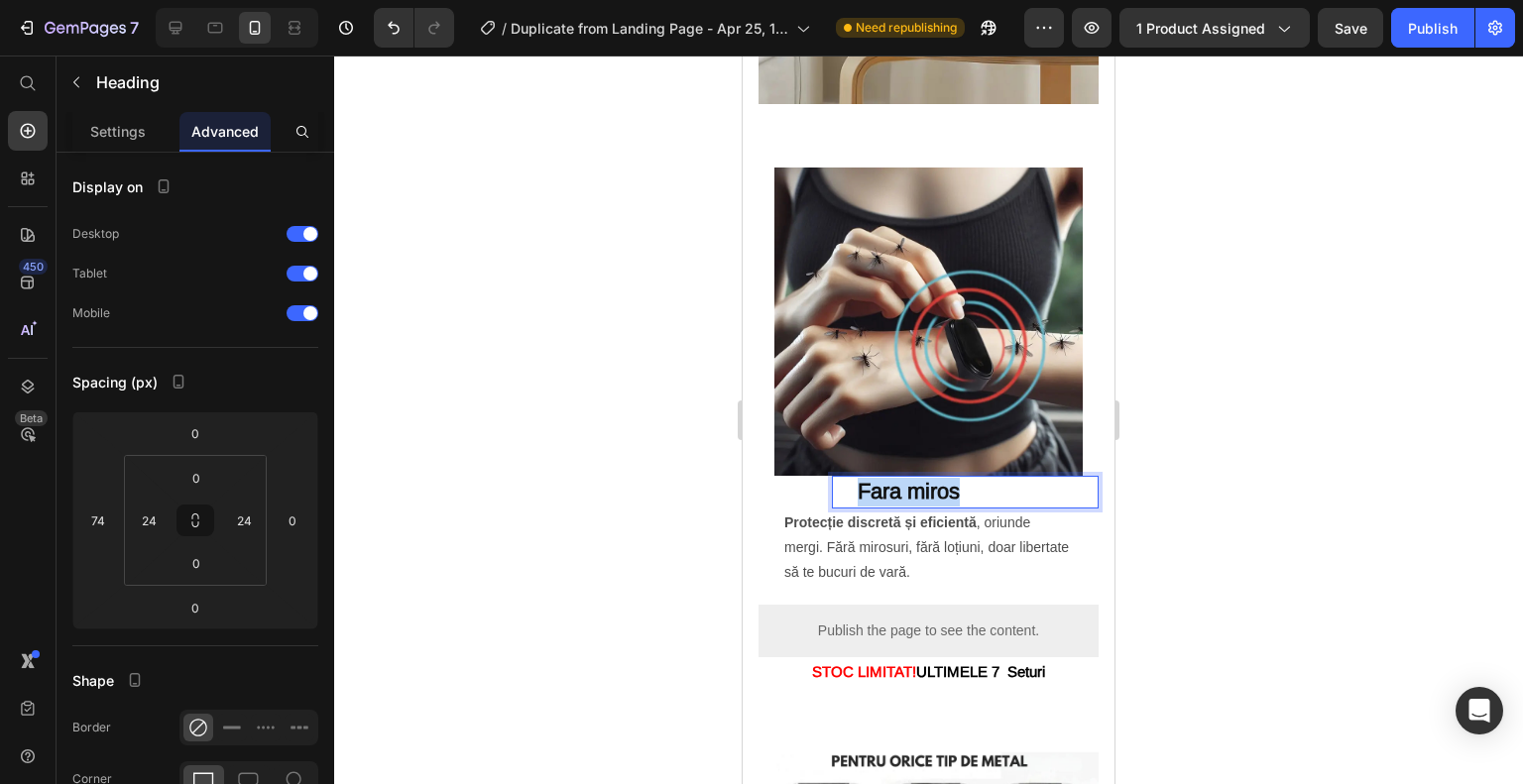 click on "Fara miros" at bounding box center (965, 492) 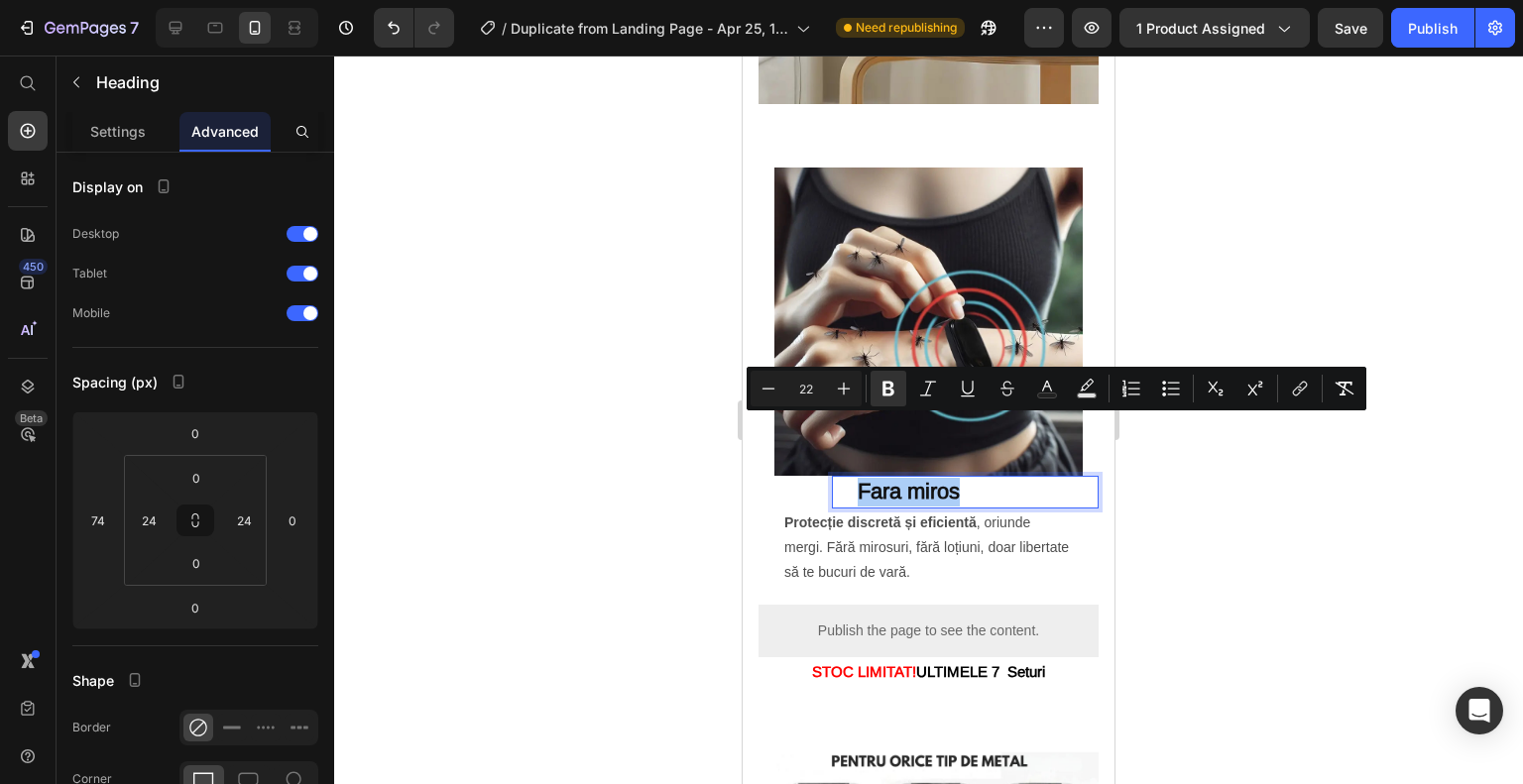 click 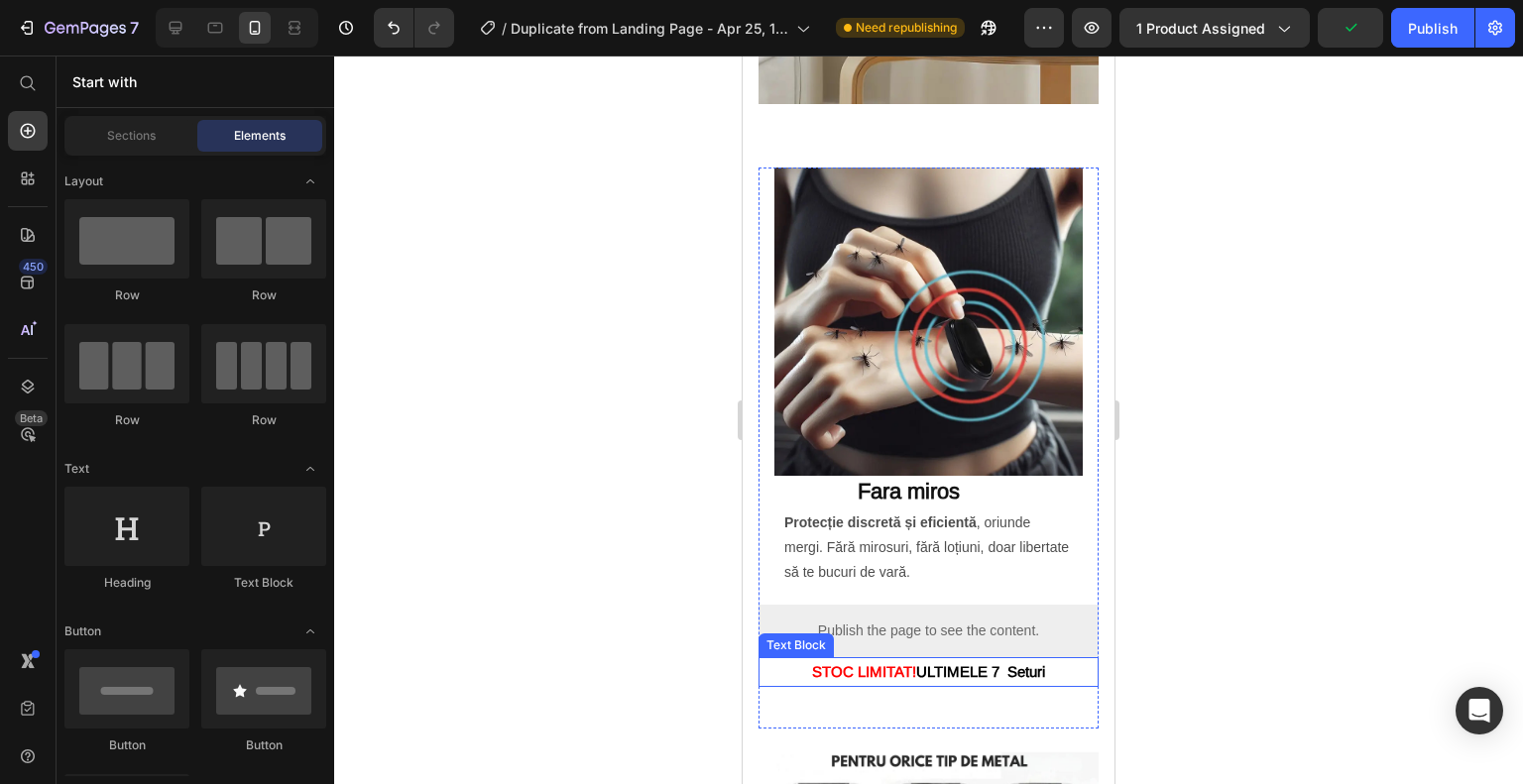 click on "STOC LIMITAT!  ULTIMELE 7  Seturi" at bounding box center [928, 672] 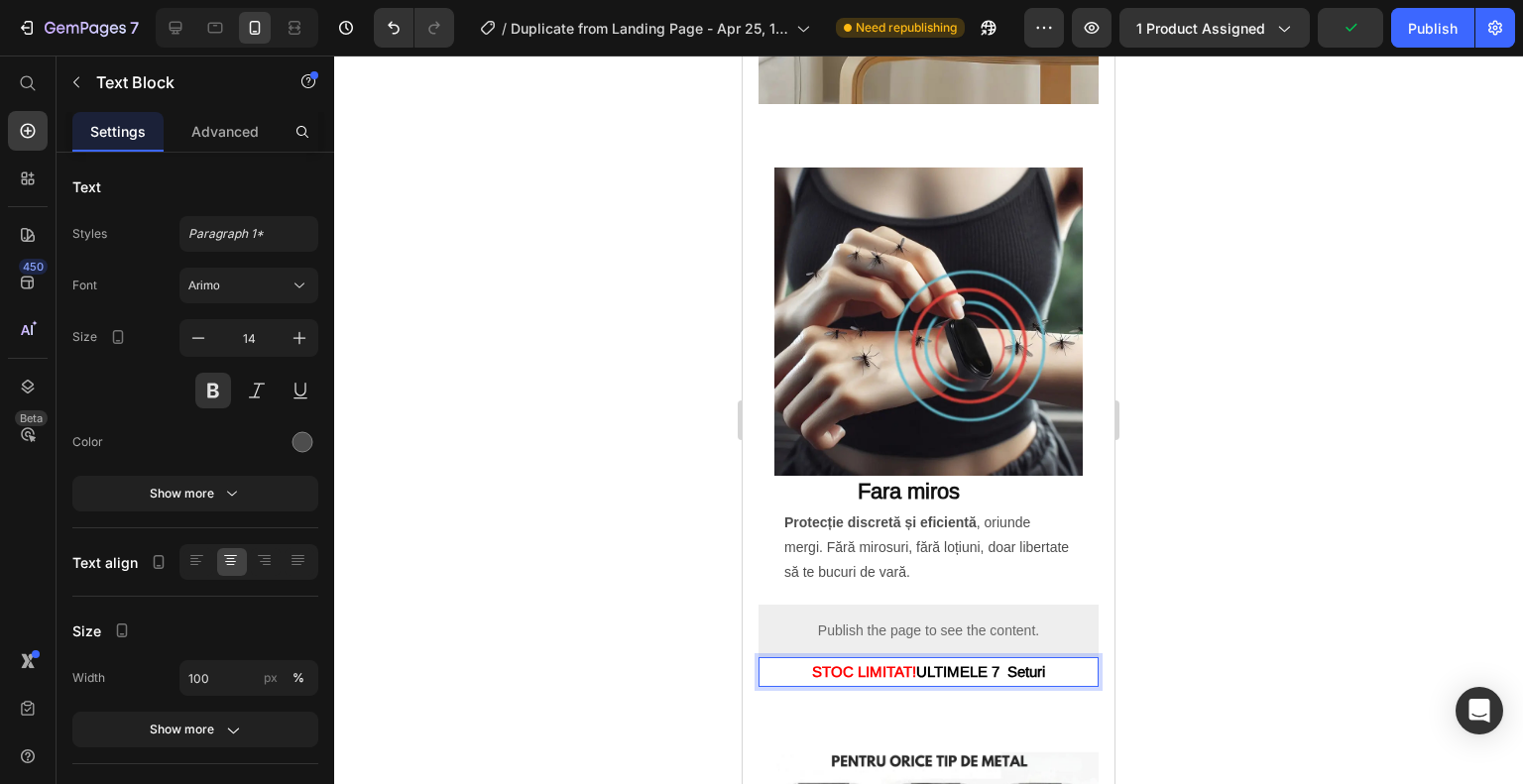 click on "STOC LIMITAT!  ULTIMELE 7  Seturi" at bounding box center (928, 672) 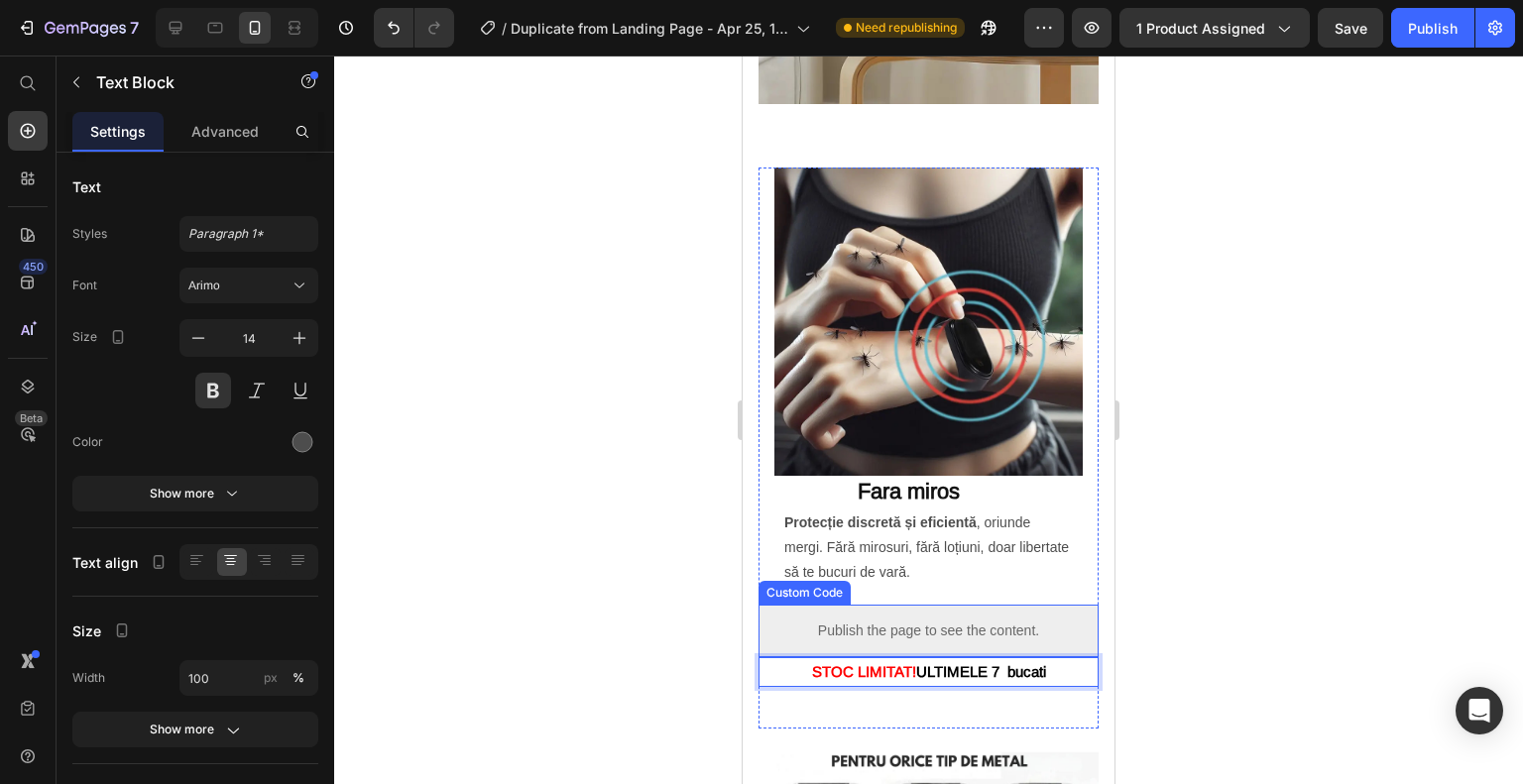 click 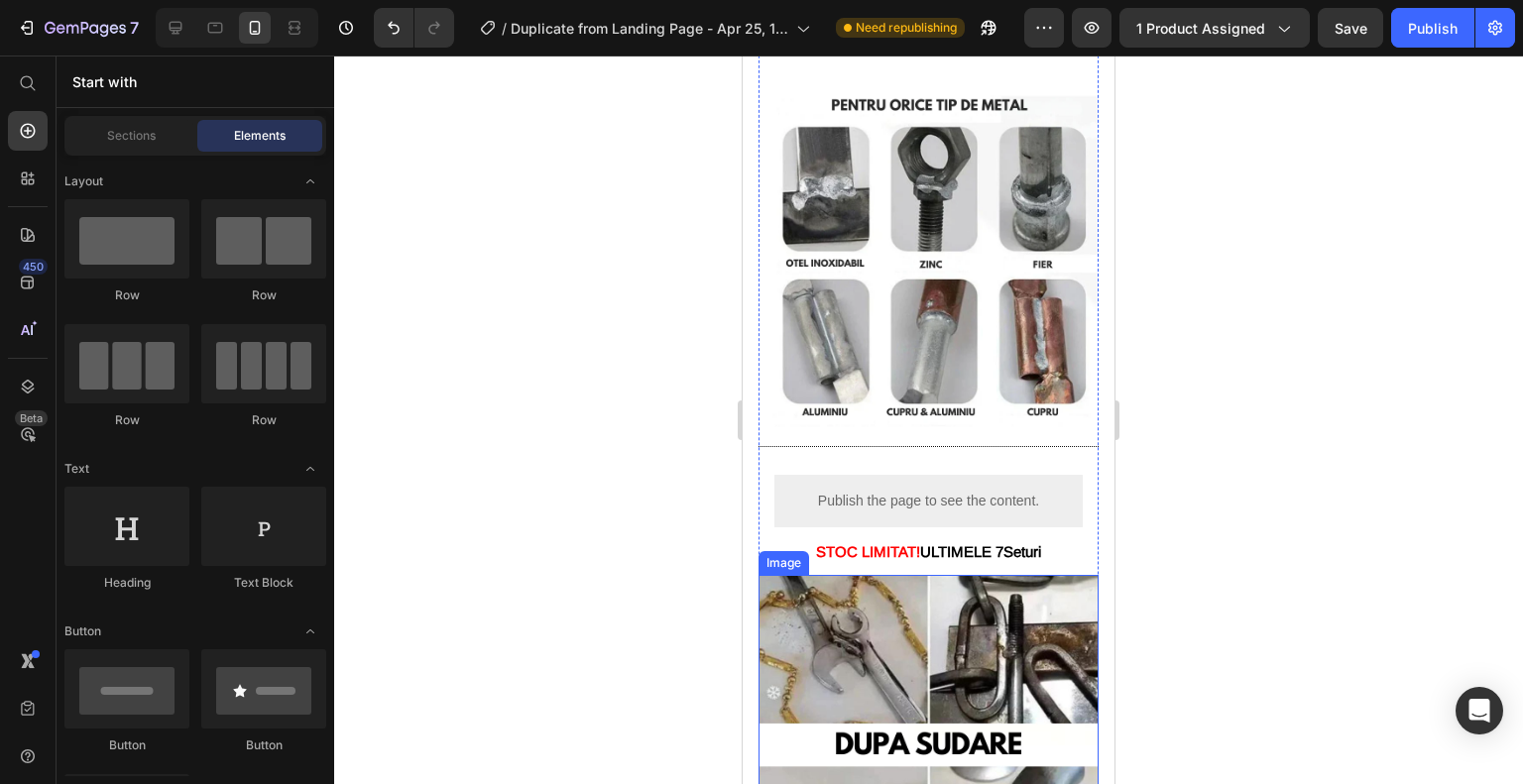 scroll, scrollTop: 4090, scrollLeft: 0, axis: vertical 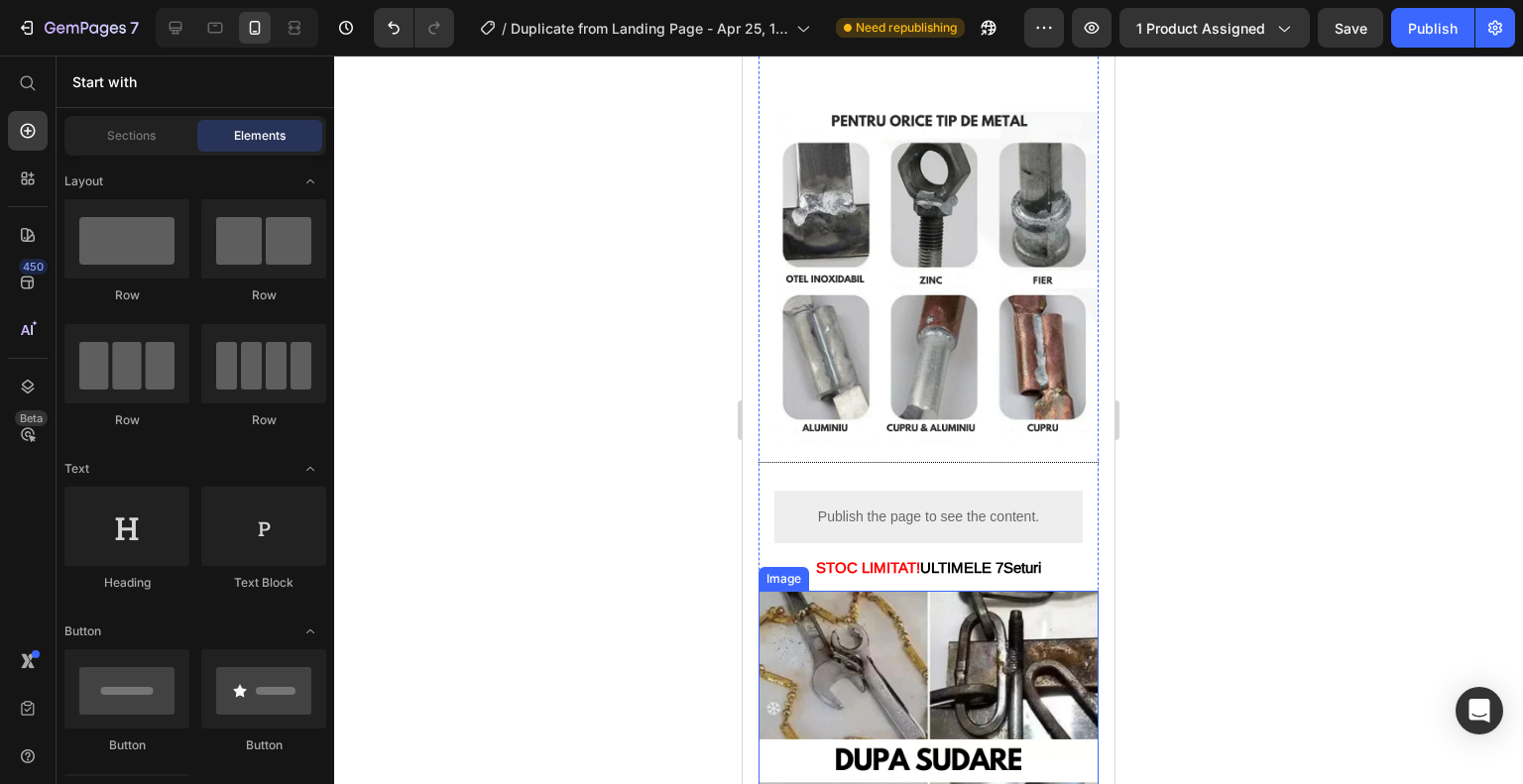 click at bounding box center [928, 760] 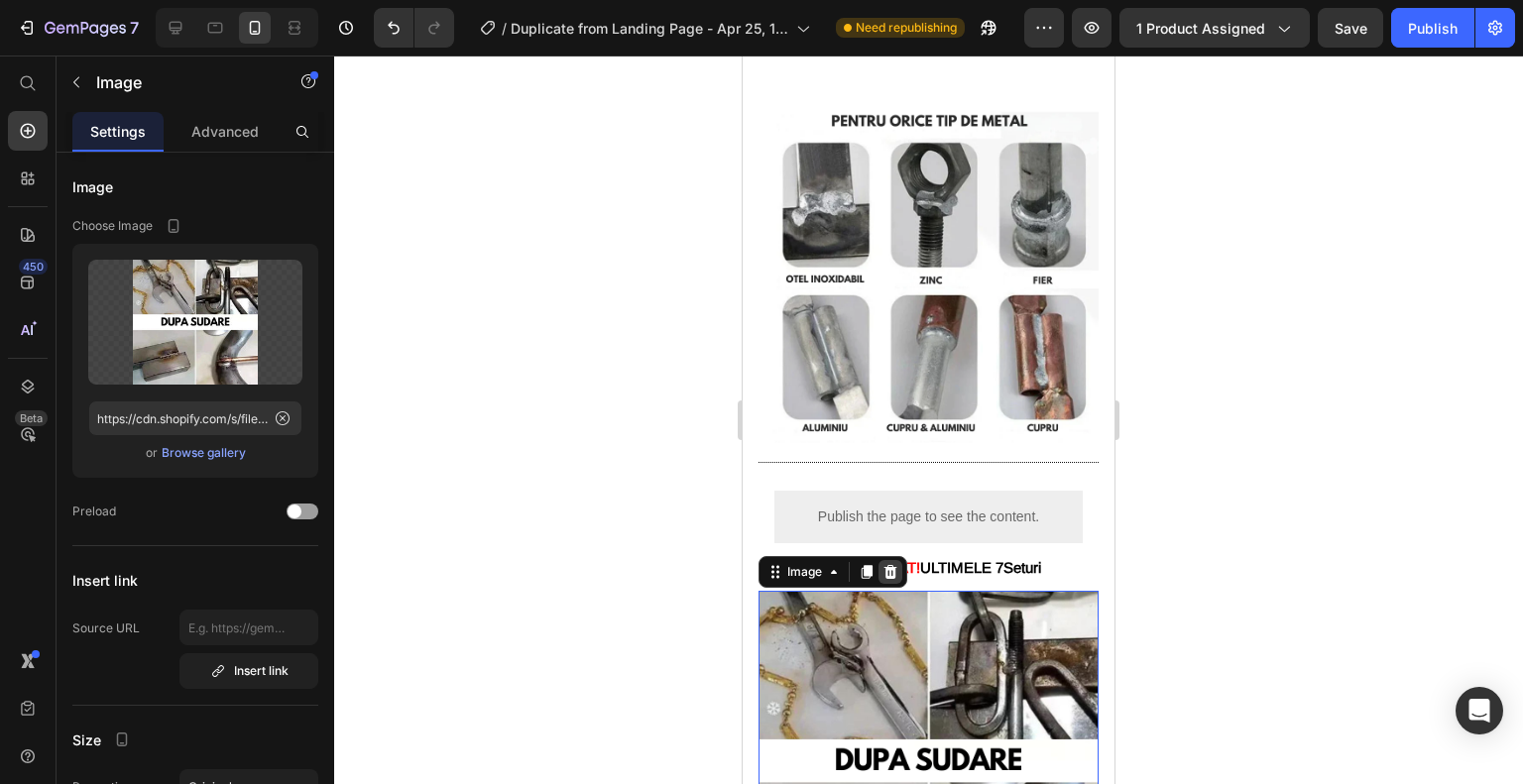 click 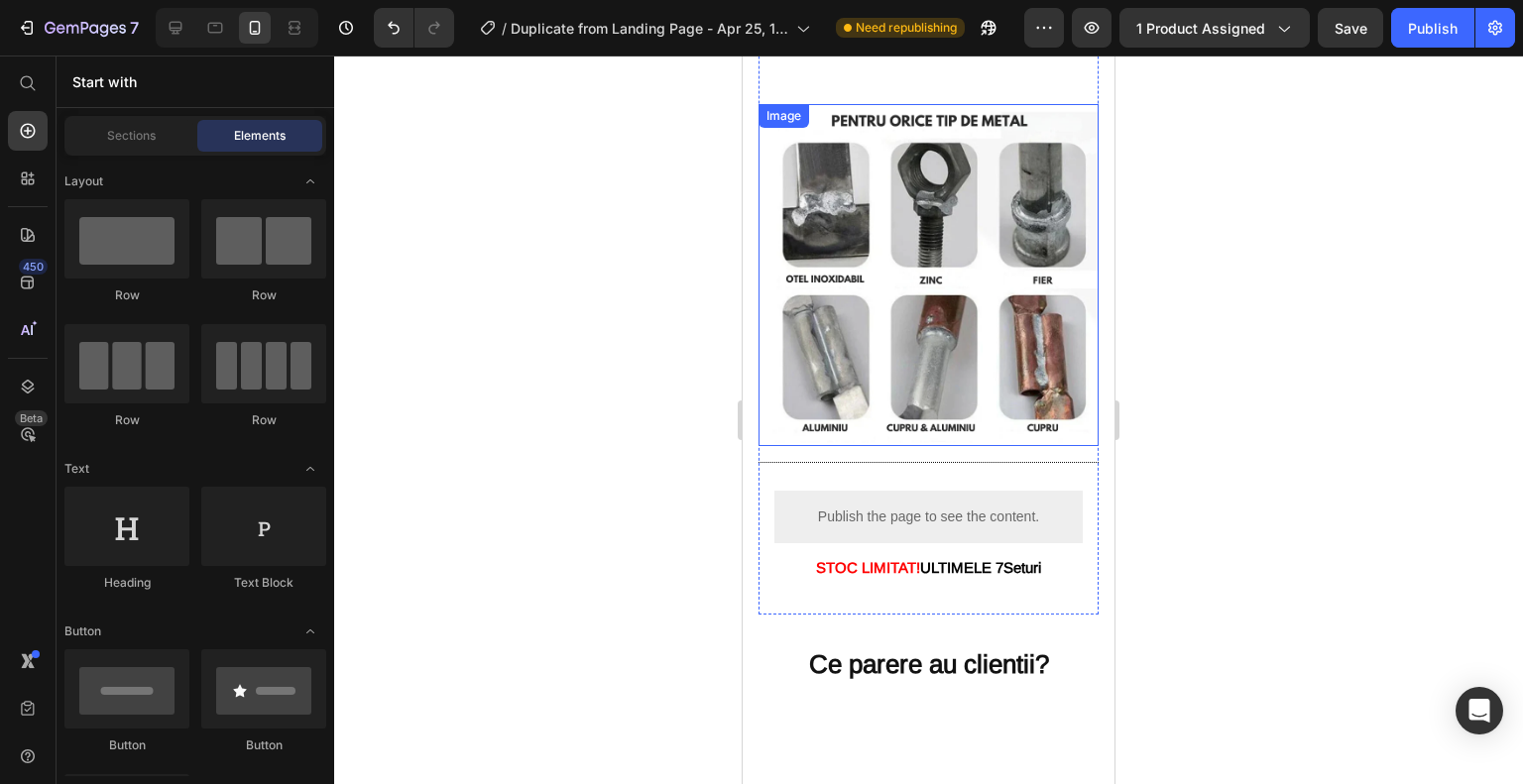 click at bounding box center [928, 275] 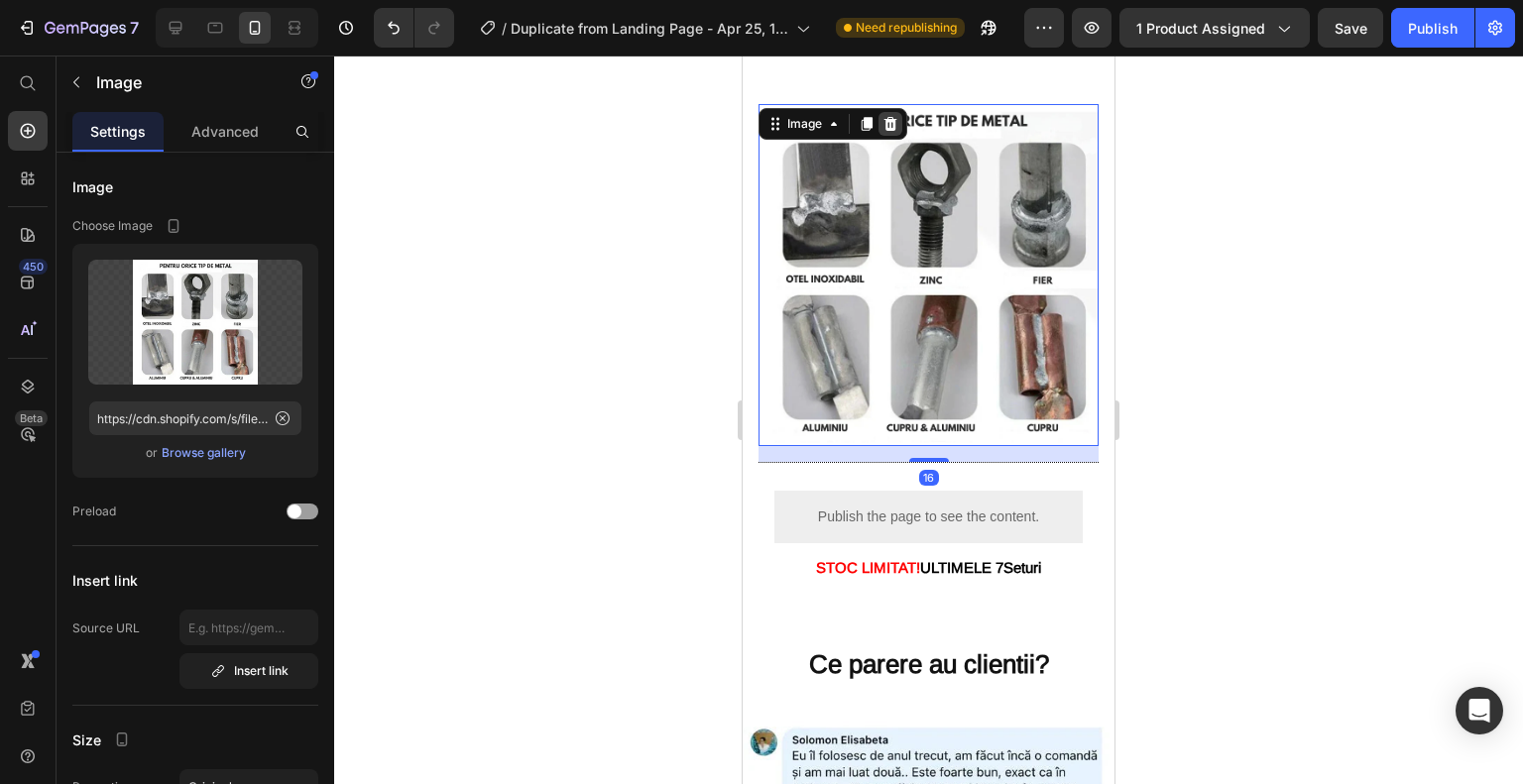 click 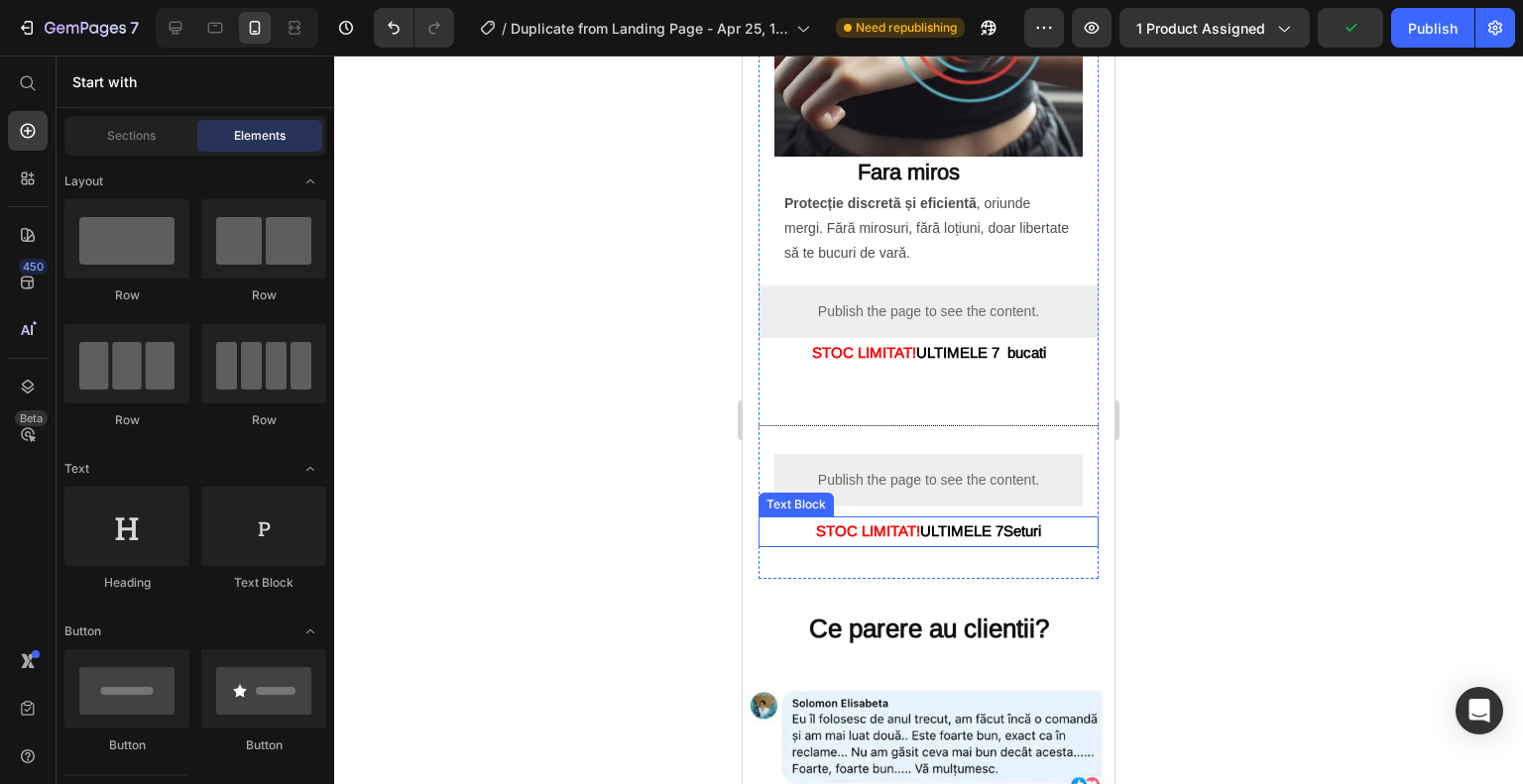 scroll, scrollTop: 3793, scrollLeft: 0, axis: vertical 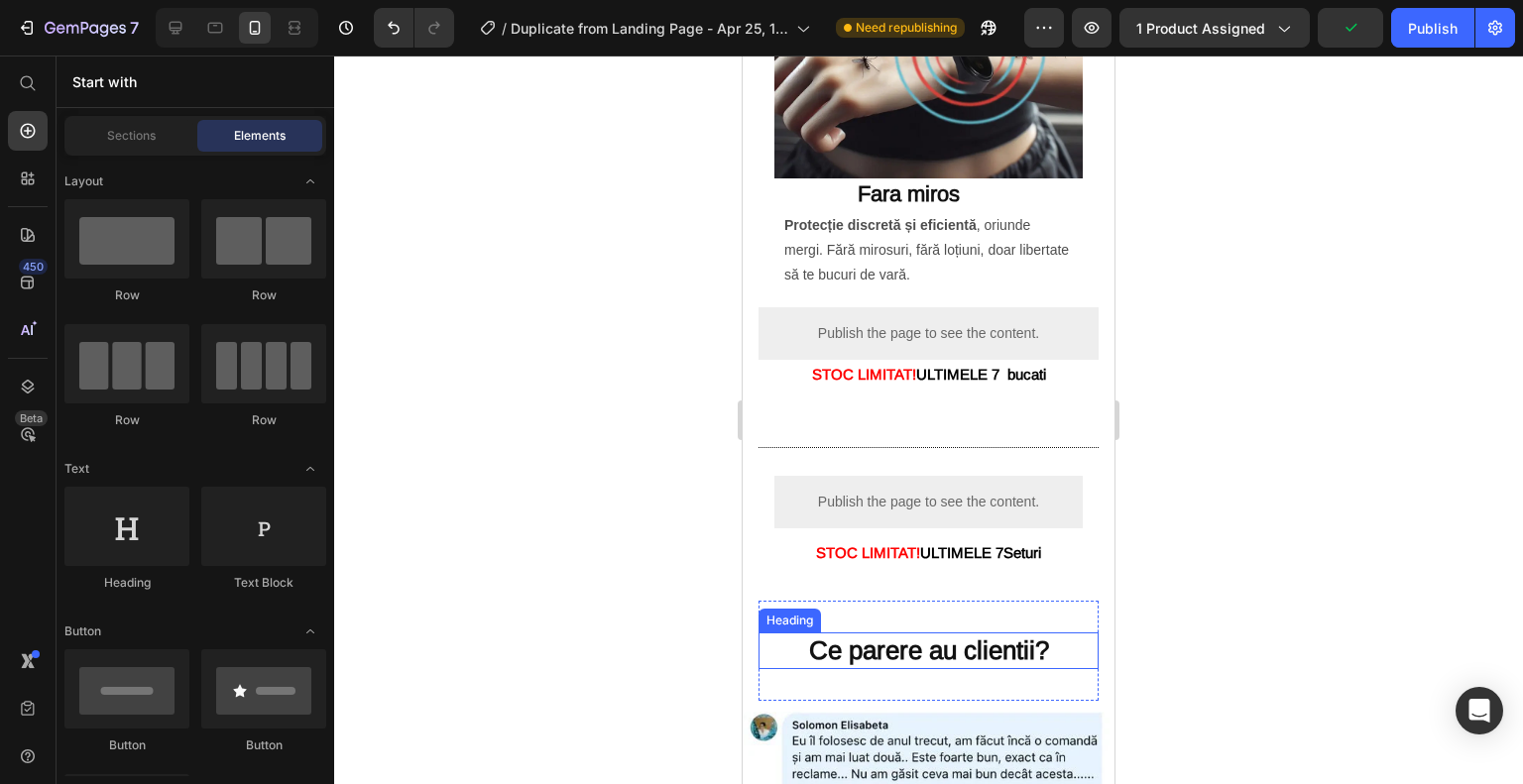 click on "Ce parere au clientii?" at bounding box center [929, 650] 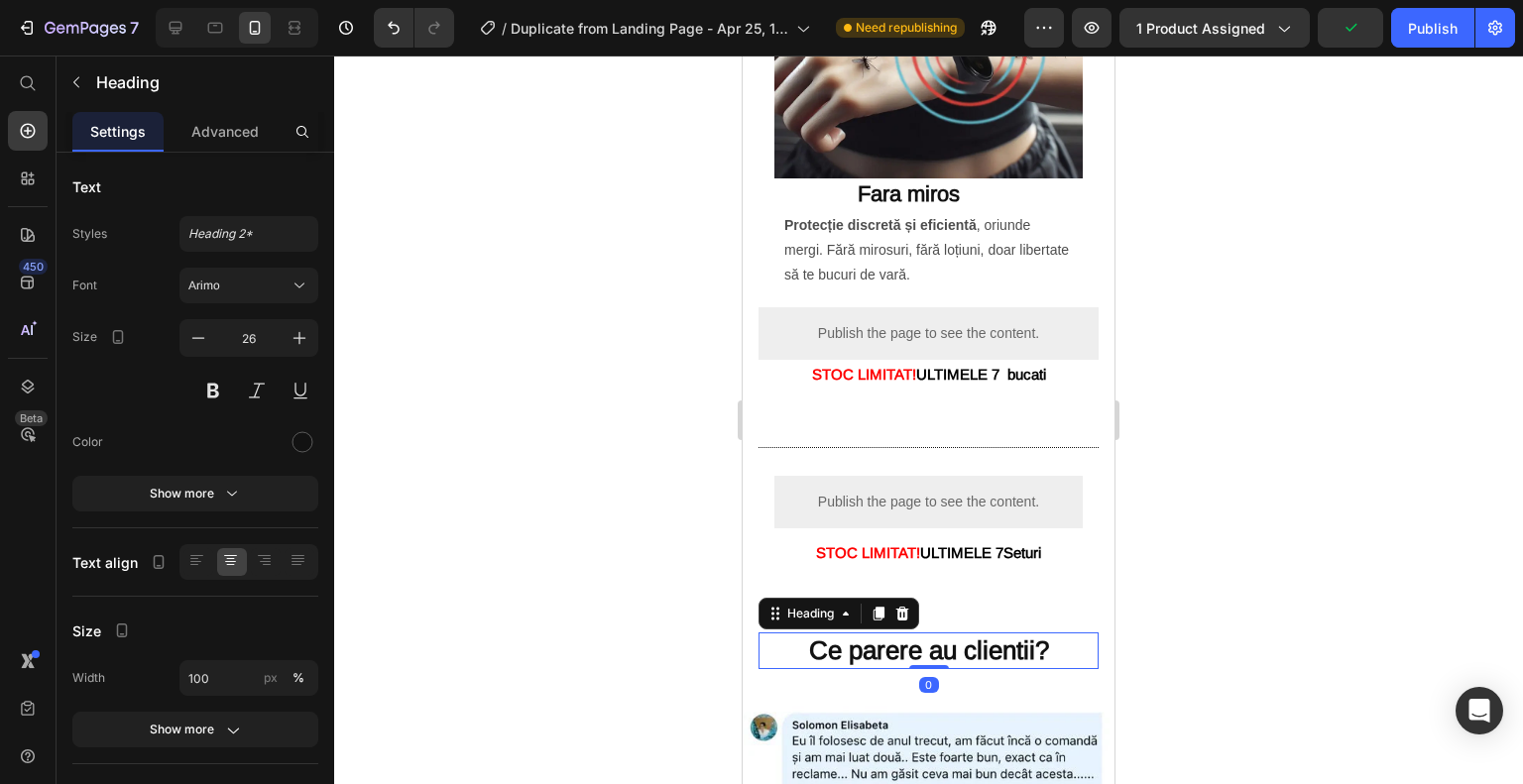 click on "Ce parere au clientii? Heading   0 Section 6" at bounding box center [928, 651] 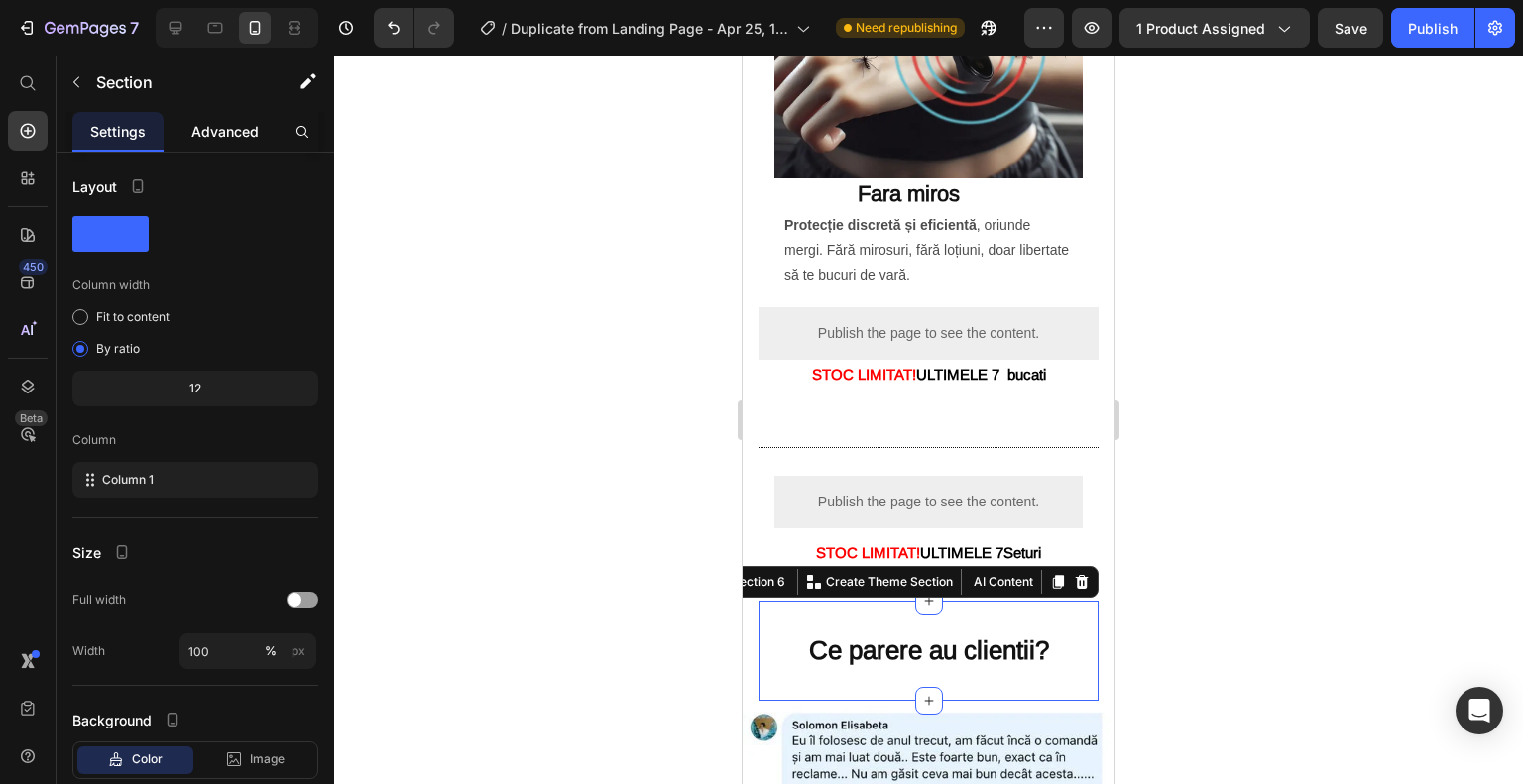 click on "Advanced" at bounding box center (225, 131) 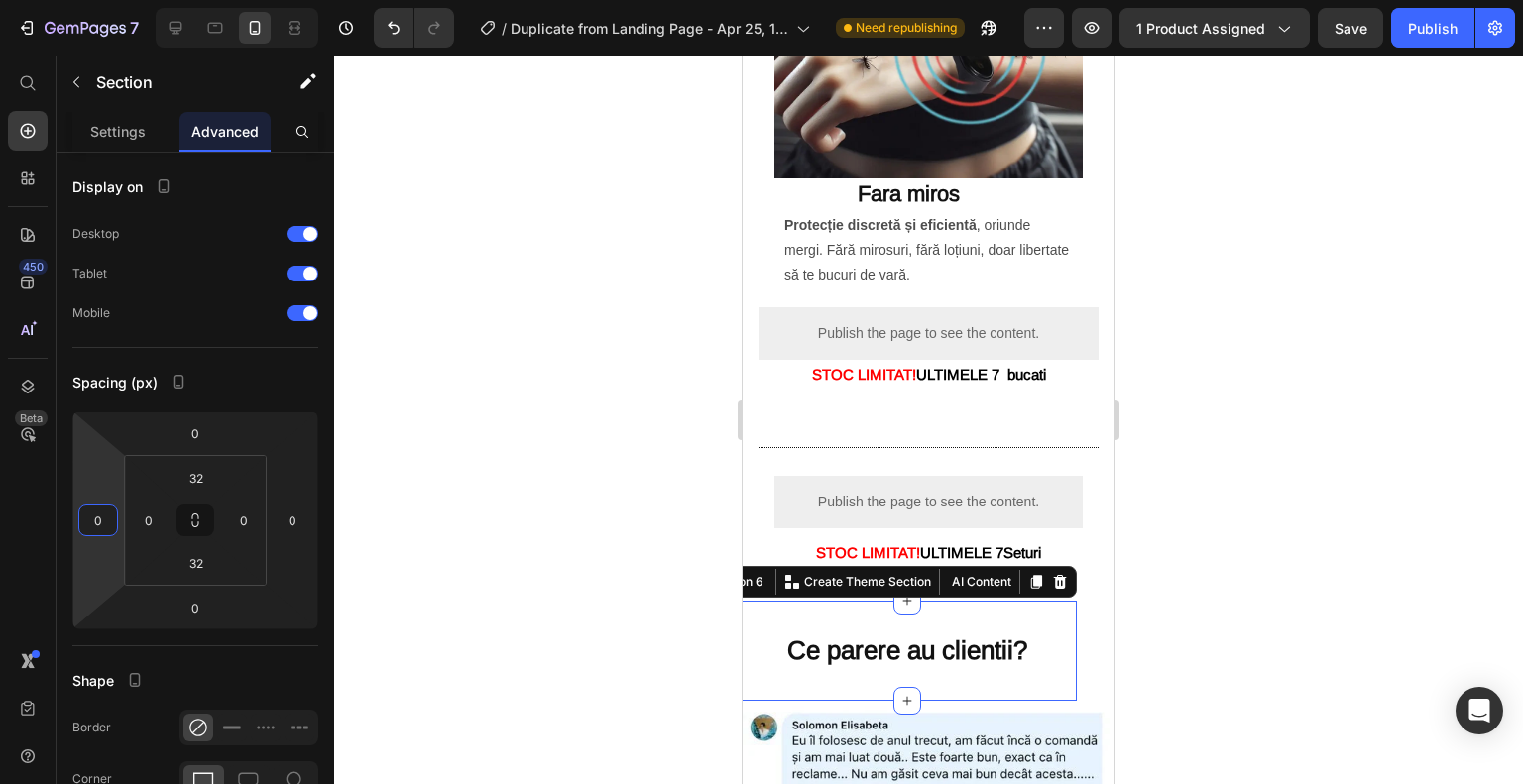 type on "2" 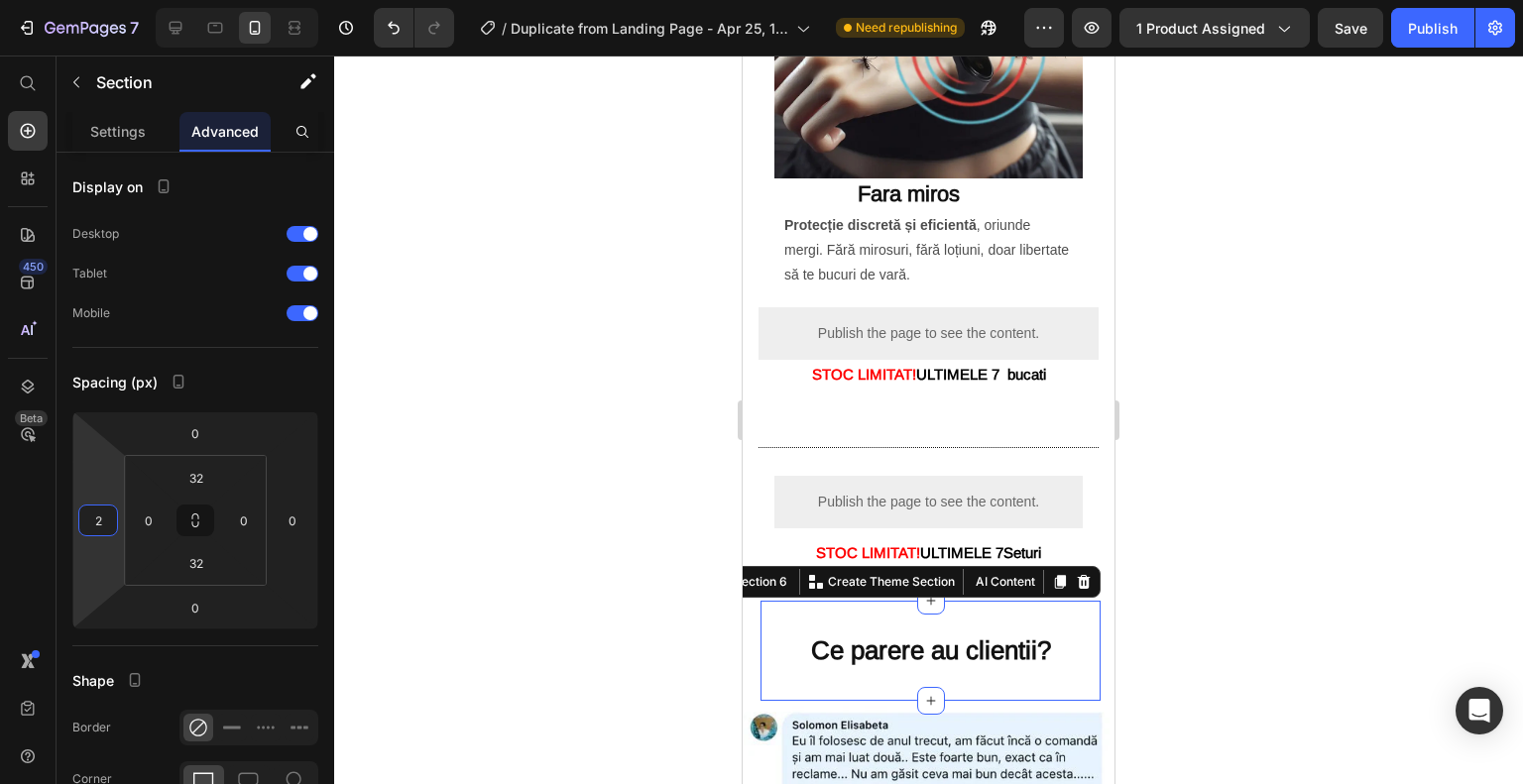 click on "7   /  Duplicate from Landing Page - Apr 25, 16:45:24 Need republishing Preview 1 product assigned  Save   Publish  450 Beta Start with Sections Elements Hero Section Product Detail Brands Trusted Badges Guarantee Product Breakdown How to use Testimonials Compare Bundle FAQs Social Proof Brand Story Product List Collection Blog List Contact Sticky Add to Cart Custom Footer Browse Library 450 Layout
Row
Row
Row
Row Text
Heading
Text Block Button
Button
Button
Sticky Back to top Media" at bounding box center [762, 0] 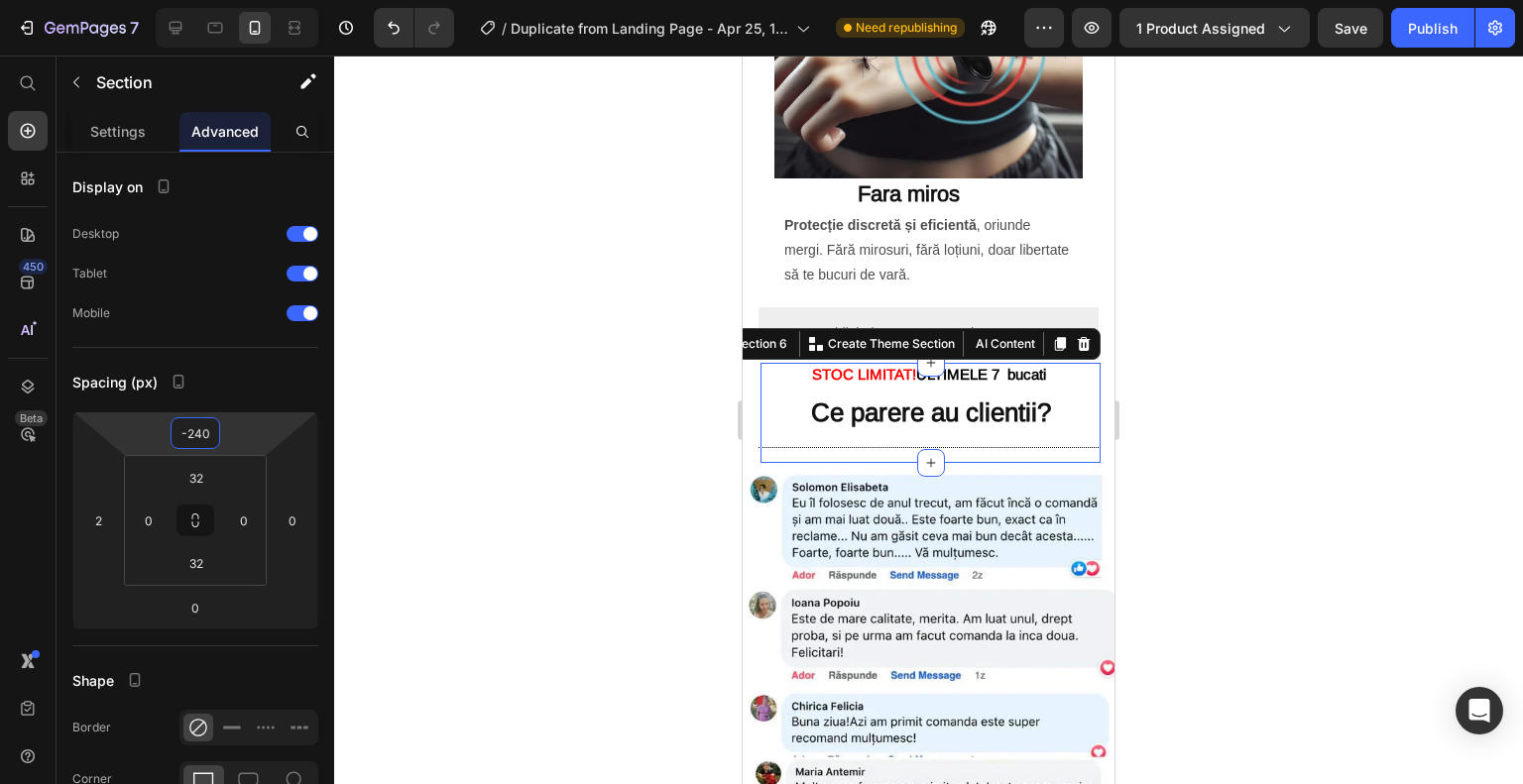 type on "-238" 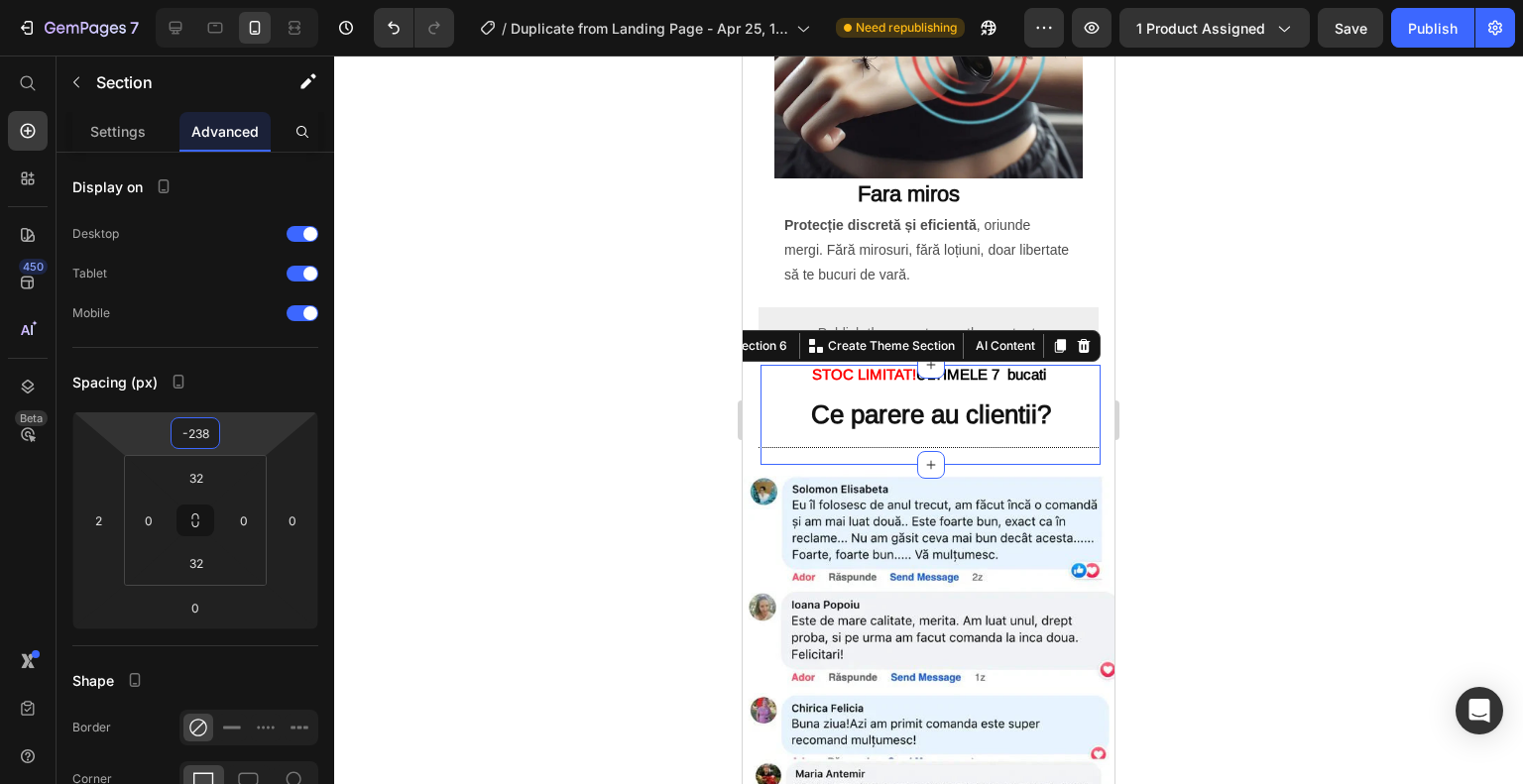 drag, startPoint x: 261, startPoint y: 439, endPoint x: 286, endPoint y: 546, distance: 109.88175 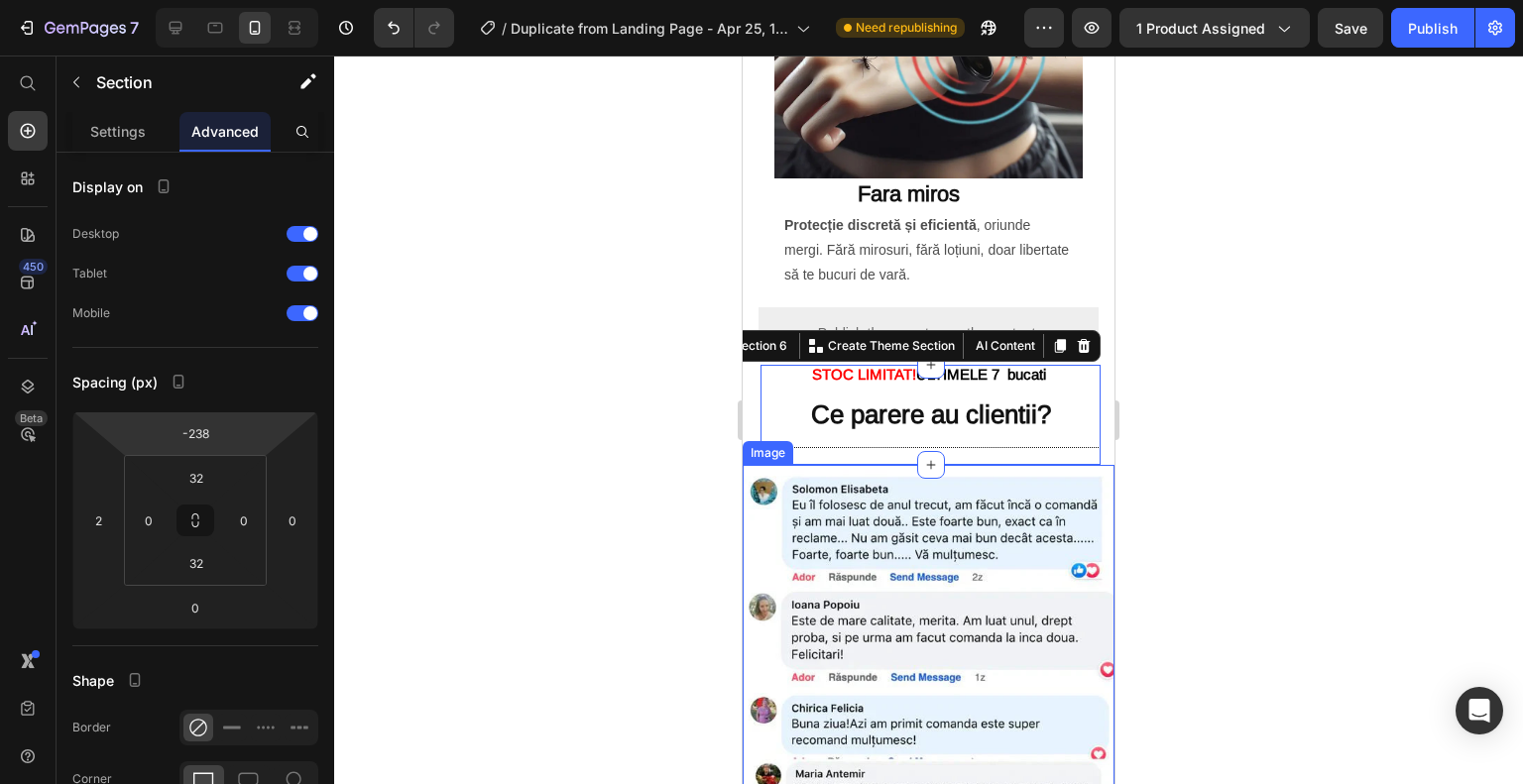 click 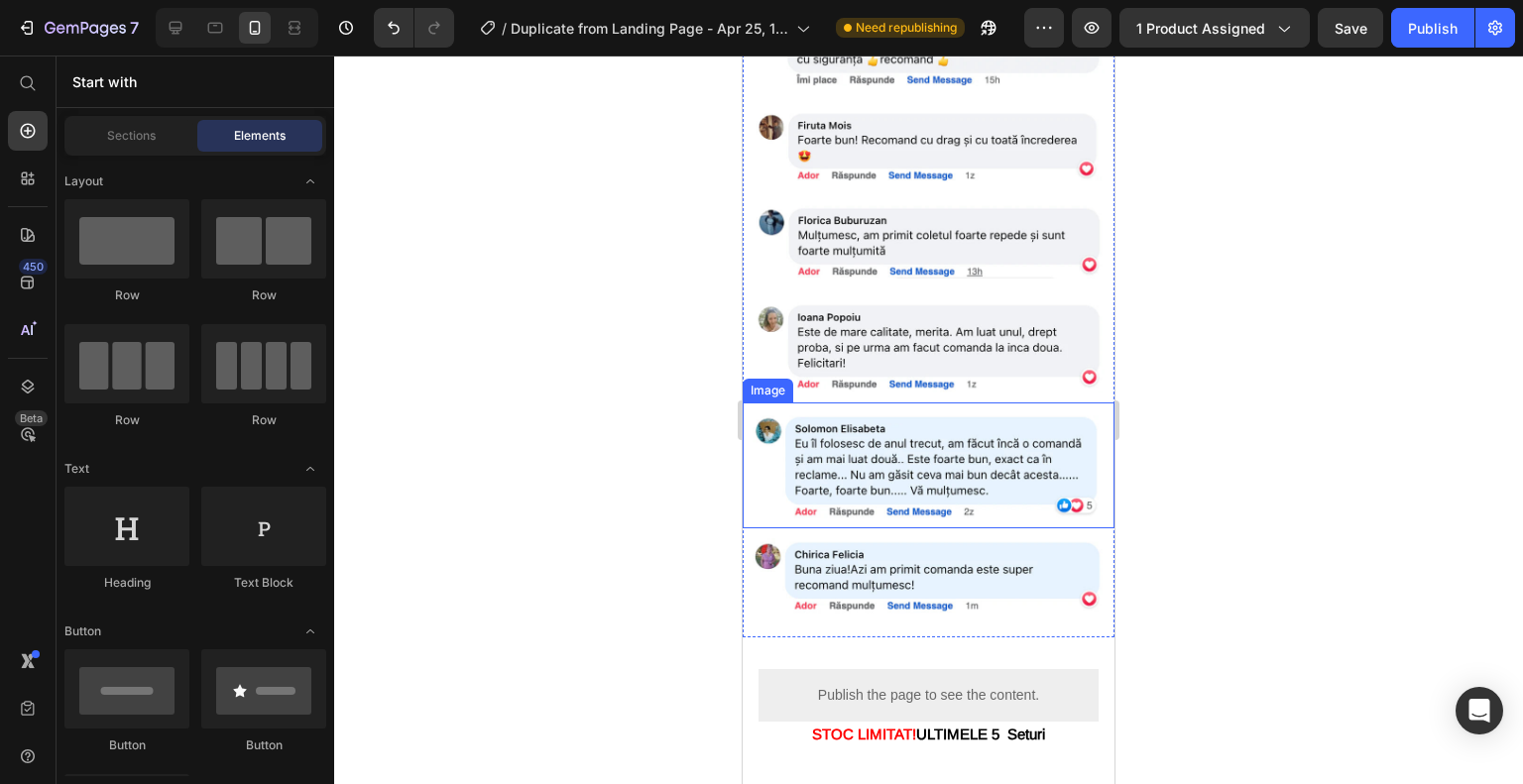 scroll, scrollTop: 4983, scrollLeft: 0, axis: vertical 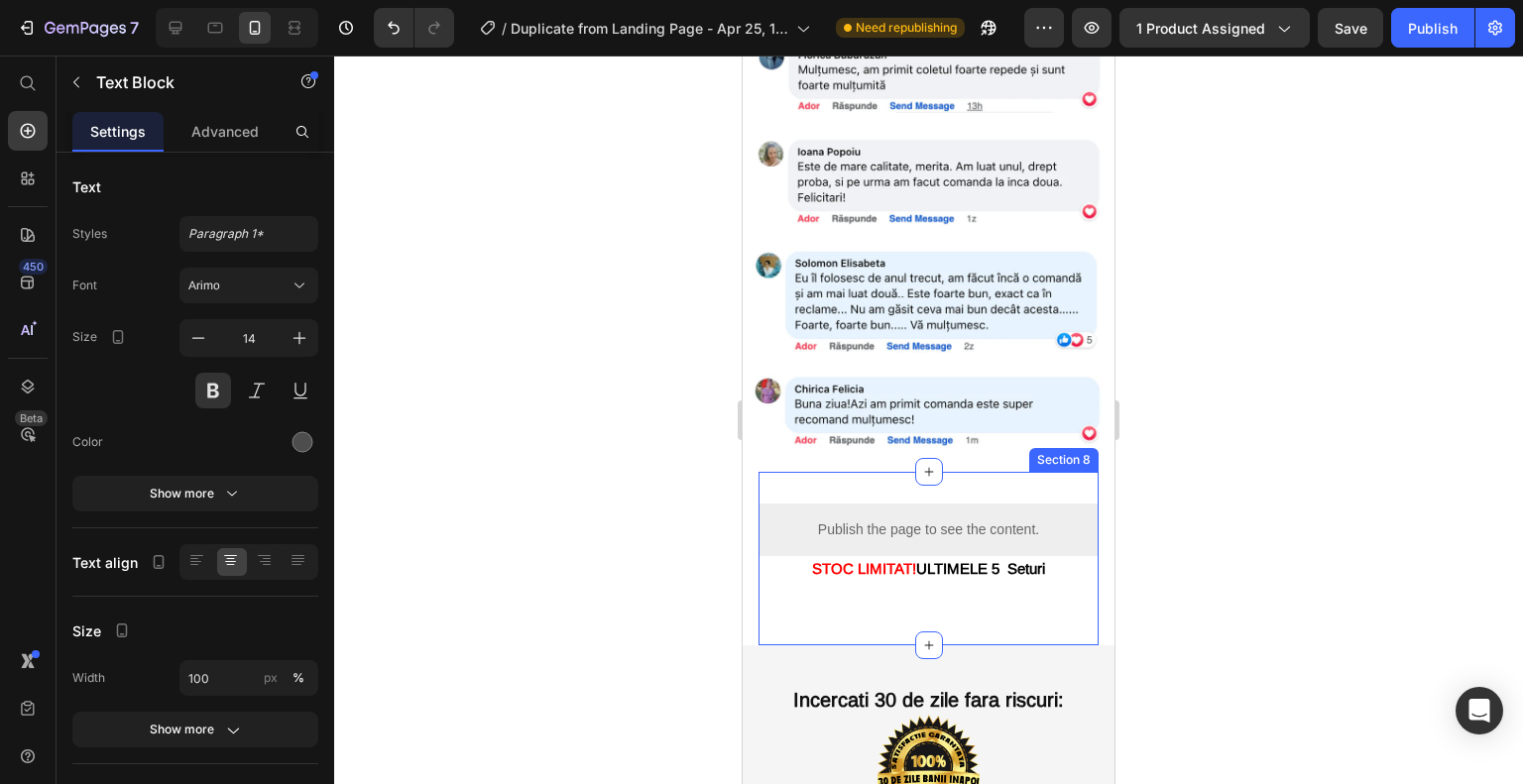 click on "STOC LIMITAT!  ULTIMELE 5  Seturi" at bounding box center [928, 569] 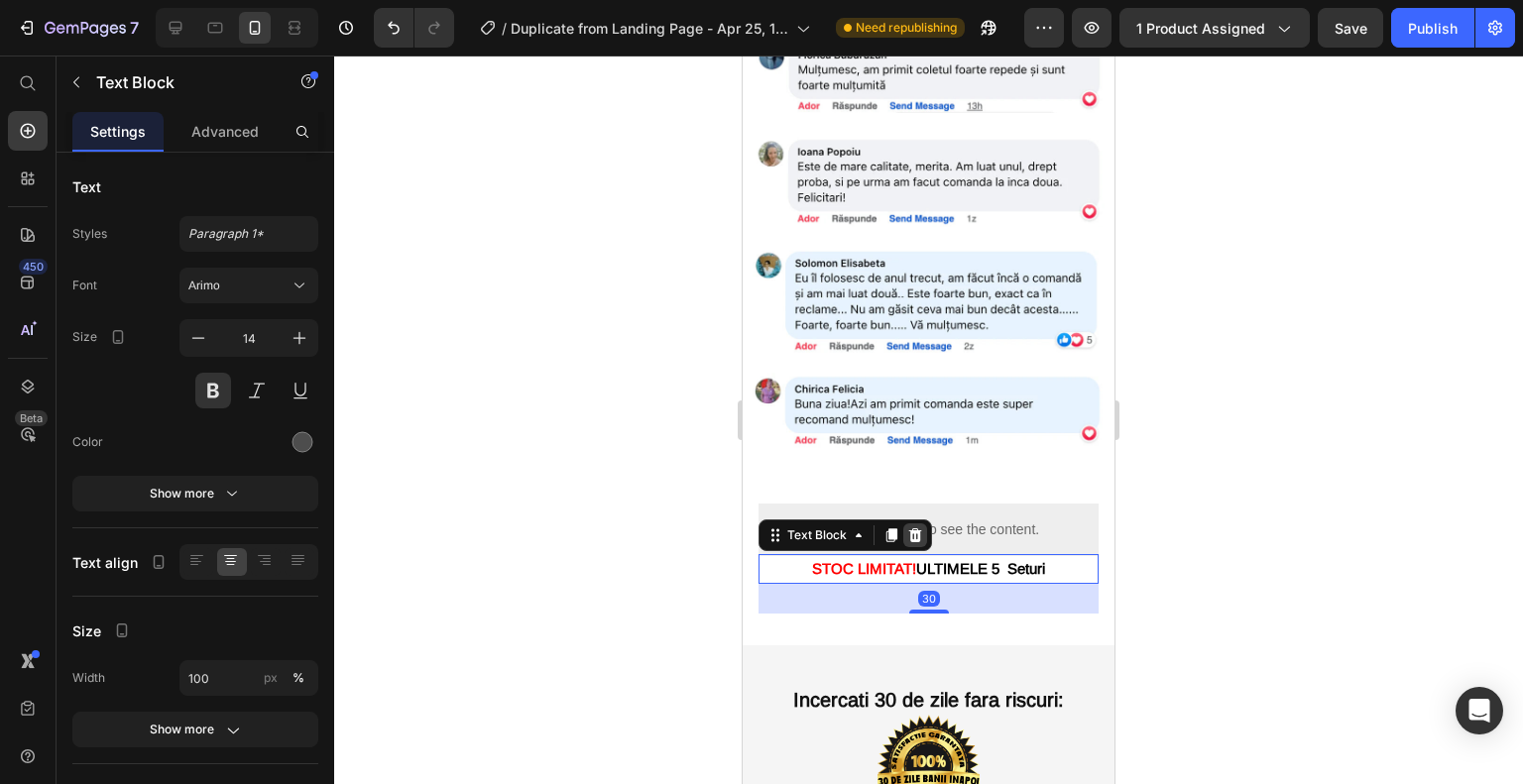 click 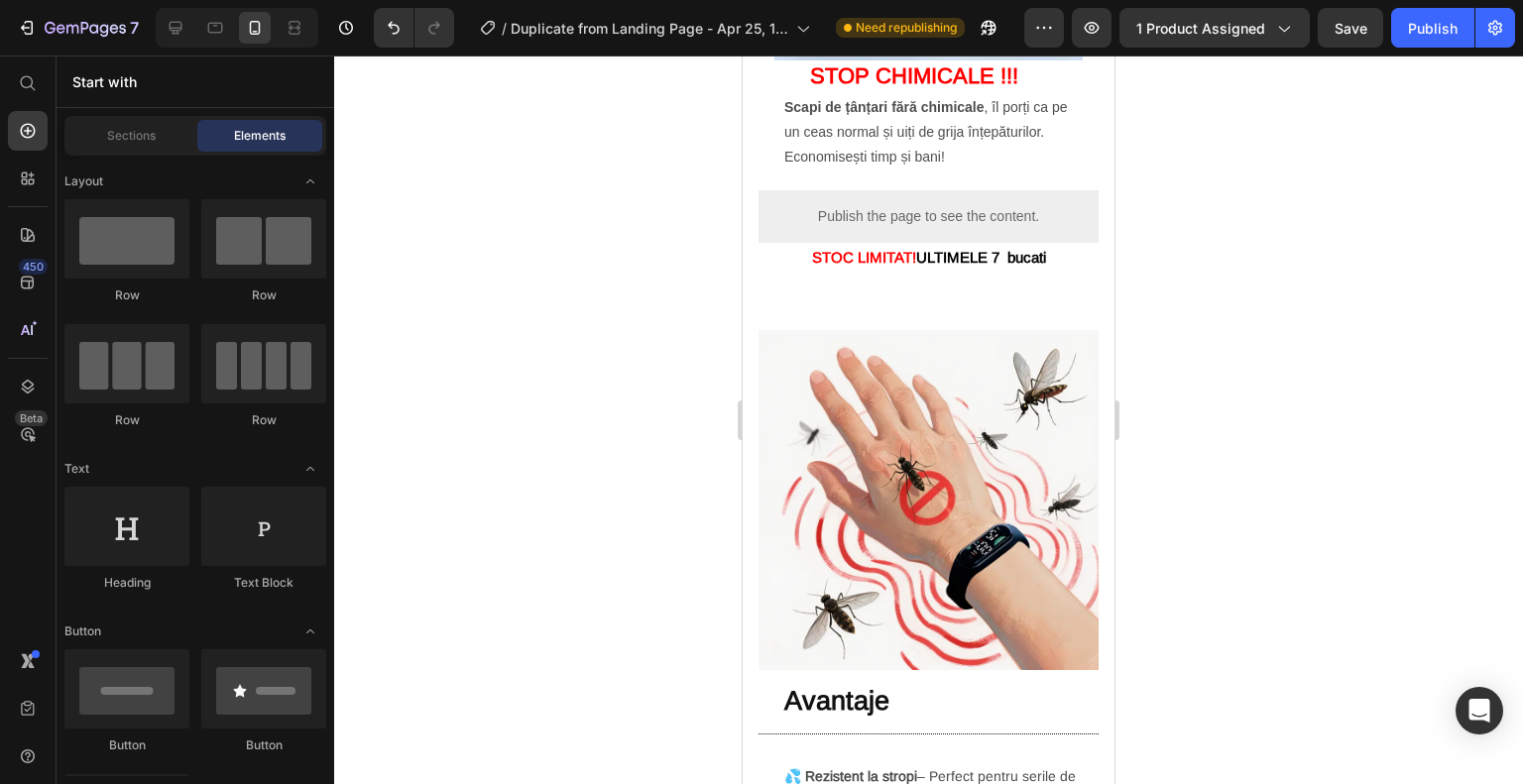 scroll, scrollTop: 1018, scrollLeft: 0, axis: vertical 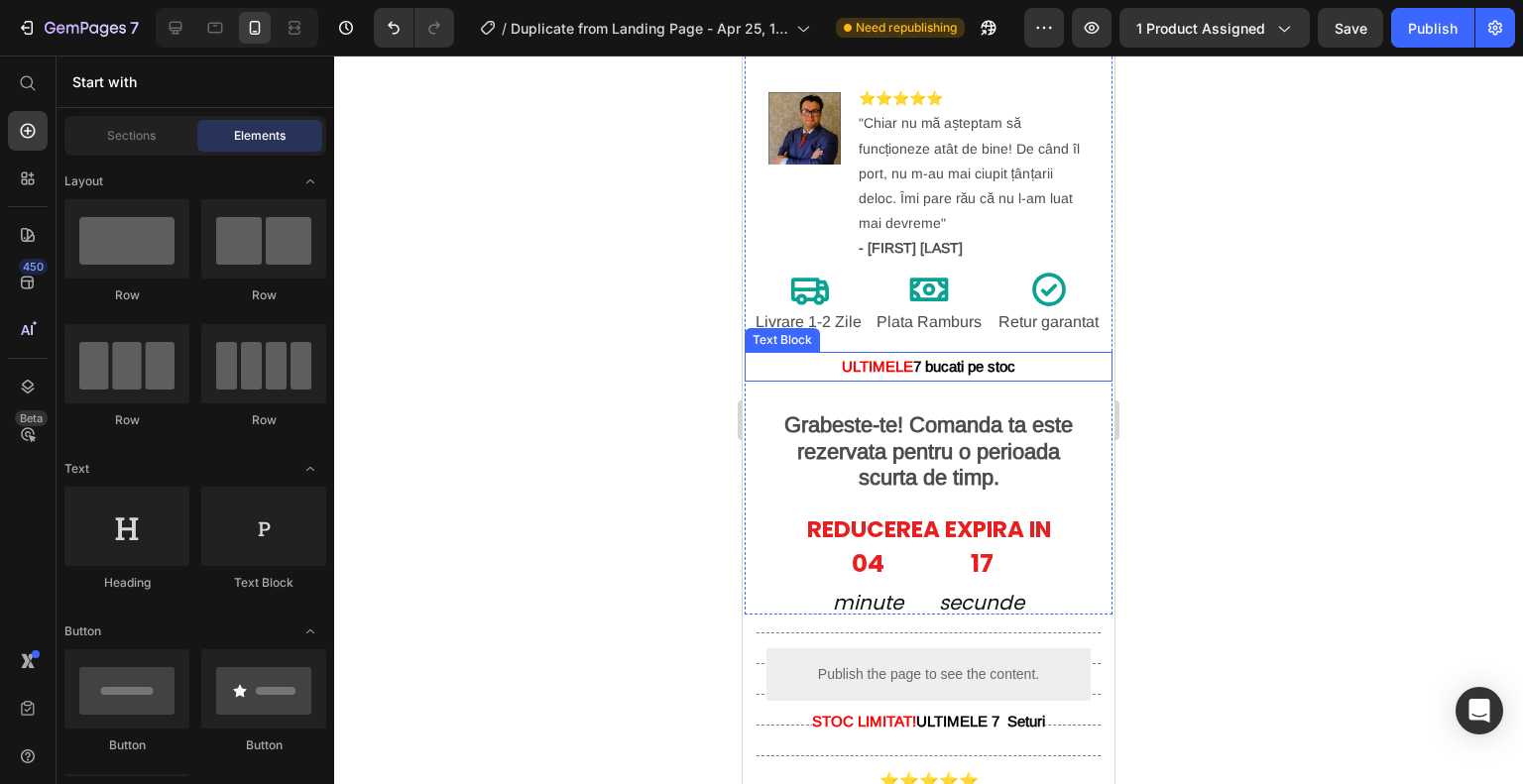 click on "Text Block" at bounding box center [911, 297] 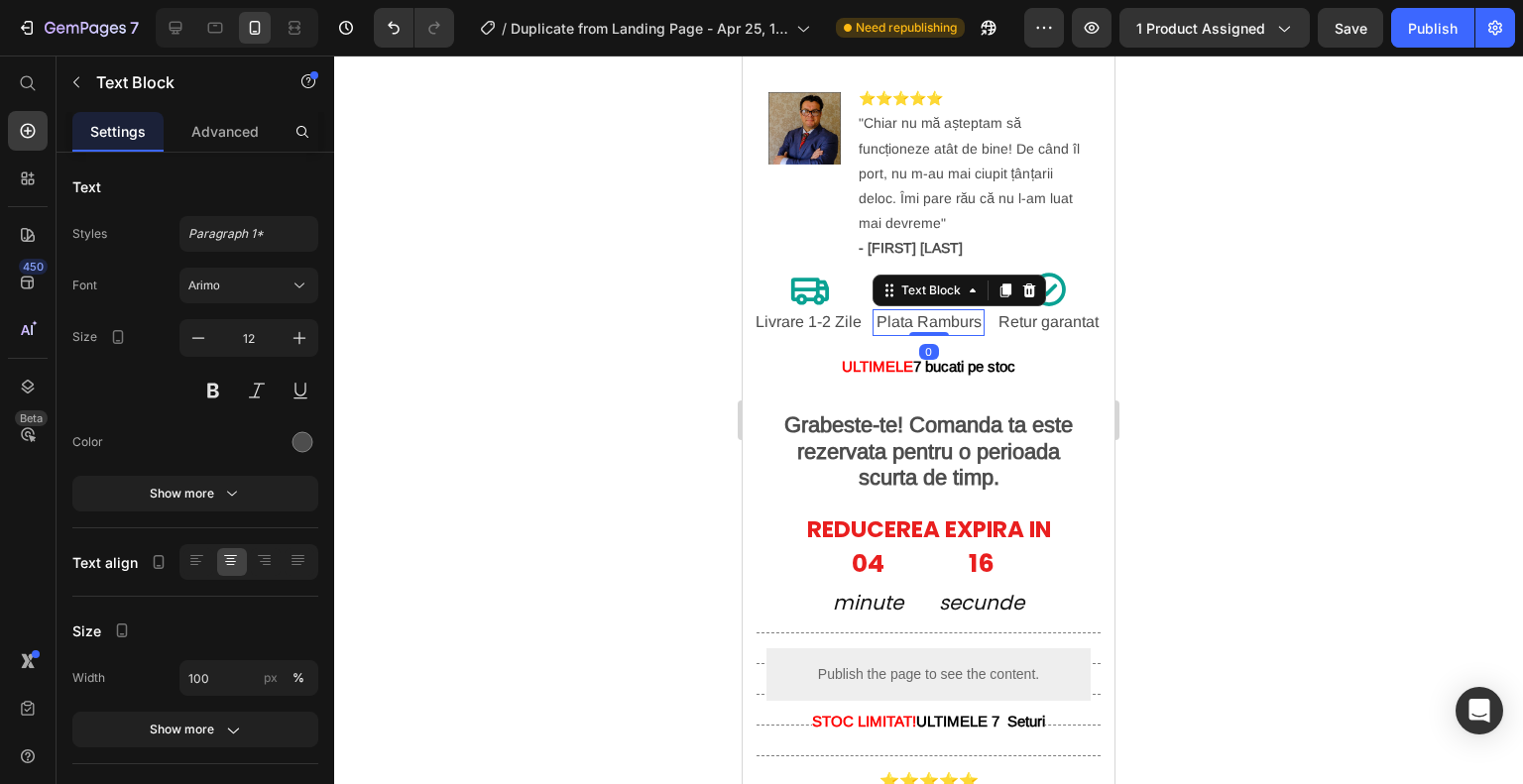 click 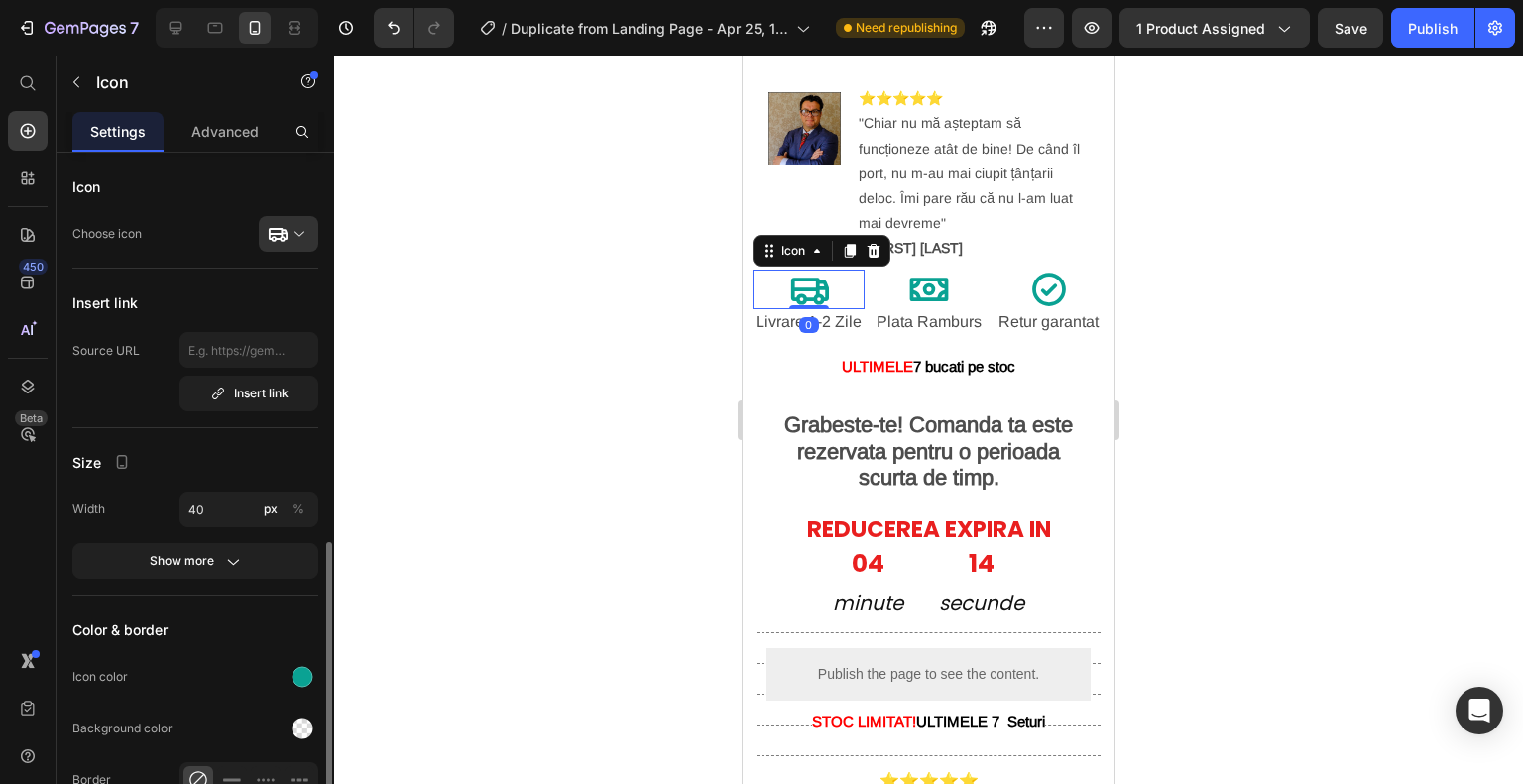 scroll, scrollTop: 222, scrollLeft: 0, axis: vertical 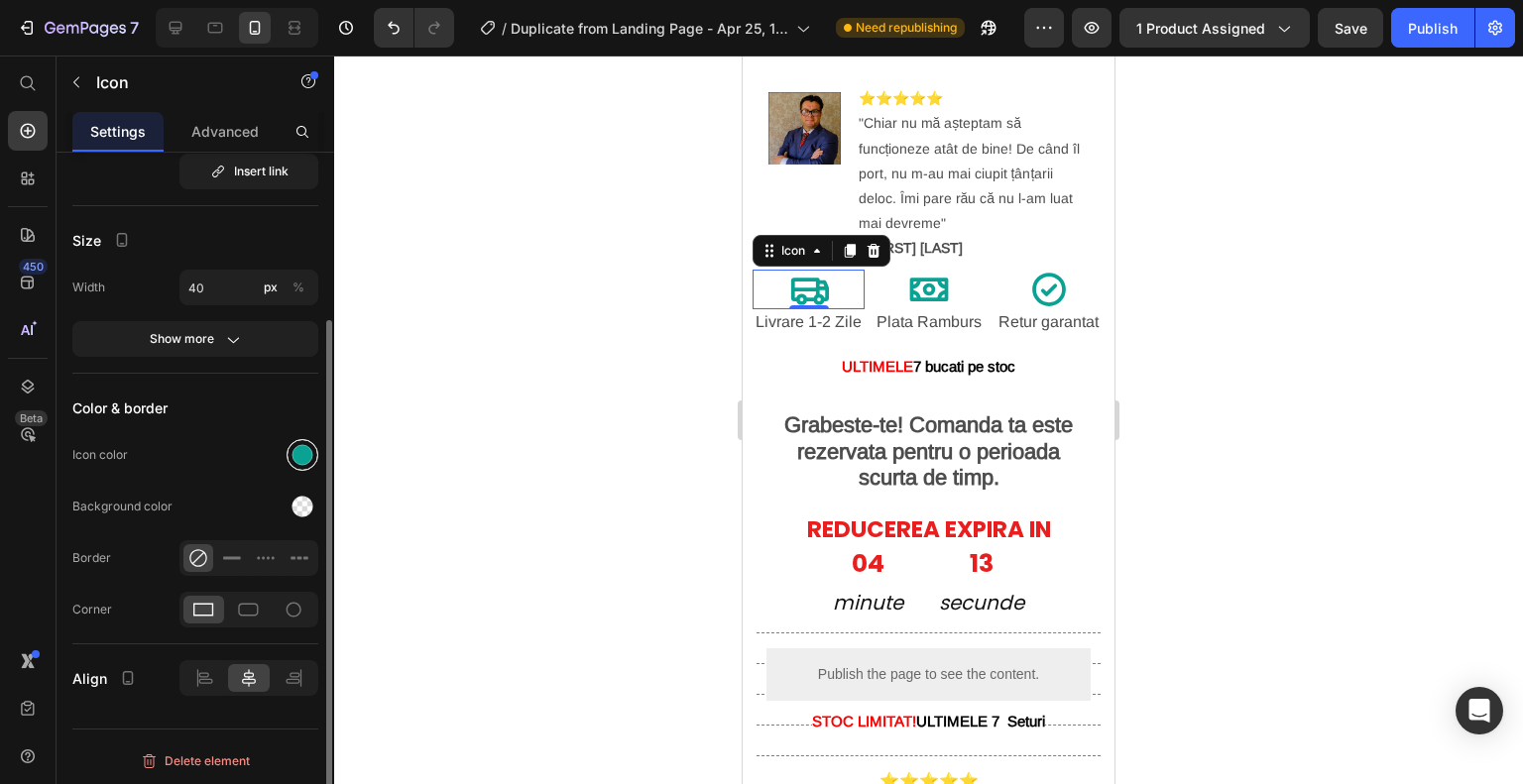 click at bounding box center [302, 455] 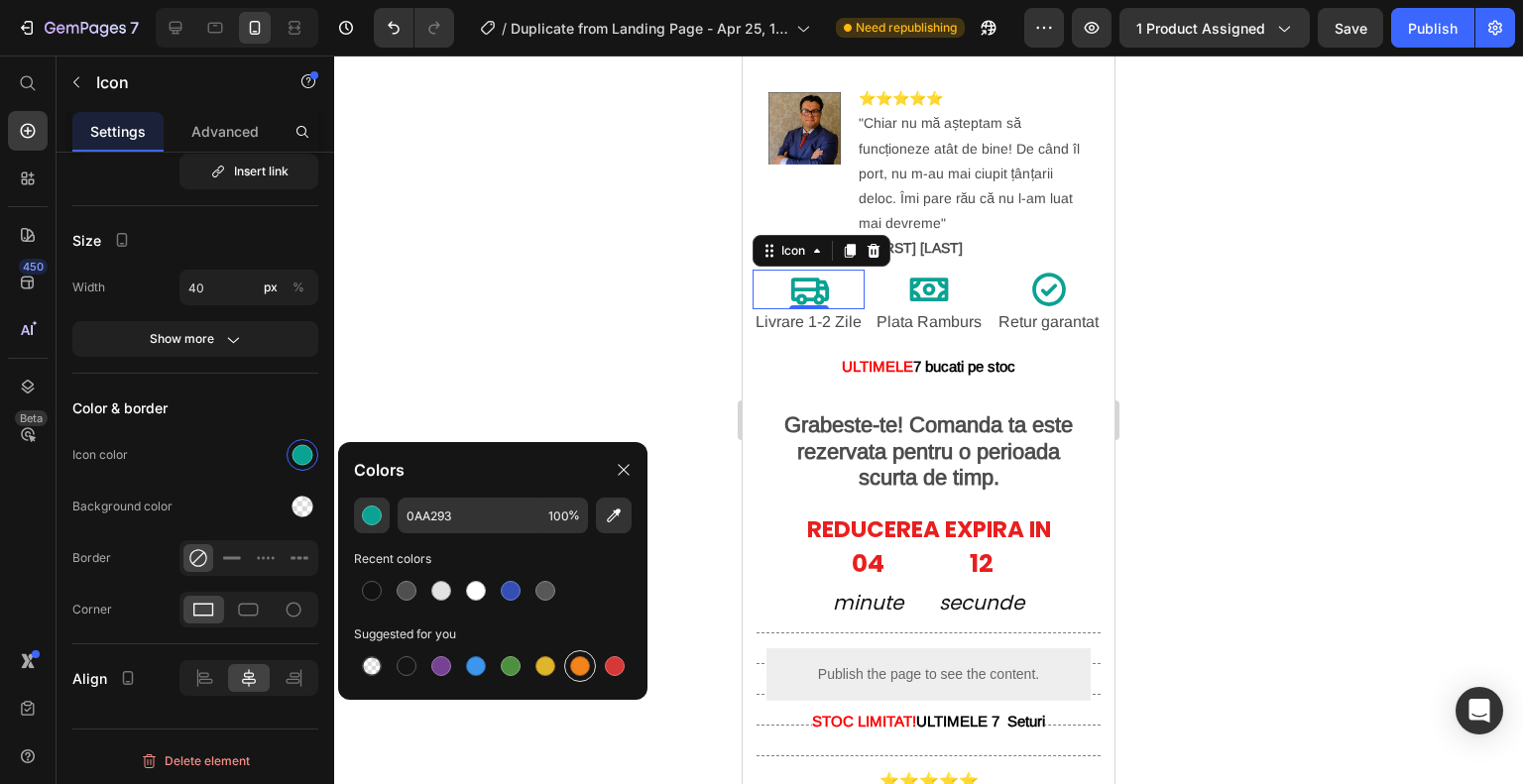 click at bounding box center (580, 666) 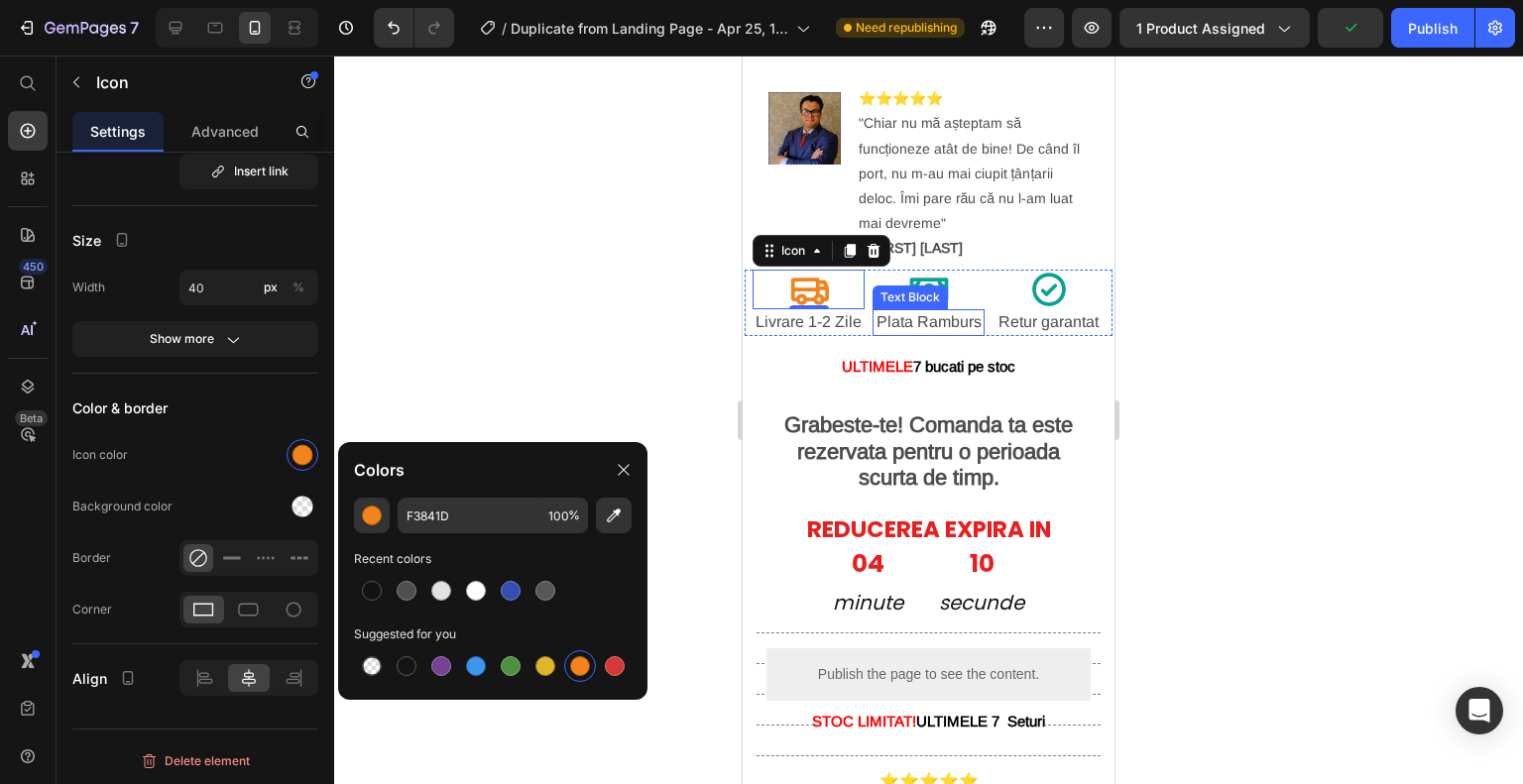 click on "Text Block" at bounding box center [910, 297] 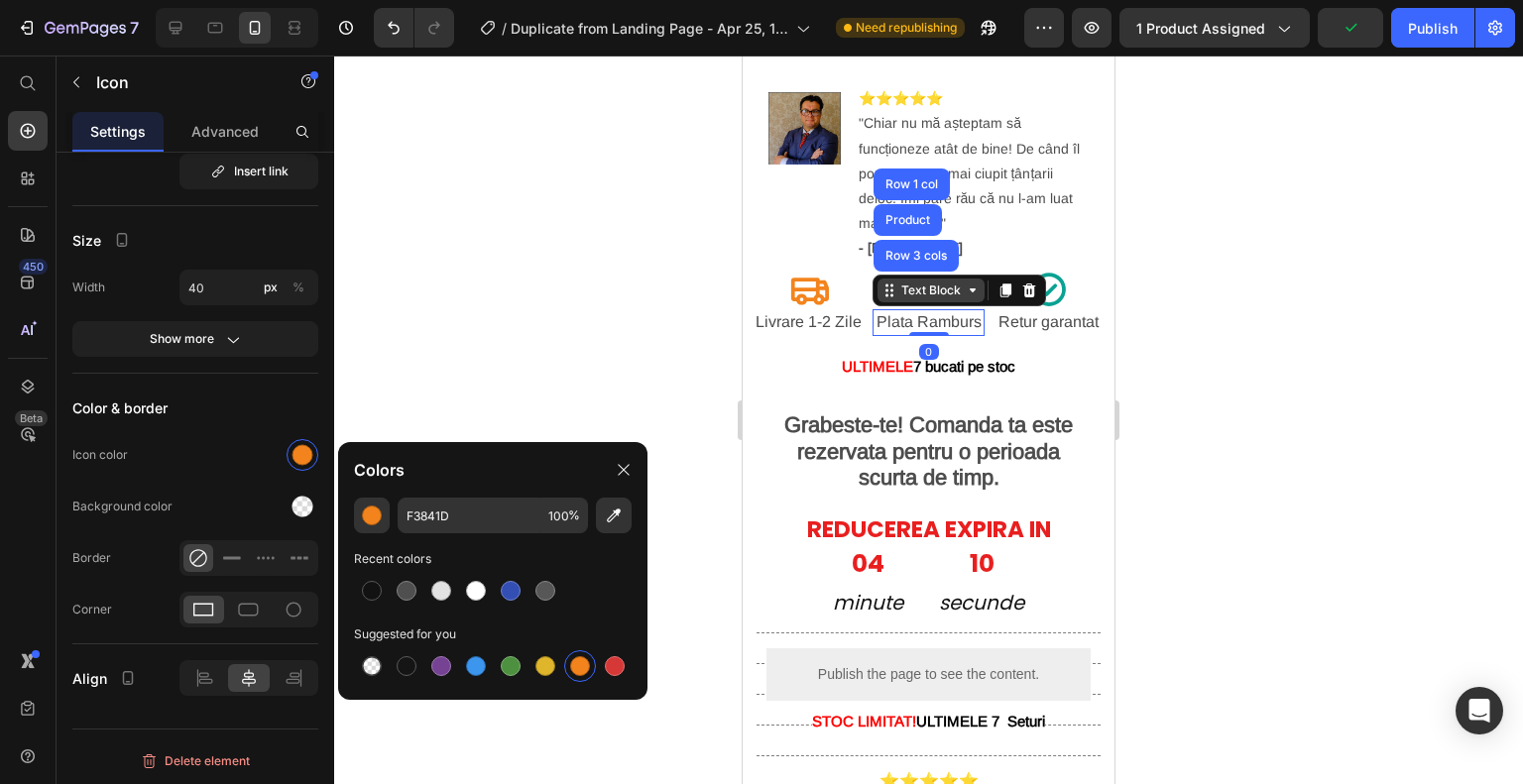 scroll, scrollTop: 0, scrollLeft: 0, axis: both 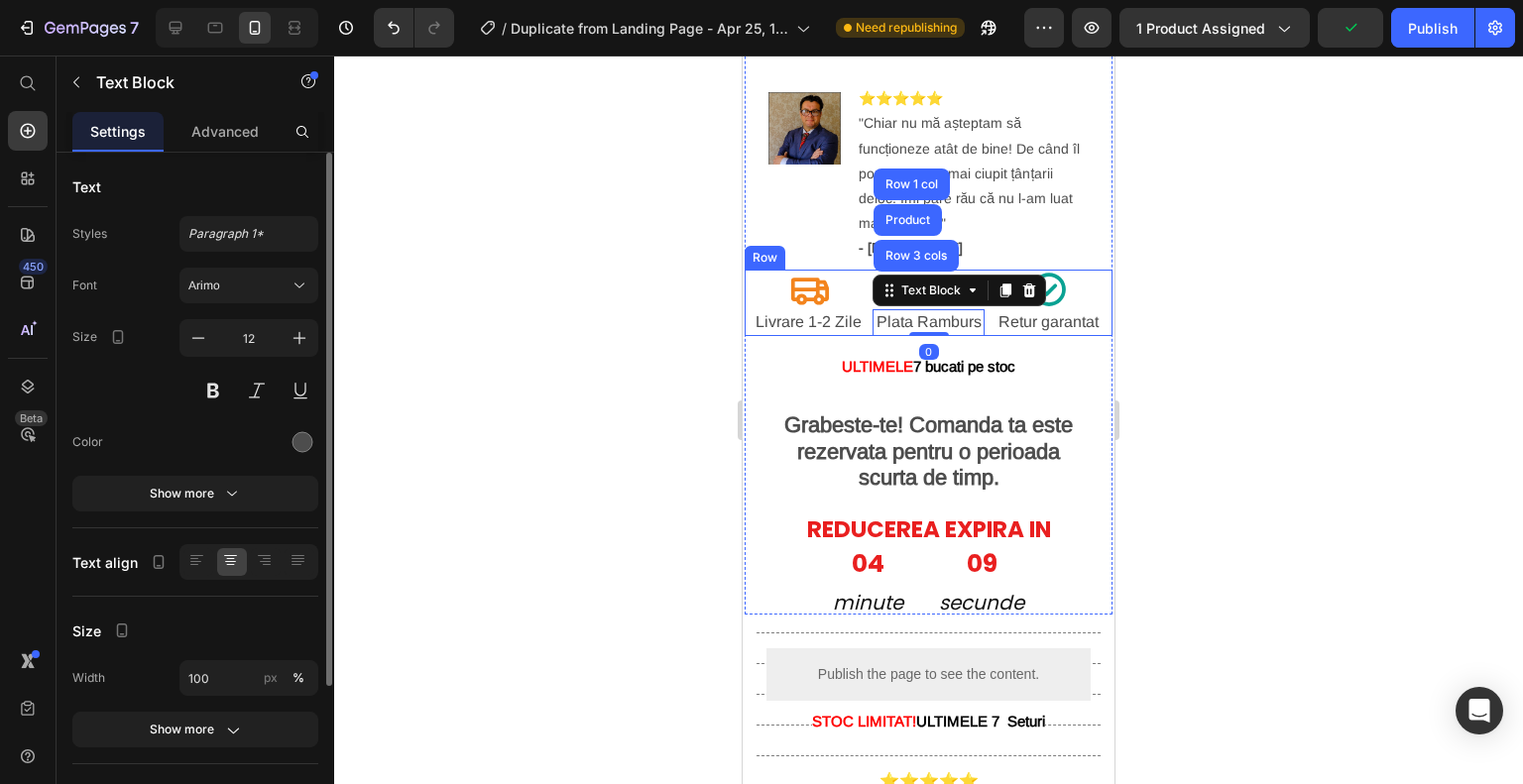 click on "Image ⭐⭐⭐⭐⭐ "Chiar nu mă așteptam să funcționeze atât de bine! De când îl port, nu m-au mai ciupit țânțarii deloc. Îmi pare rău că nu l-am luat mai devreme" - Andrei Stoica Text Block" at bounding box center (928, 173) 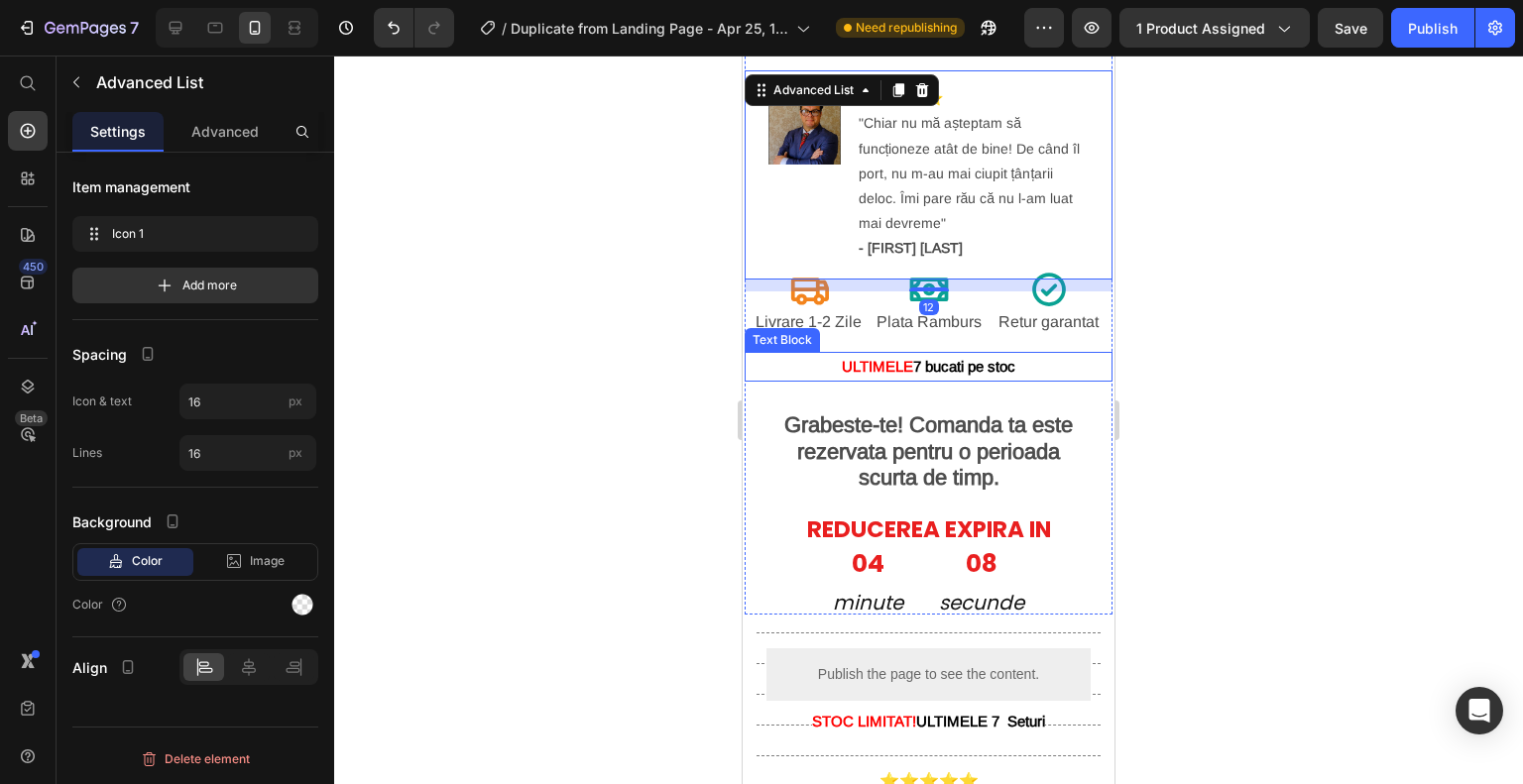 click on "ULTIMELE  7 bucati pe stoc" at bounding box center (928, 367) 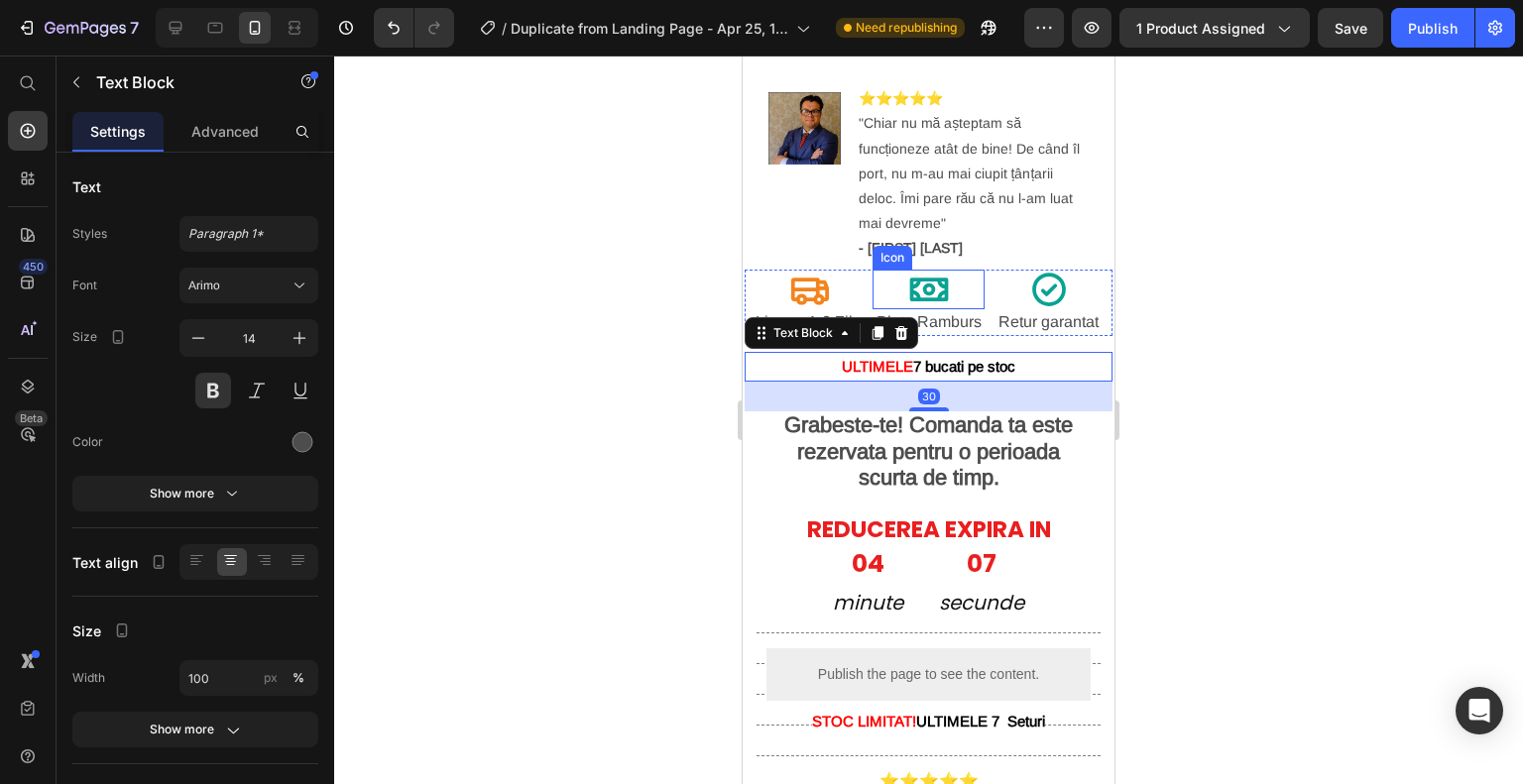 click 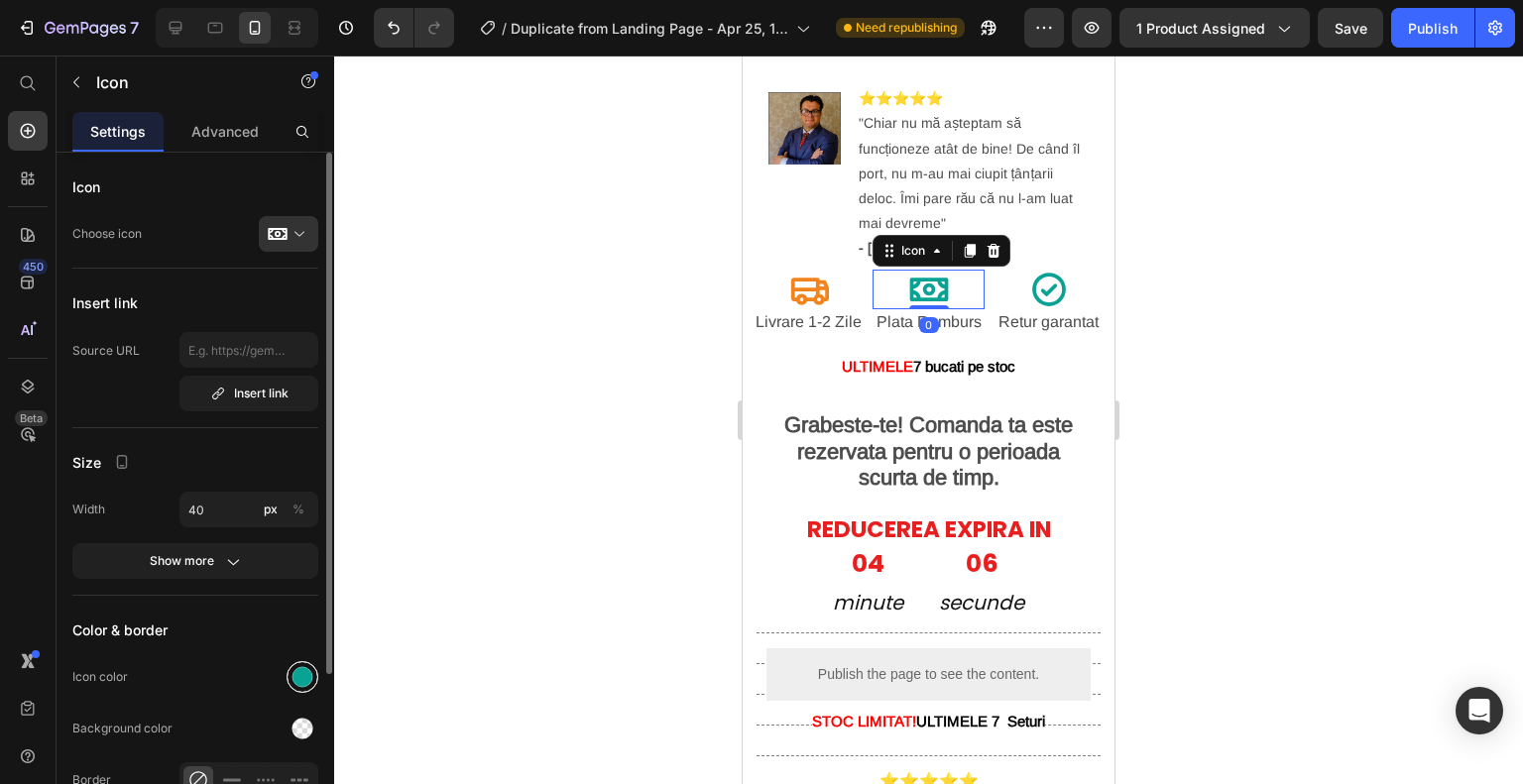 click at bounding box center (302, 677) 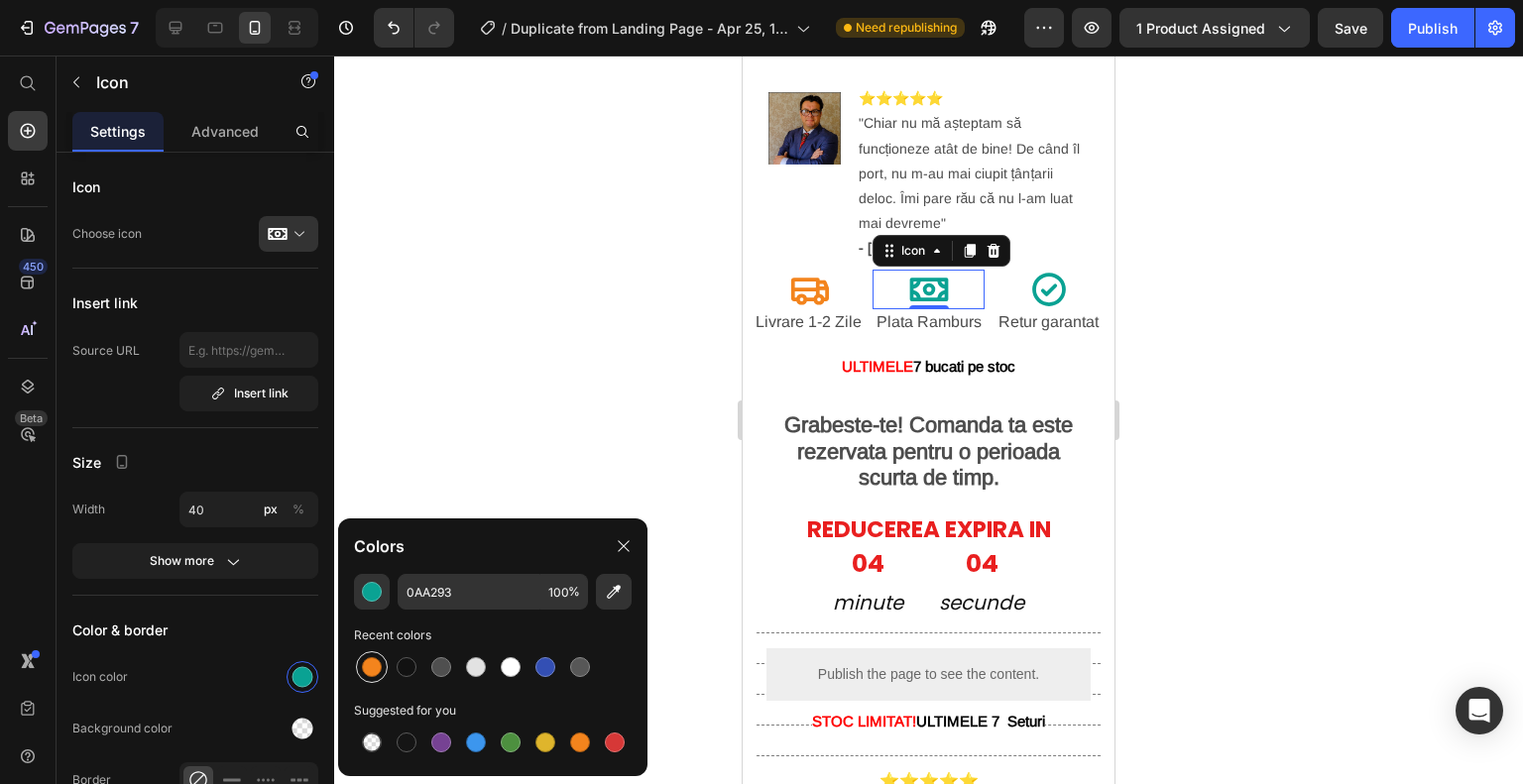 click at bounding box center [372, 667] 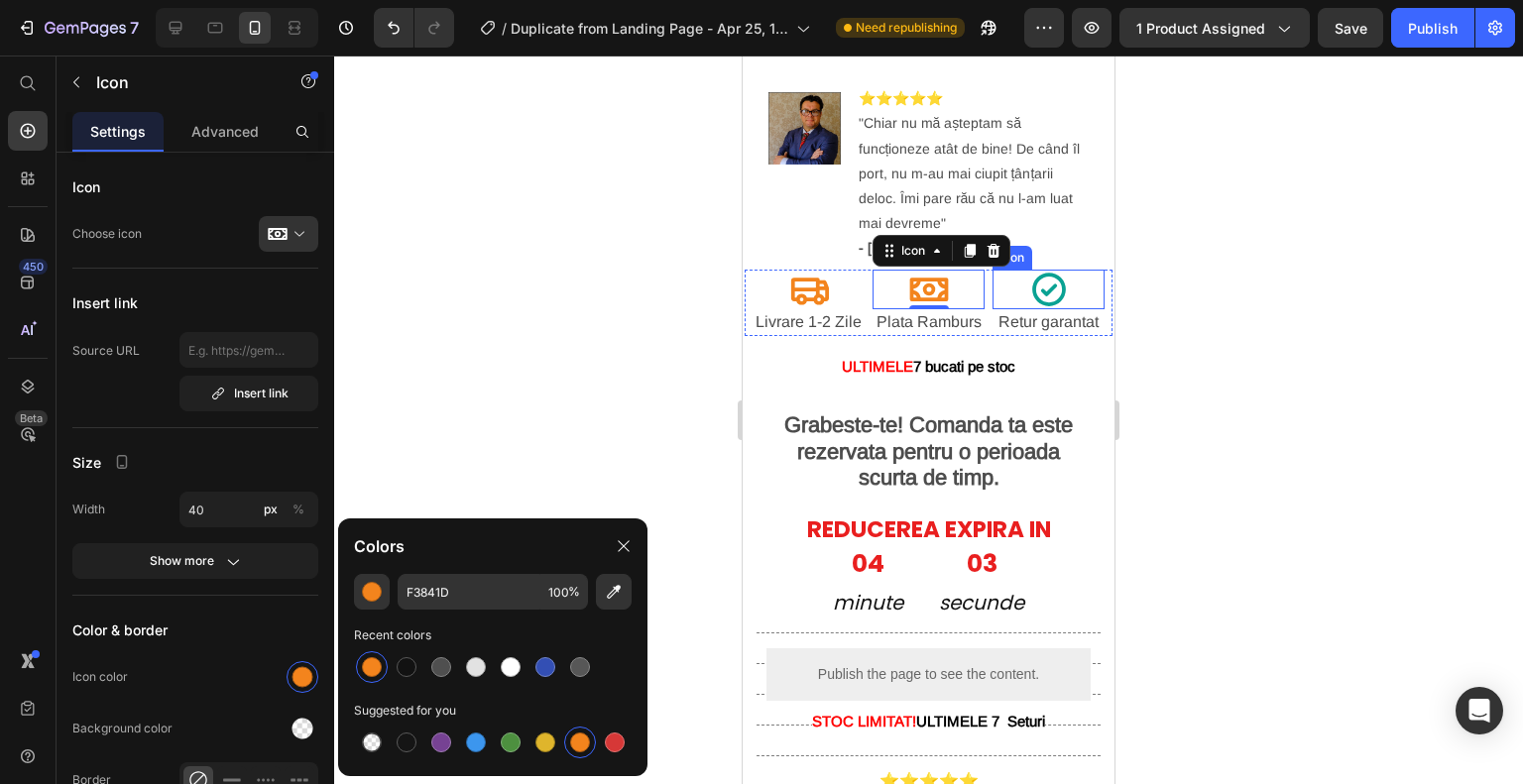 click on "Icon" at bounding box center [1048, 289] 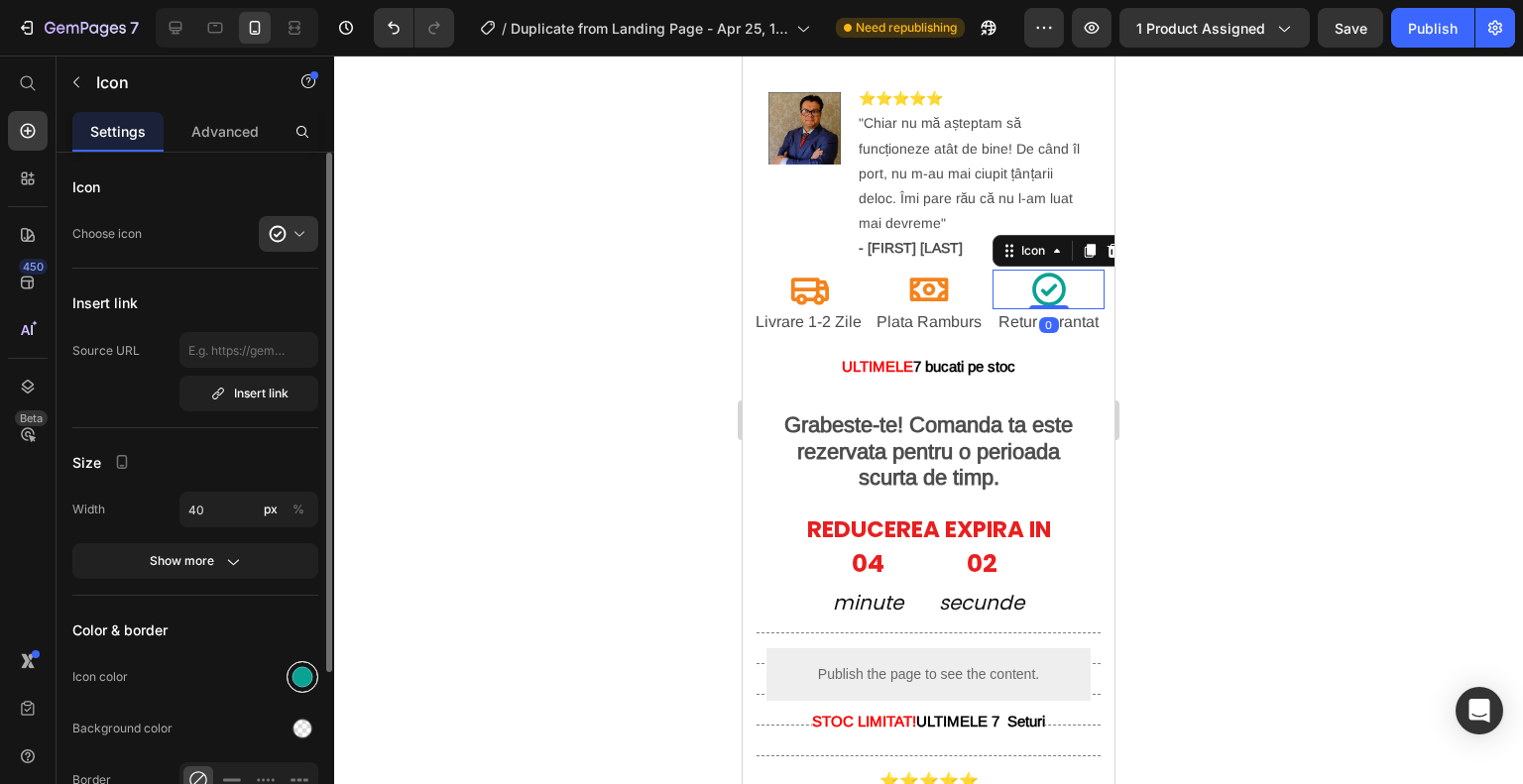 click at bounding box center [302, 677] 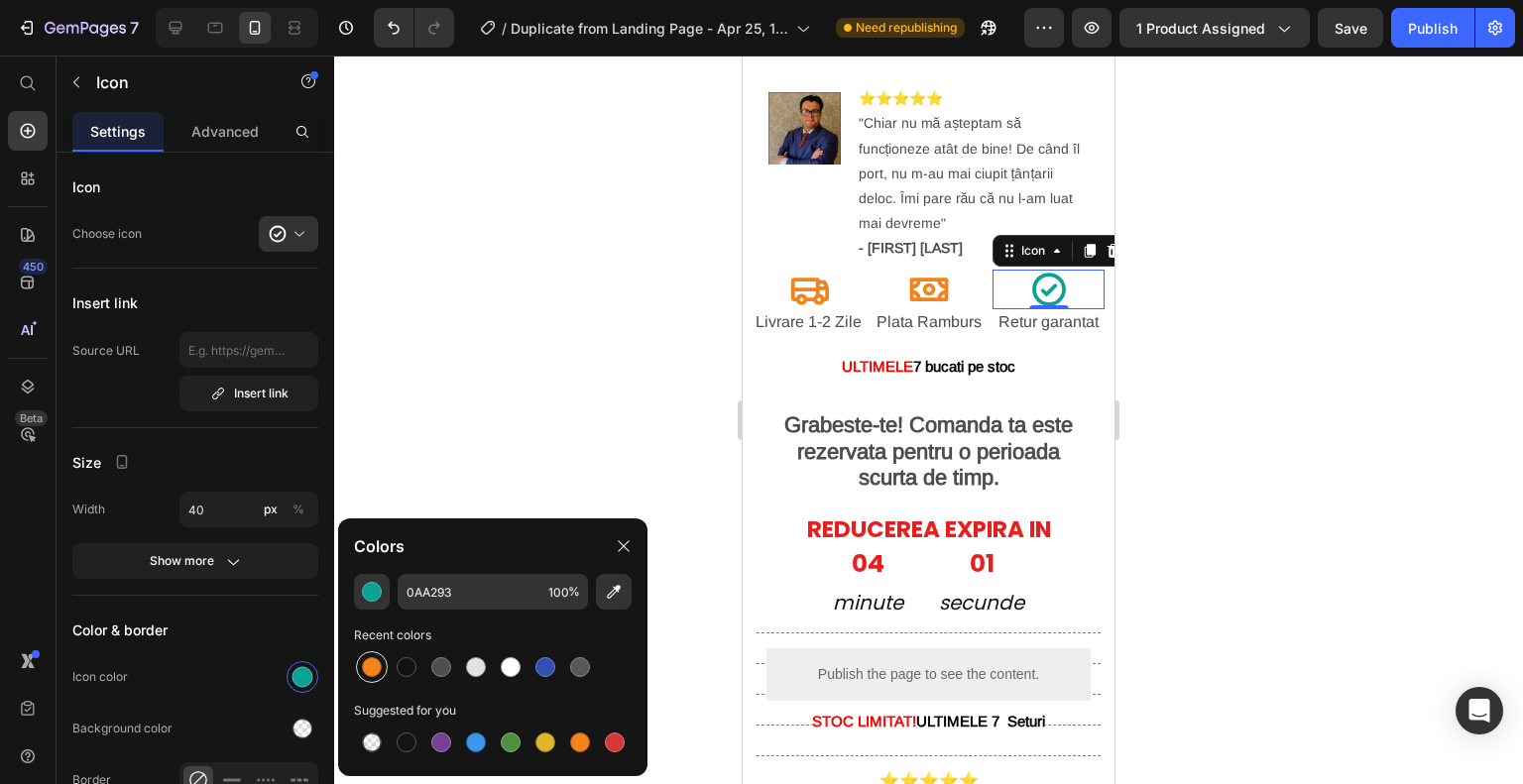 click at bounding box center [372, 667] 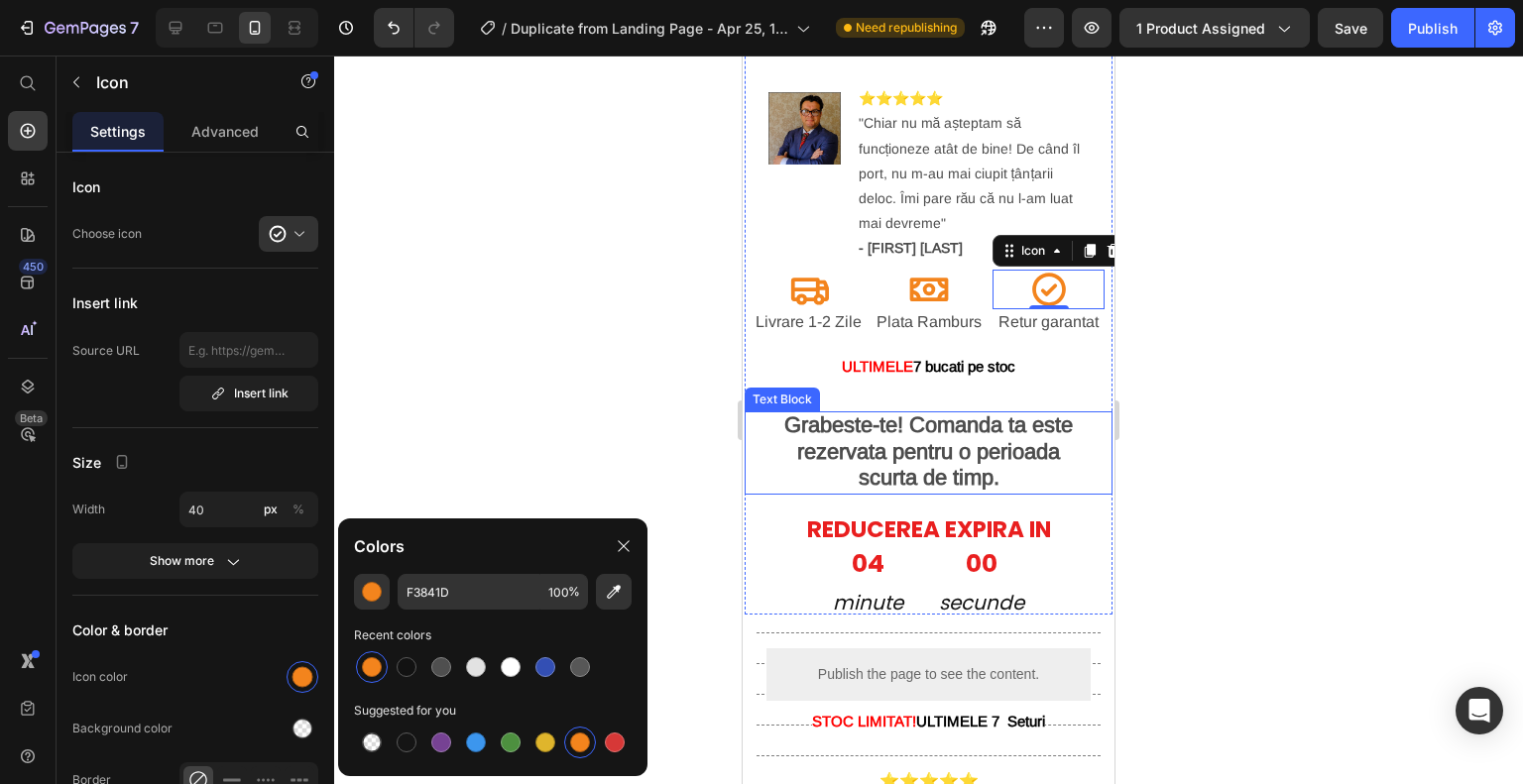 click 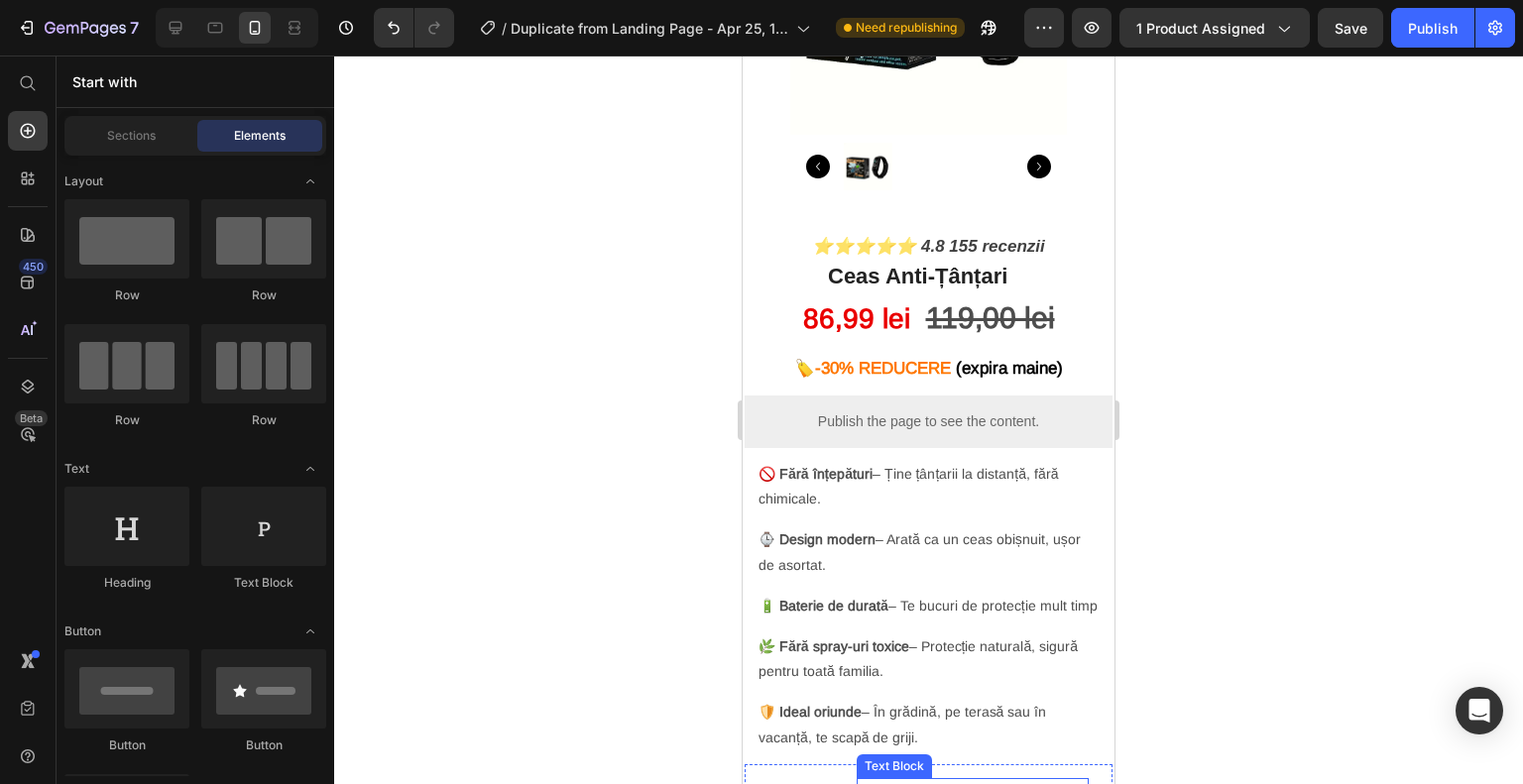 scroll, scrollTop: 225, scrollLeft: 0, axis: vertical 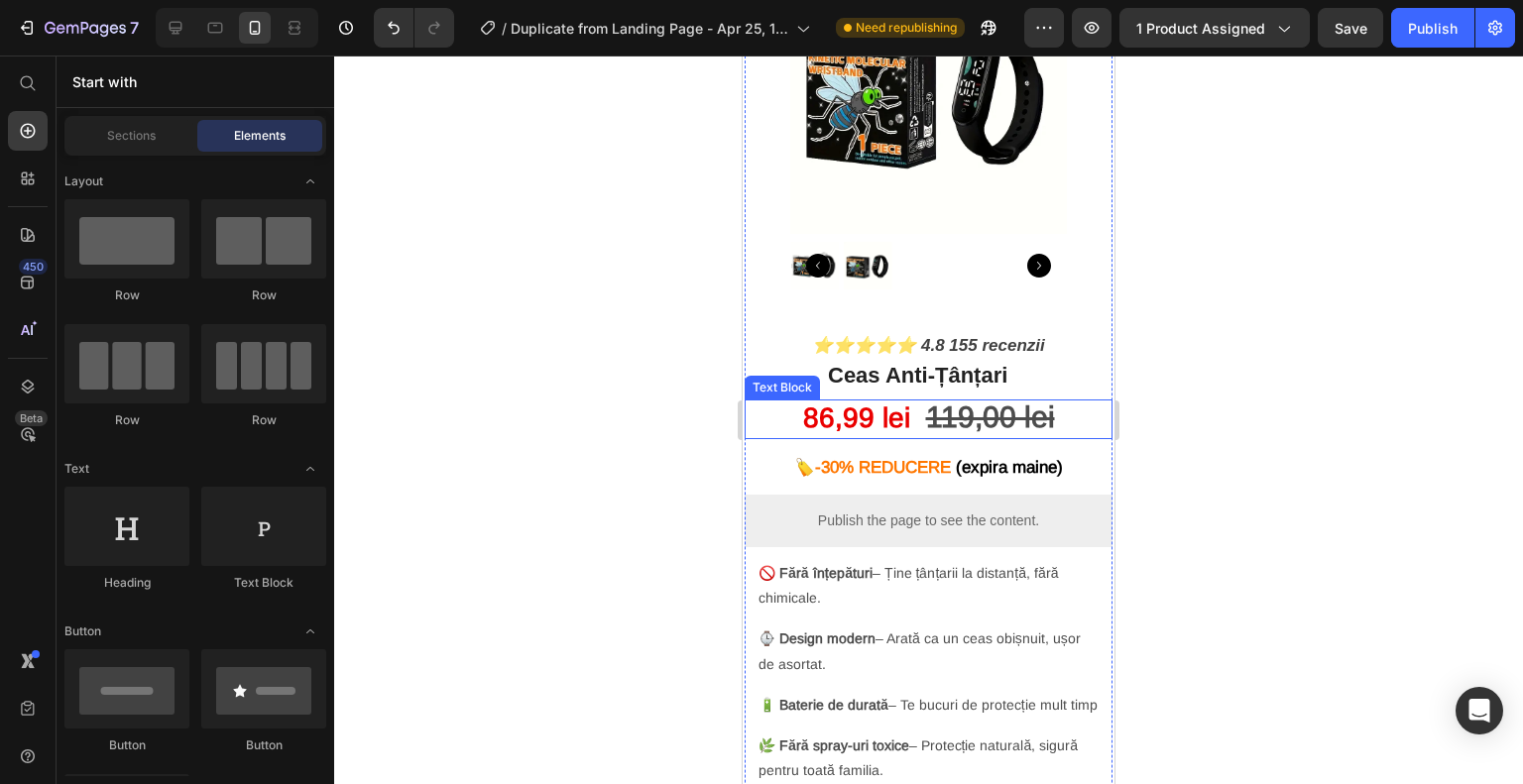 click on "86,99 lei" at bounding box center (857, 417) 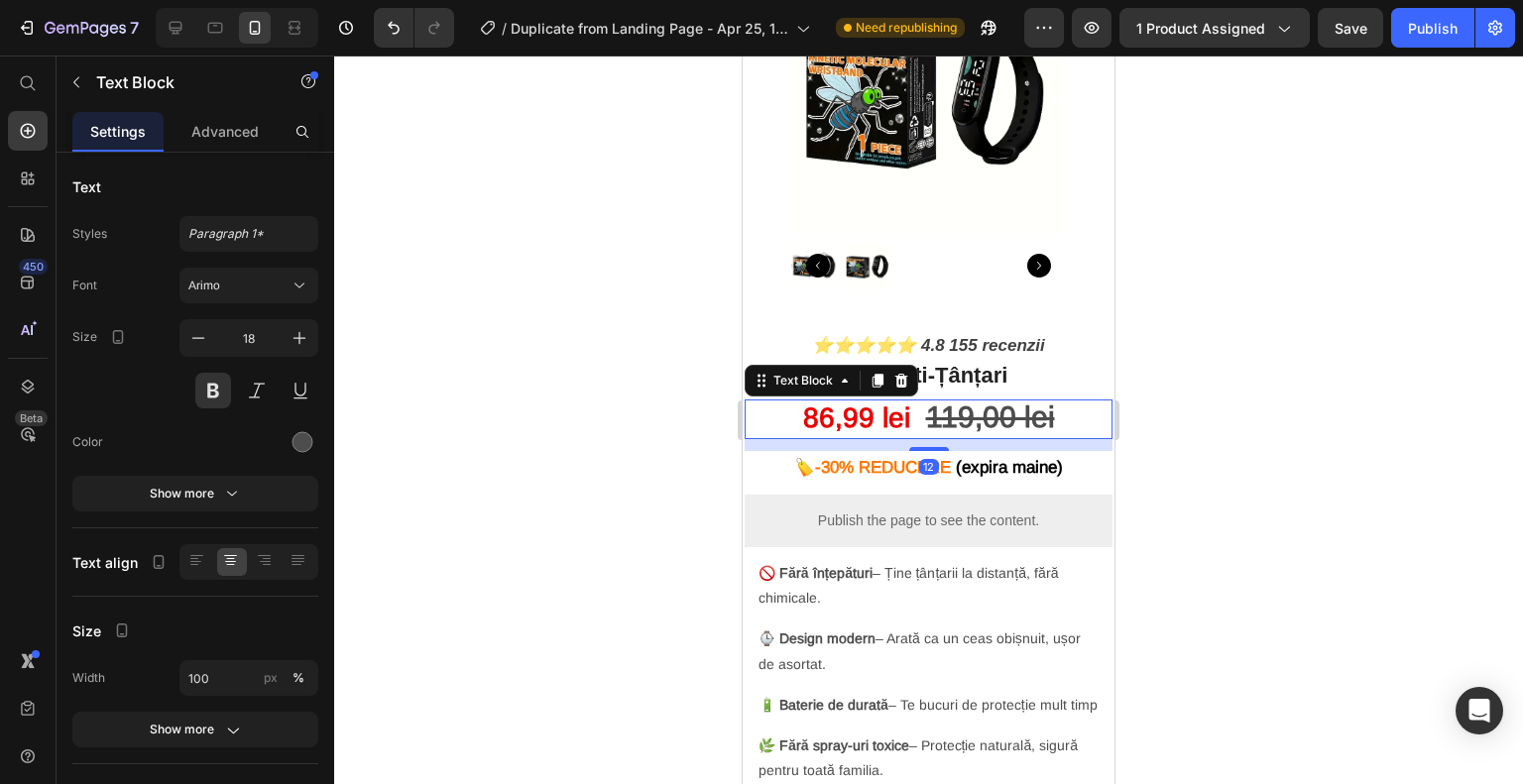 click on "86,99 lei" at bounding box center (857, 417) 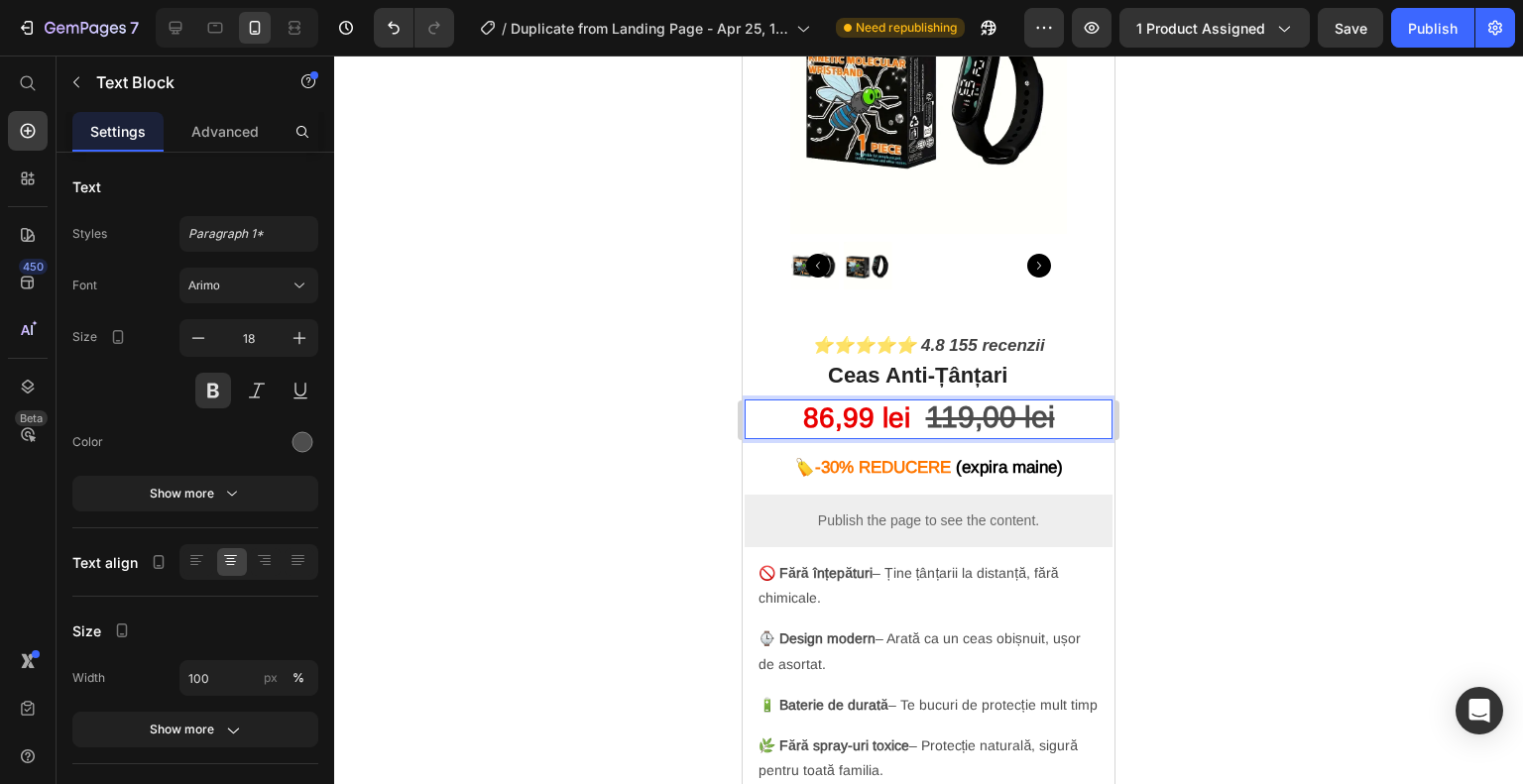 click on "86,99 lei" at bounding box center (857, 417) 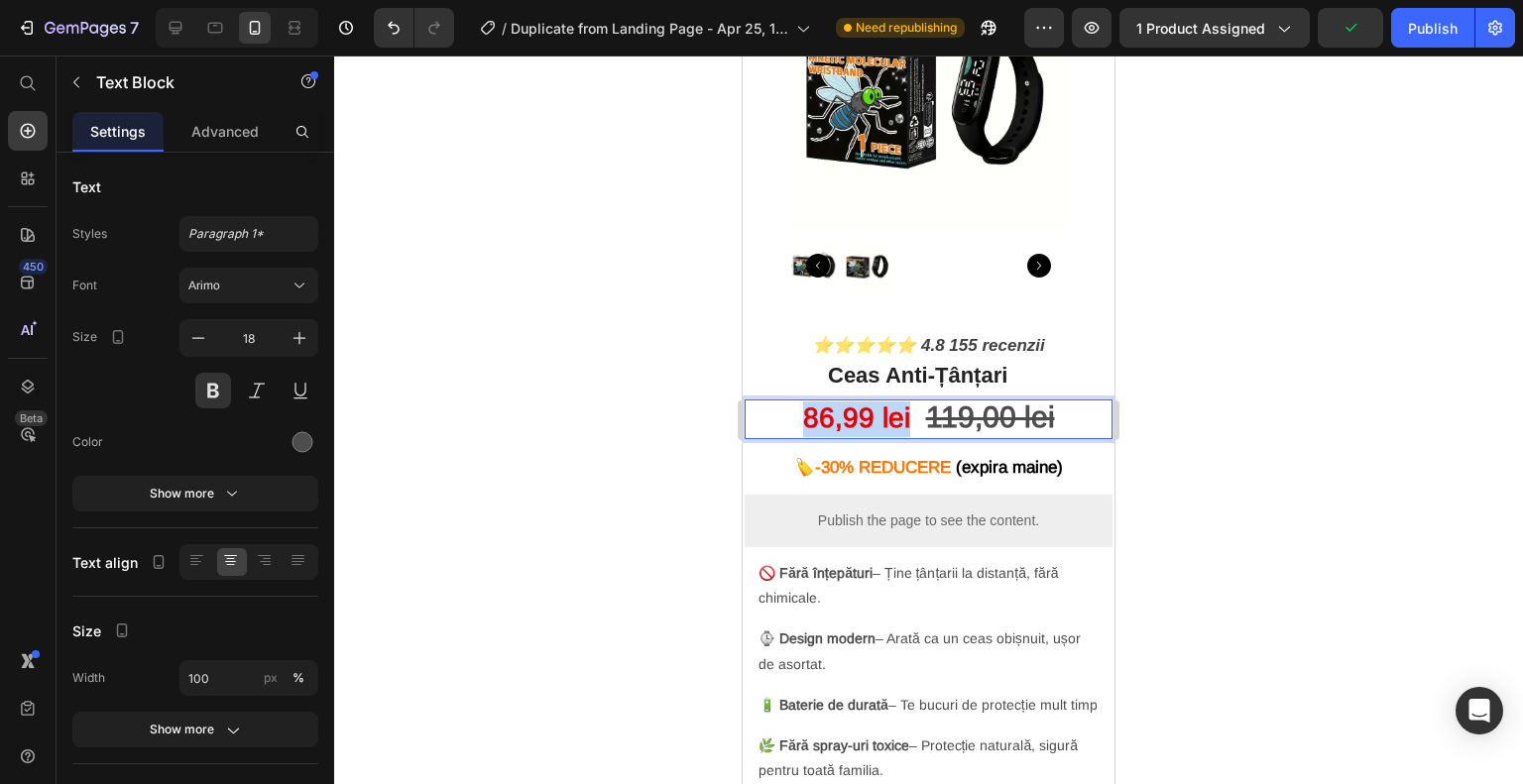 drag, startPoint x: 899, startPoint y: 406, endPoint x: 793, endPoint y: 405, distance: 106.00472 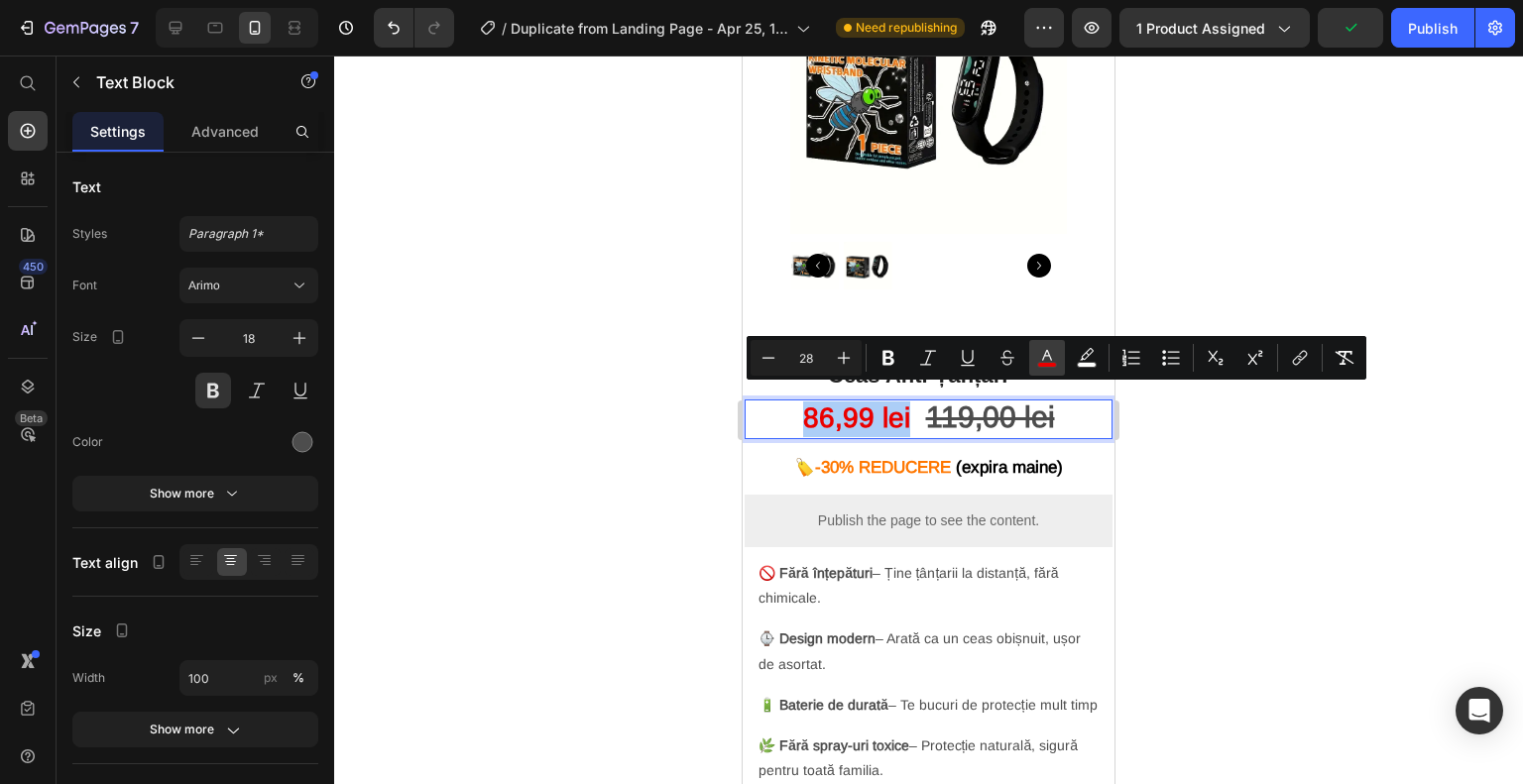 click 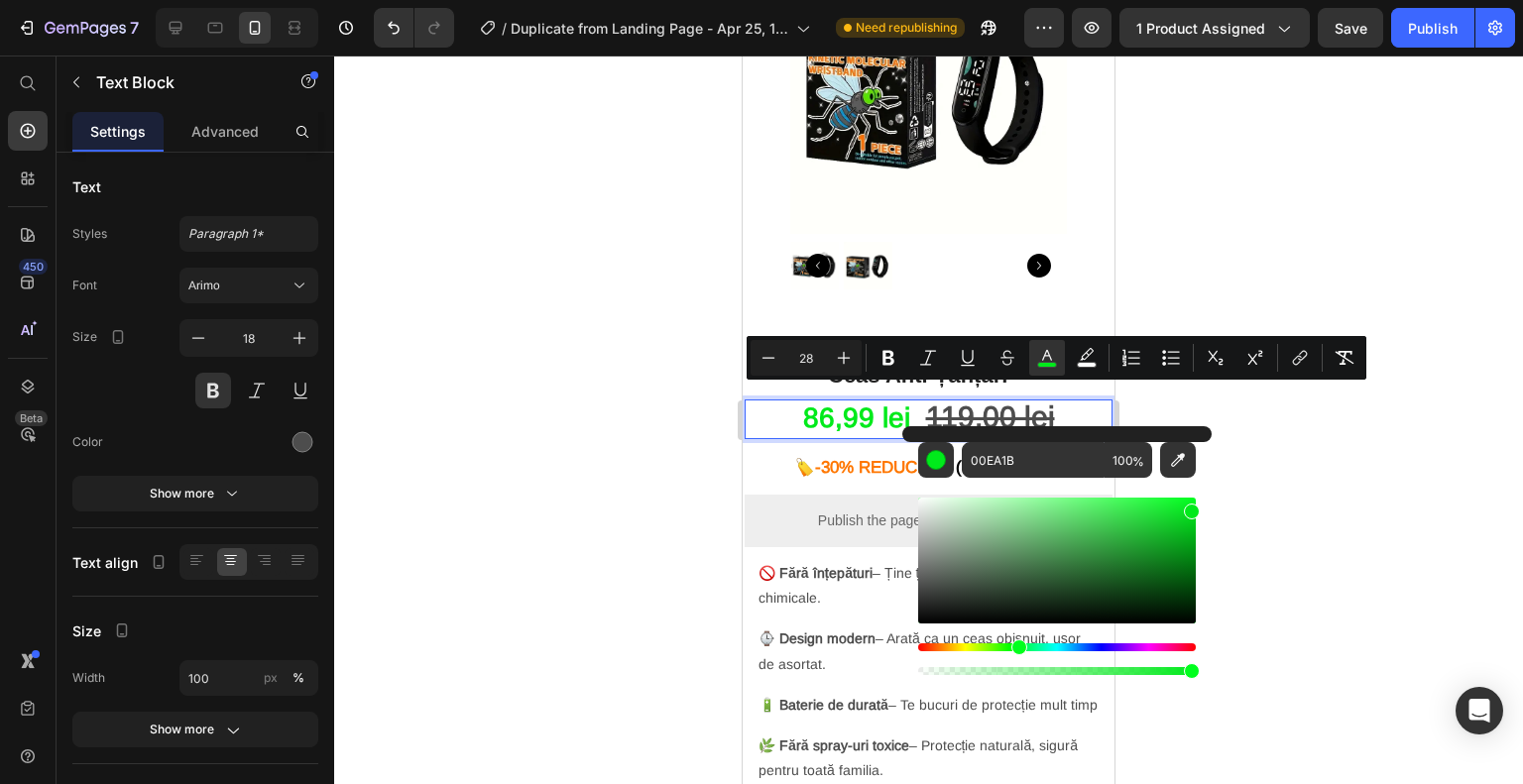 click at bounding box center (1057, 647) 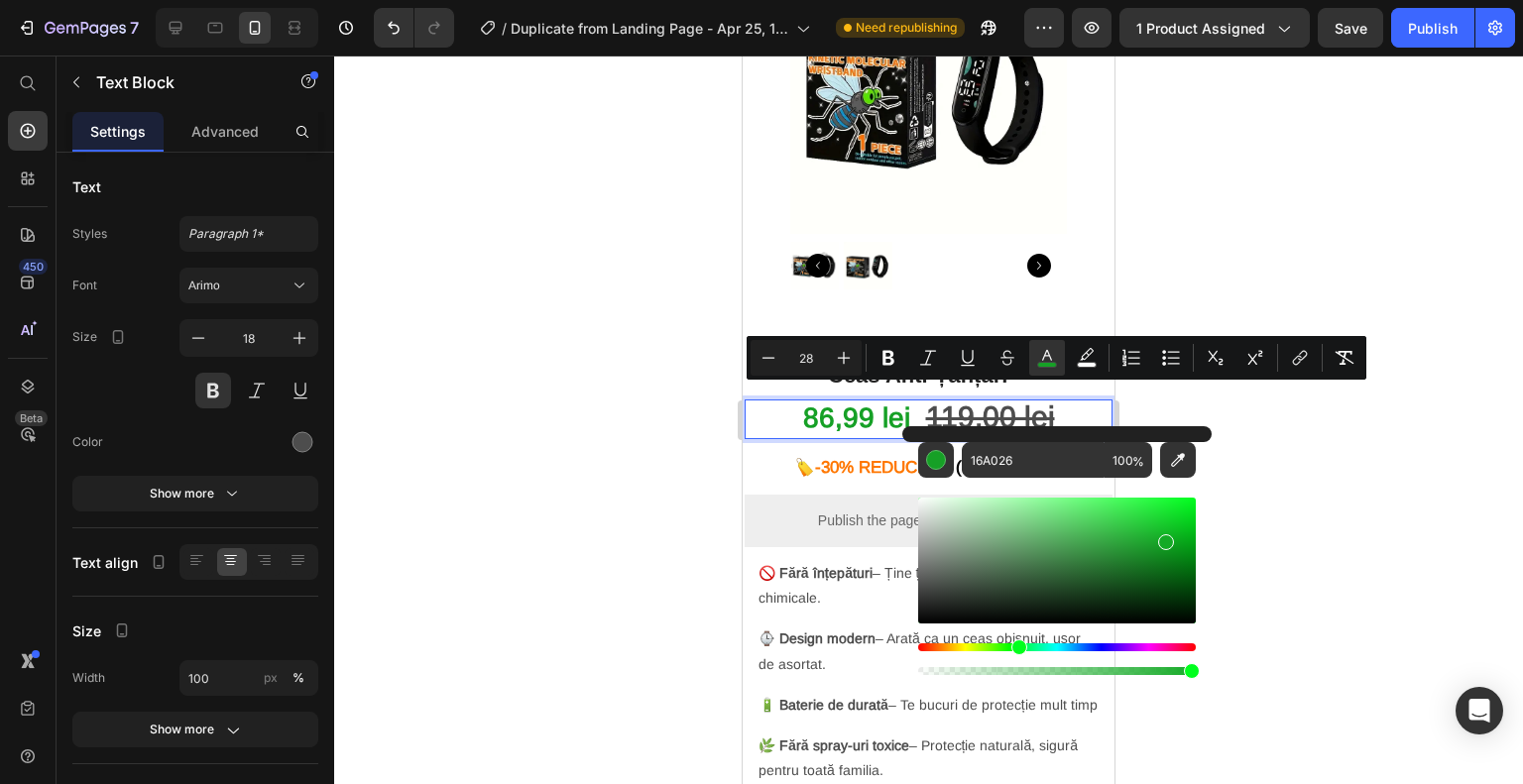 type on "14AA26" 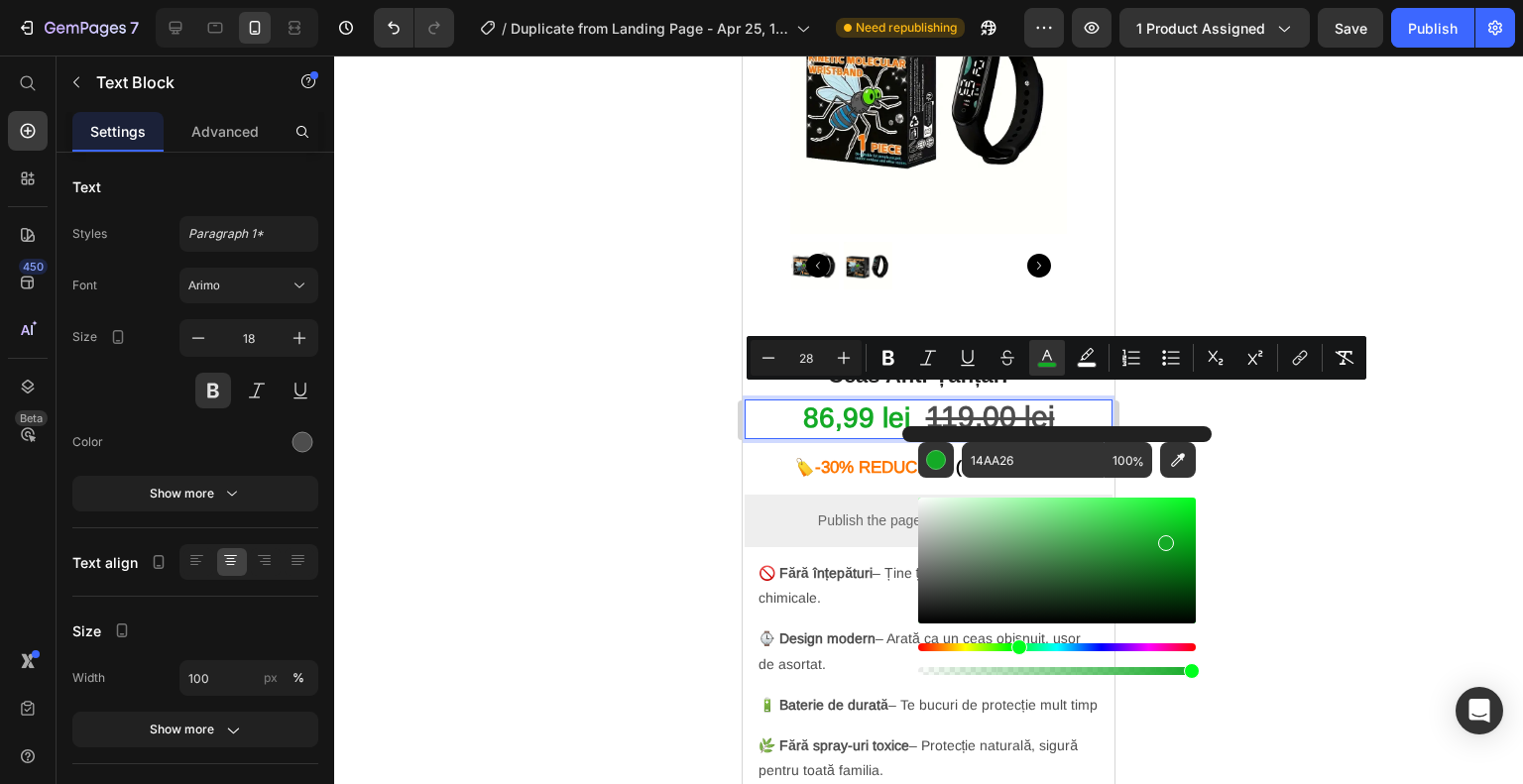 click at bounding box center (1057, 560) 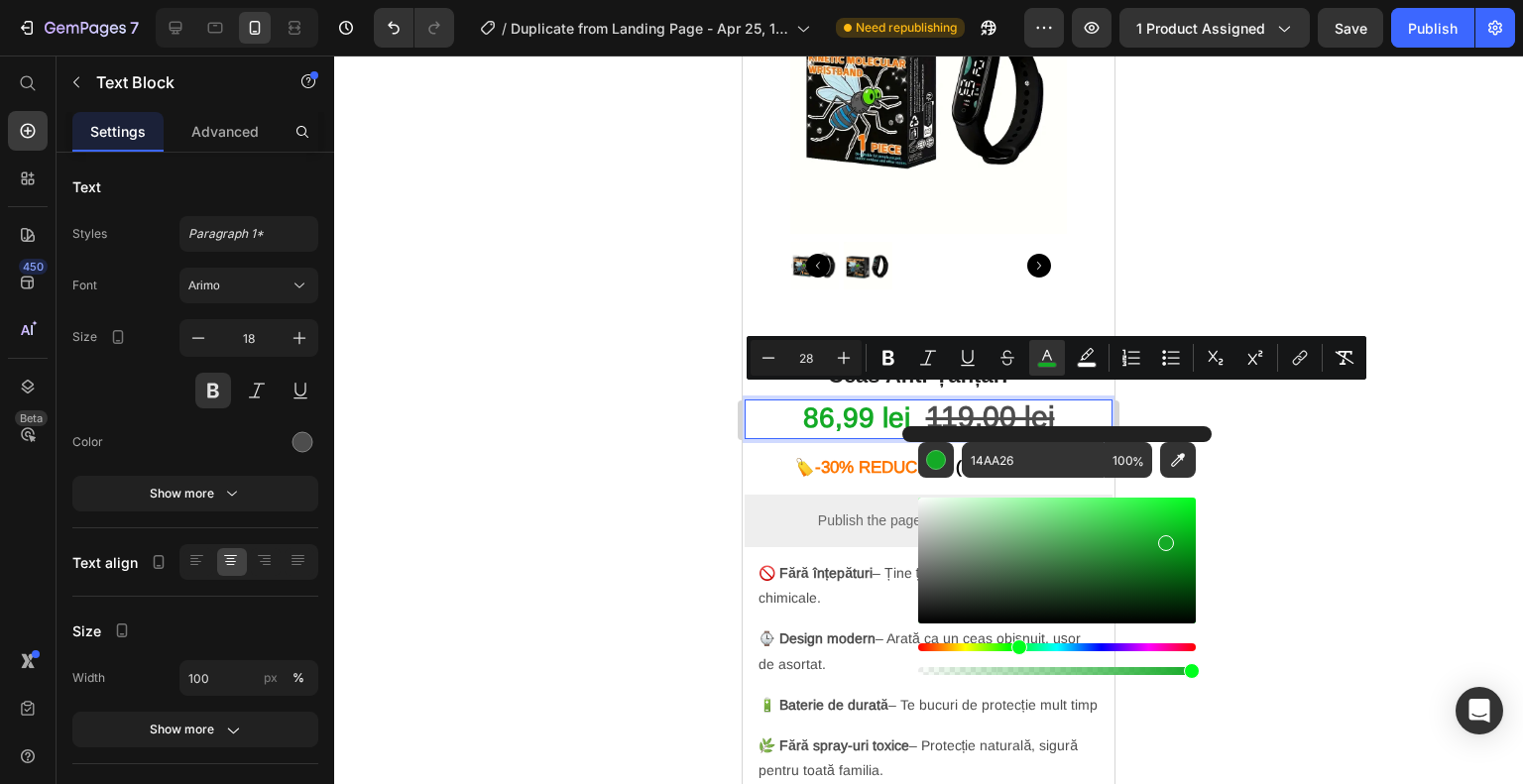 click 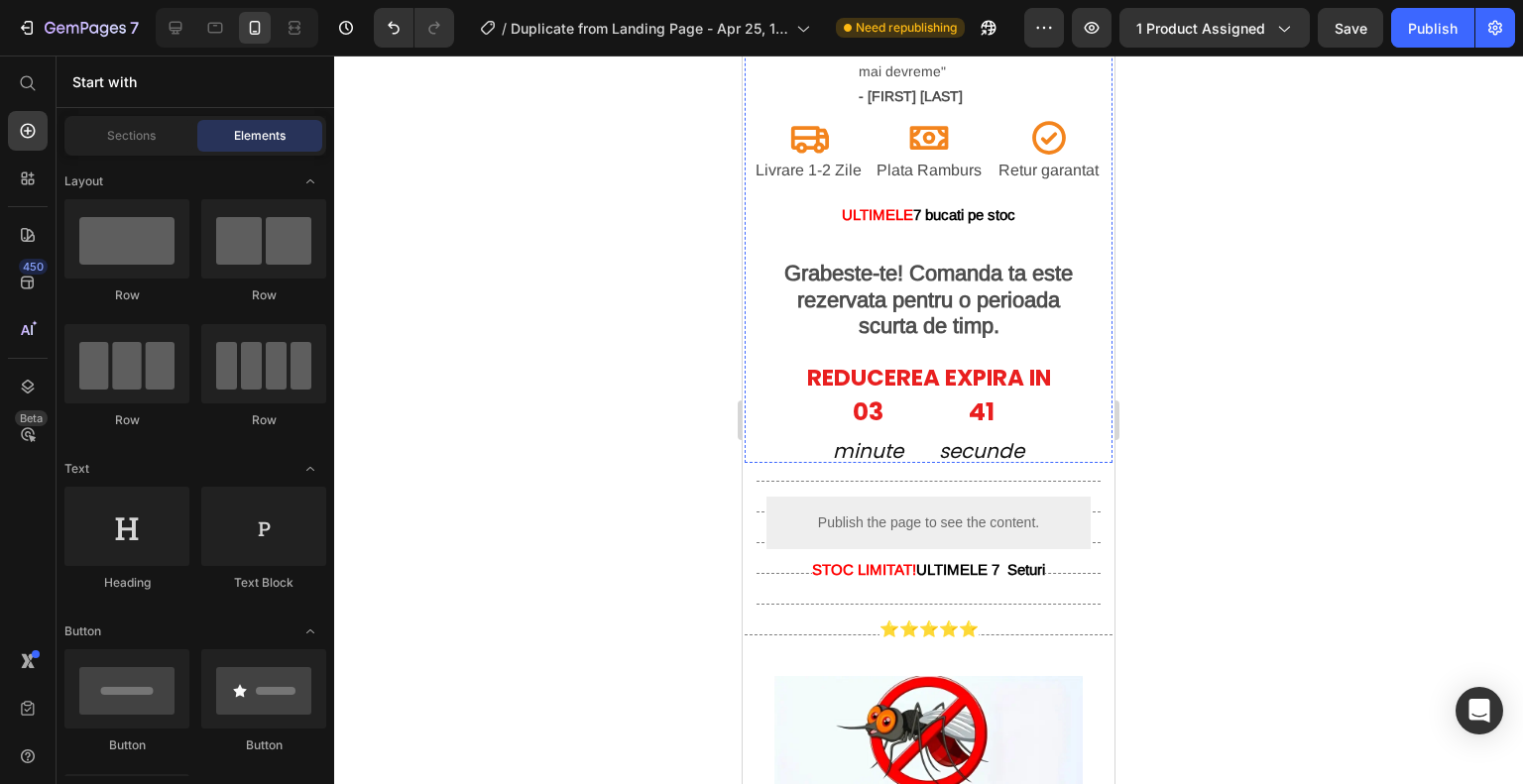 scroll, scrollTop: 1189, scrollLeft: 0, axis: vertical 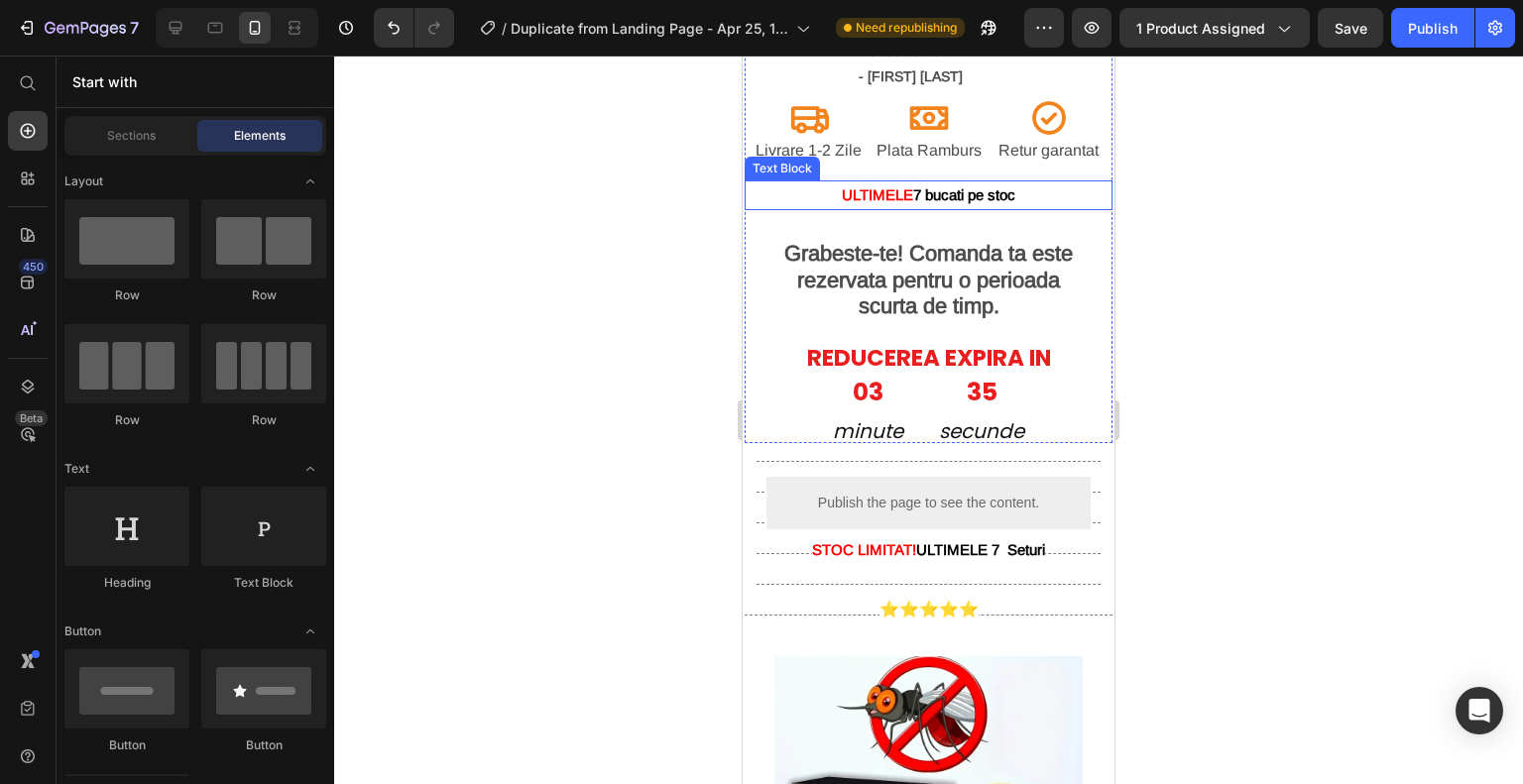 click on "7 bucati pe stoc" at bounding box center [964, 194] 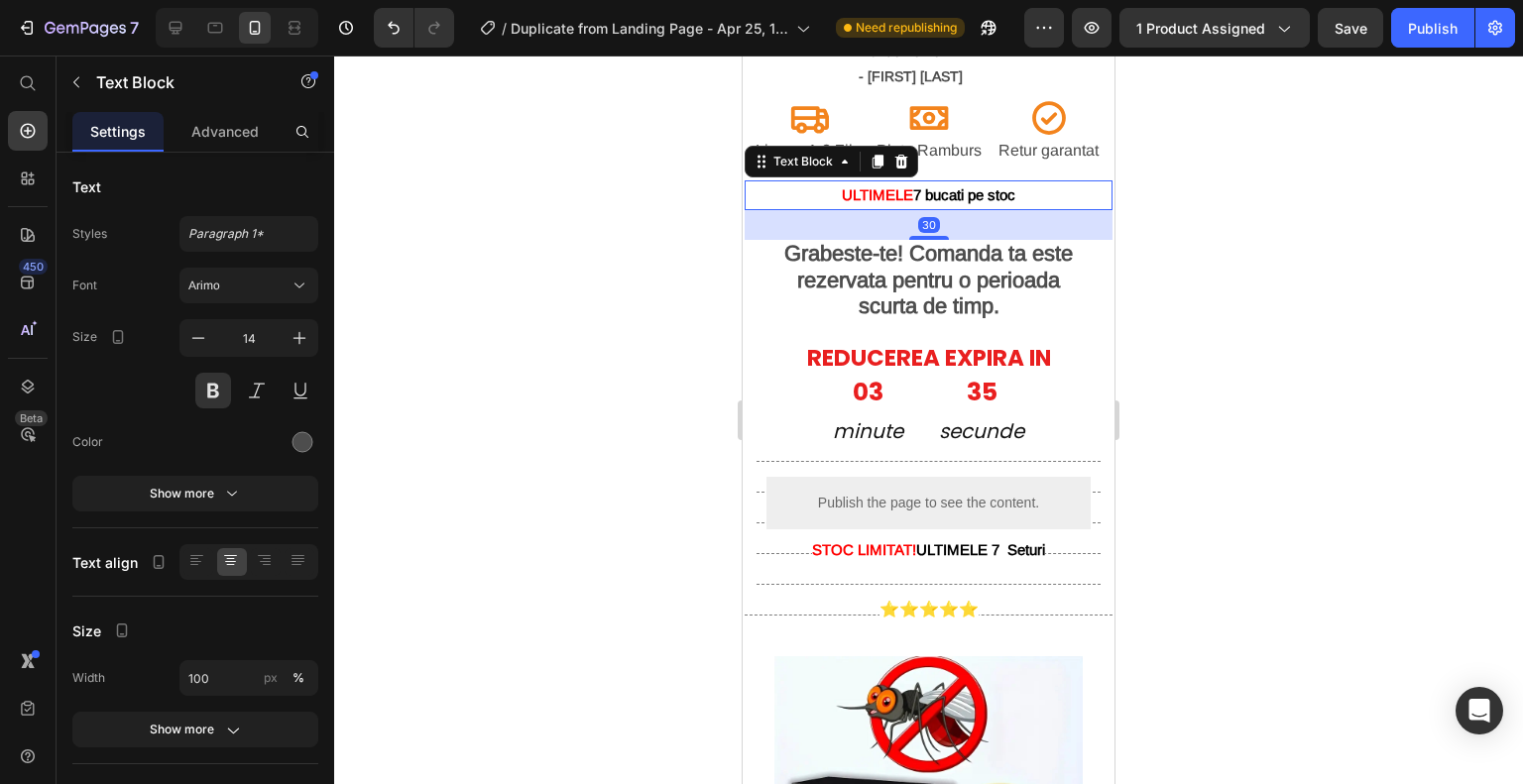 click on "7 bucati pe stoc" at bounding box center (964, 194) 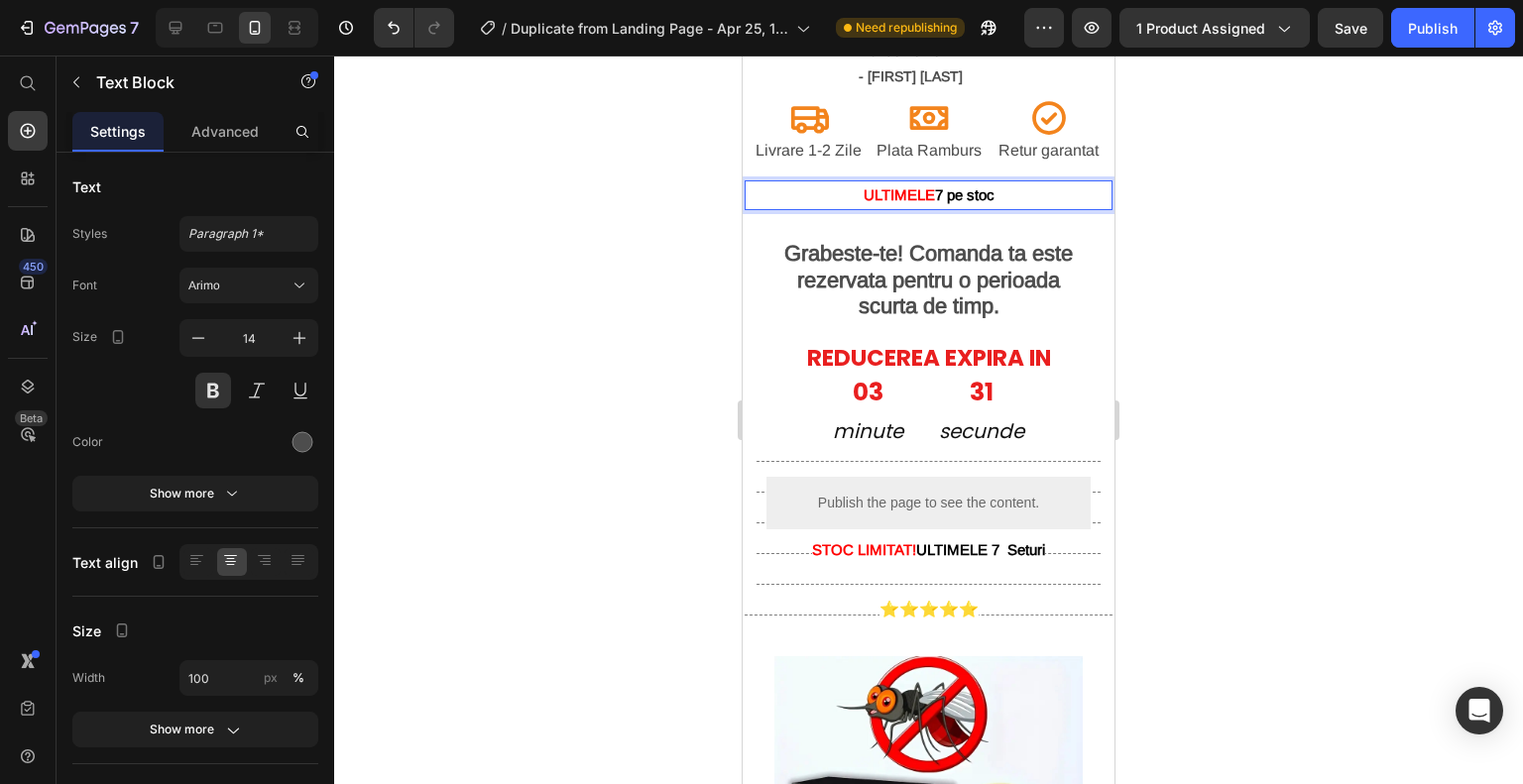 click on "ULTIMELE" at bounding box center (899, 194) 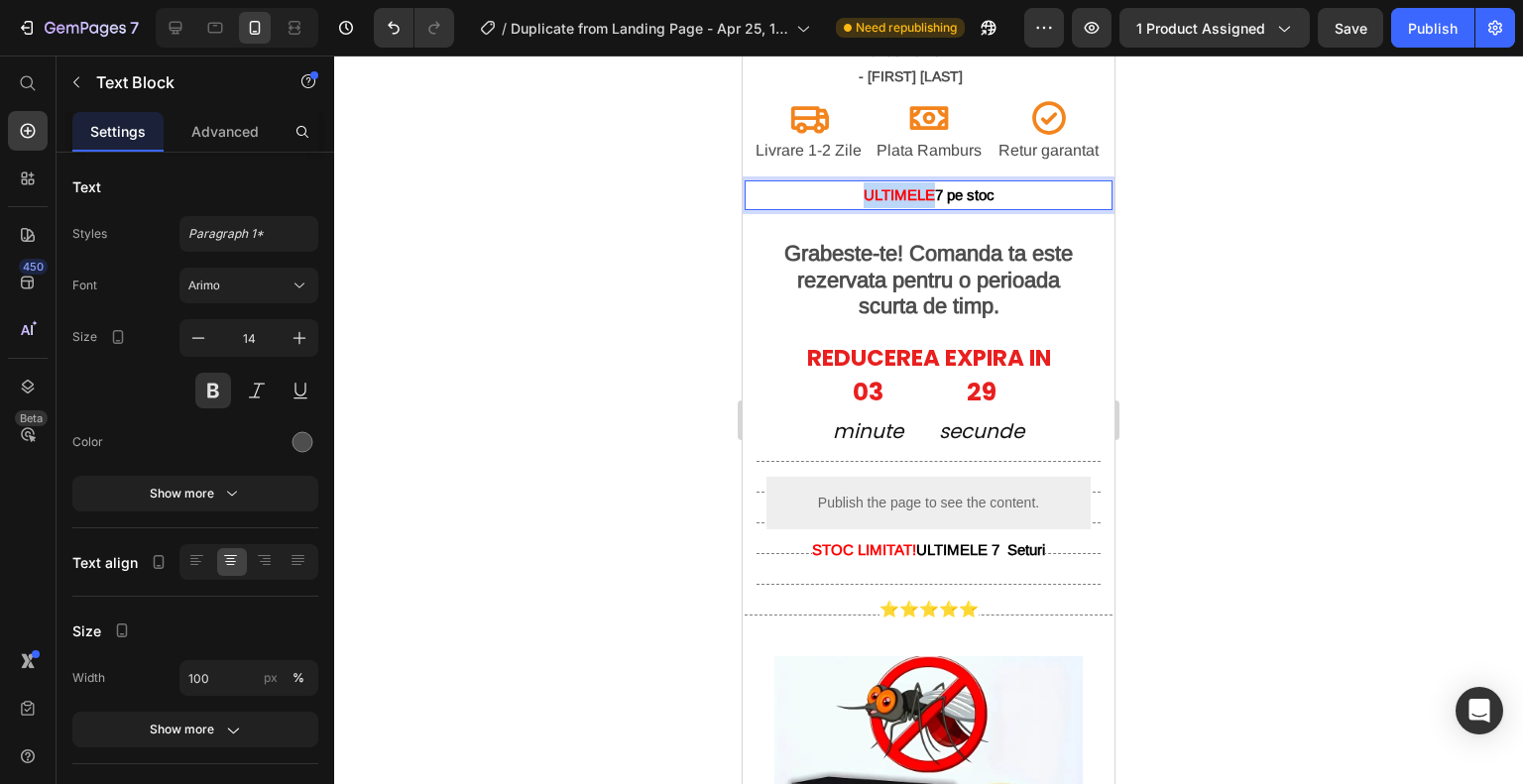 drag, startPoint x: 923, startPoint y: 225, endPoint x: 848, endPoint y: 225, distance: 75 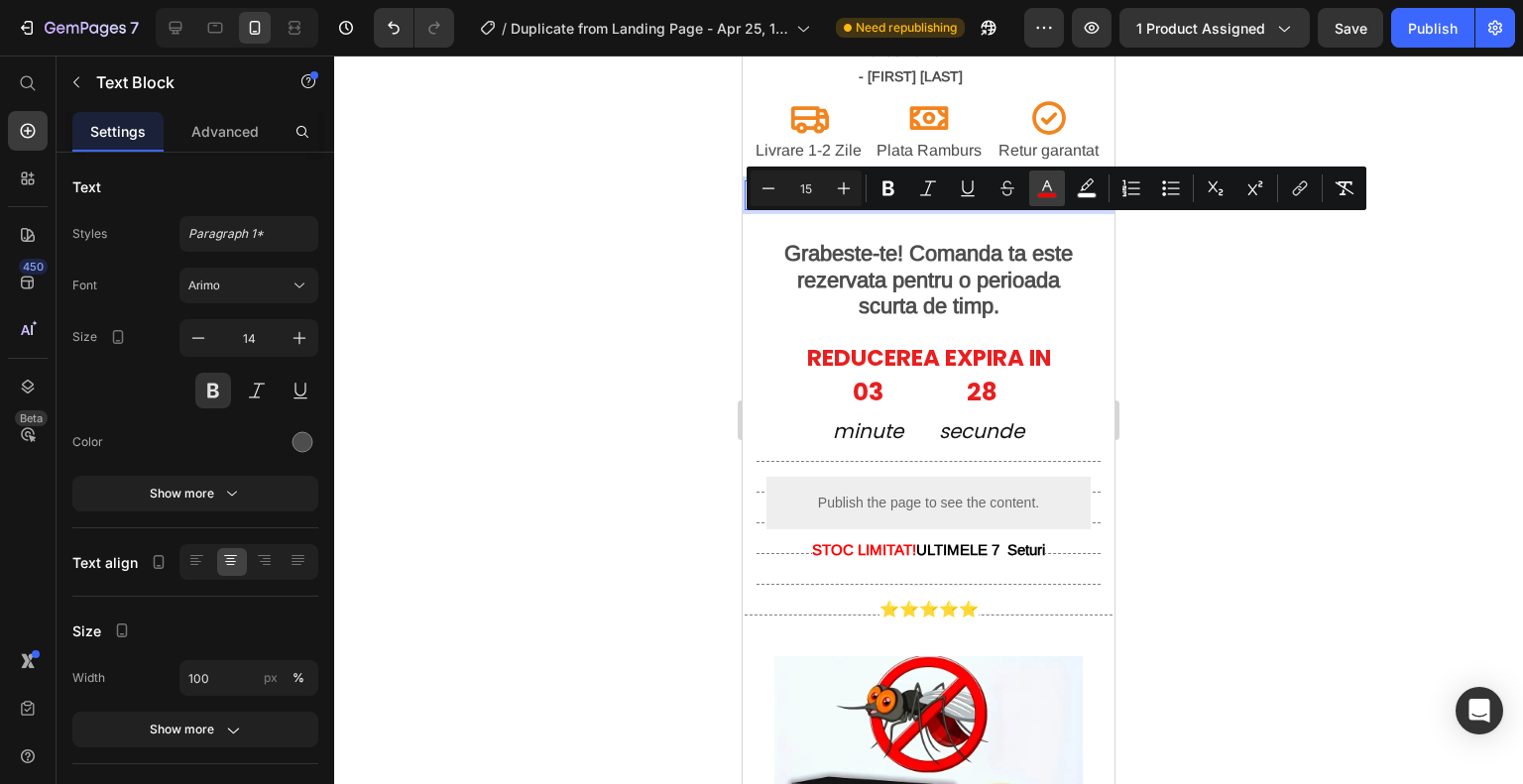 click on "color" at bounding box center (1047, 188) 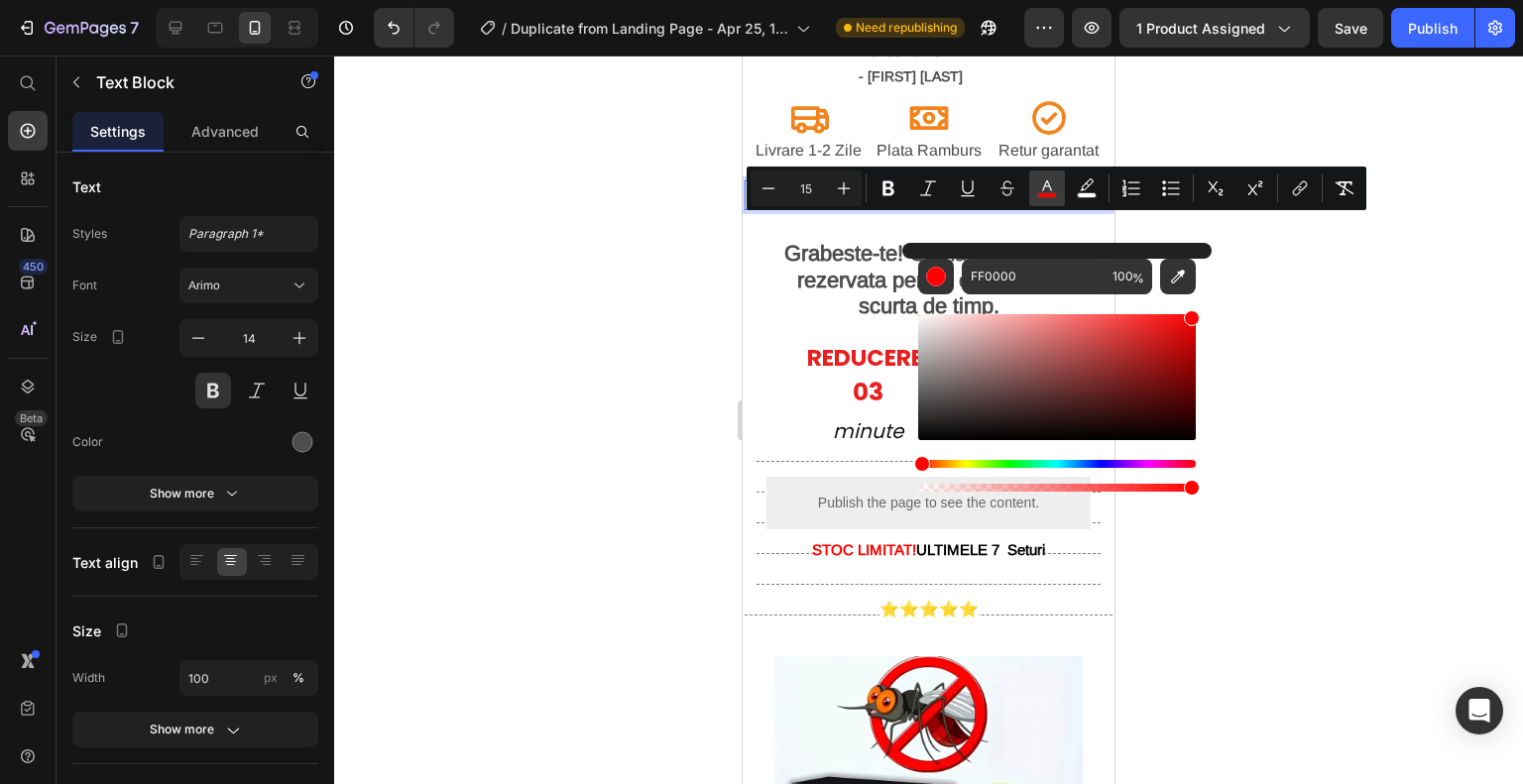 click 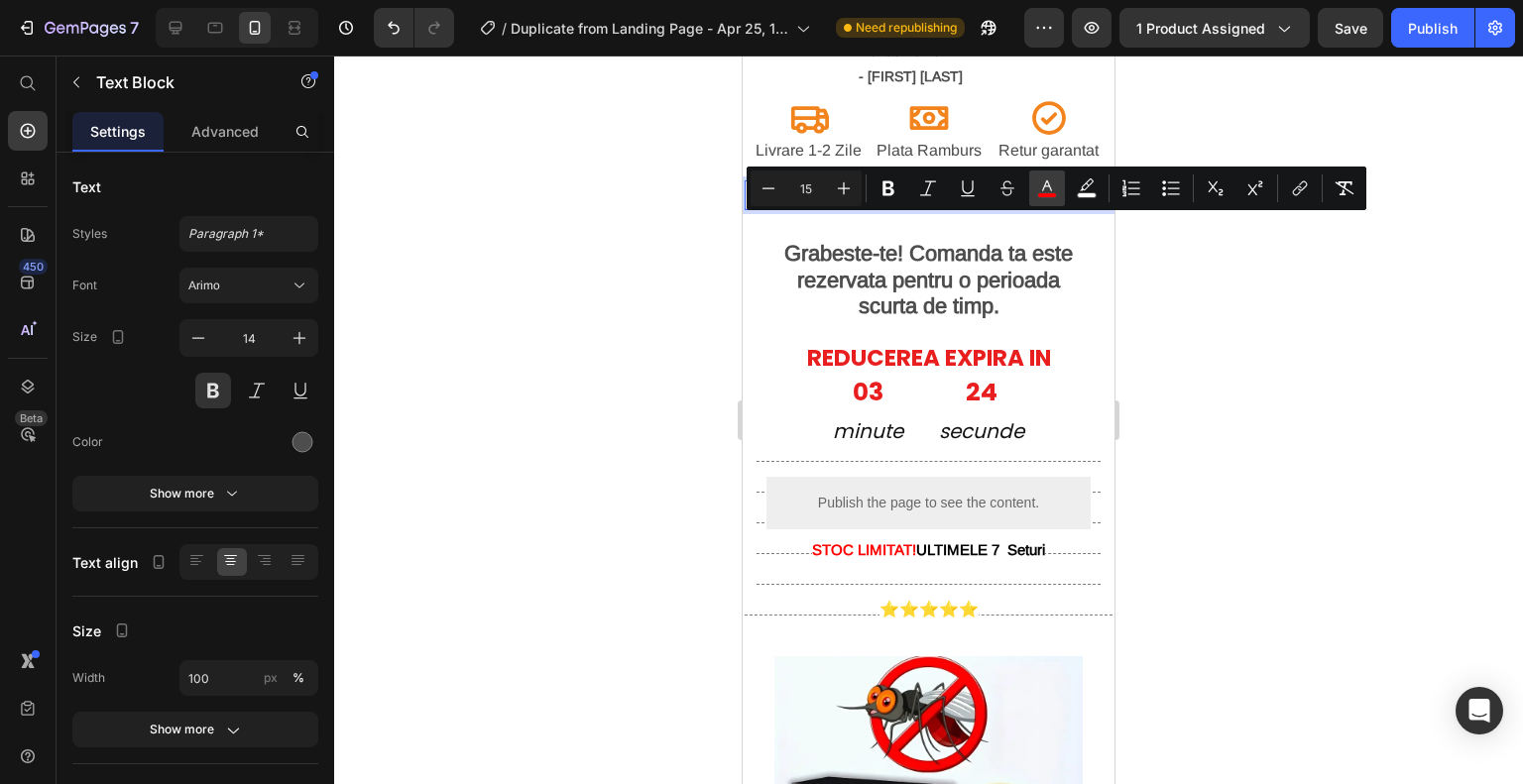 click 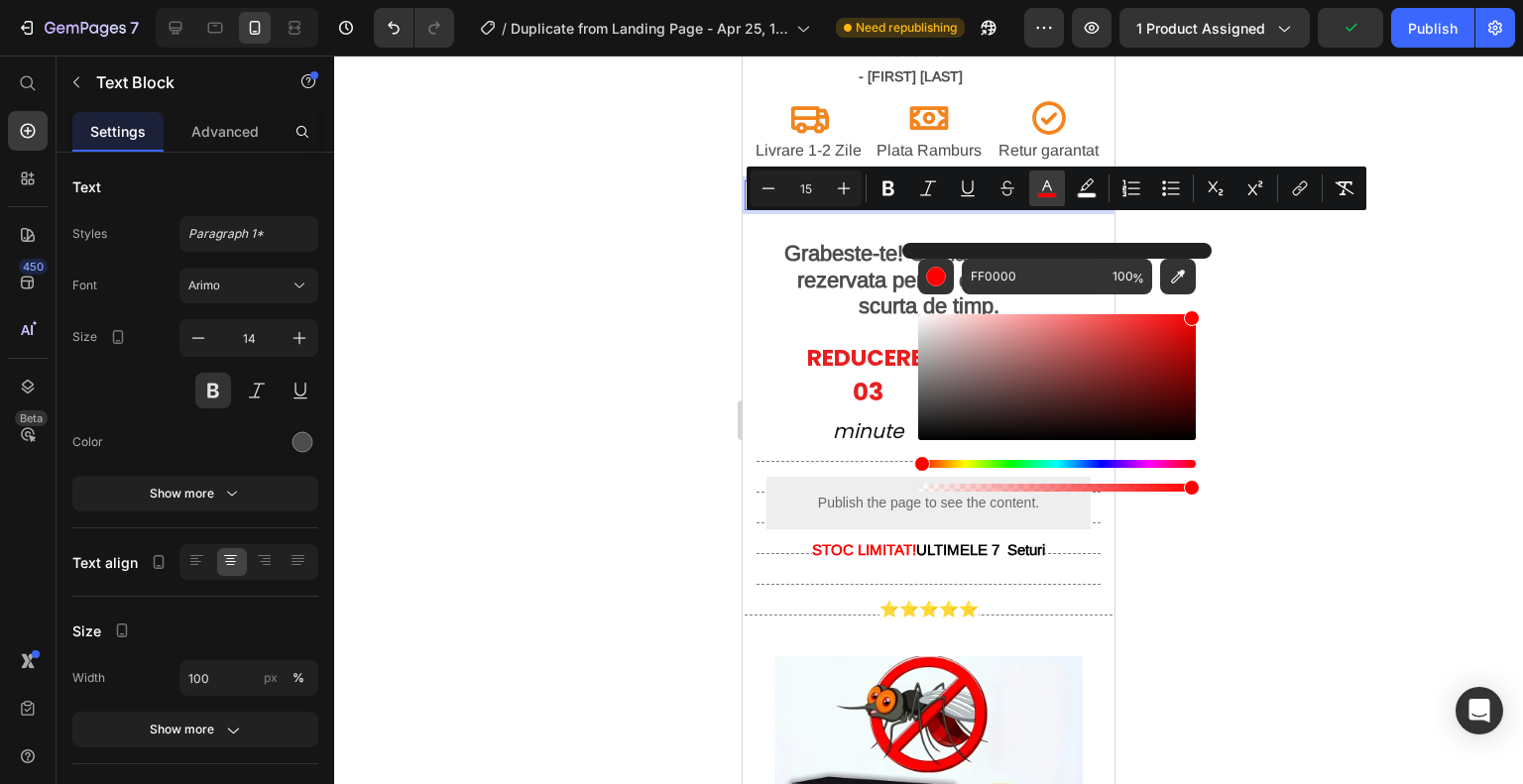 click 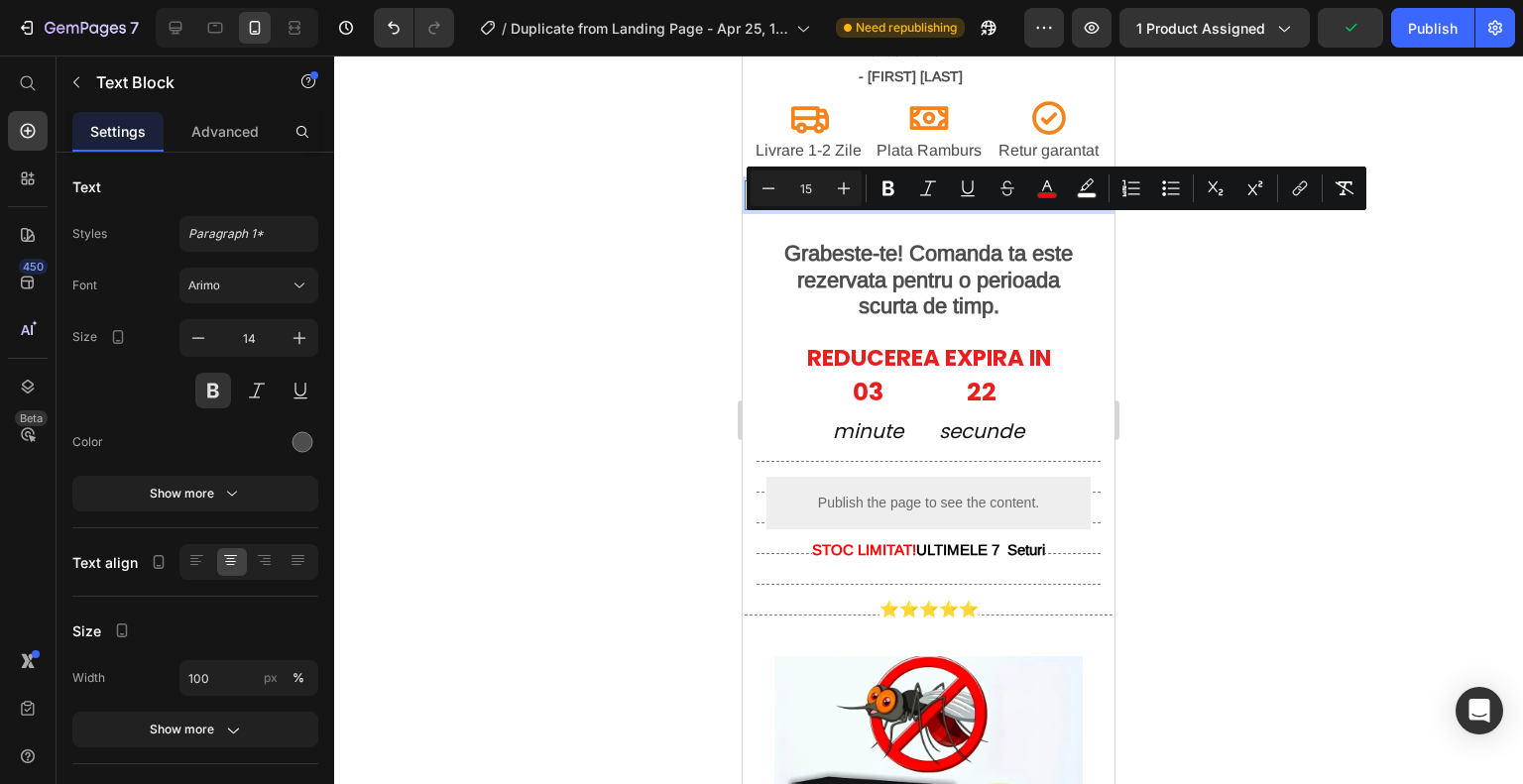 click 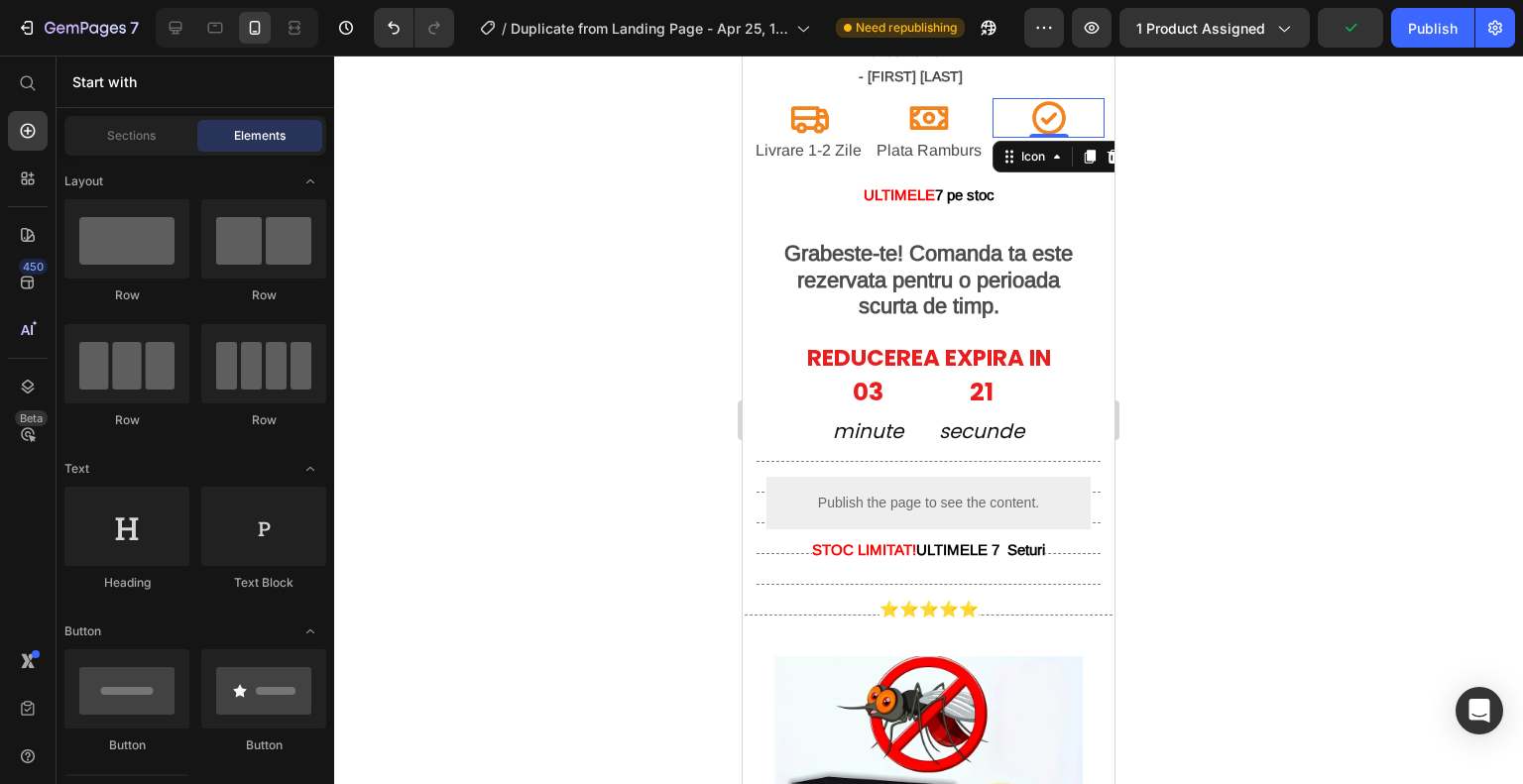 click 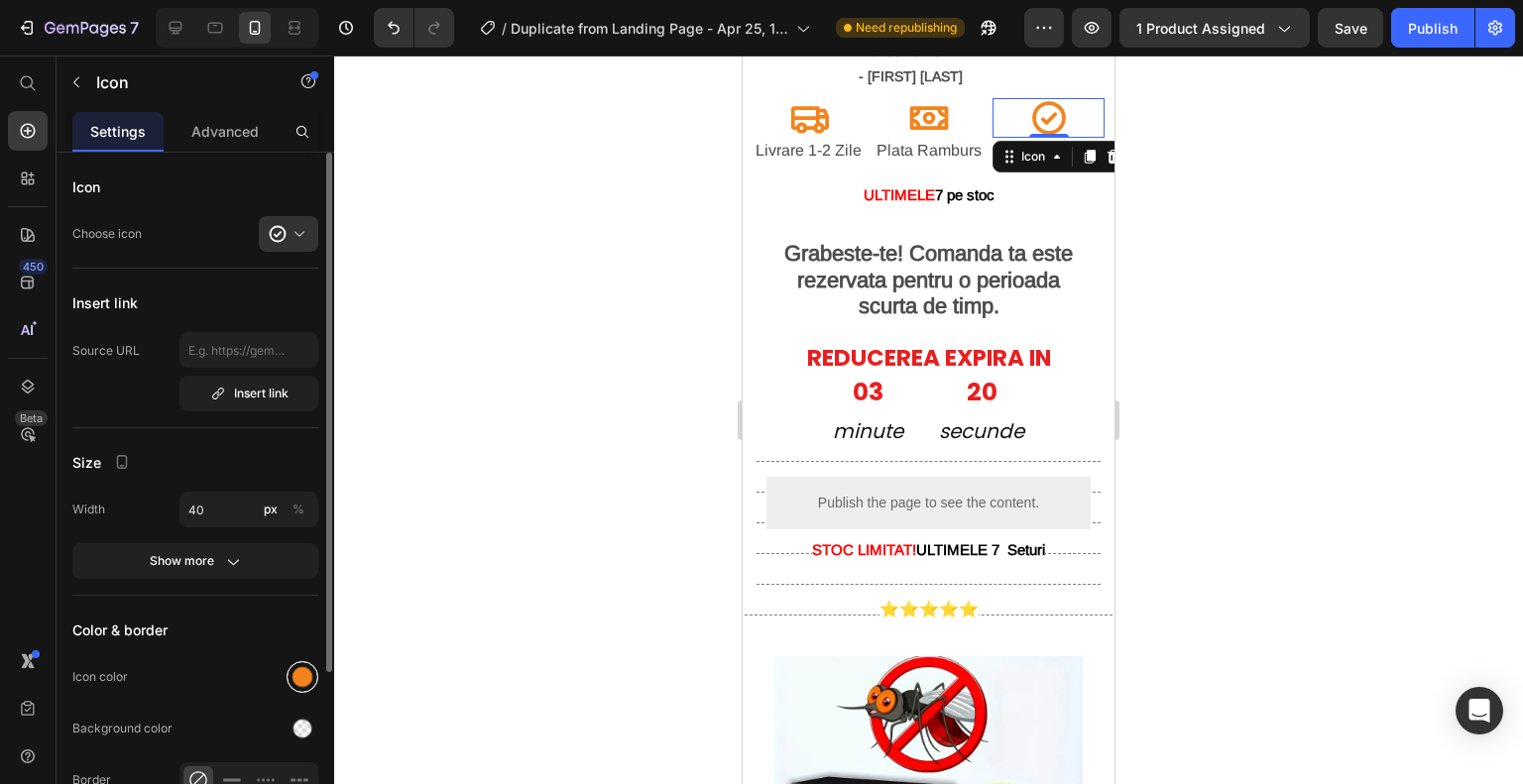 click at bounding box center (302, 677) 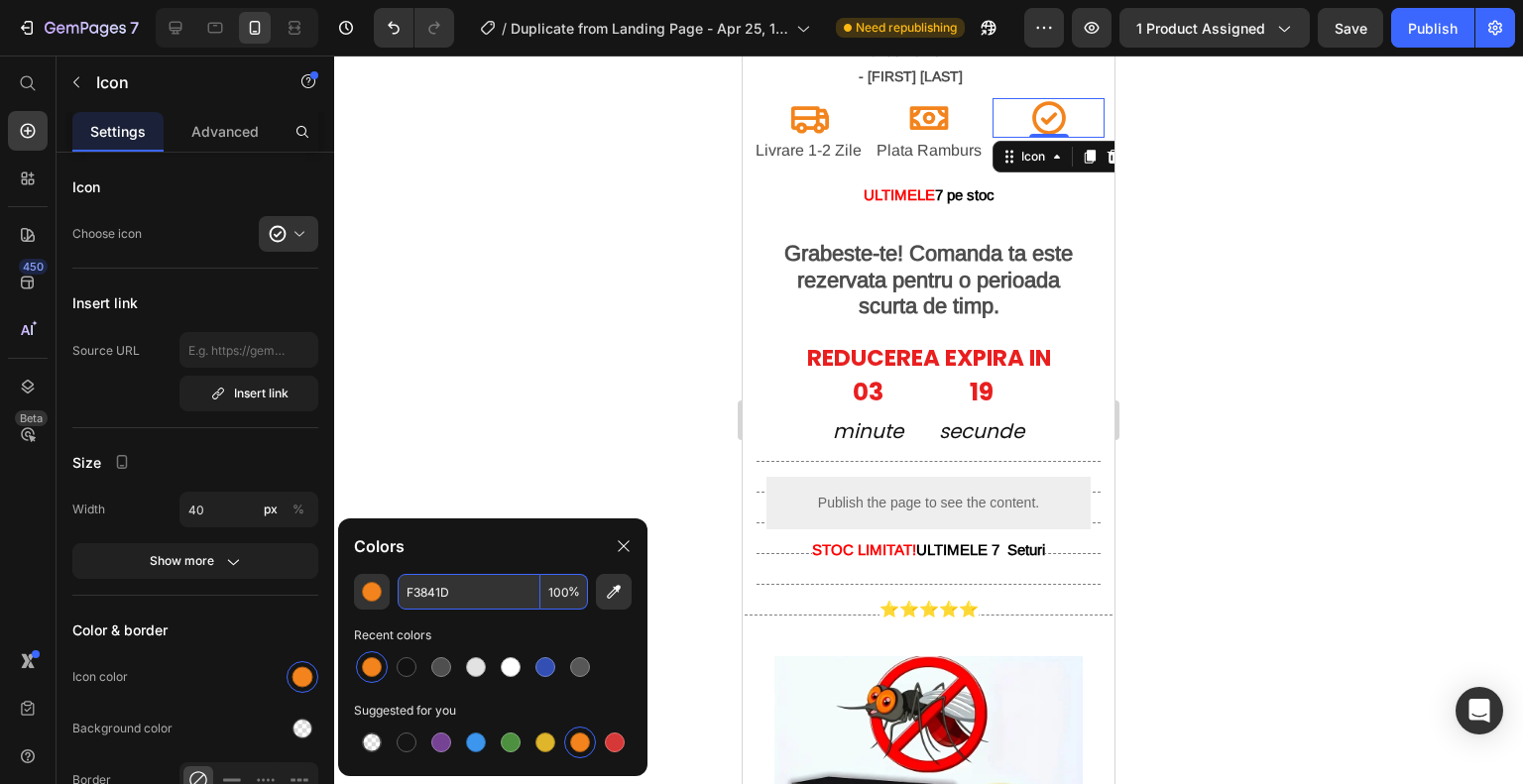 click on "F3841D" at bounding box center [469, 592] 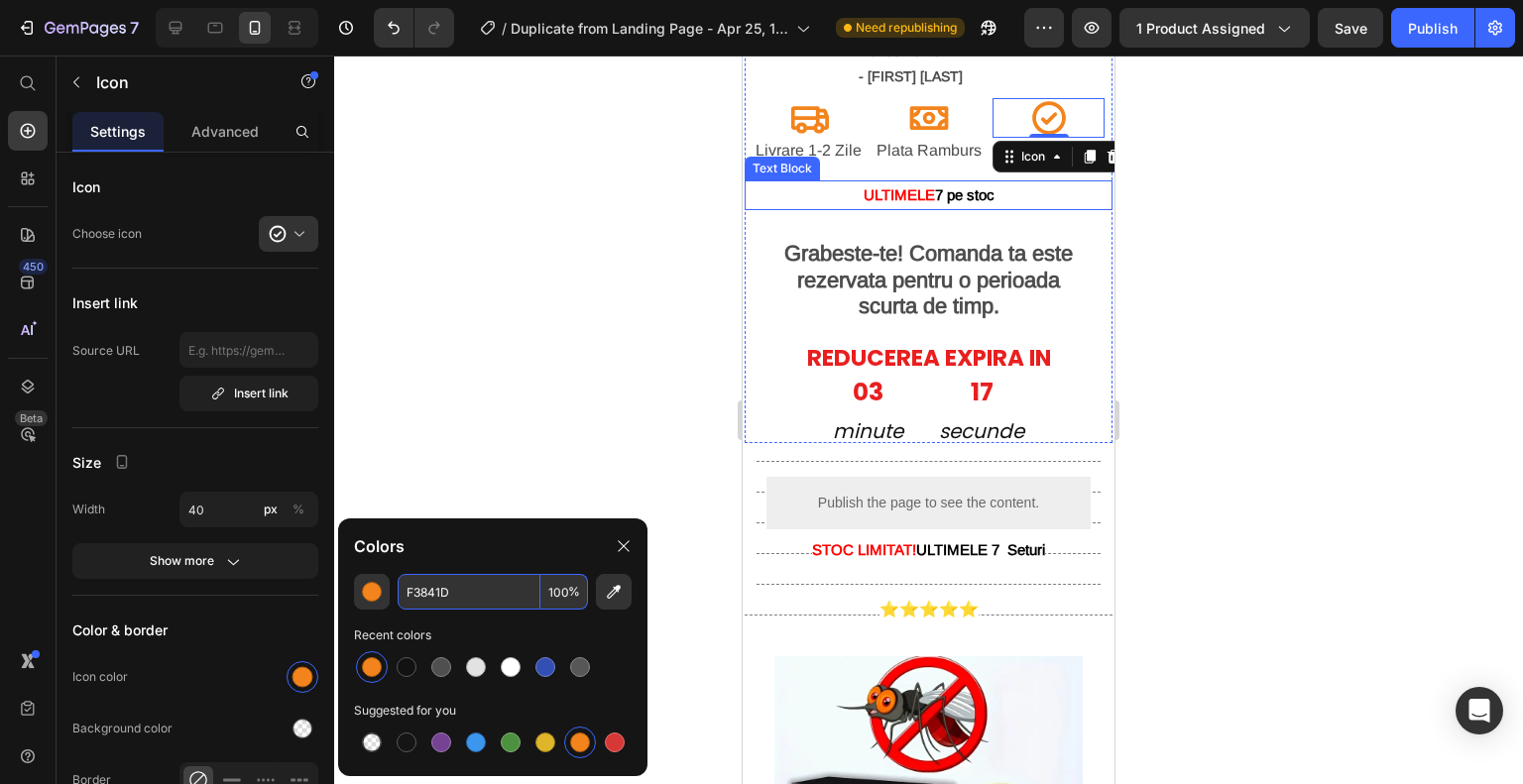 click on "ULTIMELE  7 pe stoc" at bounding box center (928, 195) 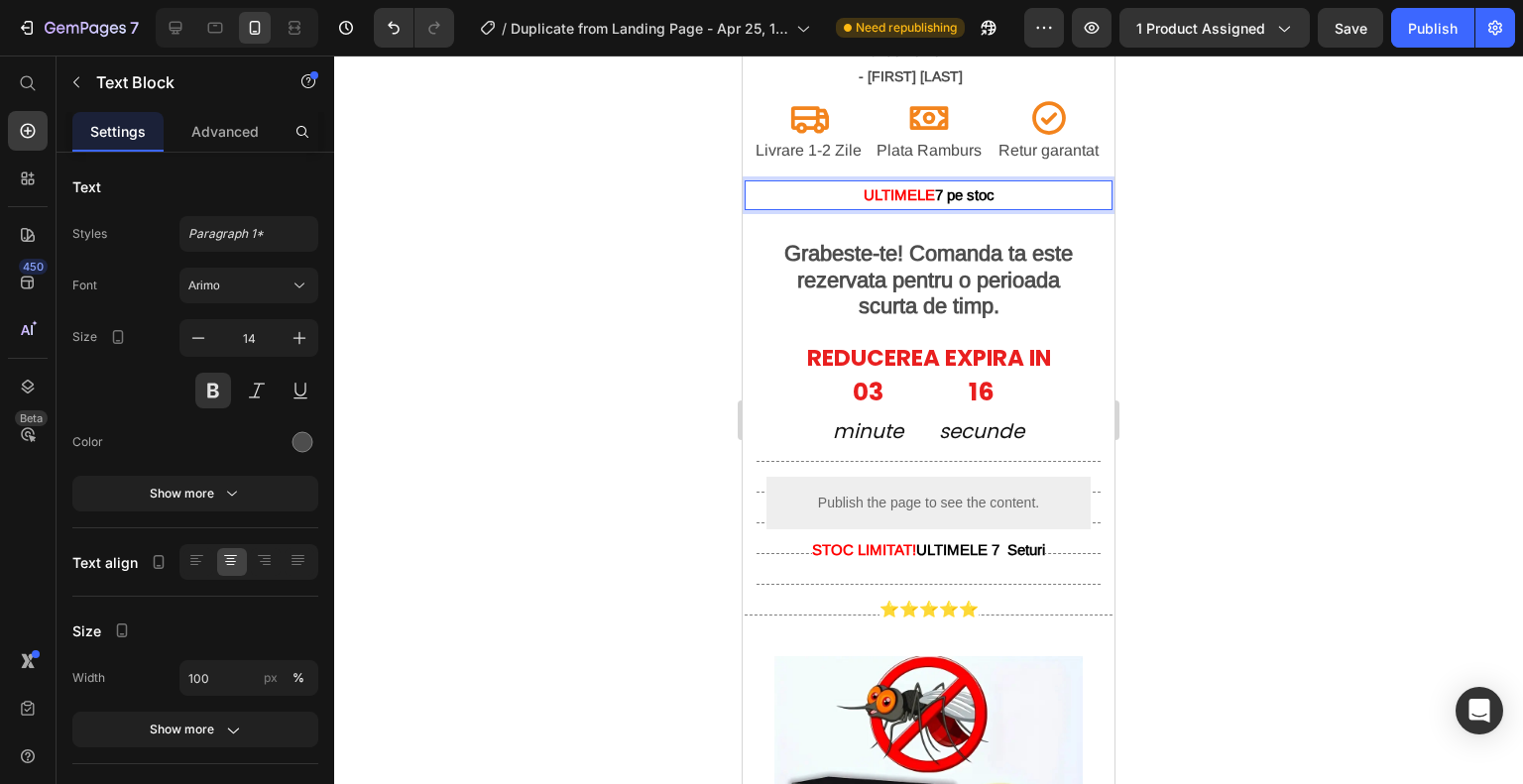 click on "ULTIMELE" at bounding box center (899, 194) 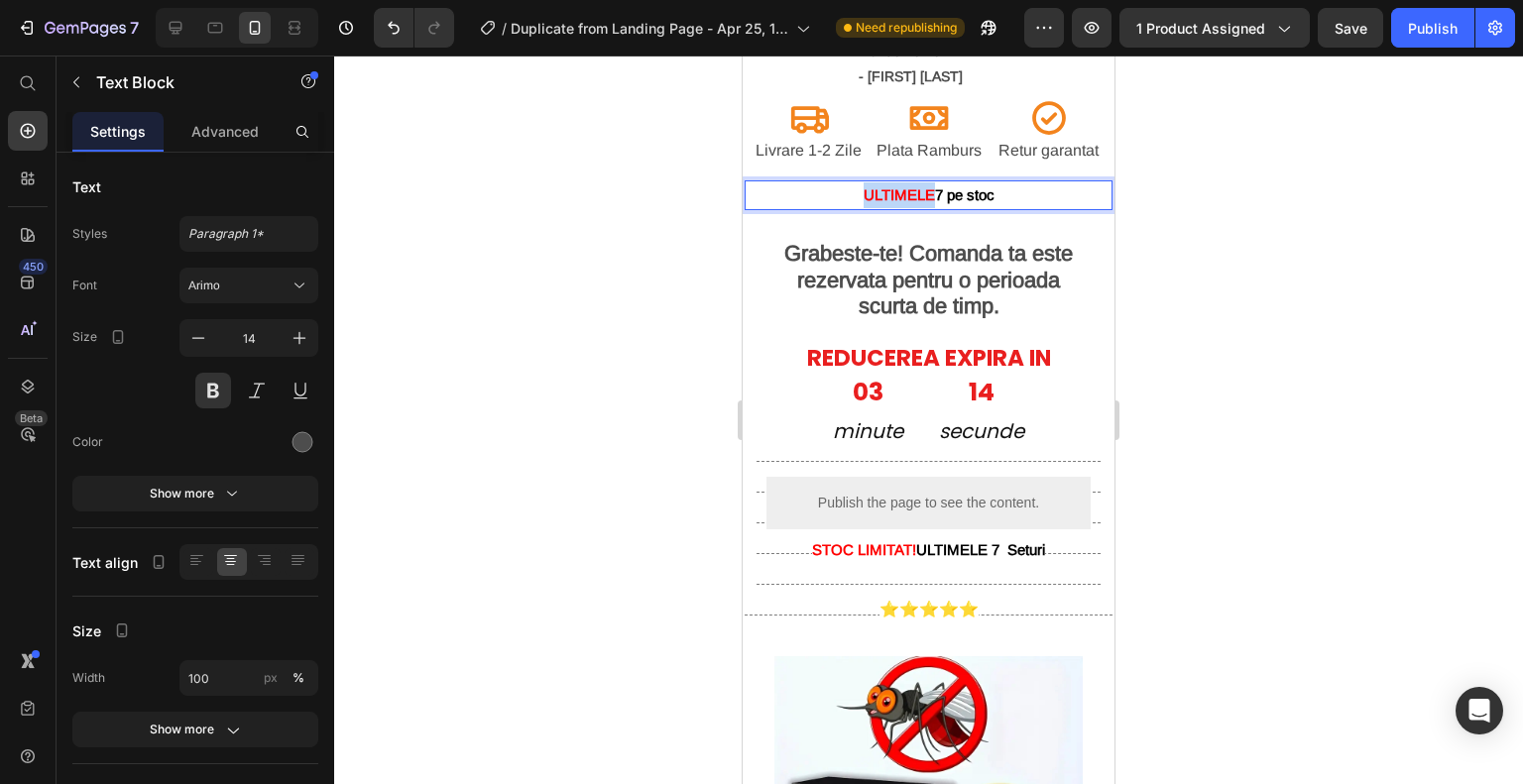 drag, startPoint x: 924, startPoint y: 226, endPoint x: 857, endPoint y: 226, distance: 67 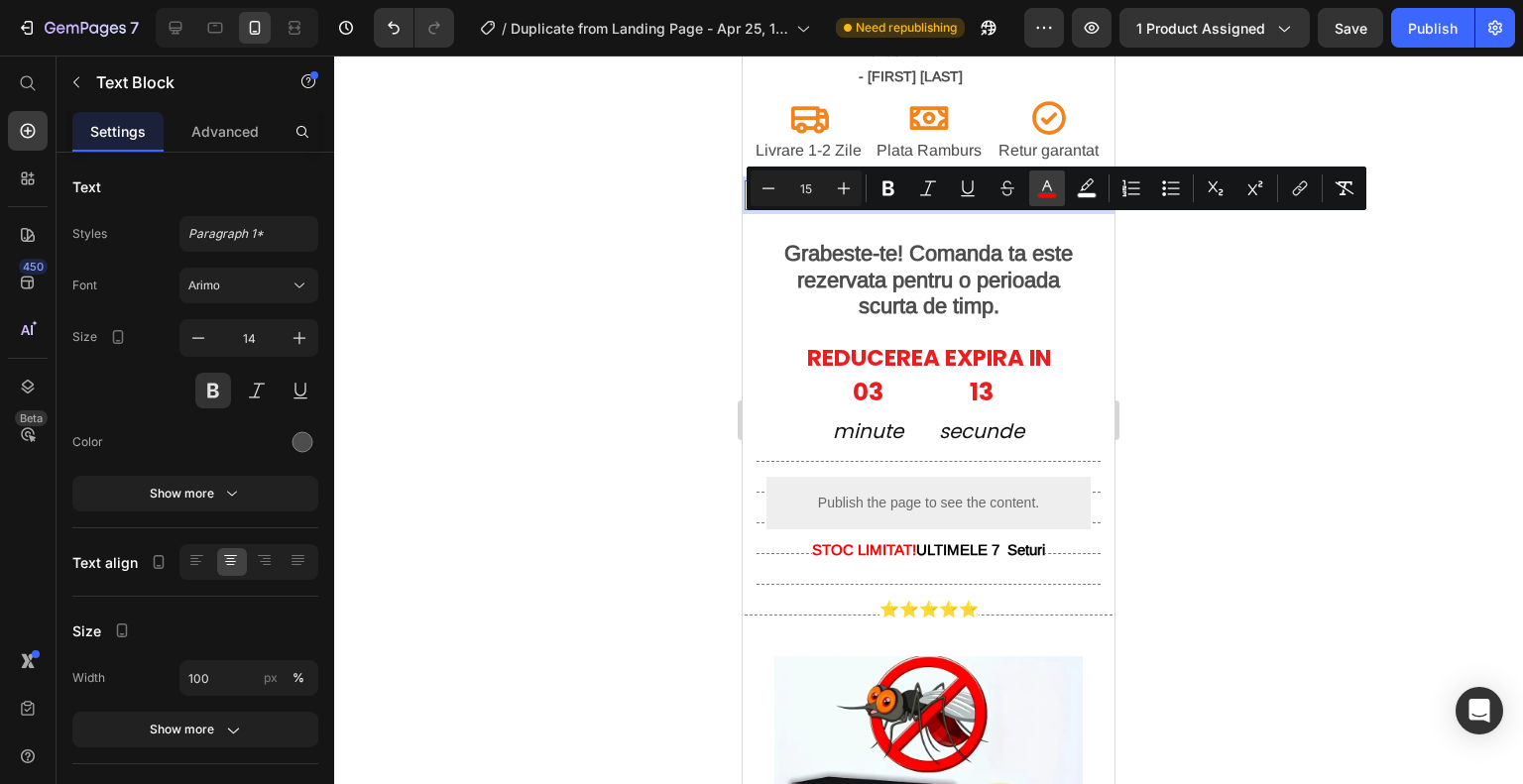 click 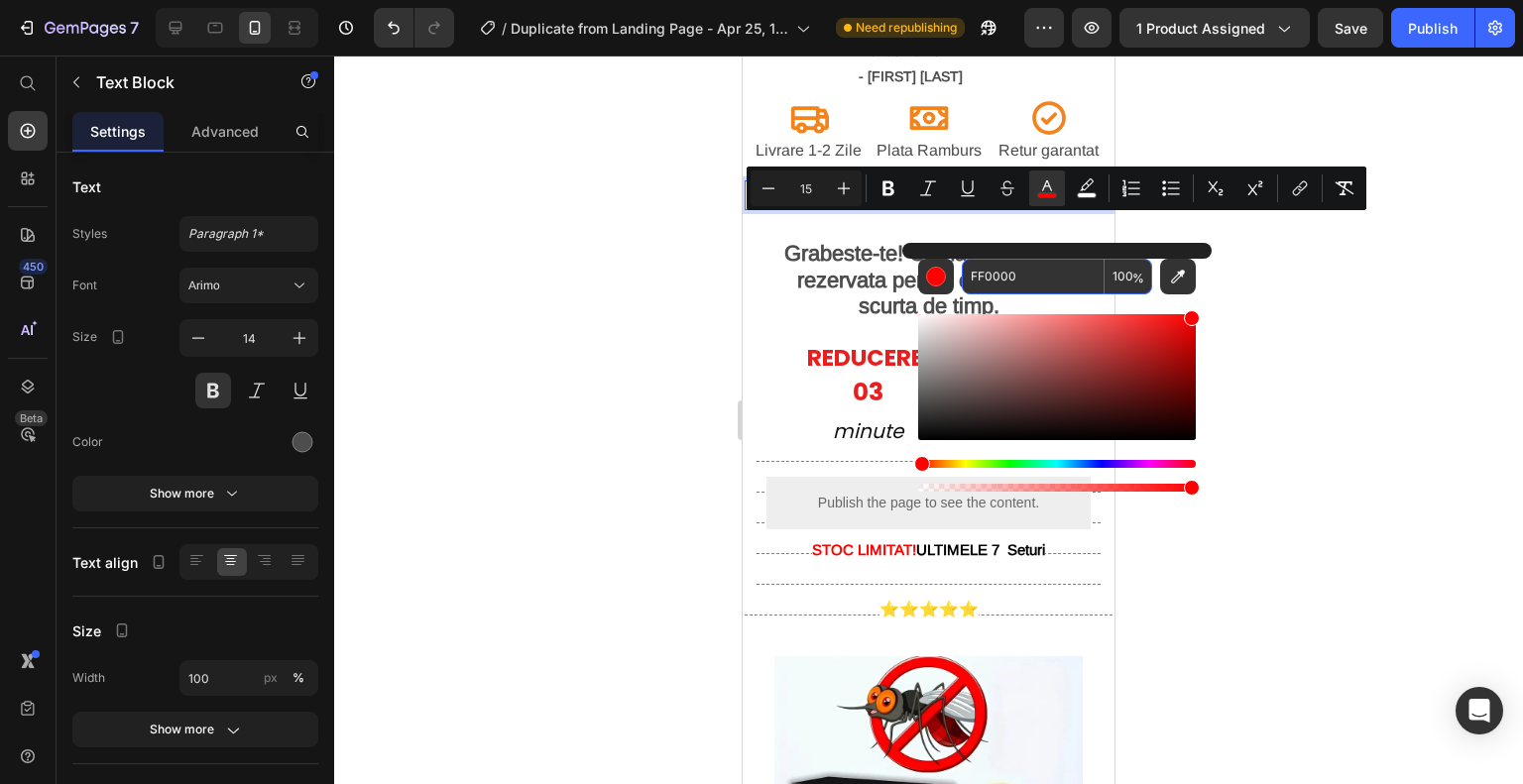 click on "FF0000" at bounding box center [1033, 277] 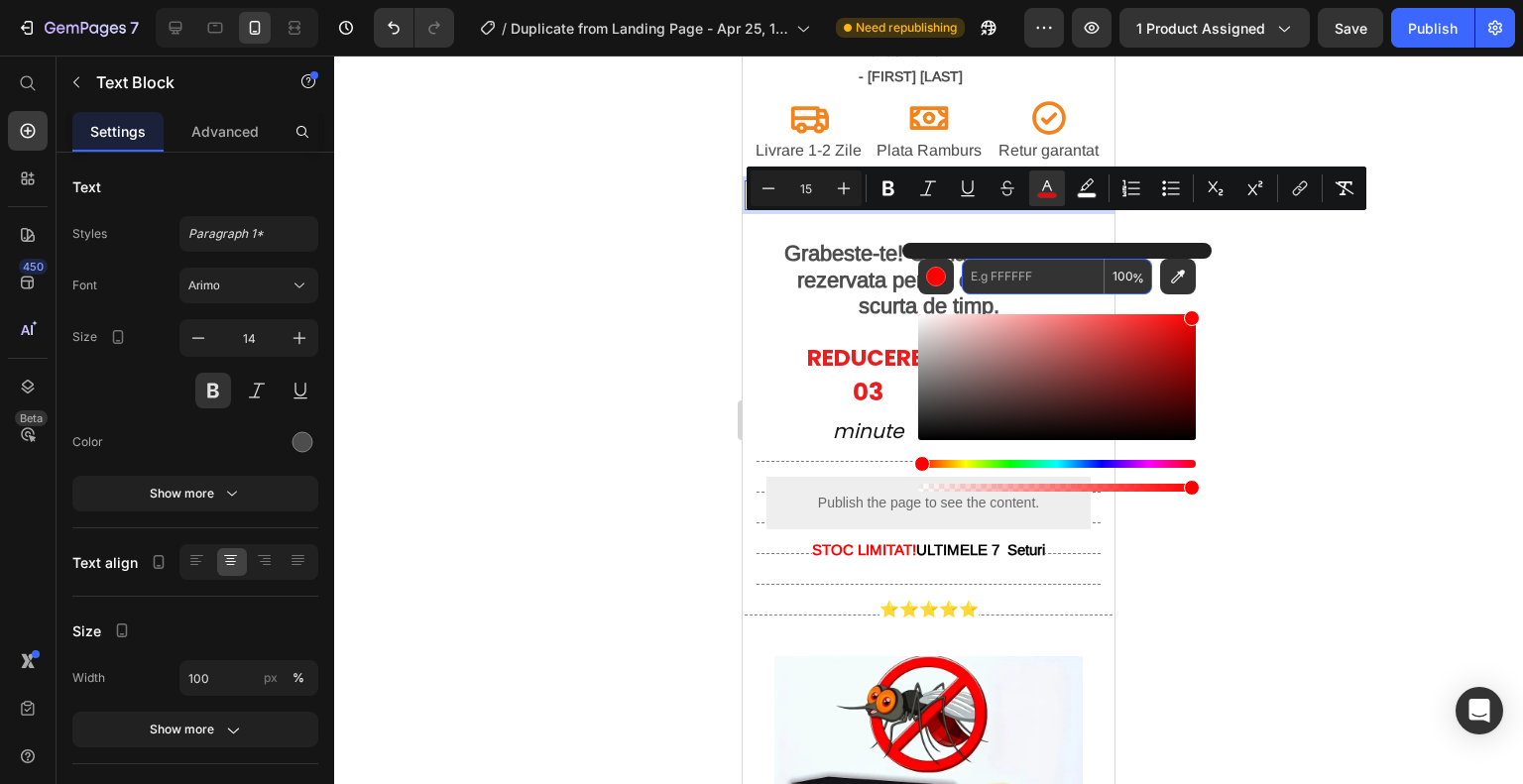 paste on "F3841D" 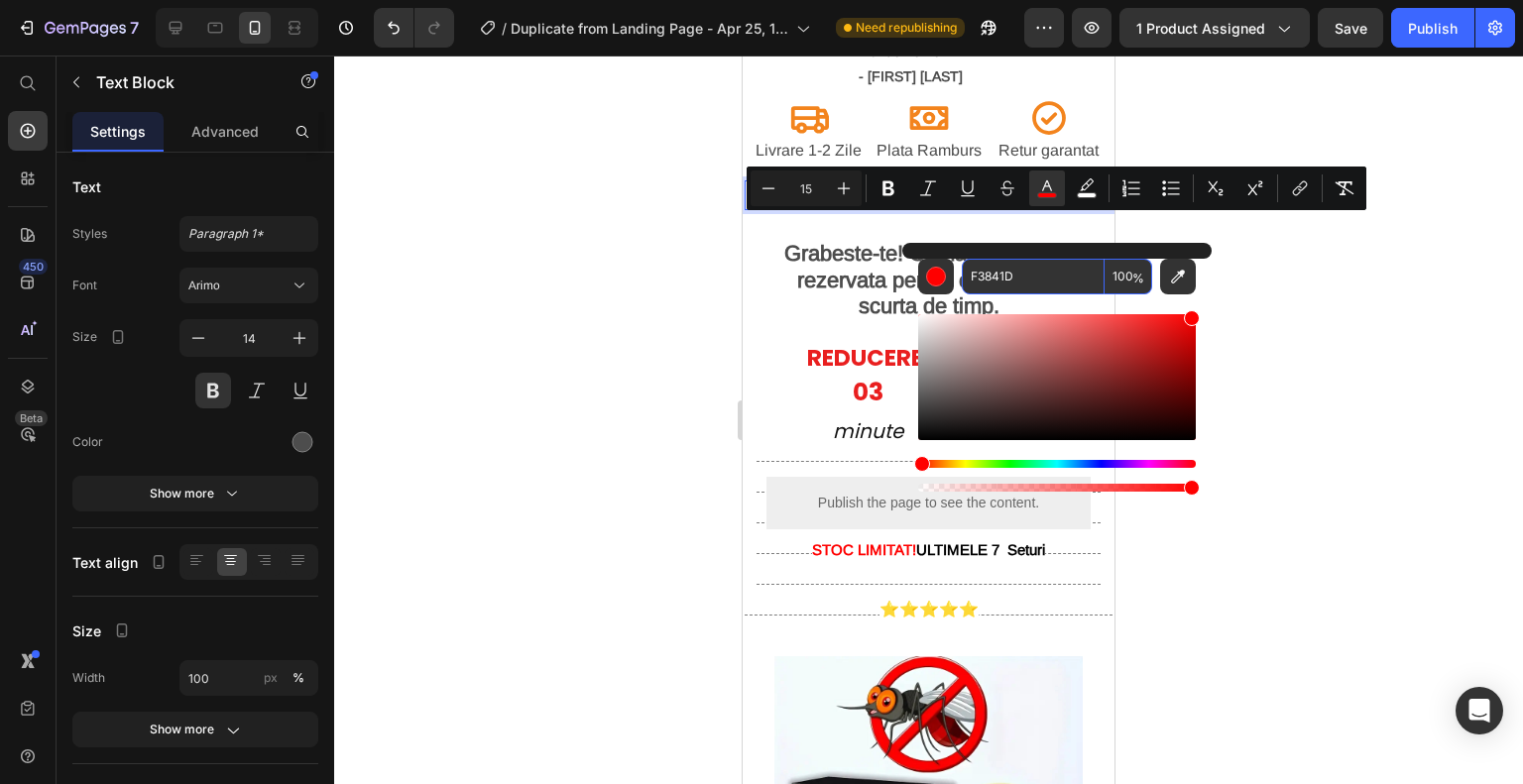 type on "F3841D" 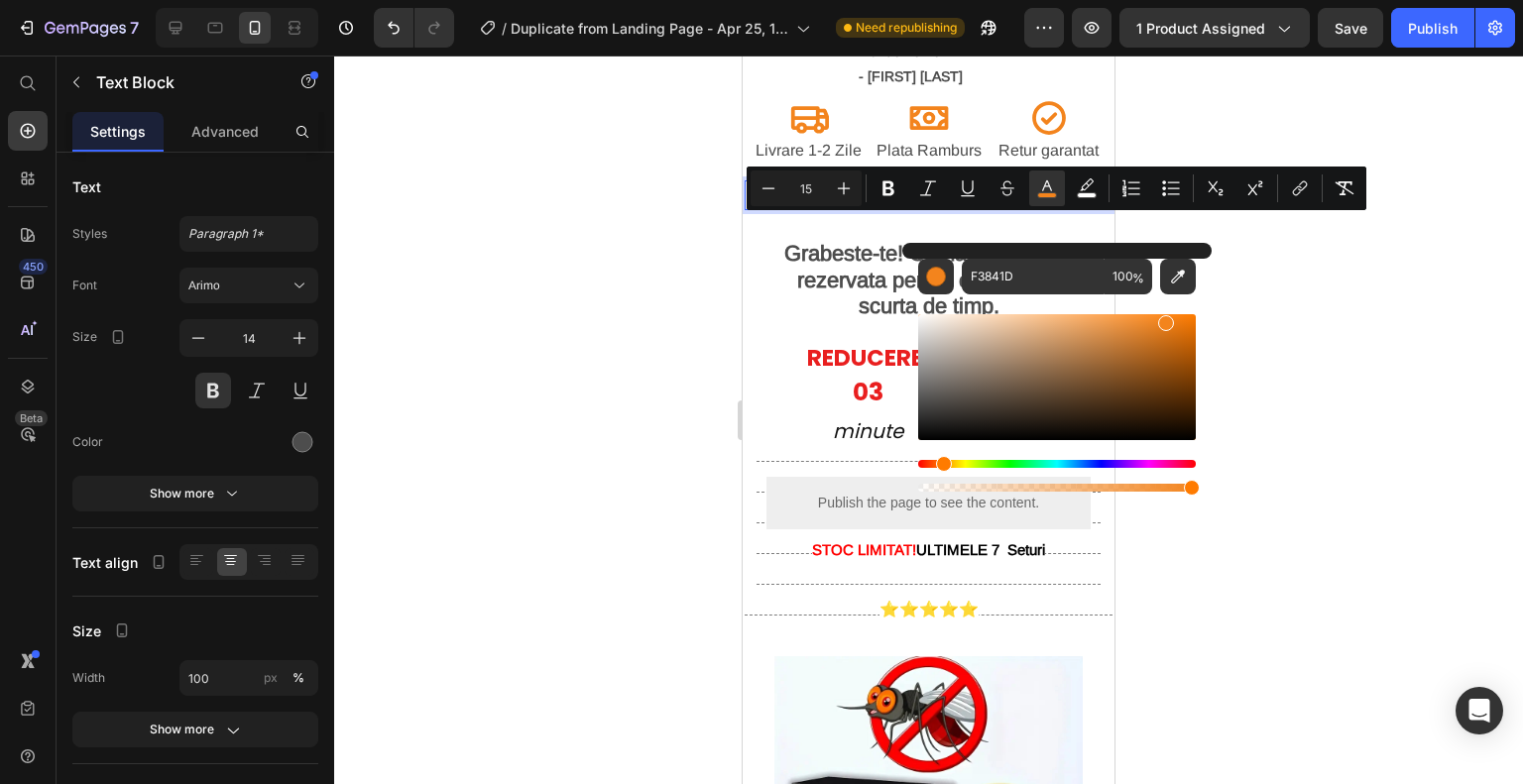 click 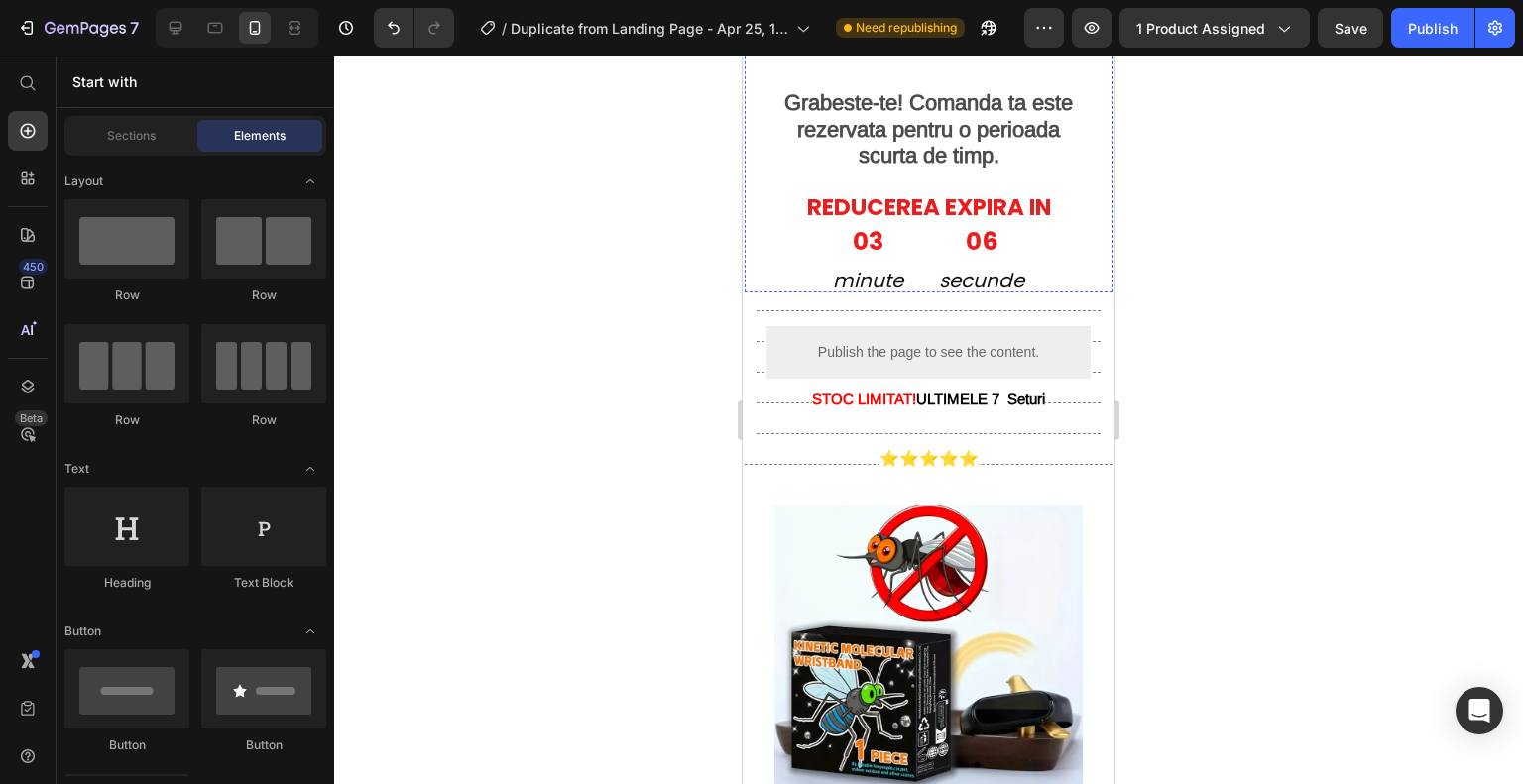 scroll, scrollTop: 1388, scrollLeft: 0, axis: vertical 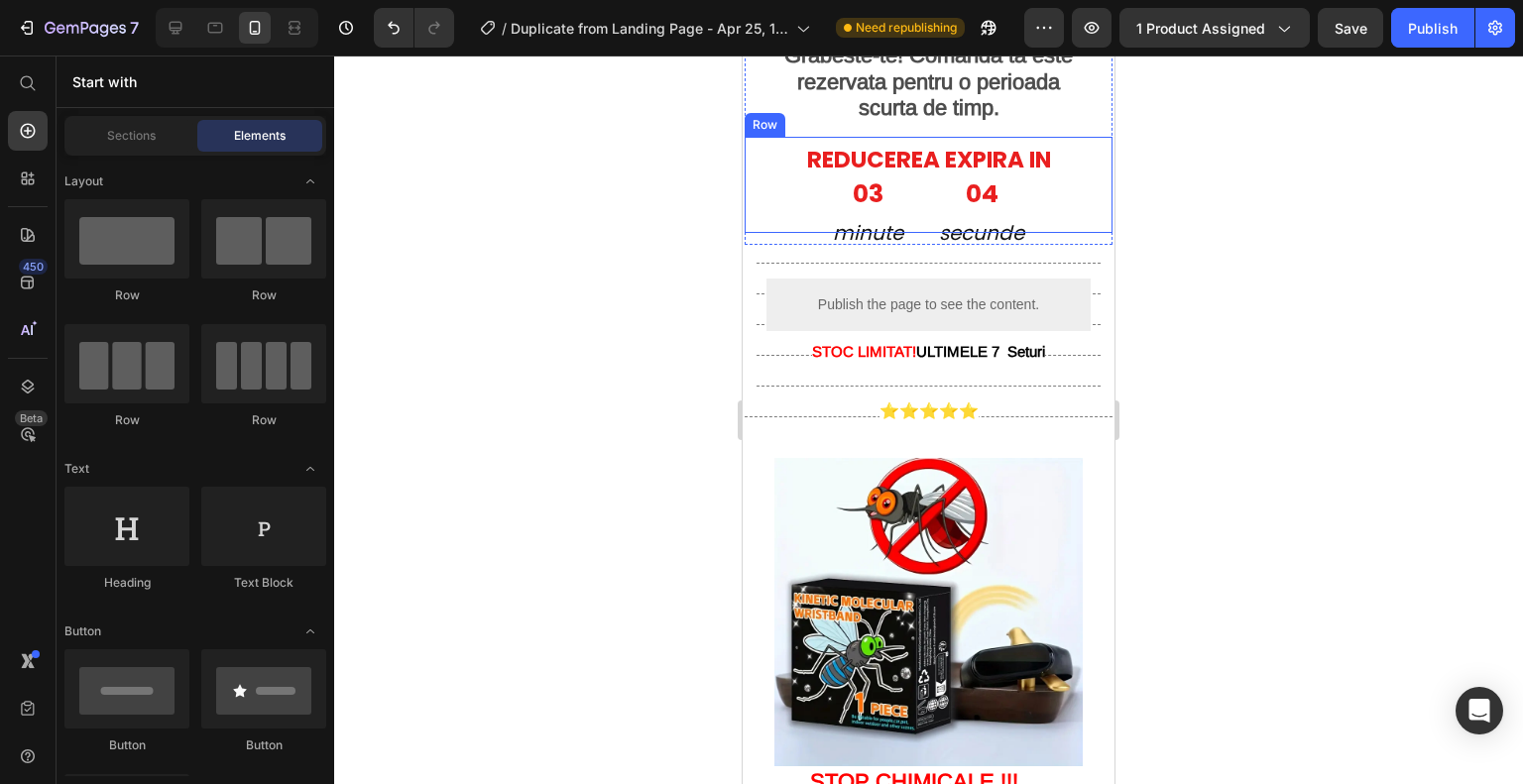 click on "REDUCEREA EXPIRA IN" at bounding box center (928, 160) 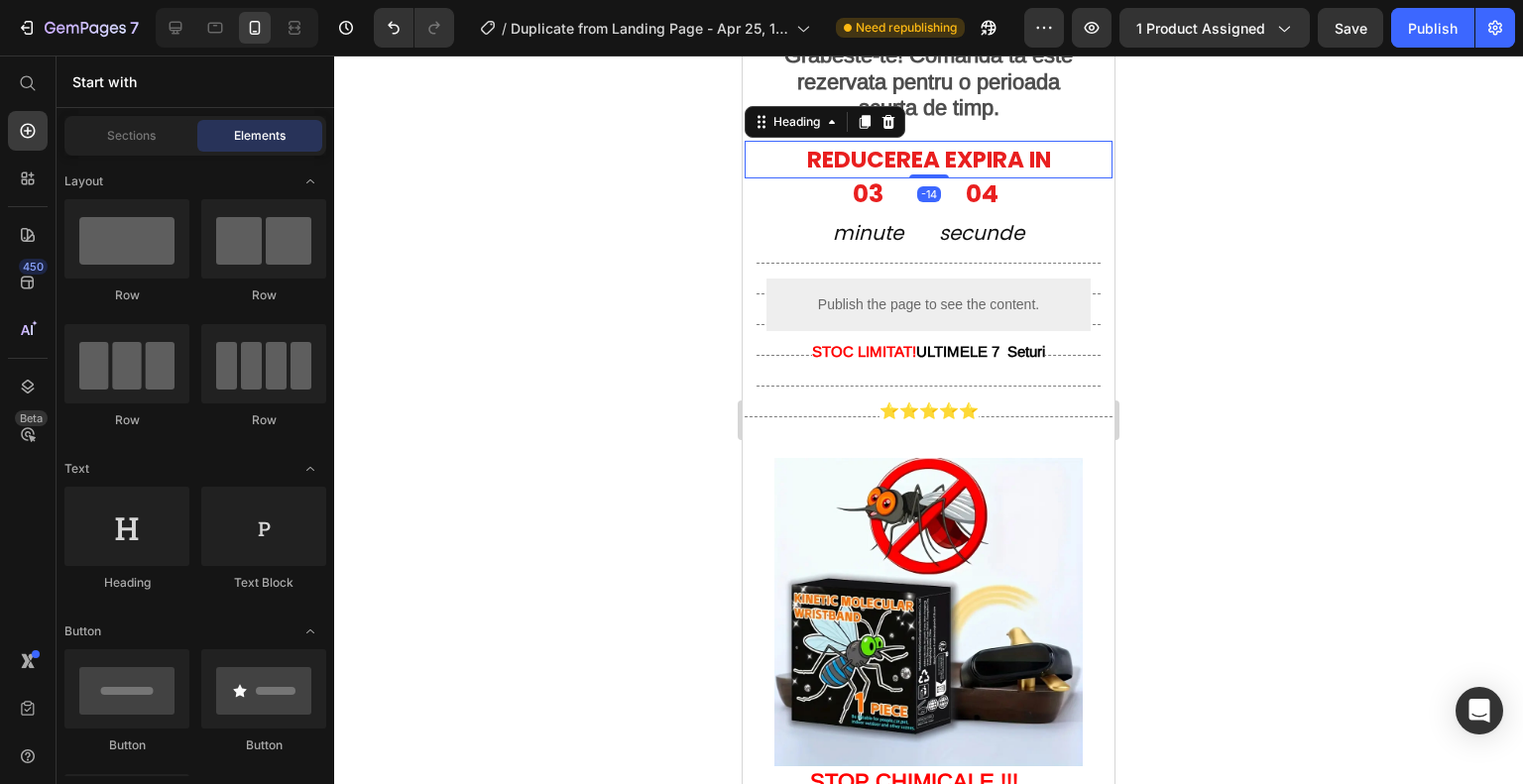 click on "REDUCEREA EXPIRA IN" at bounding box center [928, 160] 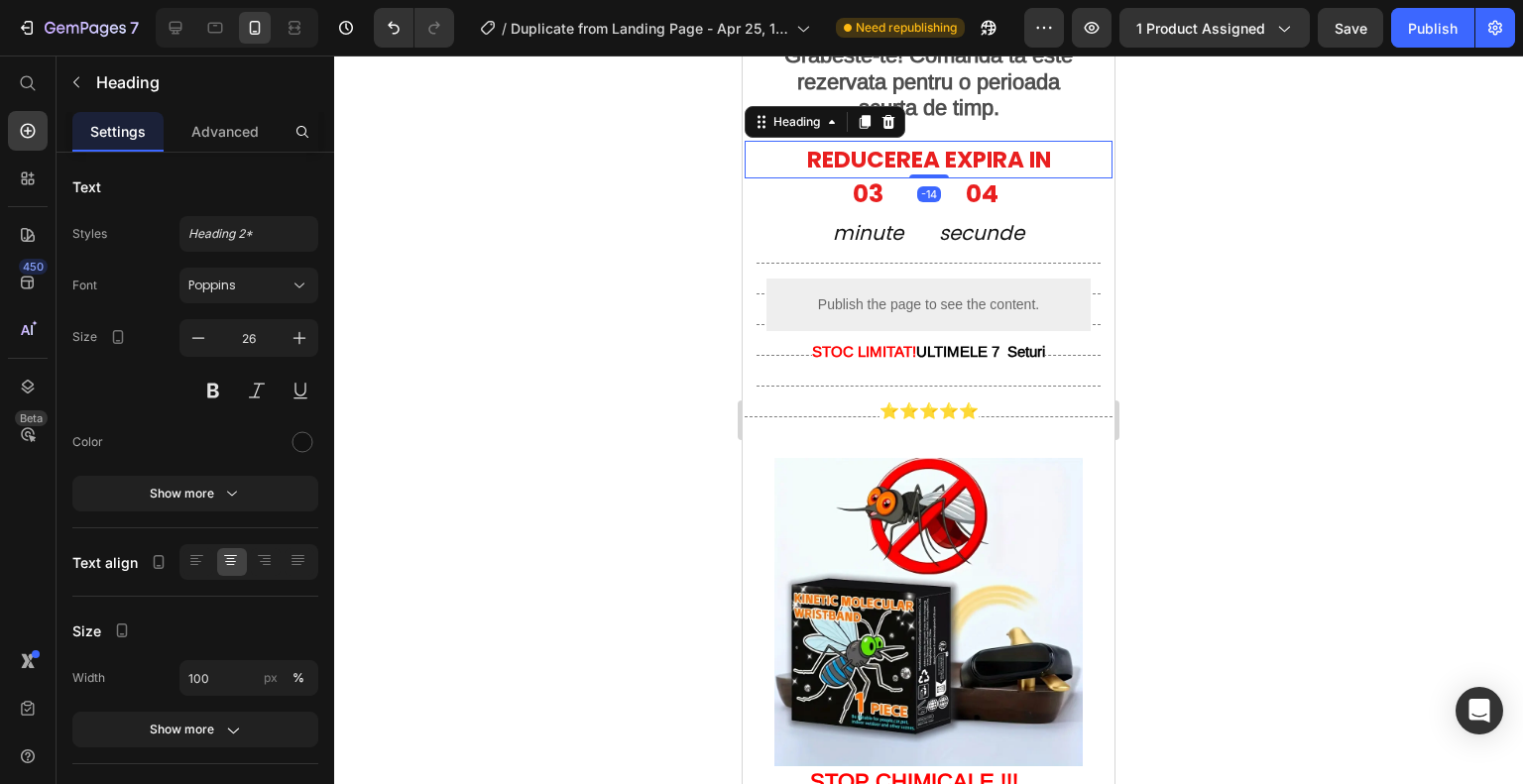 click on "REDUCEREA EXPIRA IN" at bounding box center (928, 160) 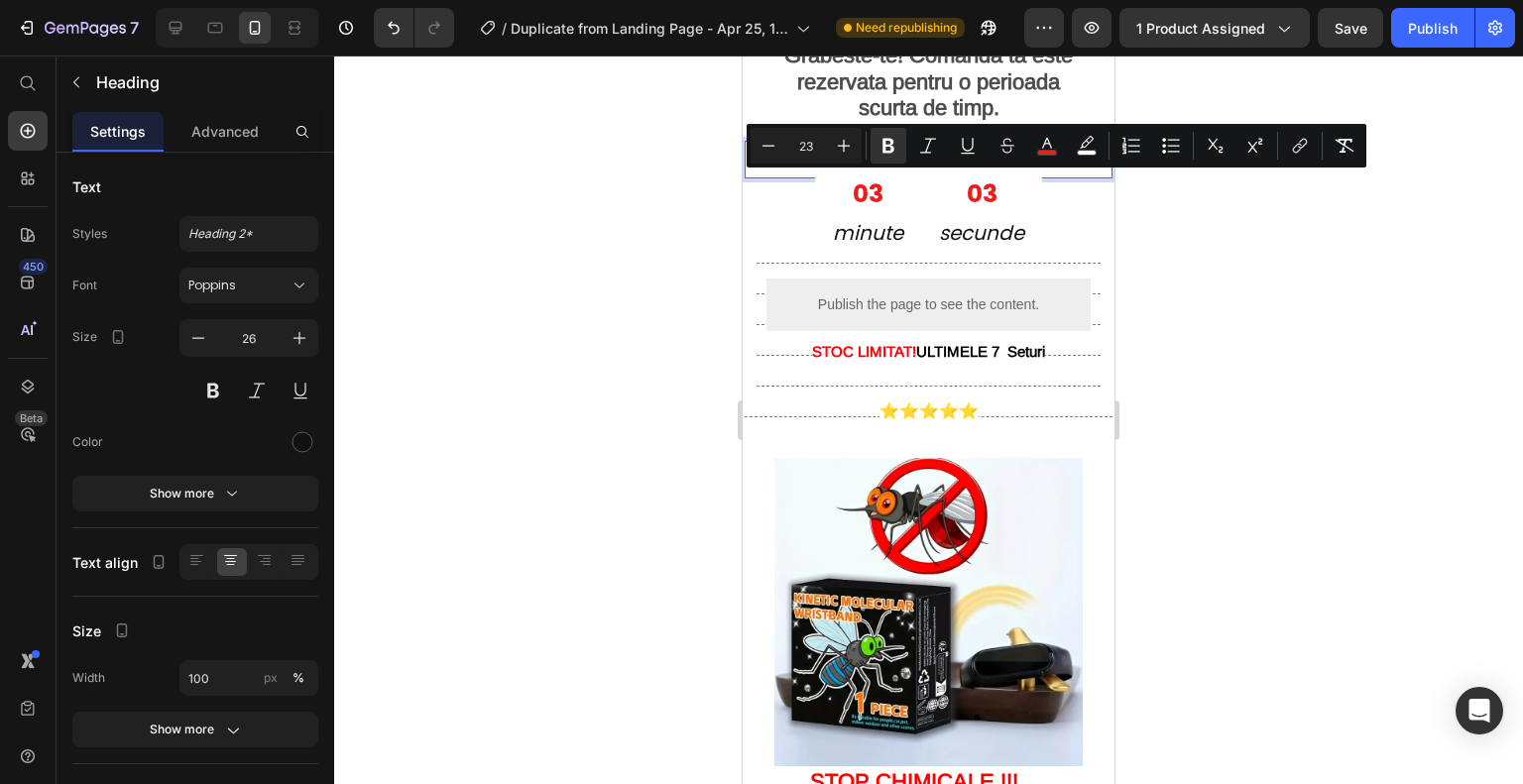 click on "Minus 23 Plus Bold Italic Underline       Strikethrough
color
color Numbered List Bulleted List Subscript Superscript       link Remove Format" at bounding box center (1056, 146) 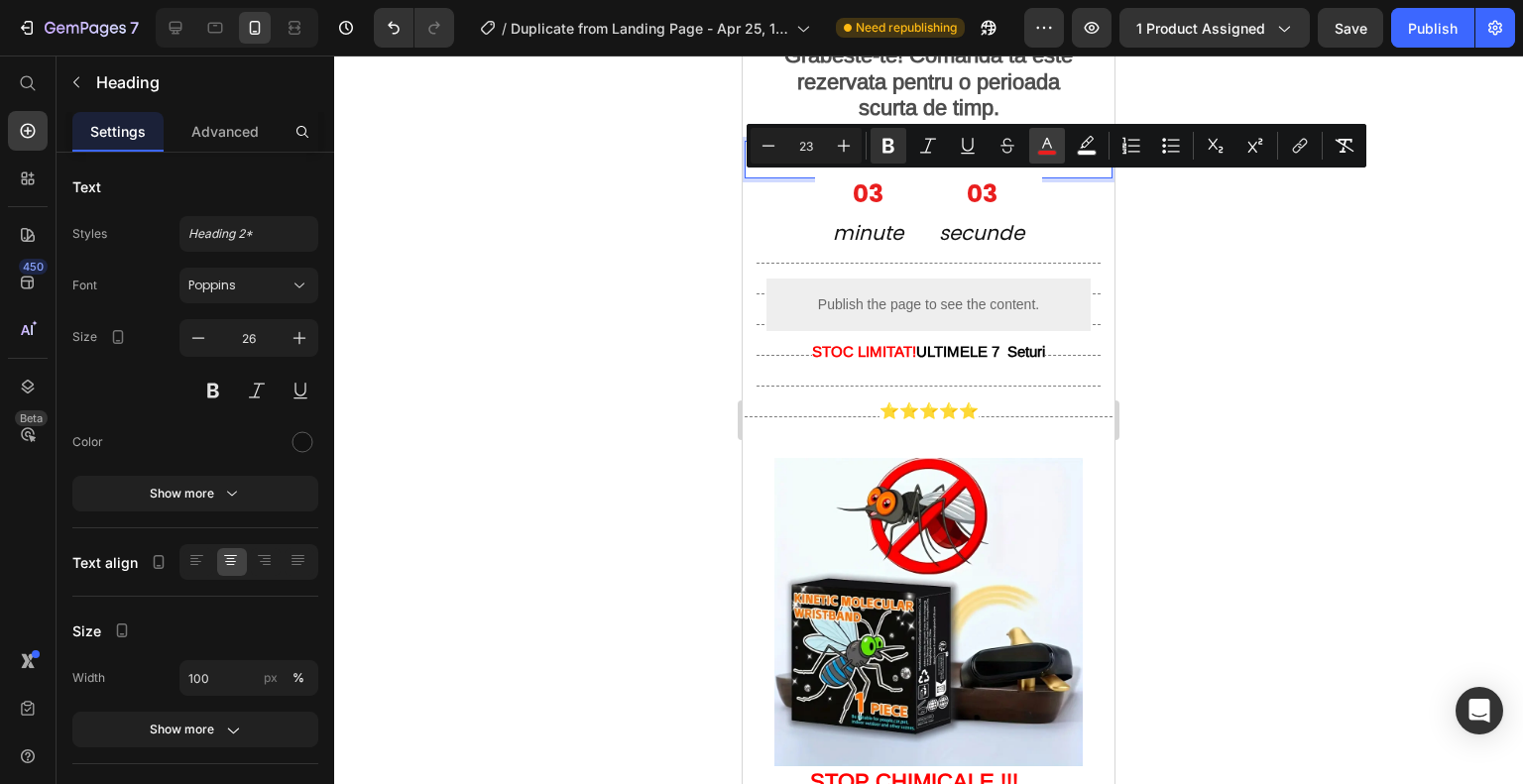 click on "color" at bounding box center [1047, 146] 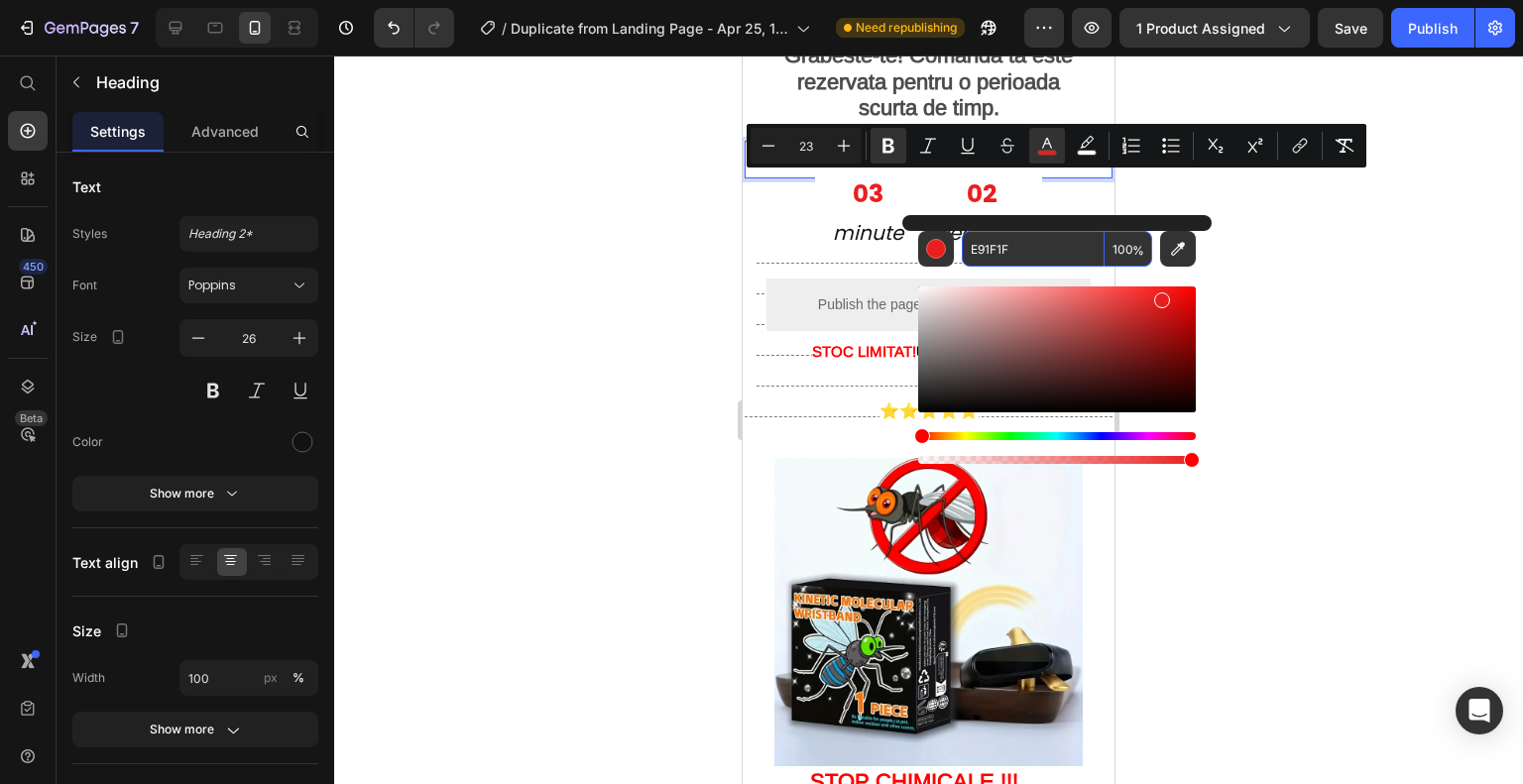 click on "E91F1F" at bounding box center (1033, 249) 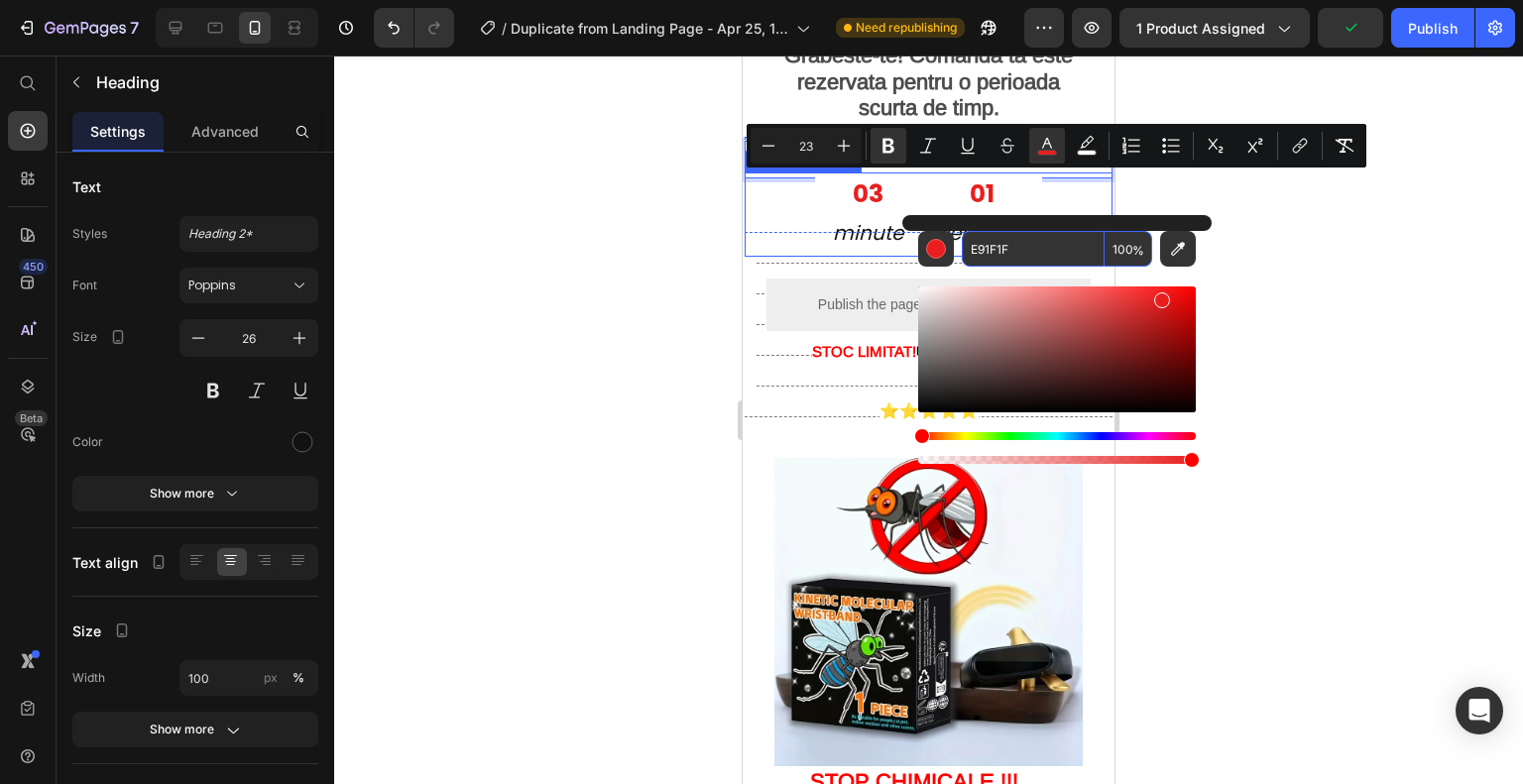 click on "03" at bounding box center [868, 194] 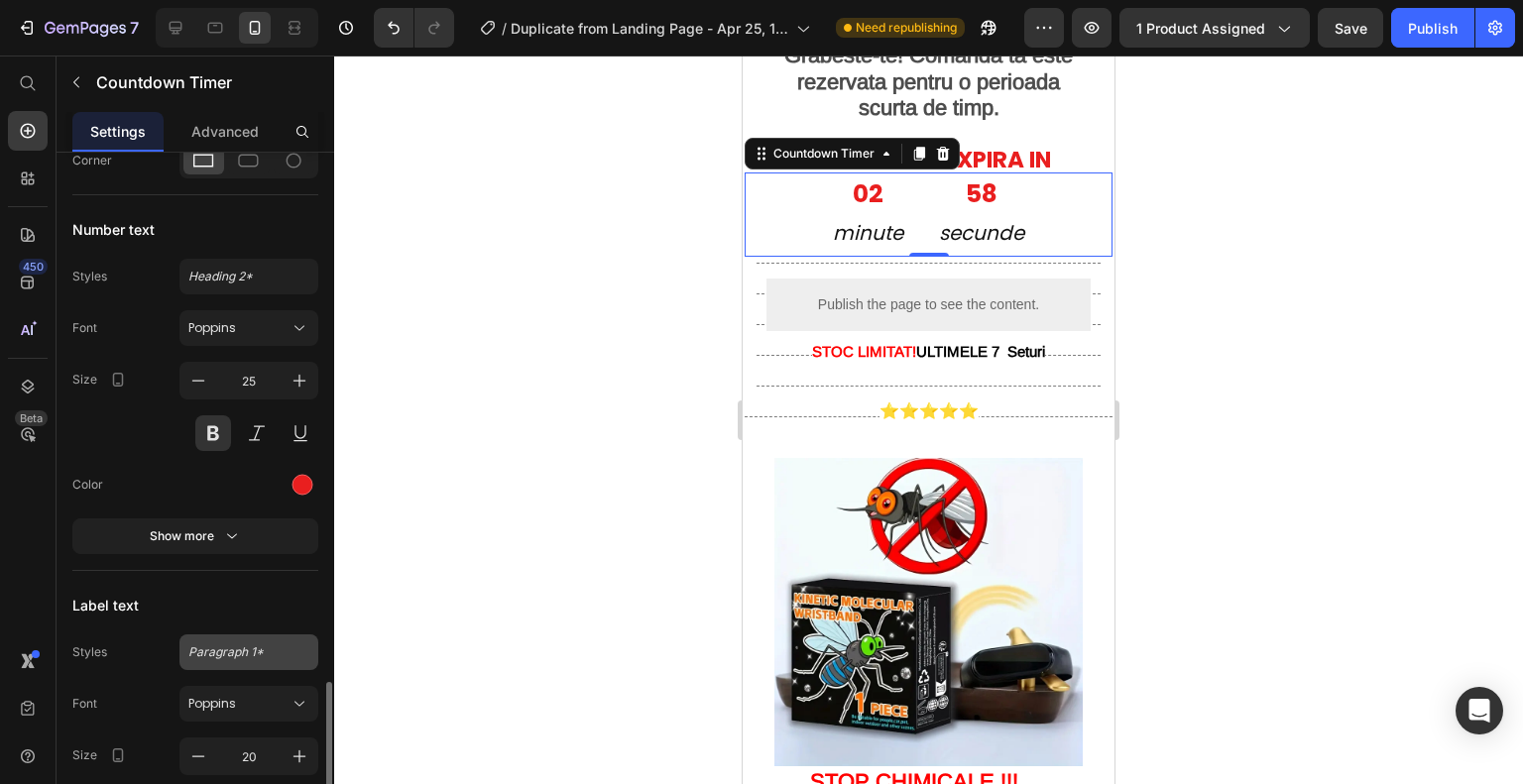 scroll, scrollTop: 1586, scrollLeft: 0, axis: vertical 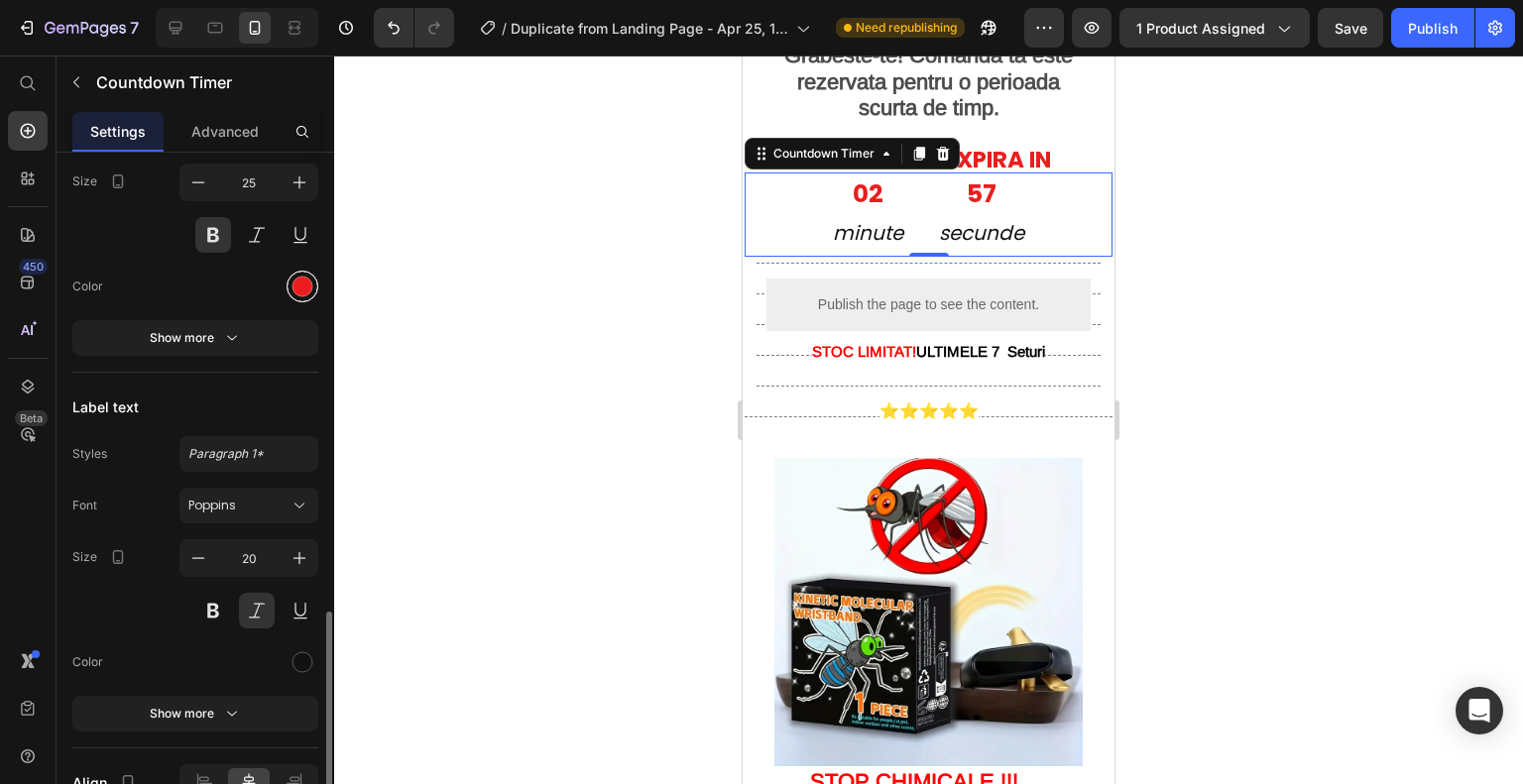 click at bounding box center [302, 286] 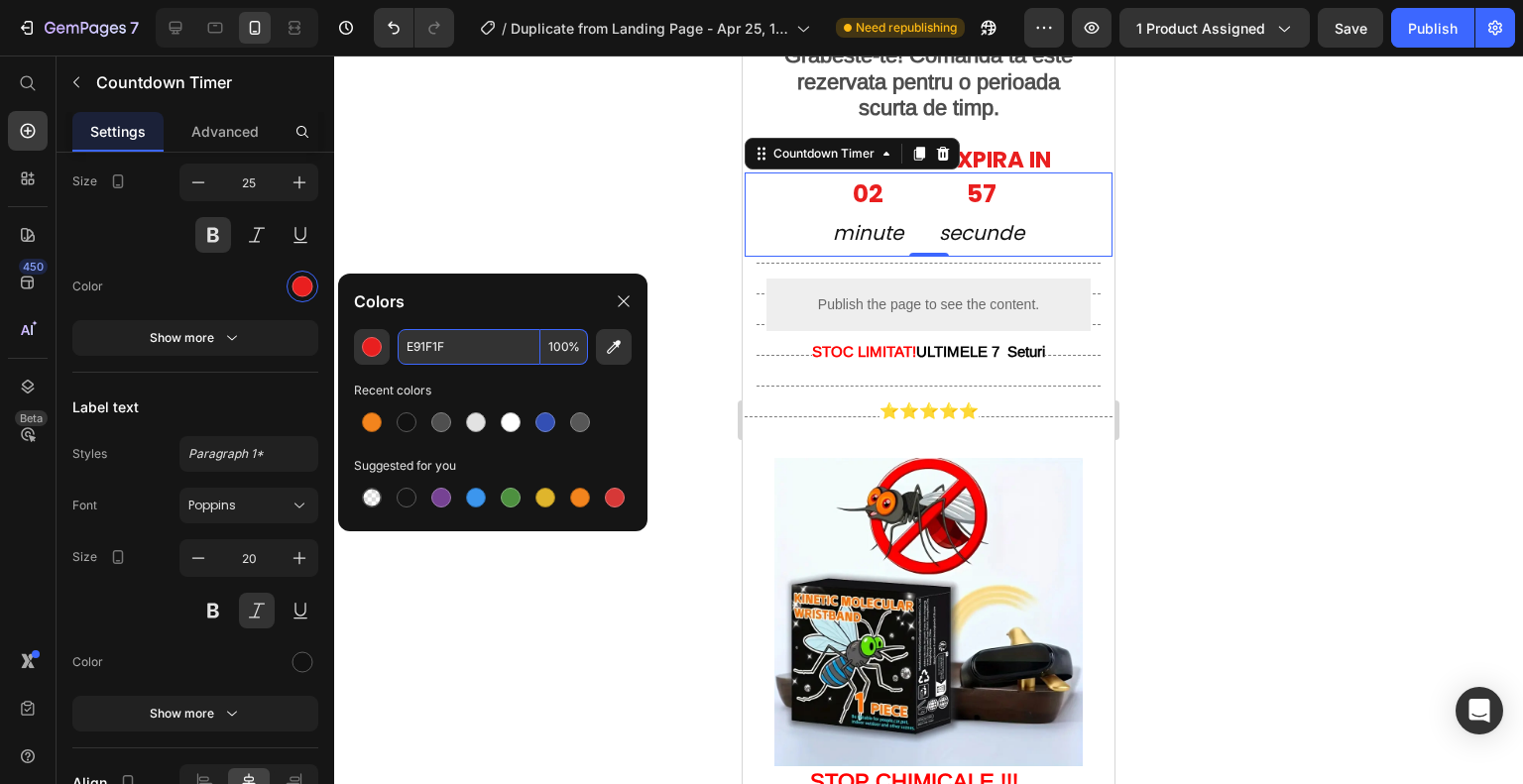 click on "E91F1F" at bounding box center [469, 347] 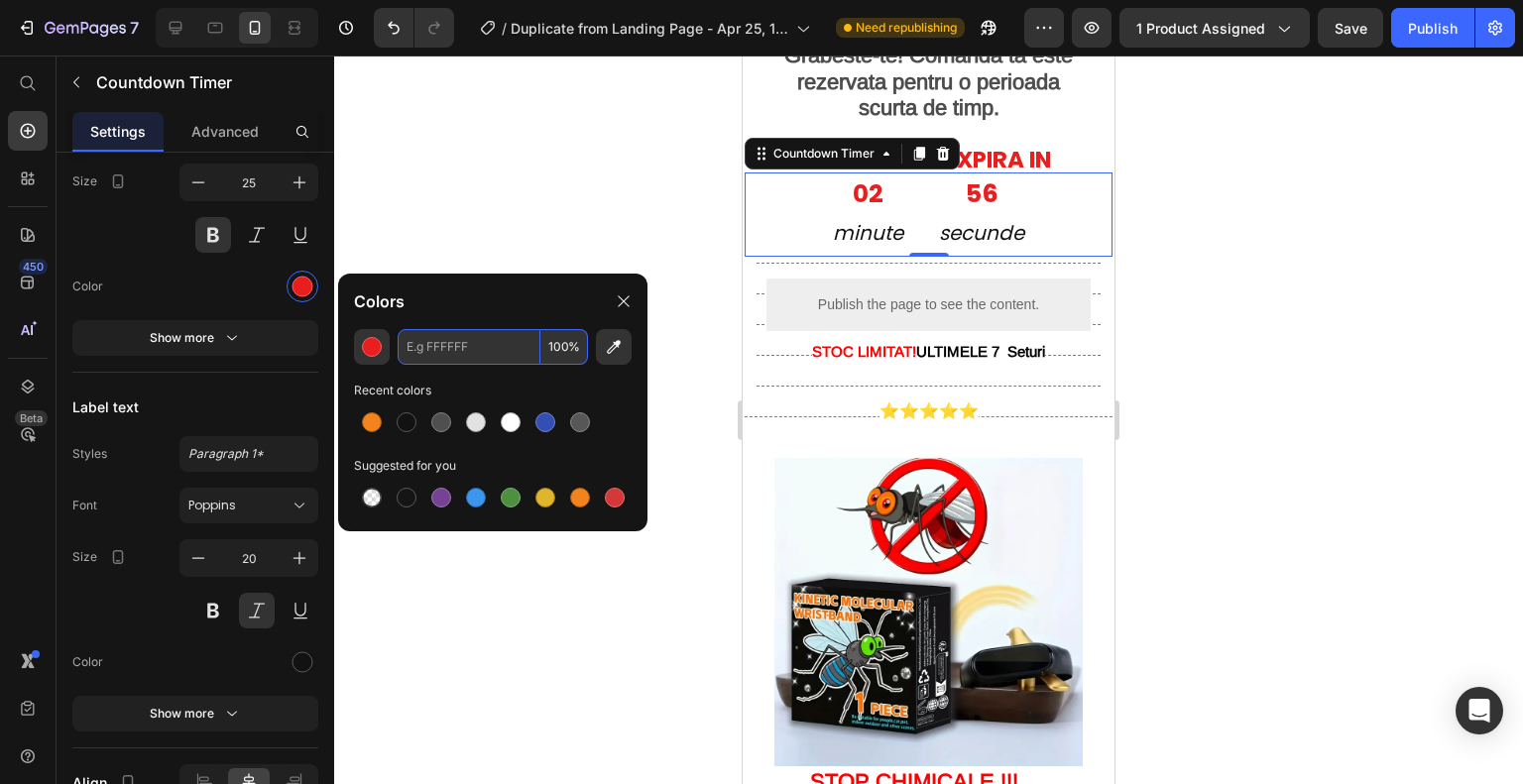paste on "F3841D" 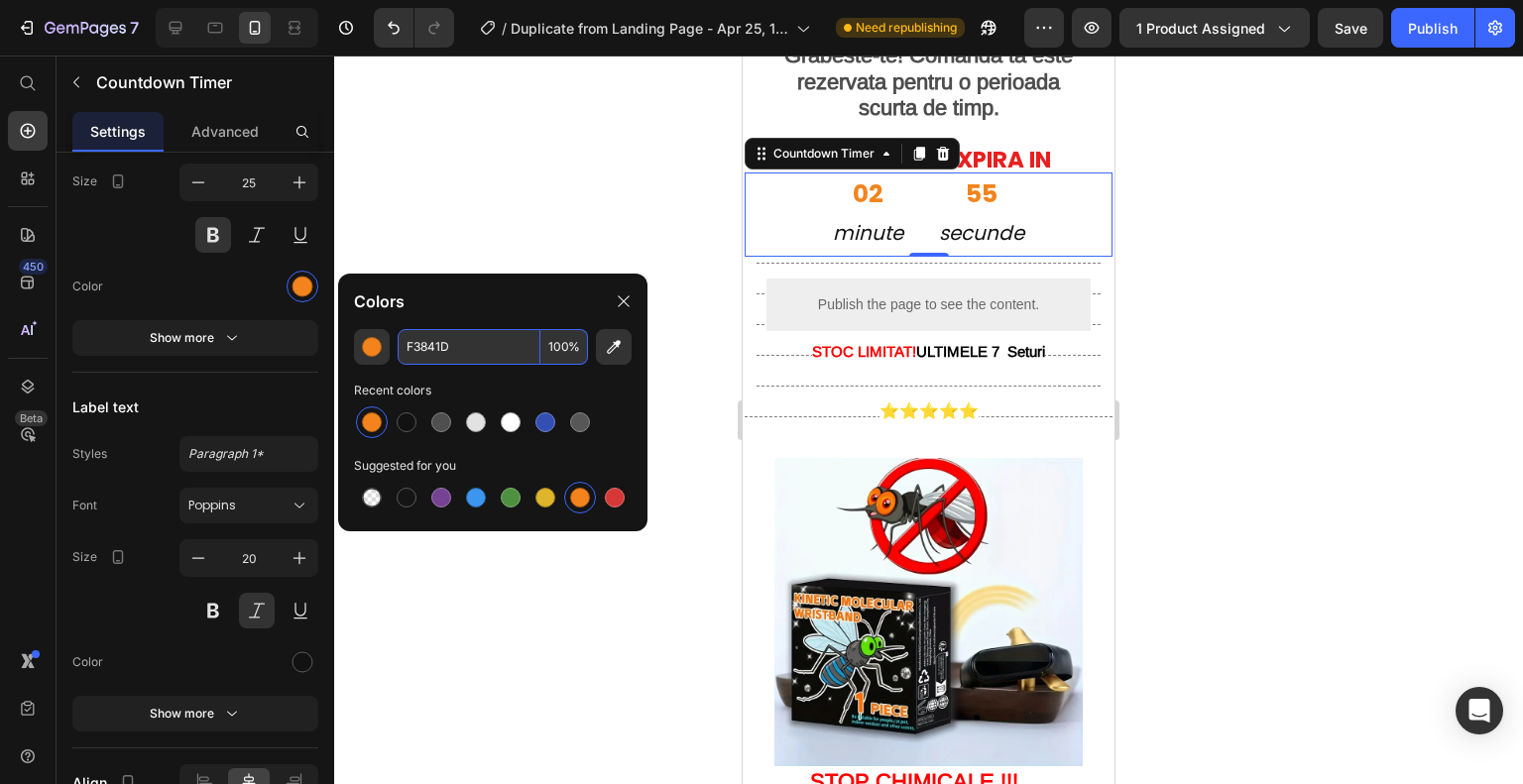 type on "F3841D" 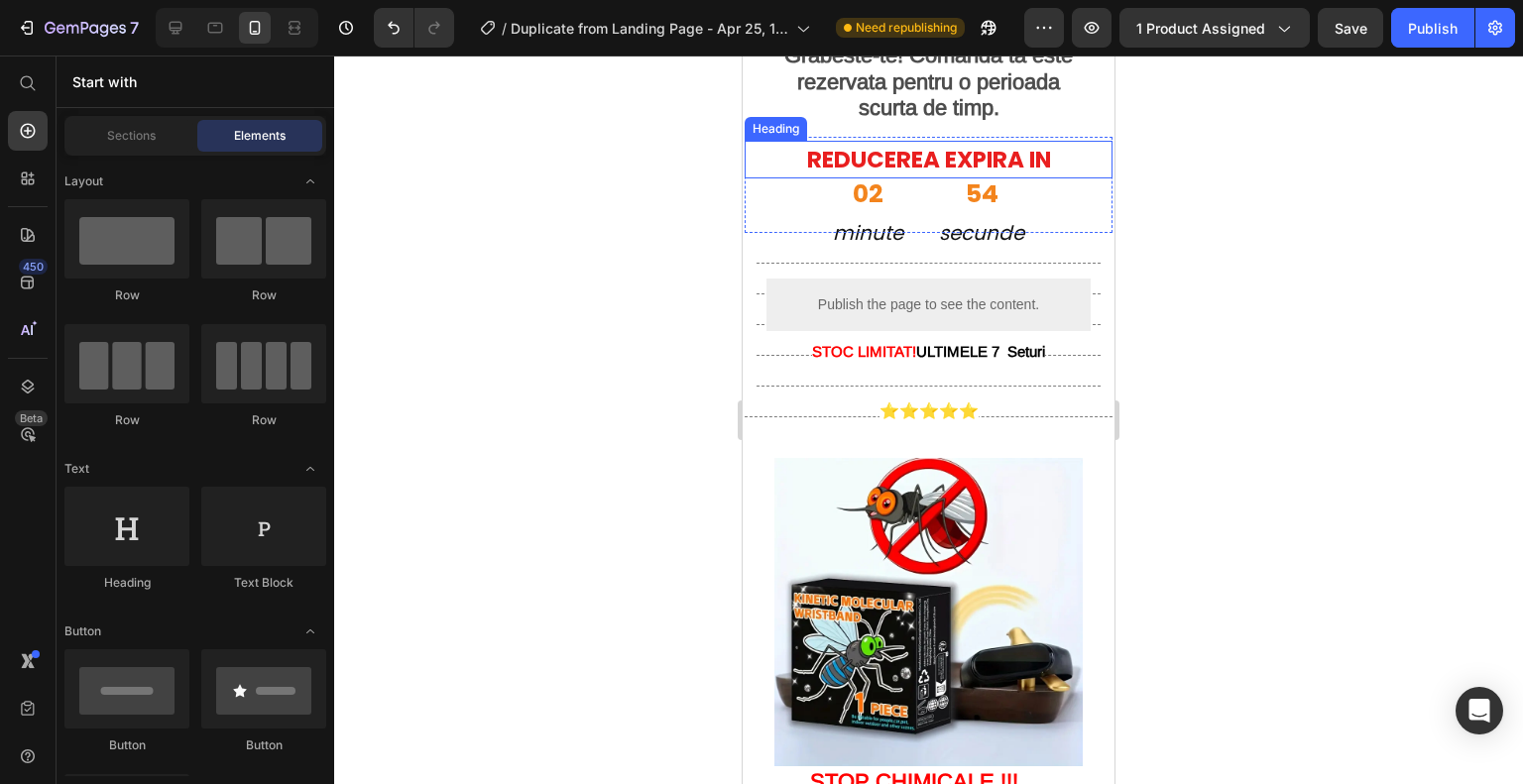click on "⁠⁠⁠⁠⁠⁠⁠ REDUCEREA EXPIRA IN" at bounding box center [928, 160] 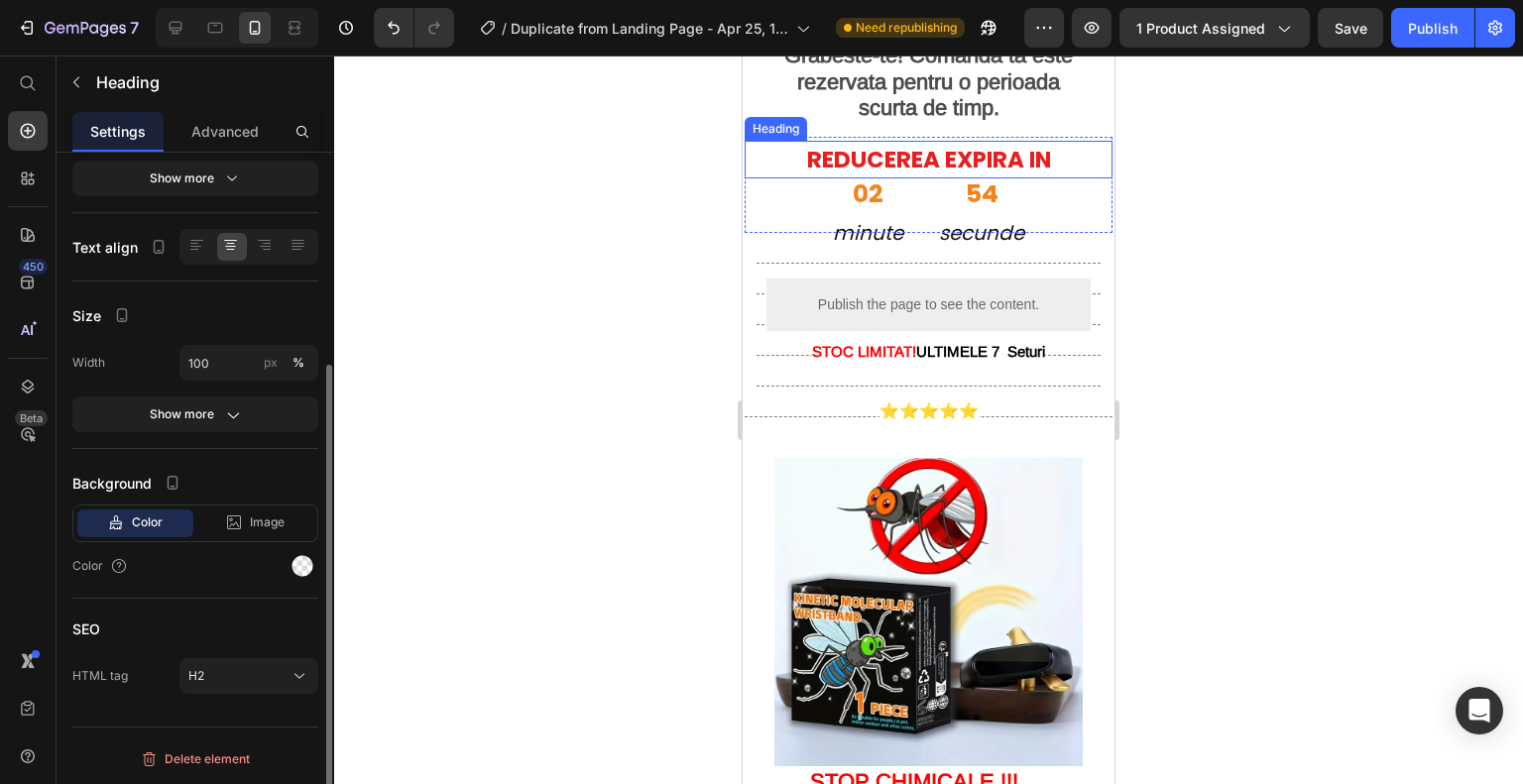 scroll, scrollTop: 0, scrollLeft: 0, axis: both 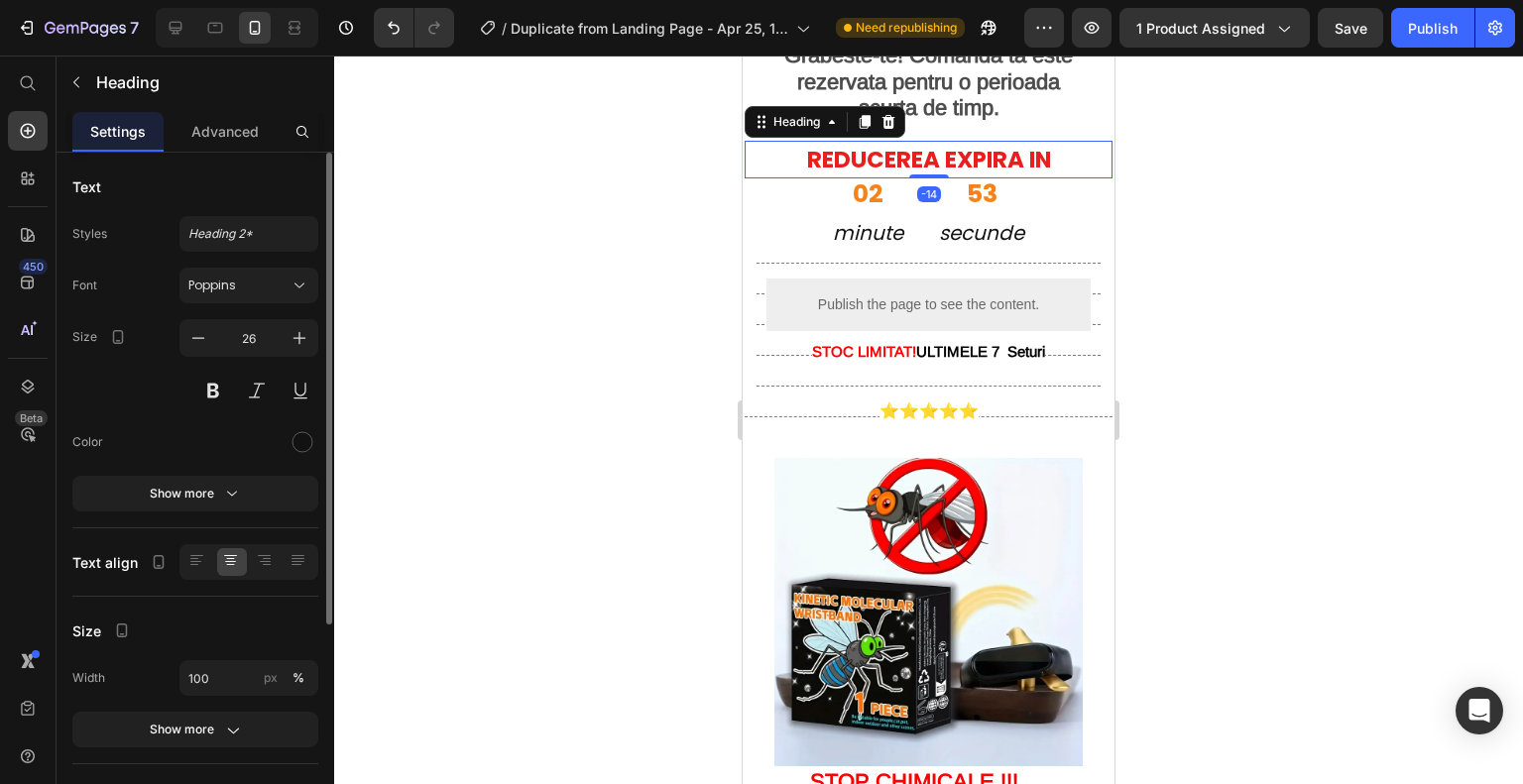 click on "REDUCEREA EXPIRA IN" at bounding box center (929, 160) 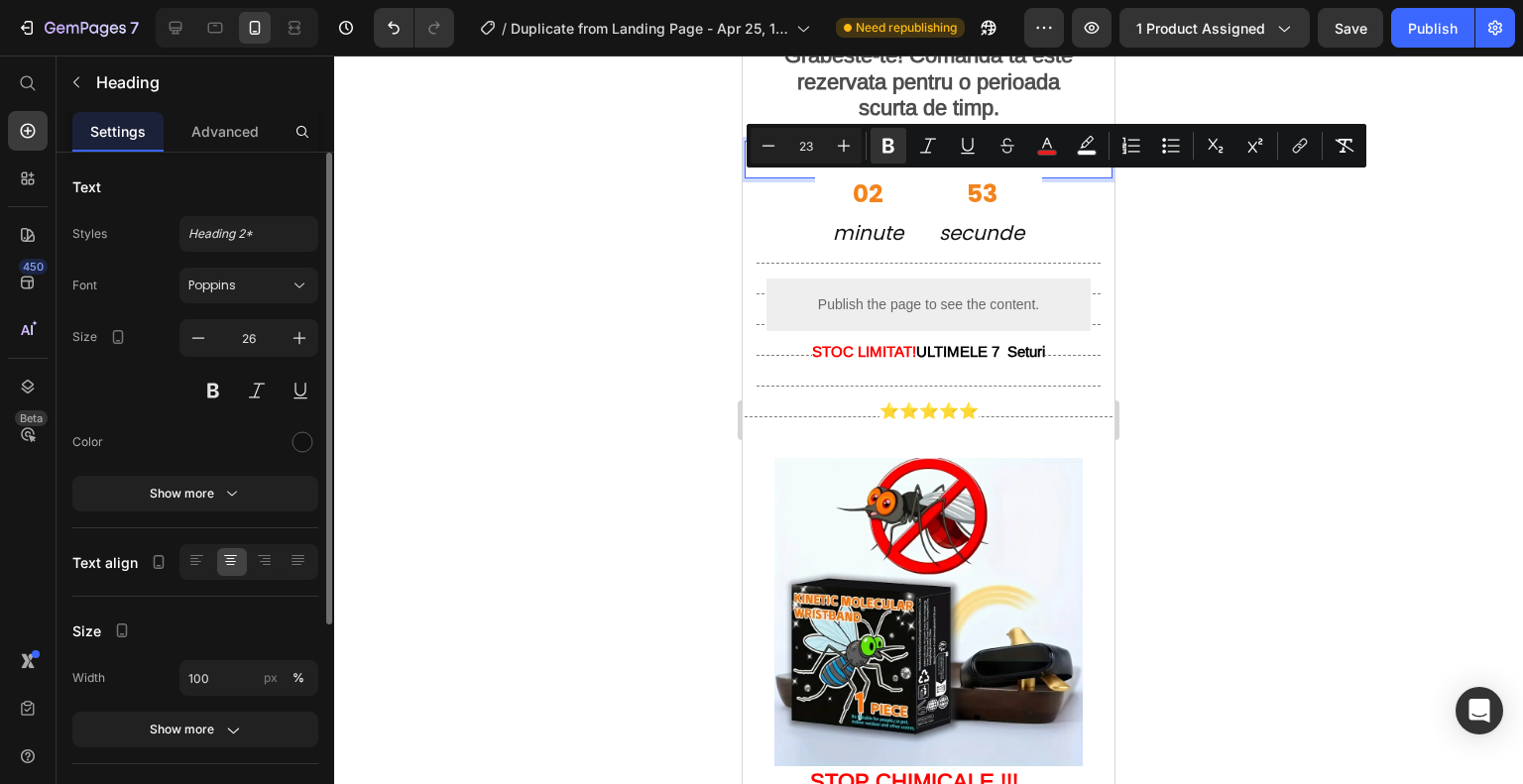 click on "REDUCEREA EXPIRA IN" at bounding box center [929, 160] 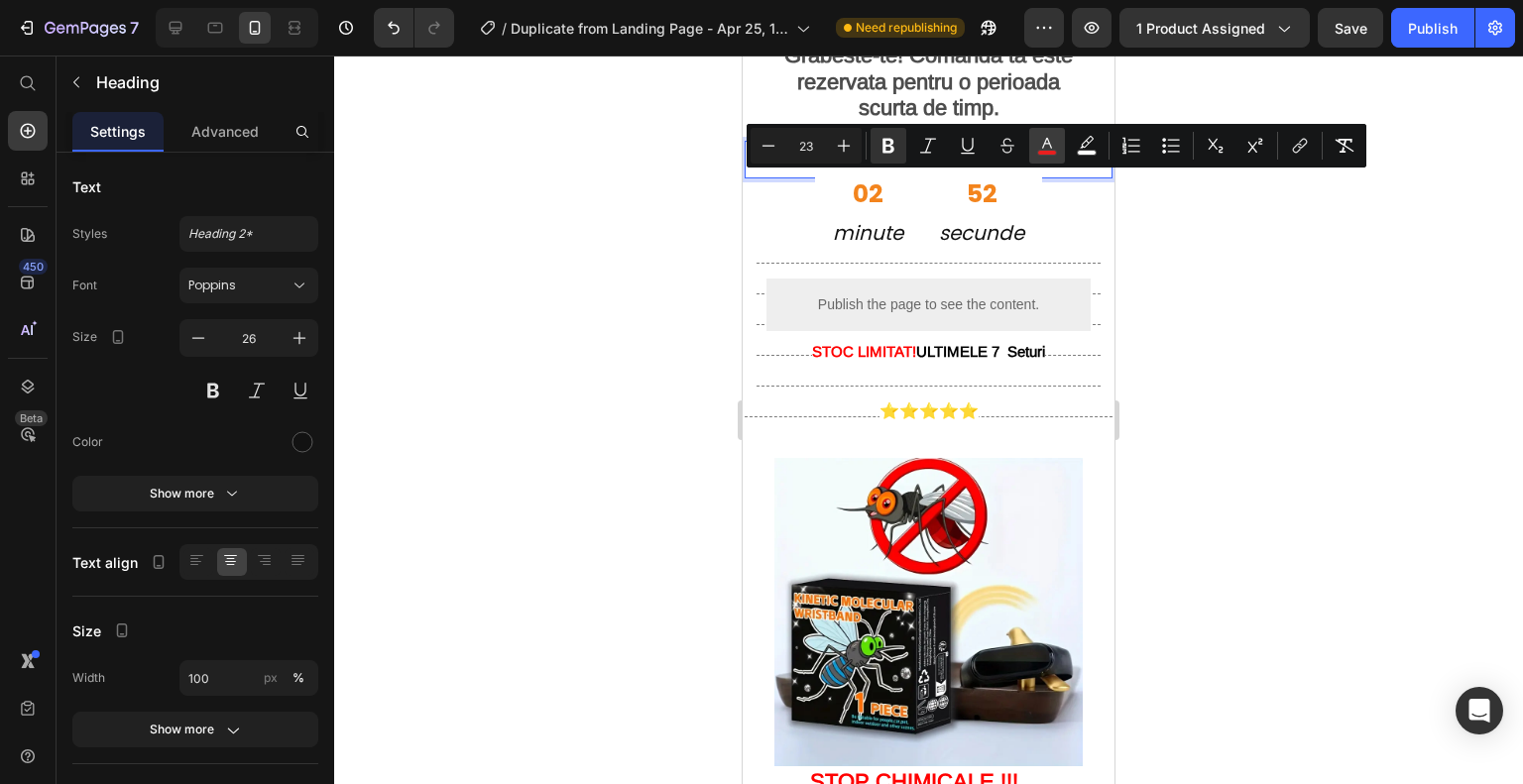 click on "color" at bounding box center (1047, 146) 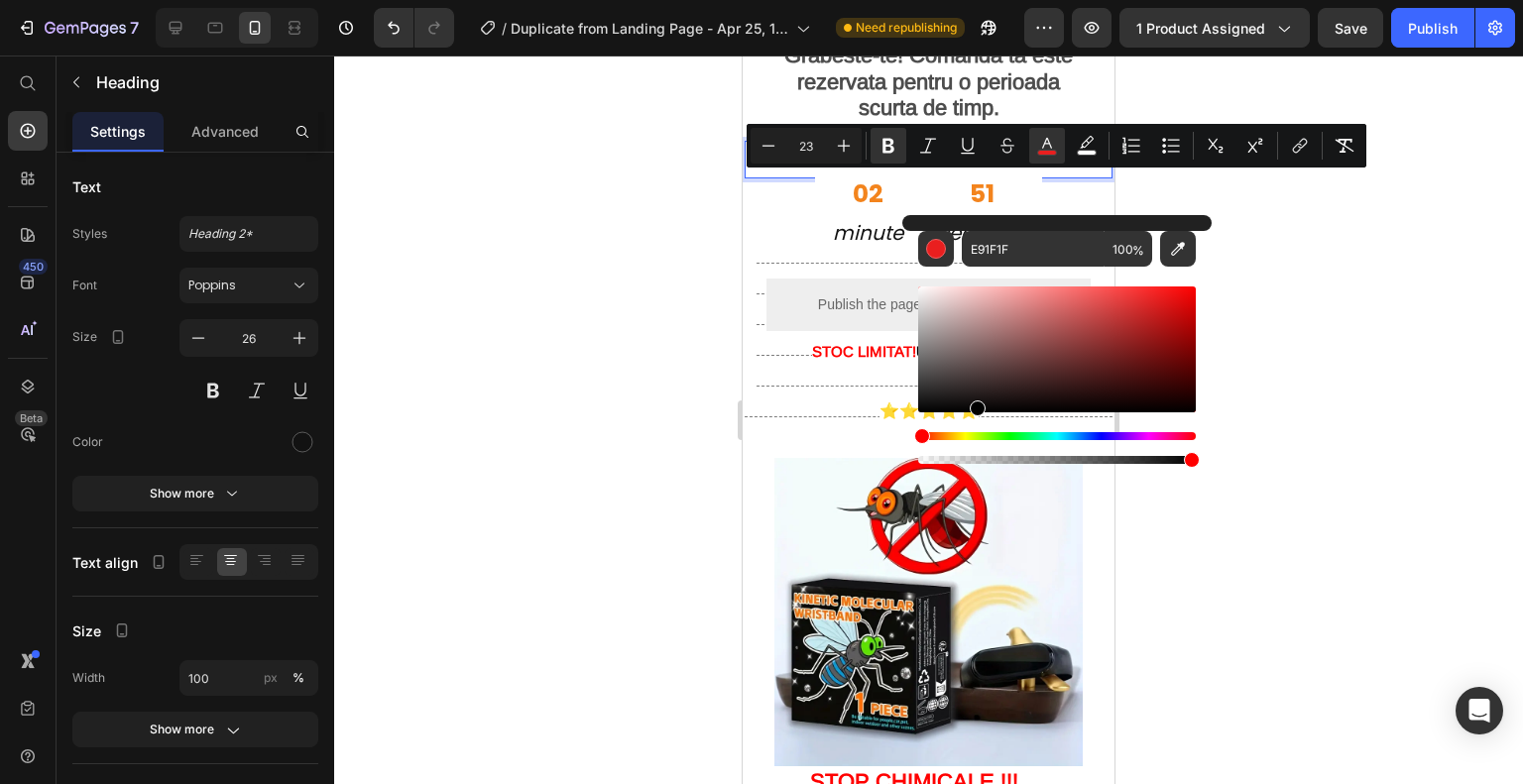 drag, startPoint x: 1758, startPoint y: 415, endPoint x: 948, endPoint y: 476, distance: 812.29367 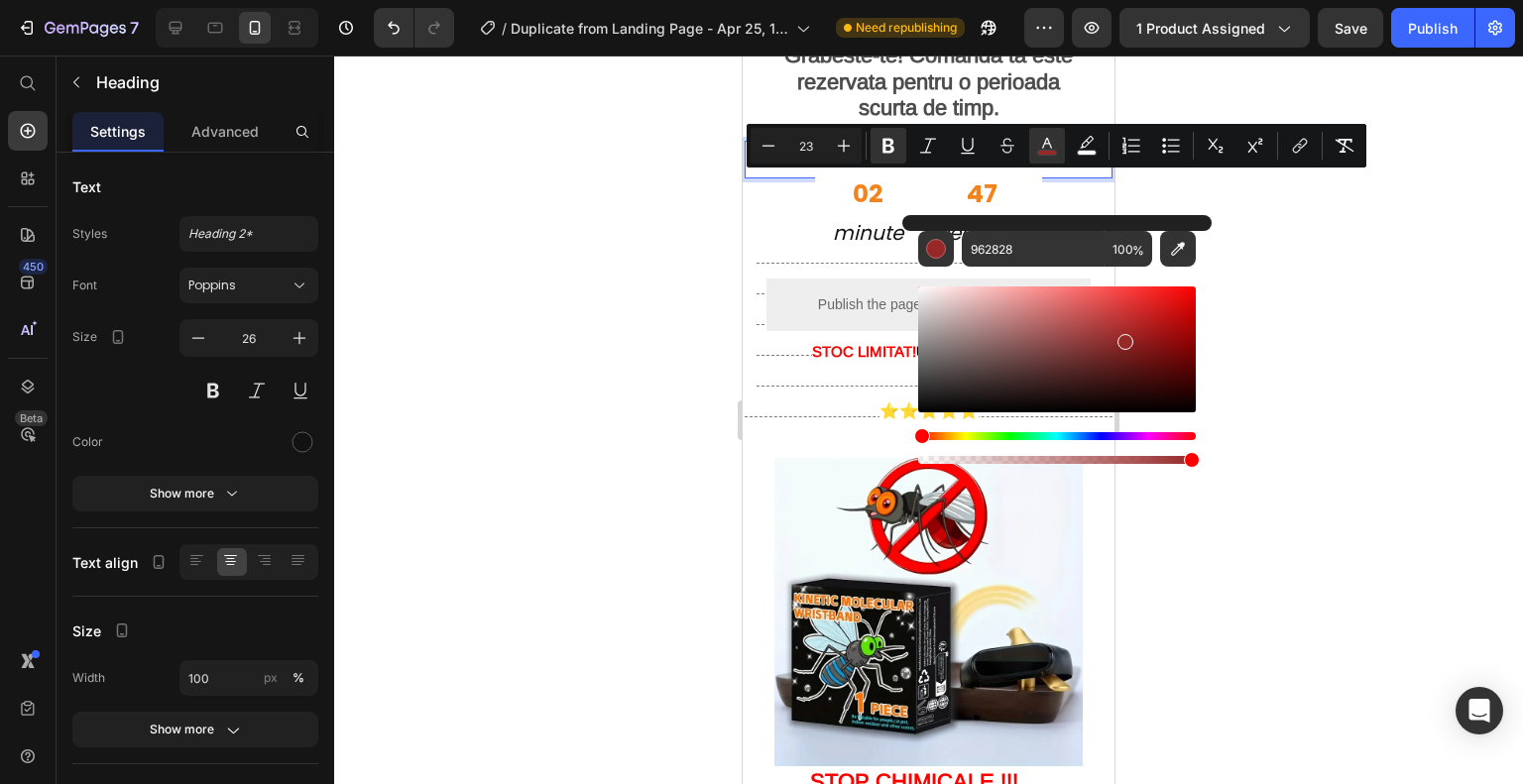 click at bounding box center (1057, 349) 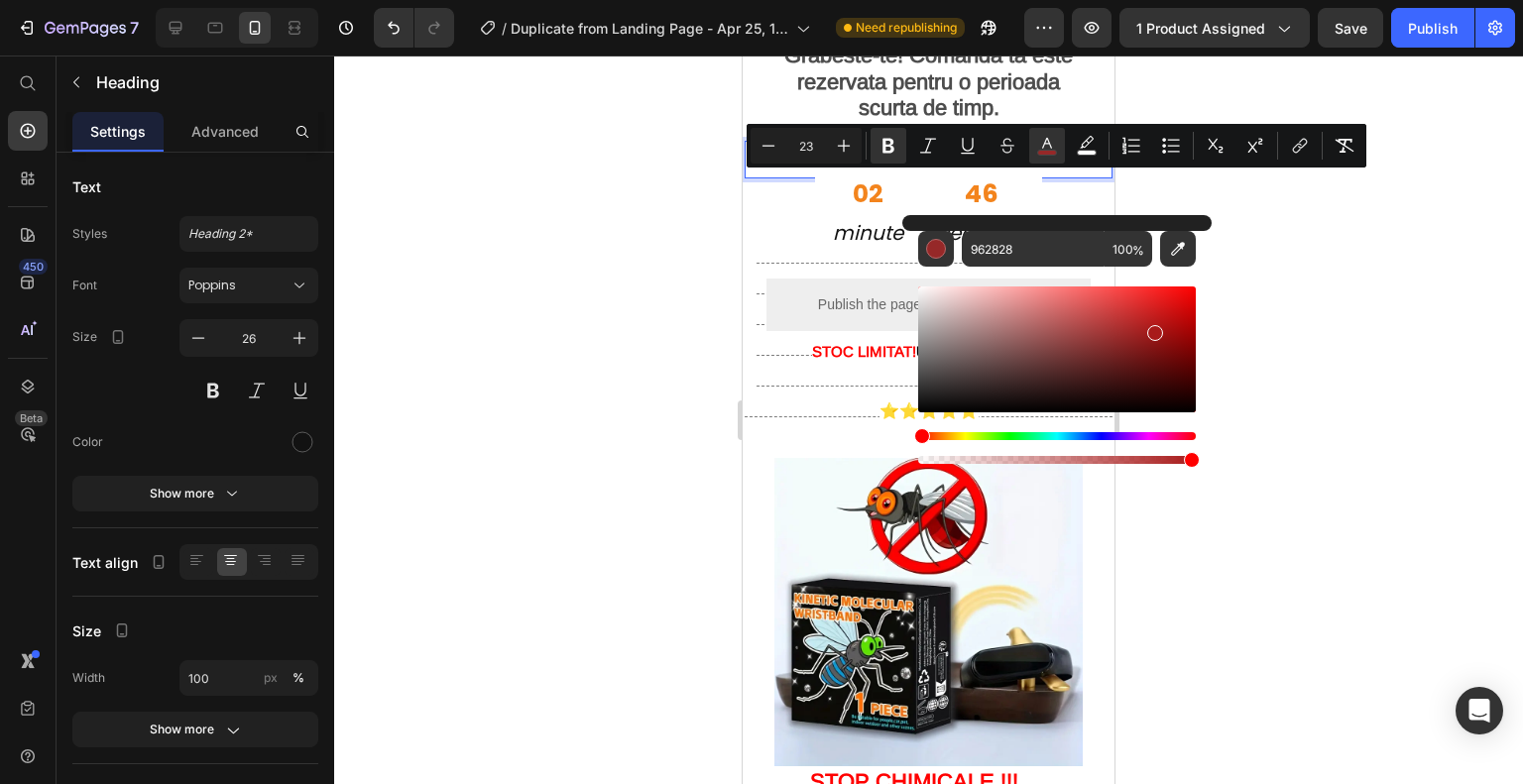 drag, startPoint x: 1122, startPoint y: 337, endPoint x: 1153, endPoint y: 329, distance: 32.01562 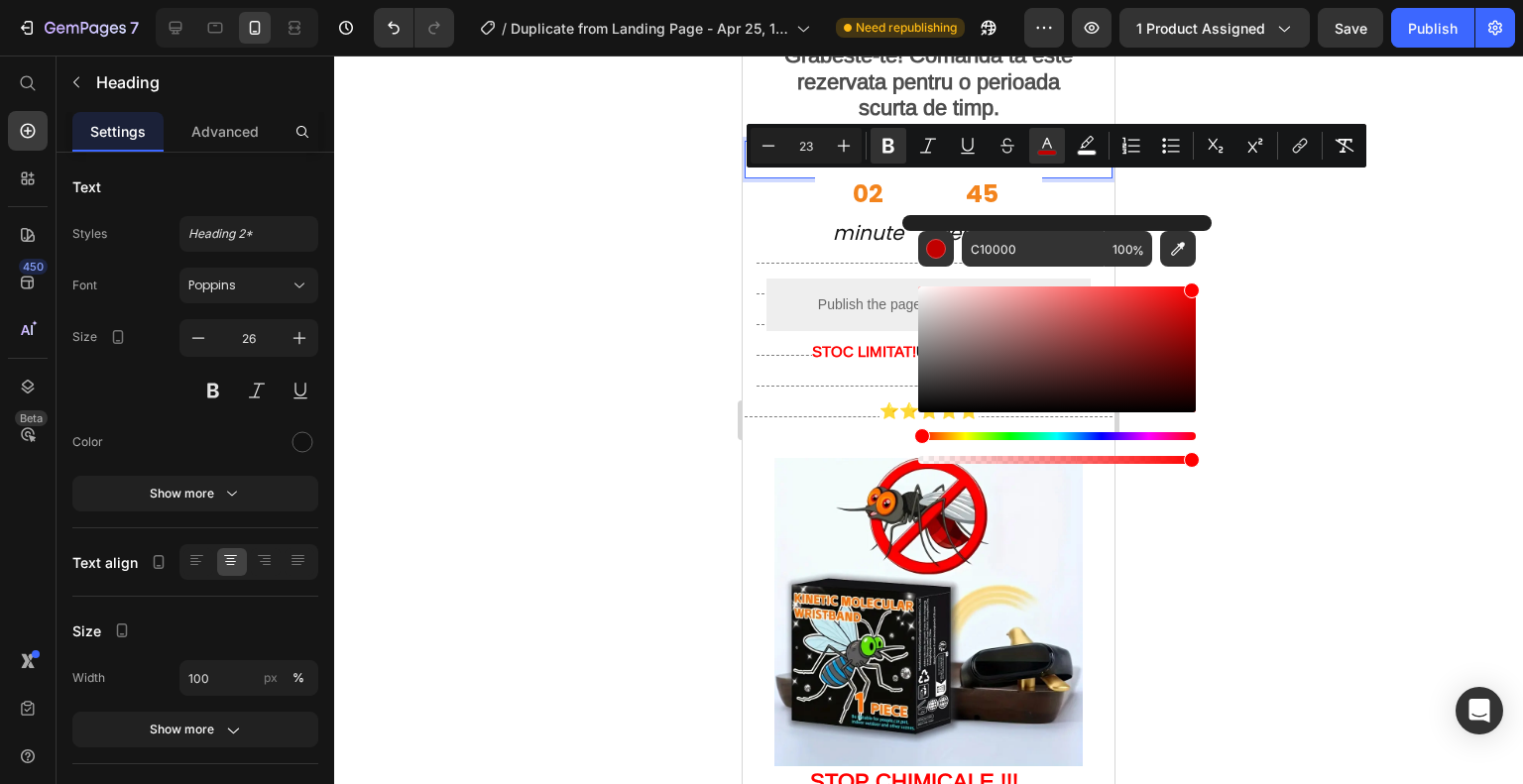 type on "FF0000" 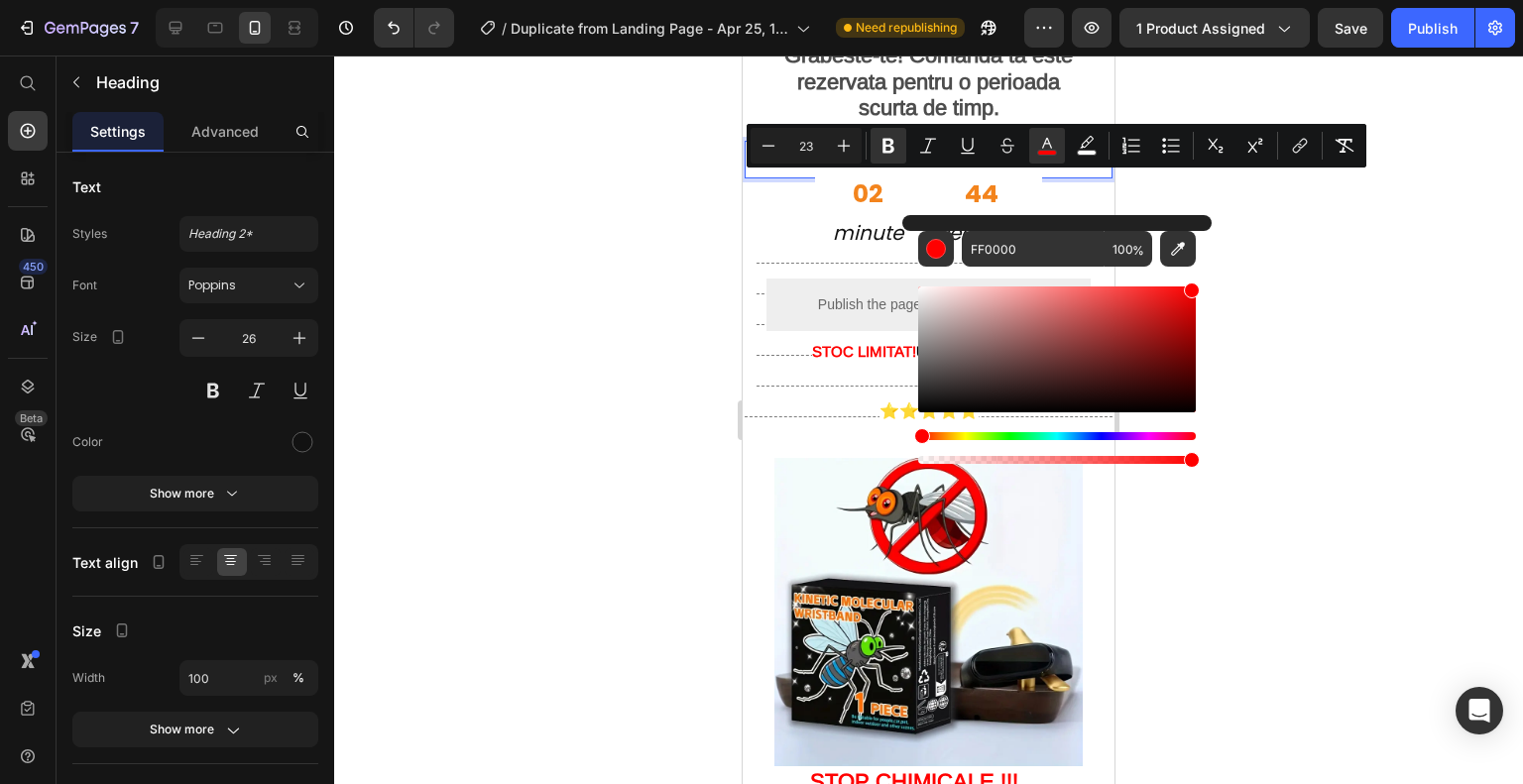 drag, startPoint x: 1153, startPoint y: 329, endPoint x: 1260, endPoint y: 272, distance: 121.235308 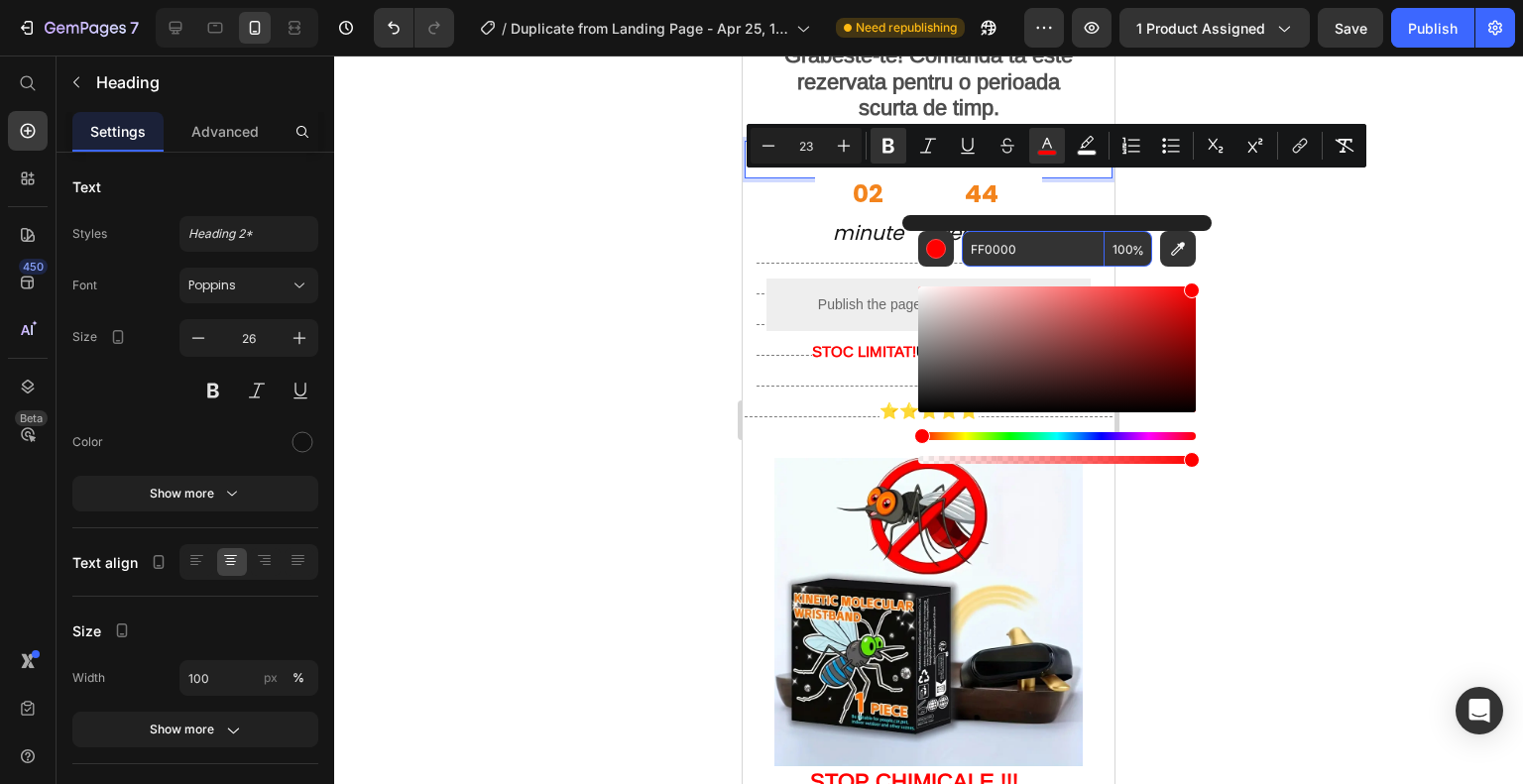 click on "FF0000" at bounding box center (1033, 249) 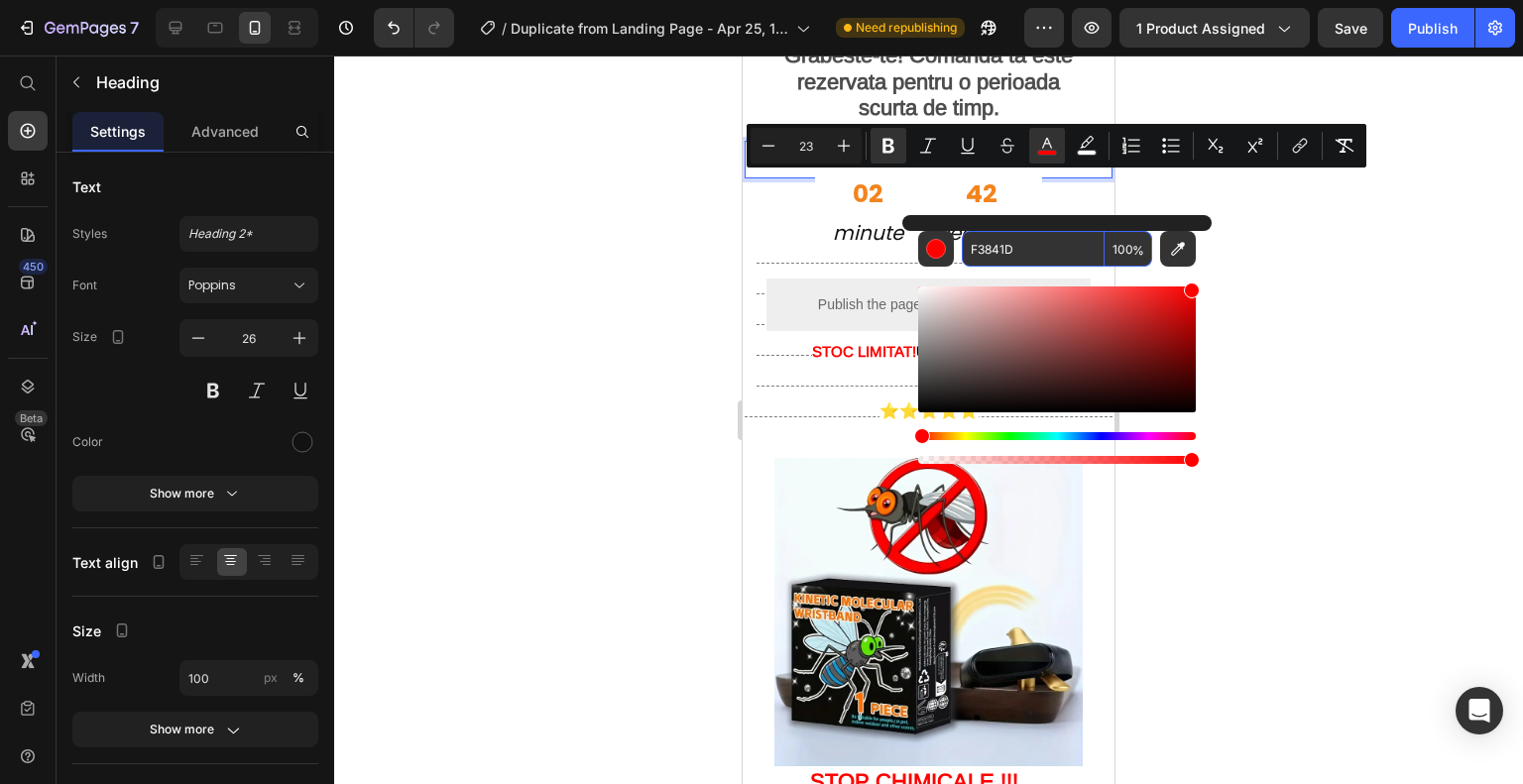 type on "F3841D" 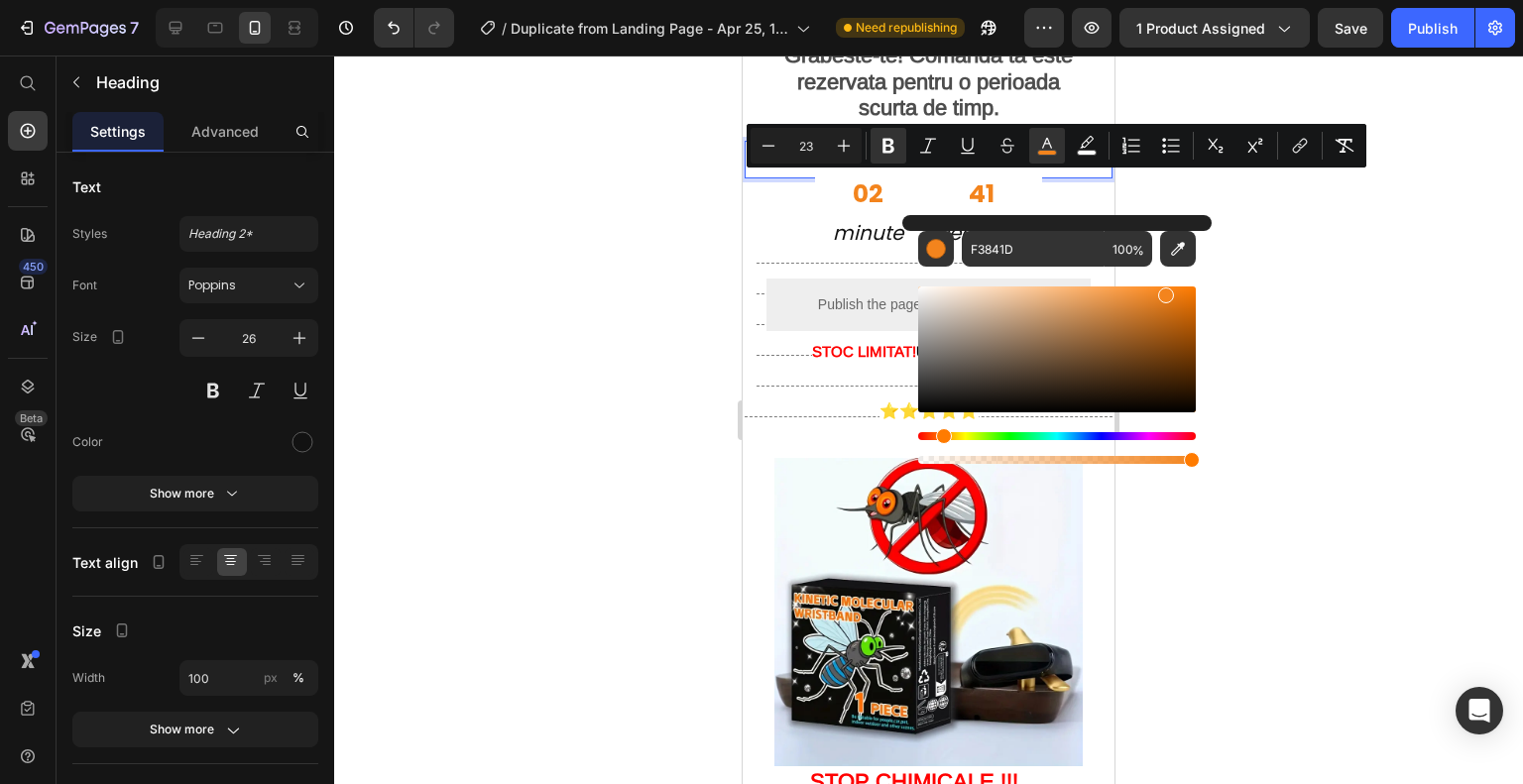click 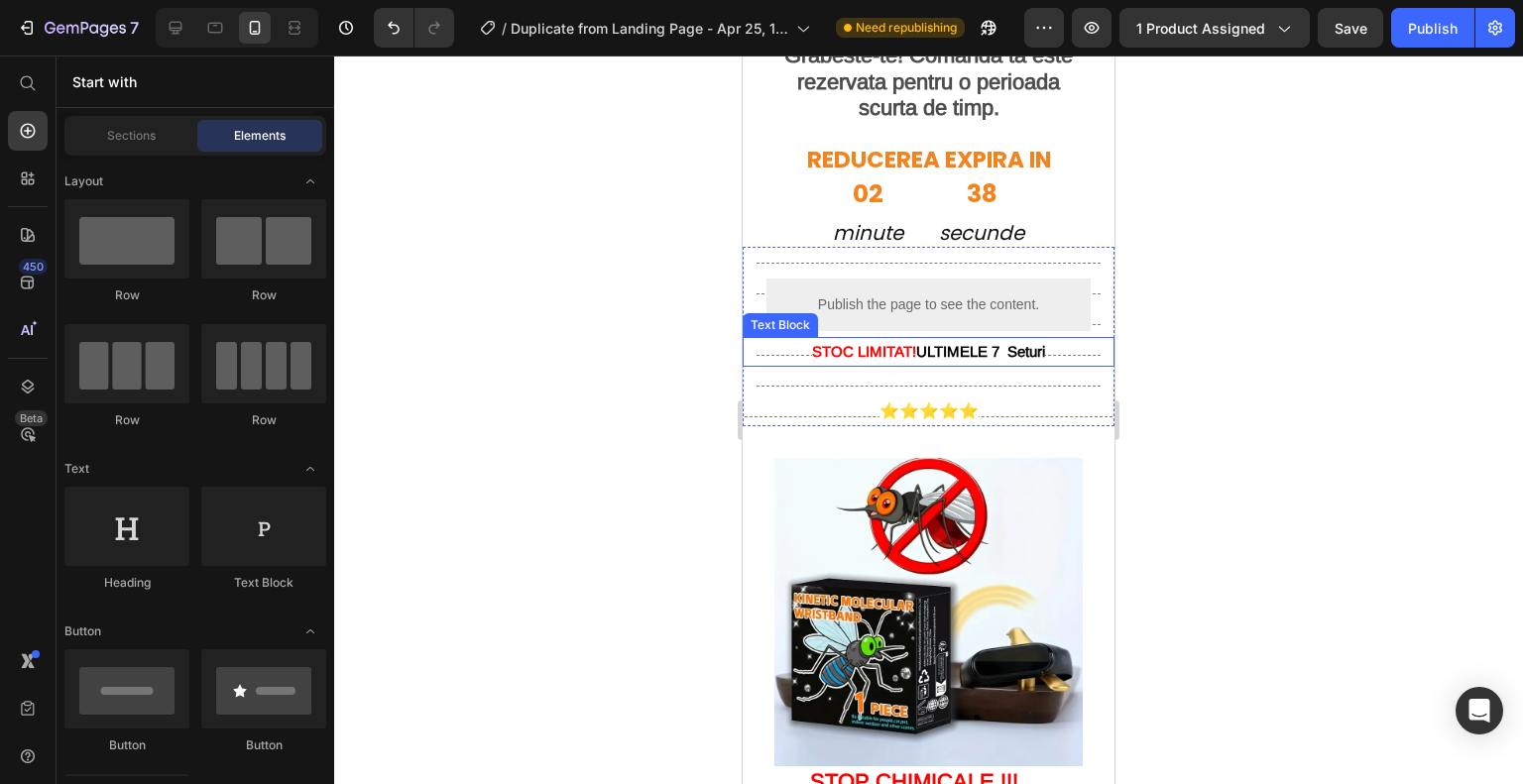 click on "STOC LIMITAT!" at bounding box center [864, 351] 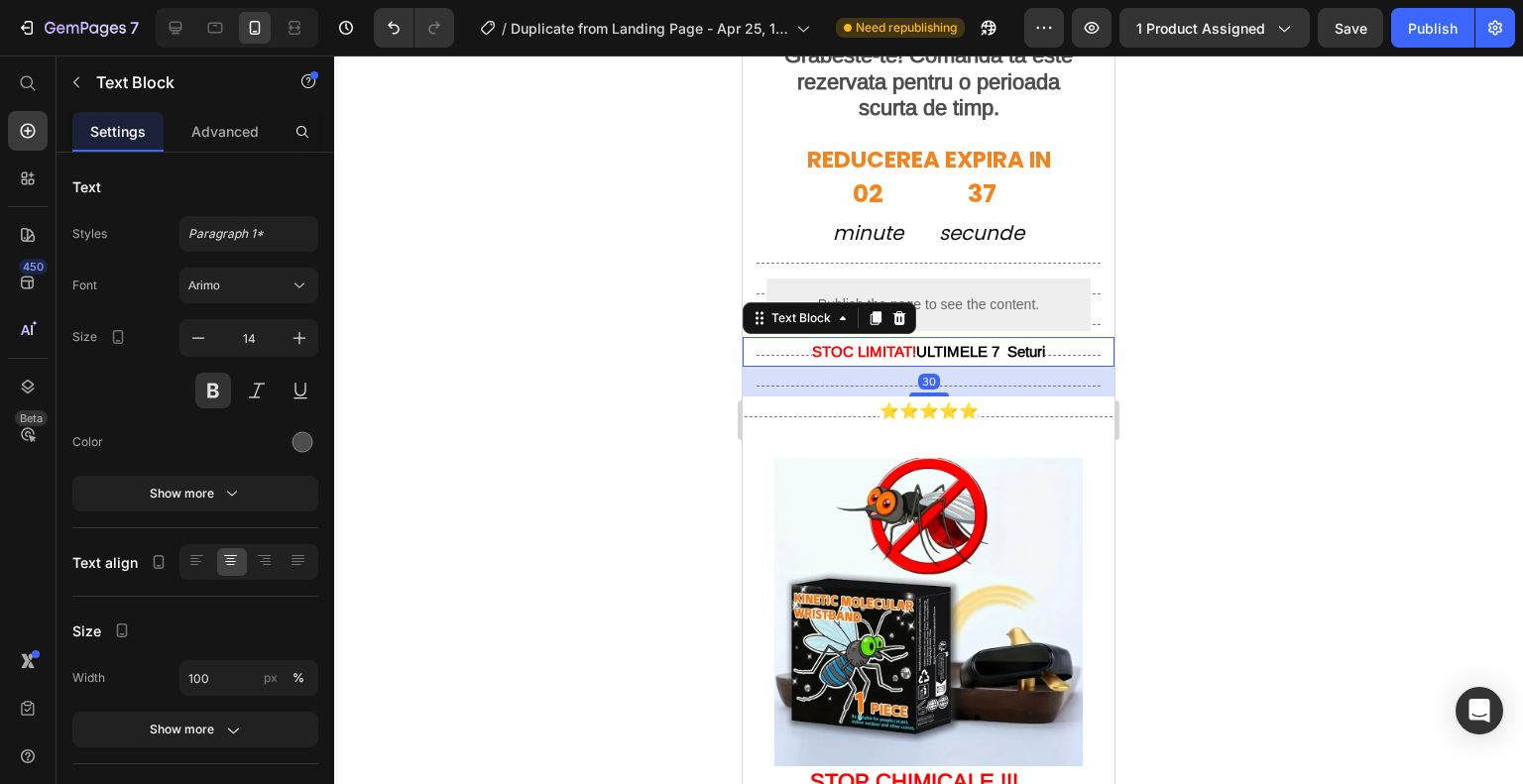 click on "STOC LIMITAT!" at bounding box center [864, 351] 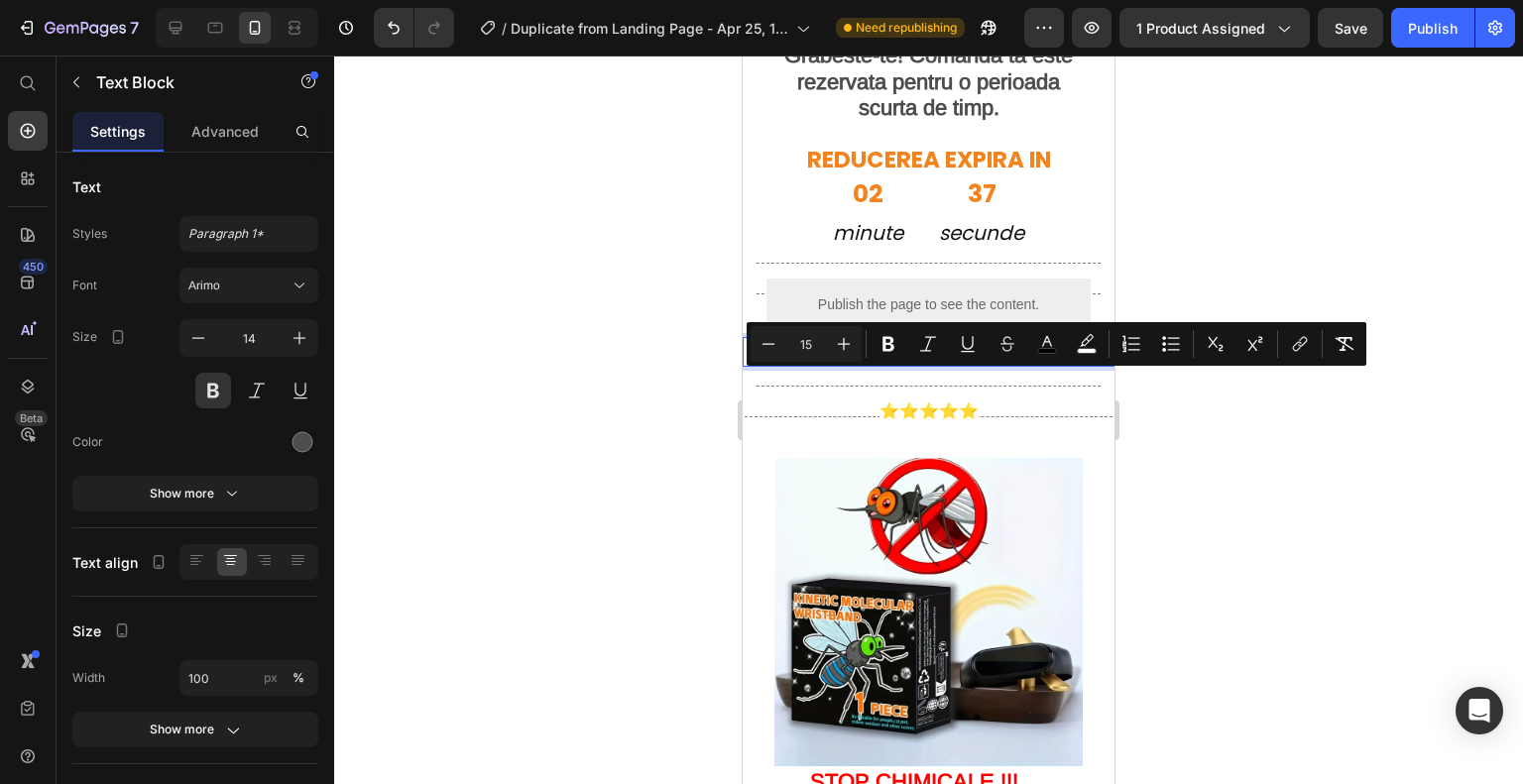 click on "STOC LIMITAT!" at bounding box center [864, 351] 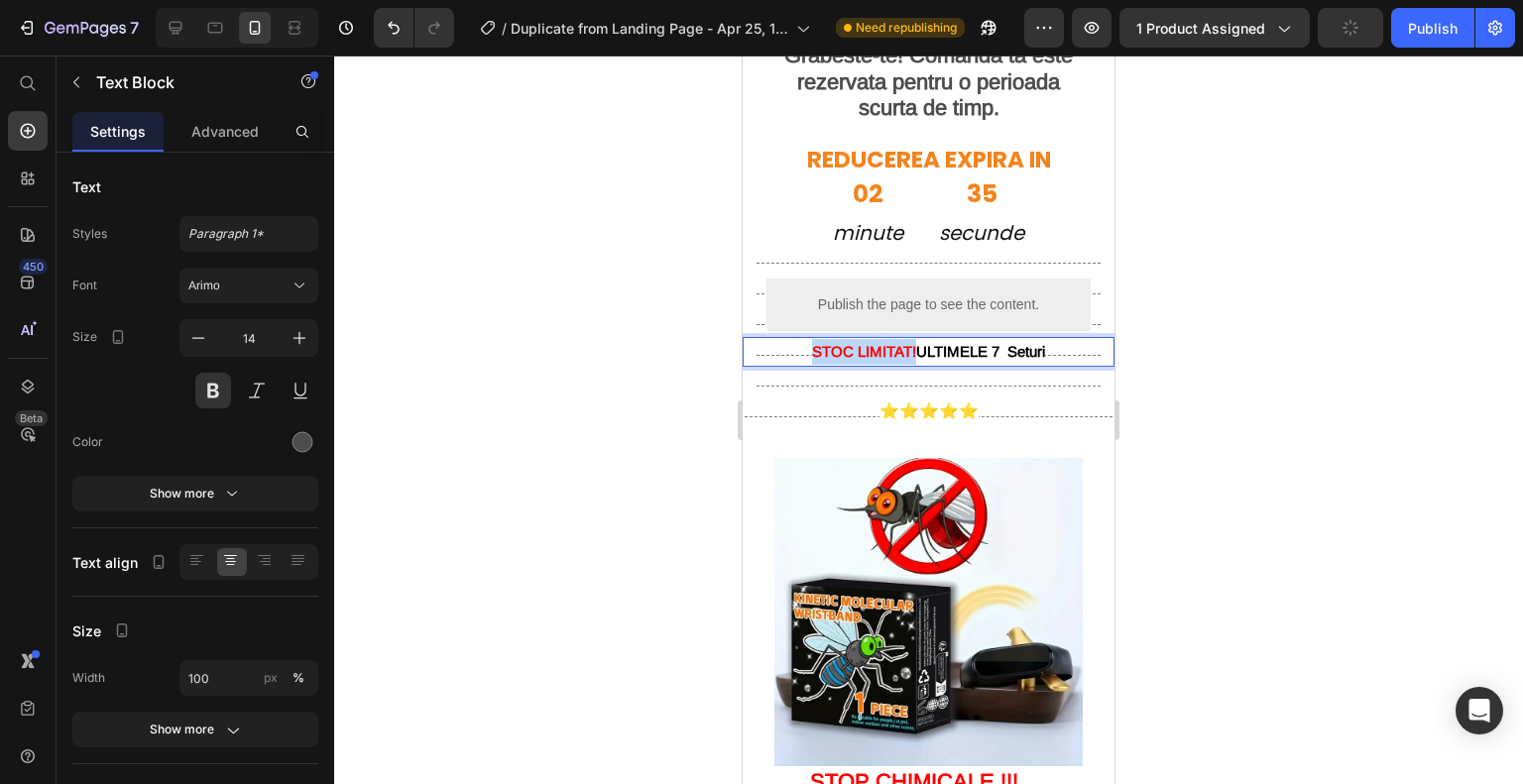 drag, startPoint x: 905, startPoint y: 382, endPoint x: 791, endPoint y: 385, distance: 114.03947 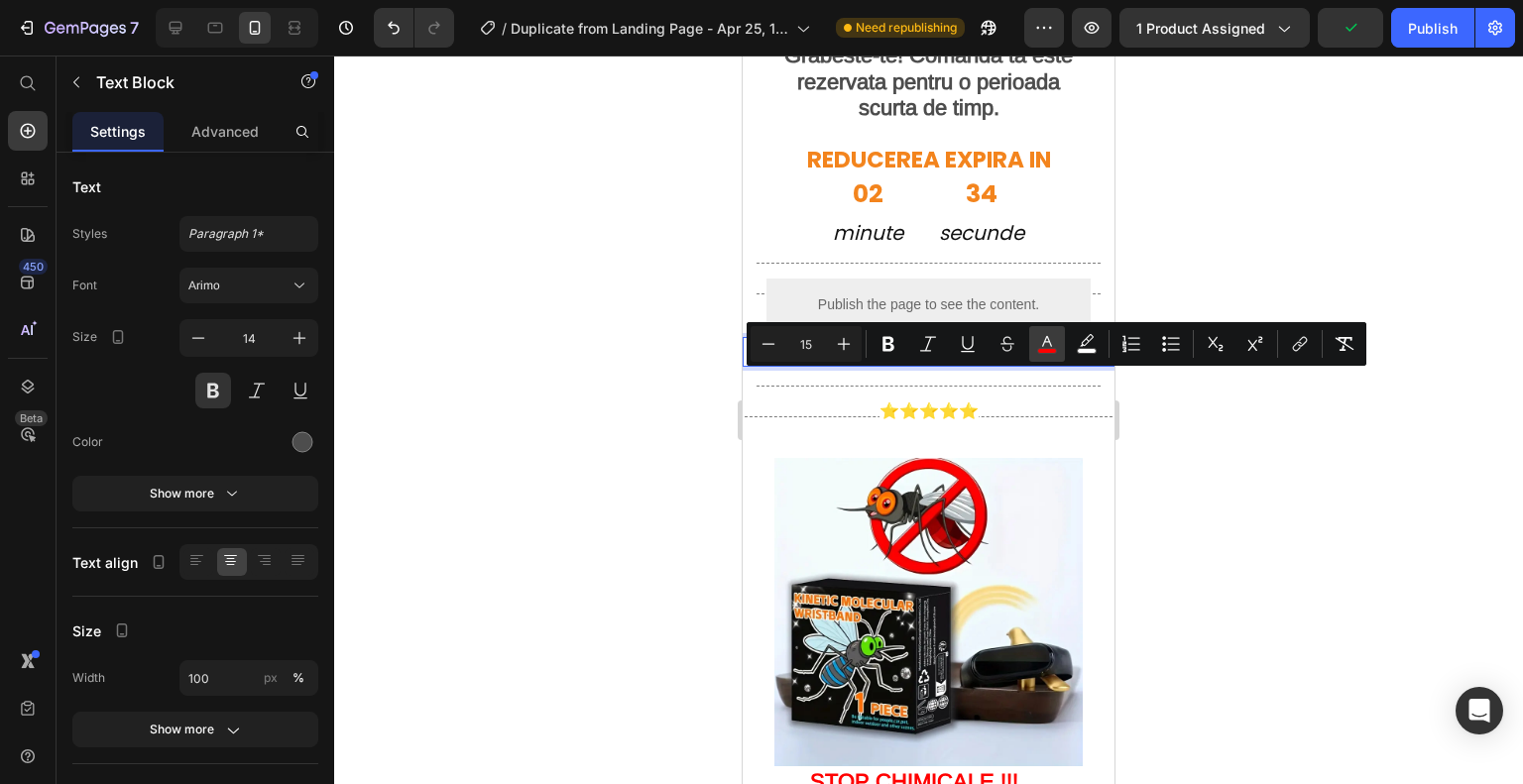 click 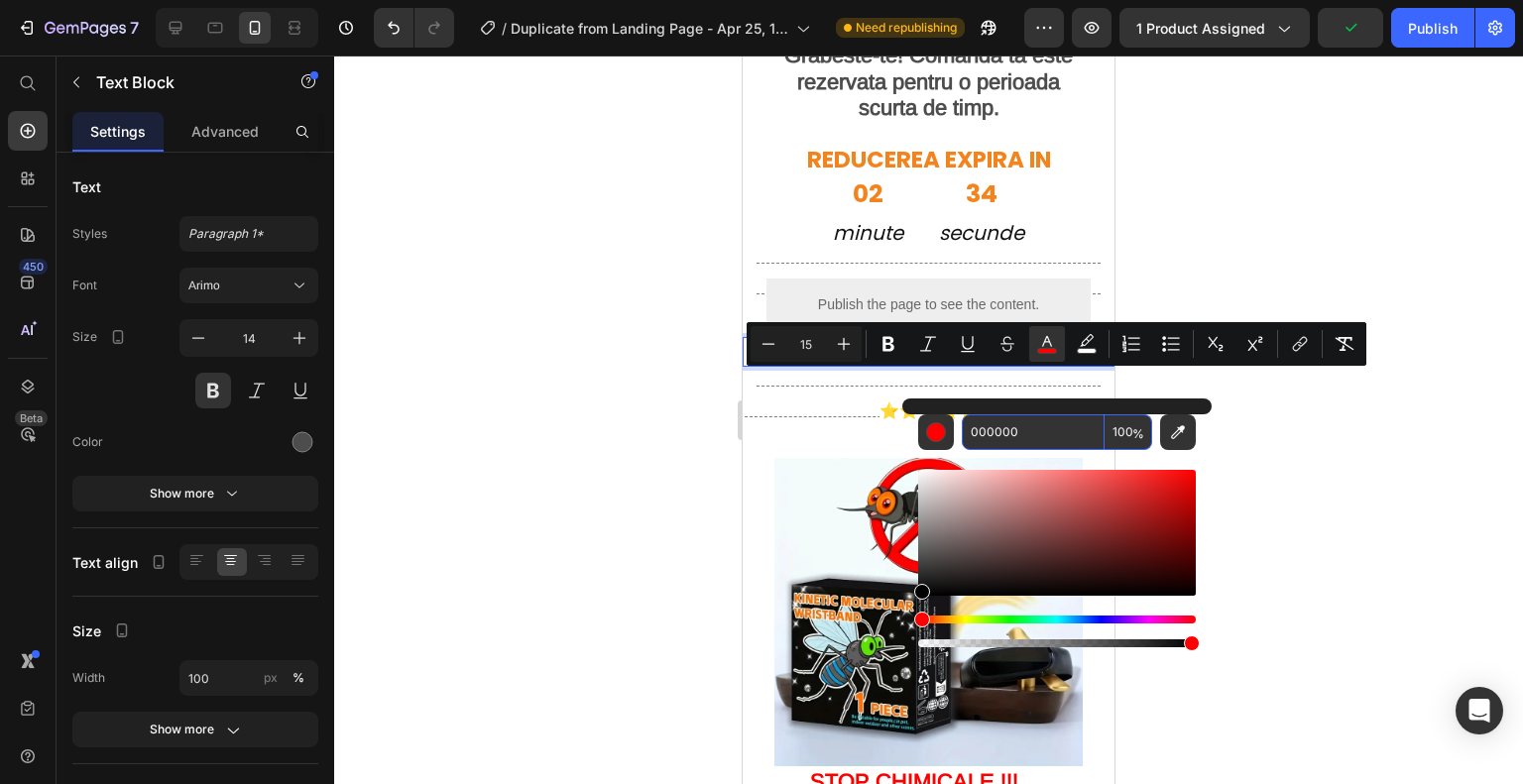 click on "000000" at bounding box center [1033, 432] 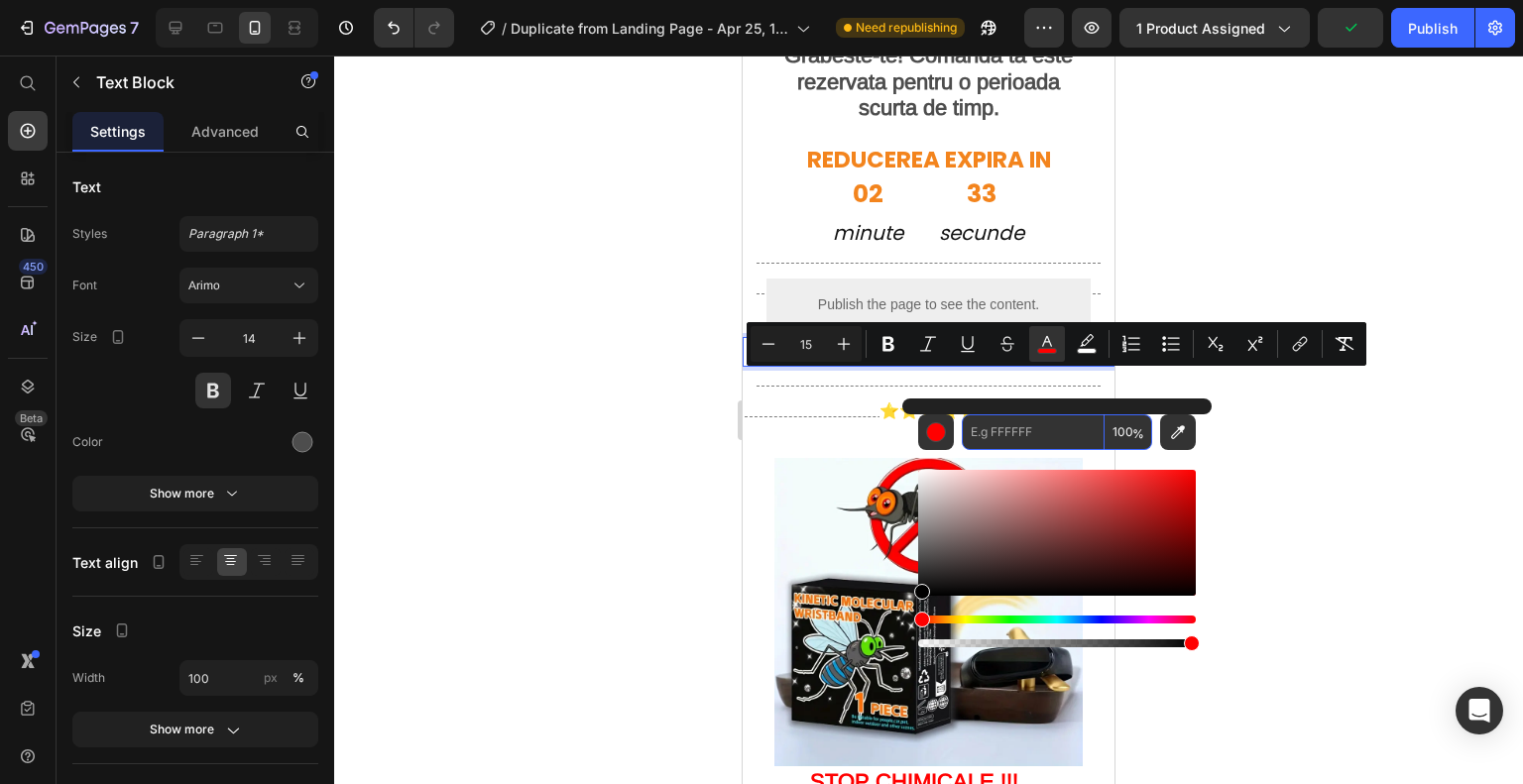 paste on "F3841D" 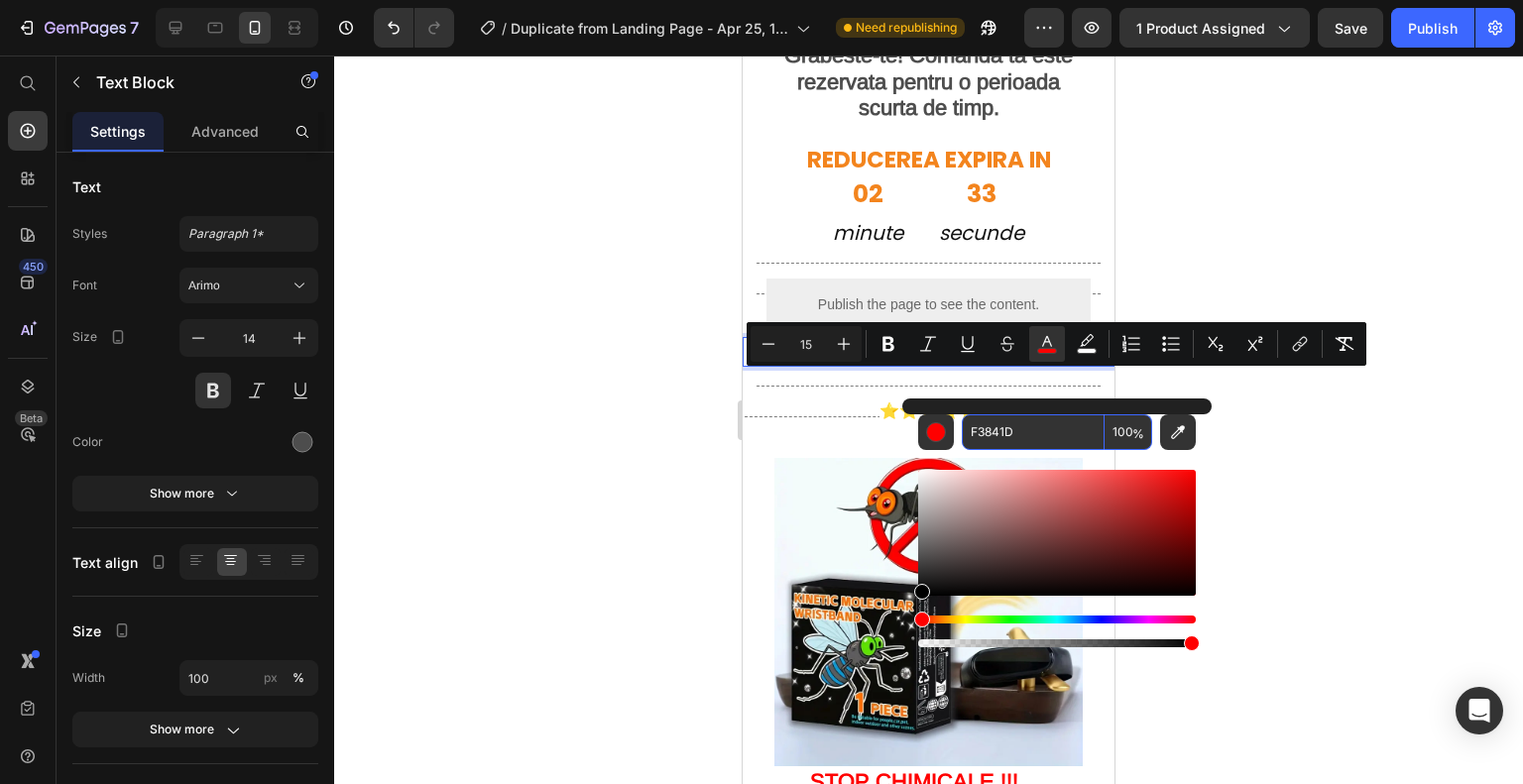 type on "F3841D" 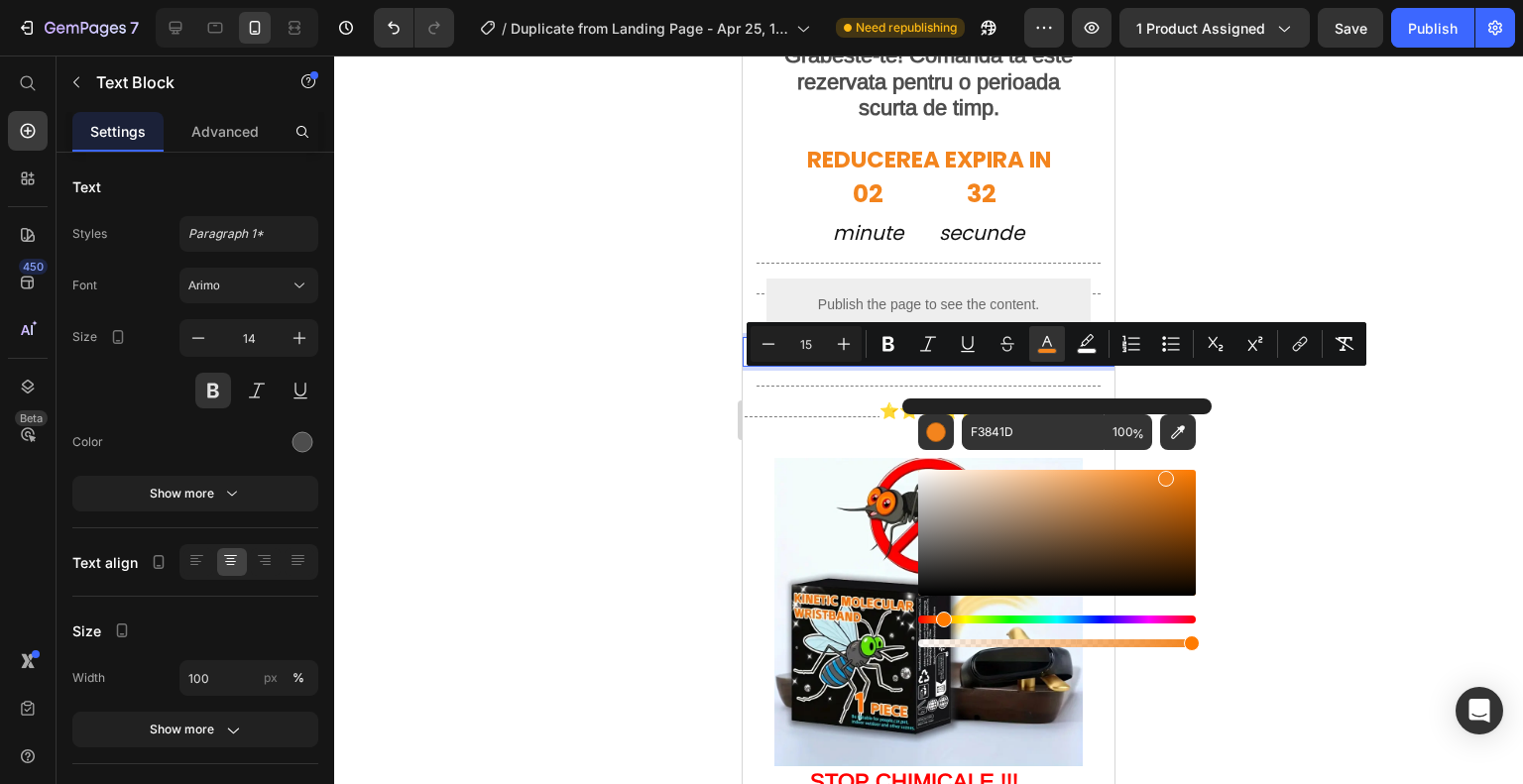 click 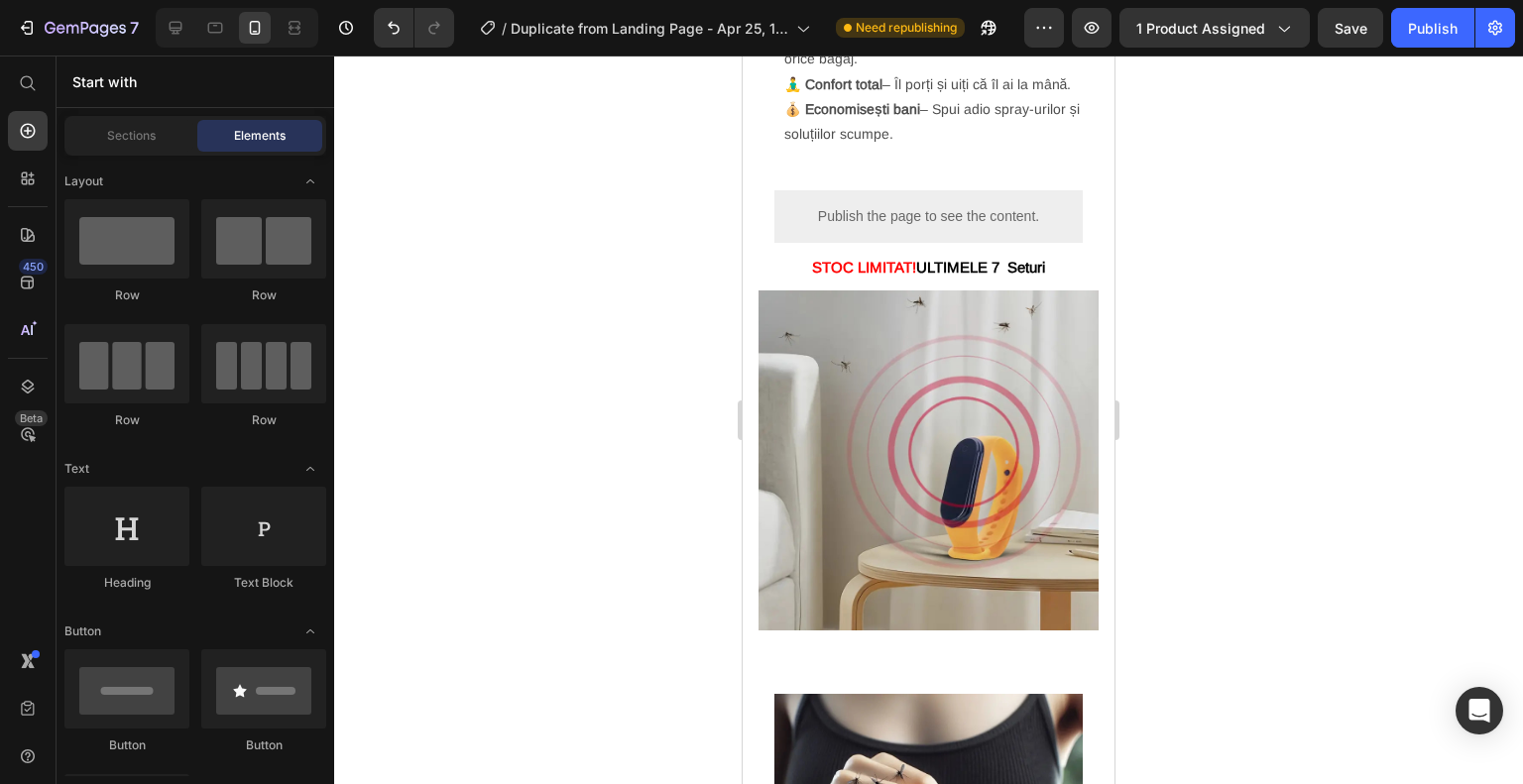 scroll, scrollTop: 2837, scrollLeft: 0, axis: vertical 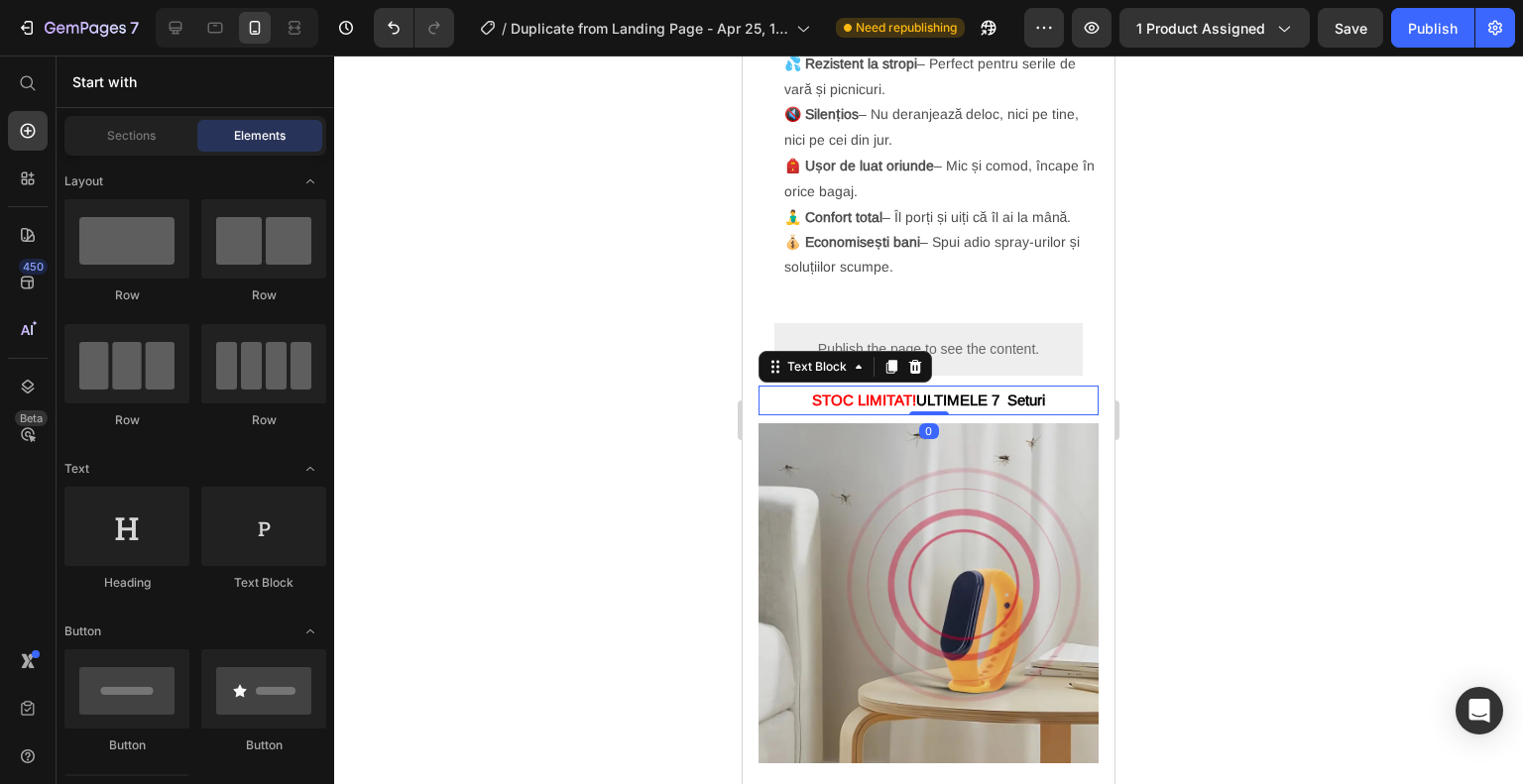 click on "STOC LIMITAT!  ULTIMELE 7  Seturi" at bounding box center [928, 400] 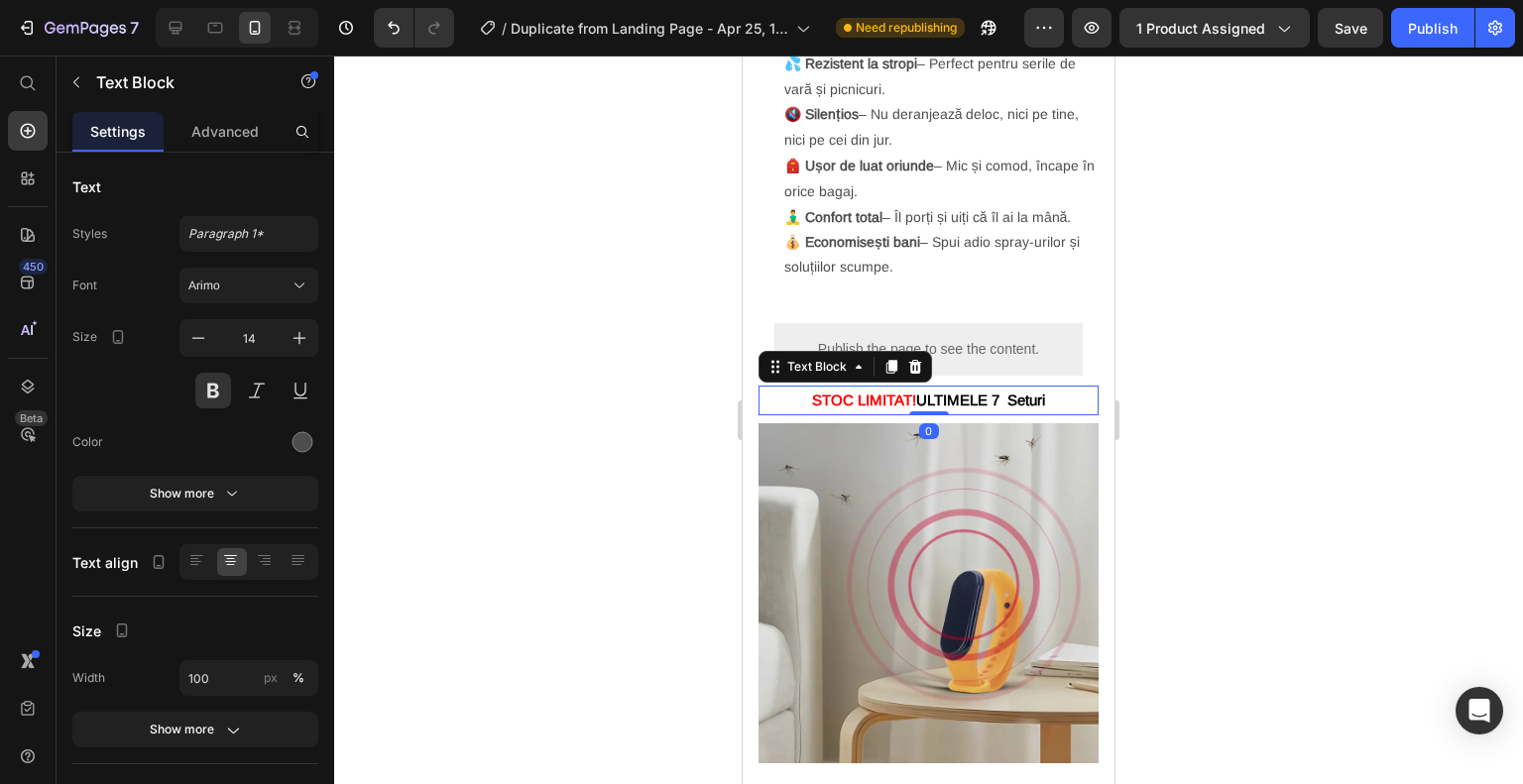 click on "STOC LIMITAT!  ULTIMELE 7  Seturi" at bounding box center (928, 400) 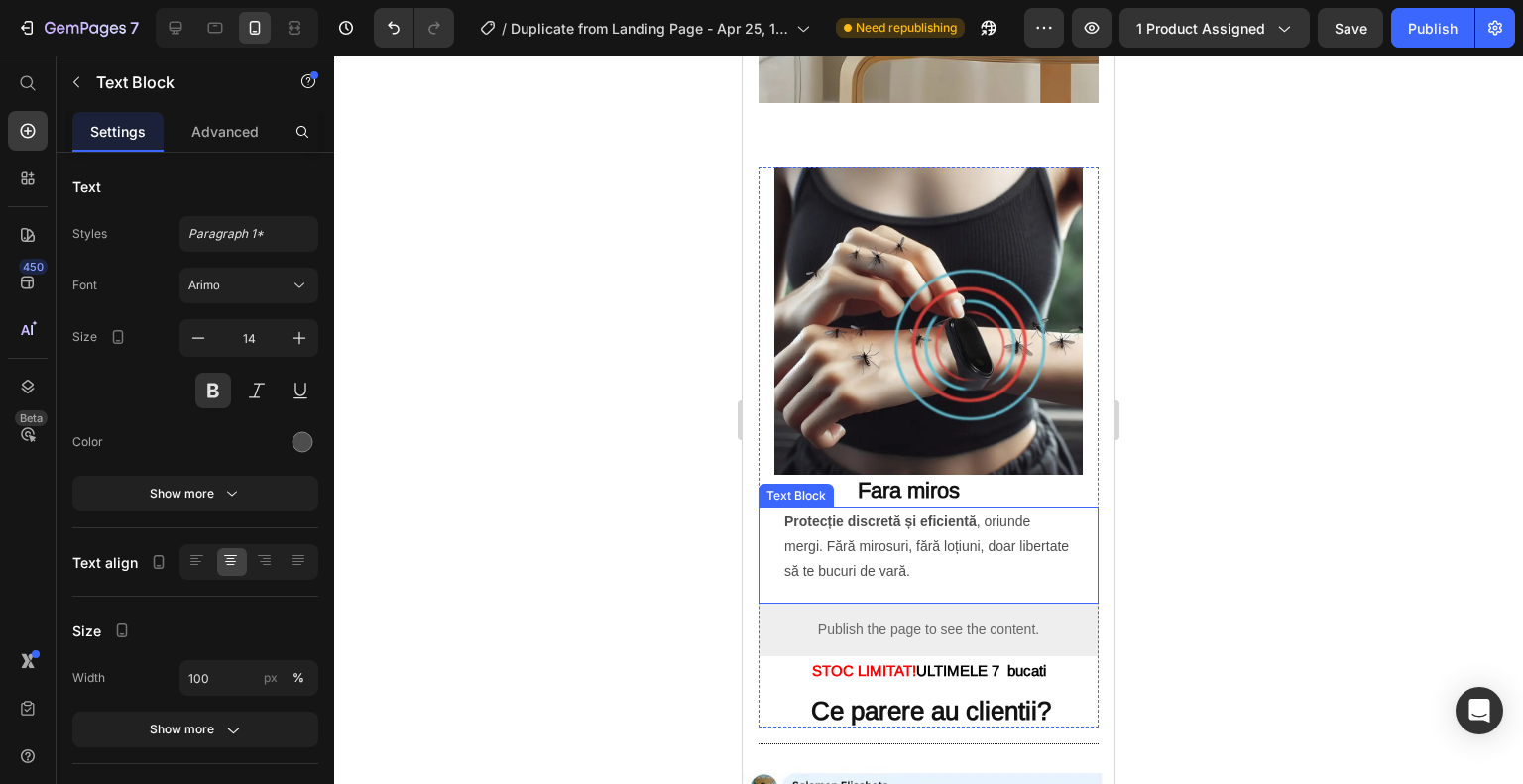 scroll, scrollTop: 3530, scrollLeft: 0, axis: vertical 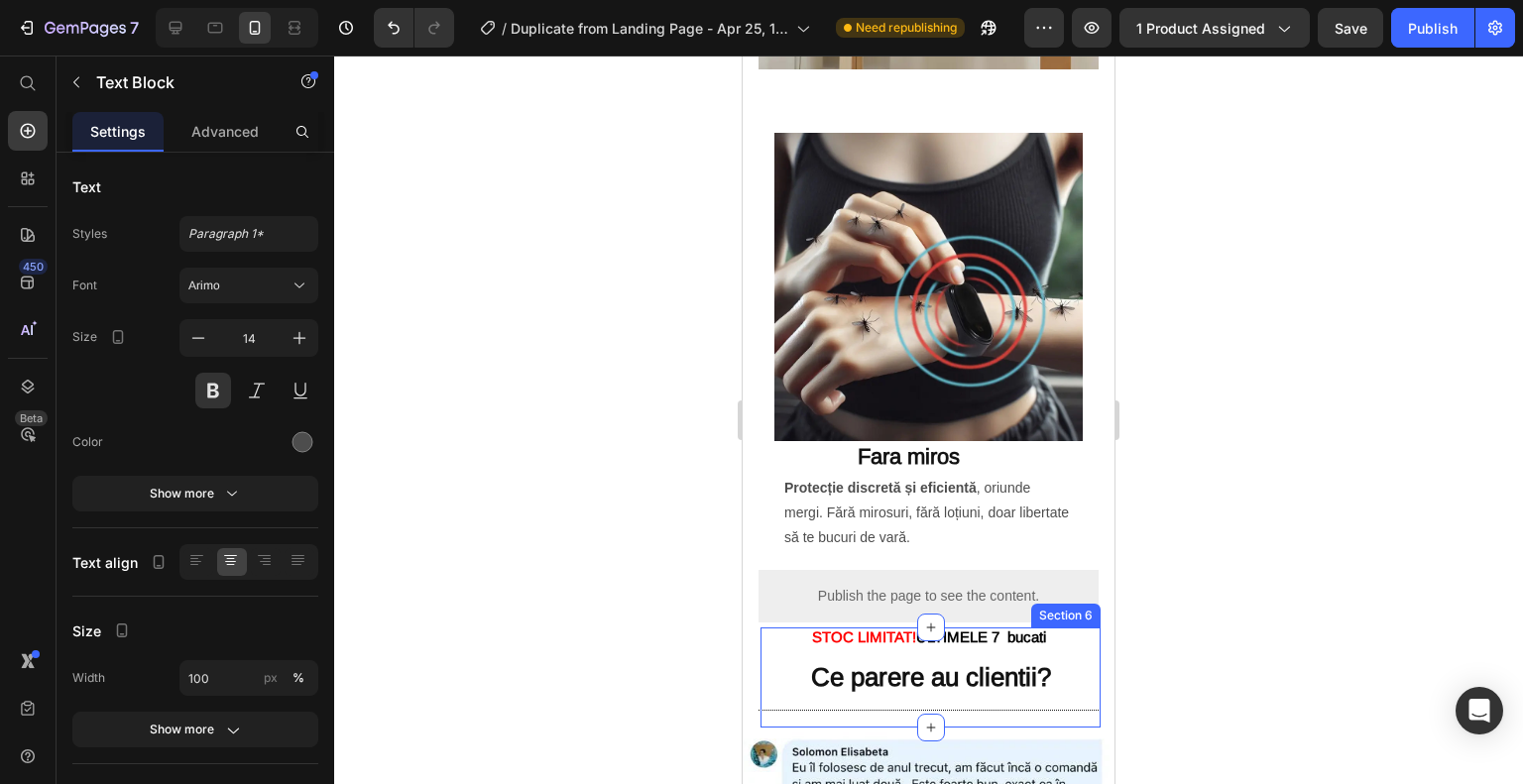 click on "Ce parere au clientii? Heading Section 6" at bounding box center [930, 678] 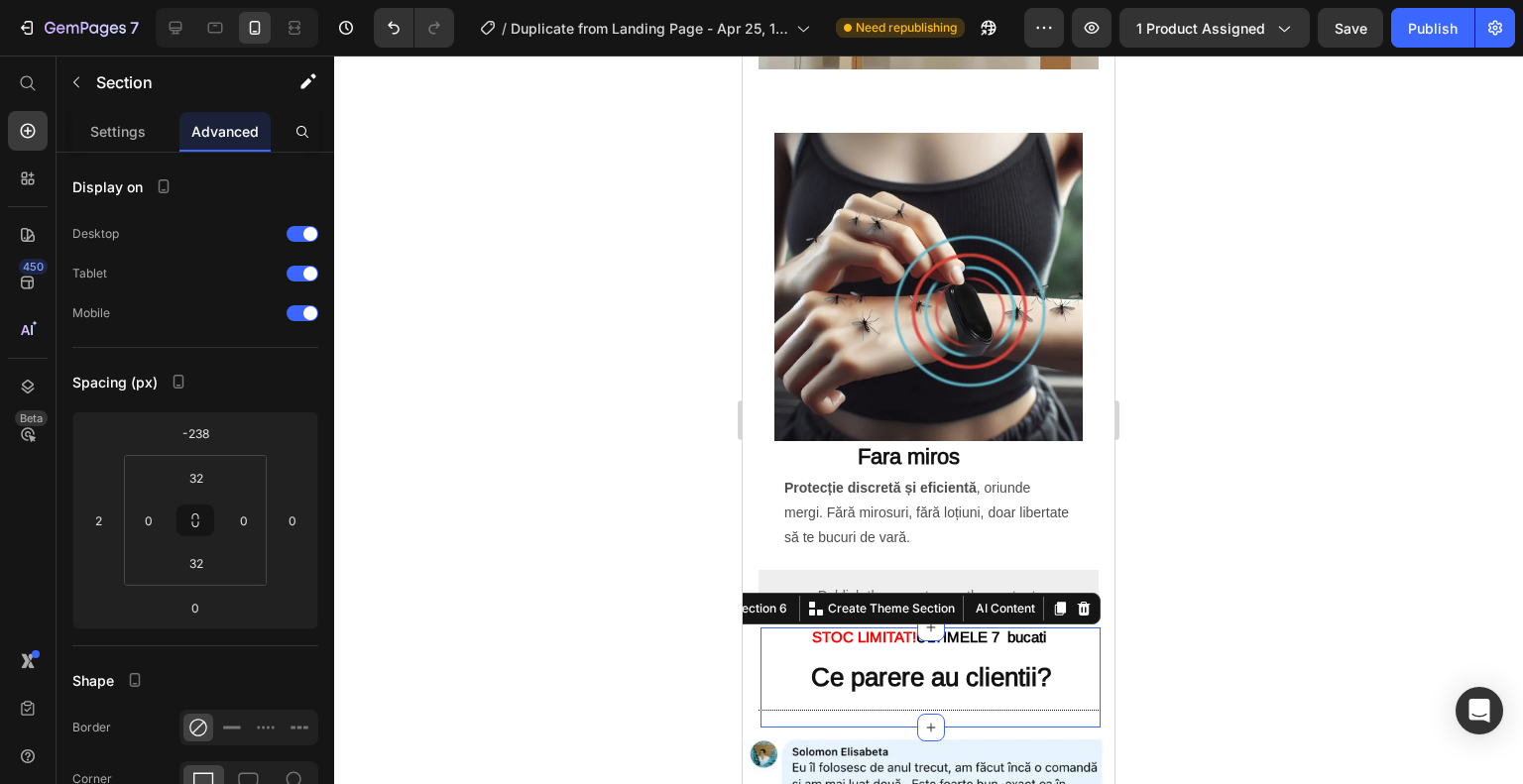 click on "Ce parere au clientii? Heading Section 6   You can create reusable sections Create Theme Section AI Content Write with GemAI What would you like to describe here? Tone and Voice Persuasive Product Ceas Anti Țânțari Show more Generate" at bounding box center [930, 678] 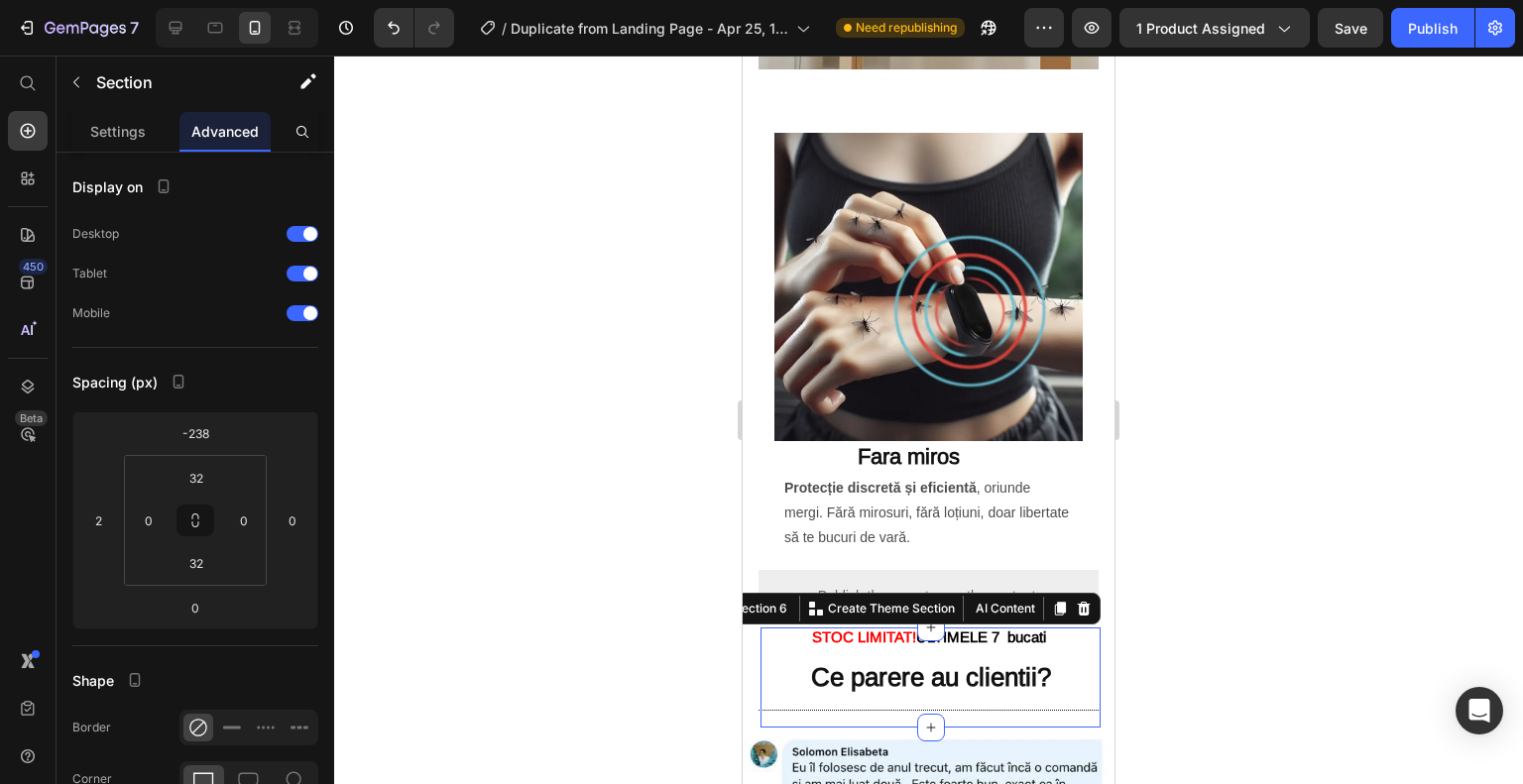 click on "Ce parere au clientii? Heading Section 6   You can create reusable sections Create Theme Section AI Content Write with GemAI What would you like to describe here? Tone and Voice Persuasive Product Ceas Anti Țânțari Show more Generate" at bounding box center [930, 678] 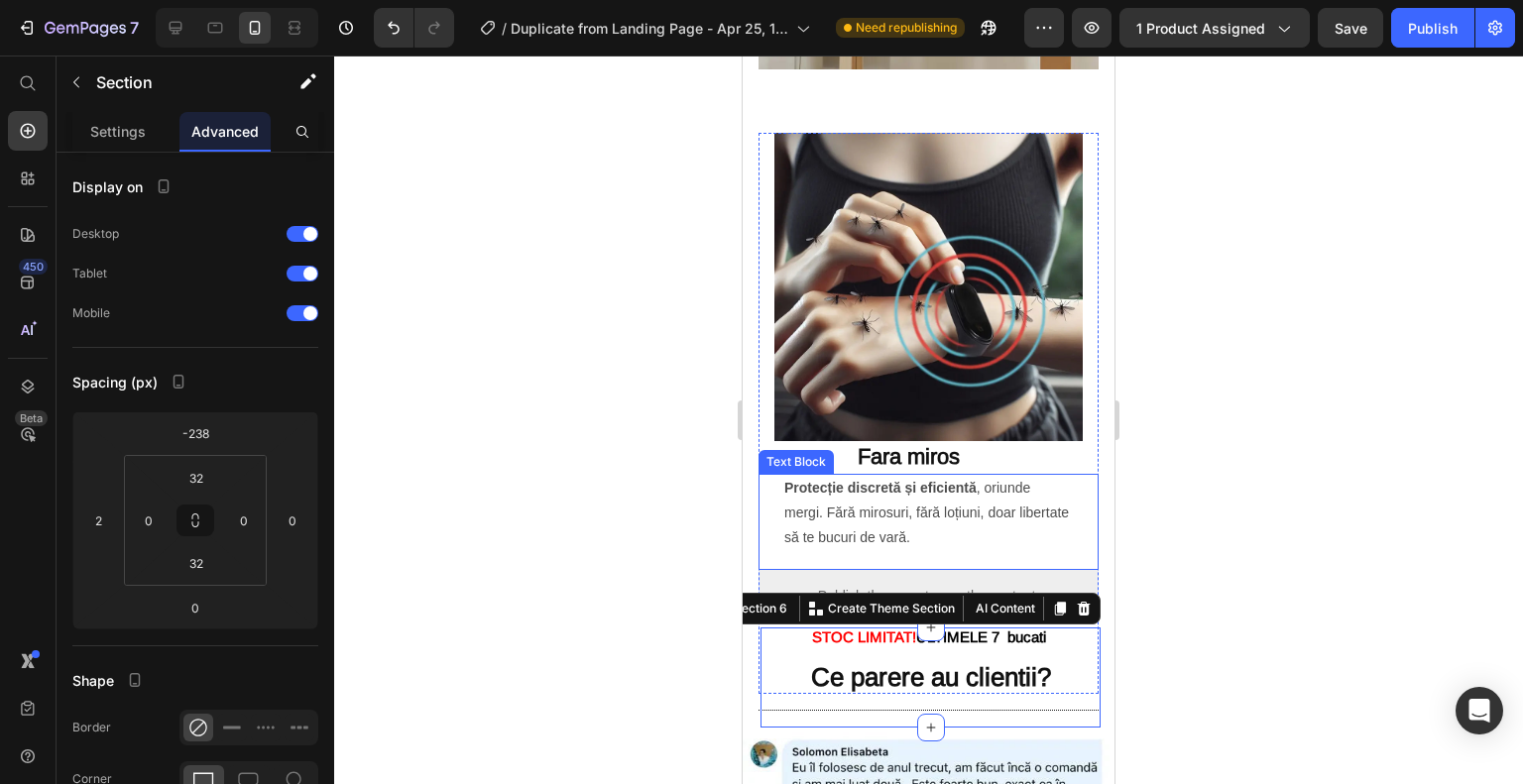 click on "Protecție discretă și eficientă , oriunde mergi. Fără mirosuri, fără loțiuni, doar libertate să te bucuri de vară." at bounding box center [928, 513] 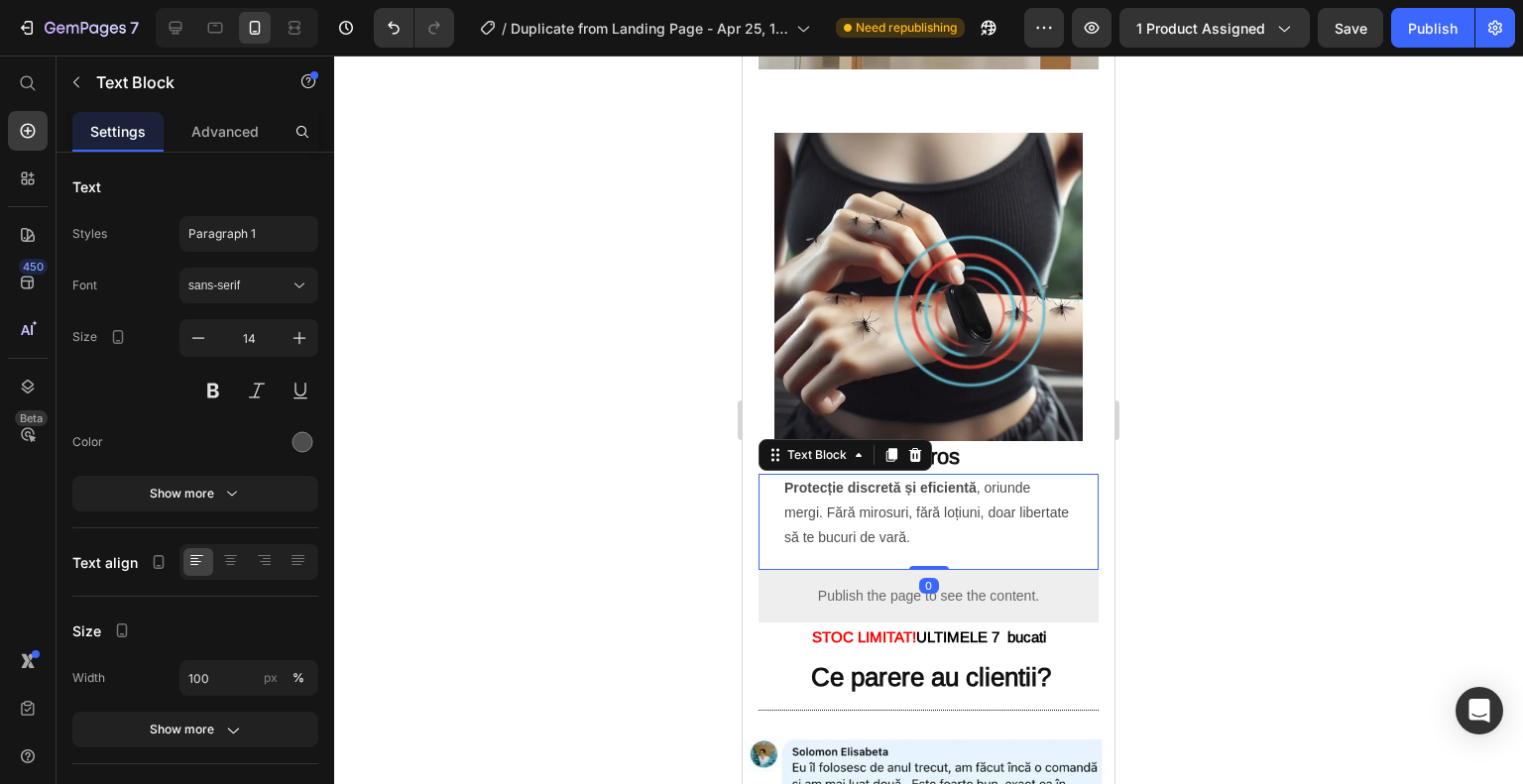 click 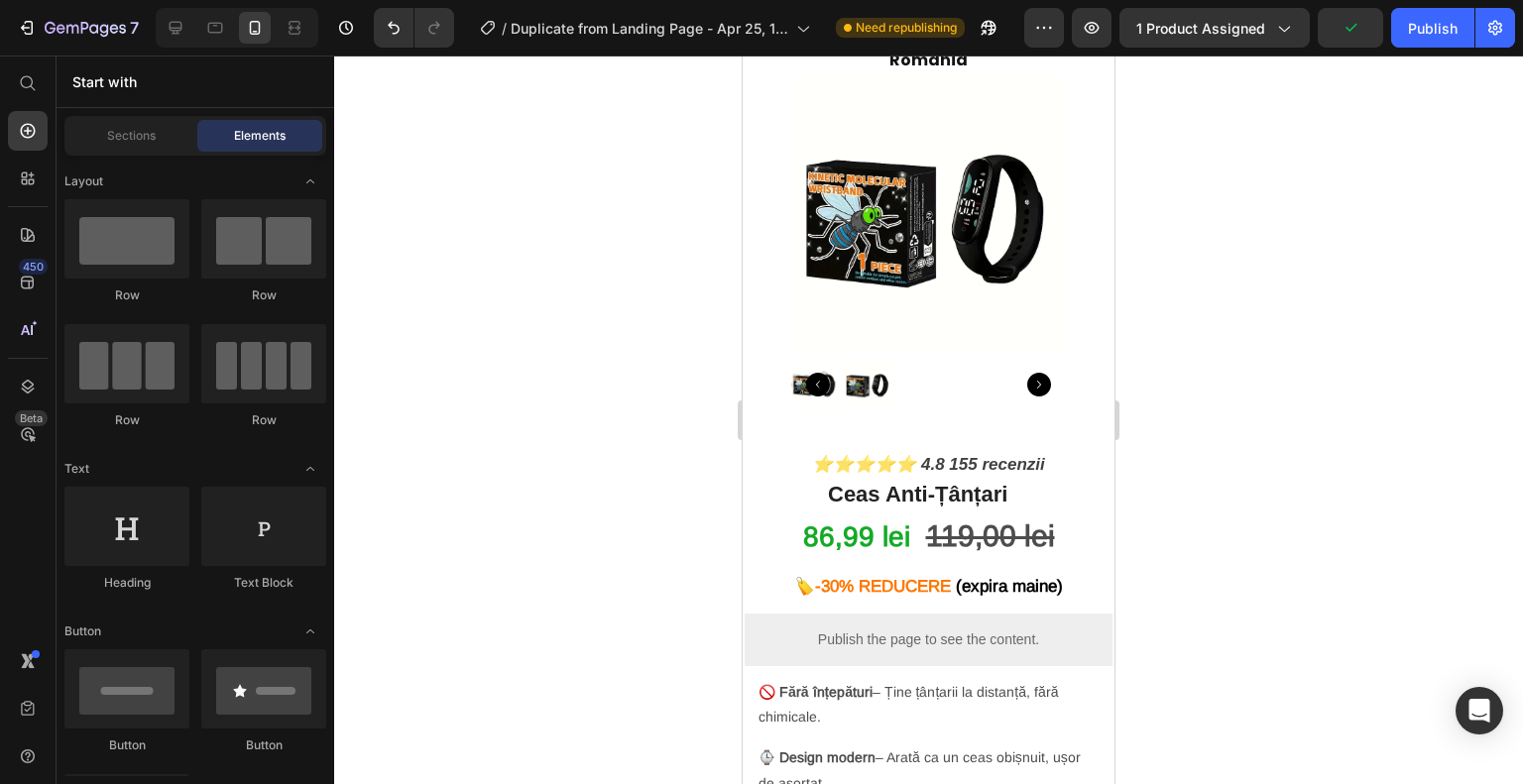 scroll, scrollTop: 0, scrollLeft: 0, axis: both 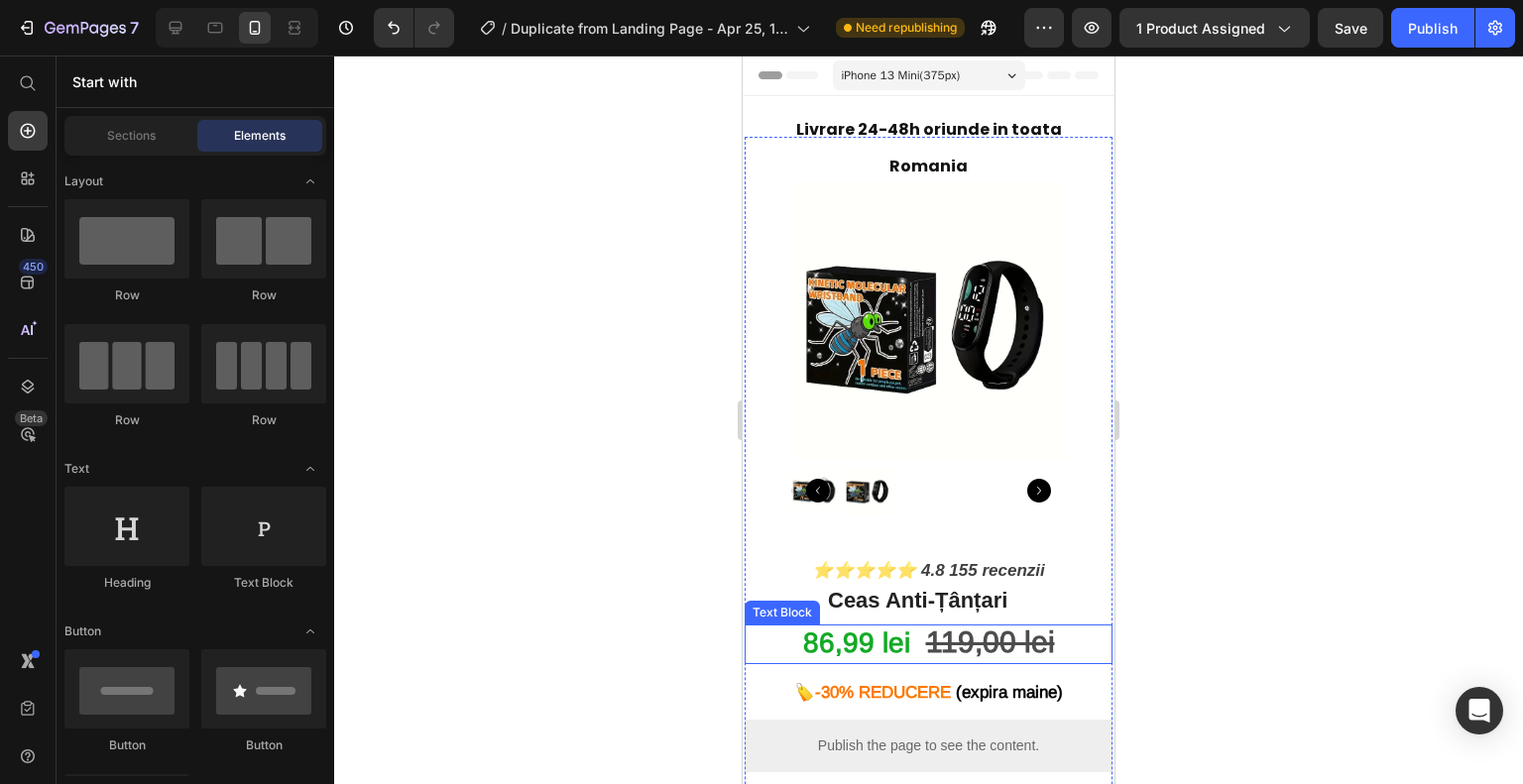 click at bounding box center (918, 641) 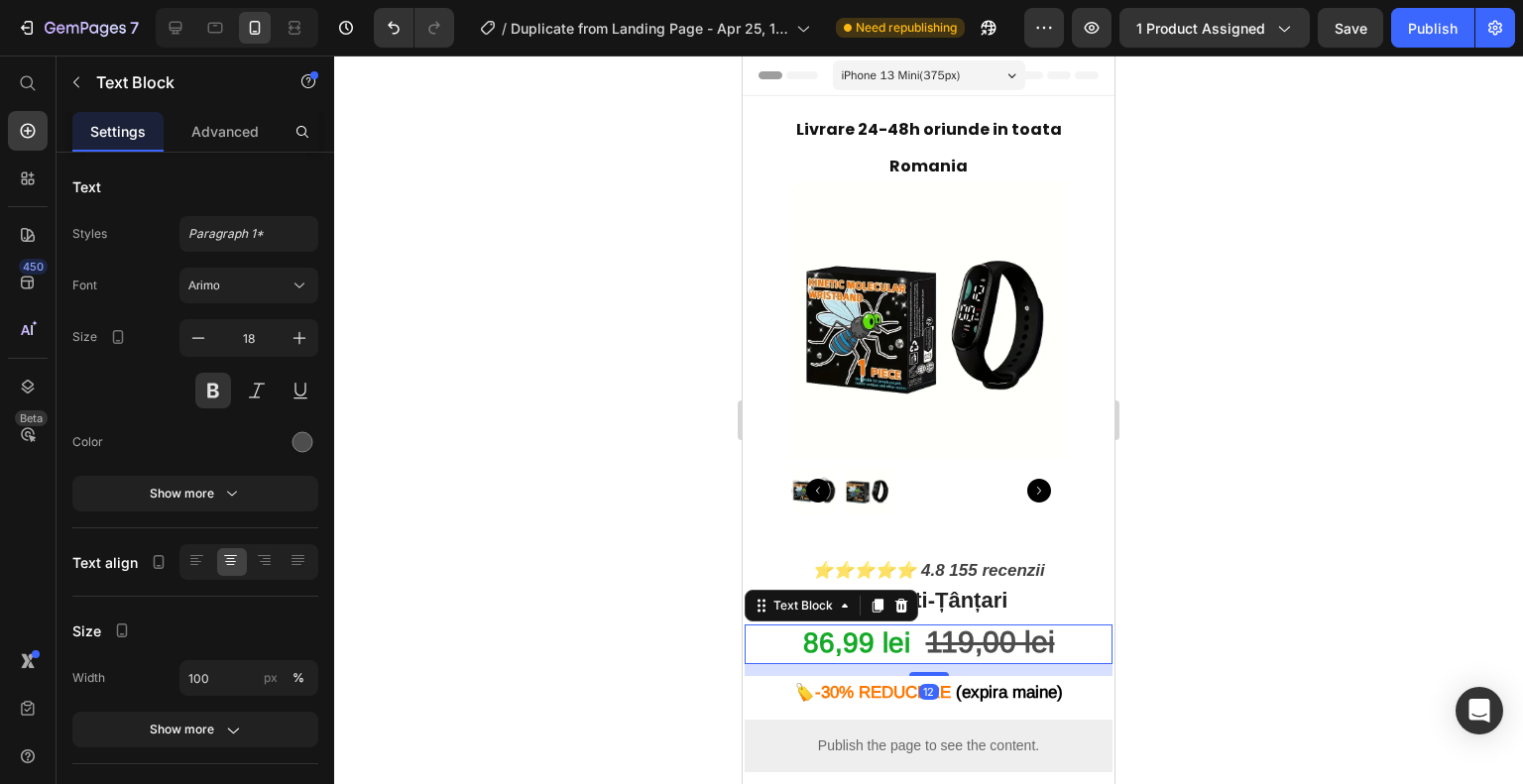 click at bounding box center [918, 641] 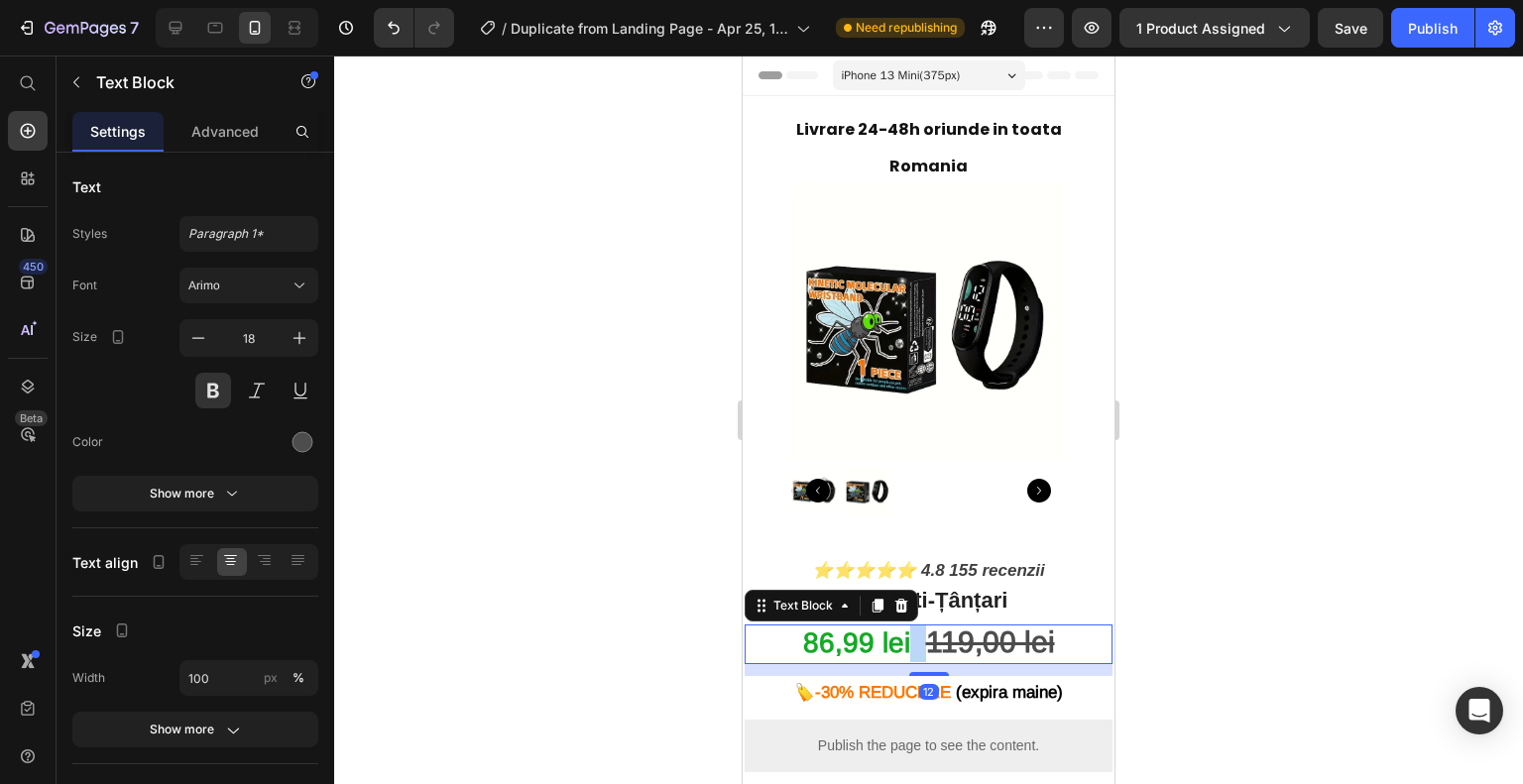 click at bounding box center (918, 641) 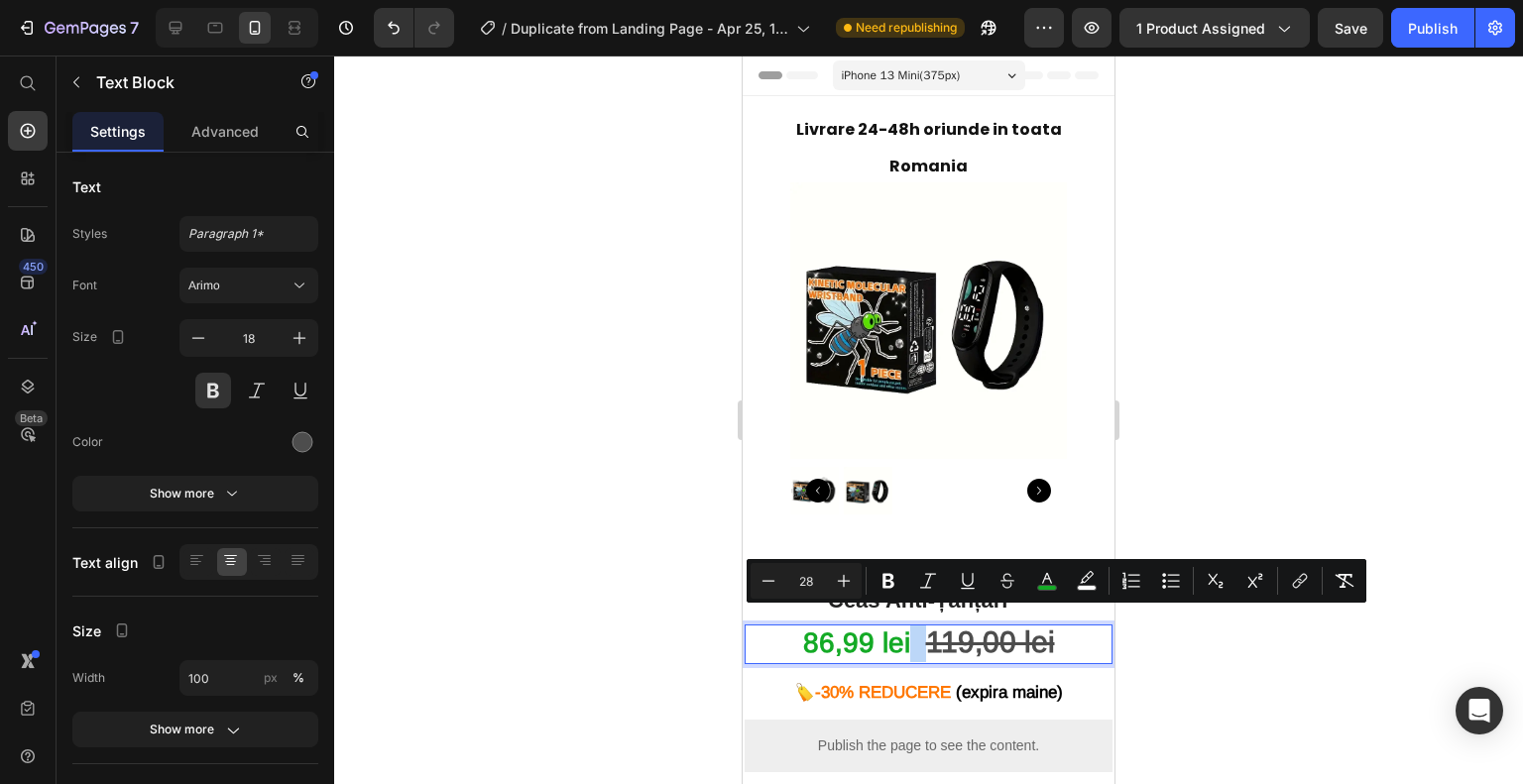 click at bounding box center [918, 641] 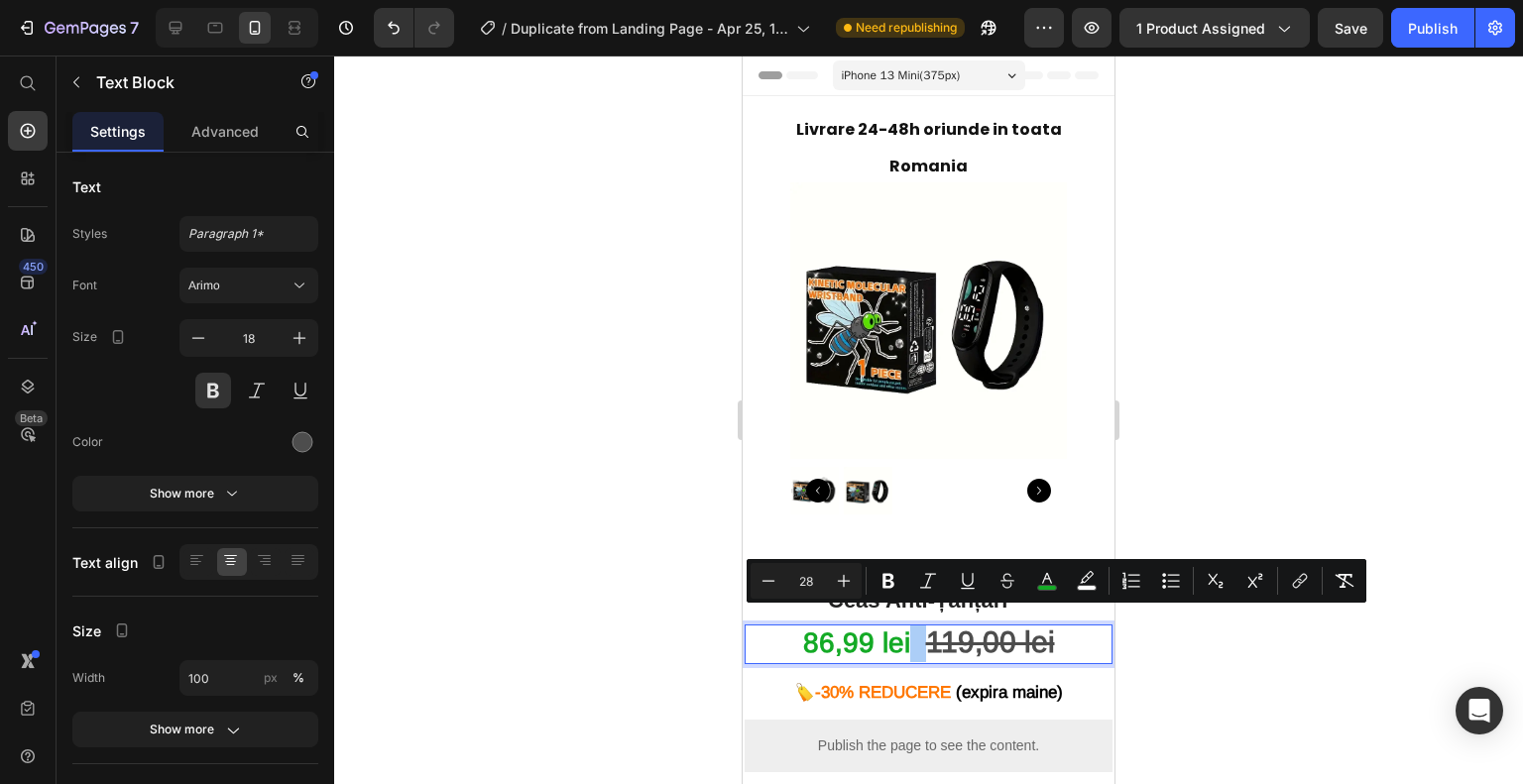 click 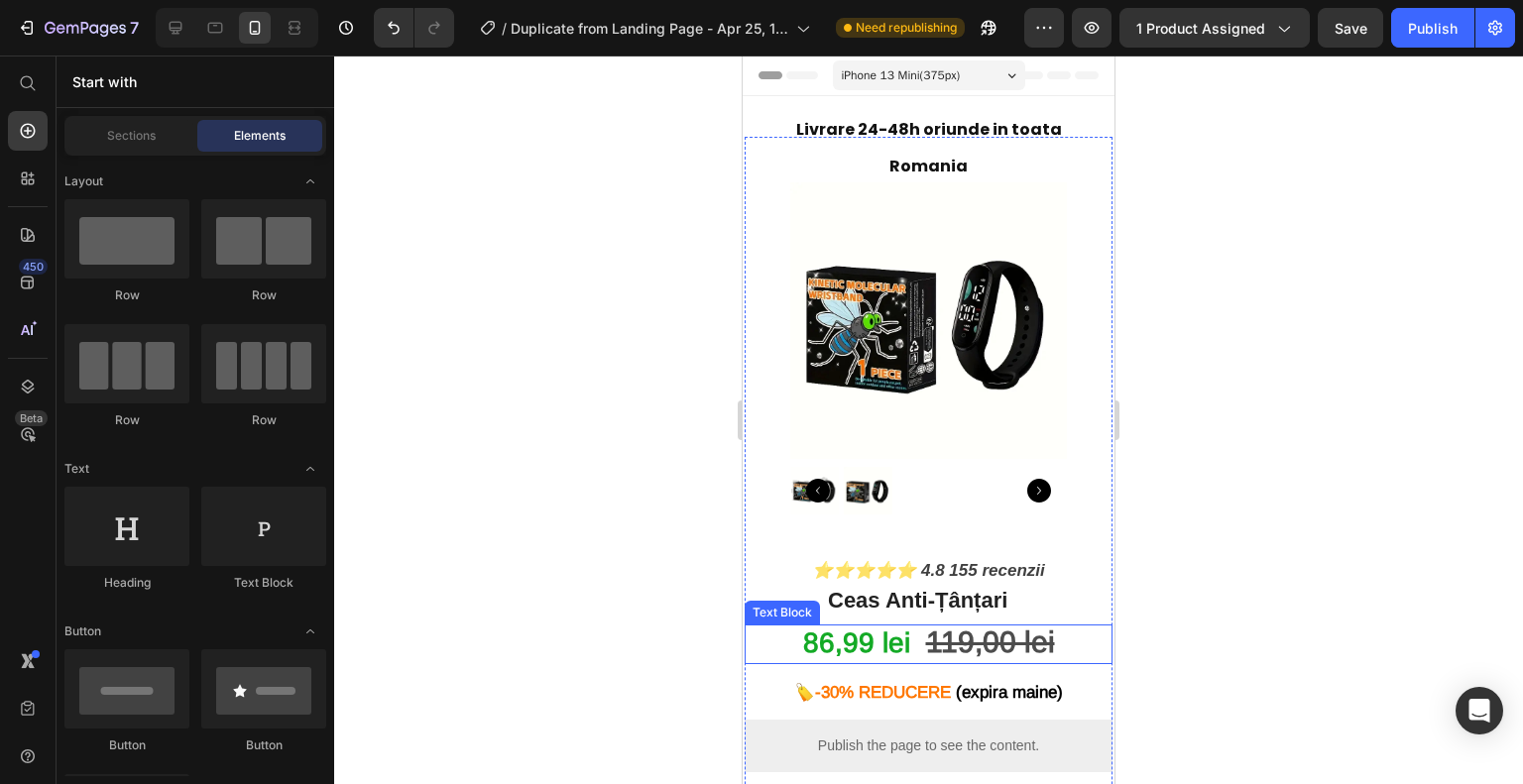 click at bounding box center [918, 641] 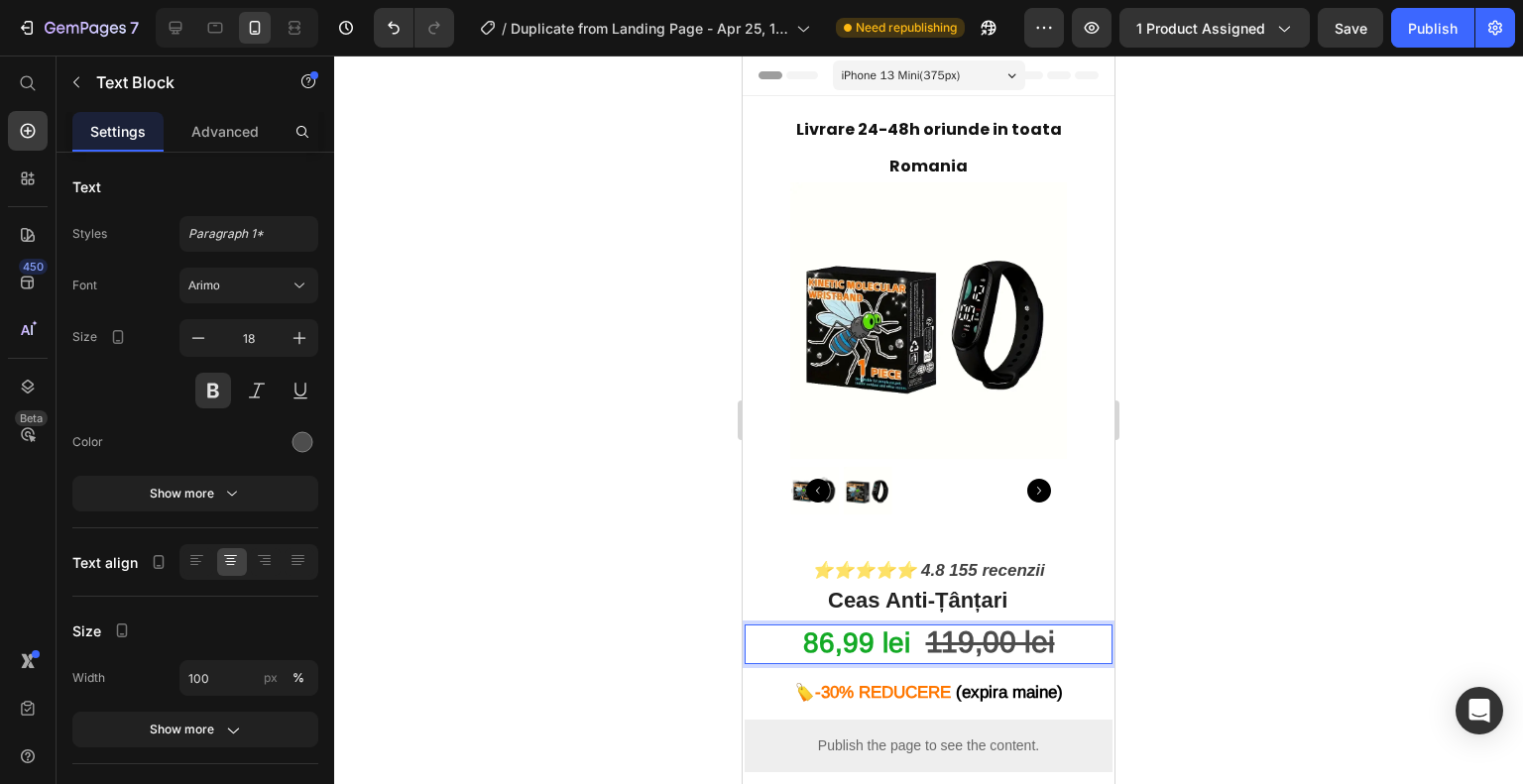 click at bounding box center (918, 641) 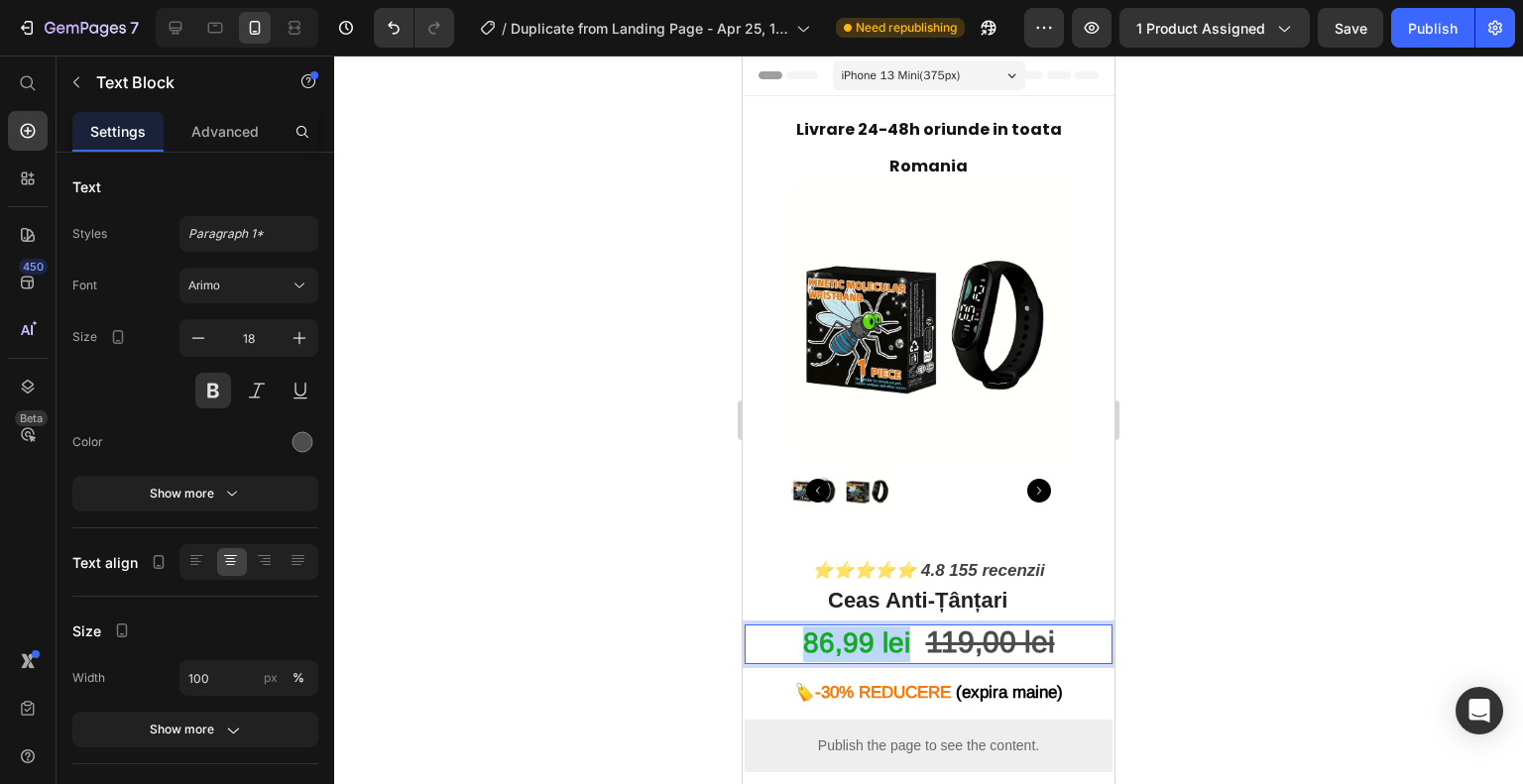 drag, startPoint x: 897, startPoint y: 629, endPoint x: 788, endPoint y: 626, distance: 109.0413 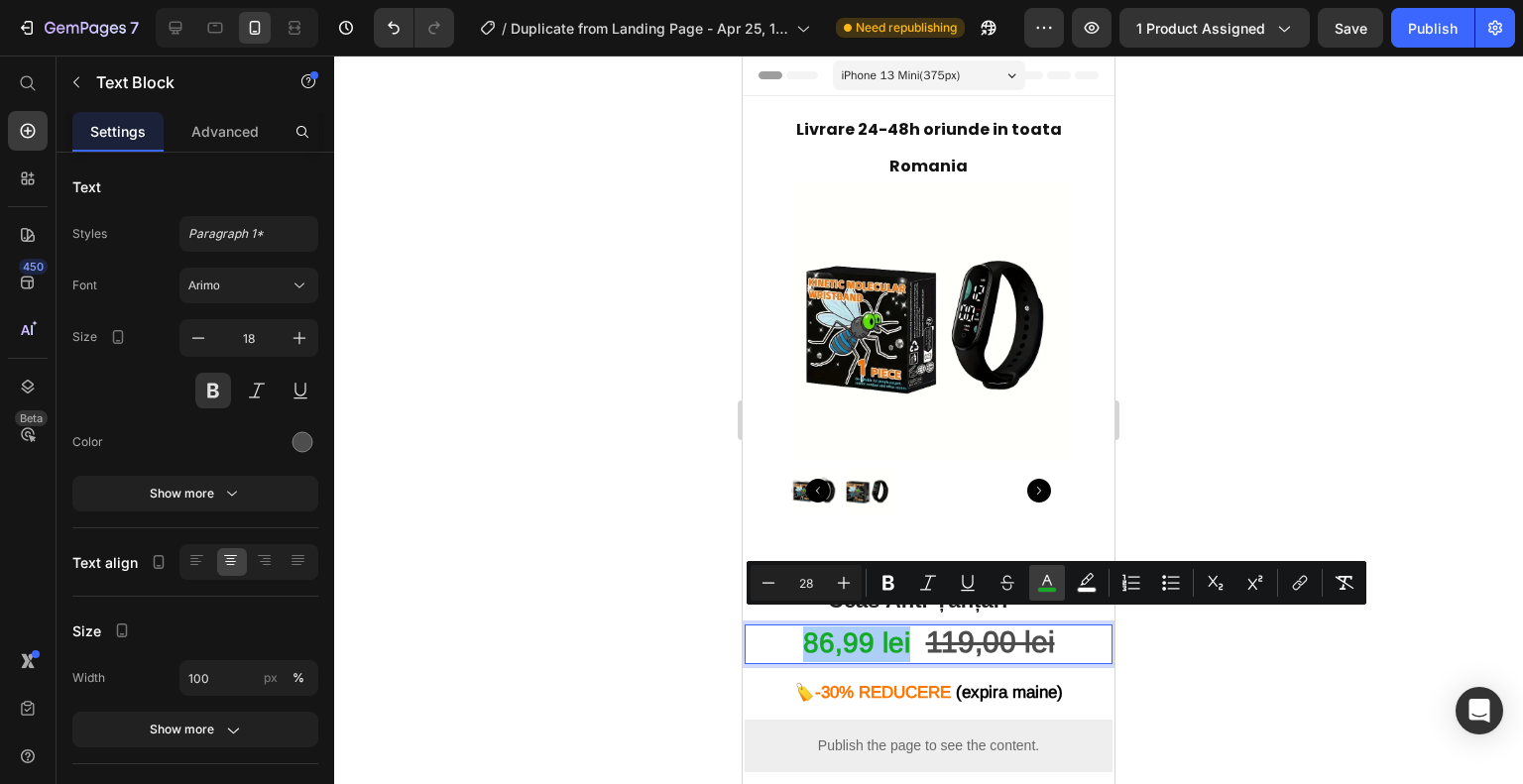 click 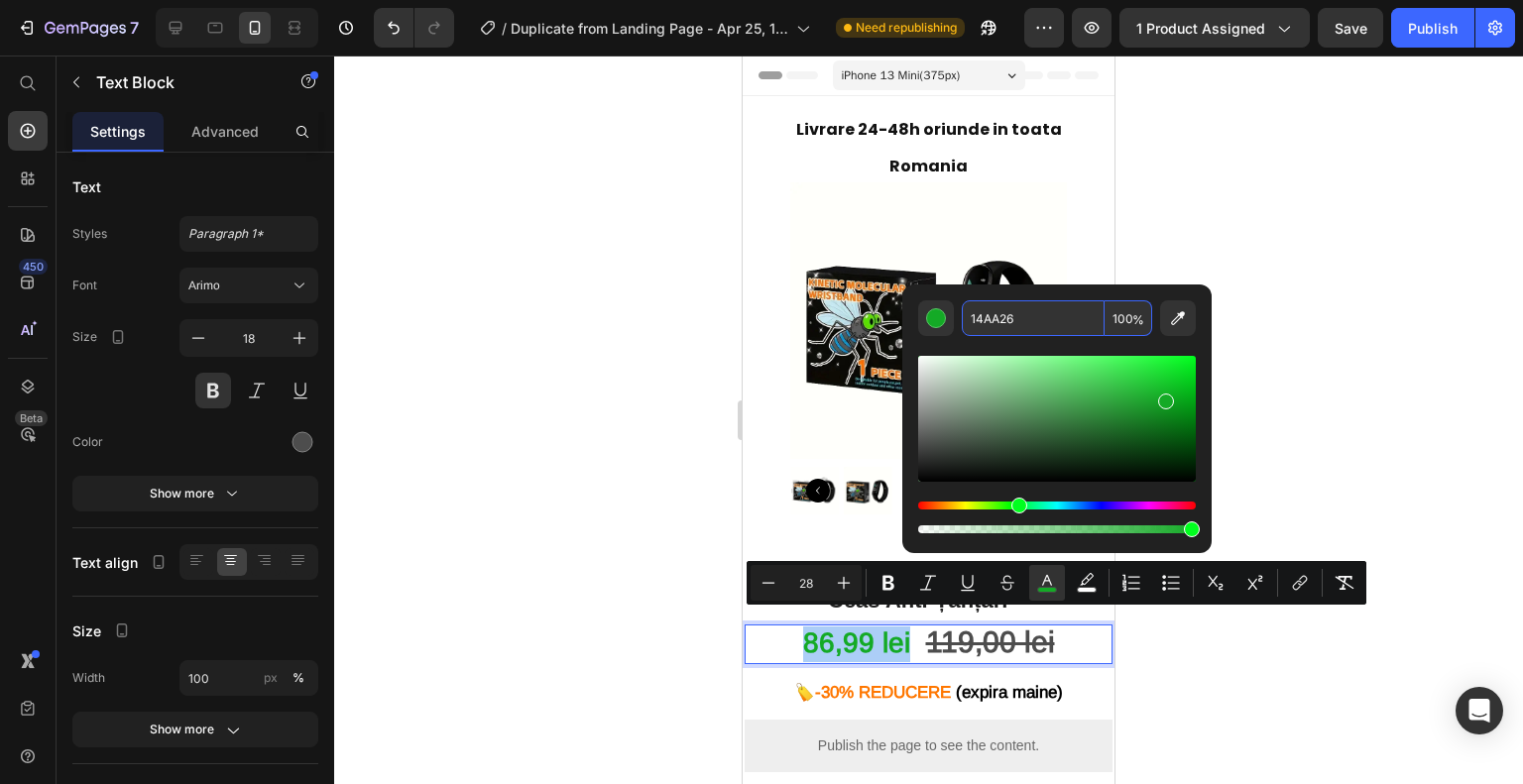 click on "14AA26" at bounding box center [1033, 318] 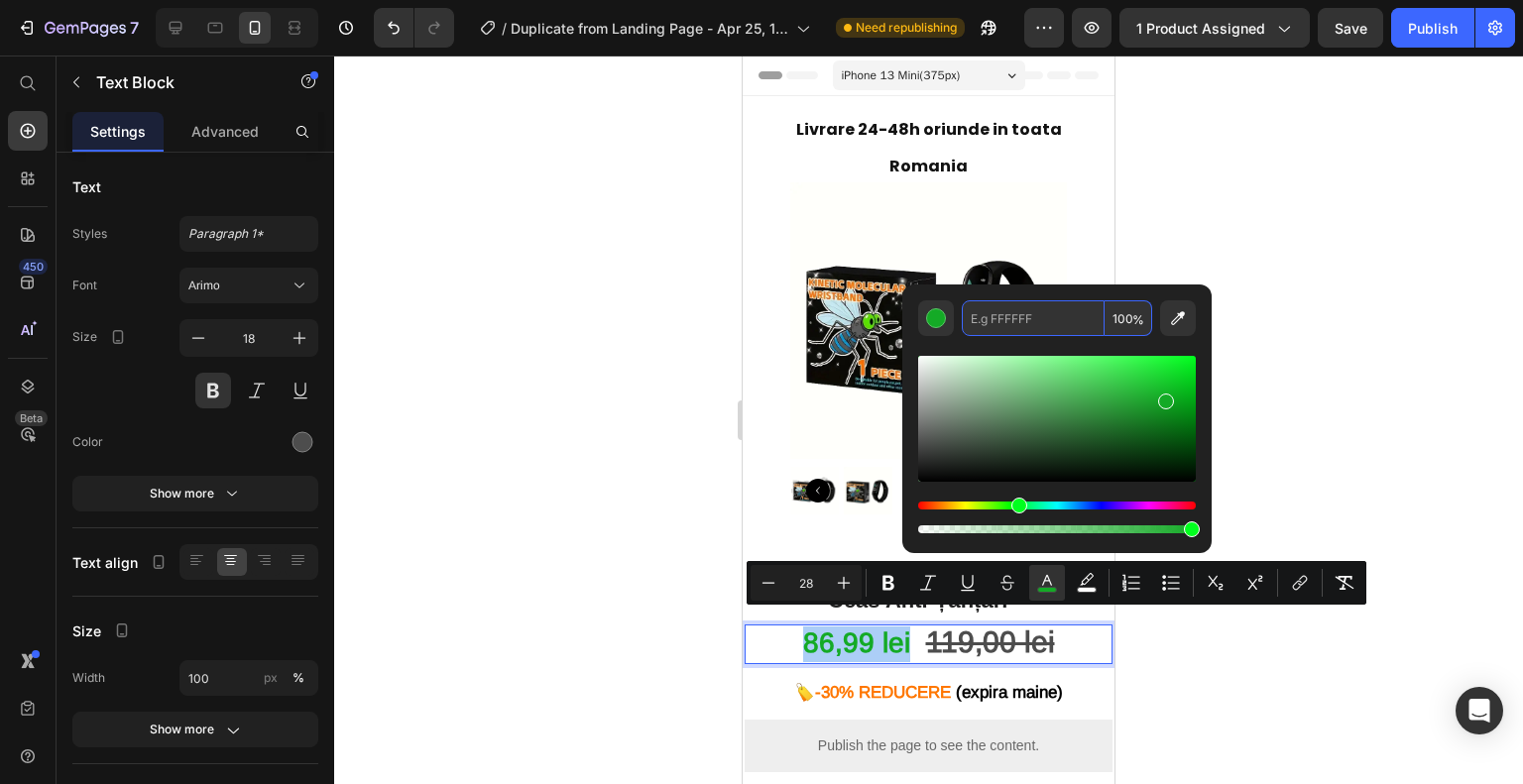 paste on "F3841D" 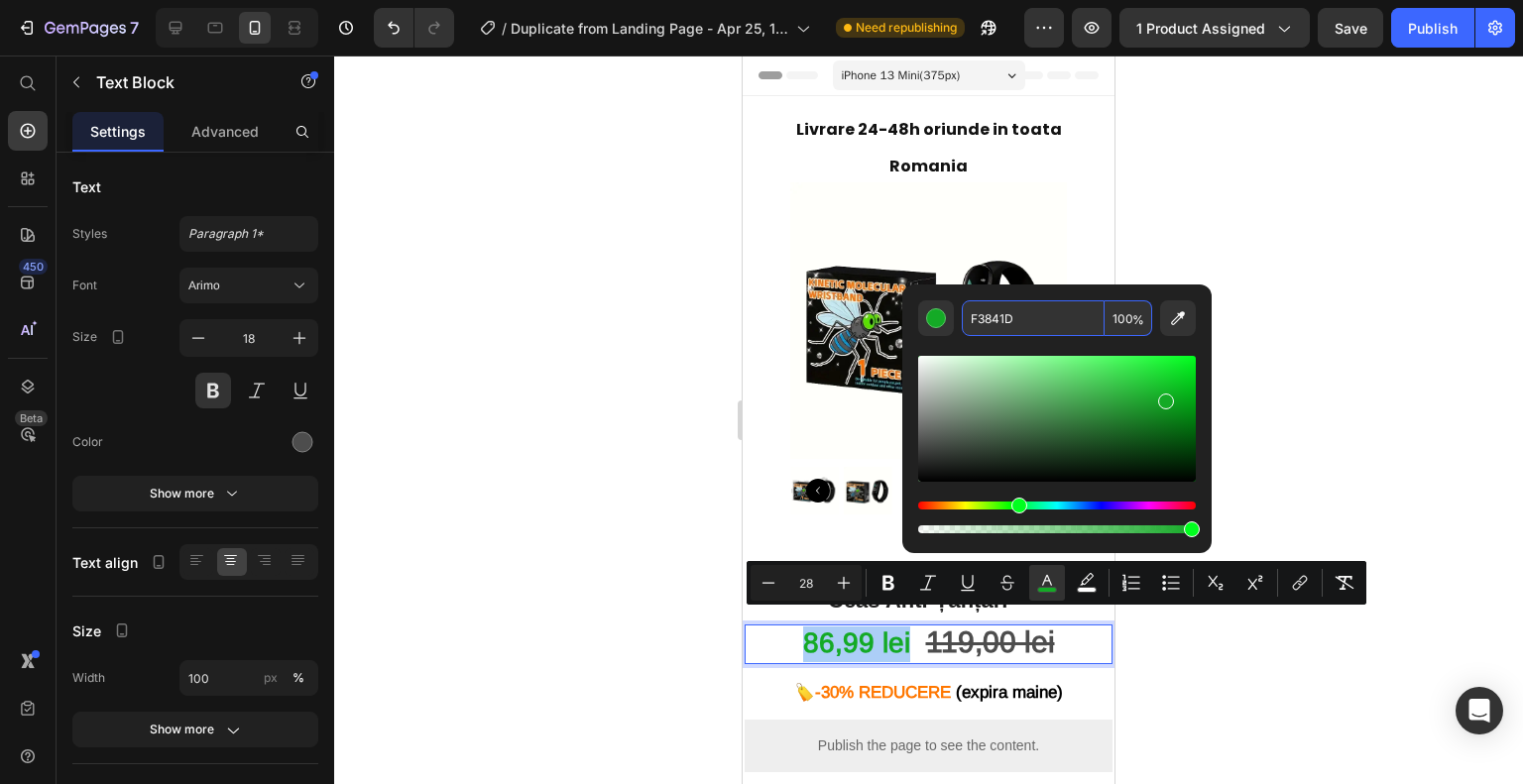 type on "F3841D" 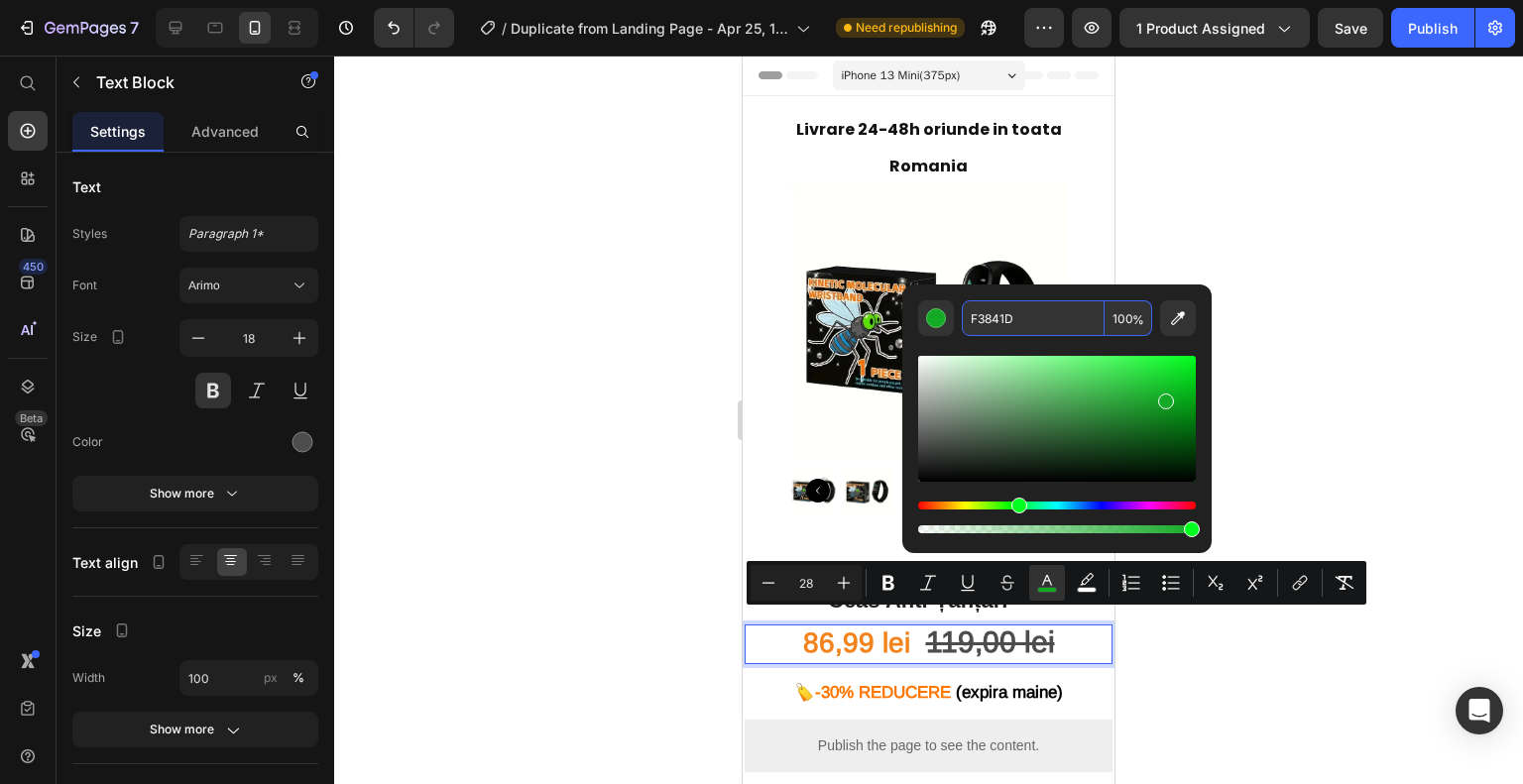 click 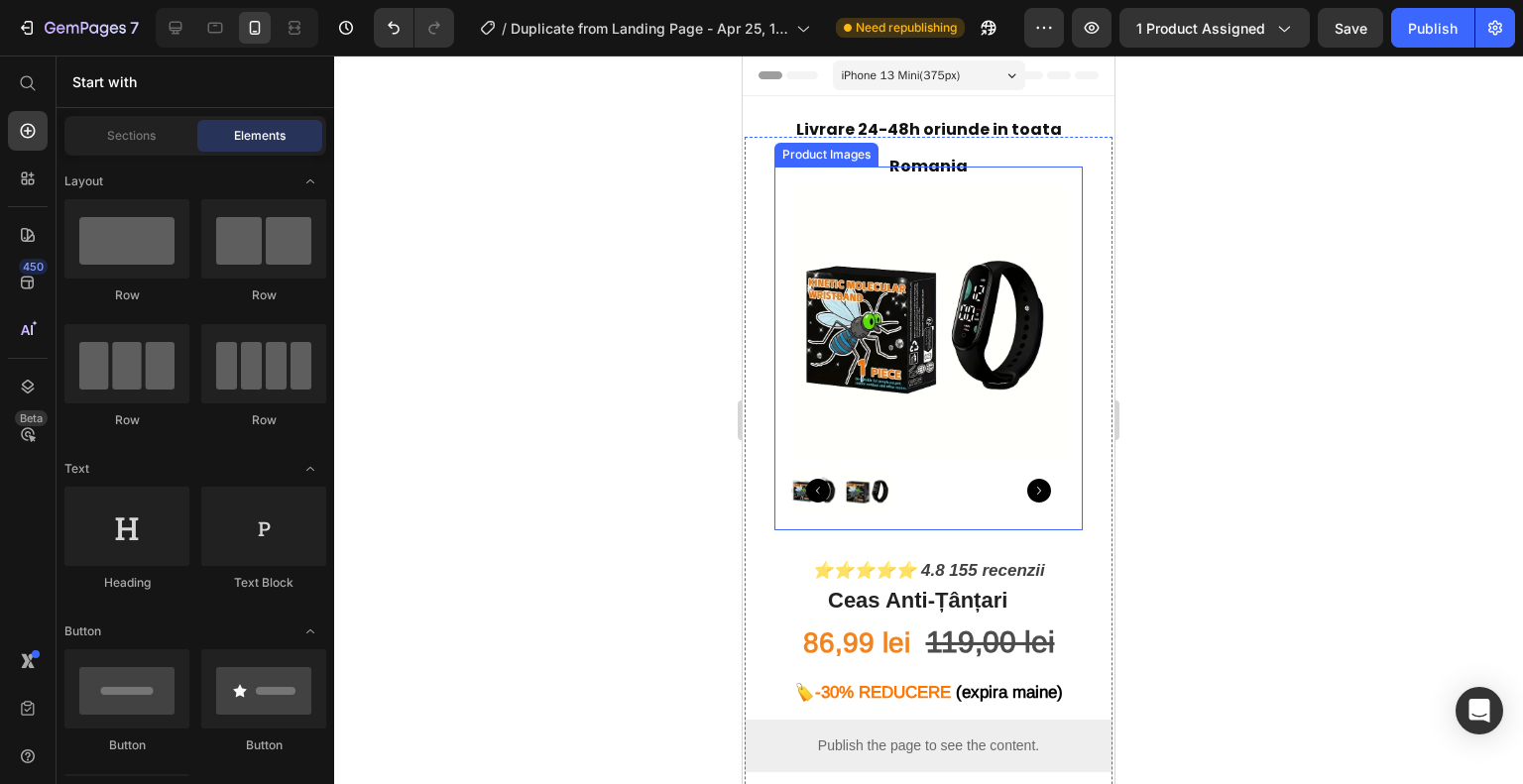 click at bounding box center [928, 320] 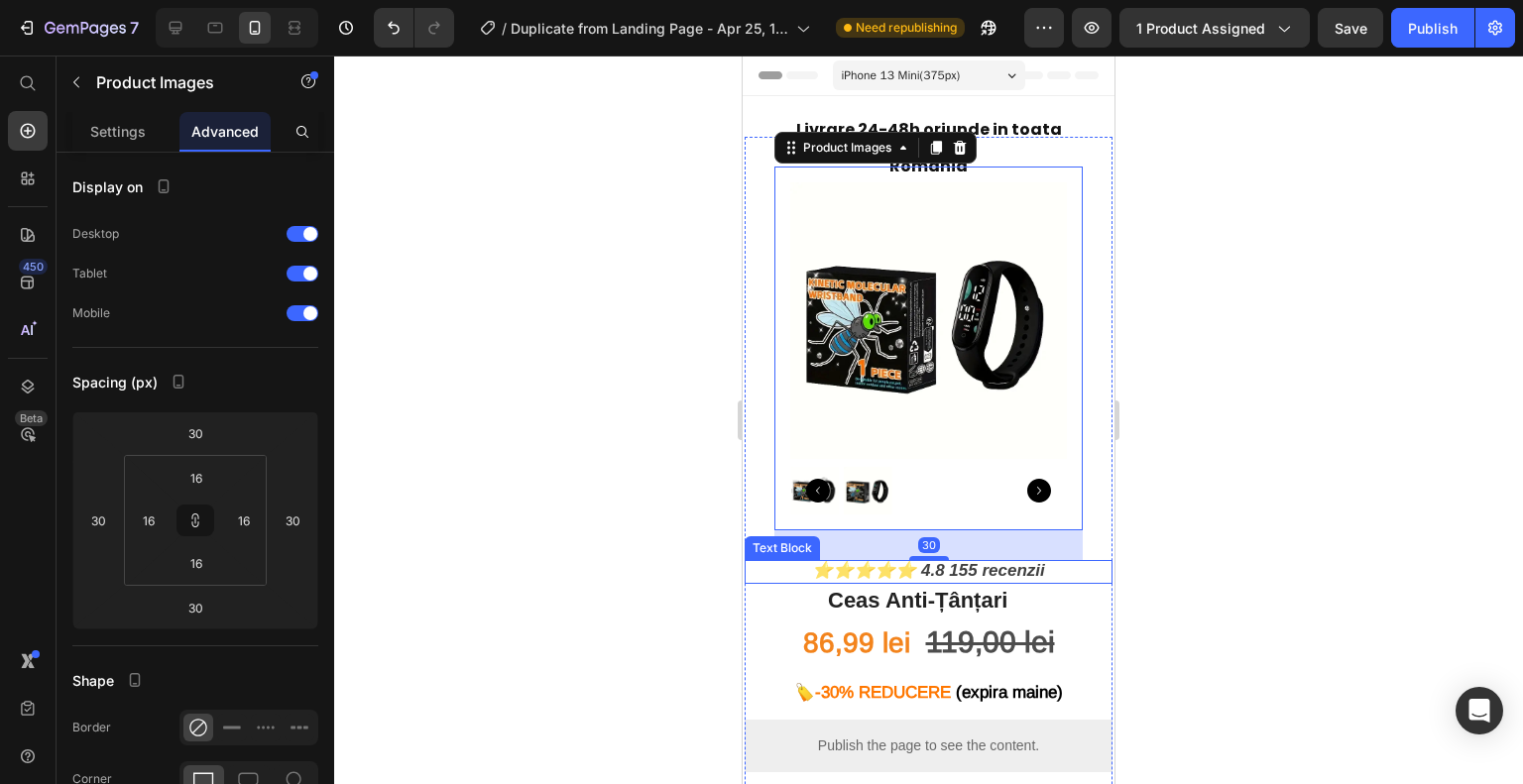 click on "4.8 155 recenzii" at bounding box center [983, 570] 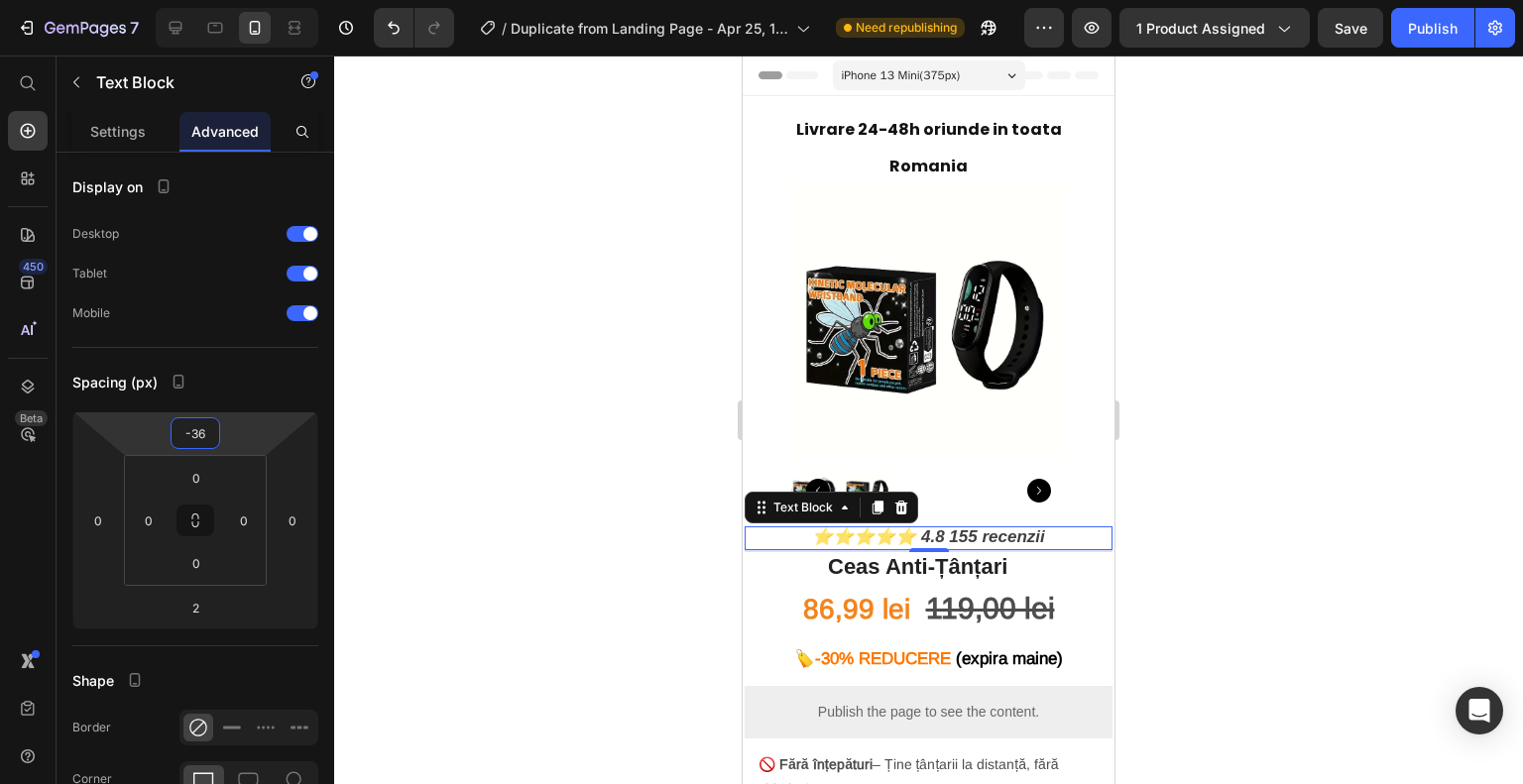 type on "-38" 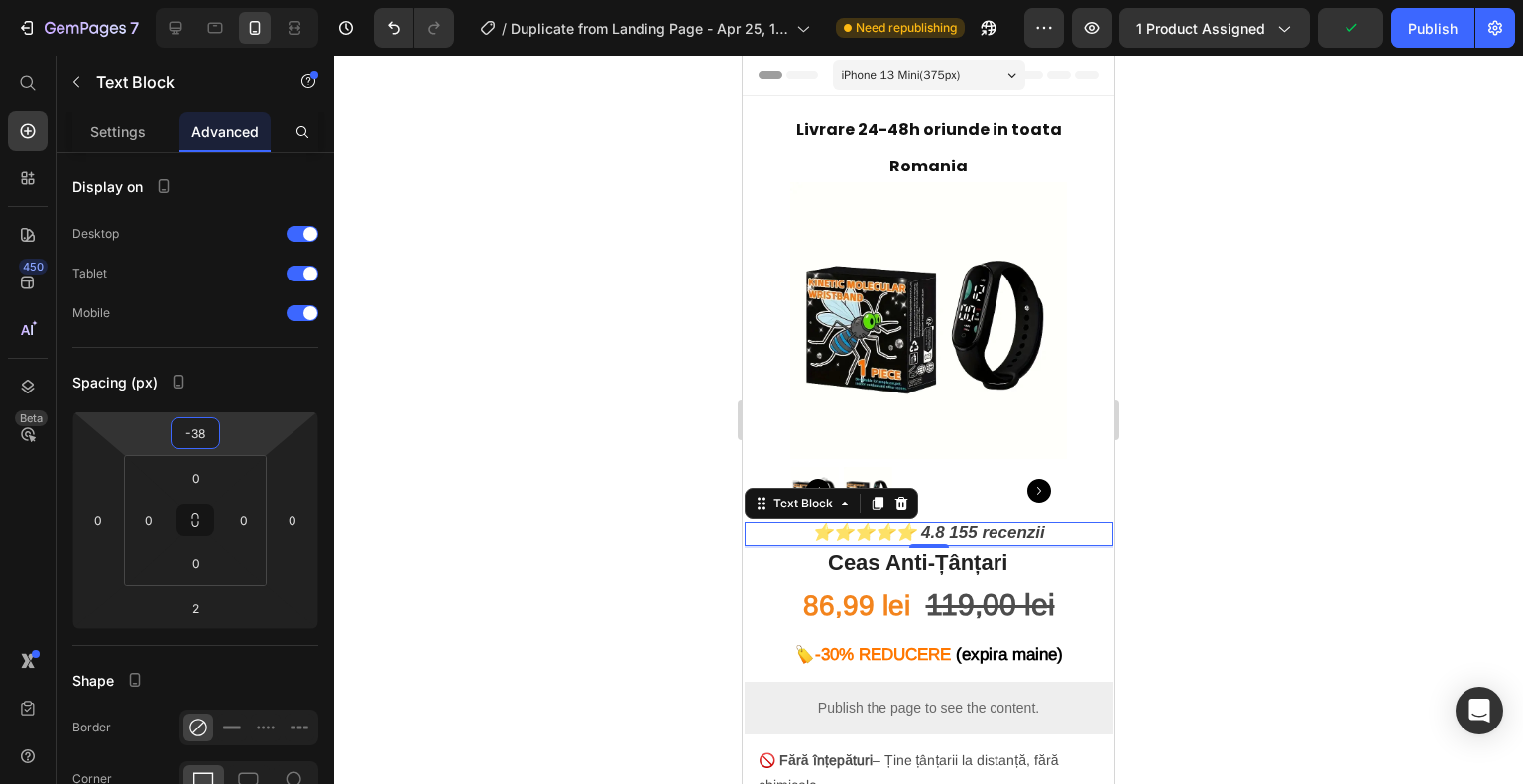 drag, startPoint x: 253, startPoint y: 447, endPoint x: 253, endPoint y: 459, distance: 12 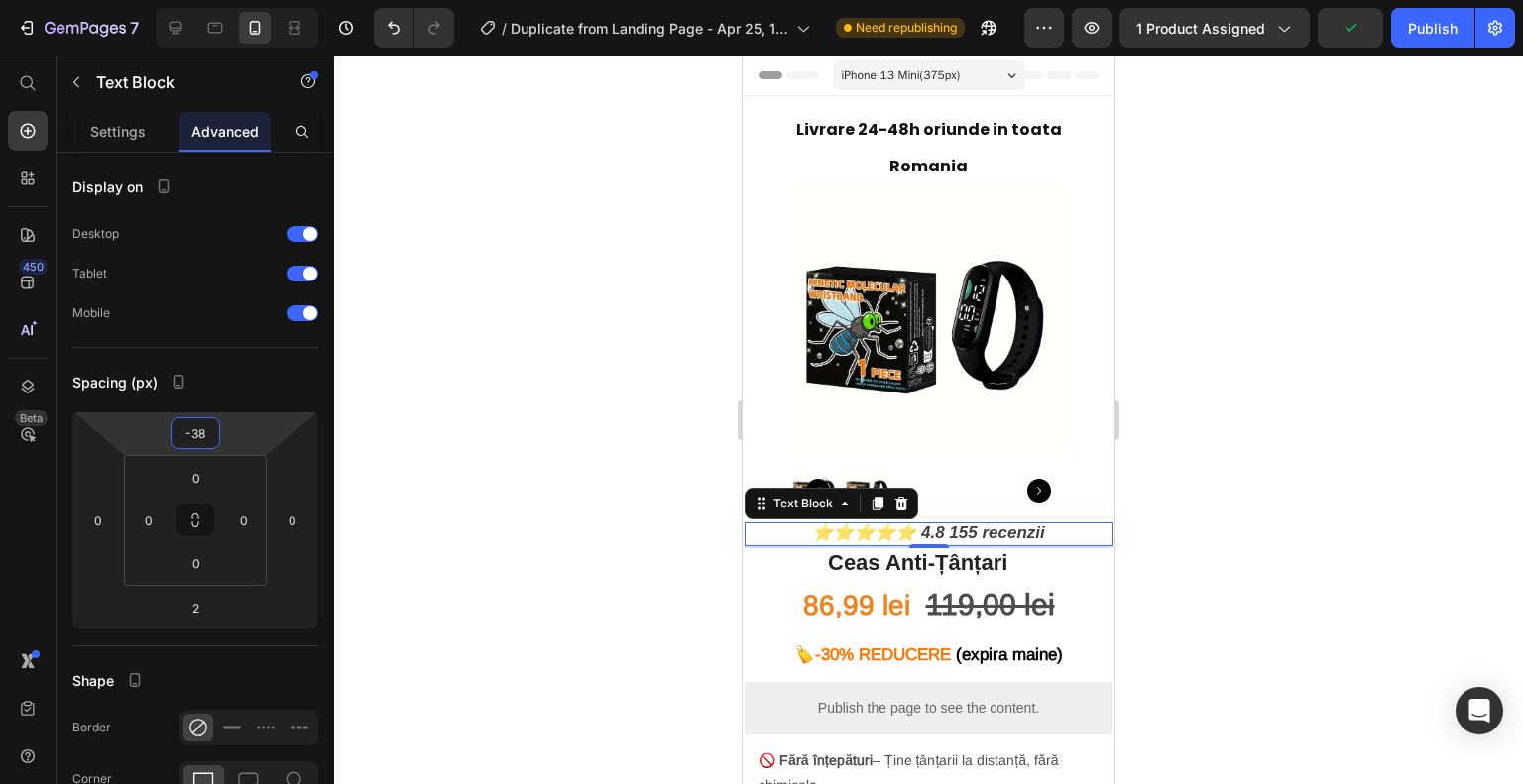 click on "7   /  Duplicate from Landing Page - Apr 25, 16:45:24 Need republishing Preview 1 product assigned  Publish  450 Beta Start with Sections Elements Hero Section Product Detail Brands Trusted Badges Guarantee Product Breakdown How to use Testimonials Compare Bundle FAQs Social Proof Brand Story Product List Collection Blog List Contact Sticky Add to Cart Custom Footer Browse Library 450 Layout
Row
Row
Row
Row Text
Heading
Text Block Button
Button
Button
Sticky Back to top Media" at bounding box center (762, 0) 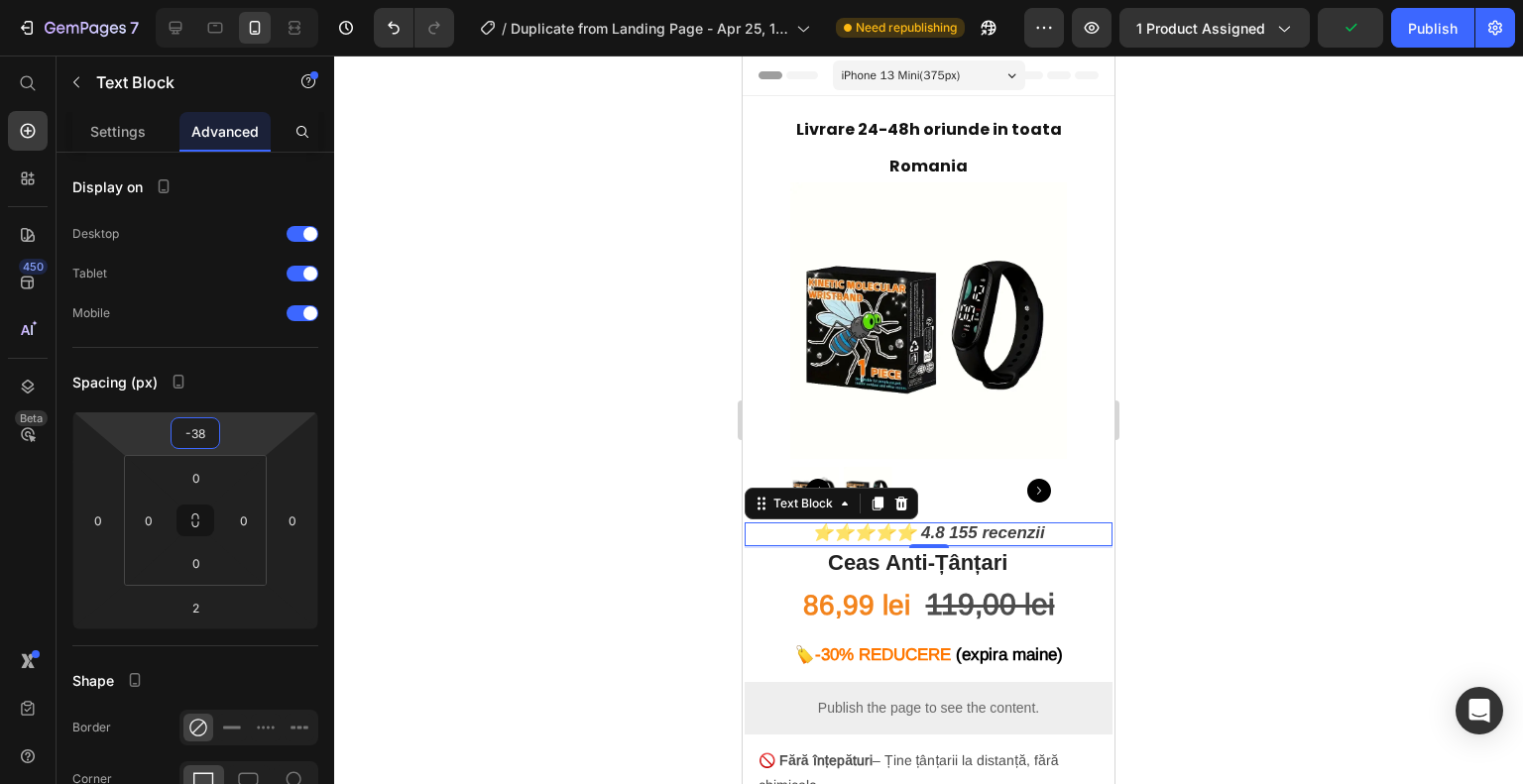 click 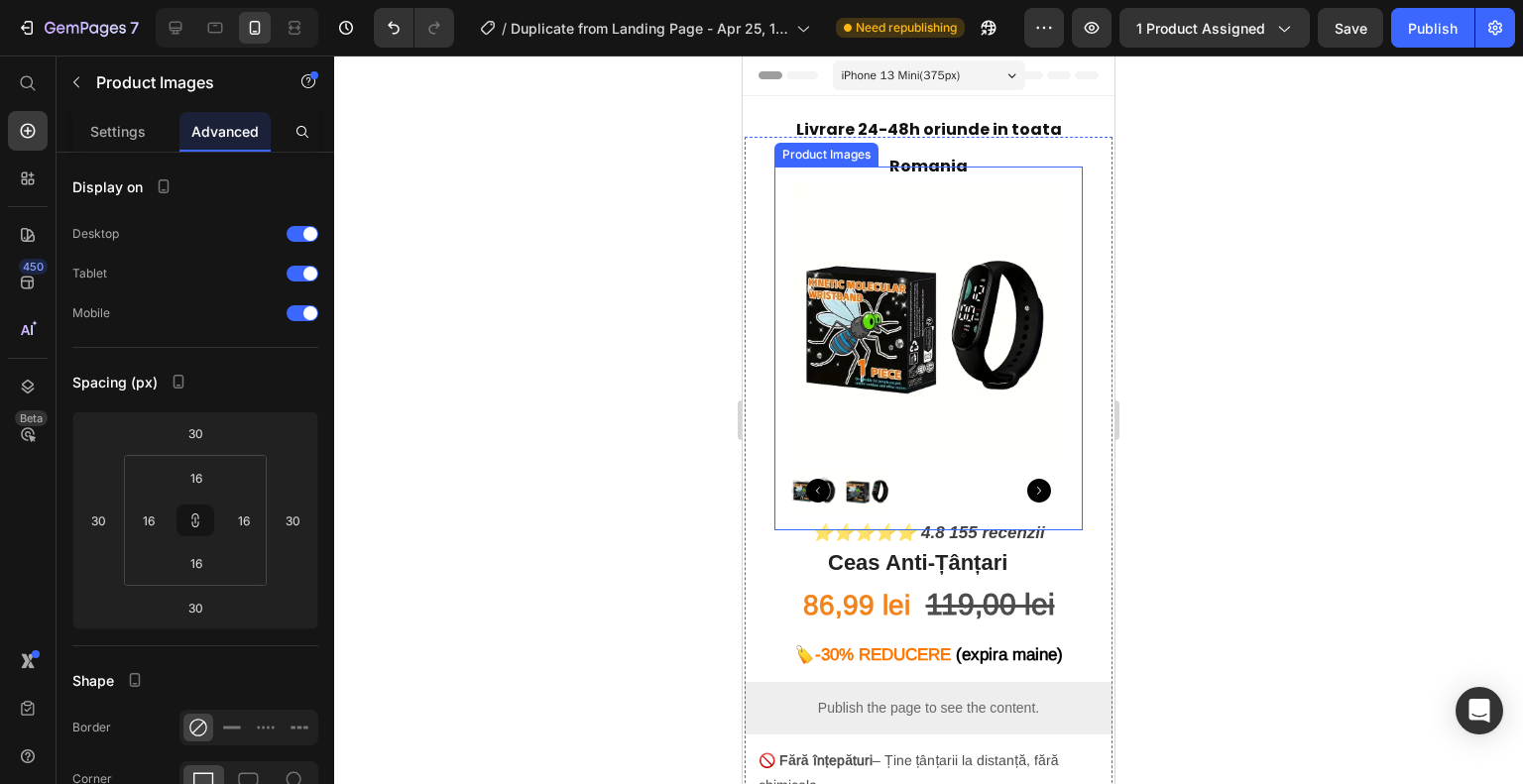click at bounding box center [928, 320] 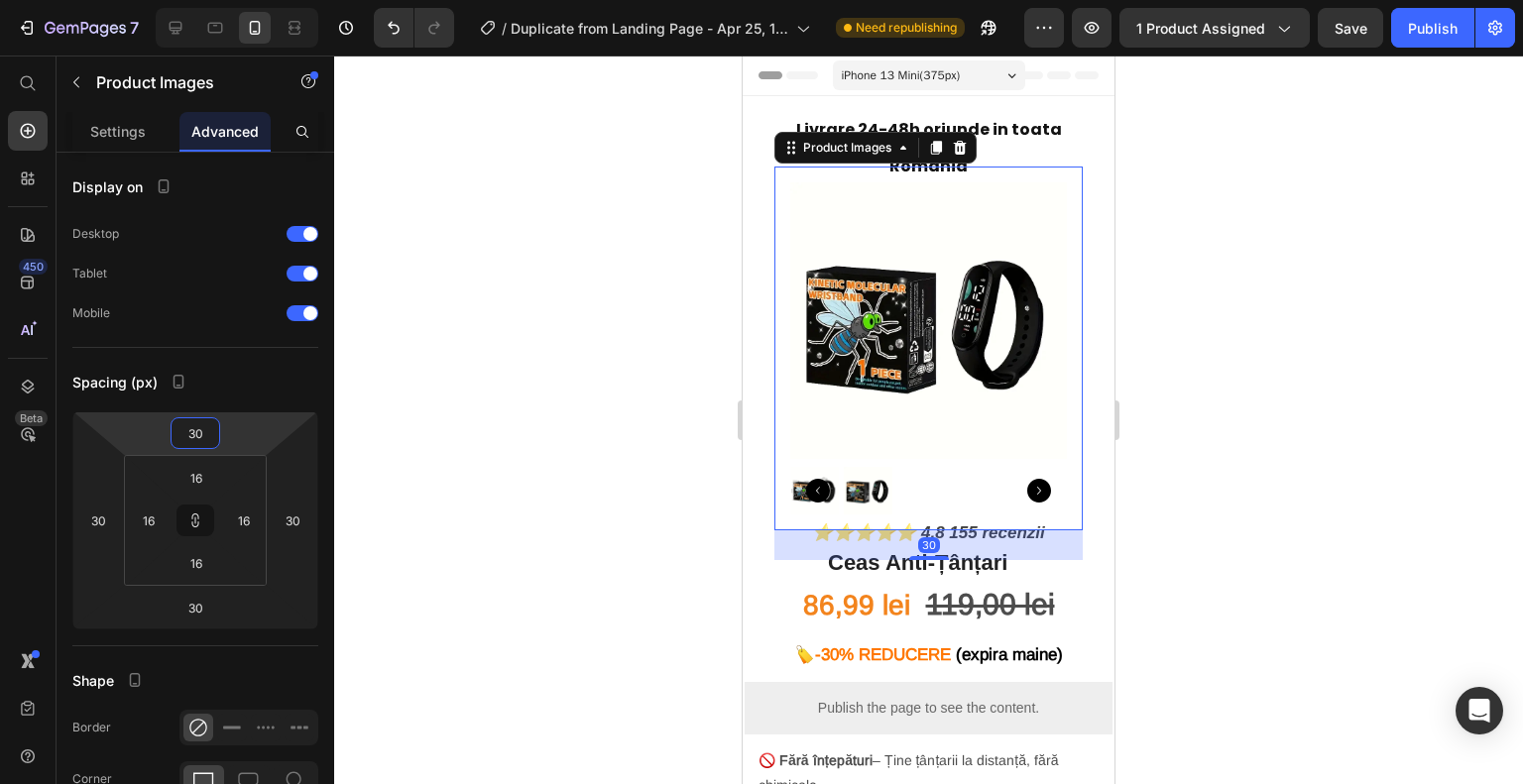 type on "14" 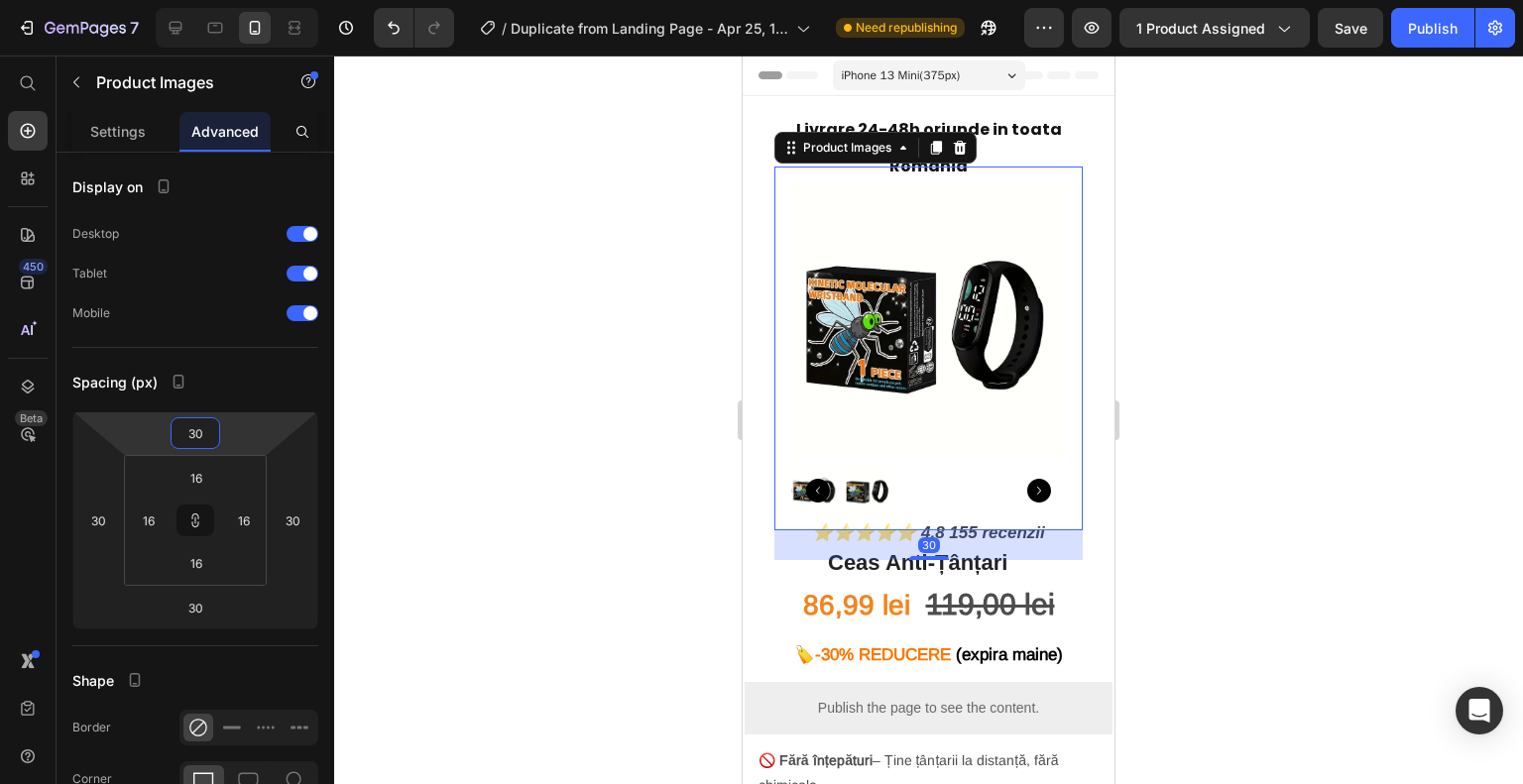type on "14" 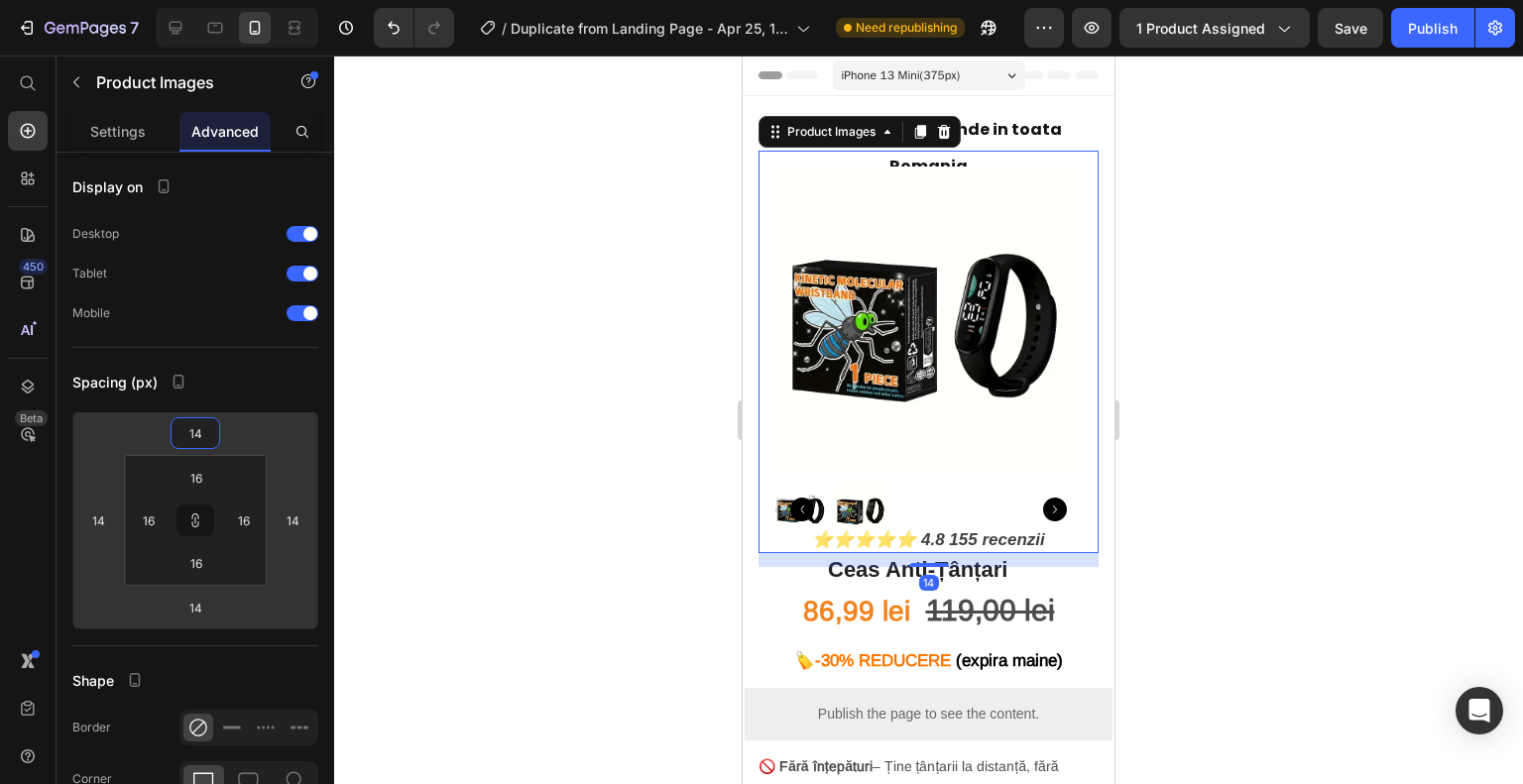 type on "22" 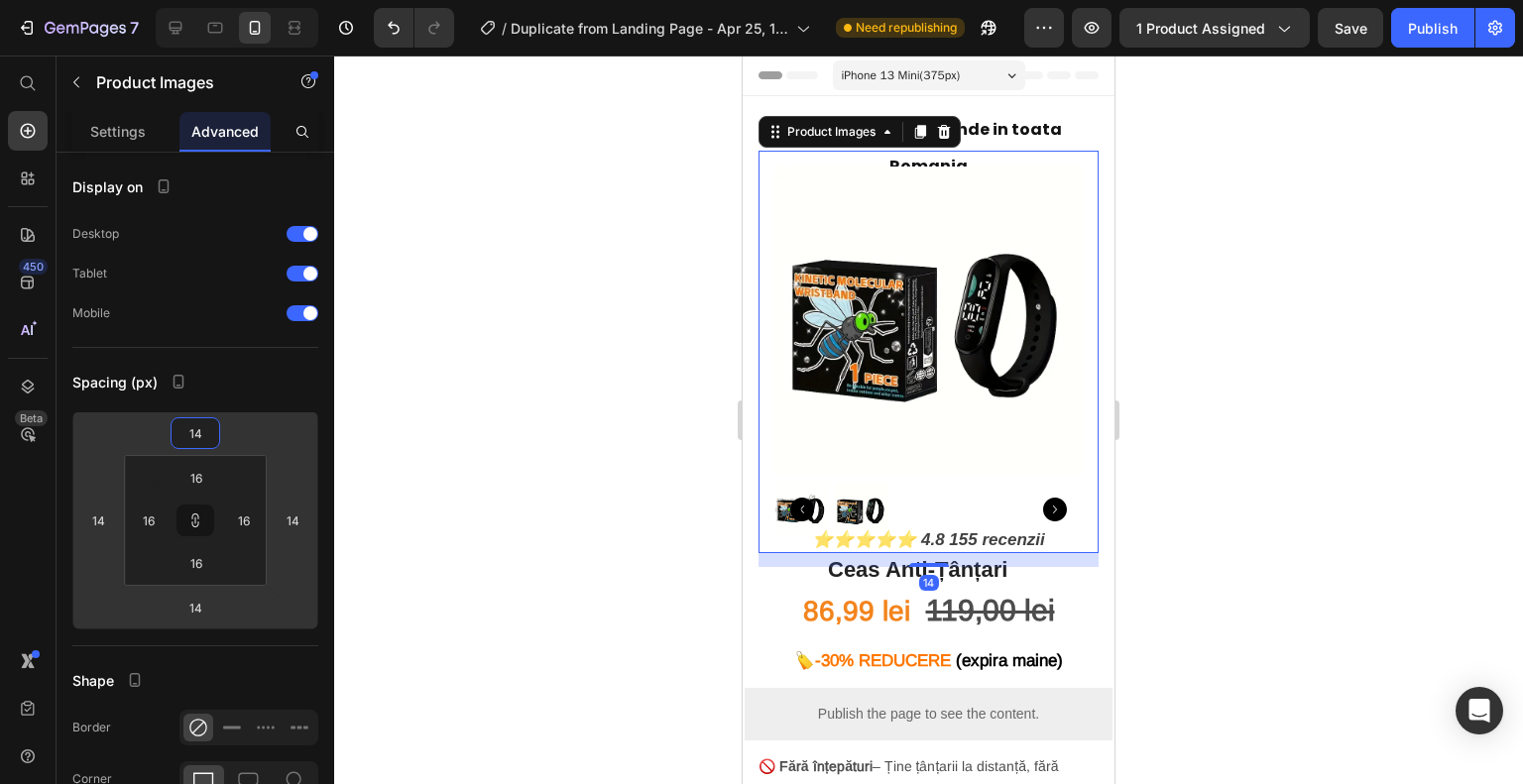 type on "22" 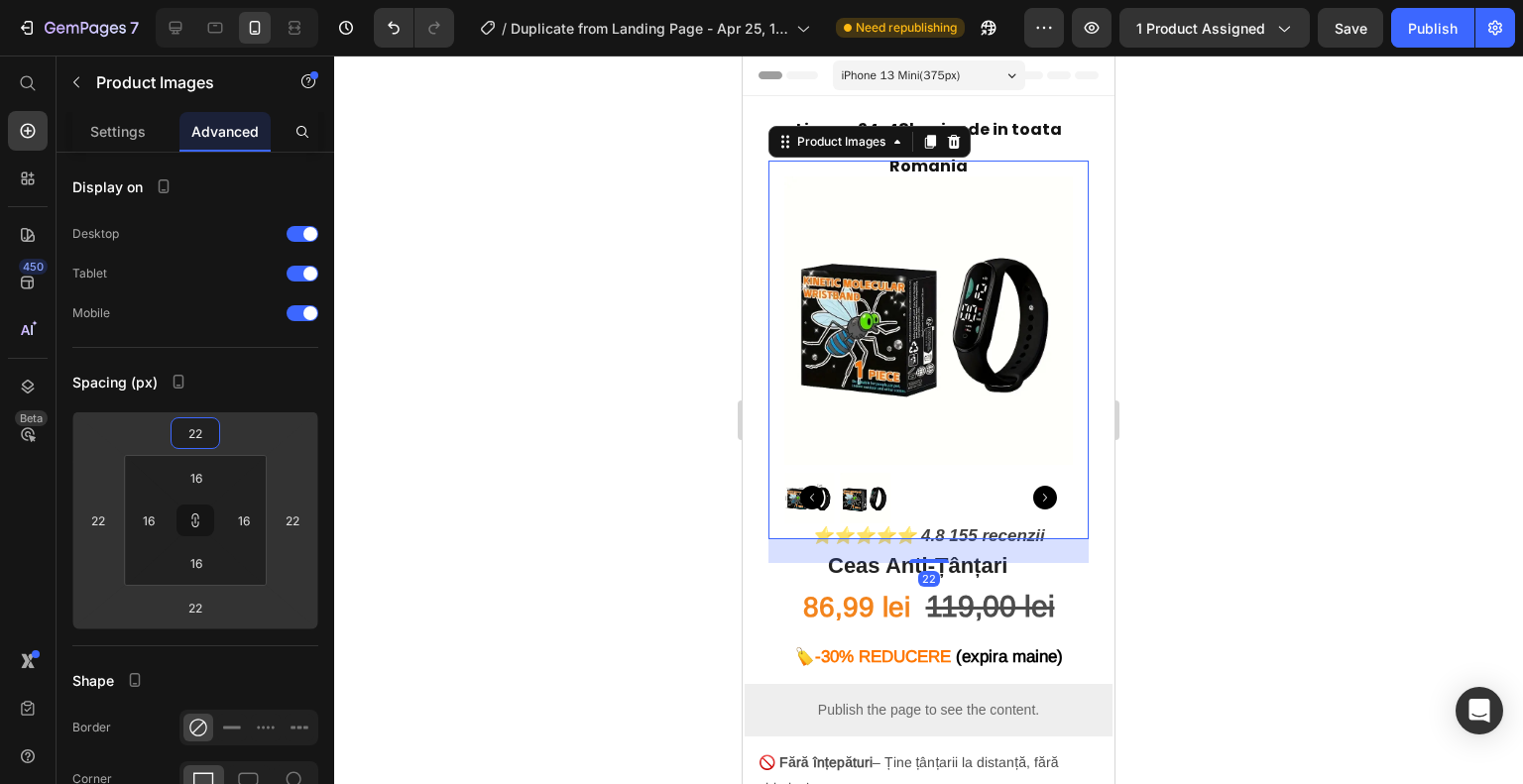 type on "24" 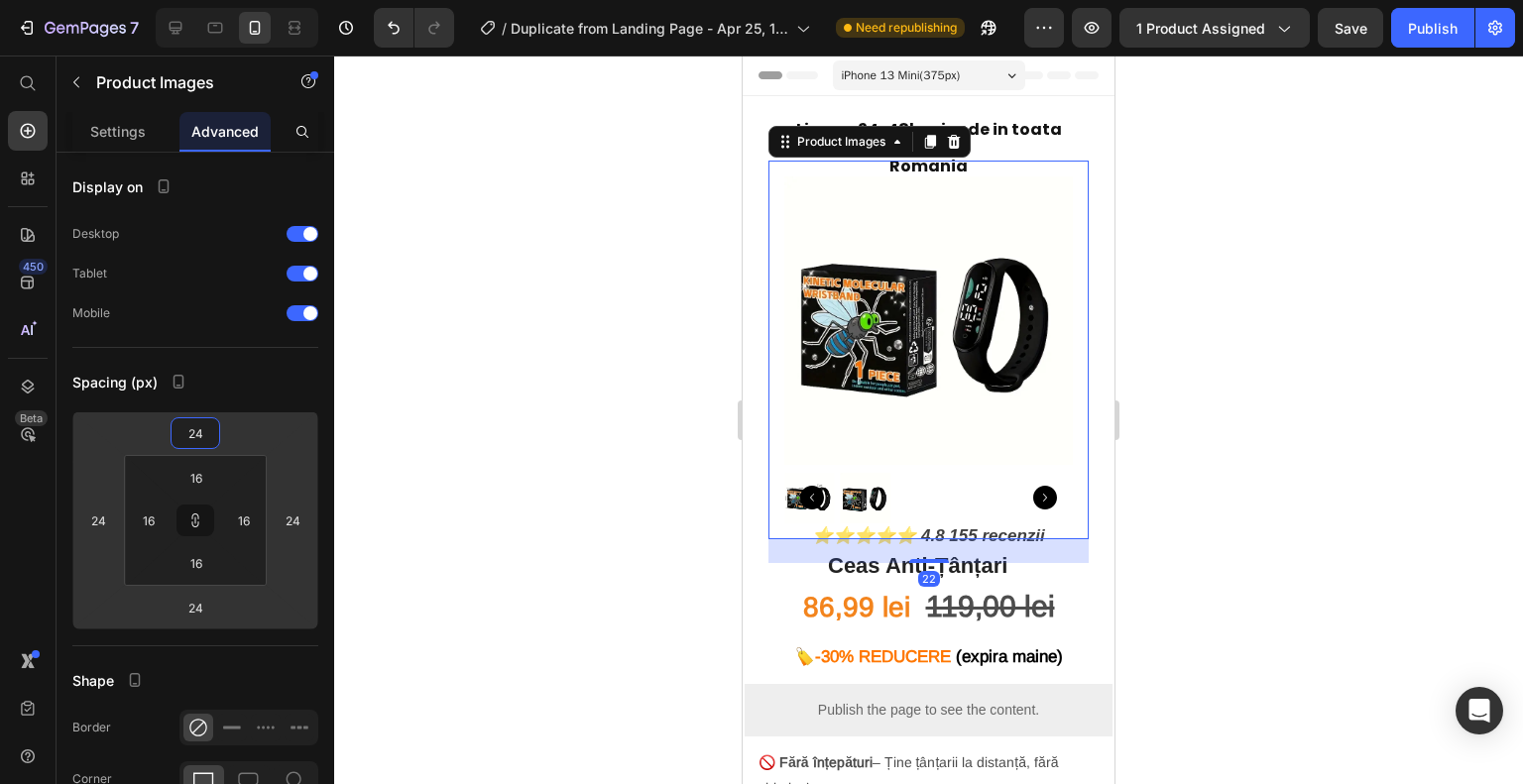 type on "26" 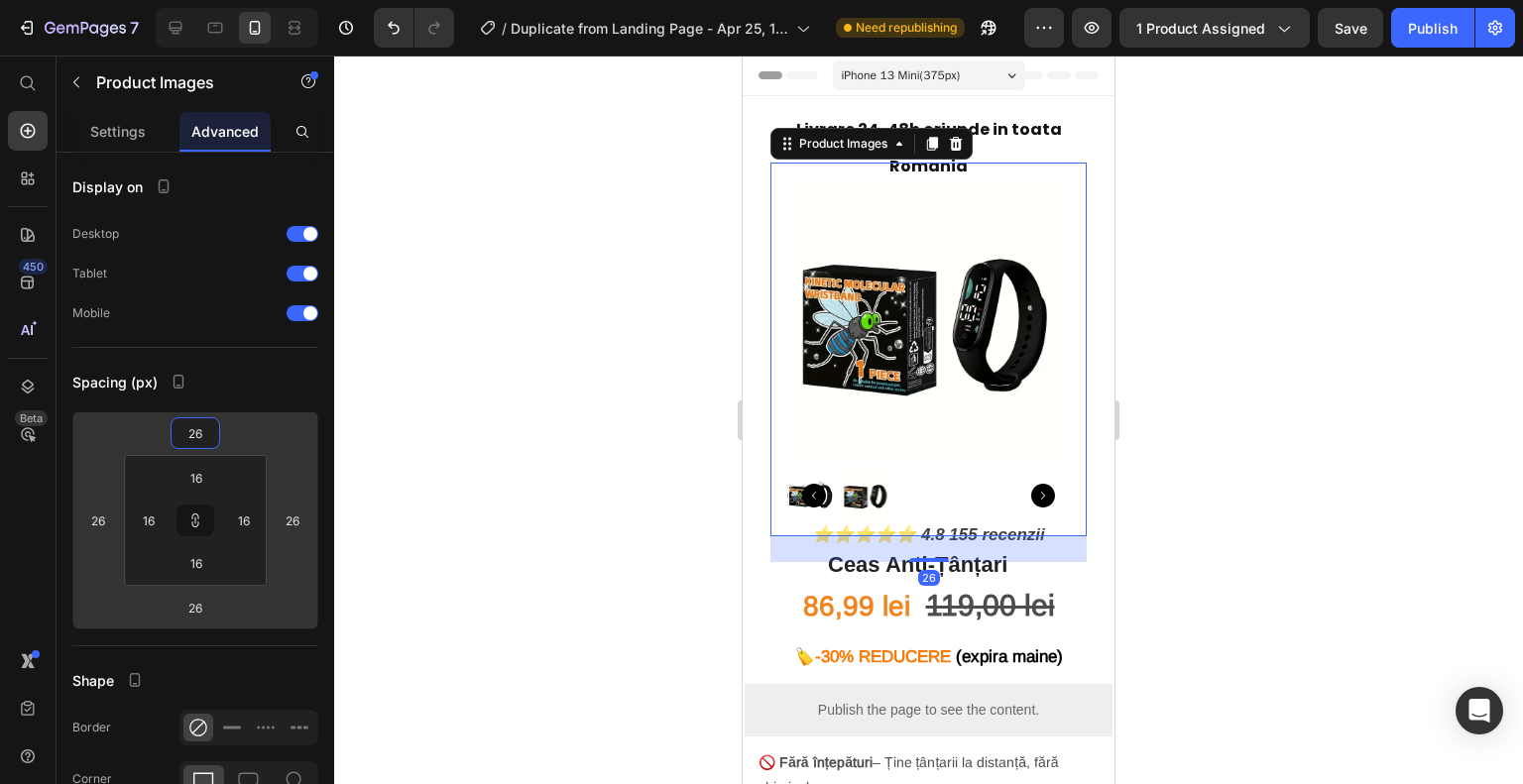 type on "28" 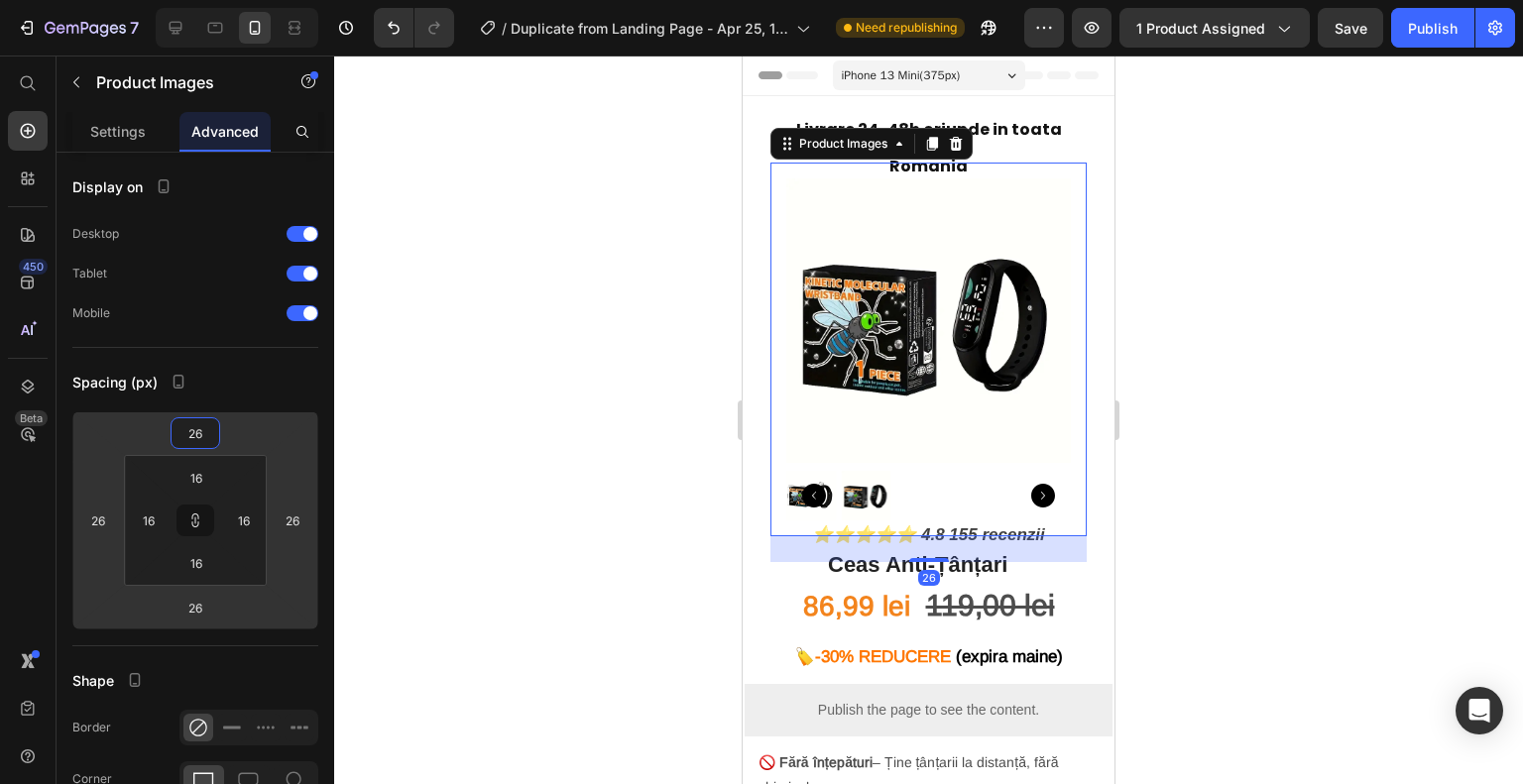 type on "28" 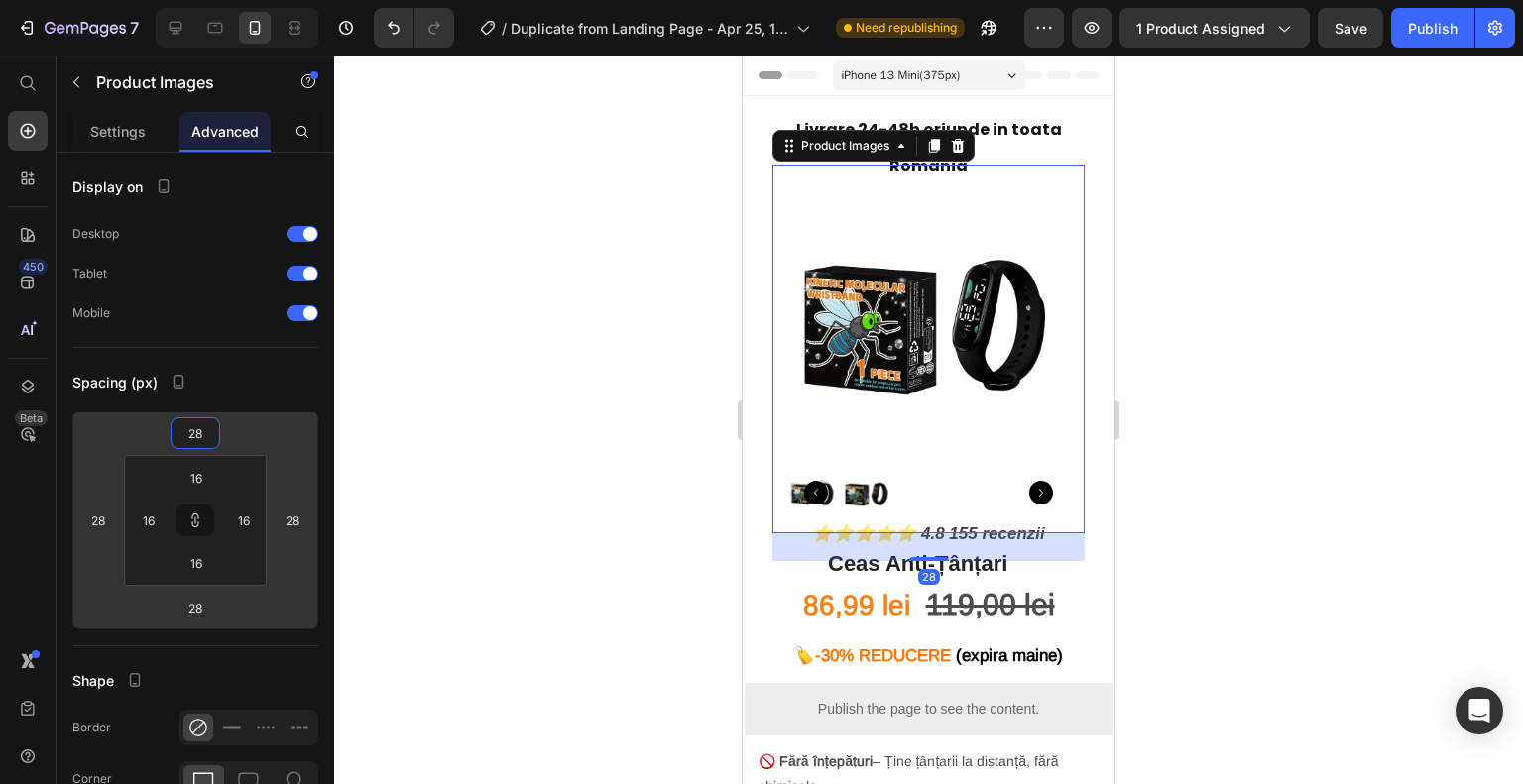 click on "7   /  Duplicate from Landing Page - Apr 25, 16:45:24 Need republishing Preview 1 product assigned  Save   Publish  450 Beta Start with Sections Elements Hero Section Product Detail Brands Trusted Badges Guarantee Product Breakdown How to use Testimonials Compare Bundle FAQs Social Proof Brand Story Product List Collection Blog List Contact Sticky Add to Cart Custom Footer Browse Library 450 Layout
Row
Row
Row
Row Text
Heading
Text Block Button
Button
Button
Sticky Back to top Media" at bounding box center (762, 0) 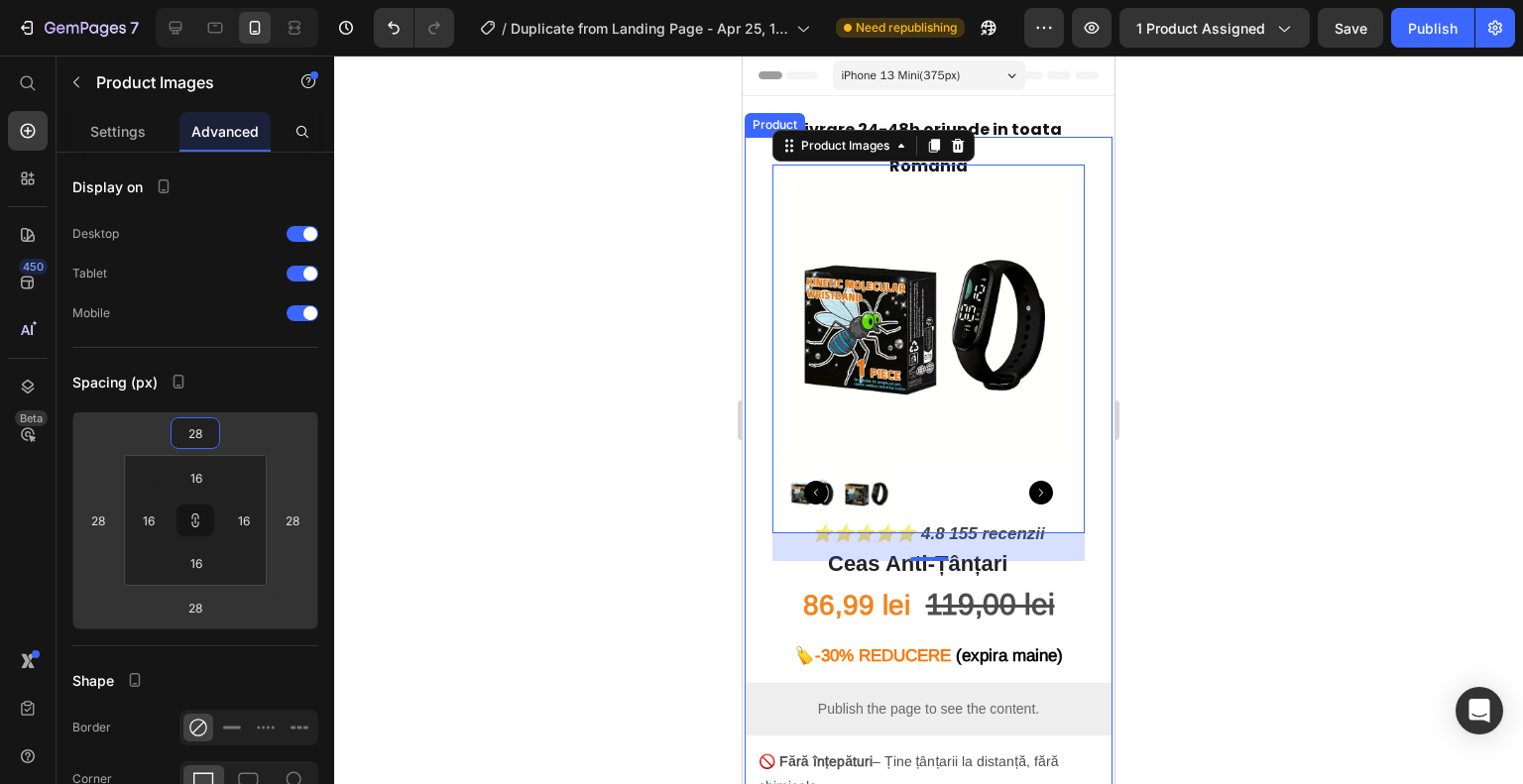 click on "Product Images   28" at bounding box center [928, 349] 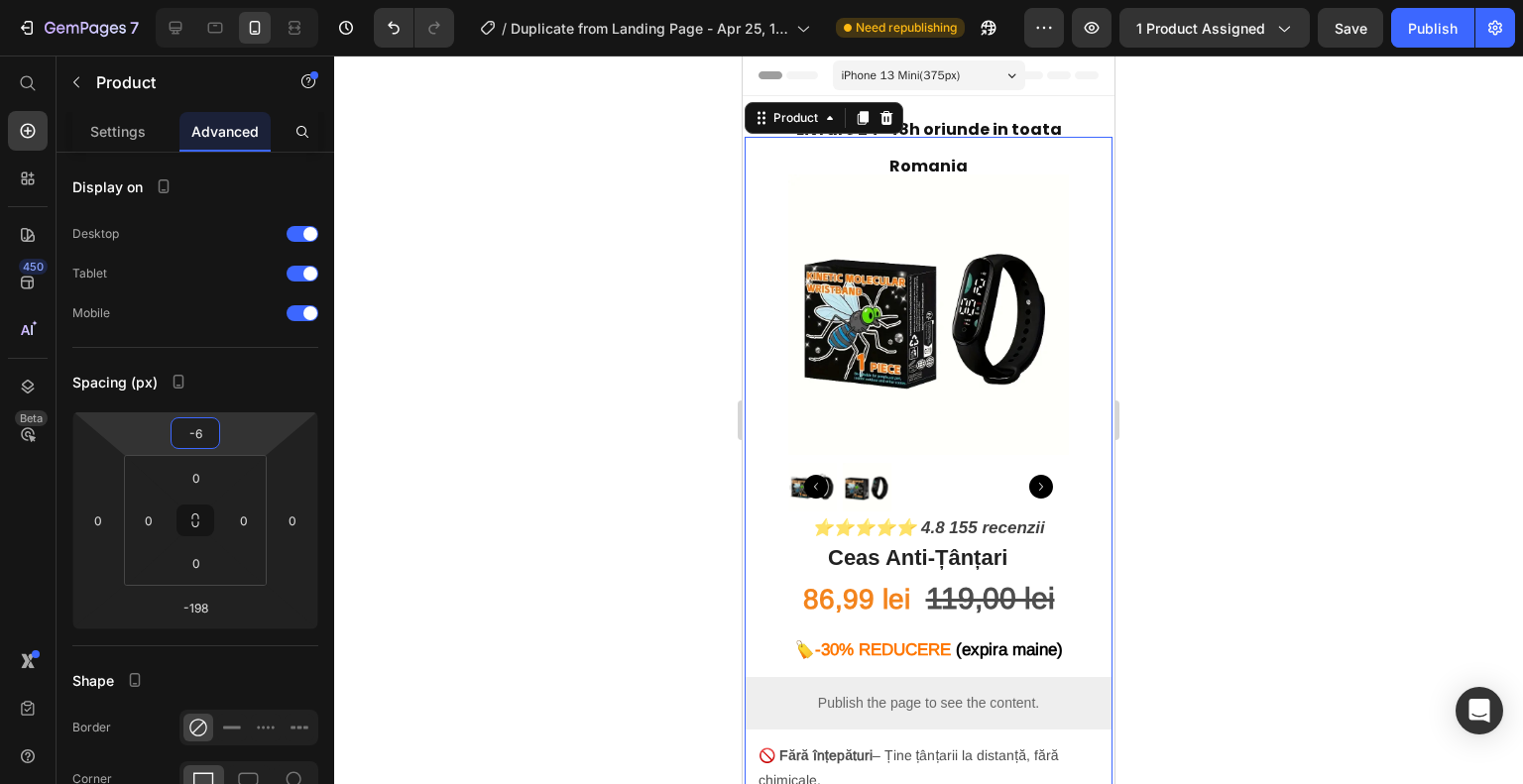 type on "-4" 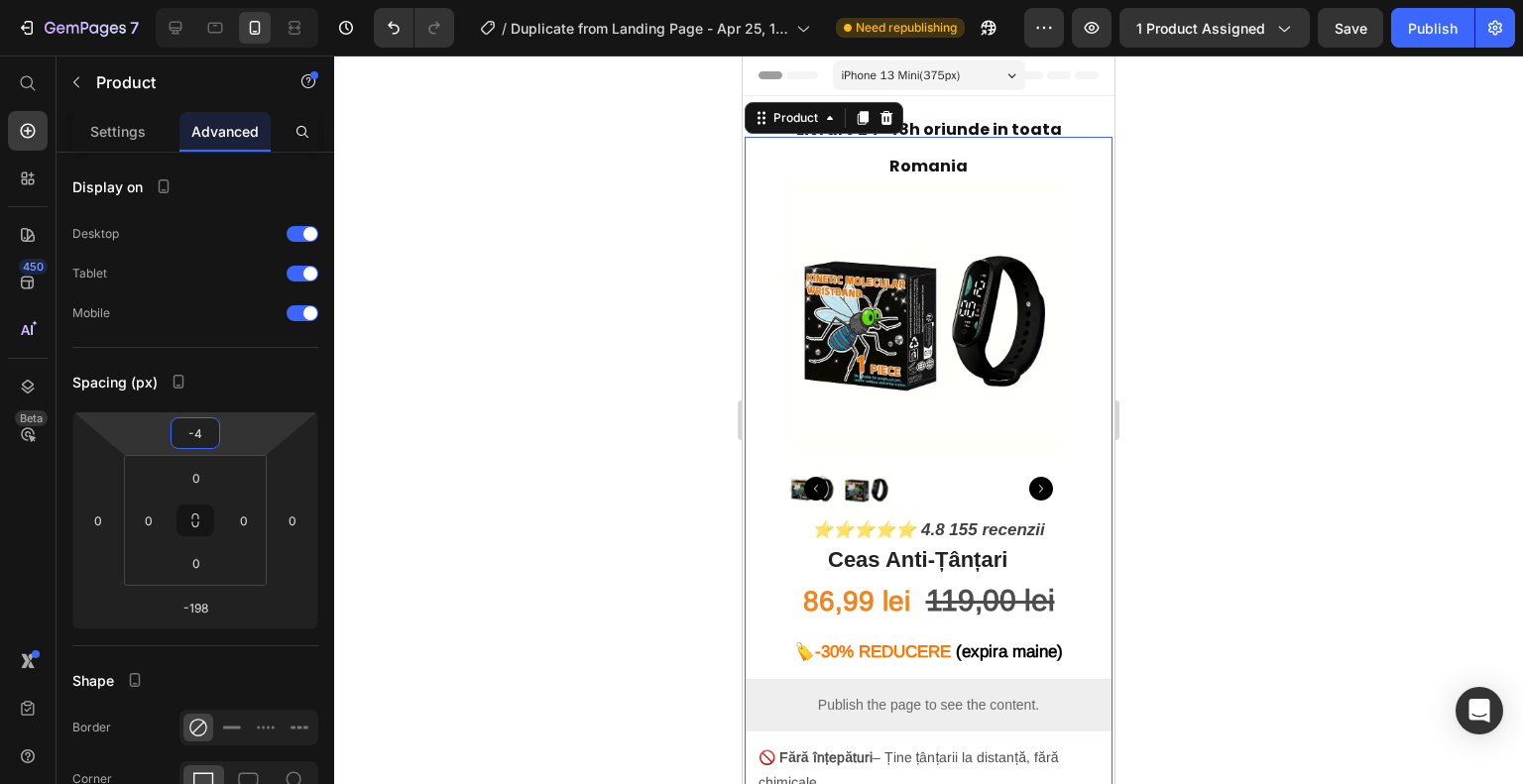 click on "7   /  Duplicate from Landing Page - Apr 25, 16:45:24 Need republishing Preview 1 product assigned  Save   Publish  450 Beta Start with Sections Elements Hero Section Product Detail Brands Trusted Badges Guarantee Product Breakdown How to use Testimonials Compare Bundle FAQs Social Proof Brand Story Product List Collection Blog List Contact Sticky Add to Cart Custom Footer Browse Library 450 Layout
Row
Row
Row
Row Text
Heading
Text Block Button
Button
Button
Sticky Back to top Media" at bounding box center [762, 0] 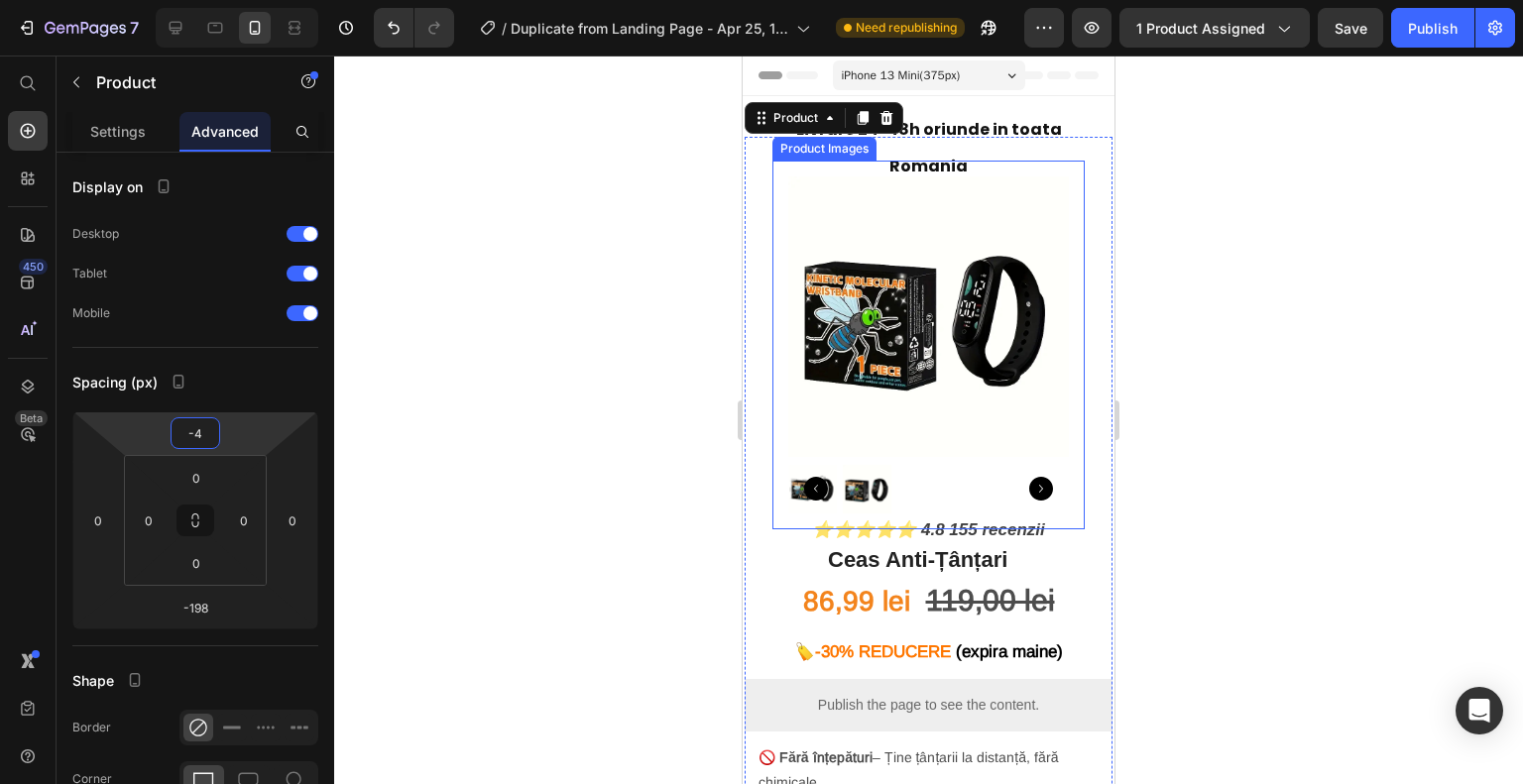 click 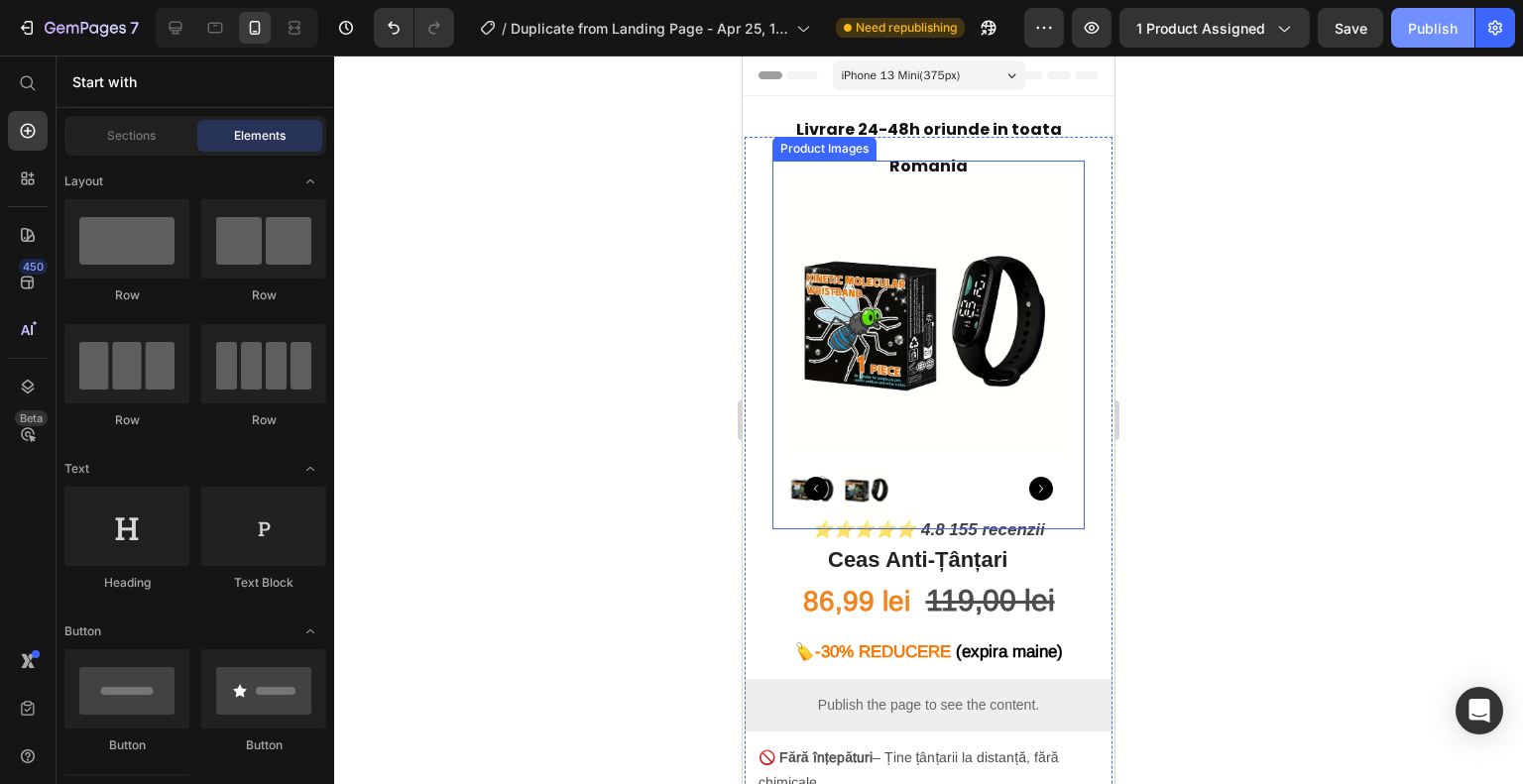 click on "Publish" 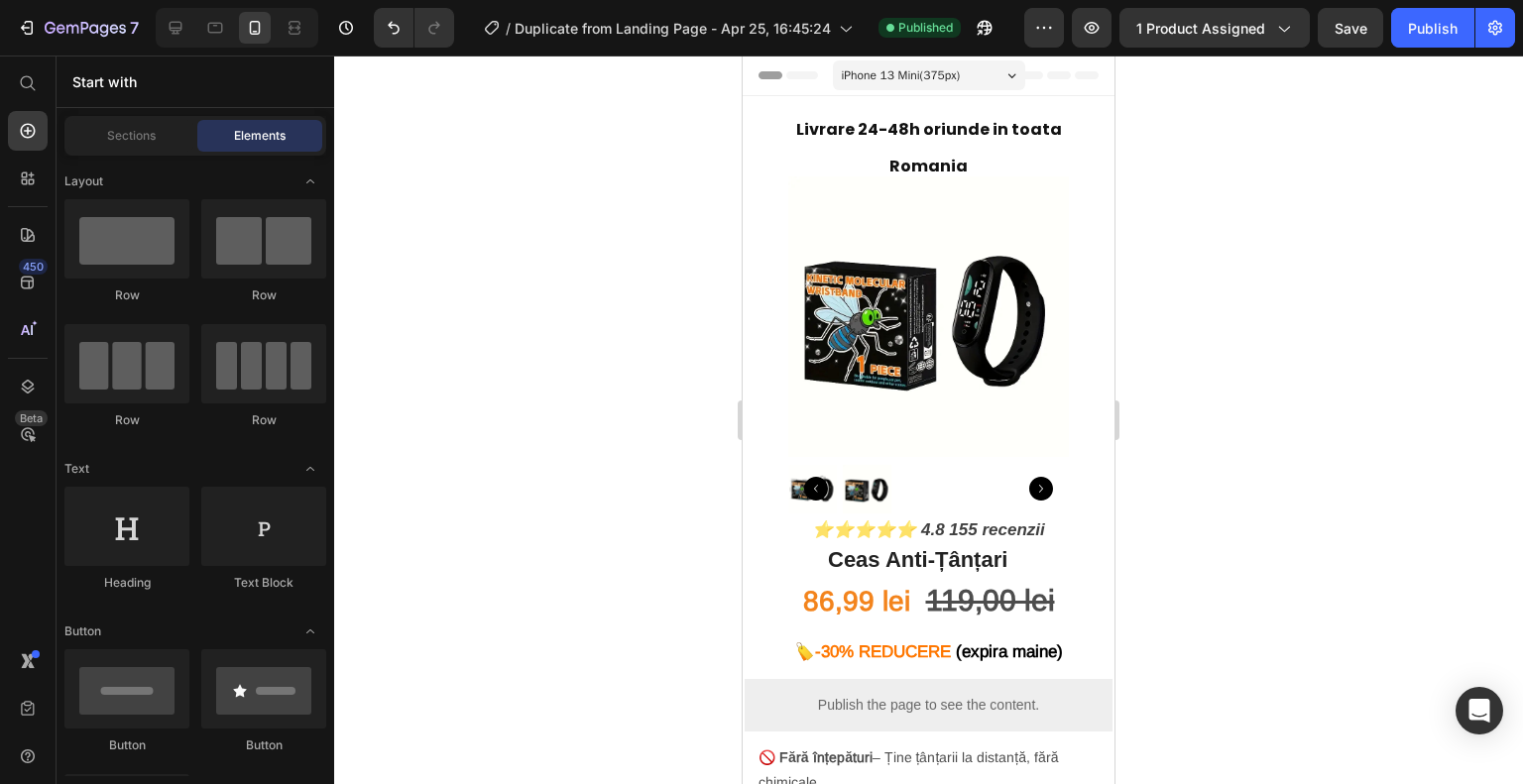 click on "iPhone 13 Mini  ( 375 px)" at bounding box center [929, 75] 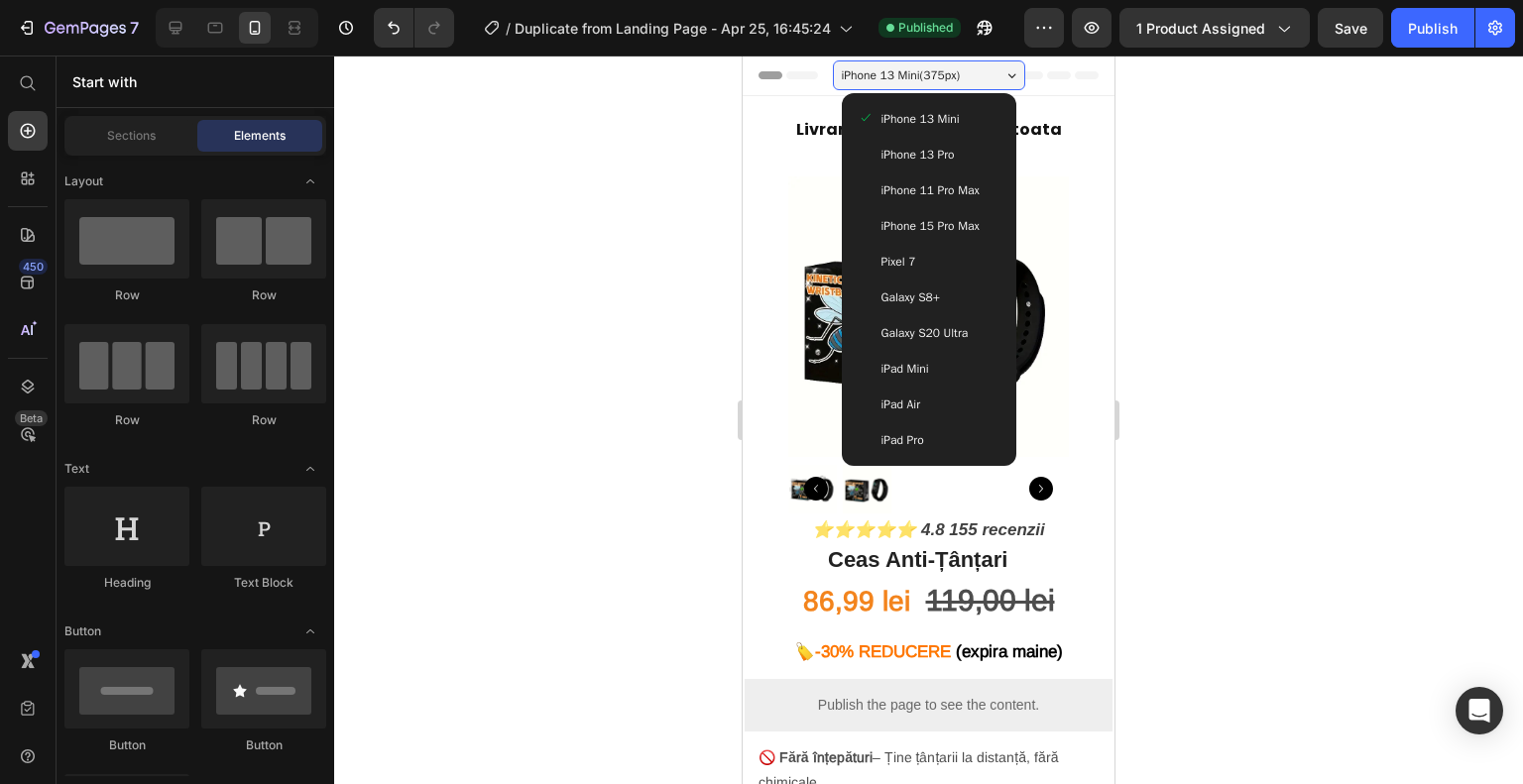 click on "iPhone 15 Pro Max" at bounding box center [930, 226] 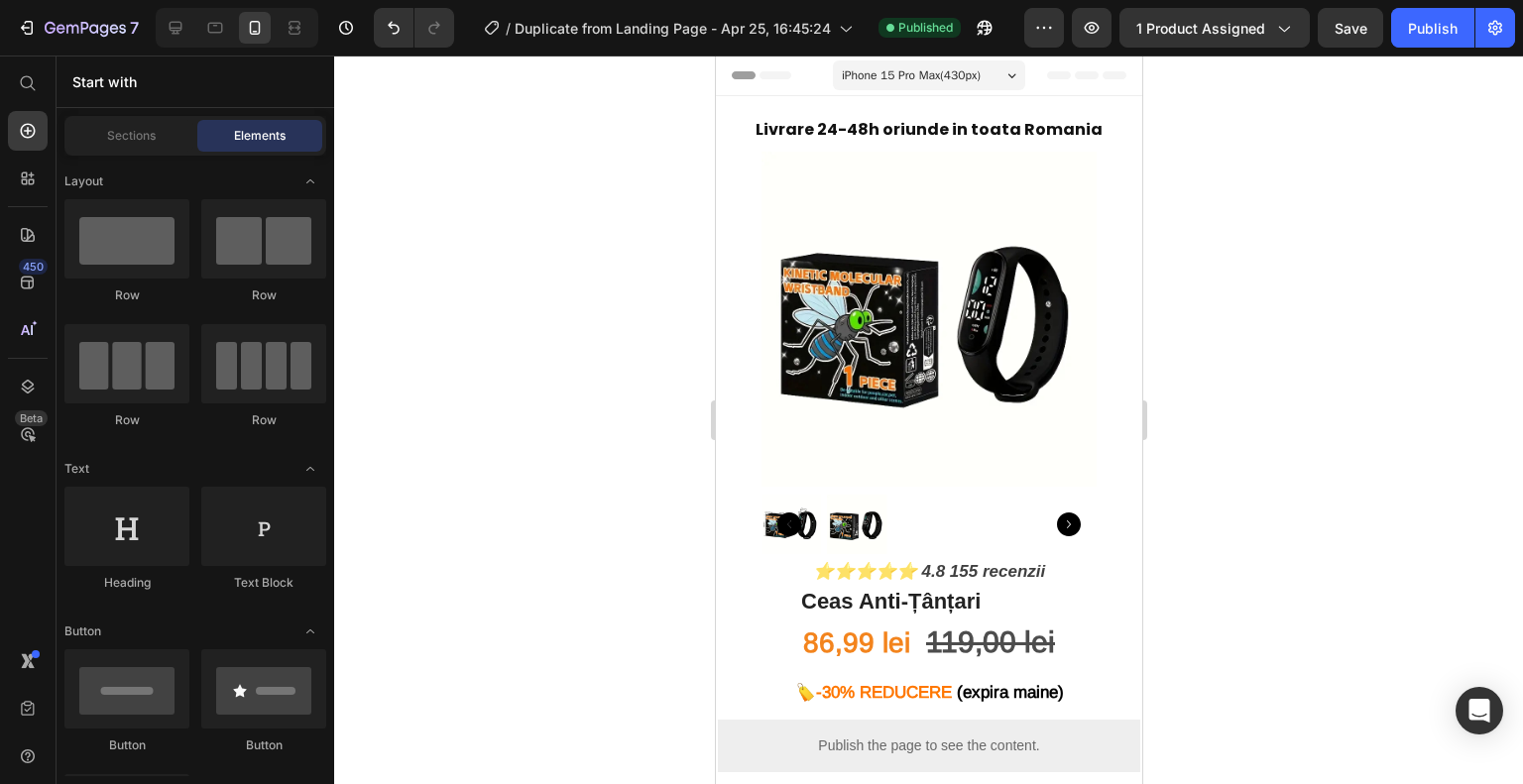 click 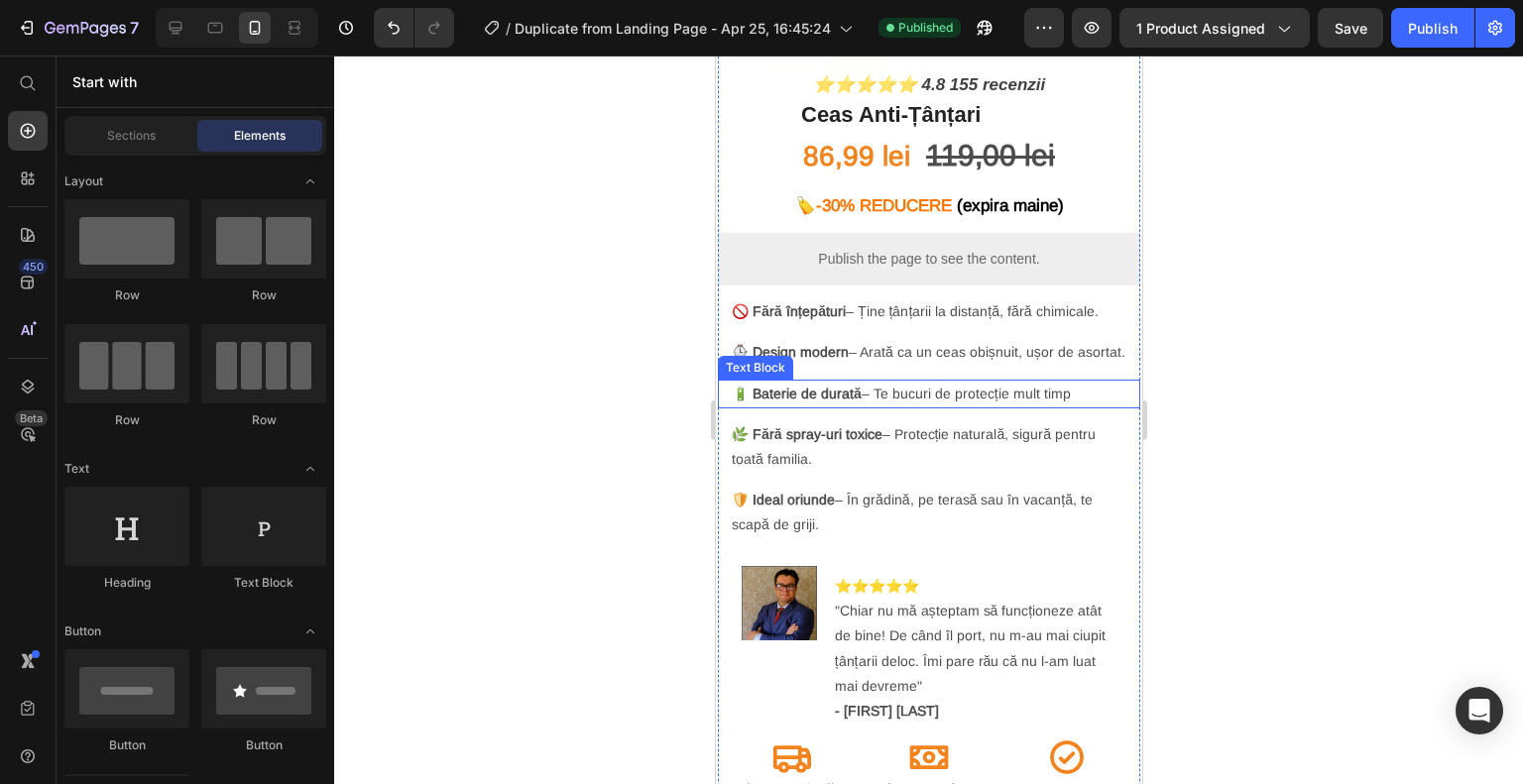scroll, scrollTop: 595, scrollLeft: 0, axis: vertical 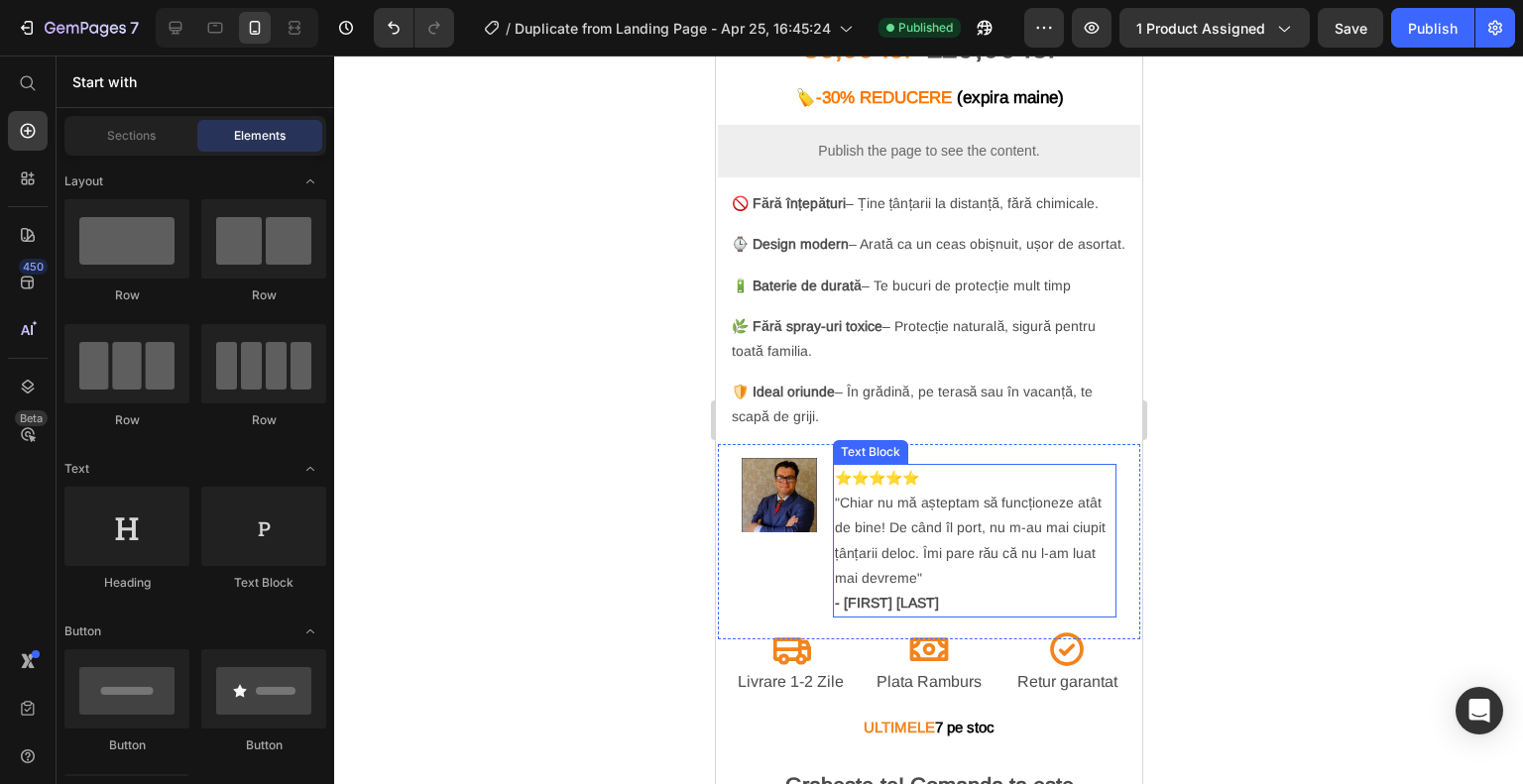 click on "- Andrei Stoica" at bounding box center [885, 603] 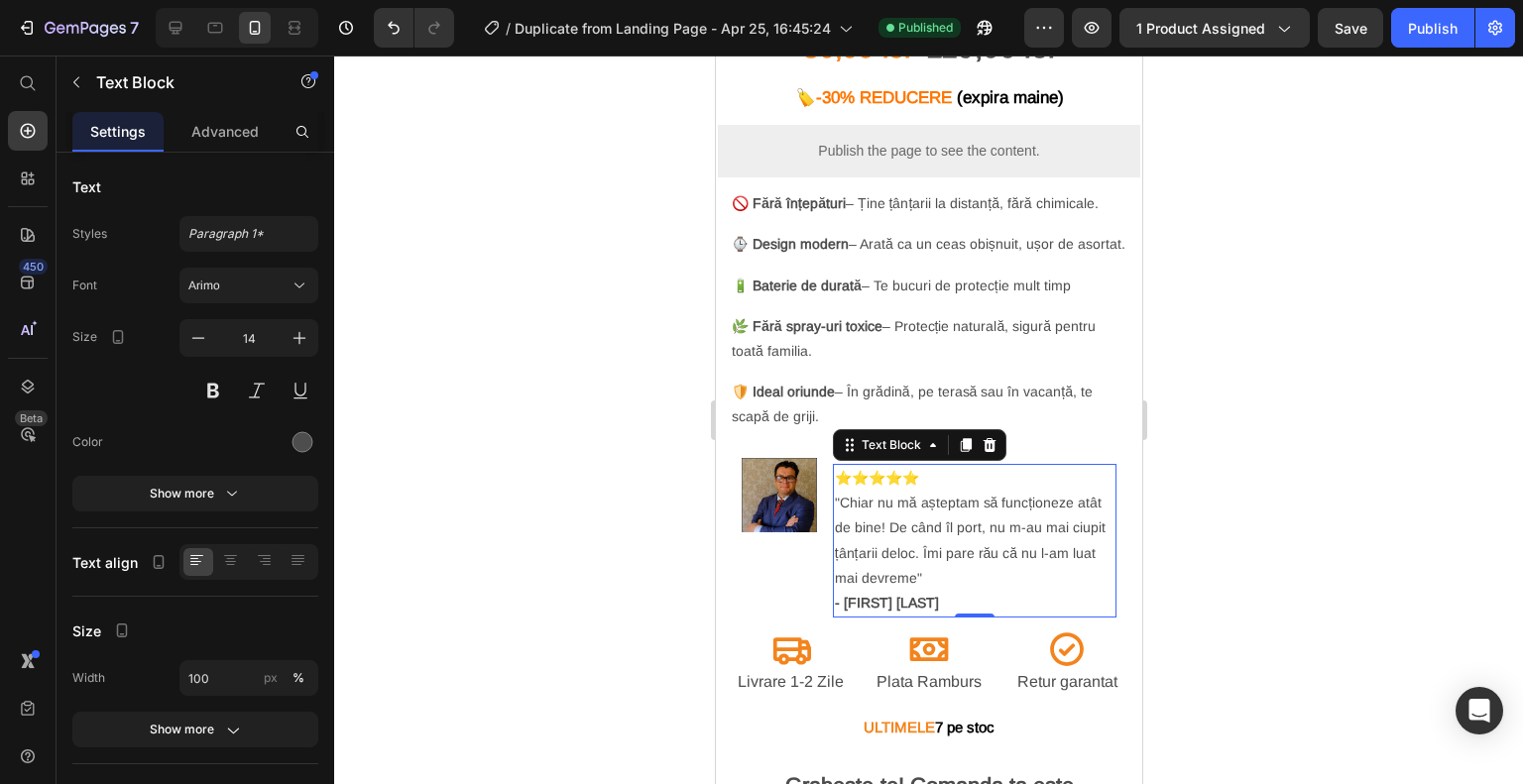 click on "- Andrei Stoica" at bounding box center (885, 603) 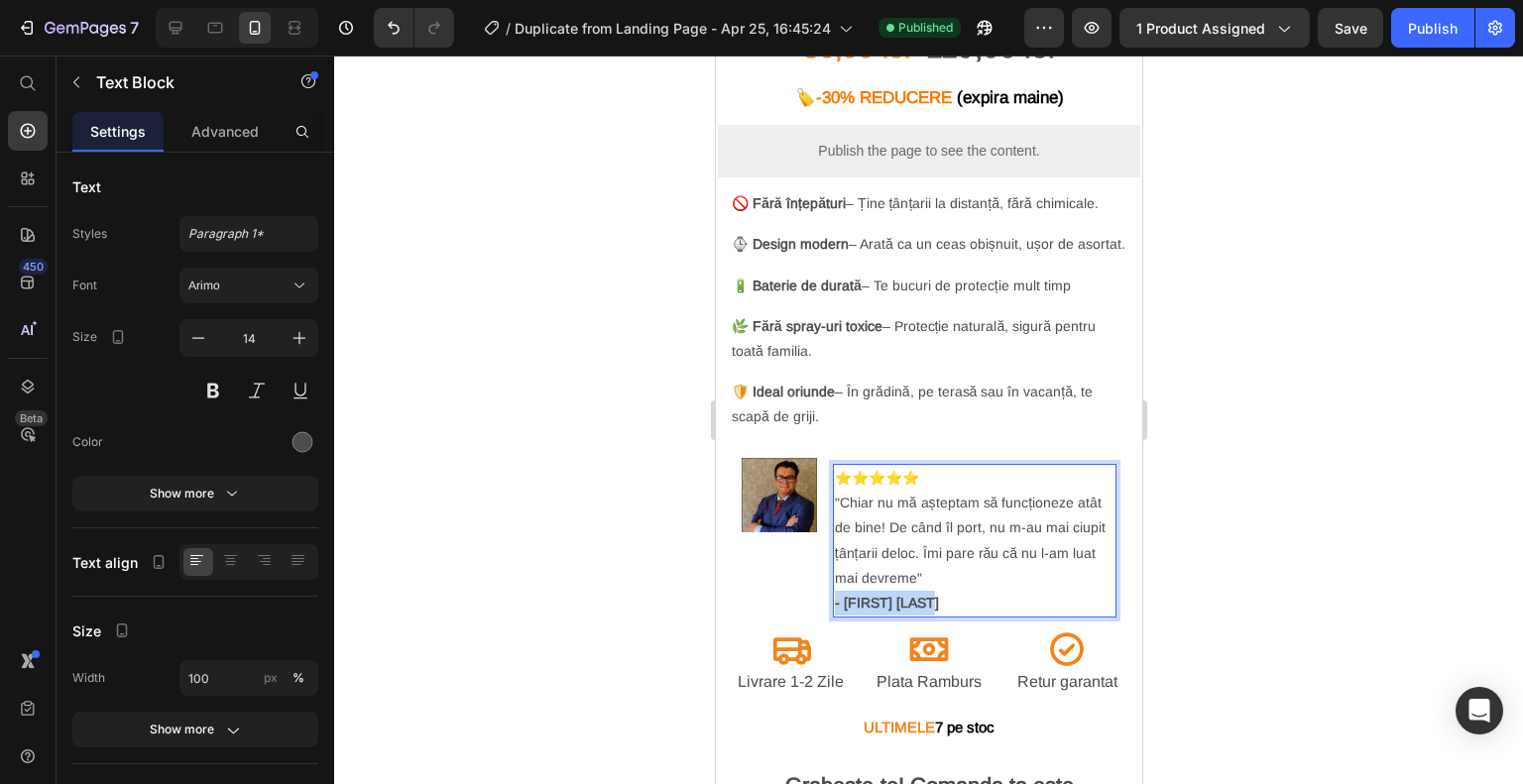 click on "- Andrei Stoica" at bounding box center (885, 603) 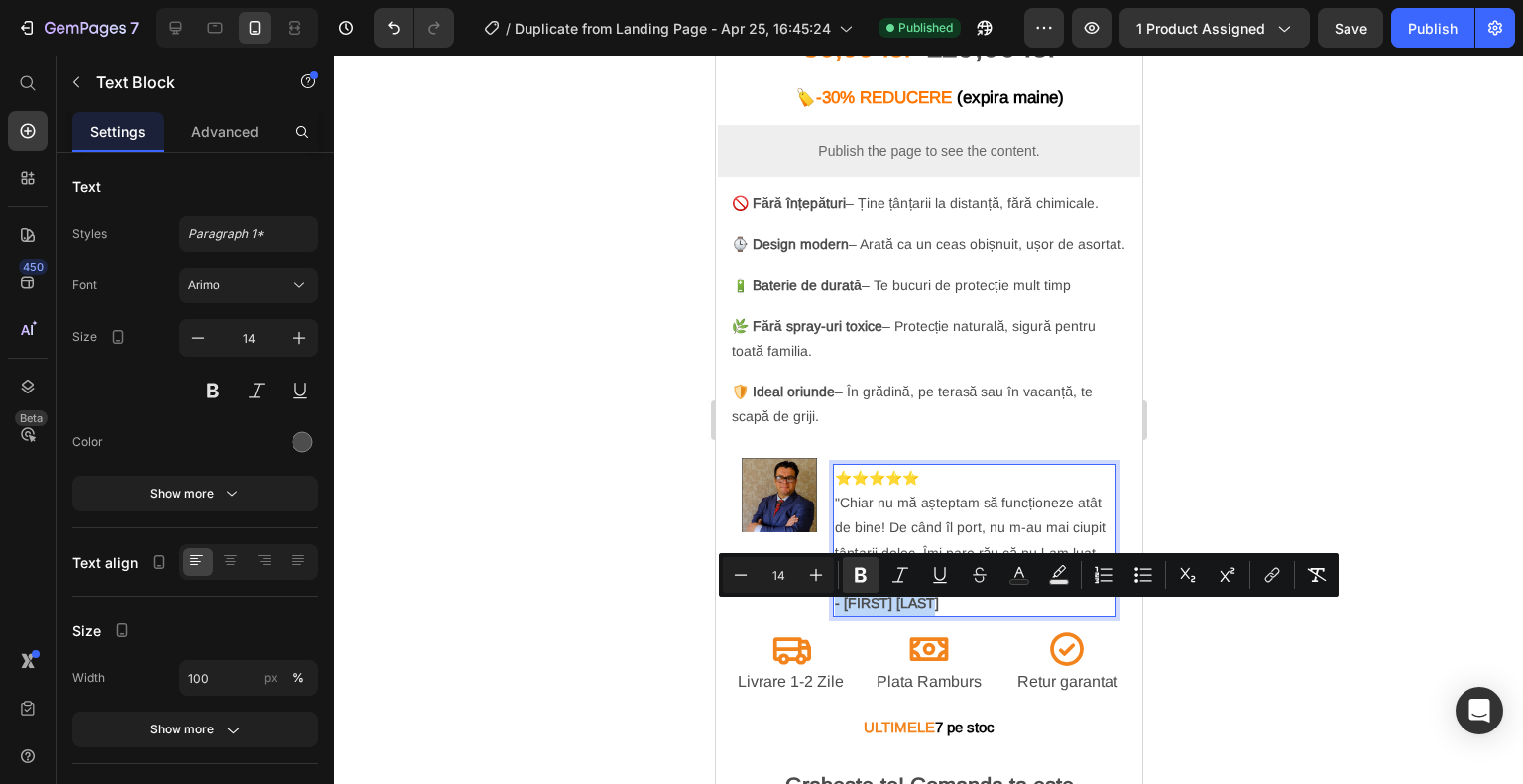 click on "- Andrei Stoica" at bounding box center [885, 603] 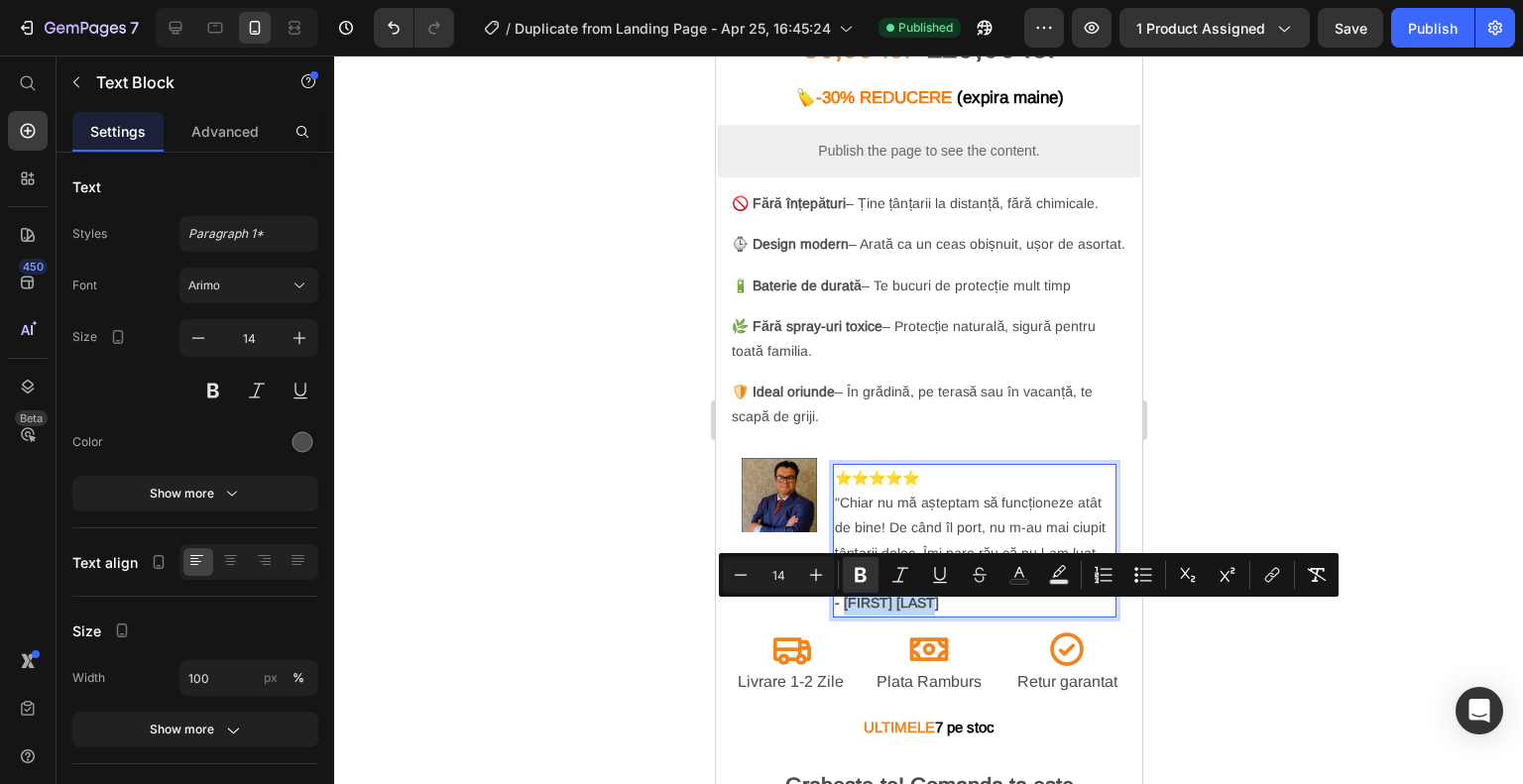 drag, startPoint x: 921, startPoint y: 617, endPoint x: 840, endPoint y: 622, distance: 81.1542 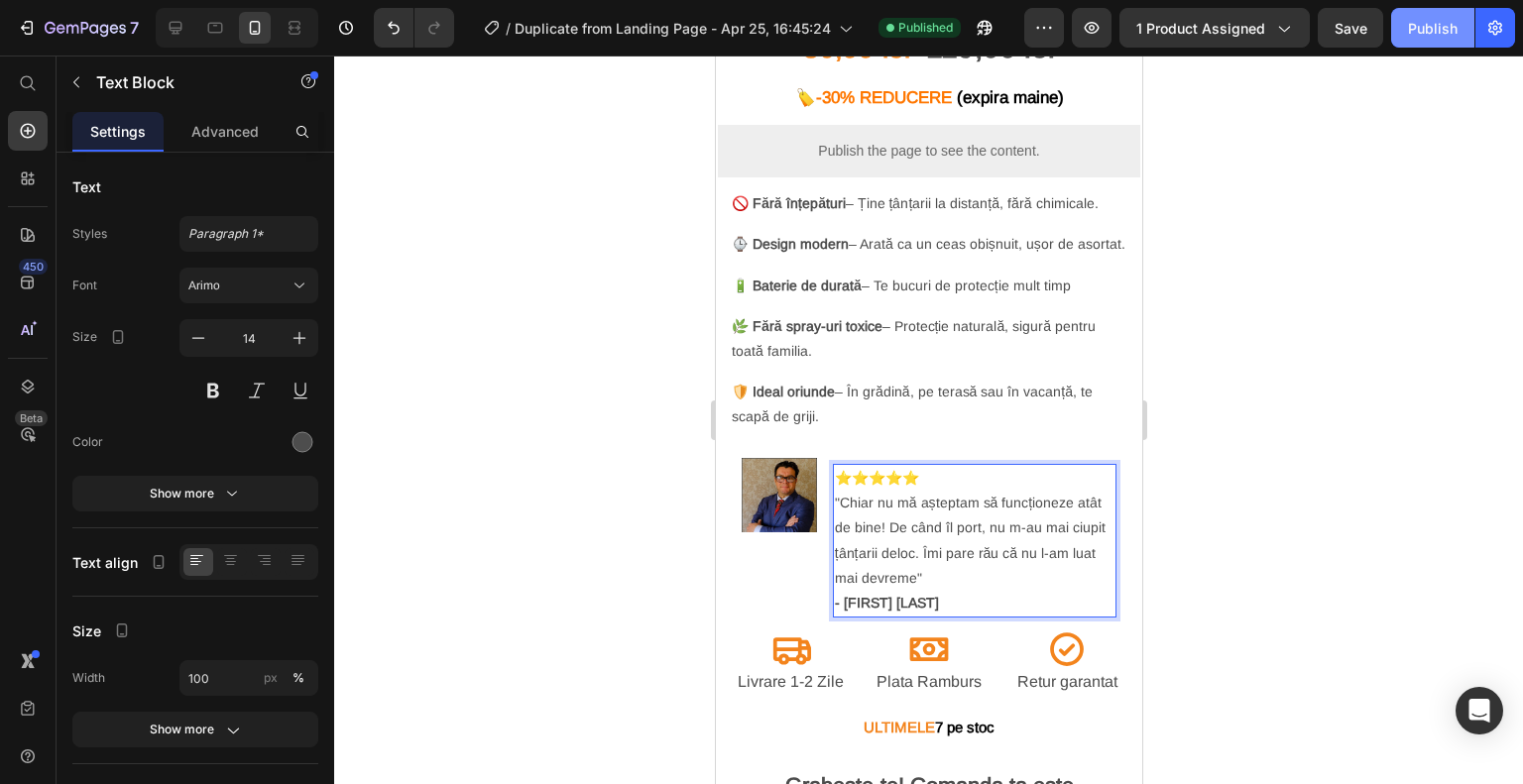 click on "Publish" at bounding box center [1433, 28] 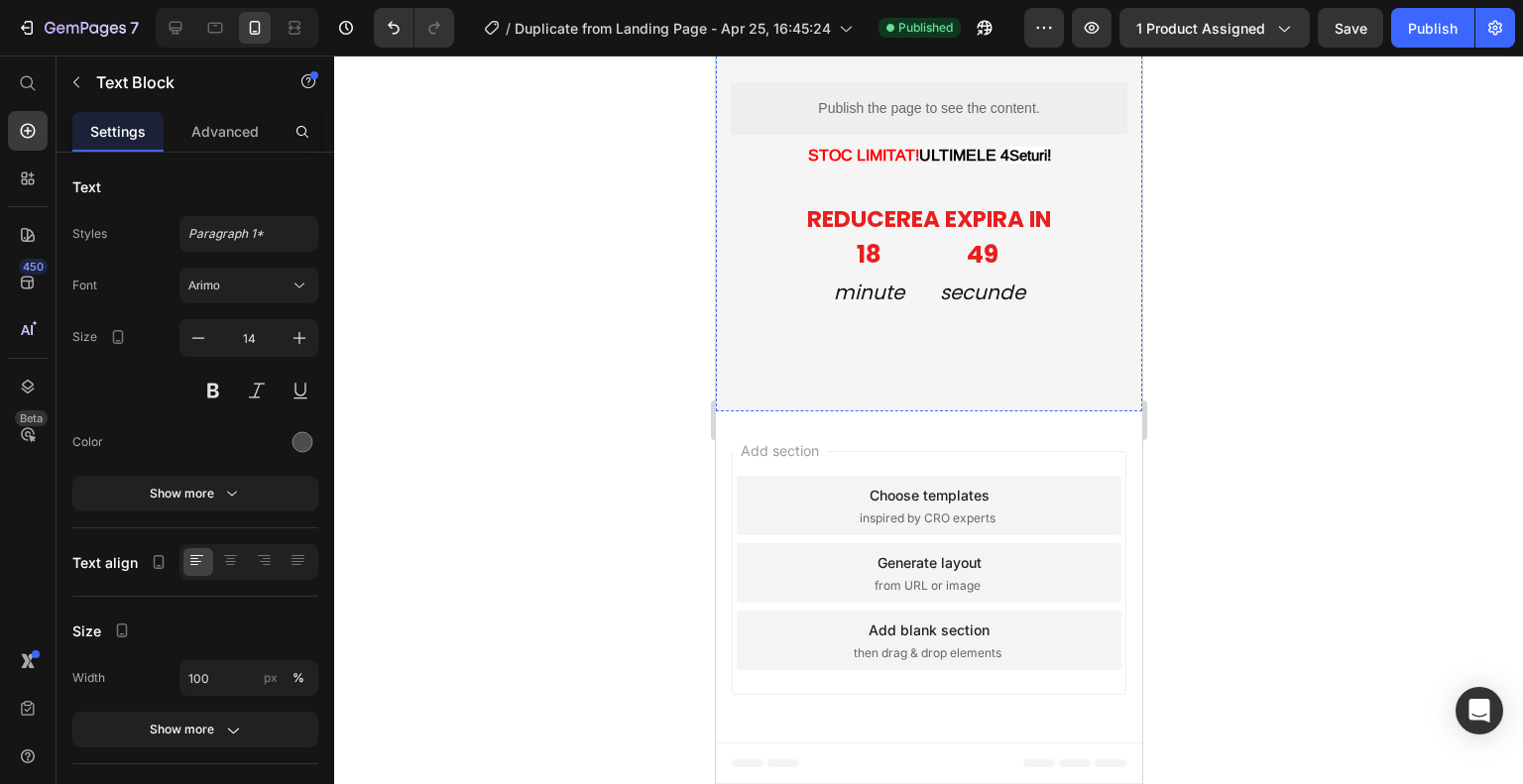 scroll, scrollTop: 6477, scrollLeft: 0, axis: vertical 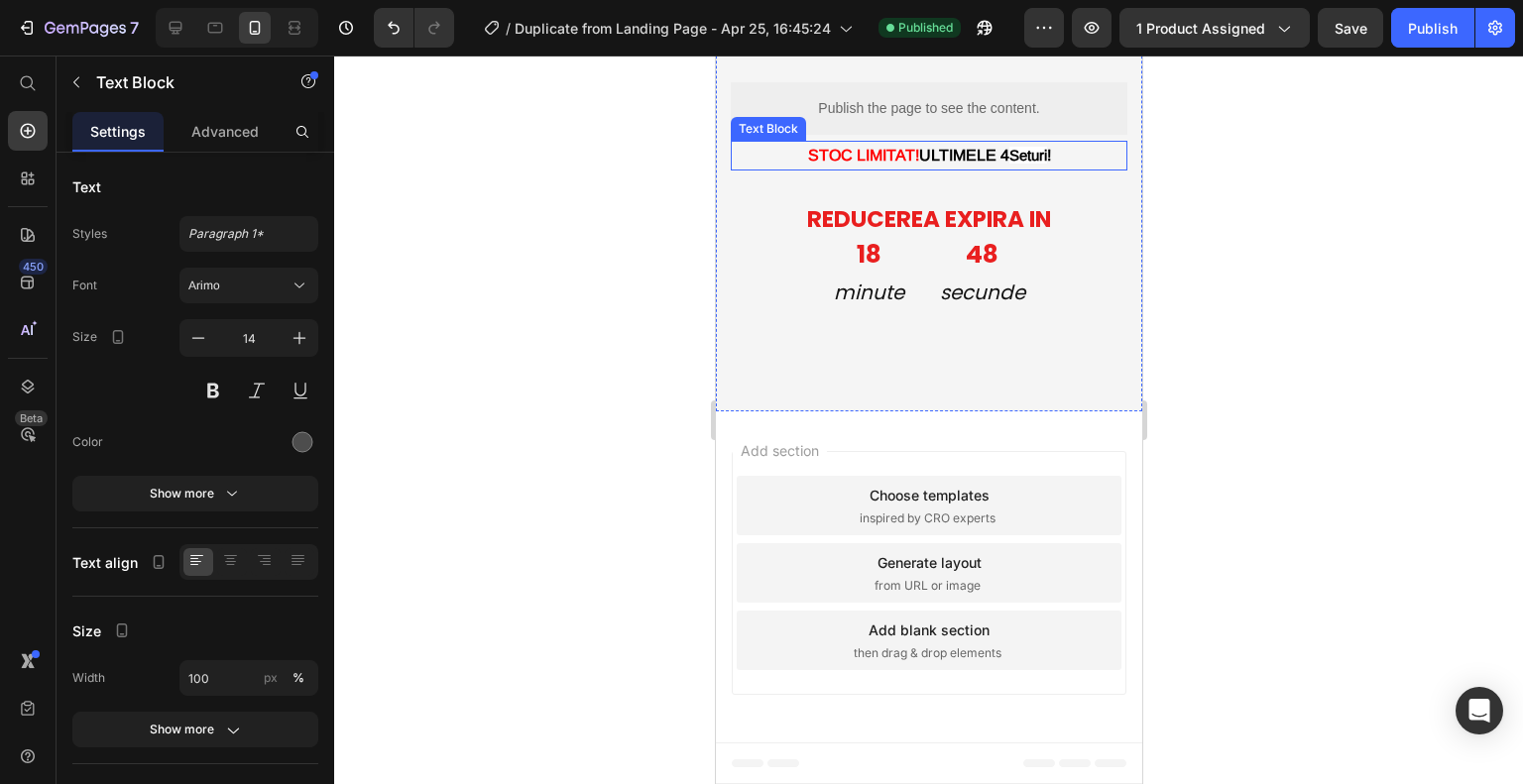 click on "Seturi" at bounding box center (1027, 155) 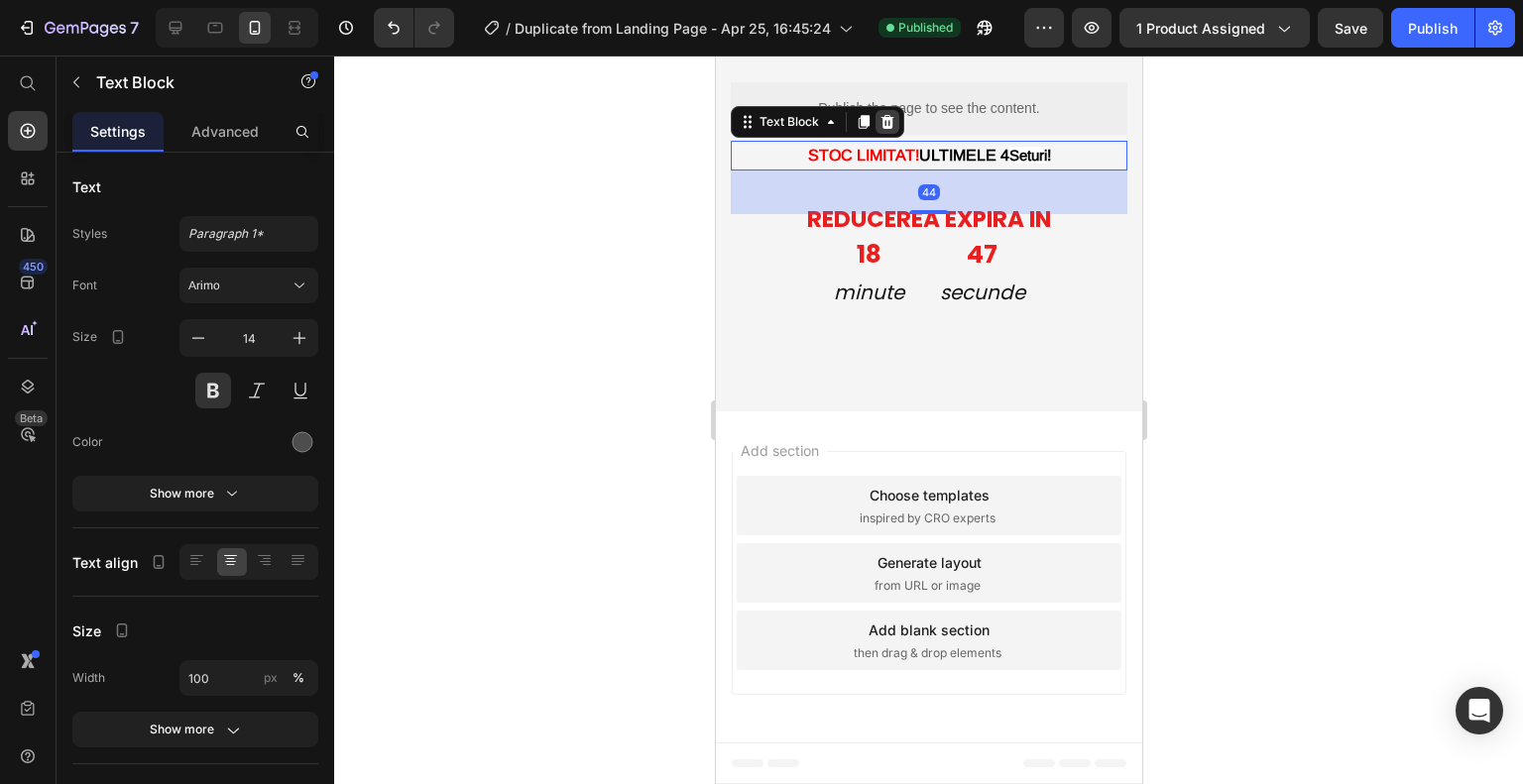 click 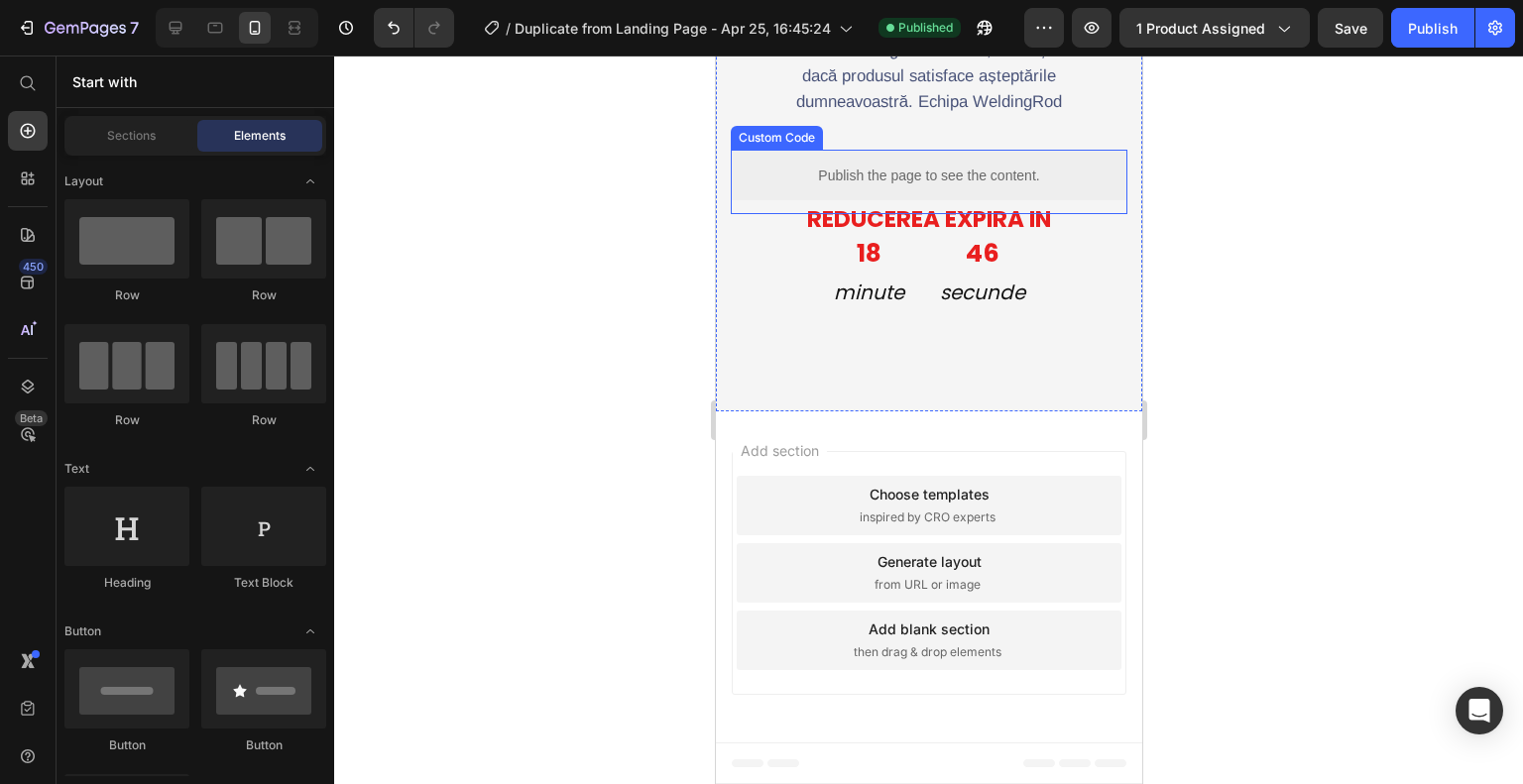 click on "46 secunde" at bounding box center (982, 274) 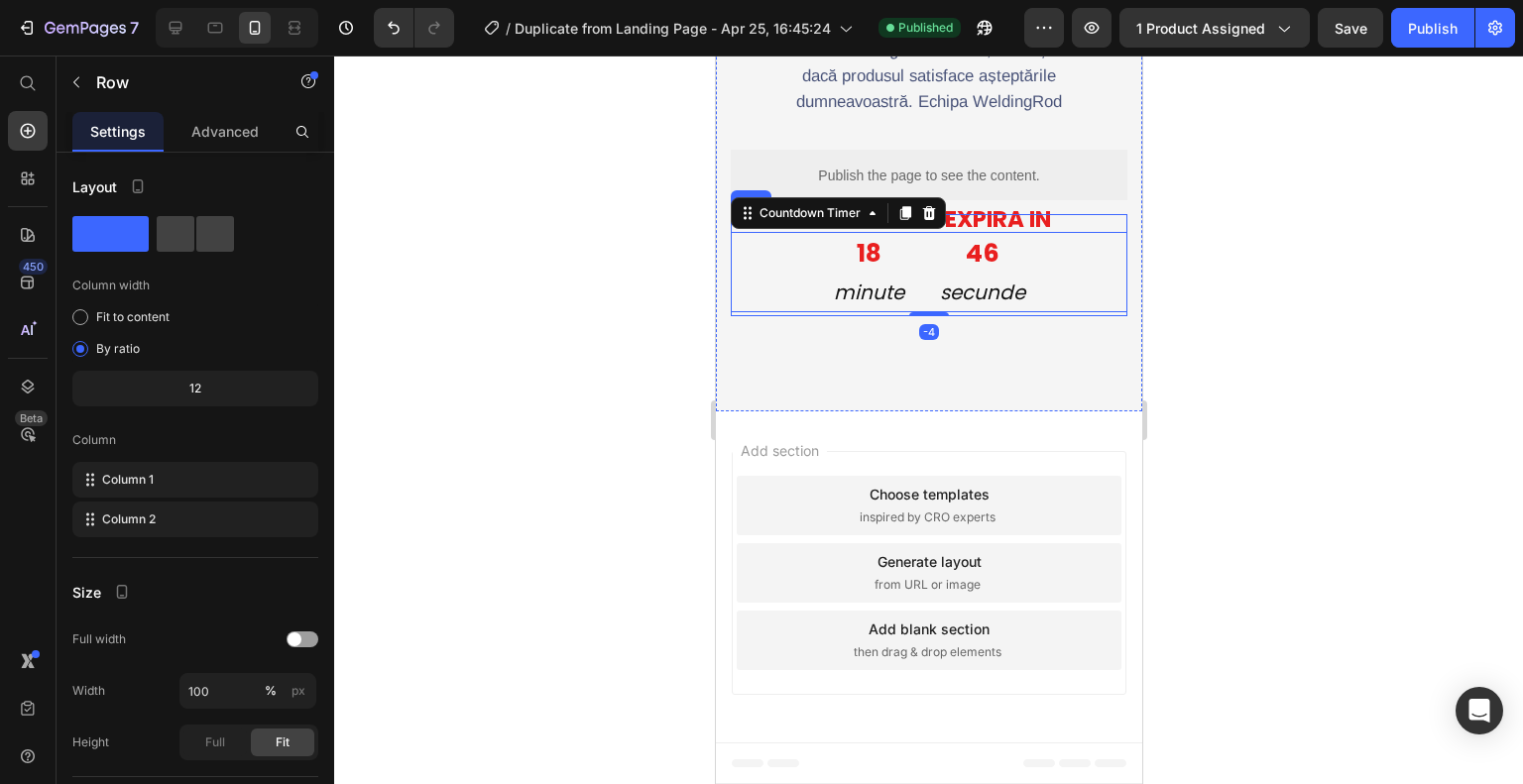 click on "18 minute 46 secunde Countdown Timer   -4" at bounding box center [928, 268] 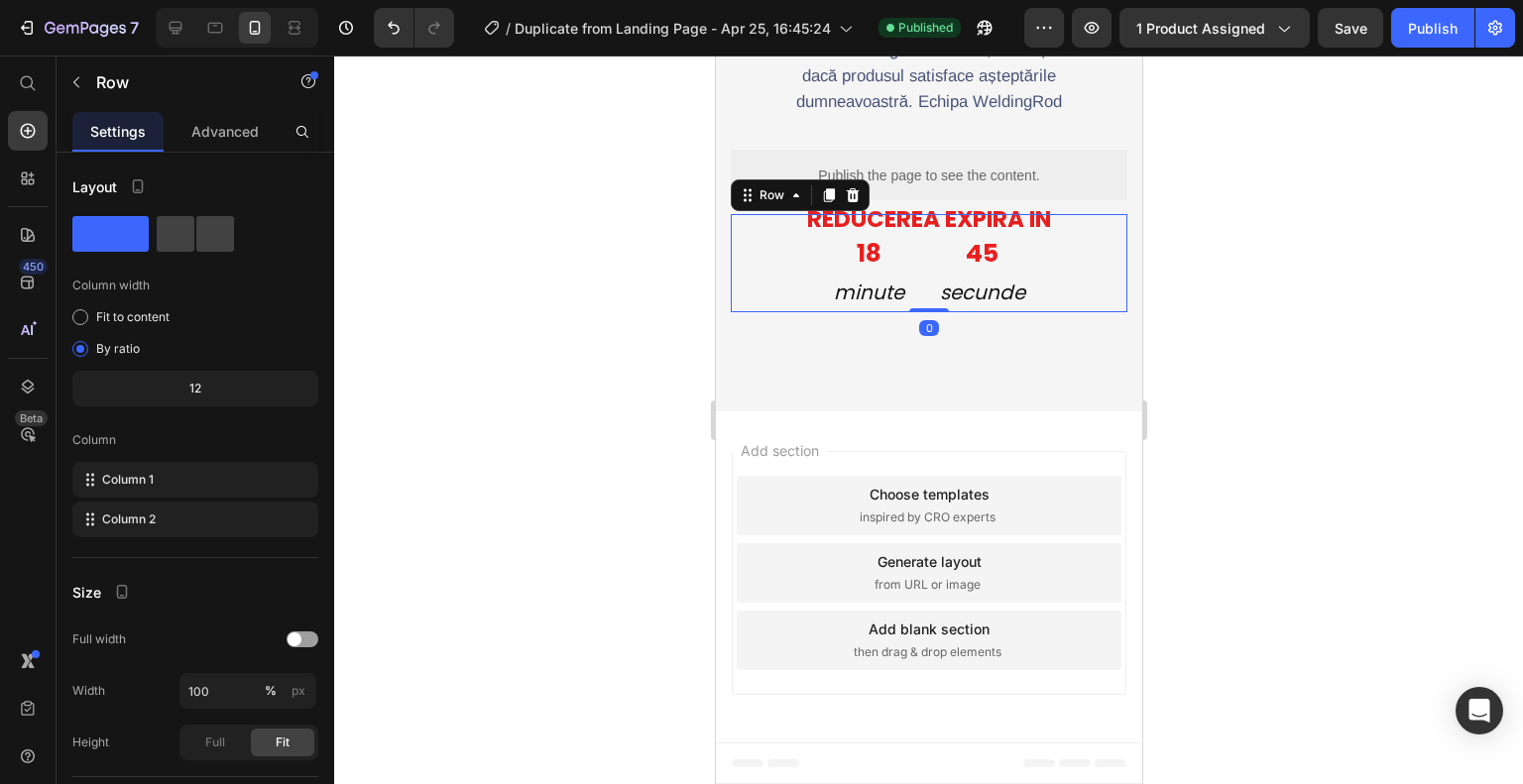 click at bounding box center (852, 195) 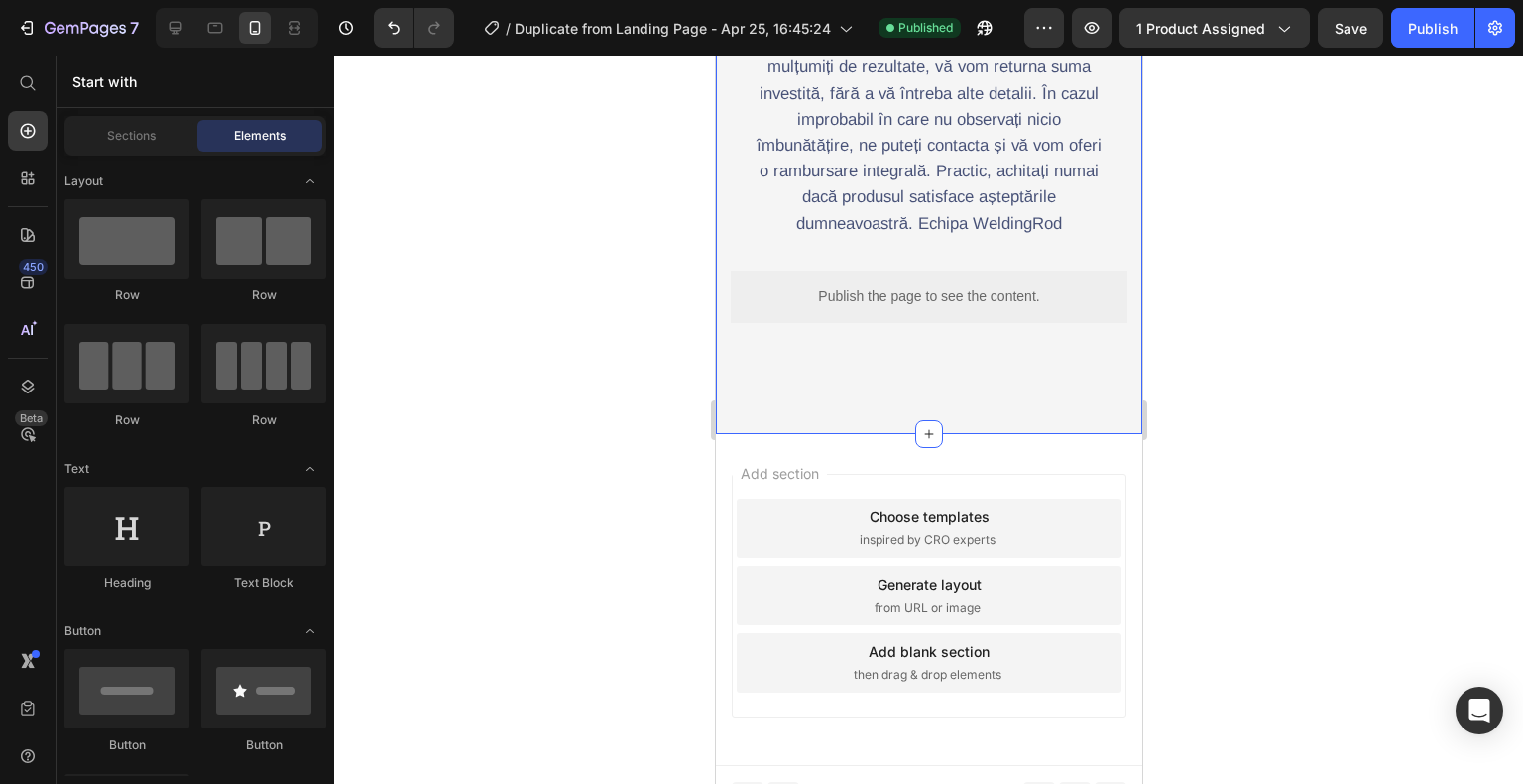 scroll, scrollTop: 5816, scrollLeft: 0, axis: vertical 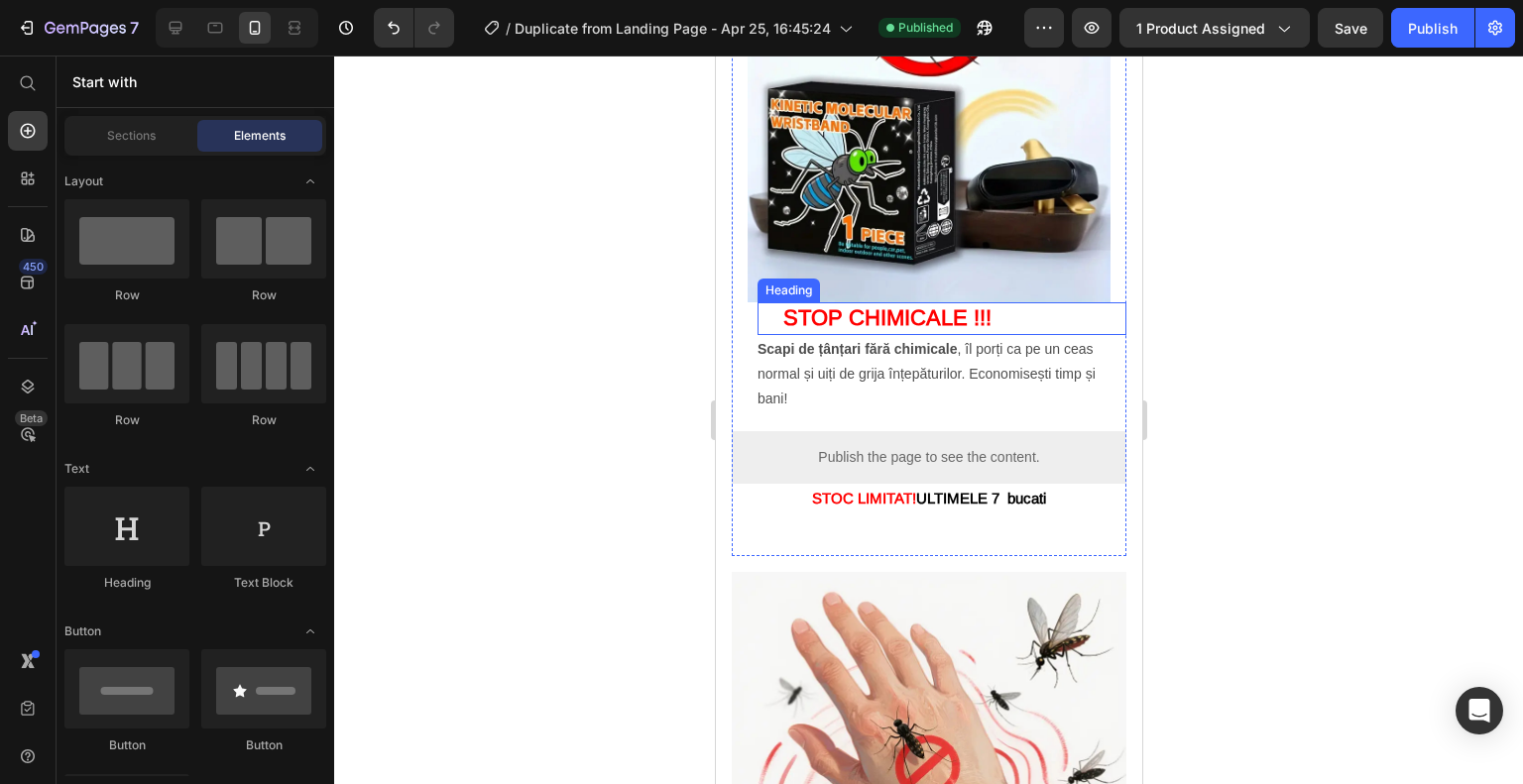 click on "STOP CHIMICALE !!!" at bounding box center [886, 317] 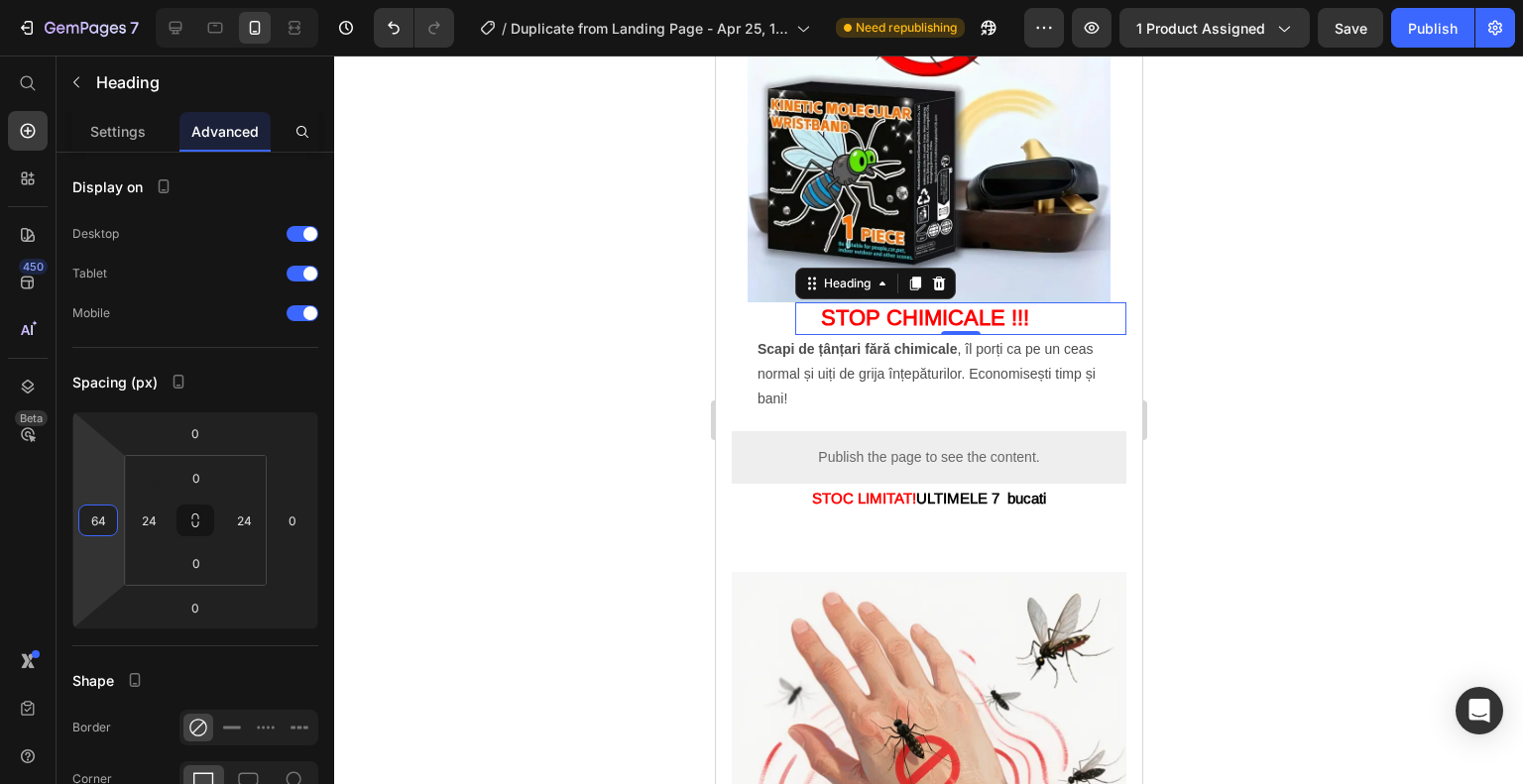 type on "60" 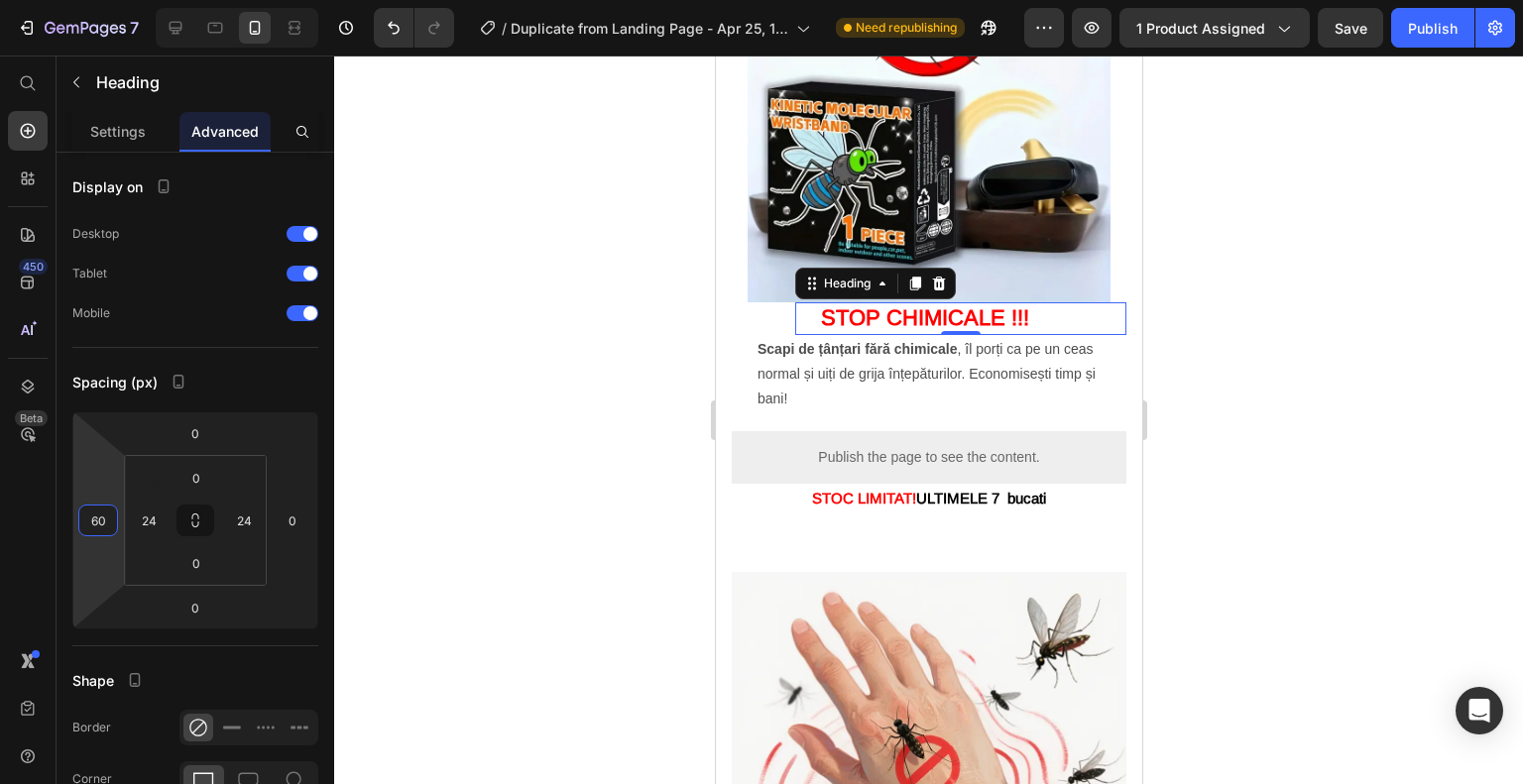drag, startPoint x: 110, startPoint y: 570, endPoint x: 122, endPoint y: 553, distance: 20.808652 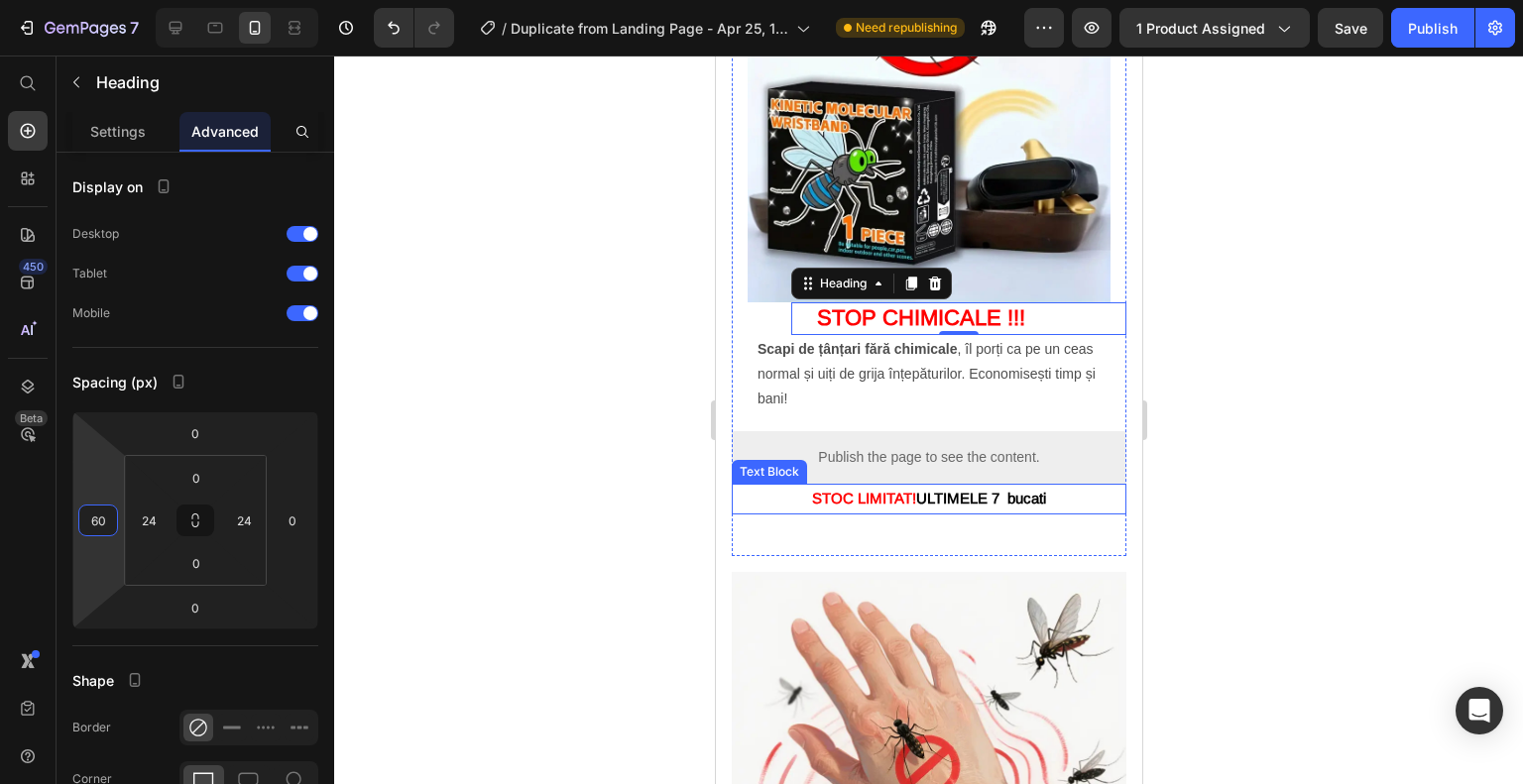 click on "STOC LIMITAT!  ULTIMELE 7  bucati" 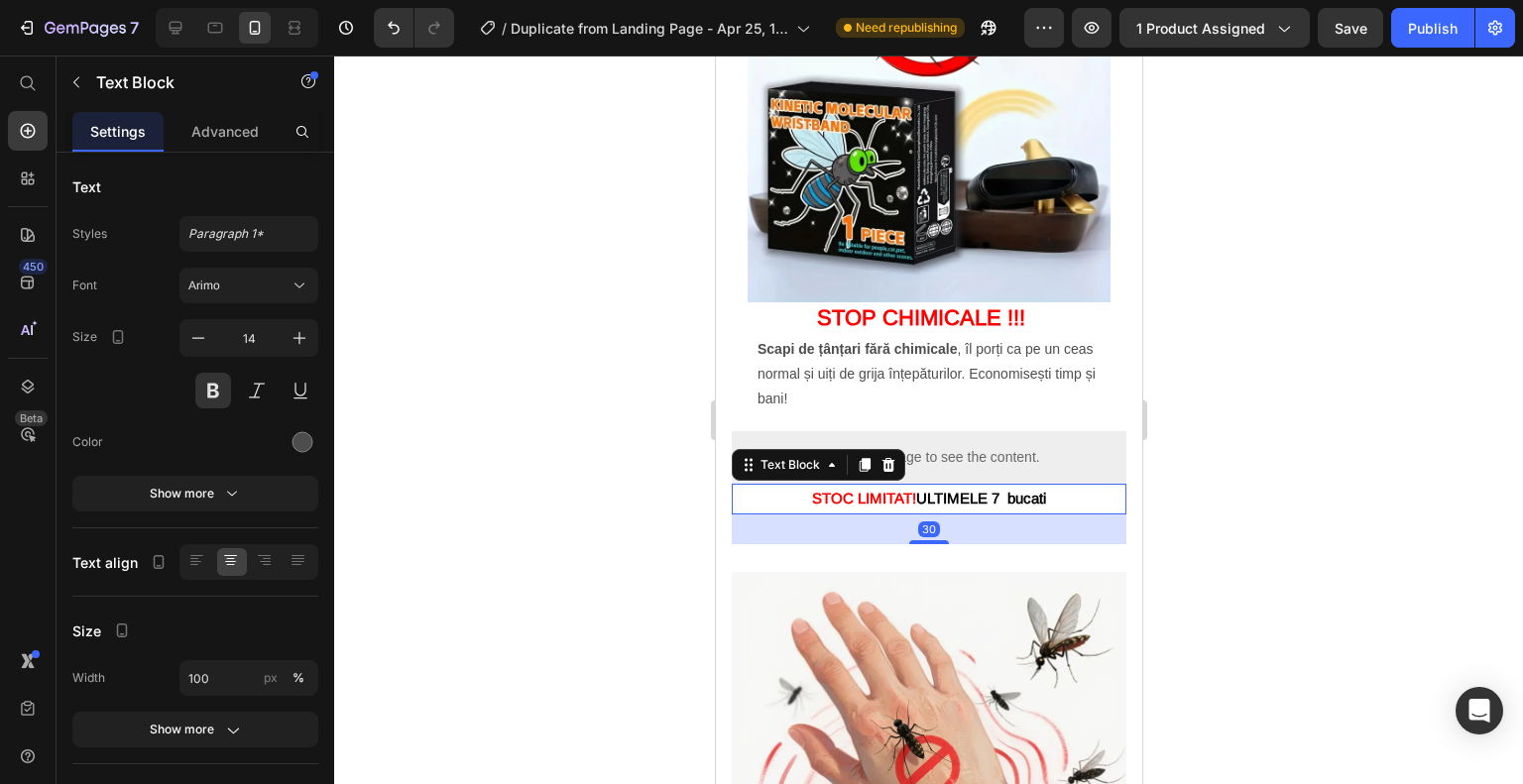 click on "STOC LIMITAT!  ULTIMELE 7  bucati" 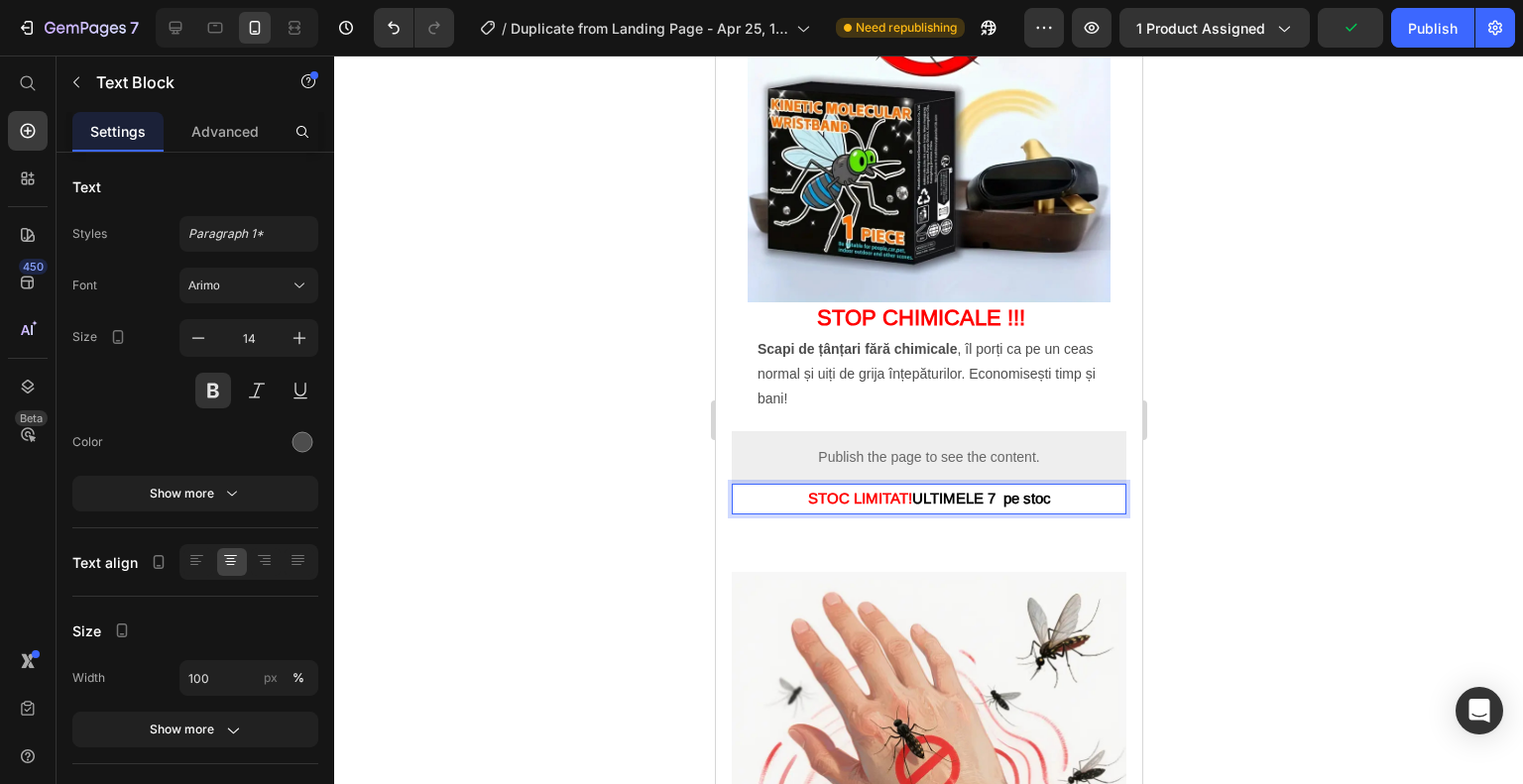 click on "ULTIMELE 7  pe stoc" 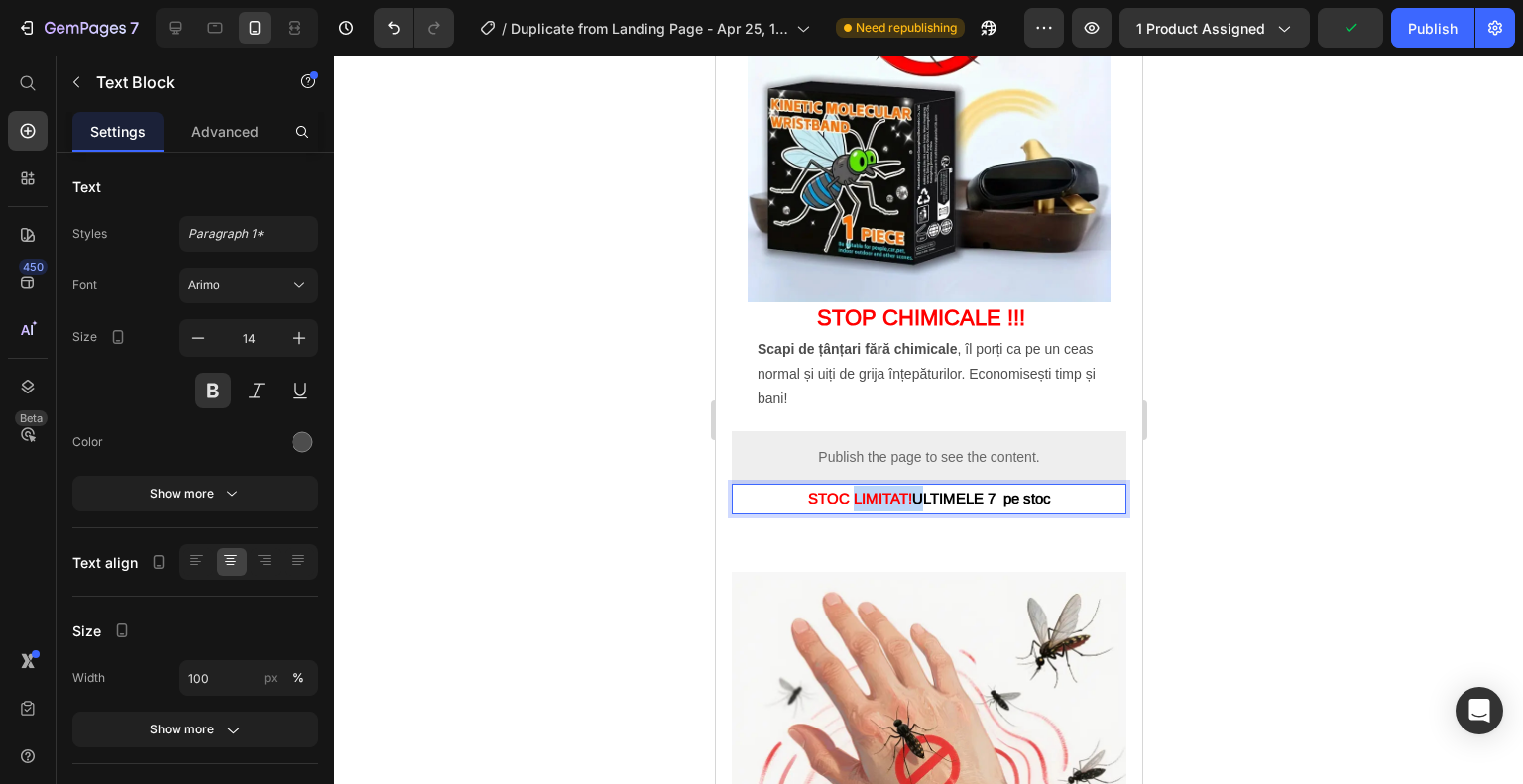 click on "STOC LIMITAT!  ULTIMELE 7  pe stoc" 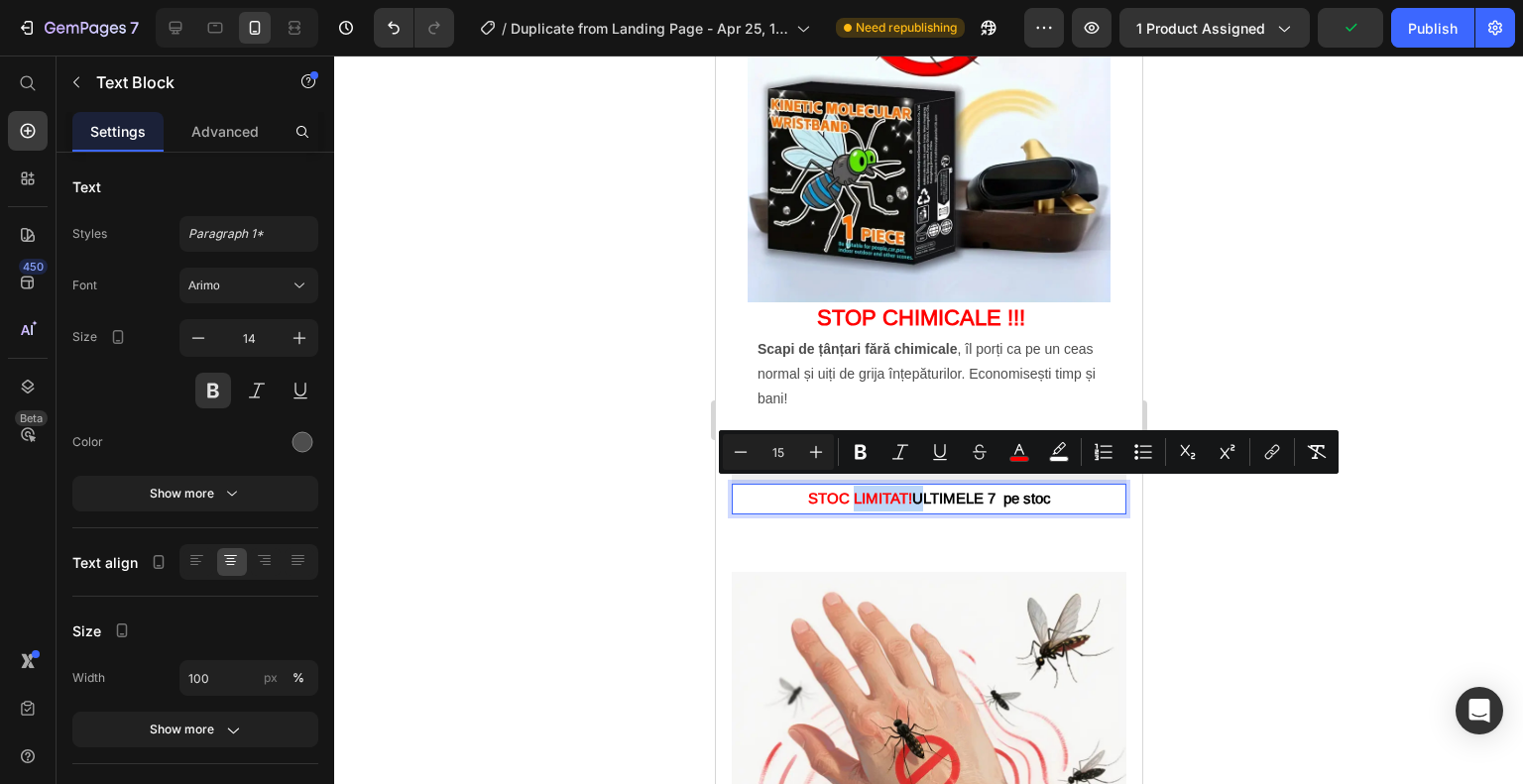 click on "STOC LIMITAT!" 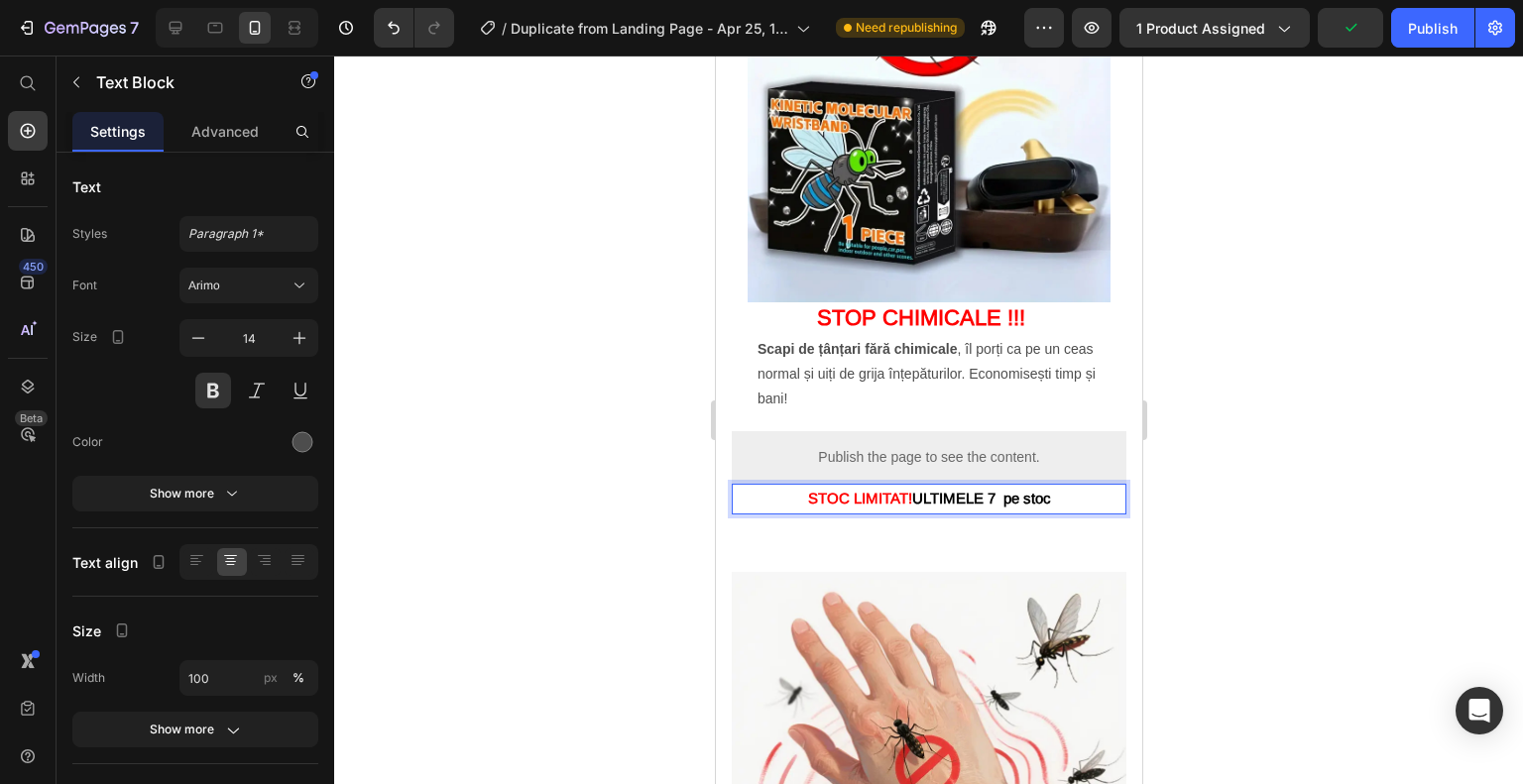 click on "ULTIMELE 7  pe stoc" 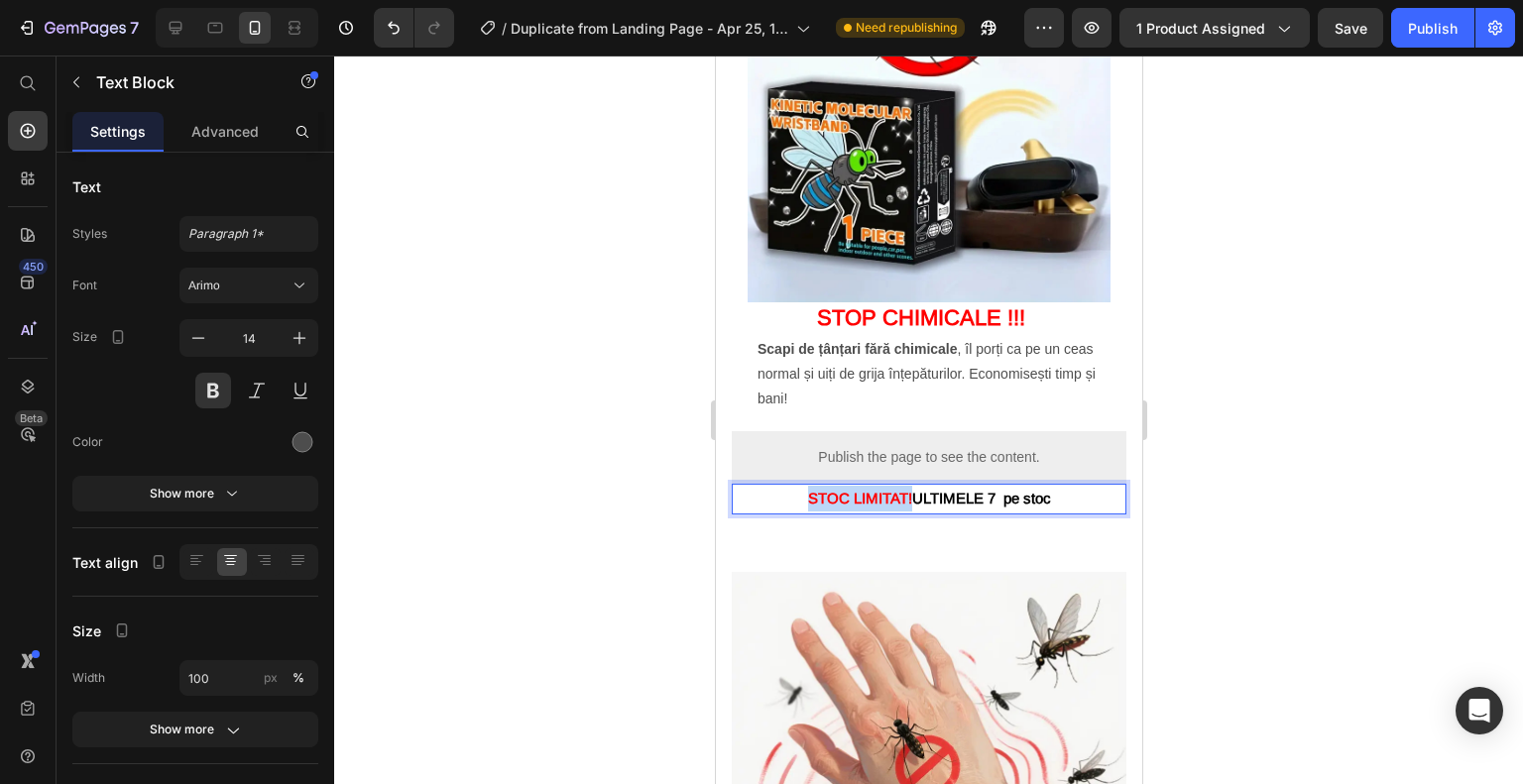 drag, startPoint x: 186, startPoint y: 437, endPoint x: 69, endPoint y: 442, distance: 117.10679 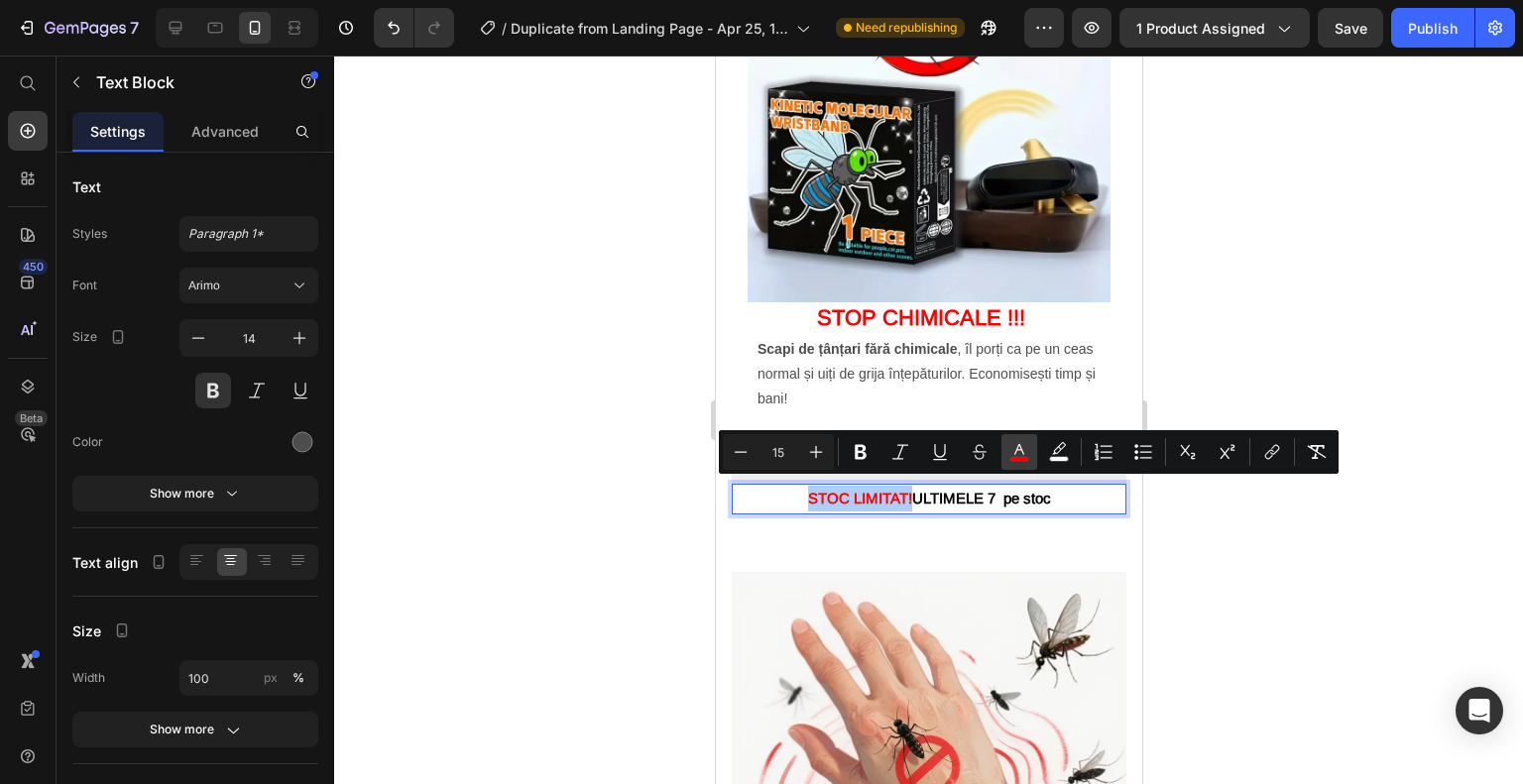 click 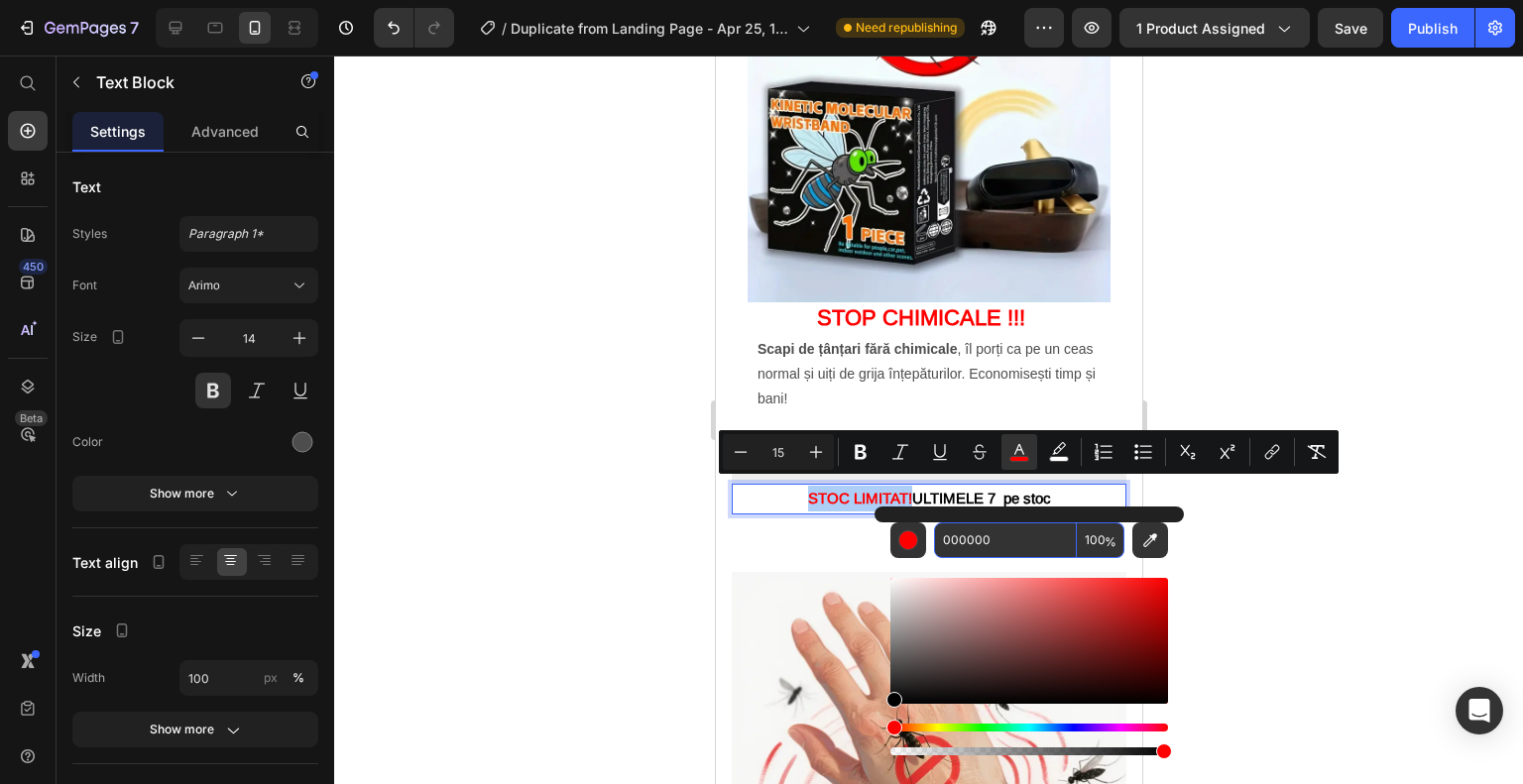 click on "000000" 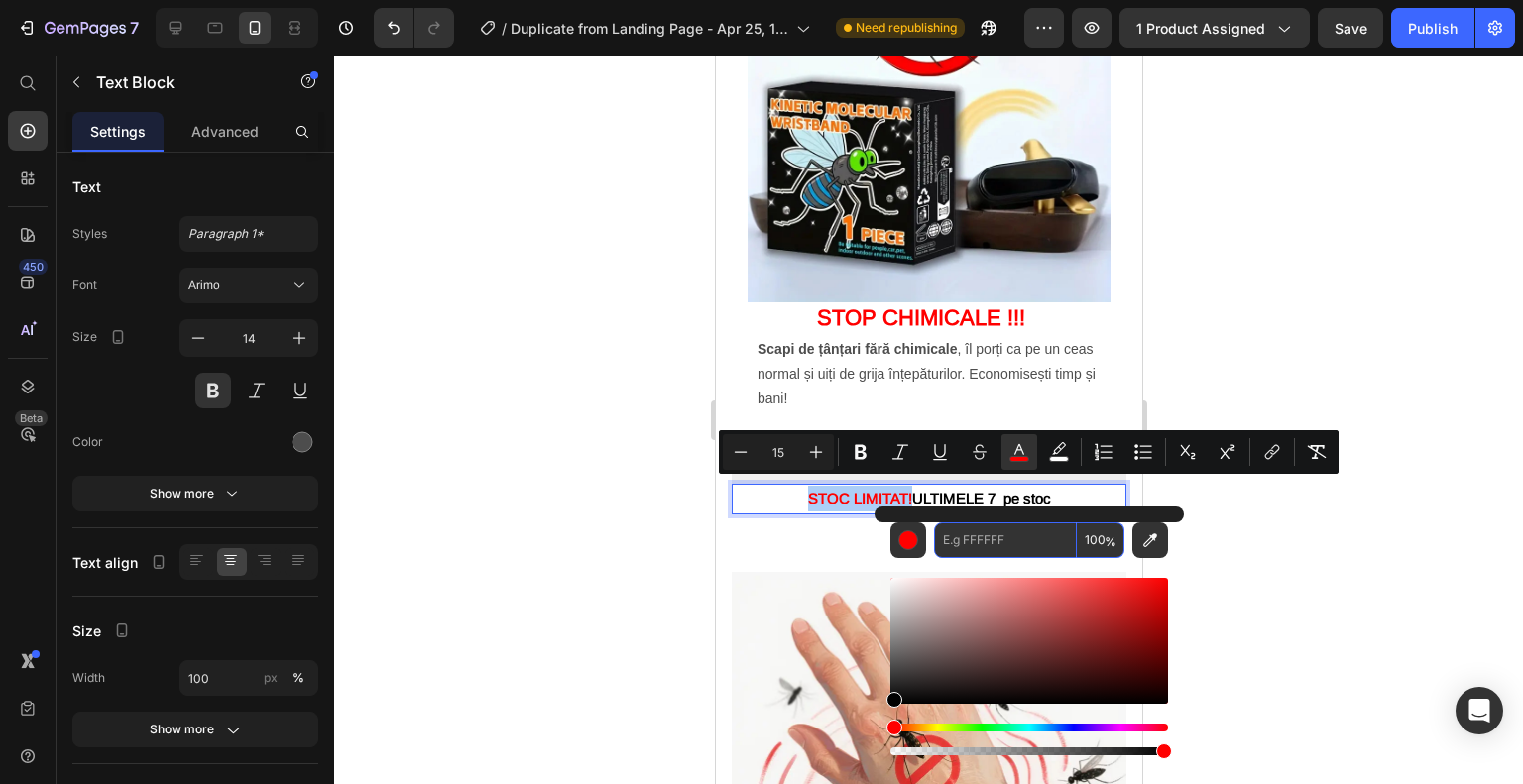 paste on "F3841D" 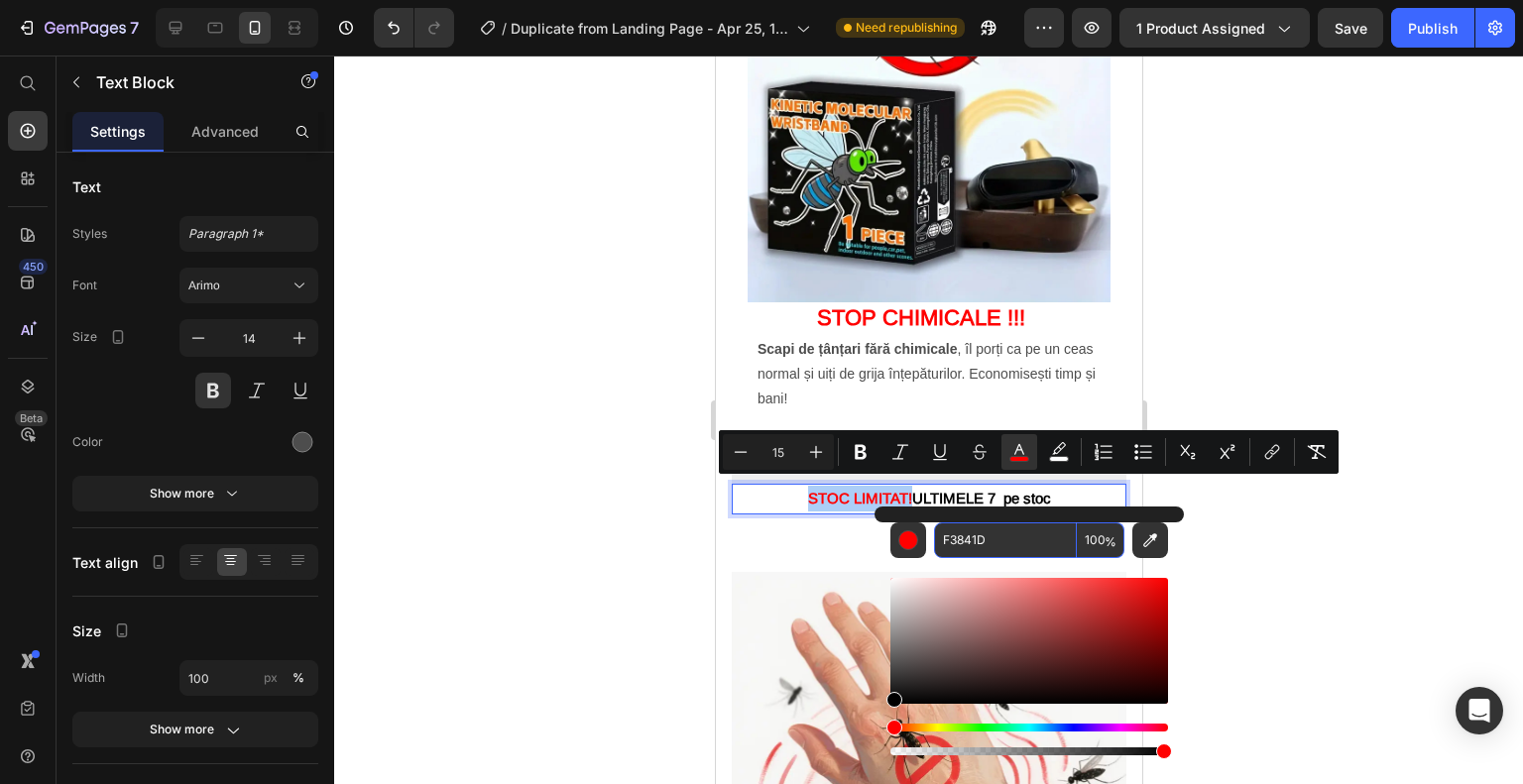 type on "F3841D" 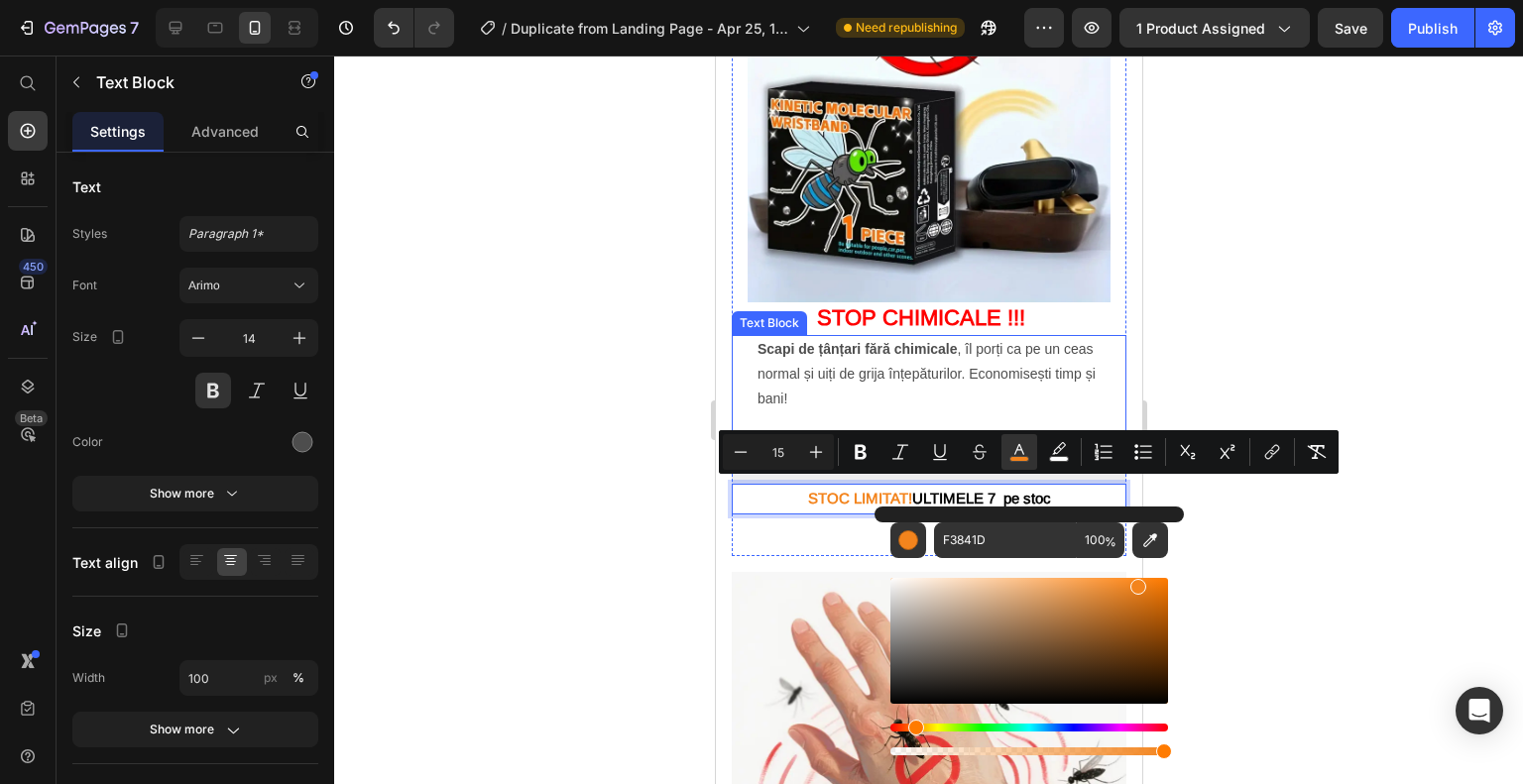 click on "Scapi de țânțari fără chimicale , îl porți ca pe un ceas normal și uiți de grija înțepăturilor. Economisești timp și bani!" 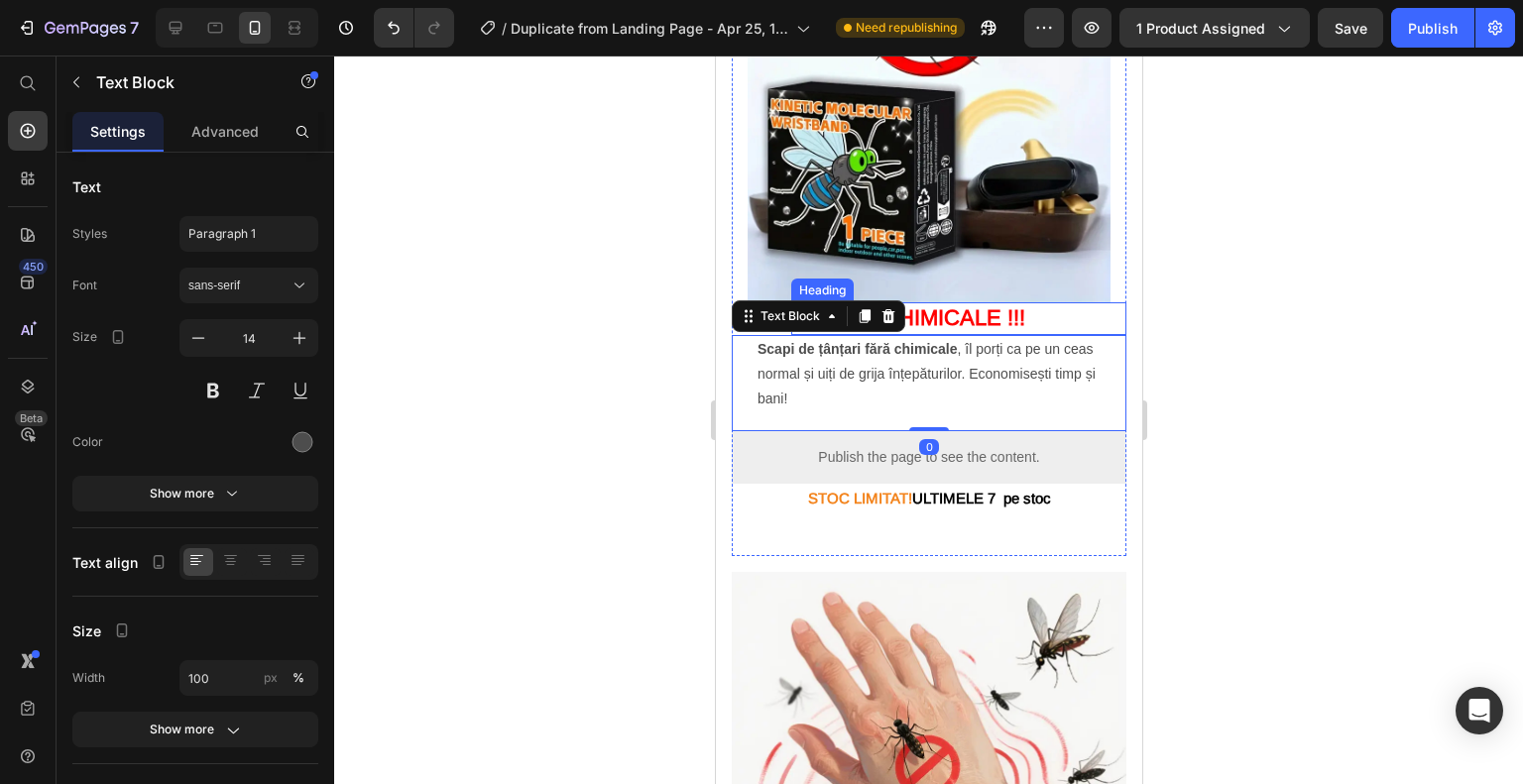 click on "STOP CHIMICALE !!!" 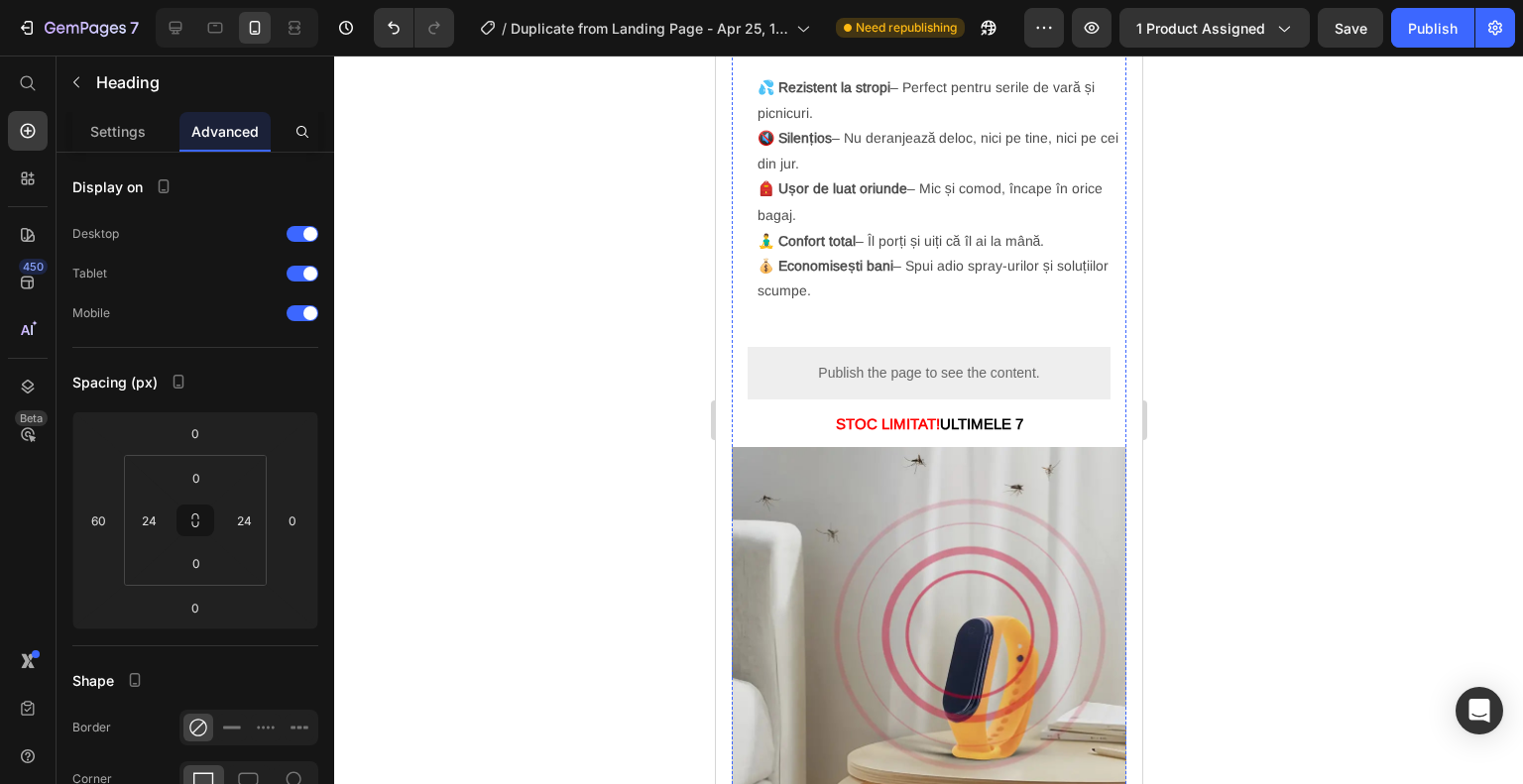 scroll, scrollTop: 2934, scrollLeft: 0, axis: vertical 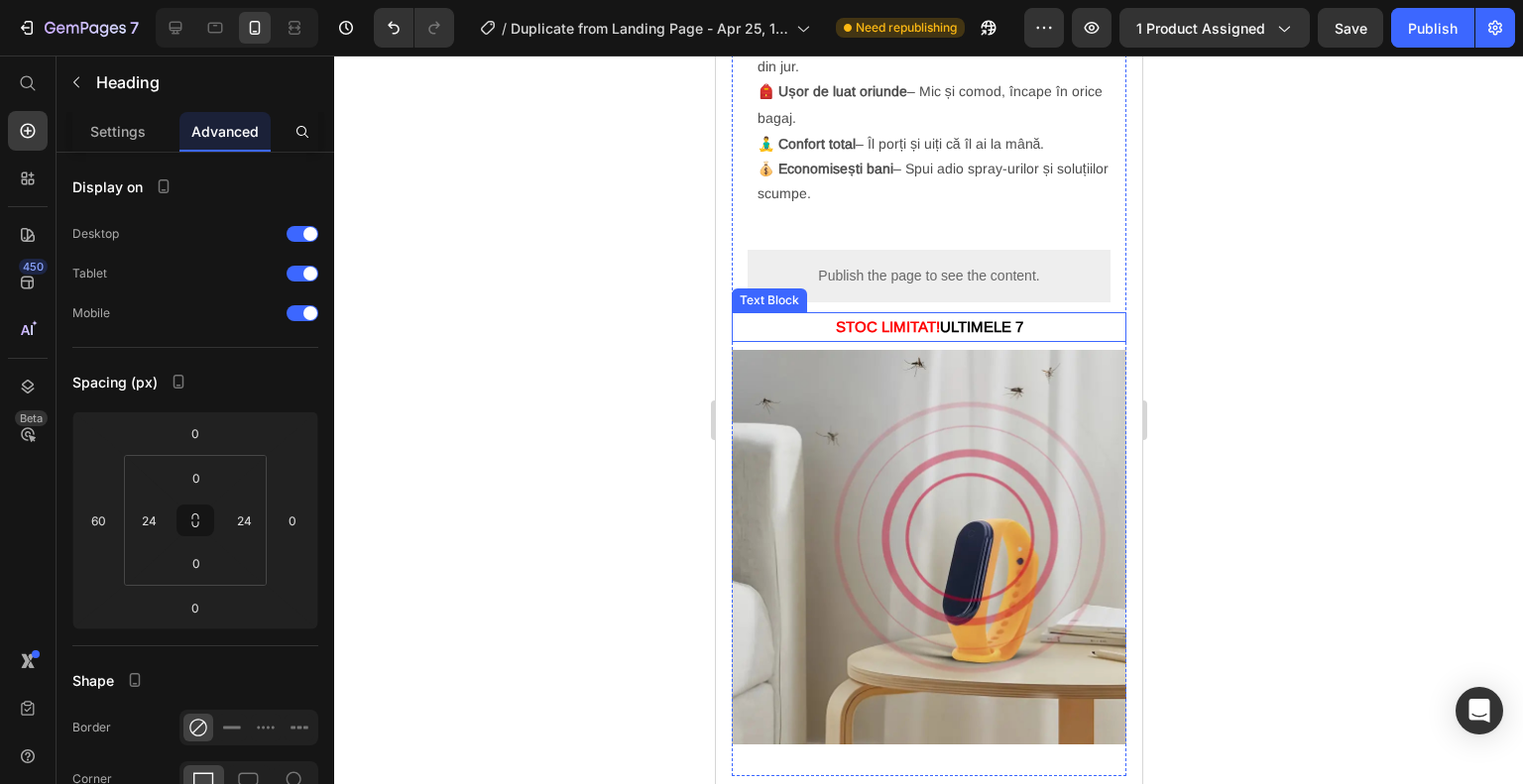 click on "ULTIMELE 7" 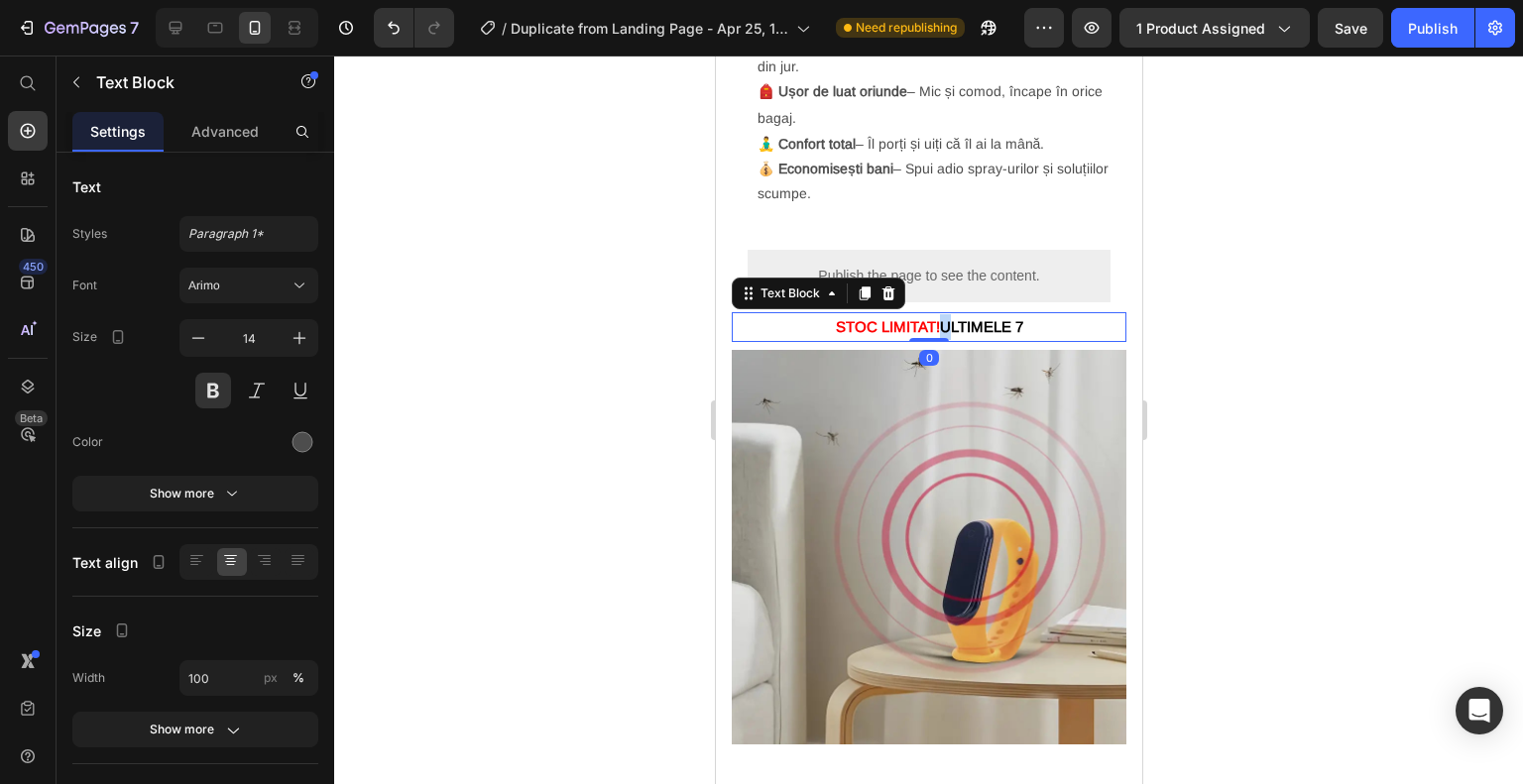click on "ULTIMELE 7" 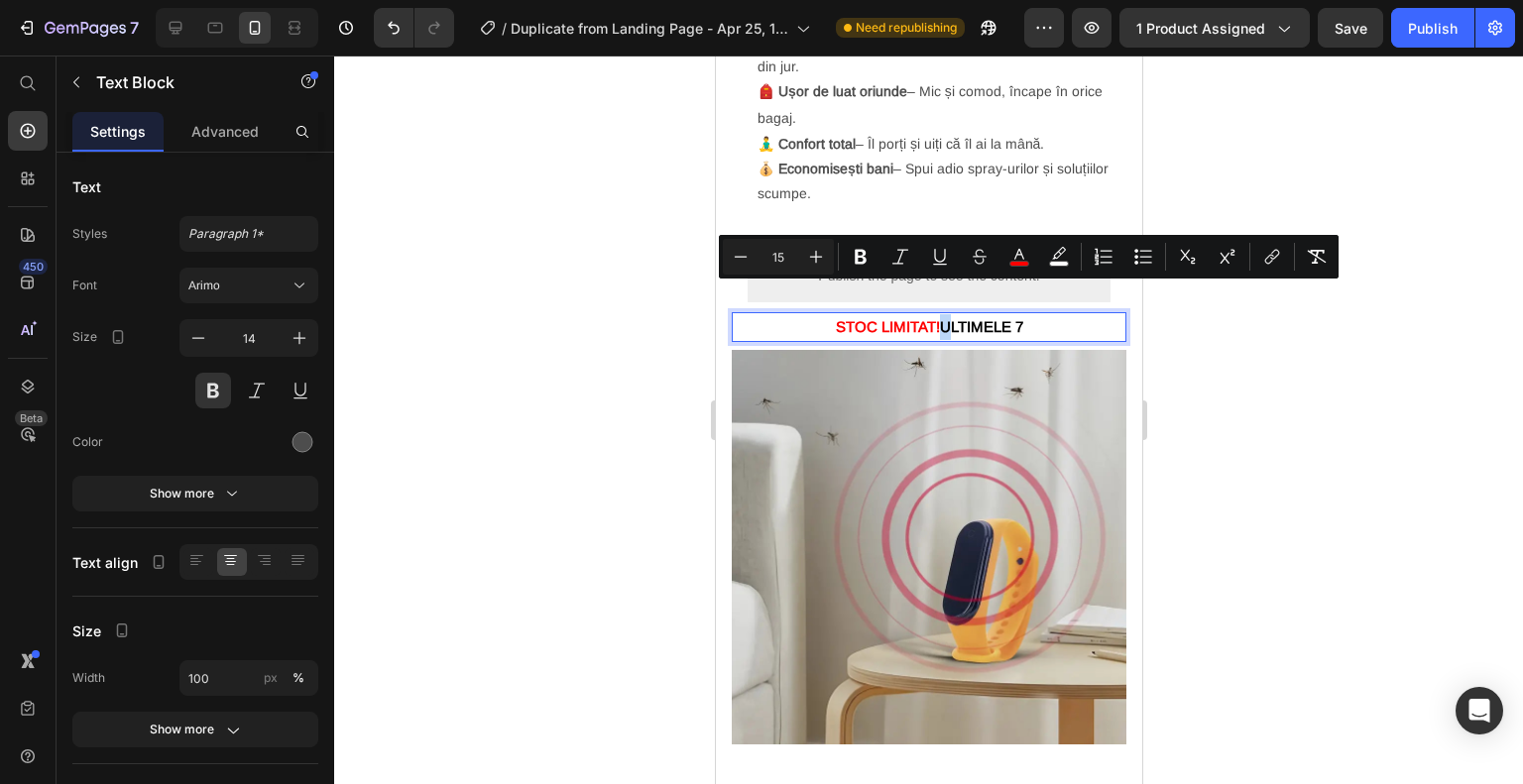 drag, startPoint x: 214, startPoint y: 238, endPoint x: 192, endPoint y: 242, distance: 22.36068 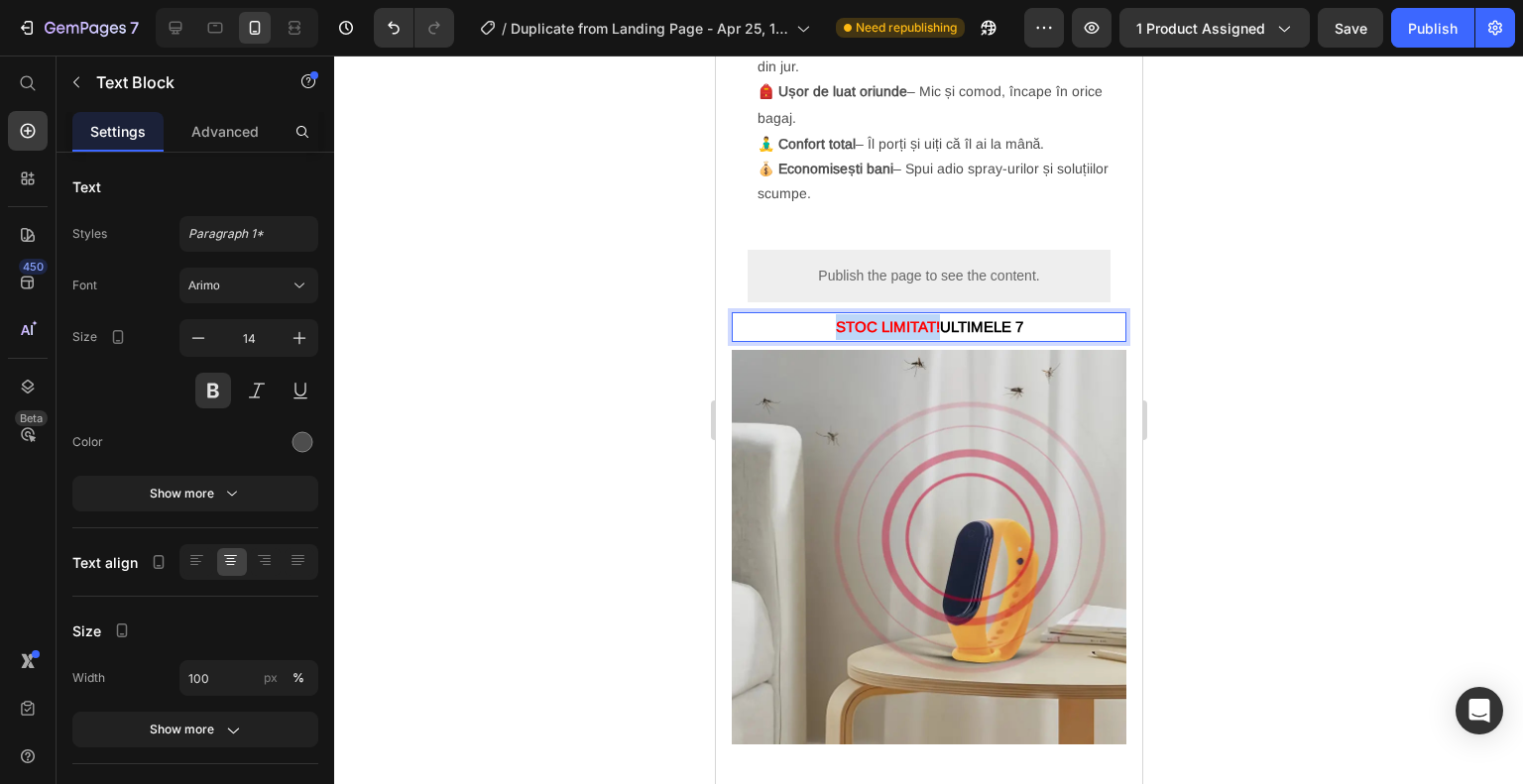 drag, startPoint x: 214, startPoint y: 240, endPoint x: 105, endPoint y: 250, distance: 109.45775 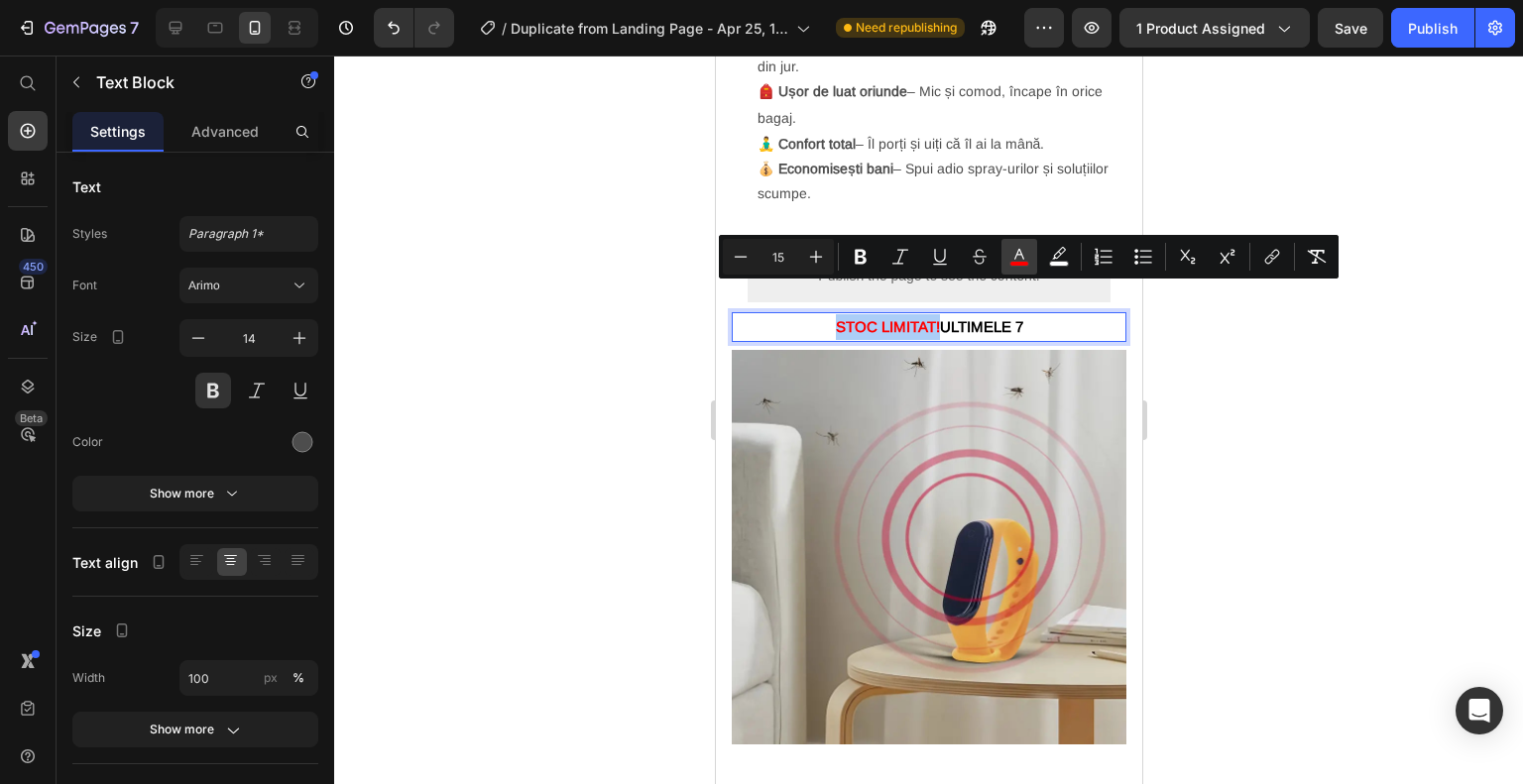 click on "color" 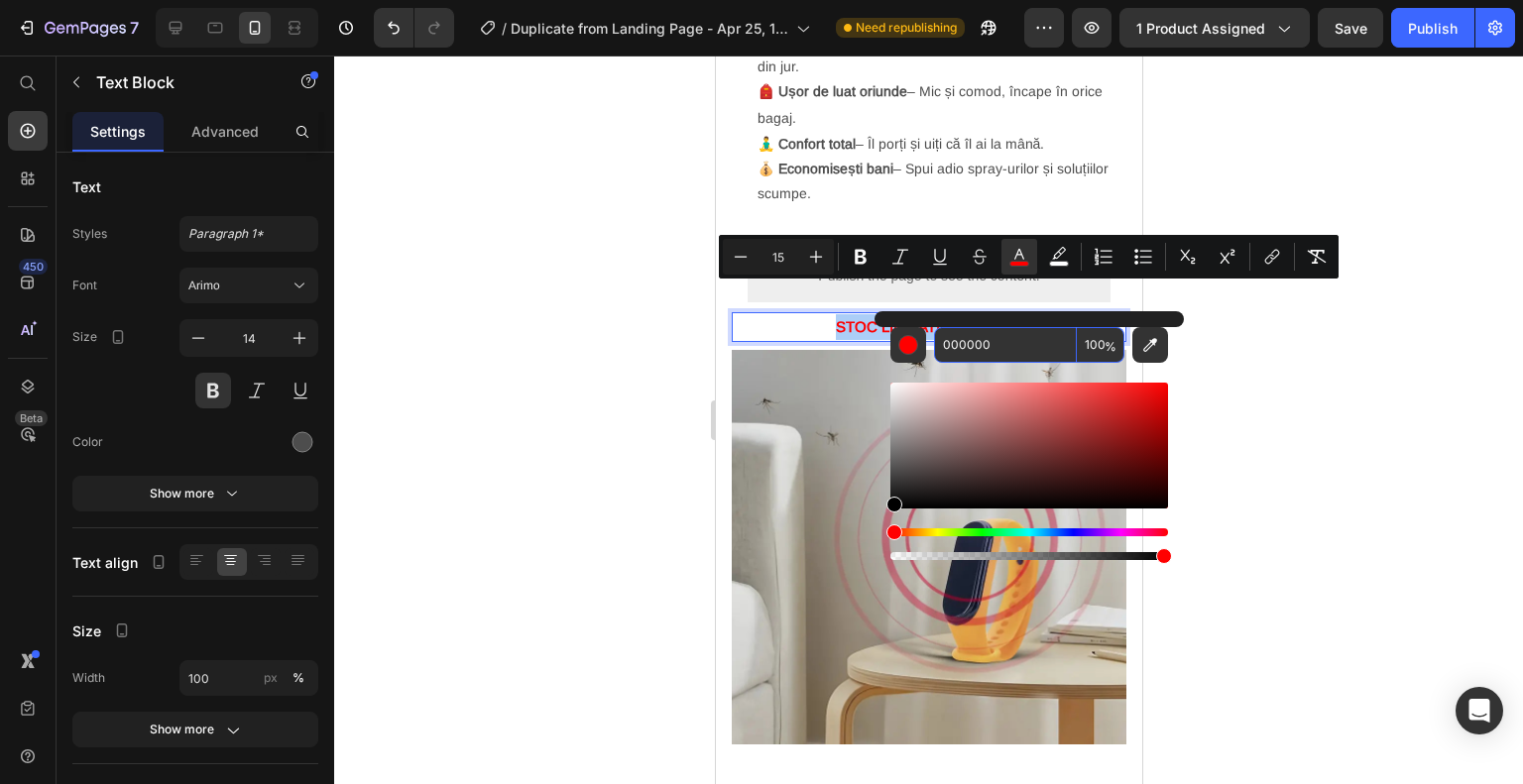 click on "000000" 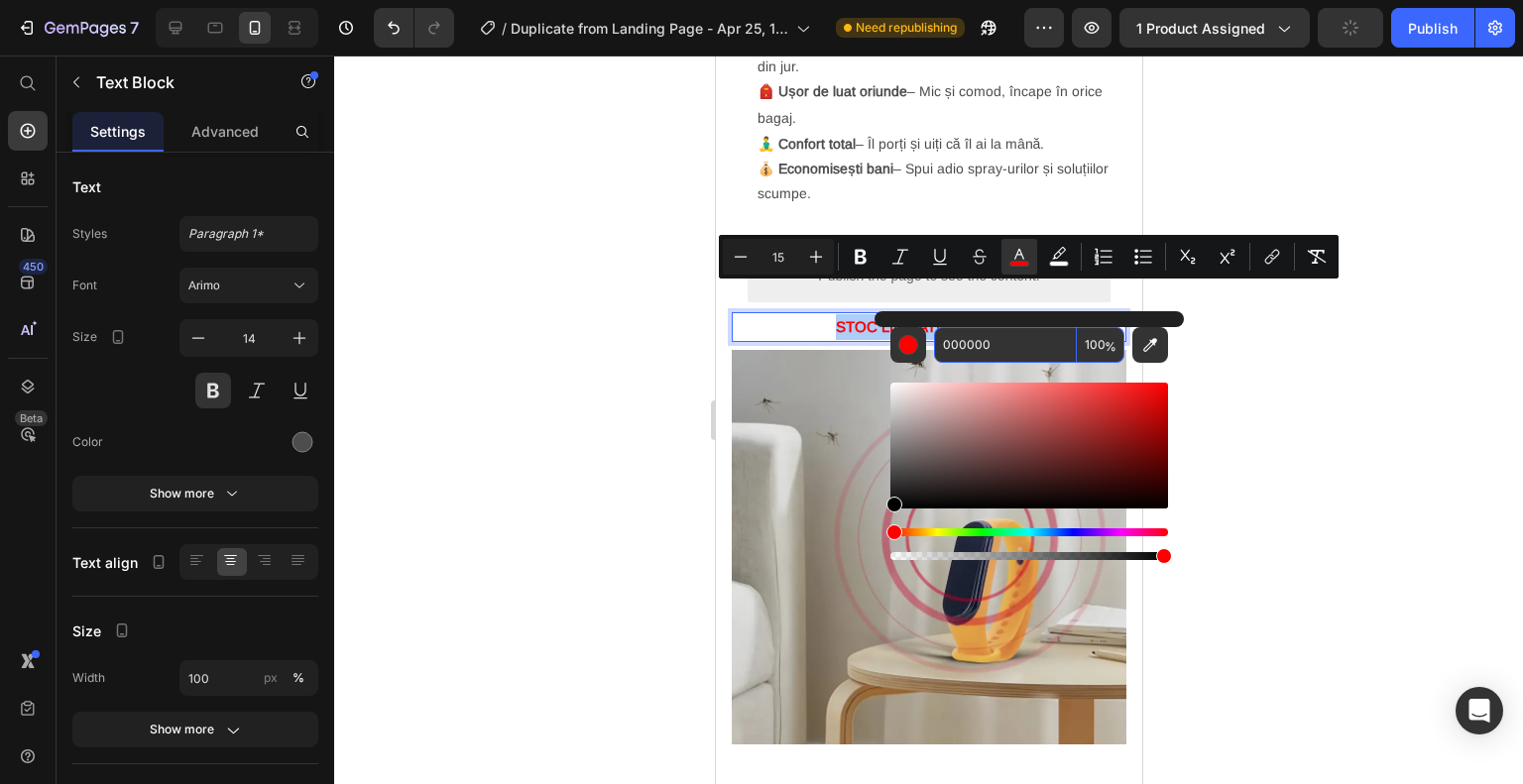 click on "000000" 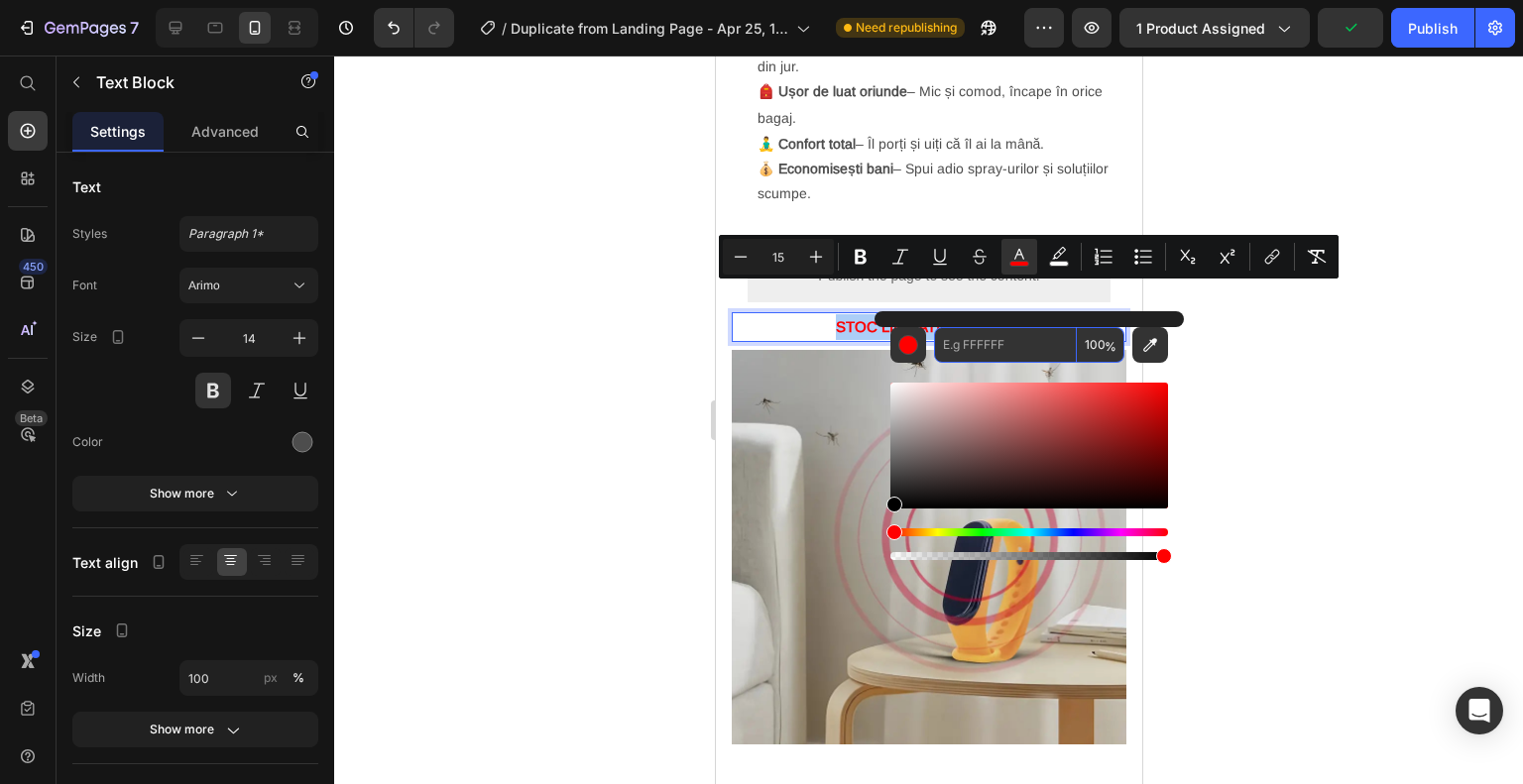 paste on "F3841D" 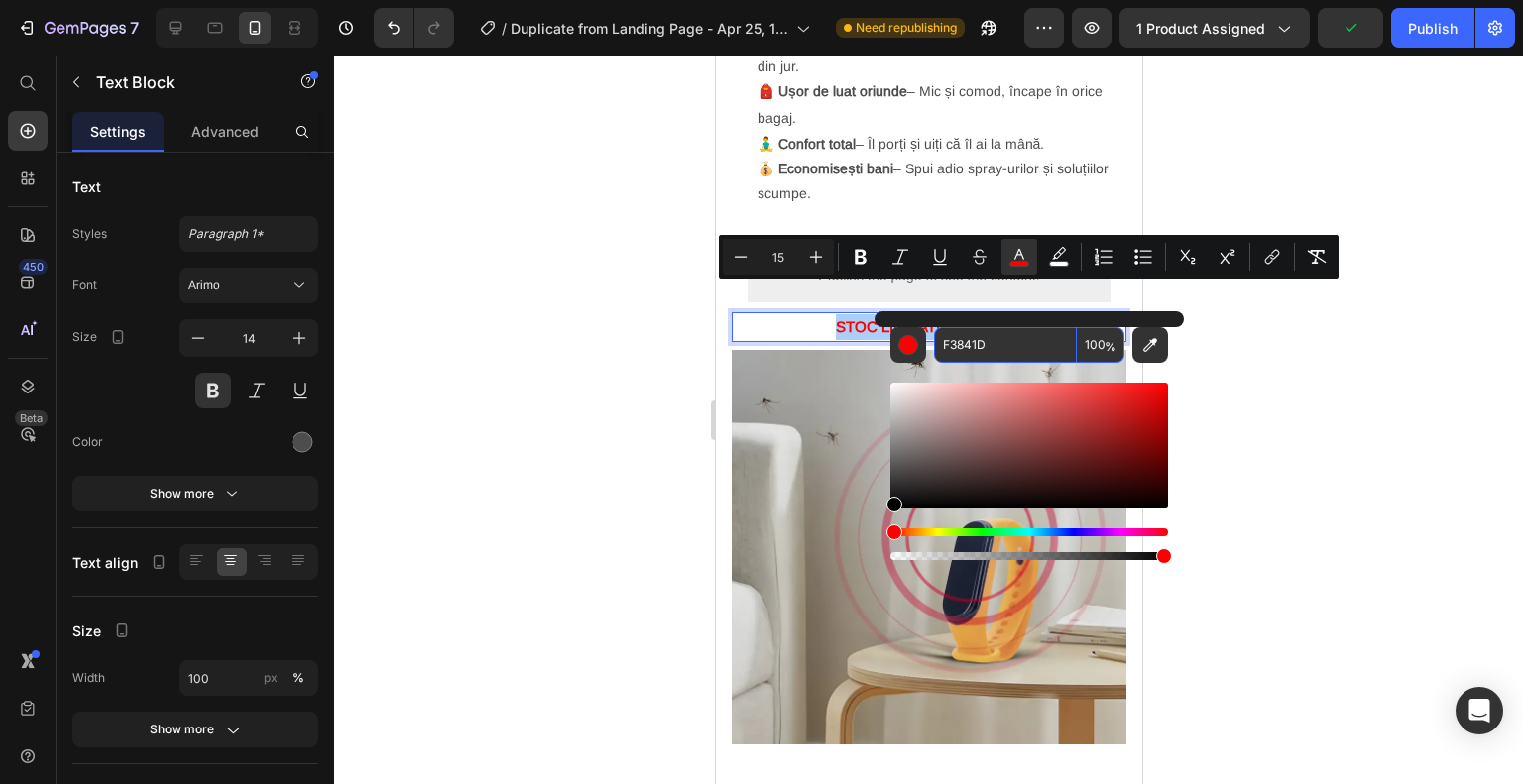 type on "F3841D" 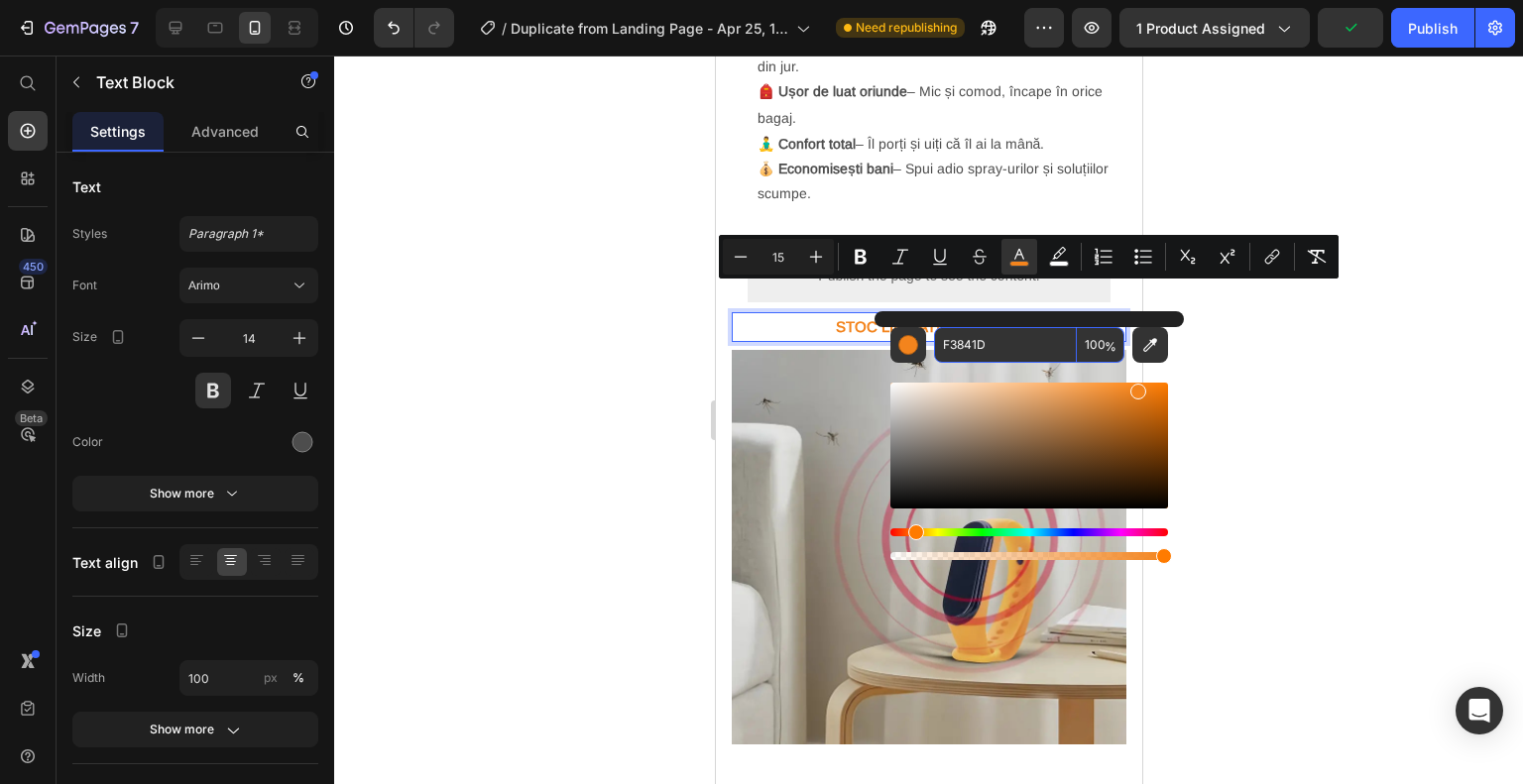 click 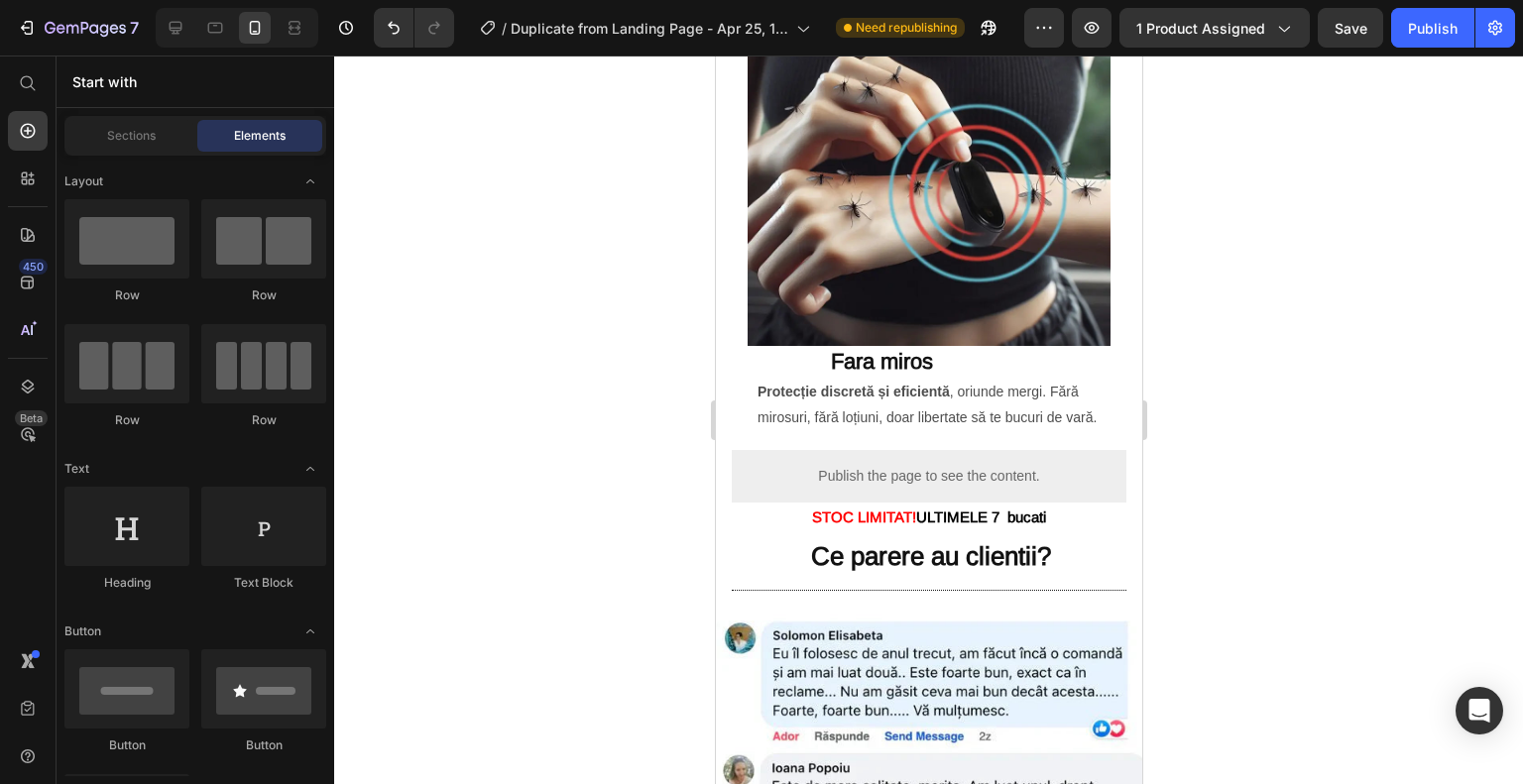 scroll, scrollTop: 3925, scrollLeft: 0, axis: vertical 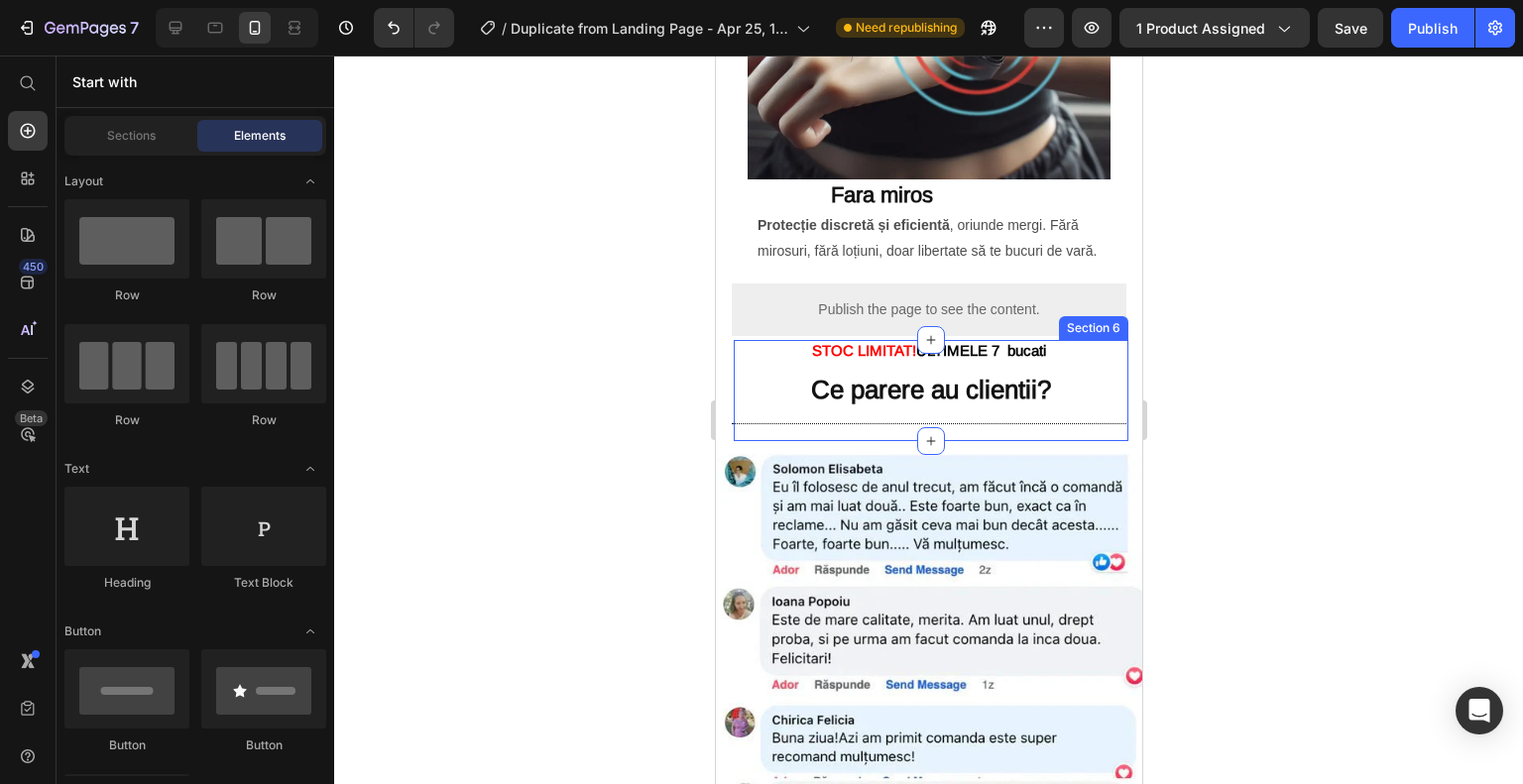 click on "Ce parere au clientii? Heading Section 6" 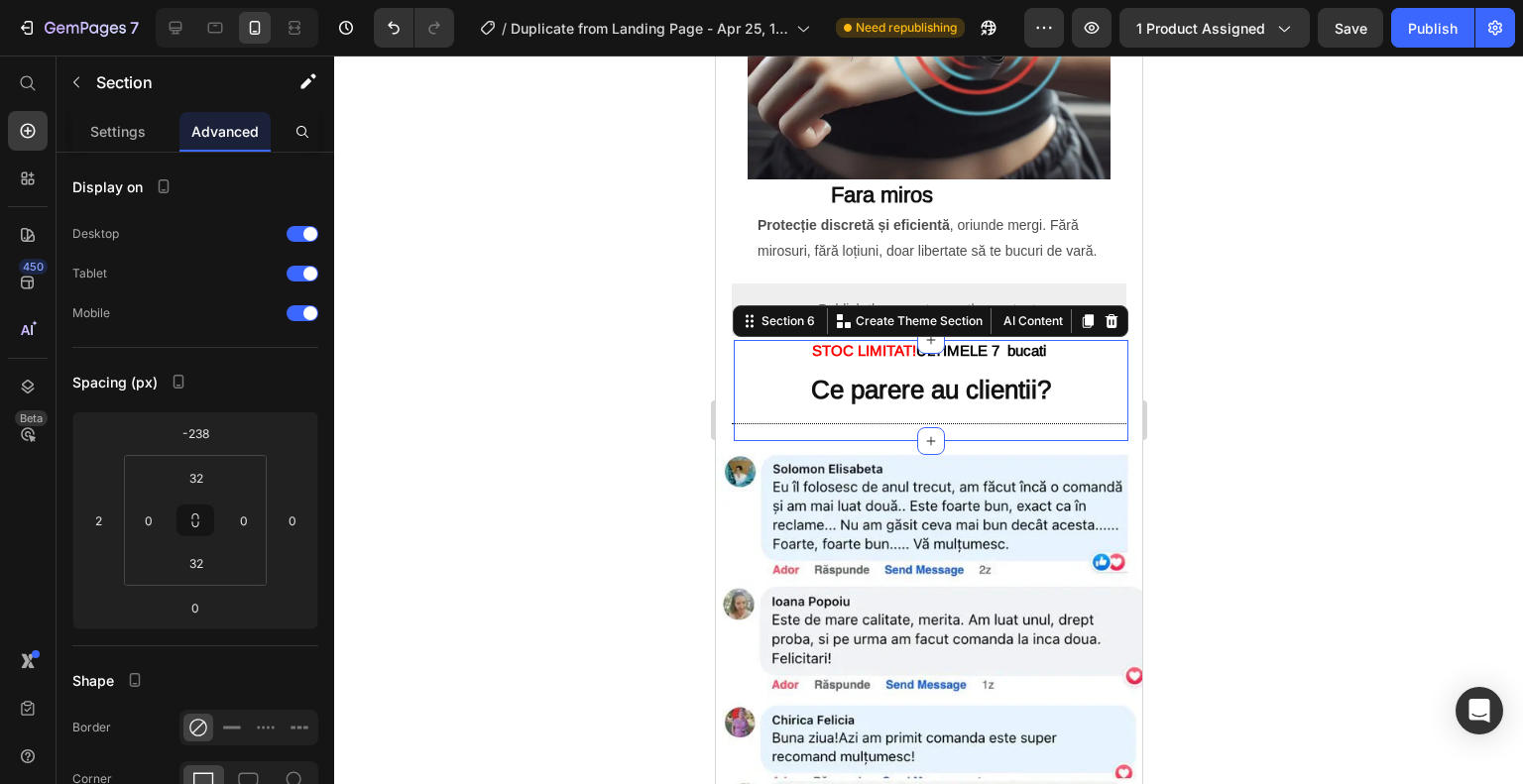 click on "Ce parere au clientii? Heading Section 6   You can create reusable sections Create Theme Section AI Content Write with GemAI What would you like to describe here? Tone and Voice Persuasive Product Ceas Anti Țânțari Show more Generate" 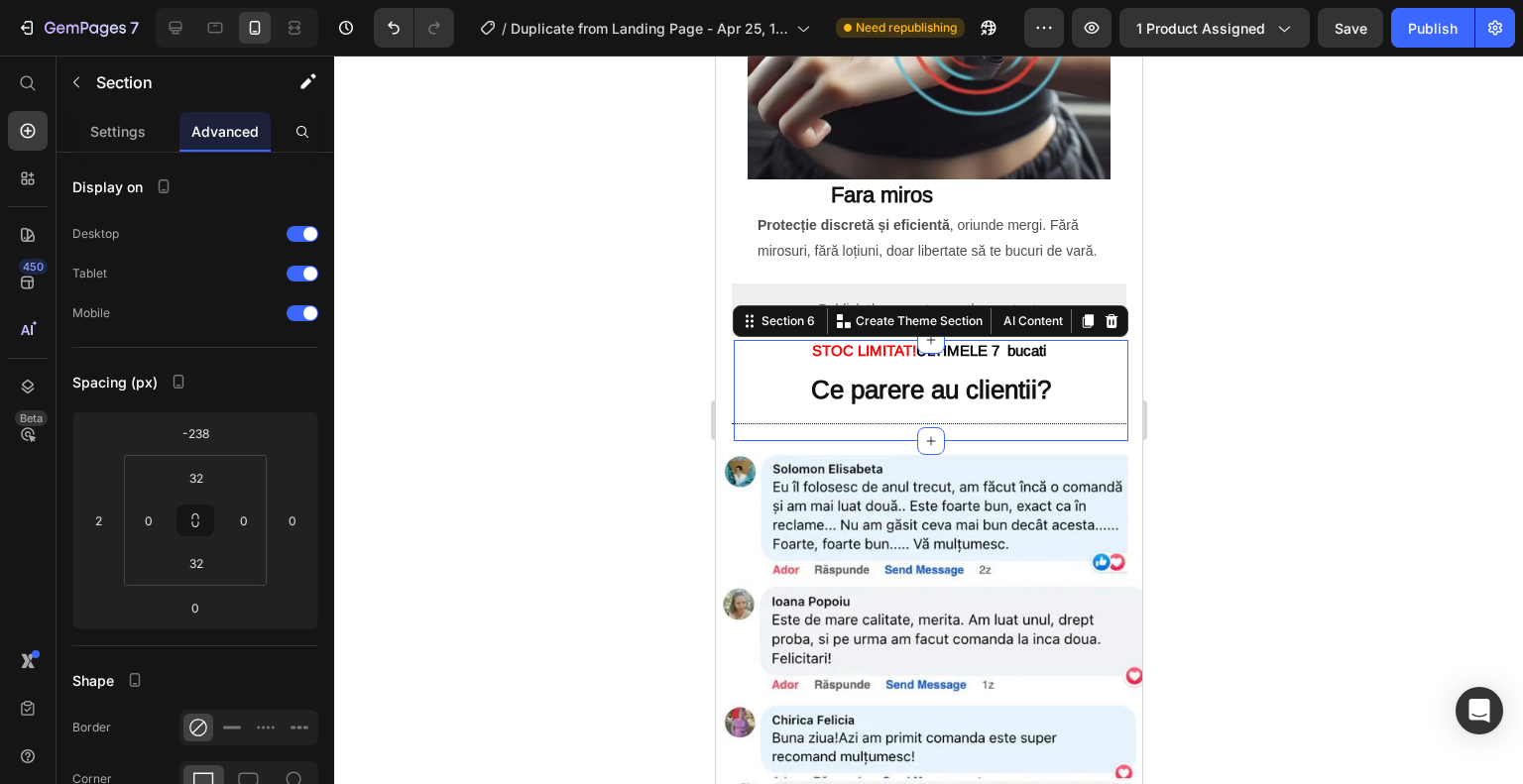 click on "Ce parere au clientii? Heading Section 6   You can create reusable sections Create Theme Section AI Content Write with GemAI What would you like to describe here? Tone and Voice Persuasive Product Ceas Anti Țânțari Show more Generate" 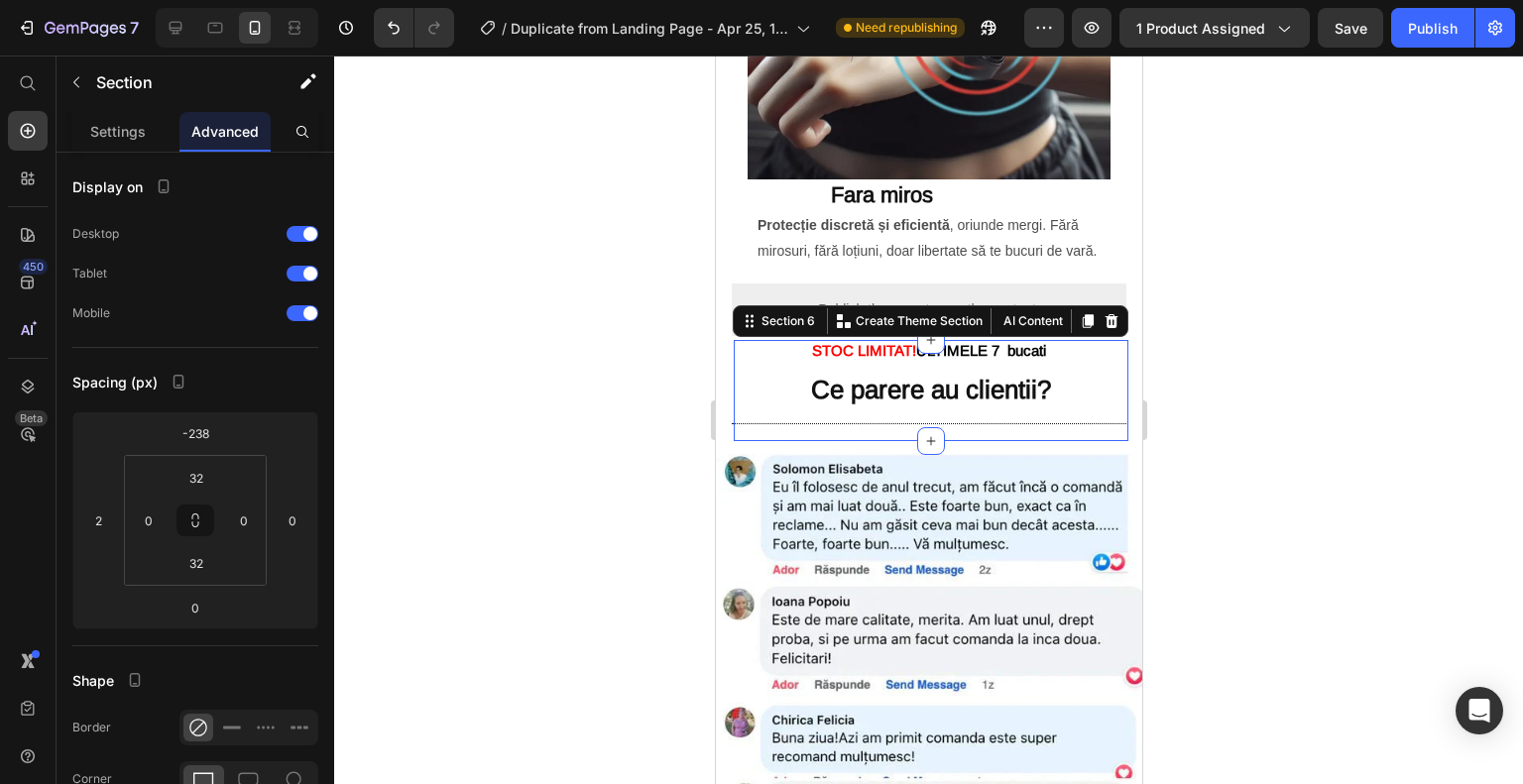 click 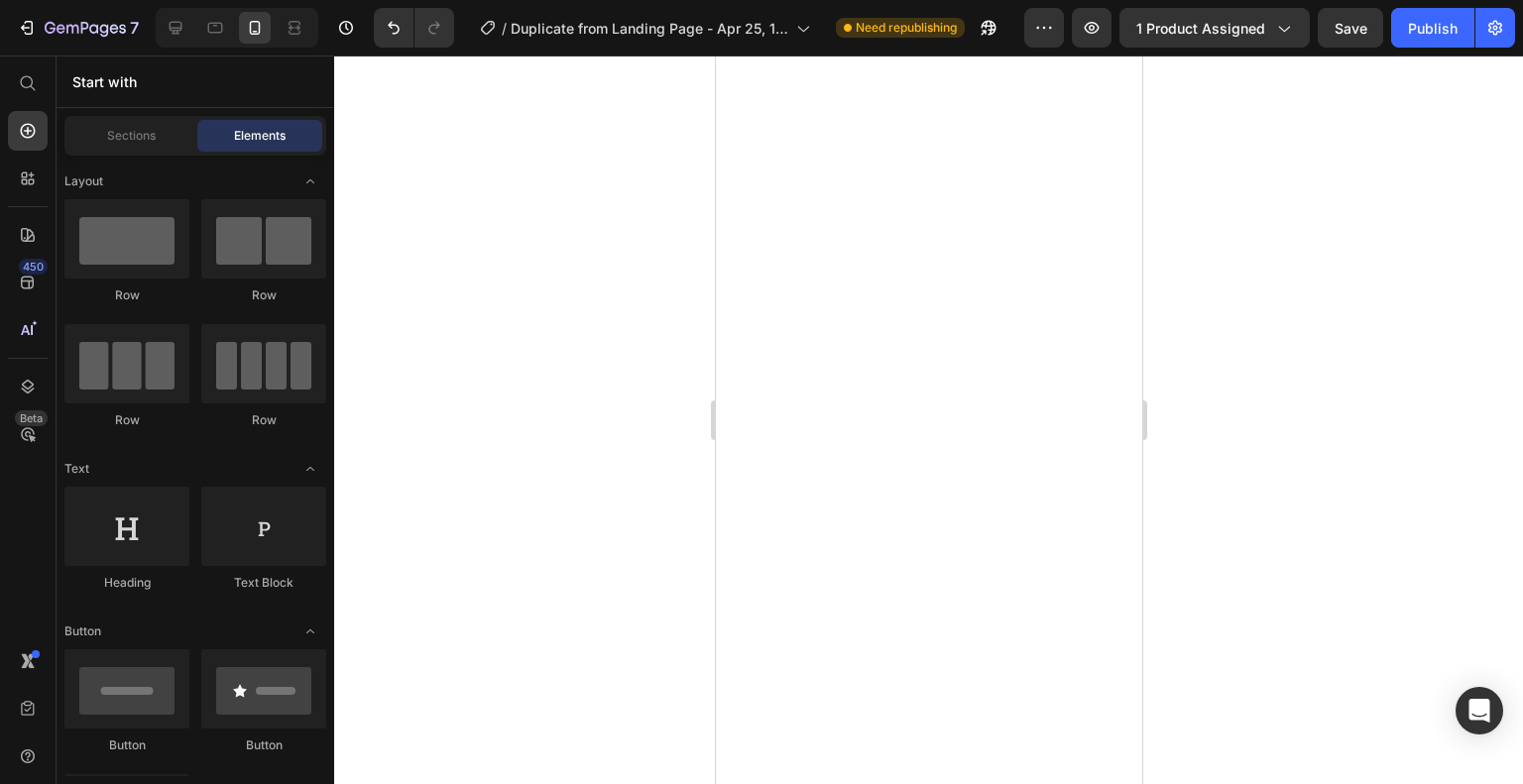 scroll, scrollTop: 0, scrollLeft: 0, axis: both 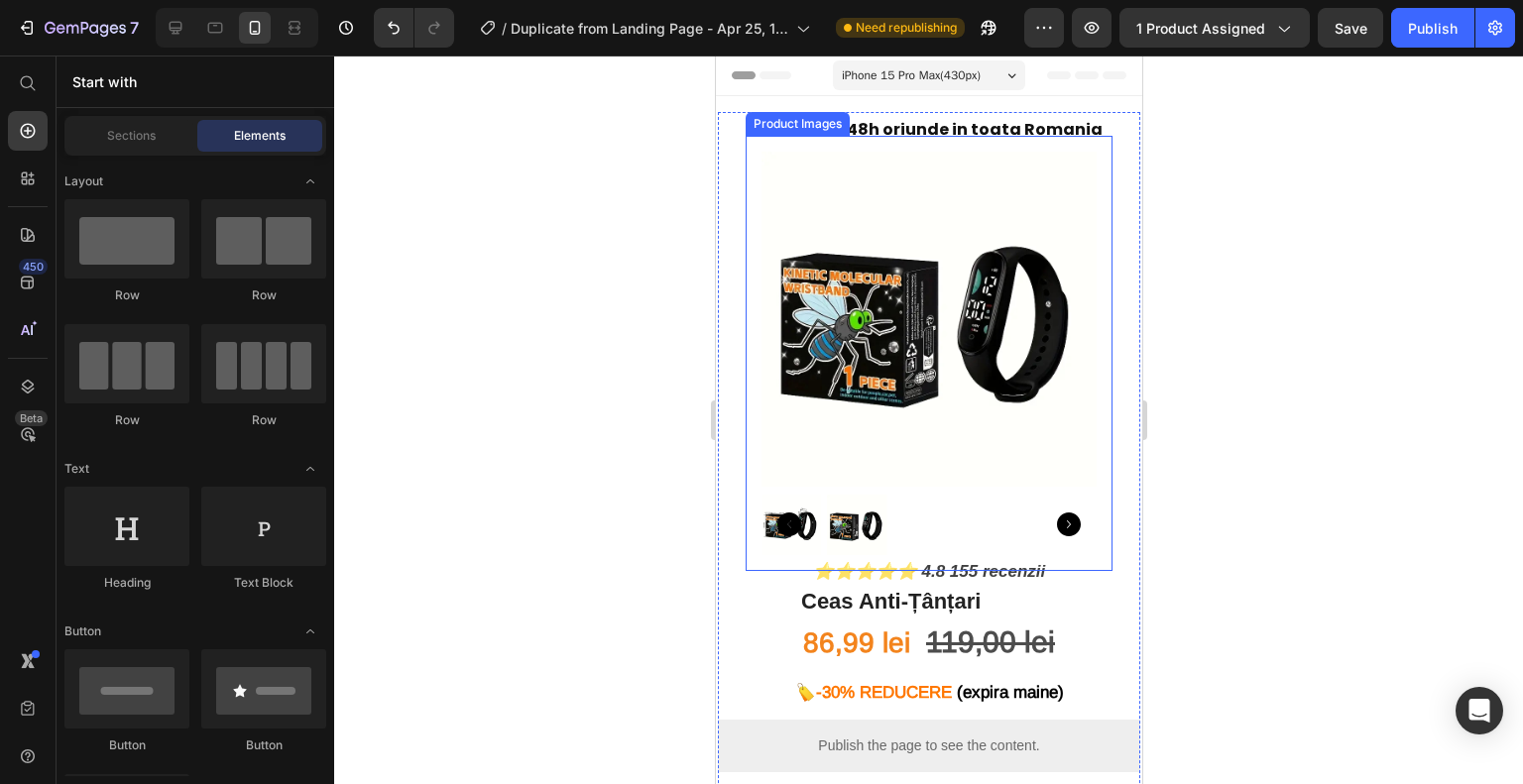 click 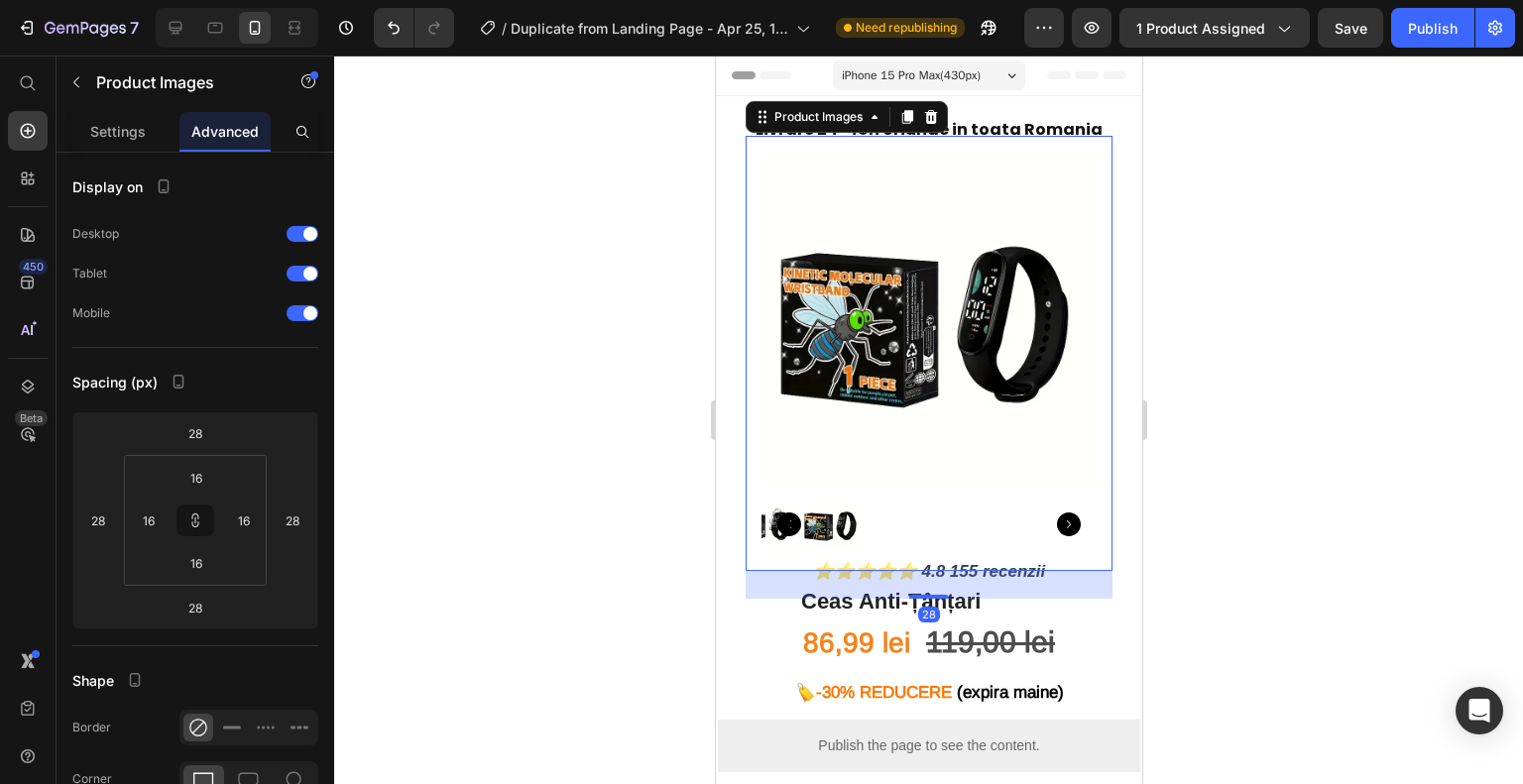 click 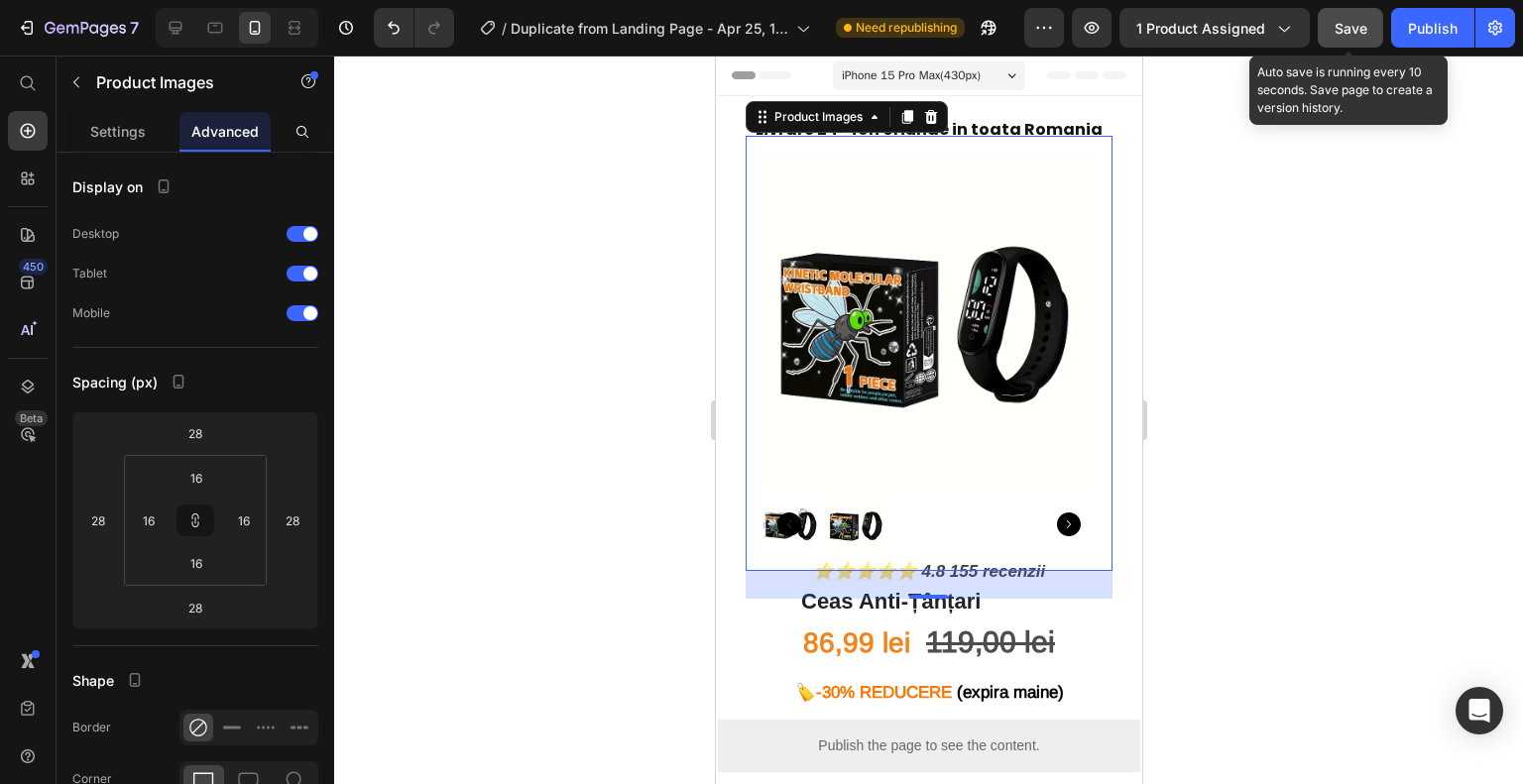 click on "Save" 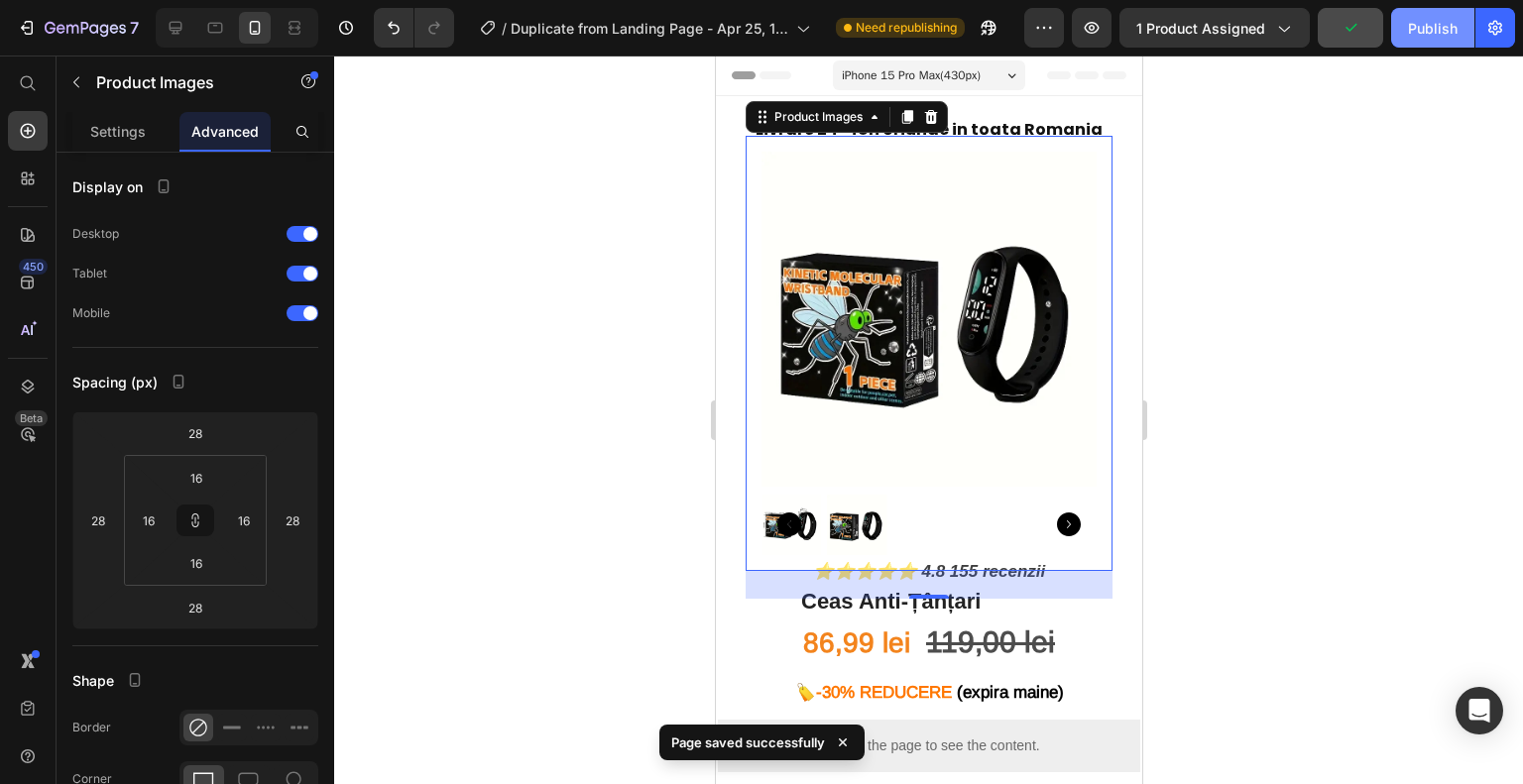 click on "Publish" 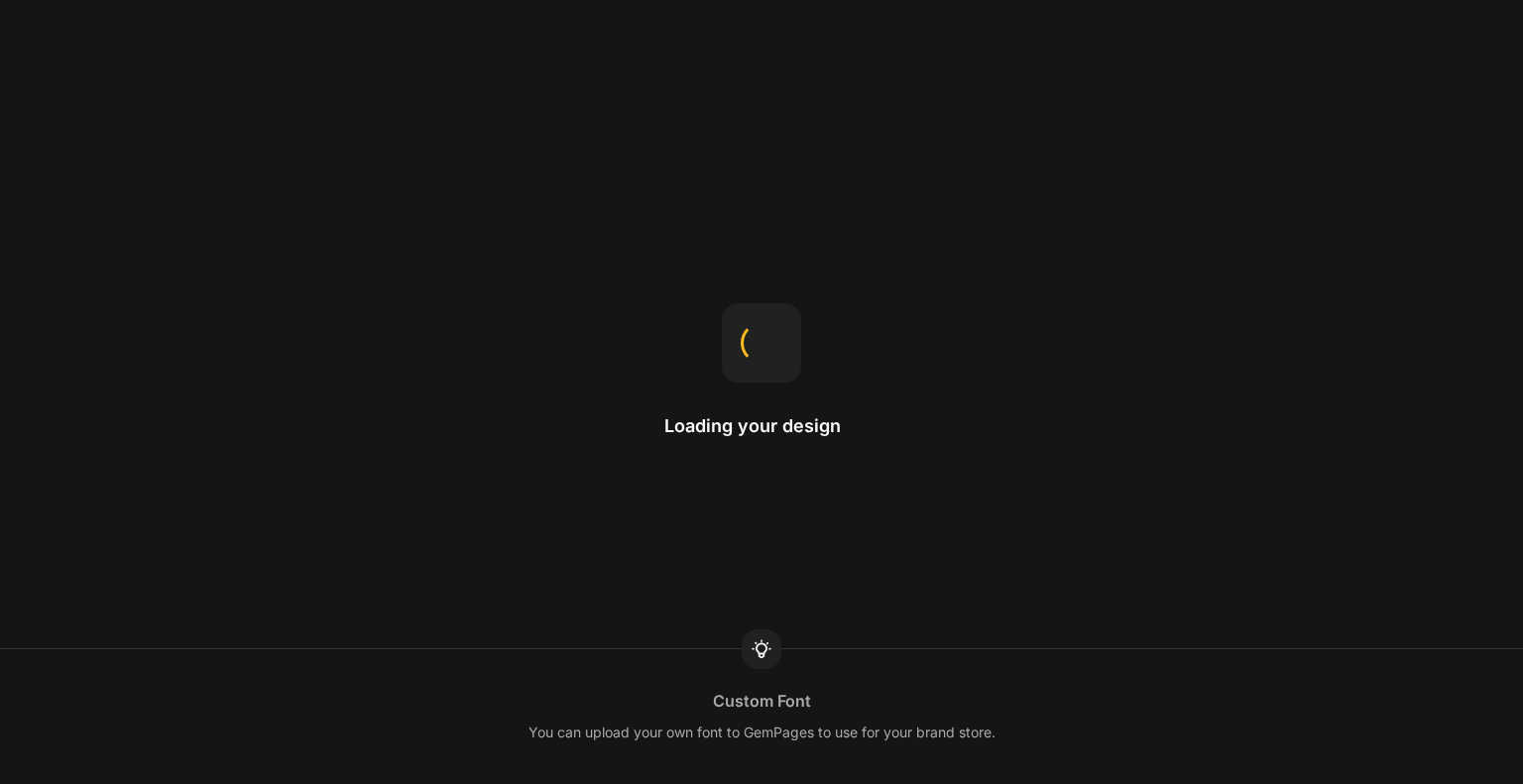 scroll, scrollTop: 0, scrollLeft: 0, axis: both 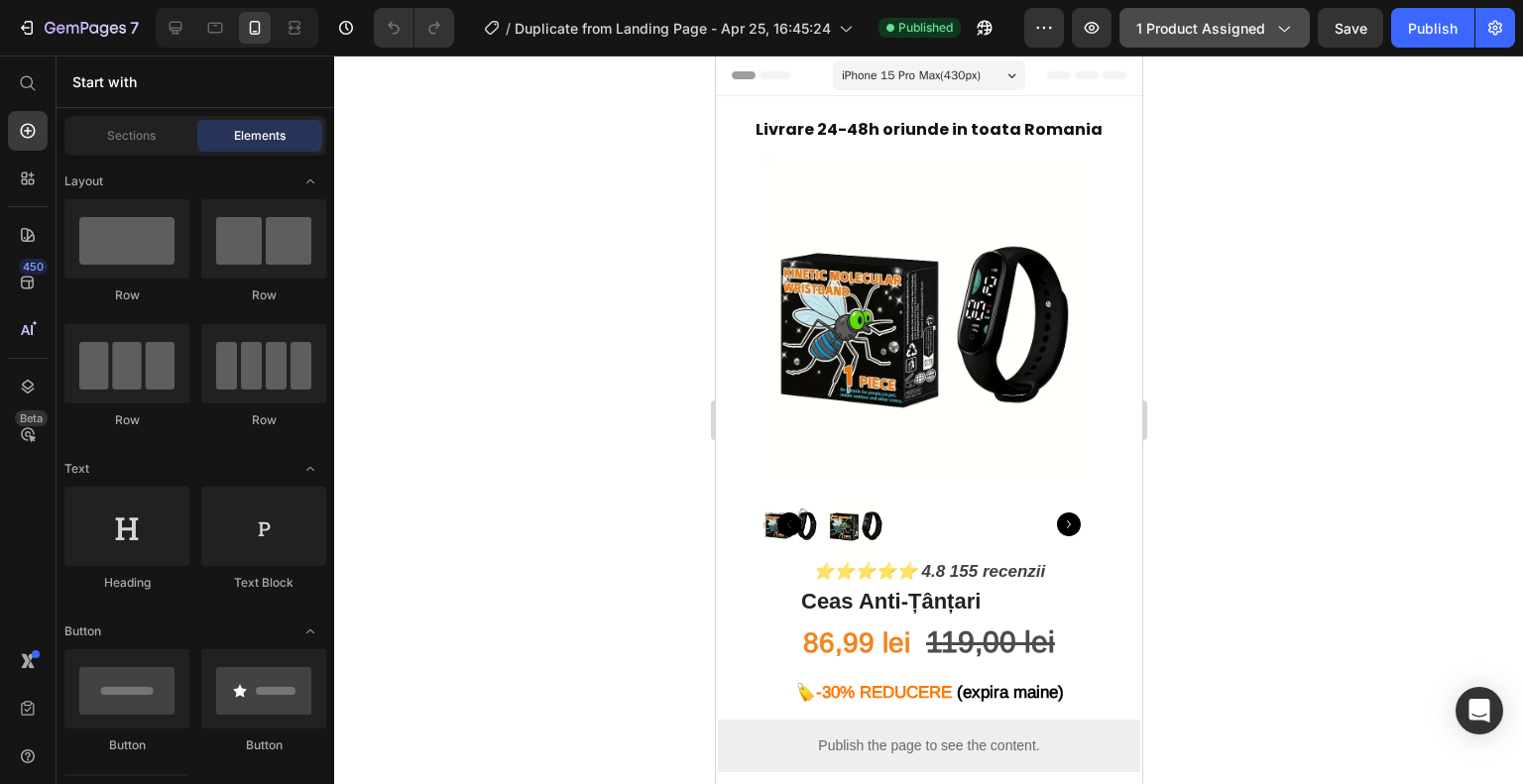 click on "1 product assigned" 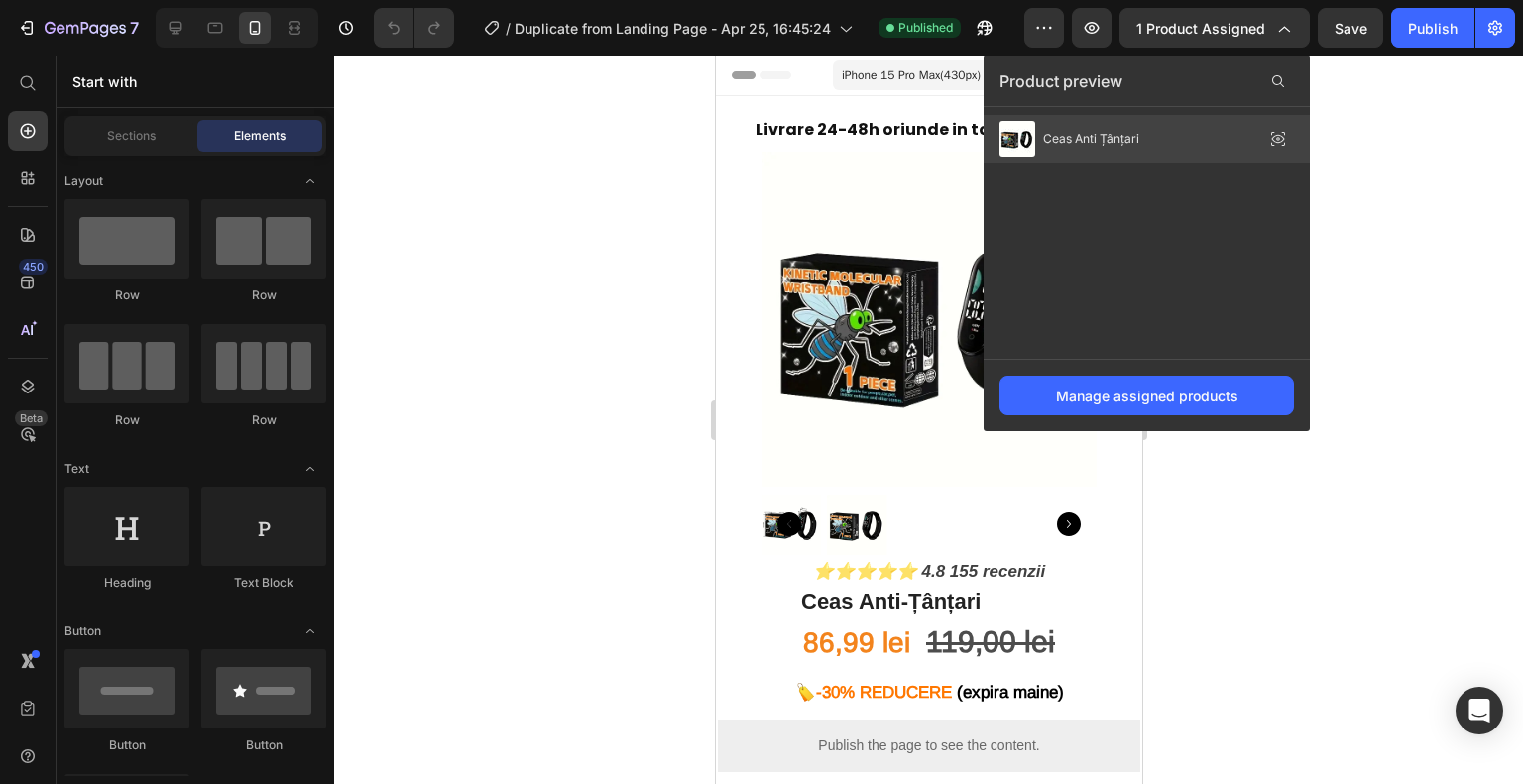 click on "Ceas Anti Țânțari" 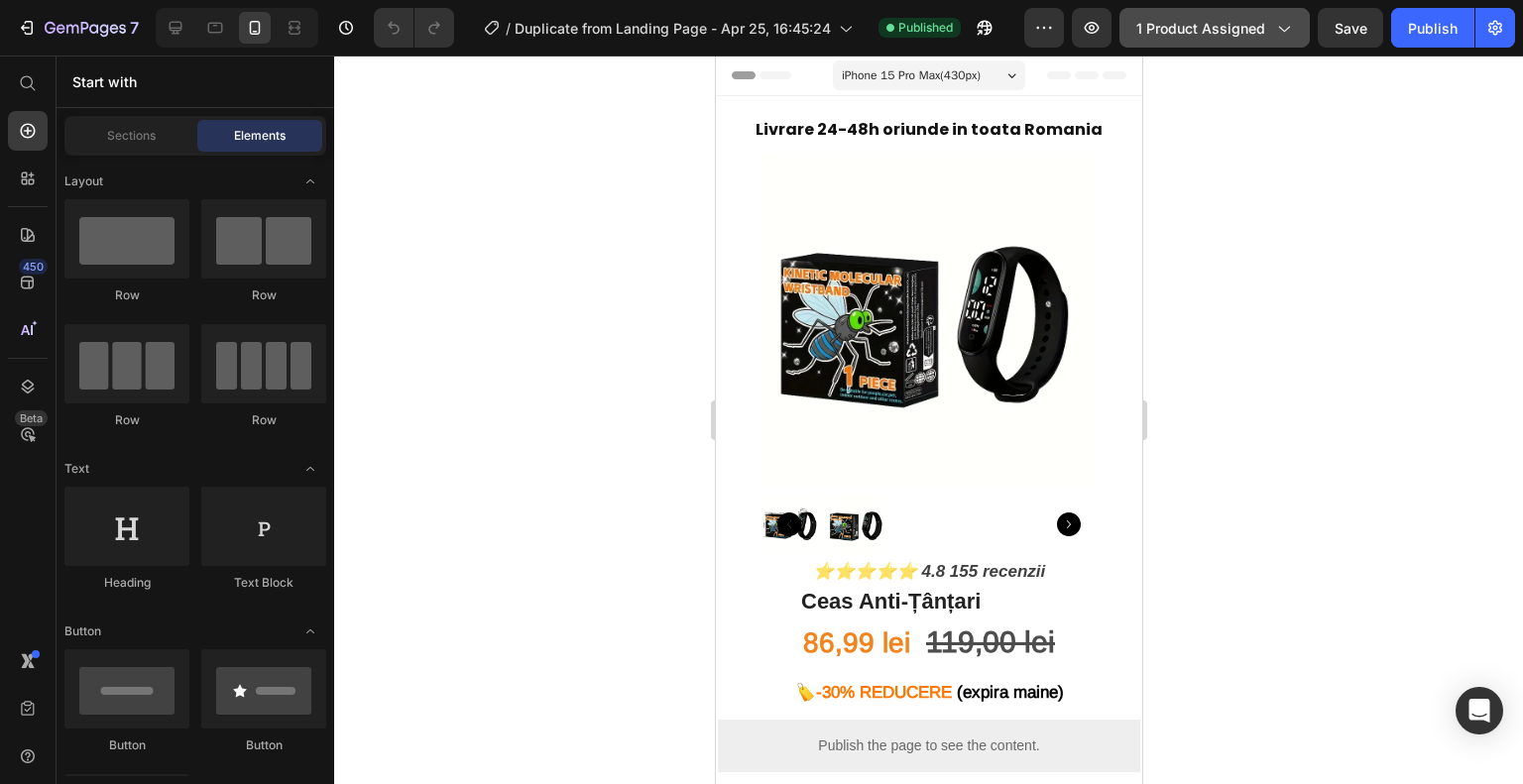 click on "1 product assigned" 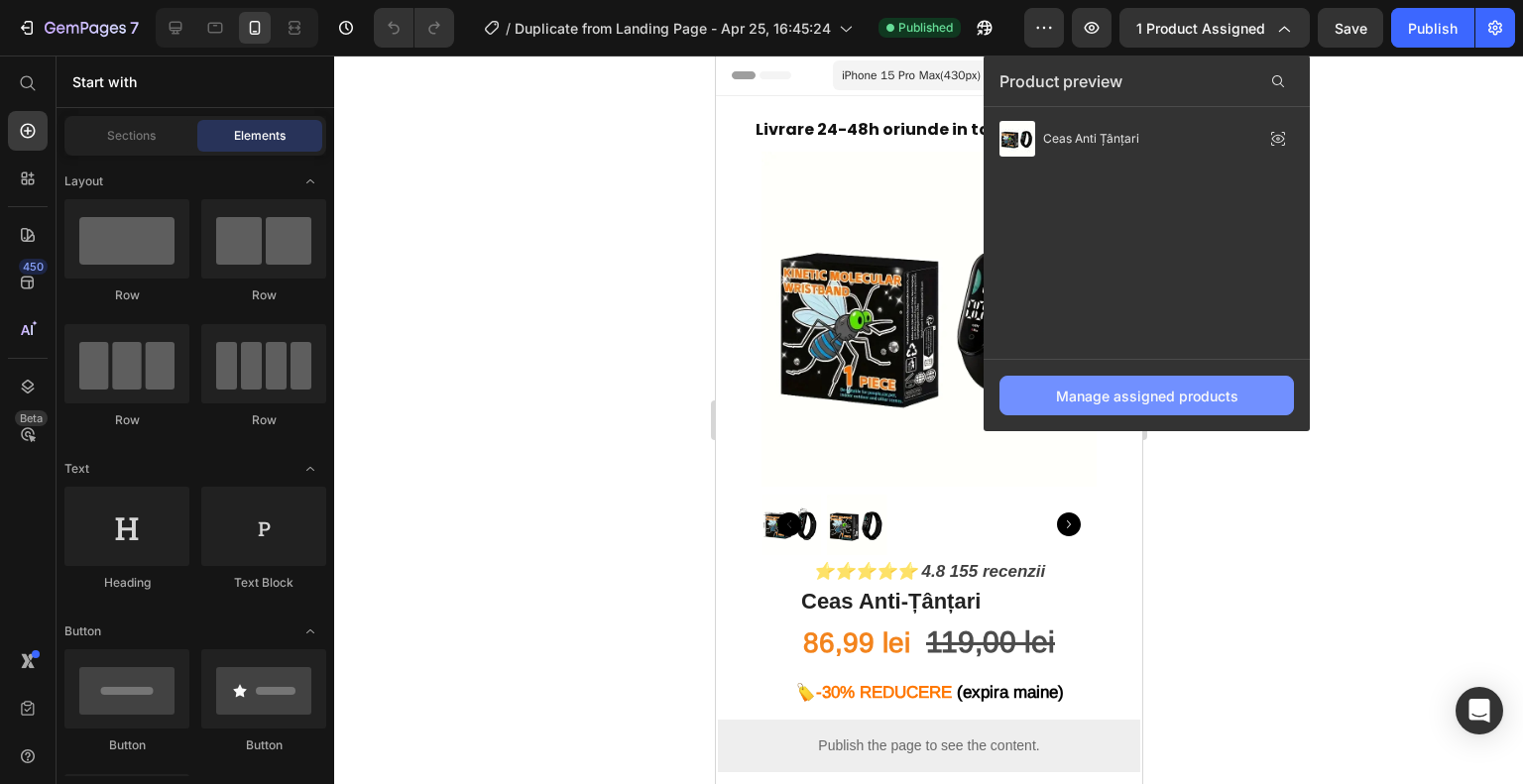click on "Manage assigned products" at bounding box center [1147, 395] 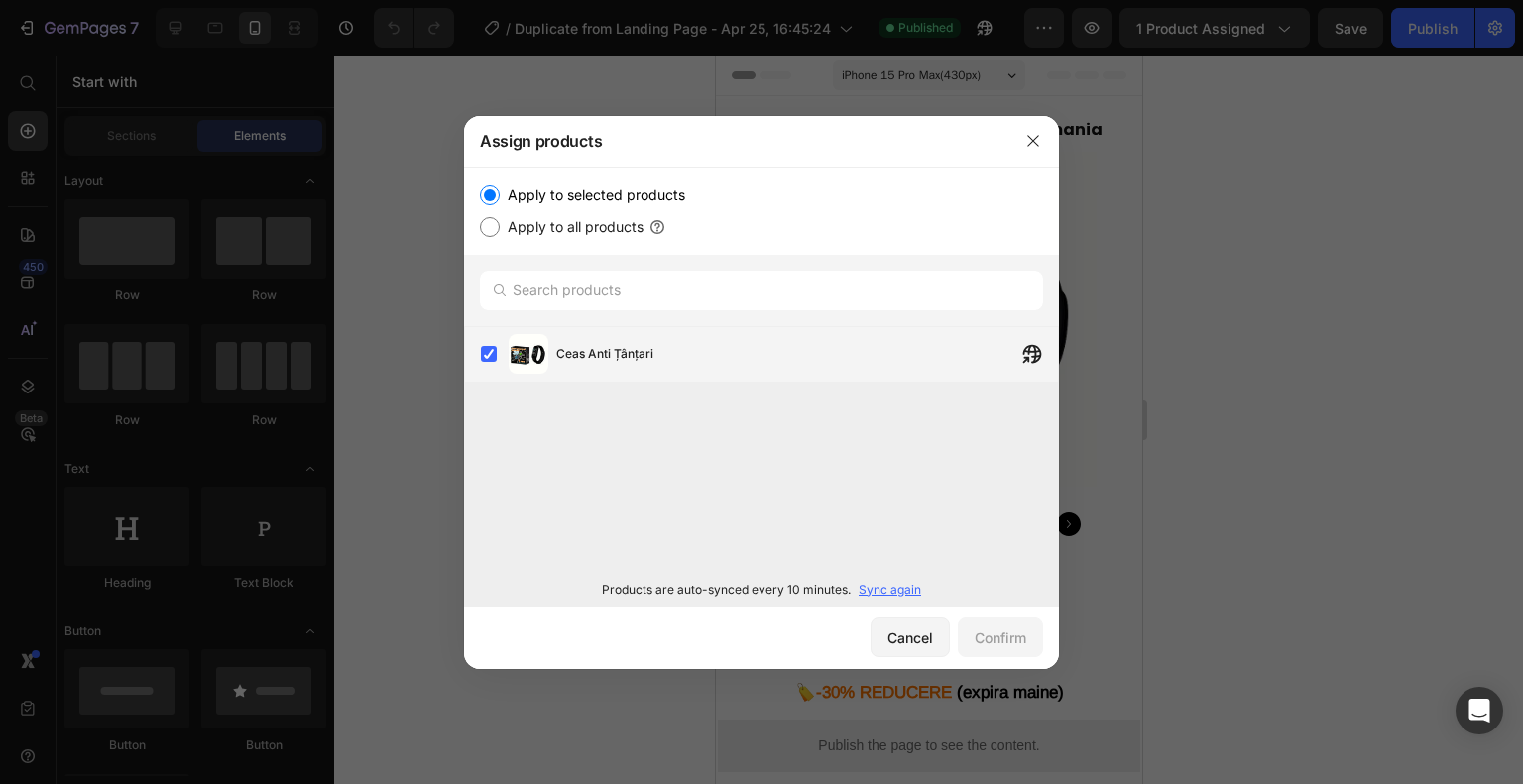 click on "Ceas Anti Țânțari" at bounding box center [605, 354] 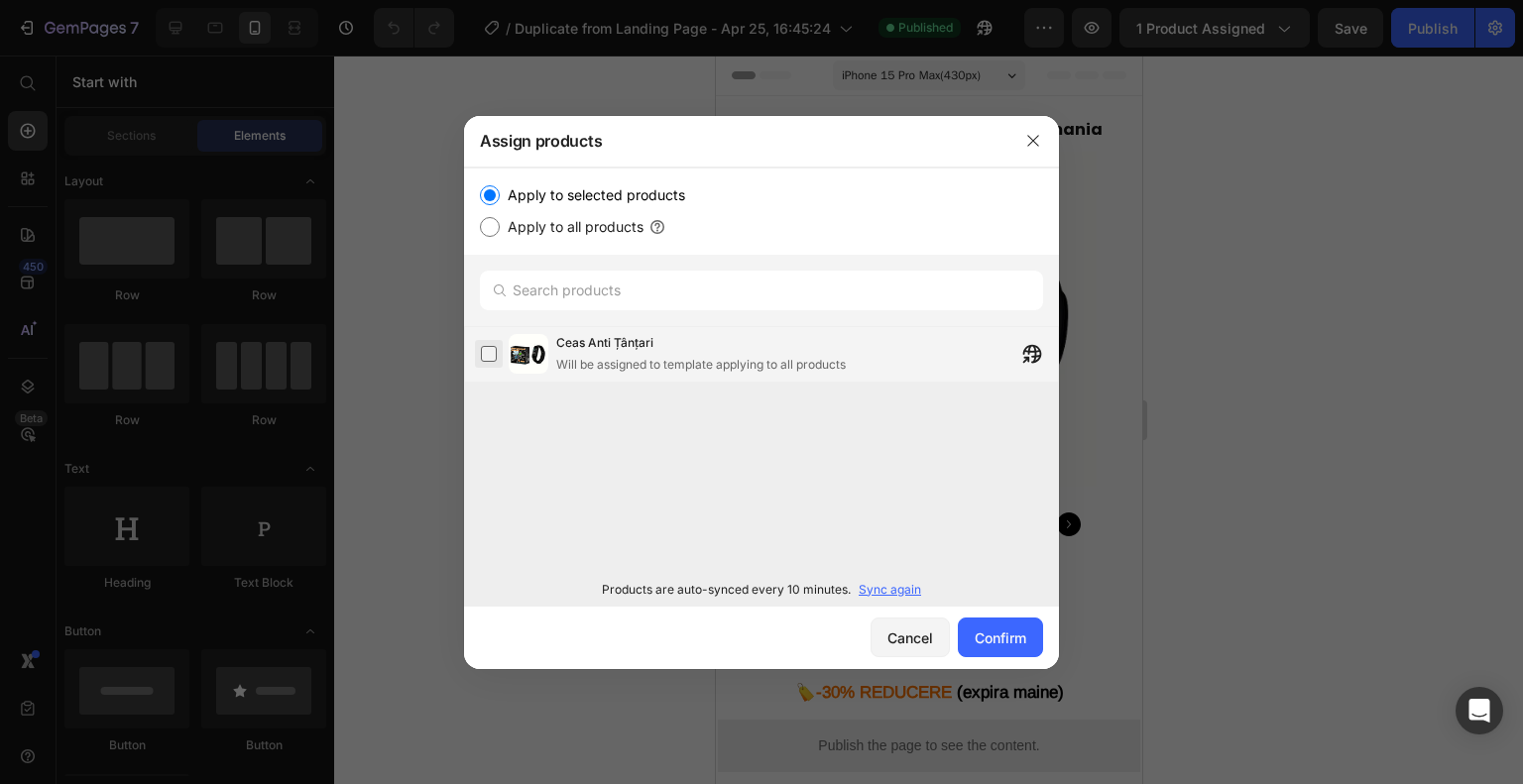 click at bounding box center [489, 354] 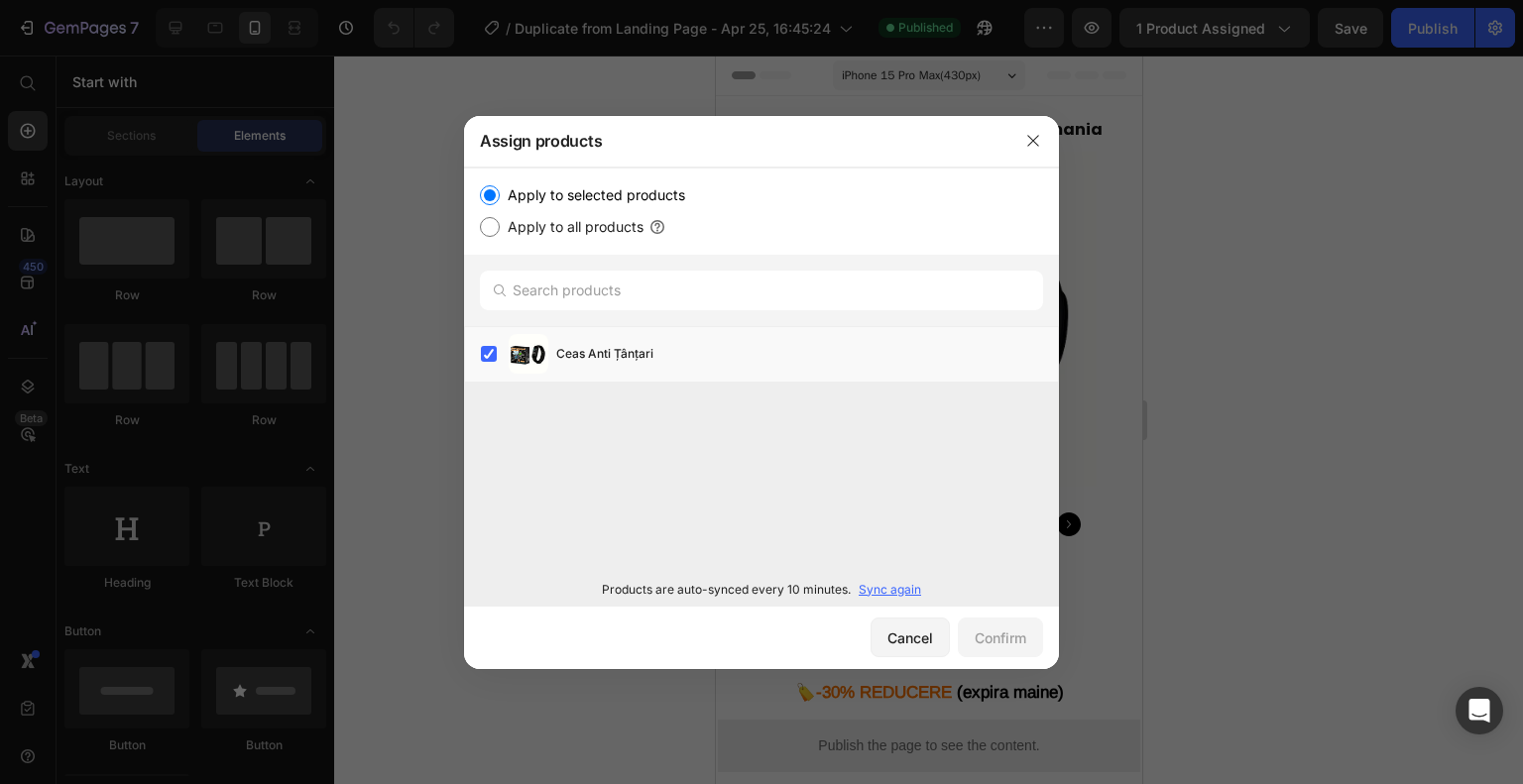 click on "Sync again" at bounding box center (889, 590) 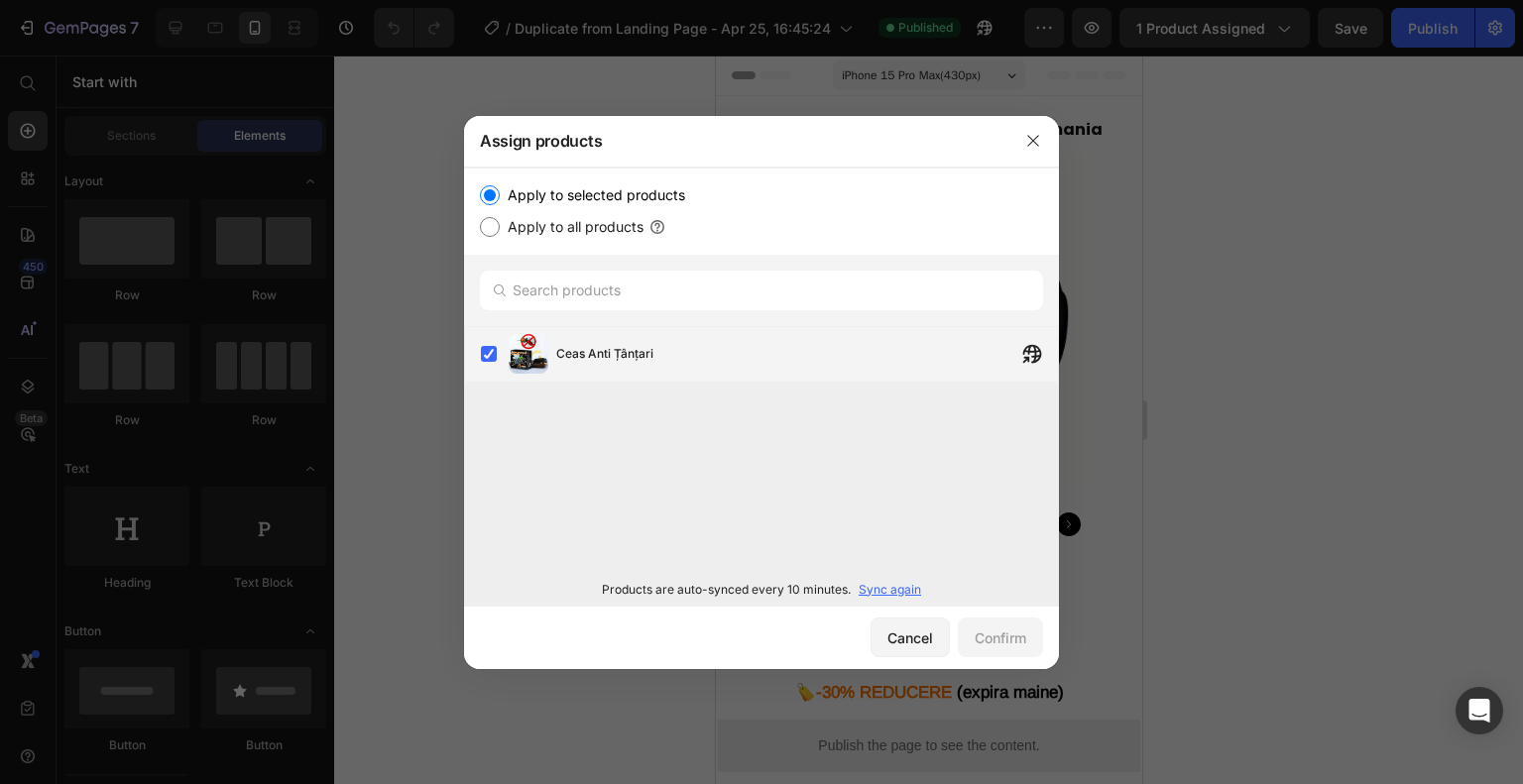 click at bounding box center [528, 354] 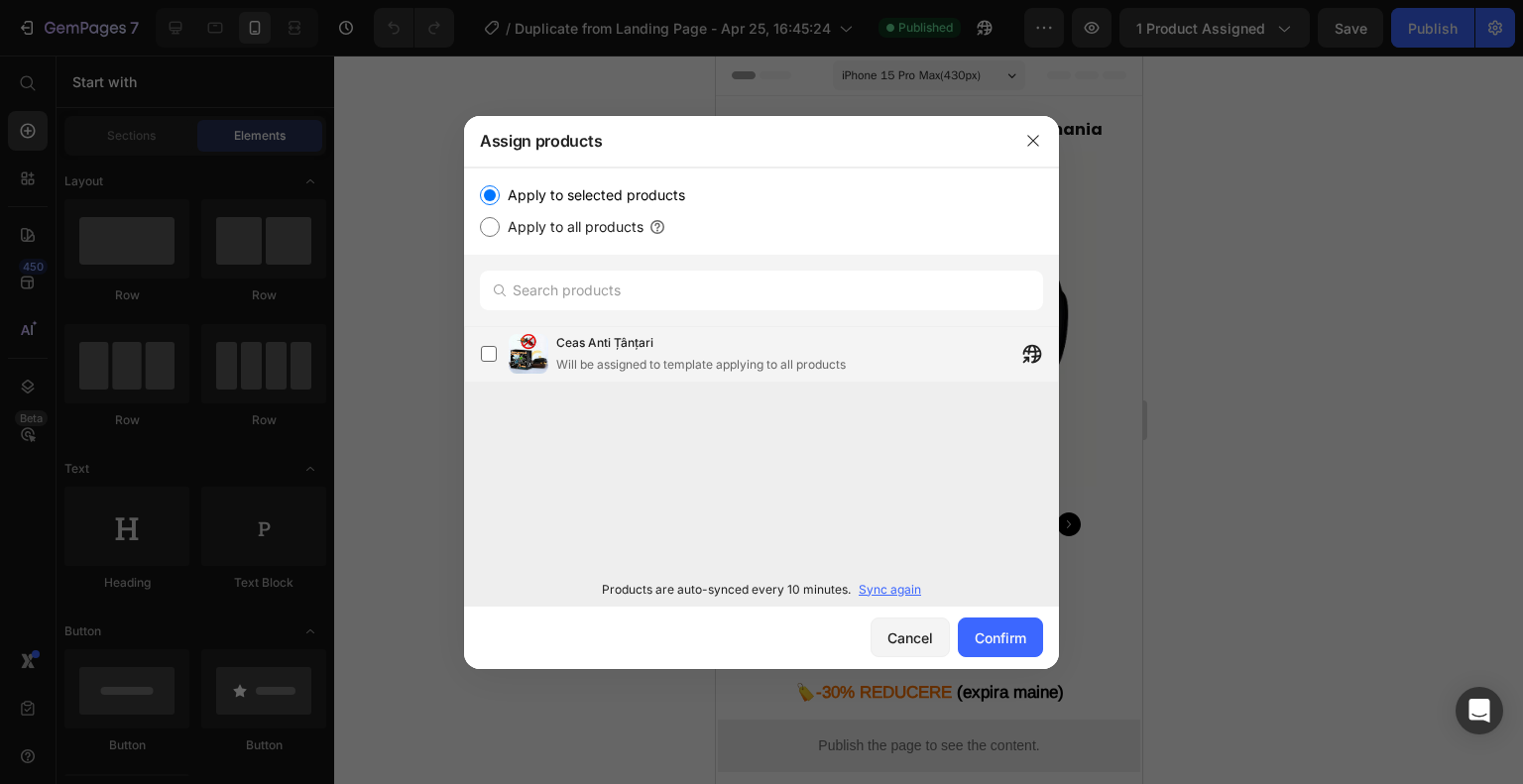 click on "Ceas Anti Țânțari  Will be assigned to template applying to all products" at bounding box center [769, 354] 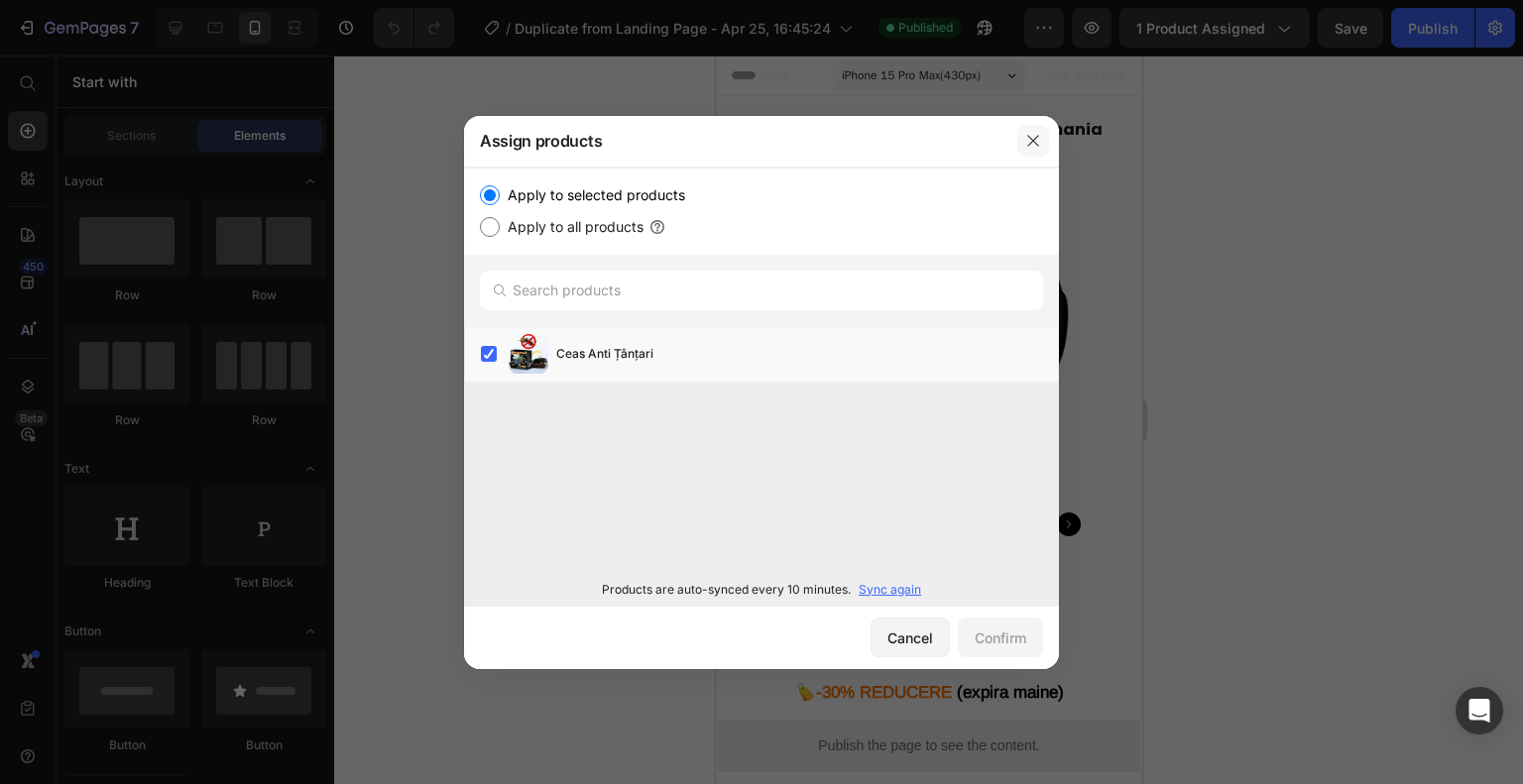 click 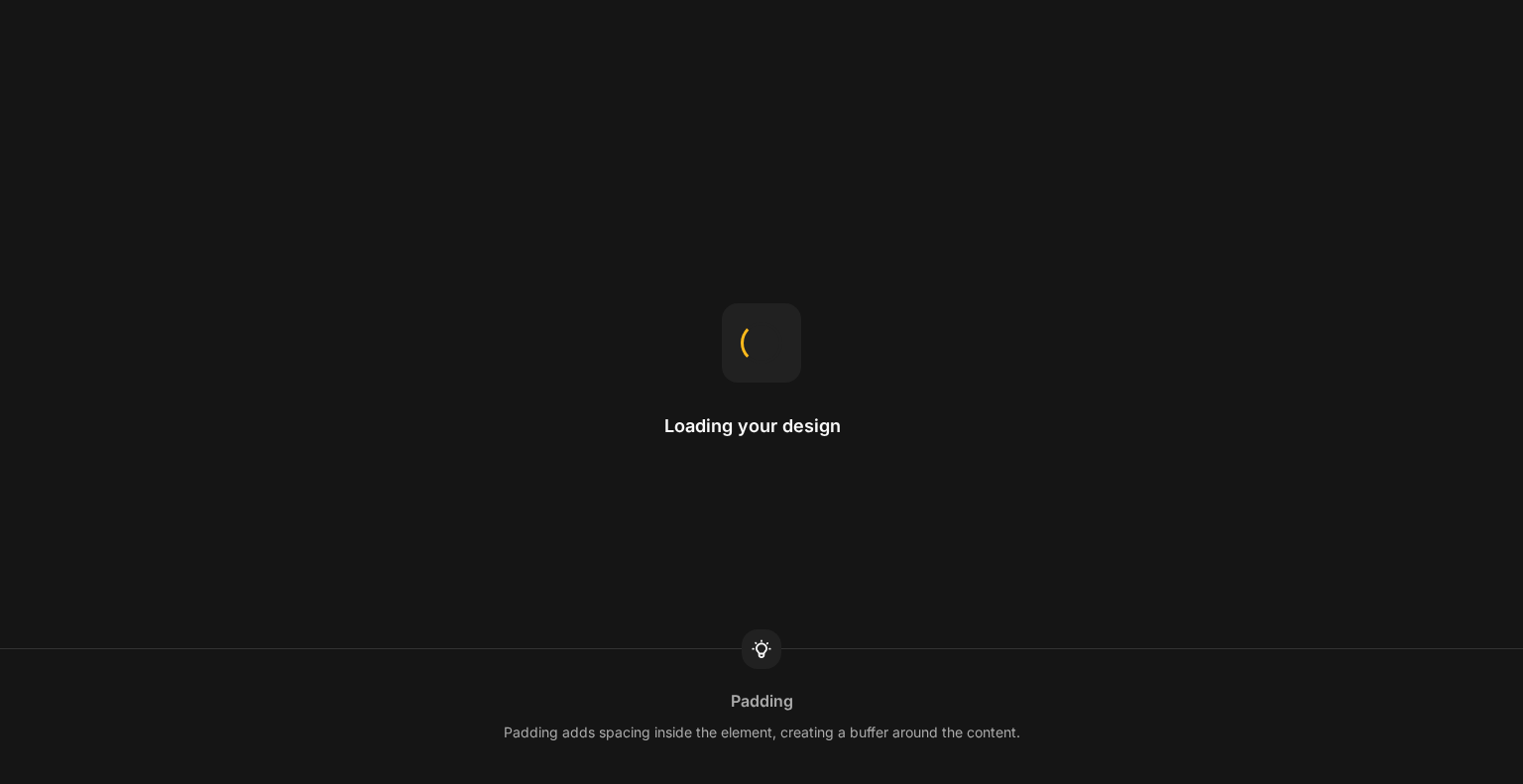 scroll, scrollTop: 0, scrollLeft: 0, axis: both 